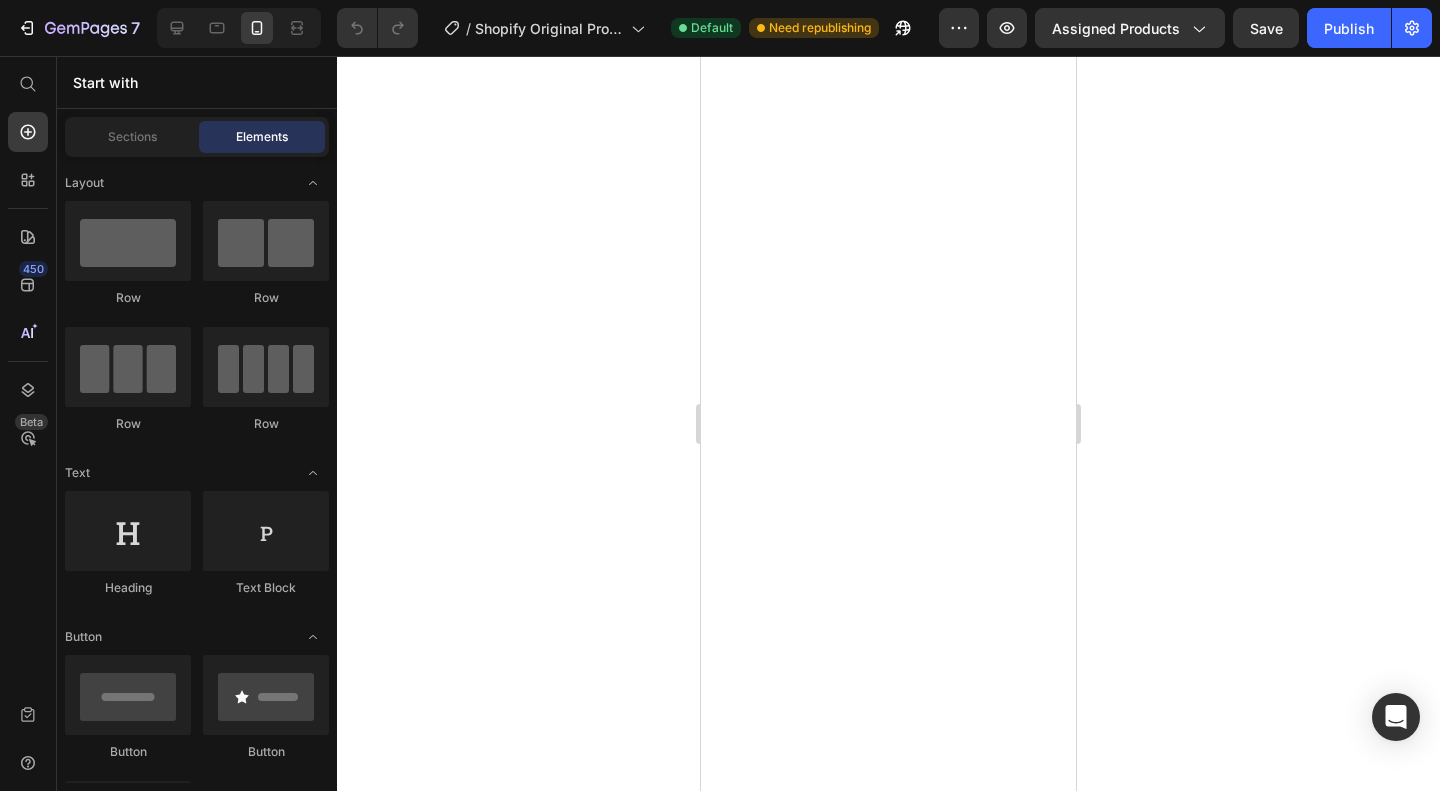 scroll, scrollTop: 0, scrollLeft: 0, axis: both 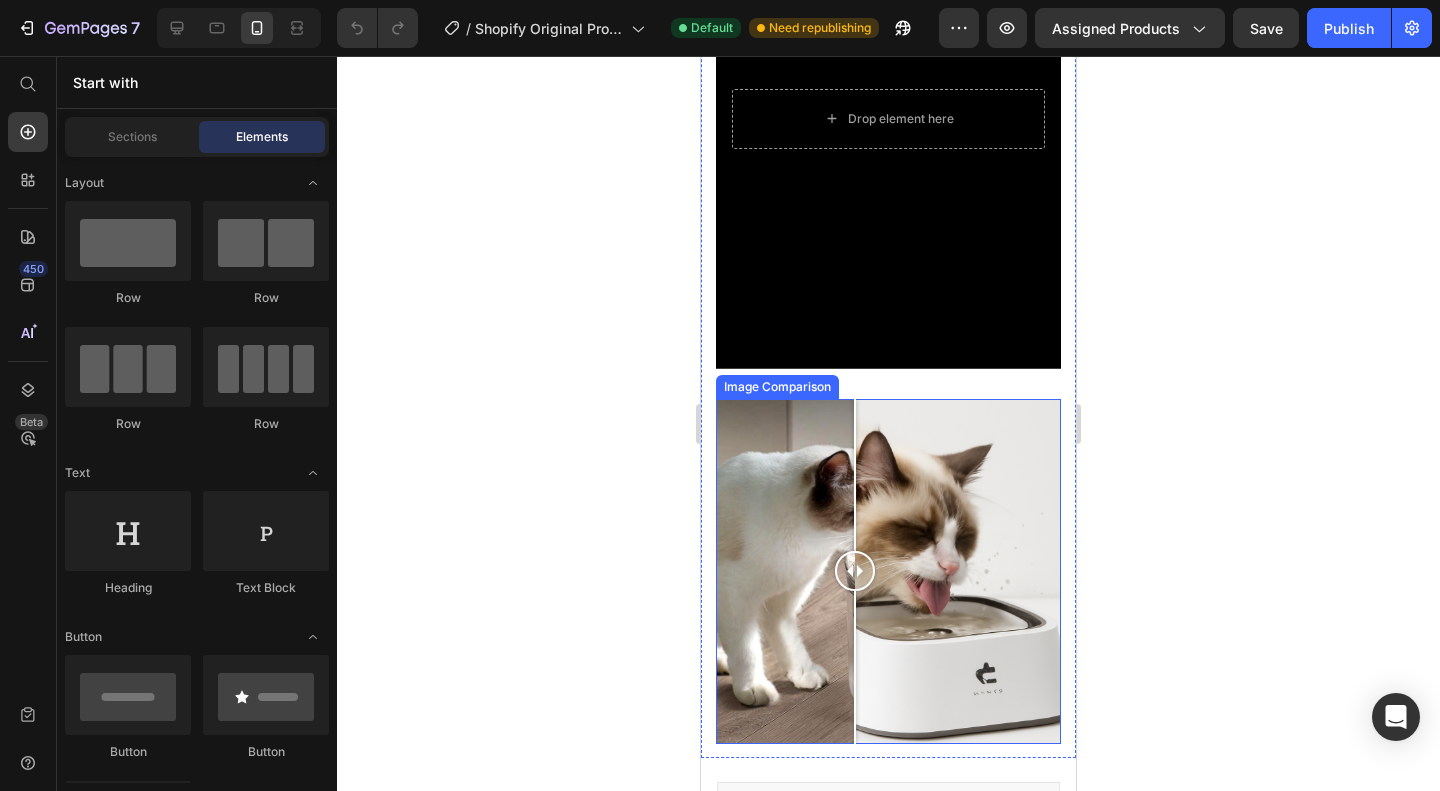 drag, startPoint x: 846, startPoint y: 555, endPoint x: 855, endPoint y: 564, distance: 12.727922 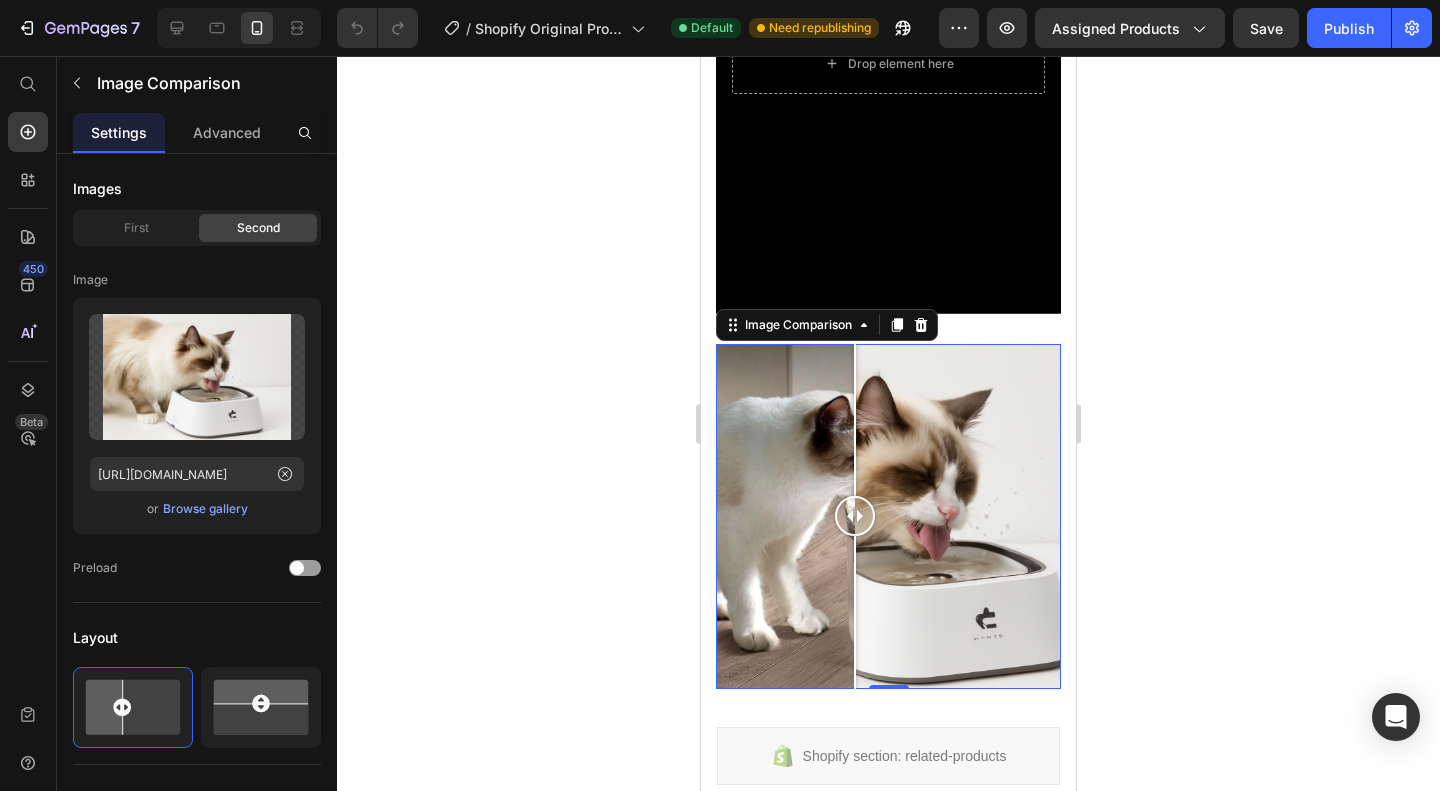 scroll, scrollTop: 1250, scrollLeft: 0, axis: vertical 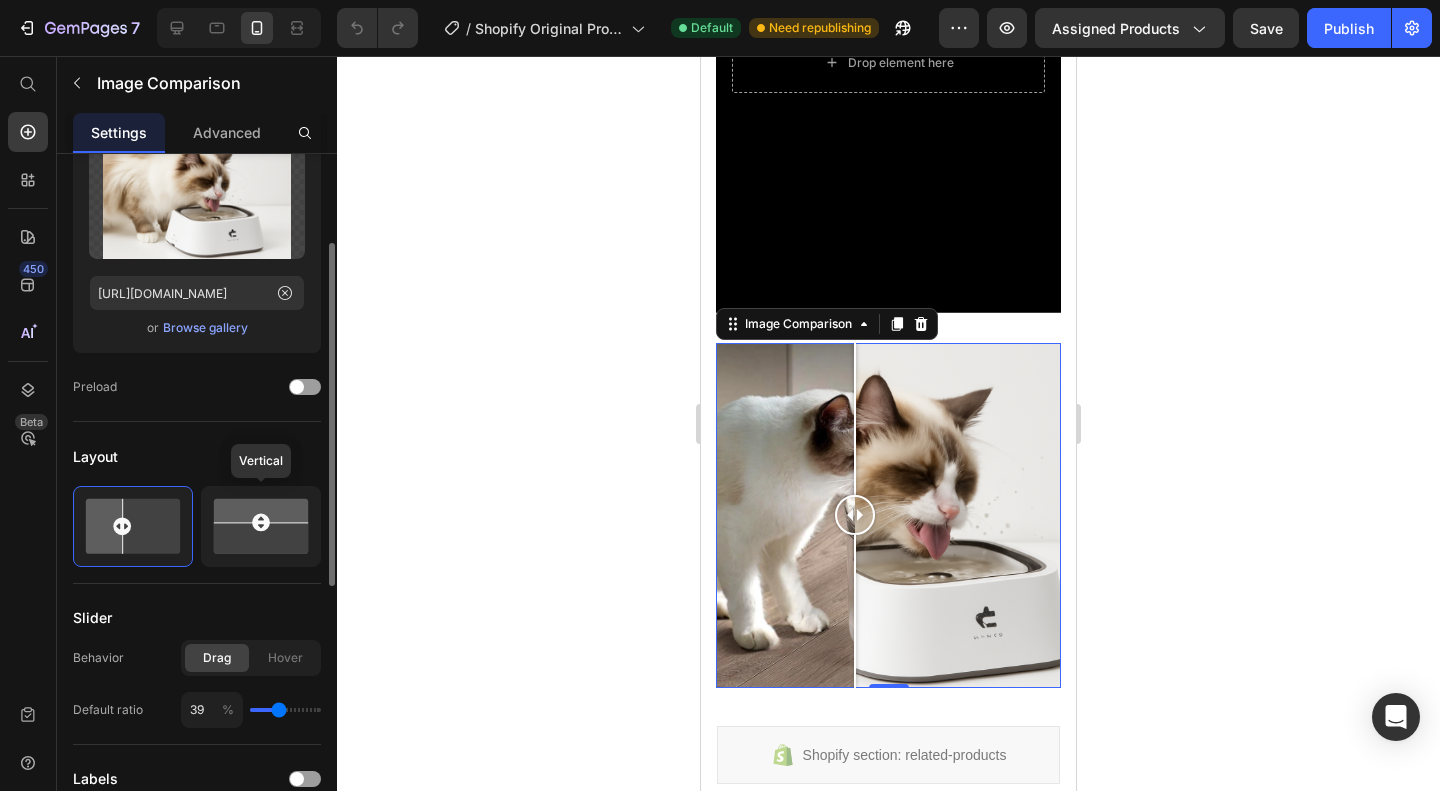 click 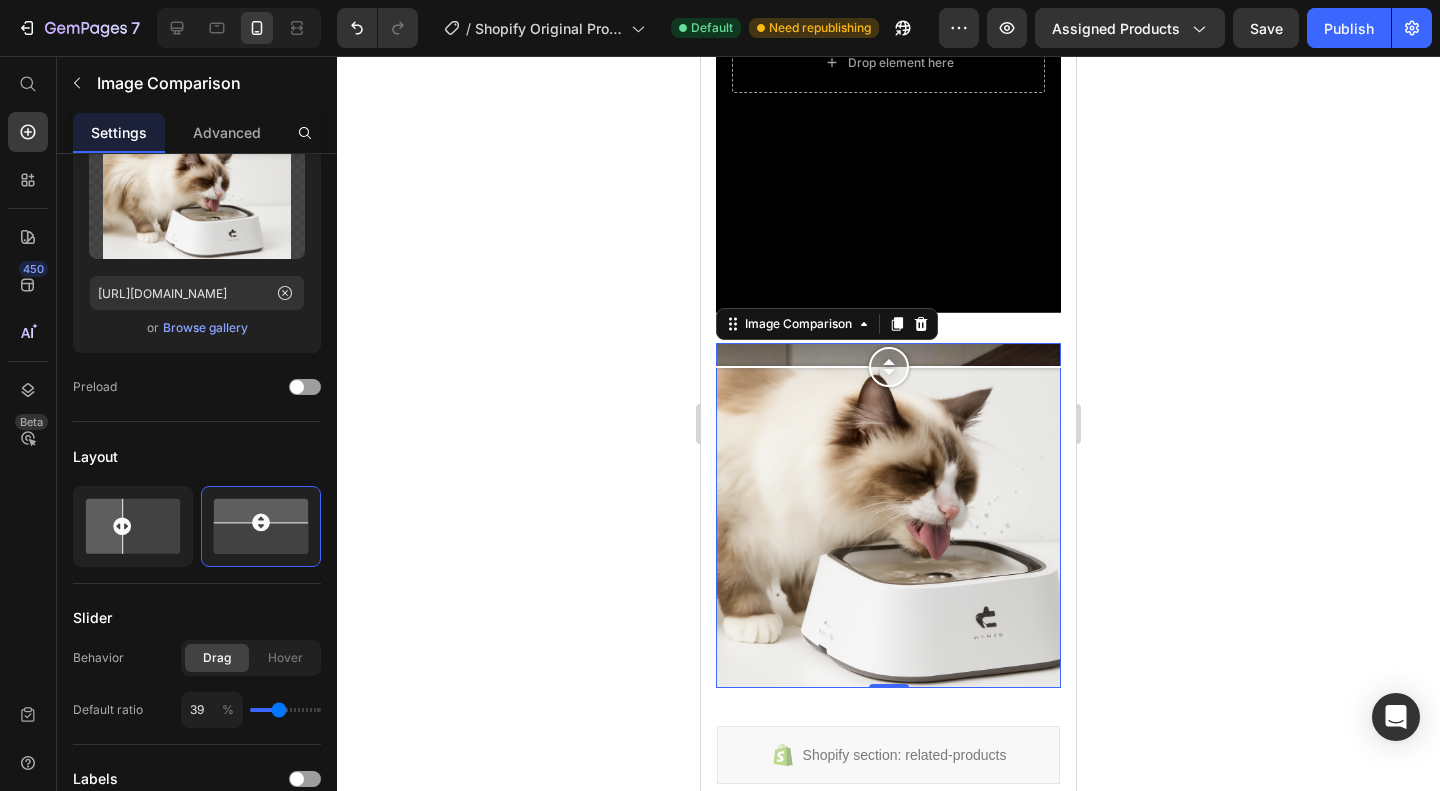 drag, startPoint x: 886, startPoint y: 453, endPoint x: 887, endPoint y: 347, distance: 106.004715 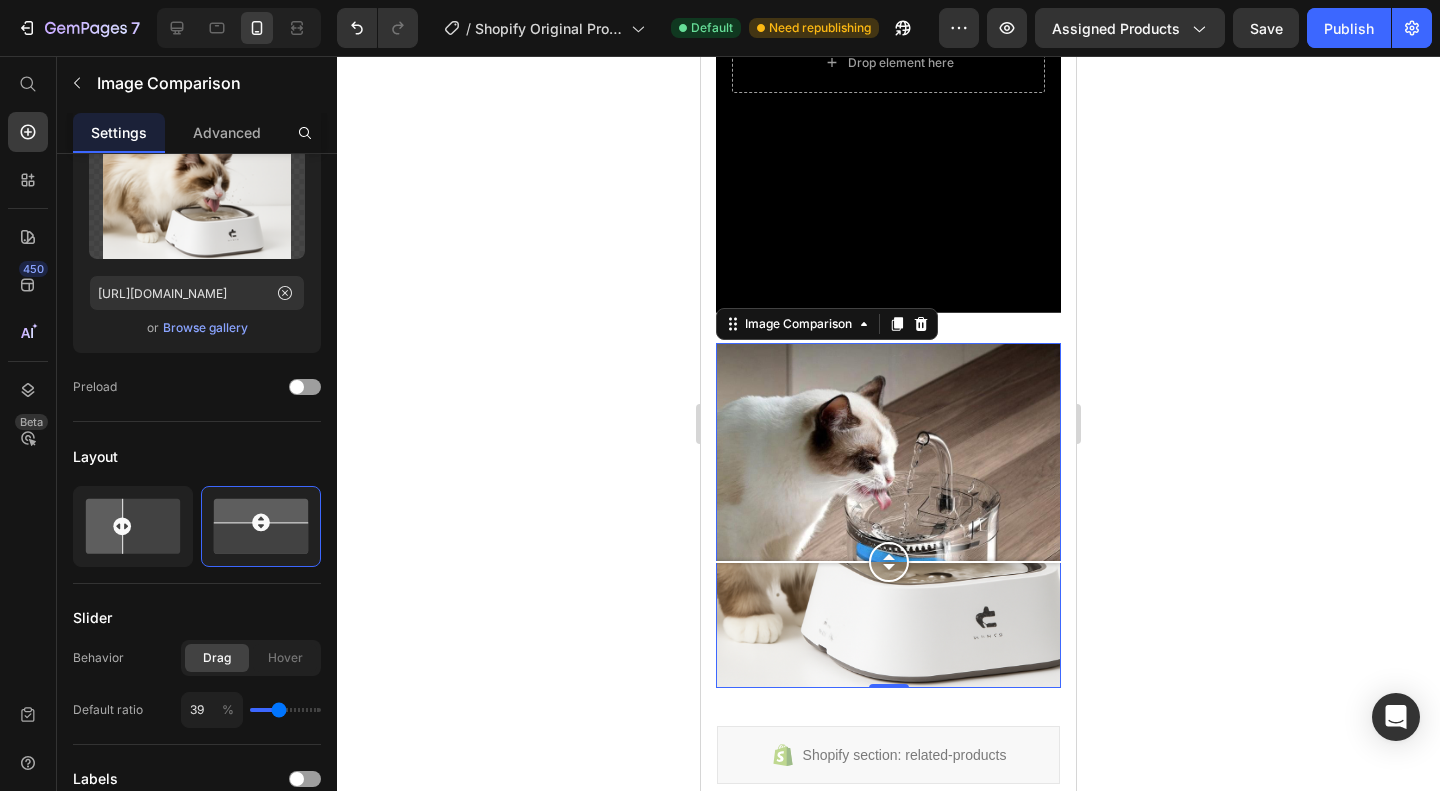 drag, startPoint x: 887, startPoint y: 347, endPoint x: 962, endPoint y: 542, distance: 208.92583 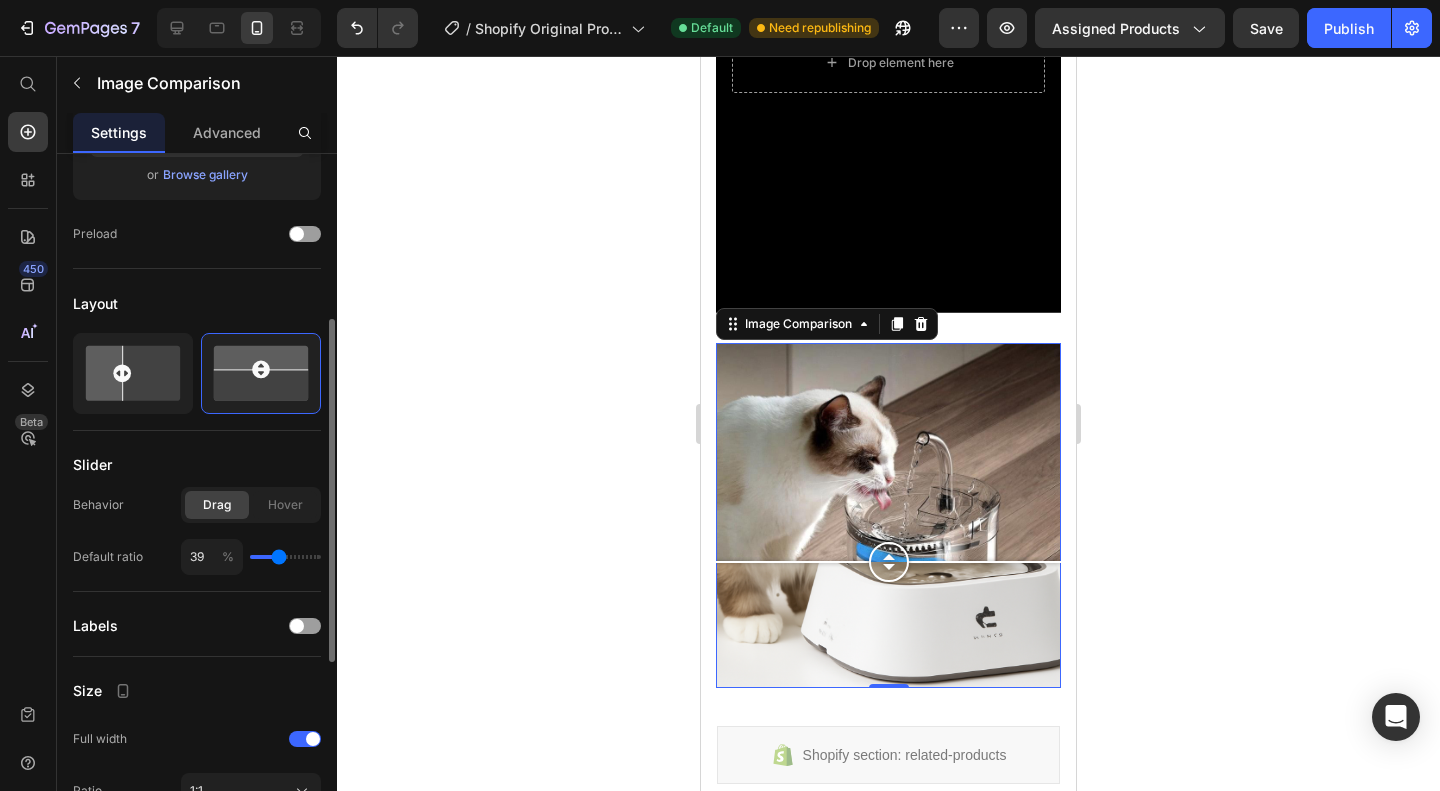 scroll, scrollTop: 336, scrollLeft: 0, axis: vertical 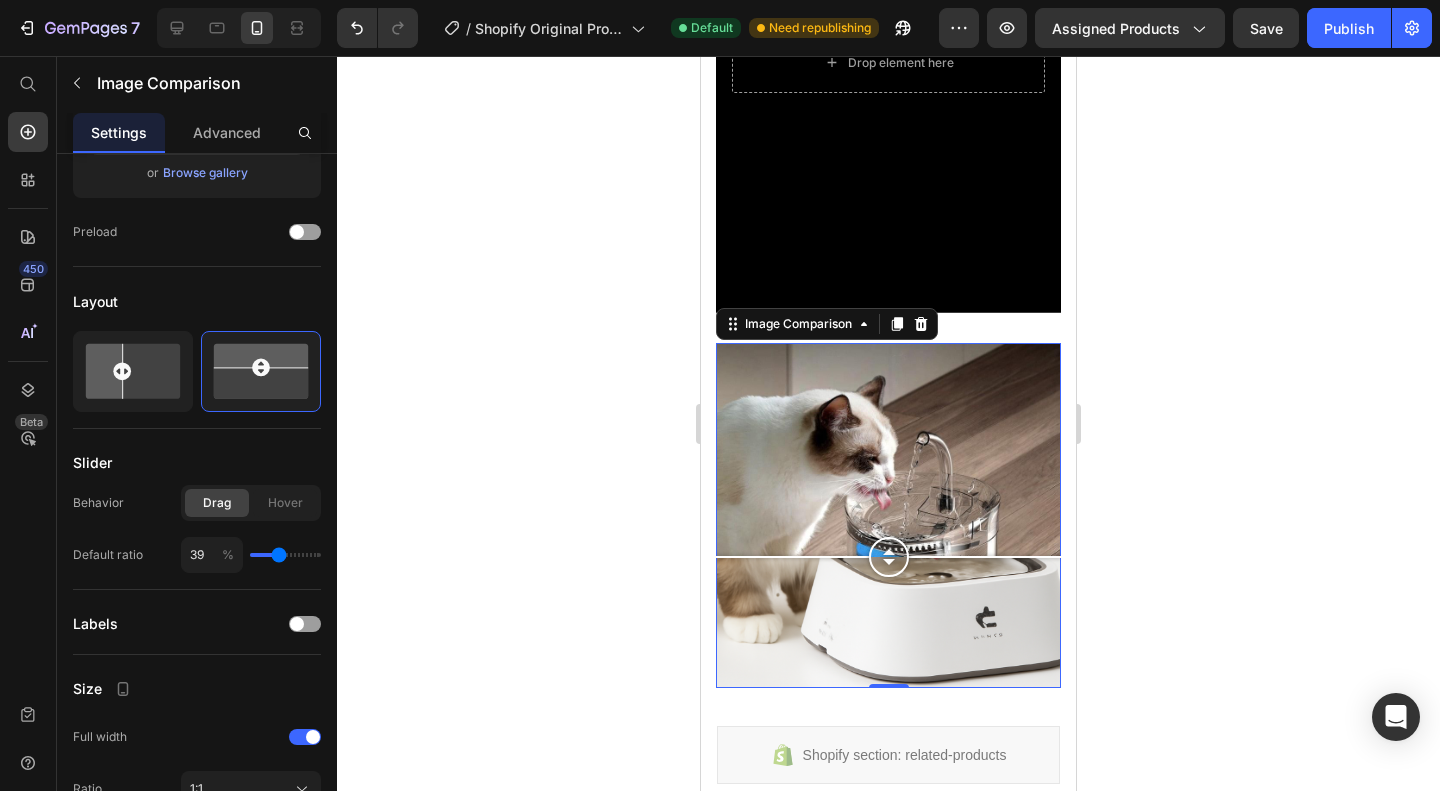 drag, startPoint x: 884, startPoint y: 543, endPoint x: 908, endPoint y: 527, distance: 28.84441 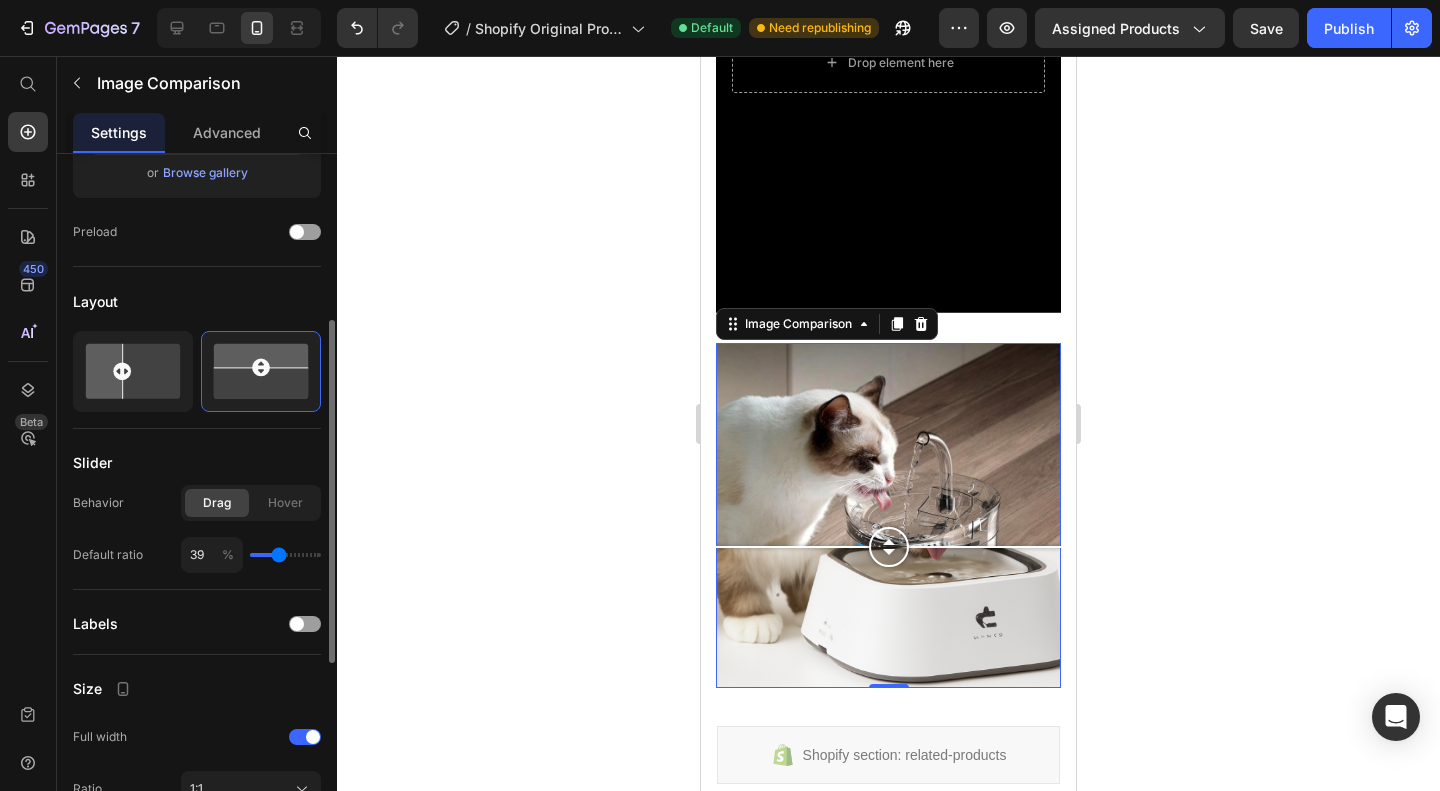 click 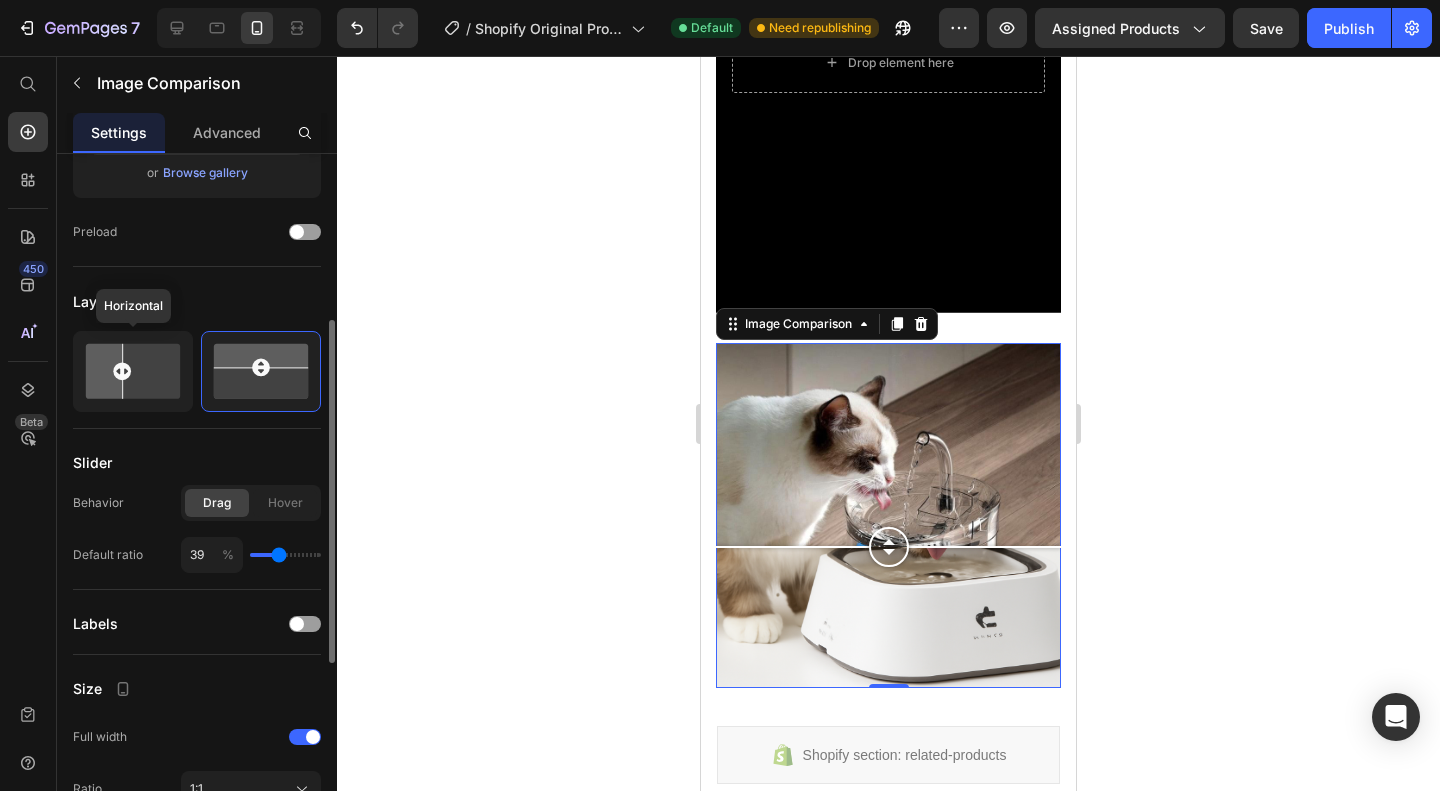 click 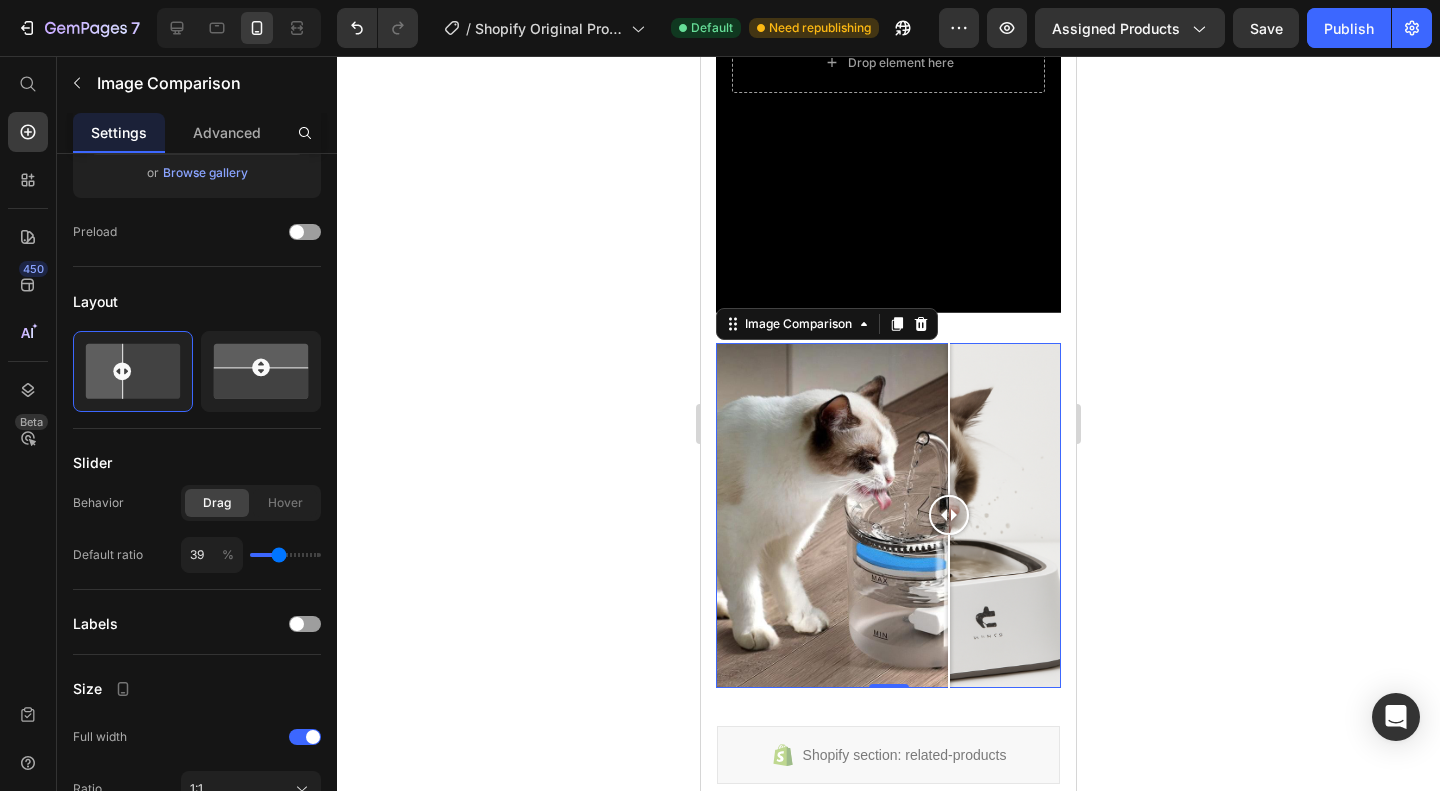 drag, startPoint x: 863, startPoint y: 485, endPoint x: 949, endPoint y: 490, distance: 86.145226 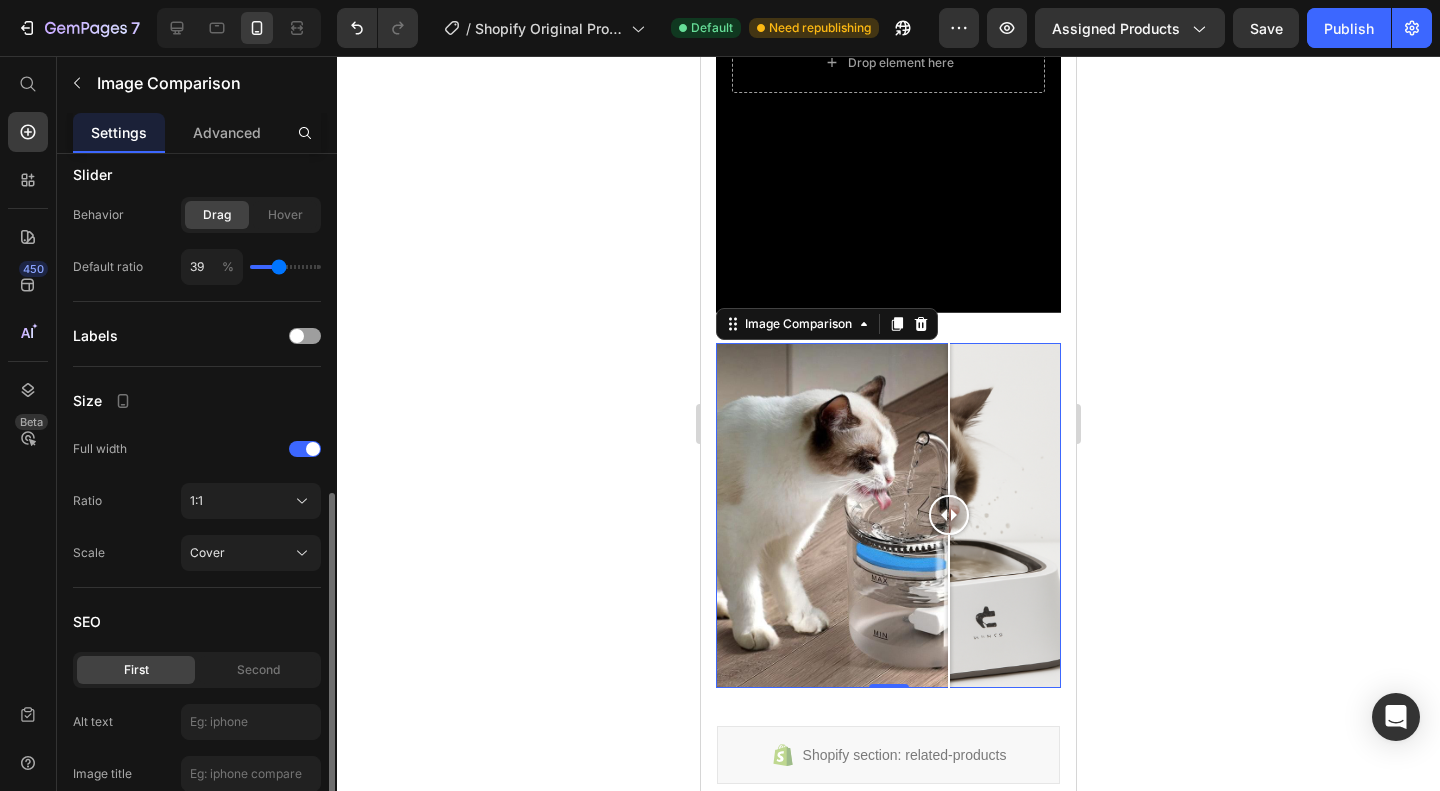 scroll, scrollTop: 712, scrollLeft: 0, axis: vertical 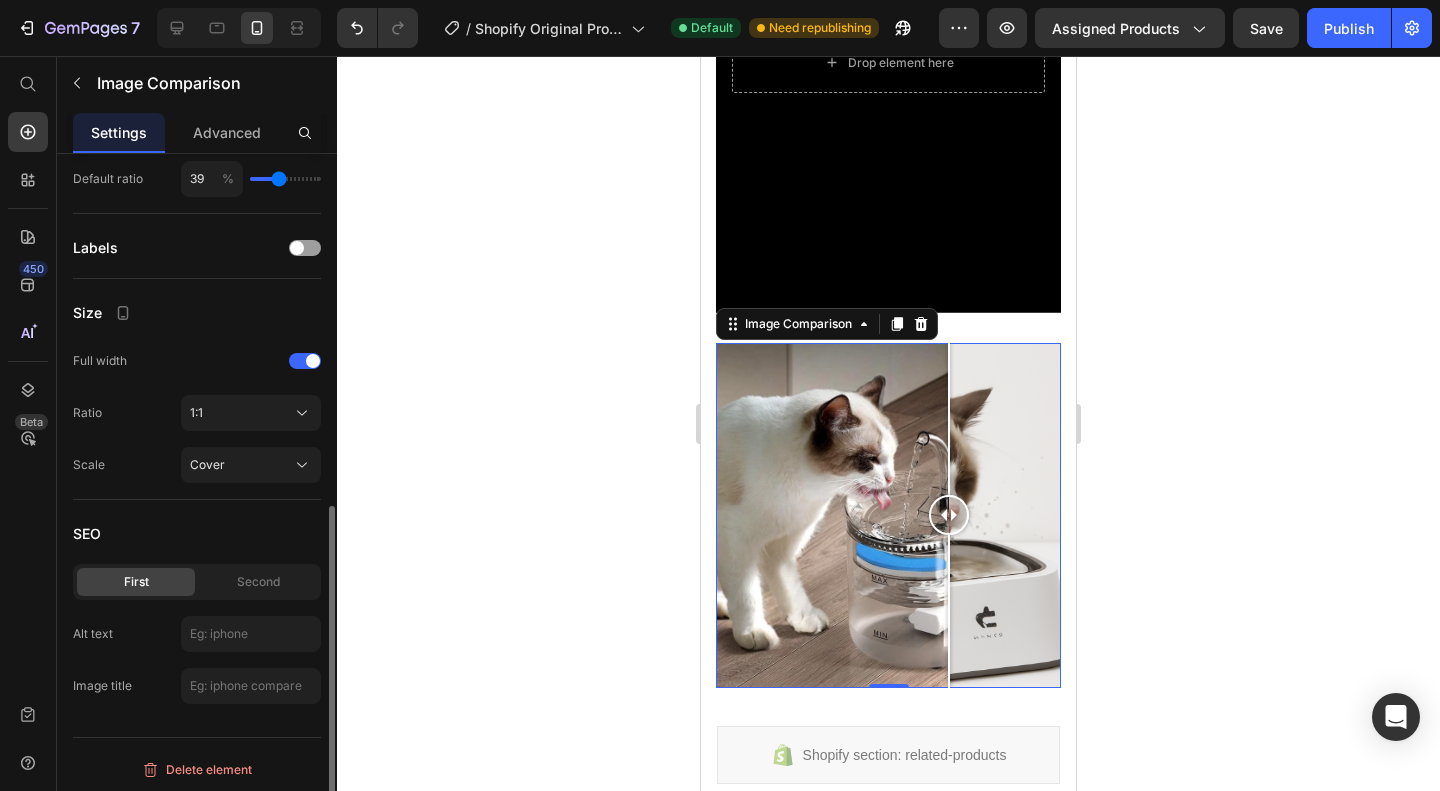 click on "First" 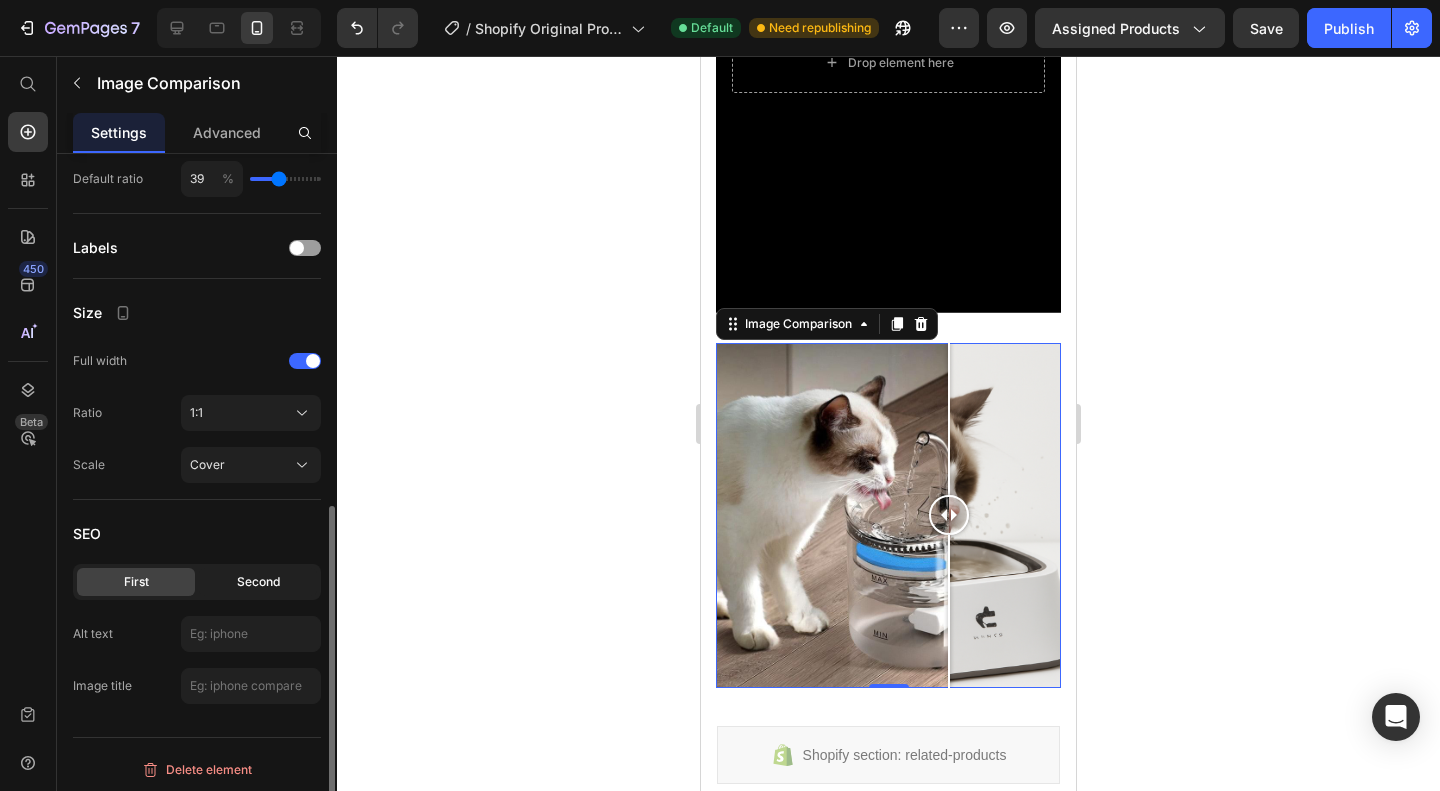 click on "Second" 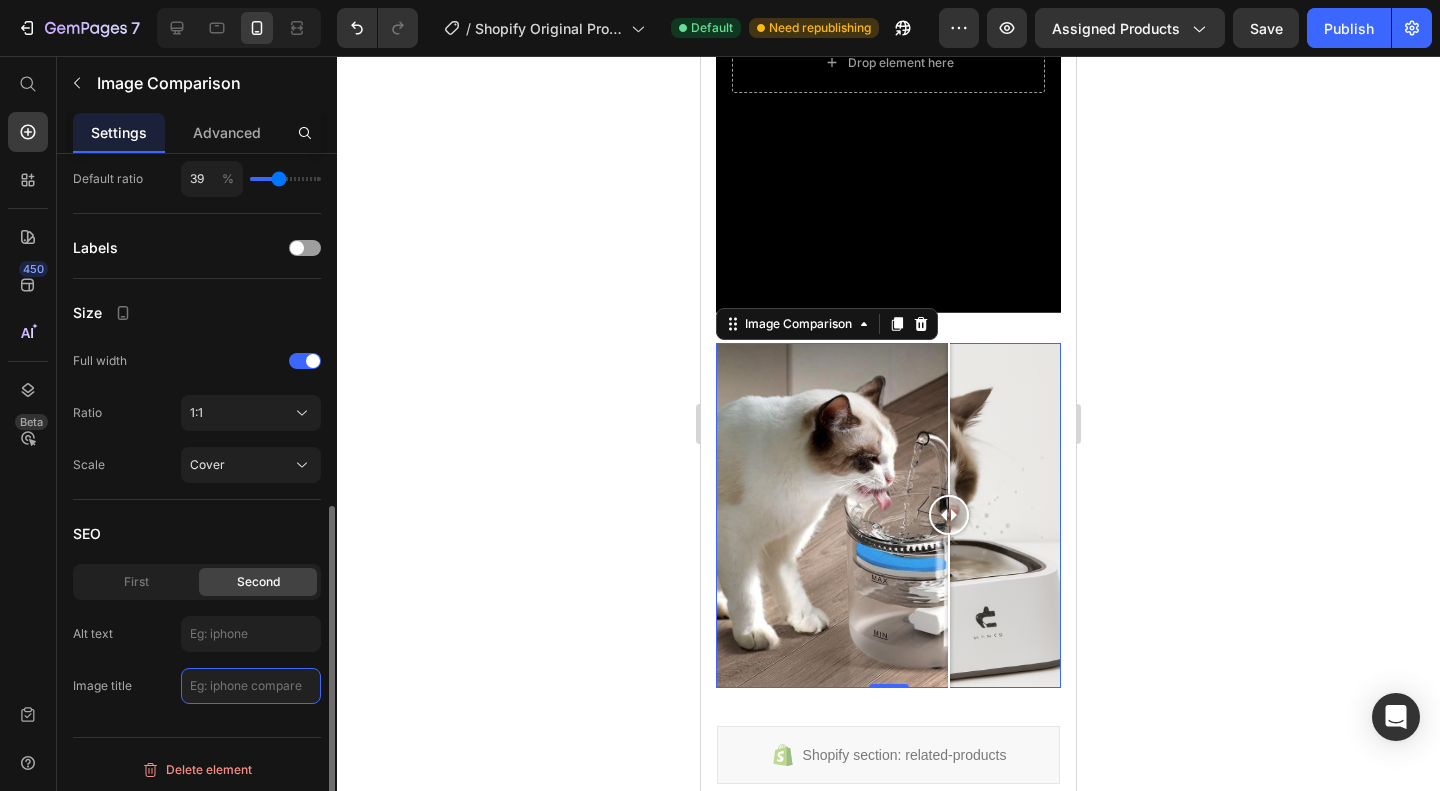 click 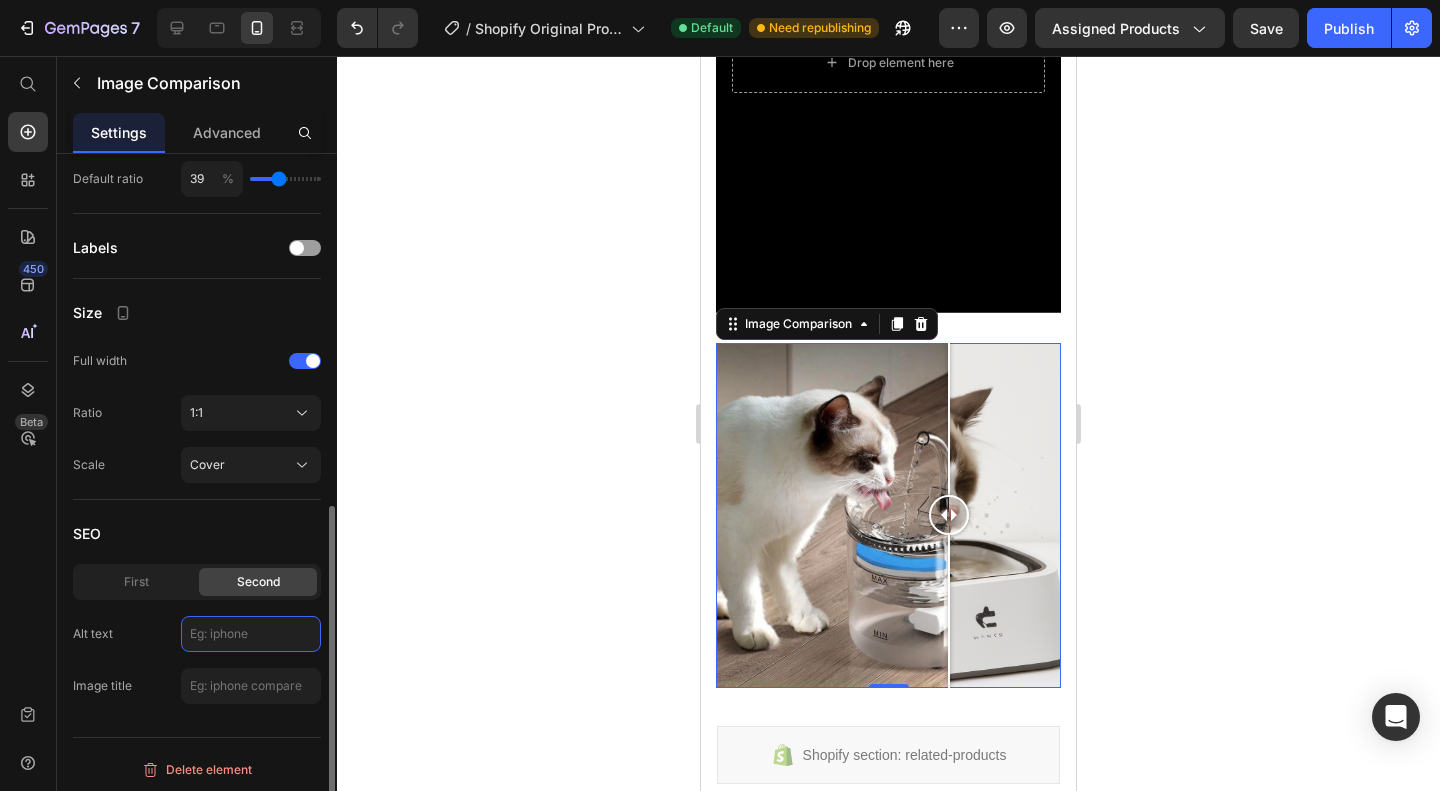 click 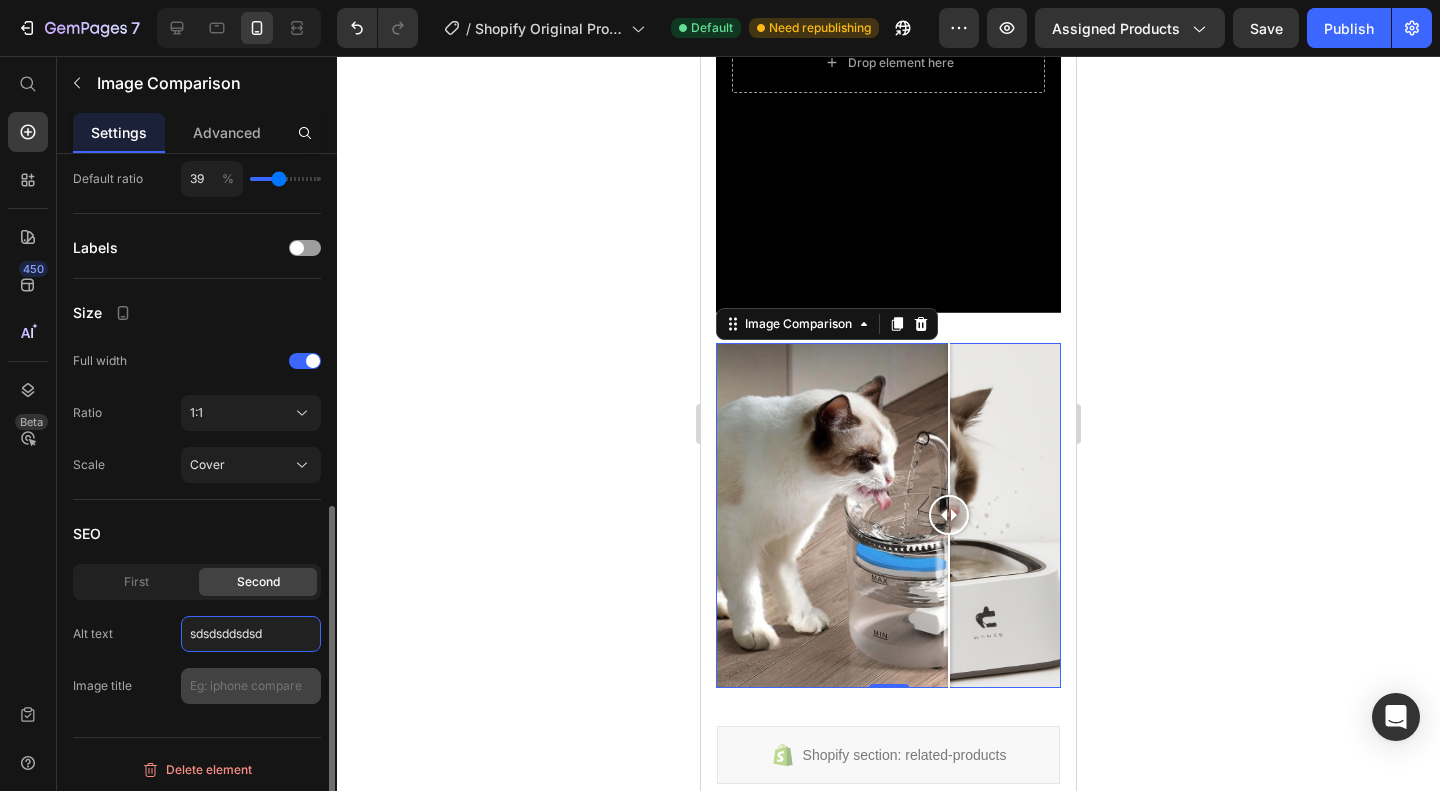 type on "sdsdsddsdsd" 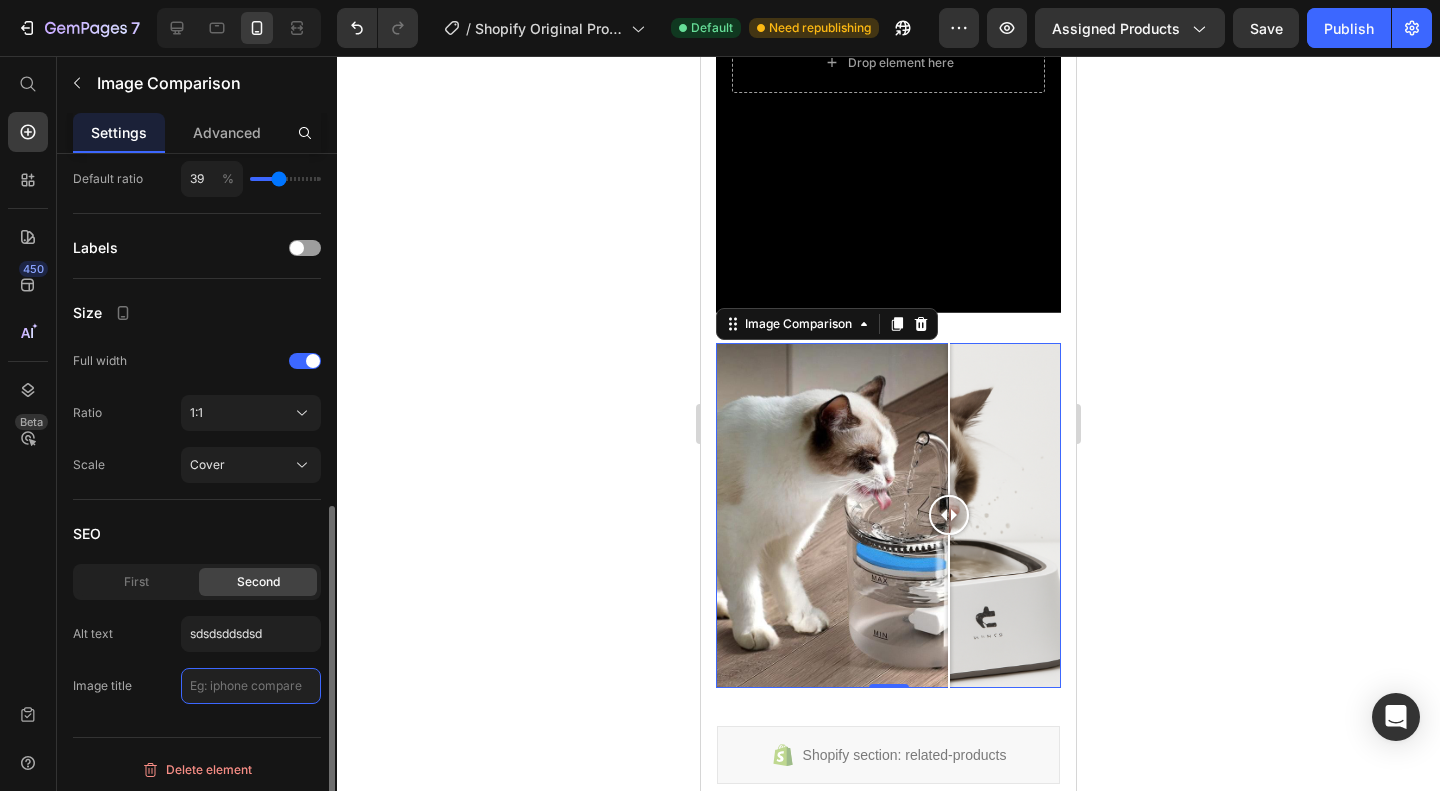 click 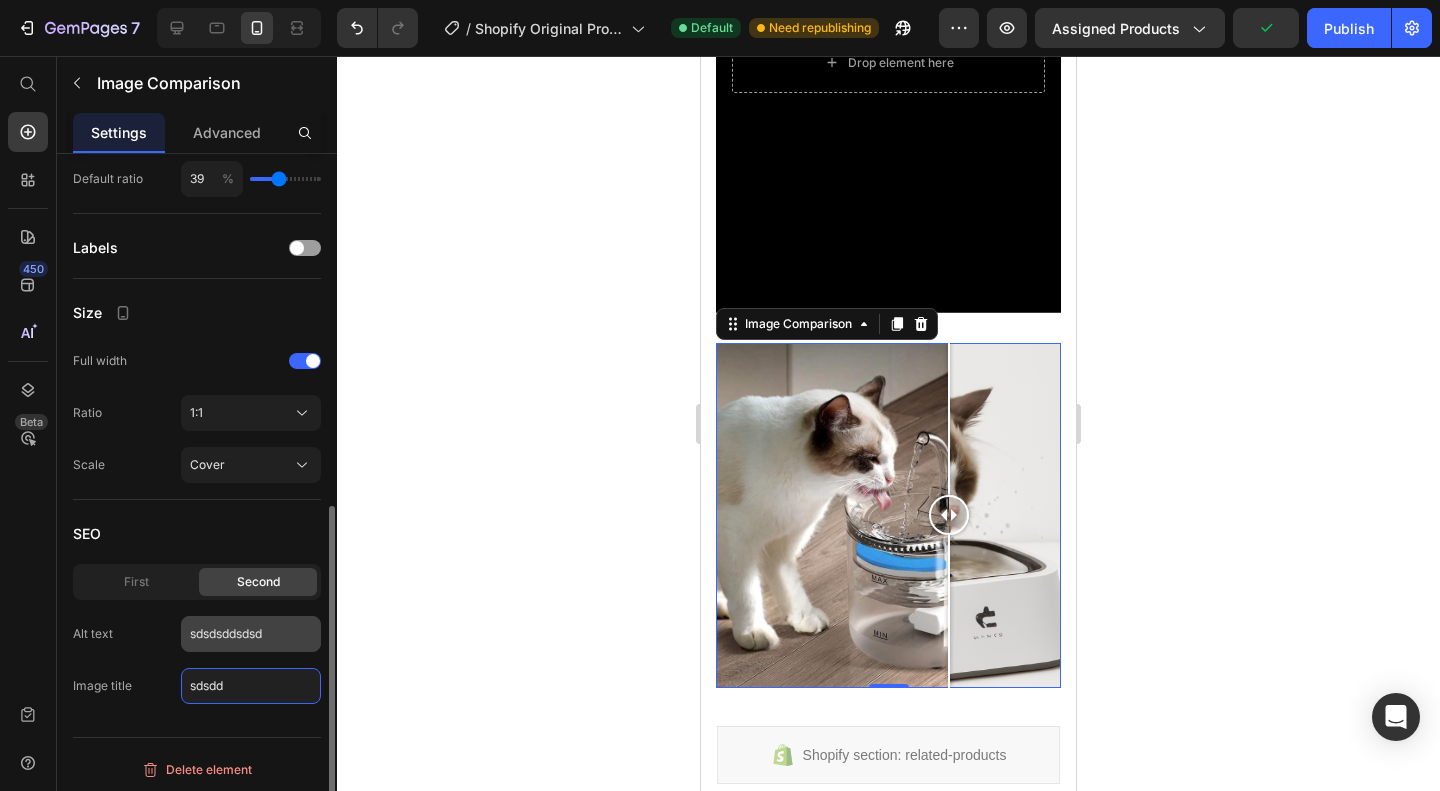 type on "sdsdd" 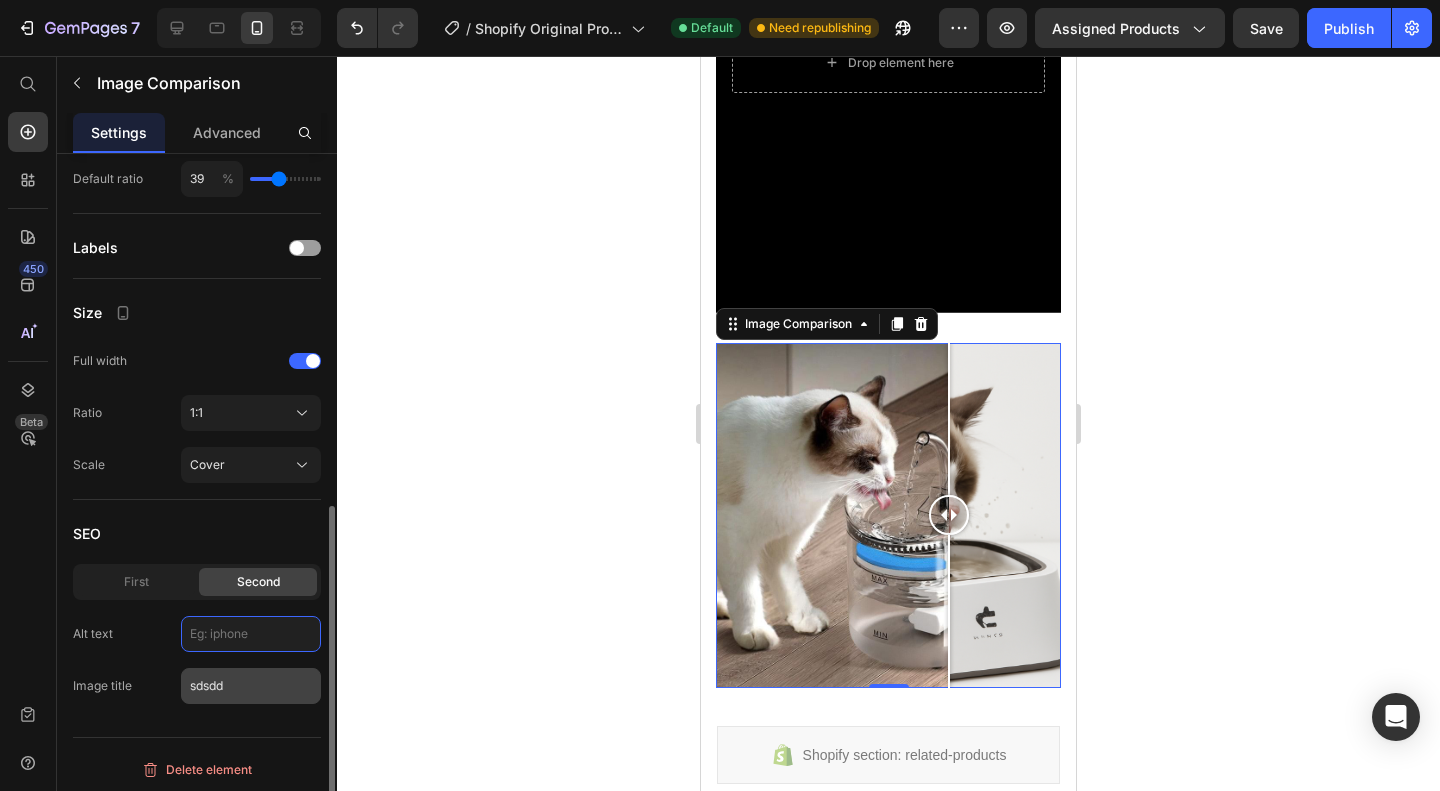 type 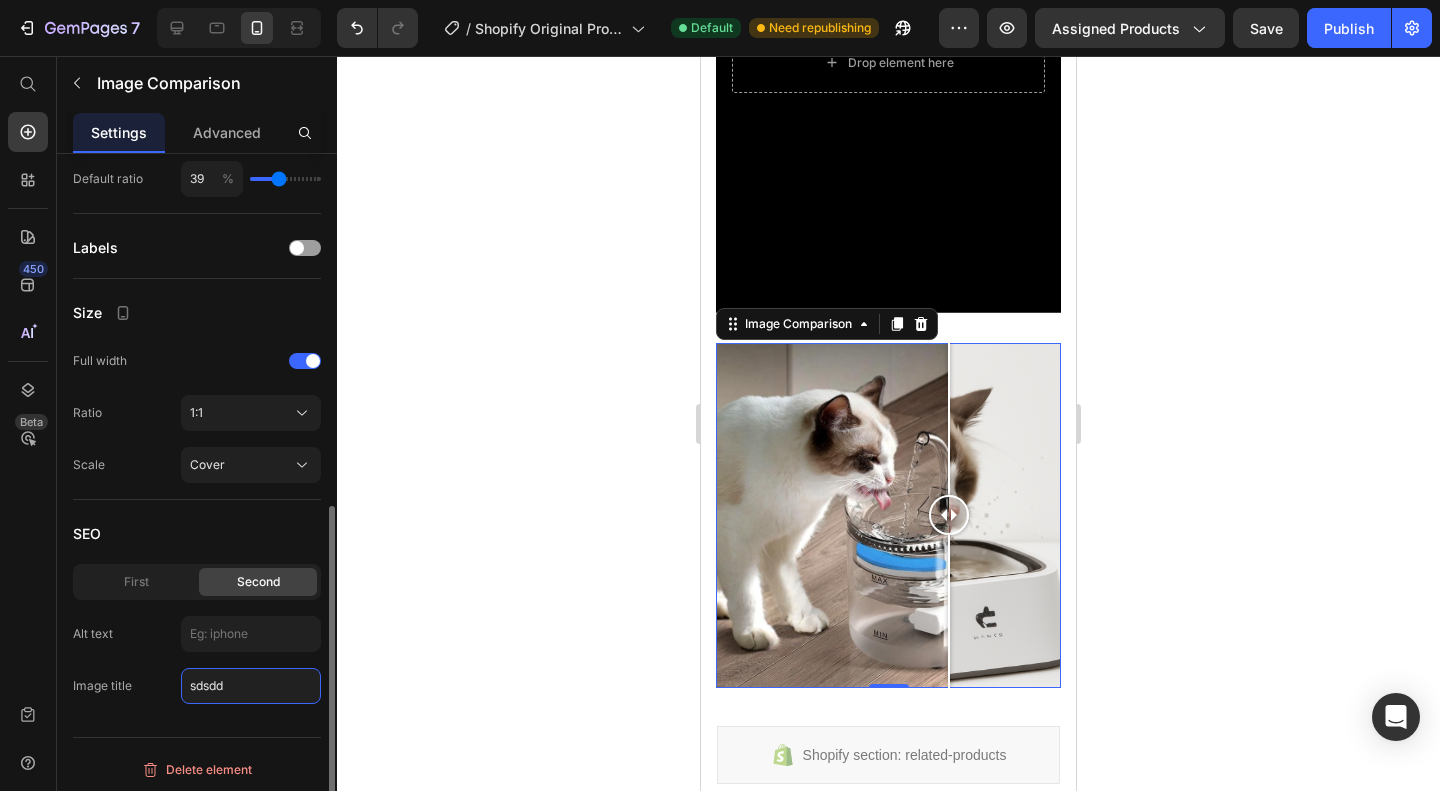 type 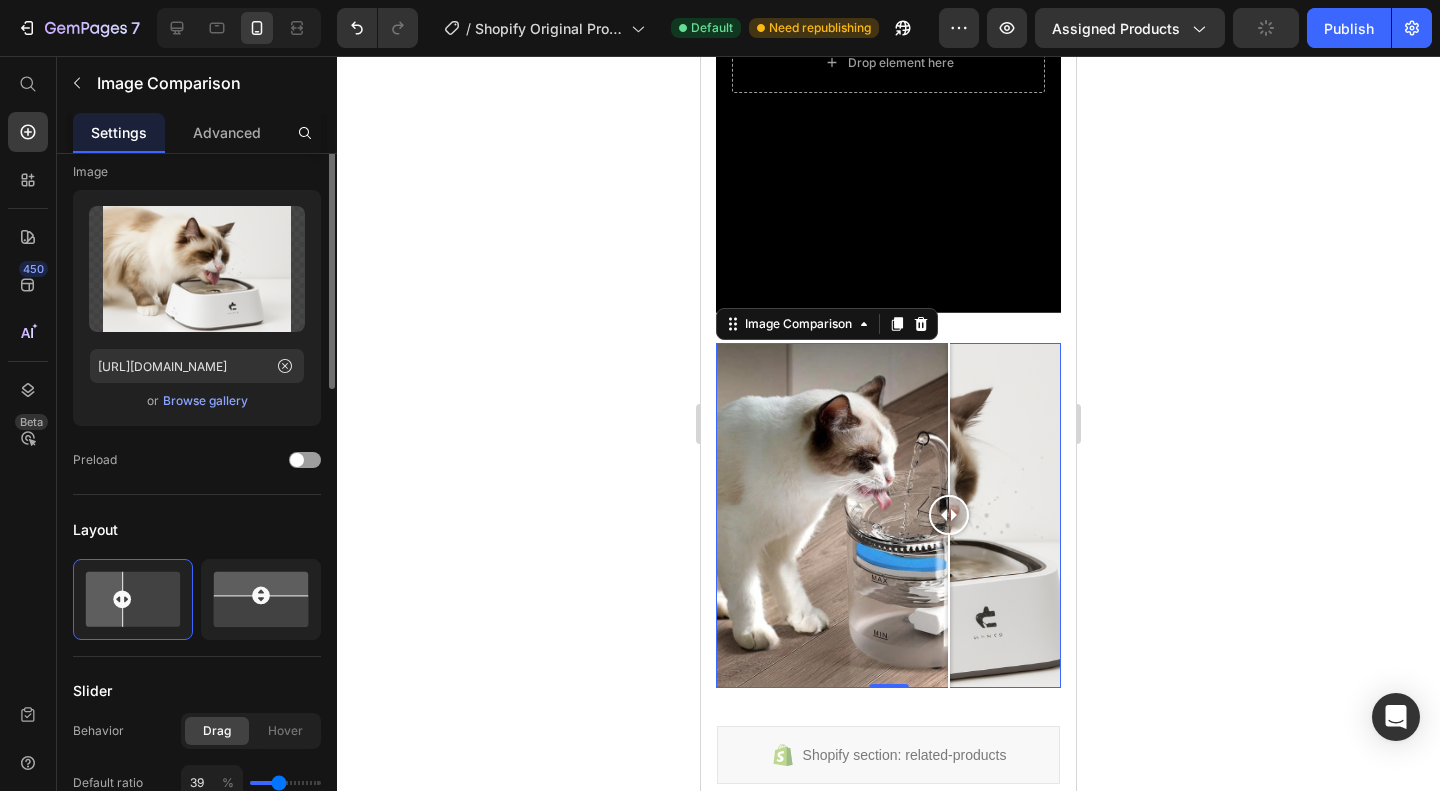 scroll, scrollTop: 0, scrollLeft: 0, axis: both 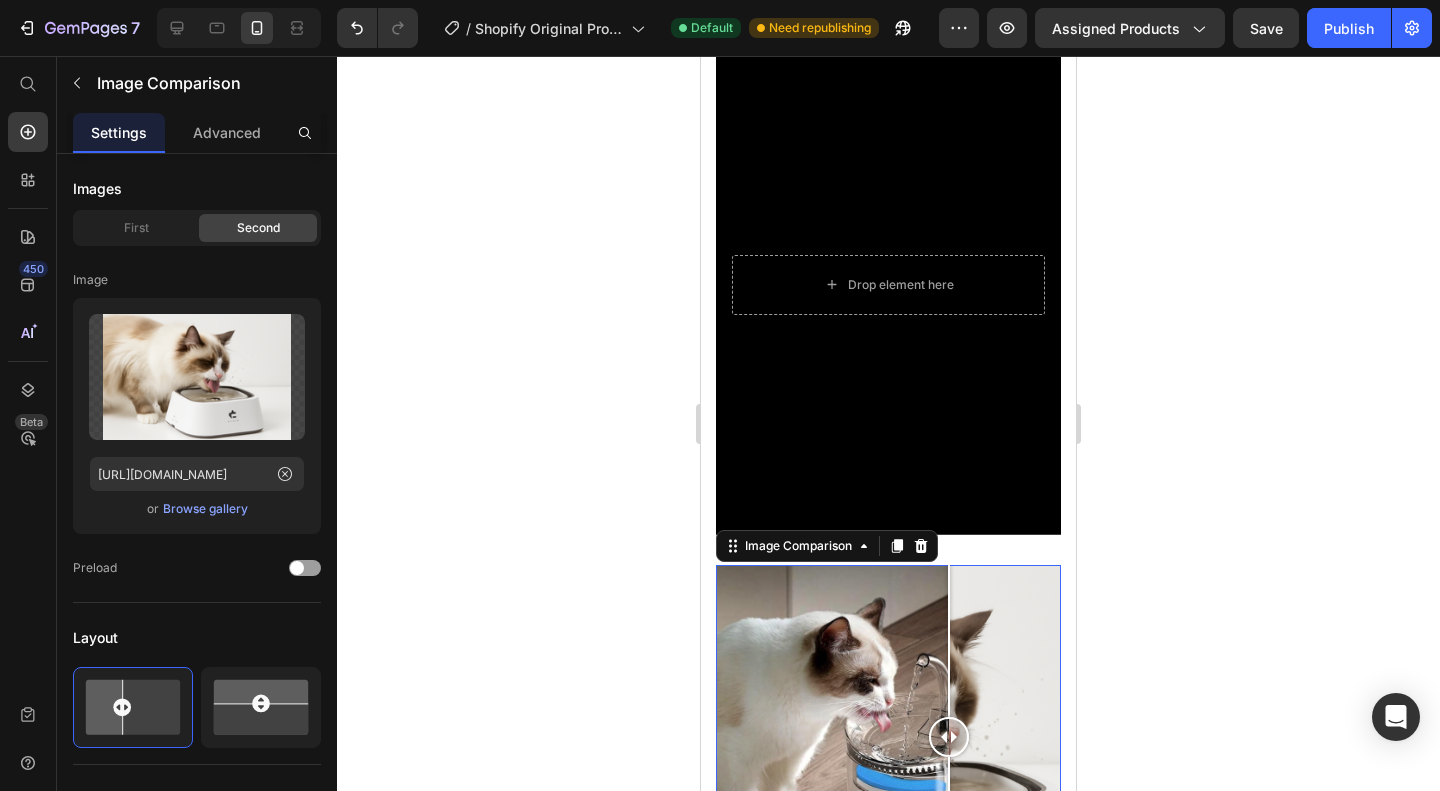 click at bounding box center (888, 285) 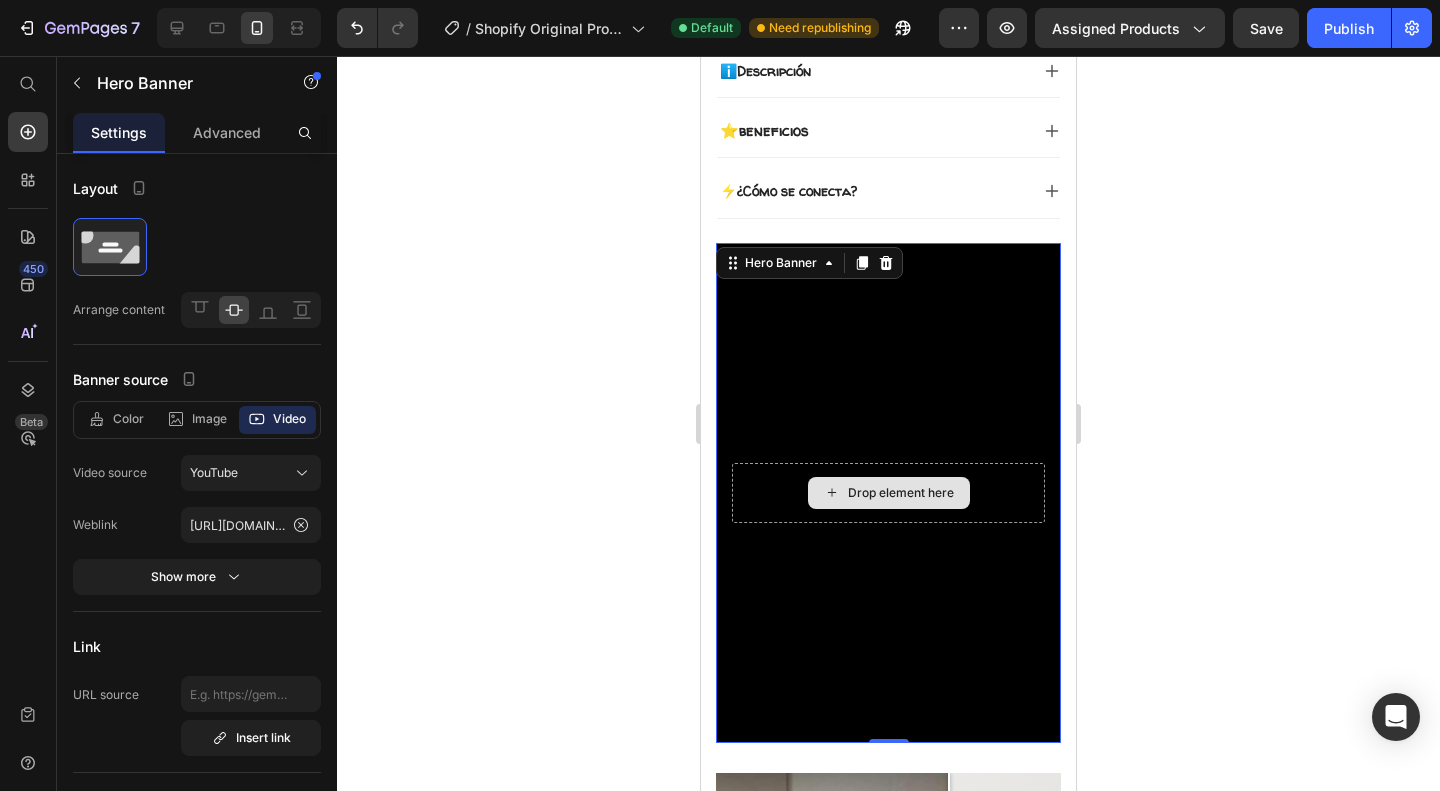 scroll, scrollTop: 808, scrollLeft: 0, axis: vertical 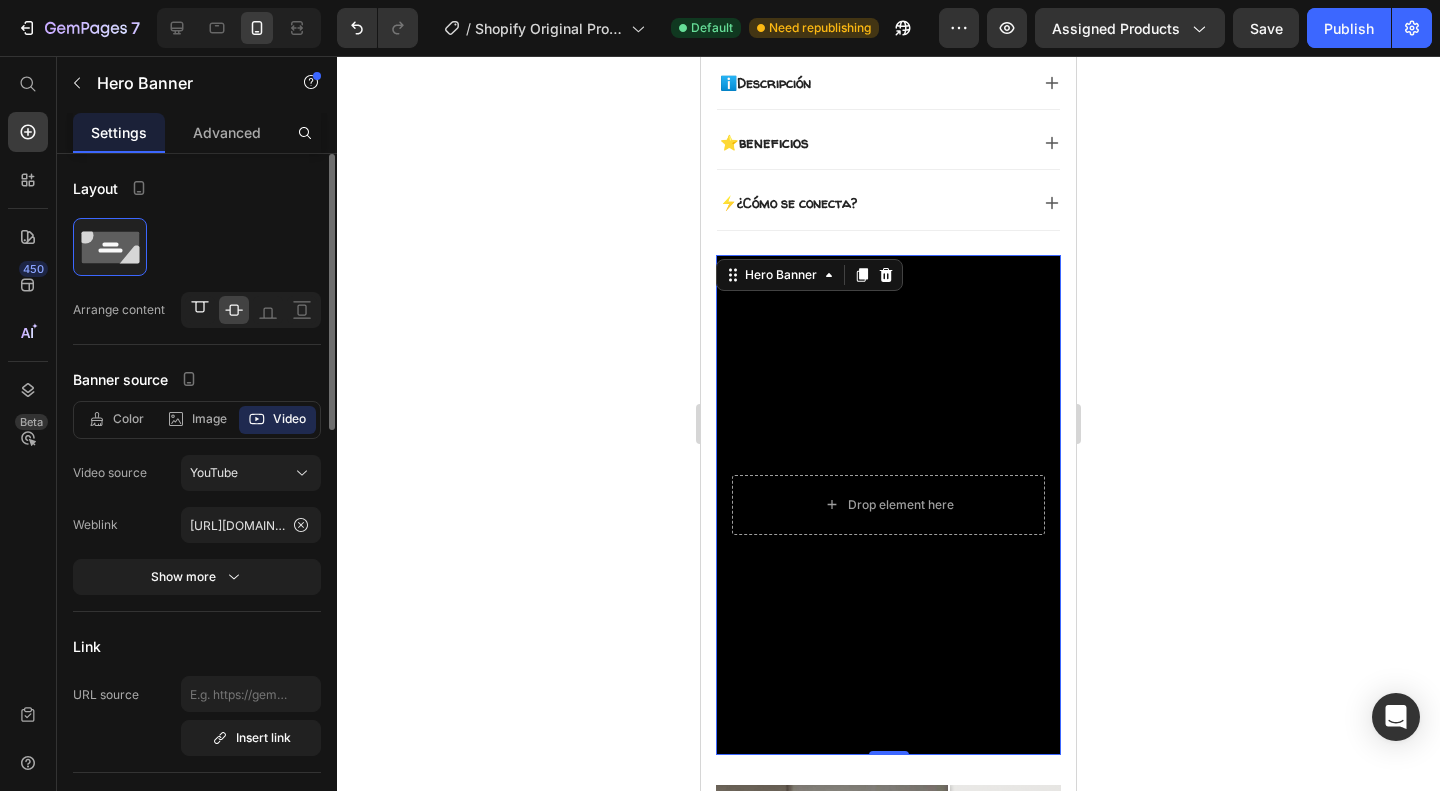 click 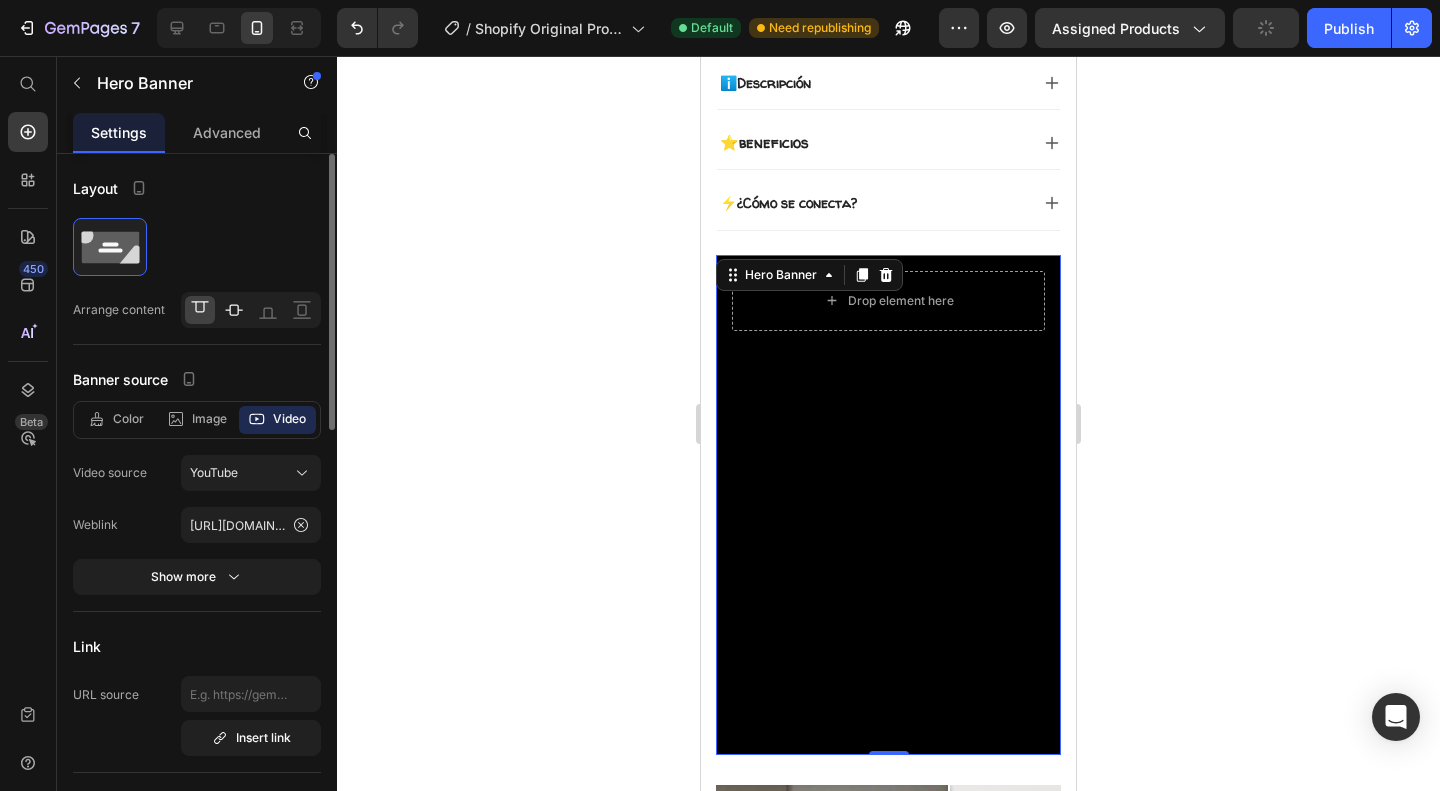 click 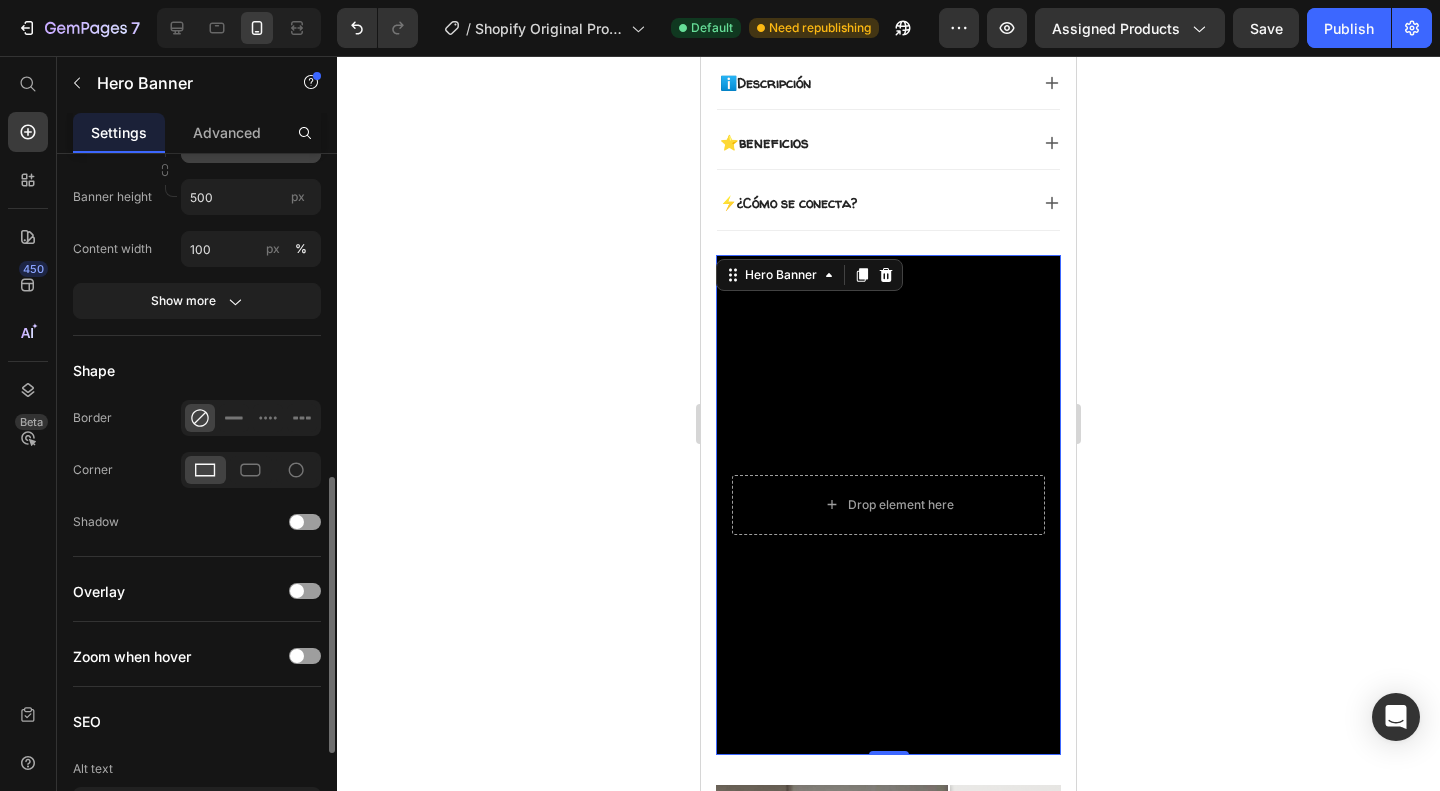 scroll, scrollTop: 816, scrollLeft: 0, axis: vertical 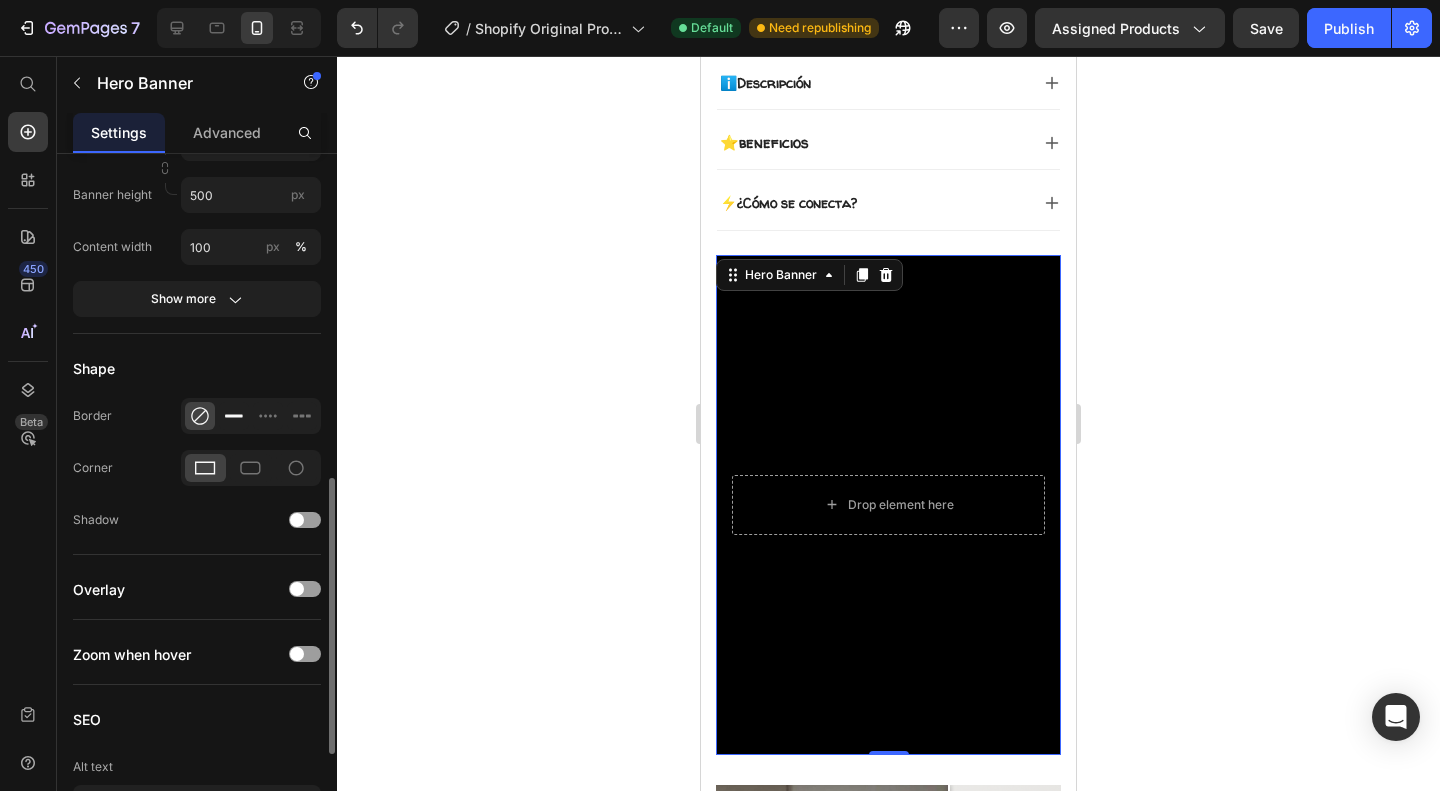click 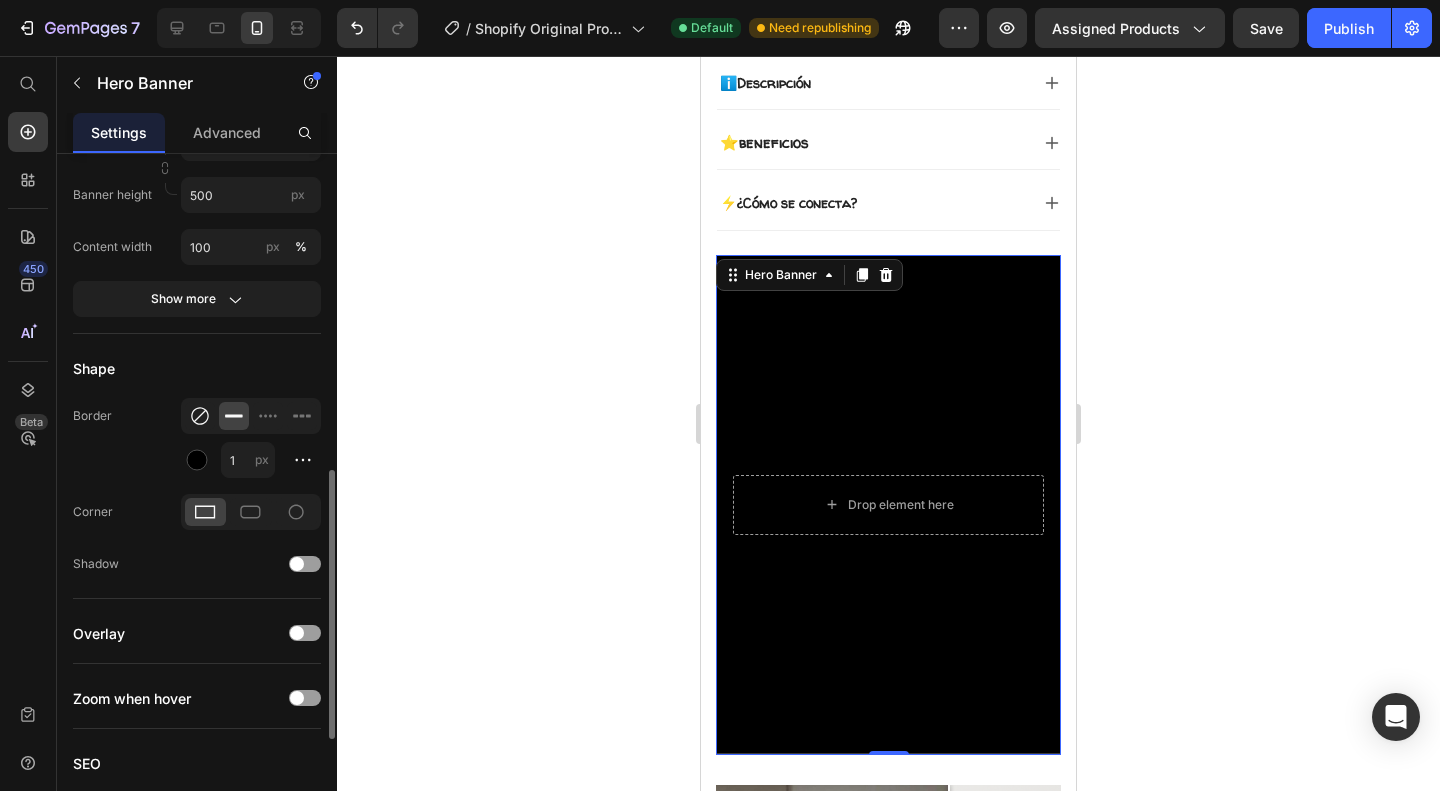 click 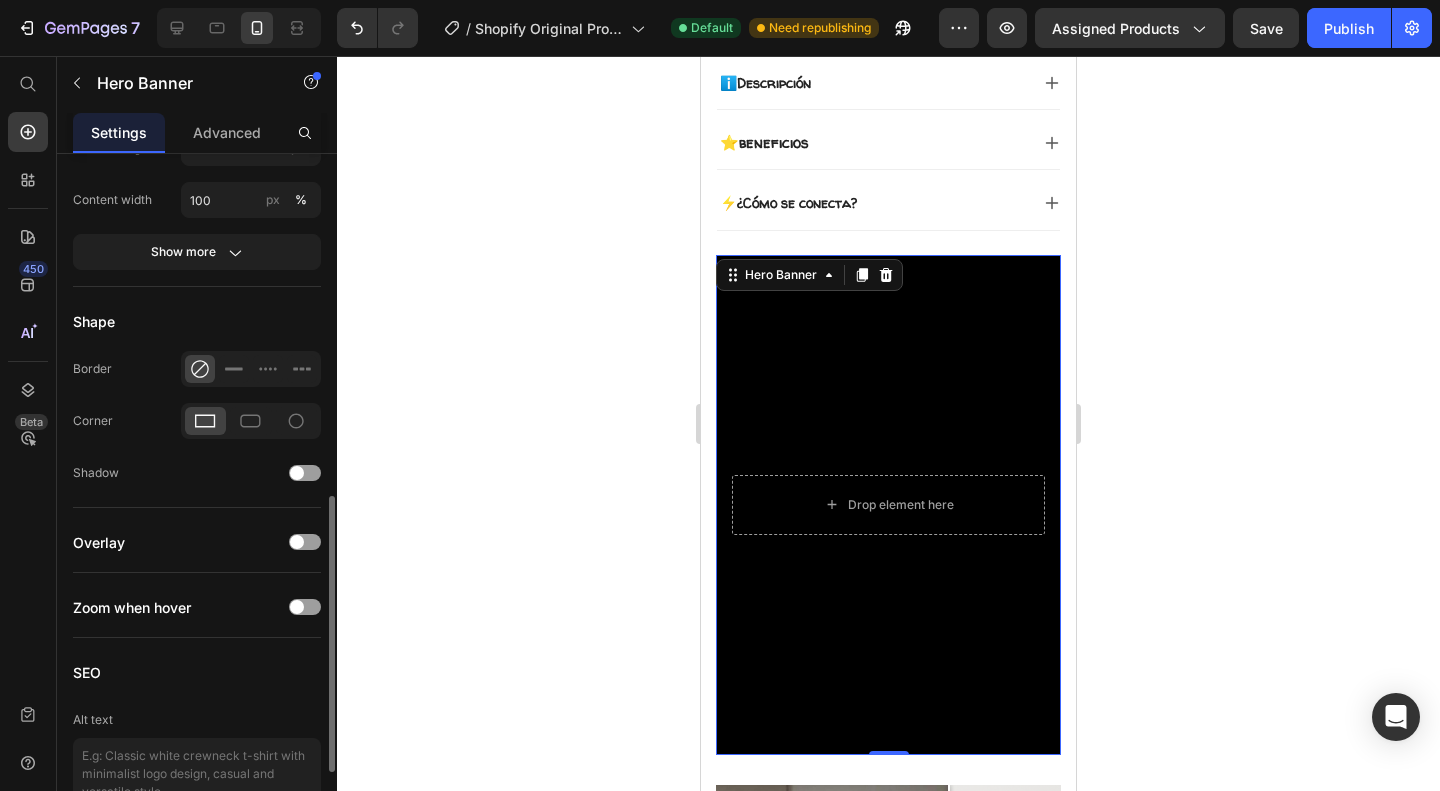 scroll, scrollTop: 862, scrollLeft: 0, axis: vertical 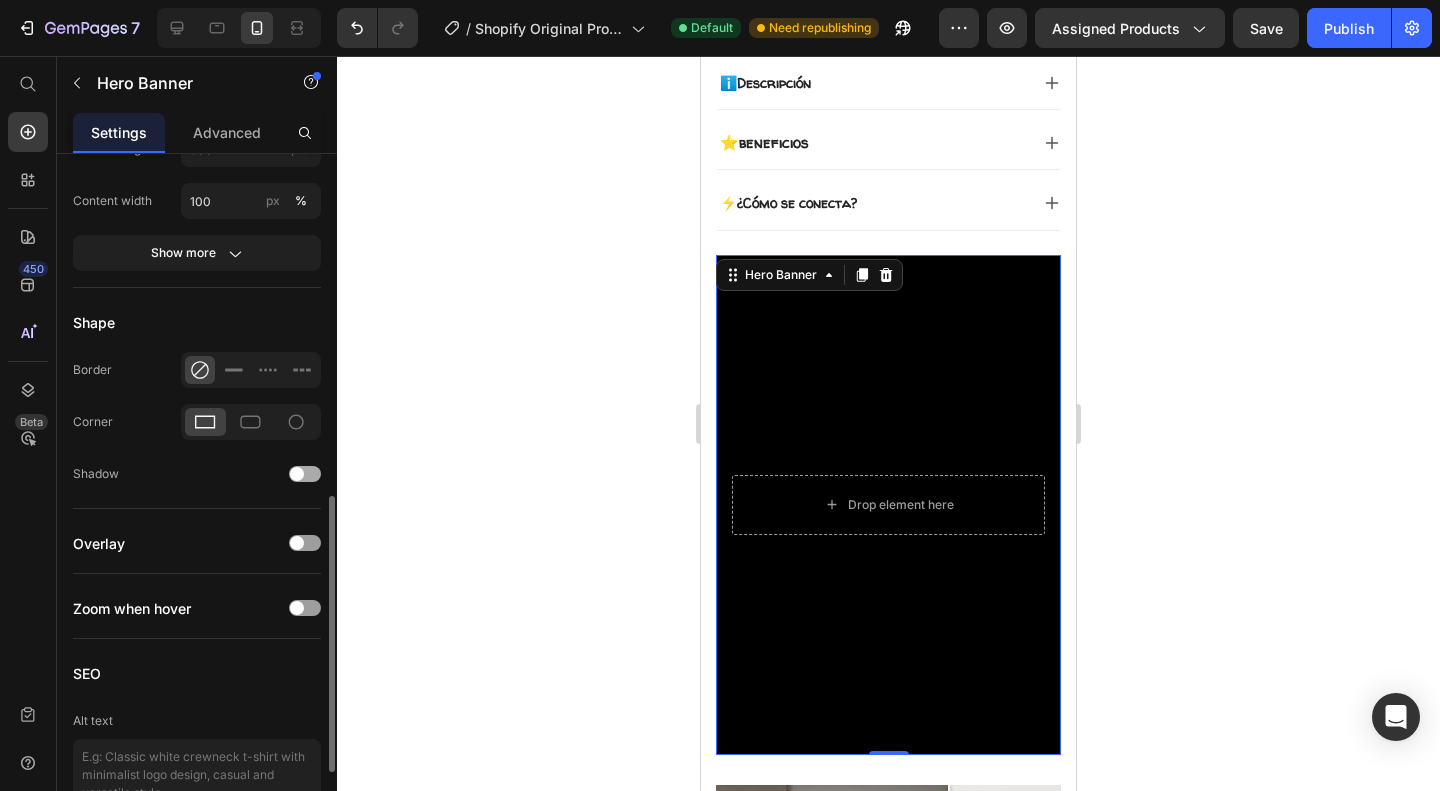 click on "Shadow" 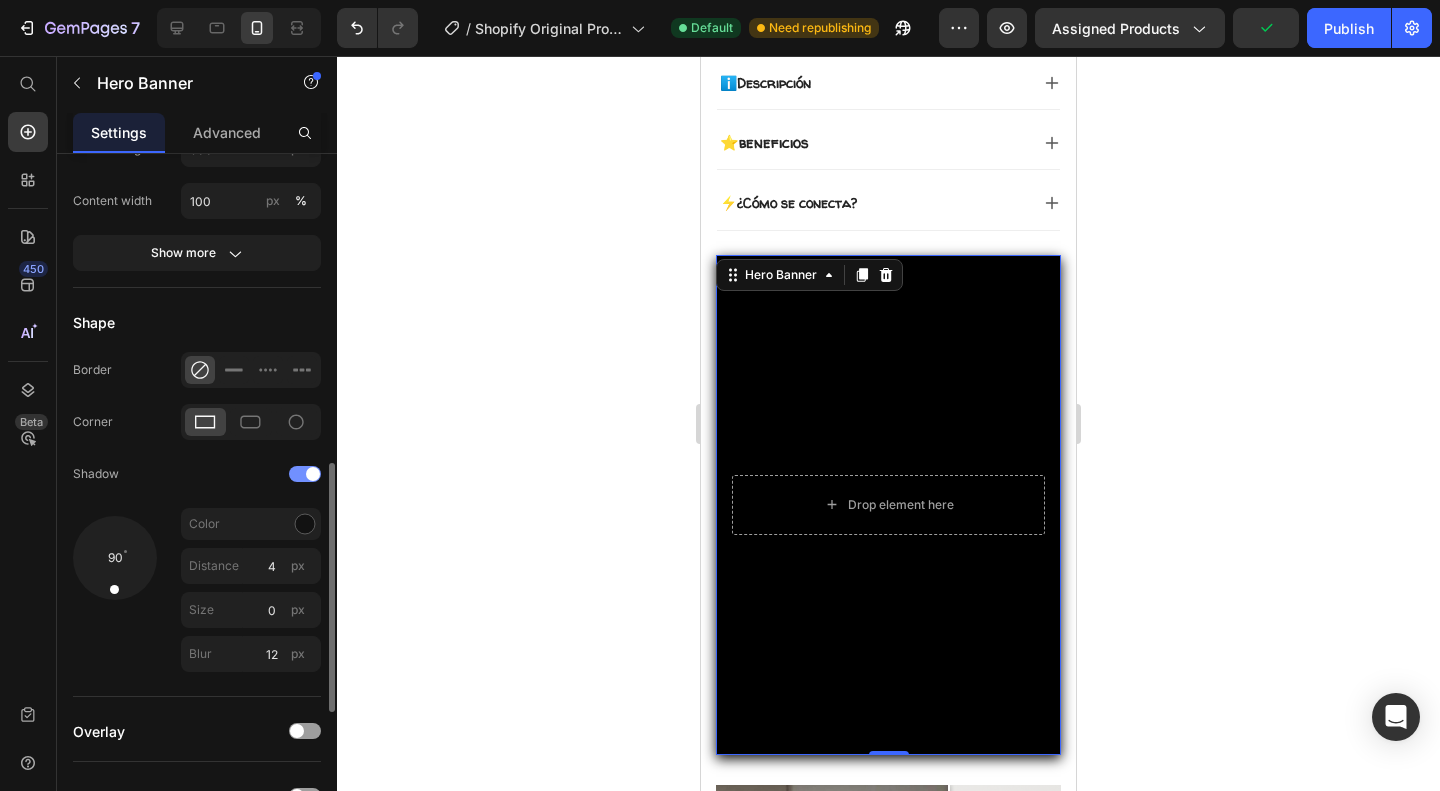 click at bounding box center (313, 474) 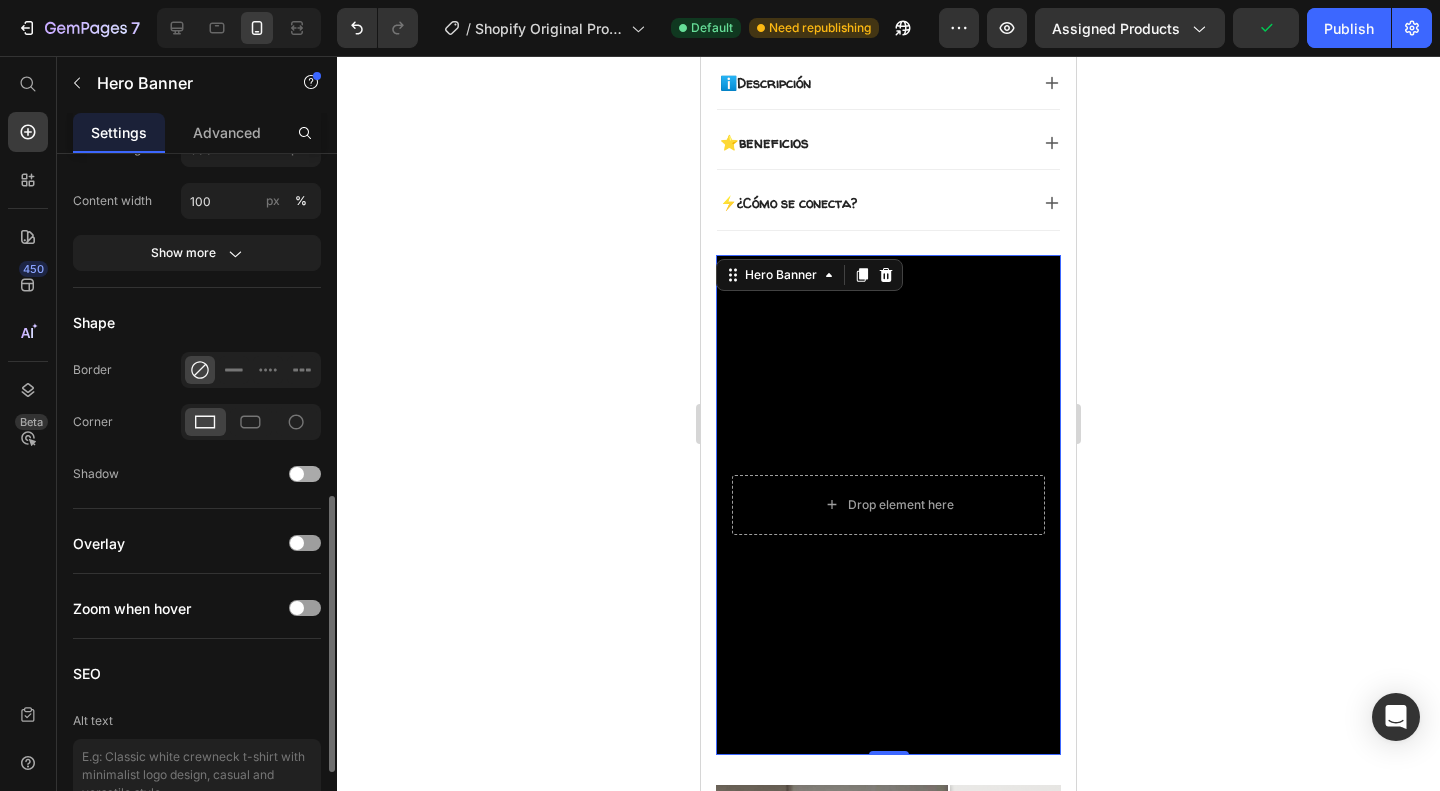 click at bounding box center (305, 474) 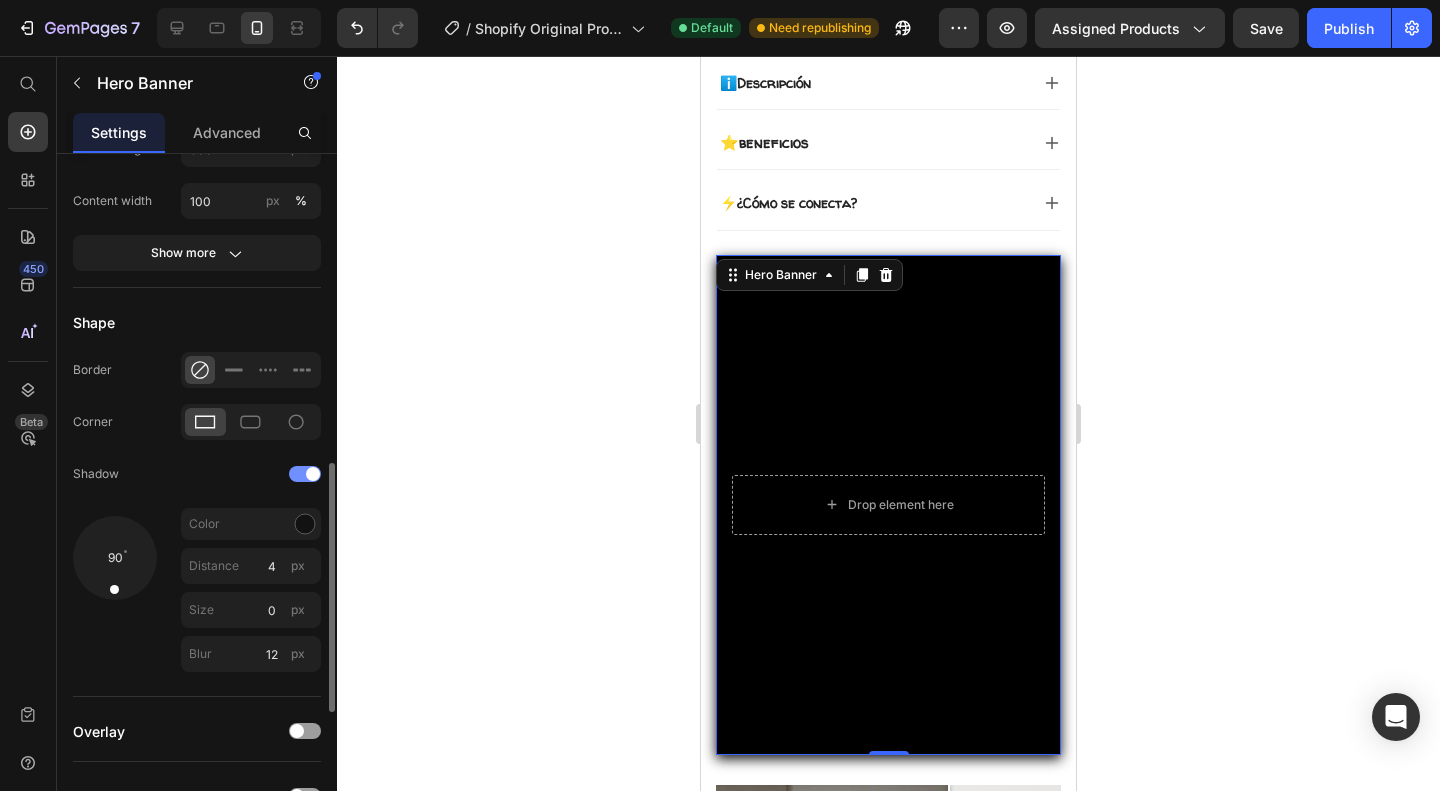 click at bounding box center (313, 474) 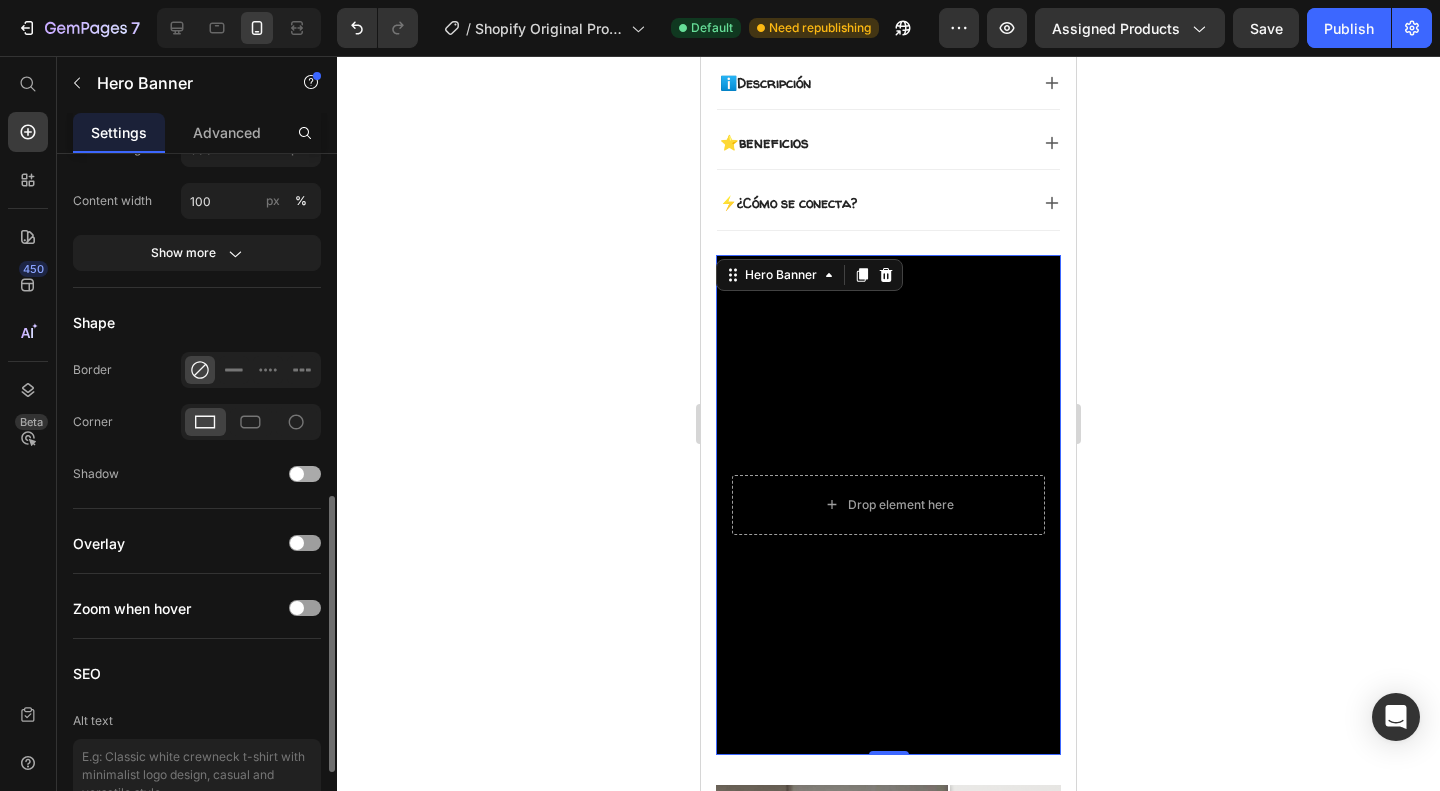 click at bounding box center (305, 474) 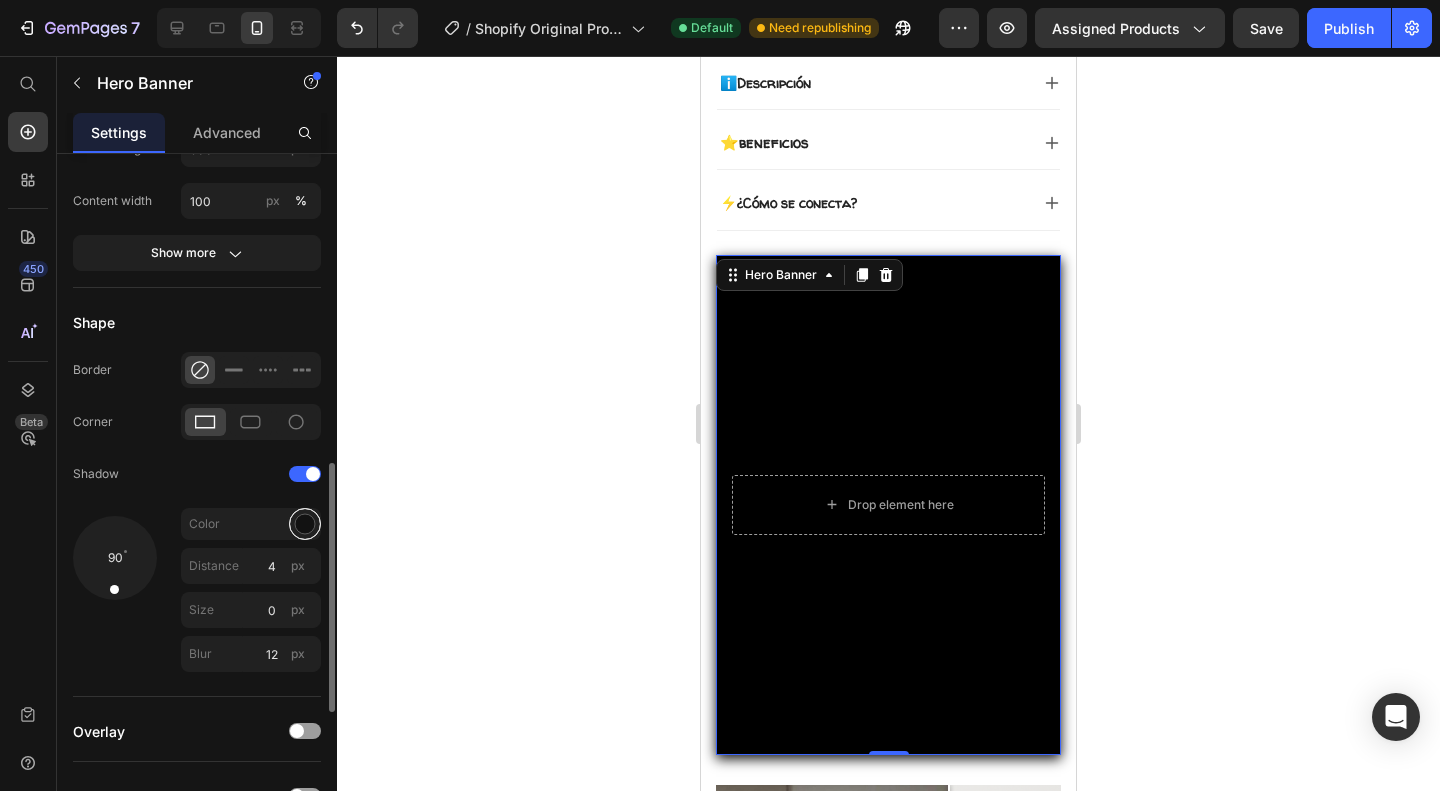 click at bounding box center (305, 524) 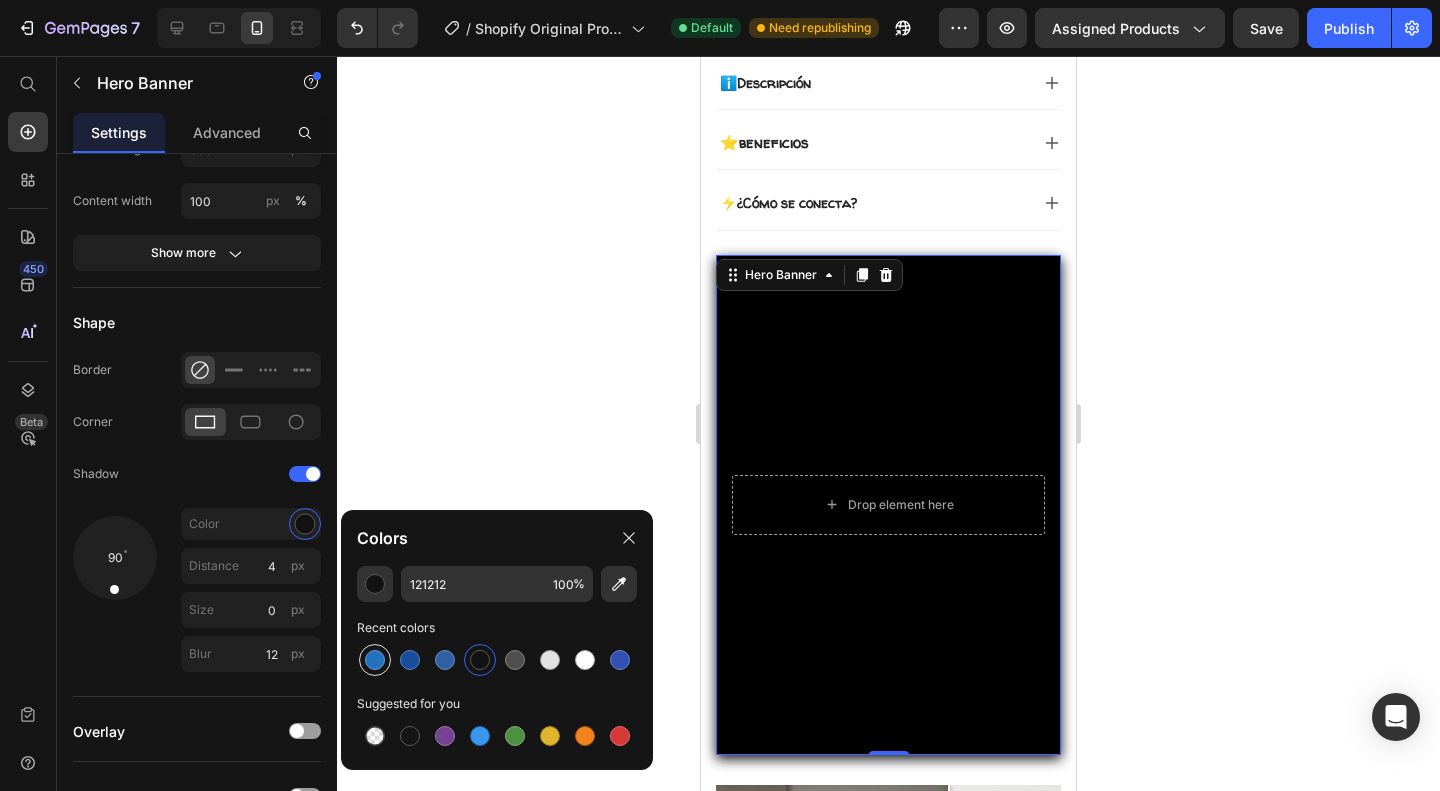 click at bounding box center [375, 660] 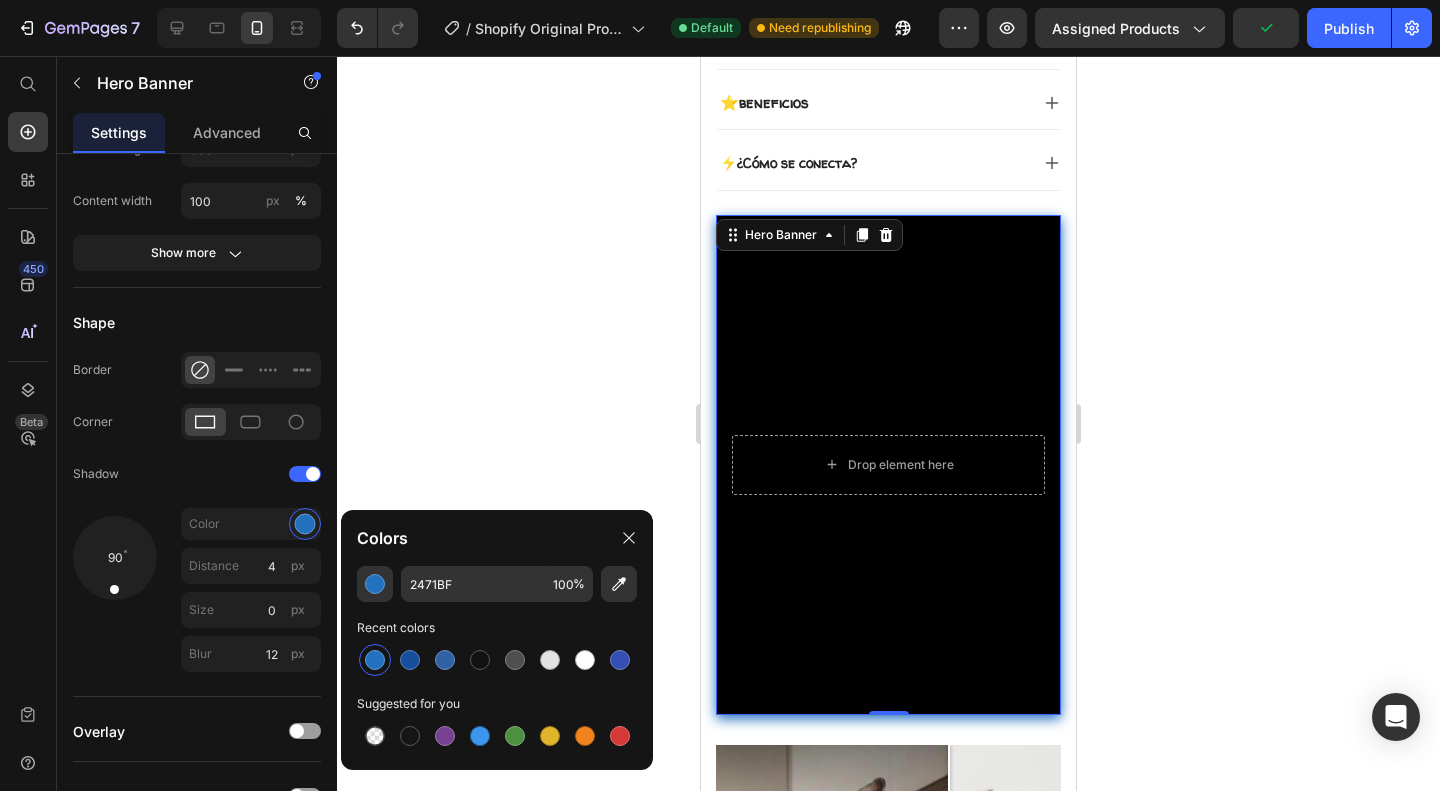 scroll, scrollTop: 853, scrollLeft: 0, axis: vertical 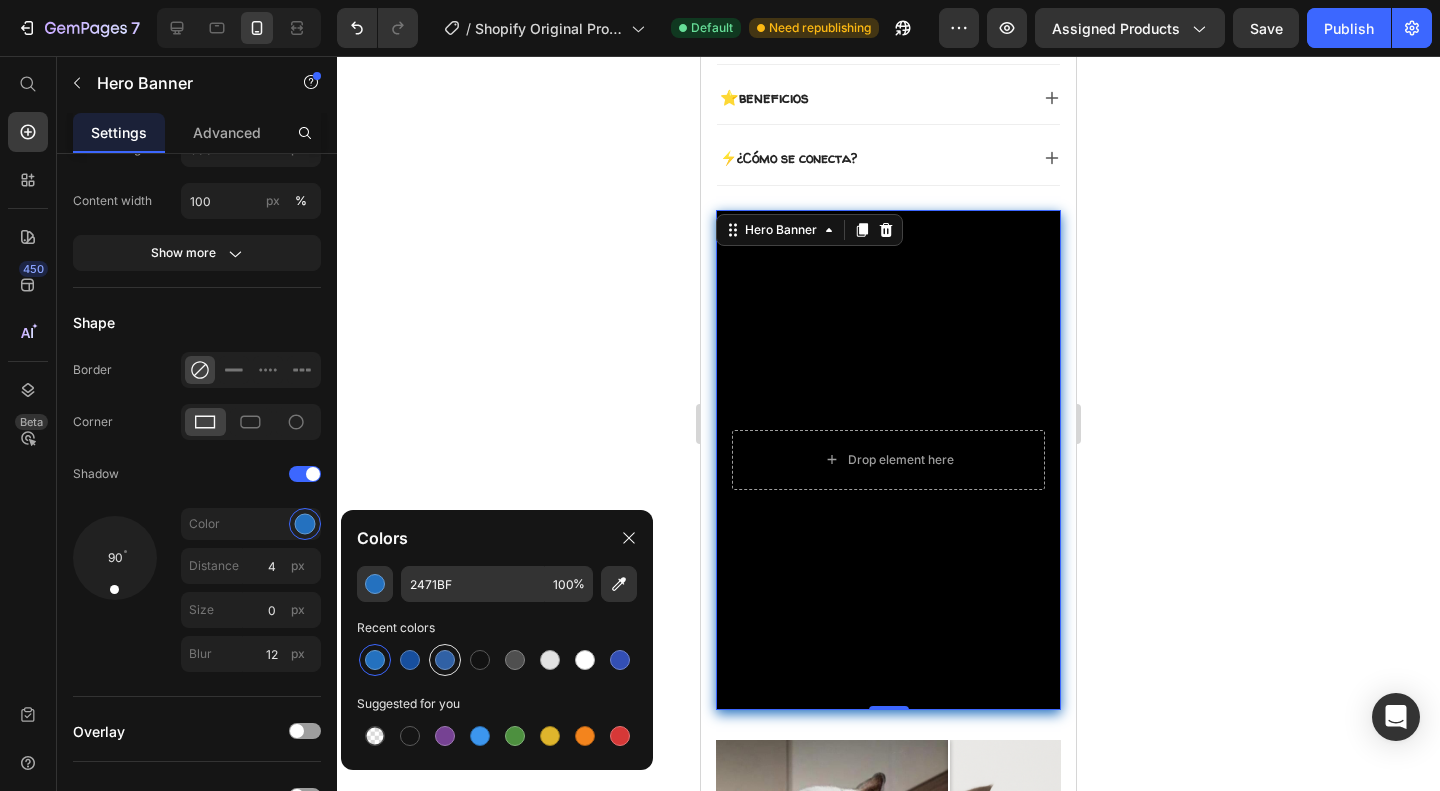 click at bounding box center (445, 660) 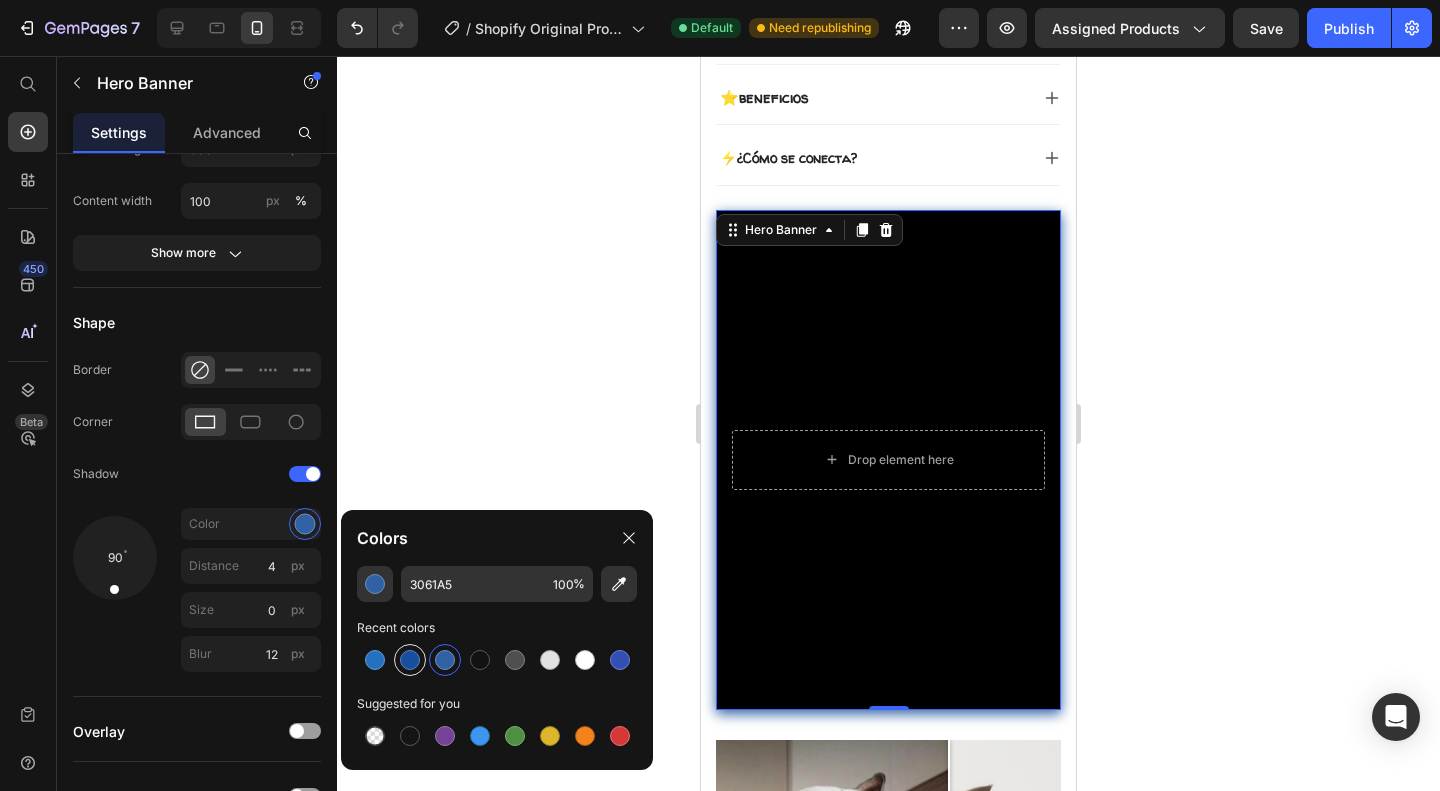click at bounding box center [410, 660] 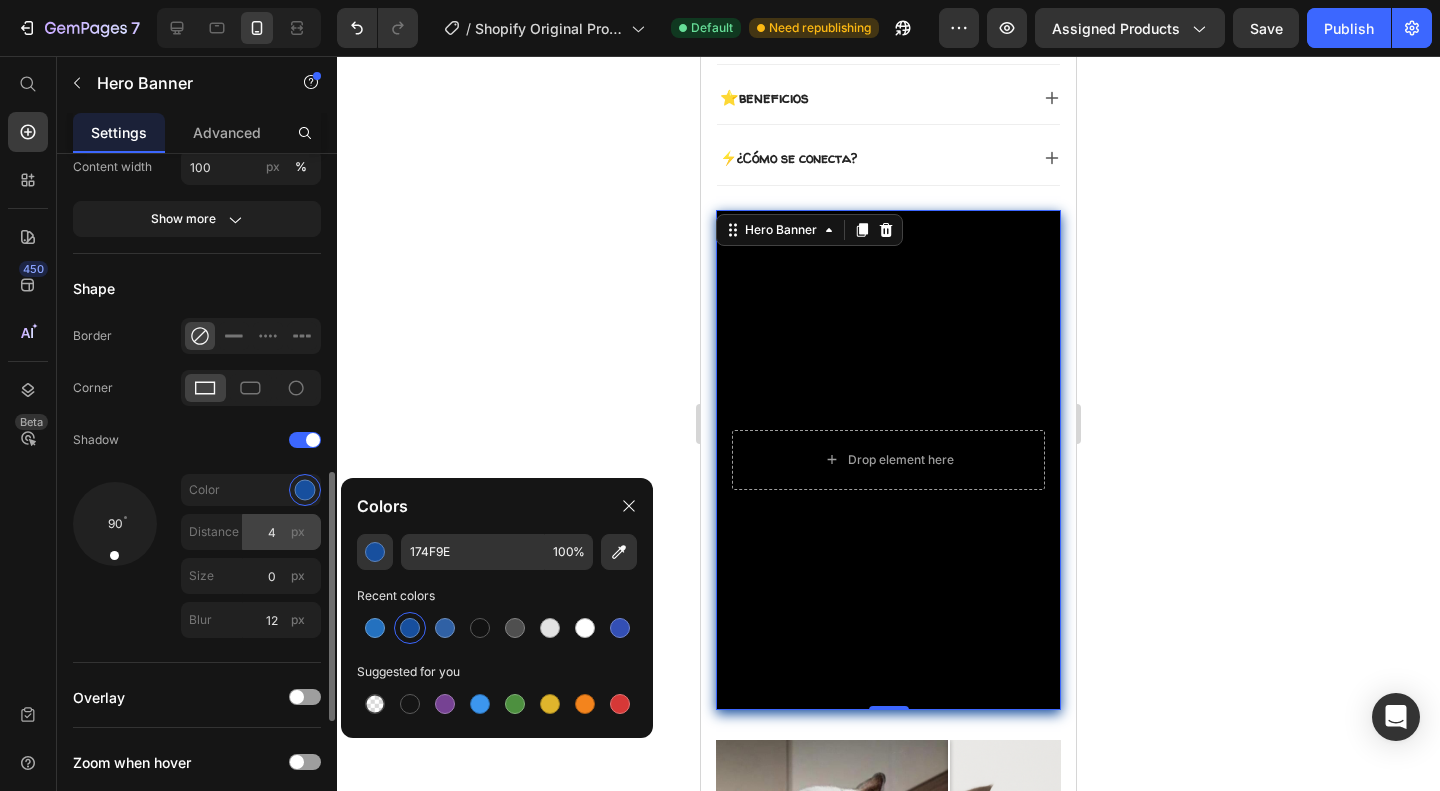 scroll, scrollTop: 897, scrollLeft: 0, axis: vertical 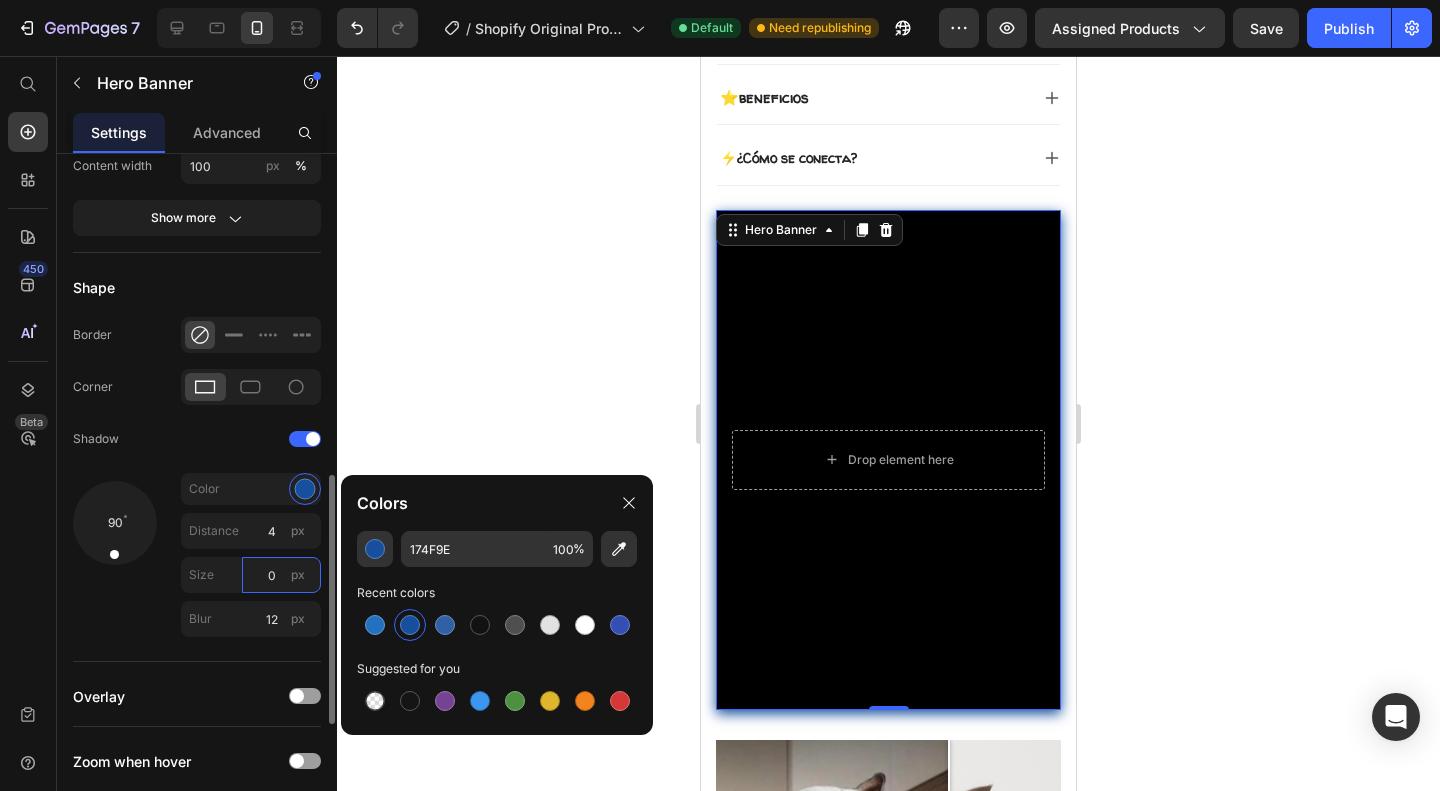 click on "0" at bounding box center [281, 575] 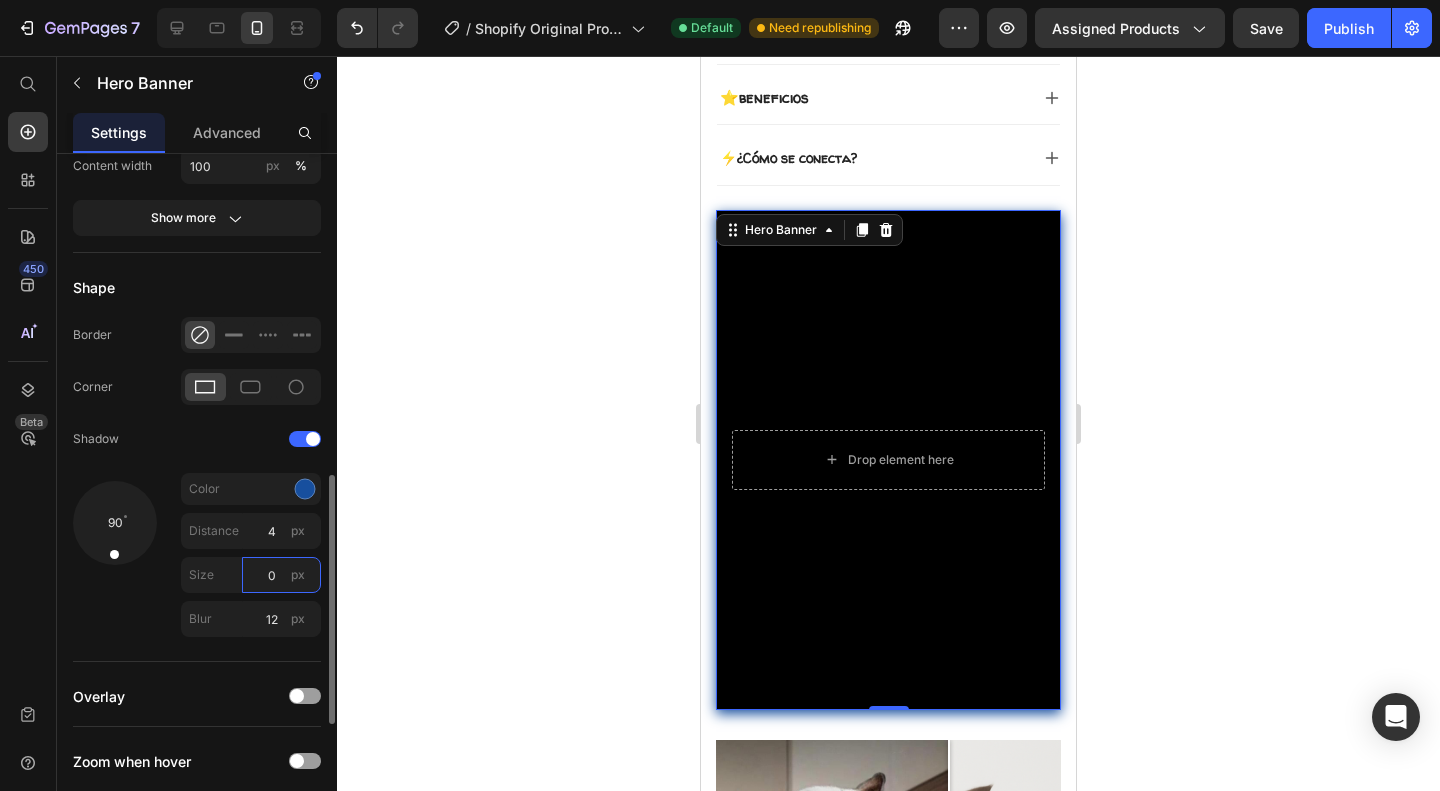 click on "0" at bounding box center [281, 575] 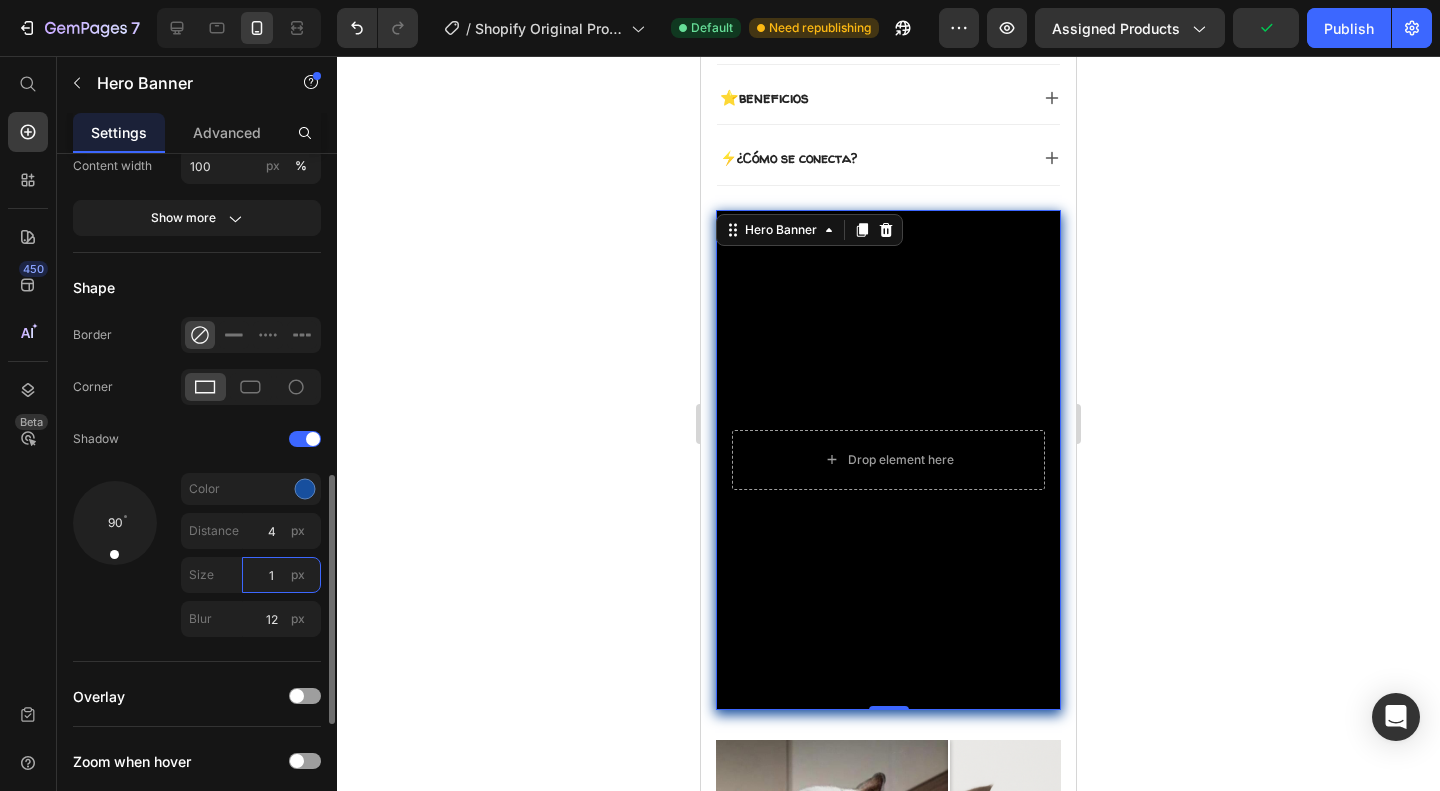 click on "1" at bounding box center (281, 575) 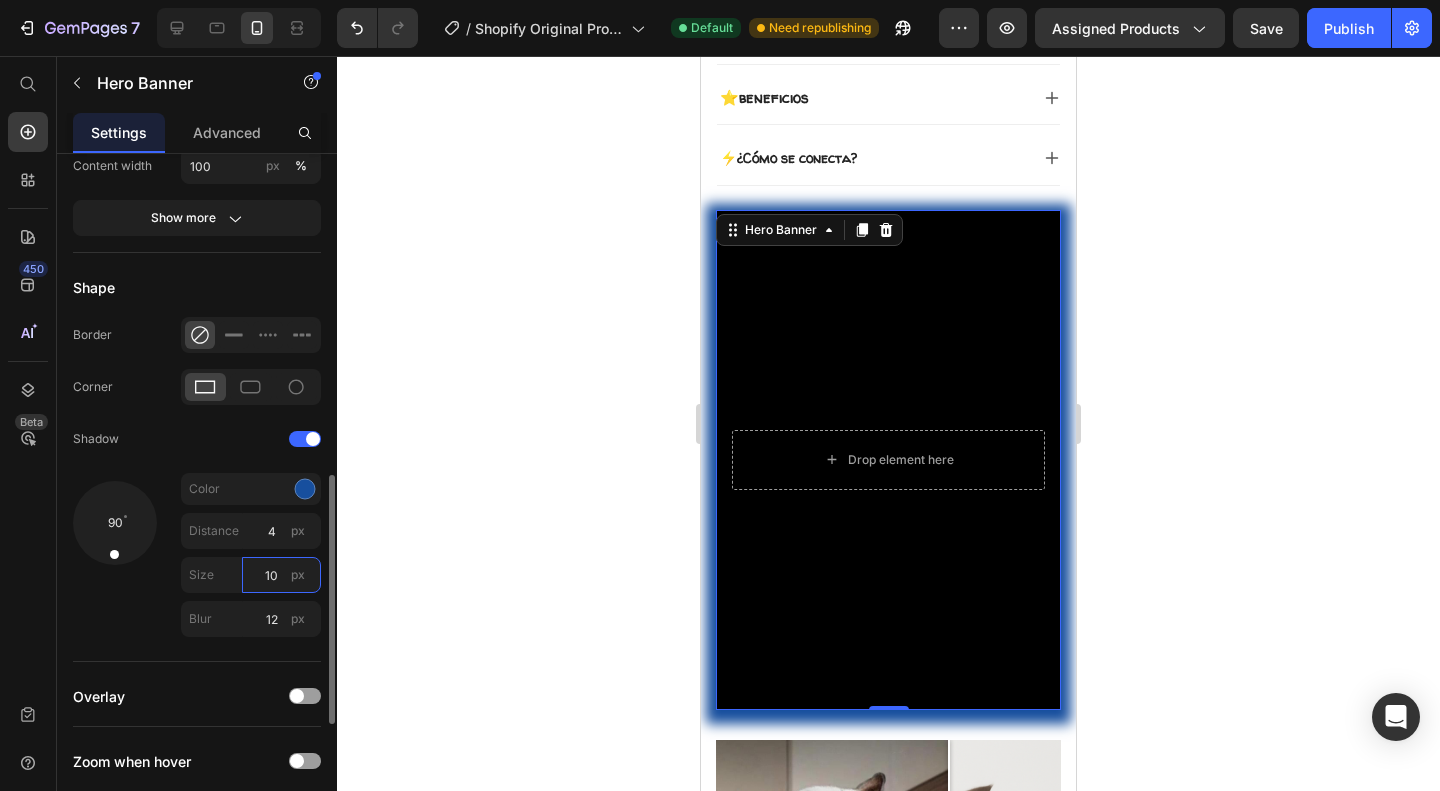 click on "10" at bounding box center (281, 575) 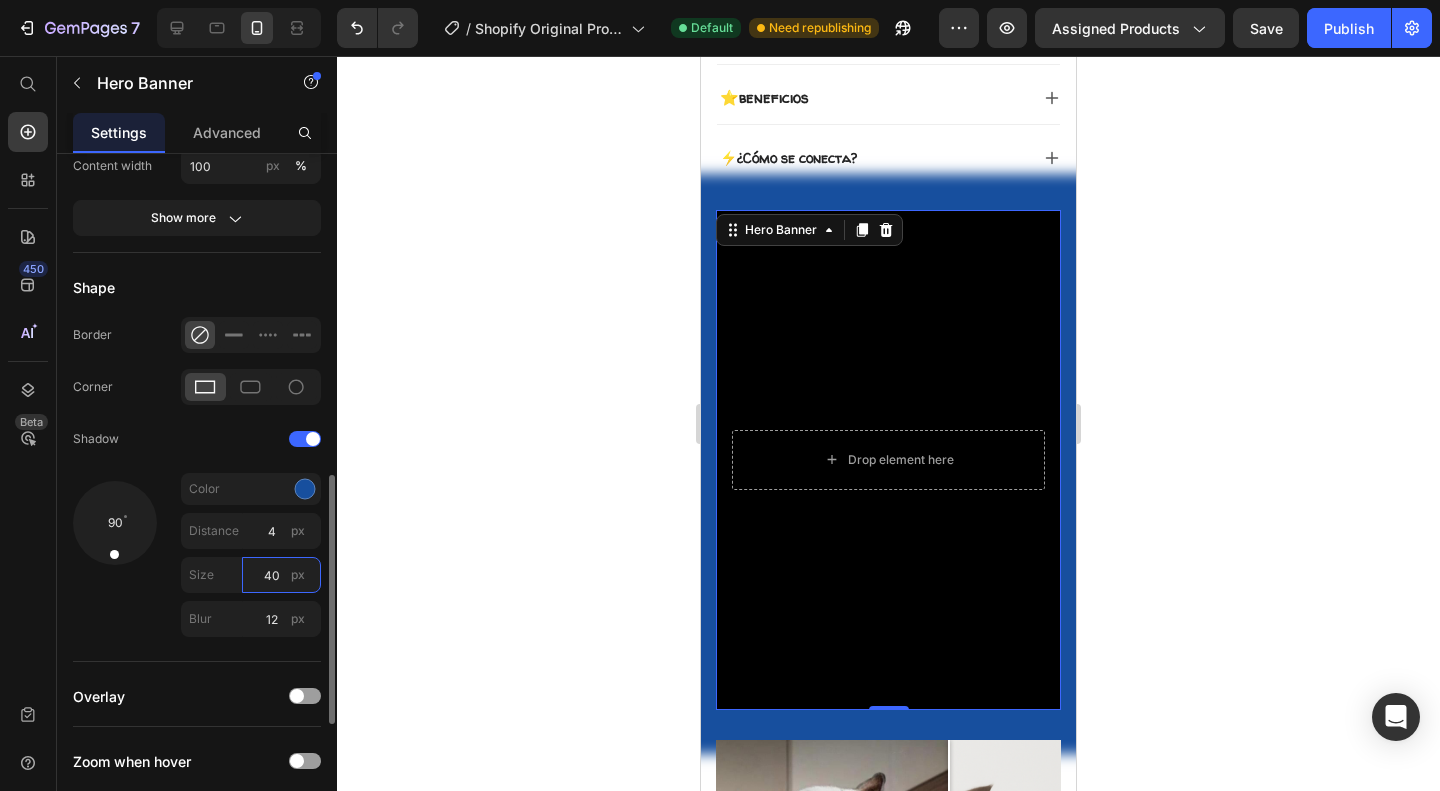 click on "40" at bounding box center (281, 575) 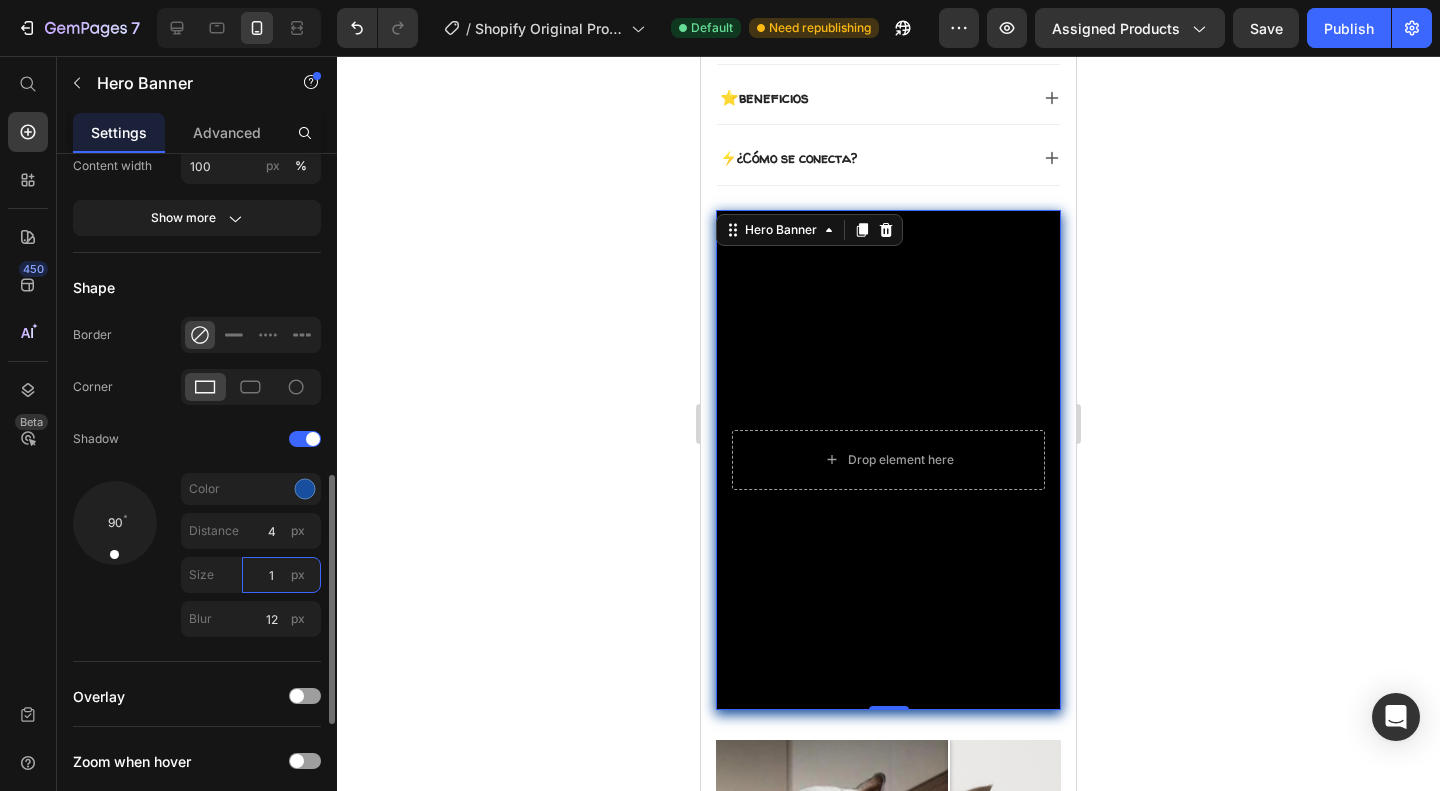 type on "1" 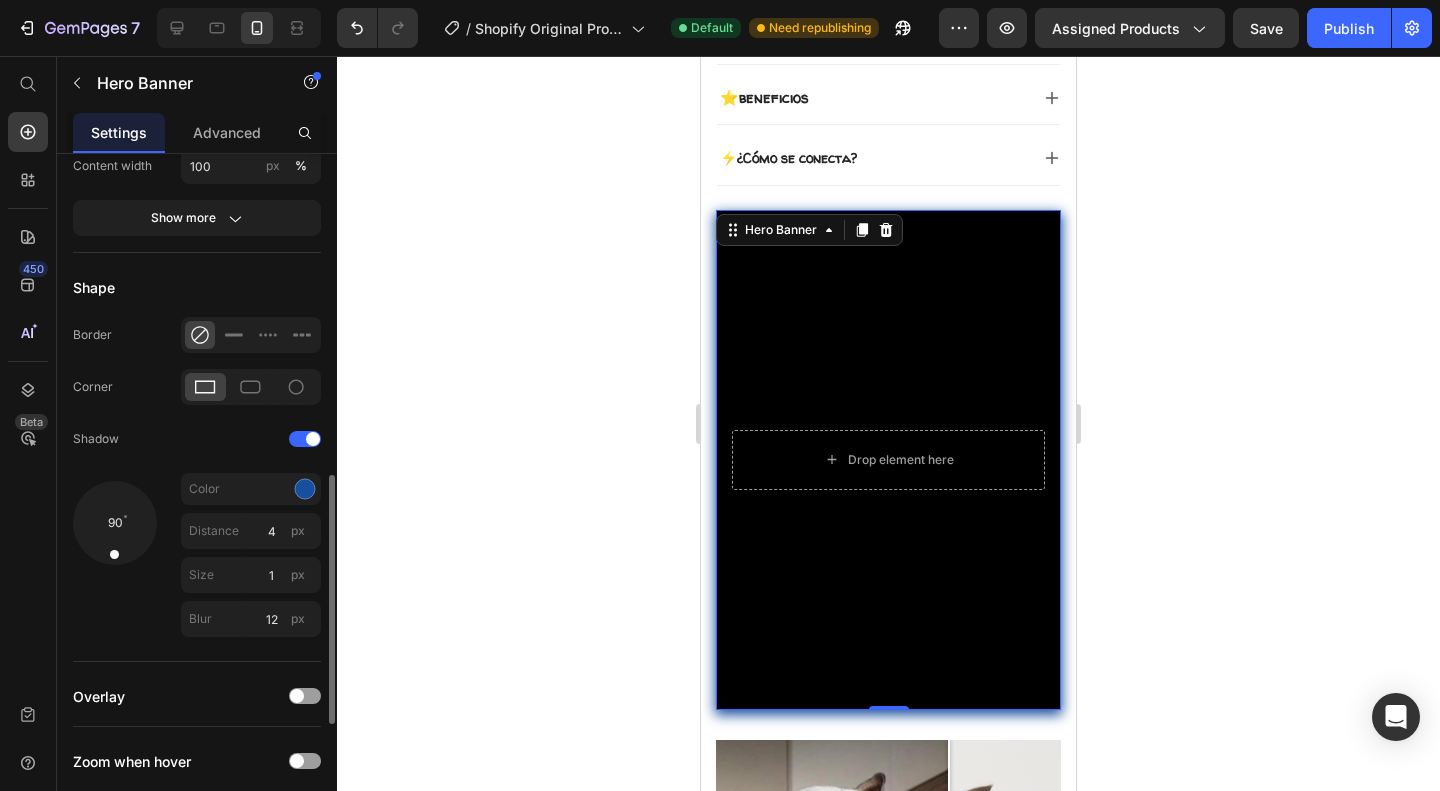 click on "90" at bounding box center [115, 559] 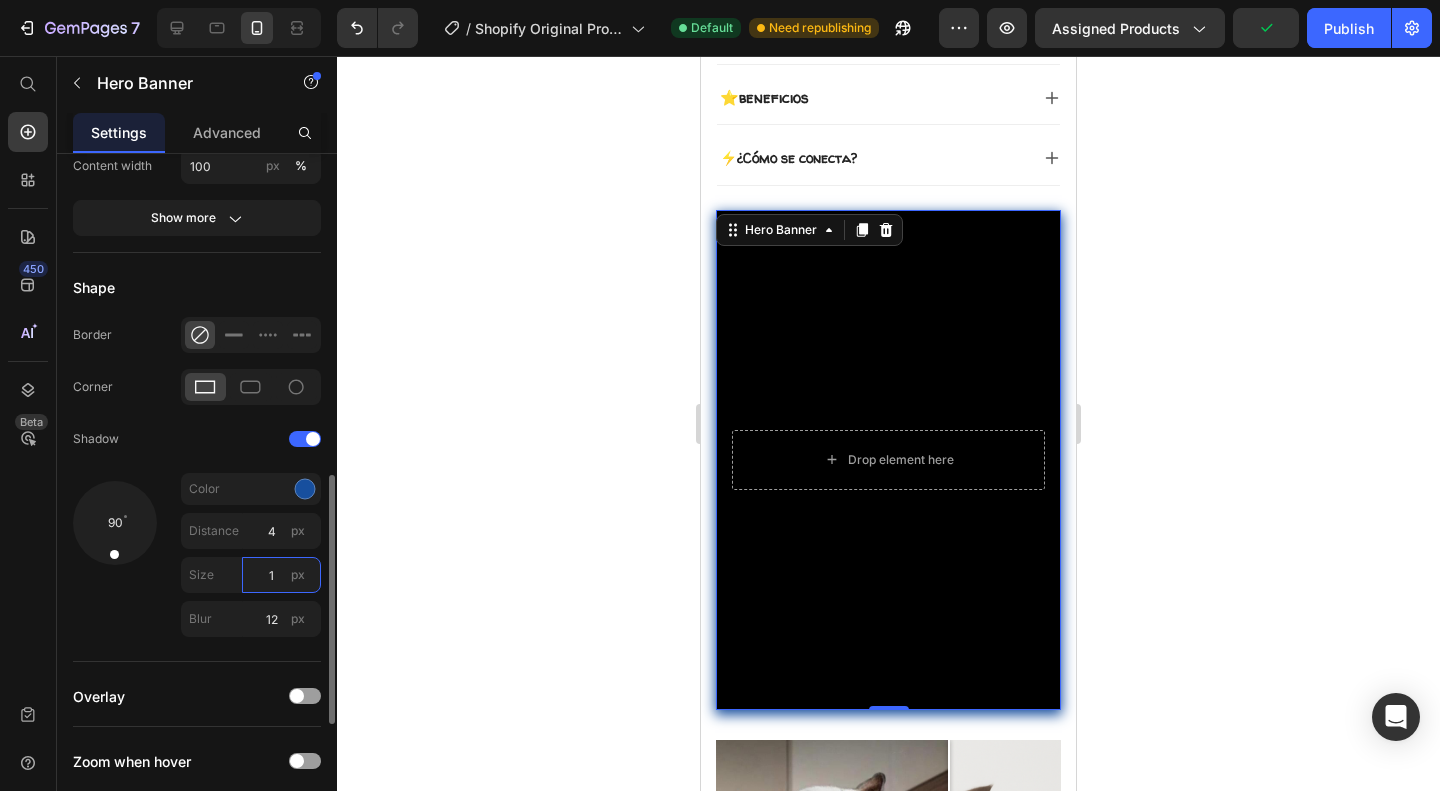 click on "1" at bounding box center [281, 575] 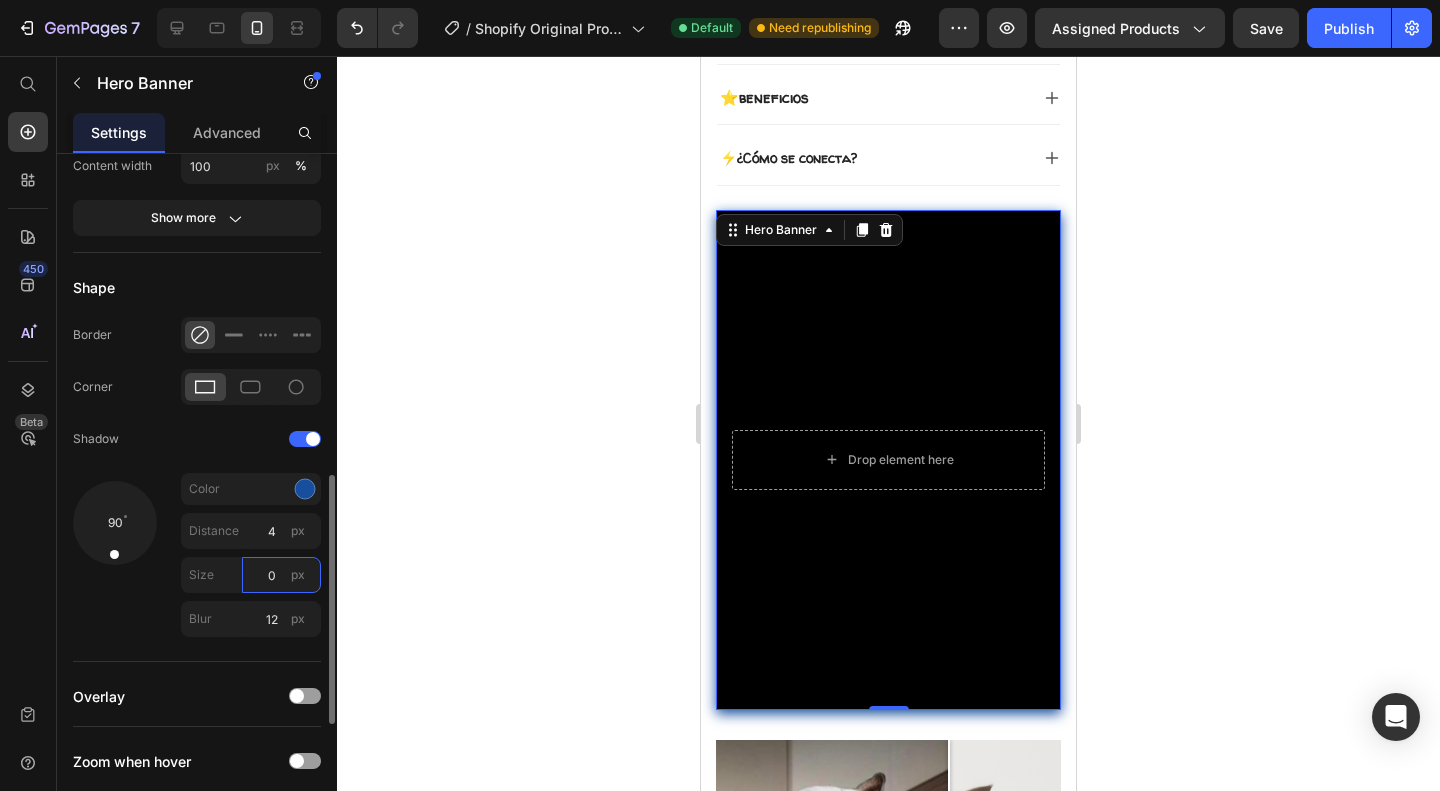 type on "0" 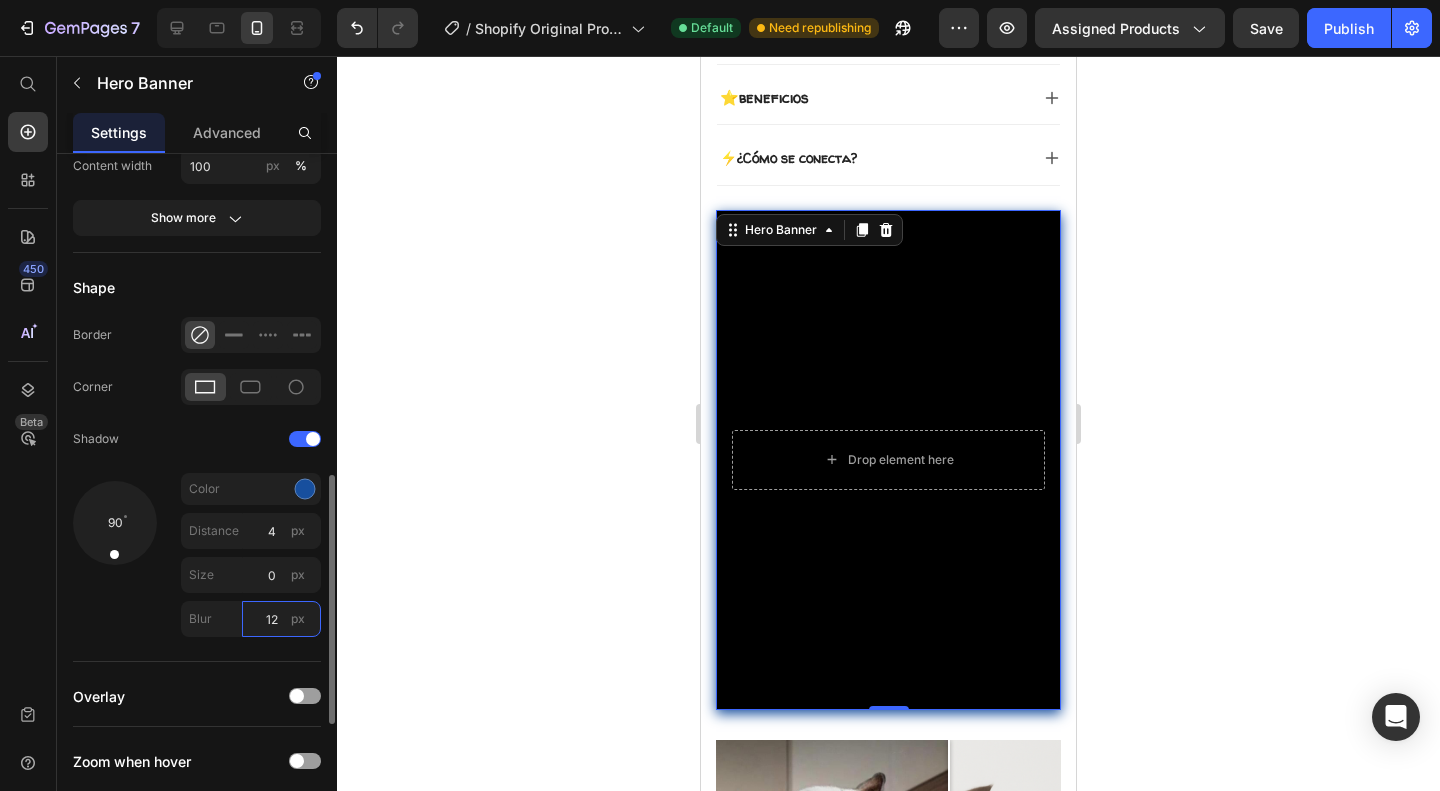 click on "12" at bounding box center (281, 619) 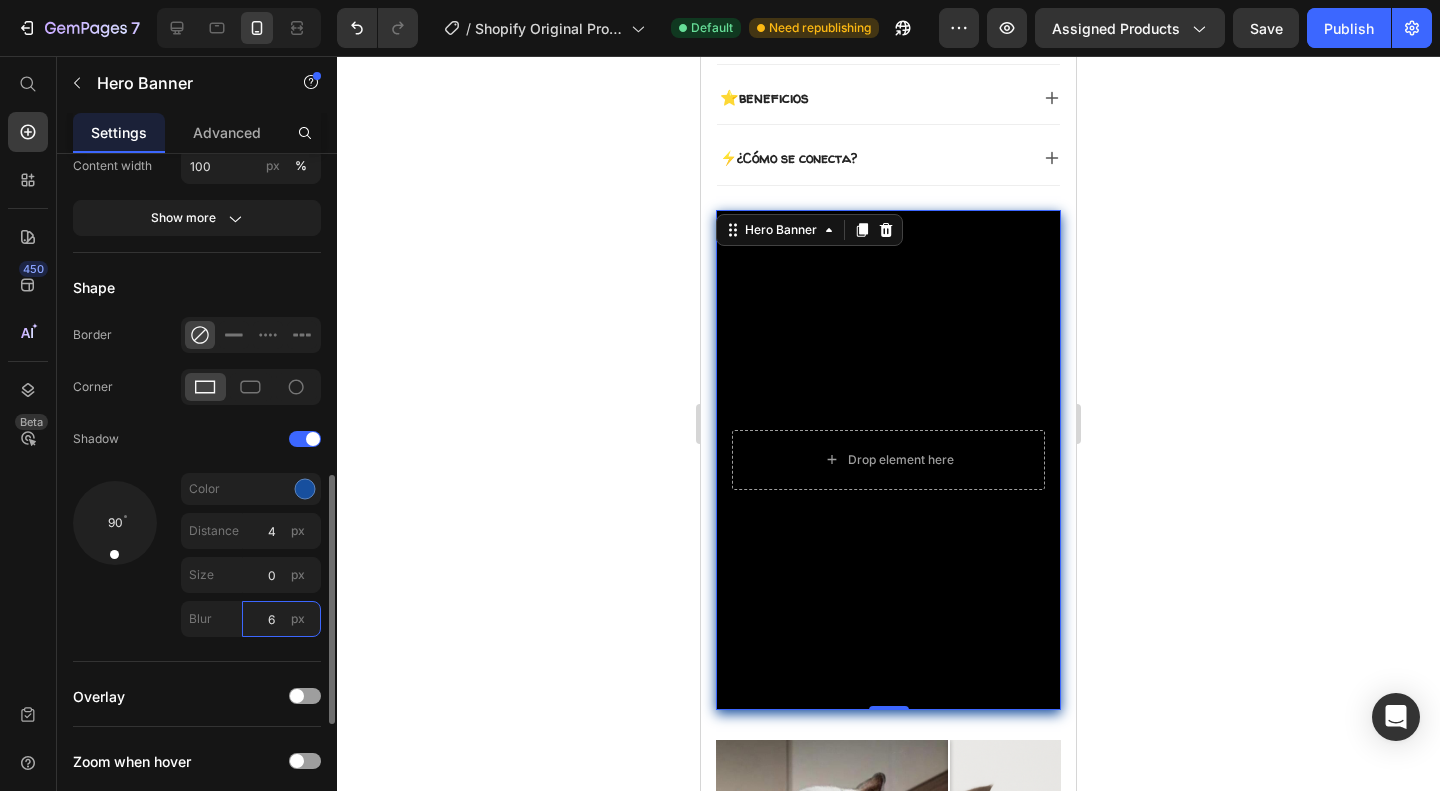 type on "6" 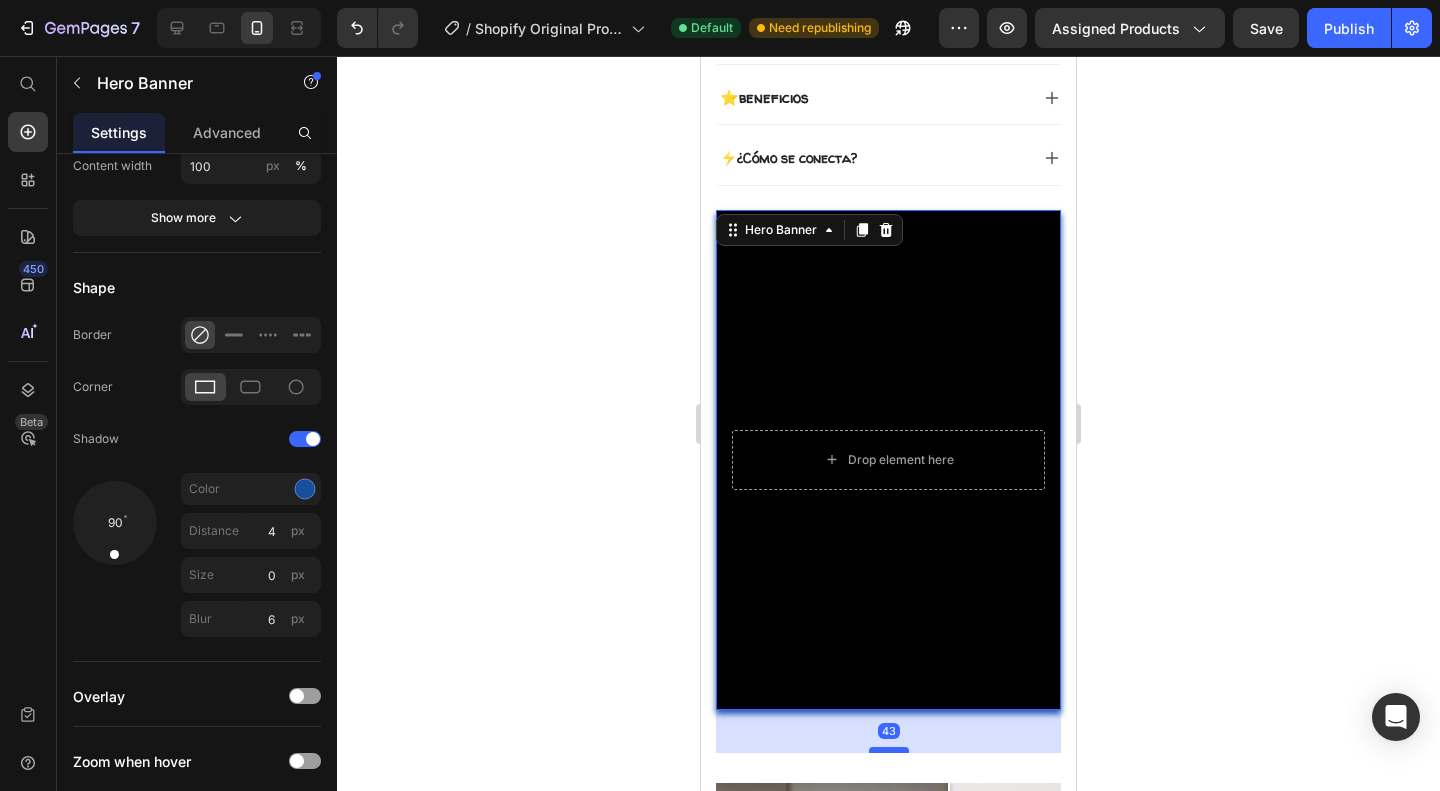 drag, startPoint x: 892, startPoint y: 686, endPoint x: 898, endPoint y: 729, distance: 43.416588 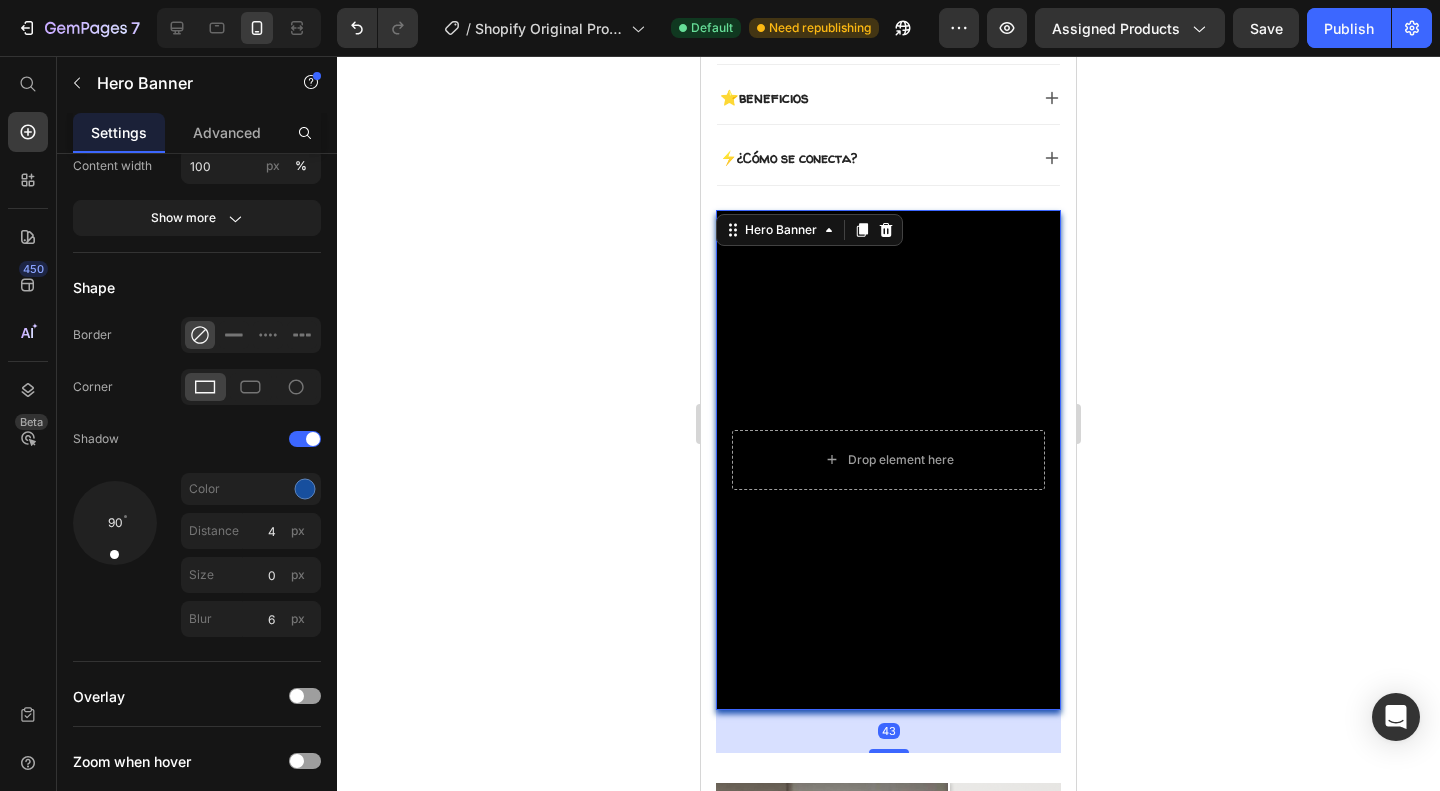 click 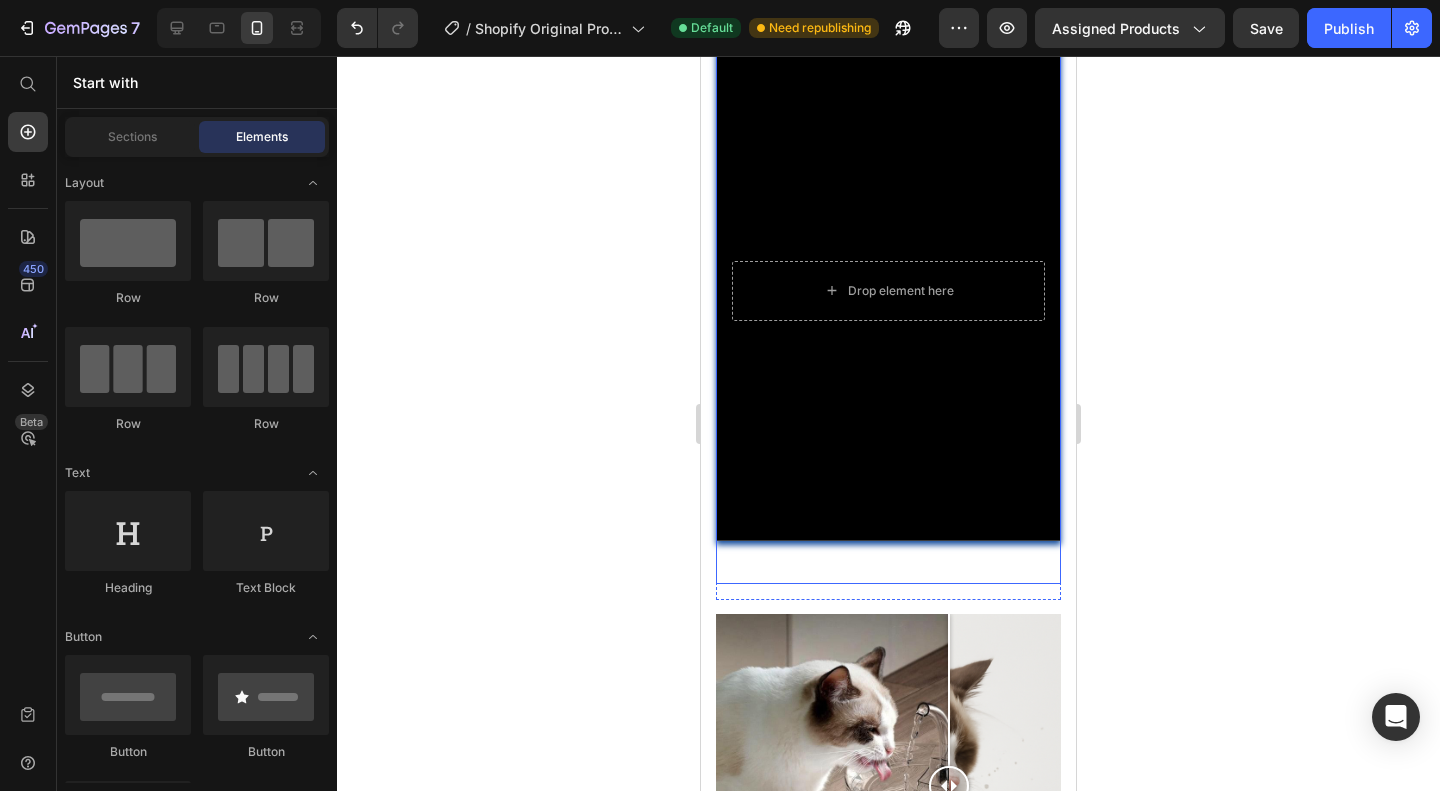 scroll, scrollTop: 1023, scrollLeft: 0, axis: vertical 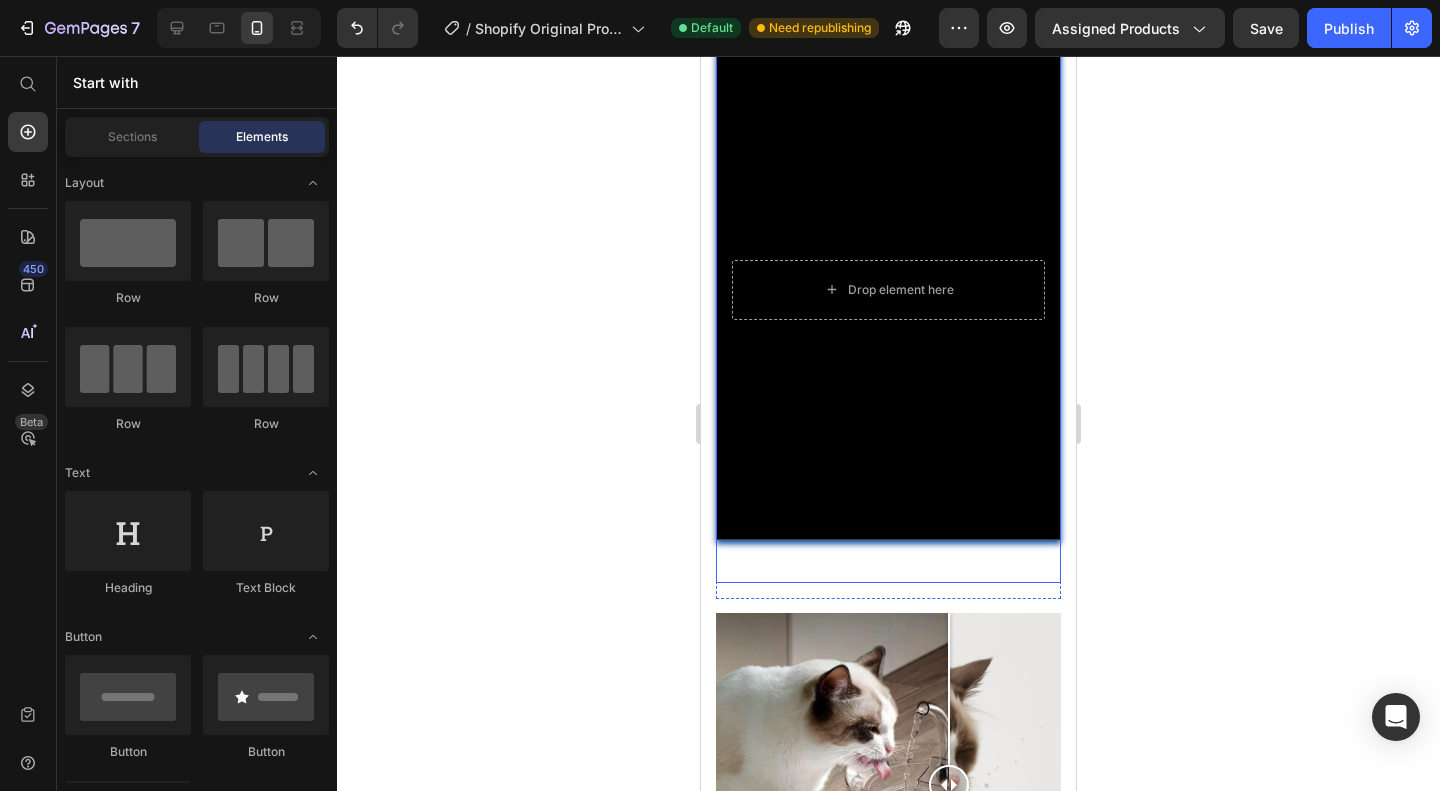 click at bounding box center (888, 785) 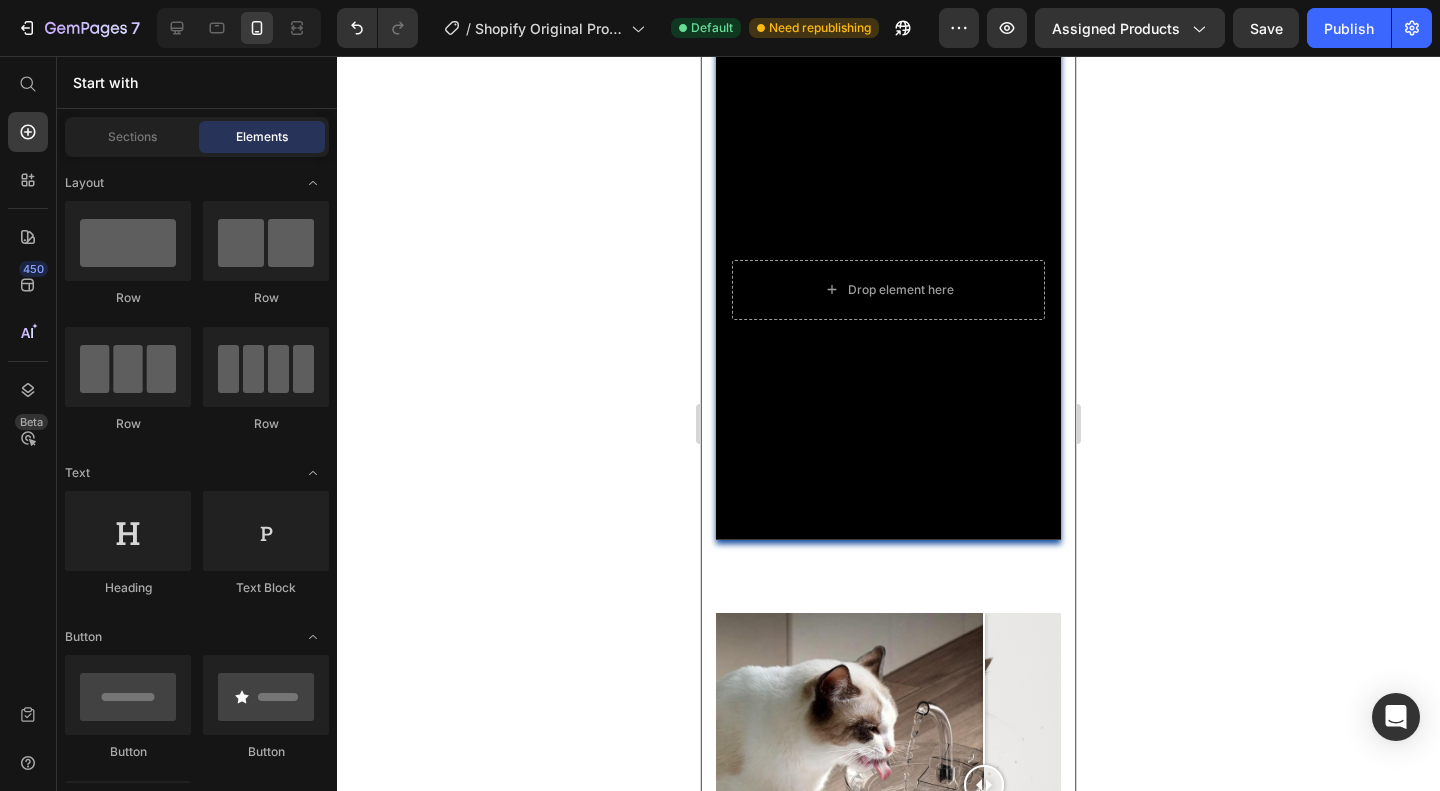 click 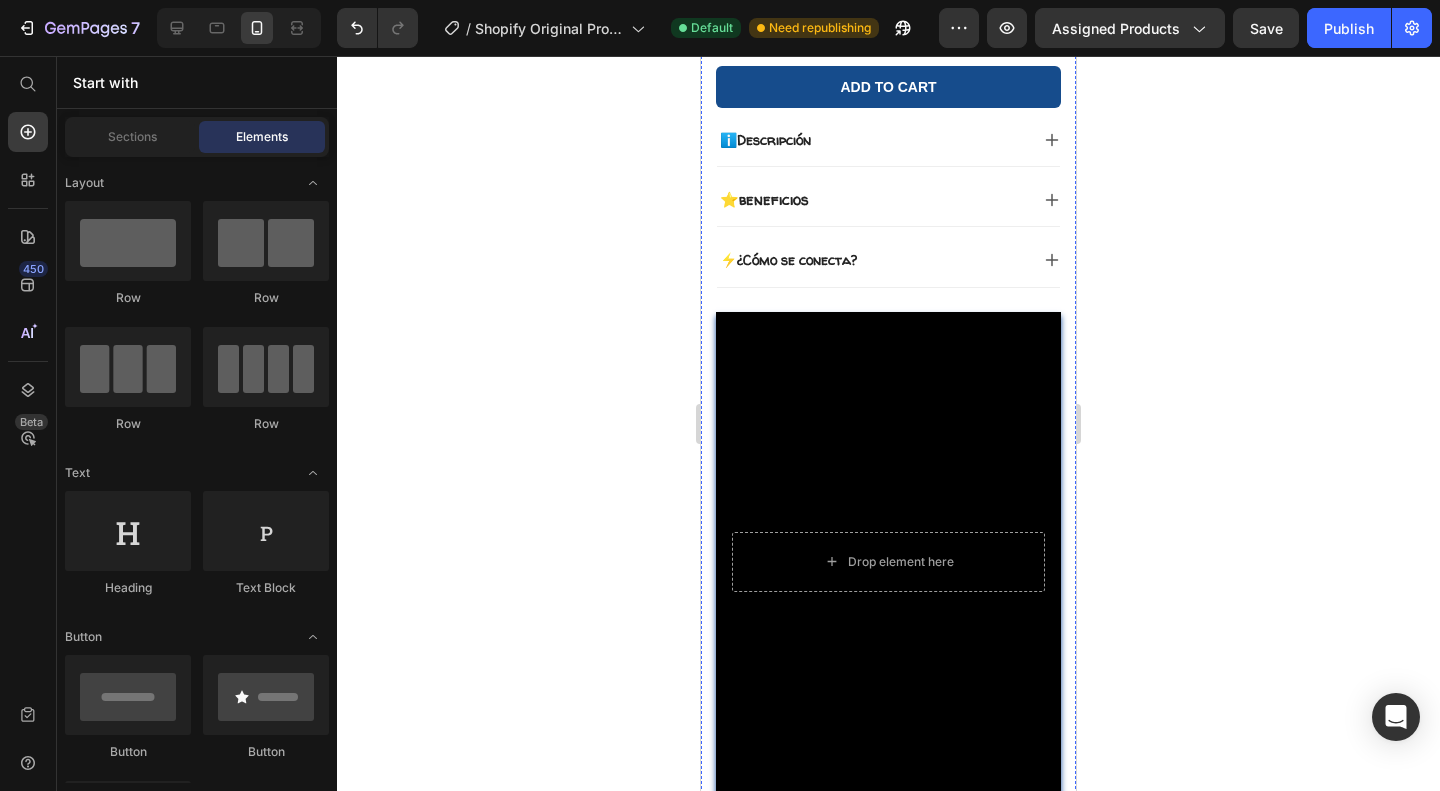 scroll, scrollTop: 718, scrollLeft: 0, axis: vertical 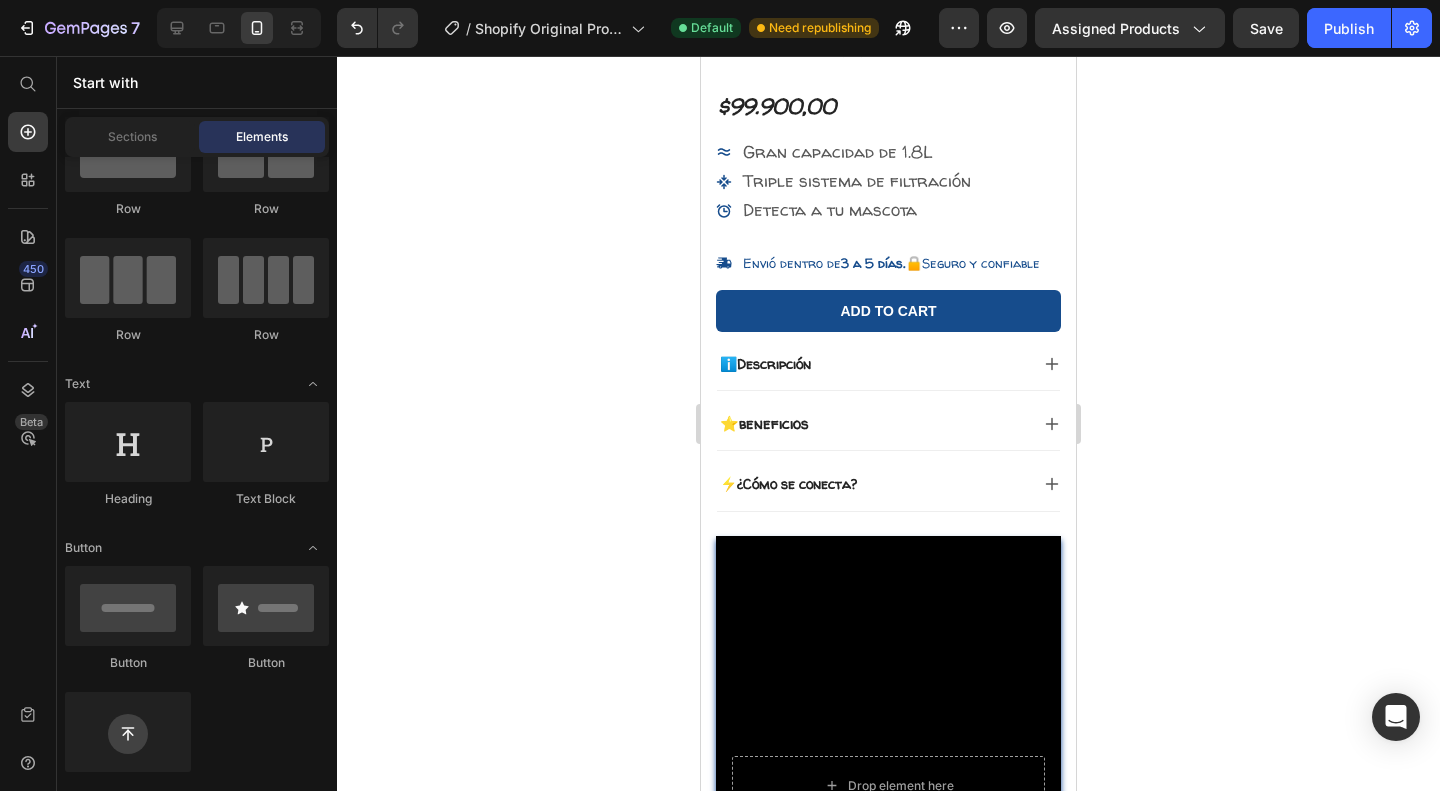 click 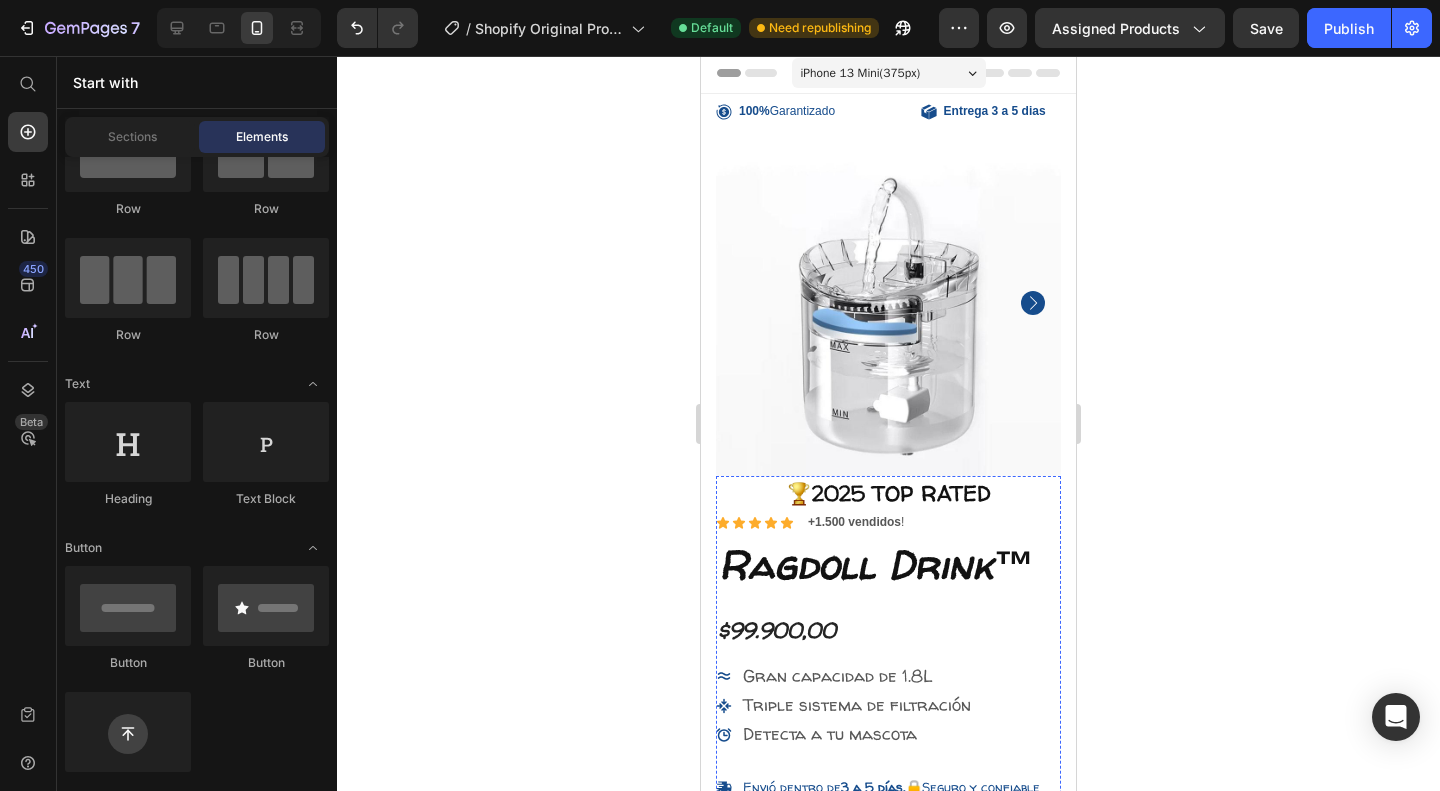 scroll, scrollTop: 0, scrollLeft: 0, axis: both 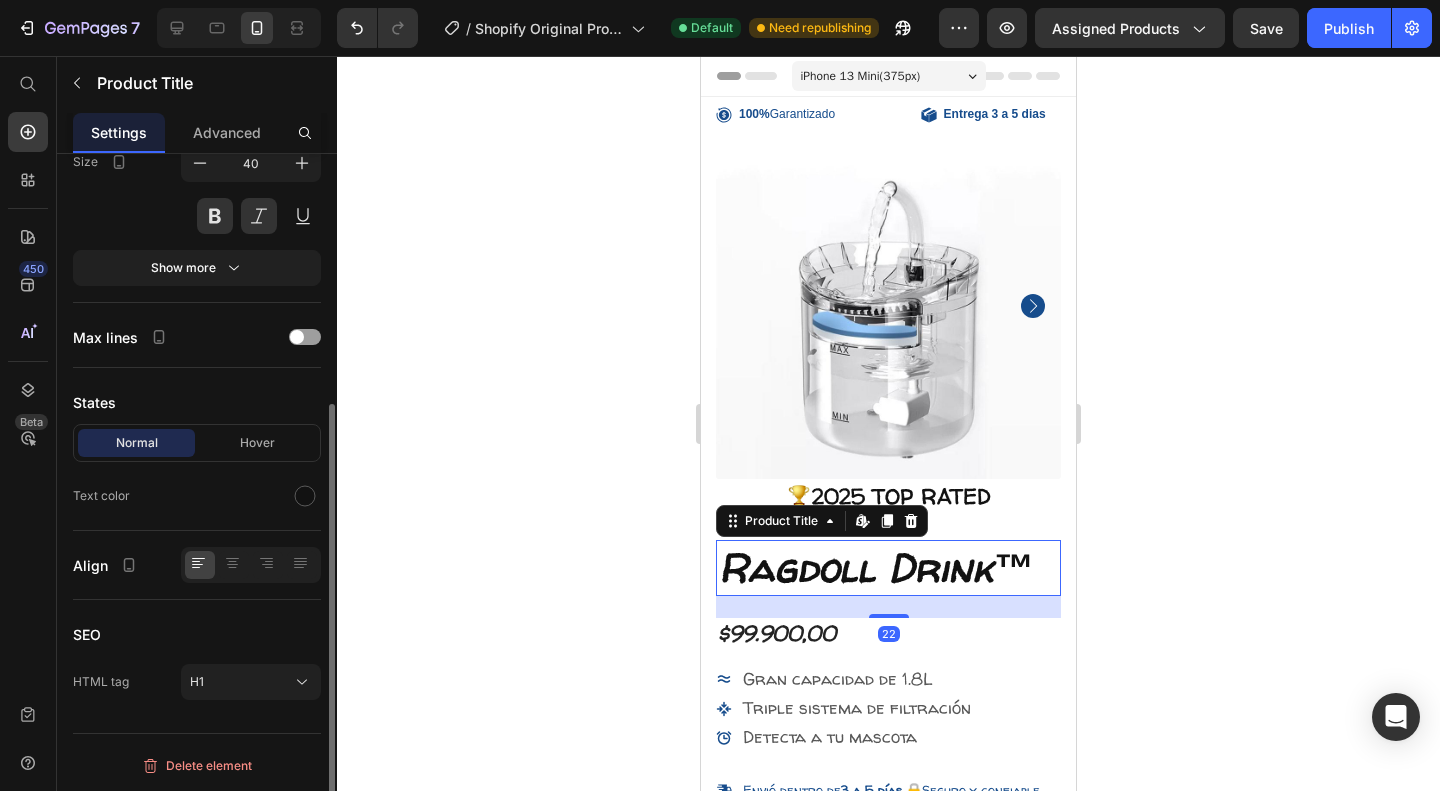 click on "Ragdoll Drink™" at bounding box center [888, 568] 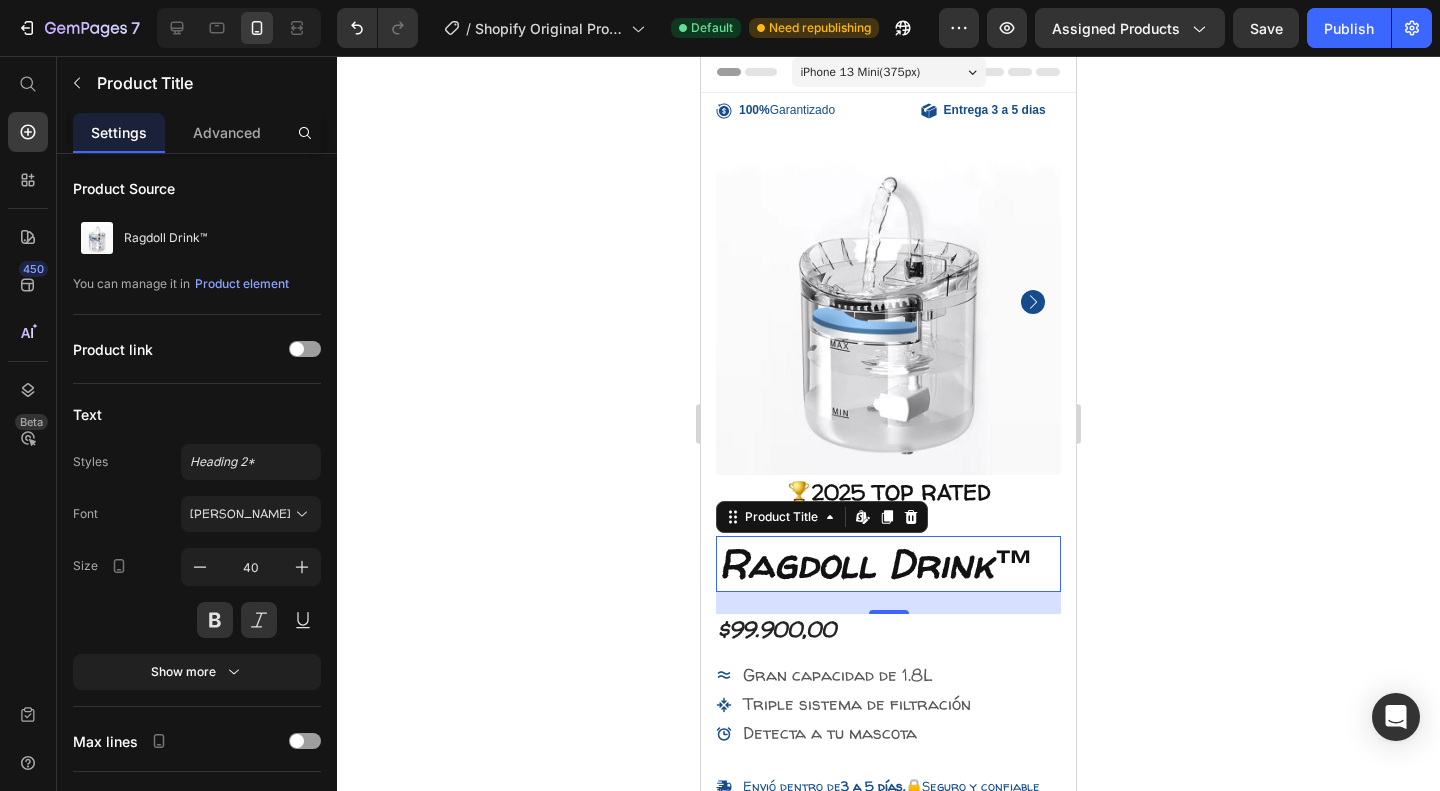 scroll, scrollTop: 0, scrollLeft: 0, axis: both 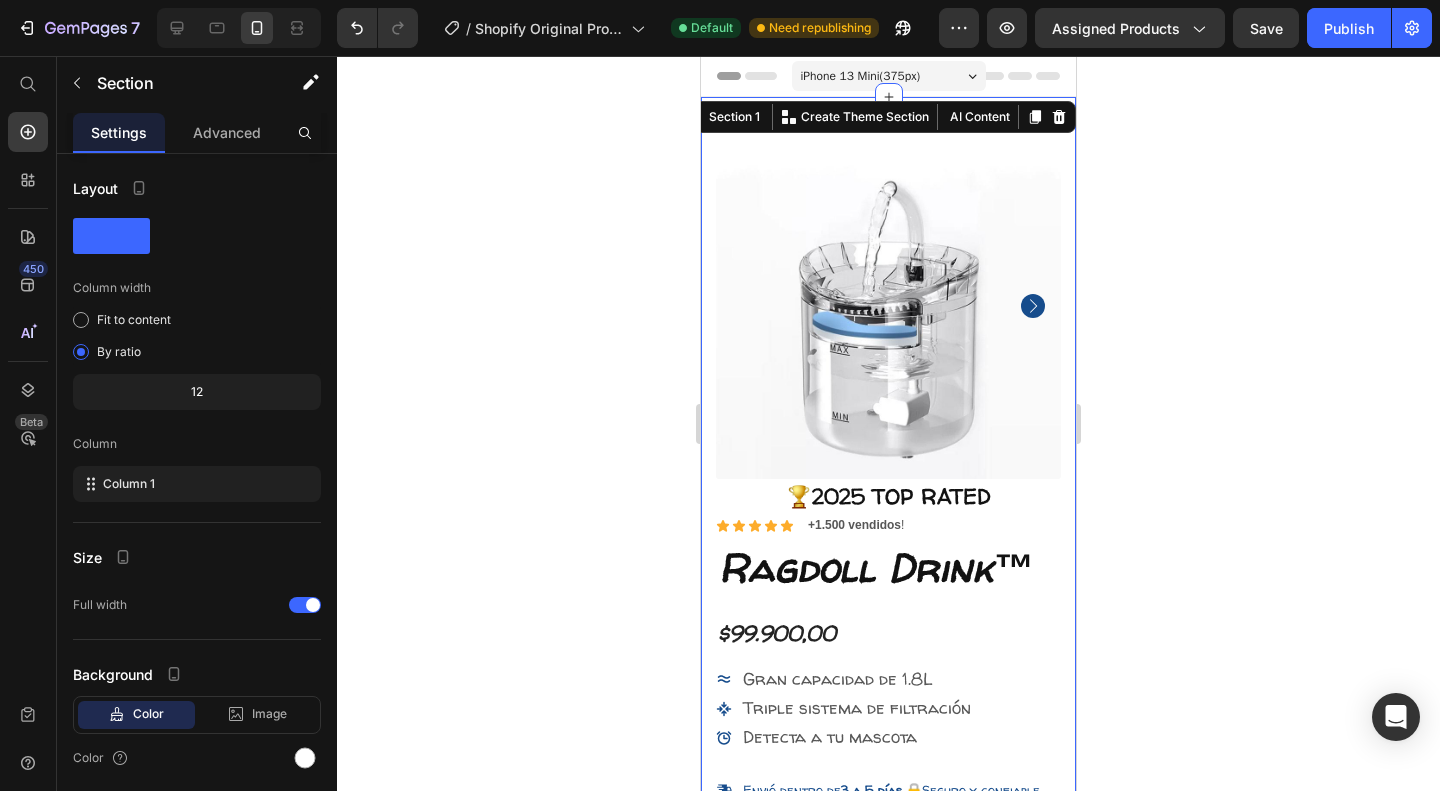 click on "100%  Garantizado Item List
Entrega 3 a 5 [PERSON_NAME]  Item List Row
Product Images
Icon Boosts immunity and defense Text Block
Icon Boosts immunity and defense Text Block
Icon Boosts immunity and defense Text Block Row Icon Icon Icon Icon Icon Icon List [PERSON_NAME] Text Block Row Verified Buyer Item List Row “At vero eos et accusamus et iusto odio dignissimos ducimus qui blanditiis praesentium voluptatum” Text Block Row 🏆2025 TOP RATED Text Block Icon Icon Icon Icon Icon Icon List +1.500 vendidos ! Text Block Row Ragdoll Drink™ Product Title $99.900,00 Product Price
Gran capacidad de 1.8L
Triple sistema de filtración
Detecta a tu mascota Item List Quantity Text Block 1 Product Quantity
Envió dentro de  3 a   5   [PERSON_NAME] . 🔒Seguro y confiable Item List Add to cart Add to Cart
100% Garantizado Item List" at bounding box center [888, 1046] 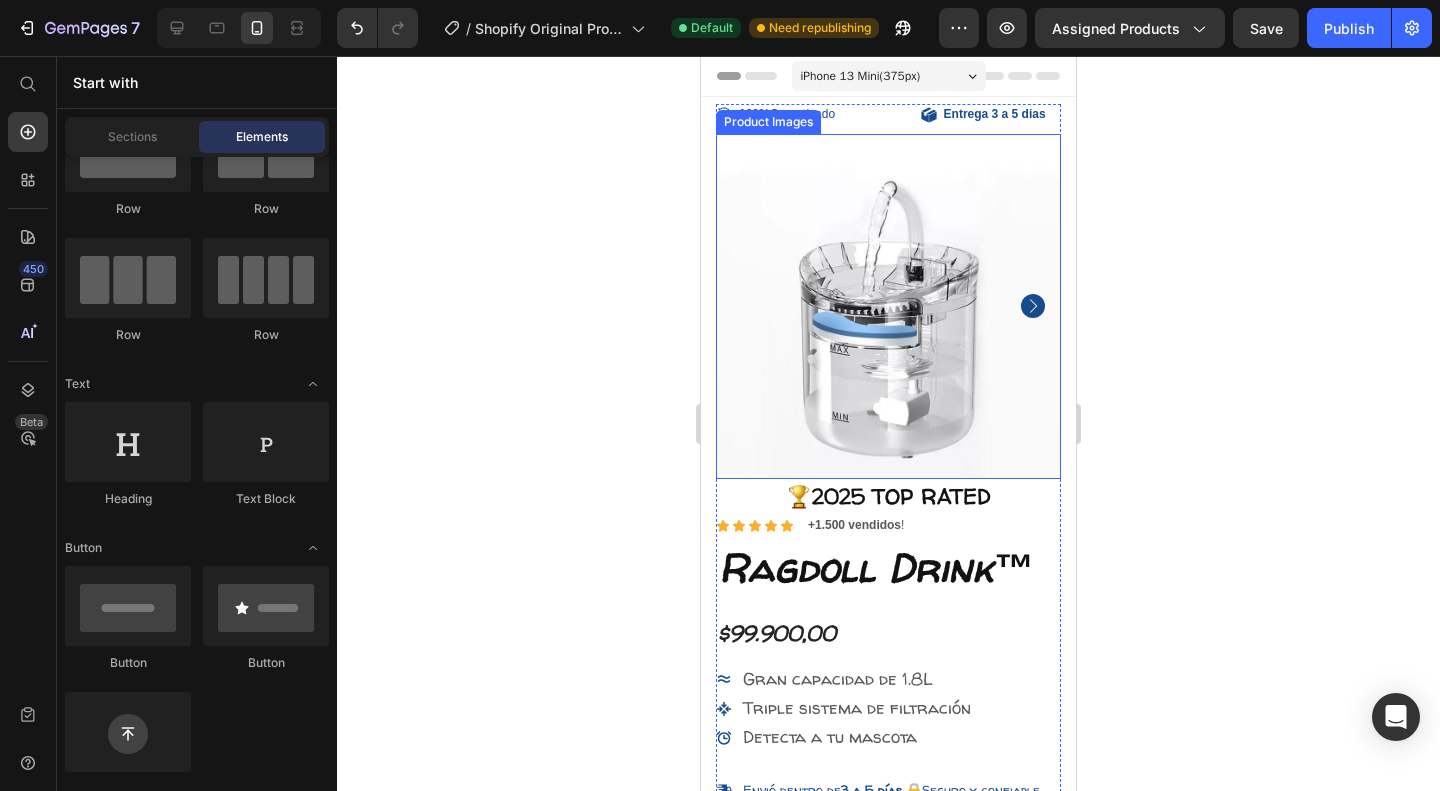 click 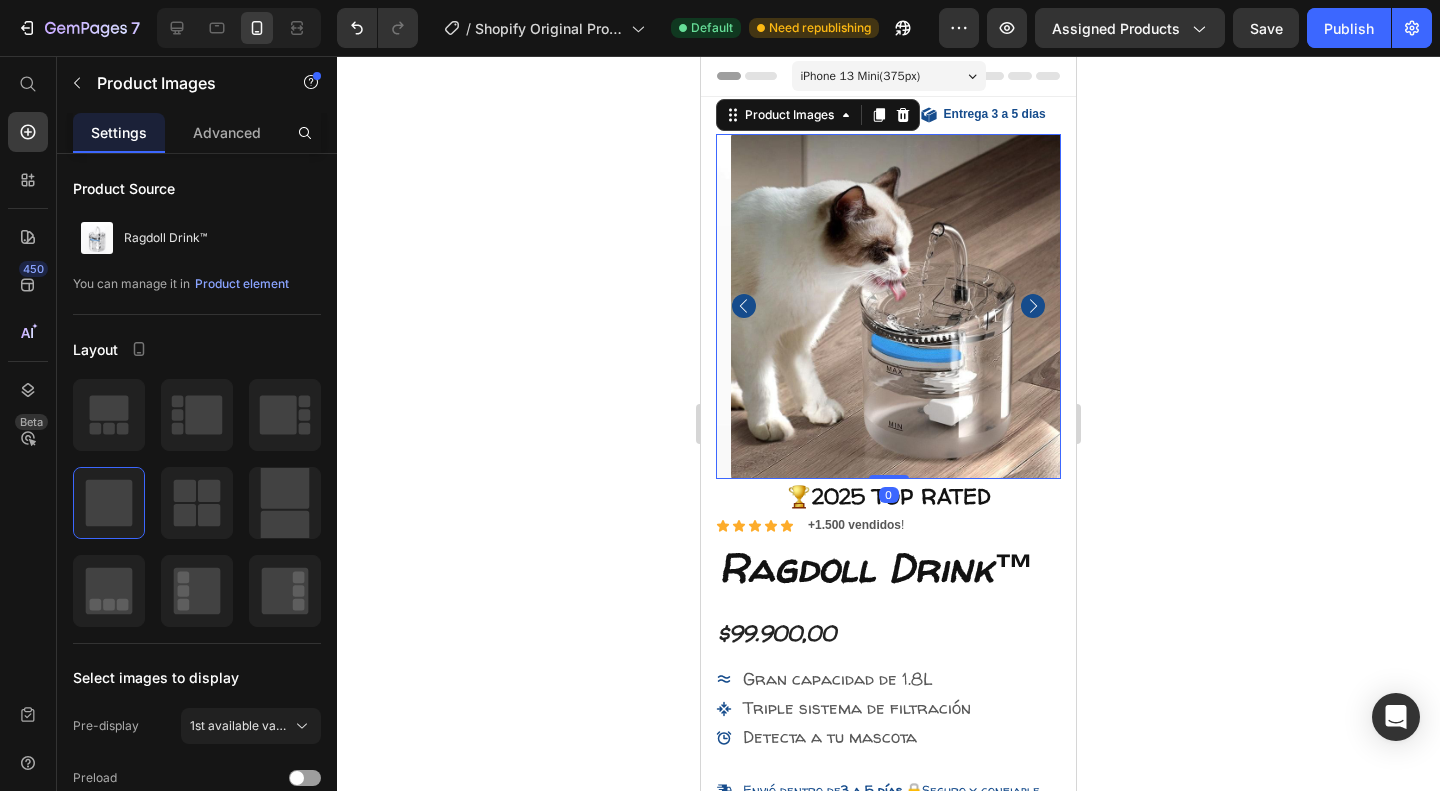 click 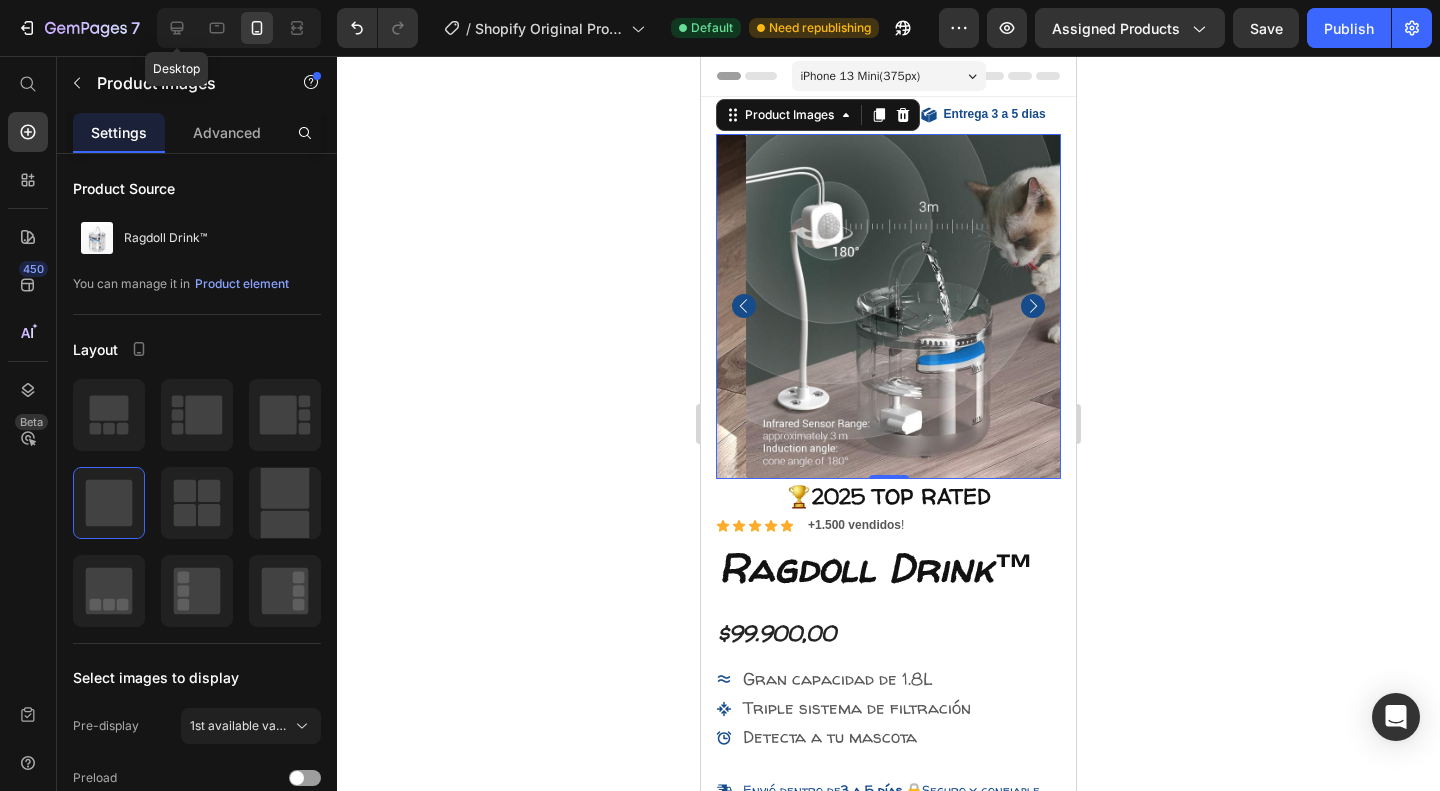 click 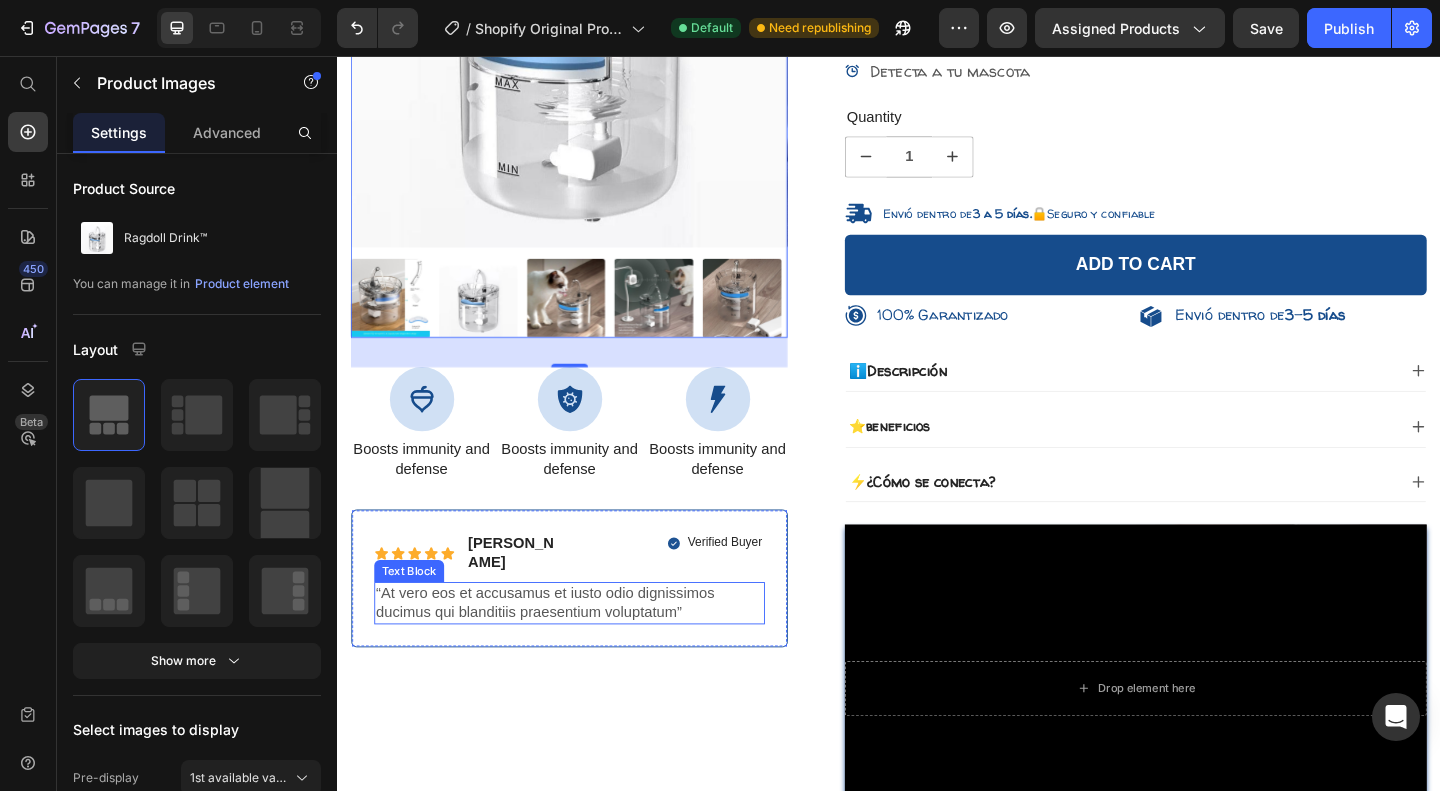 scroll, scrollTop: 390, scrollLeft: 0, axis: vertical 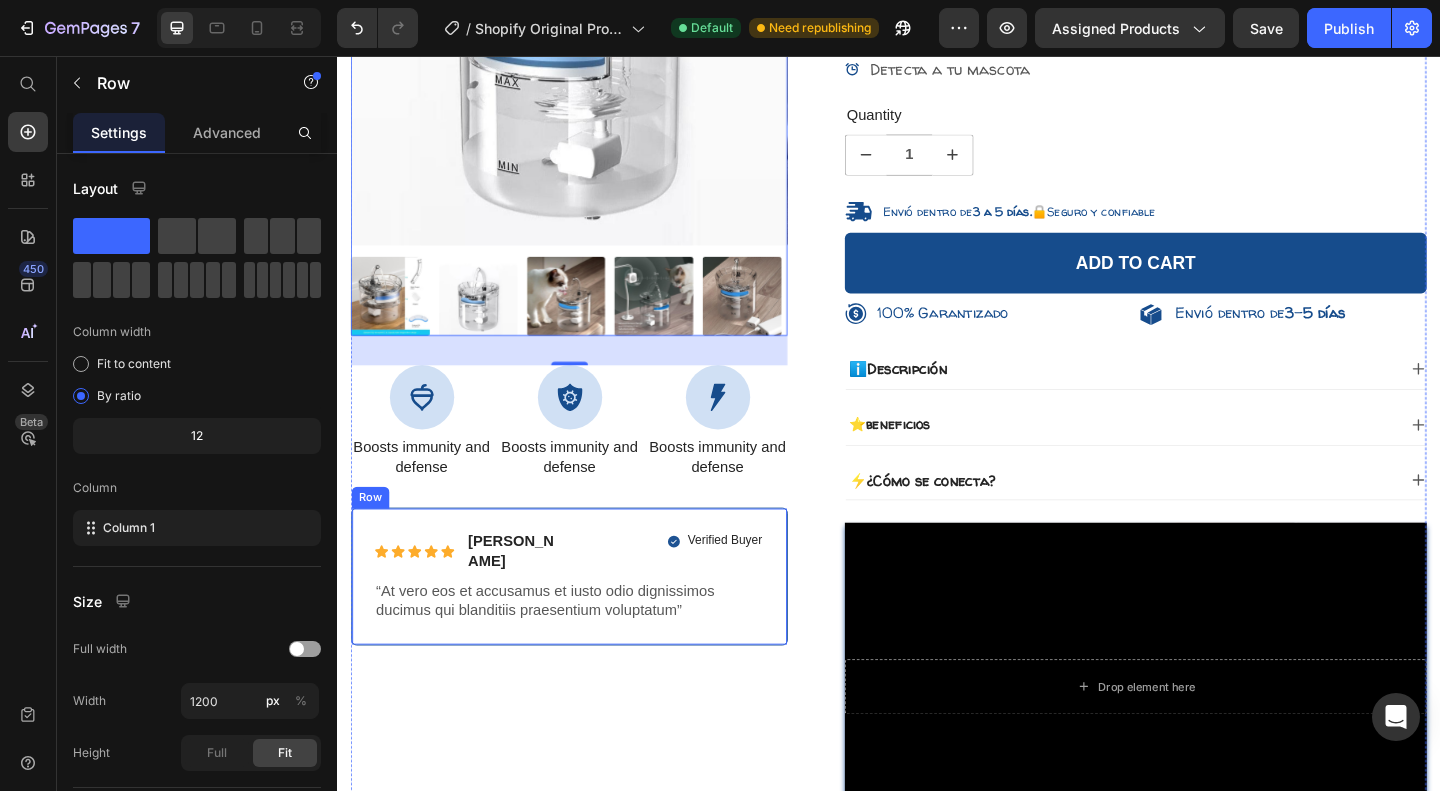 click on "Icon Icon Icon Icon Icon Icon List [PERSON_NAME] Text Block Row Verified Buyer Item List Row “At vero eos et accusamus et iusto odio dignissimos ducimus qui blanditiis praesentium voluptatum” Text Block Row" at bounding box center [589, 621] 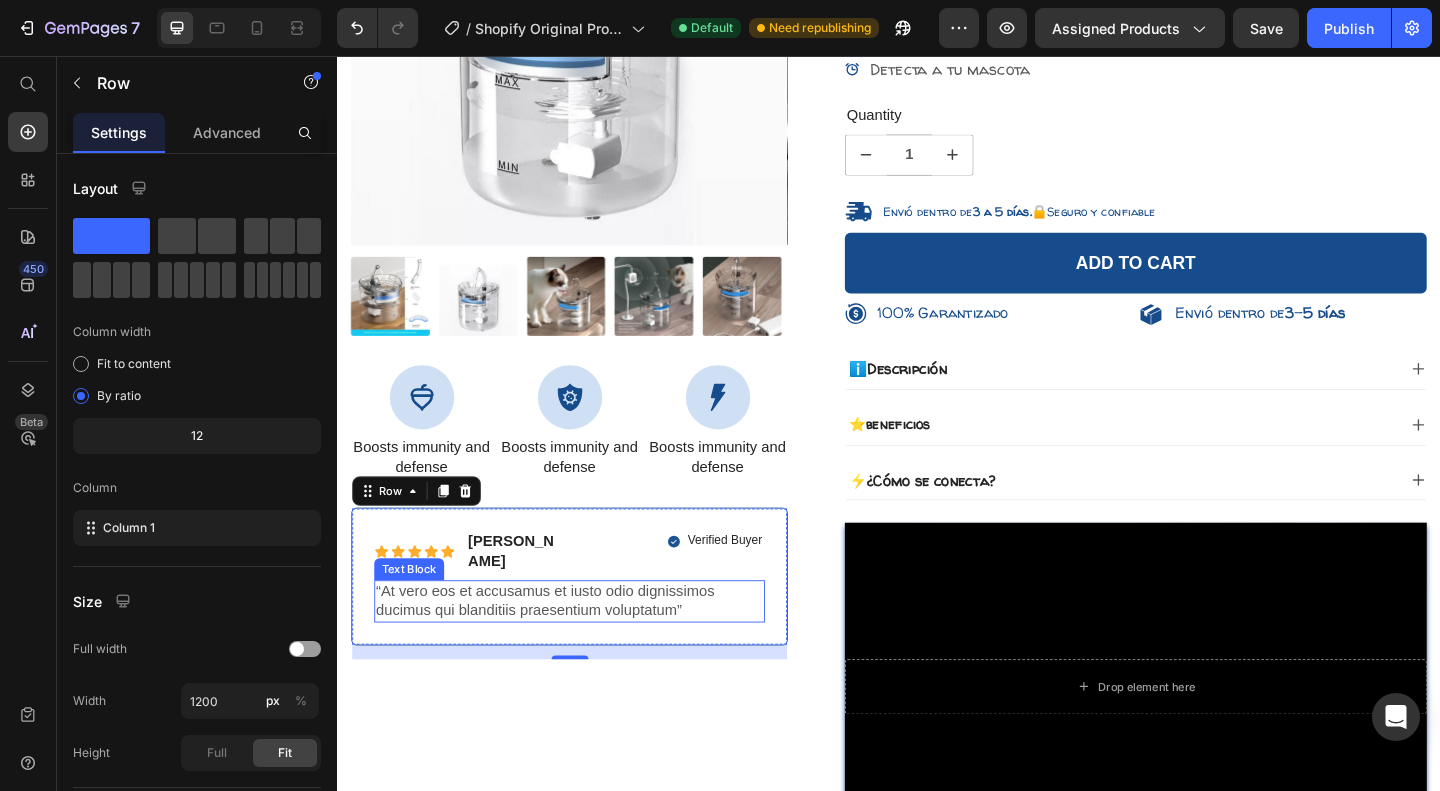 click on "“At vero eos et accusamus et iusto odio dignissimos ducimus qui blanditiis praesentium voluptatum”" at bounding box center (589, 649) 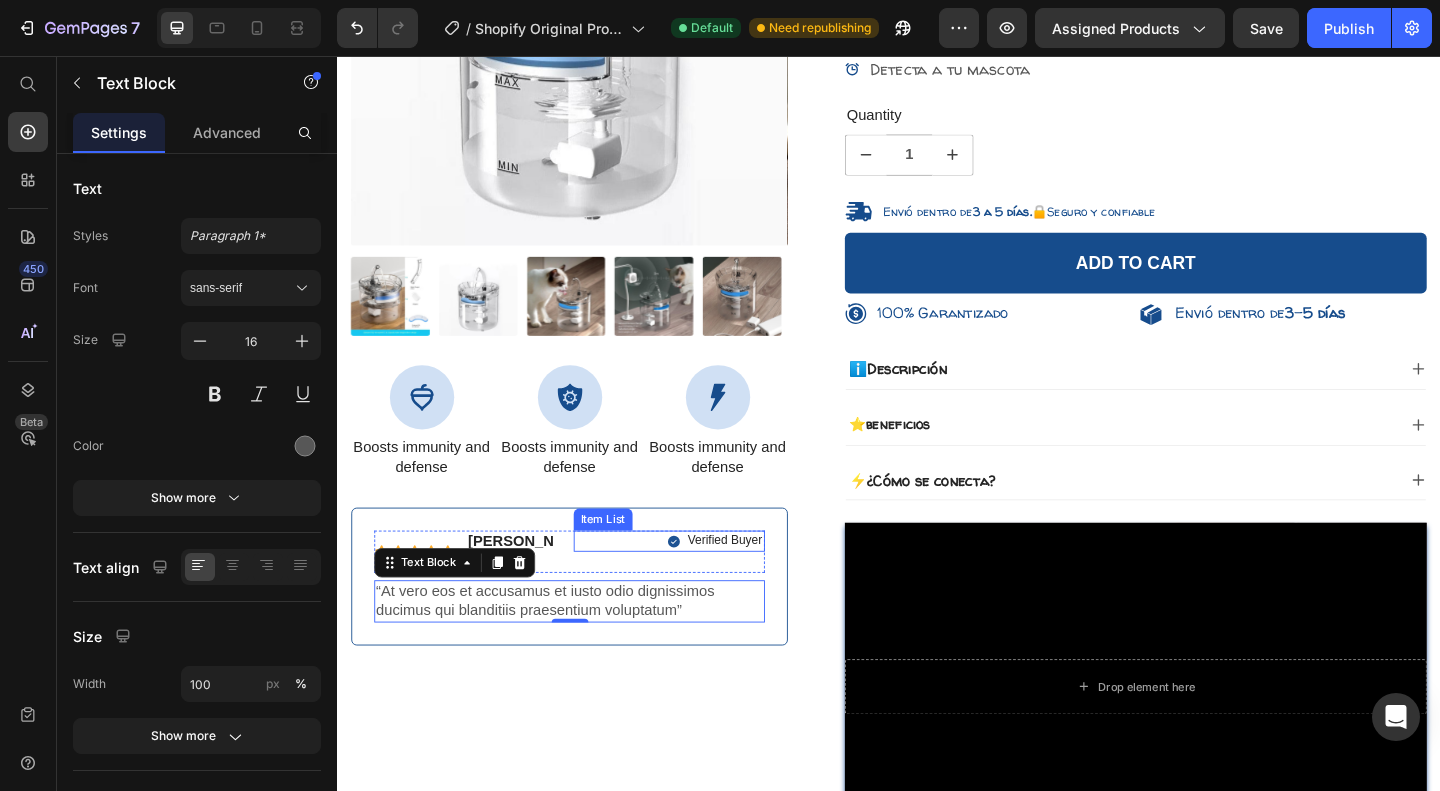 click on "Item List" at bounding box center [626, 560] 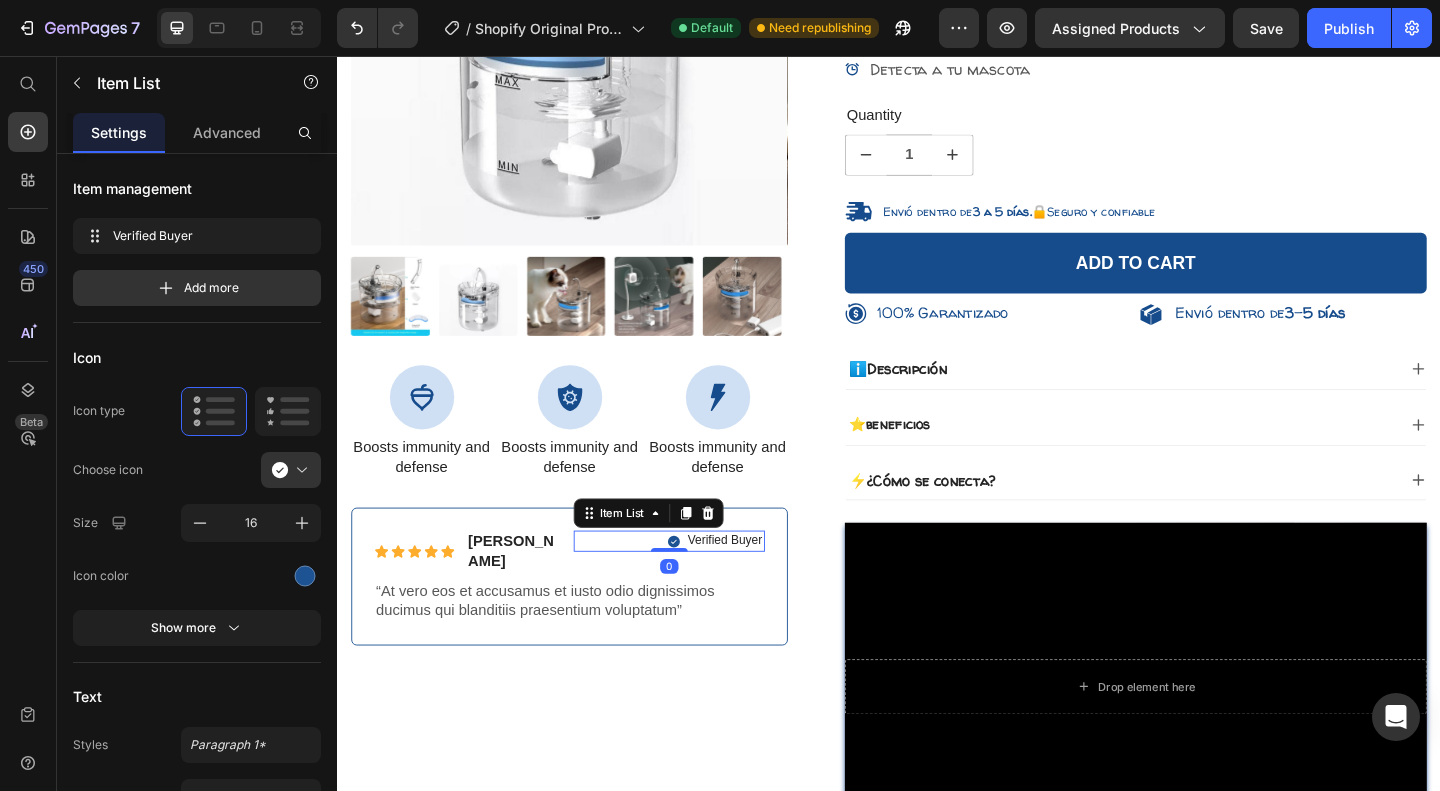 click on "[PERSON_NAME]" at bounding box center (531, 595) 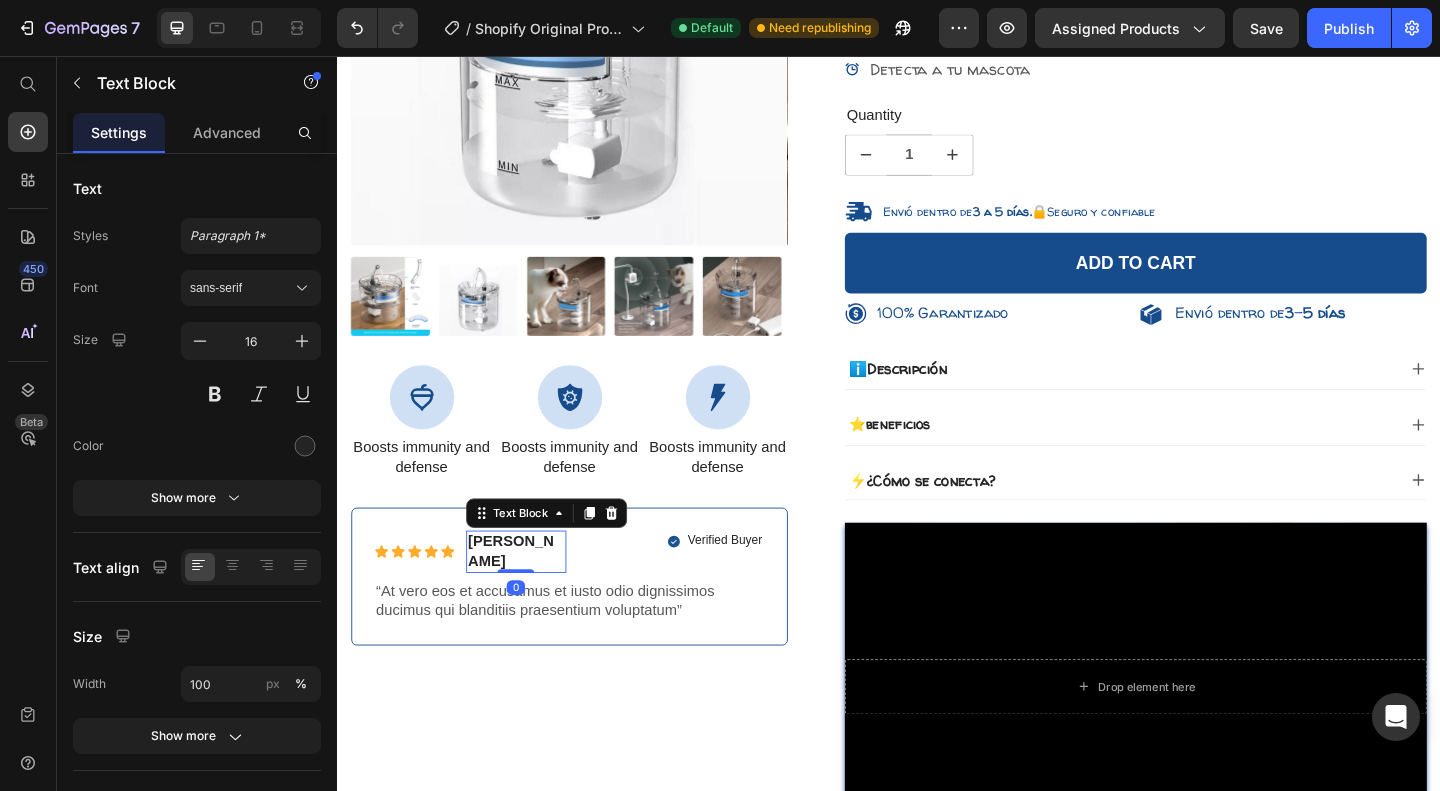 click on "[PERSON_NAME]" at bounding box center [531, 595] 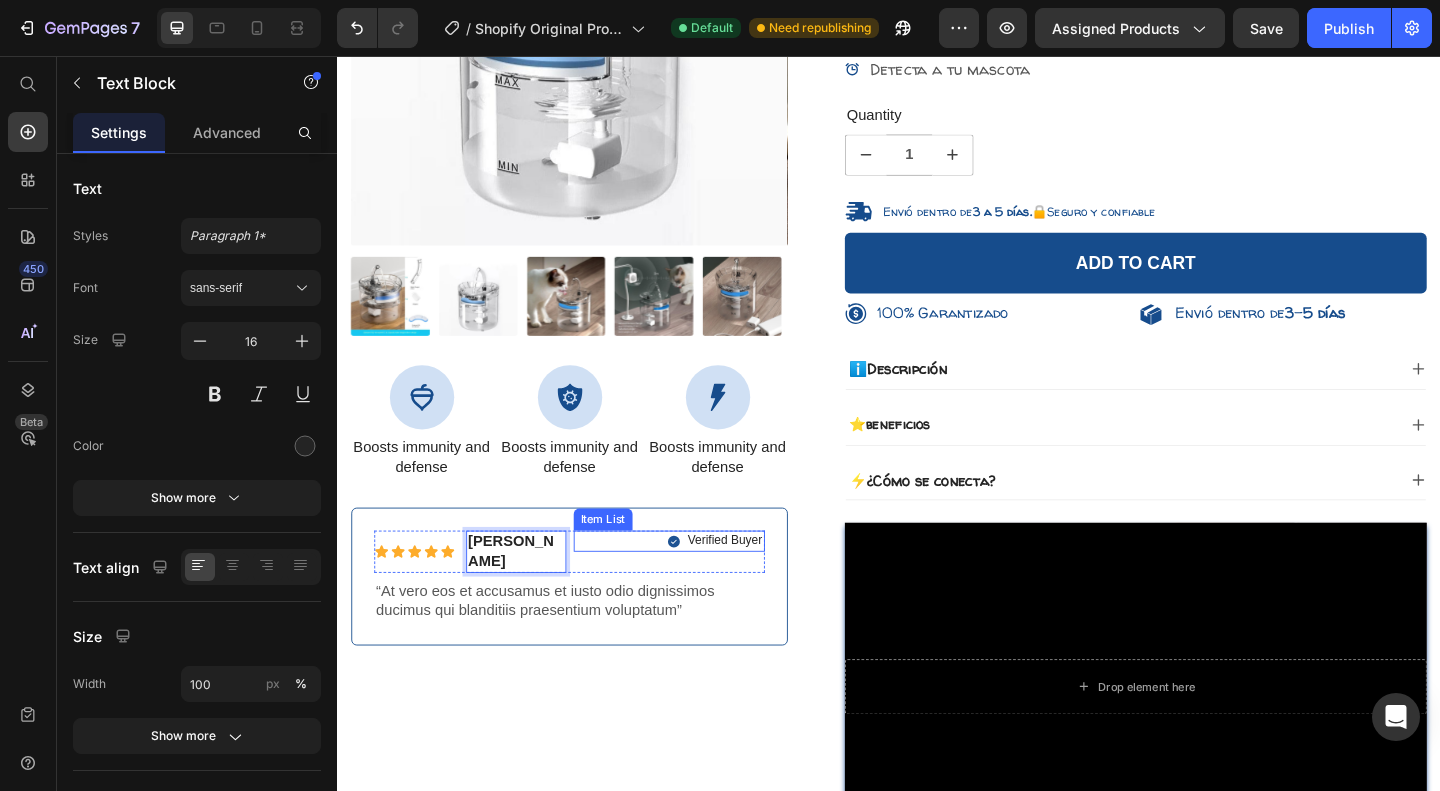 click on "Verified Buyer" at bounding box center [758, 583] 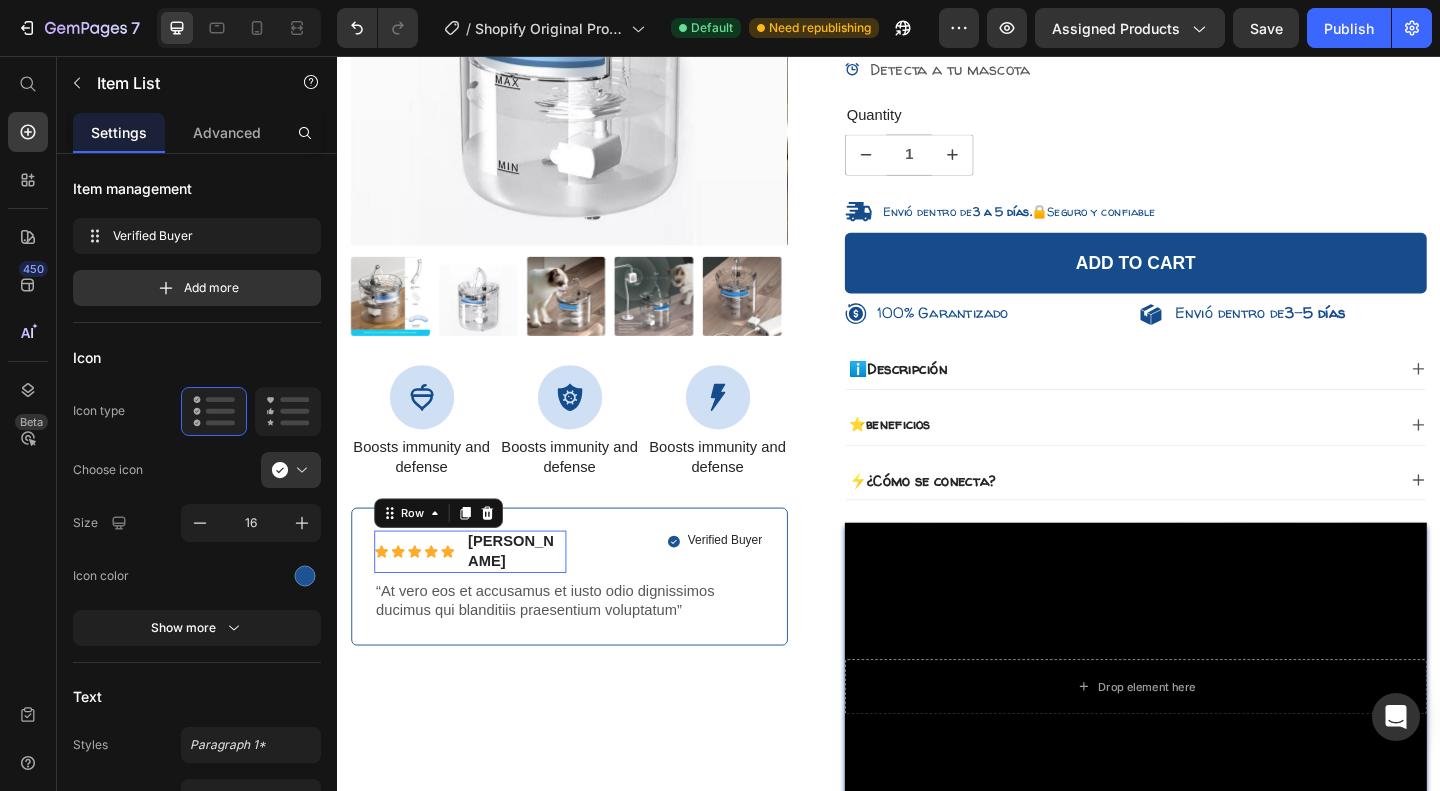 click on "Icon Icon Icon Icon Icon Icon List" at bounding box center (421, 595) 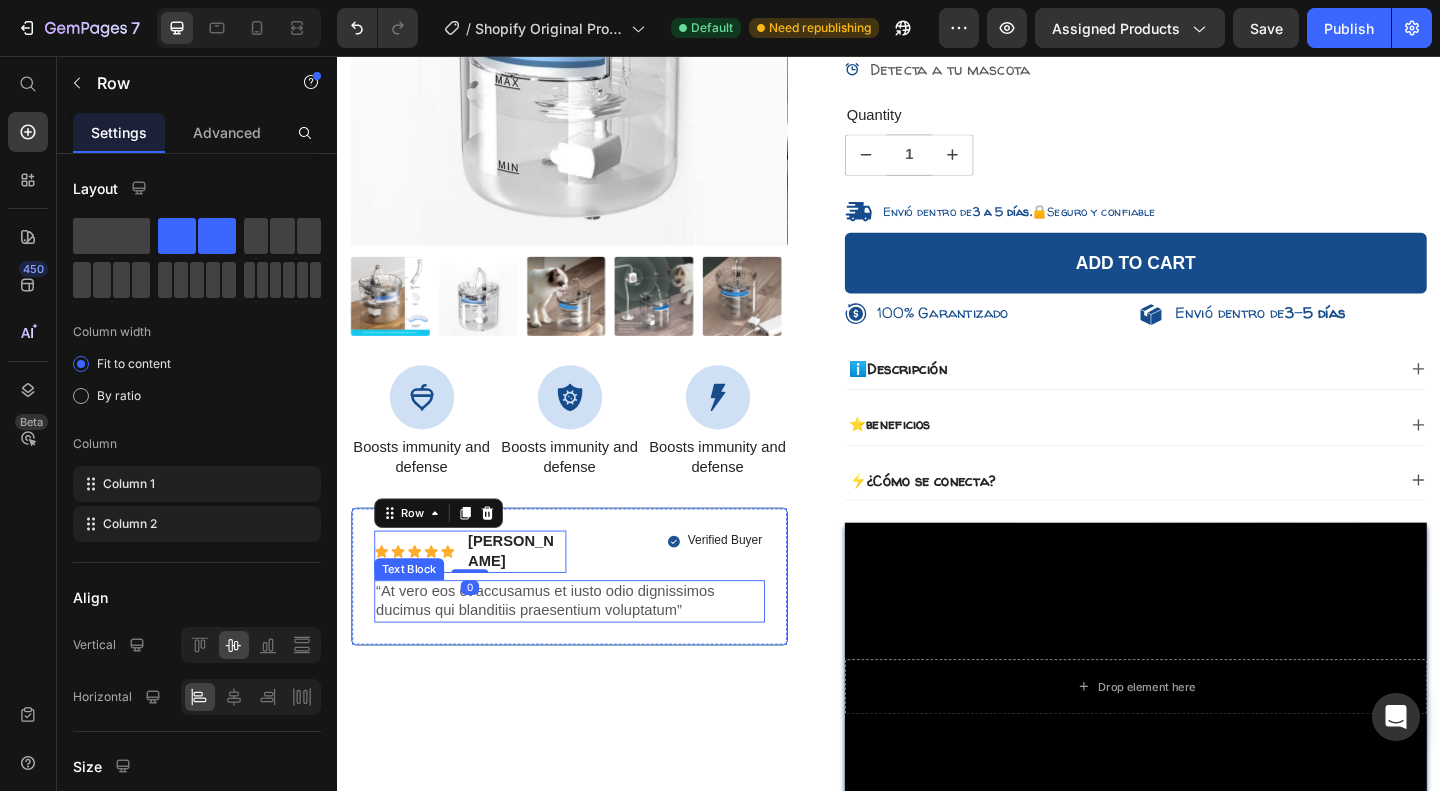 click on "“At vero eos et accusamus et iusto odio dignissimos ducimus qui blanditiis praesentium voluptatum”" at bounding box center (589, 649) 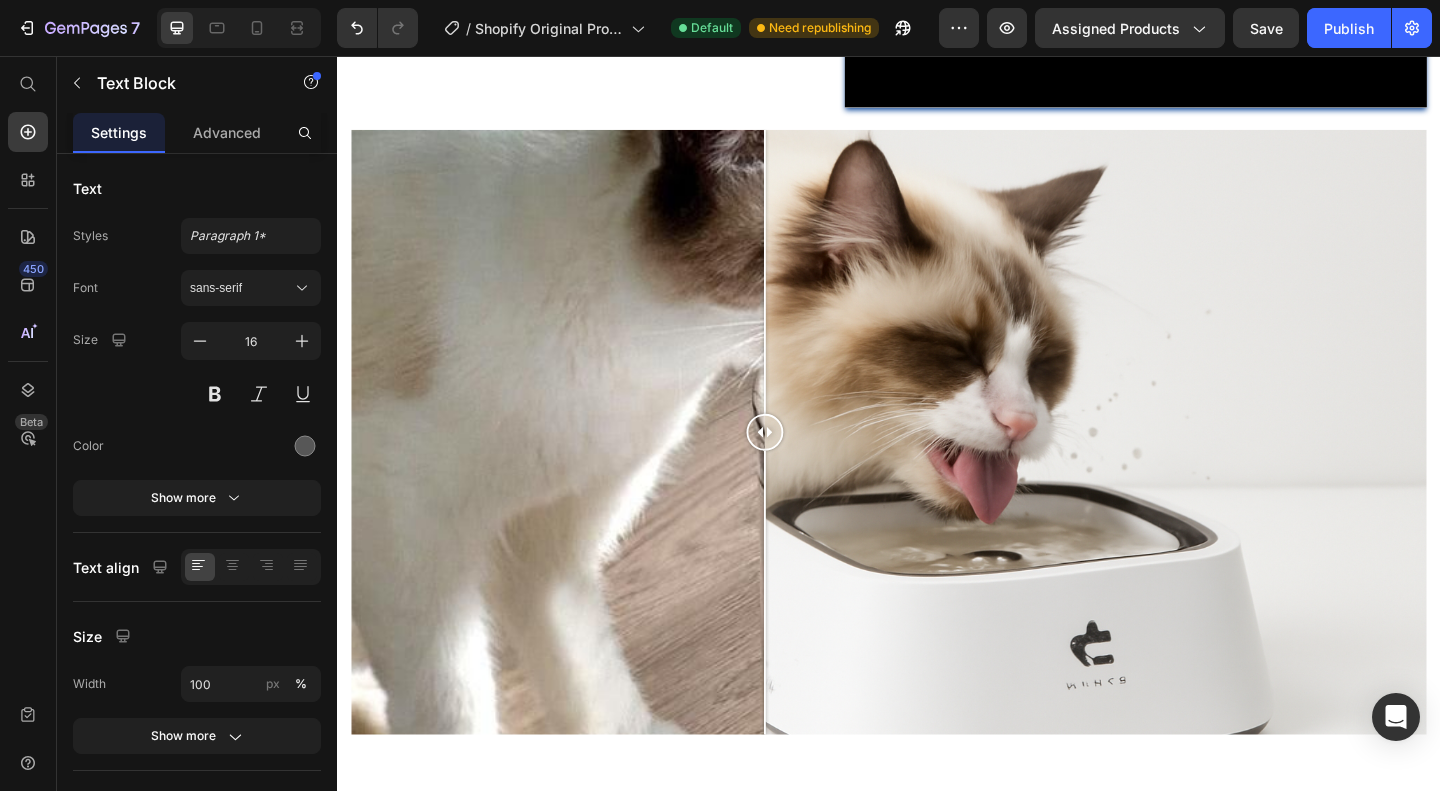 scroll, scrollTop: 1196, scrollLeft: 0, axis: vertical 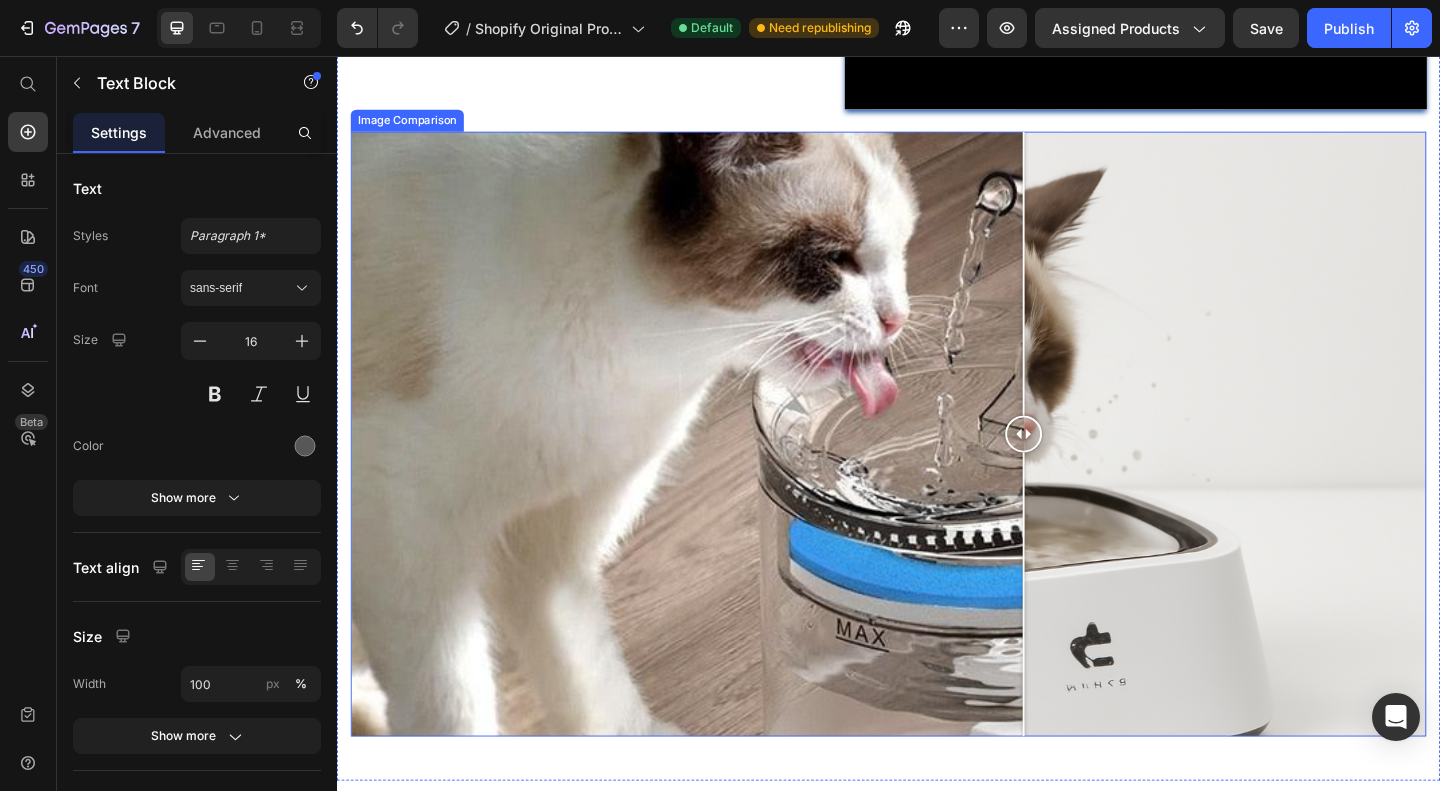 drag, startPoint x: 795, startPoint y: 457, endPoint x: 1084, endPoint y: 451, distance: 289.0623 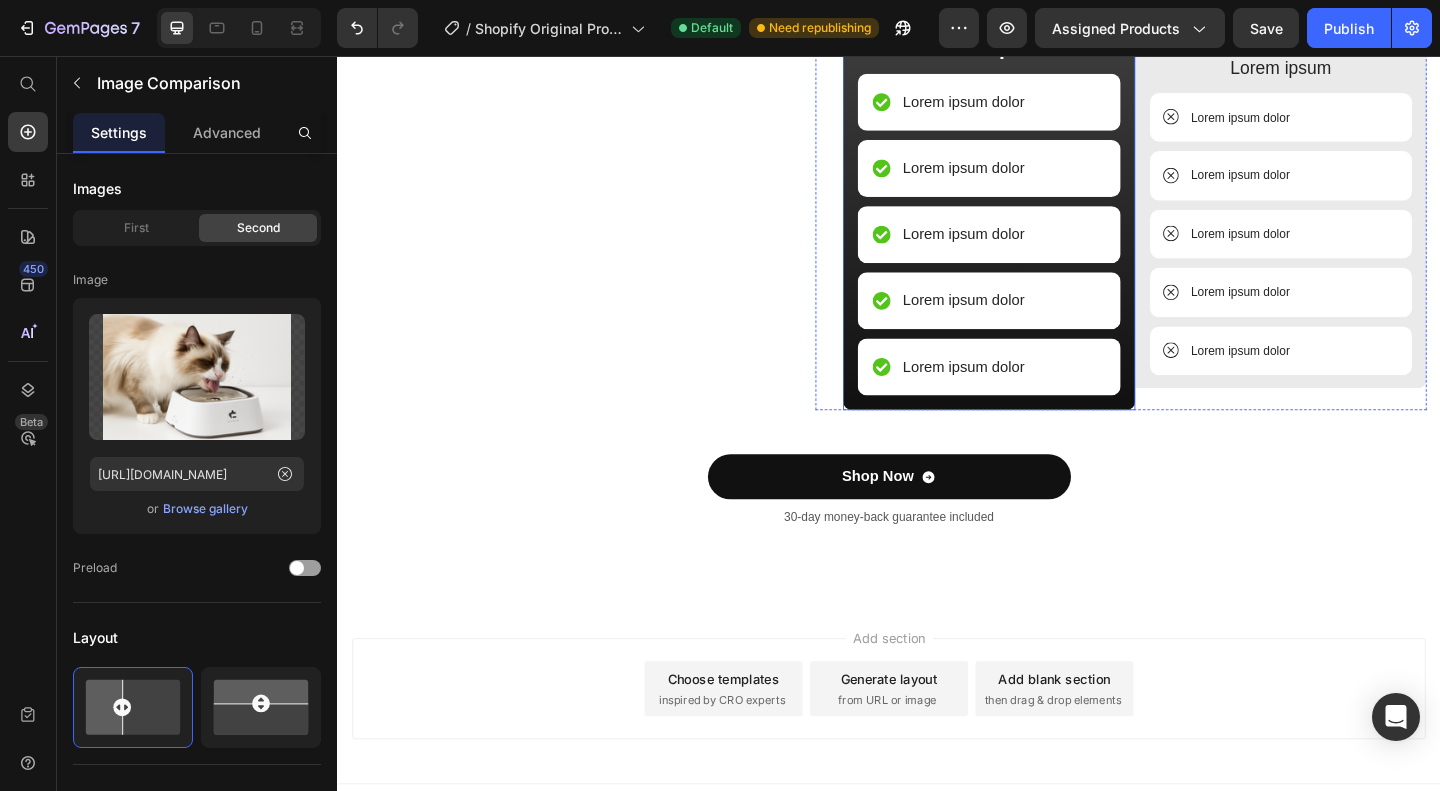 scroll, scrollTop: 2492, scrollLeft: 0, axis: vertical 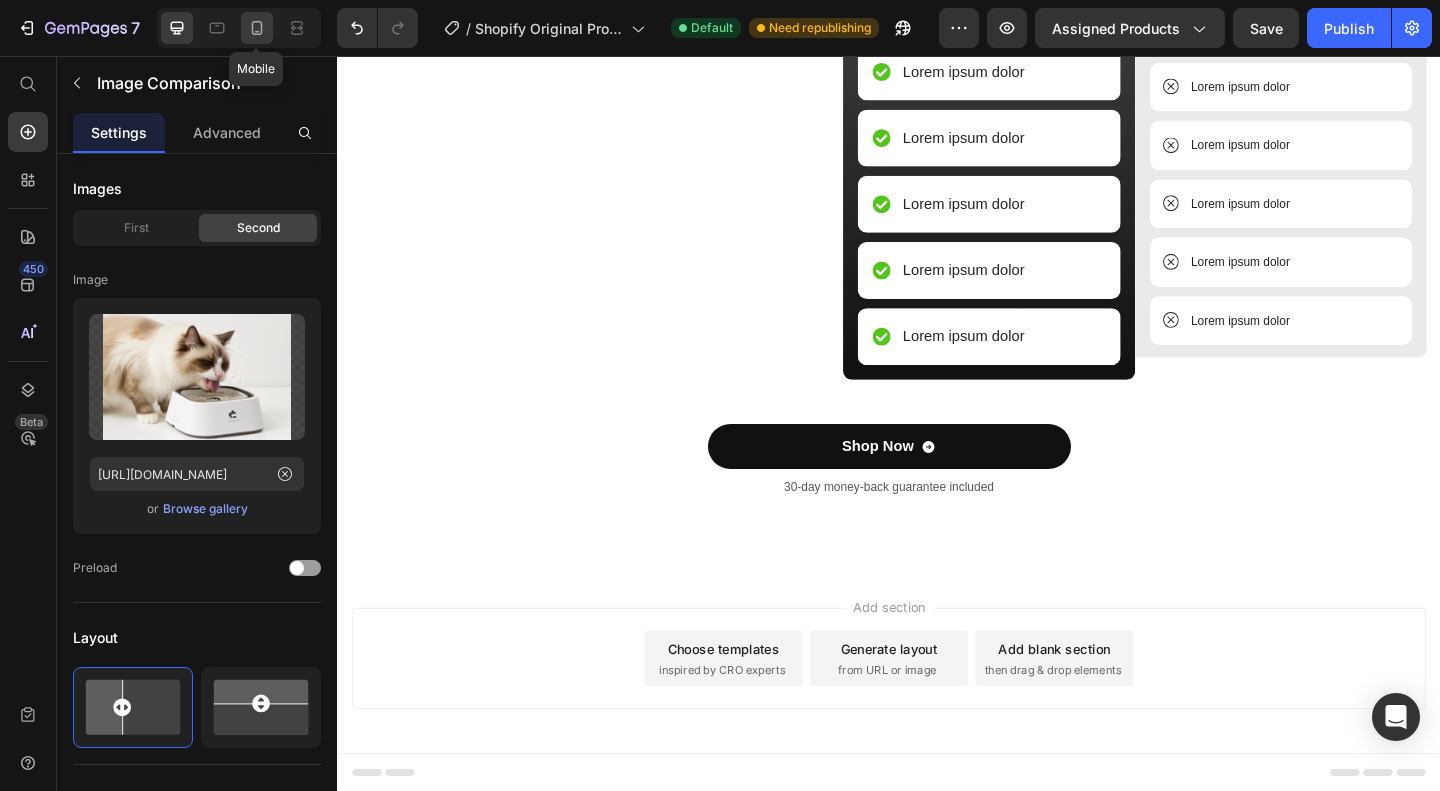 click 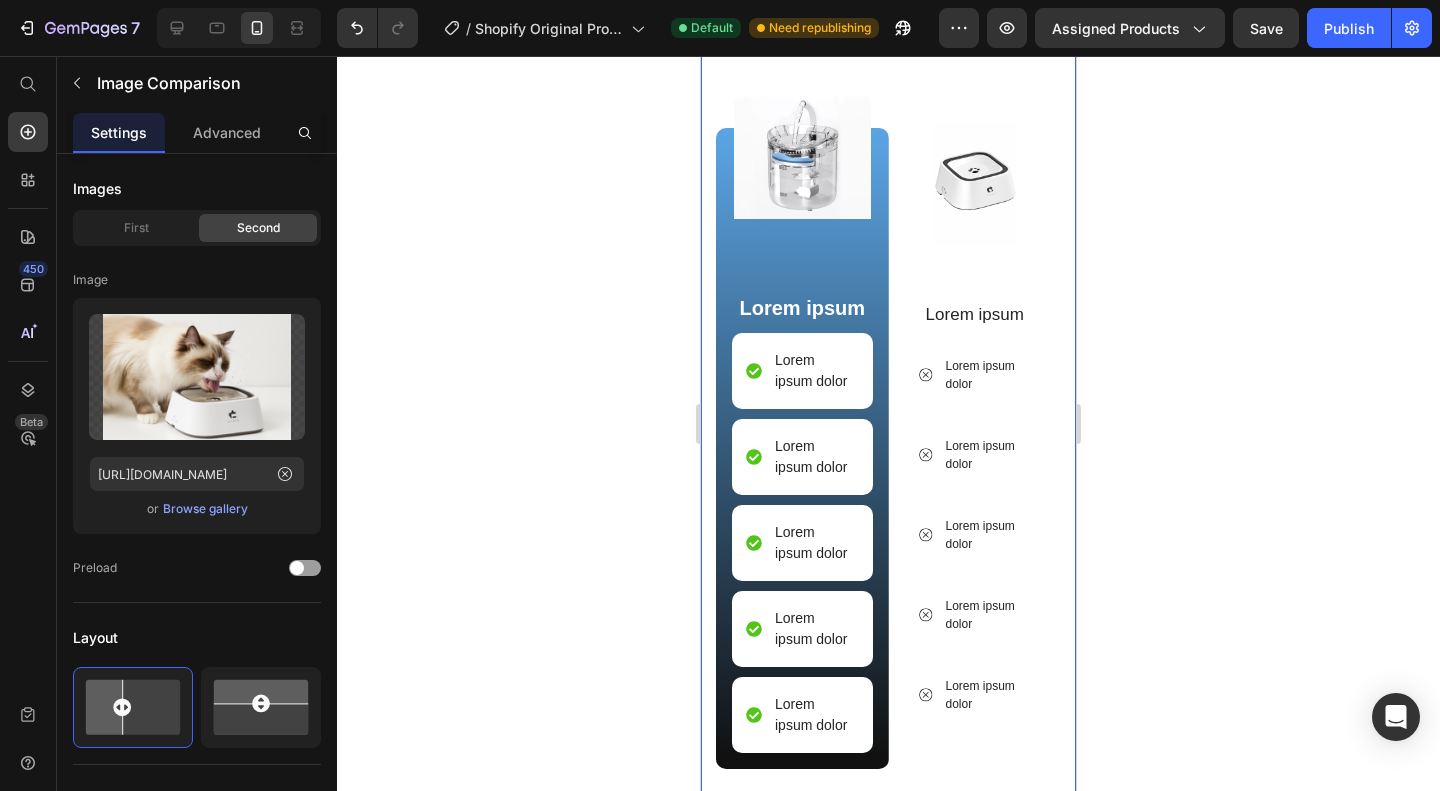 scroll, scrollTop: 2194, scrollLeft: 0, axis: vertical 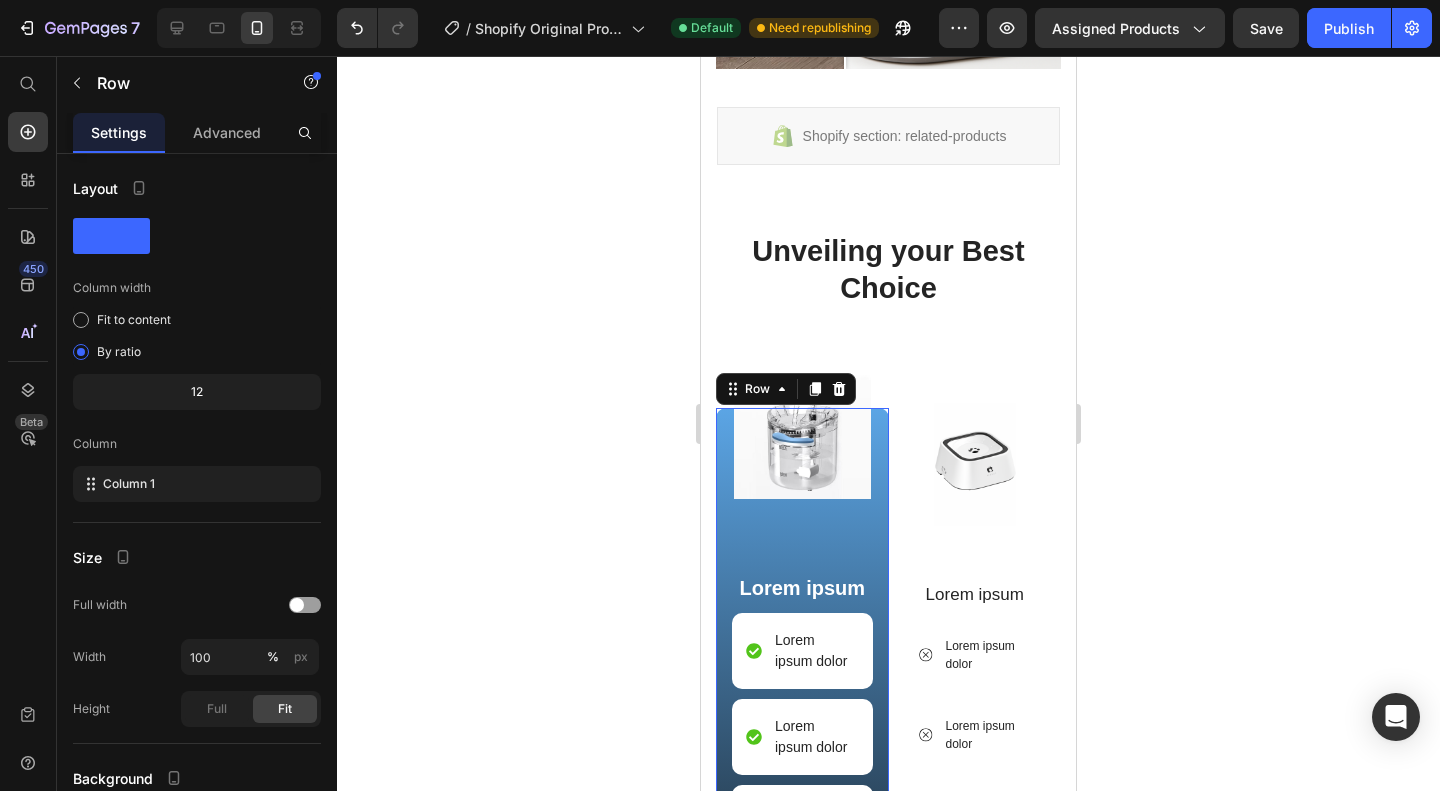click on "Image Lorem ipsum Text Block Lorem ipsum dolor Item List Lorem ipsum dolor Item List Lorem ipsum dolor Item List Lorem ipsum dolor Item List Lorem ipsum dolor Item List Row   0" at bounding box center (802, 728) 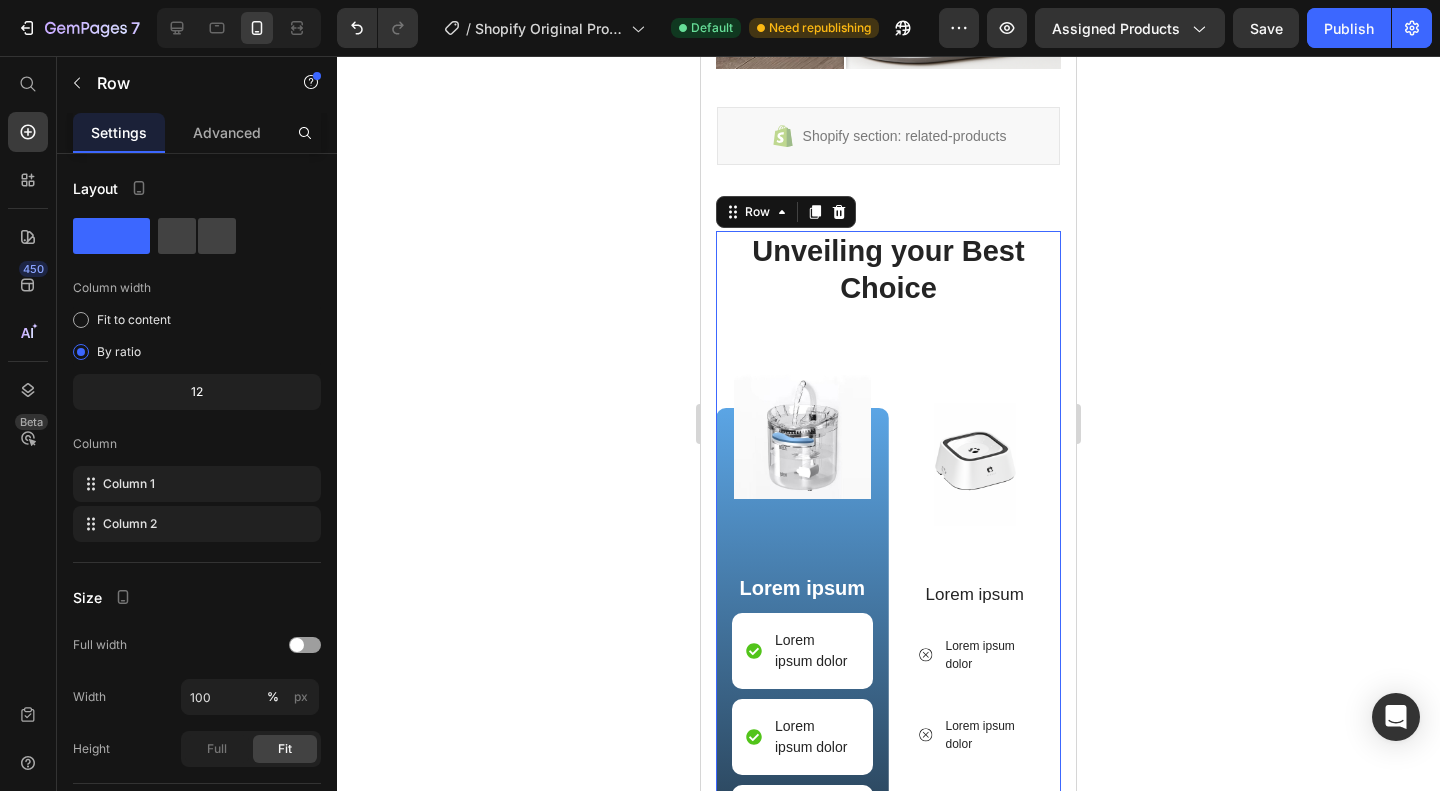 click on "Unveiling your Best Choice Heading Image Lorem ipsum Text Block Lorem ipsum dolor Item List Lorem ipsum dolor Item List Lorem ipsum dolor Item List Lorem ipsum dolor Item List Lorem ipsum dolor Item List Row Image Lorem ipsum Text Block
Lorem ipsum dolor Item List
Lorem ipsum dolor Item List
Lorem ipsum dolor Item List
Lorem ipsum dolor Item List
Lorem ipsum dolor Item List Row Row" at bounding box center [888, 647] 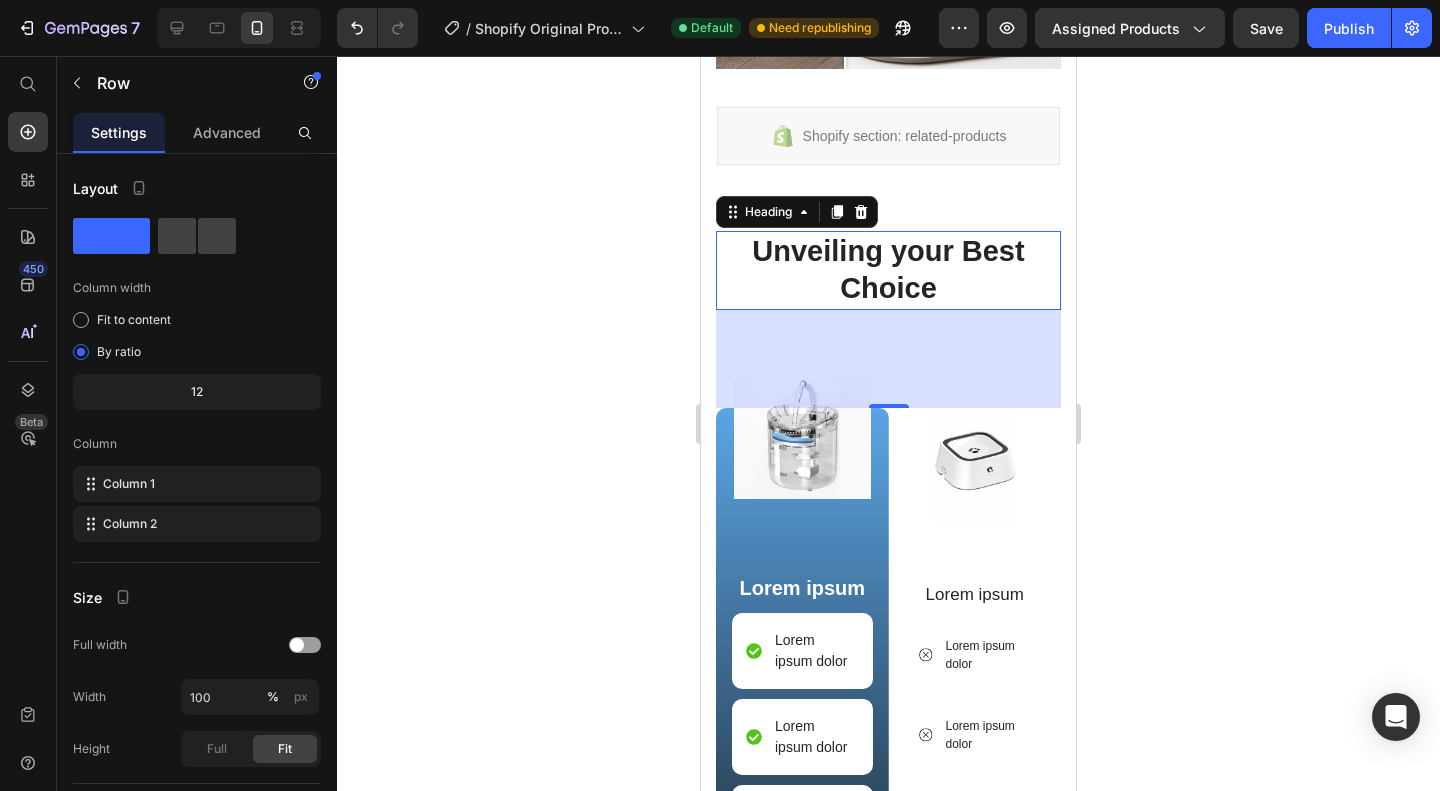 click on "Unveiling your Best Choice" at bounding box center [888, 270] 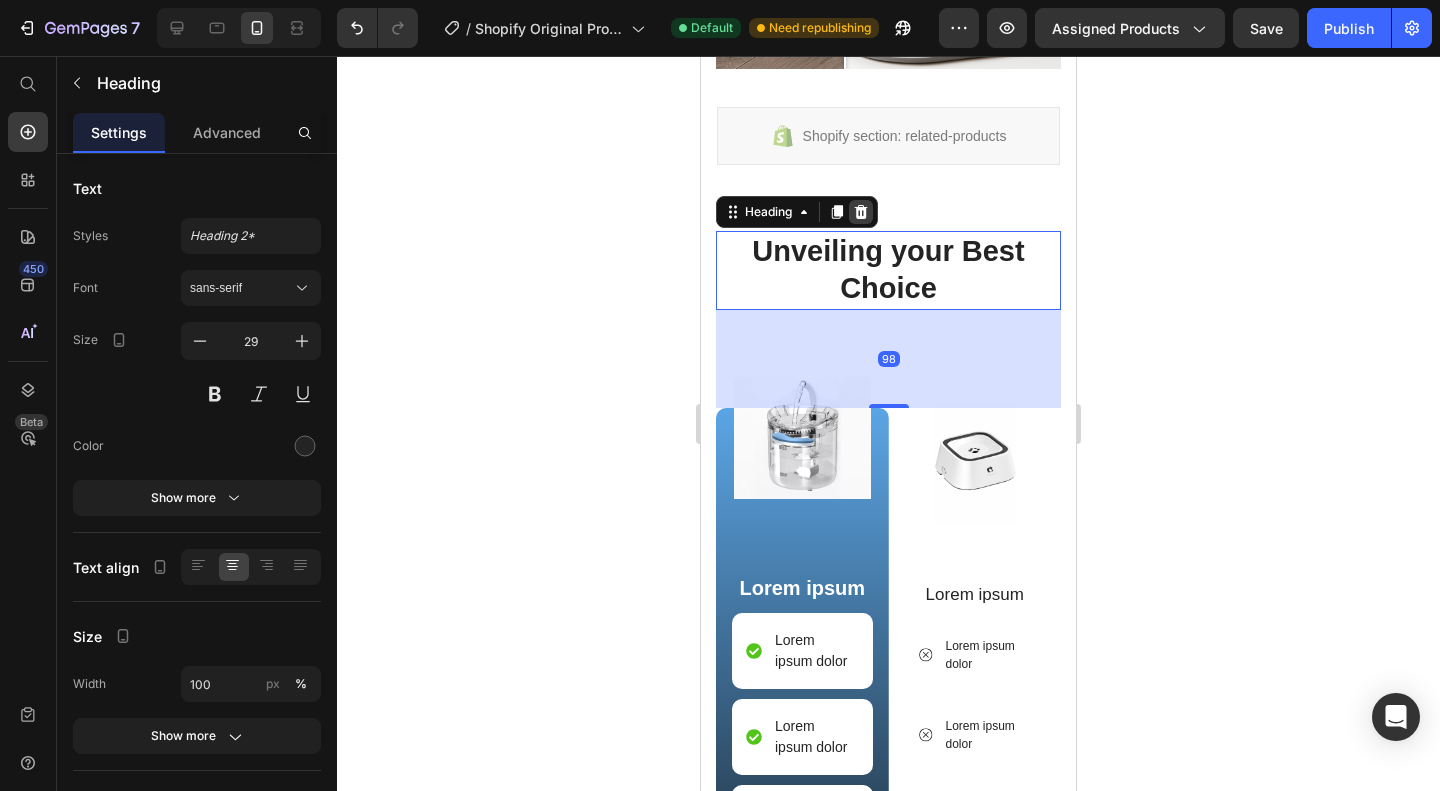 click 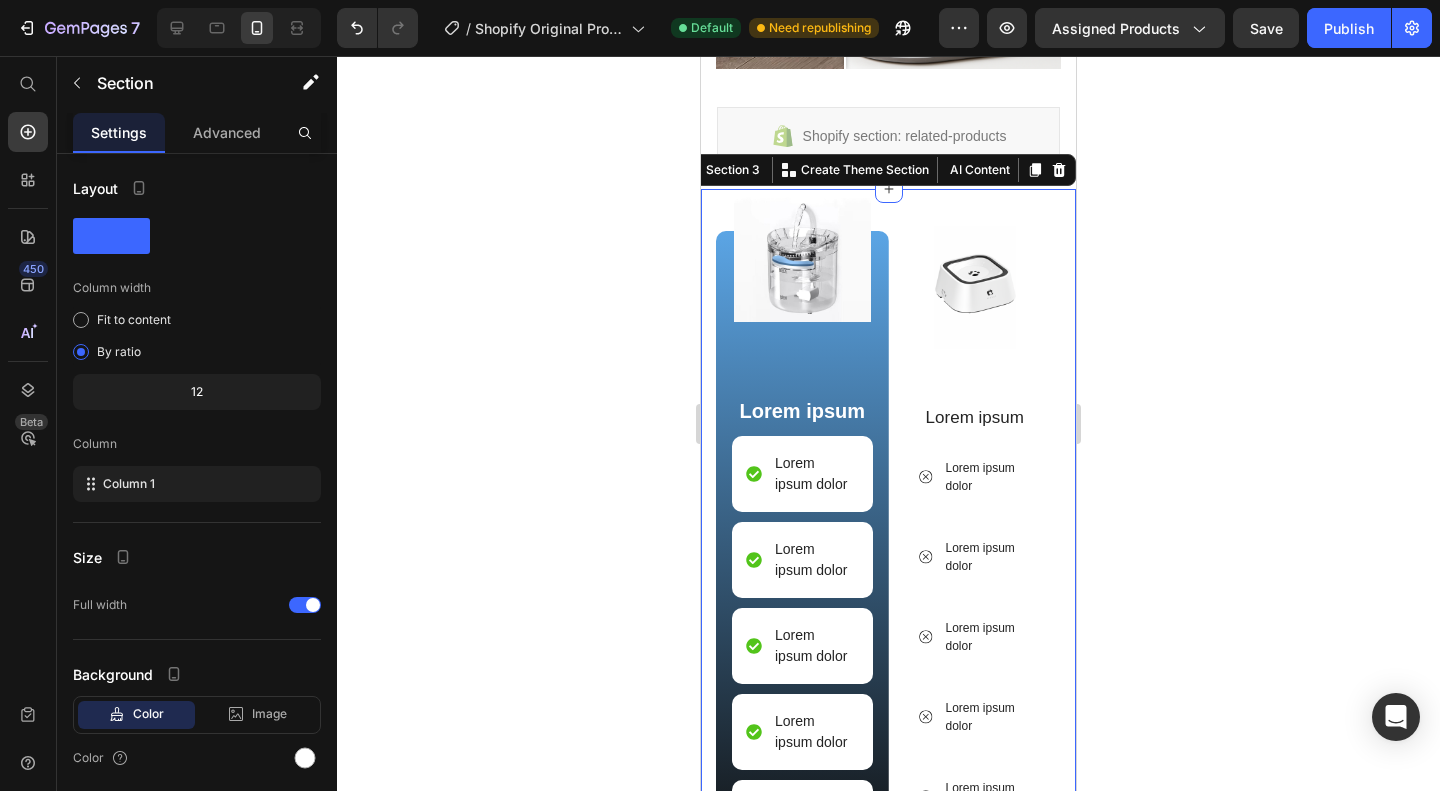 click on "Image Image Lorem ipsum Text Block Lorem ipsum dolor Item List Lorem ipsum dolor Item List Lorem ipsum dolor Item List Lorem ipsum dolor Item List Lorem ipsum dolor Item List Row Image Lorem ipsum Text Block
Lorem ipsum dolor Item List
Lorem ipsum dolor Item List
Lorem ipsum dolor Item List
Lorem ipsum dolor Item List
Lorem ipsum dolor Item List Row Row Row
Shop Now Button 30-day money-back guarantee included  Text Block Row Section 3   You can create reusable sections Create Theme Section AI Content Write with GemAI What would you like to describe here? Tone and Voice Persuasive Product Show more Generate" at bounding box center (888, 603) 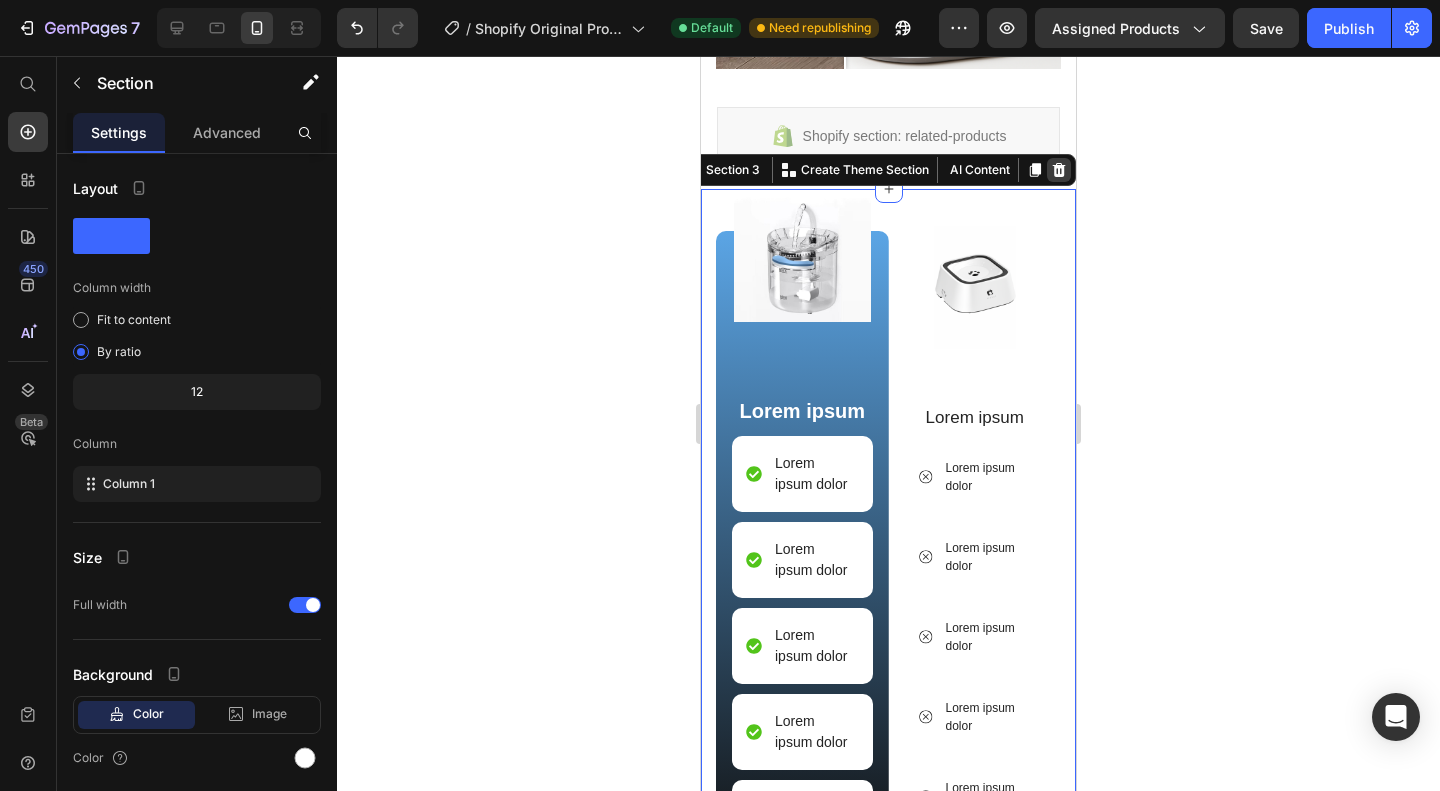click 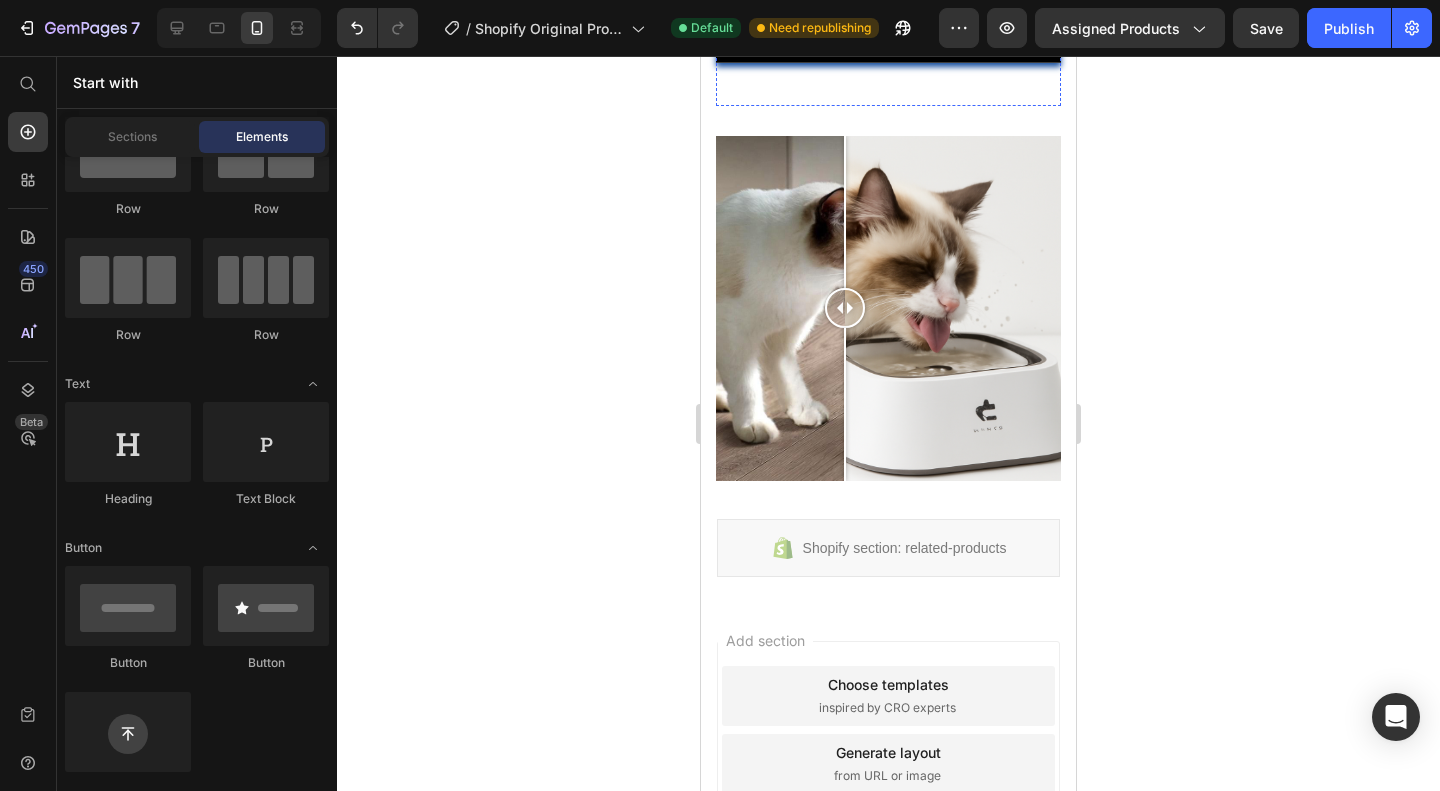 scroll, scrollTop: 1512, scrollLeft: 0, axis: vertical 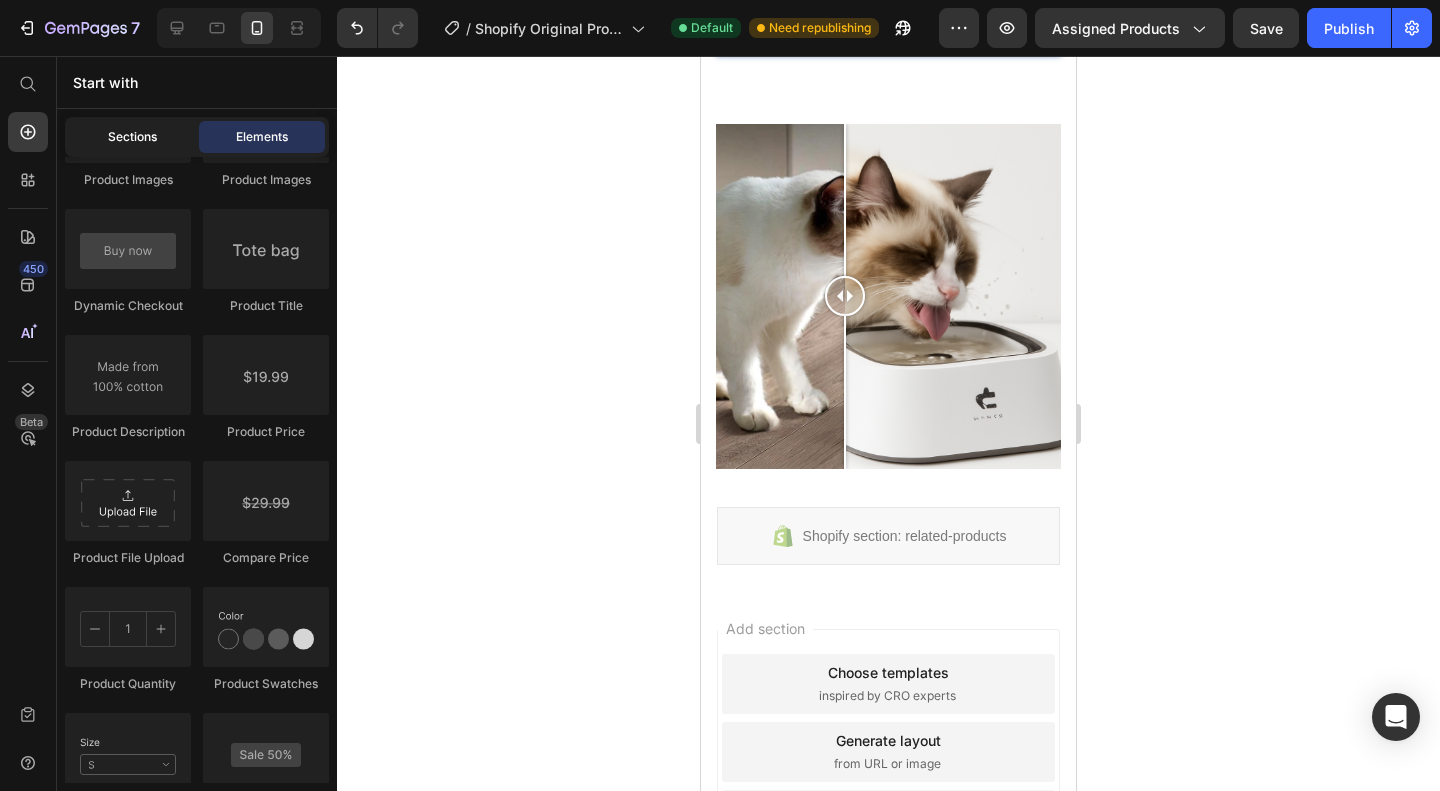 click on "Sections" at bounding box center [132, 137] 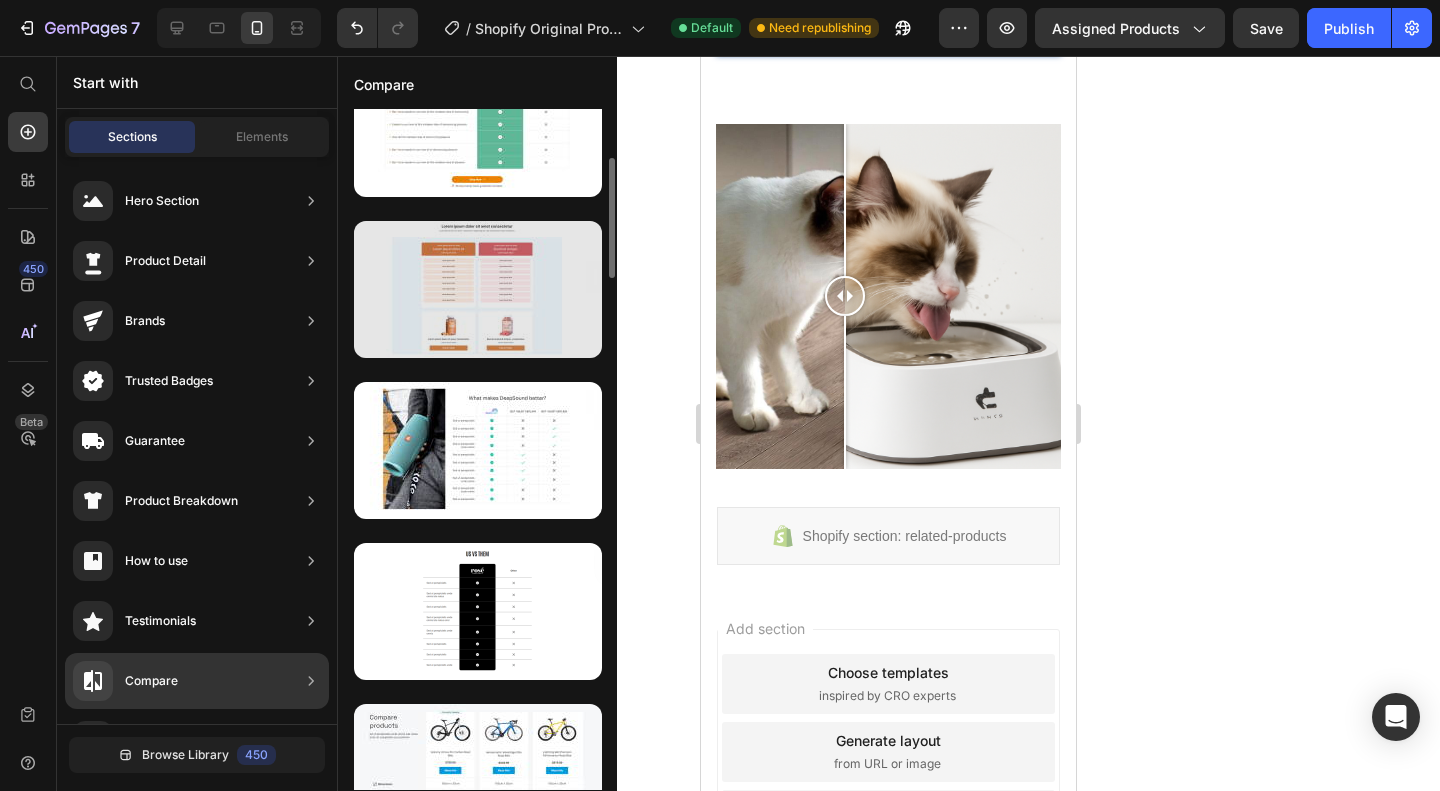scroll, scrollTop: 228, scrollLeft: 0, axis: vertical 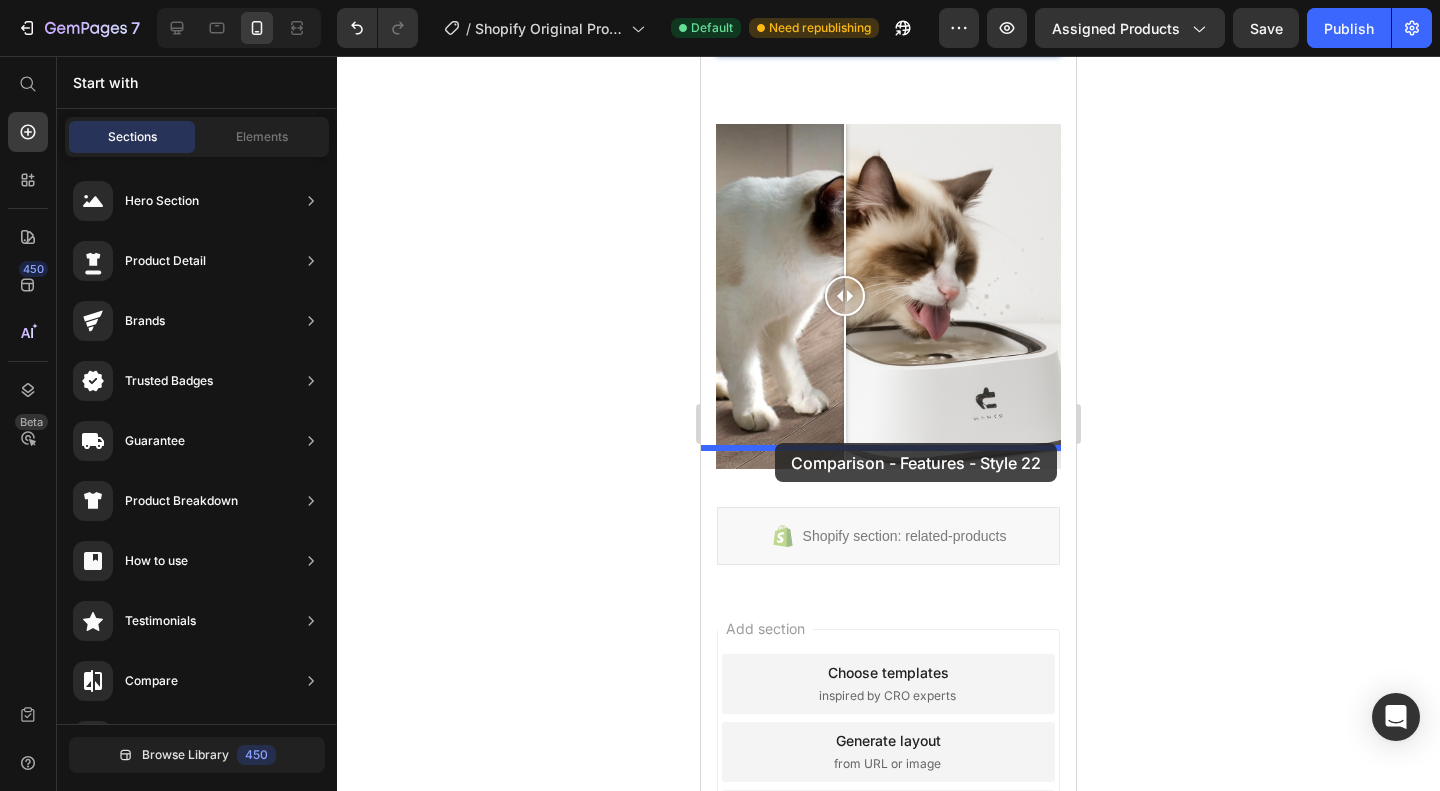 drag, startPoint x: 1211, startPoint y: 677, endPoint x: 776, endPoint y: 443, distance: 493.94434 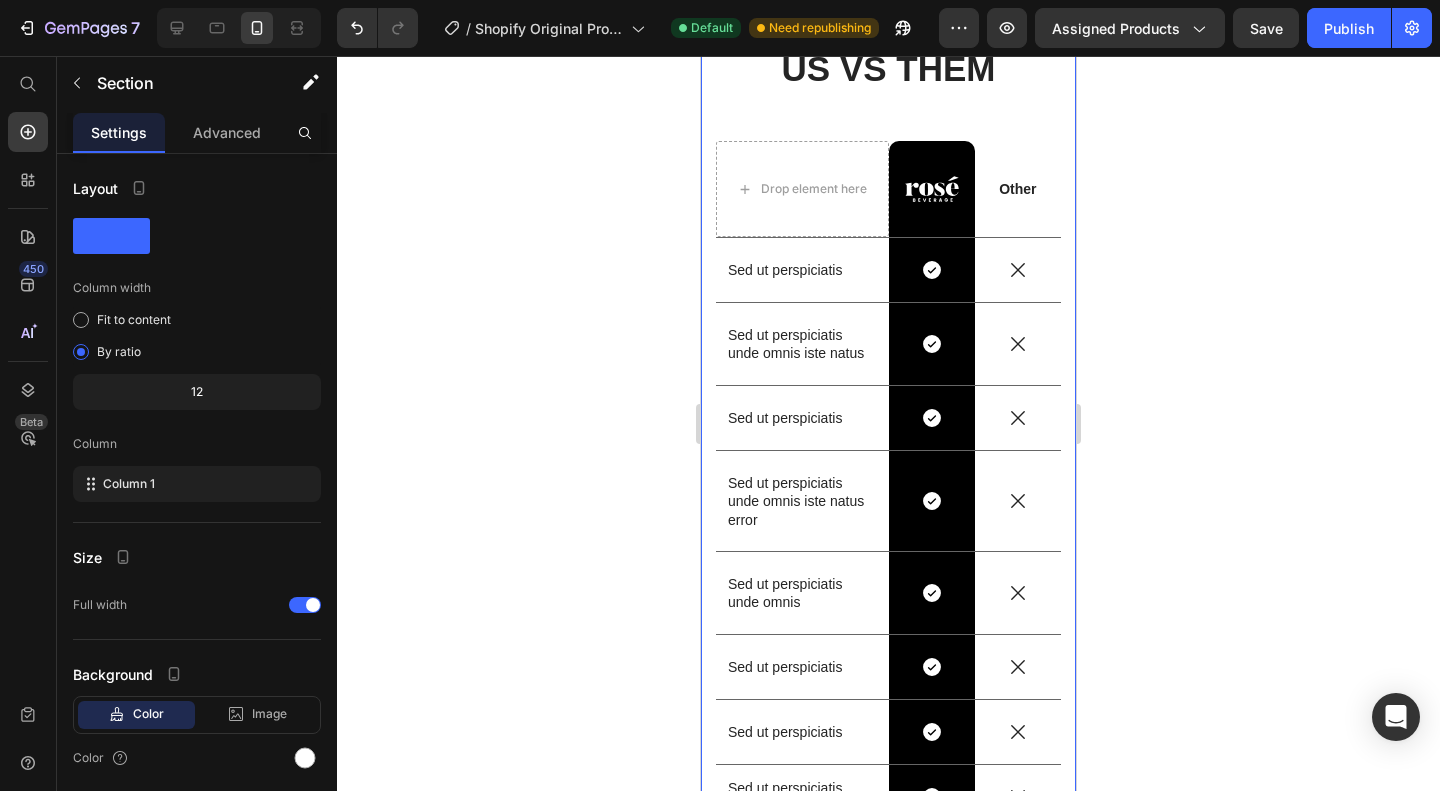 scroll, scrollTop: 1925, scrollLeft: 0, axis: vertical 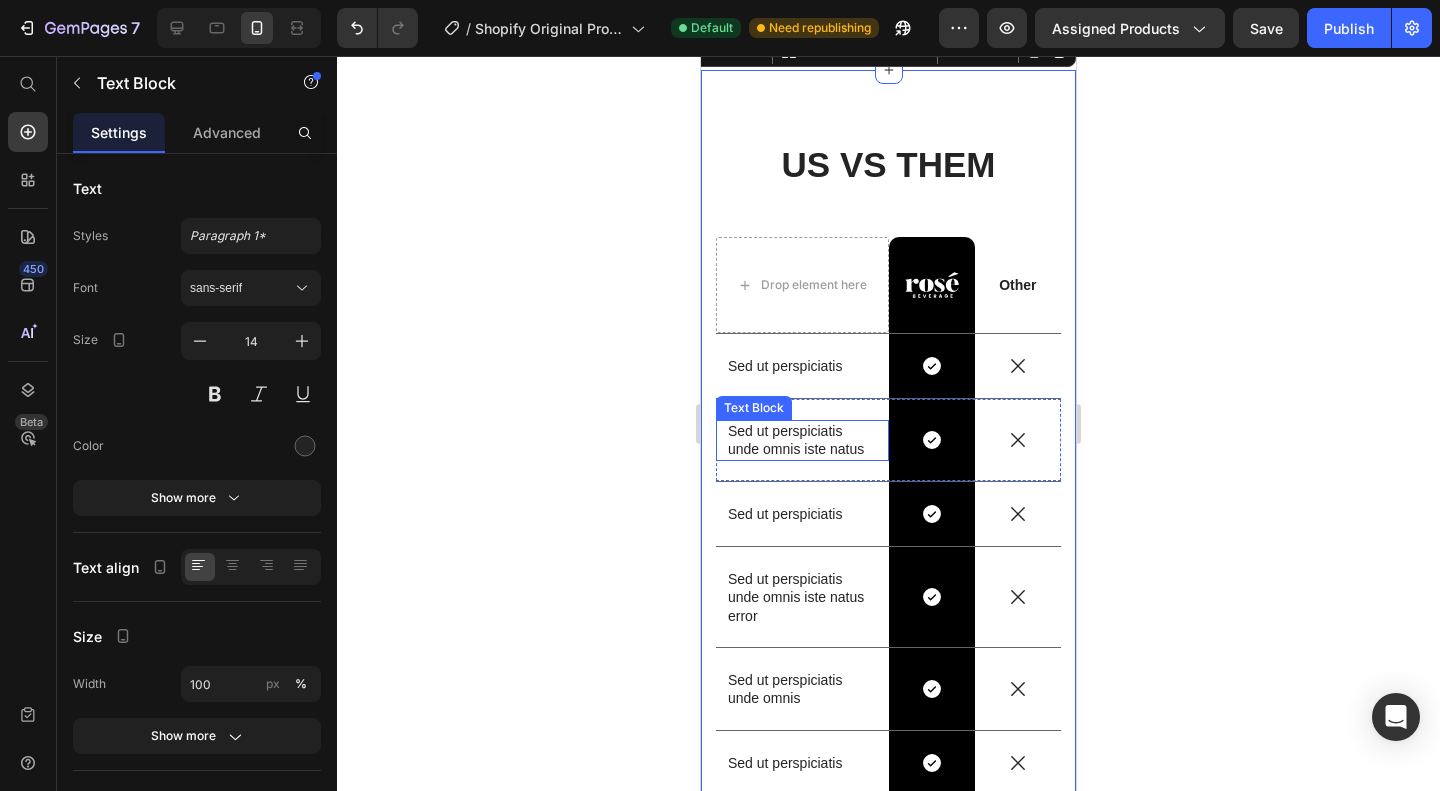 click on "Sed ut perspiciatis unde omnis iste natus" at bounding box center [802, 440] 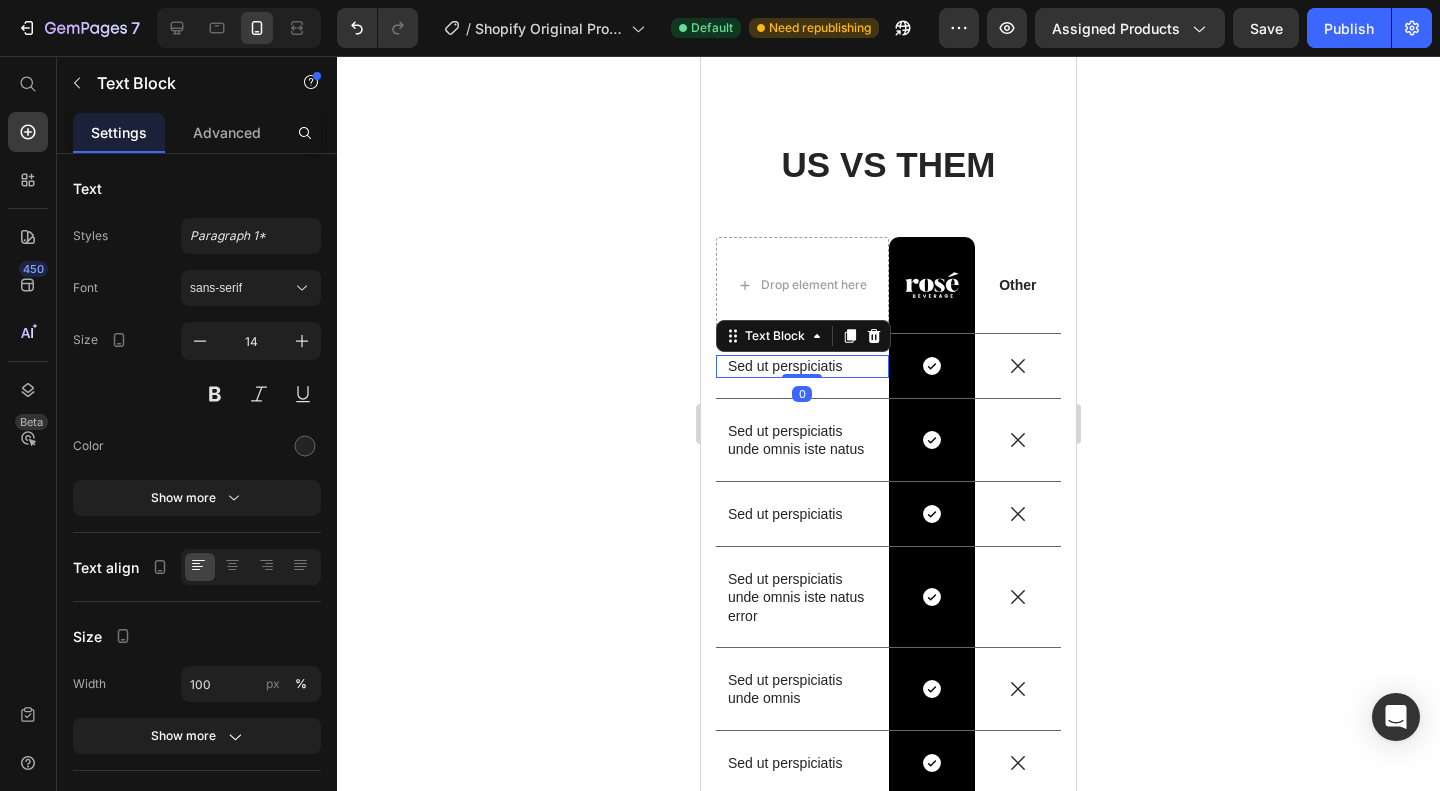 click on "Sed ut perspiciatis" at bounding box center (802, 366) 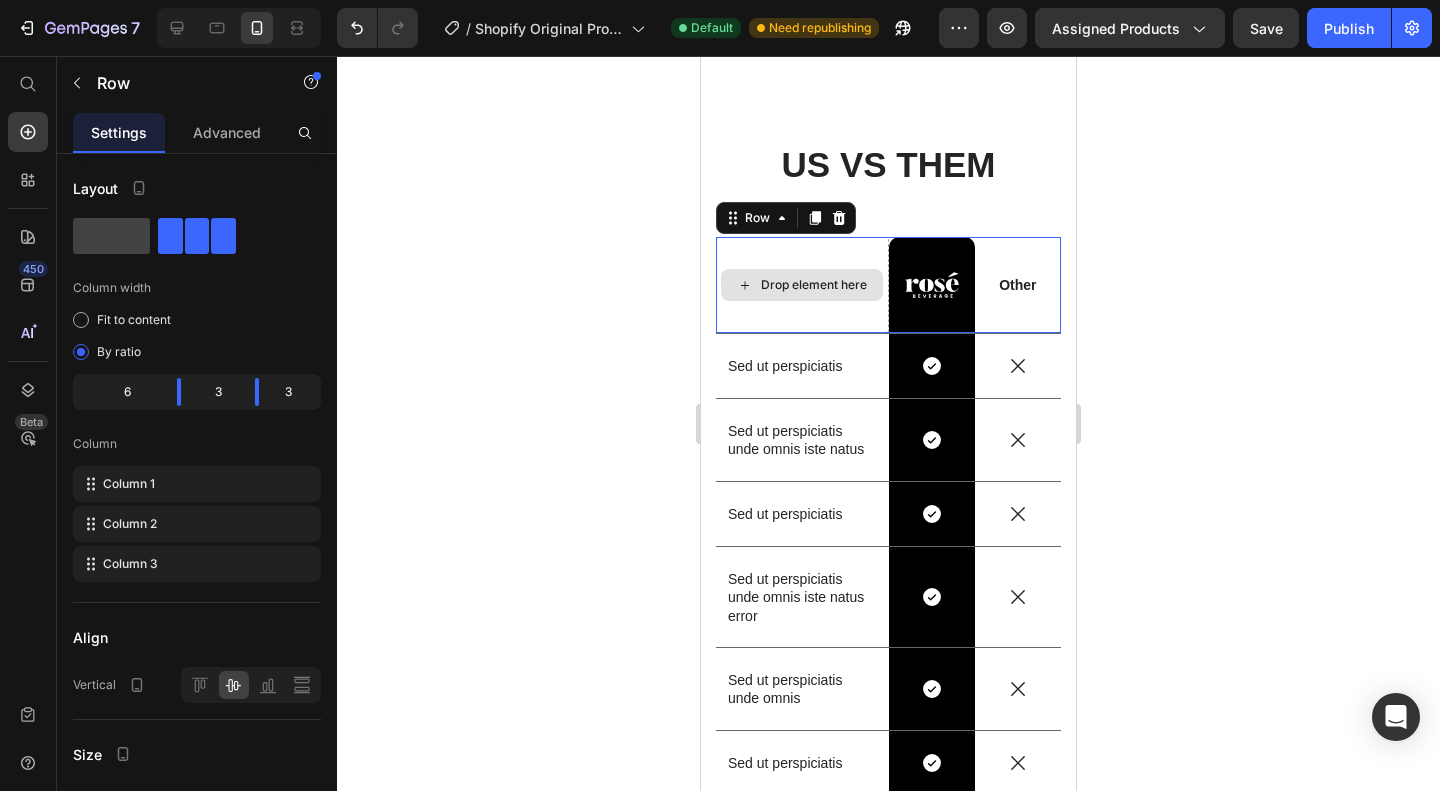 click on "Drop element here" at bounding box center (802, 285) 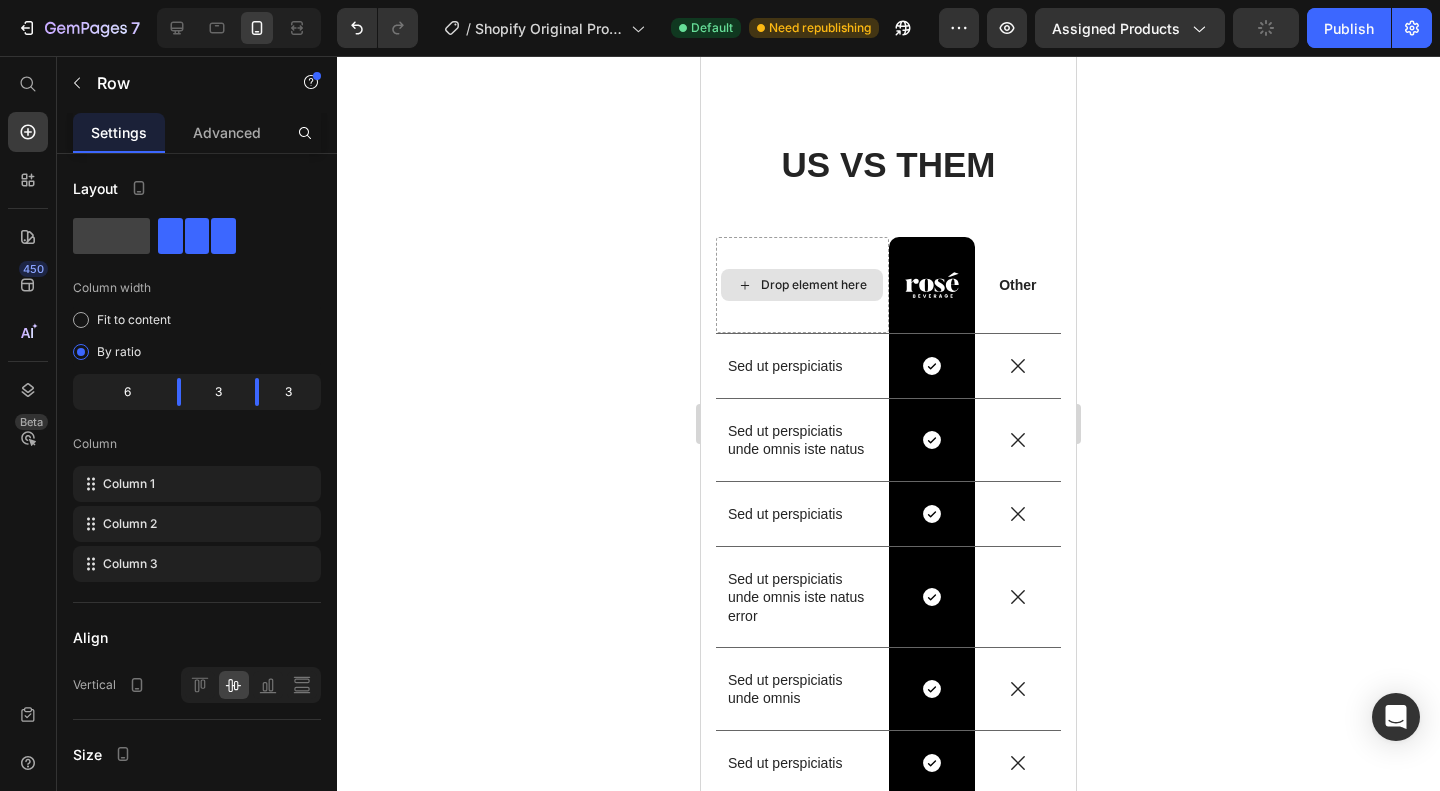 click on "Drop element here" at bounding box center [802, 285] 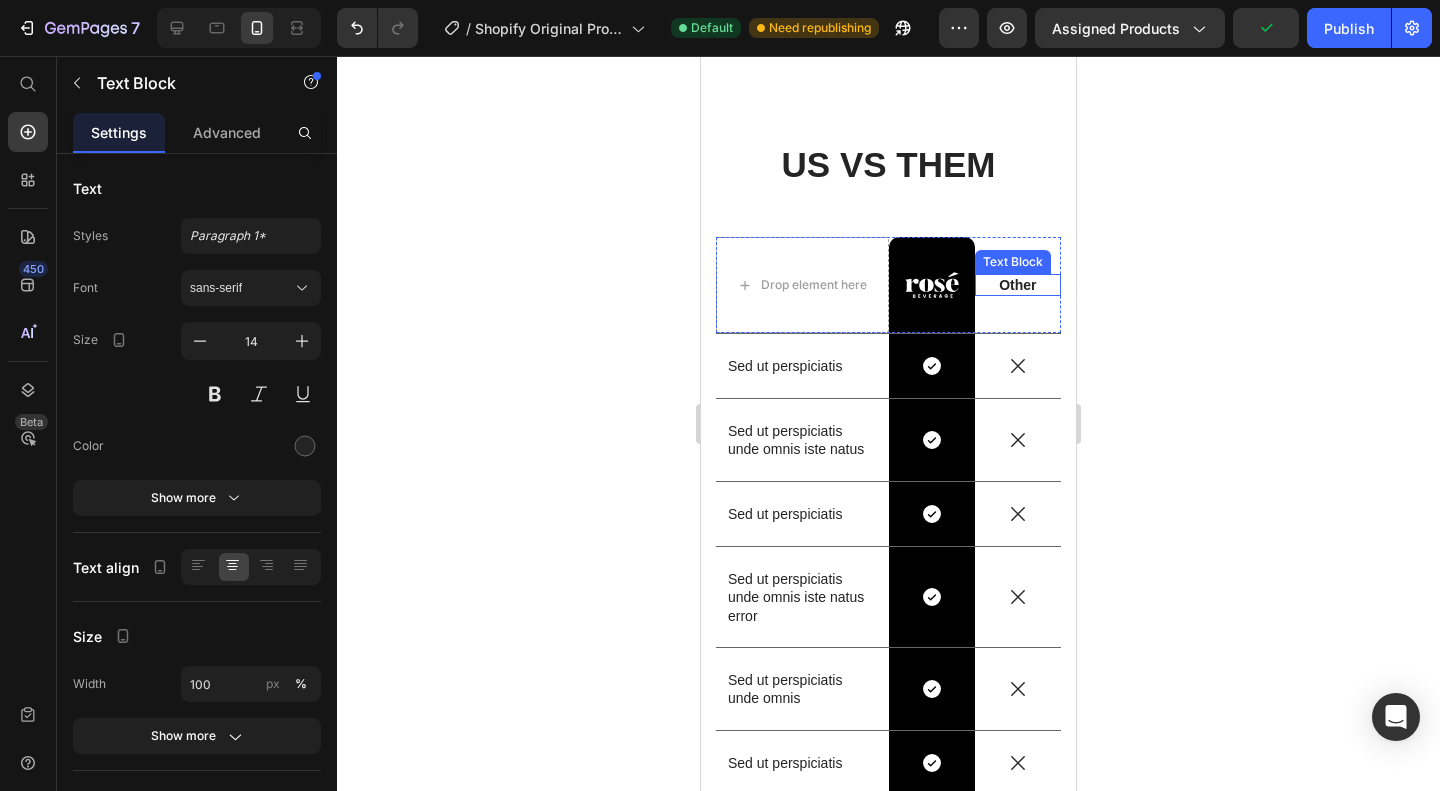 click on "Other" at bounding box center [1018, 285] 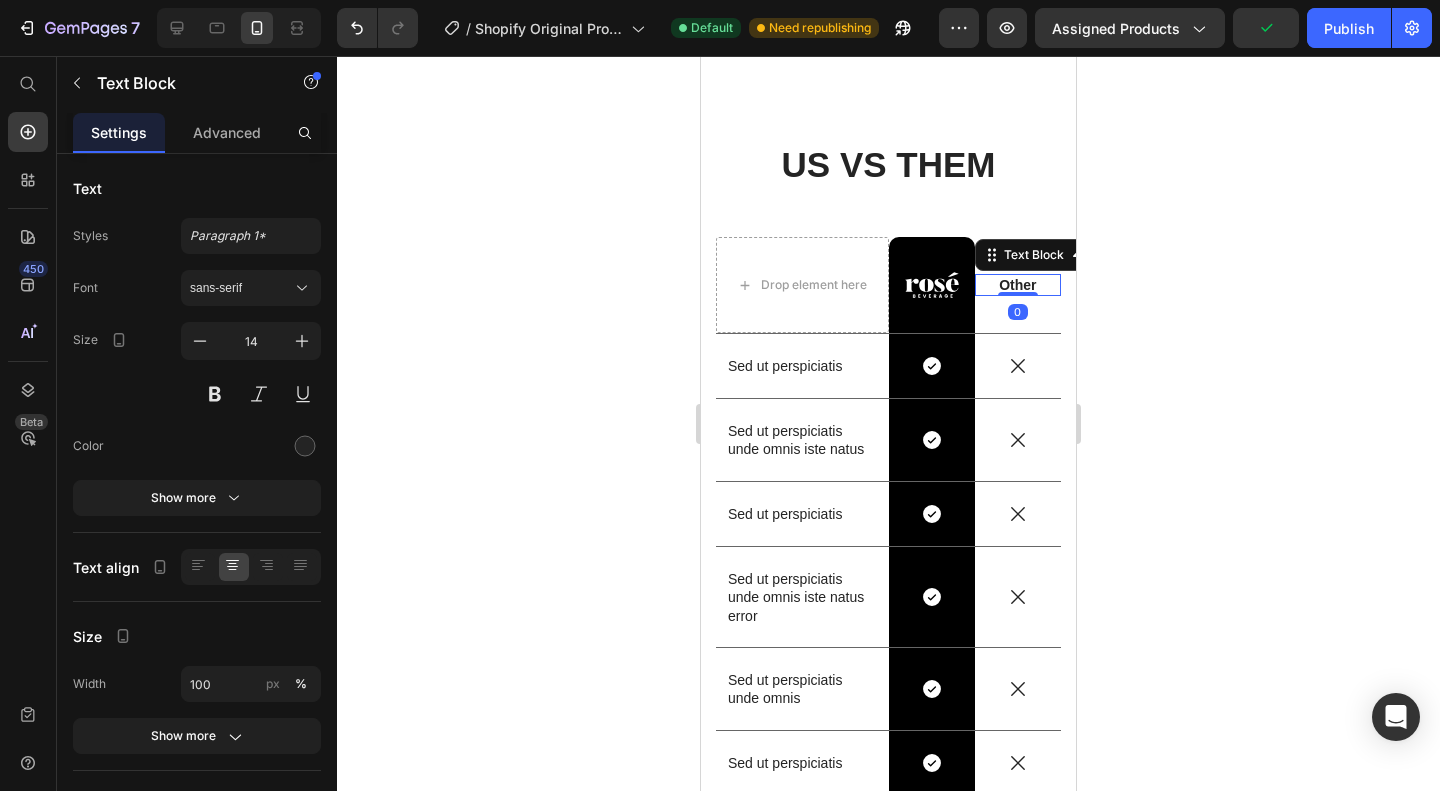 click on "Other" at bounding box center [1018, 285] 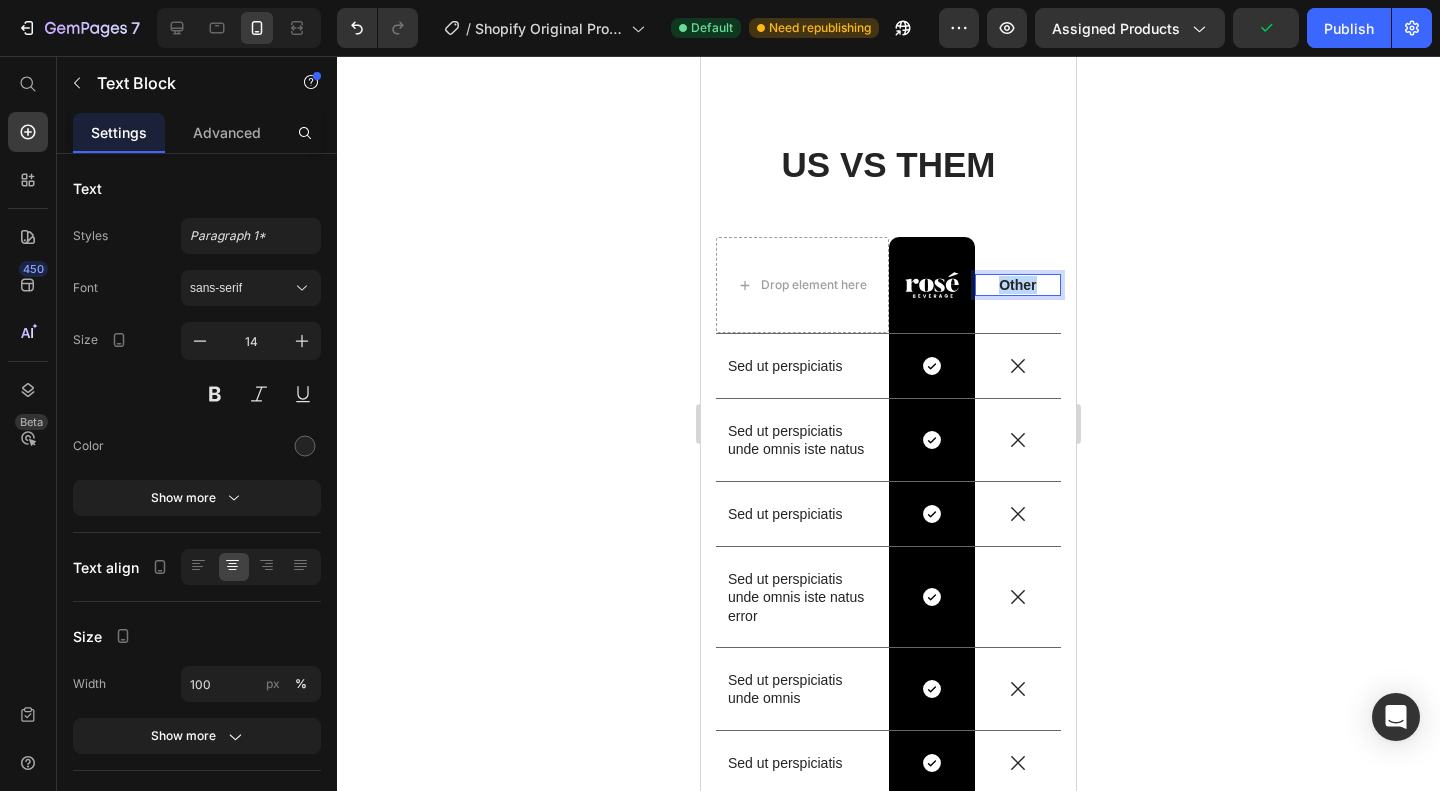 click on "Other" at bounding box center [1018, 285] 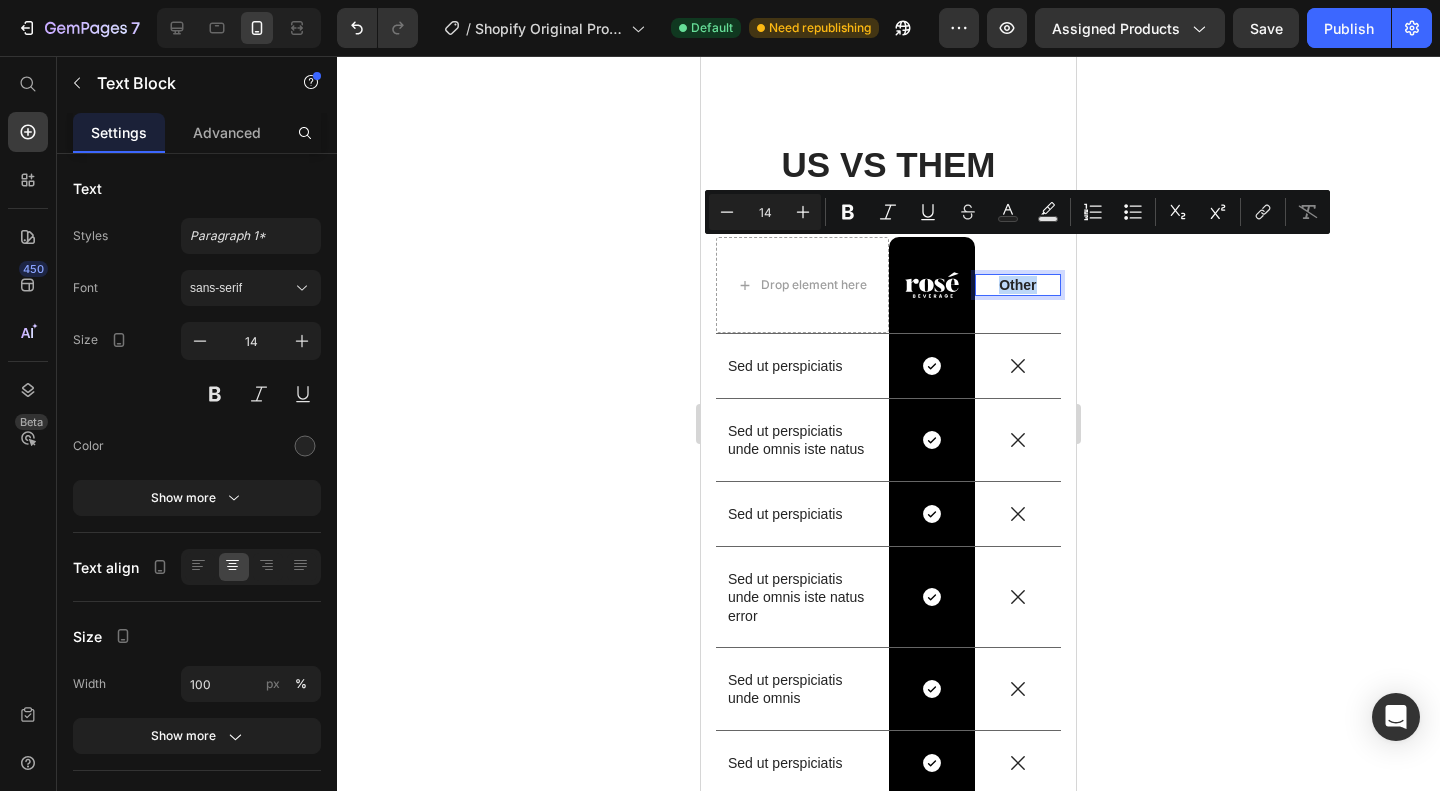click on "Other" at bounding box center (1018, 285) 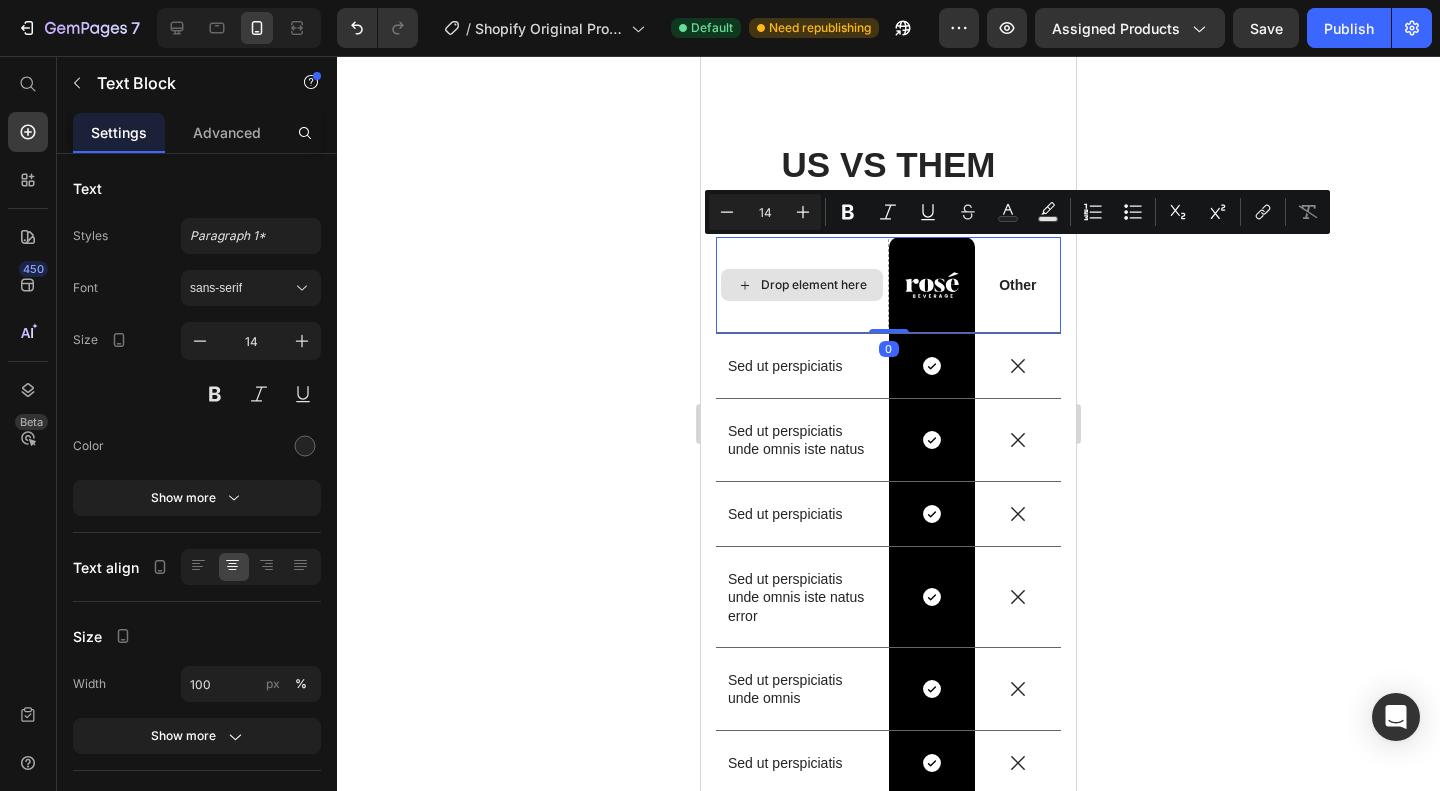 click on "Drop element here" at bounding box center (802, 285) 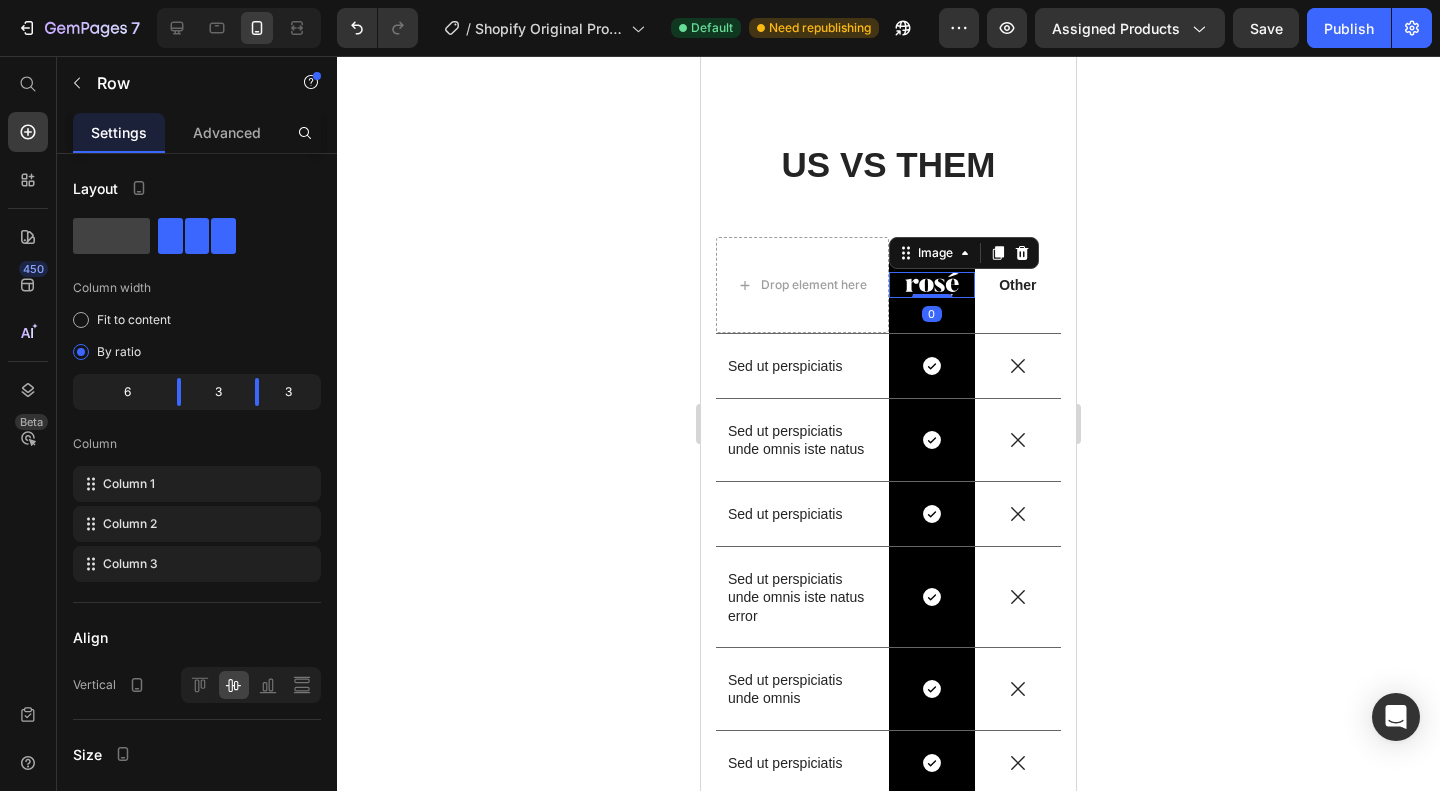 click at bounding box center (932, 285) 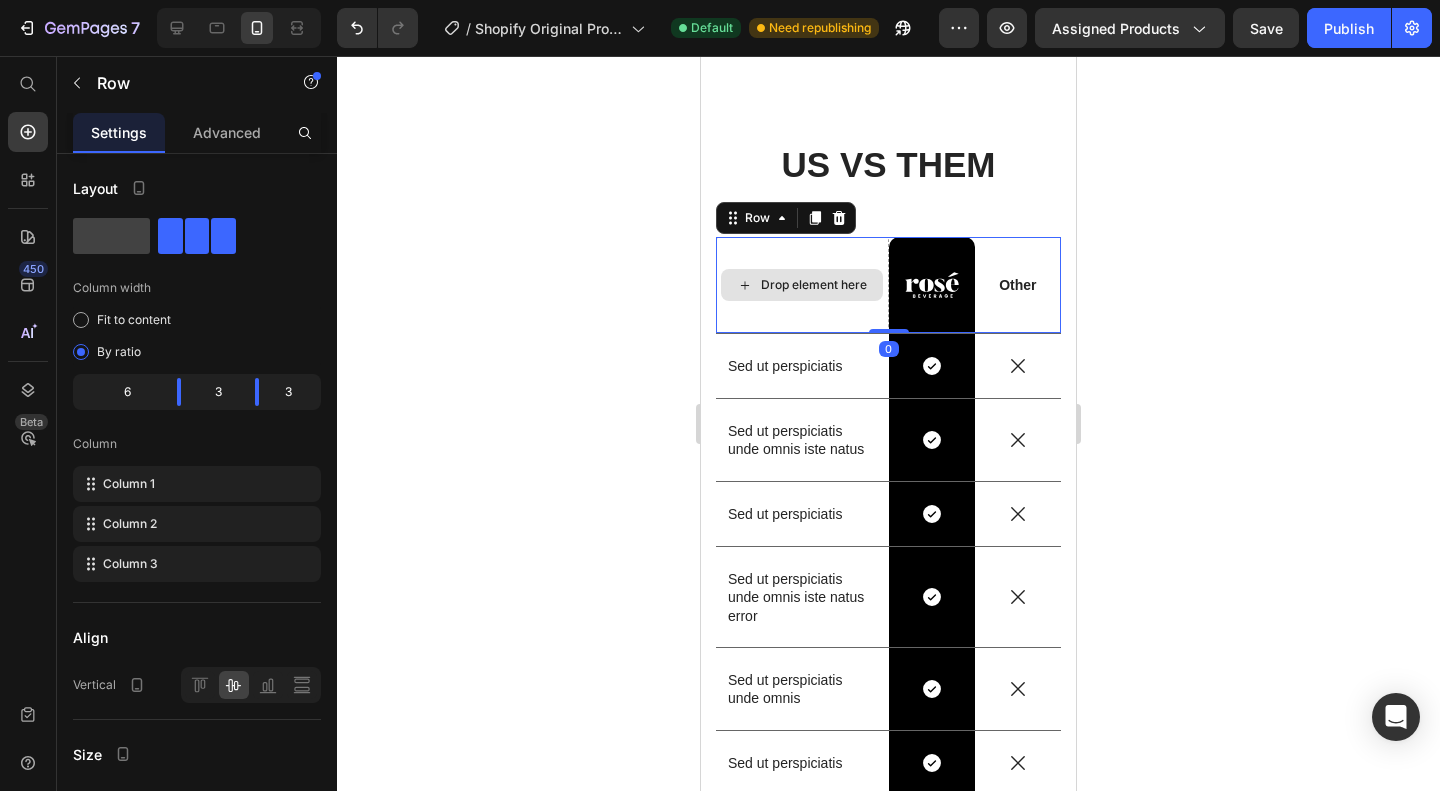 click on "Drop element here" at bounding box center [802, 285] 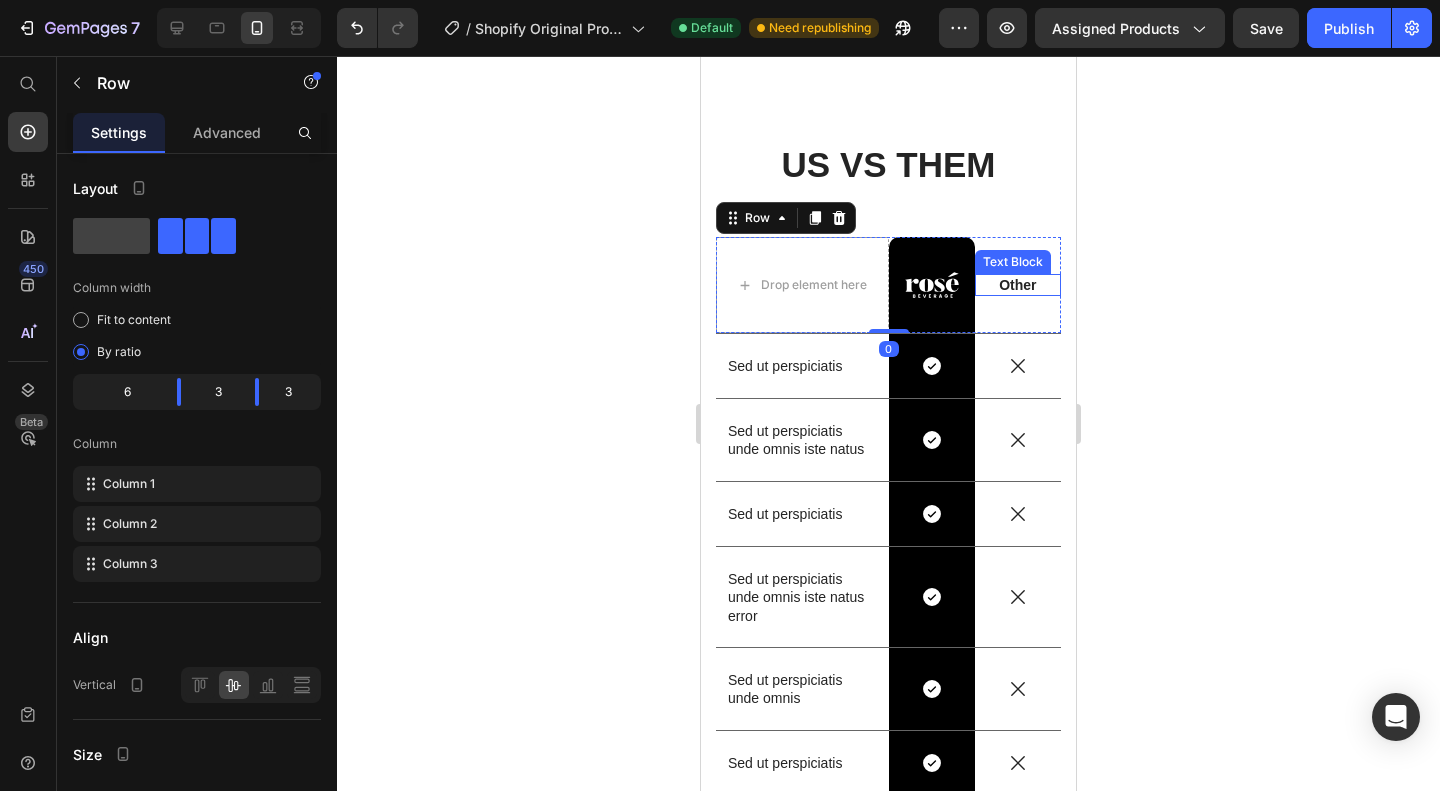 click on "Text Block" at bounding box center (1013, 262) 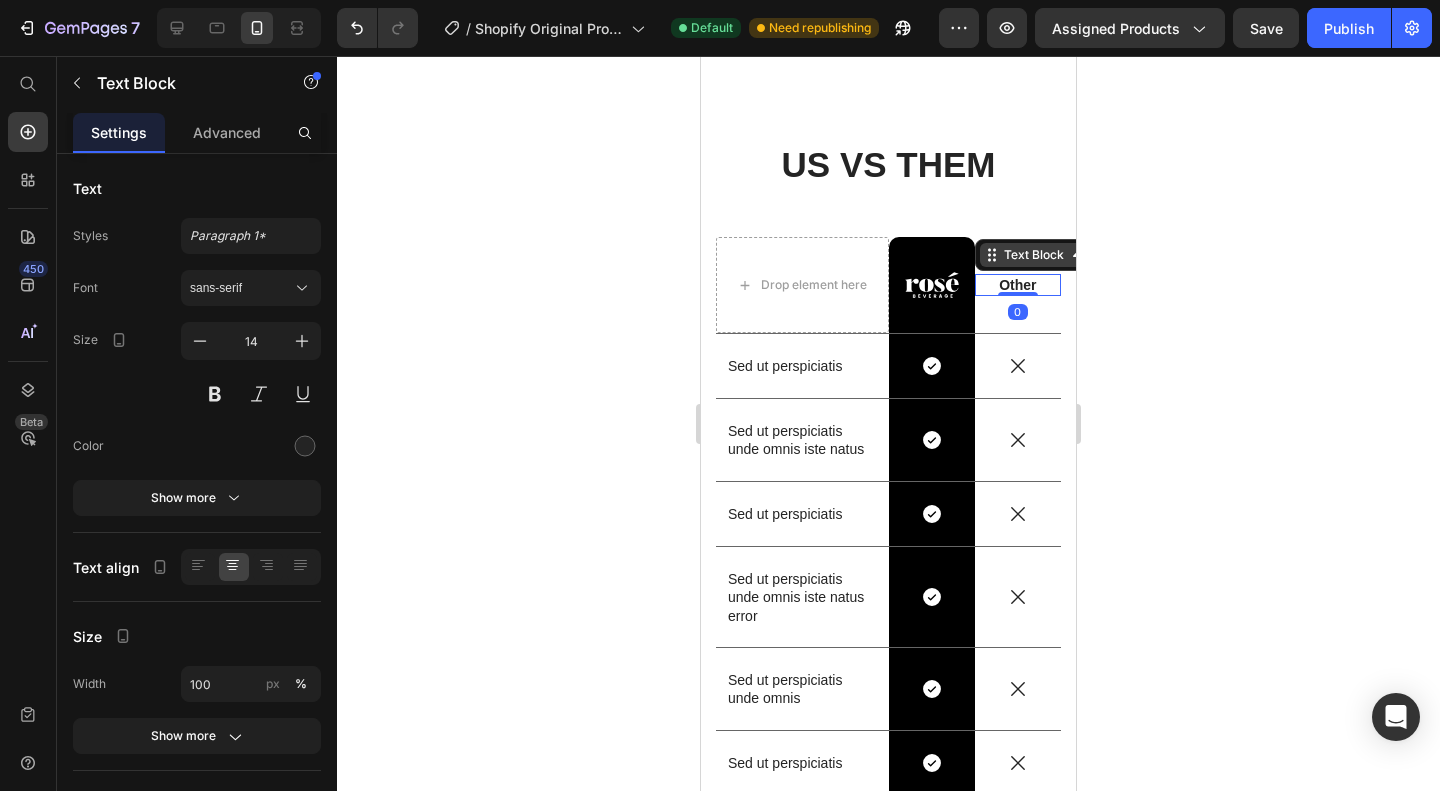 click on "Text Block" at bounding box center (1034, 255) 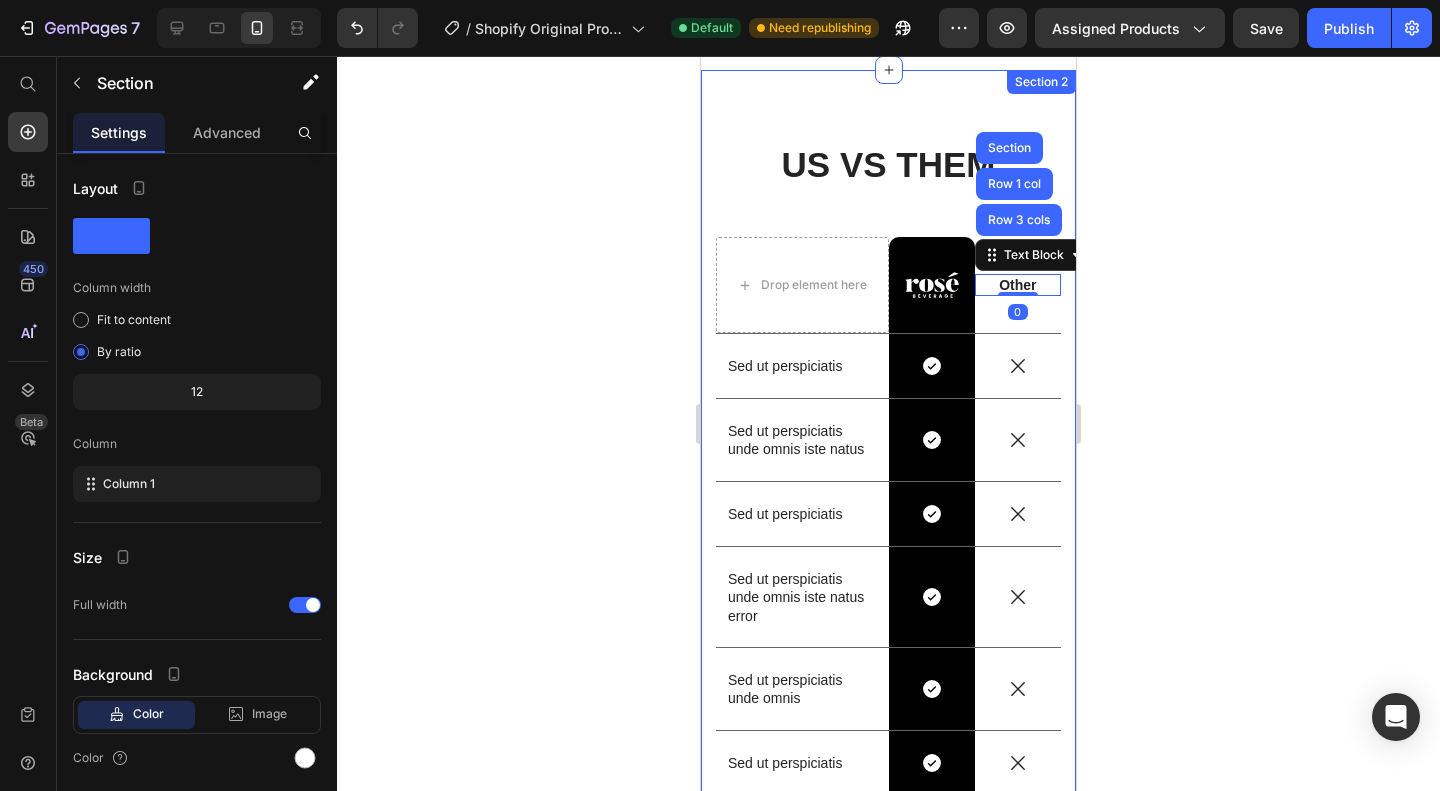click on "US VS THEM Heading
Drop element here Image Row Other Text Block Row 3 cols Row 1 col Section   0 Row Sed ut perspiciatis Text Block
Icon Row
Icon Row Sed ut perspiciatis unde omnis iste natus  Text Block
Icon Row
Icon Row Sed ut perspiciatis Text Block
Icon Row
Icon Row Sed ut perspiciatis unde omnis iste natus error  Text Block
Icon Row
Icon Row Sed ut perspiciatis unde omnis Text Block
Icon Row
Icon Row Sed ut perspiciatis Text Block
Icon Row
Icon Row Sed ut perspiciatis Text Block
Icon Row
Icon Row Sed ut perspiciatis unde Text Block
Icon Row
Icon Row Row Section 2" at bounding box center [888, 533] 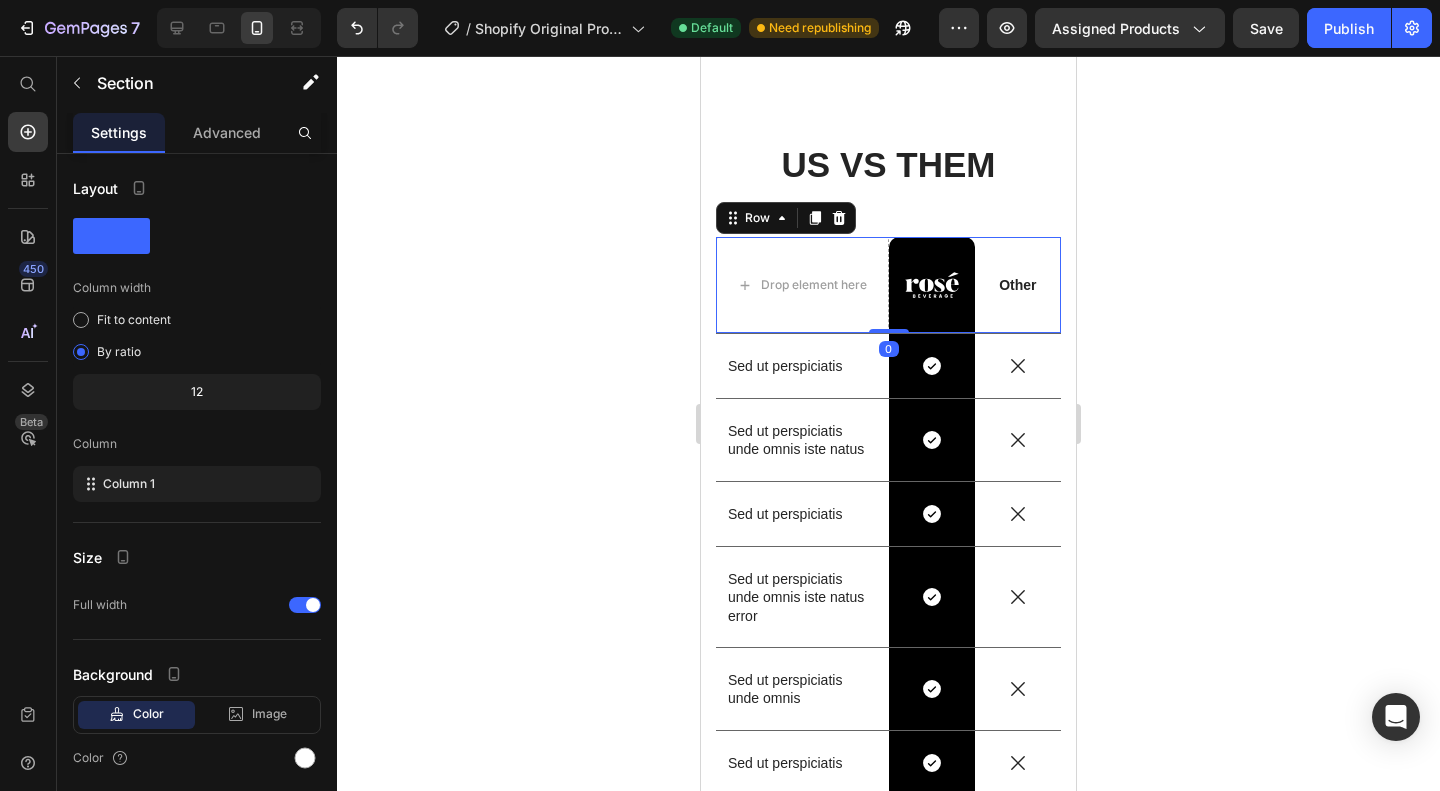 click on "Other Text Block" at bounding box center [1018, 285] 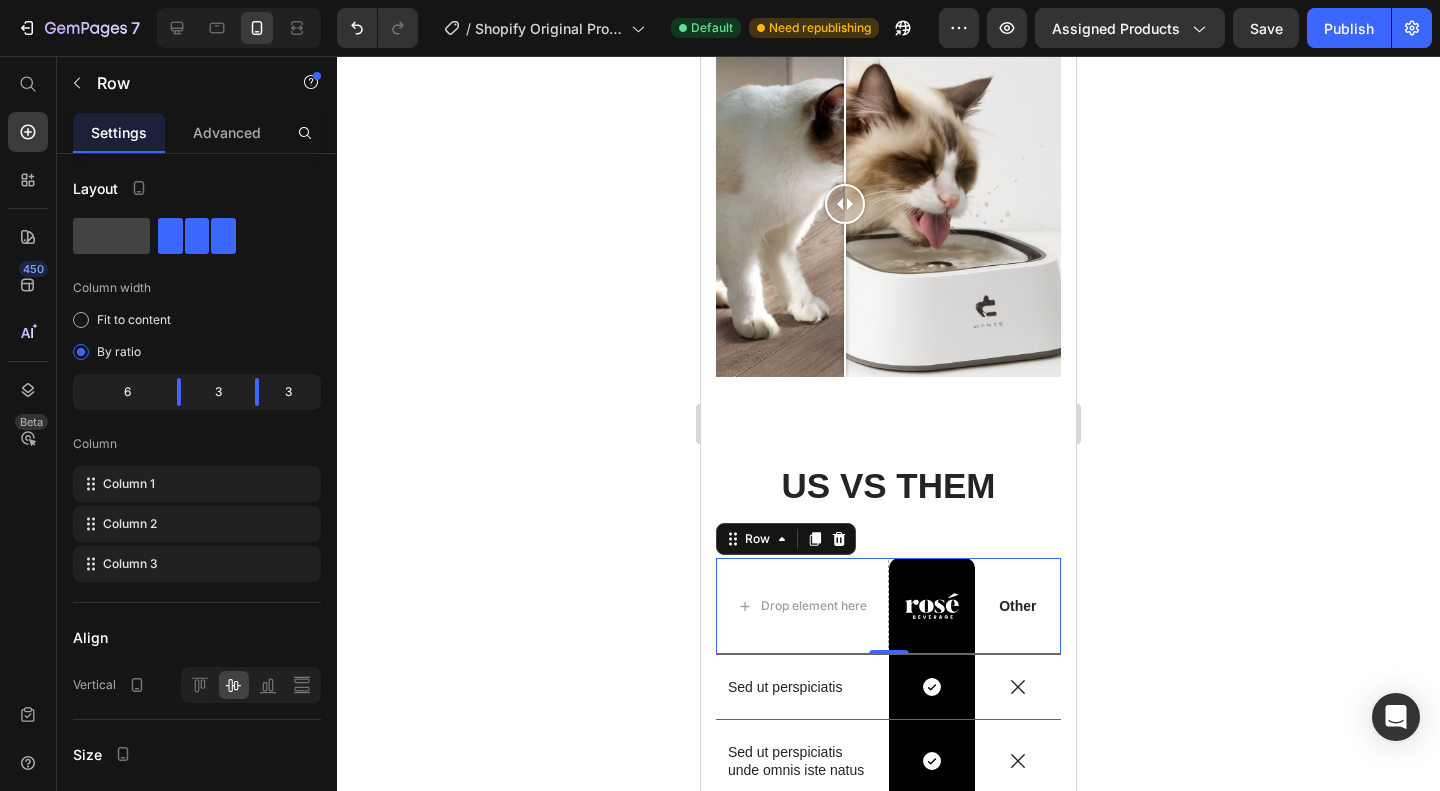 scroll, scrollTop: 1623, scrollLeft: 0, axis: vertical 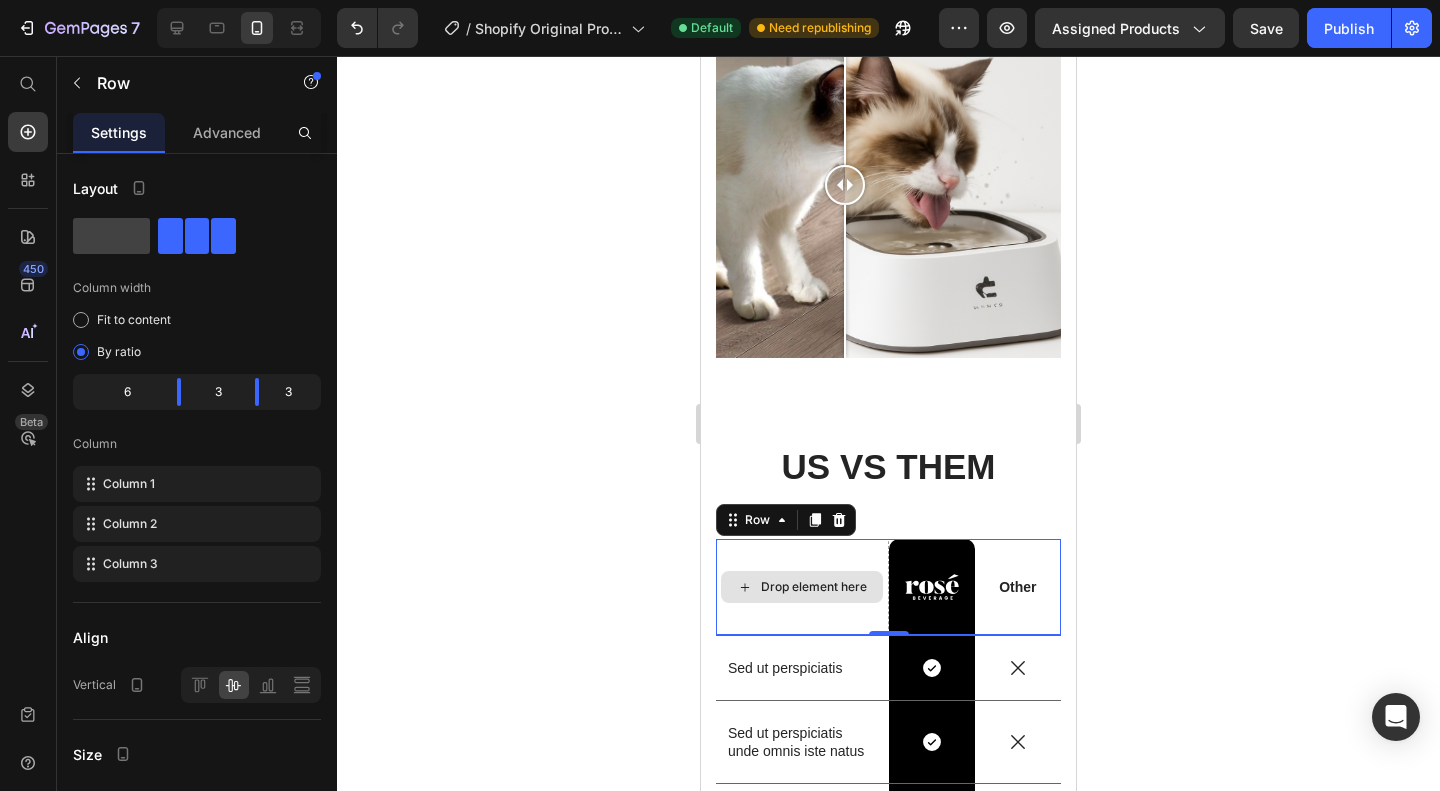 click on "Drop element here" at bounding box center (802, 587) 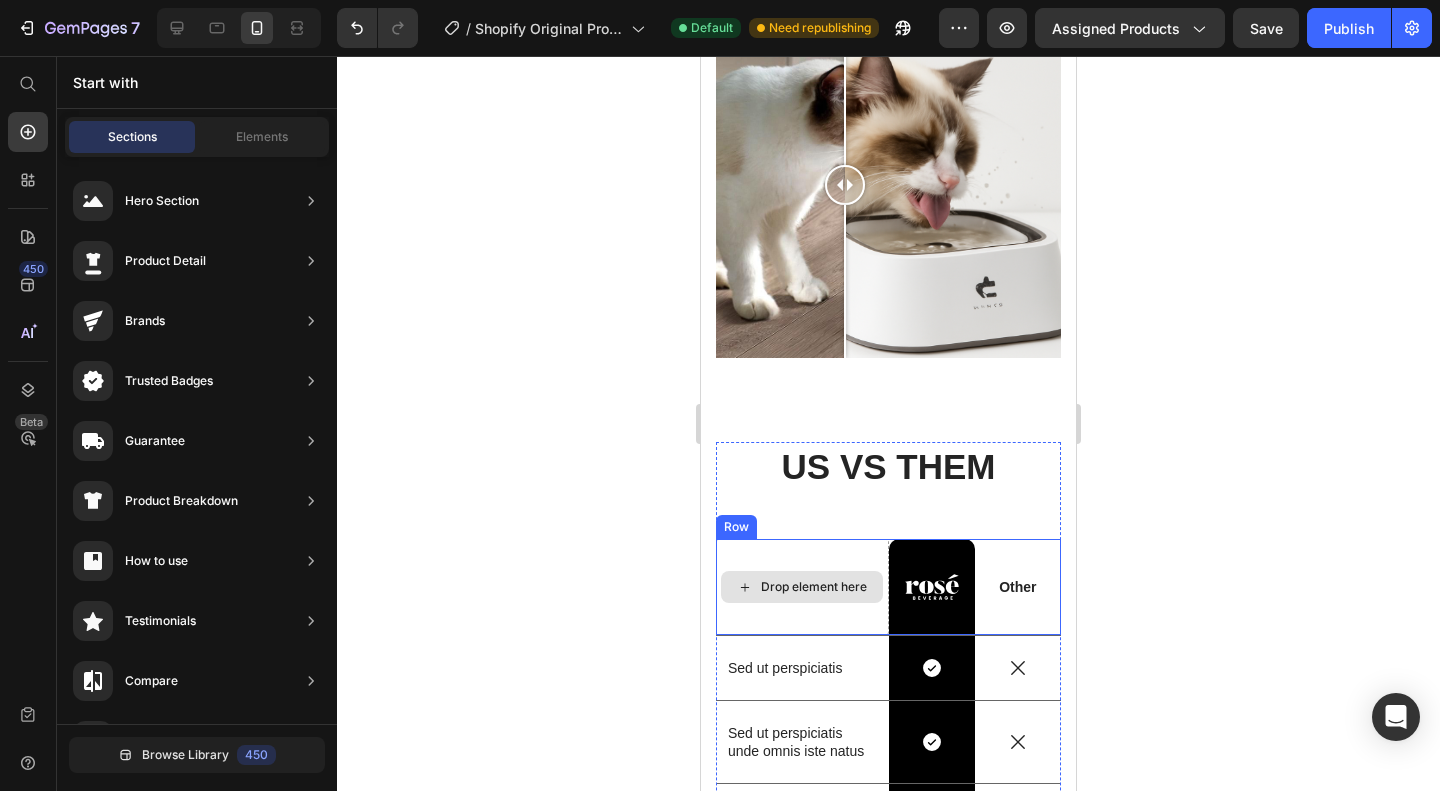 click on "Drop element here" at bounding box center (814, 587) 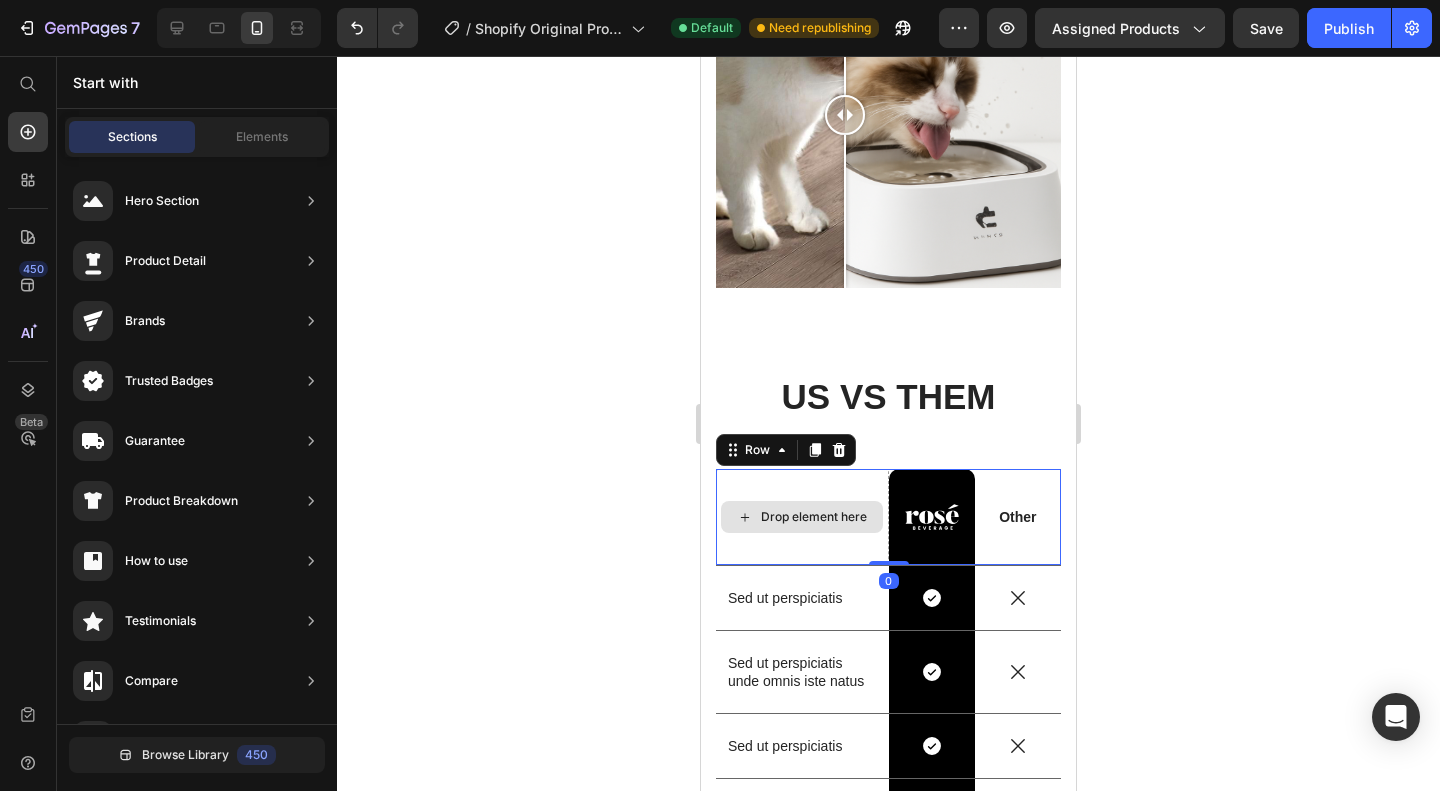 click on "Drop element here" at bounding box center (802, 517) 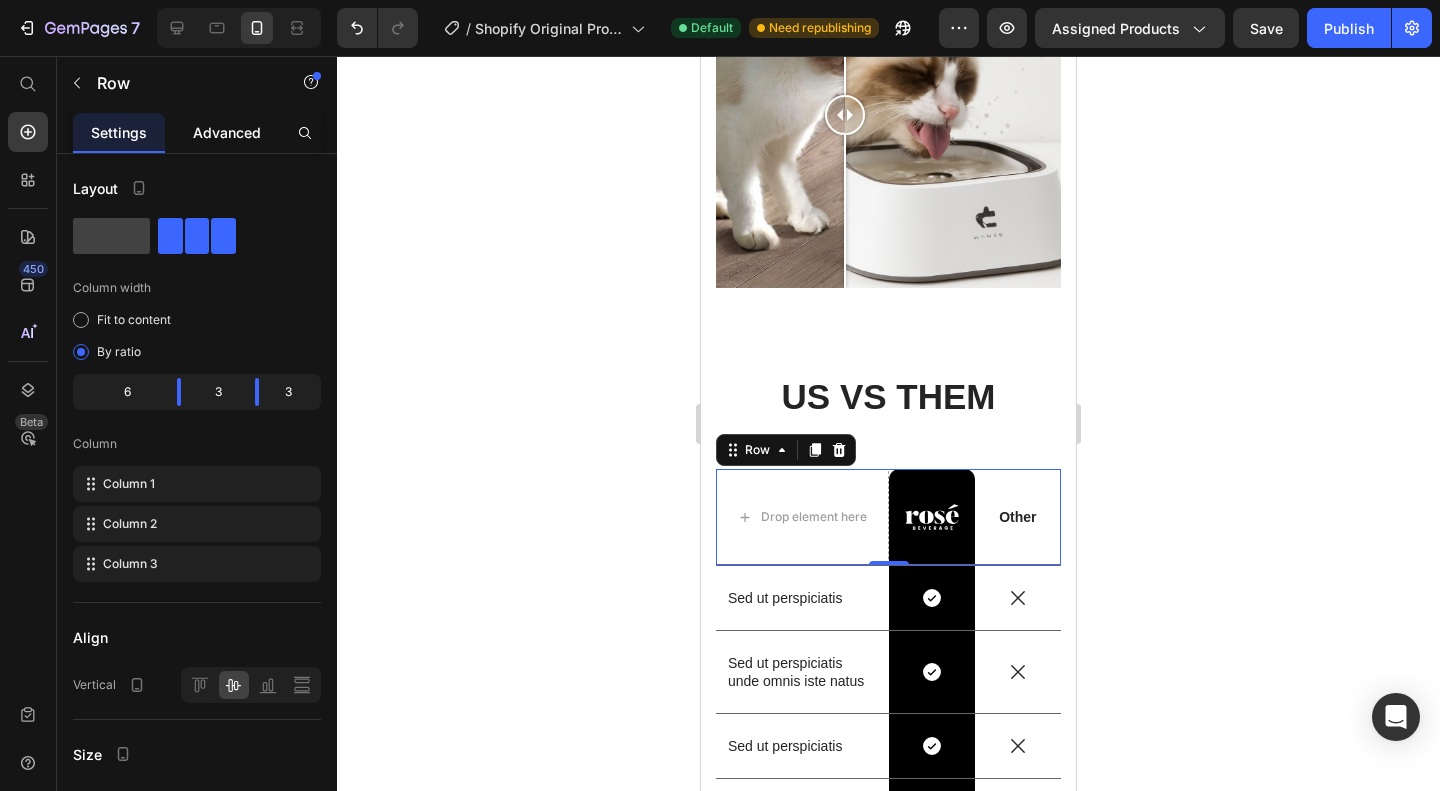 click on "Advanced" at bounding box center [227, 132] 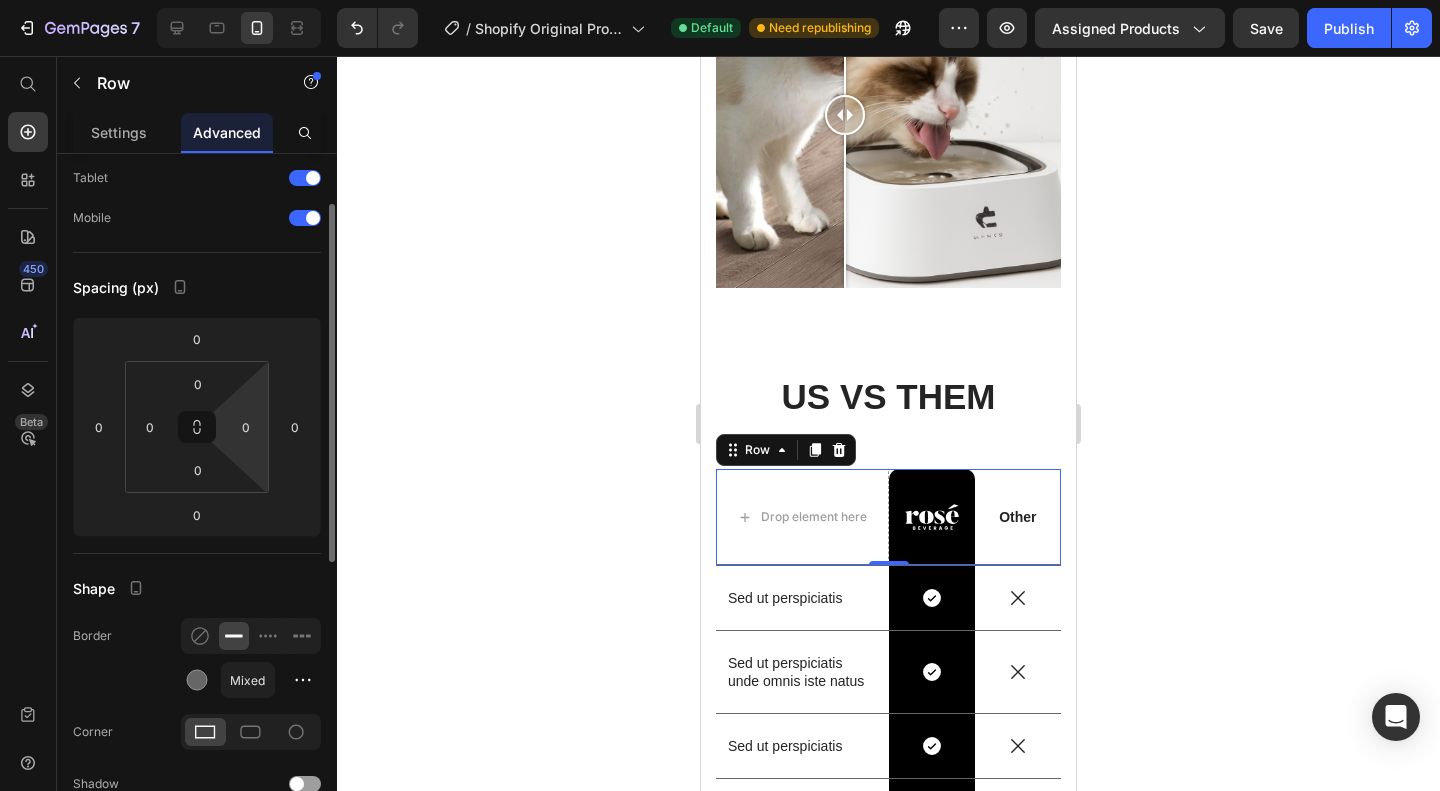 scroll, scrollTop: 0, scrollLeft: 0, axis: both 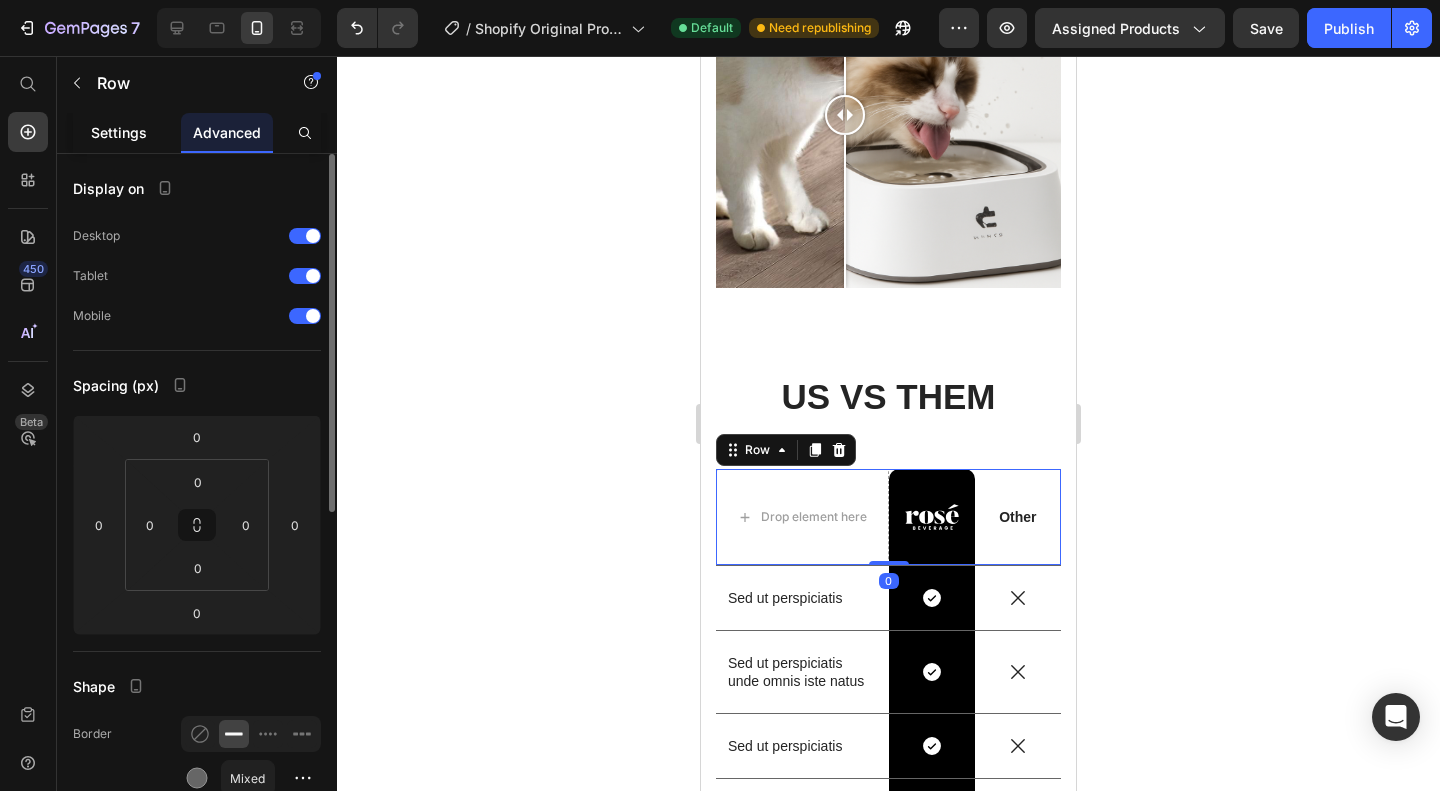 click on "Settings" at bounding box center [119, 132] 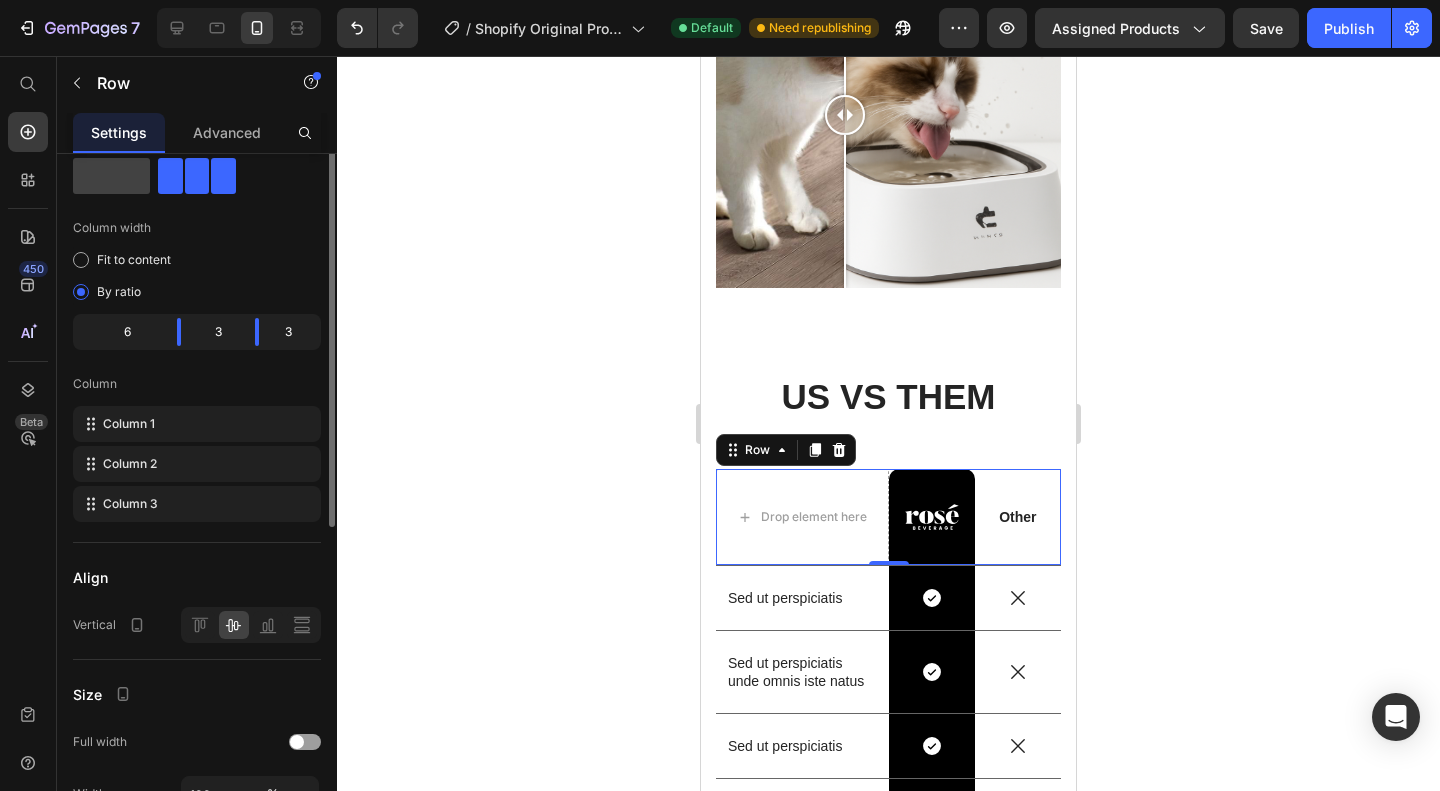 scroll, scrollTop: 0, scrollLeft: 0, axis: both 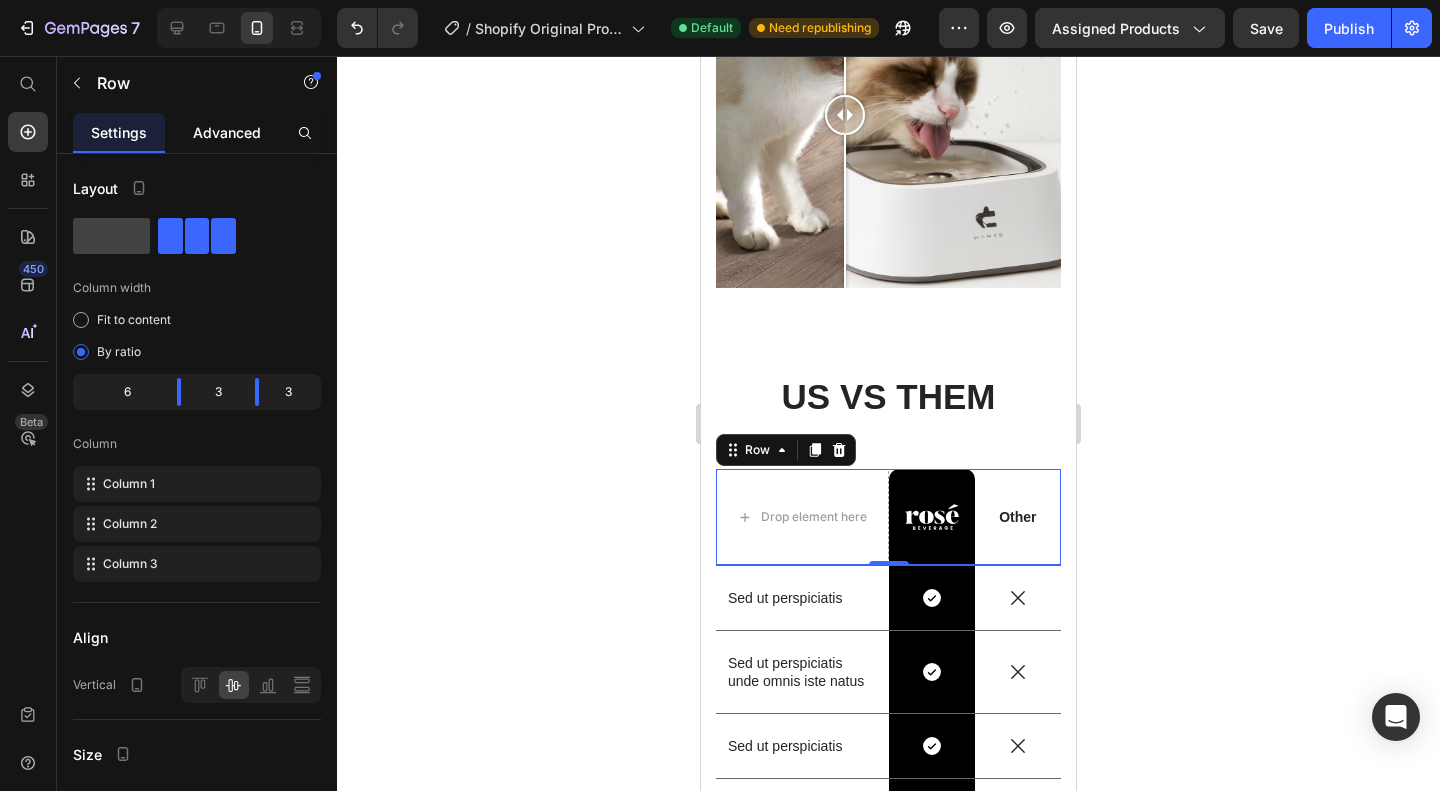 click on "Advanced" at bounding box center (227, 132) 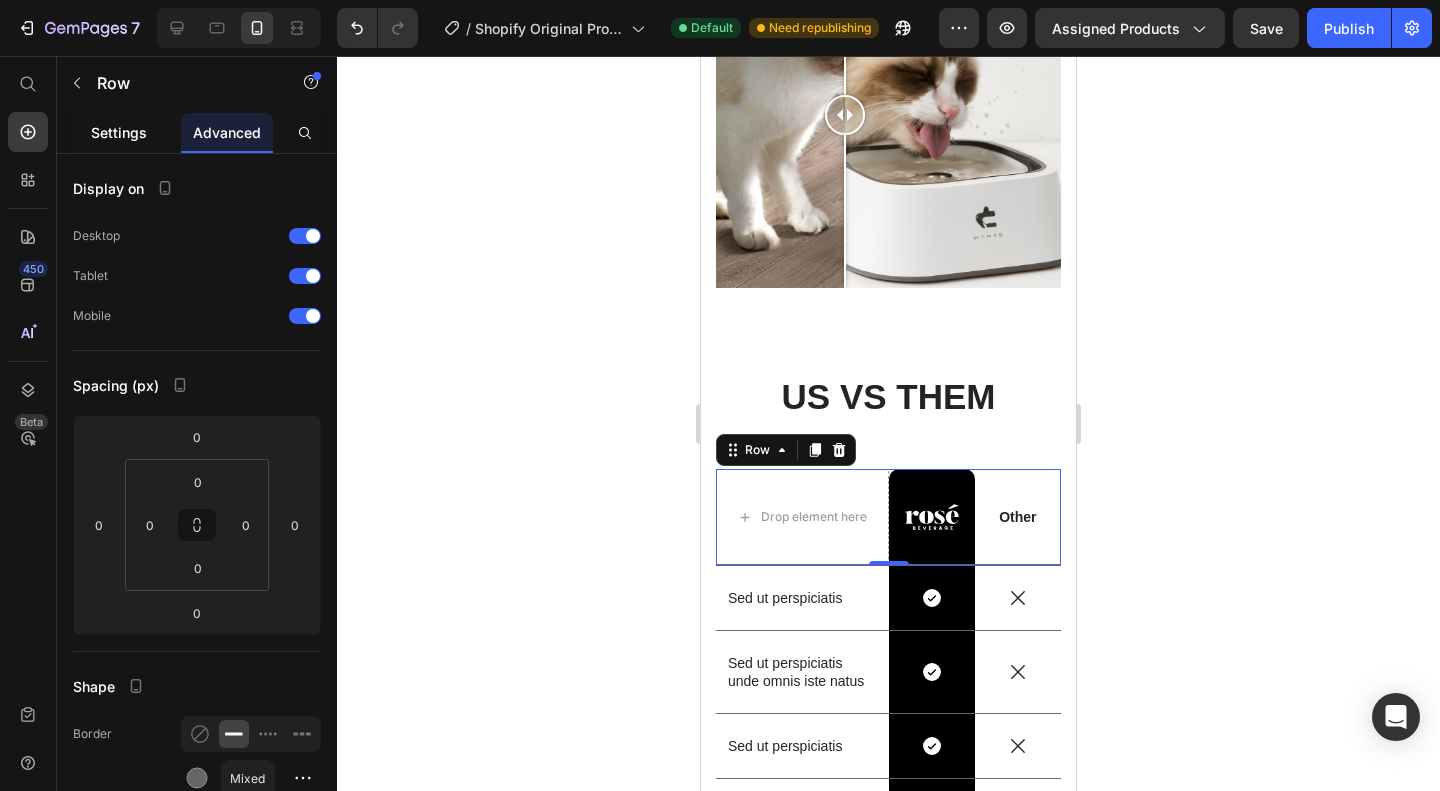 click on "Settings" 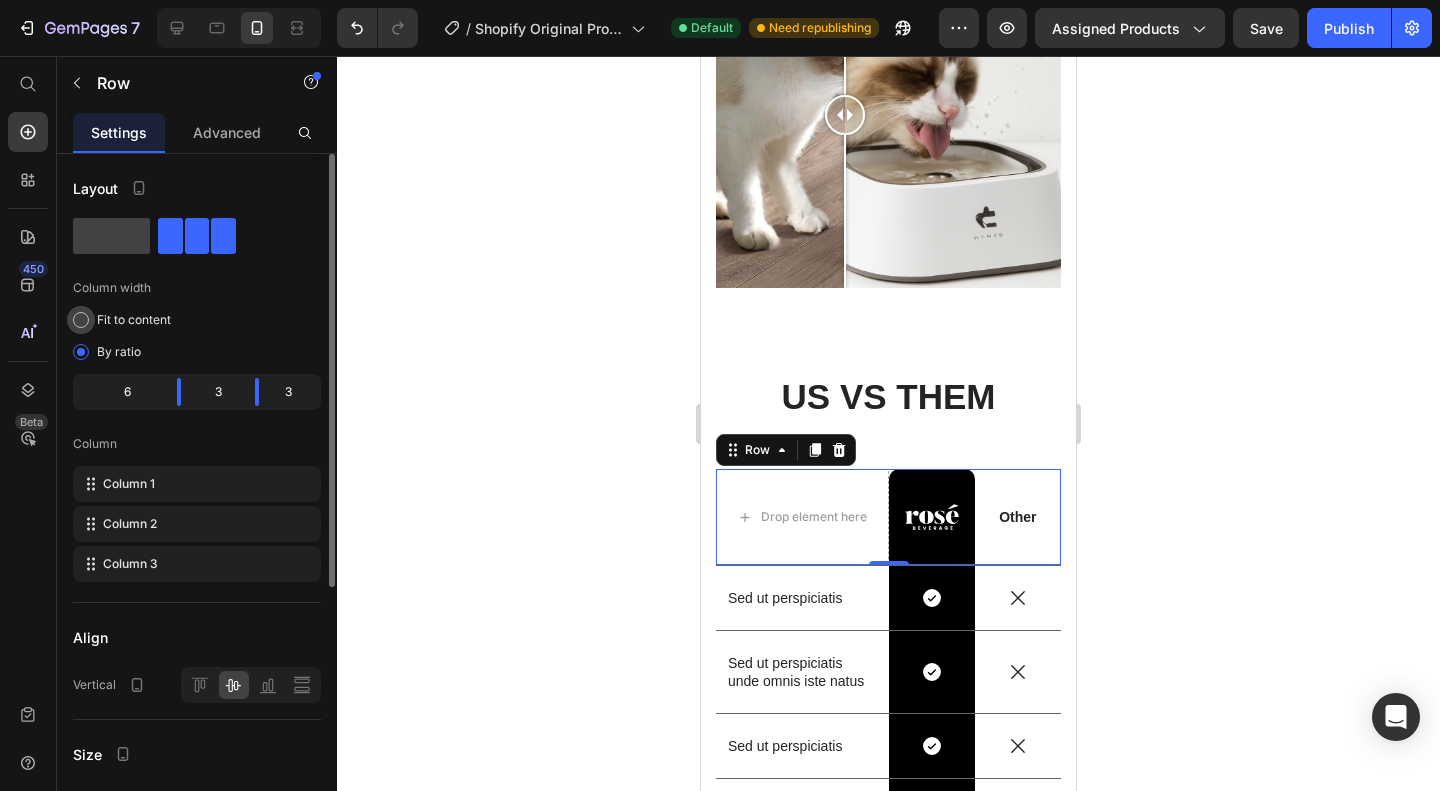 click on "Fit to content" at bounding box center [134, 320] 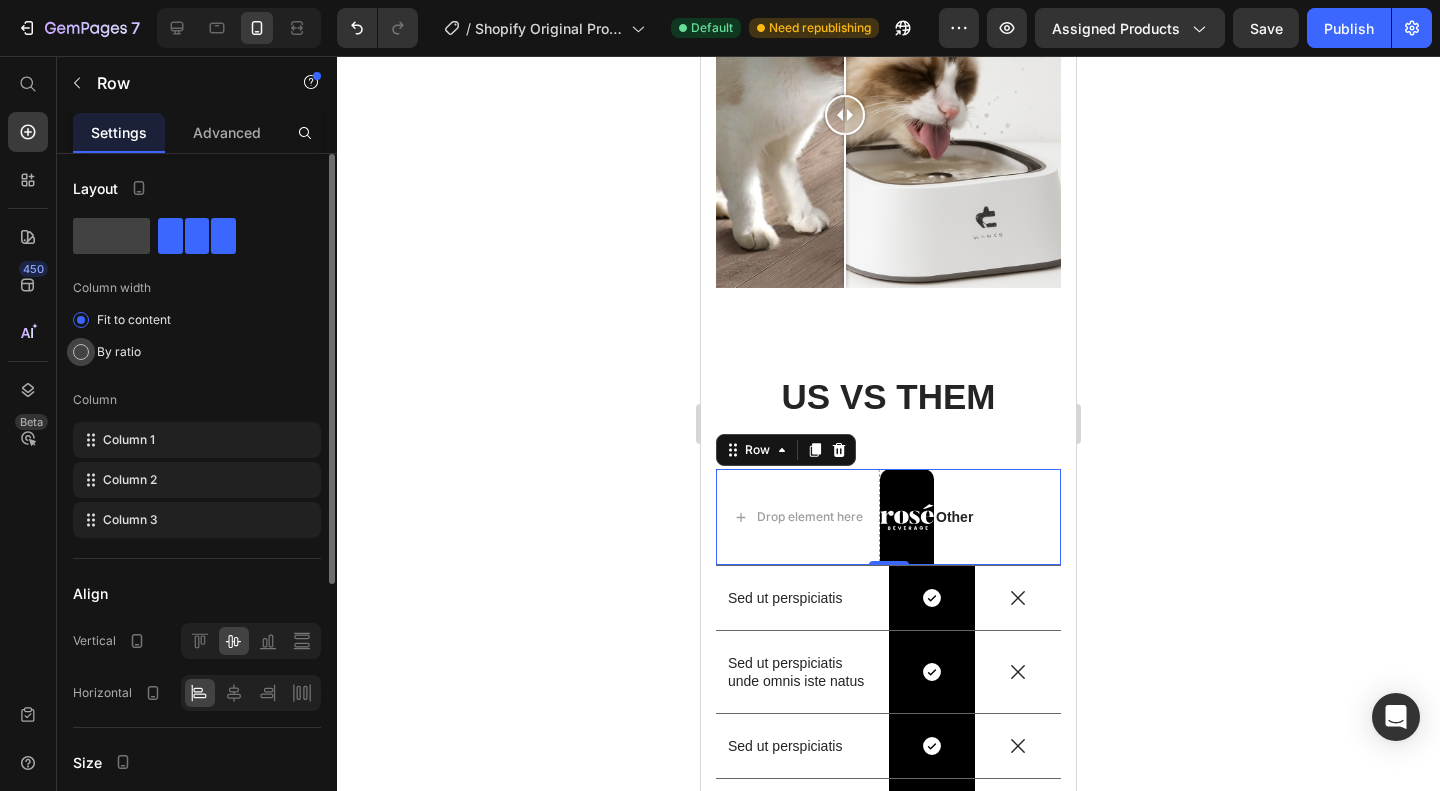 click on "By ratio" at bounding box center (119, 352) 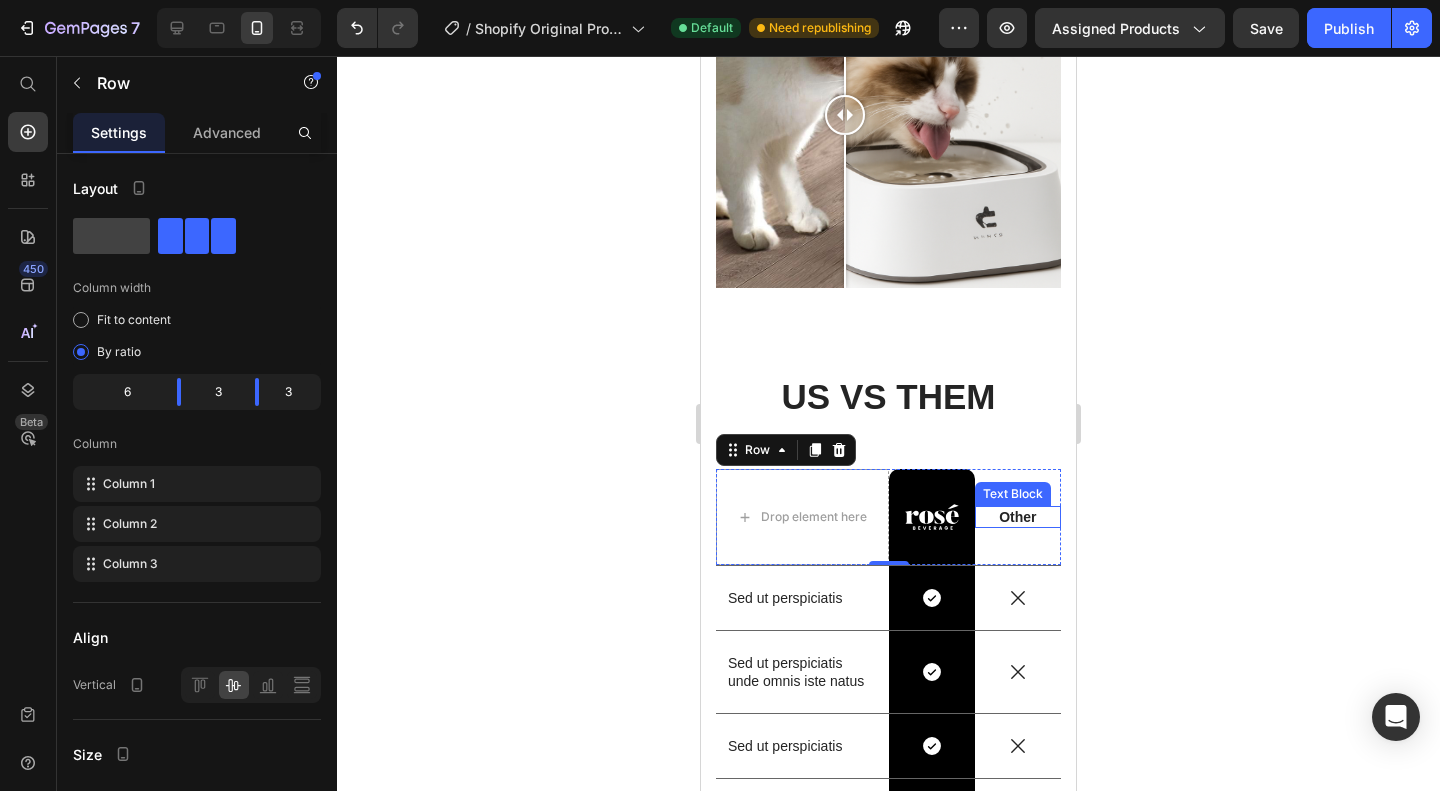 click on "Other" at bounding box center (1018, 517) 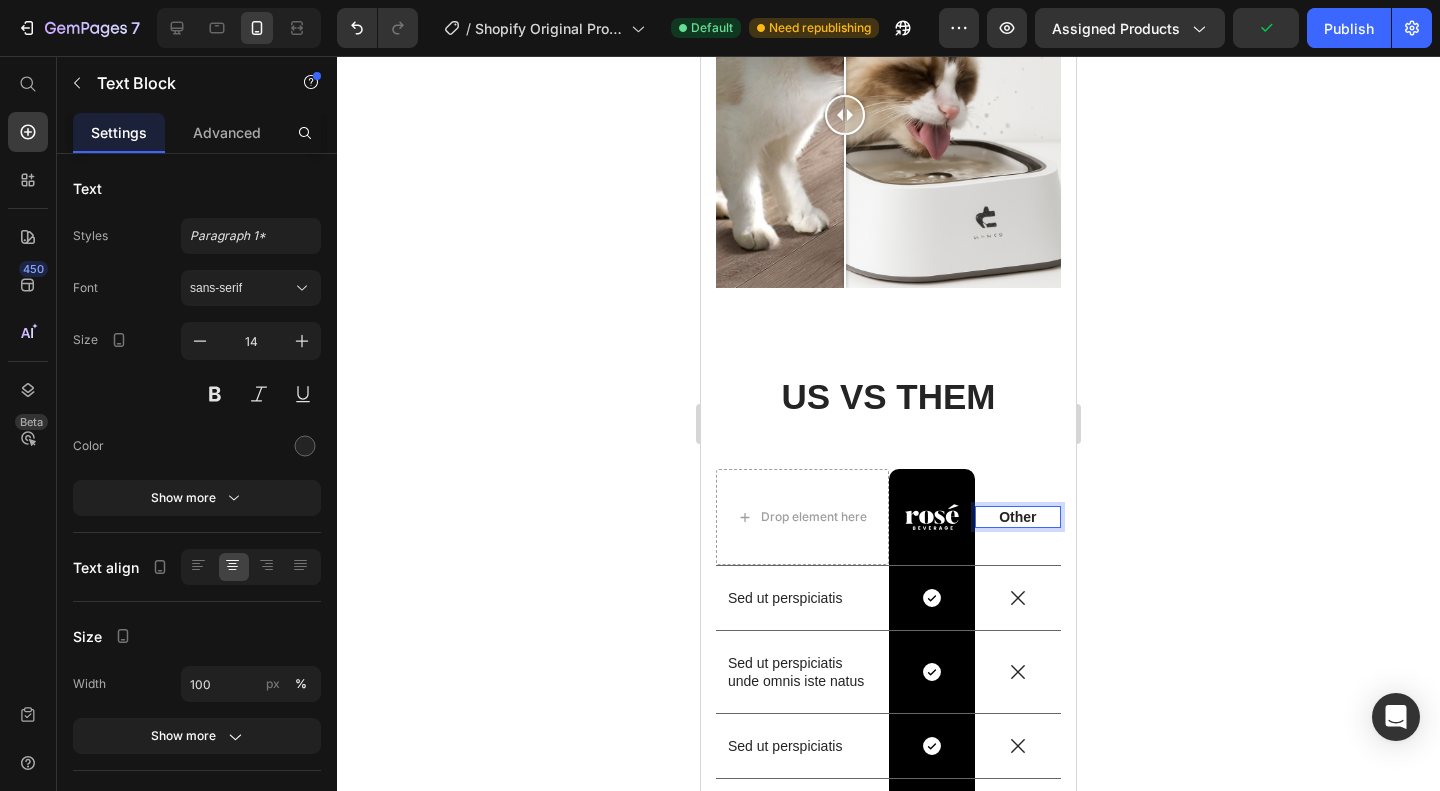 click on "Other" at bounding box center (1018, 517) 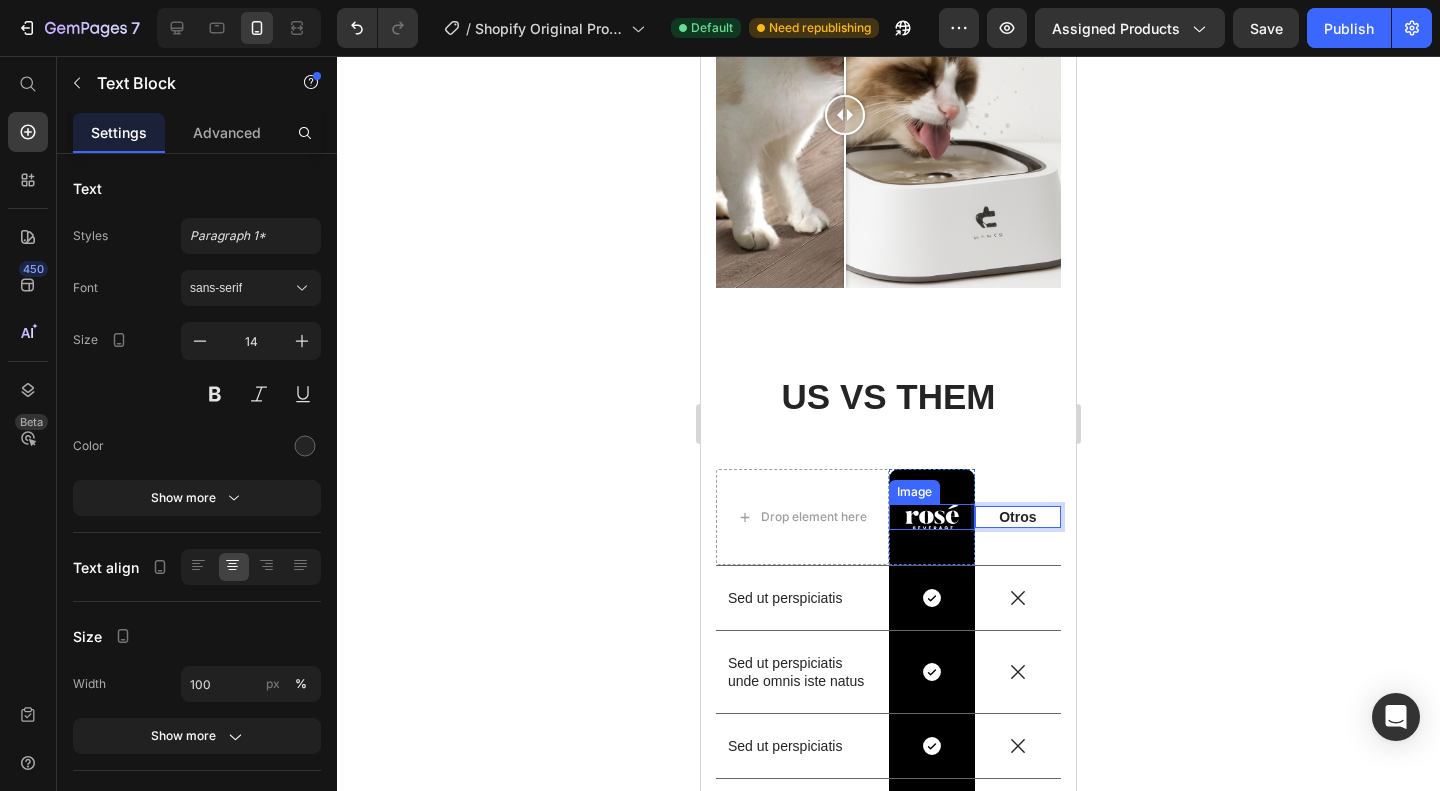 click at bounding box center (932, 517) 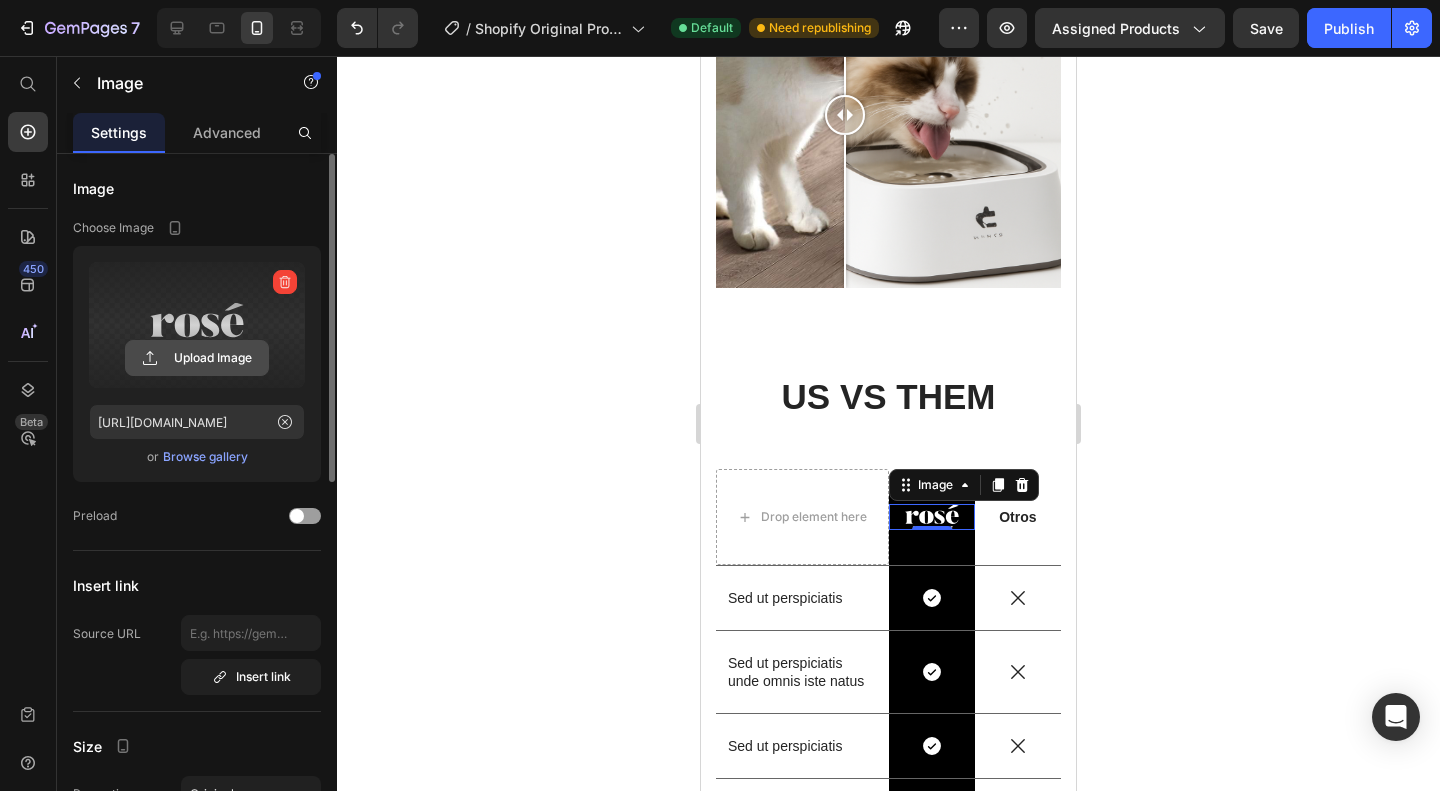 click 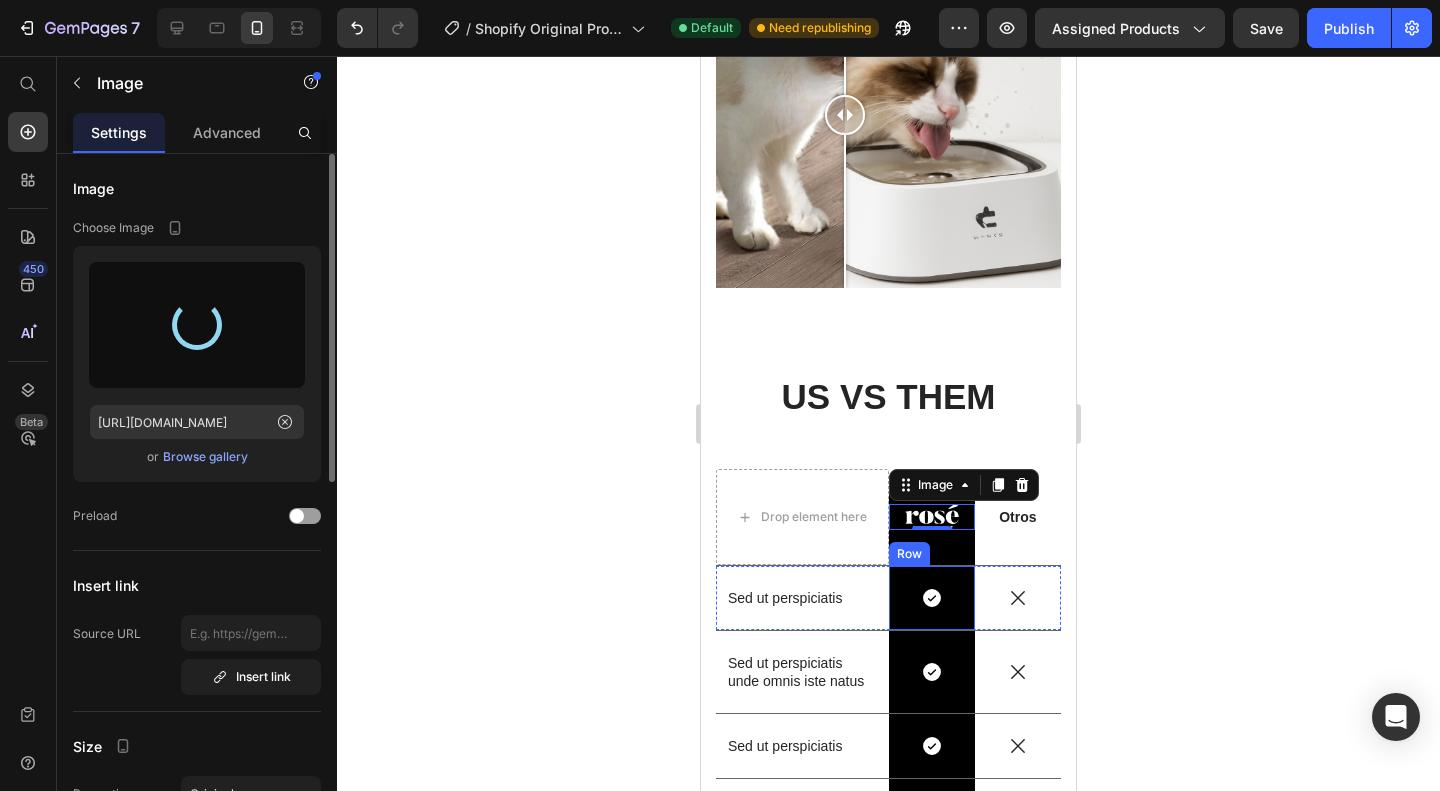 type on "[URL][DOMAIN_NAME]" 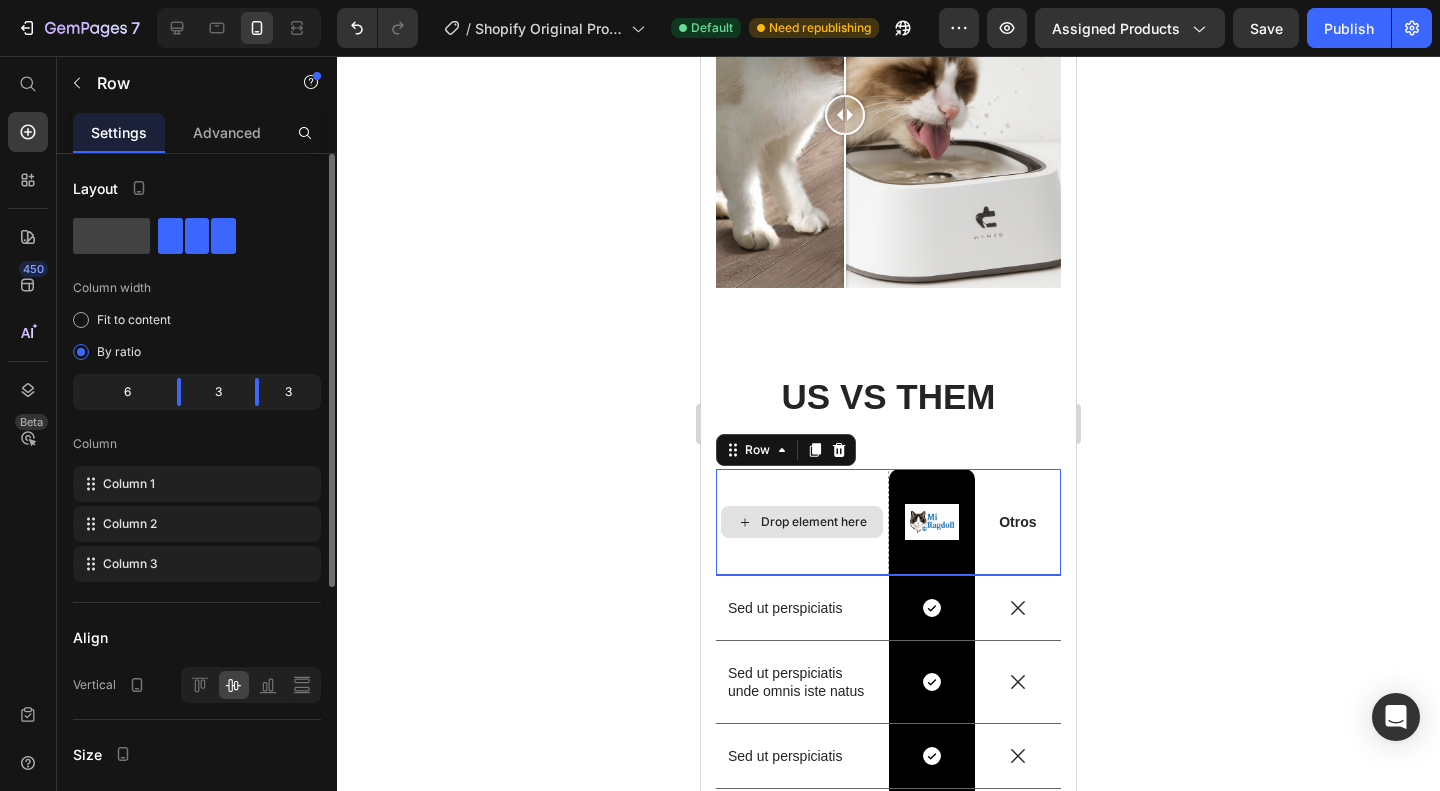 click on "Drop element here" at bounding box center [802, 522] 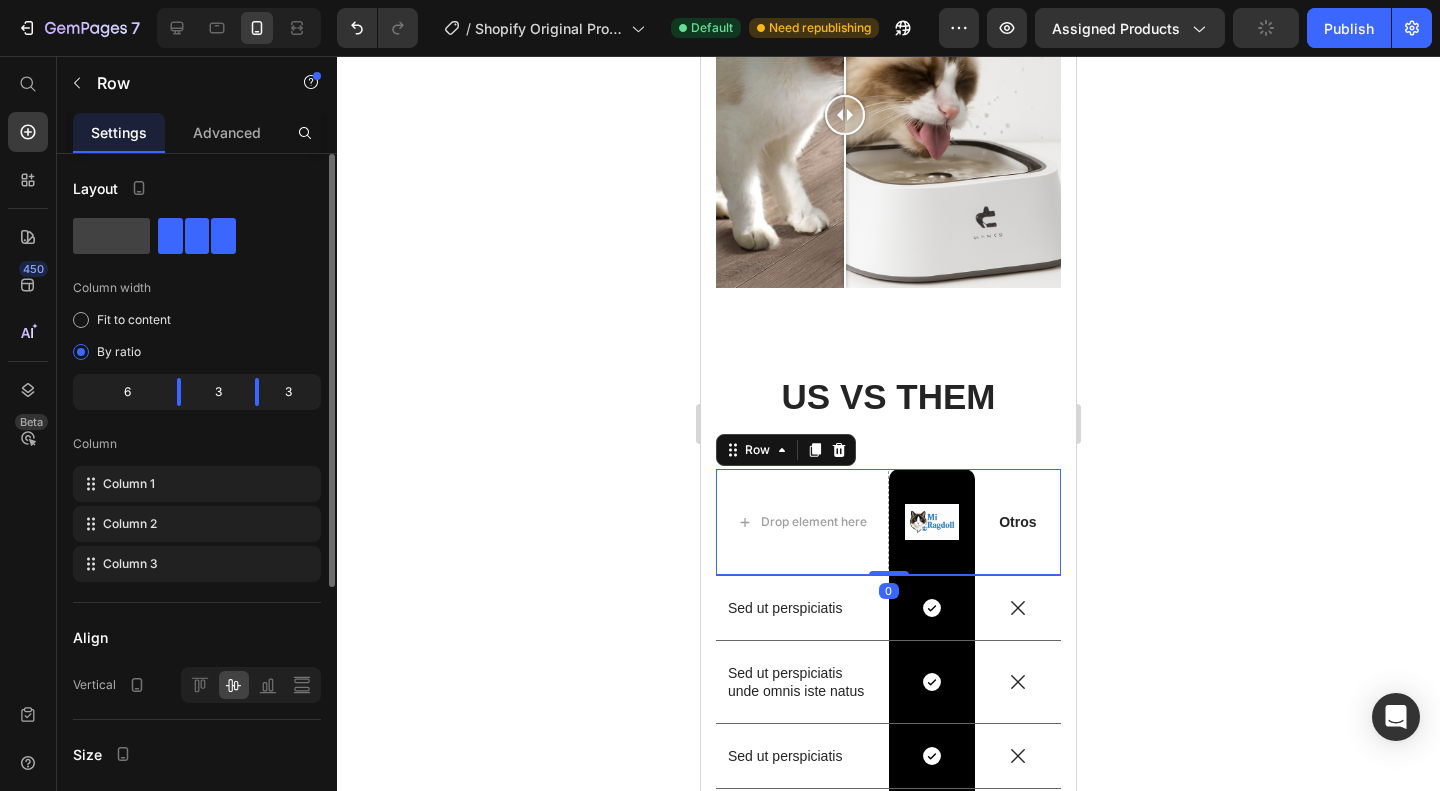 click 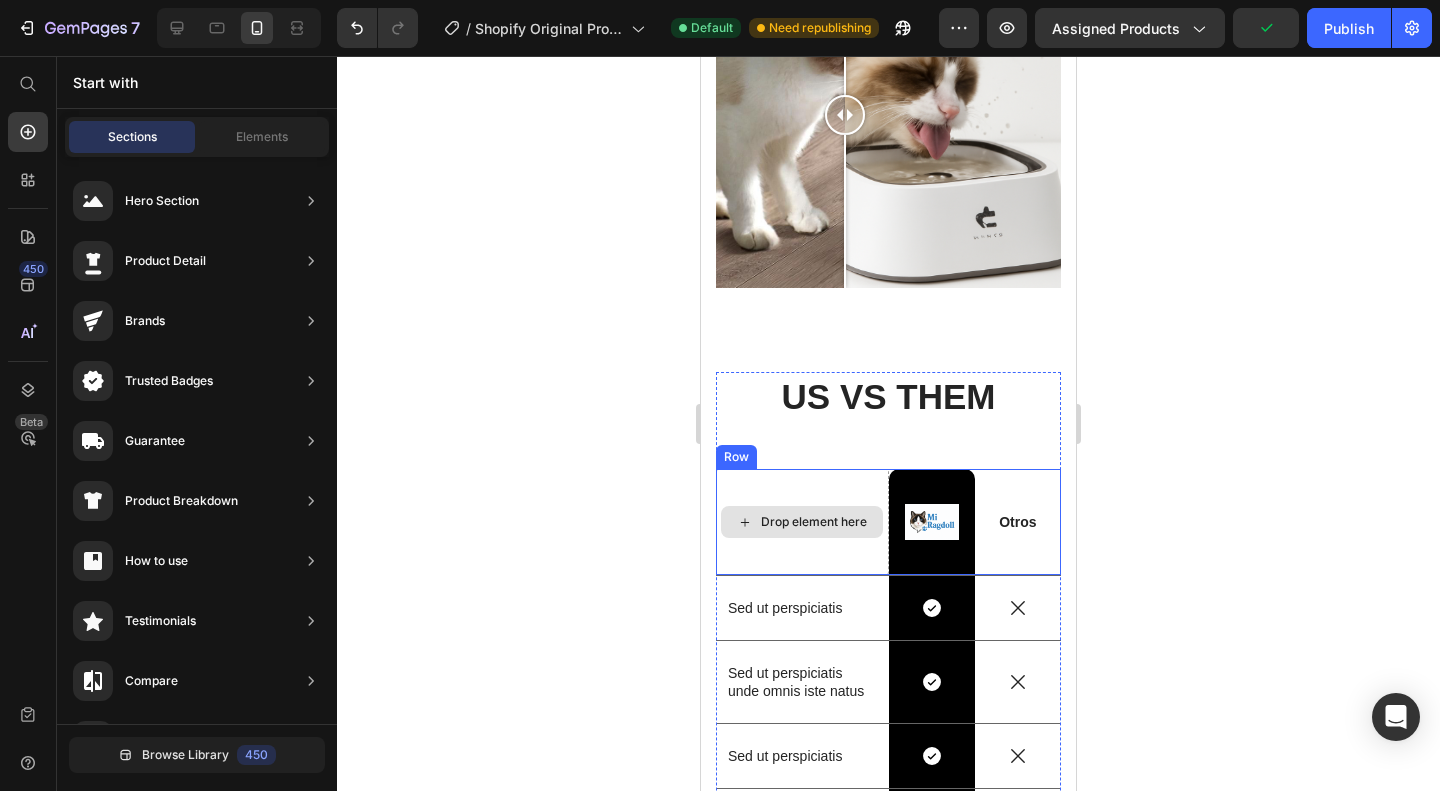 click on "Drop element here" at bounding box center (802, 522) 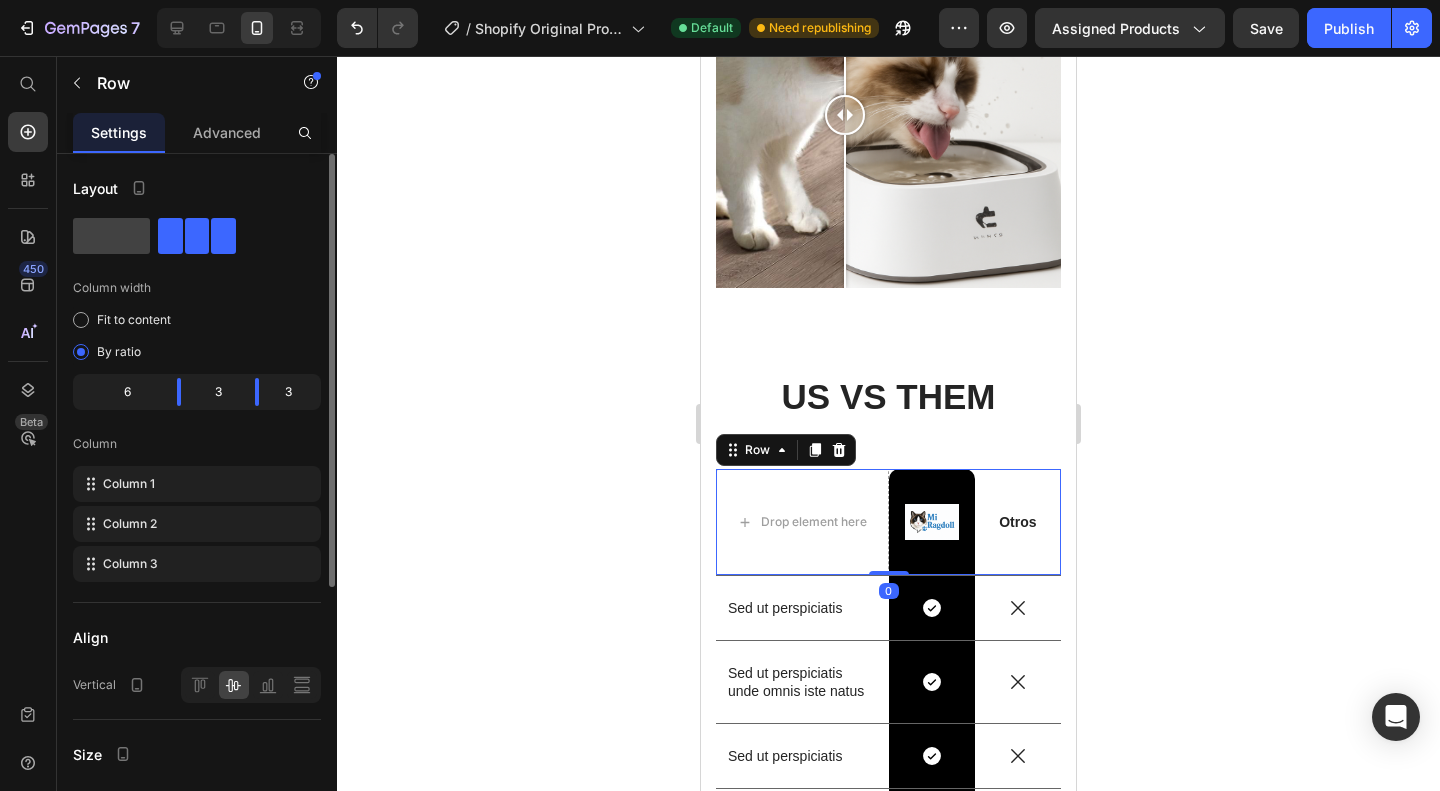 click on "6" 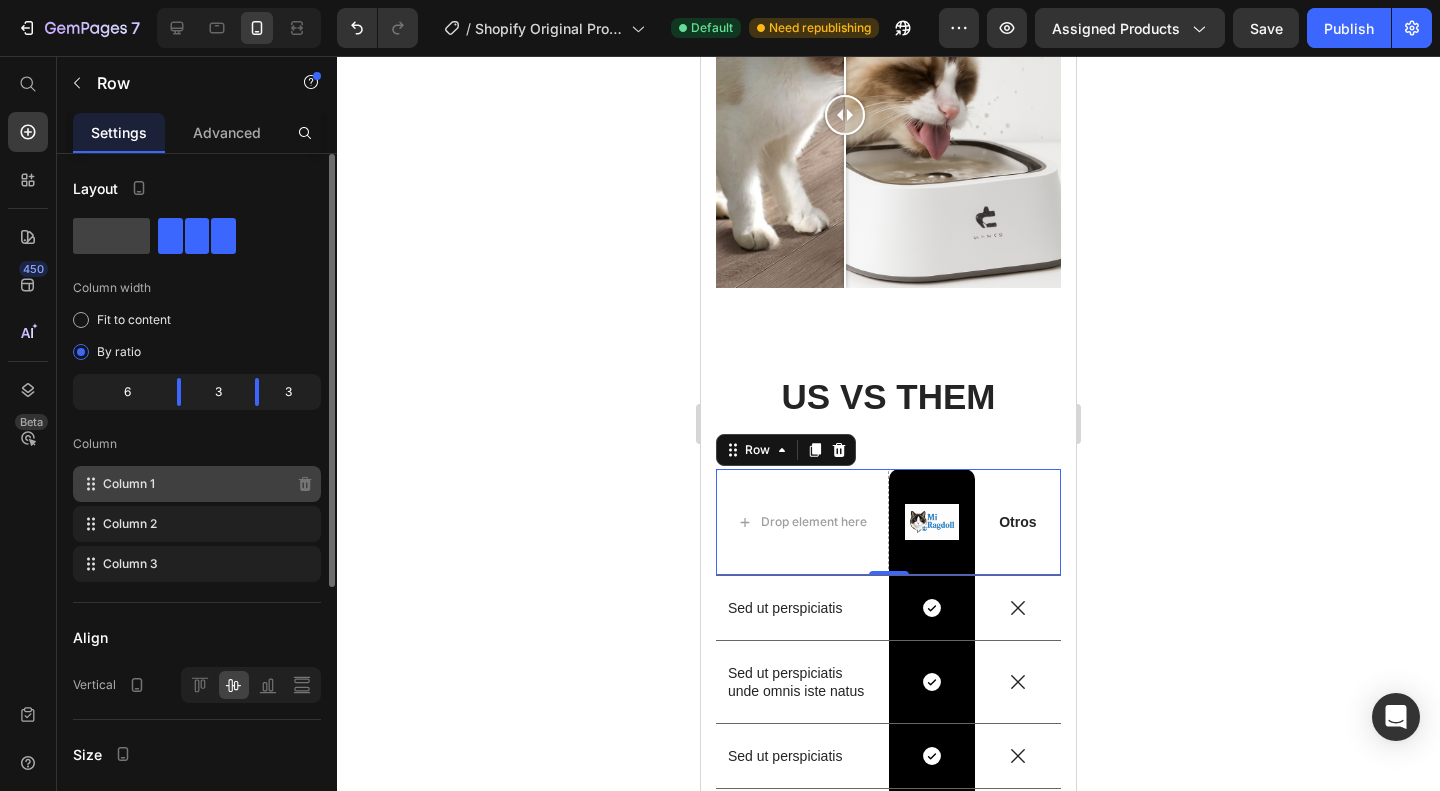click on "Column 1" 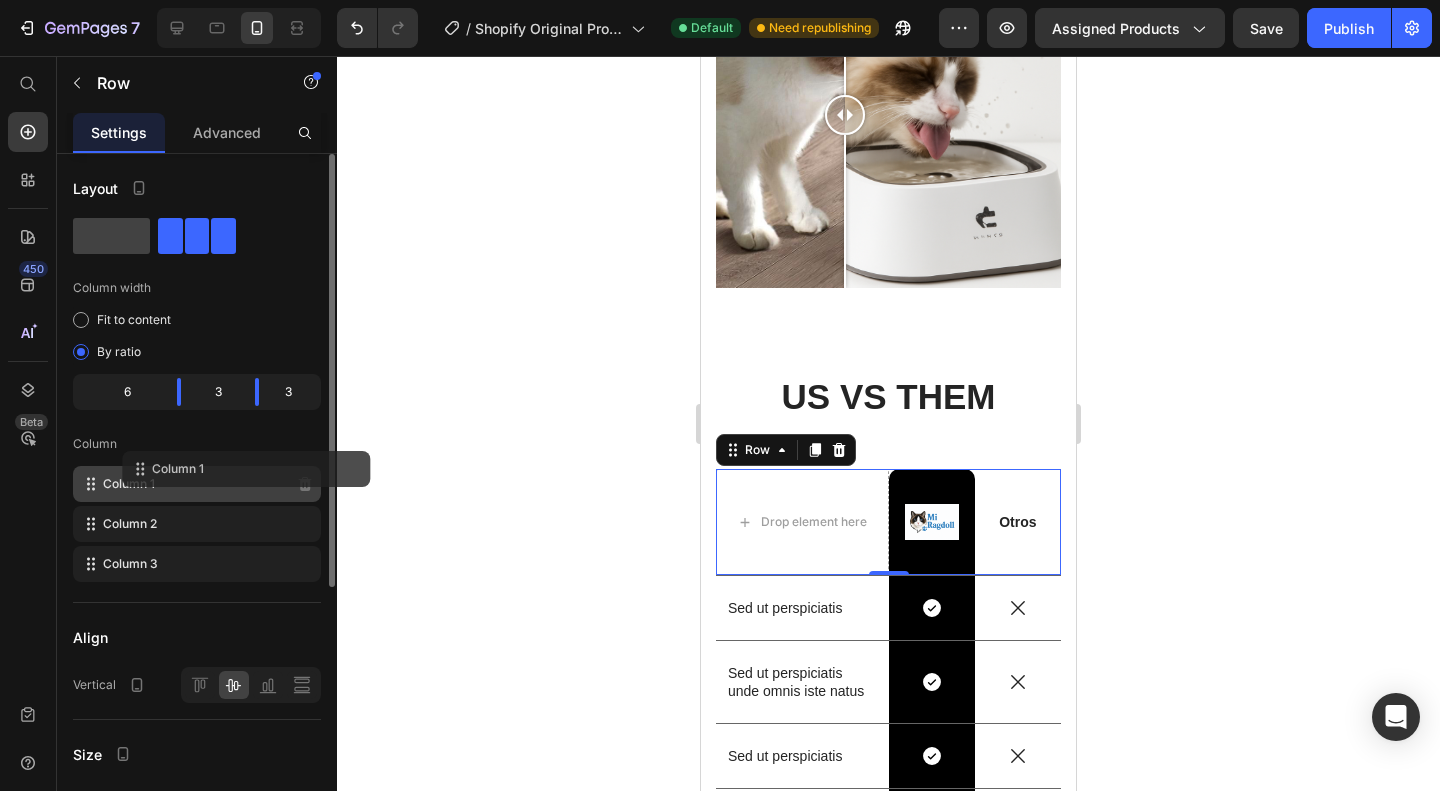 drag, startPoint x: 183, startPoint y: 498, endPoint x: 252, endPoint y: 477, distance: 72.12489 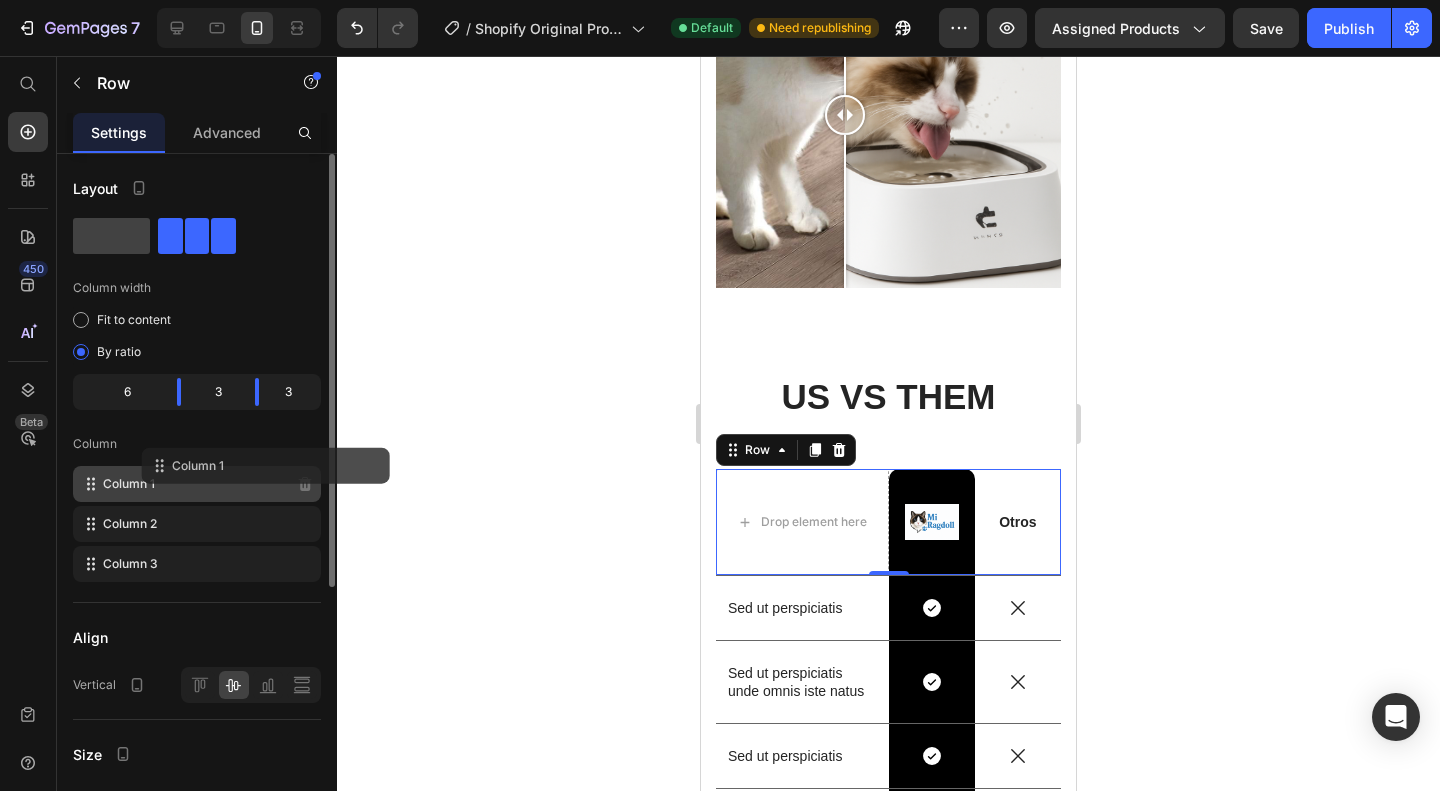 click on "Column 1" 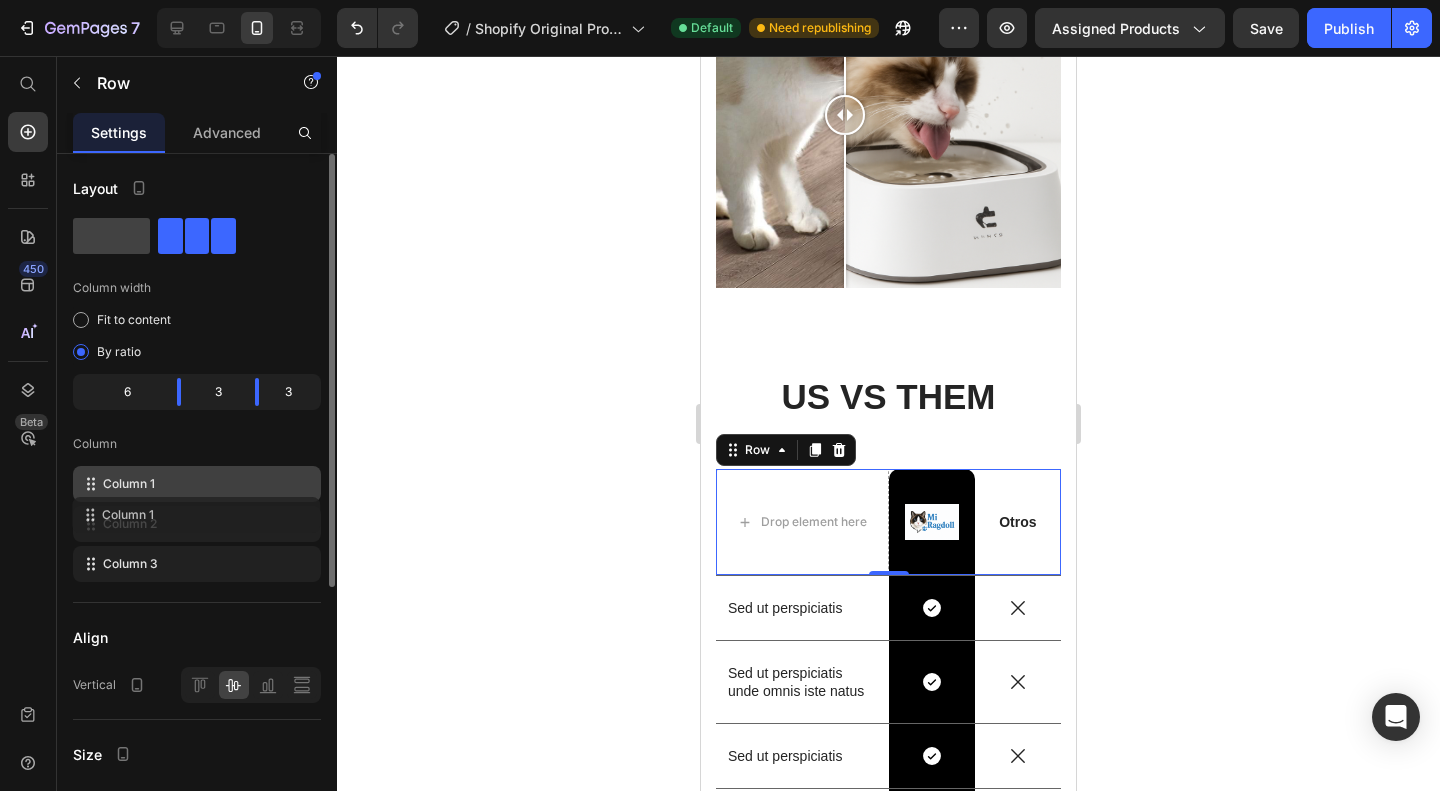 drag, startPoint x: 252, startPoint y: 477, endPoint x: 251, endPoint y: 502, distance: 25.019993 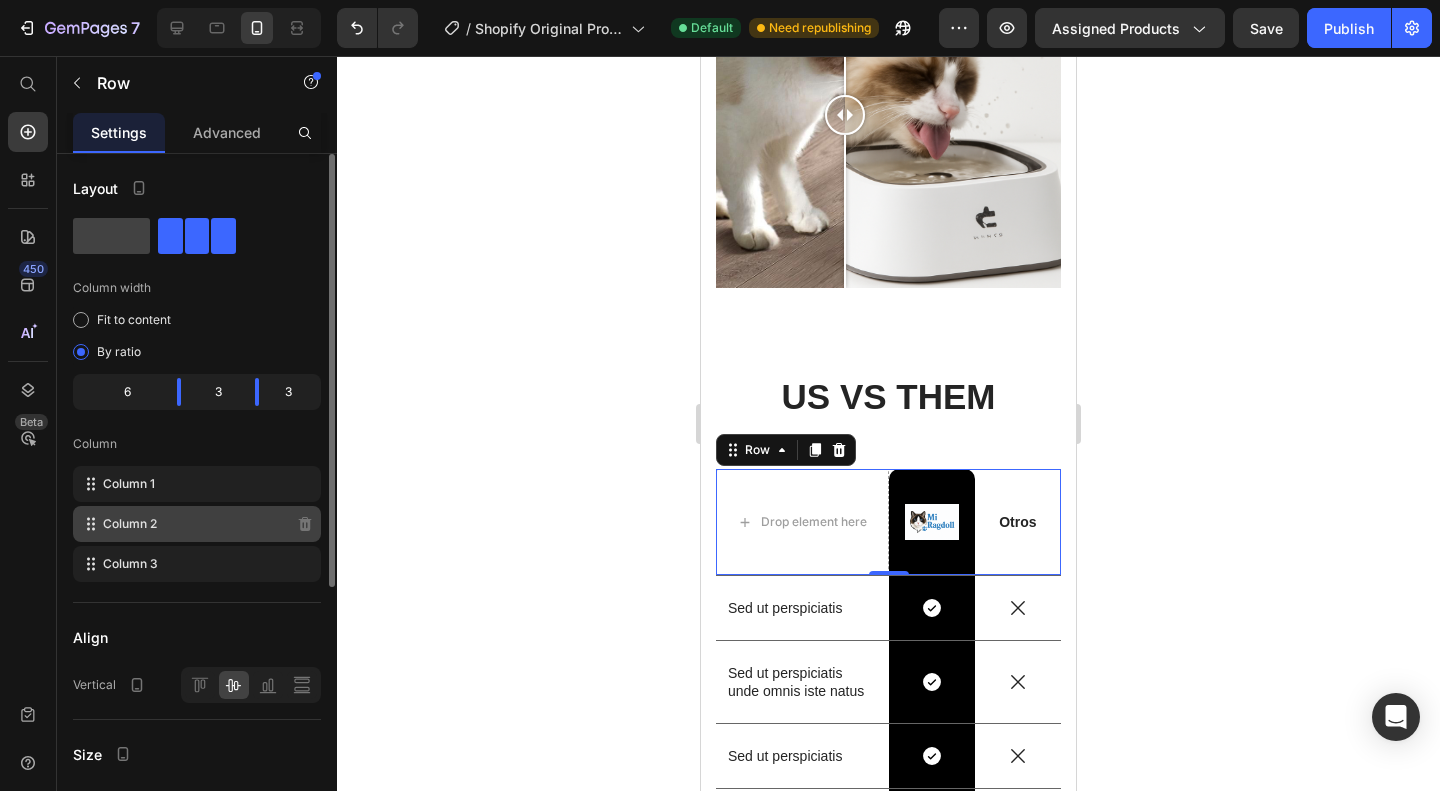 type 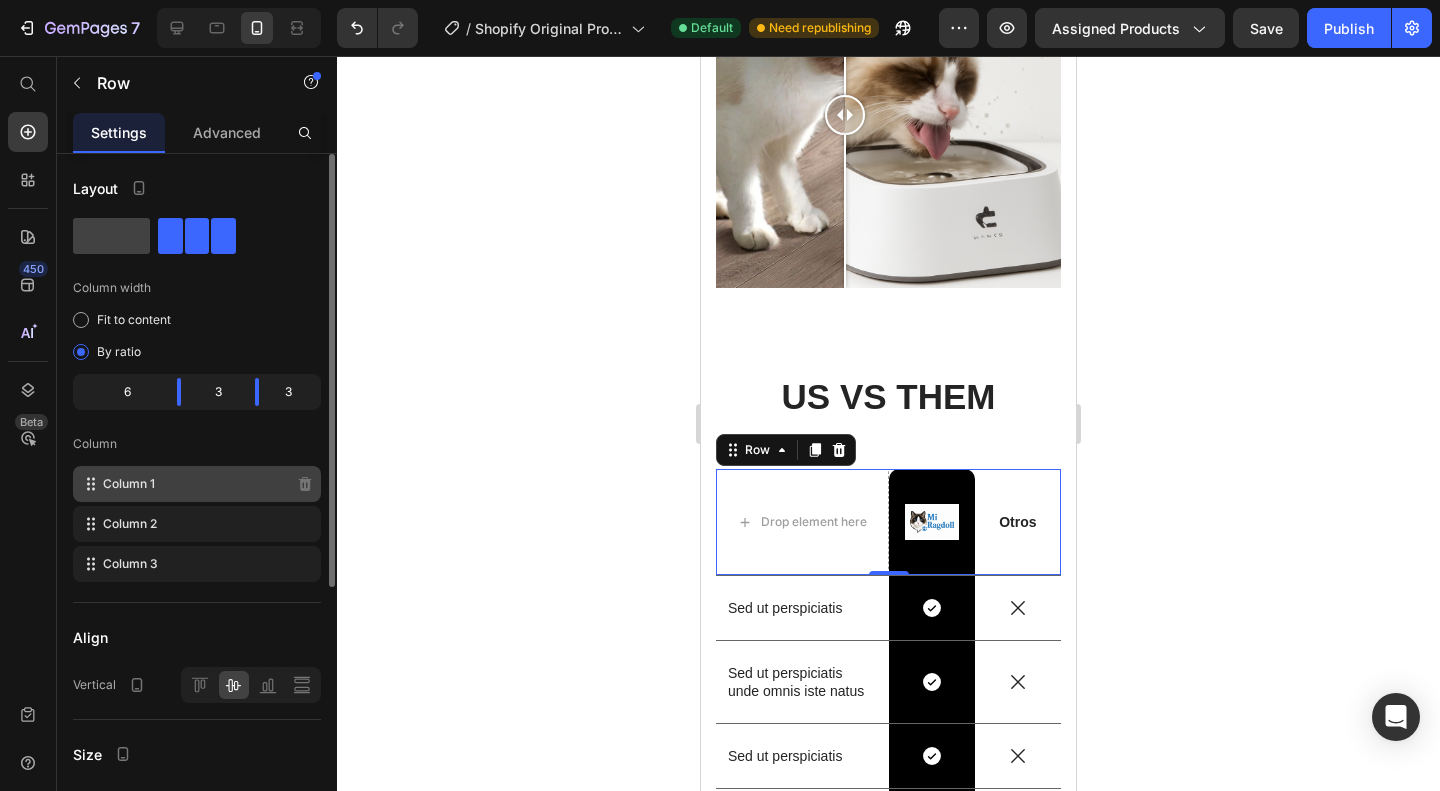 drag, startPoint x: 210, startPoint y: 487, endPoint x: 213, endPoint y: 526, distance: 39.115215 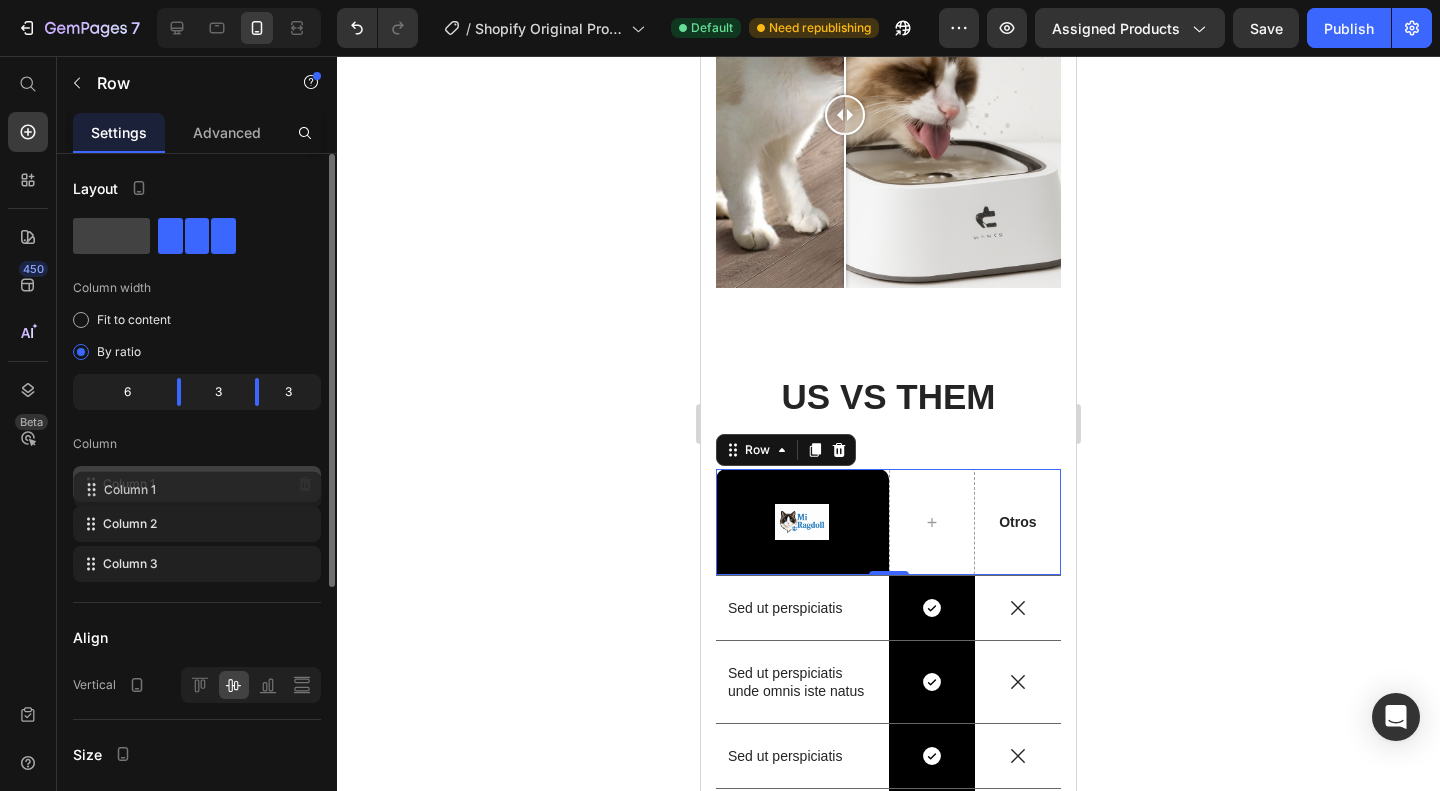 drag, startPoint x: 213, startPoint y: 526, endPoint x: 214, endPoint y: 489, distance: 37.01351 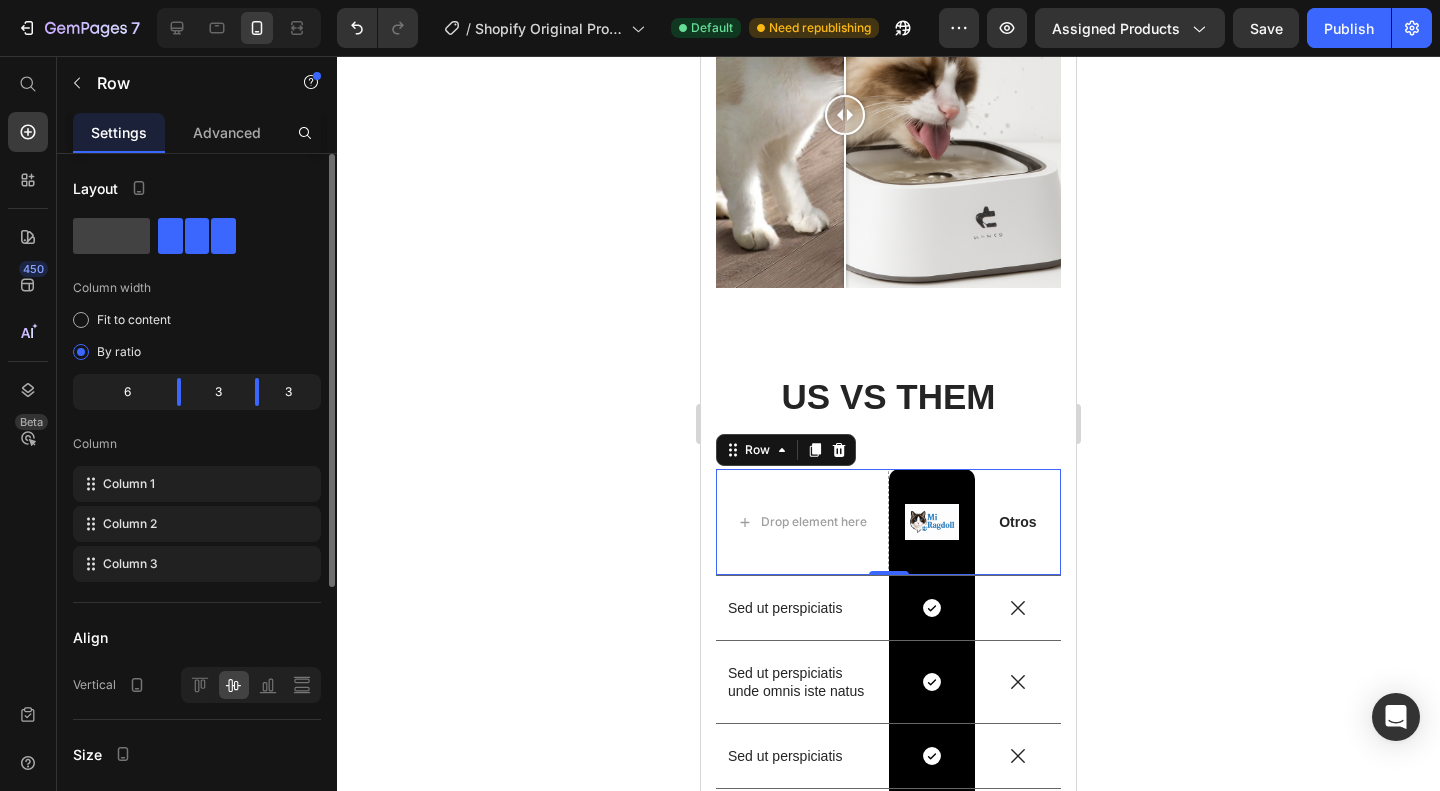 click 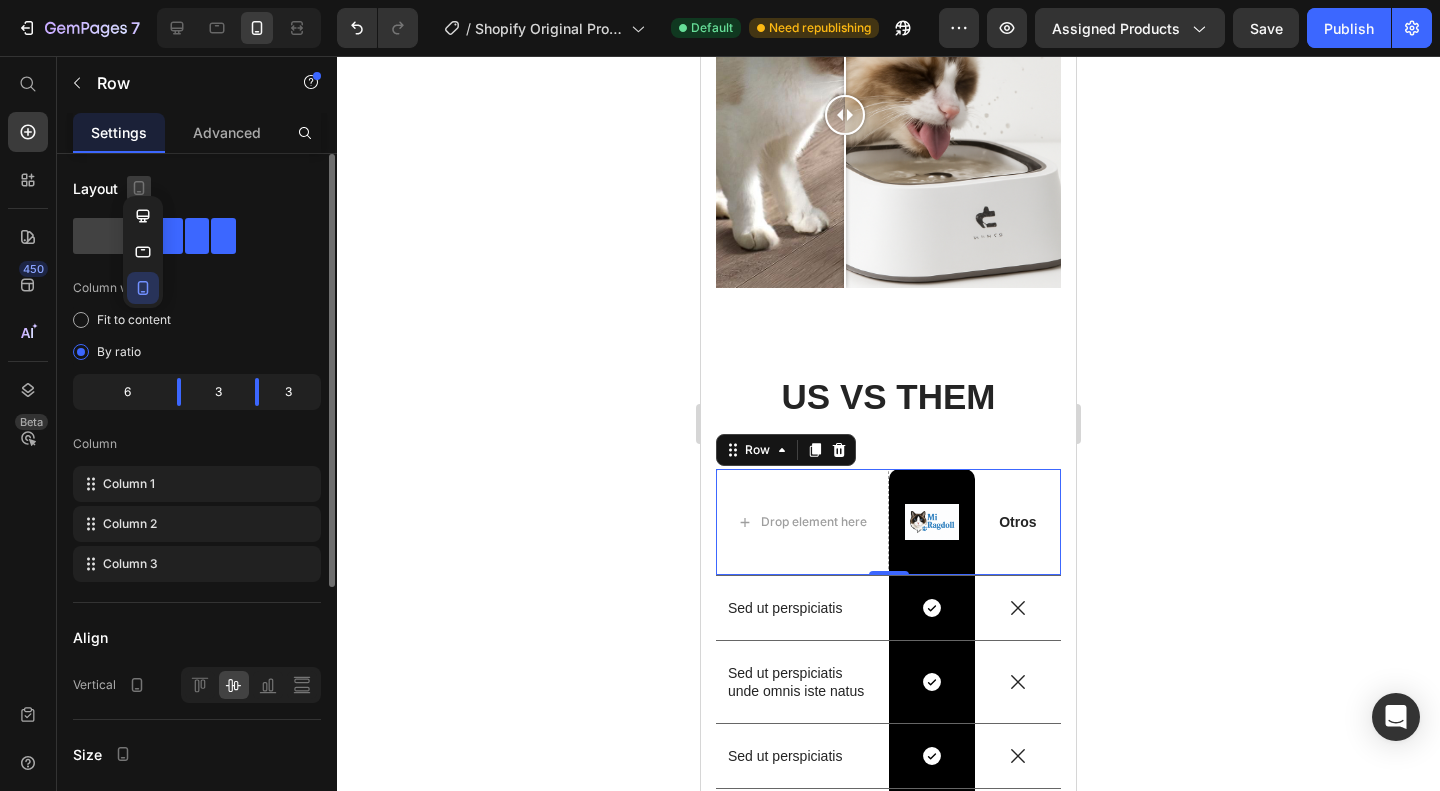 click 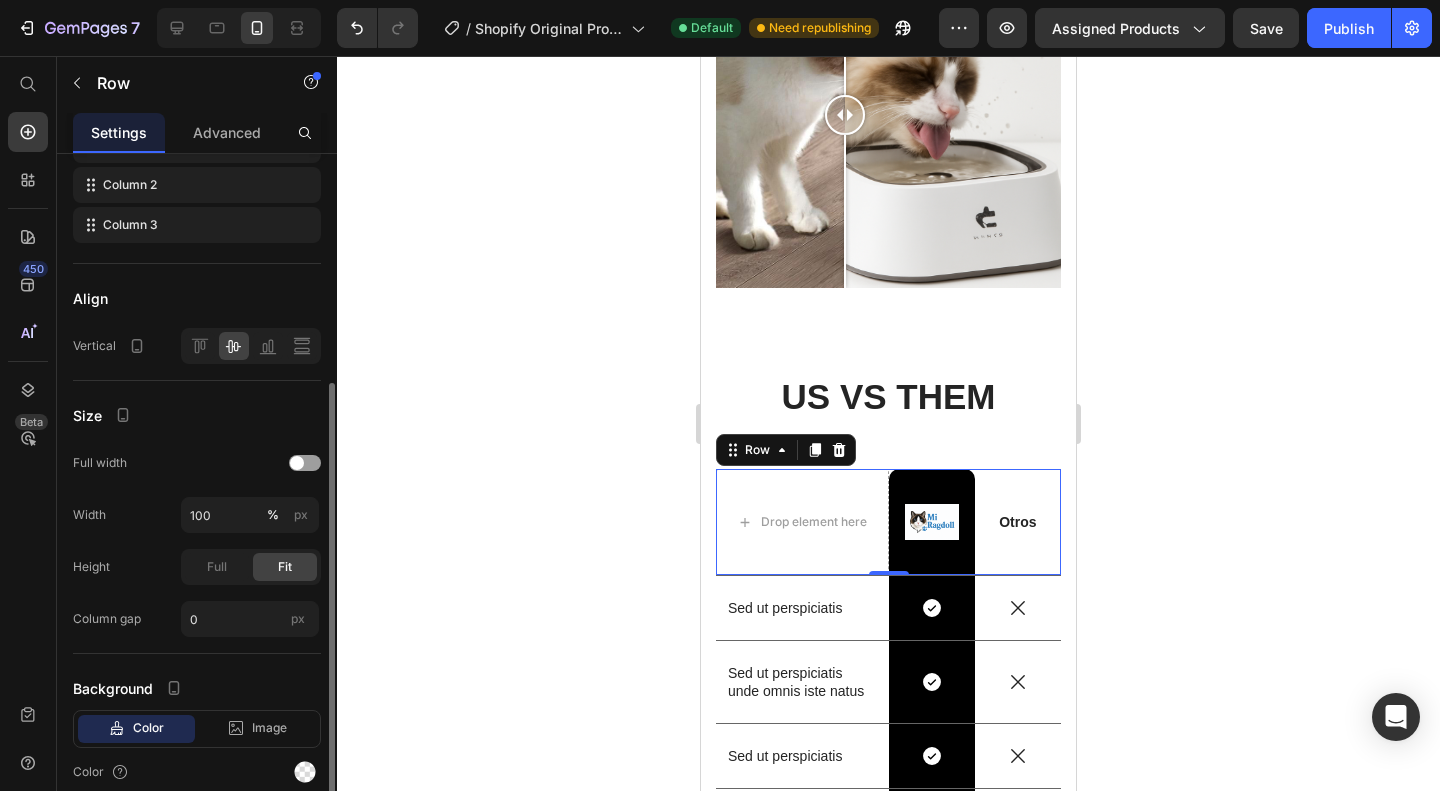 scroll, scrollTop: 368, scrollLeft: 0, axis: vertical 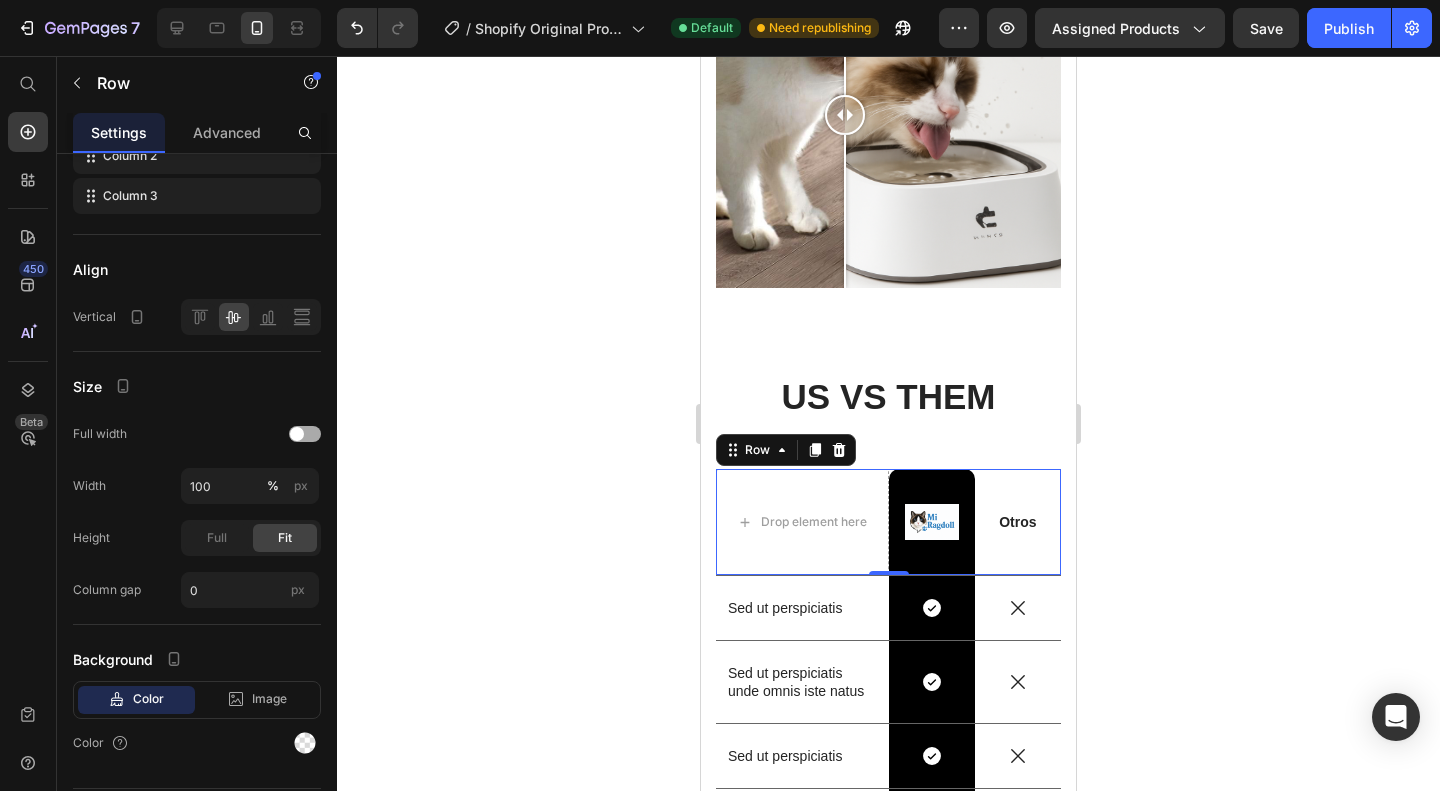 click at bounding box center [305, 434] 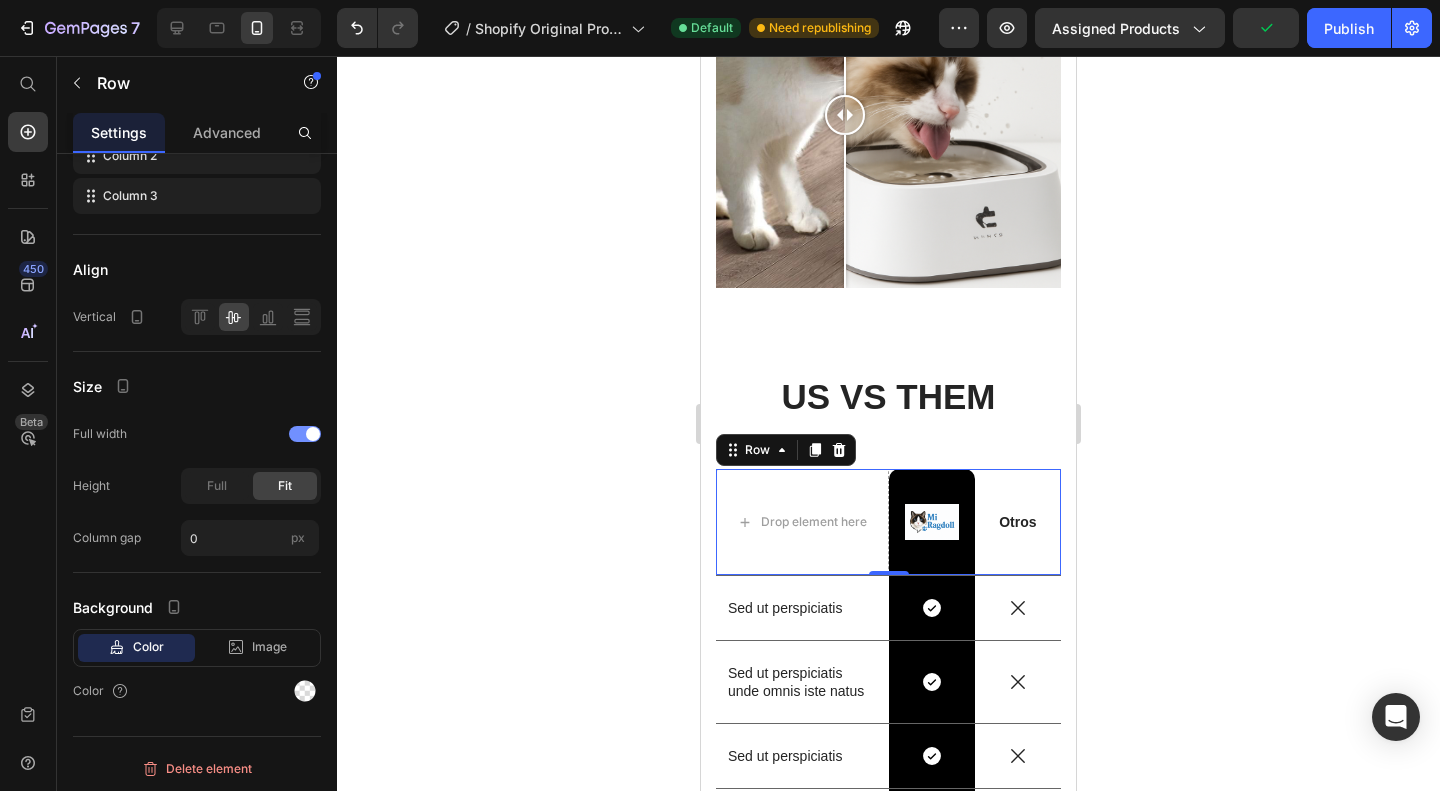 click at bounding box center (305, 434) 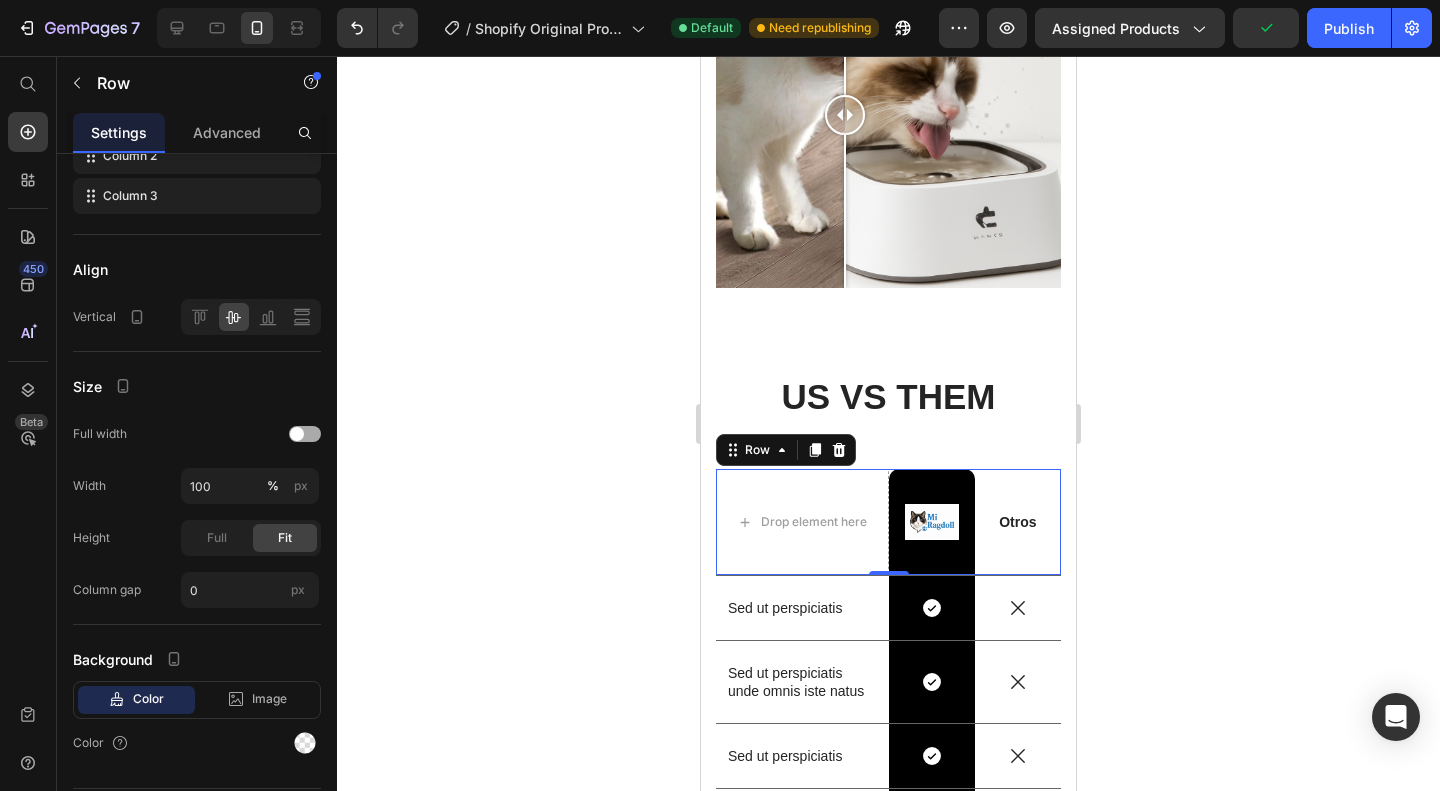 click at bounding box center (305, 434) 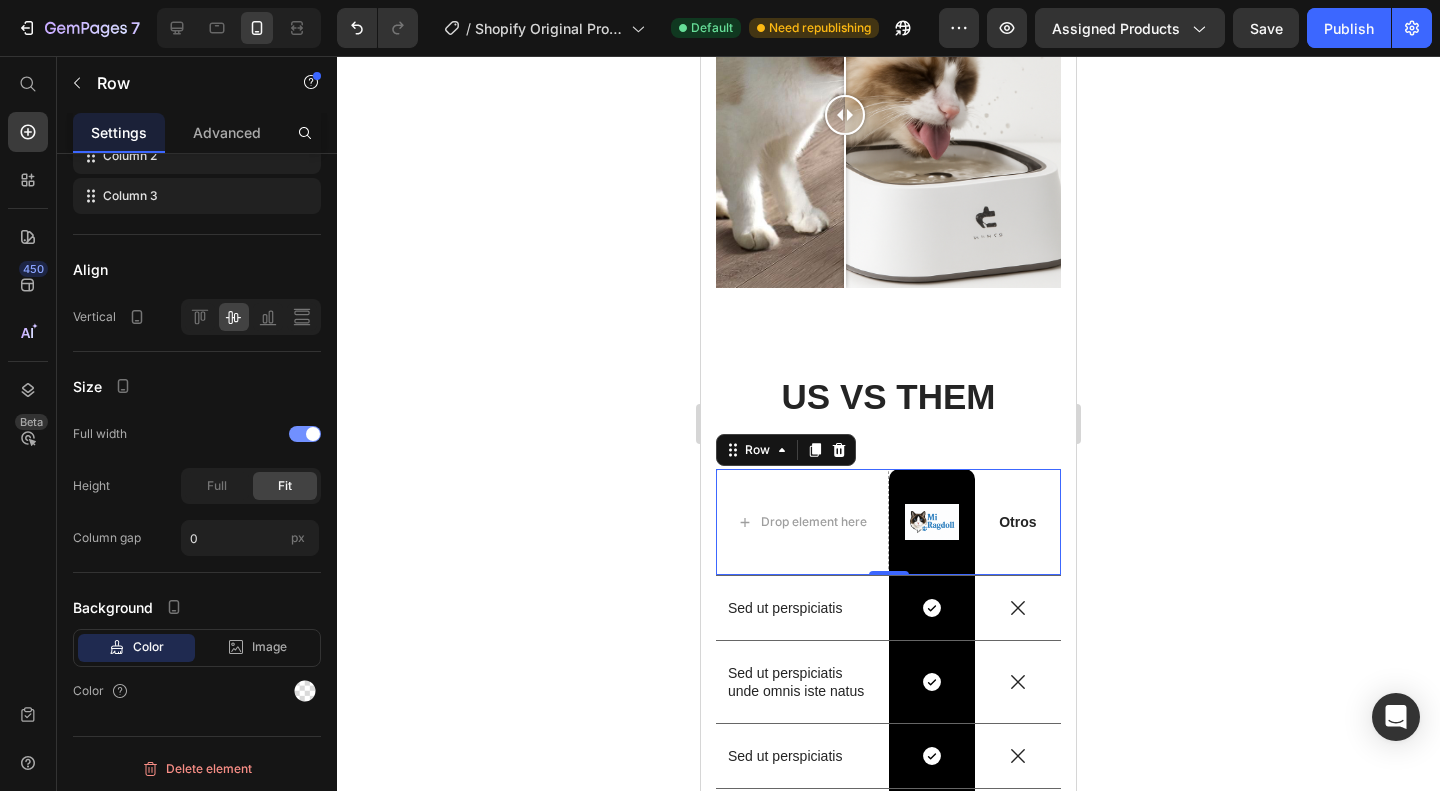 click at bounding box center [305, 434] 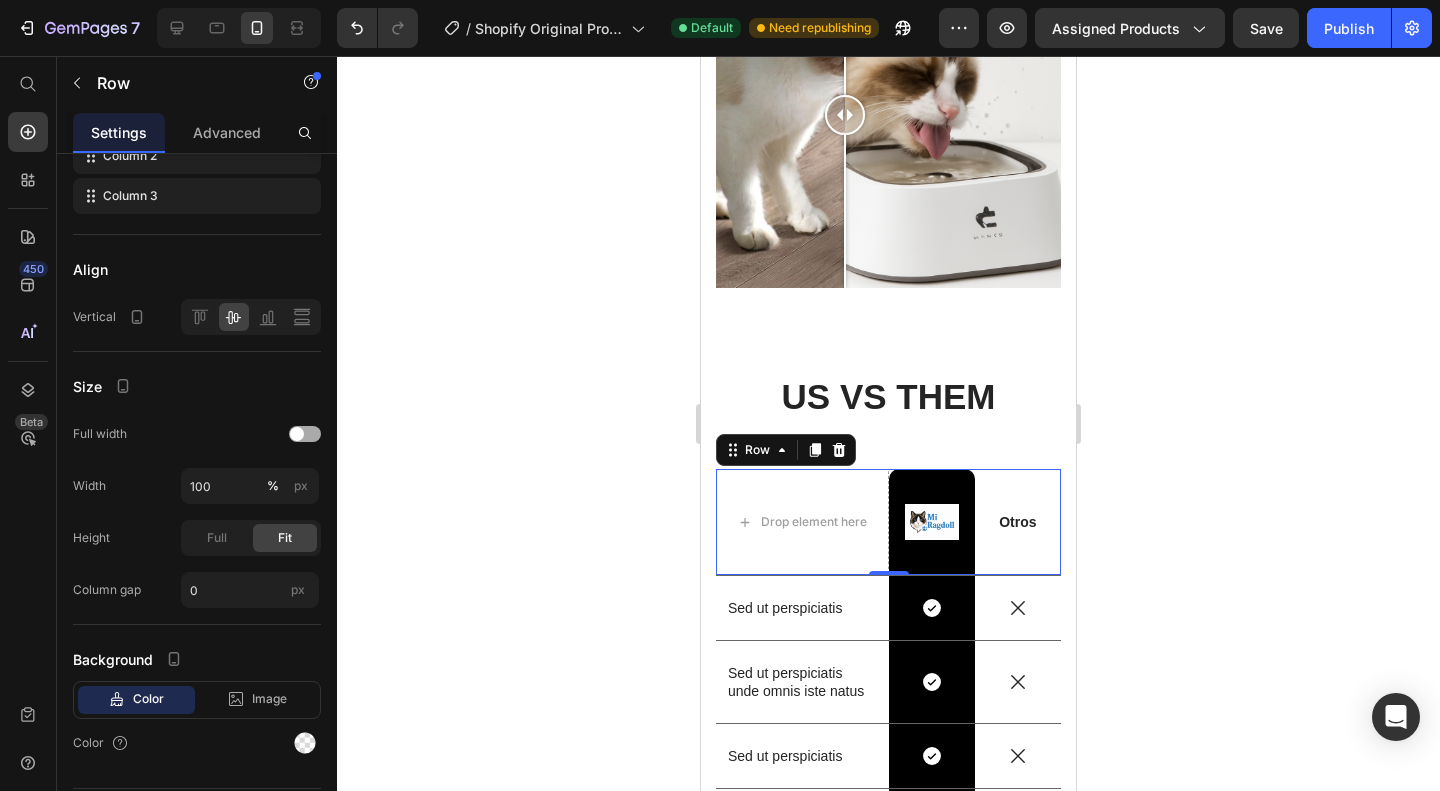 scroll, scrollTop: 420, scrollLeft: 0, axis: vertical 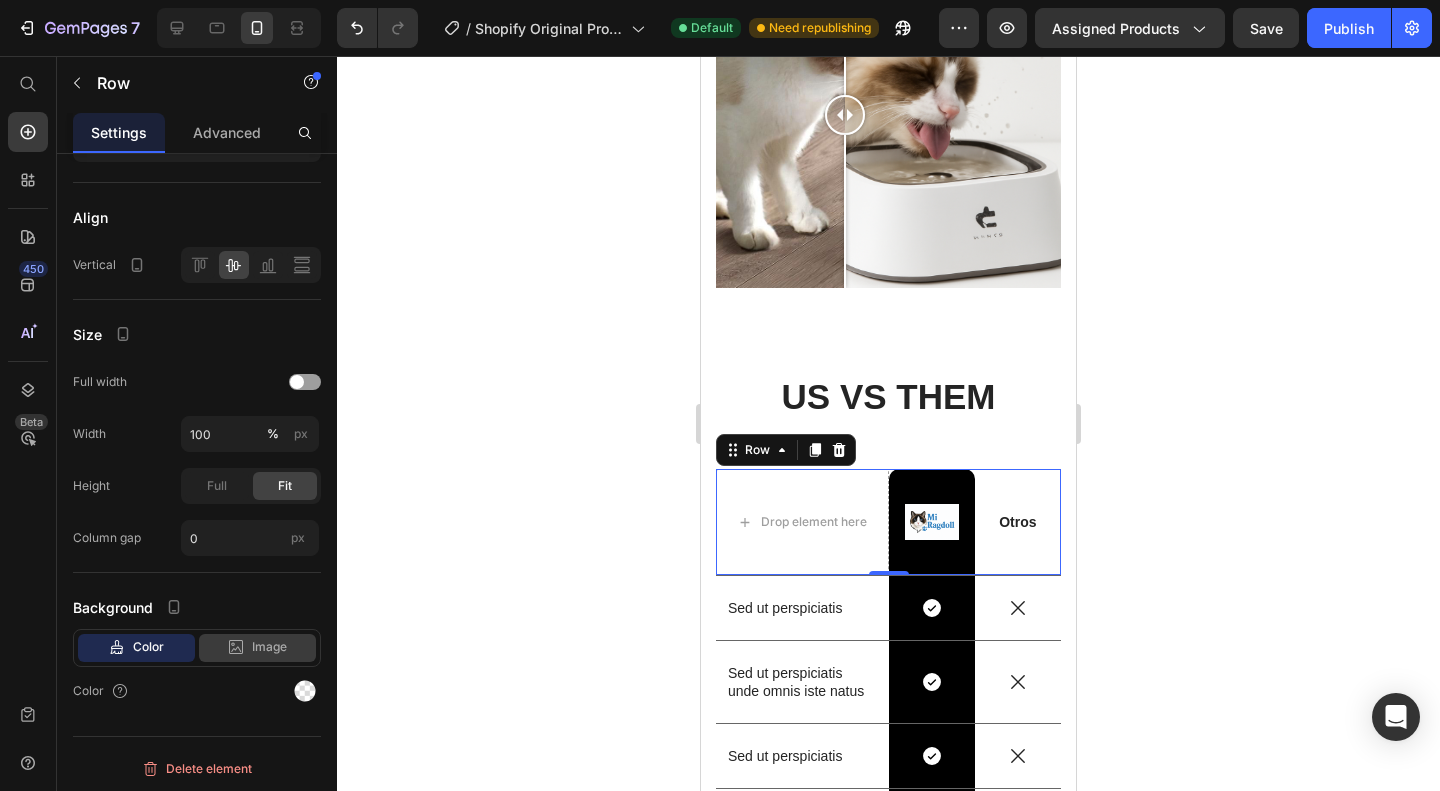 click on "Image" 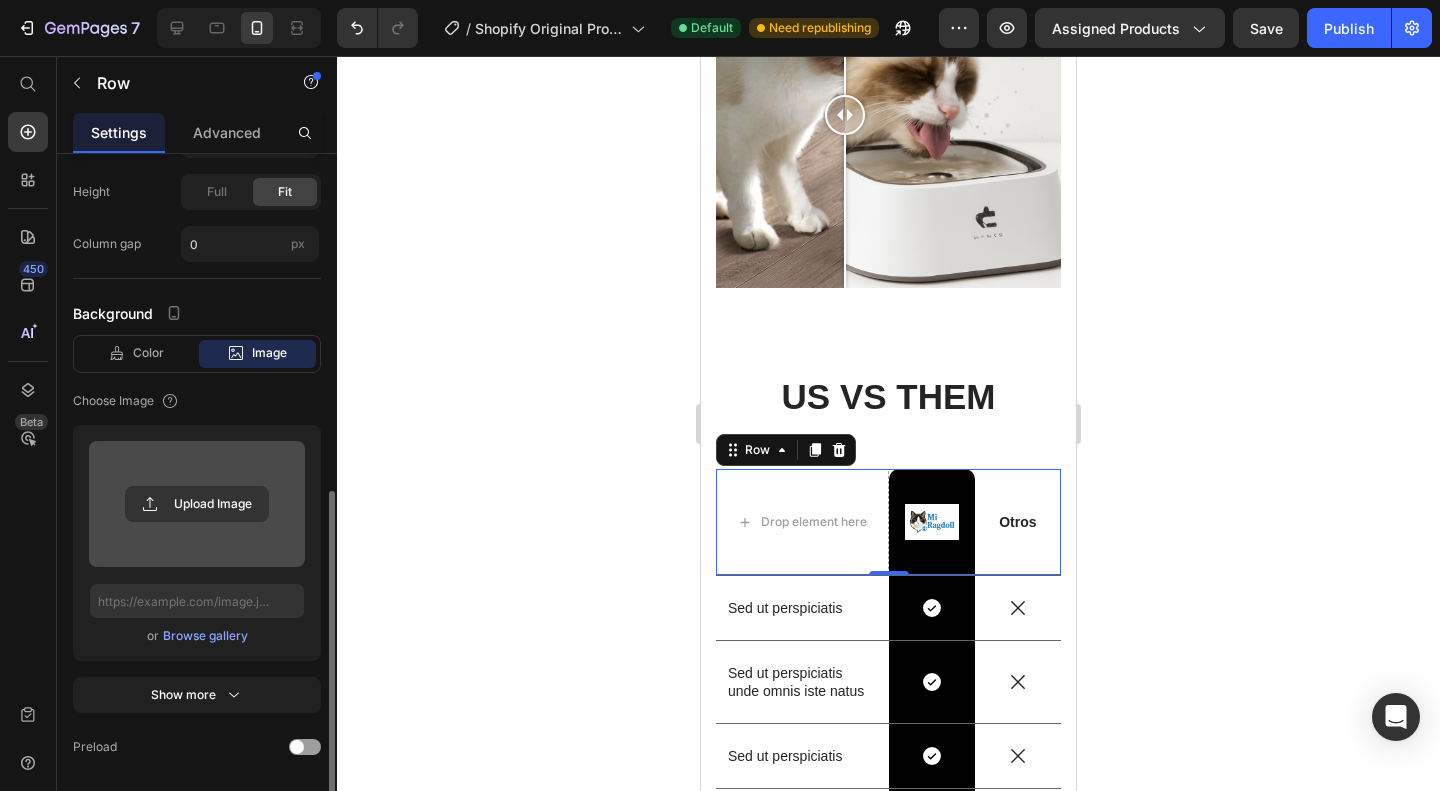 scroll, scrollTop: 716, scrollLeft: 0, axis: vertical 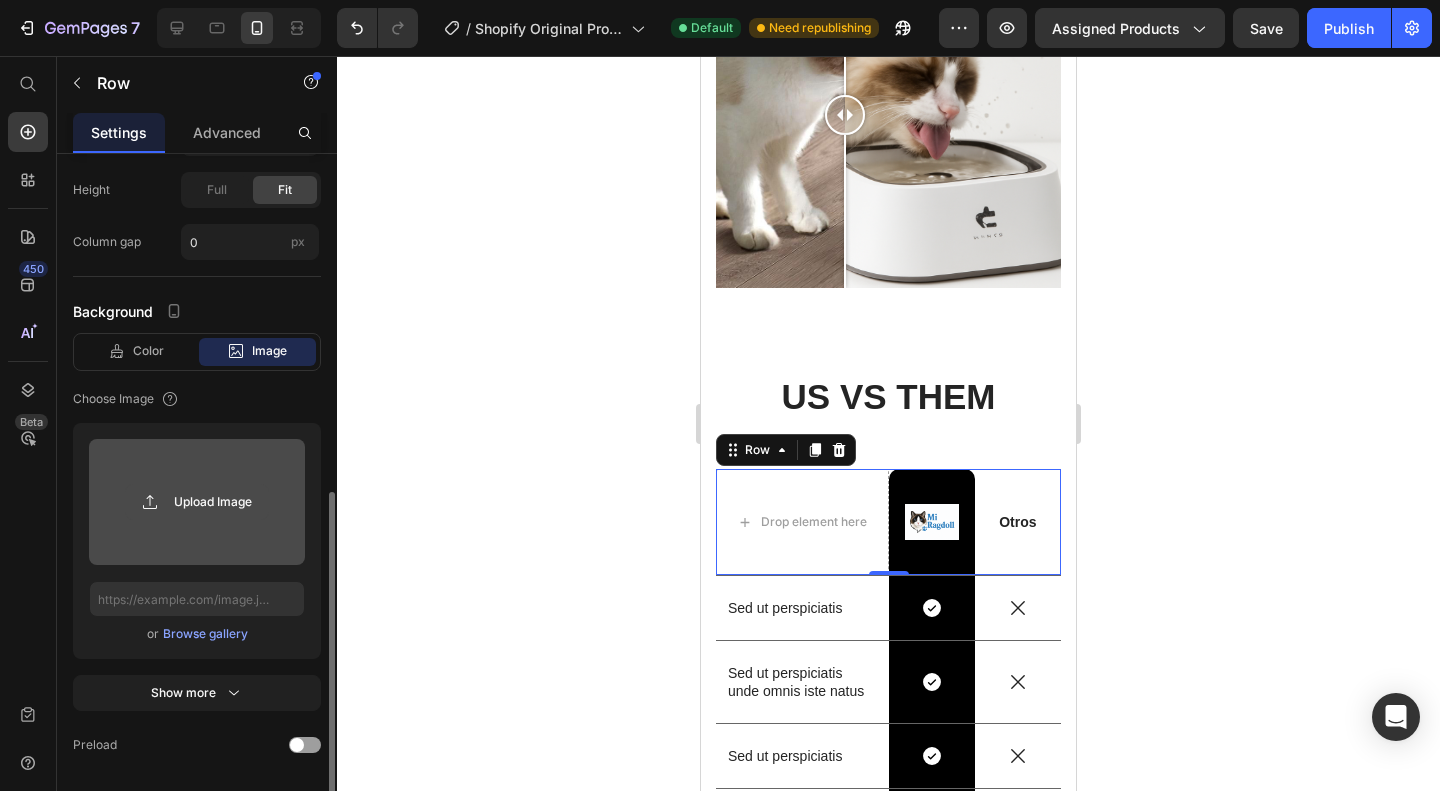 click 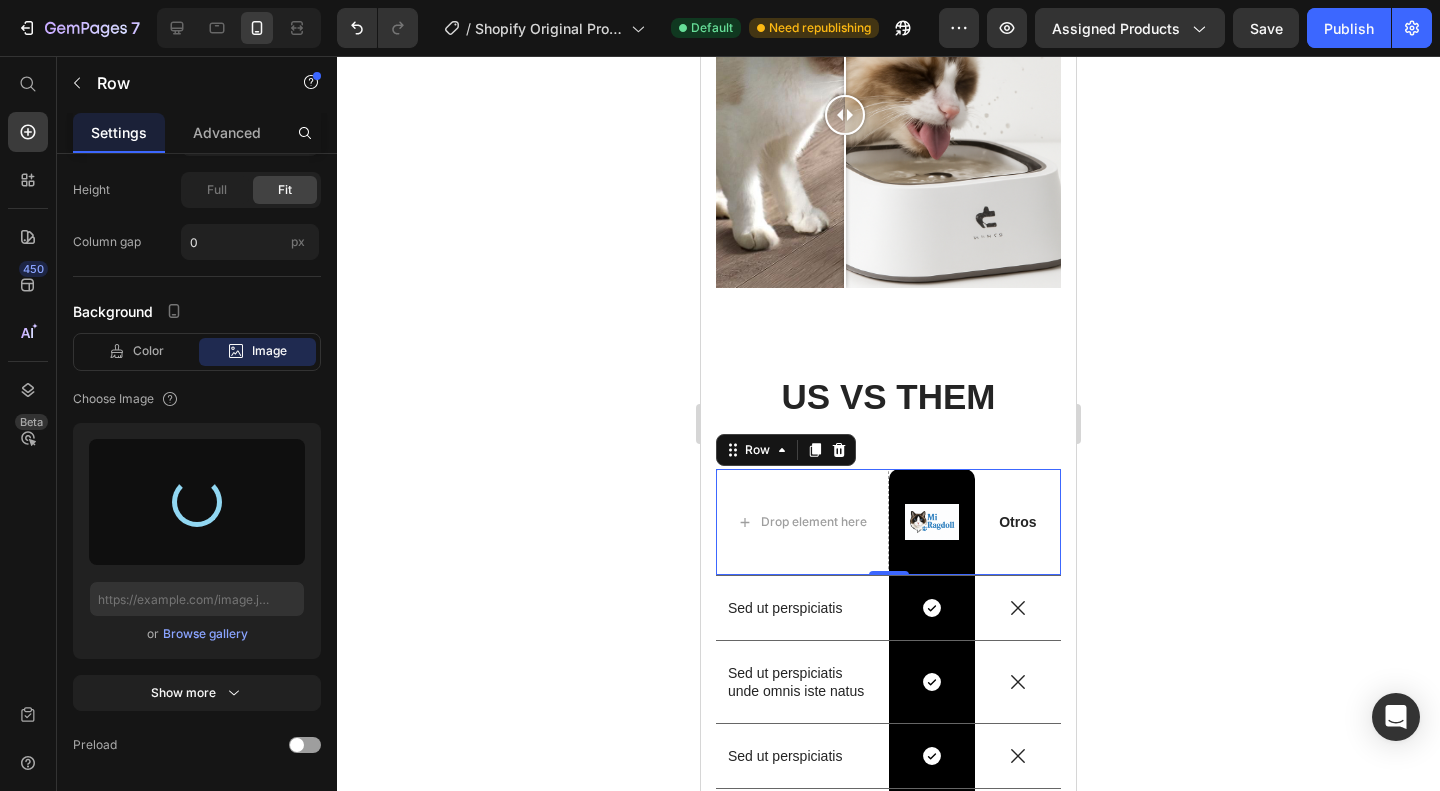type on "[URL][DOMAIN_NAME]" 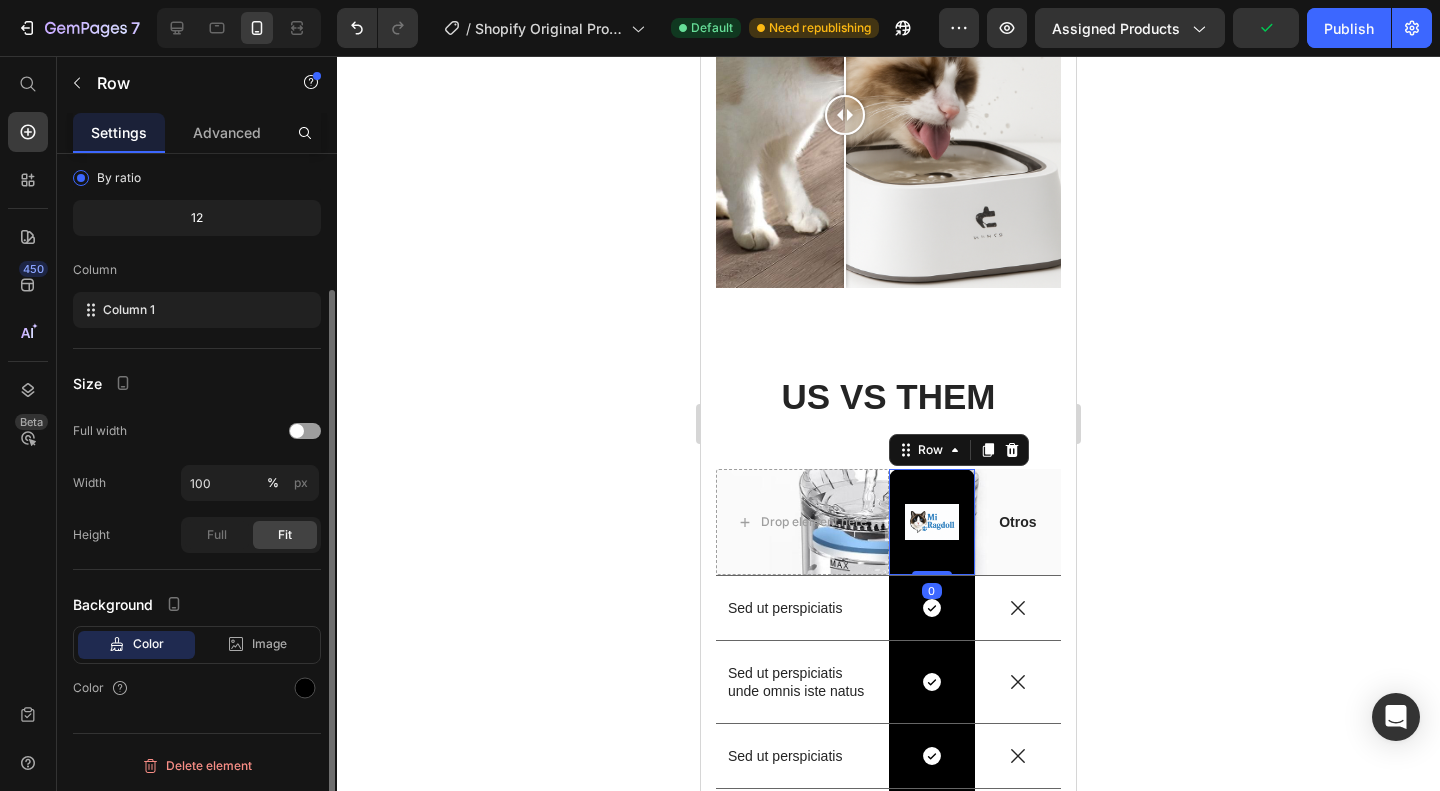 scroll, scrollTop: 172, scrollLeft: 0, axis: vertical 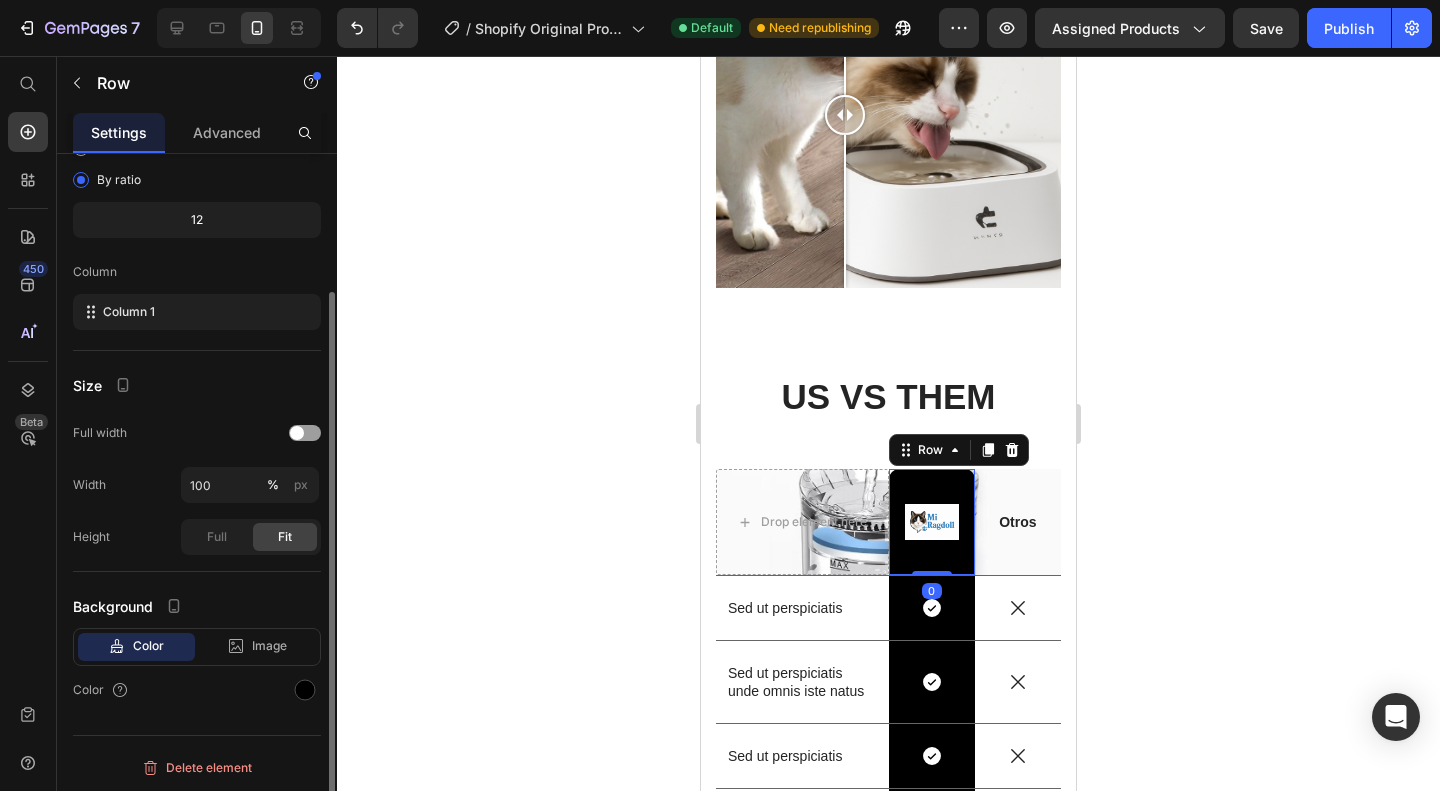 click on "Image Row   0" at bounding box center (932, 522) 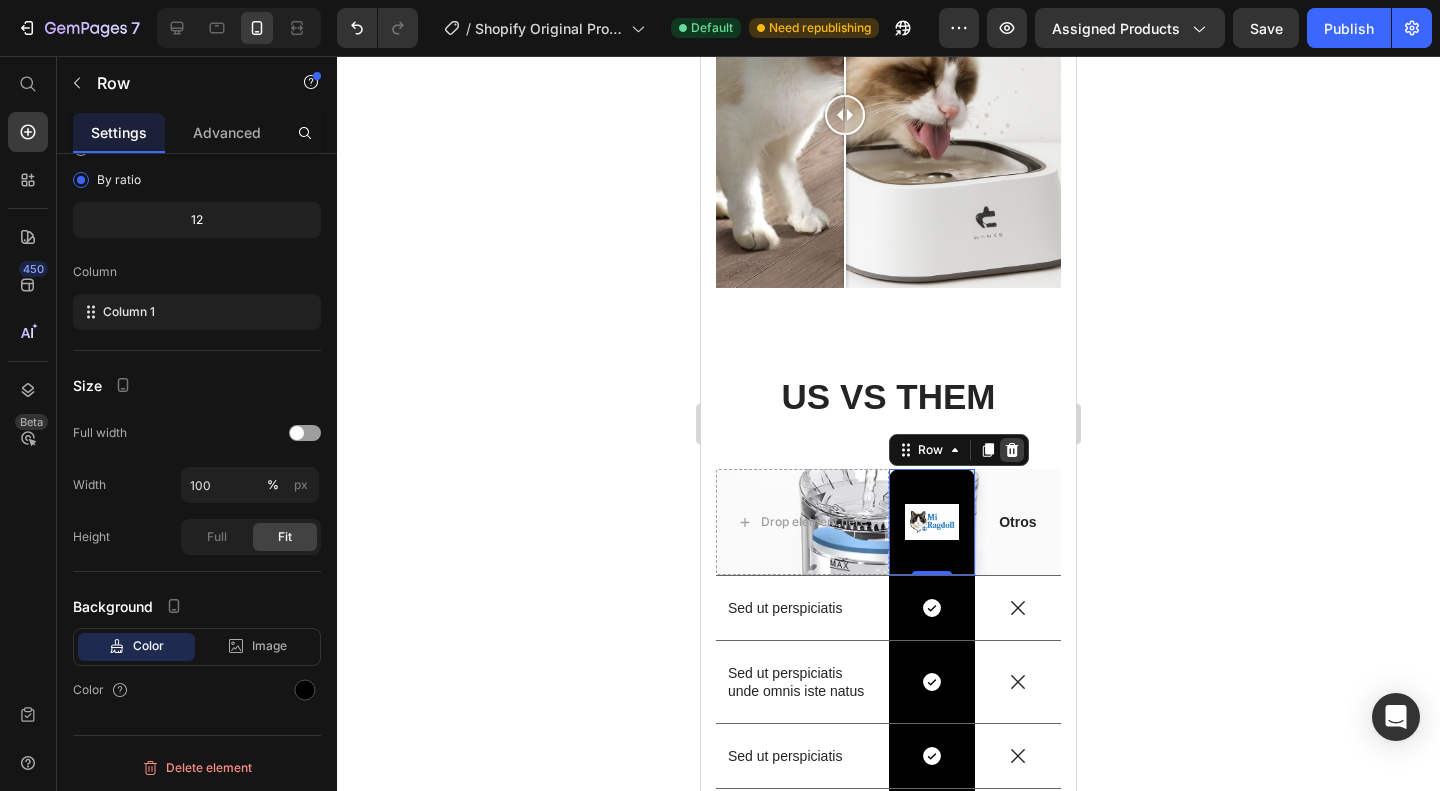 click 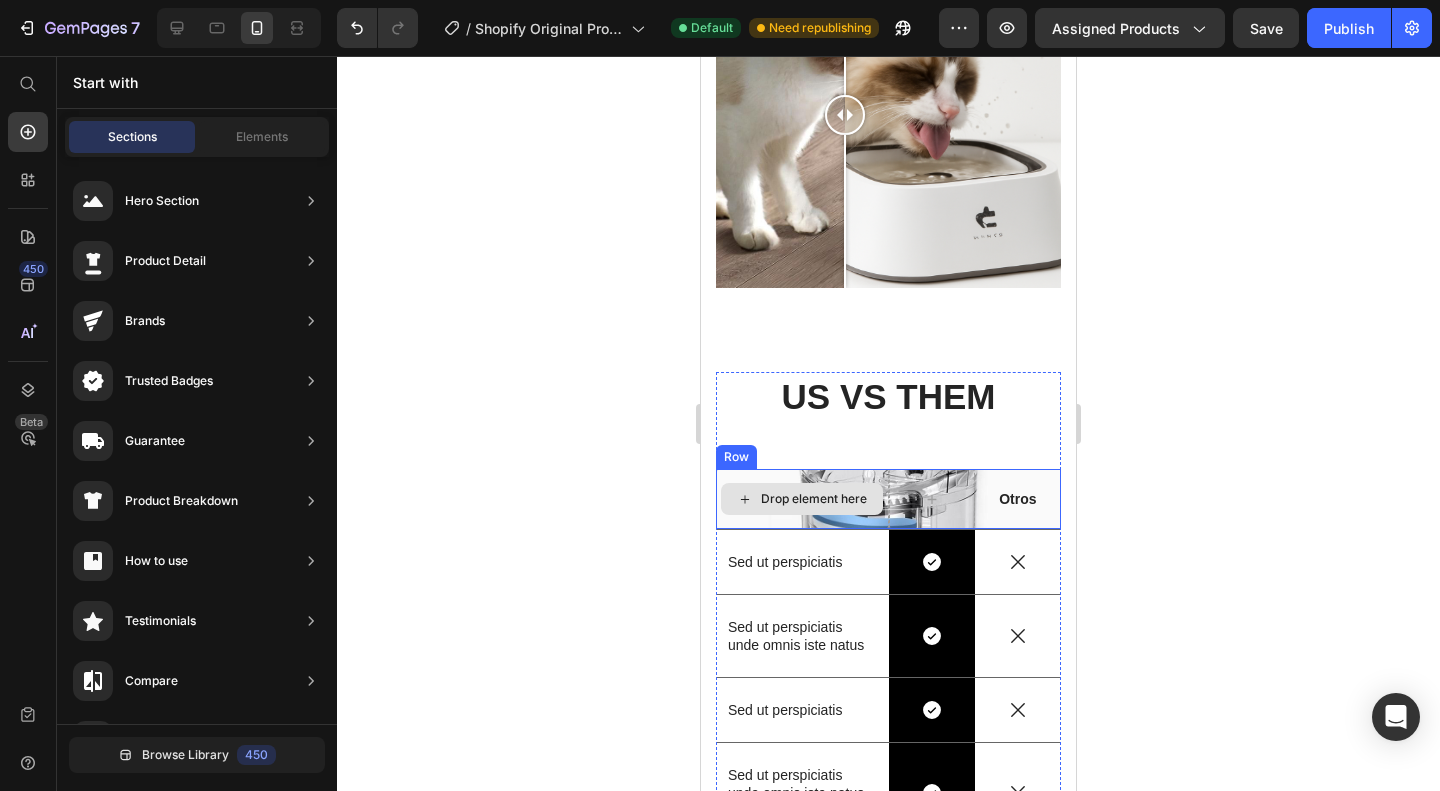 click on "Drop element here" at bounding box center (802, 499) 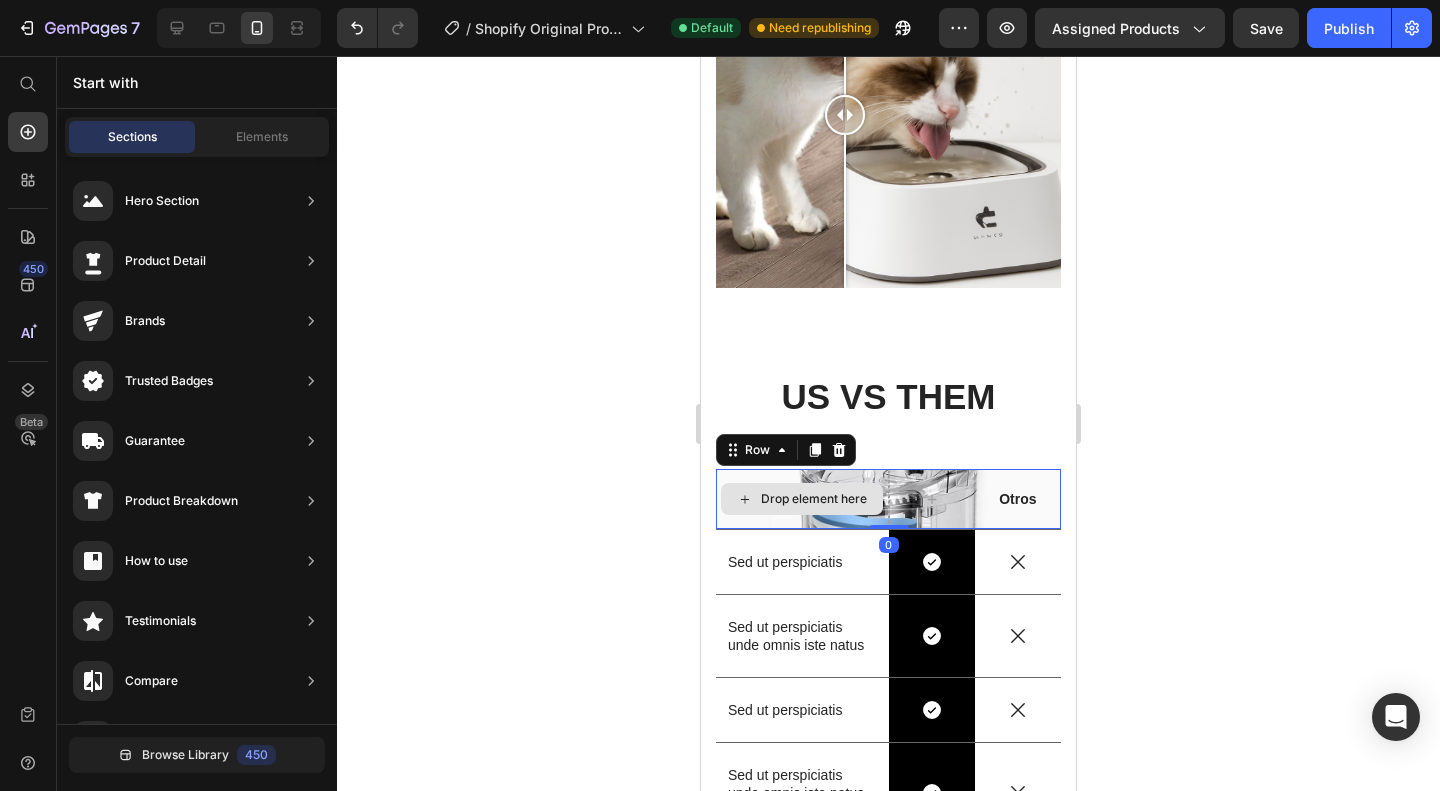 click on "Drop element here" at bounding box center (802, 499) 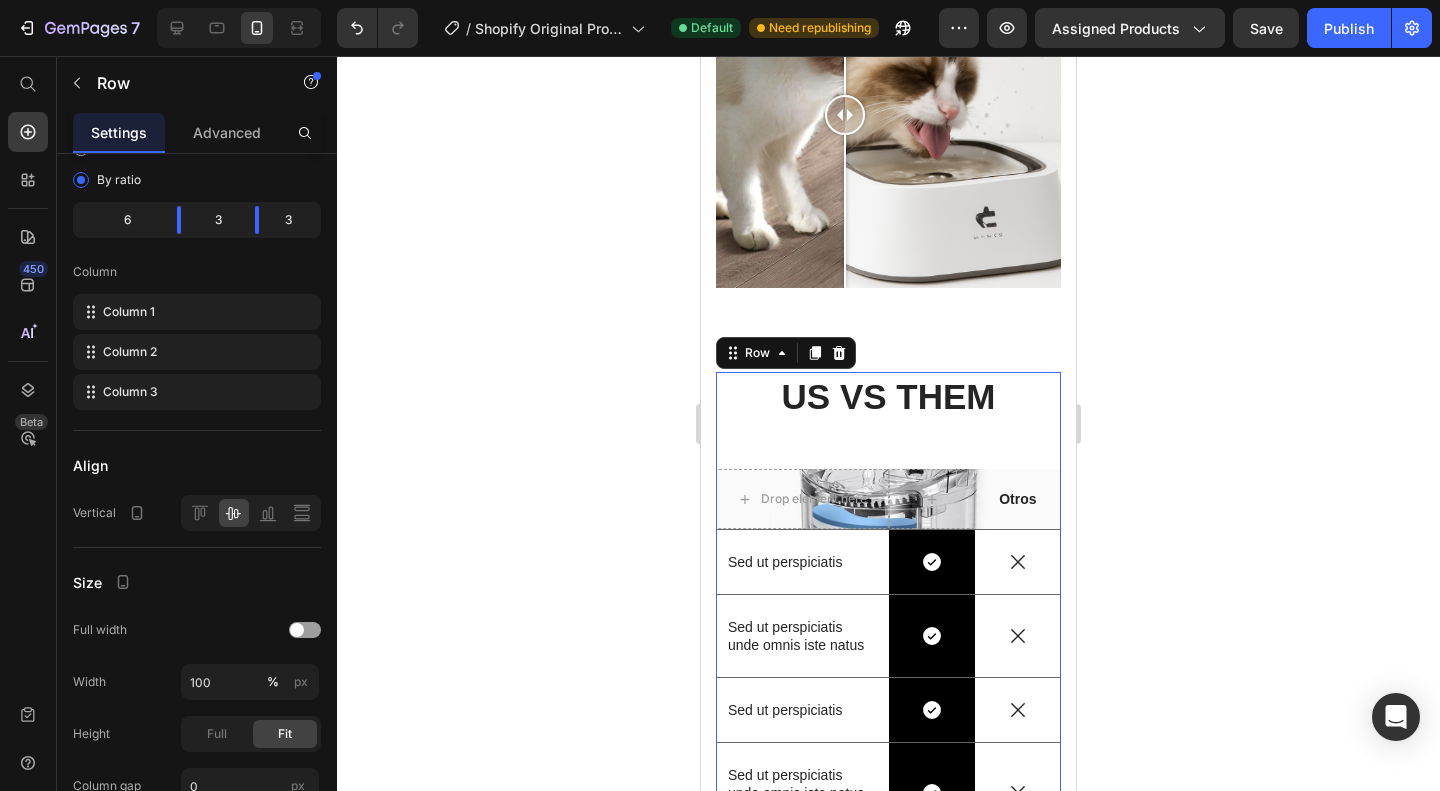 click on "US VS THEM Heading
Drop element here
Otros Text Block Row Sed ut perspiciatis Text Block
Icon Row
Icon Row Sed ut perspiciatis unde omnis iste natus  Text Block
Icon Row
Icon Row Sed ut perspiciatis Text Block
Icon Row
Icon Row Sed ut perspiciatis unde omnis iste natus error  Text Block
Icon Row
Icon Row Sed ut perspiciatis unde omnis Text Block
Icon Row
Icon Row Sed ut perspiciatis Text Block
Icon Row
Icon Row Sed ut perspiciatis Text Block
Icon Row
Icon Row Sed ut perspiciatis unde Text Block
Icon Row
Icon Row" at bounding box center [888, 754] 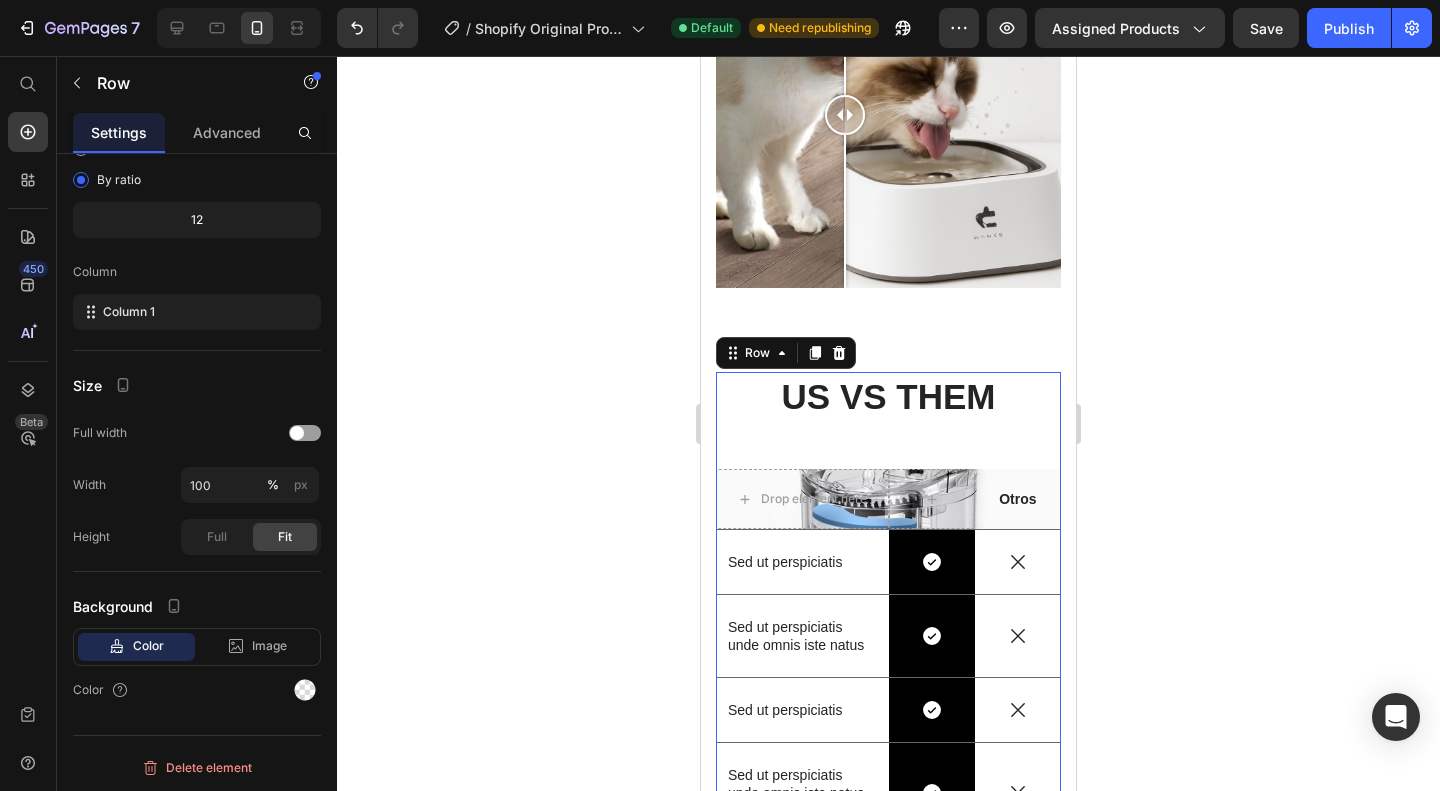 click on "US VS THEM Heading
Drop element here
Otros Text Block Row Sed ut perspiciatis Text Block
Icon Row
Icon Row Sed ut perspiciatis unde omnis iste natus  Text Block
Icon Row
Icon Row Sed ut perspiciatis Text Block
Icon Row
Icon Row Sed ut perspiciatis unde omnis iste natus error  Text Block
Icon Row
Icon Row Sed ut perspiciatis unde omnis Text Block
Icon Row
Icon Row Sed ut perspiciatis Text Block
Icon Row
Icon Row Sed ut perspiciatis Text Block
Icon Row
Icon Row Sed ut perspiciatis unde Text Block
Icon Row
Icon Row" at bounding box center (888, 754) 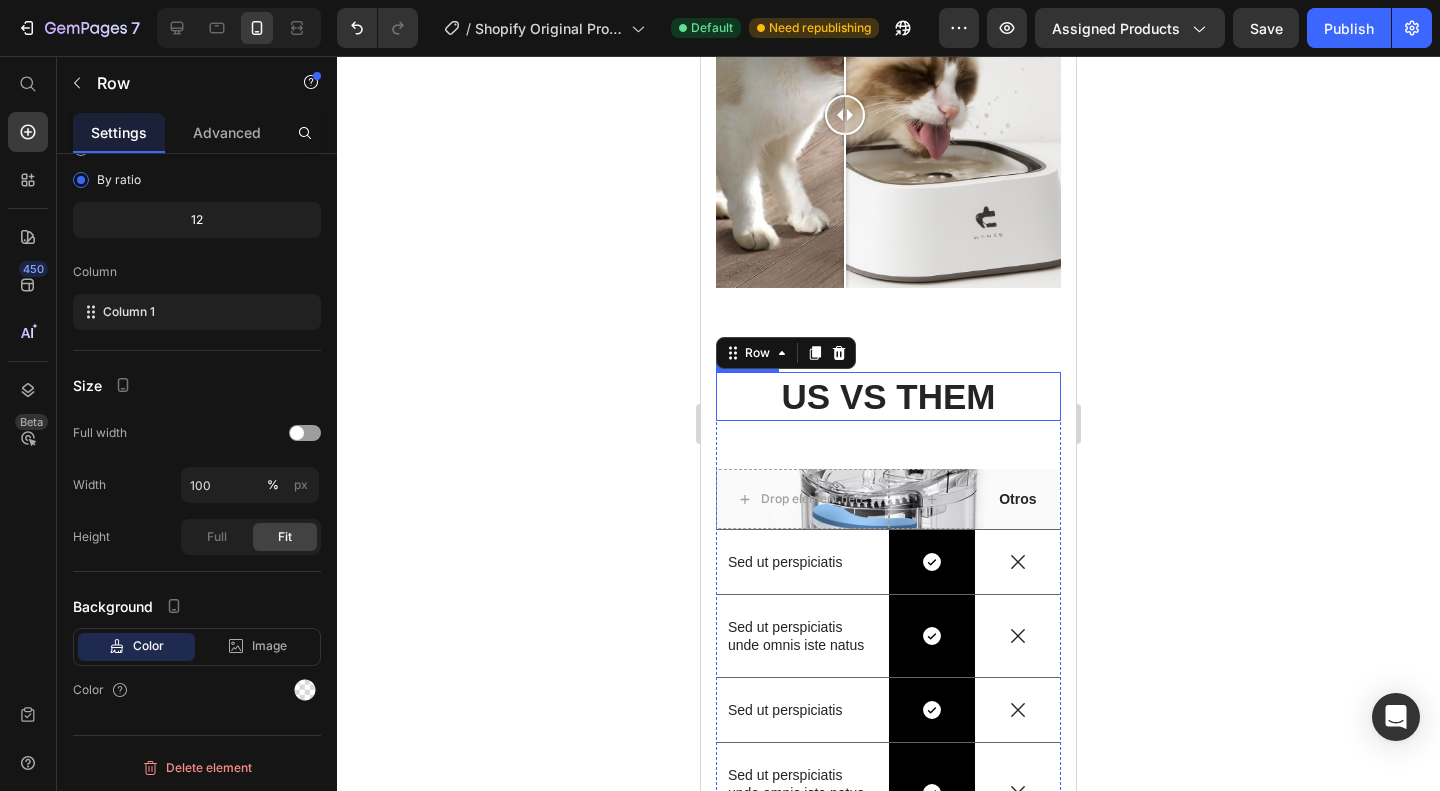 click on "US VS THEM" at bounding box center [888, 397] 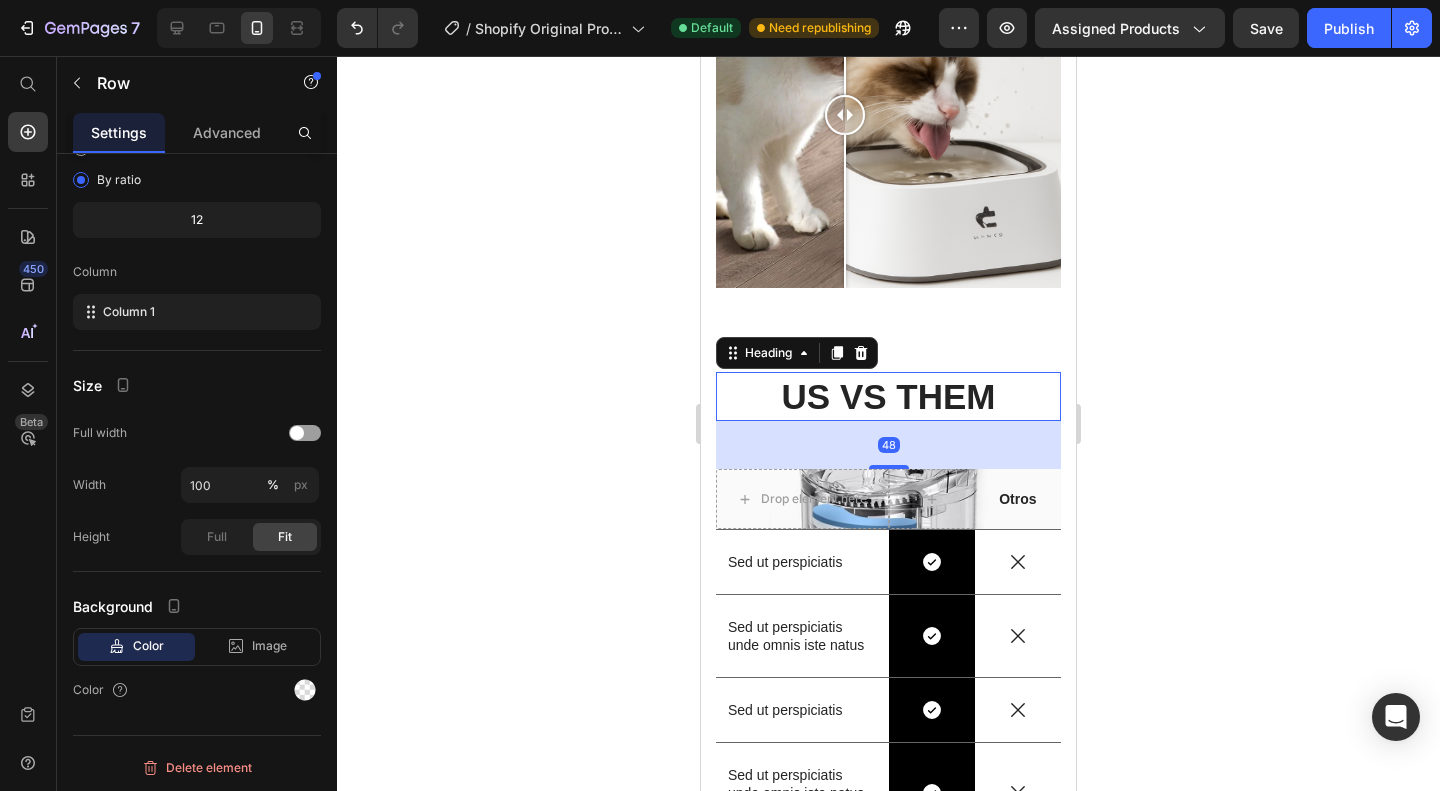 click on "US VS THEM" at bounding box center [888, 397] 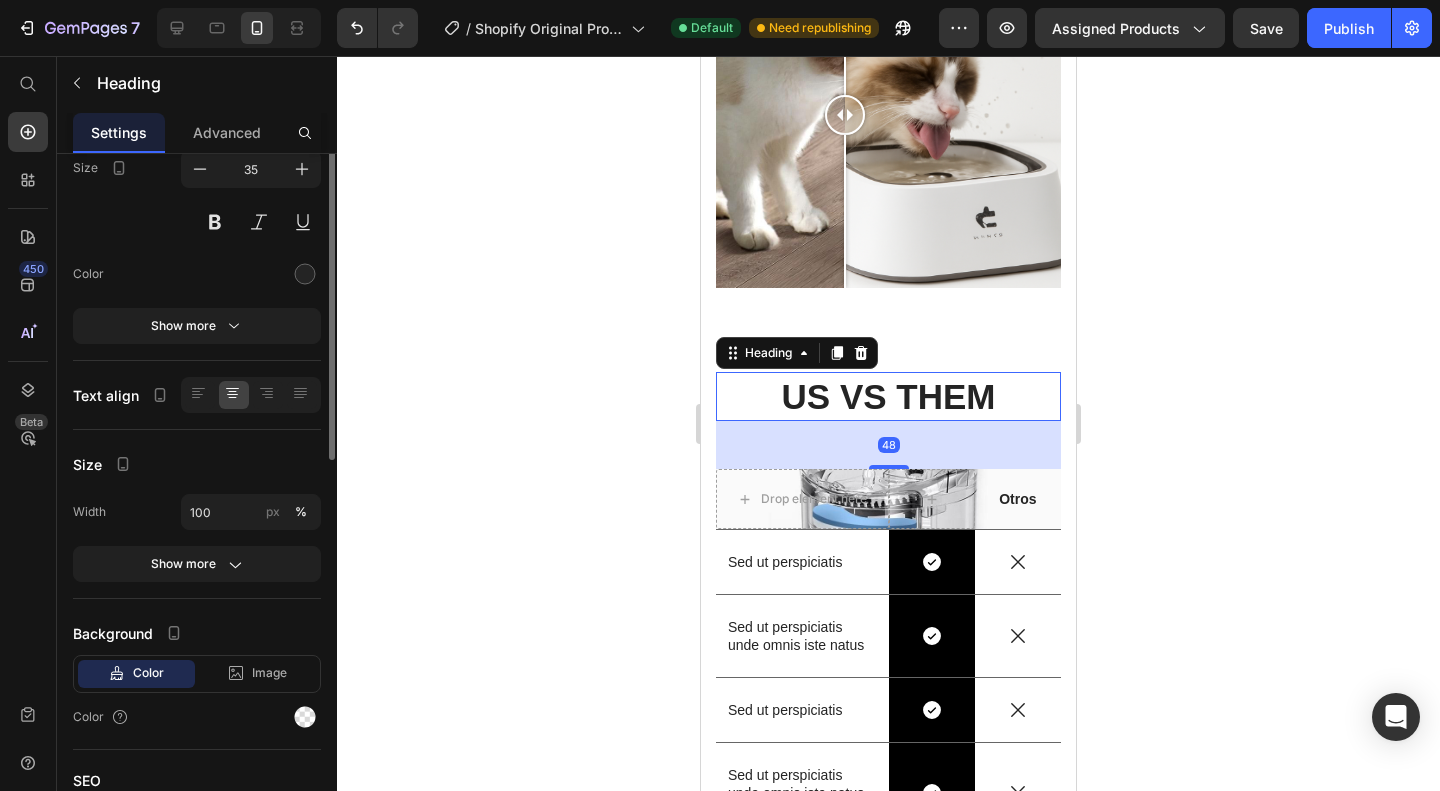scroll, scrollTop: 0, scrollLeft: 0, axis: both 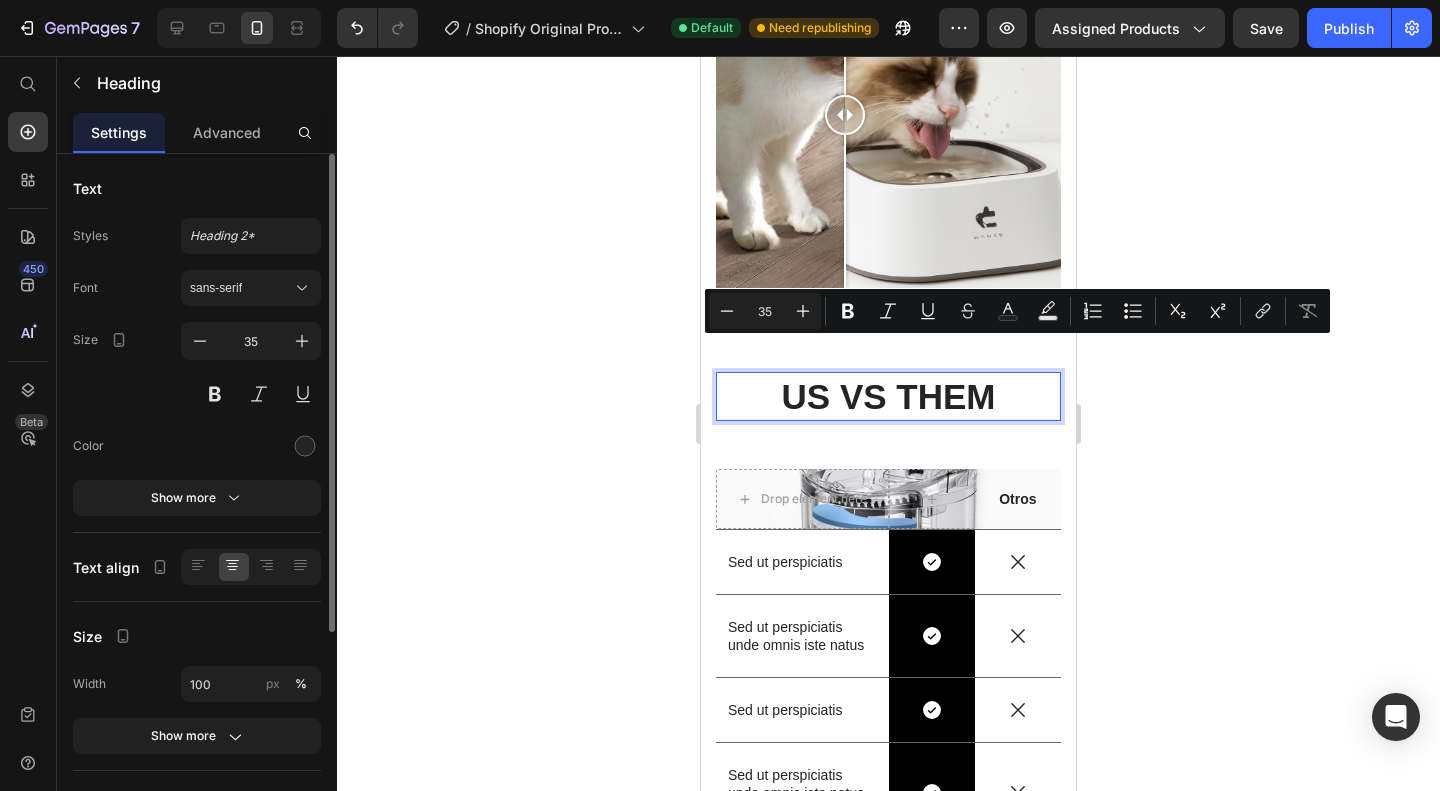 click on "US VS THEM" at bounding box center (888, 397) 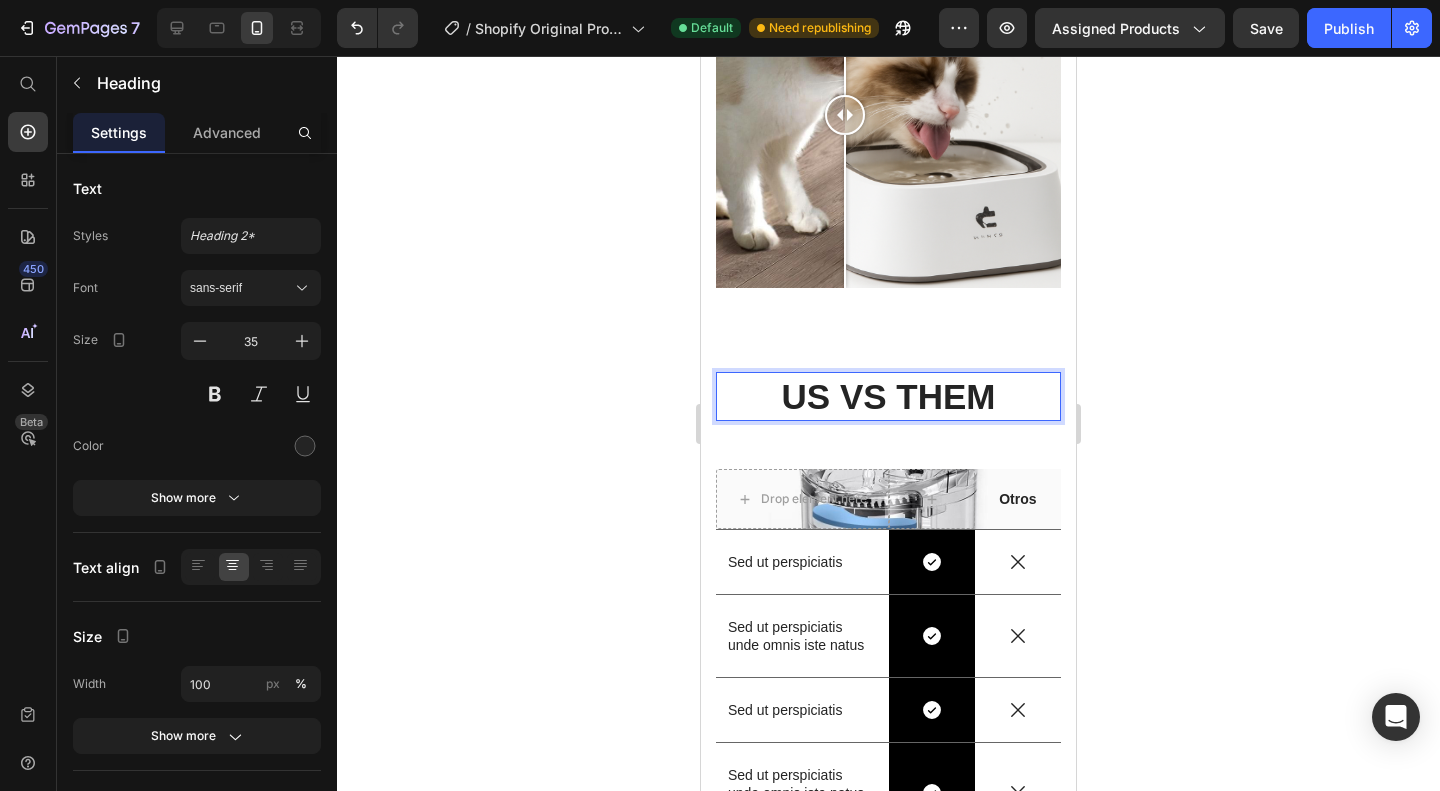 click on "US VS THEM" at bounding box center (888, 397) 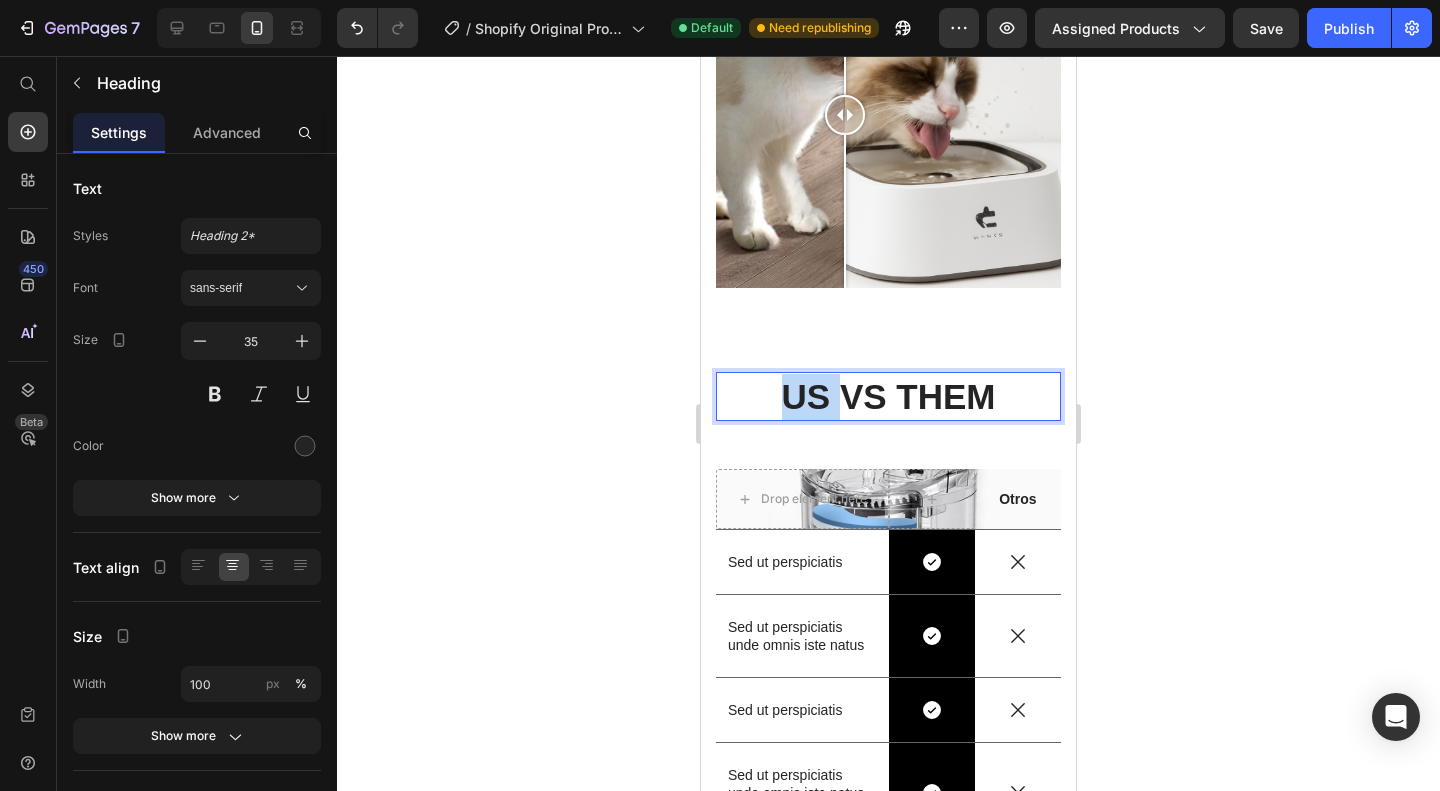 click on "US VS THEM" at bounding box center [888, 397] 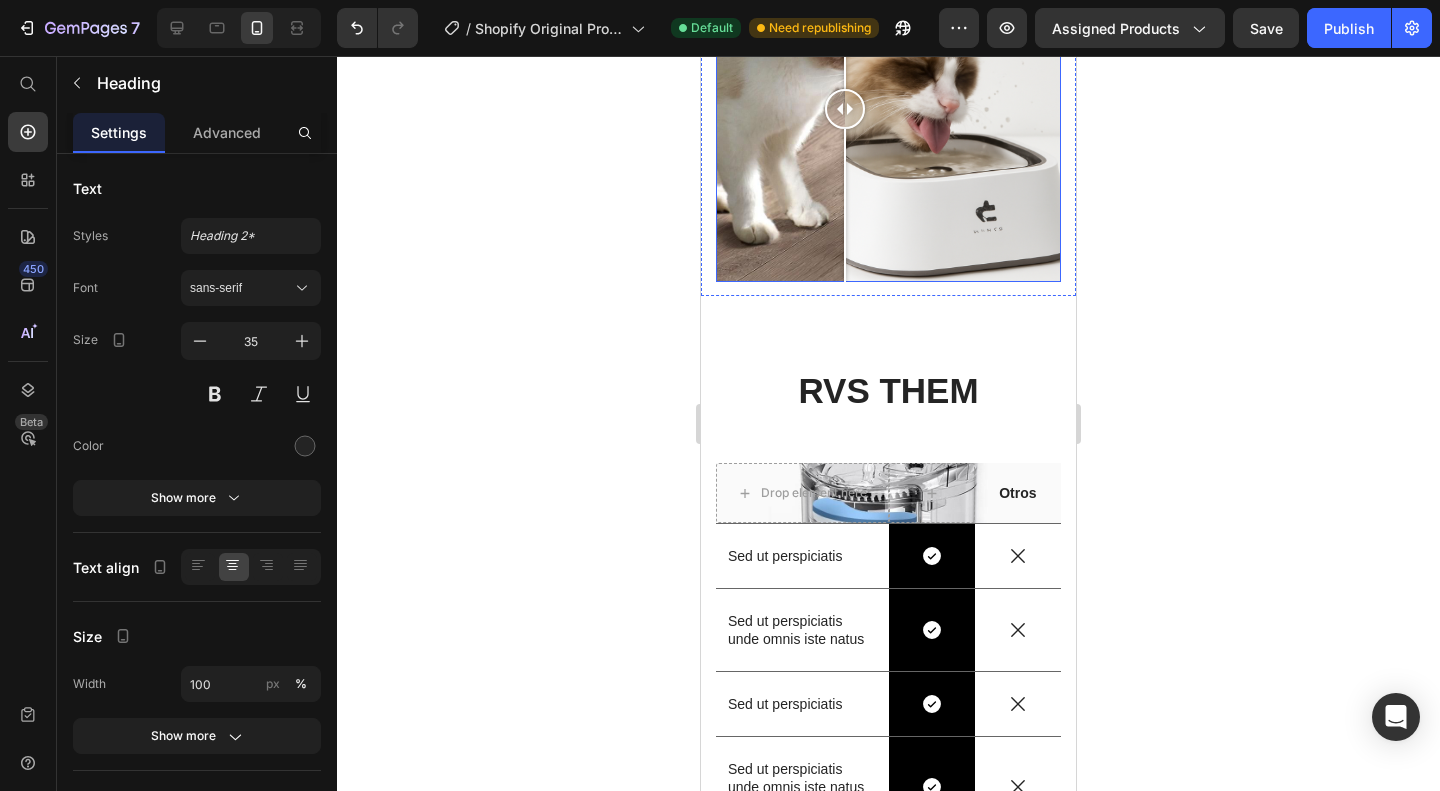 scroll, scrollTop: 1702, scrollLeft: 0, axis: vertical 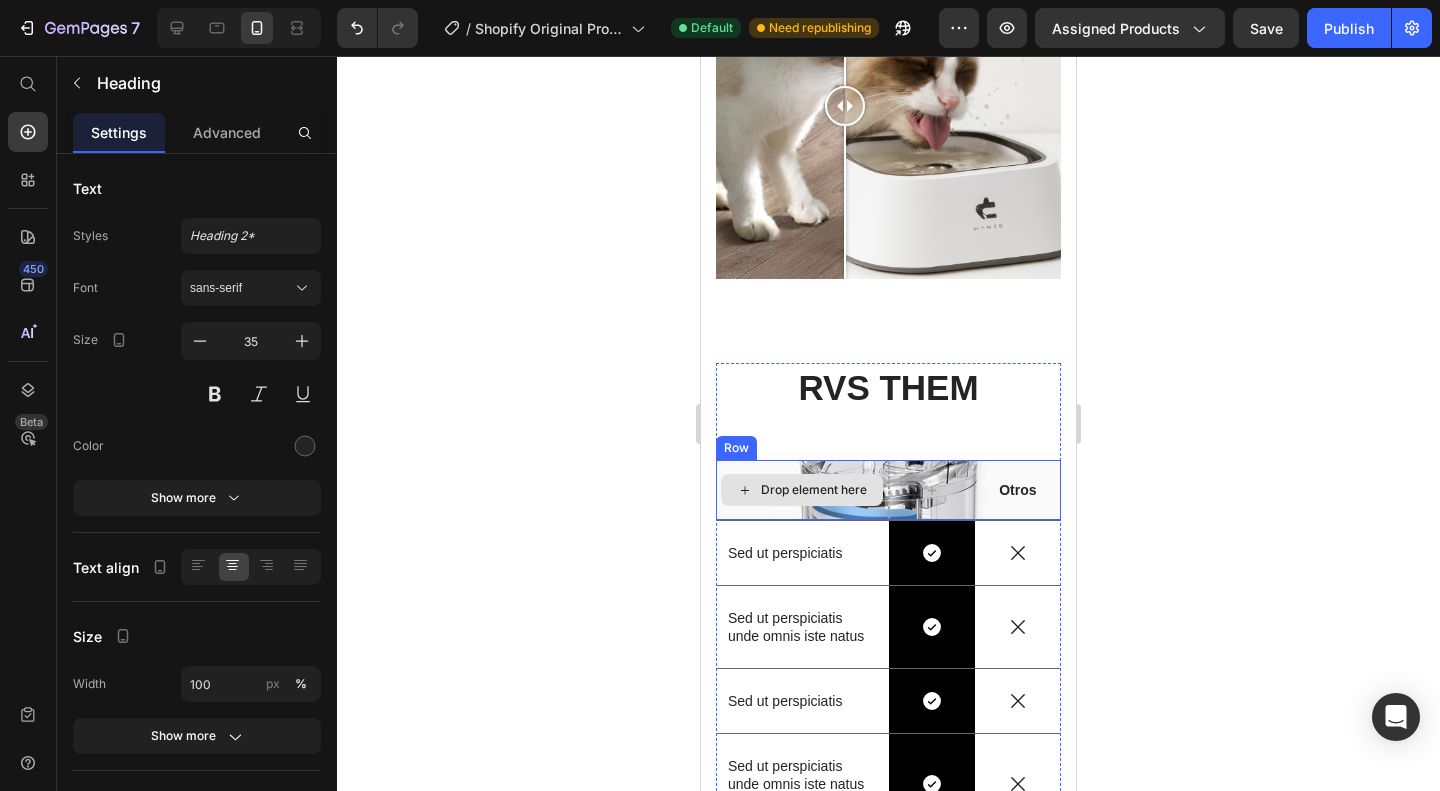 click on "RVS THEM Heading
Drop element here
Otros Text Block Row Sed ut perspiciatis Text Block
Icon Row
Icon Row Sed ut perspiciatis unde omnis iste natus  Text Block
Icon Row
Icon Row Sed ut perspiciatis Text Block
Icon Row
Icon Row Sed ut perspiciatis unde omnis iste natus error  Text Block
Icon Row
Icon Row Sed ut perspiciatis unde omnis Text Block
Icon Row
Icon Row Sed ut perspiciatis Text Block
Icon Row
Icon Row Sed ut perspiciatis Text Block
Icon Row
Icon Row Sed ut perspiciatis unde Text Block
Icon Row
Icon Row" at bounding box center [888, 745] 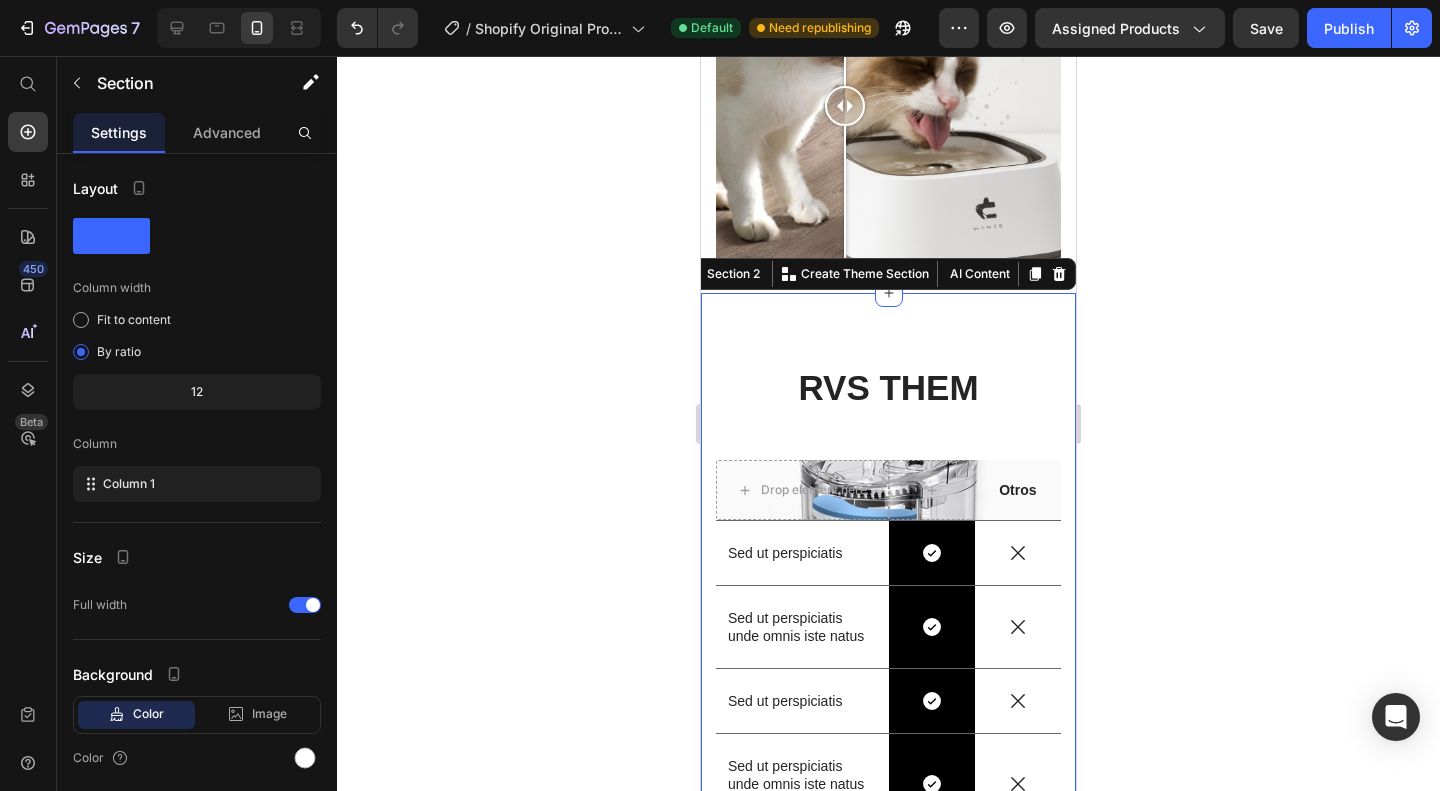 click on "RVS THEM Heading
Drop element here
Otros Text Block Row Sed ut perspiciatis Text Block
Icon Row
Icon Row Sed ut perspiciatis unde omnis iste natus  Text Block
Icon Row
Icon Row Sed ut perspiciatis Text Block
Icon Row
Icon Row Sed ut perspiciatis unde omnis iste natus error  Text Block
Icon Row
Icon Row Sed ut perspiciatis unde omnis Text Block
Icon Row
Icon Row Sed ut perspiciatis Text Block
Icon Row
Icon Row Sed ut perspiciatis Text Block
Icon Row
Icon Row Sed ut perspiciatis unde Text Block
Icon Row
Icon Row Row Section 2   You can create reusable sections Create Theme Section AI Content Write with GemAI What would you like to describe here? Tone and Voice Persuasive Product Show more Generate" at bounding box center [888, 738] 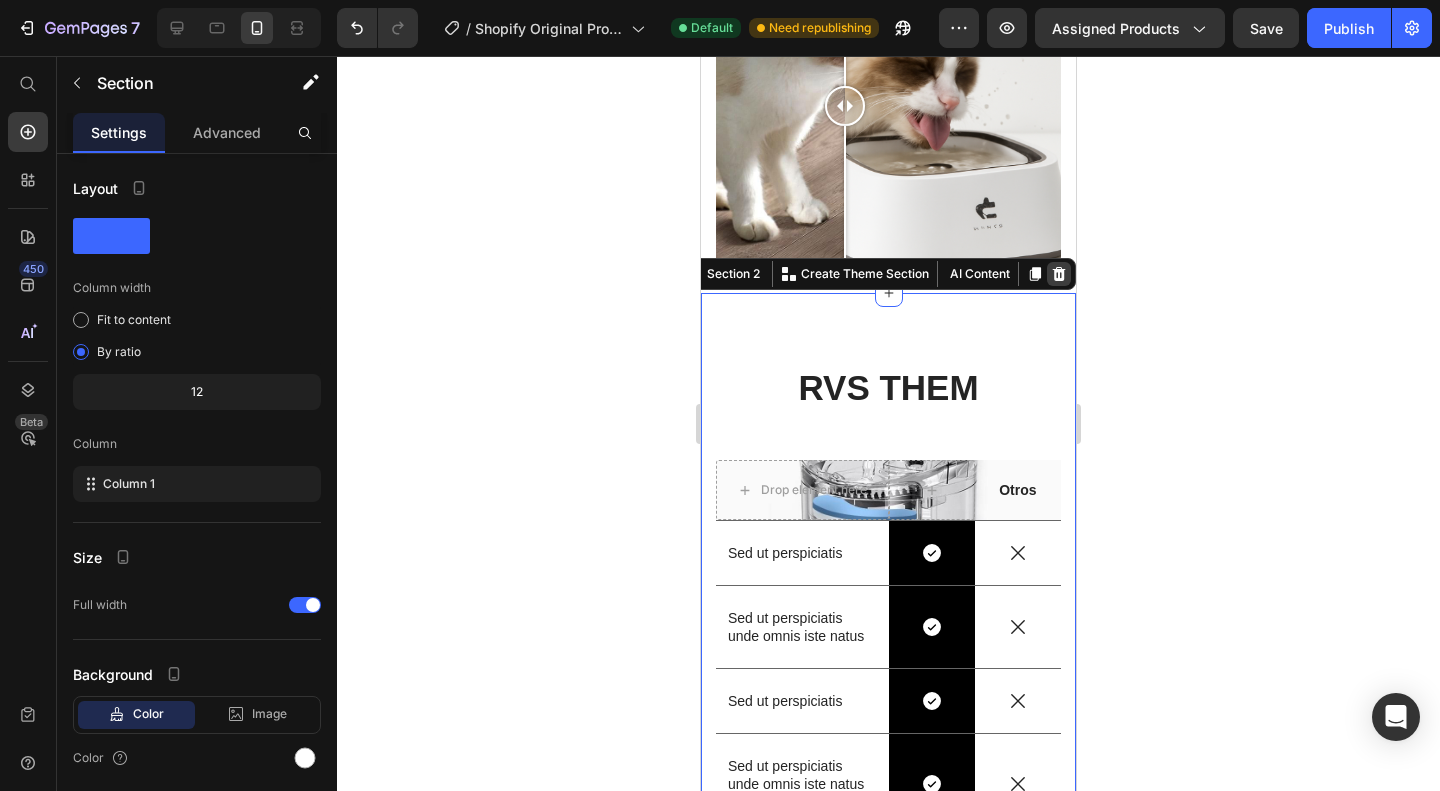 click at bounding box center (1059, 274) 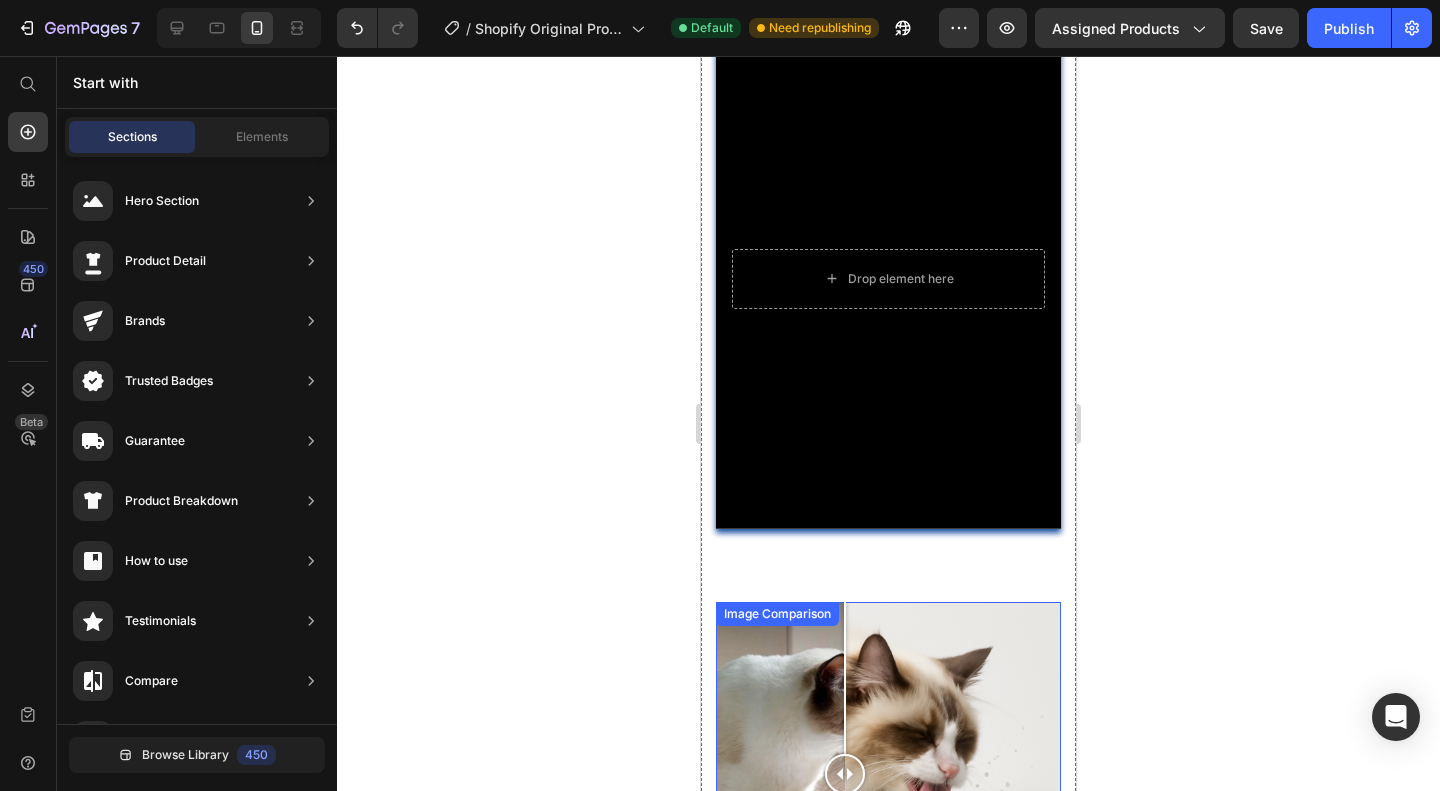 scroll, scrollTop: 1036, scrollLeft: 0, axis: vertical 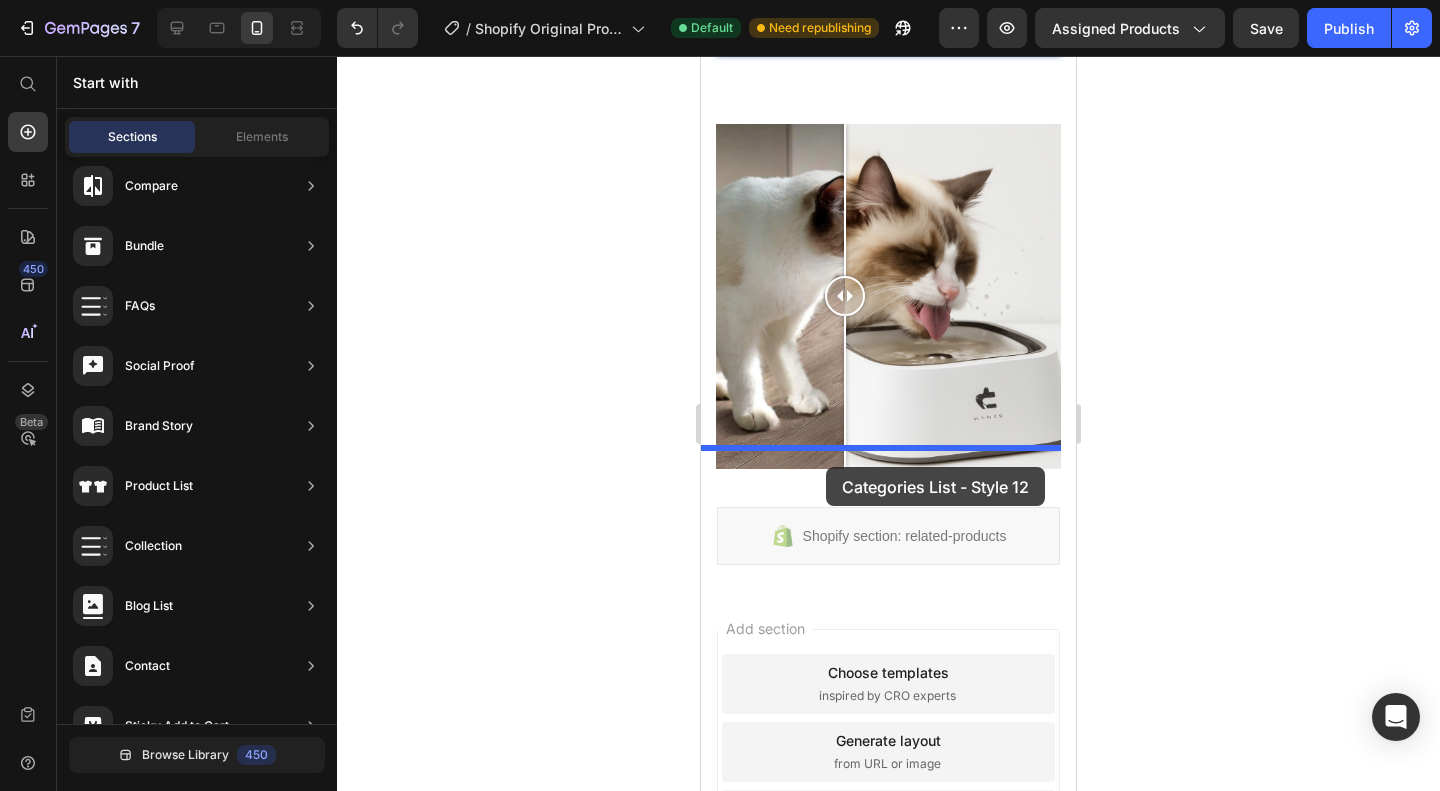 drag, startPoint x: 1191, startPoint y: 749, endPoint x: 826, endPoint y: 463, distance: 463.70358 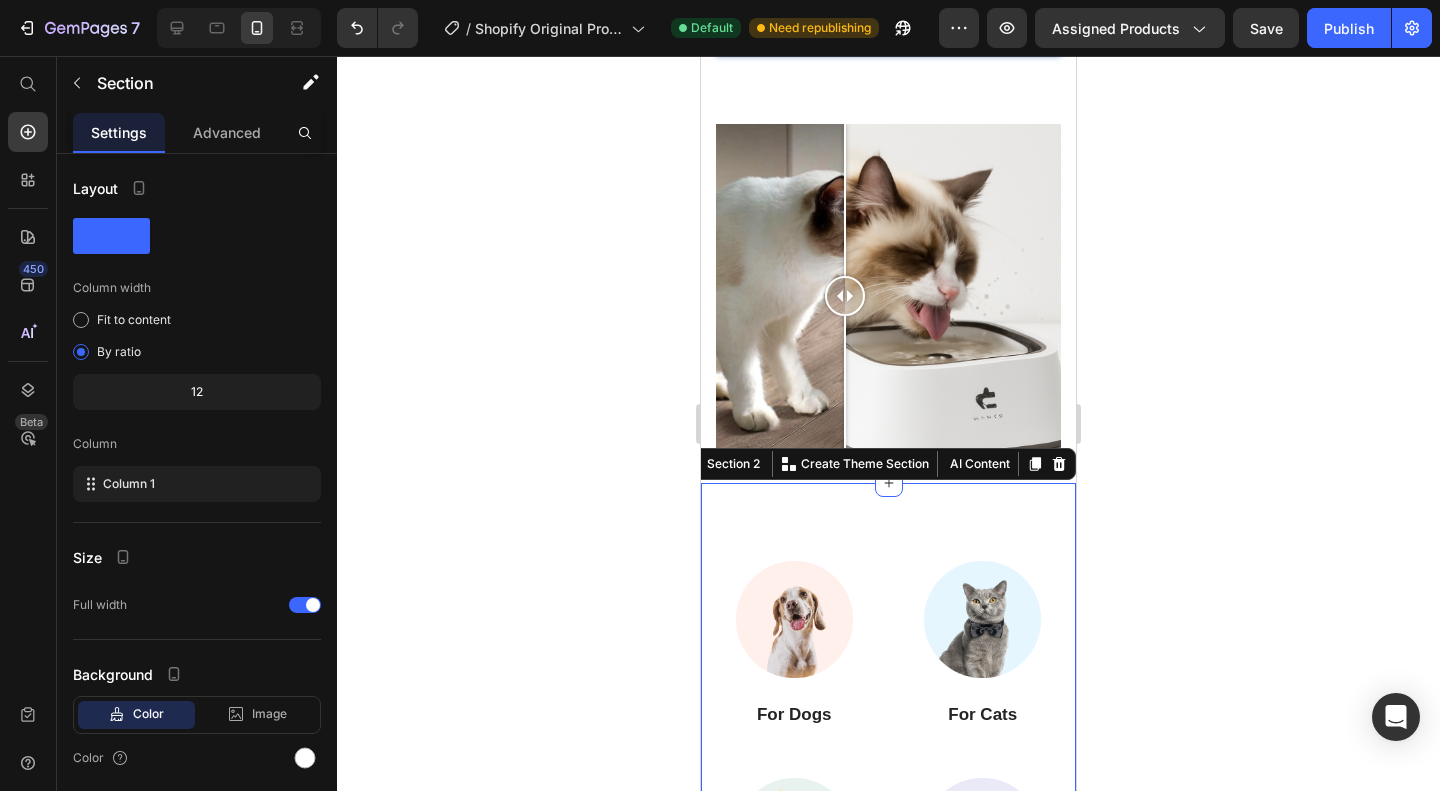 scroll, scrollTop: 1551, scrollLeft: 0, axis: vertical 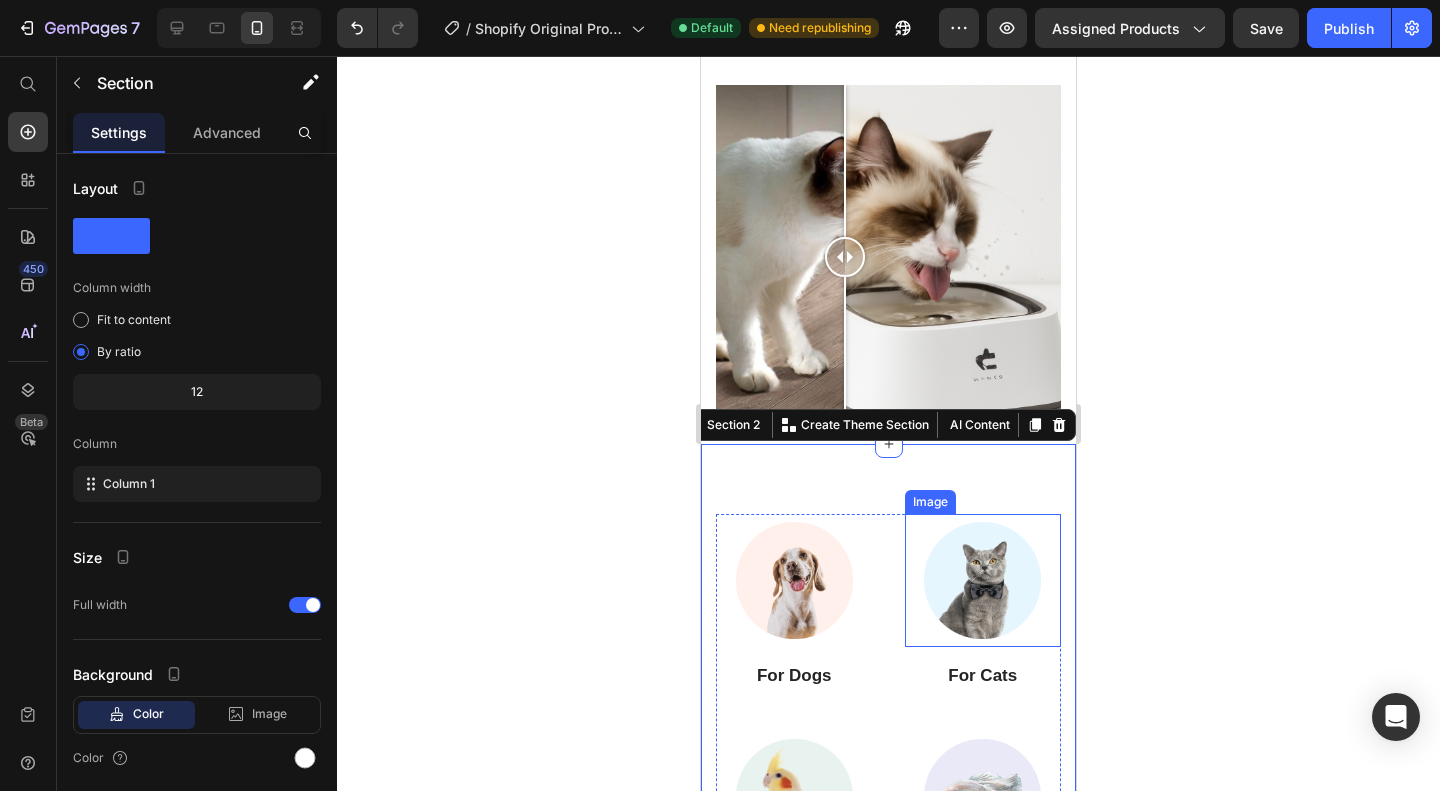 click at bounding box center (983, 580) 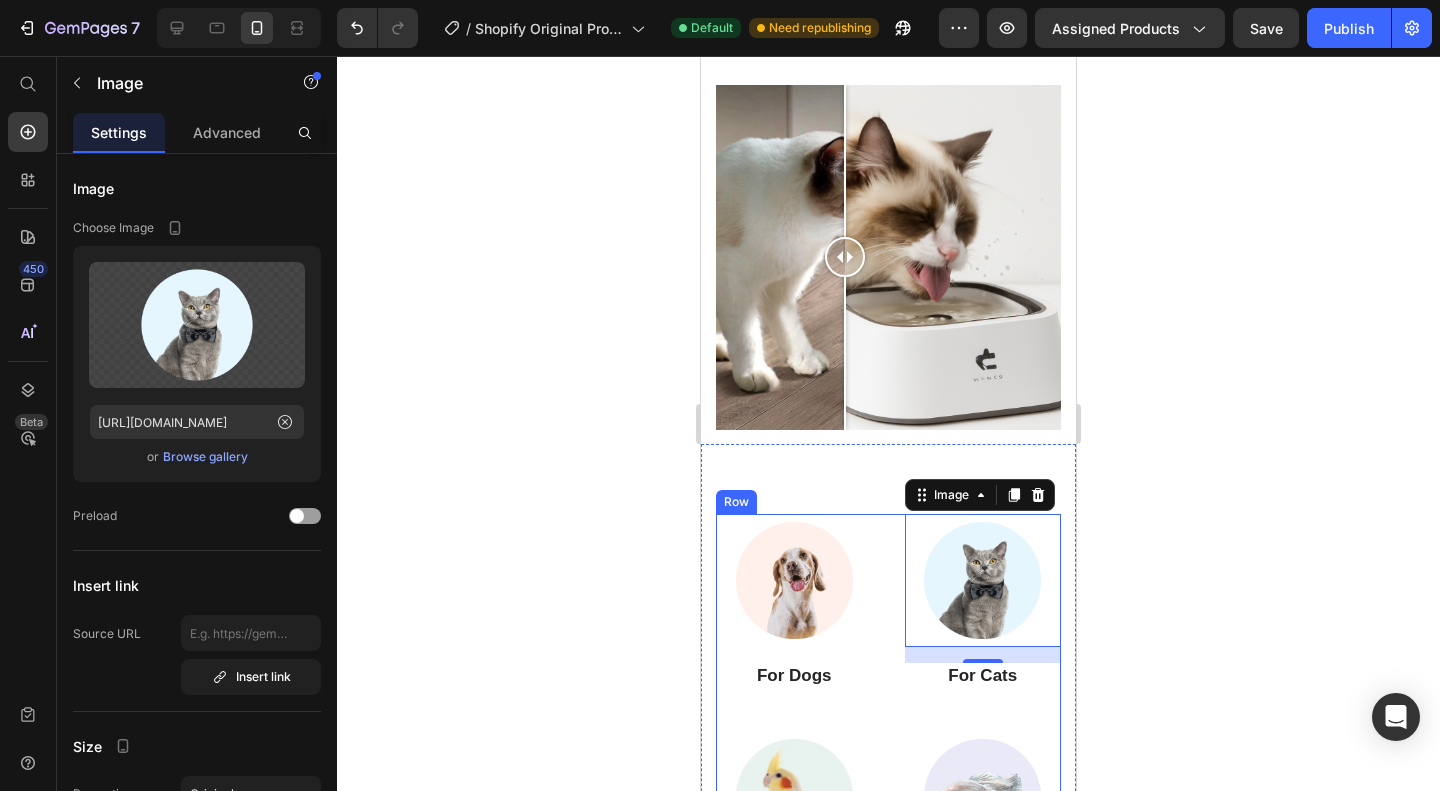 click at bounding box center [794, 580] 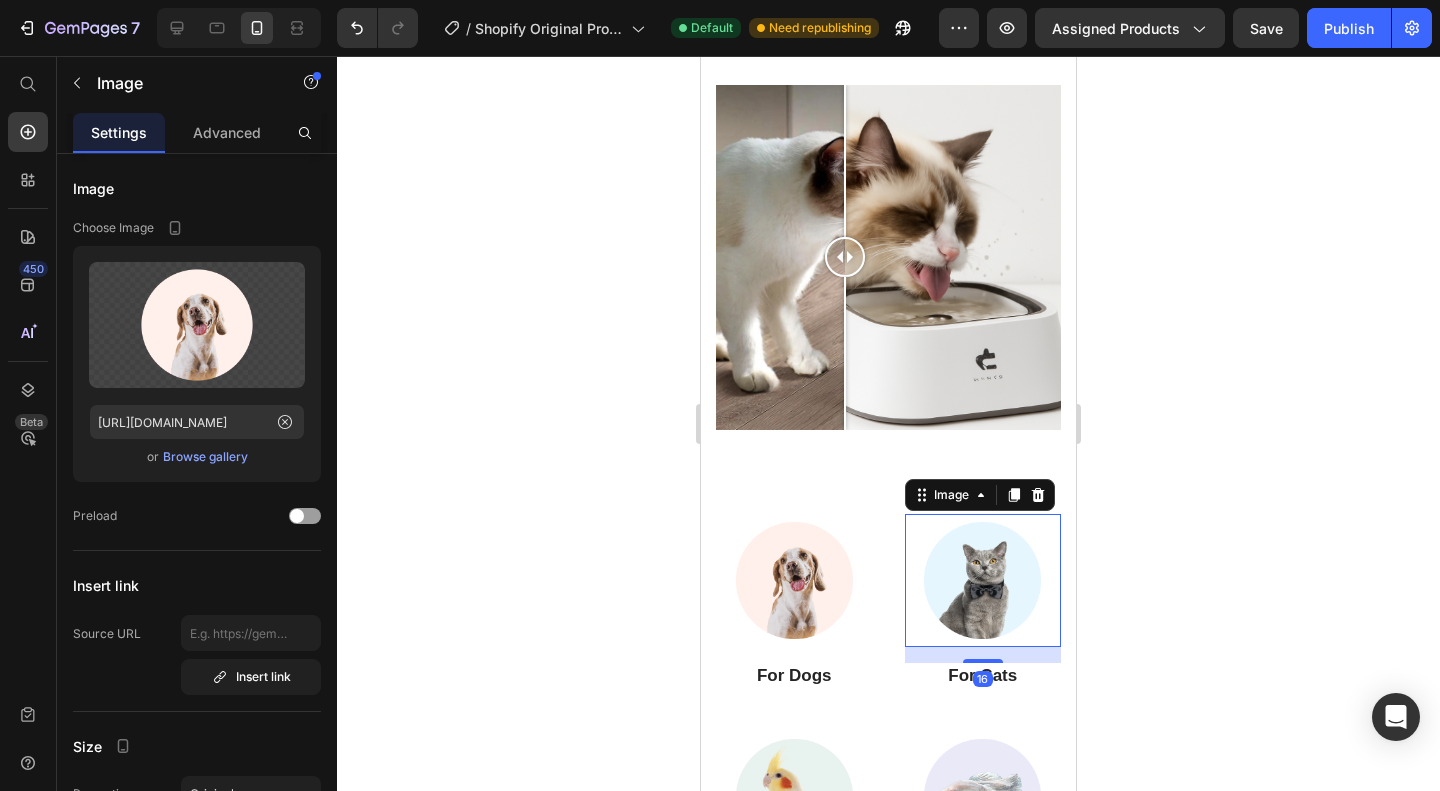 click at bounding box center (983, 580) 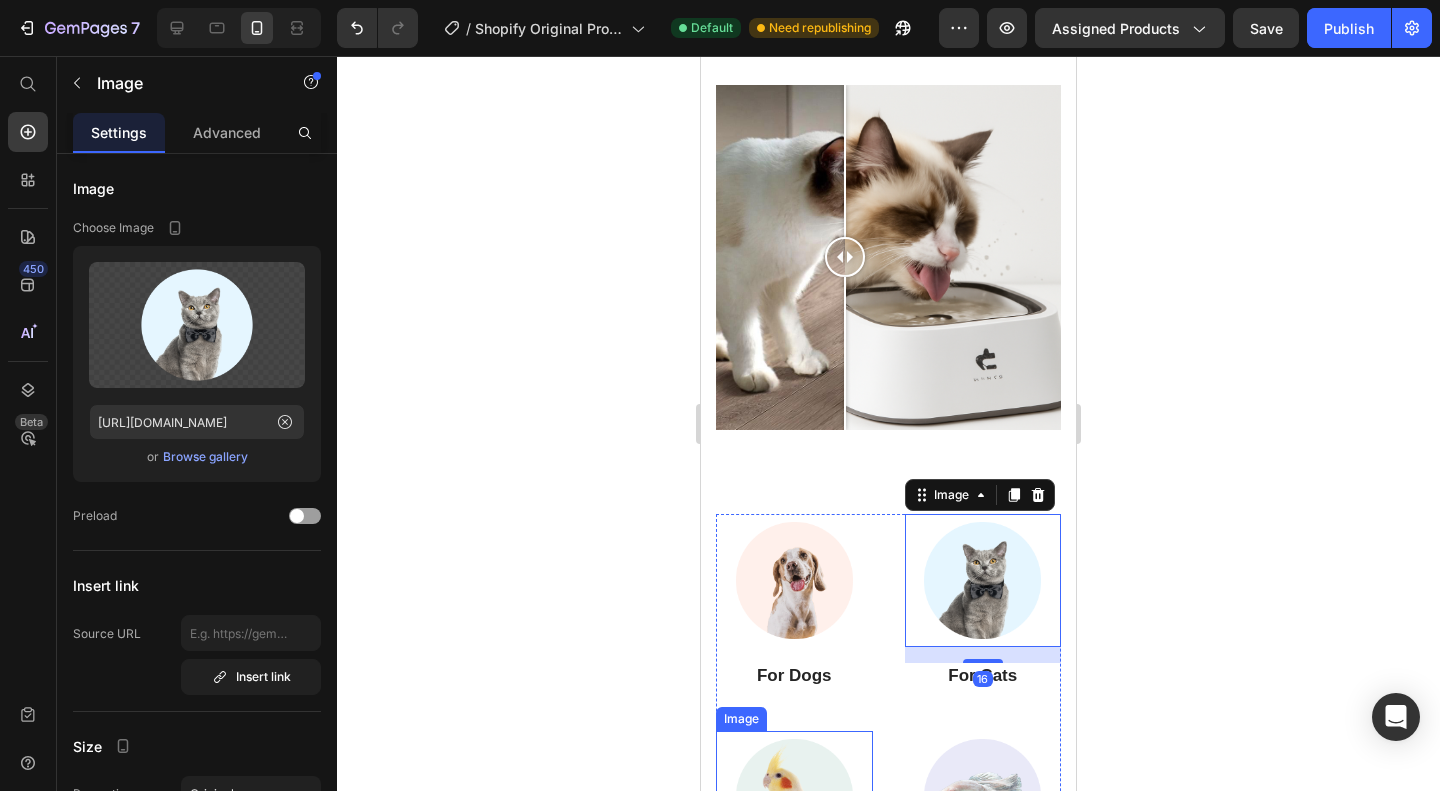 click at bounding box center (794, 797) 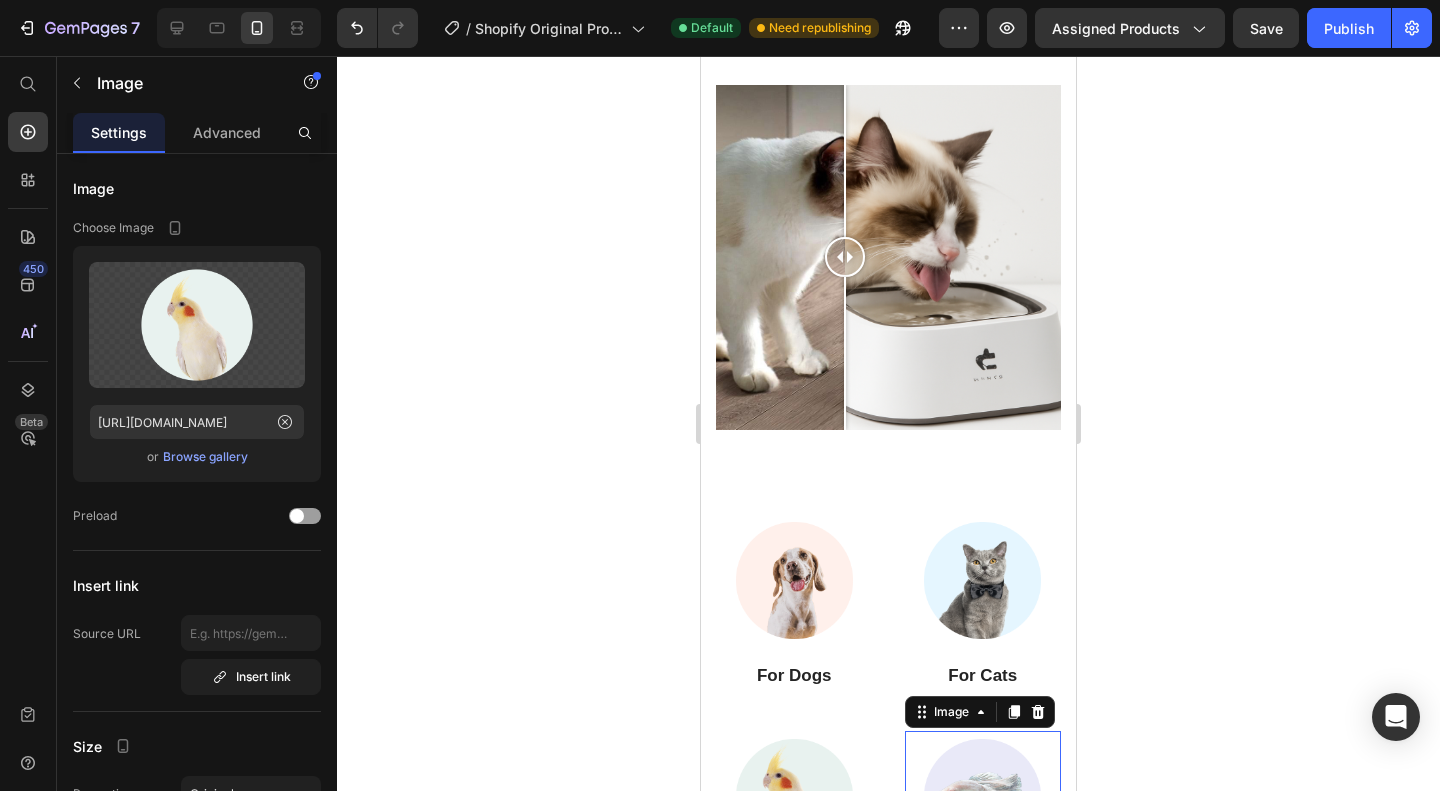 click at bounding box center [983, 797] 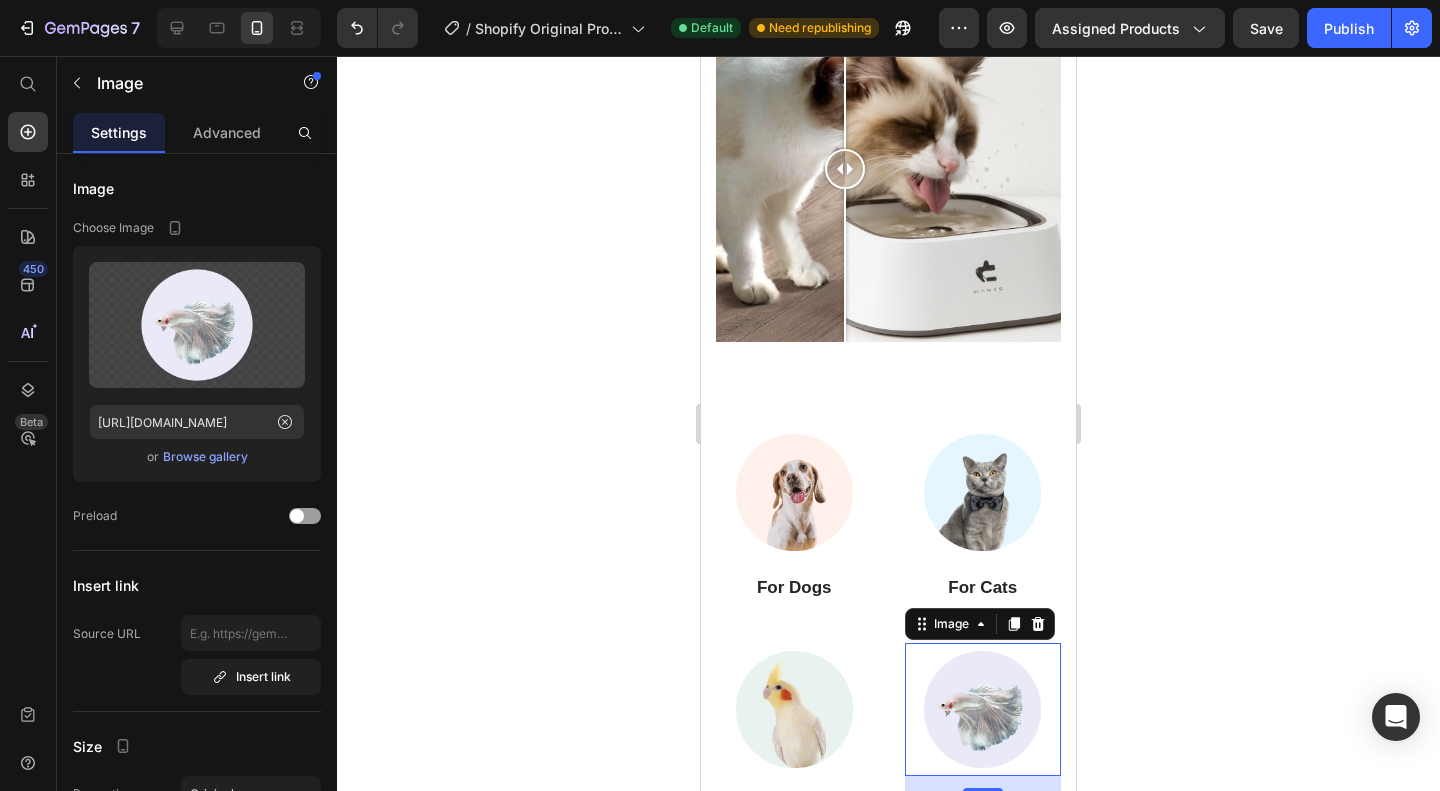scroll, scrollTop: 1661, scrollLeft: 0, axis: vertical 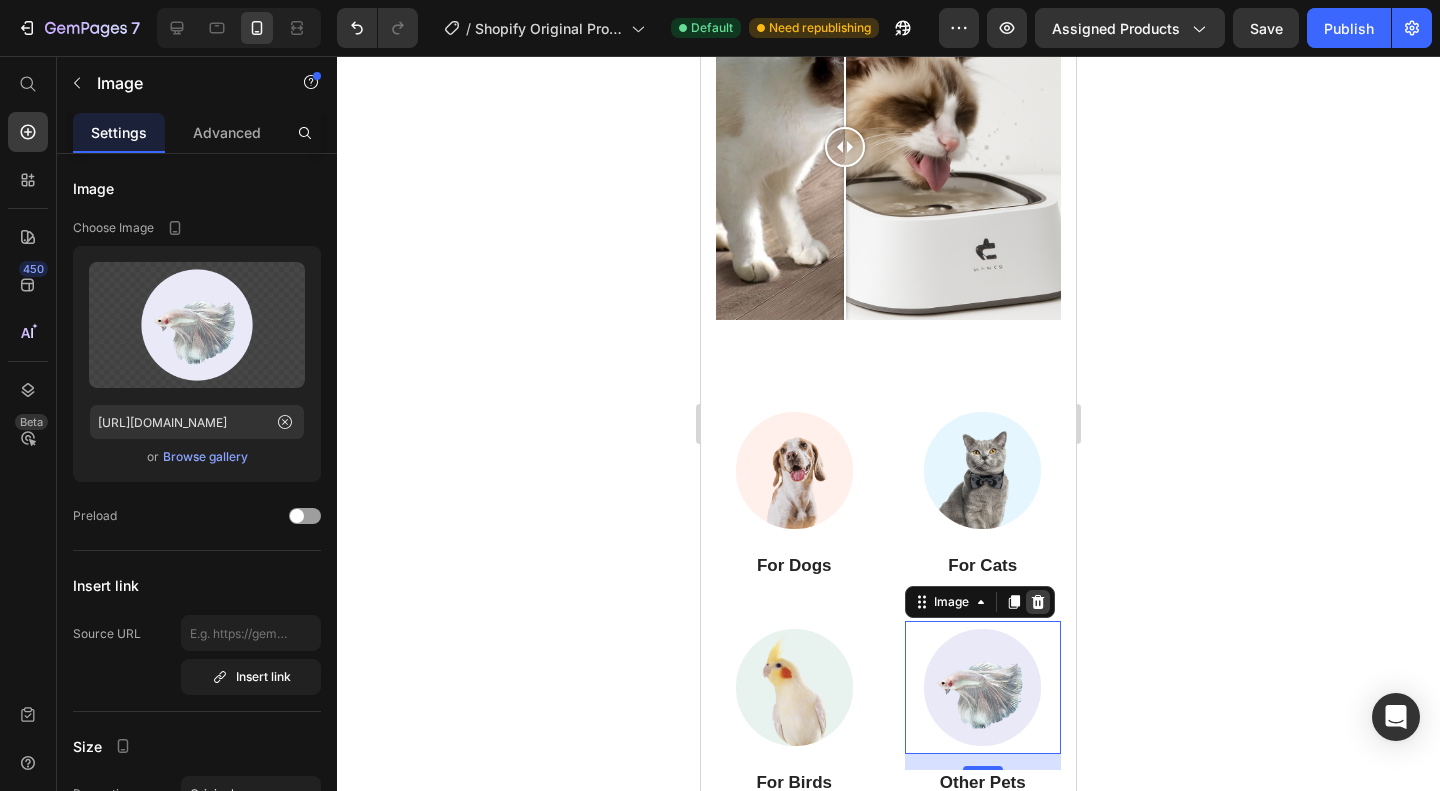 click 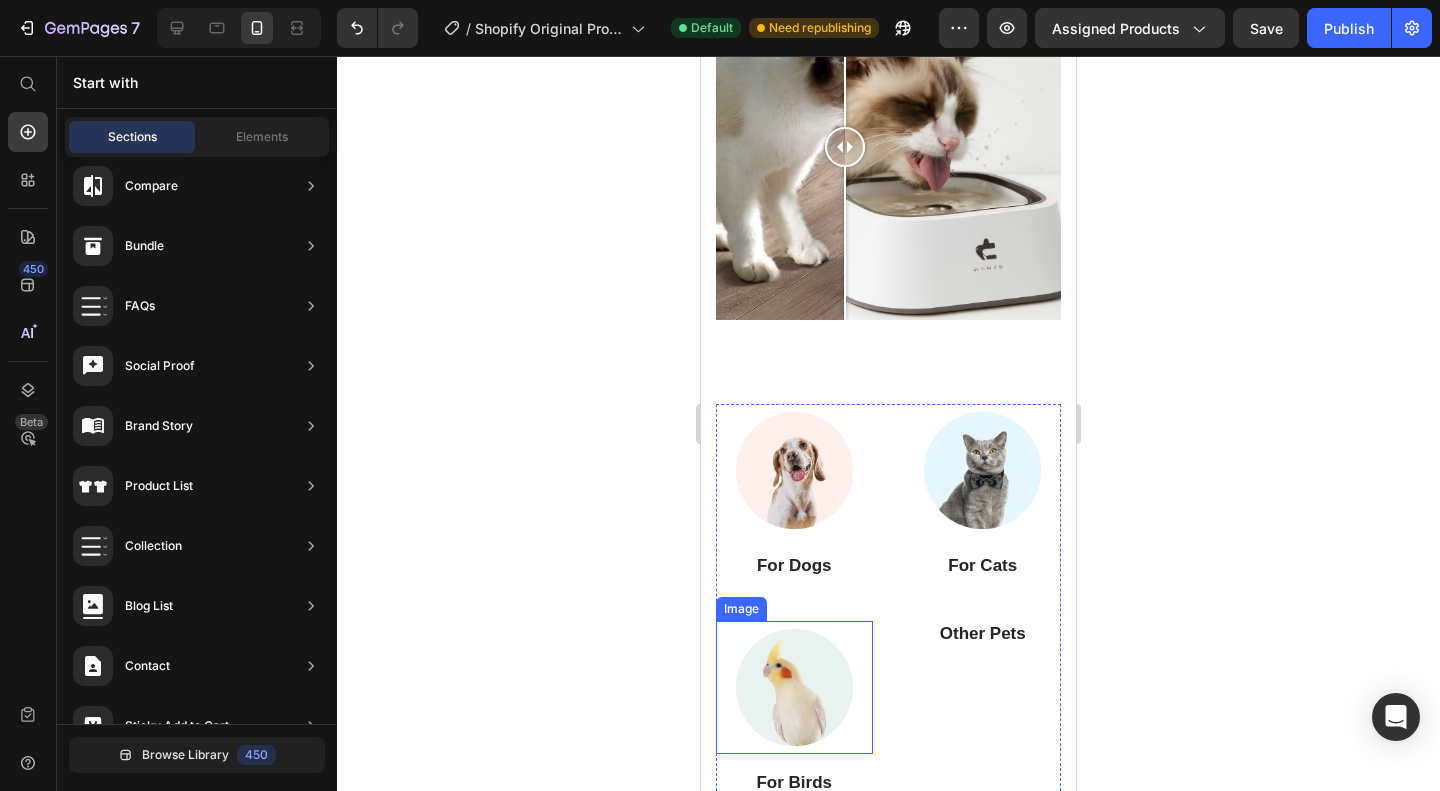 click at bounding box center [794, 687] 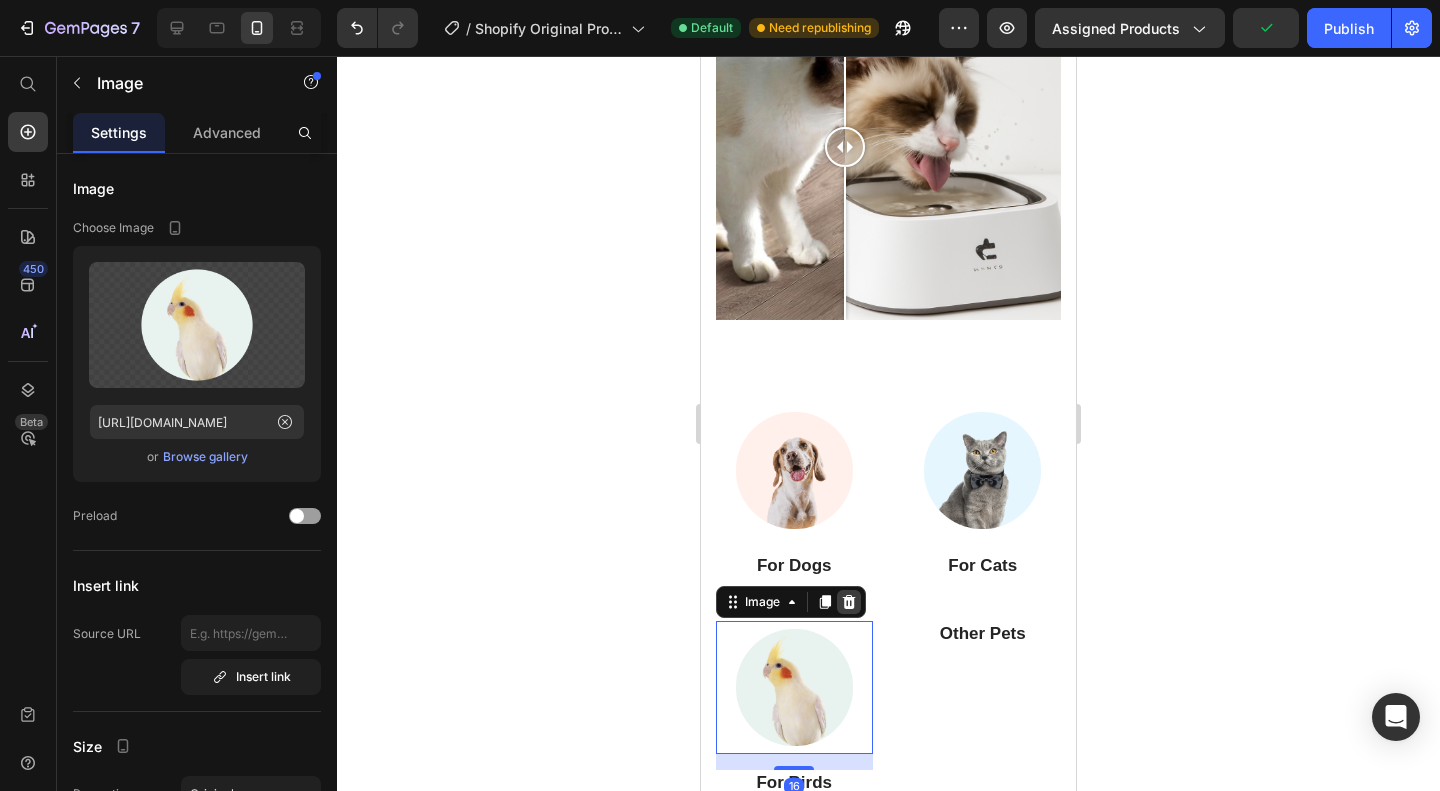 click at bounding box center (849, 602) 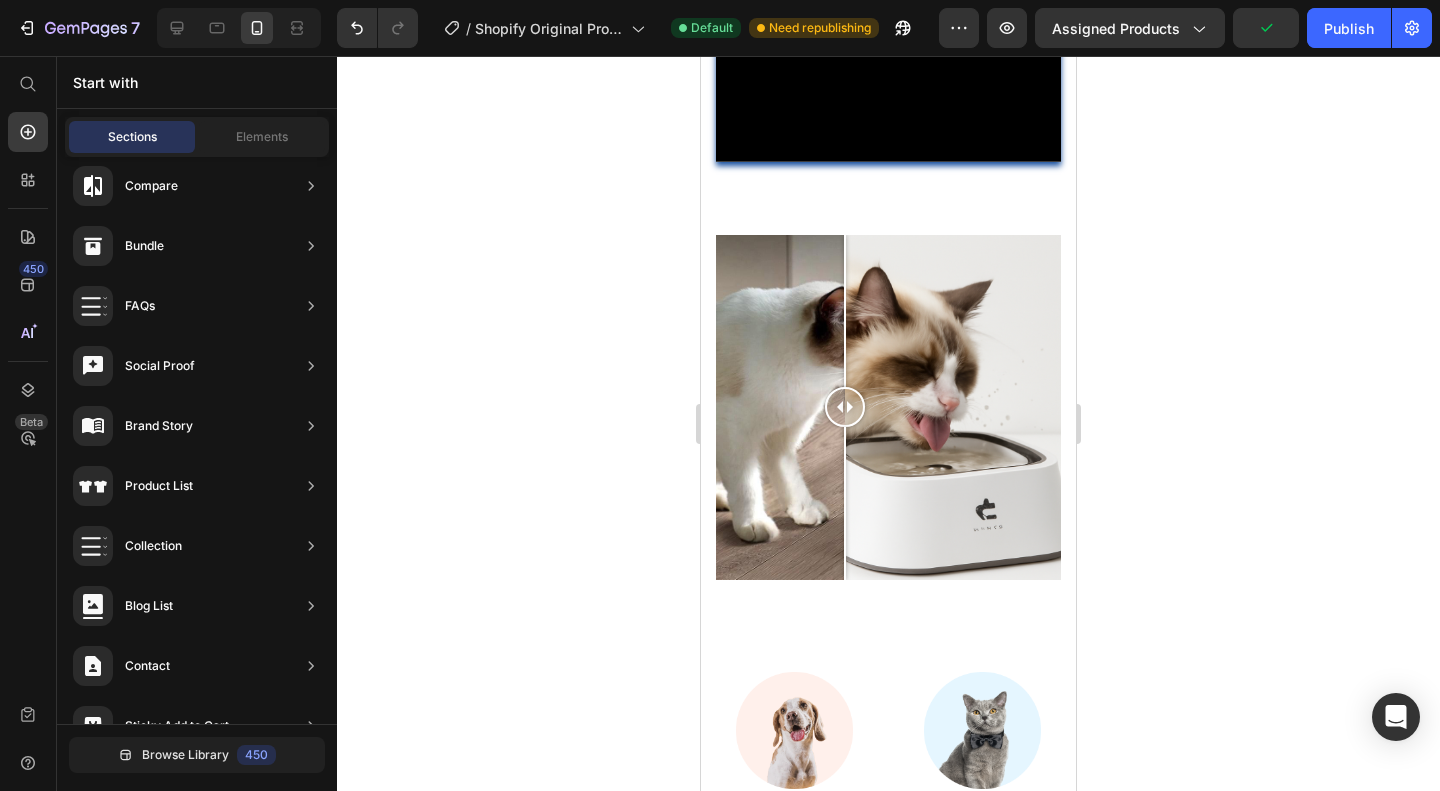 scroll, scrollTop: 1403, scrollLeft: 0, axis: vertical 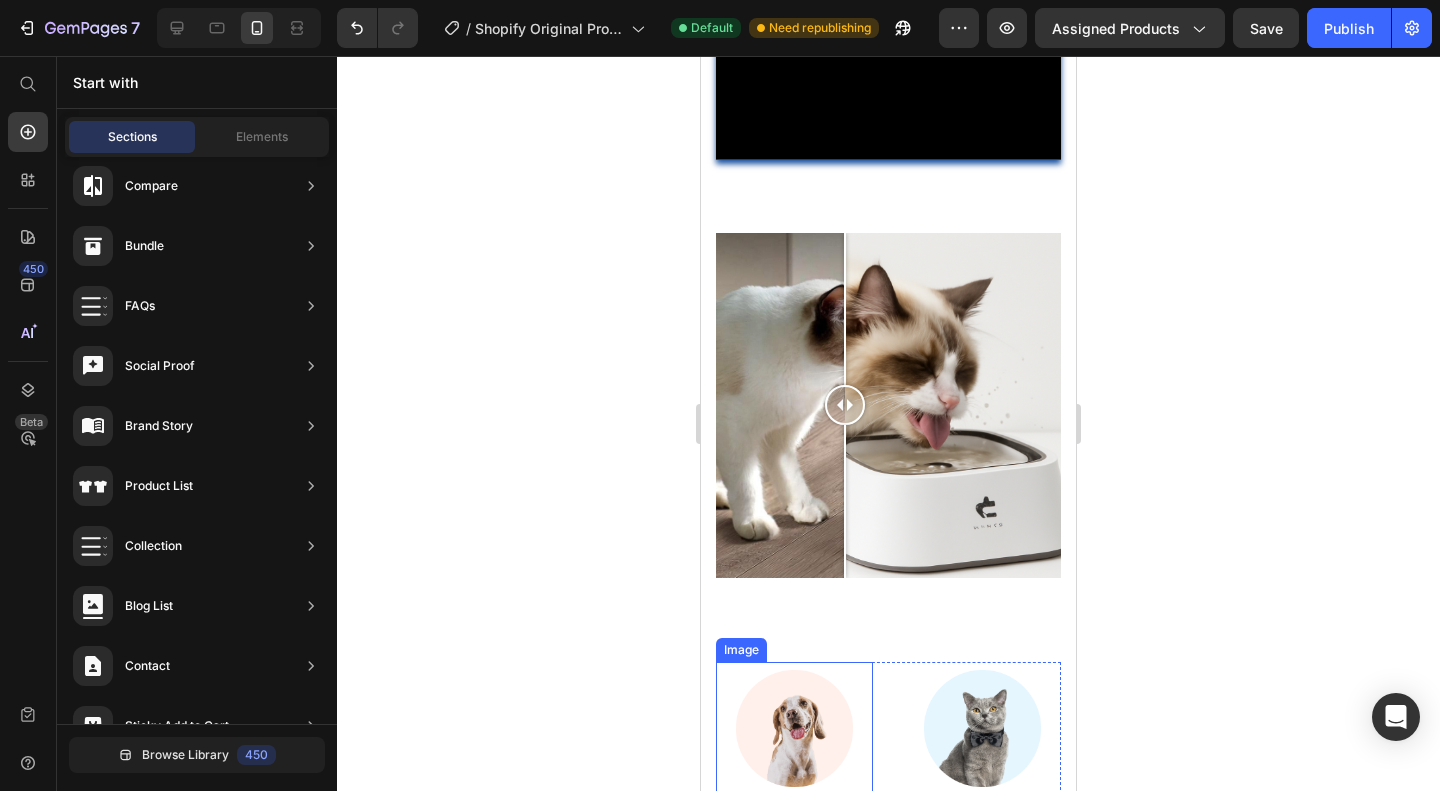 click at bounding box center [794, 728] 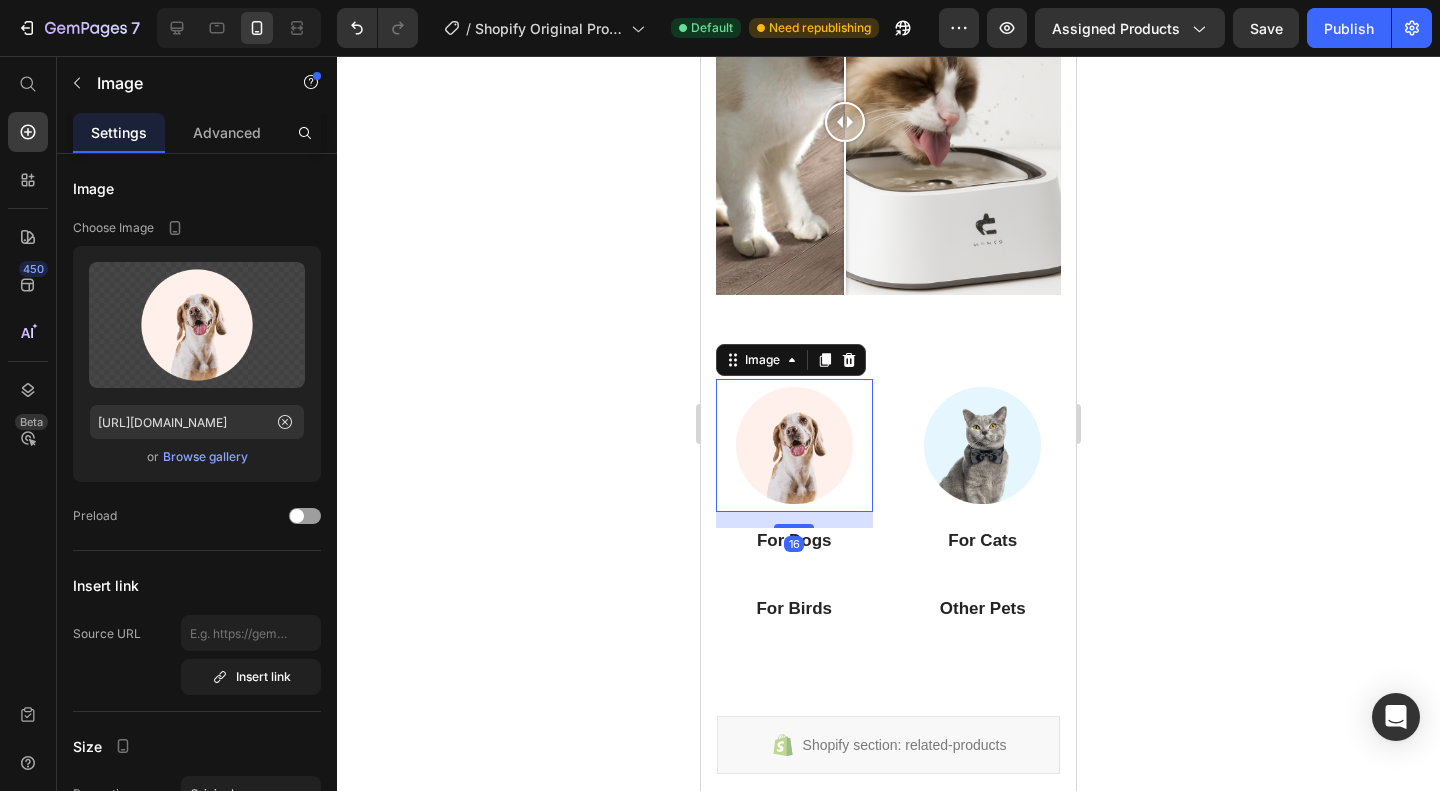 scroll, scrollTop: 1687, scrollLeft: 0, axis: vertical 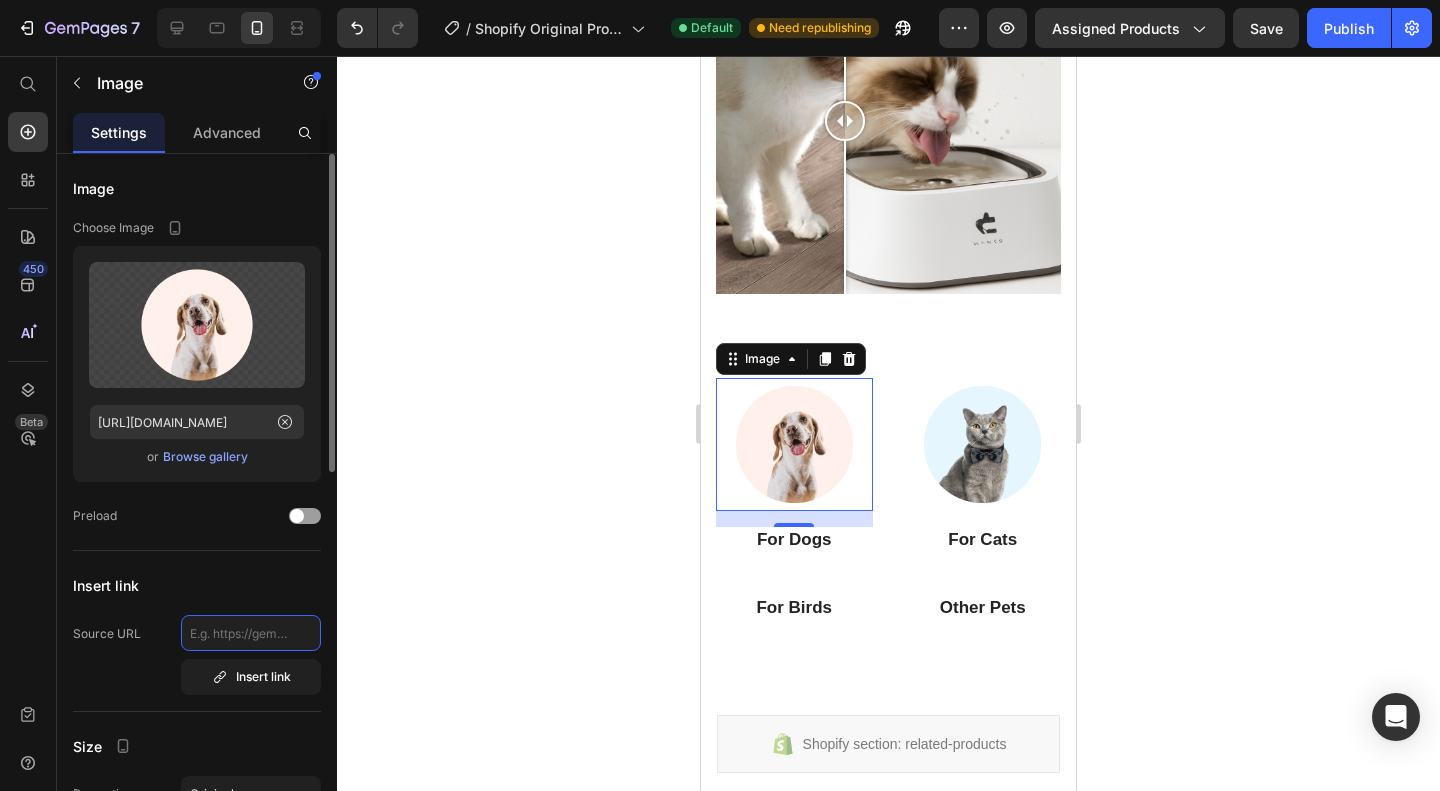 click 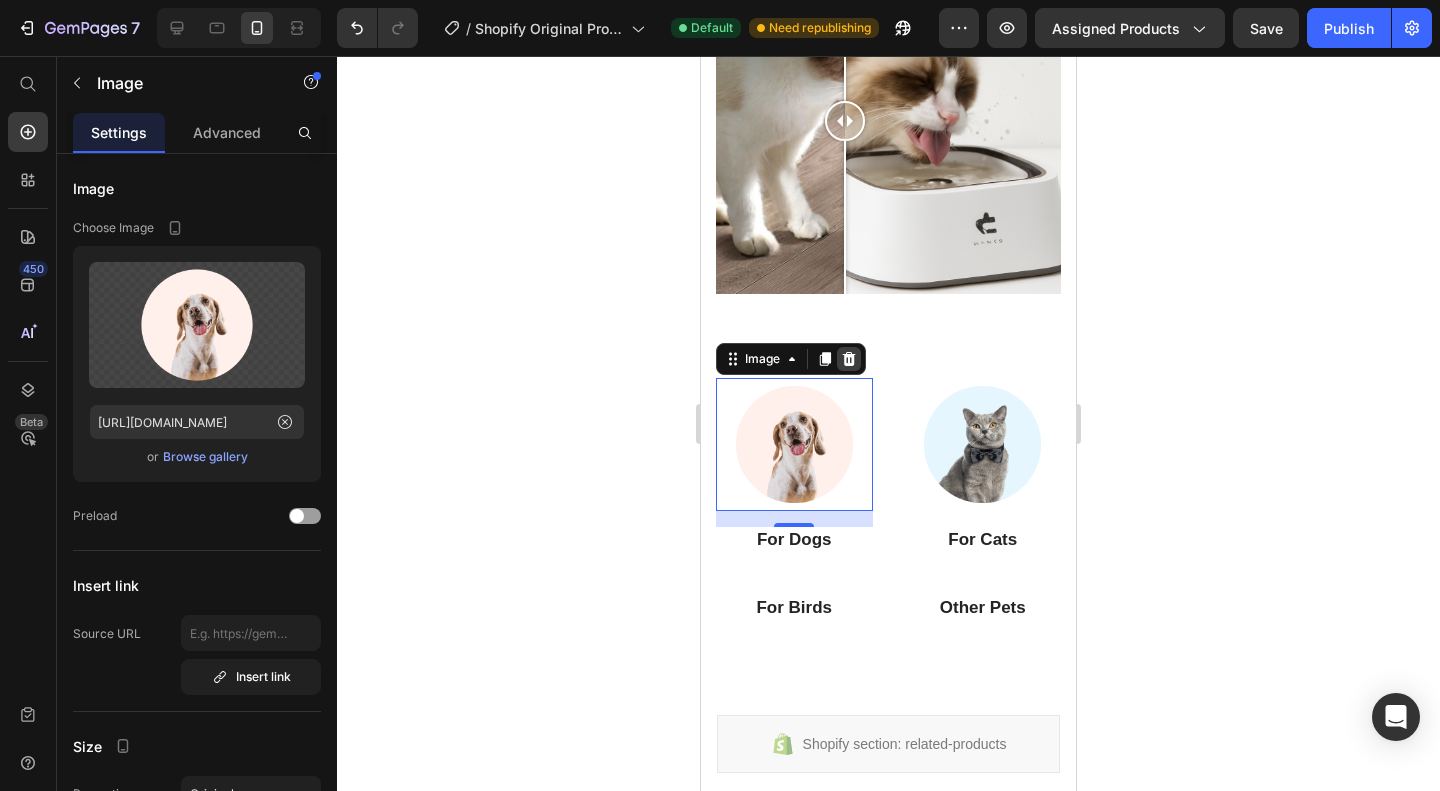 click at bounding box center [849, 359] 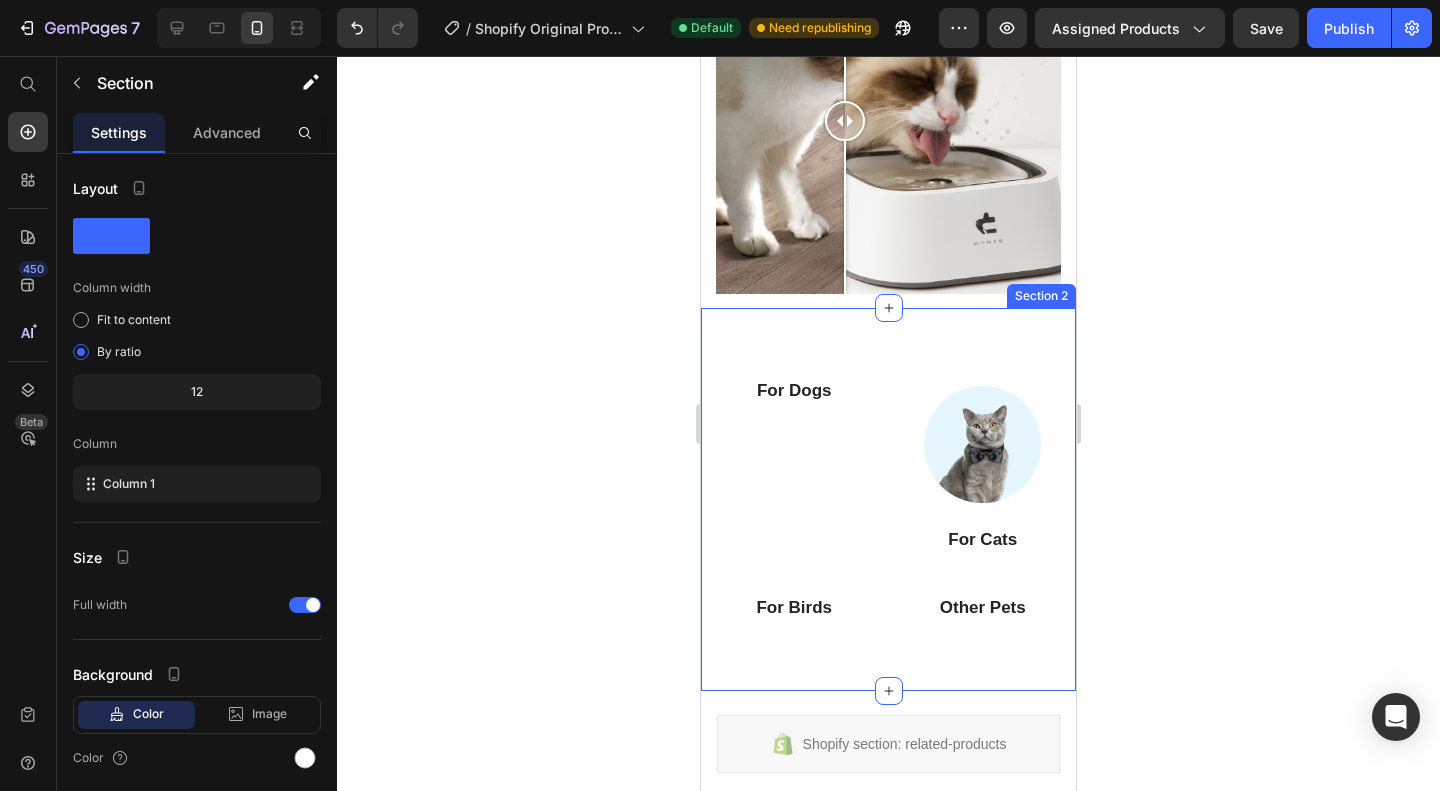 click on "For Dogs Heading Image For Cats Heading For Birds Heading Other Pets Heading Row Section 2" at bounding box center (888, 499) 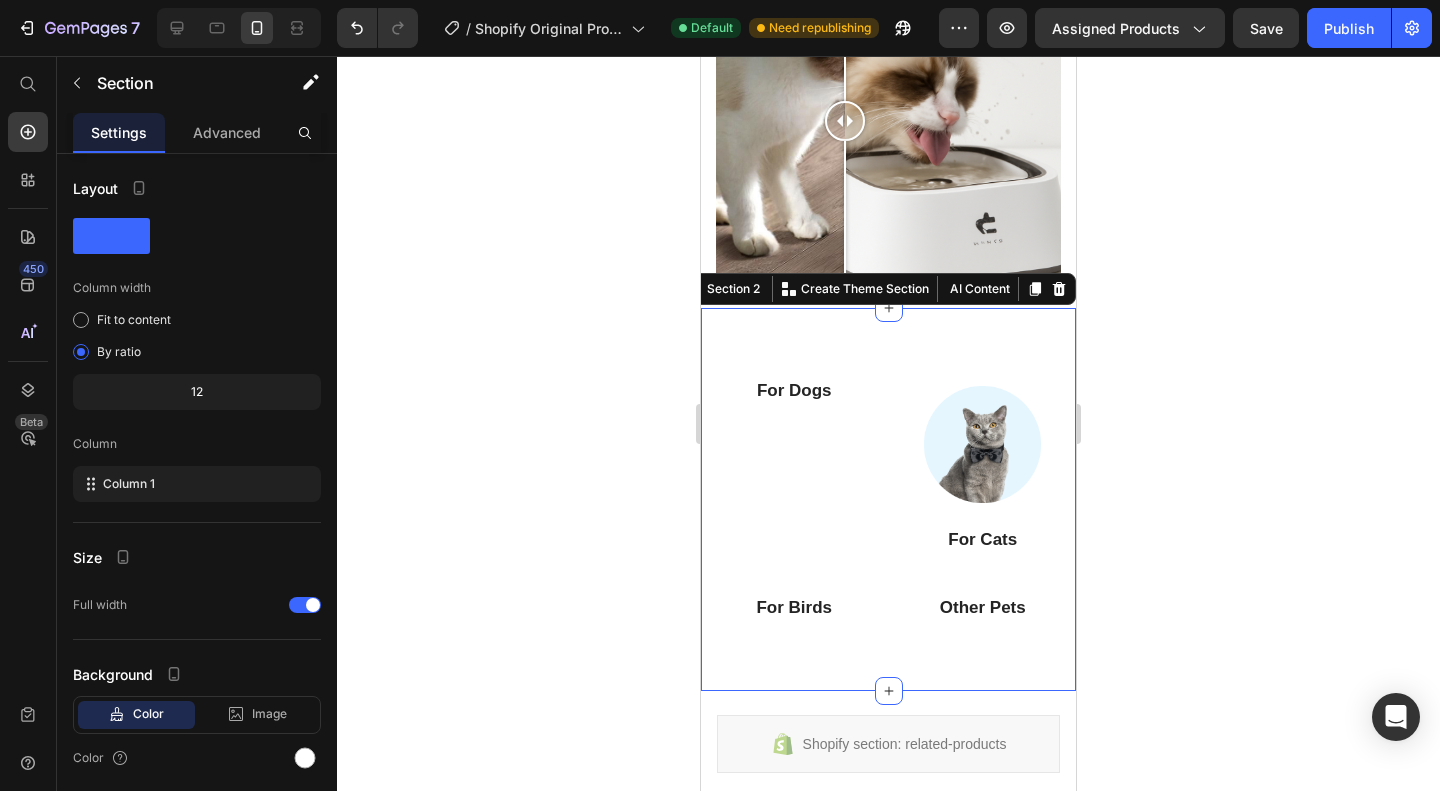 click on "For Dogs Heading Image For Cats Heading For Birds Heading Other Pets Heading Row Section 2   You can create reusable sections Create Theme Section AI Content Write with GemAI What would you like to describe here? Tone and Voice Persuasive Product Ragdoll Drink™ Show more Generate" at bounding box center [888, 499] 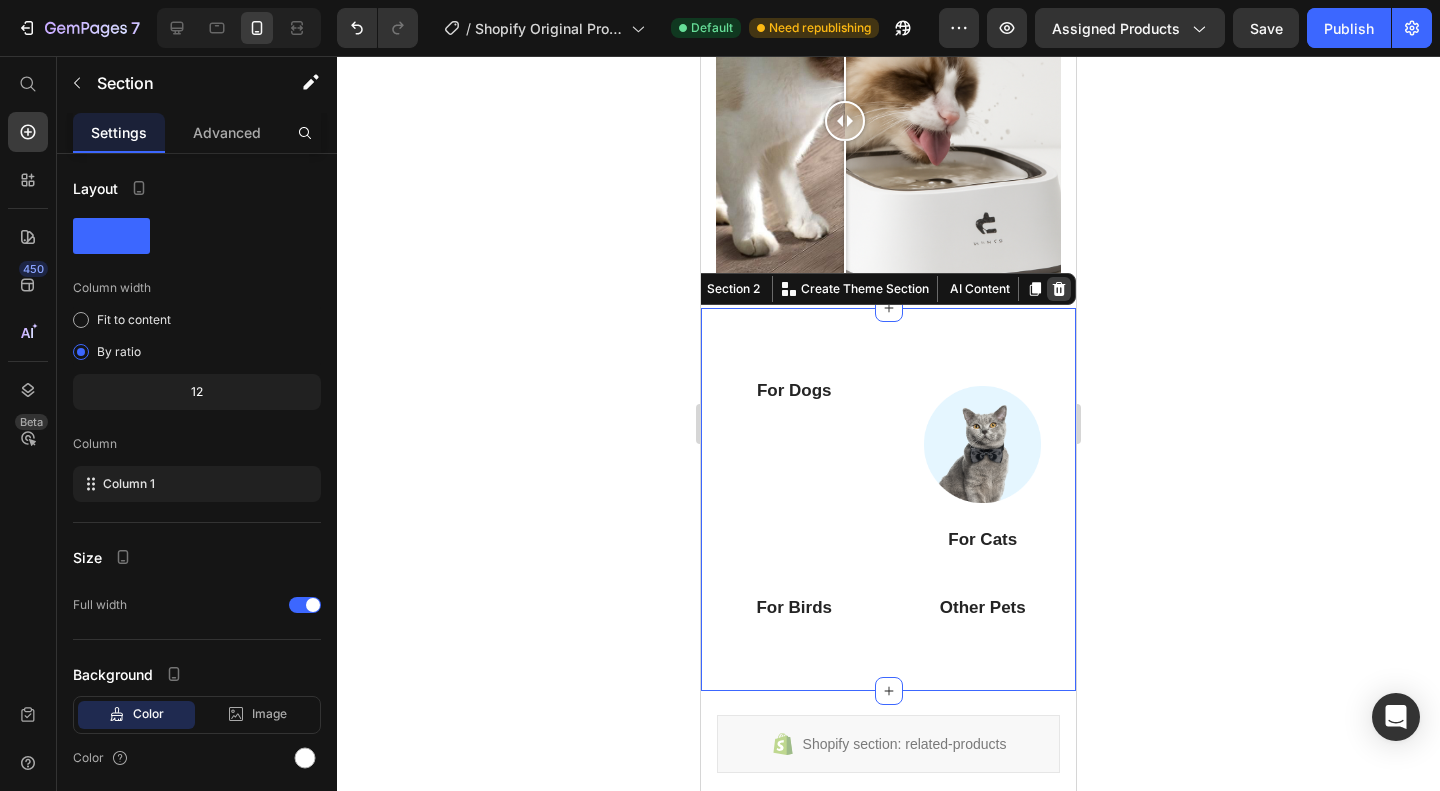 click 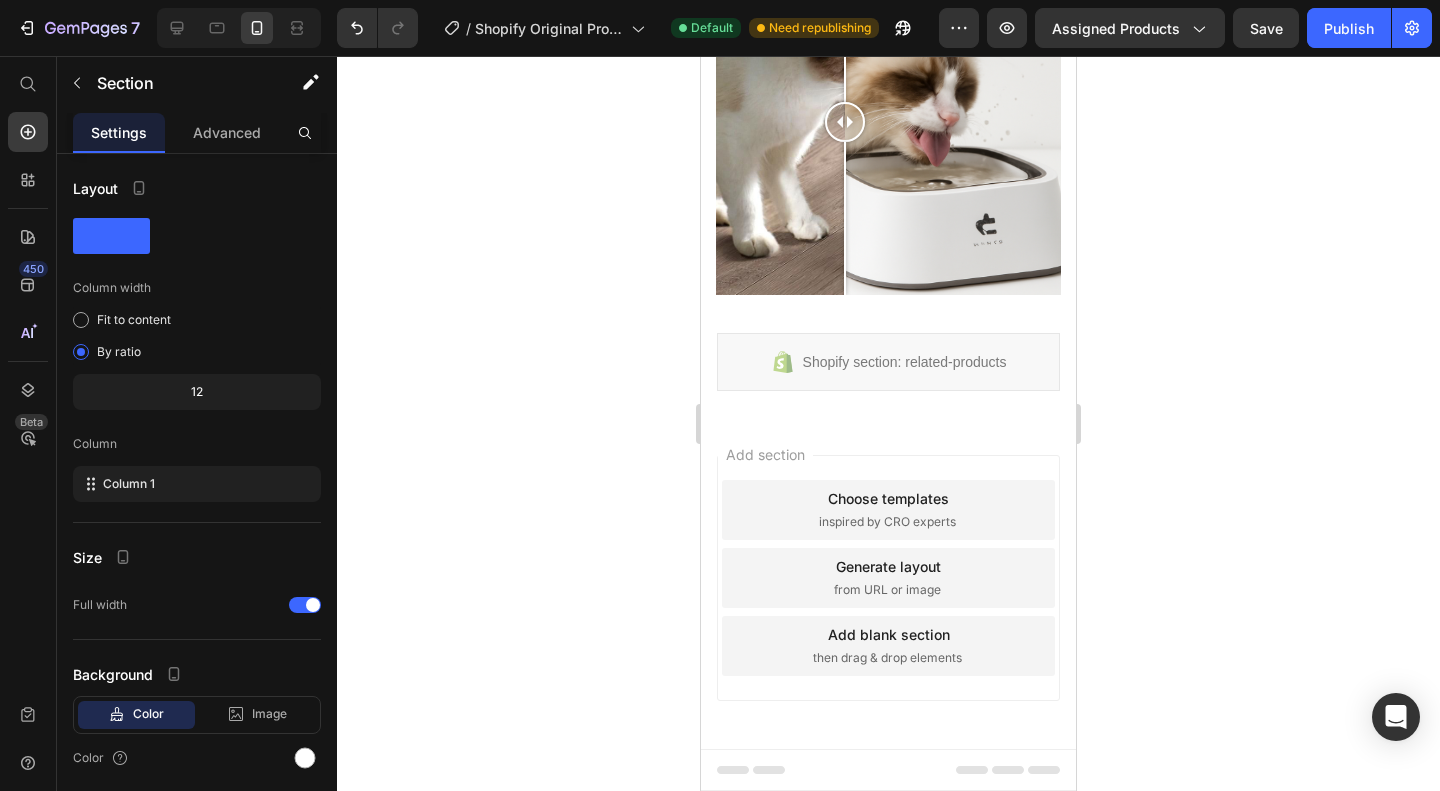 scroll, scrollTop: 1512, scrollLeft: 0, axis: vertical 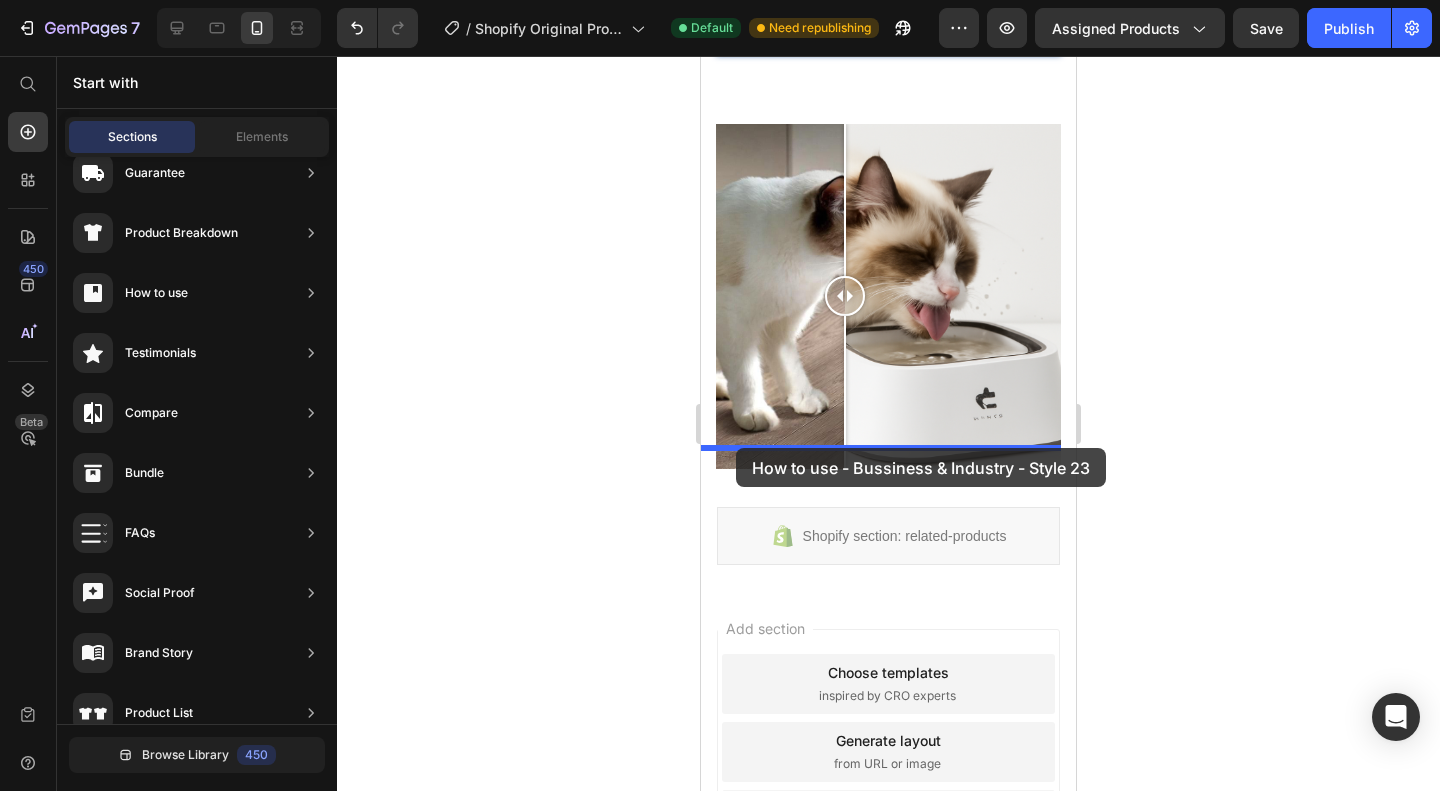 drag, startPoint x: 1143, startPoint y: 388, endPoint x: 736, endPoint y: 447, distance: 411.25418 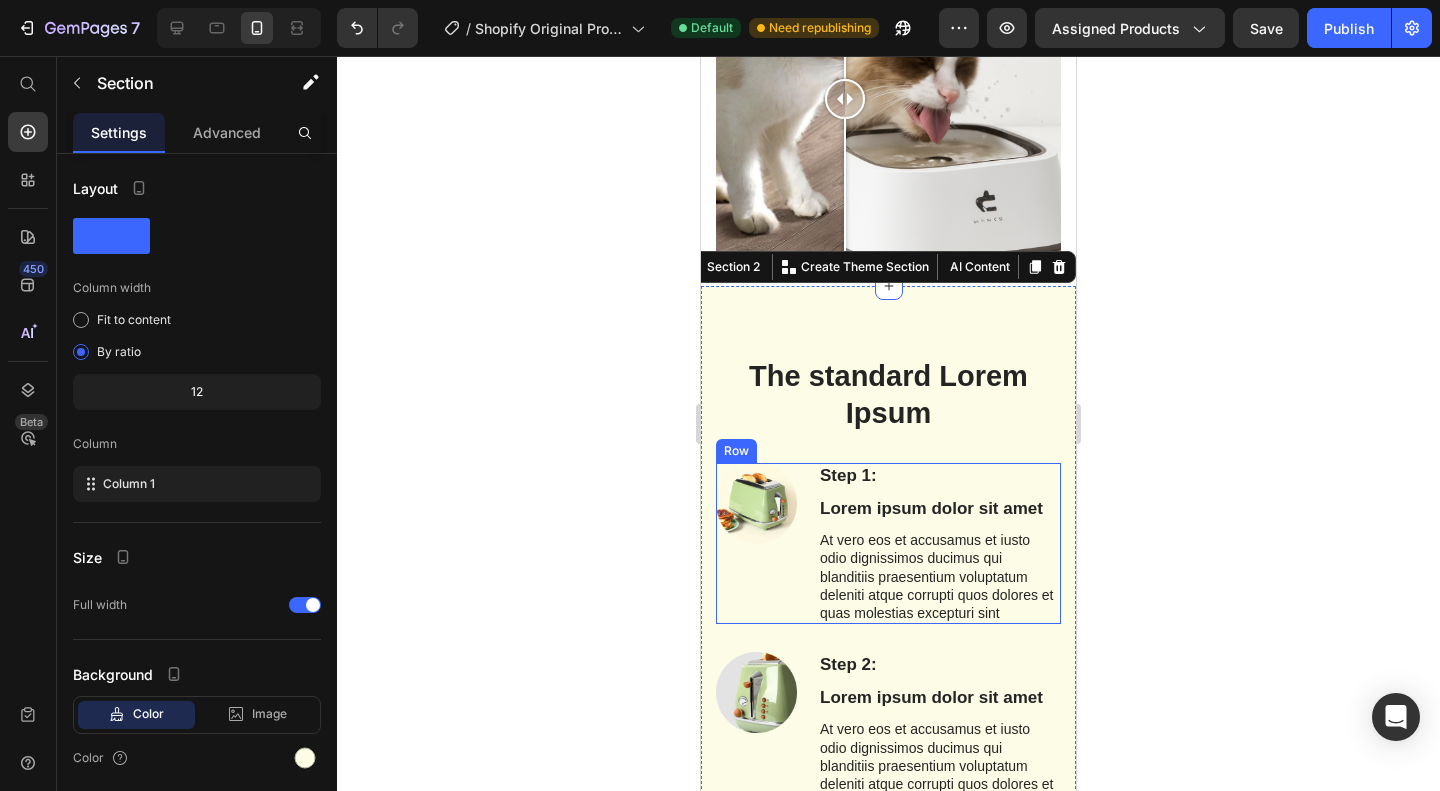 scroll, scrollTop: 1705, scrollLeft: 0, axis: vertical 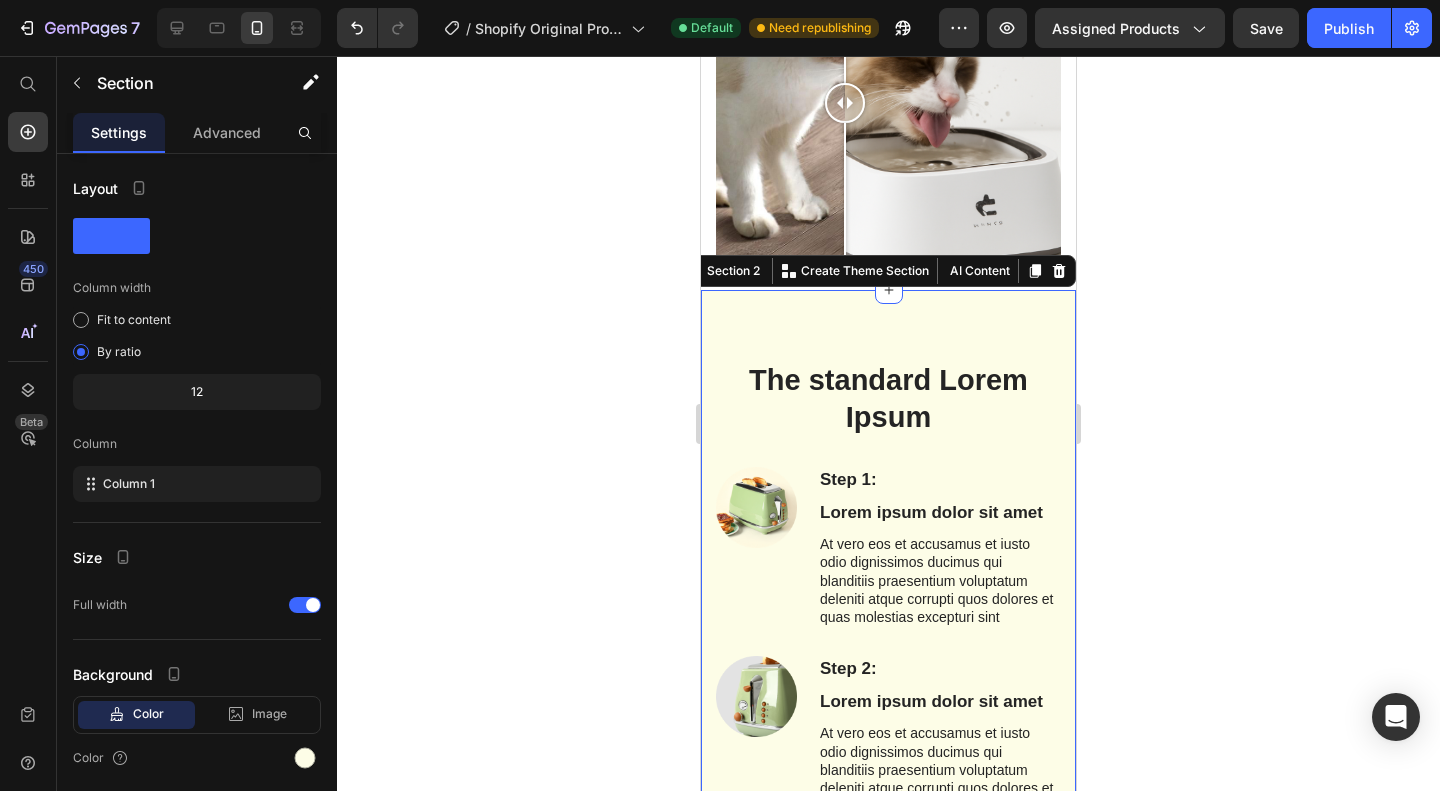 click on "The standard Lorem Ipsum" at bounding box center [888, 399] 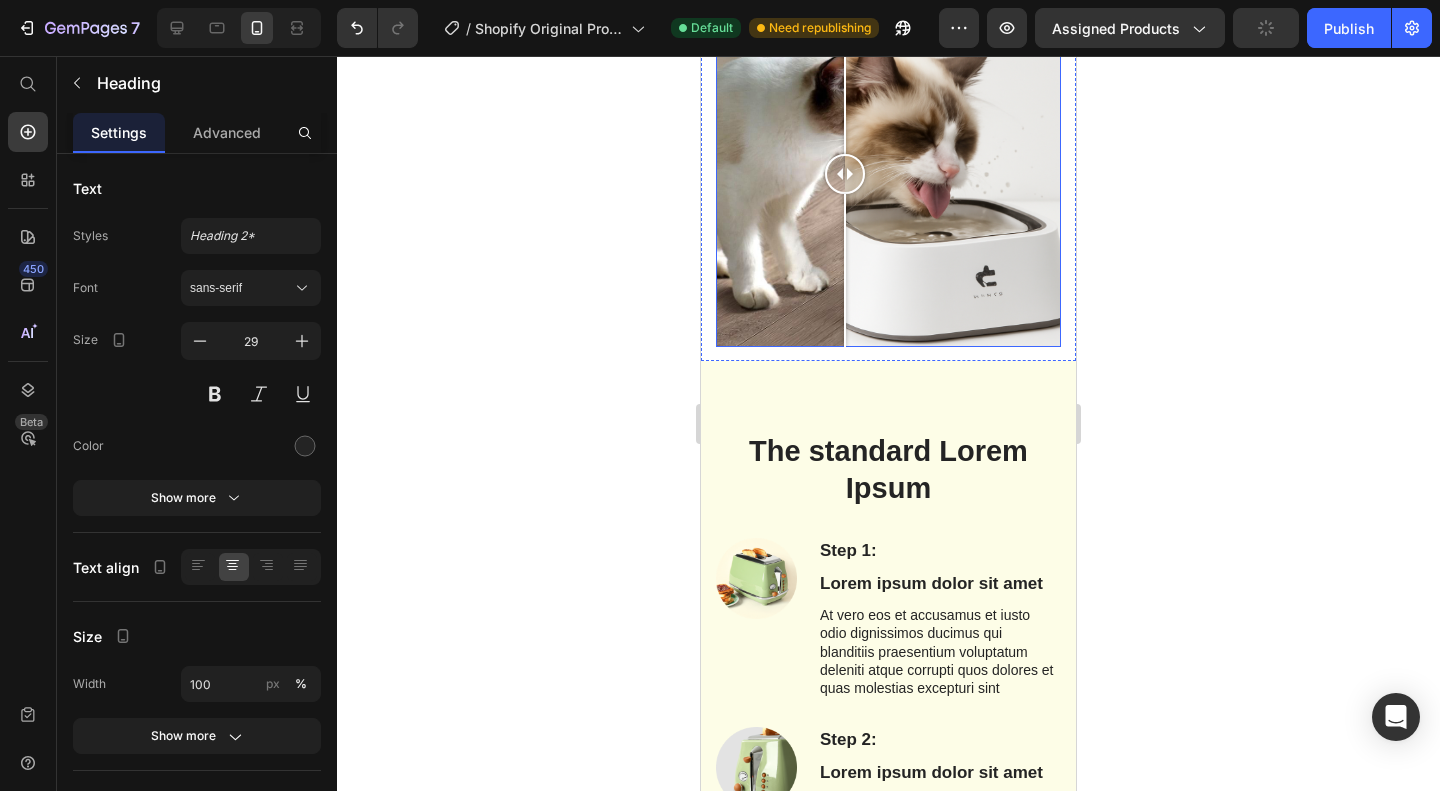 scroll, scrollTop: 1638, scrollLeft: 0, axis: vertical 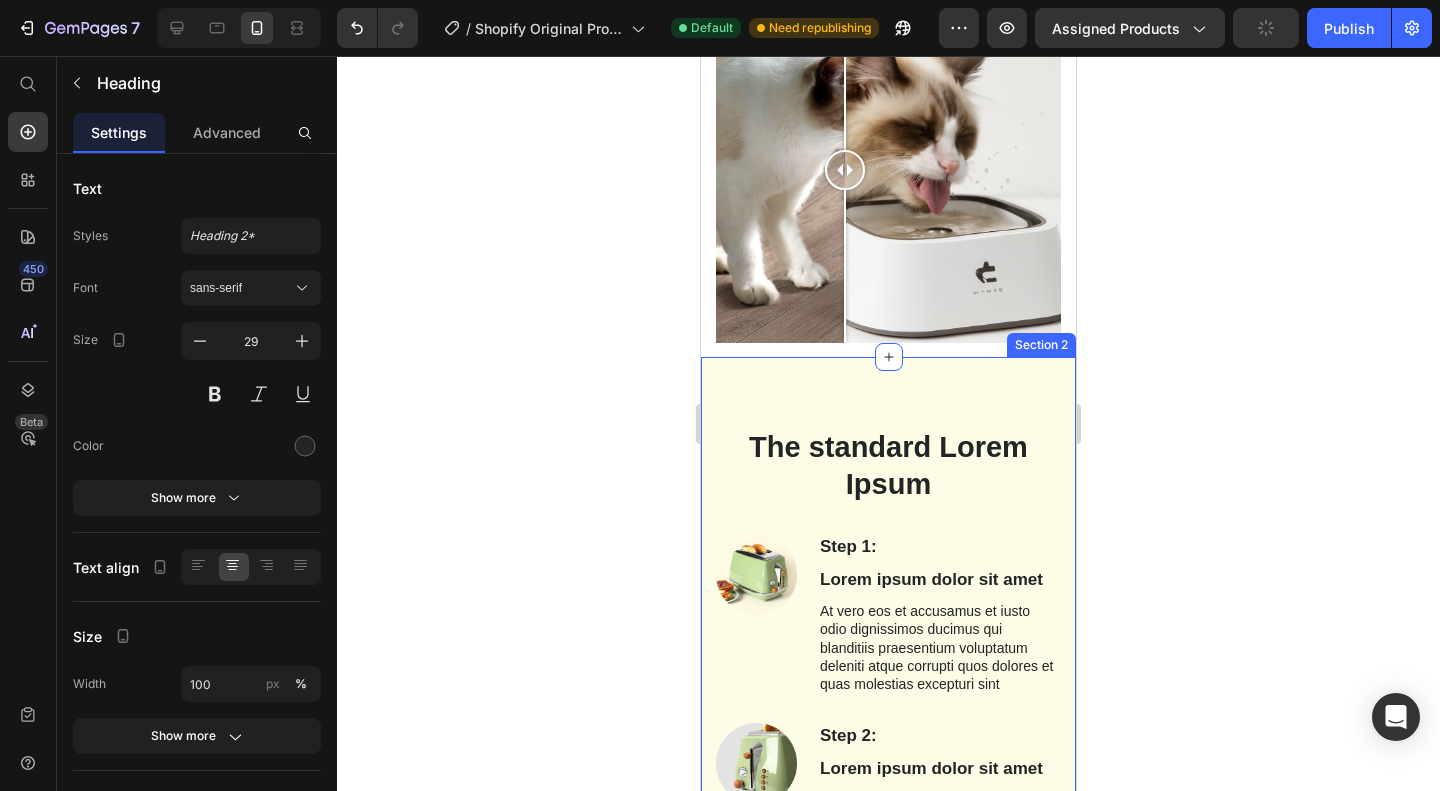 click on "The standard Lorem Ipsum Heading Row Step 1: Text Block Lorem ipsum dolor sit amet Text Block At vero eos et accusamus et iusto odio dignissimos ducimus qui blanditiis praesentium voluptatum deleniti atque corrupti quos [PERSON_NAME] et quas molestias excepturi sint Text Block Image Row Image Step 2: Text Block Lorem ipsum dolor sit amet Text Block At vero eos et accusamus et iusto odio dignissimos ducimus qui blanditiis praesentium voluptatum deleniti atque corrupti quos [PERSON_NAME] et quas molestias excepturi sint Text Block Row Step 3: Text Block Lorem ipsum dolor sit amet Text Block At vero eos et accusamus et iusto odio dignissimos ducimus qui blanditiis praesentium voluptatum deleniti atque corrupti quos [PERSON_NAME] et quas molestias excepturi sint Text Block Image Row Image Step 4: Text Block Lorem ipsum dolor sit amet Text Block At vero eos et accusamus et iusto odio dignissimos ducimus qui blanditiis praesentium voluptatum deleniti atque corrupti quos [PERSON_NAME] et quas molestias excepturi sint Text Block Row Step 5:" at bounding box center [888, 993] 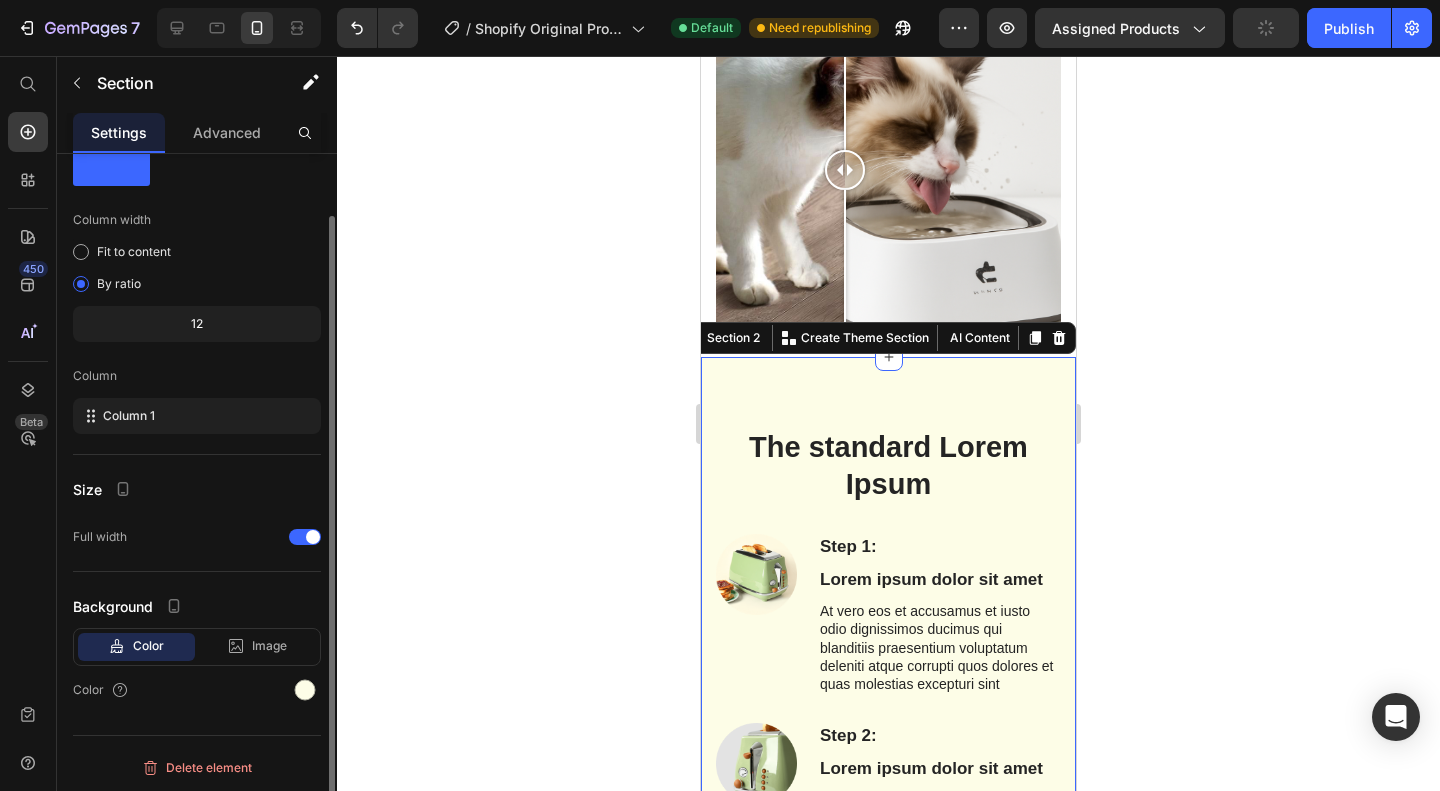 scroll, scrollTop: 68, scrollLeft: 0, axis: vertical 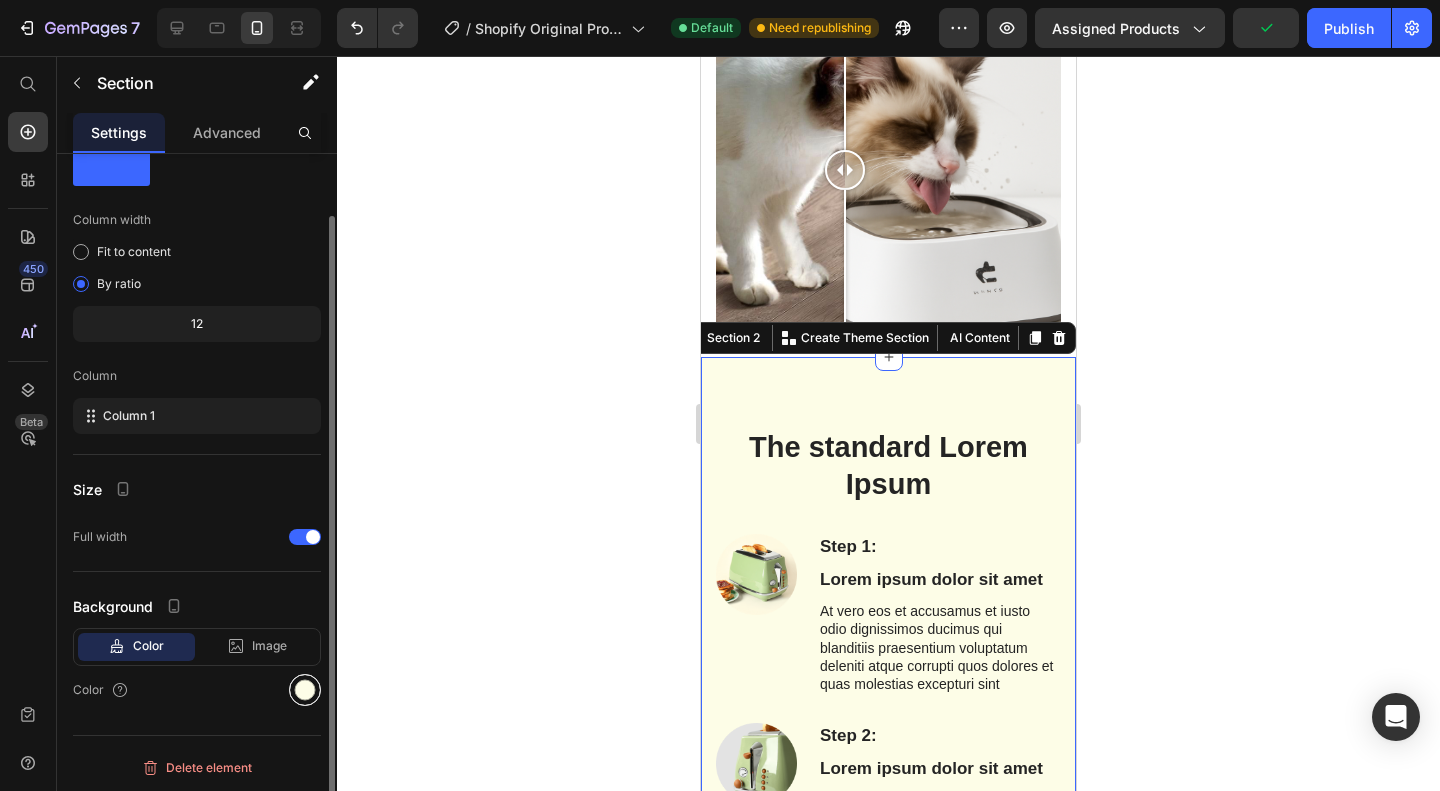 click at bounding box center (305, 690) 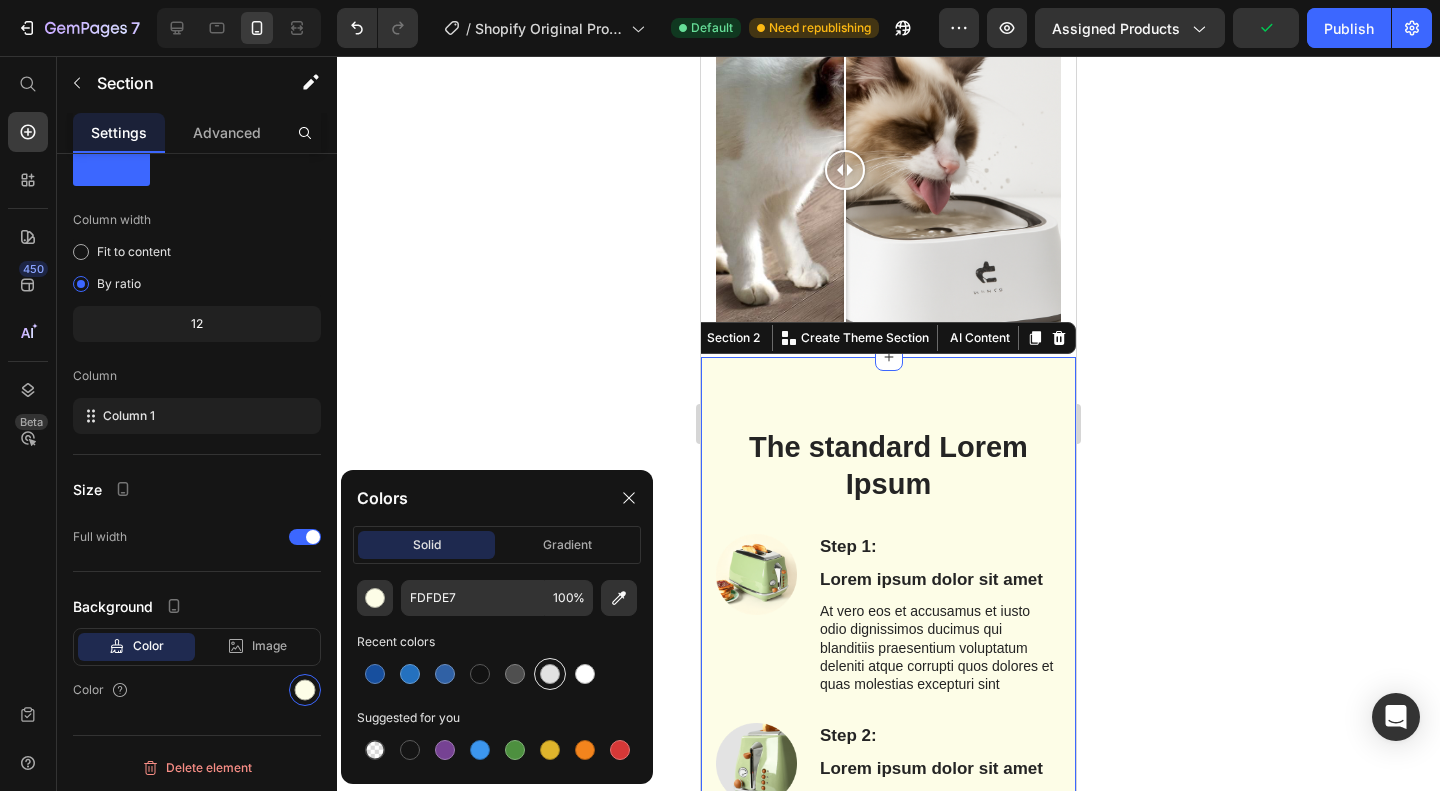 click at bounding box center [550, 674] 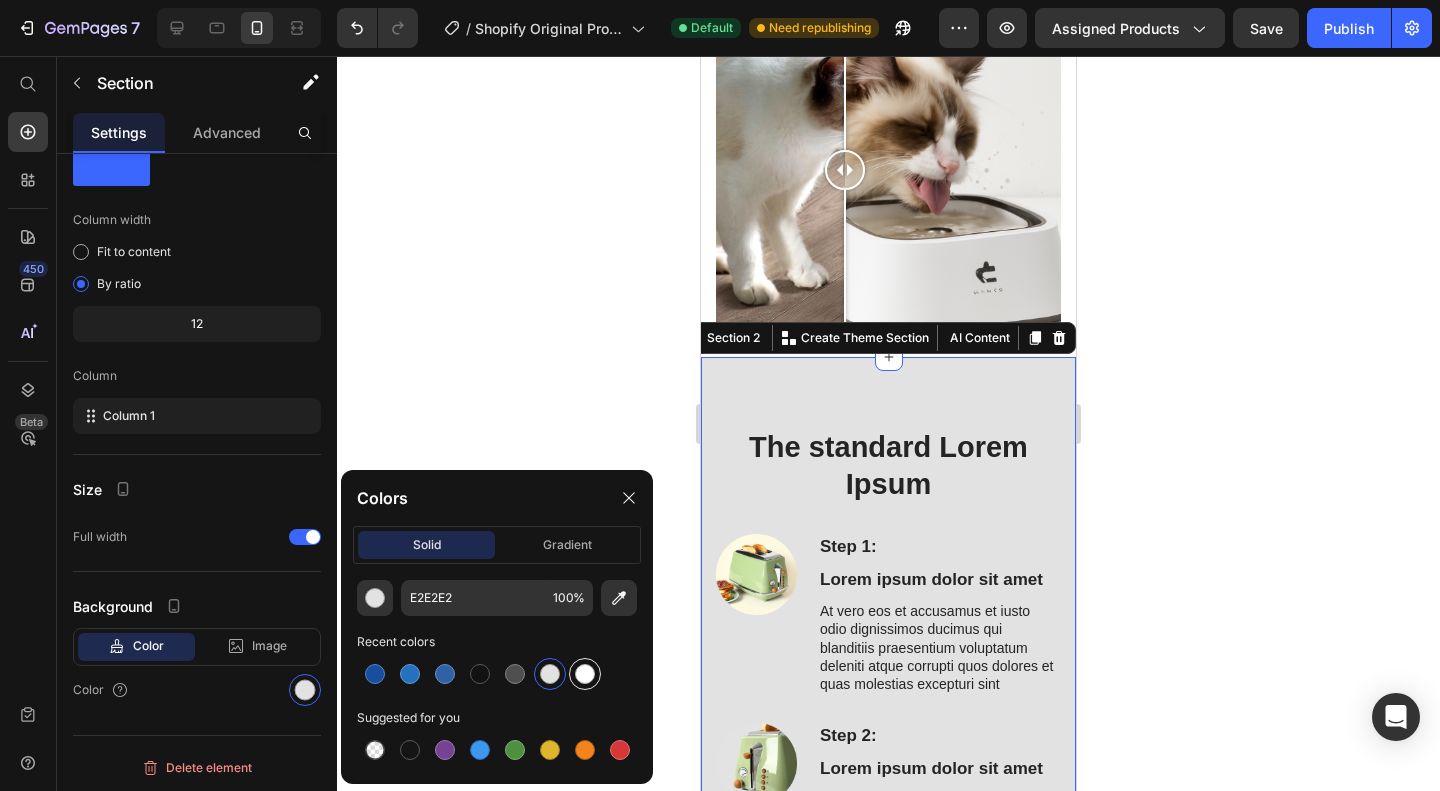 click at bounding box center [585, 674] 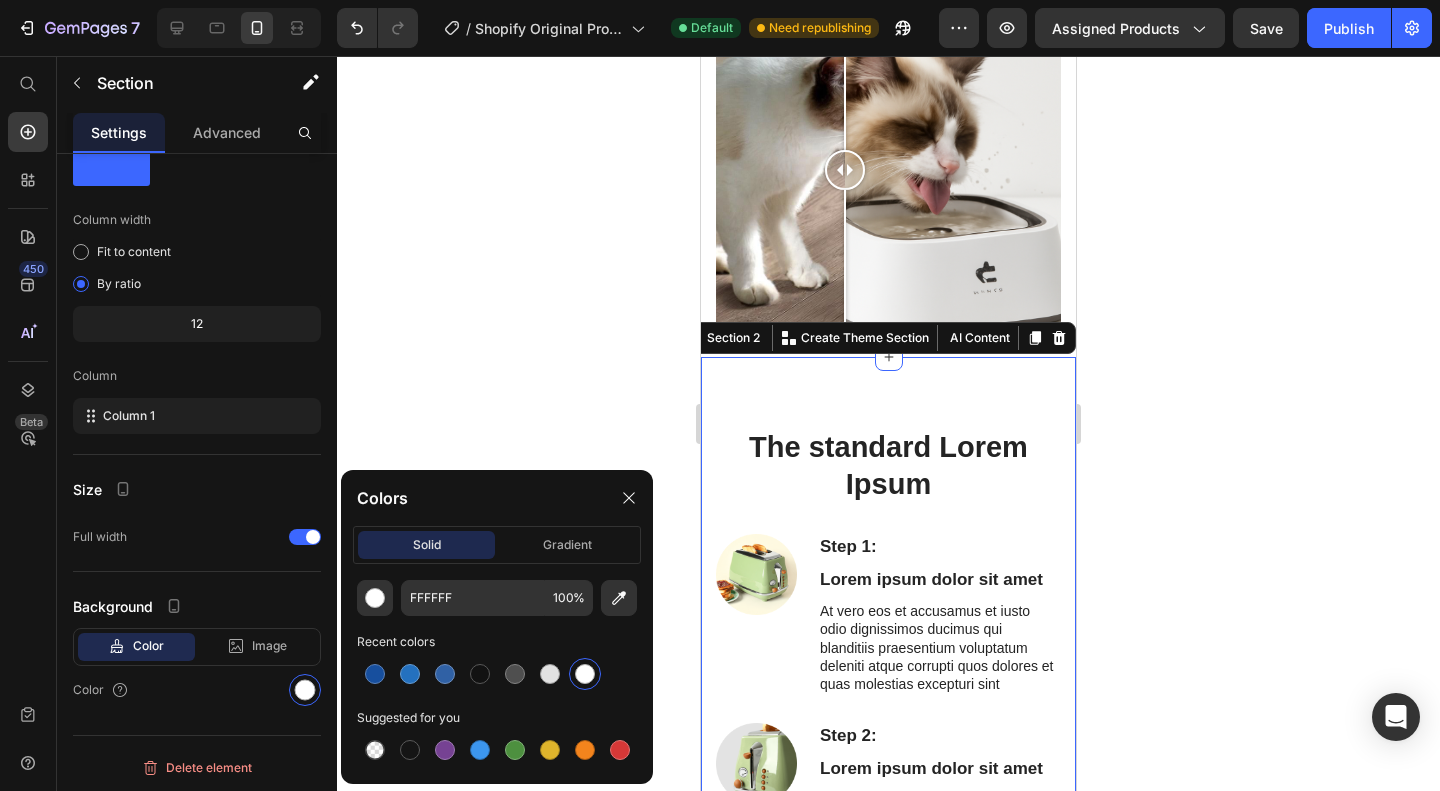 click 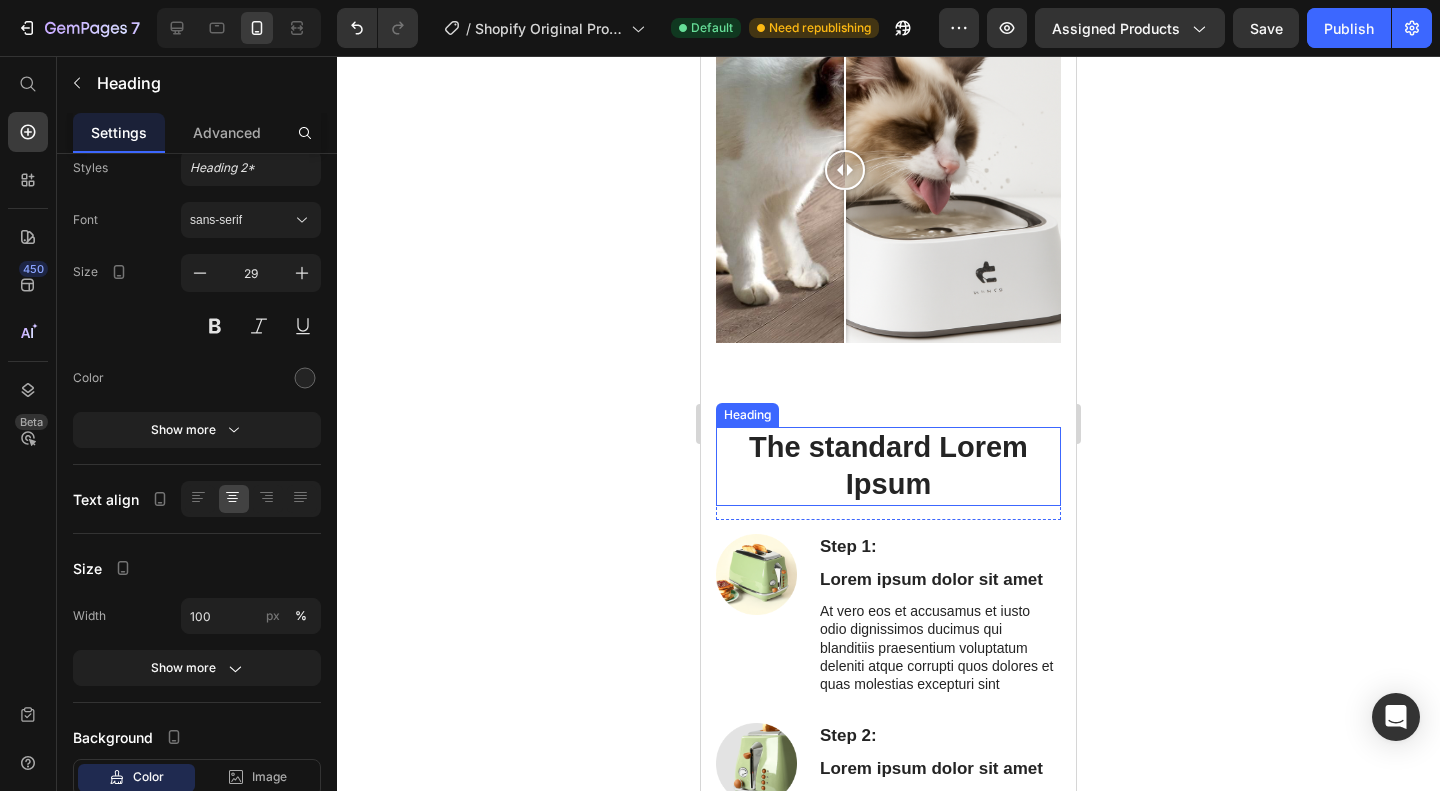 click on "The standard Lorem Ipsum" at bounding box center [888, 466] 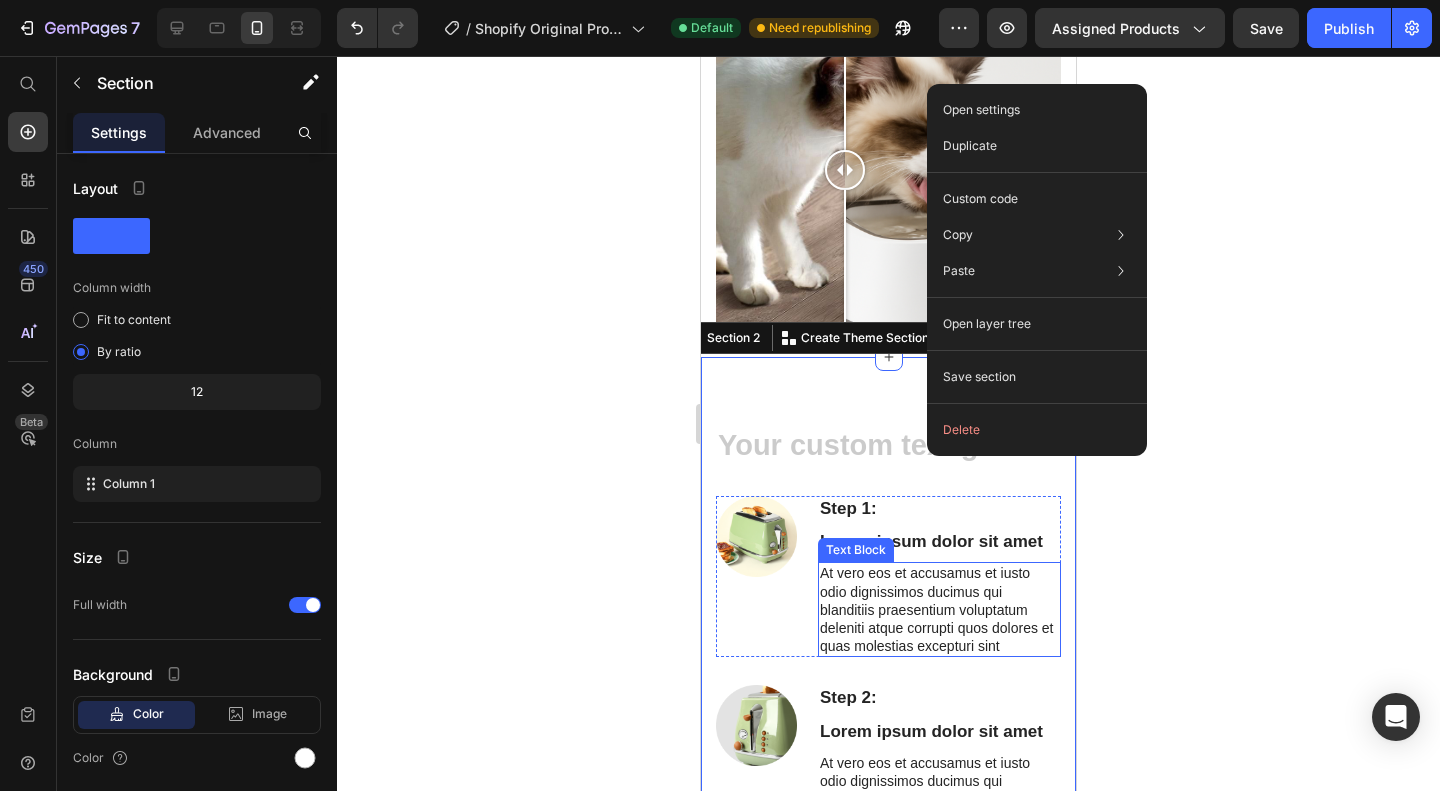 click on "Text Block" at bounding box center (857, 484) 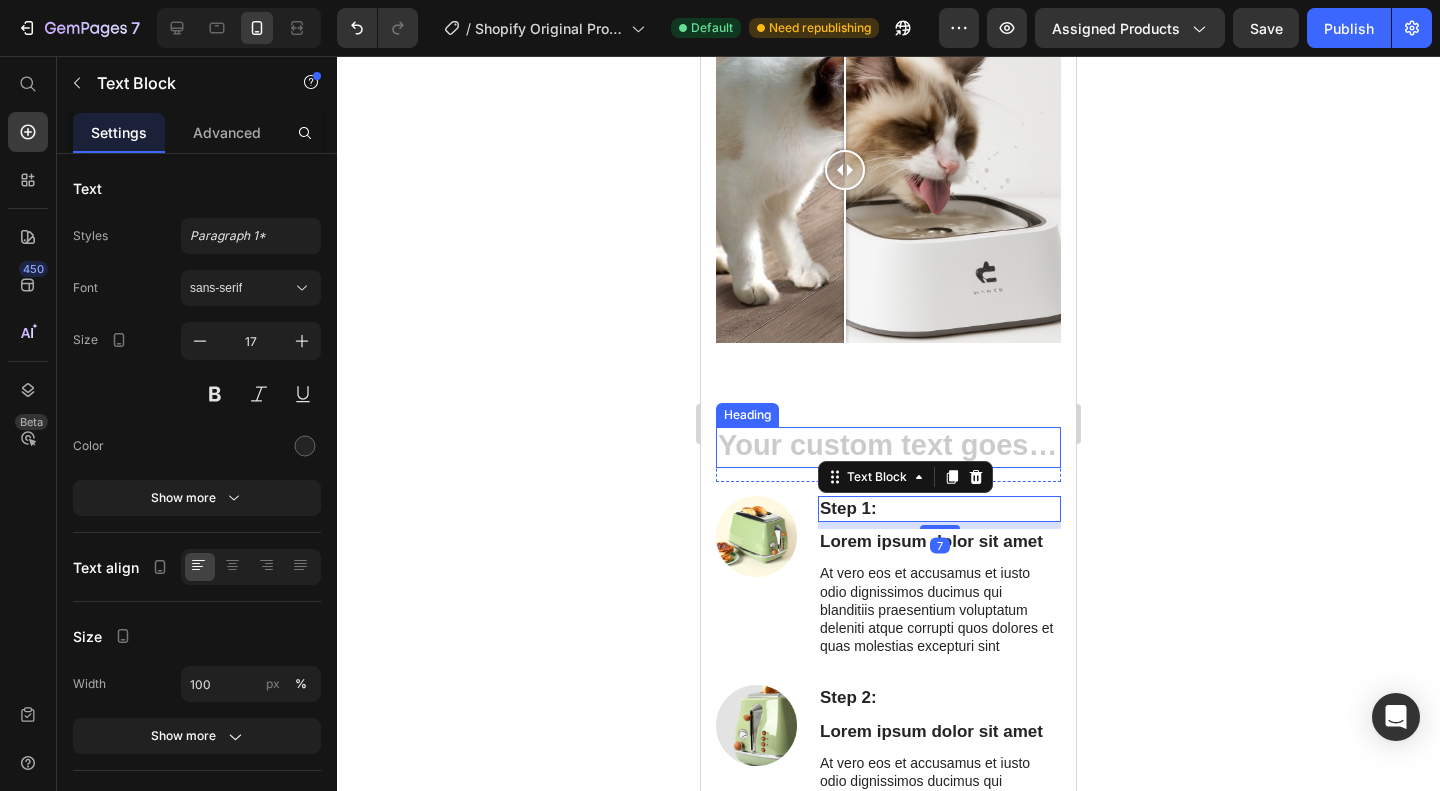 click at bounding box center (888, 448) 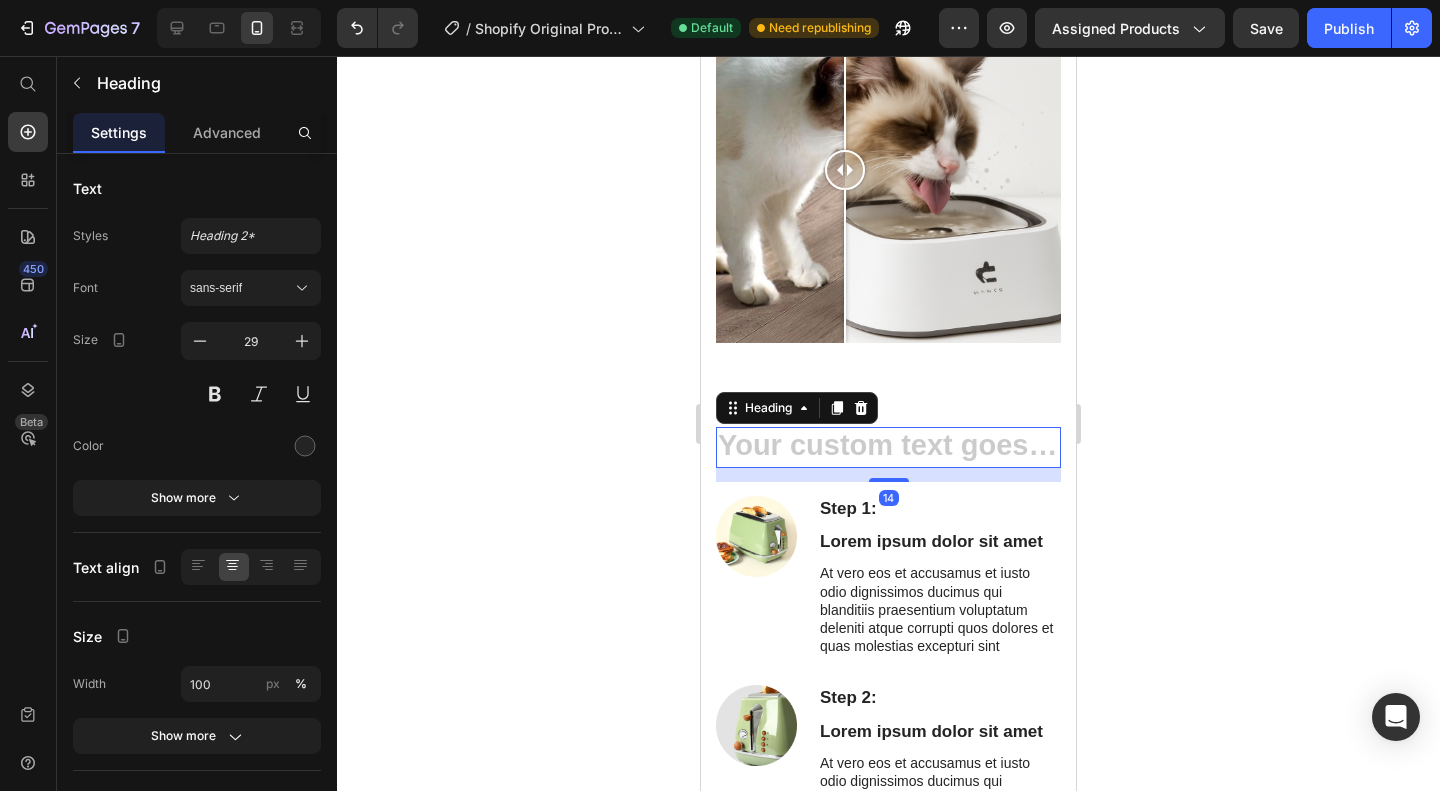 click at bounding box center [888, 448] 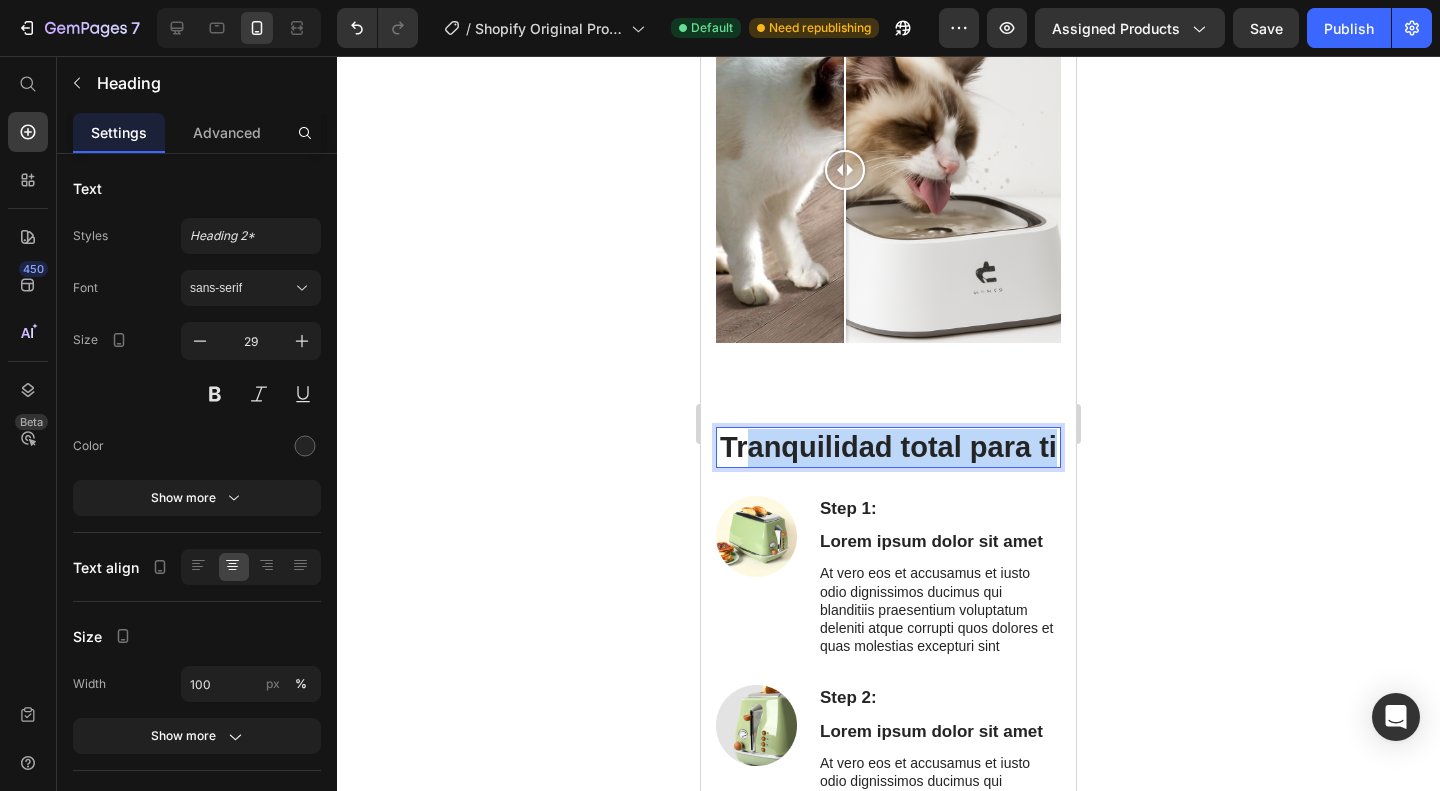 drag, startPoint x: 923, startPoint y: 451, endPoint x: 739, endPoint y: 389, distance: 194.16487 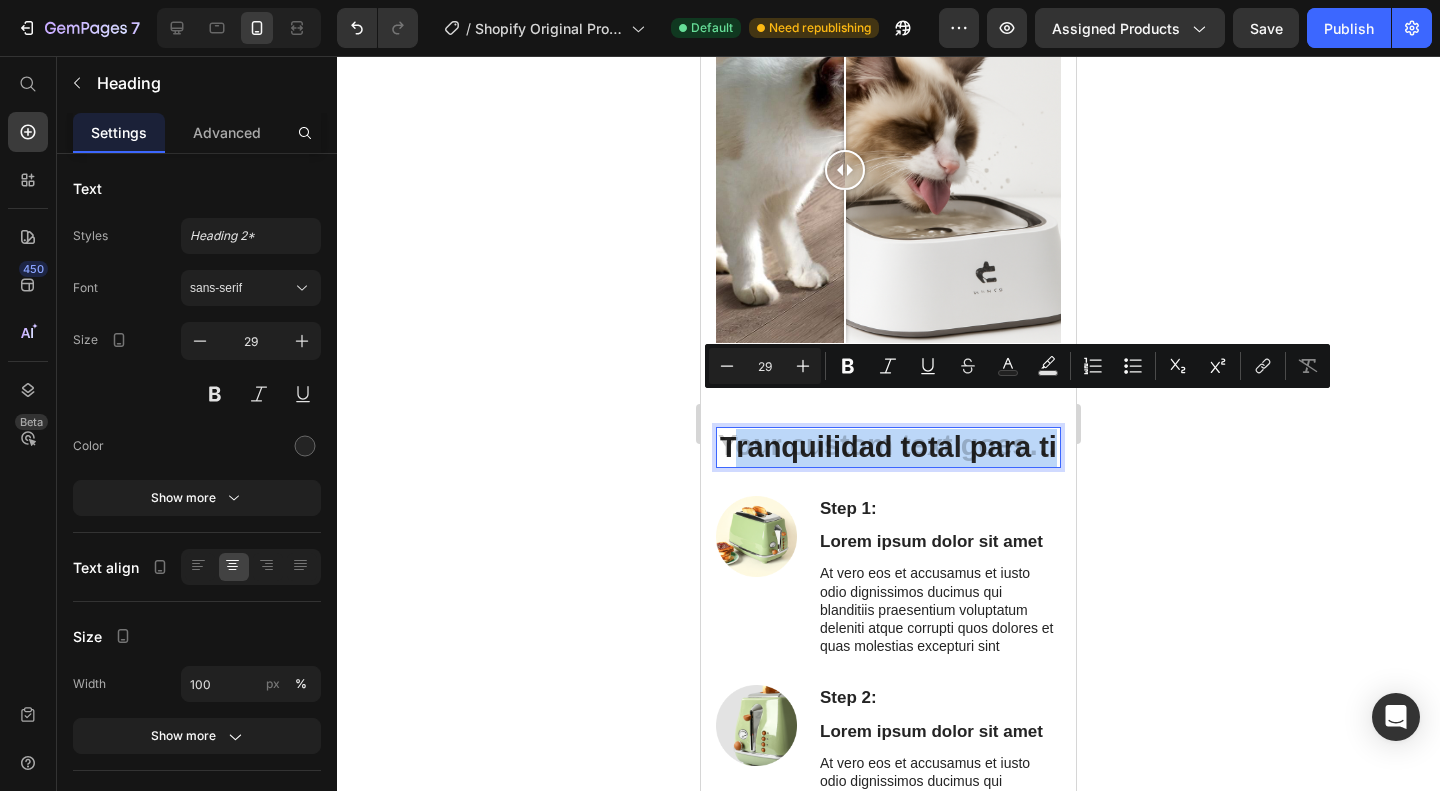 click on "Tranquilidad total para ti" at bounding box center (888, 448) 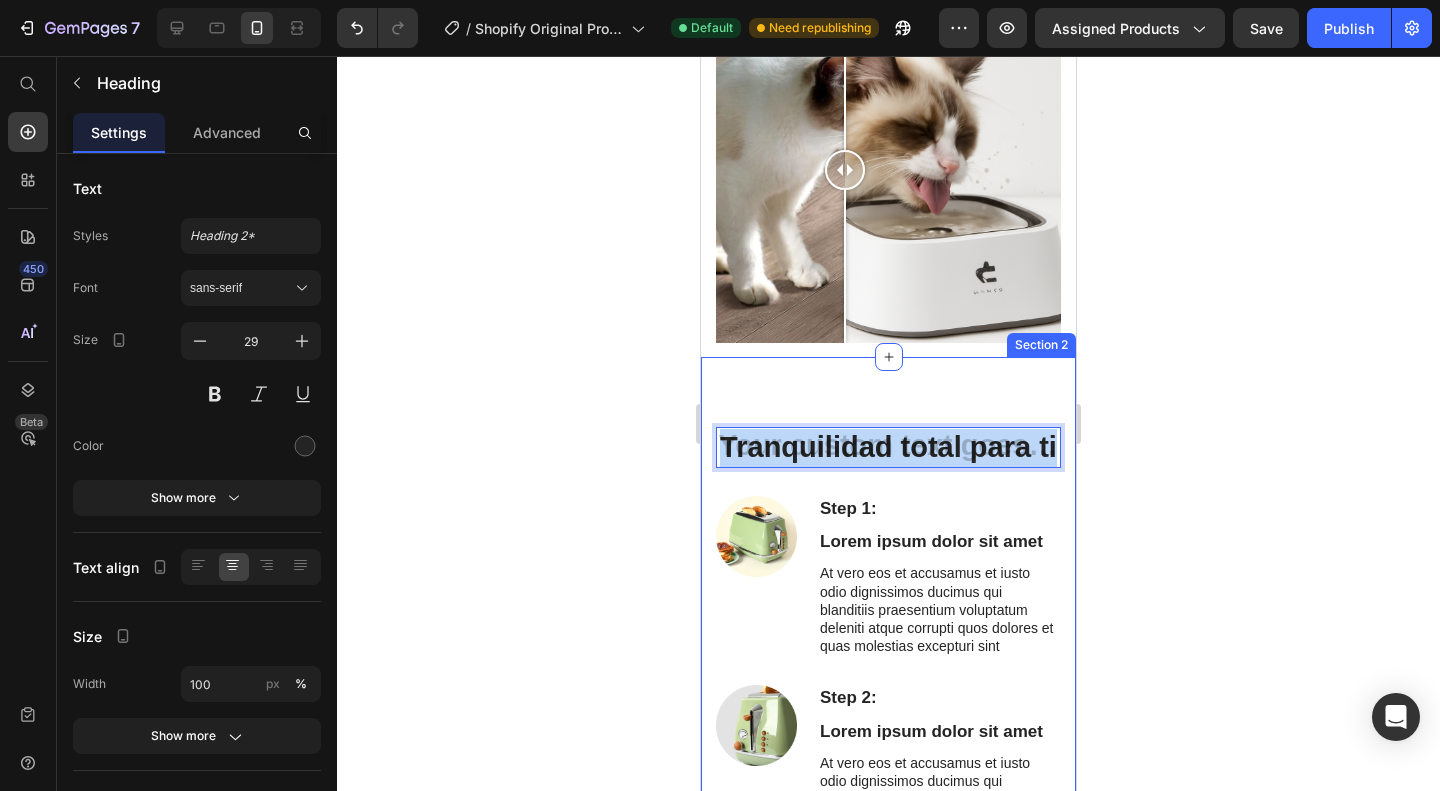 drag, startPoint x: 907, startPoint y: 433, endPoint x: 716, endPoint y: 382, distance: 197.69168 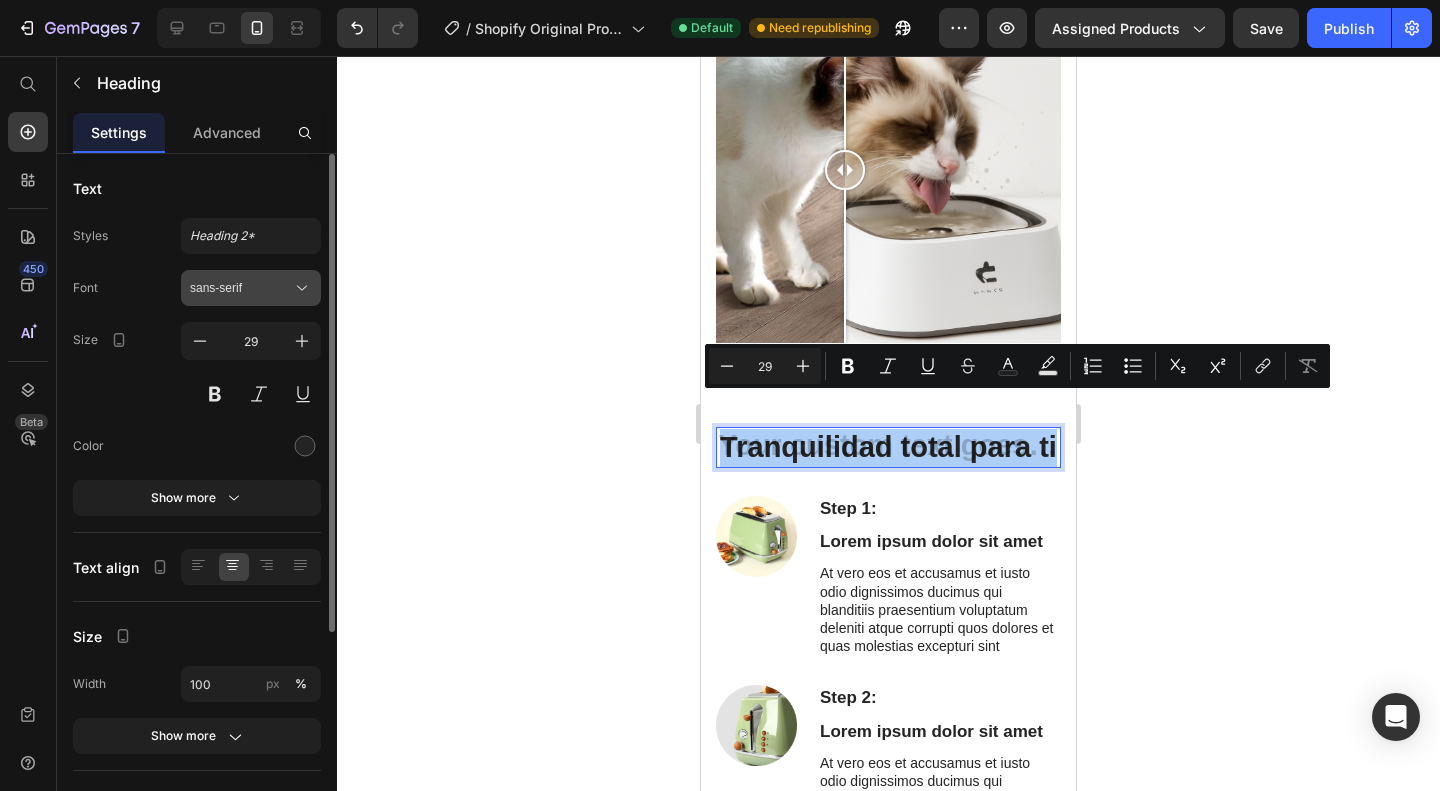 click on "sans-serif" at bounding box center [251, 288] 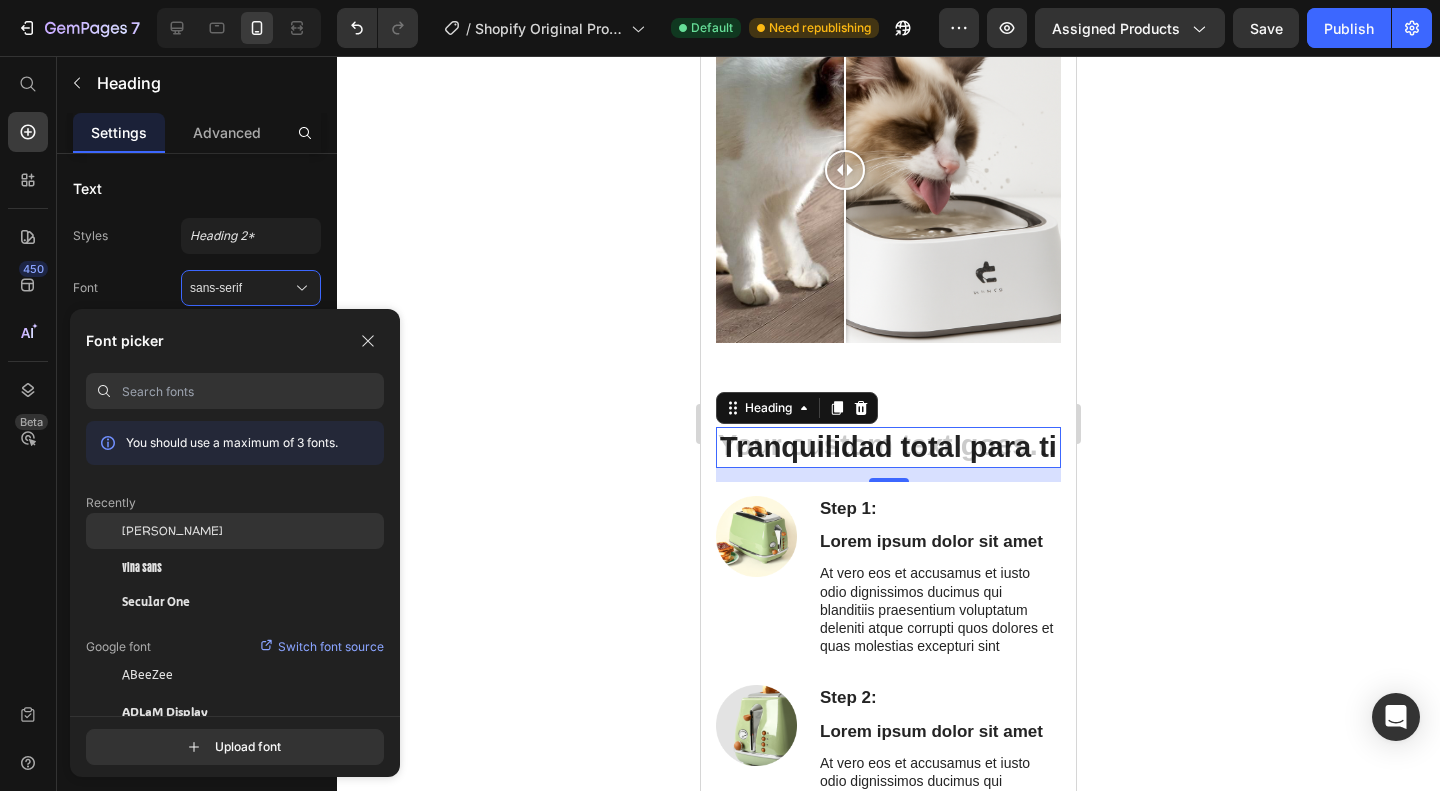 click on "[PERSON_NAME]" at bounding box center [172, 531] 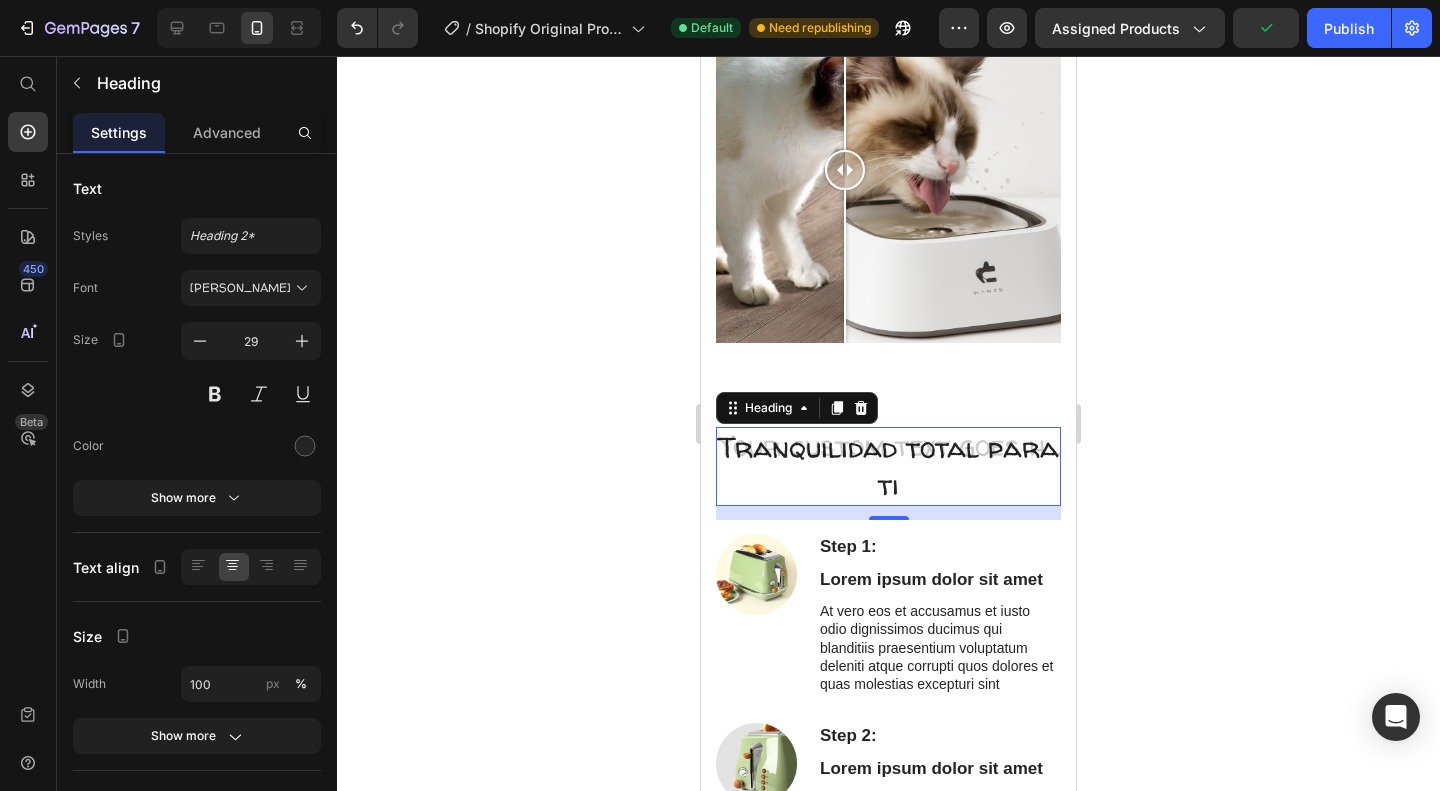 click 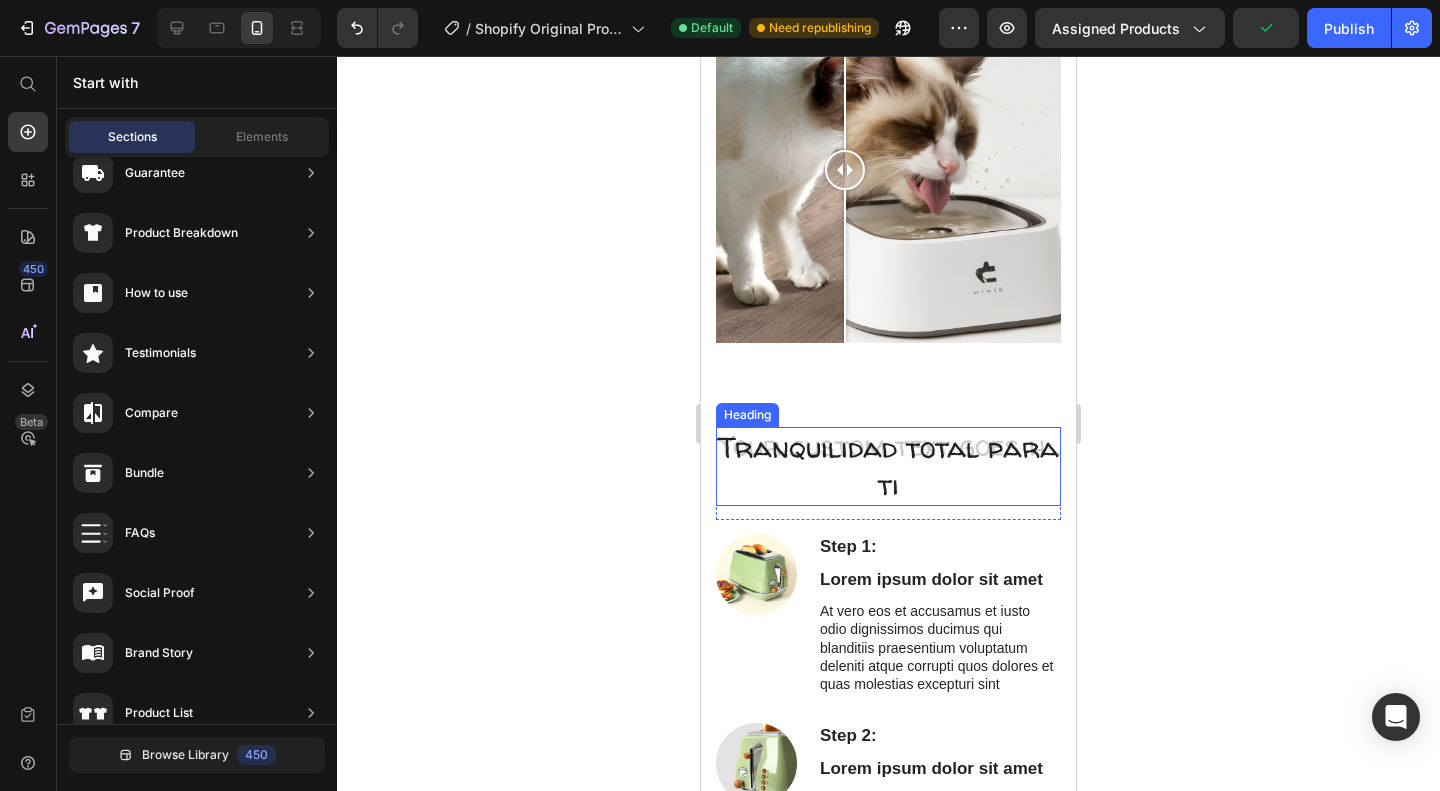 click on "Tranquilidad total para ti" at bounding box center [888, 466] 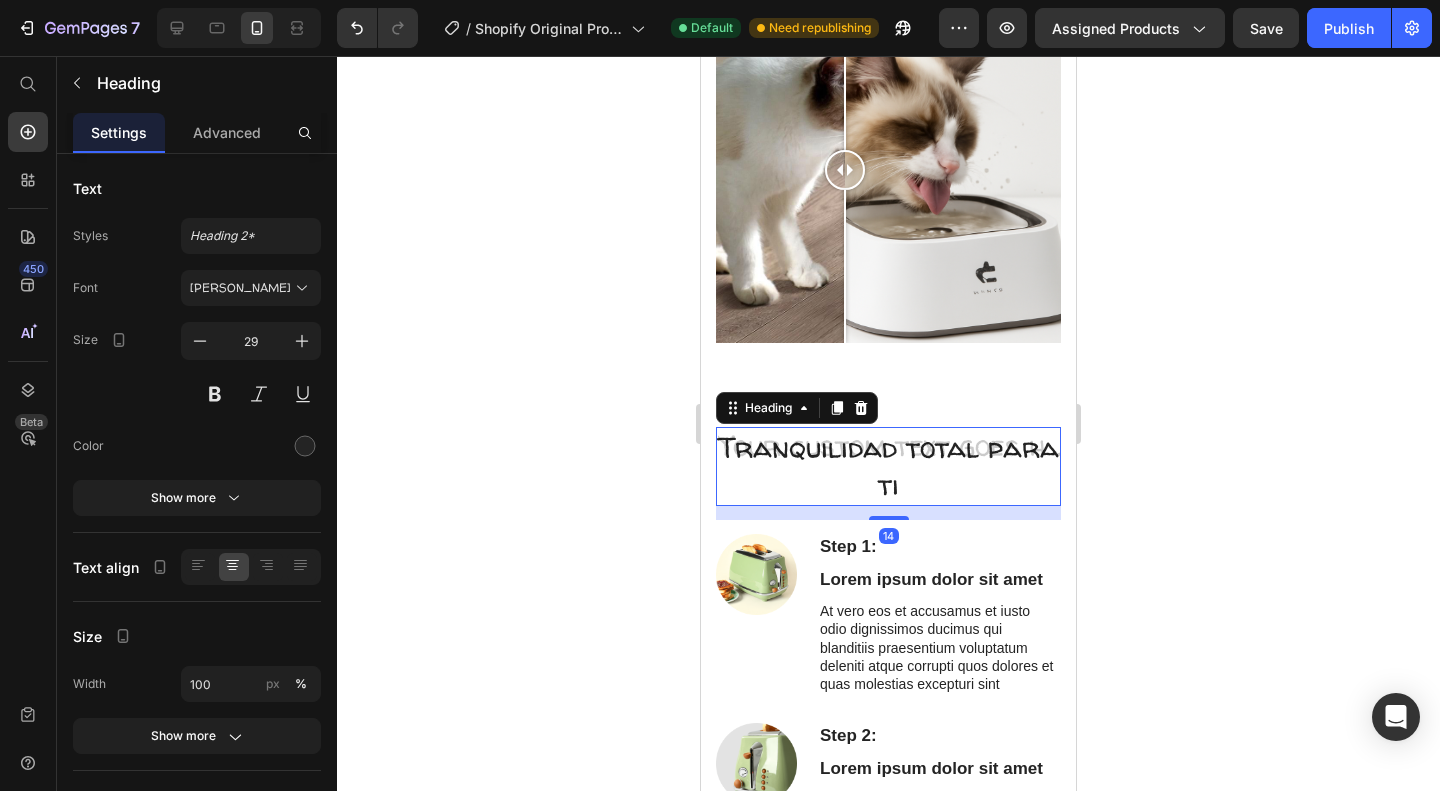click 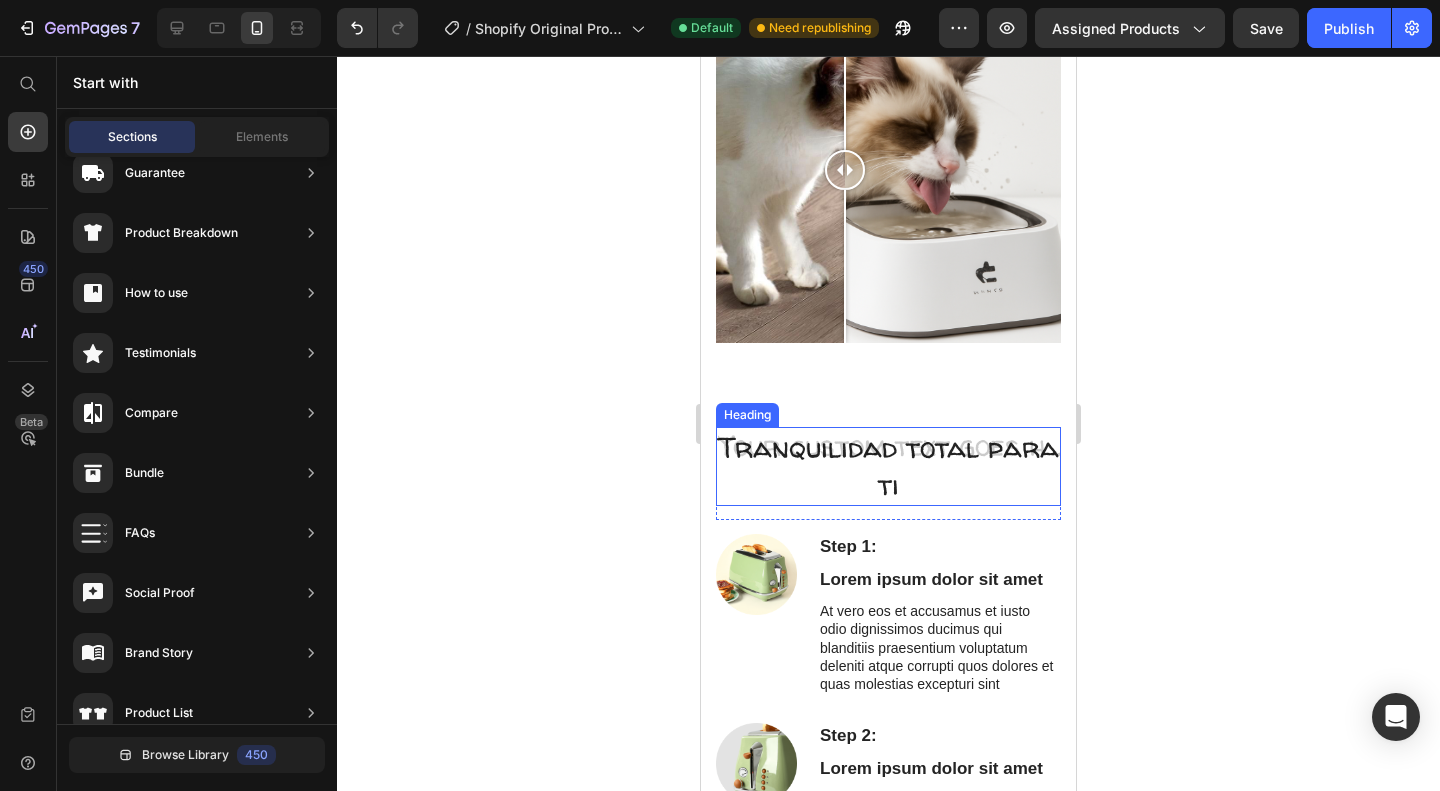 click on "Tranquilidad total para ti" at bounding box center [888, 466] 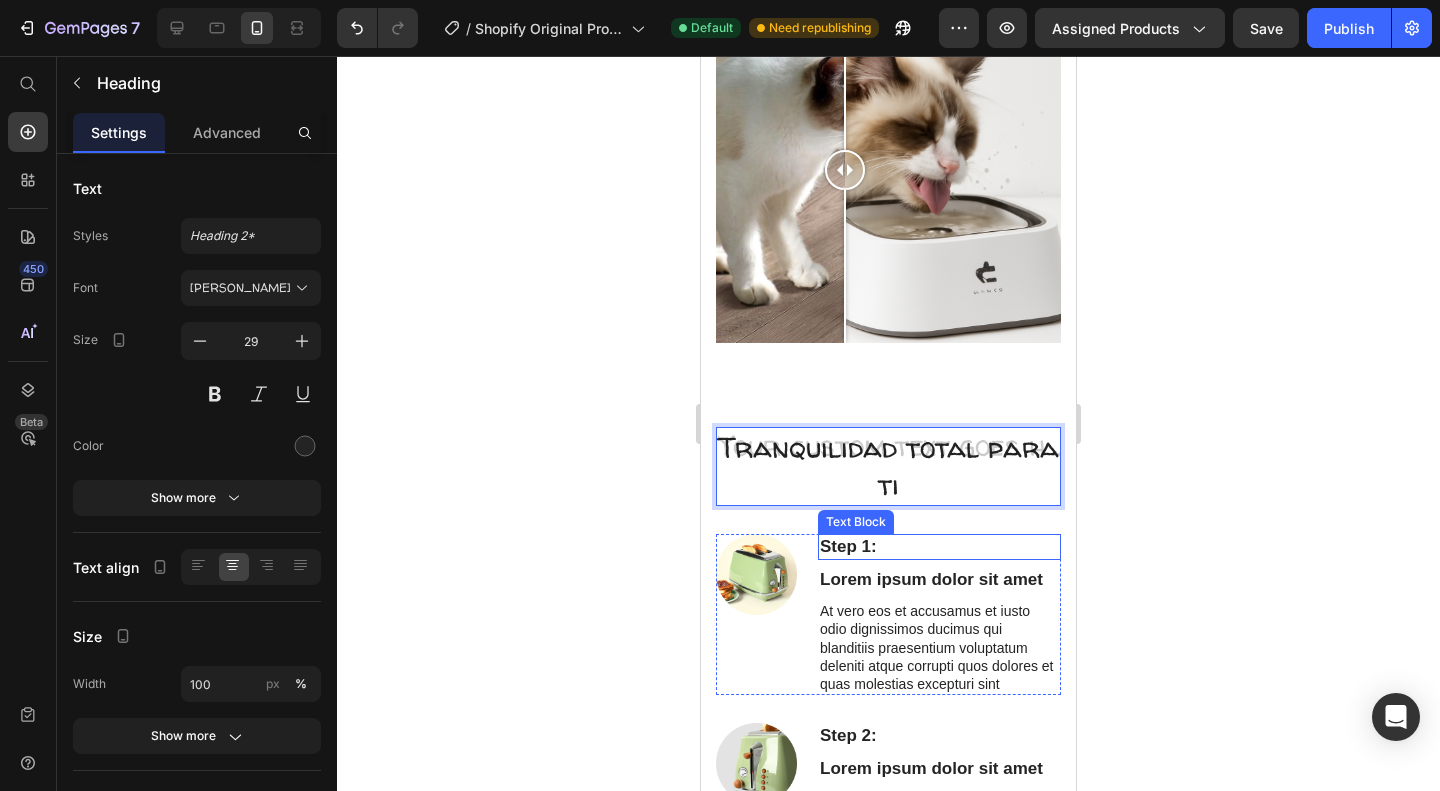 click on "Step 1:" at bounding box center [939, 547] 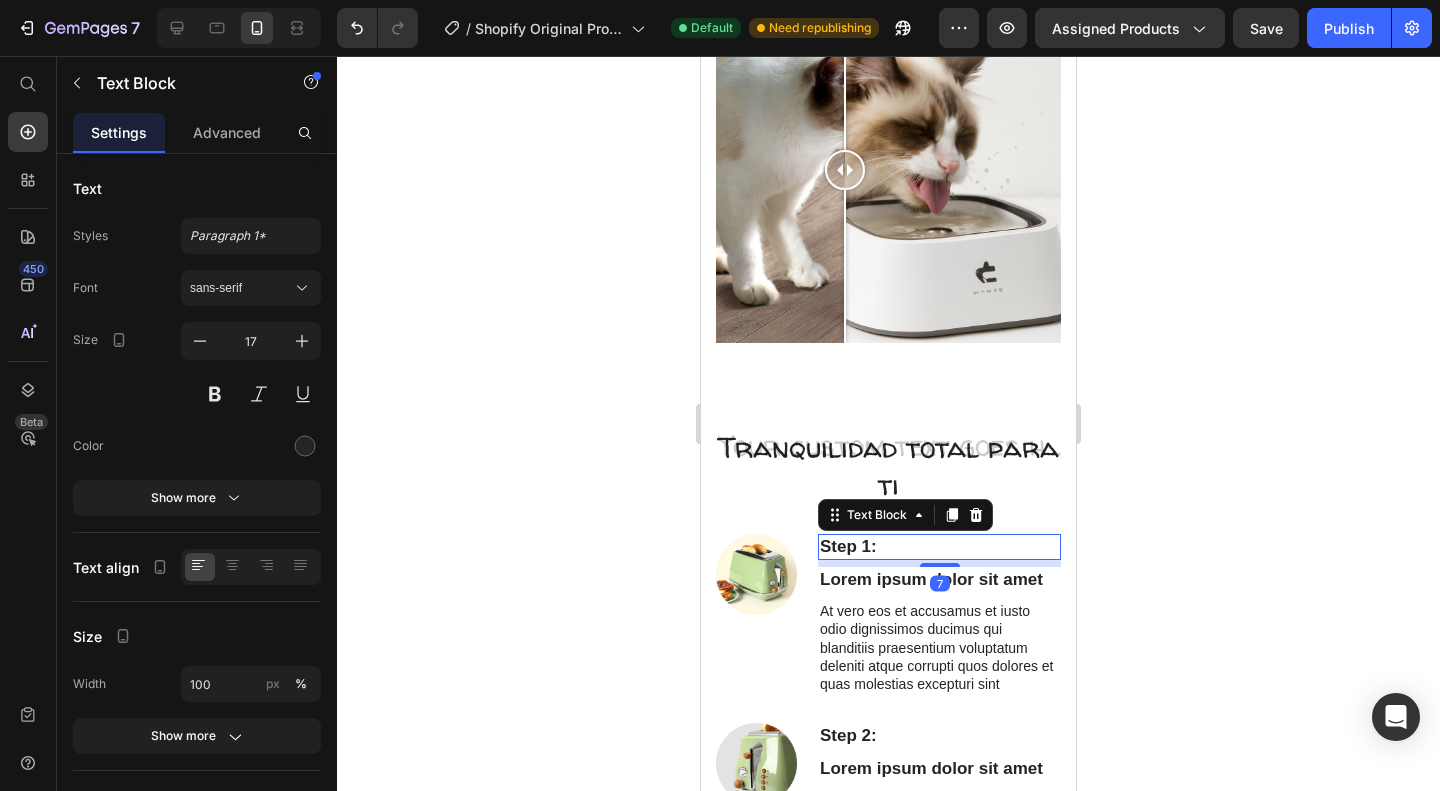 click on "Step 1:" at bounding box center [939, 547] 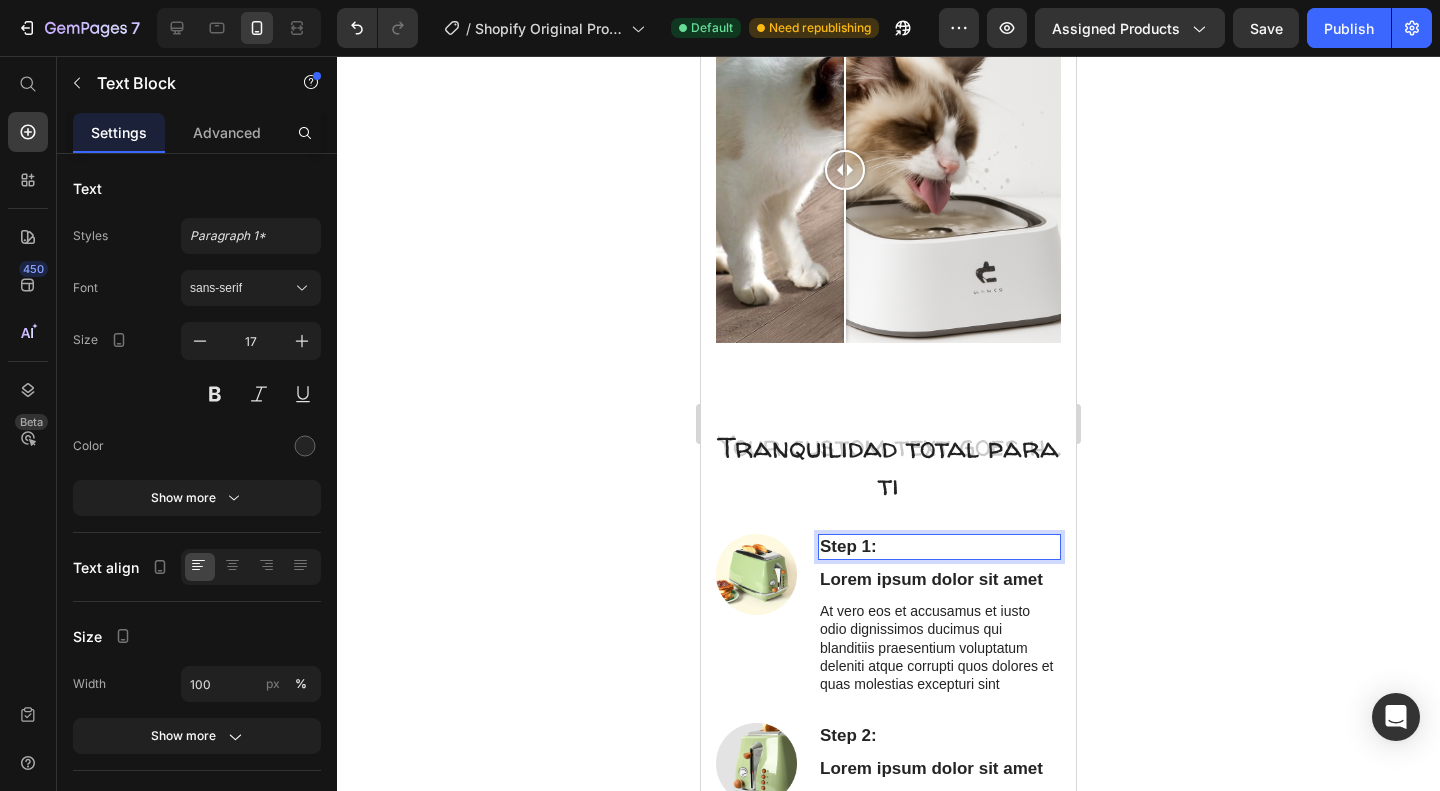 click on "Step 1:" at bounding box center (939, 547) 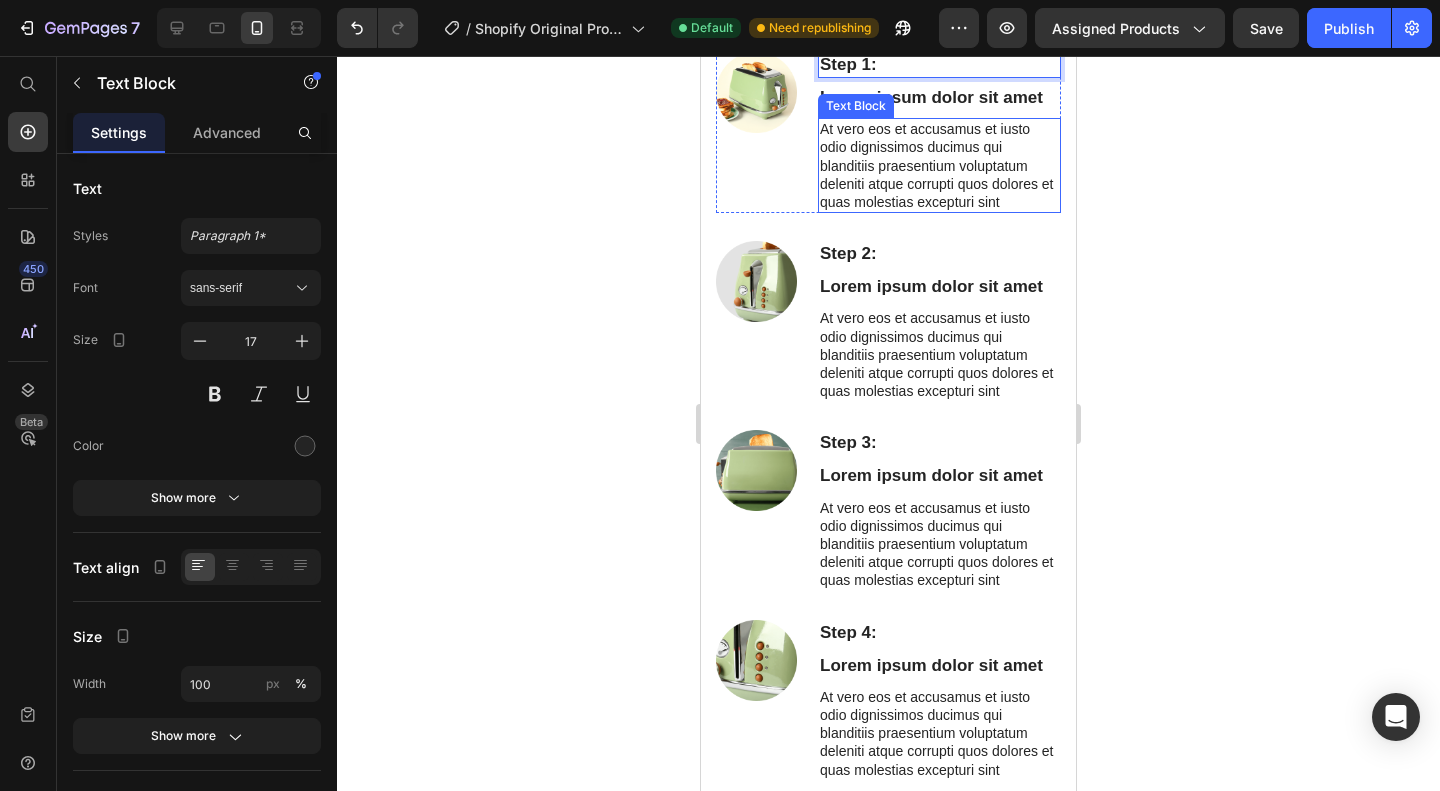 scroll, scrollTop: 2115, scrollLeft: 0, axis: vertical 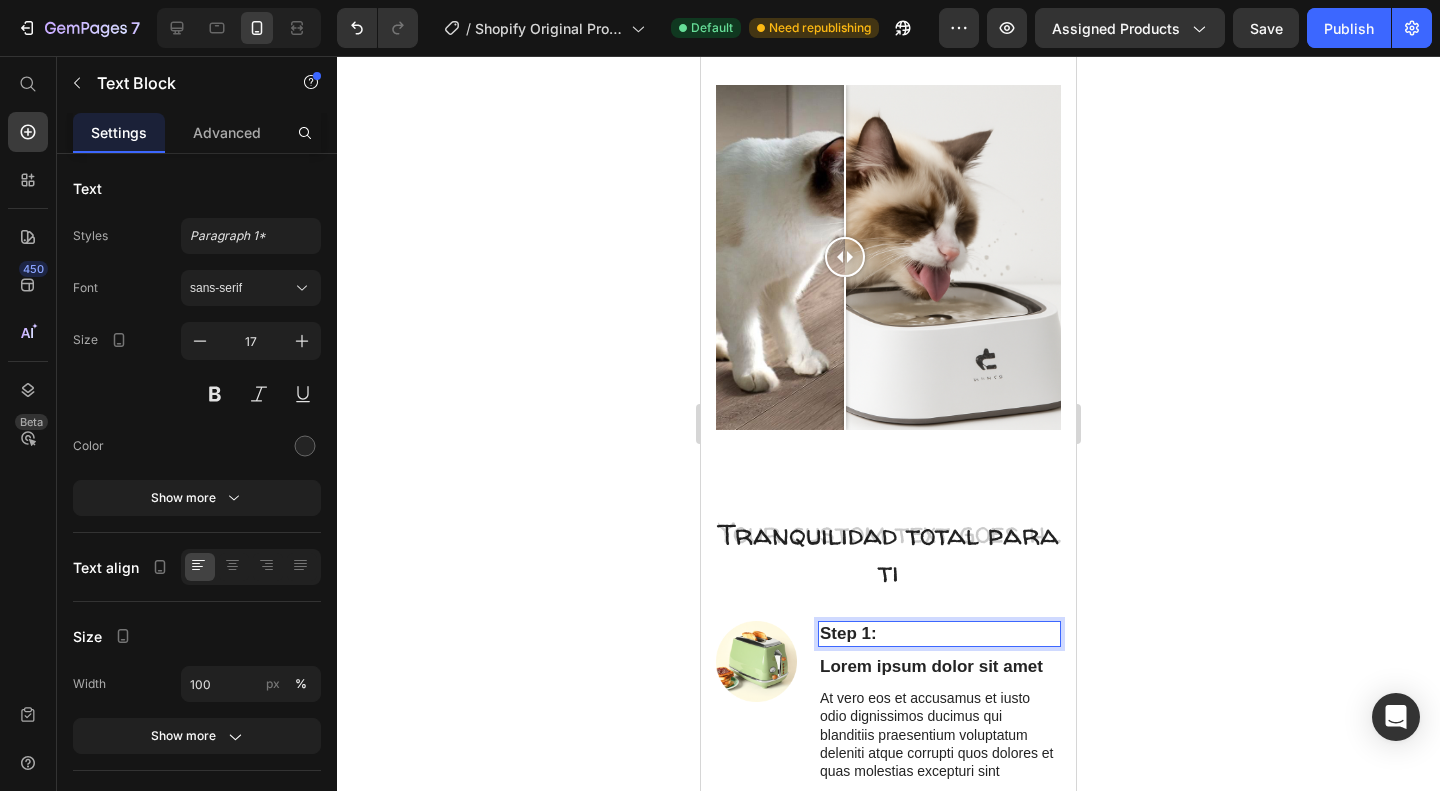 click on "Tranquilidad total para ti" at bounding box center (888, 553) 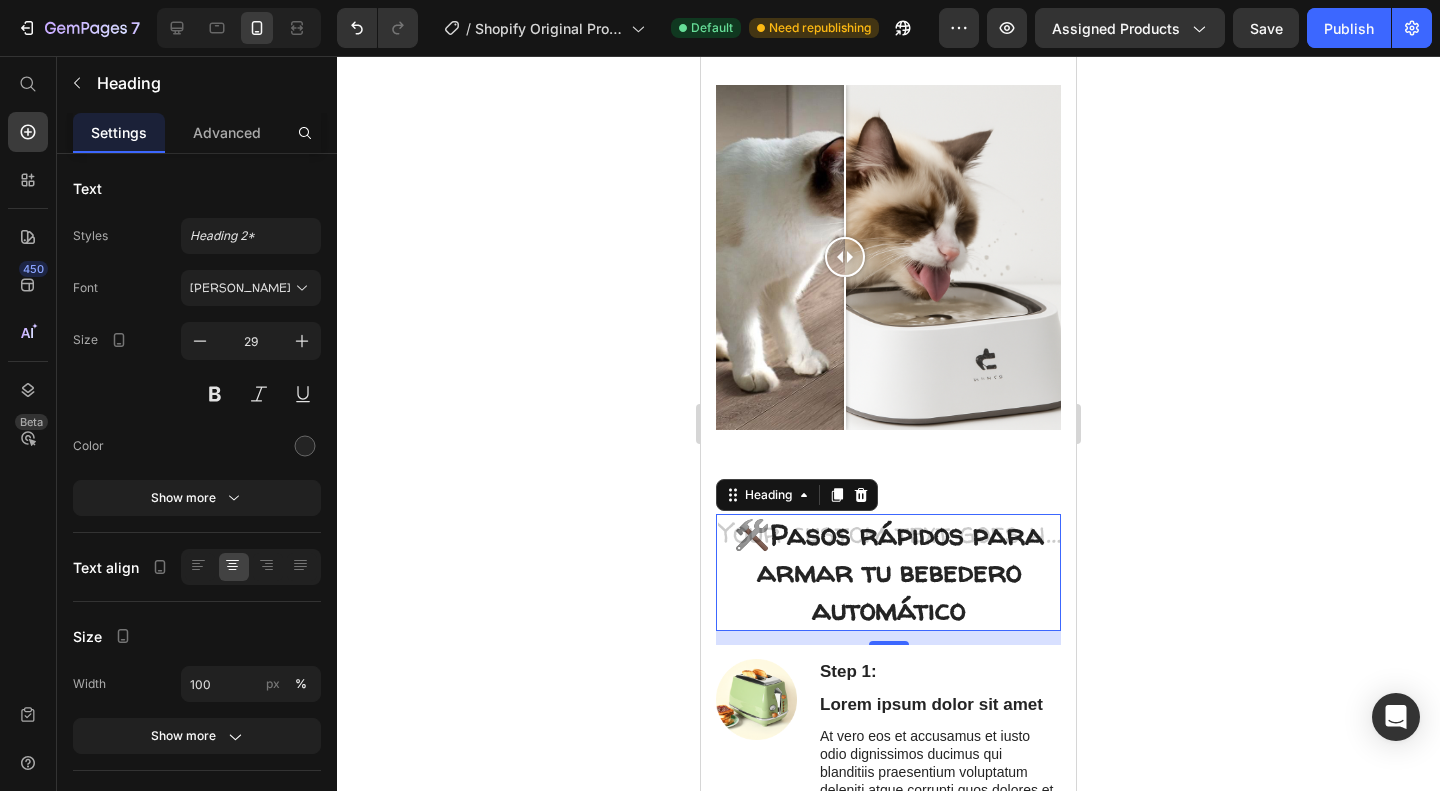 click 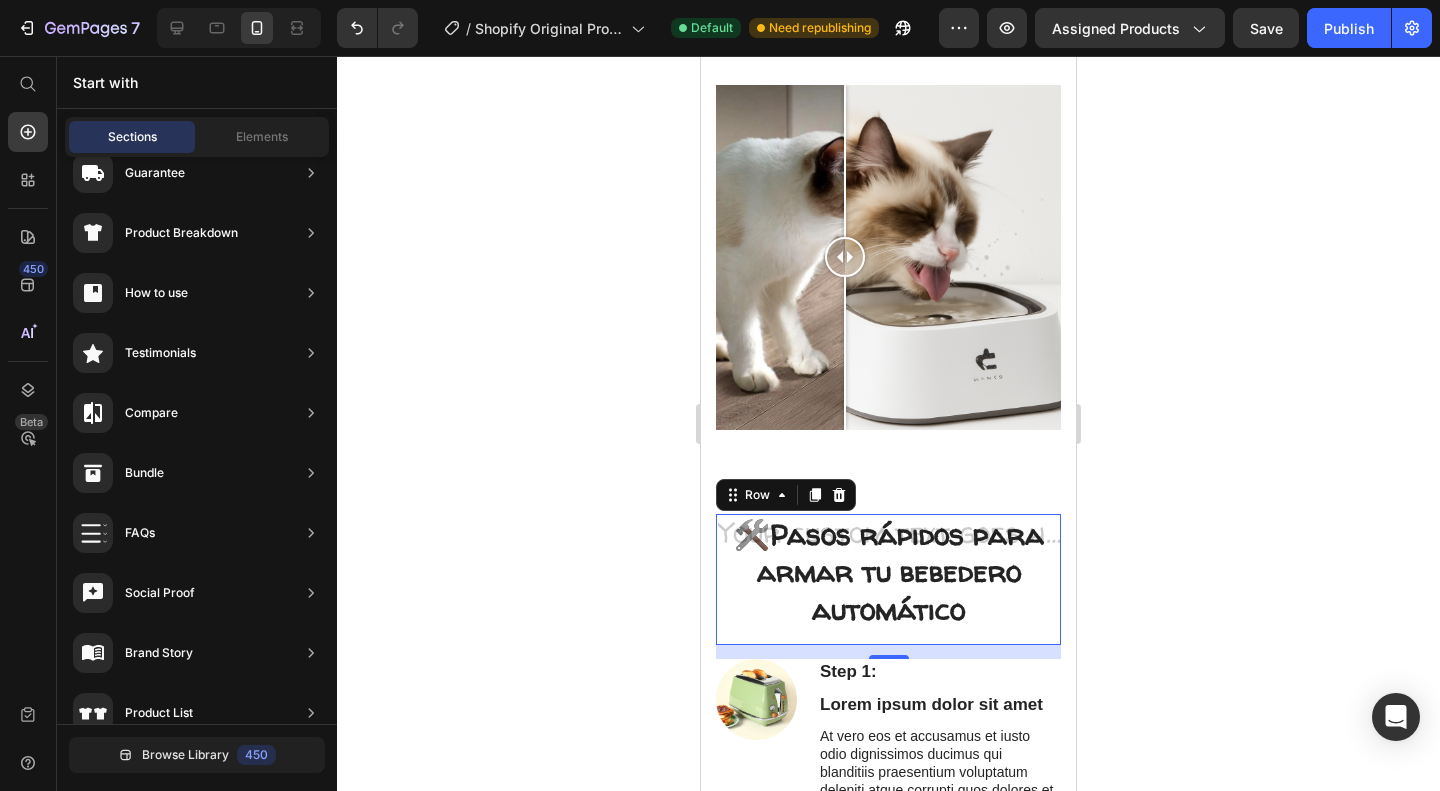 click on "🛠️  Pasos rápidos para armar tu bebedero automático Heading Row   0" at bounding box center [888, 579] 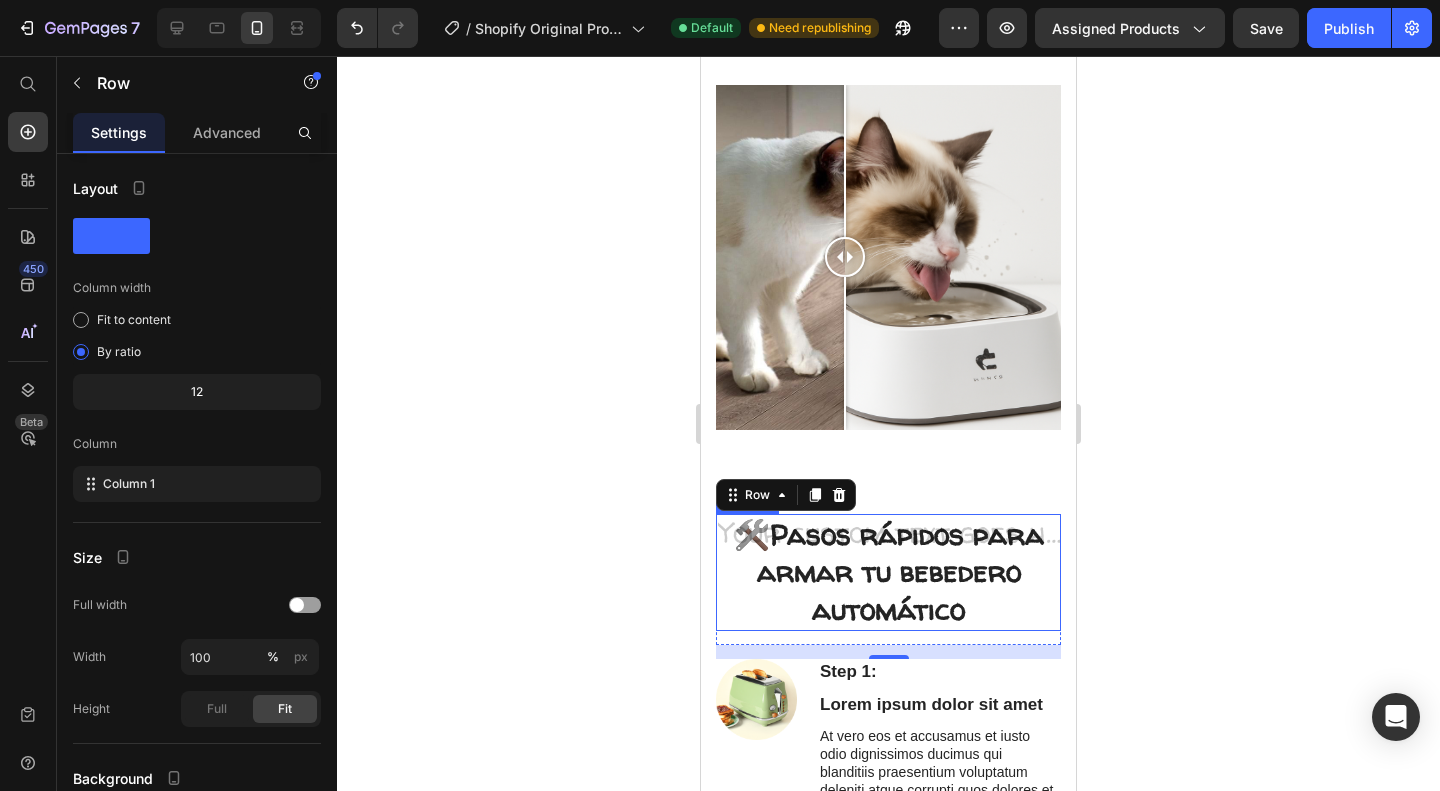 click on "🛠️  Pasos rápidos para armar tu bebedero automático" at bounding box center (888, 572) 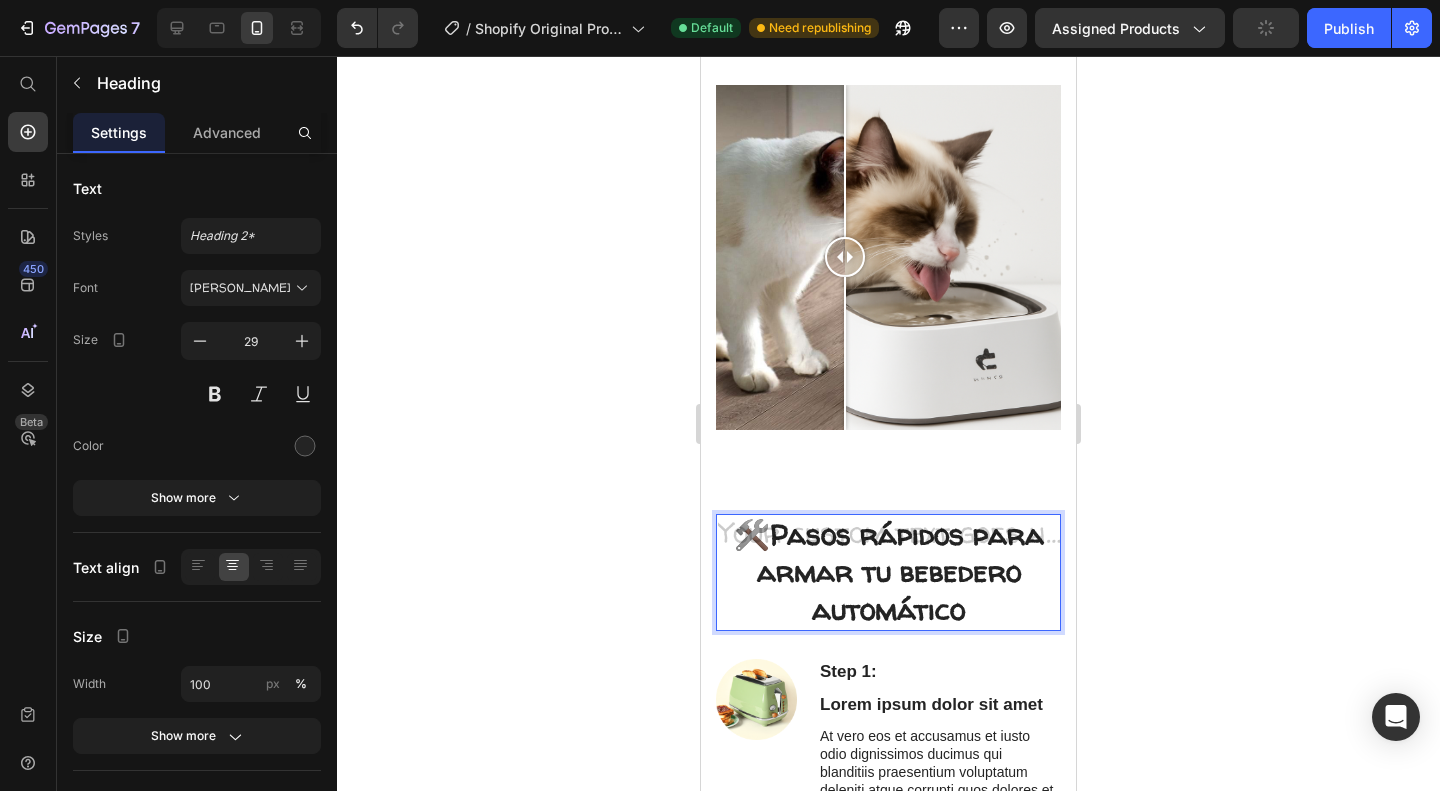 click on "🛠️  Pasos rápidos para armar tu bebedero automático" at bounding box center (888, 572) 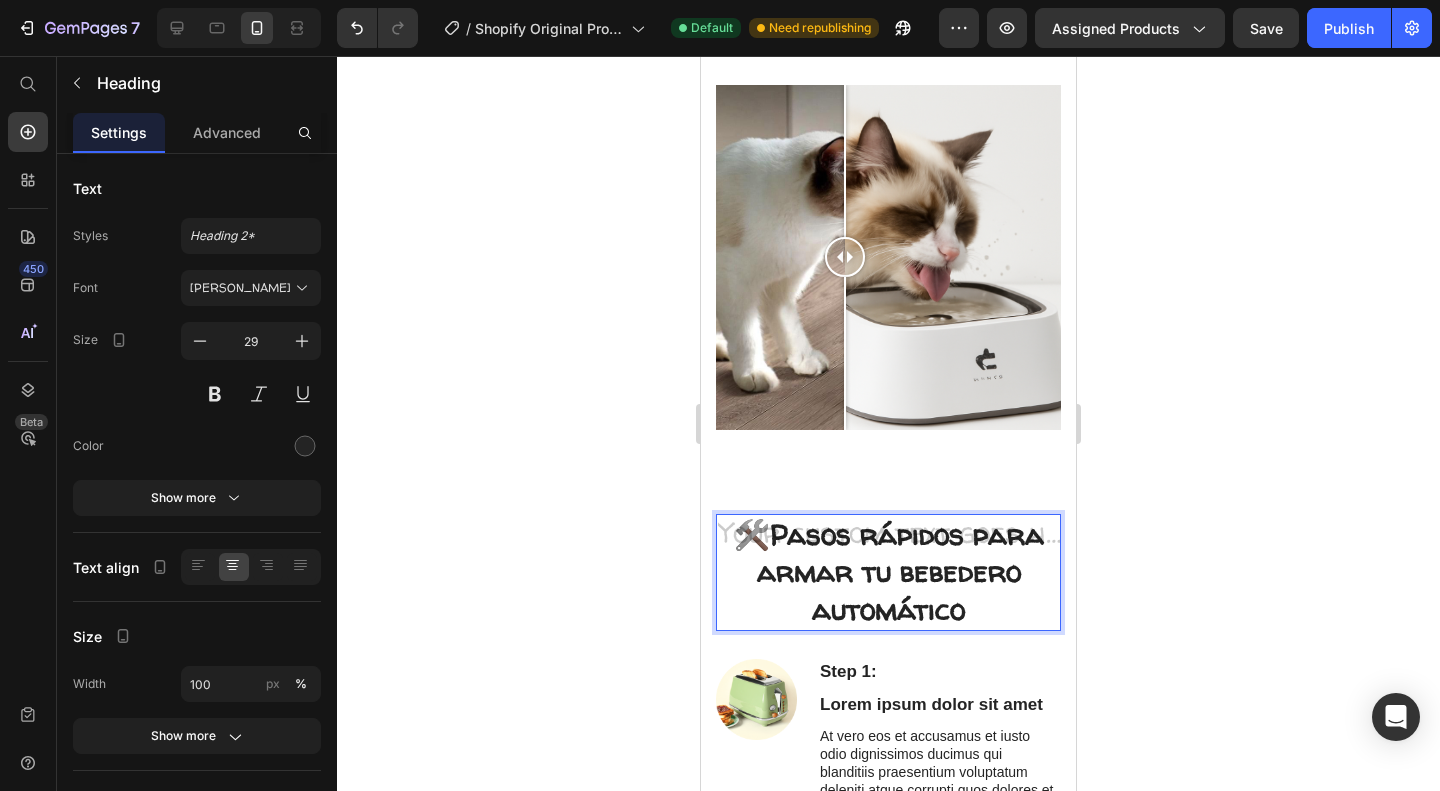 drag, startPoint x: 962, startPoint y: 585, endPoint x: 778, endPoint y: 491, distance: 206.62042 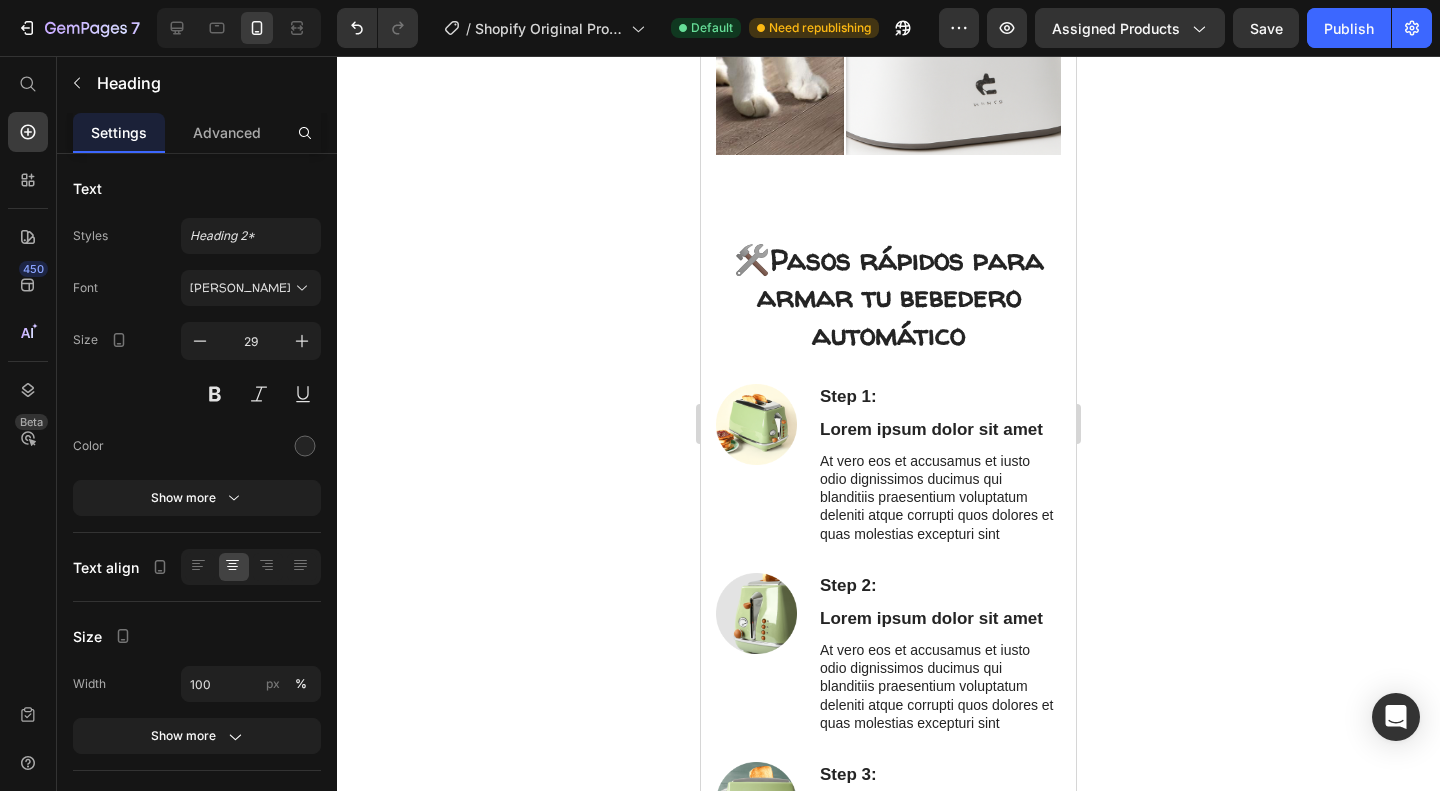 scroll, scrollTop: 1827, scrollLeft: 0, axis: vertical 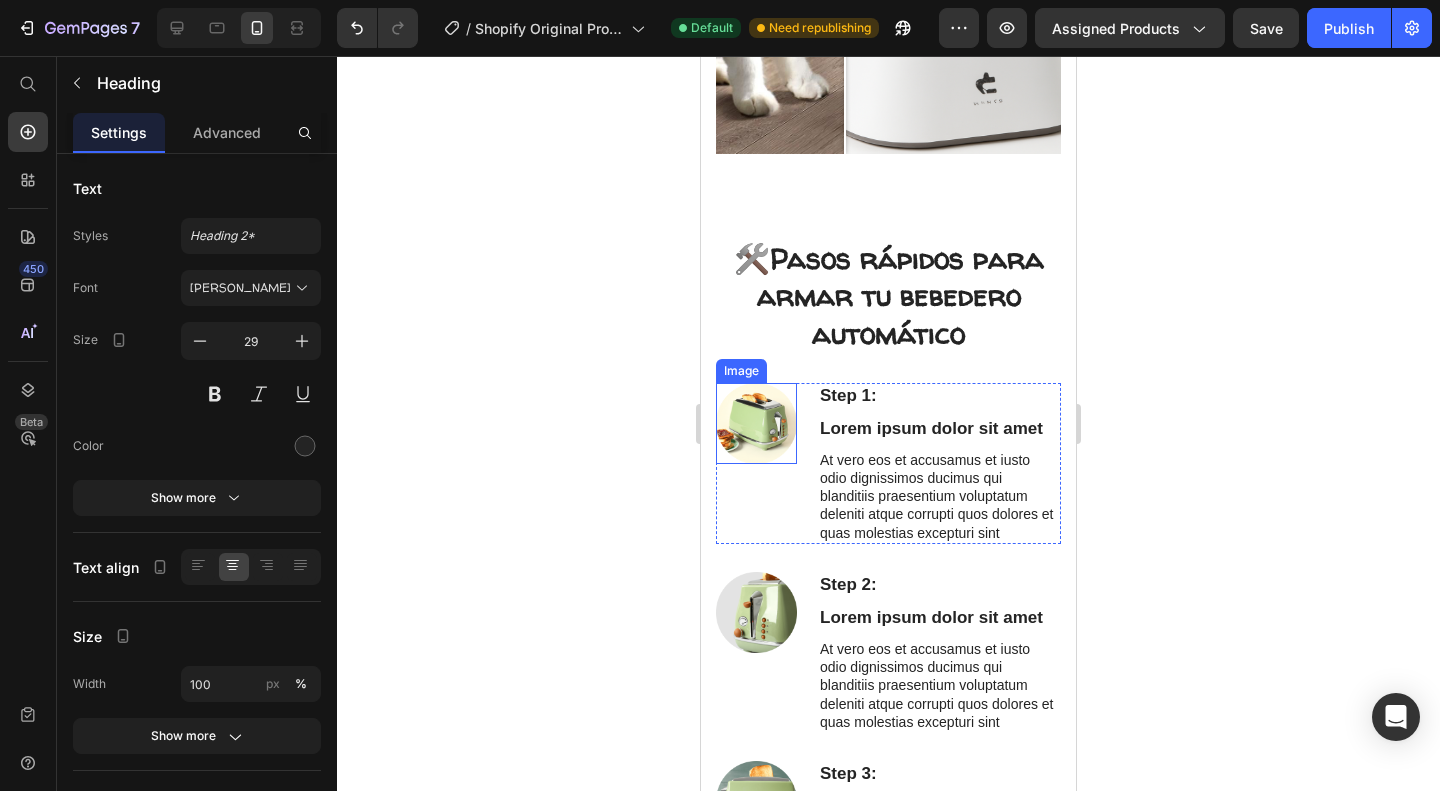 click at bounding box center [756, 423] 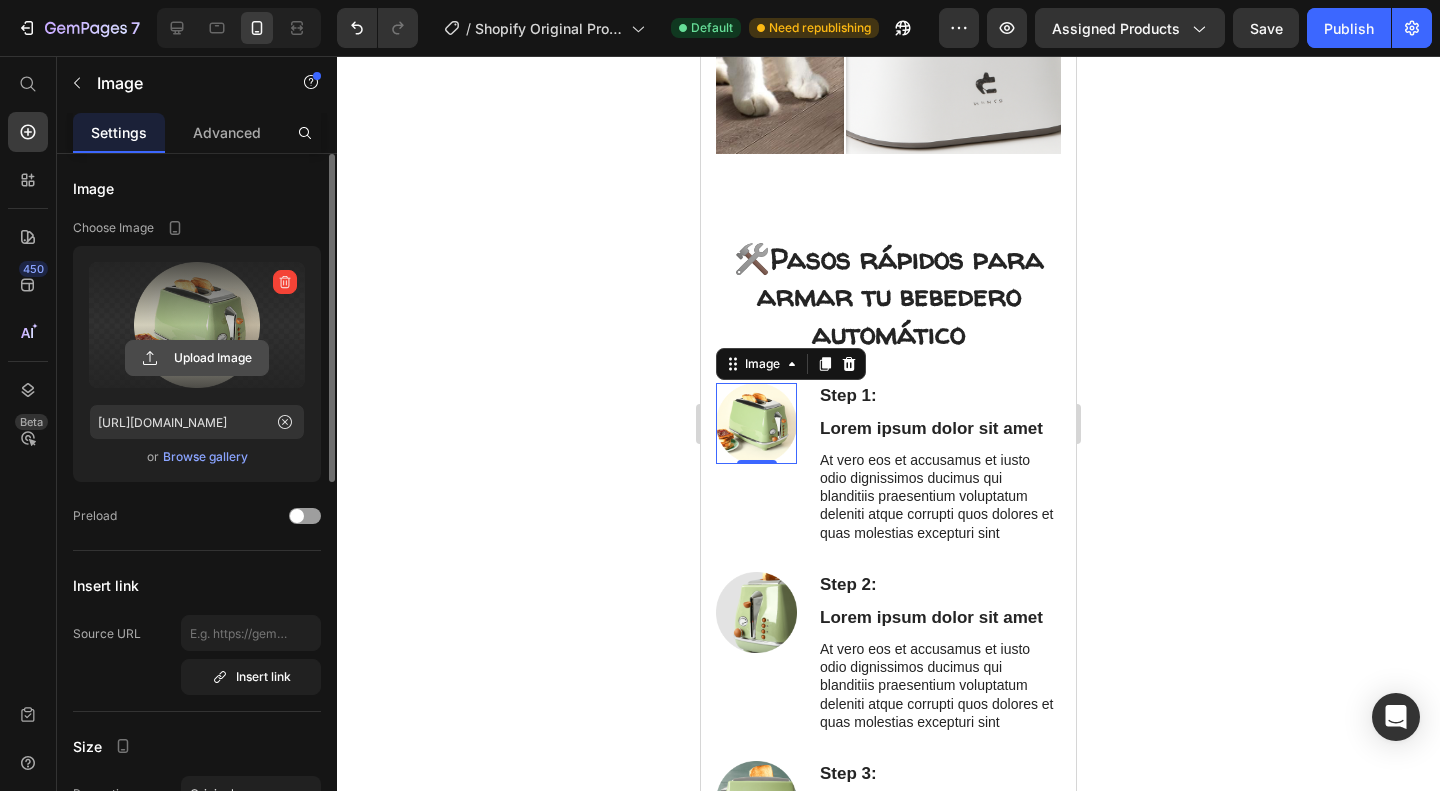 click 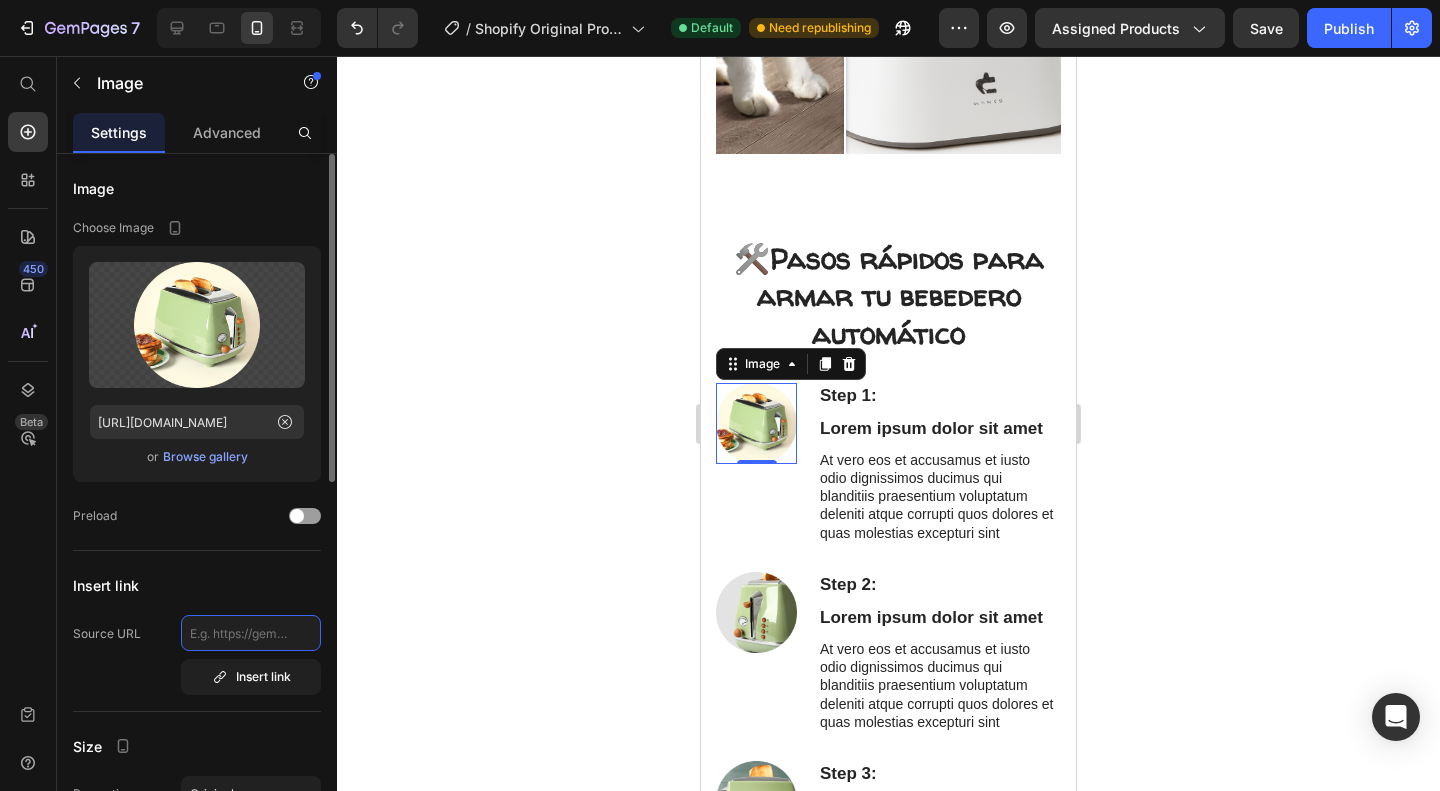 click 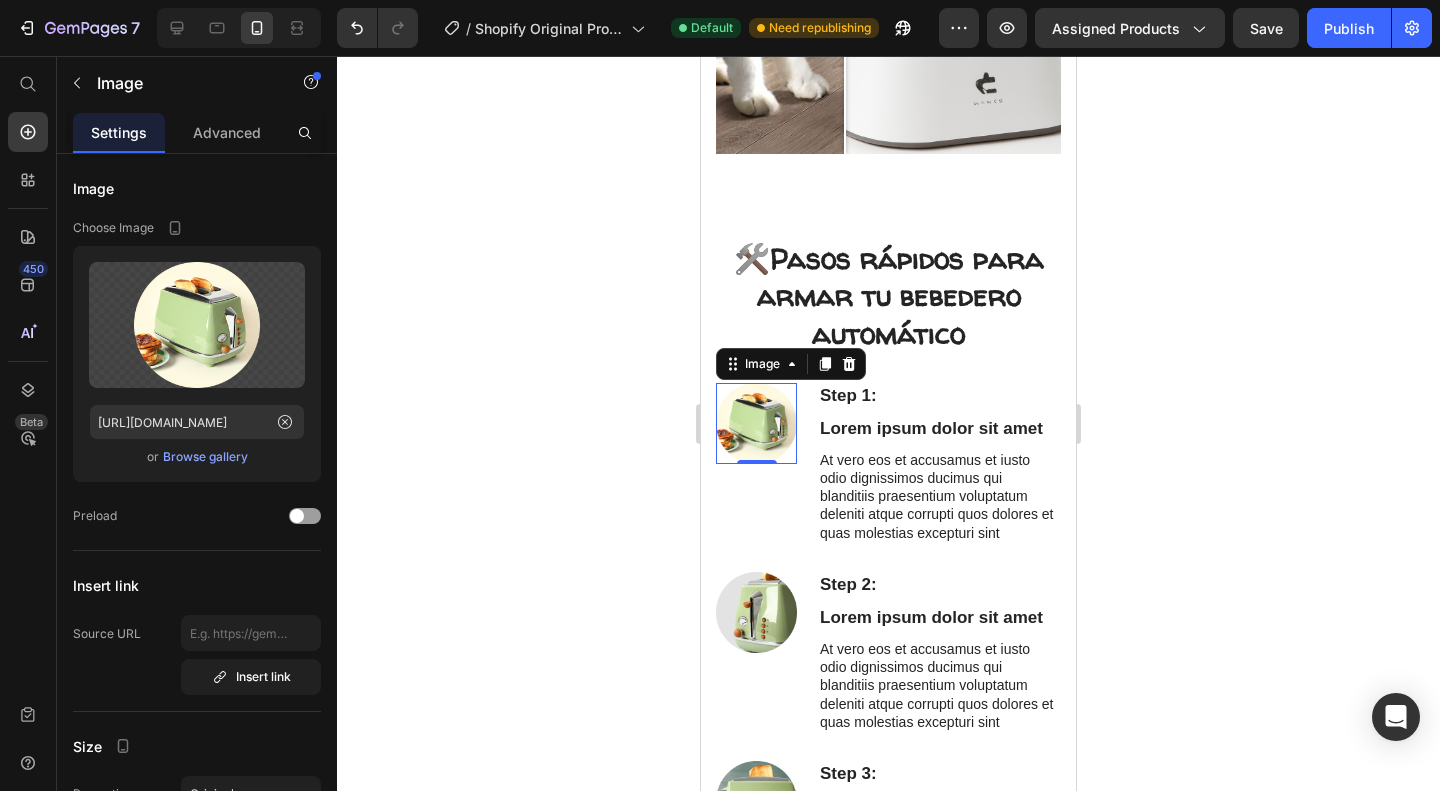 drag, startPoint x: 1281, startPoint y: 69, endPoint x: 823, endPoint y: 283, distance: 505.52942 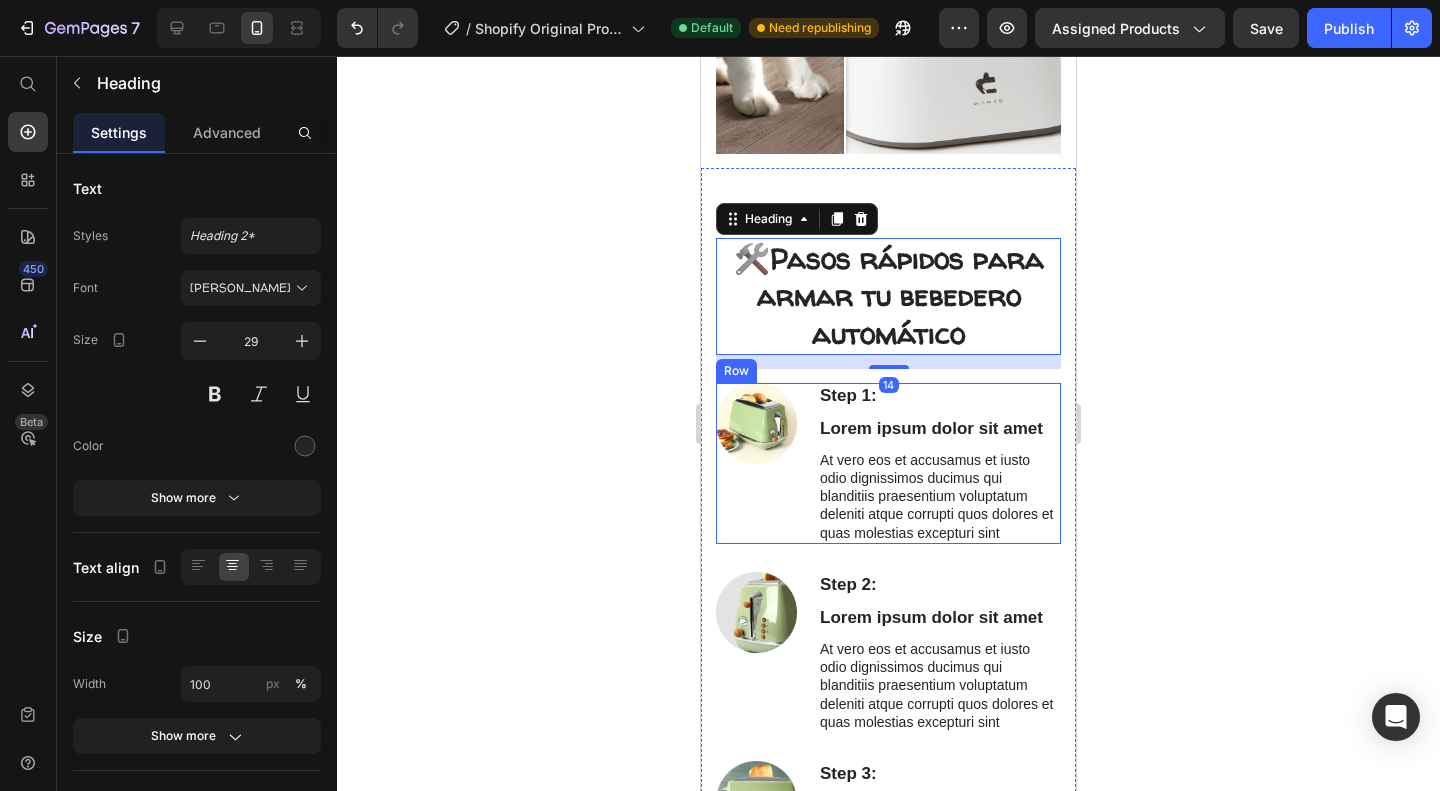 click on "Lorem ipsum dolor sit amet" at bounding box center (939, 429) 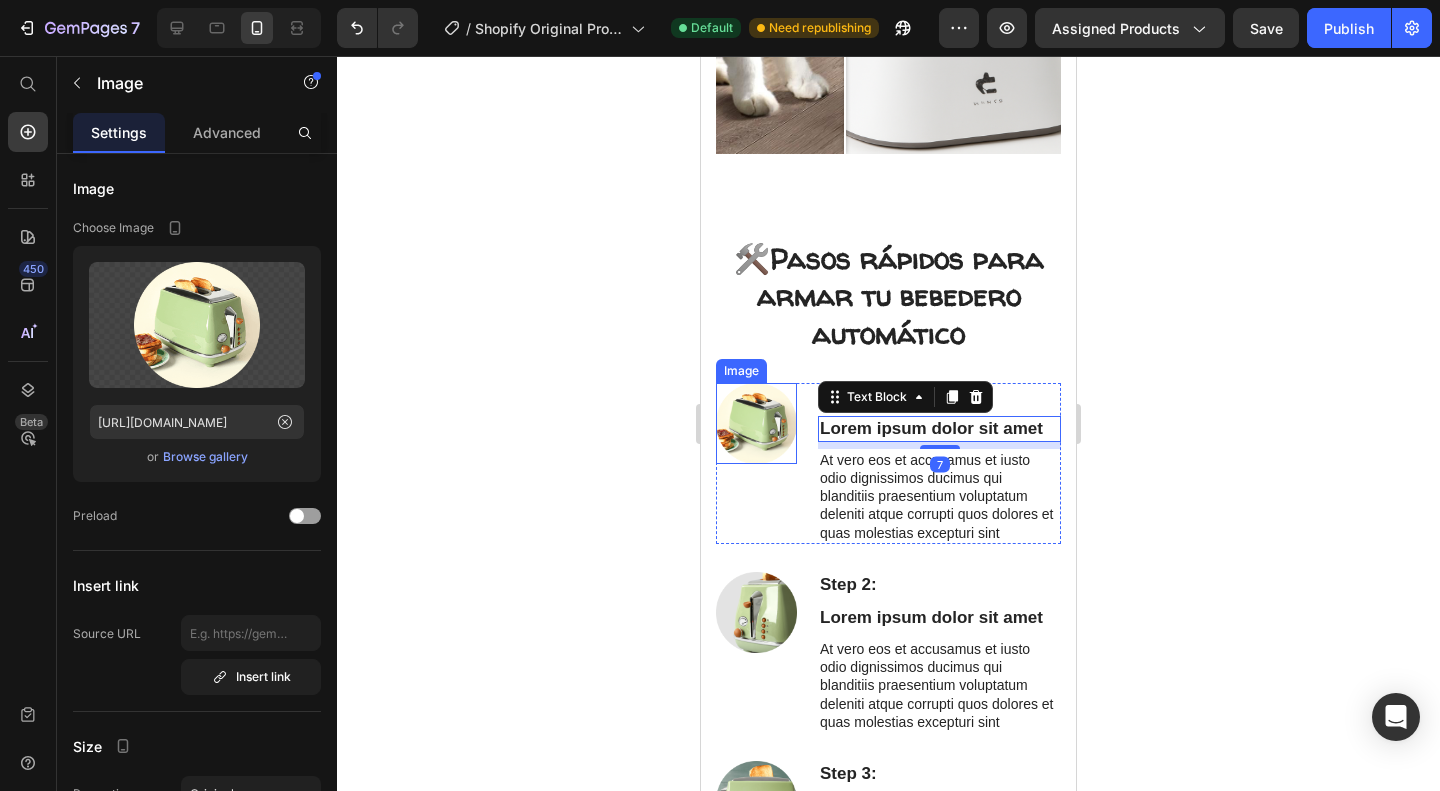 click at bounding box center [756, 423] 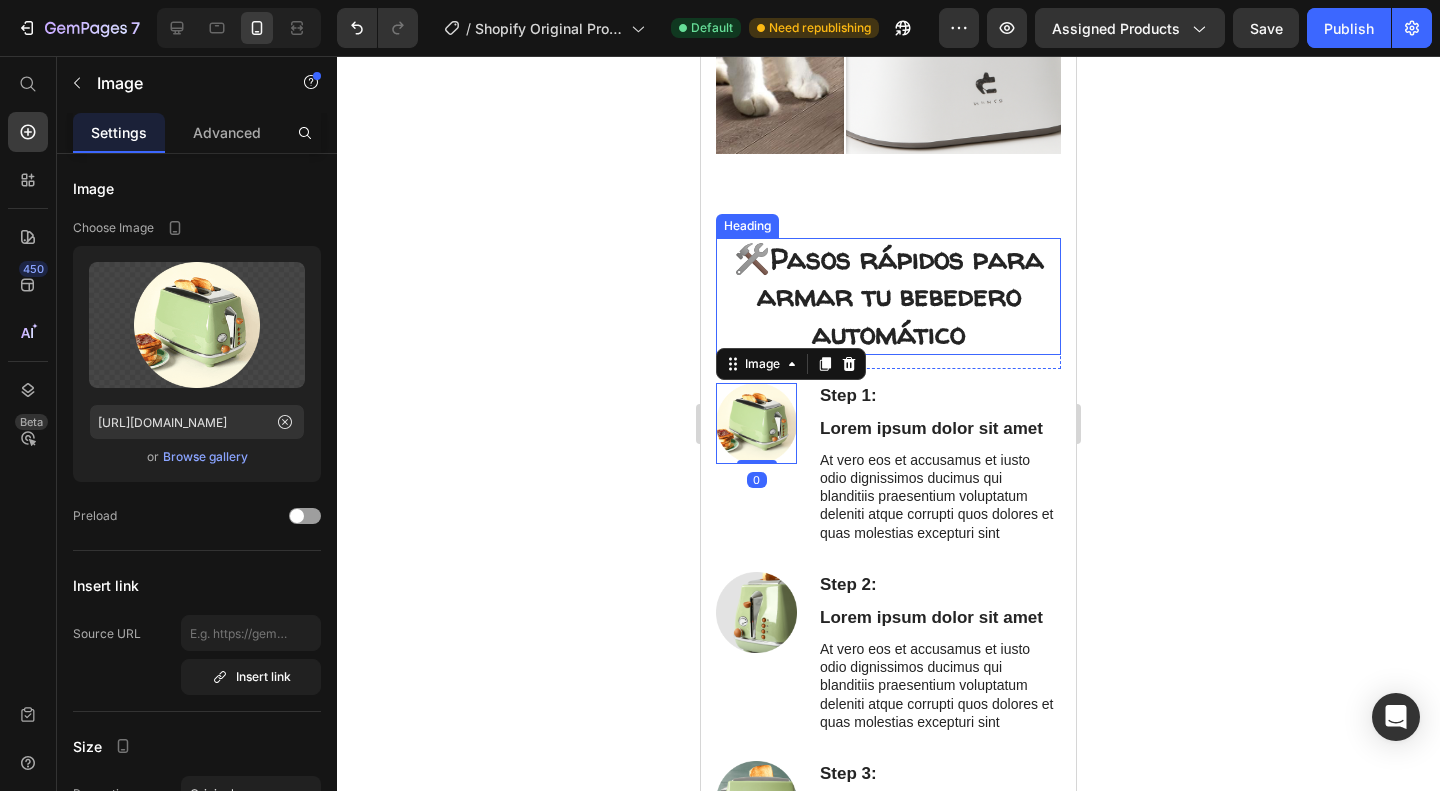 click on "Pasos rápidos para armar tu bebedero automático" at bounding box center (900, 295) 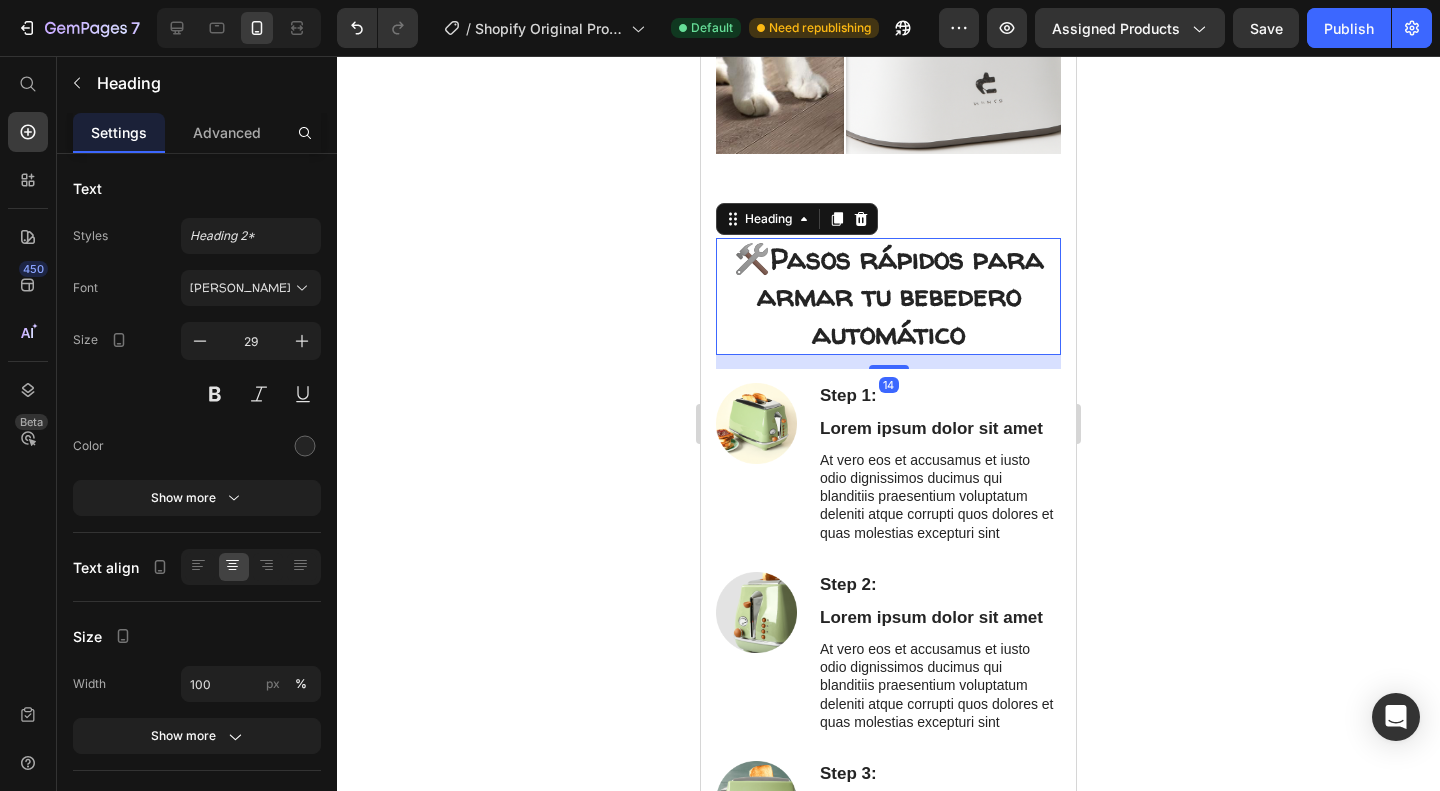 click on "Lorem ipsum dolor sit amet" at bounding box center [939, 429] 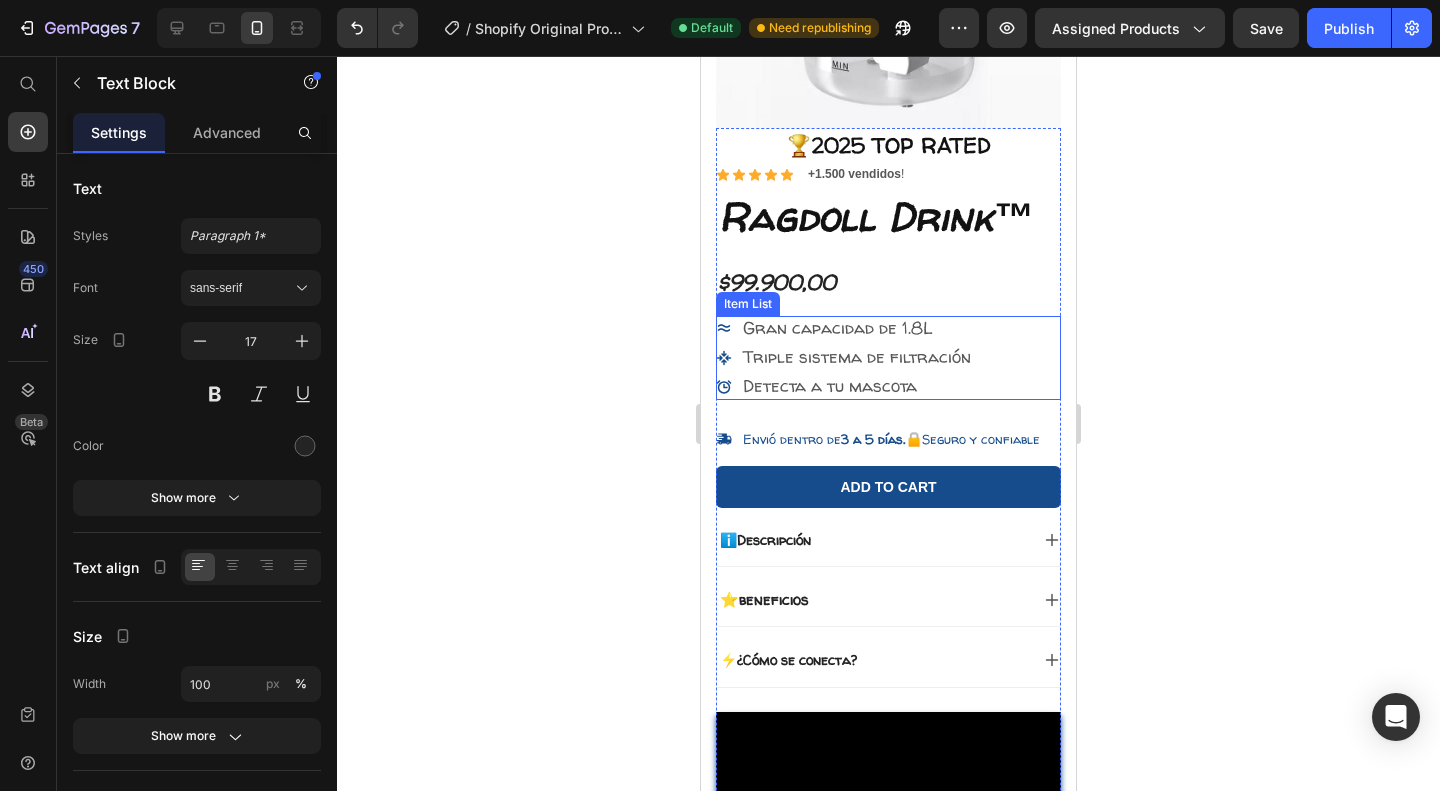 scroll, scrollTop: 356, scrollLeft: 0, axis: vertical 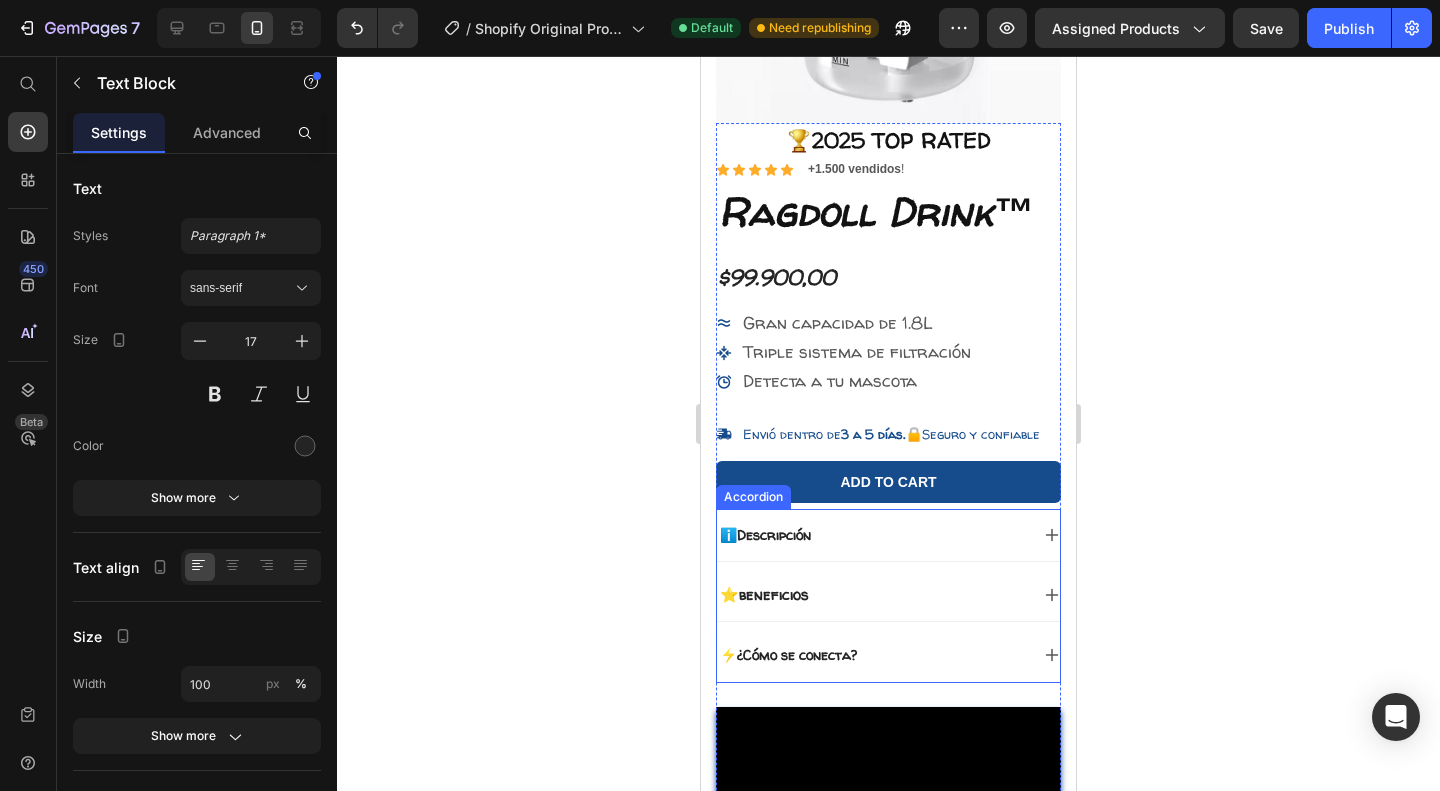 click on "ℹ️Descripción" at bounding box center (765, 534) 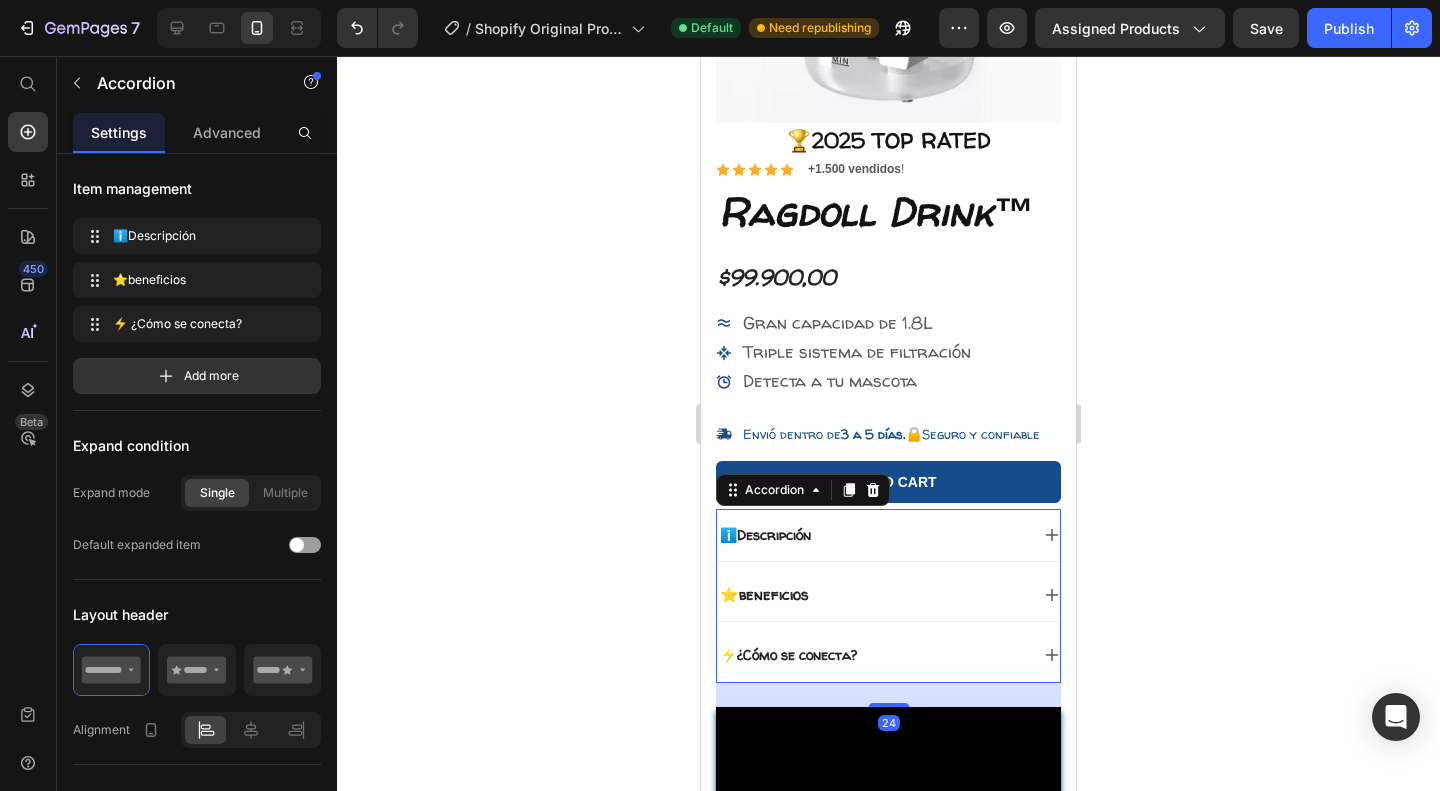click on "ℹ️Descripción" at bounding box center (872, 535) 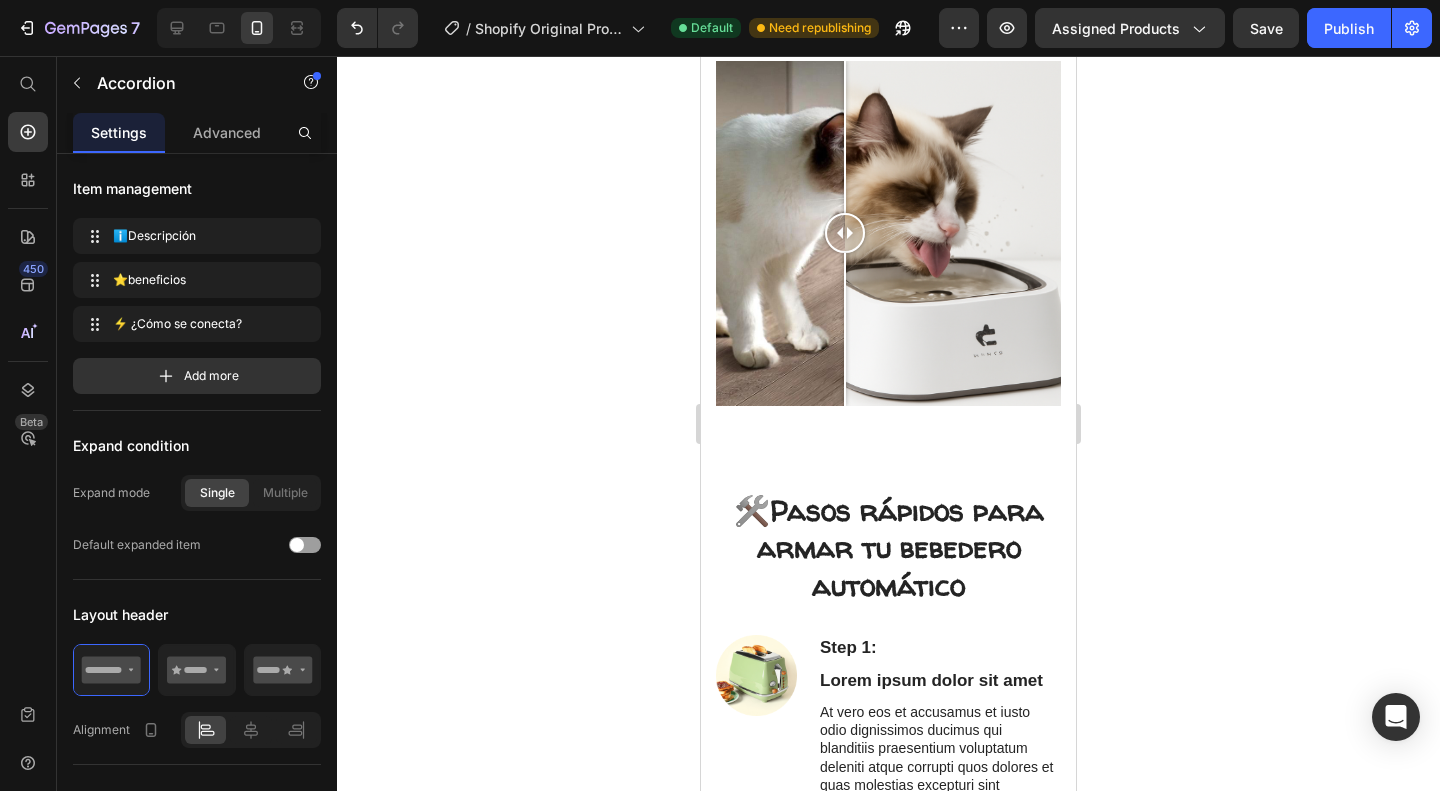 scroll, scrollTop: 1794, scrollLeft: 0, axis: vertical 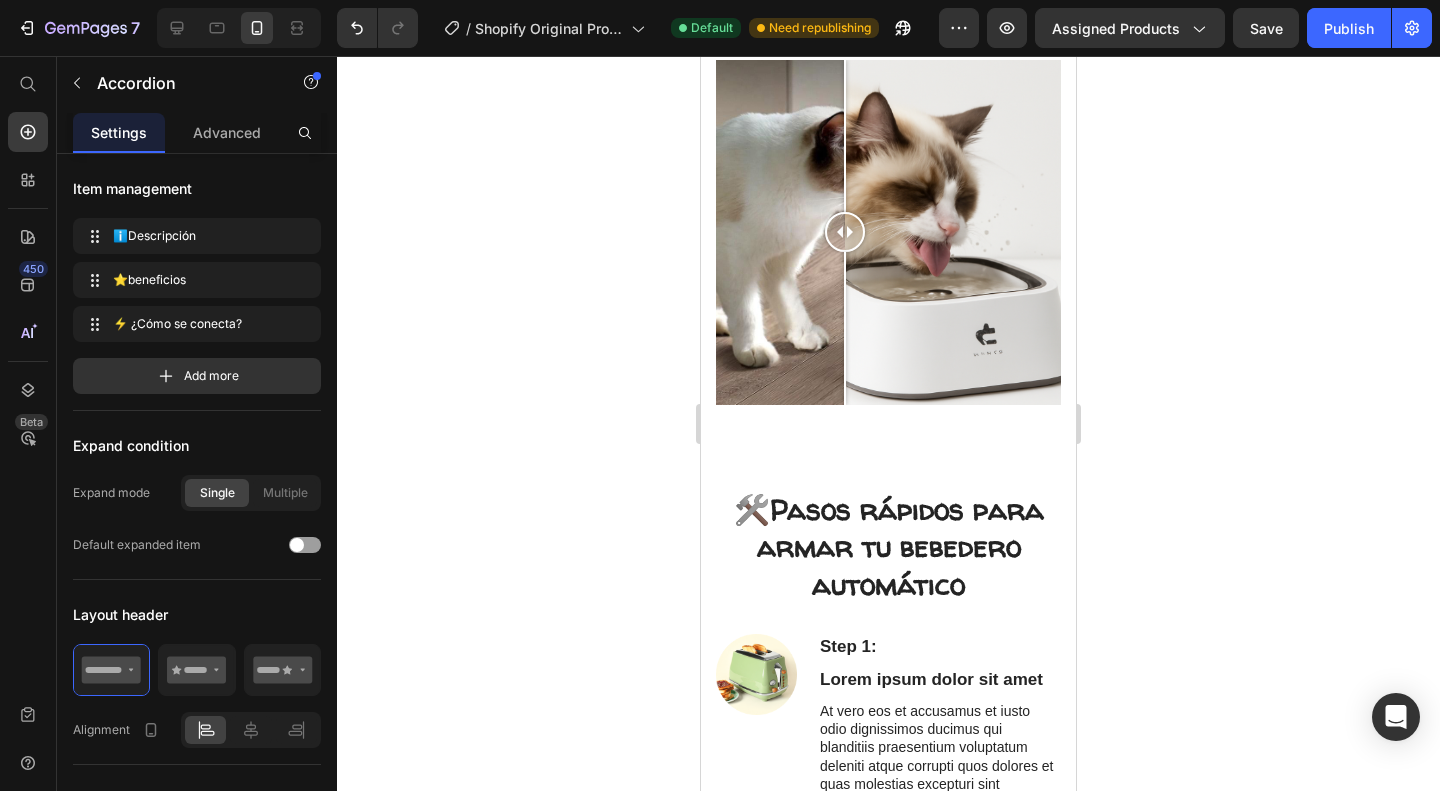 click on "Pasos rápidos para armar tu bebedero automático" at bounding box center (900, 546) 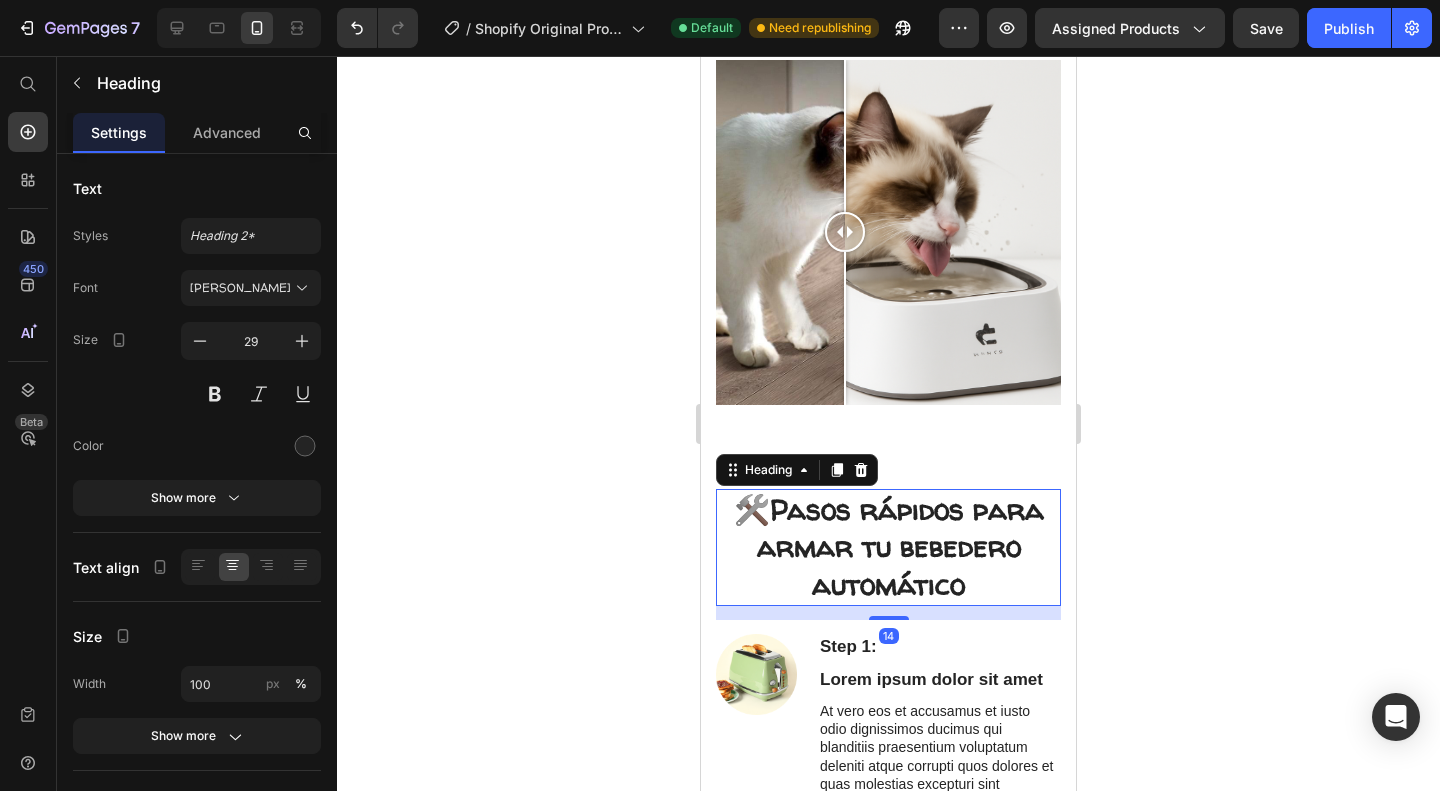 click on "🛠️  Pasos rápidos para armar tu bebedero automático" at bounding box center (888, 547) 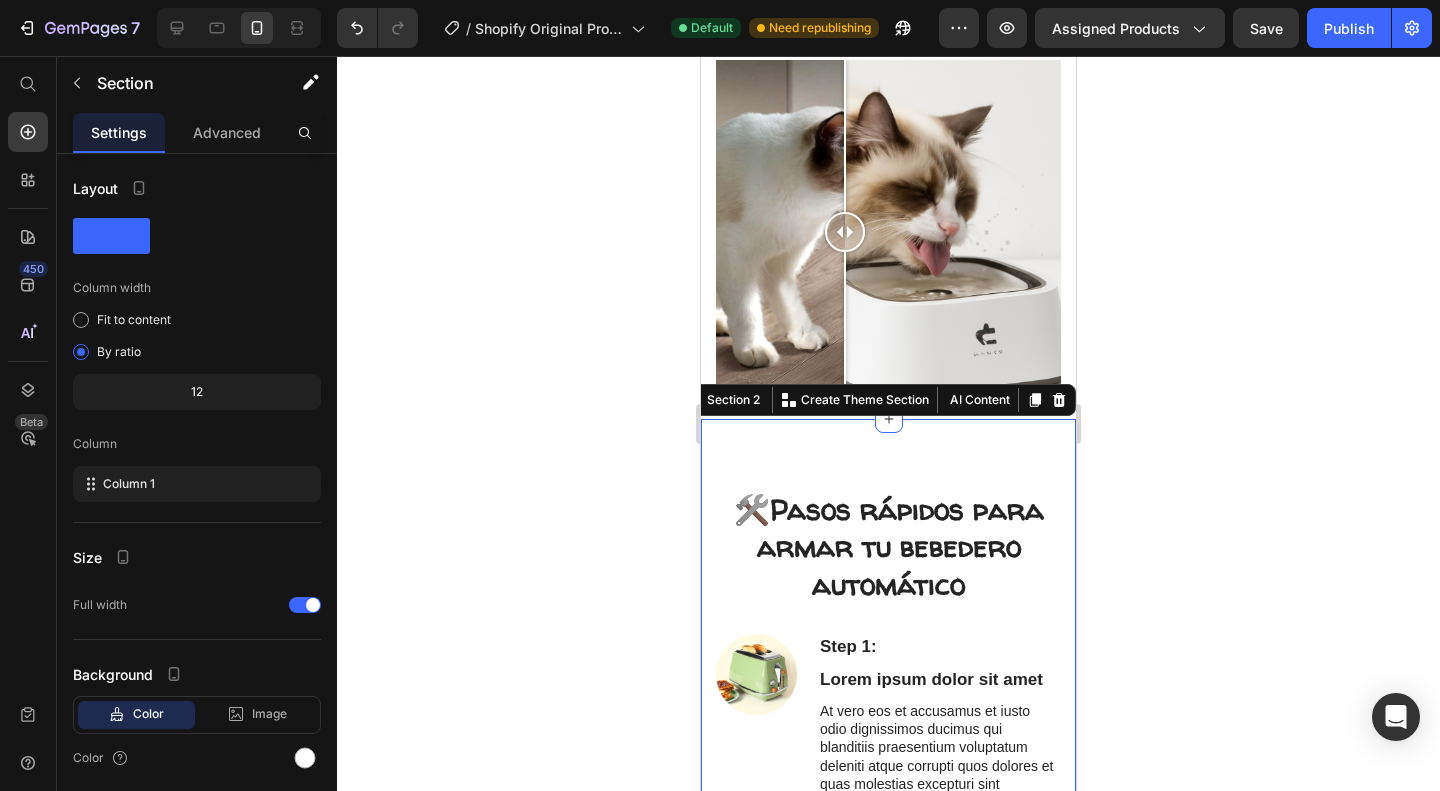 click on "🛠️  Pasos rápidos para armar tu bebedero automático Heading Row Step 1: Text Block Lorem ipsum dolor sit amet Text Block At vero eos et accusamus et iusto odio dignissimos ducimus qui blanditiis praesentium voluptatum deleniti atque corrupti quos [PERSON_NAME] et quas molestias excepturi sint Text Block Image Row Image Step 2: Text Block Lorem ipsum dolor sit amet Text Block At vero eos et accusamus et iusto odio dignissimos ducimus qui blanditiis praesentium voluptatum deleniti atque corrupti quos [PERSON_NAME] et quas molestias excepturi sint Text Block Row Step 3: Text Block Lorem ipsum dolor sit amet Text Block At vero eos et accusamus et iusto odio dignissimos ducimus qui blanditiis praesentium voluptatum deleniti atque corrupti quos [PERSON_NAME] et quas molestias excepturi sint Text Block Image Row Image Step 4: Text Block Lorem ipsum dolor sit amet Text Block Text Block Row Step 5: Text Block Lorem ipsum dolor sit amet Text Block Text Block Image Row
Shop Now Button LIMITED TIME OFFER Text Block" at bounding box center (888, 1074) 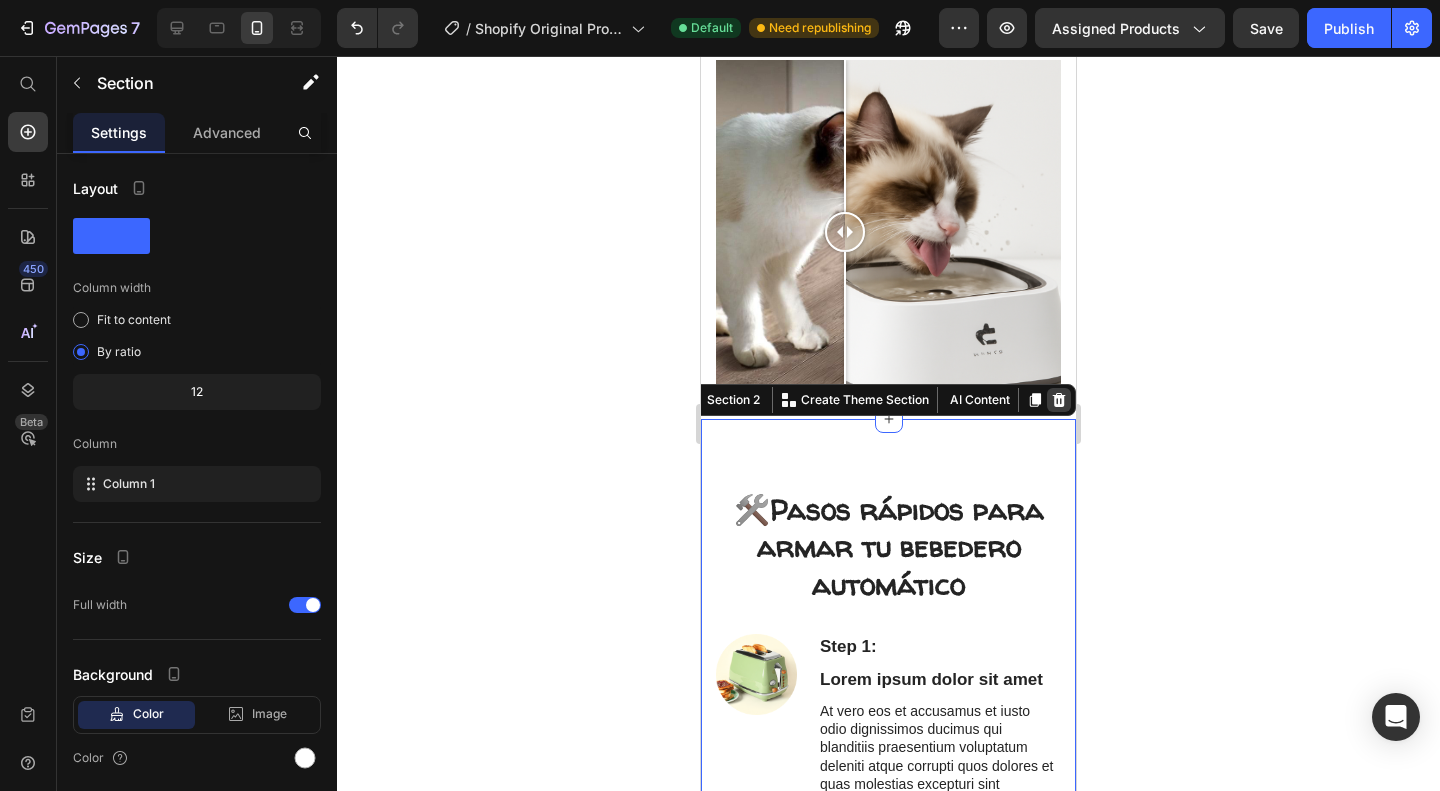 click at bounding box center [1059, 400] 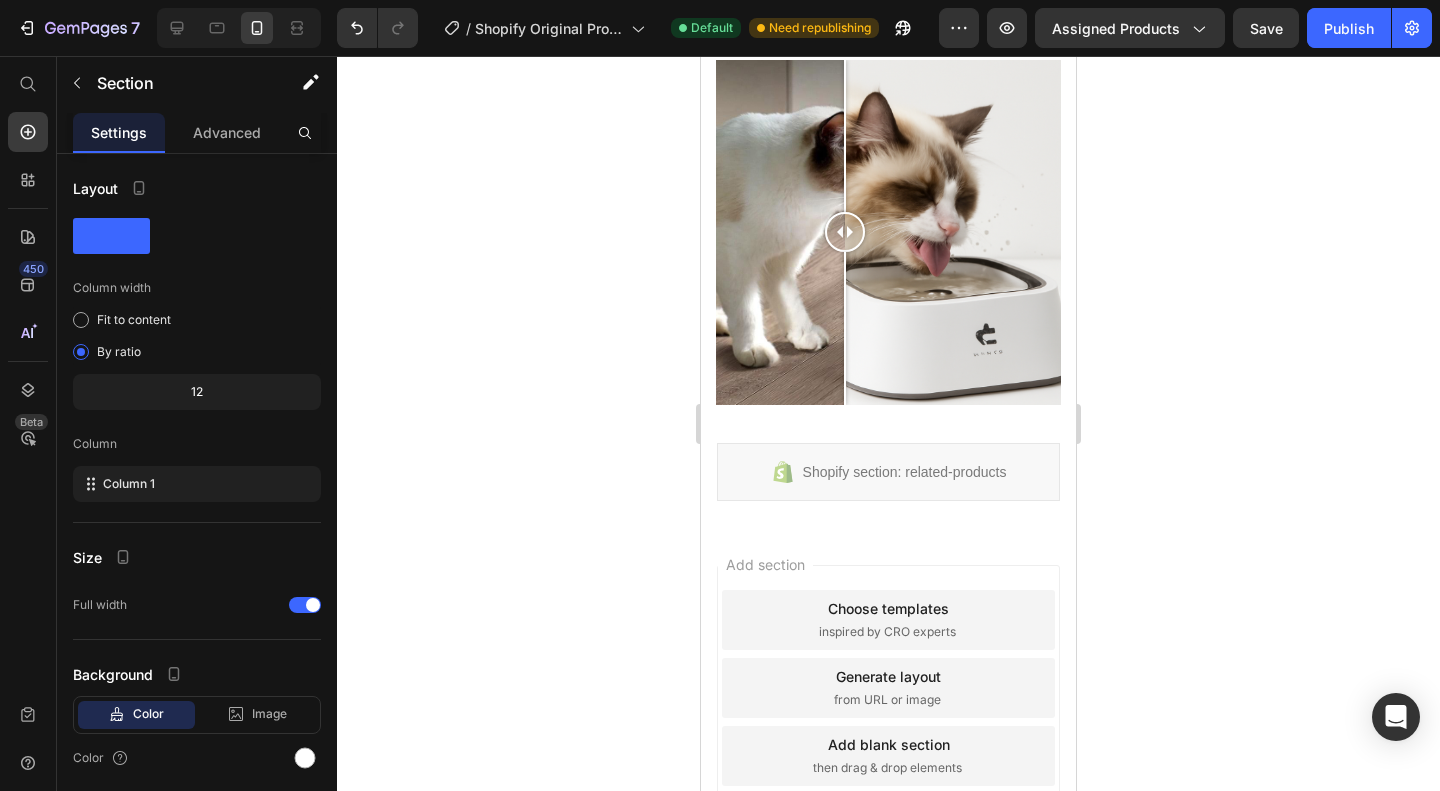 scroll, scrollTop: 1731, scrollLeft: 0, axis: vertical 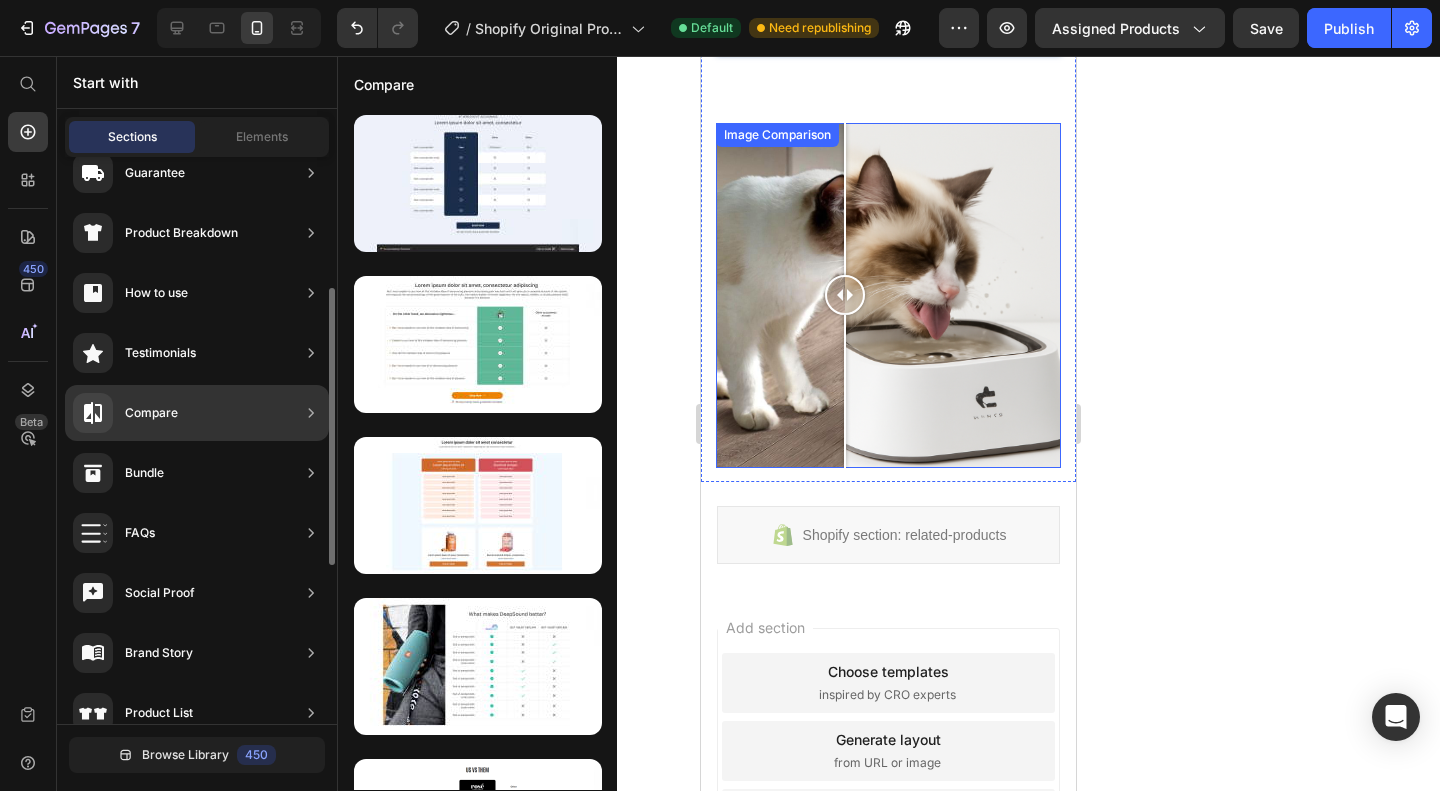 click on "Compare" 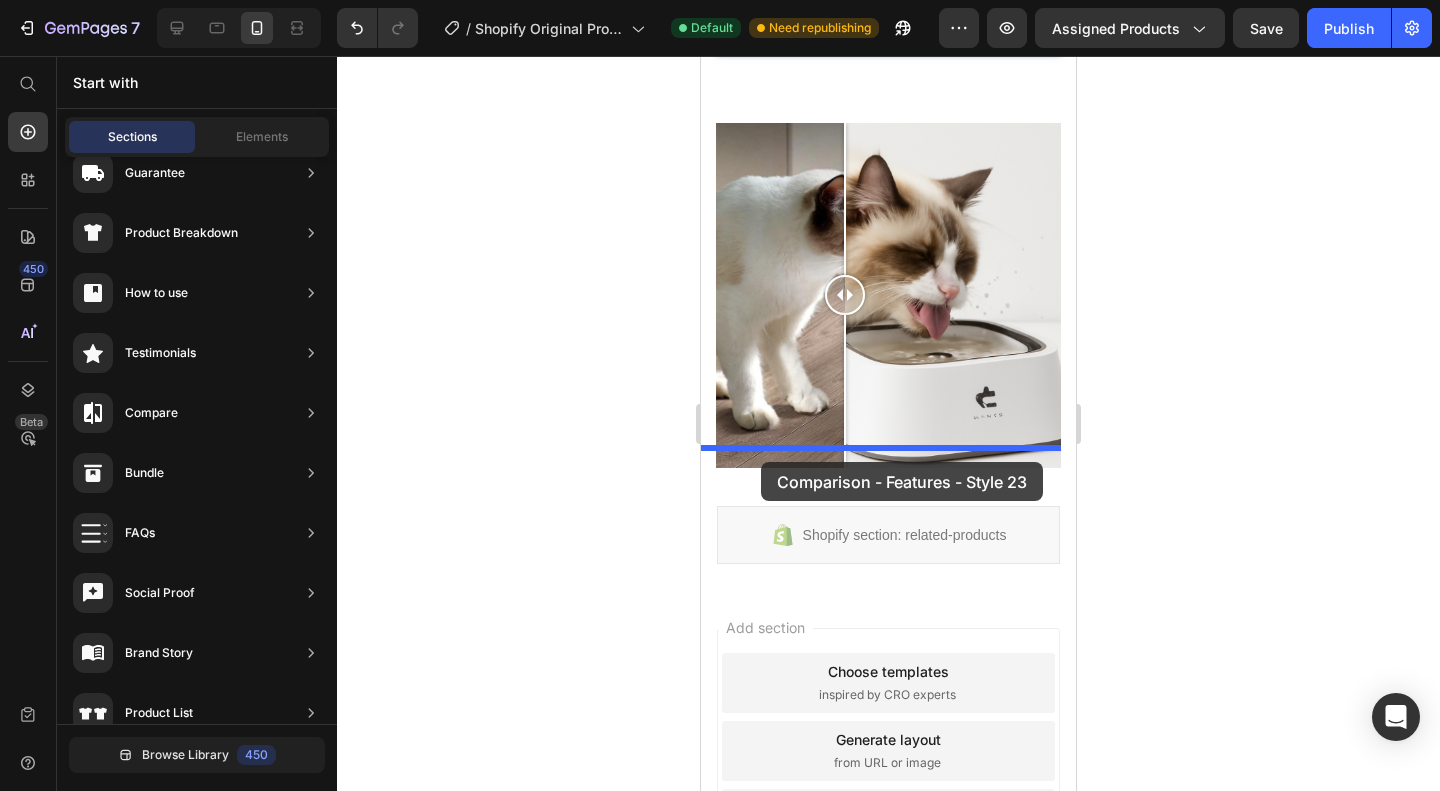 drag, startPoint x: 1141, startPoint y: 415, endPoint x: 761, endPoint y: 461, distance: 382.77408 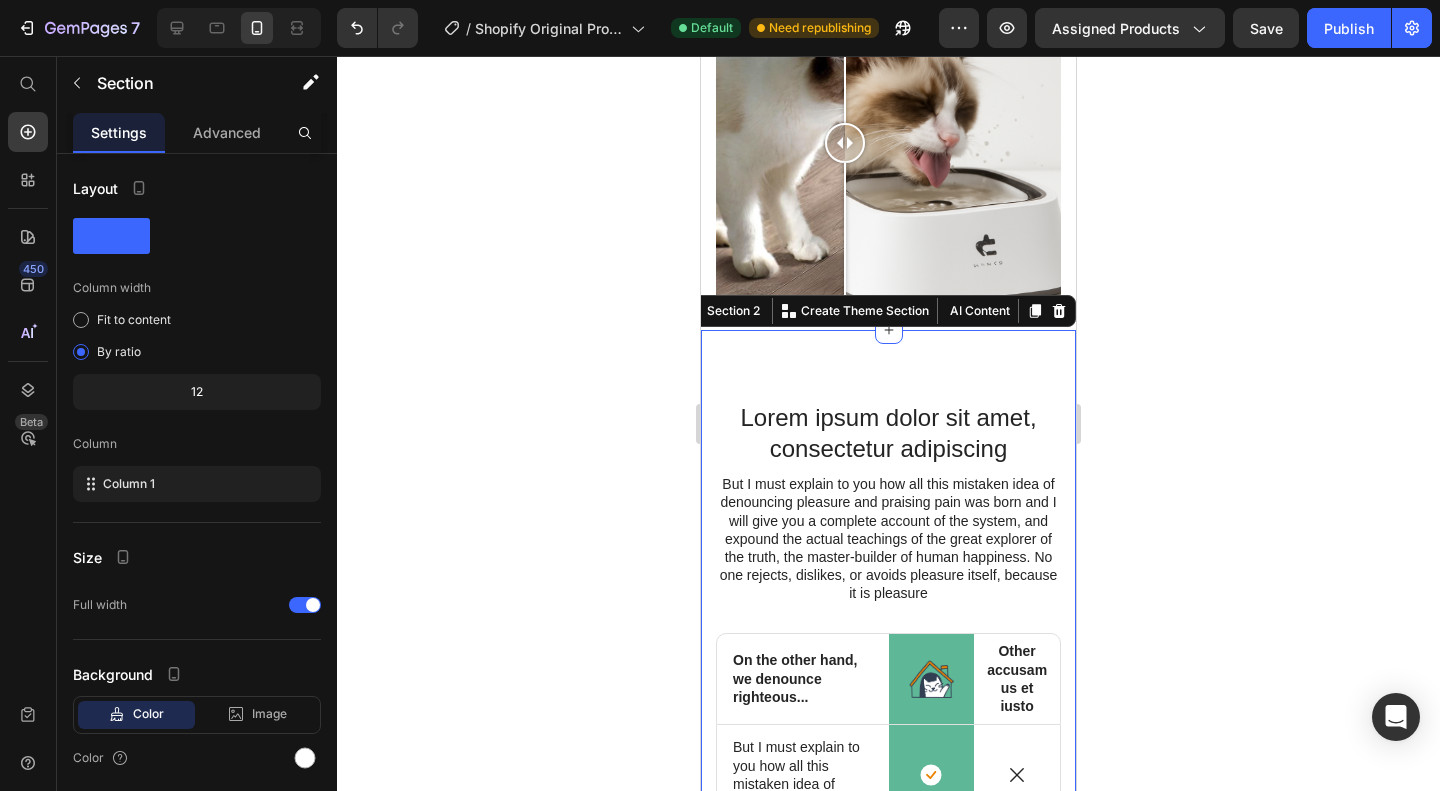 scroll, scrollTop: 2052, scrollLeft: 0, axis: vertical 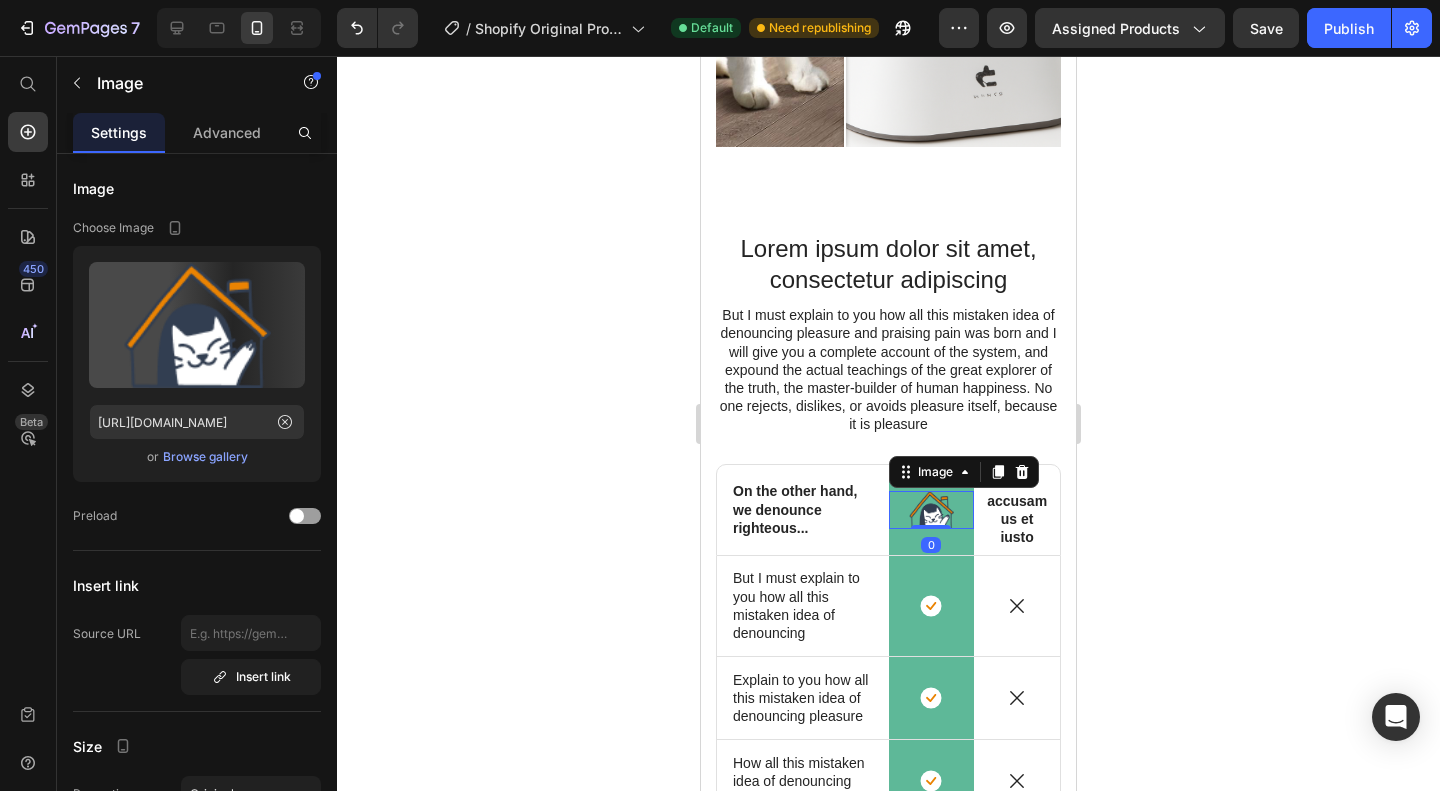 click at bounding box center [932, 510] 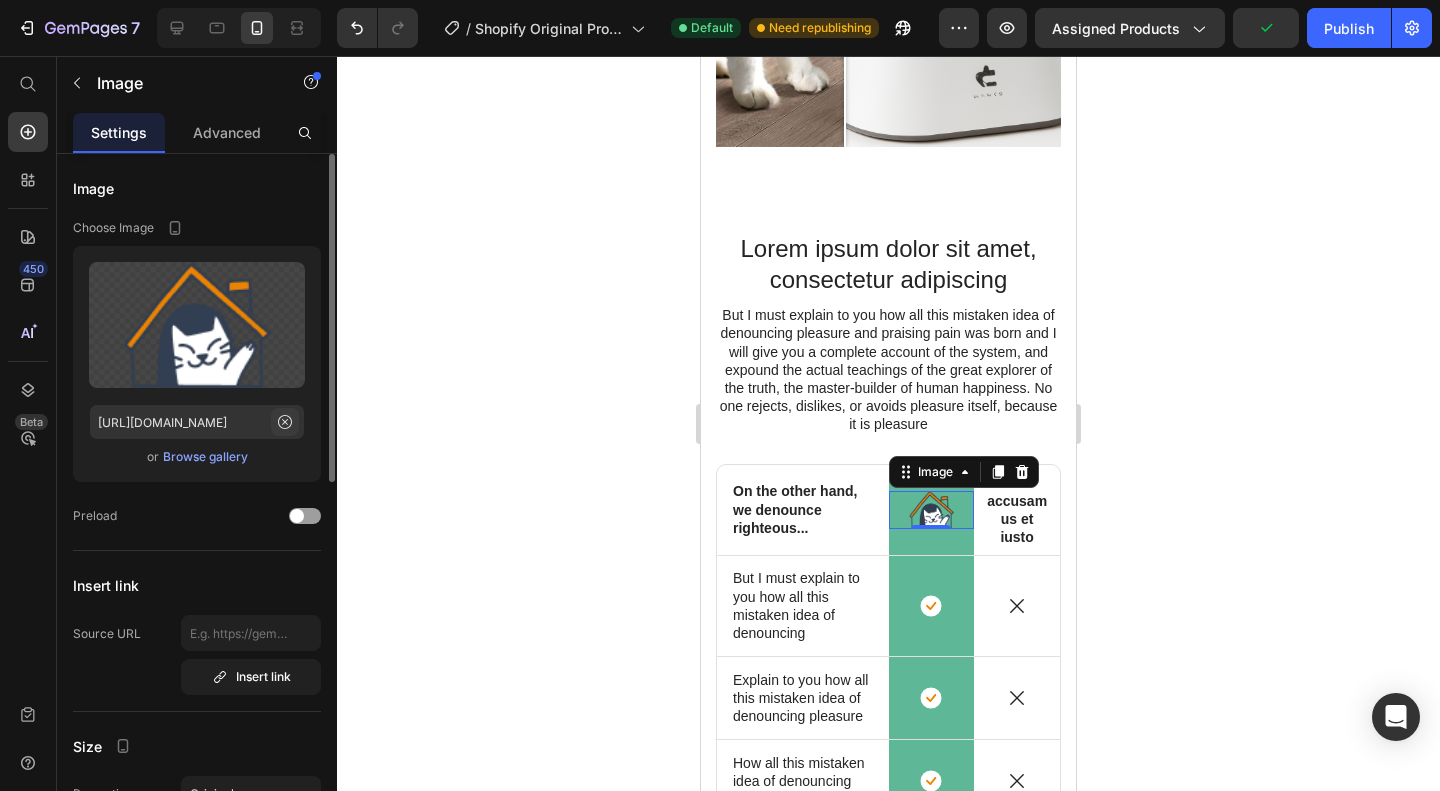 click 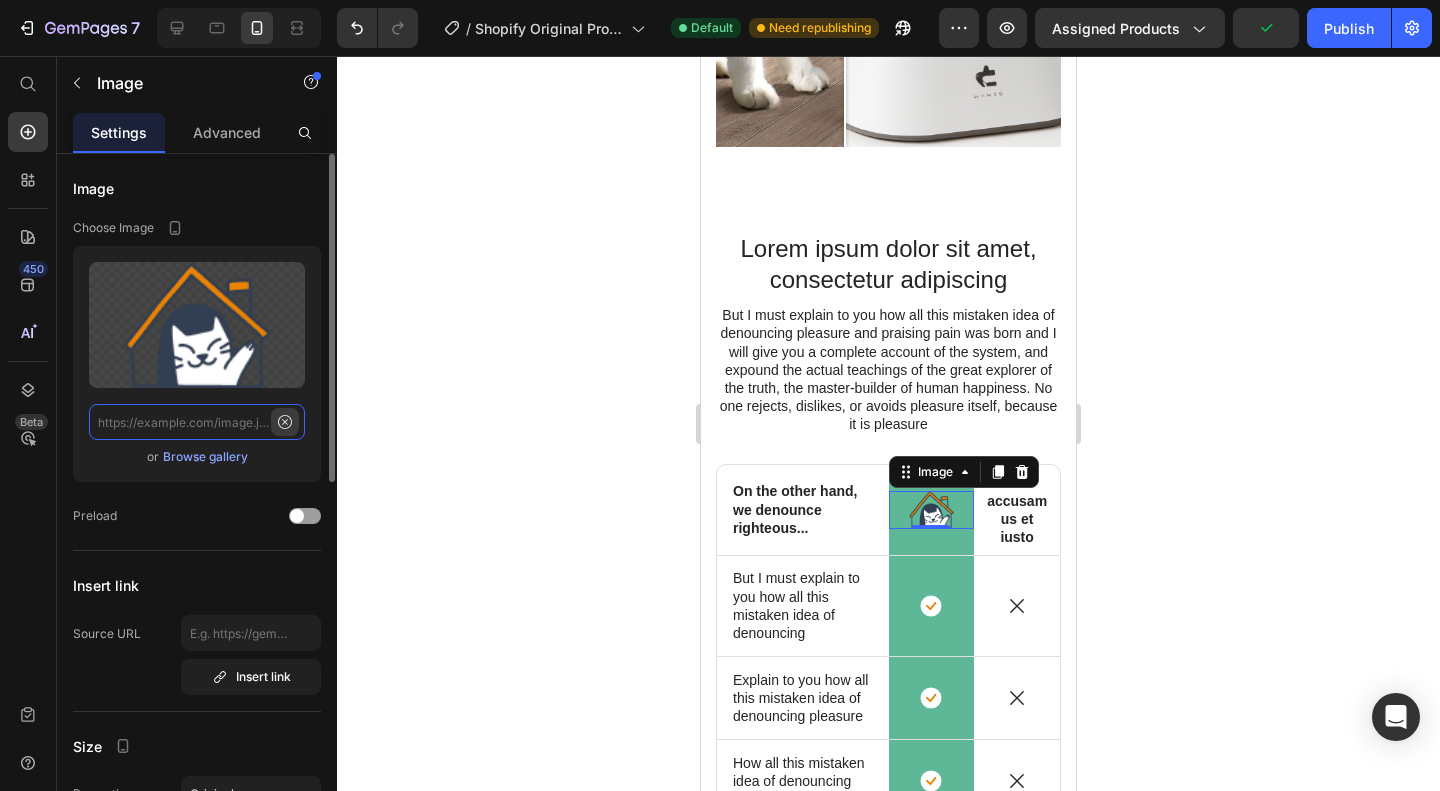 scroll, scrollTop: 0, scrollLeft: 0, axis: both 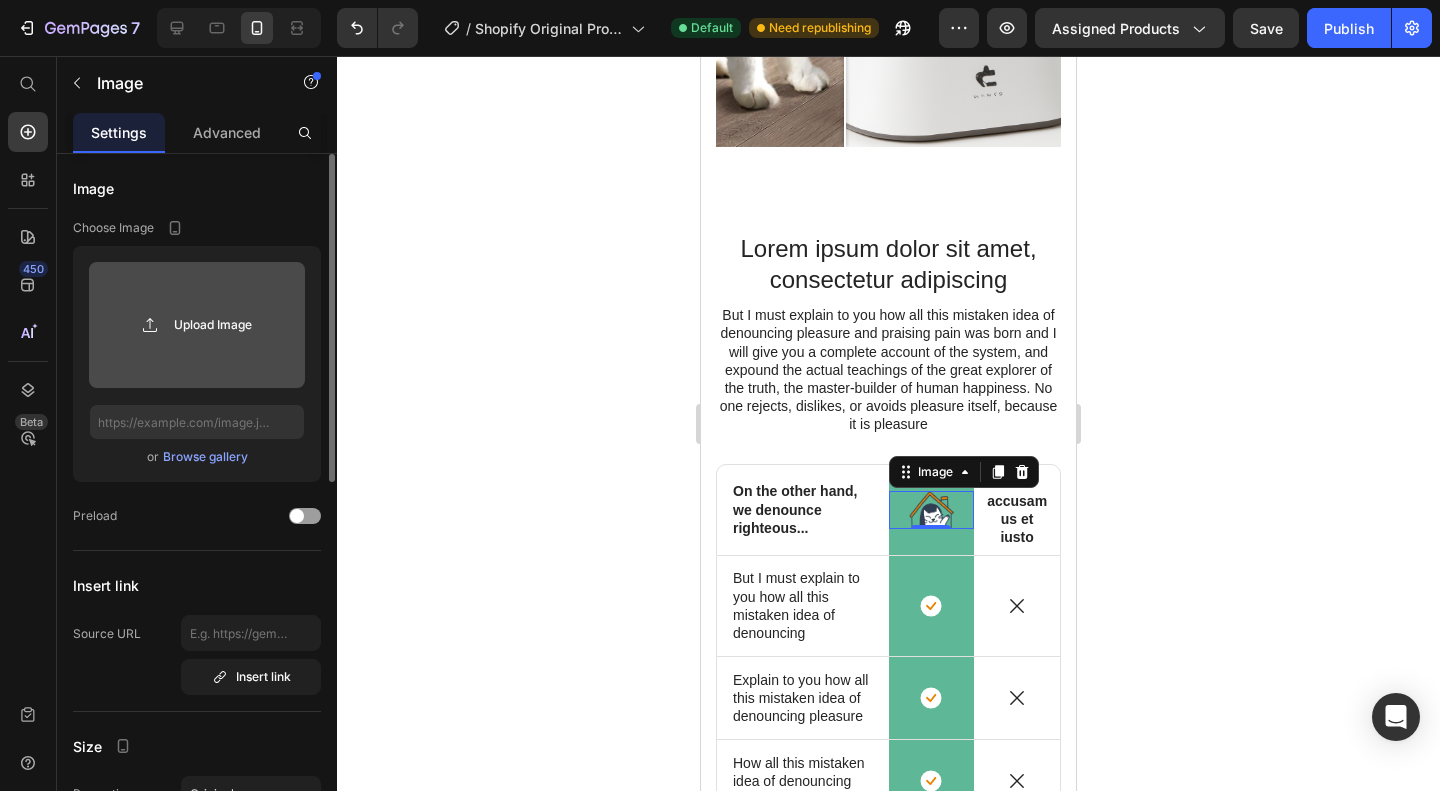 click 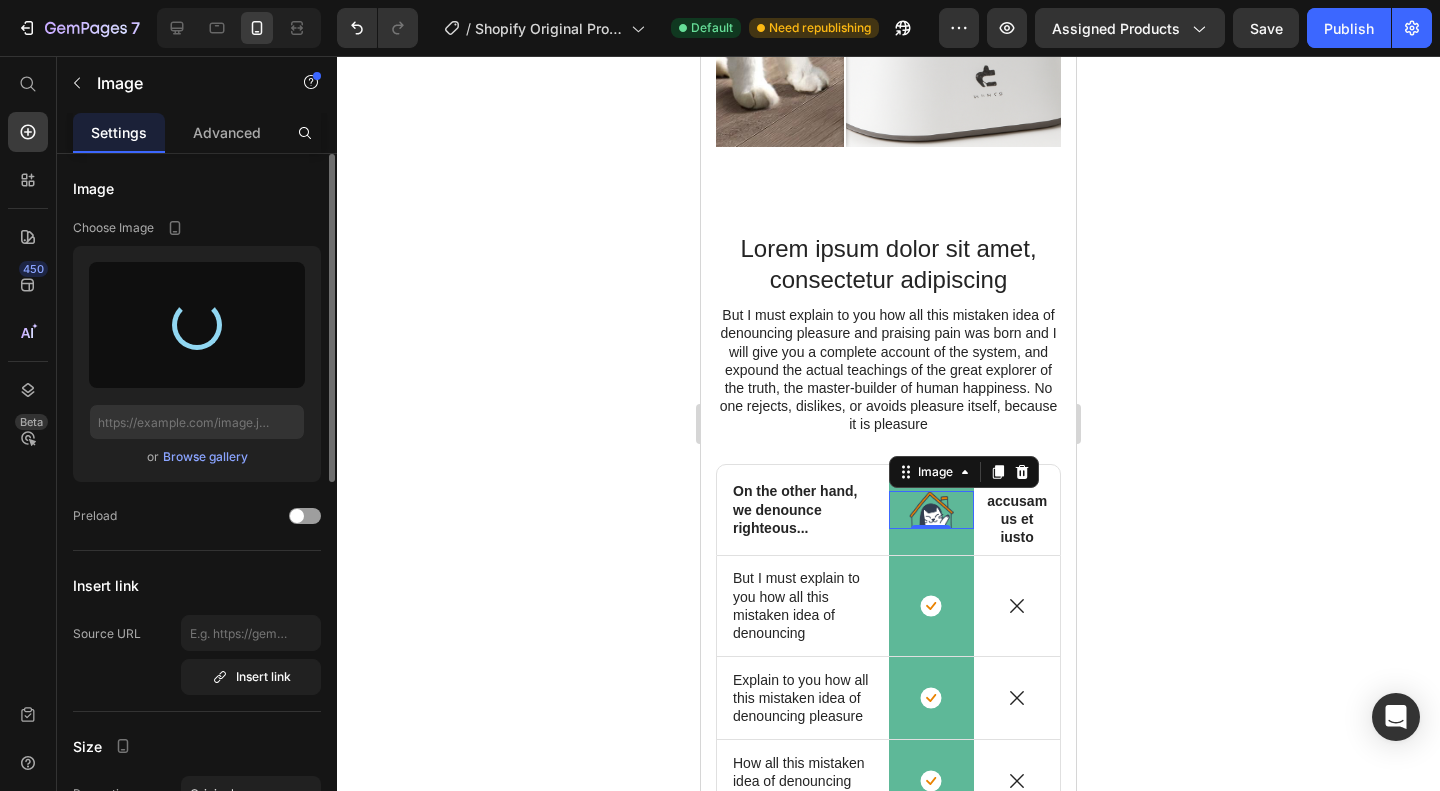 type on "[URL][DOMAIN_NAME]" 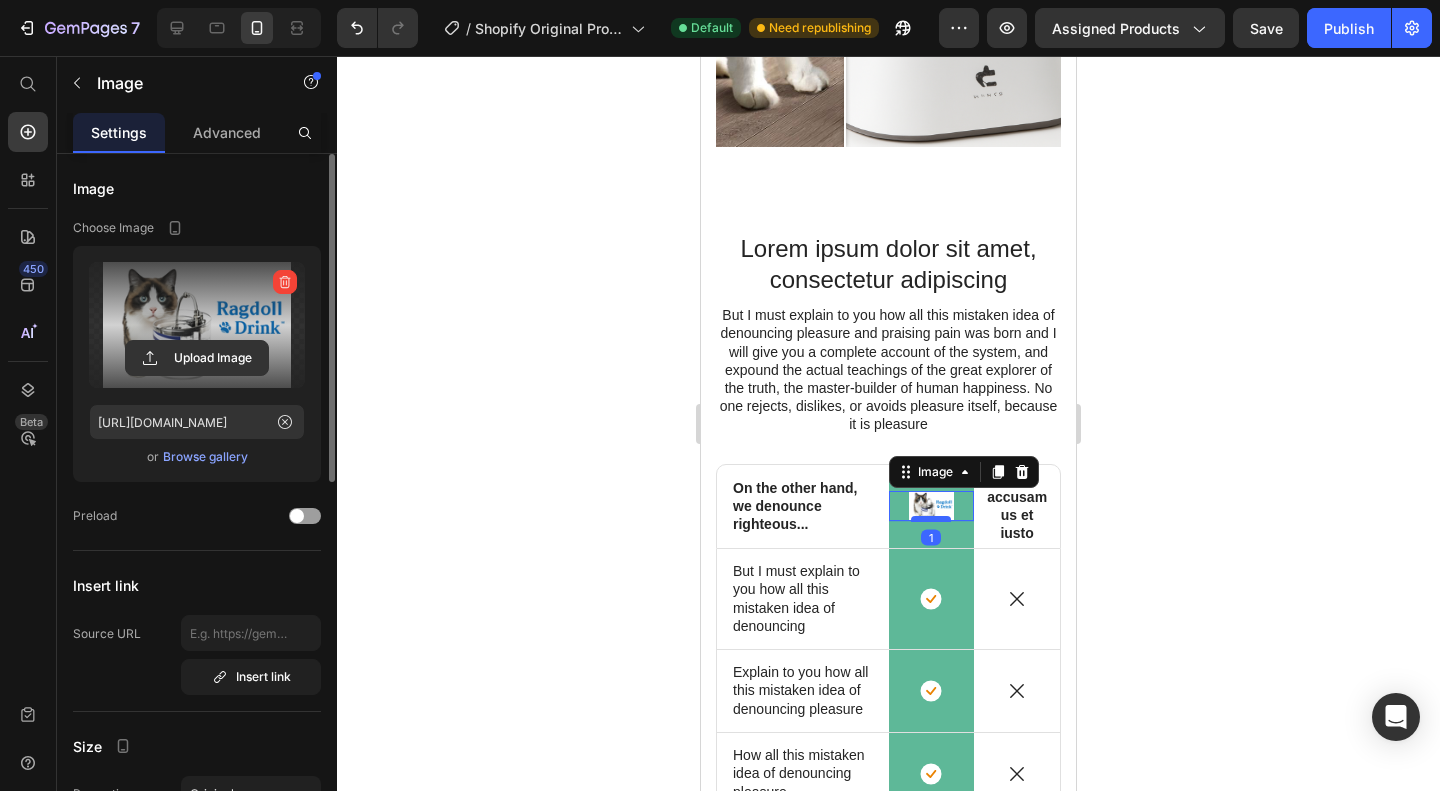 click at bounding box center [931, 519] 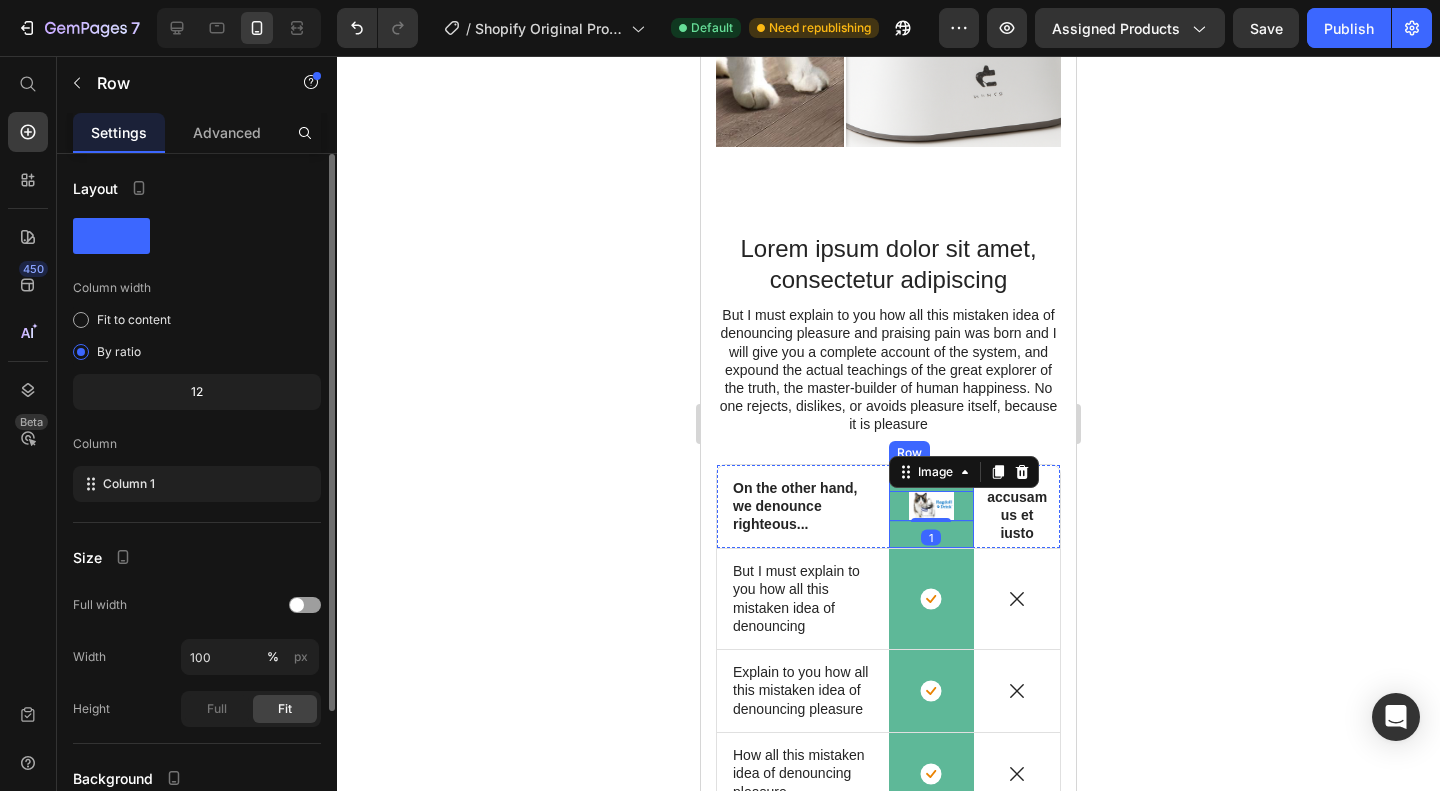 click on "Image   1 Row" at bounding box center [932, 506] 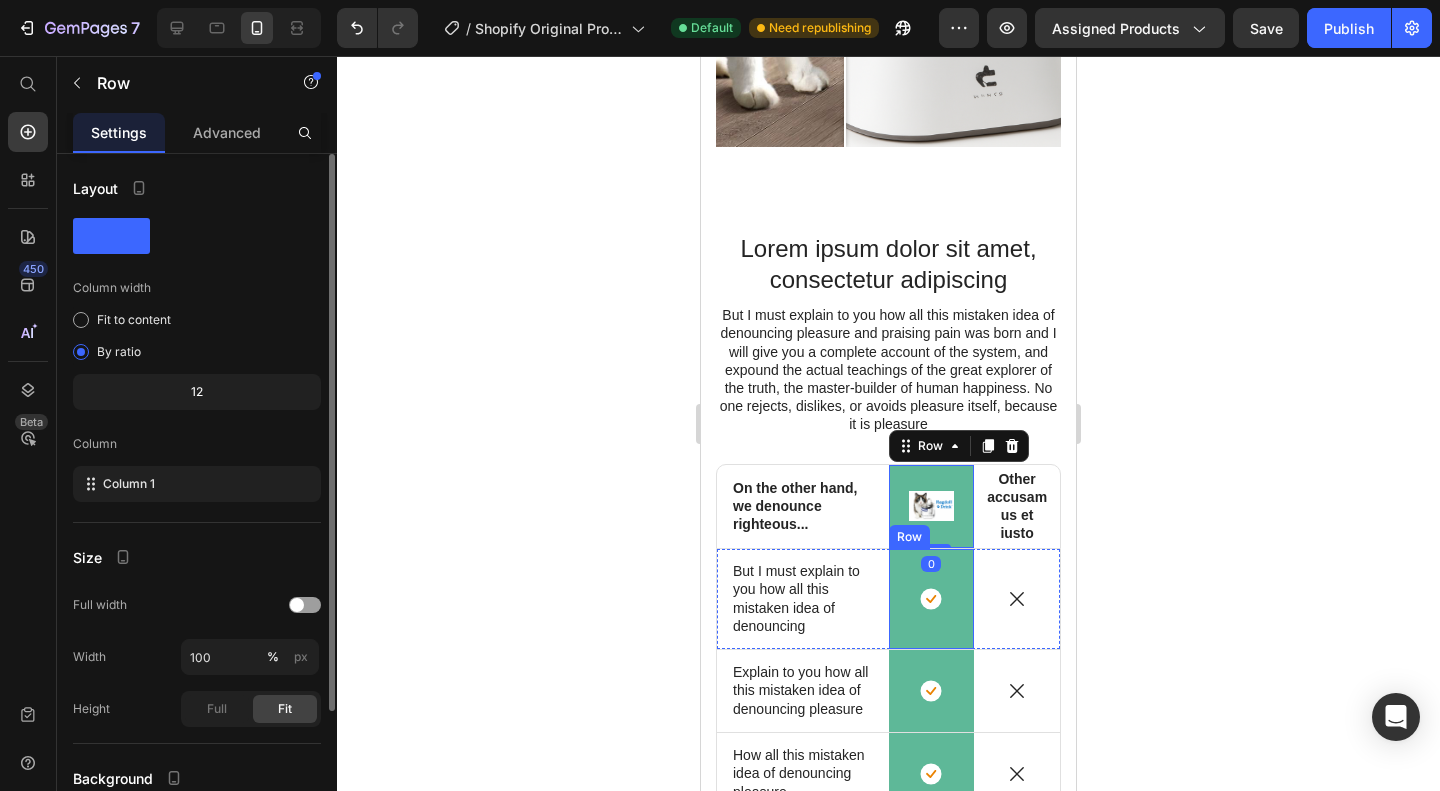 click on "Icon Row" at bounding box center (932, 599) 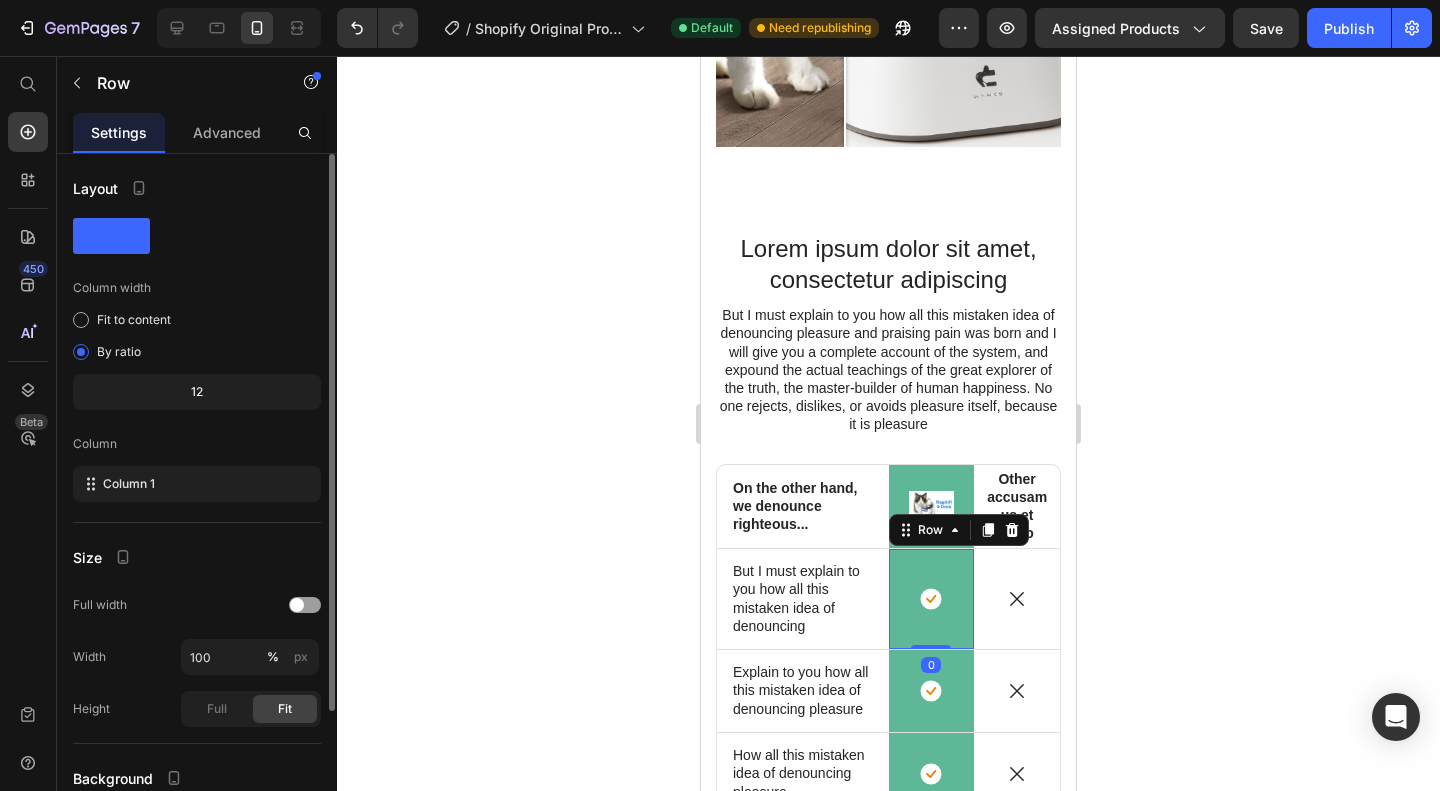click on "Icon Row   0" at bounding box center (932, 599) 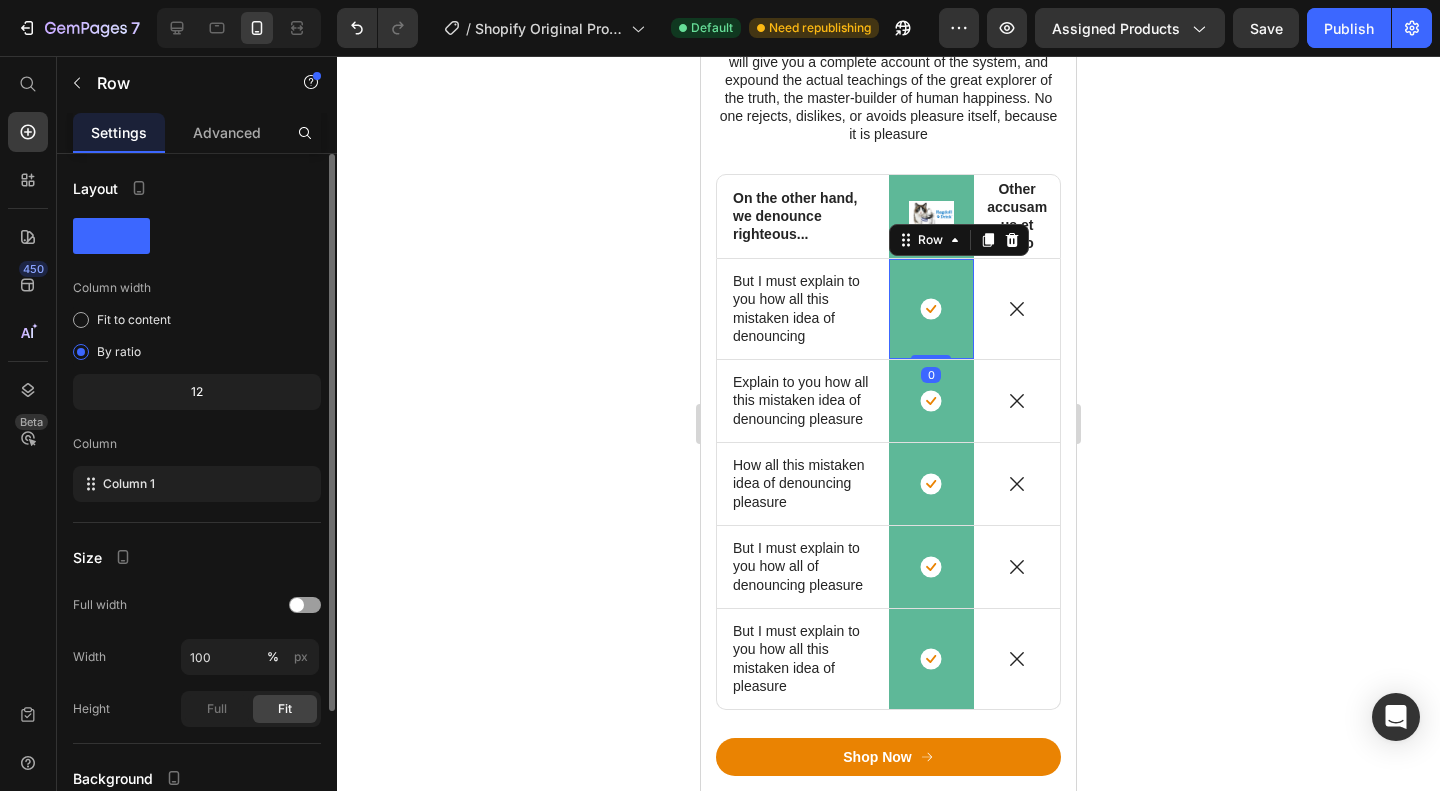 scroll, scrollTop: 2364, scrollLeft: 0, axis: vertical 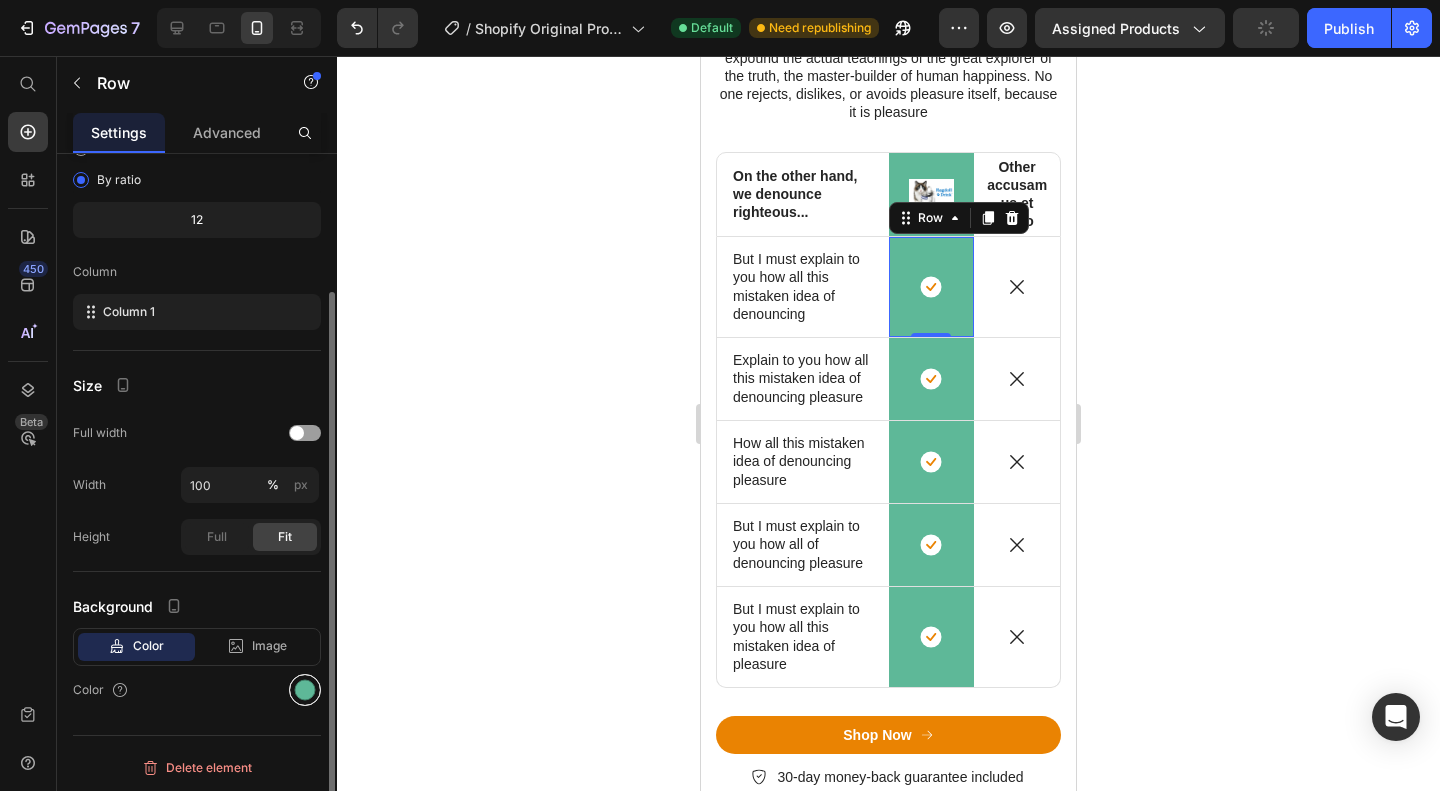 click at bounding box center [305, 690] 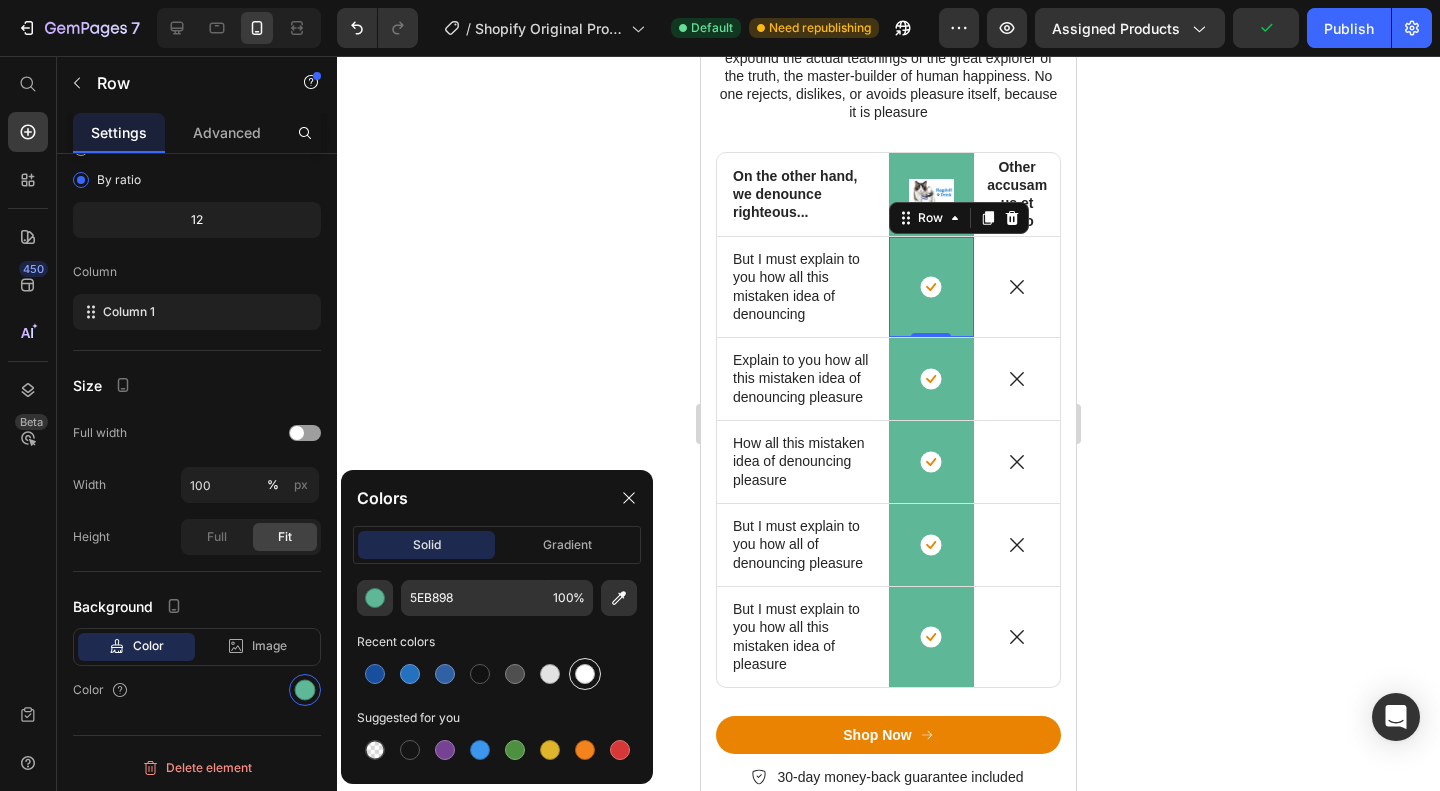 click at bounding box center (585, 674) 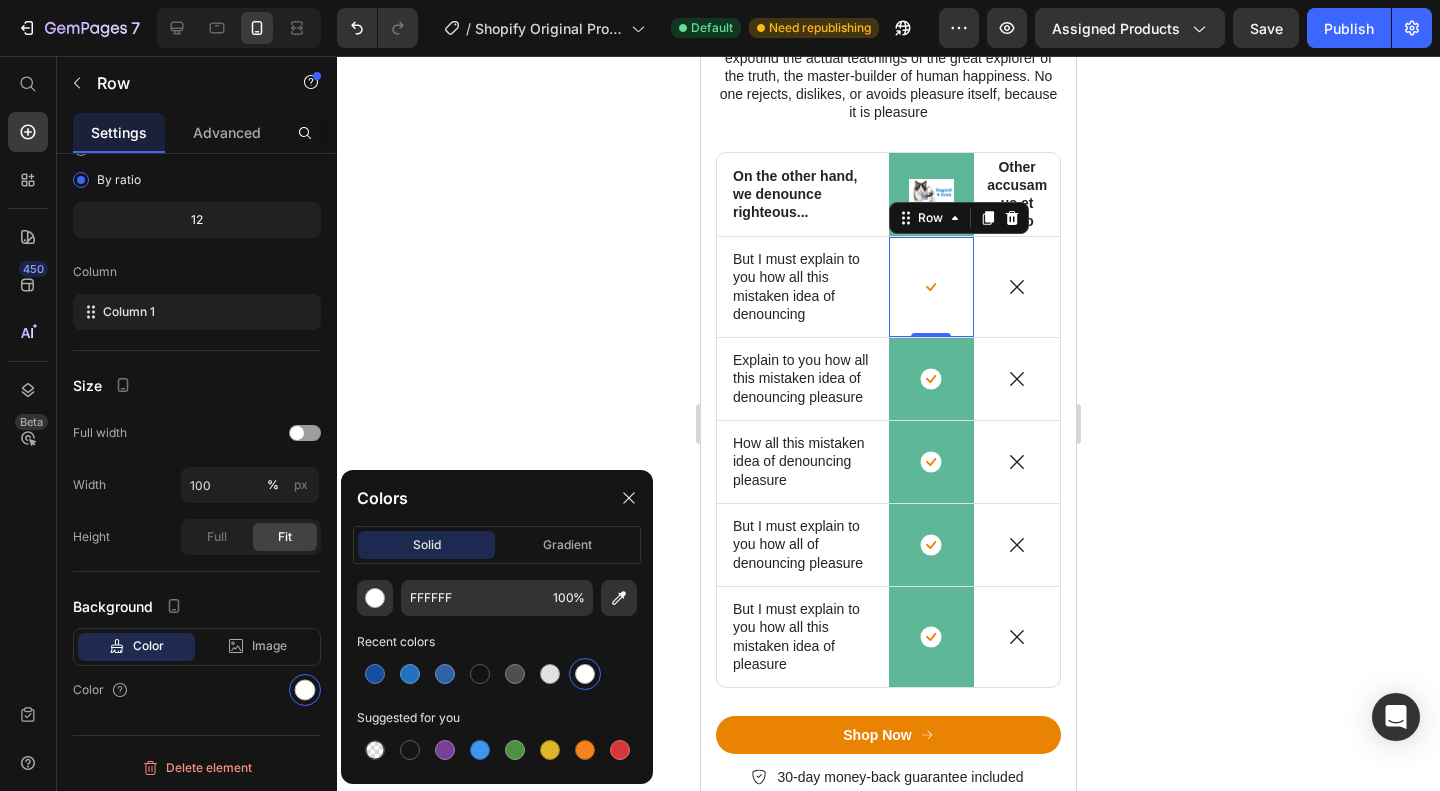 click at bounding box center [585, 674] 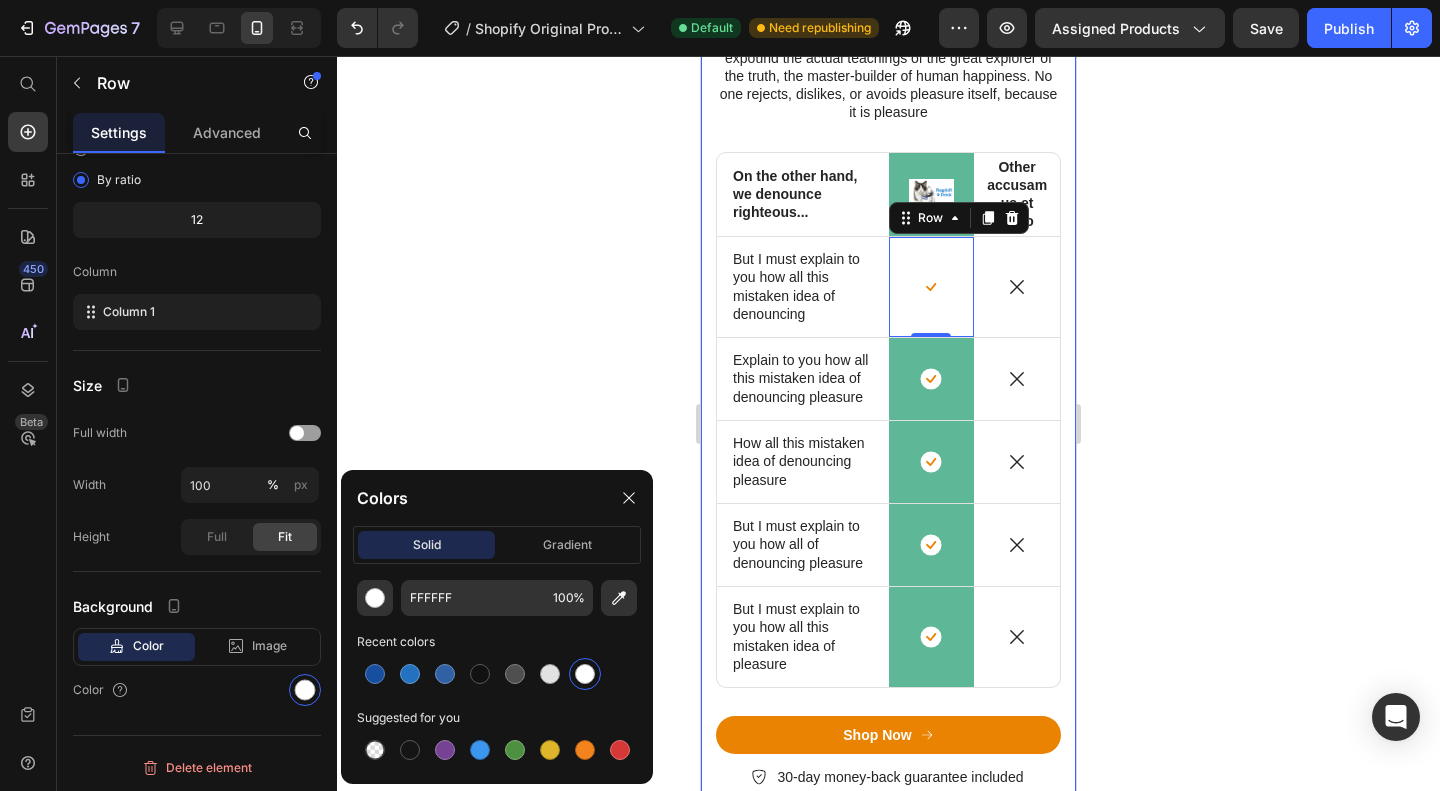 click at bounding box center (585, 674) 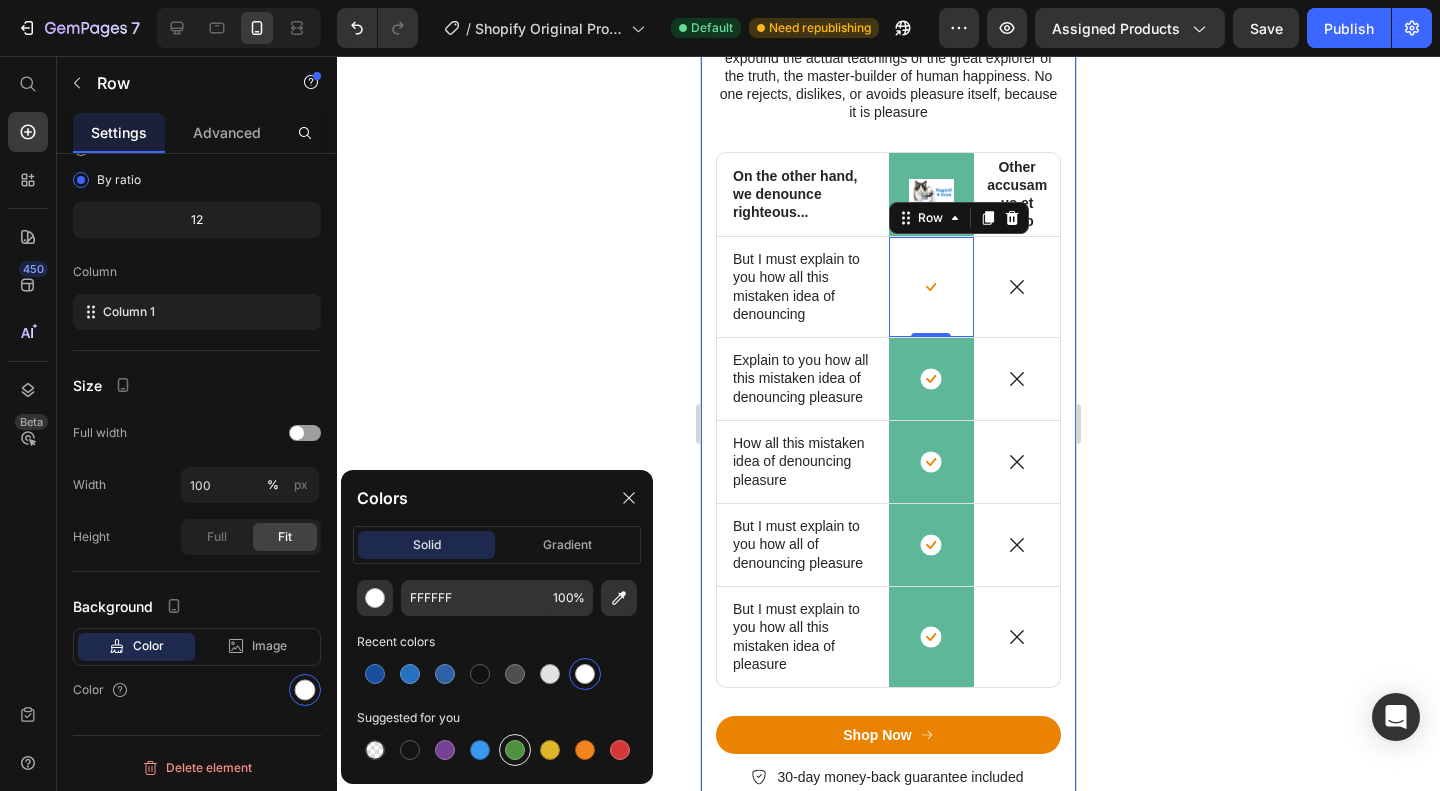 click at bounding box center [515, 750] 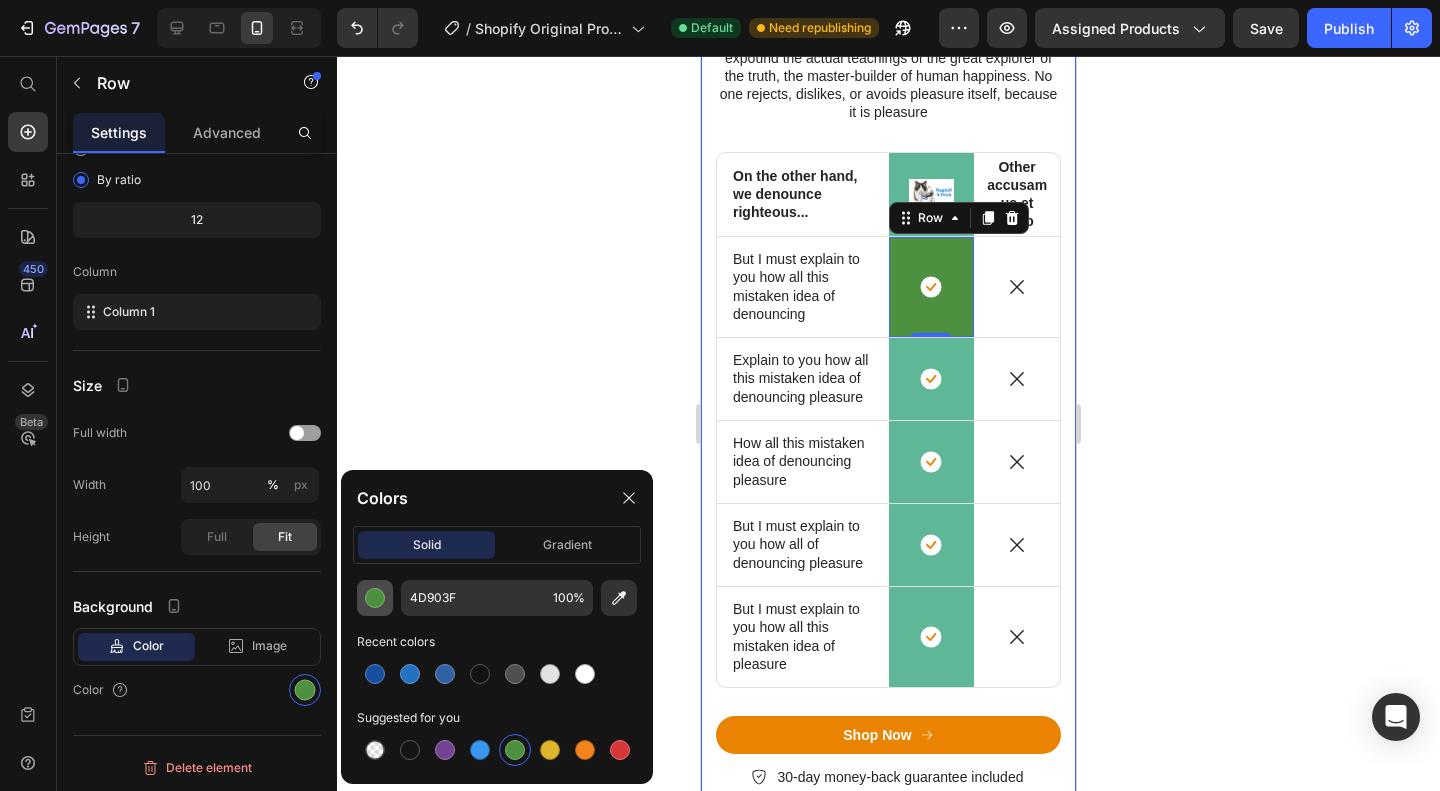 click at bounding box center [375, 598] 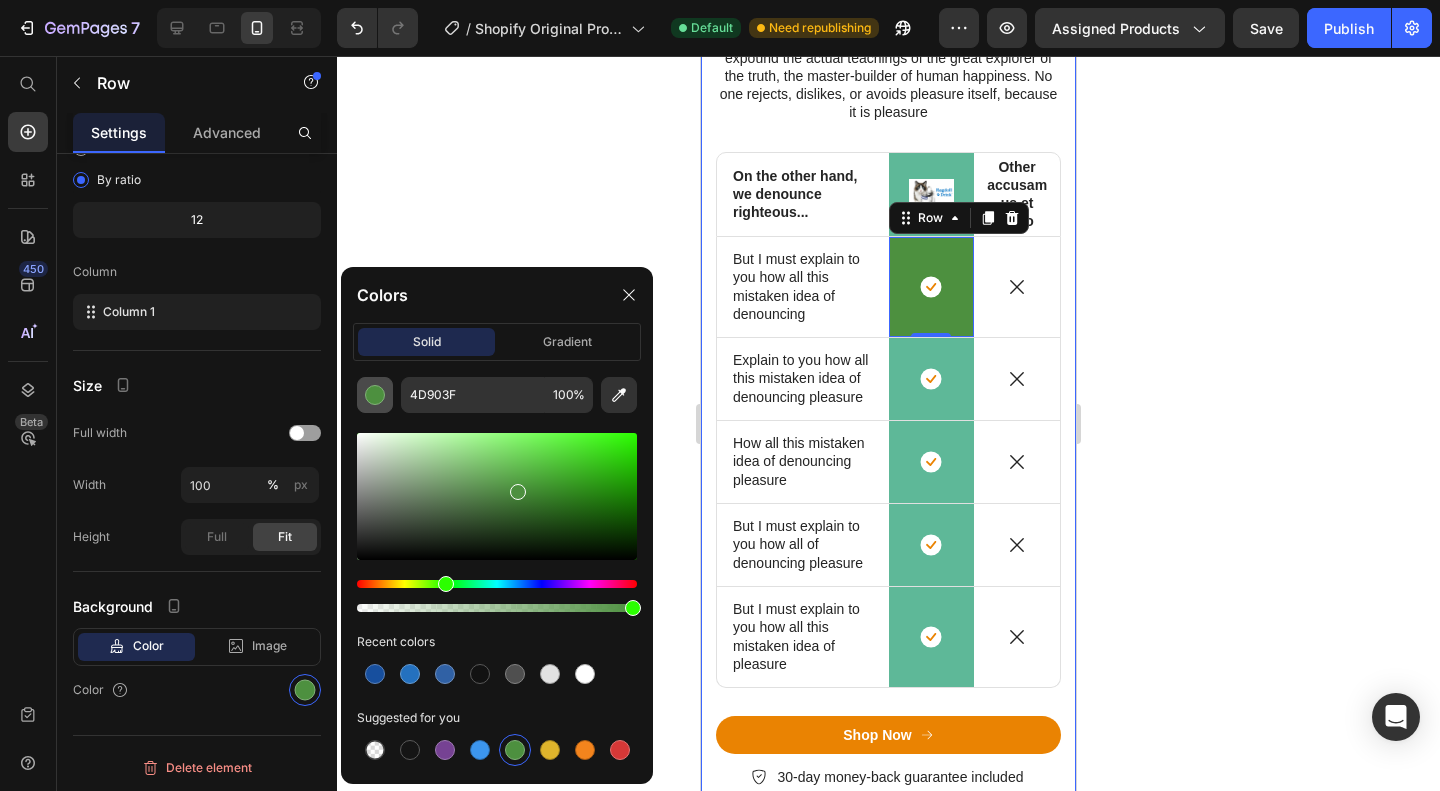 click at bounding box center [375, 395] 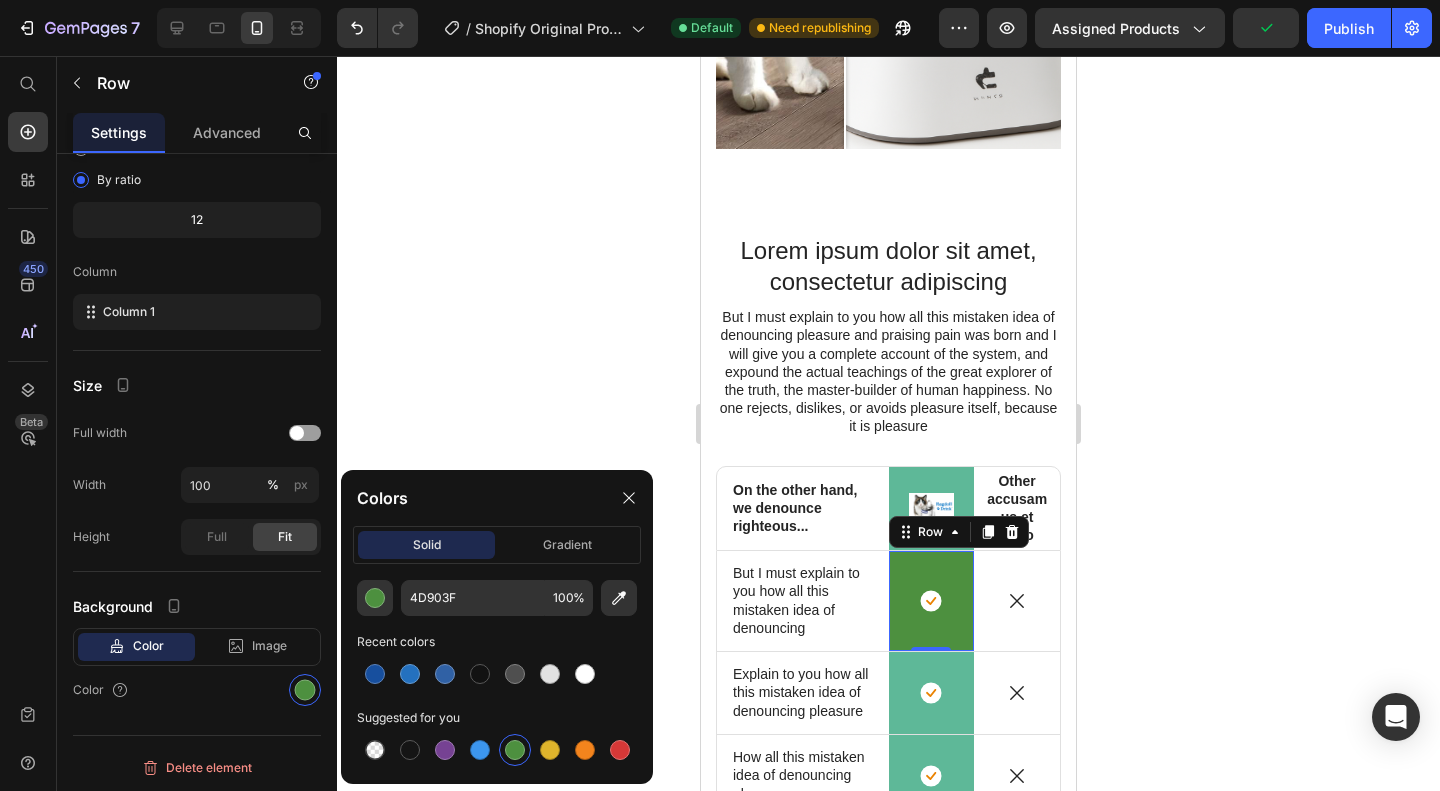 scroll, scrollTop: 2042, scrollLeft: 0, axis: vertical 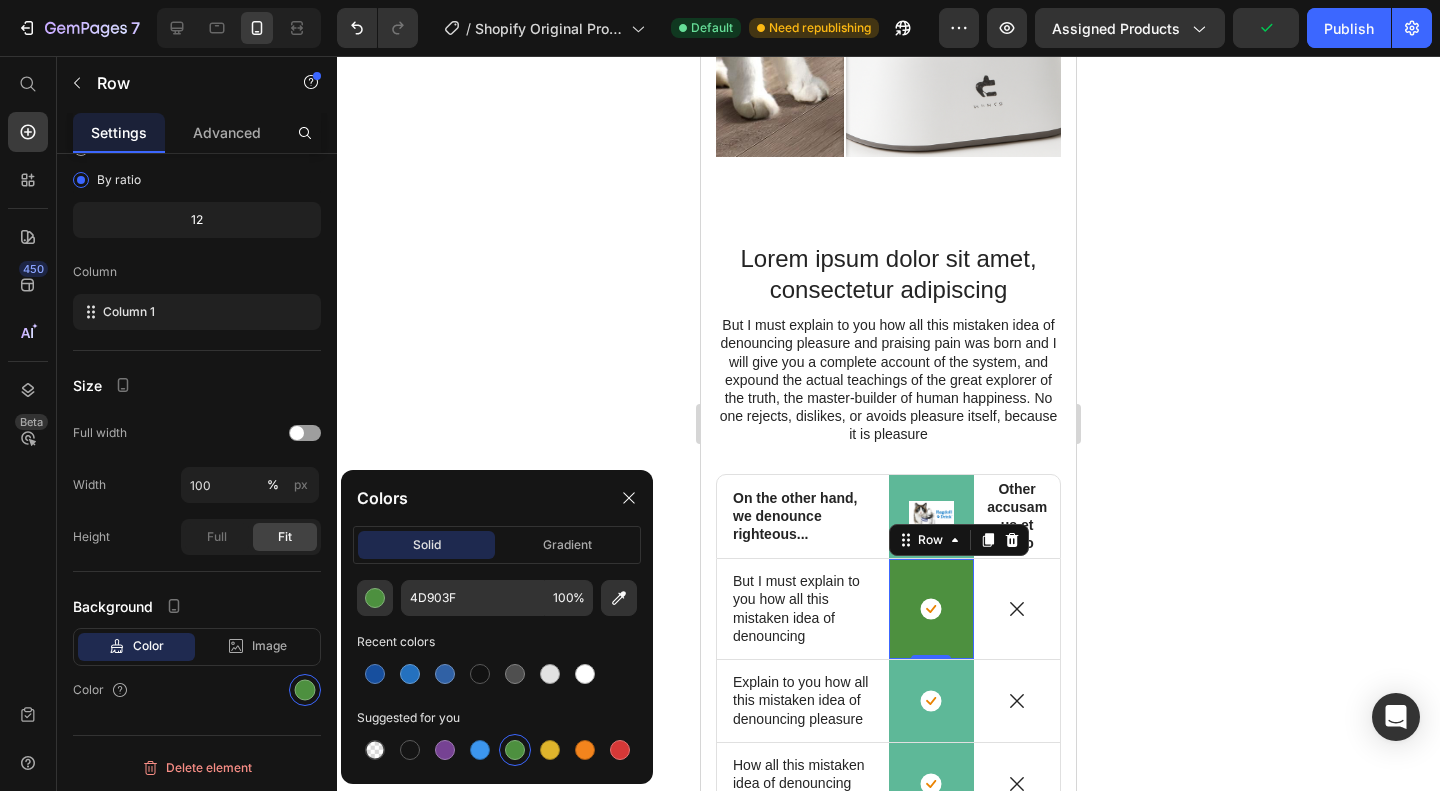 type 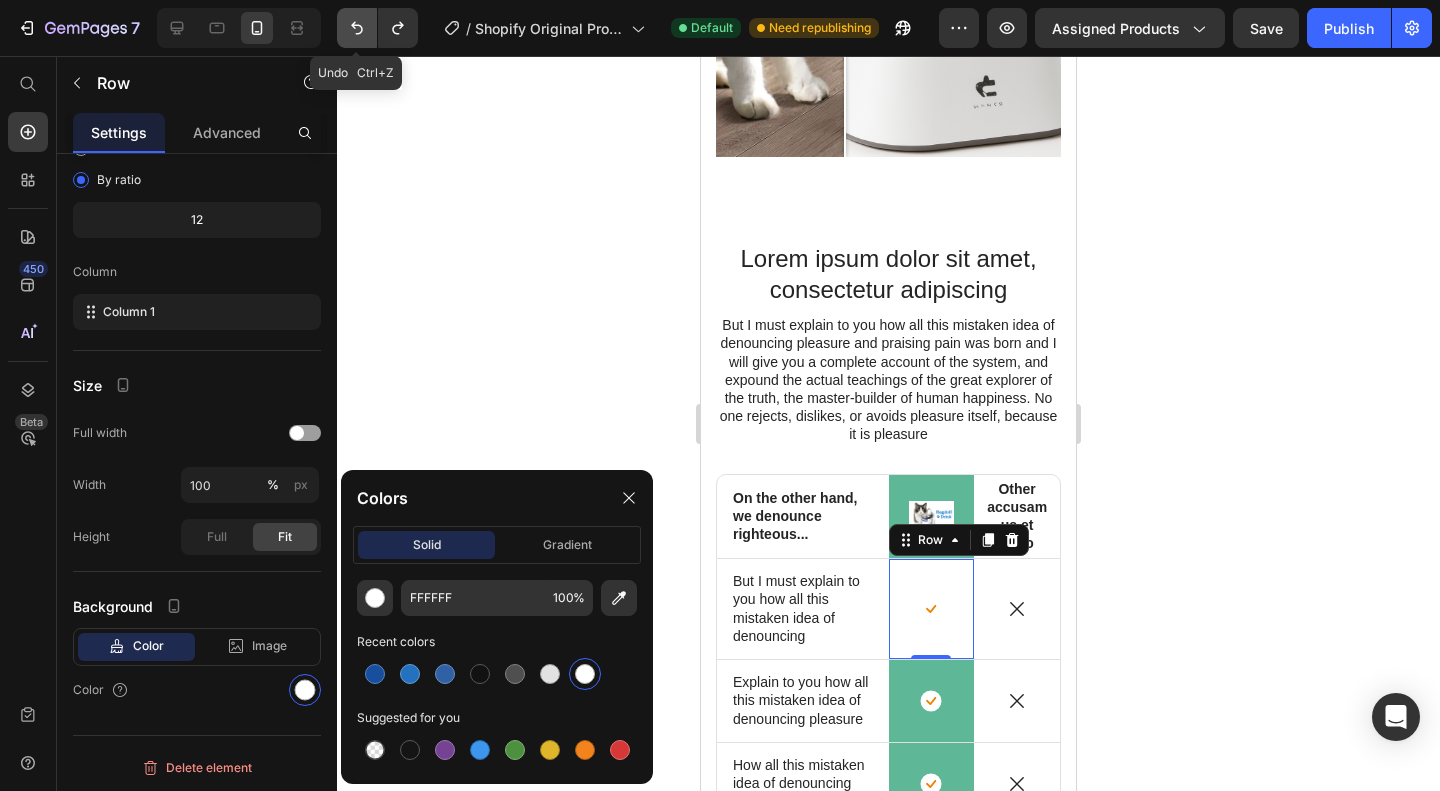 click 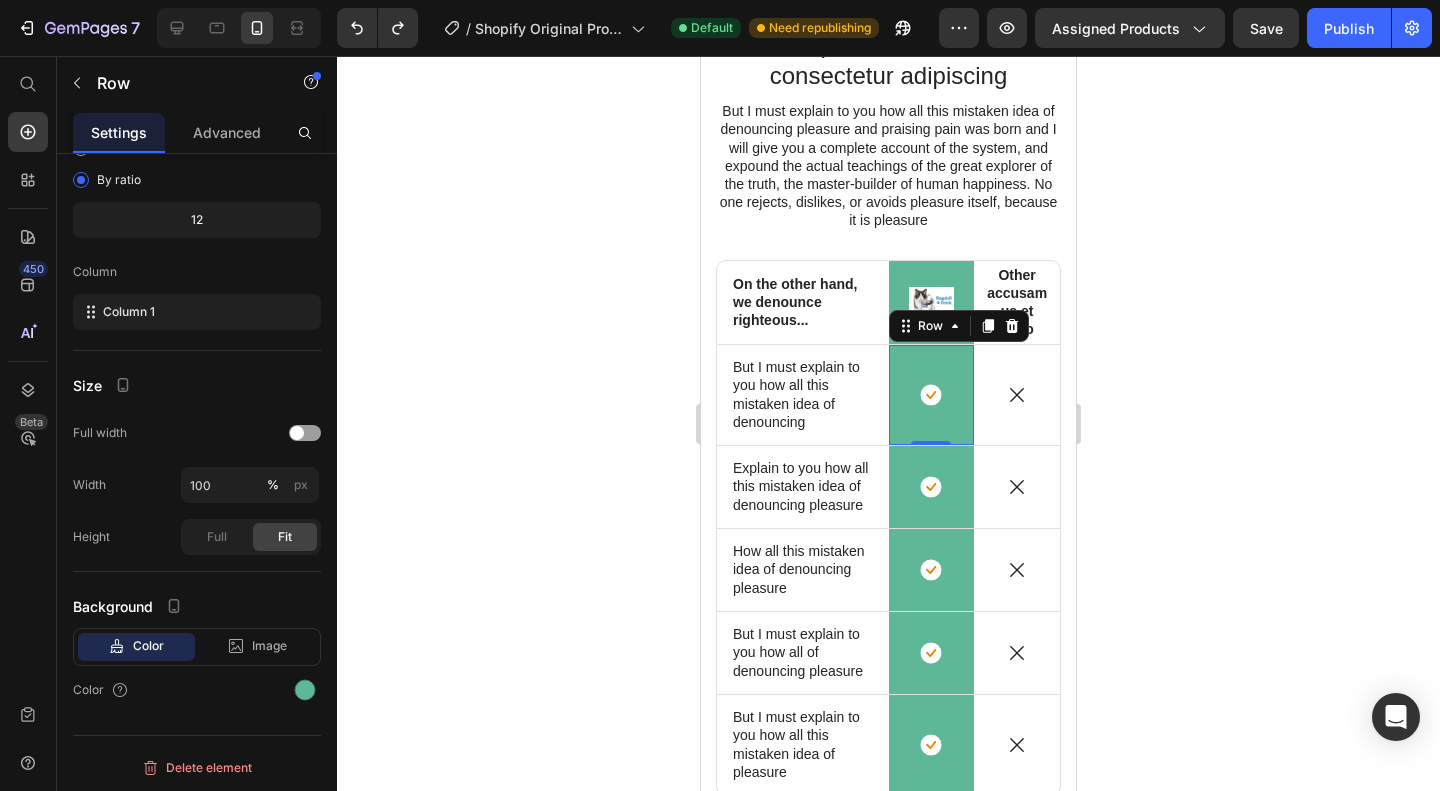 scroll, scrollTop: 2258, scrollLeft: 0, axis: vertical 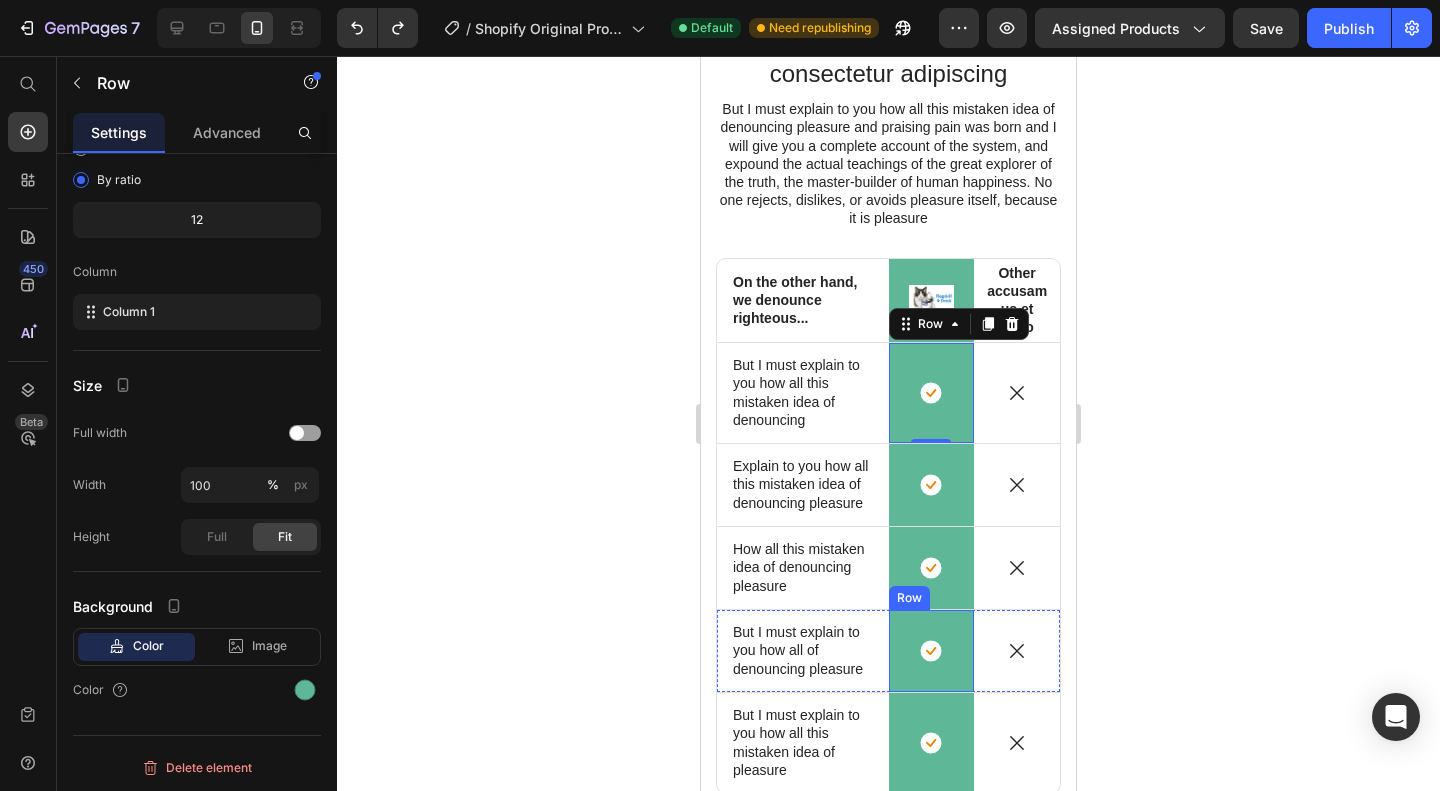 click on "Icon Row" at bounding box center (932, 743) 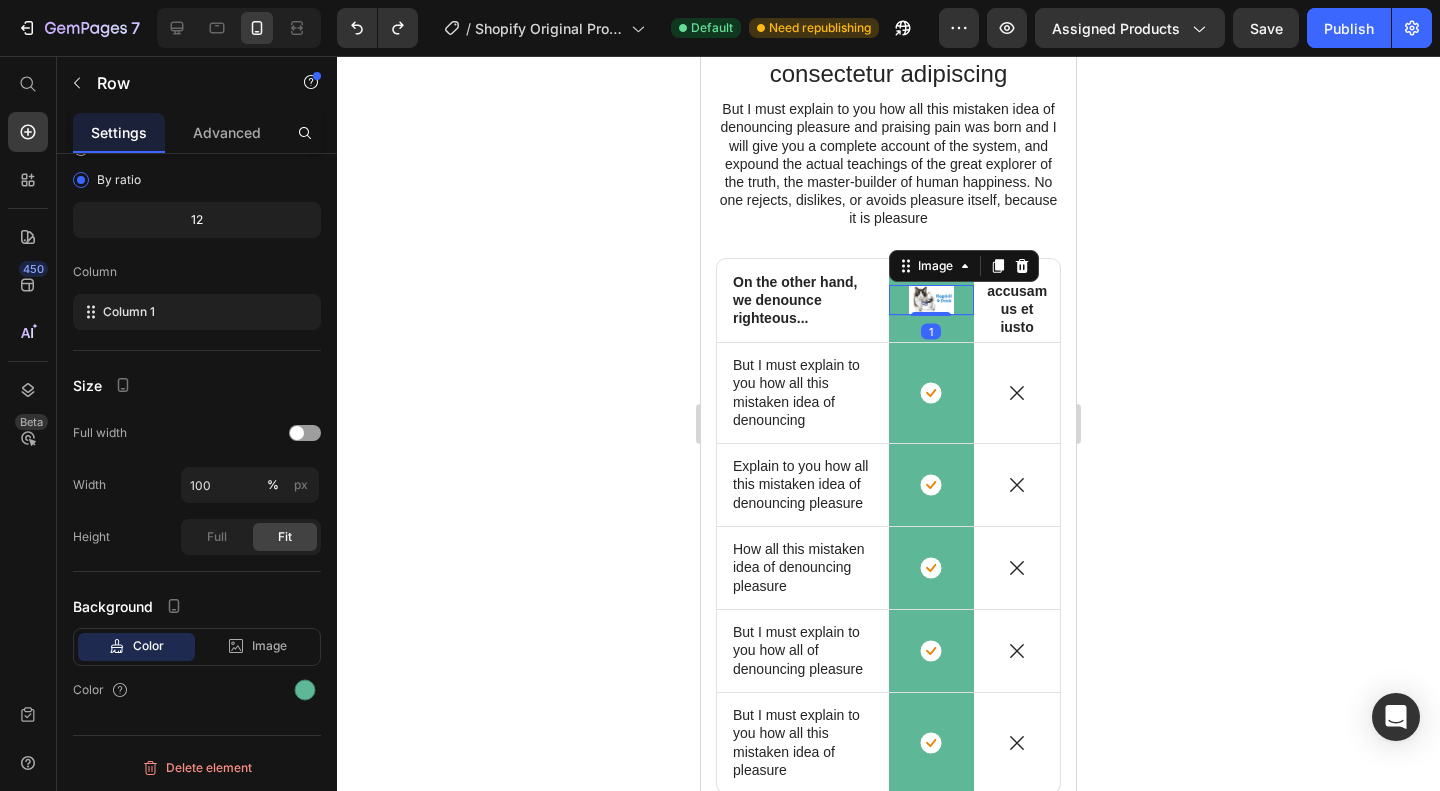 click at bounding box center [932, 300] 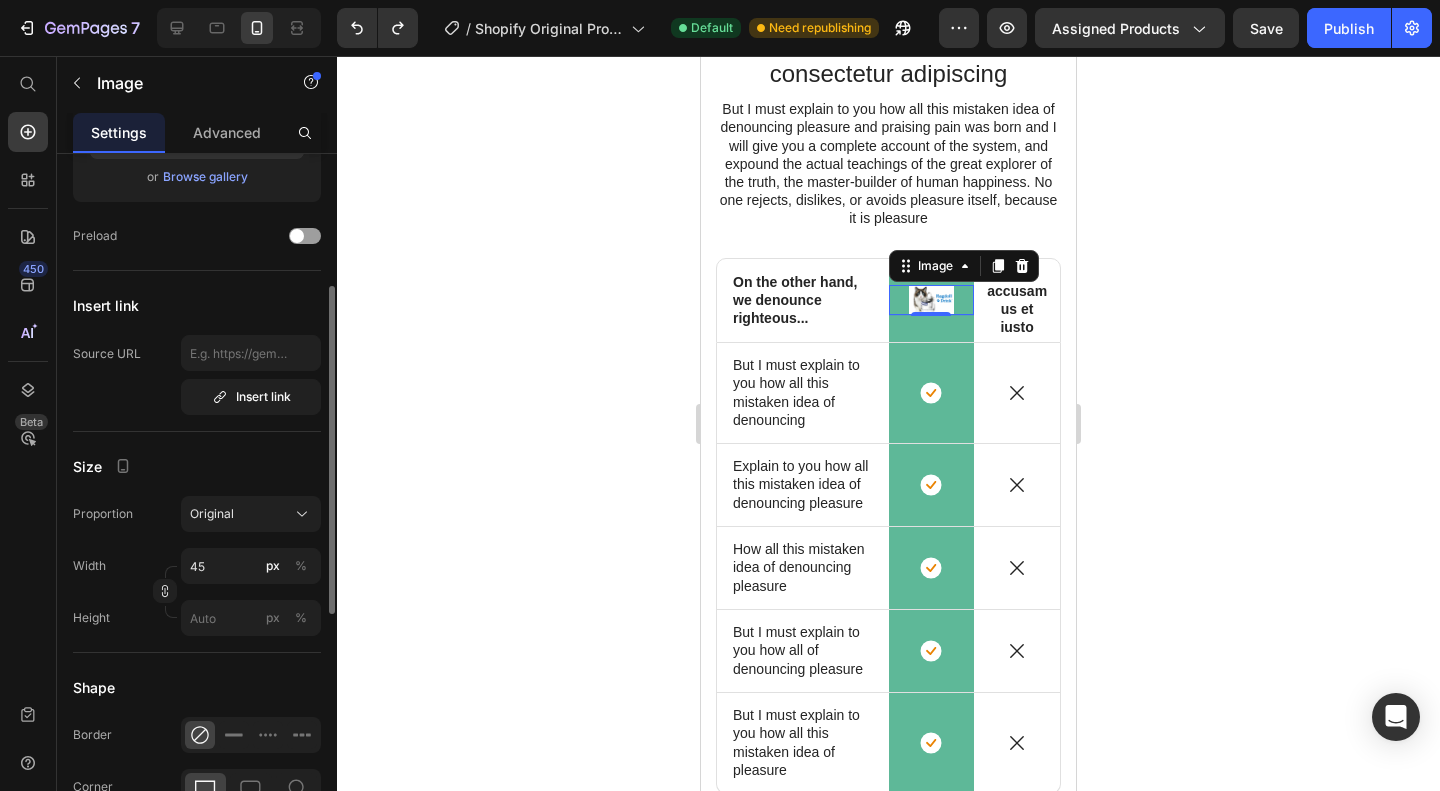scroll, scrollTop: 281, scrollLeft: 0, axis: vertical 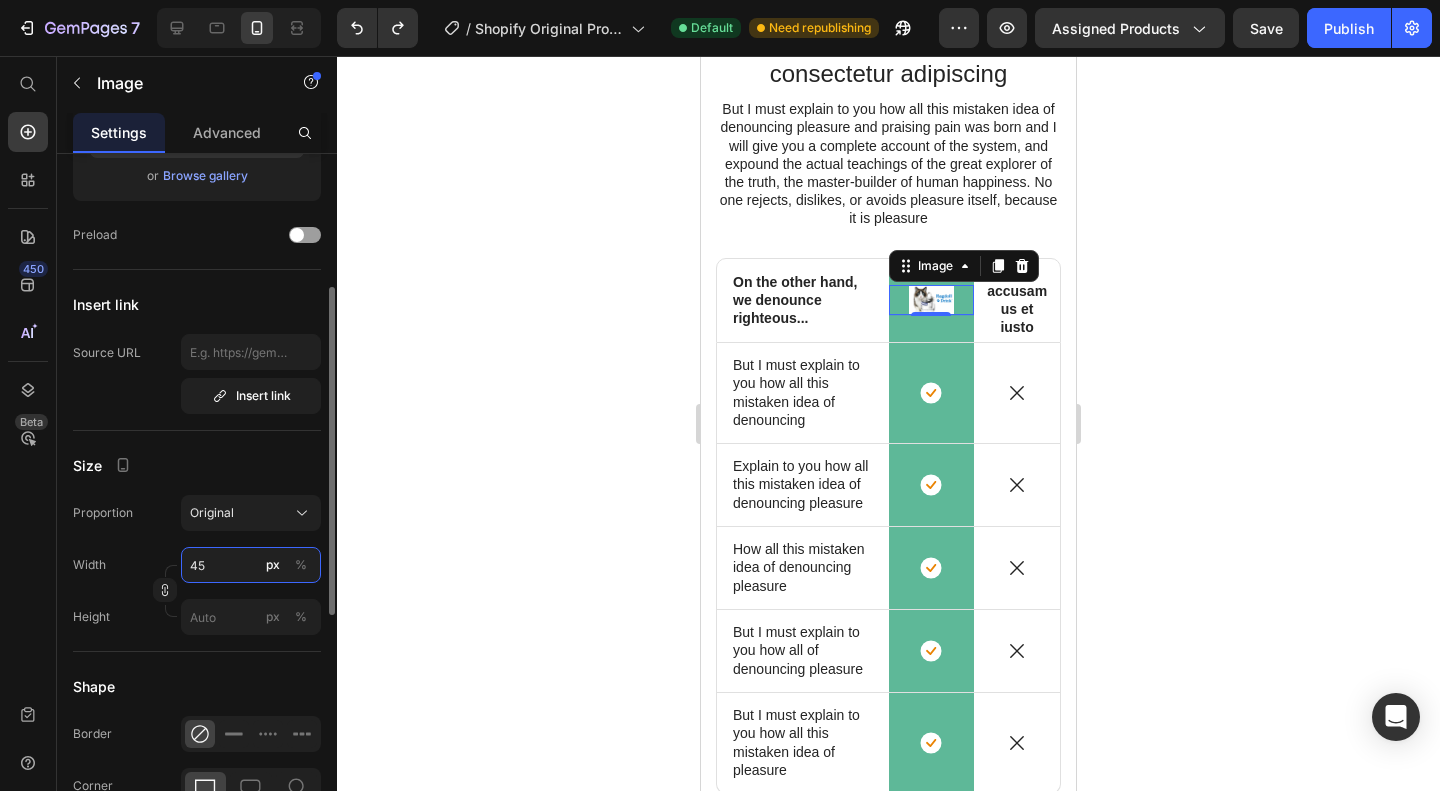 click on "45" at bounding box center (251, 565) 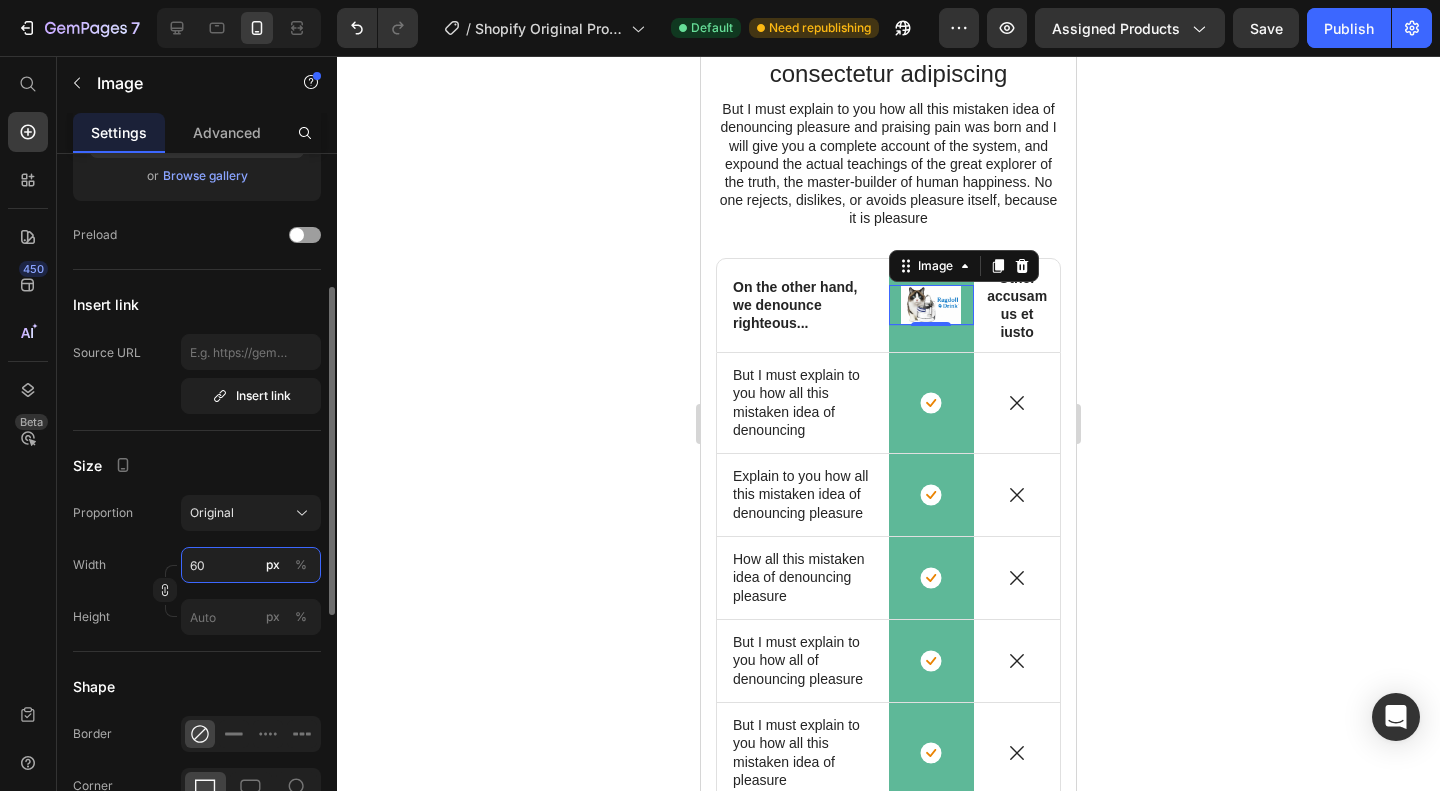 drag, startPoint x: 250, startPoint y: 569, endPoint x: 139, endPoint y: 564, distance: 111.11256 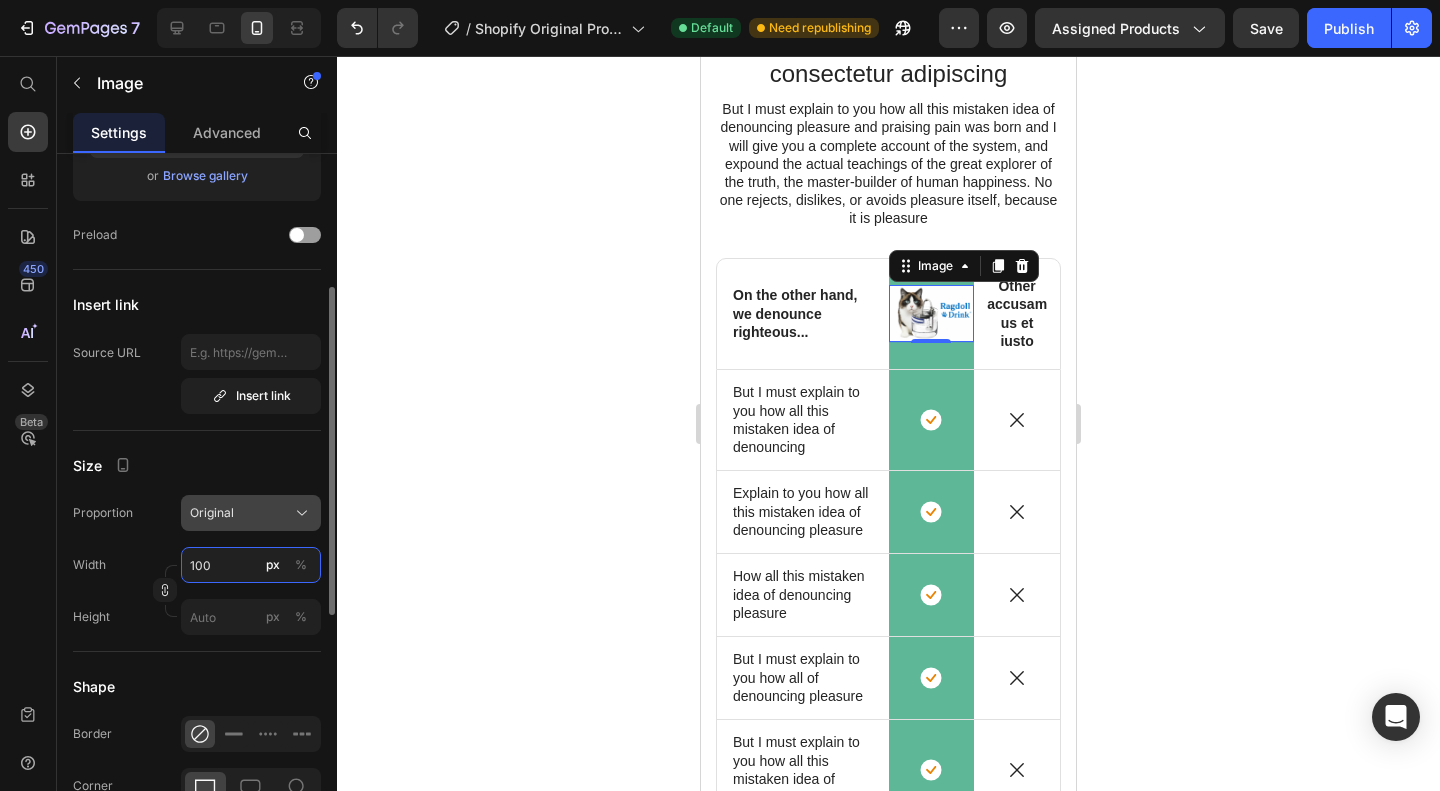 type on "100" 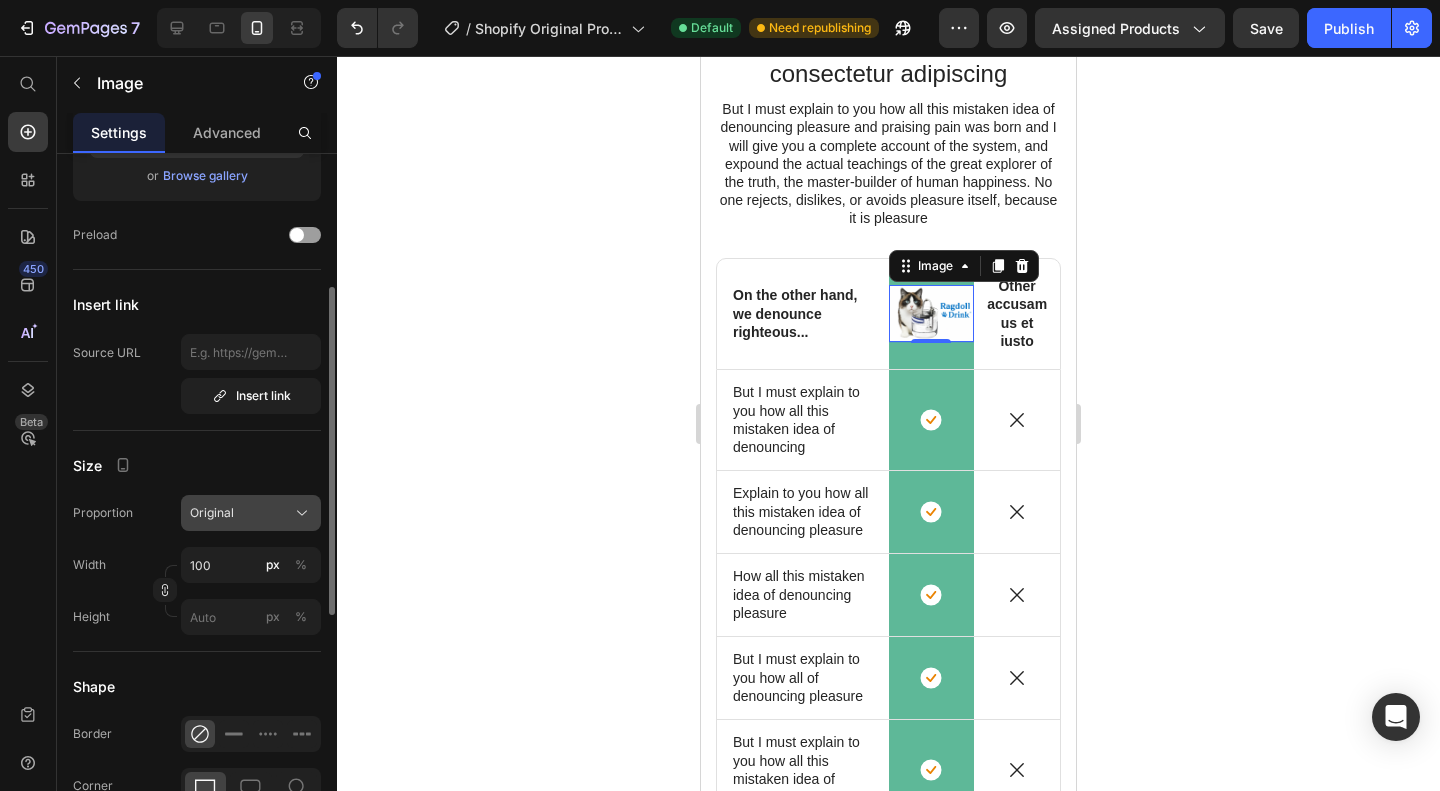 click on "Original" at bounding box center (212, 513) 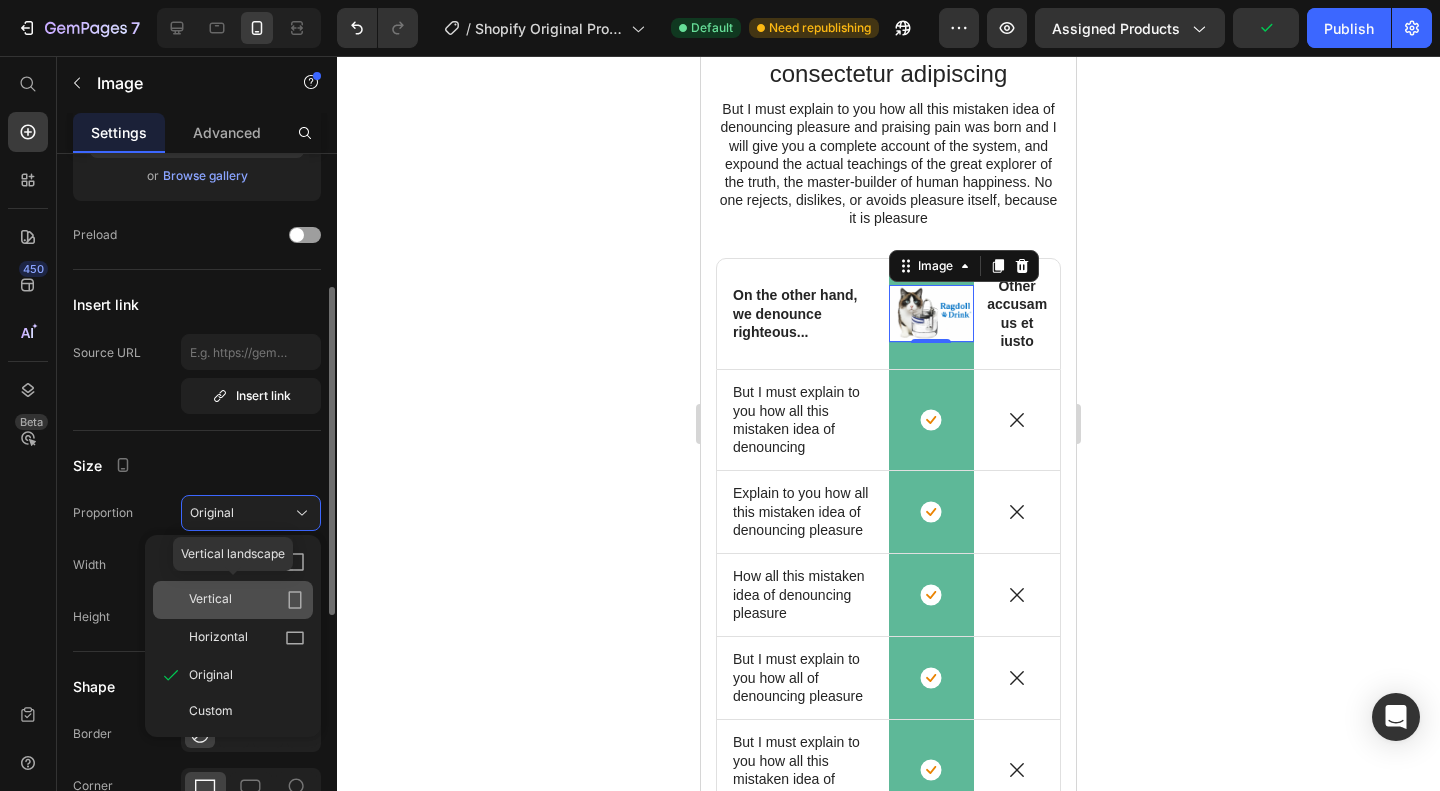click on "Vertical" at bounding box center [247, 600] 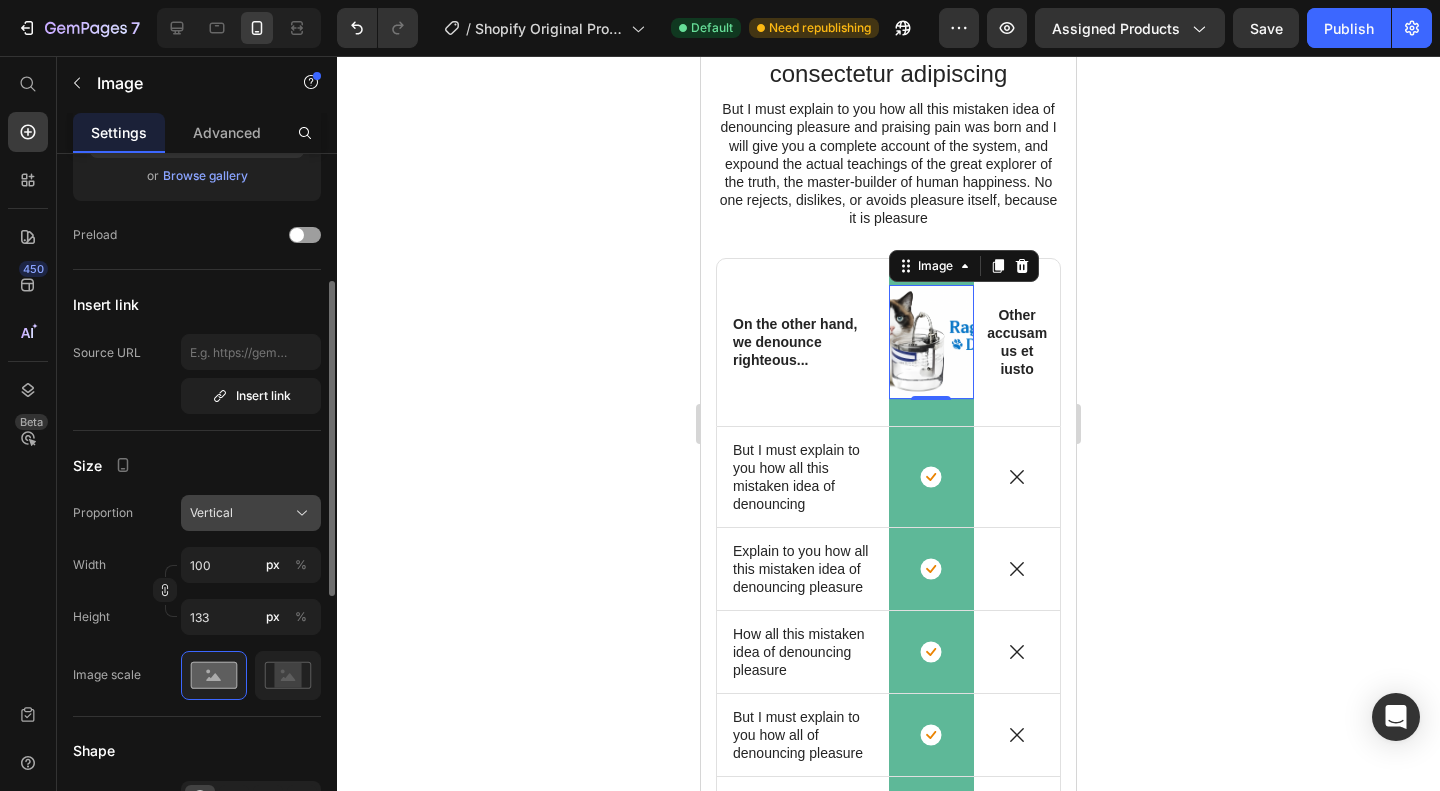 click on "Vertical" 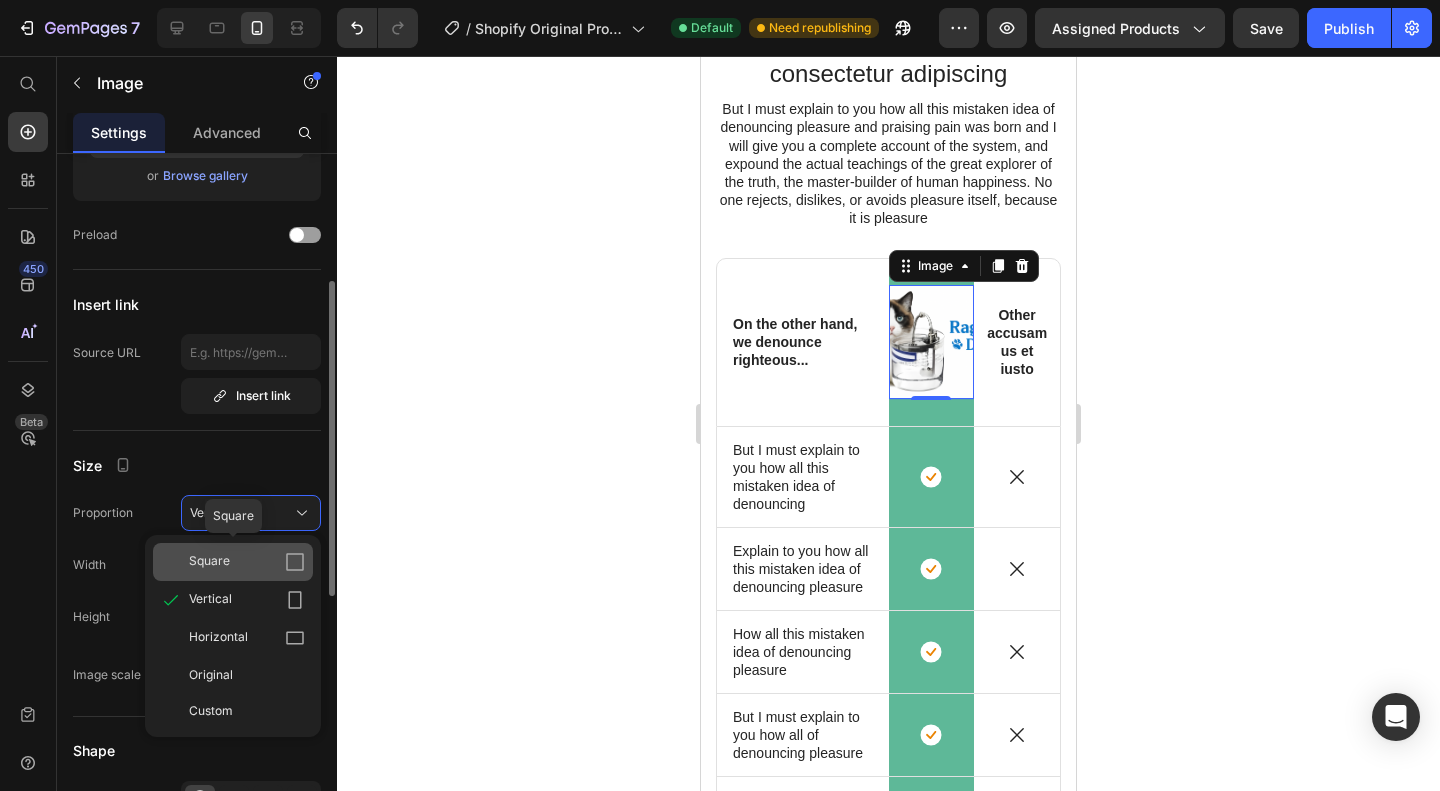 click on "Square" at bounding box center [247, 562] 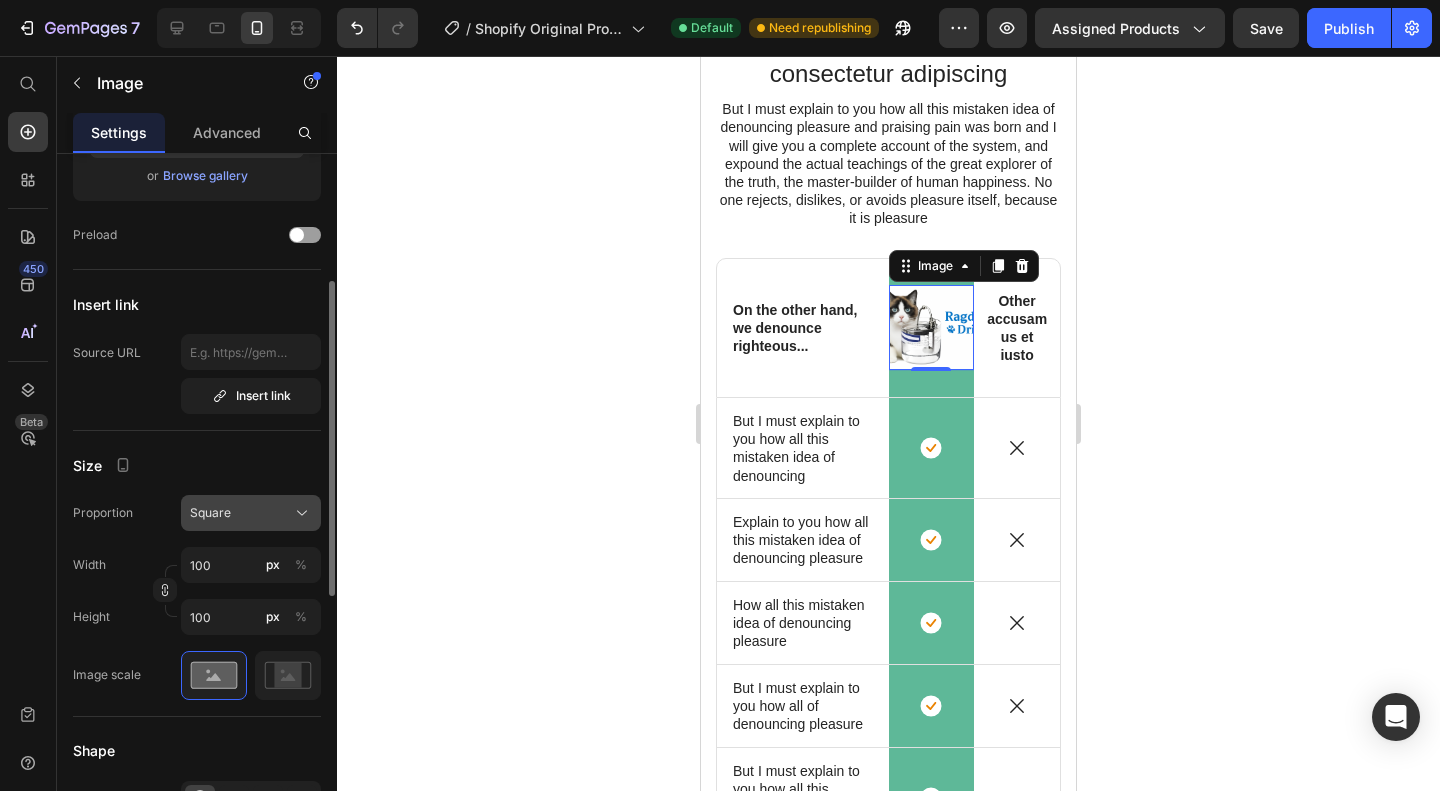click on "Square" at bounding box center (251, 513) 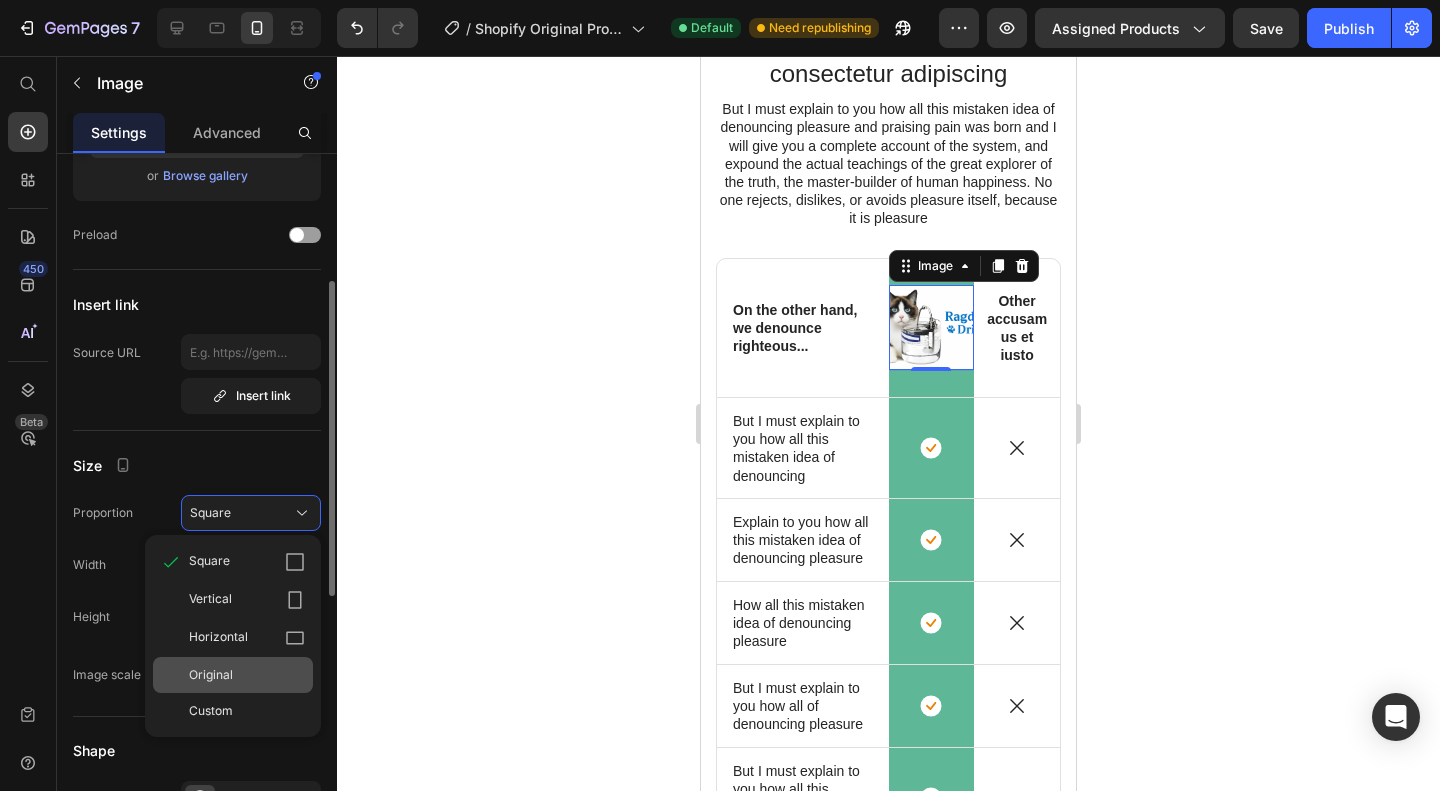 click on "Original" at bounding box center [247, 675] 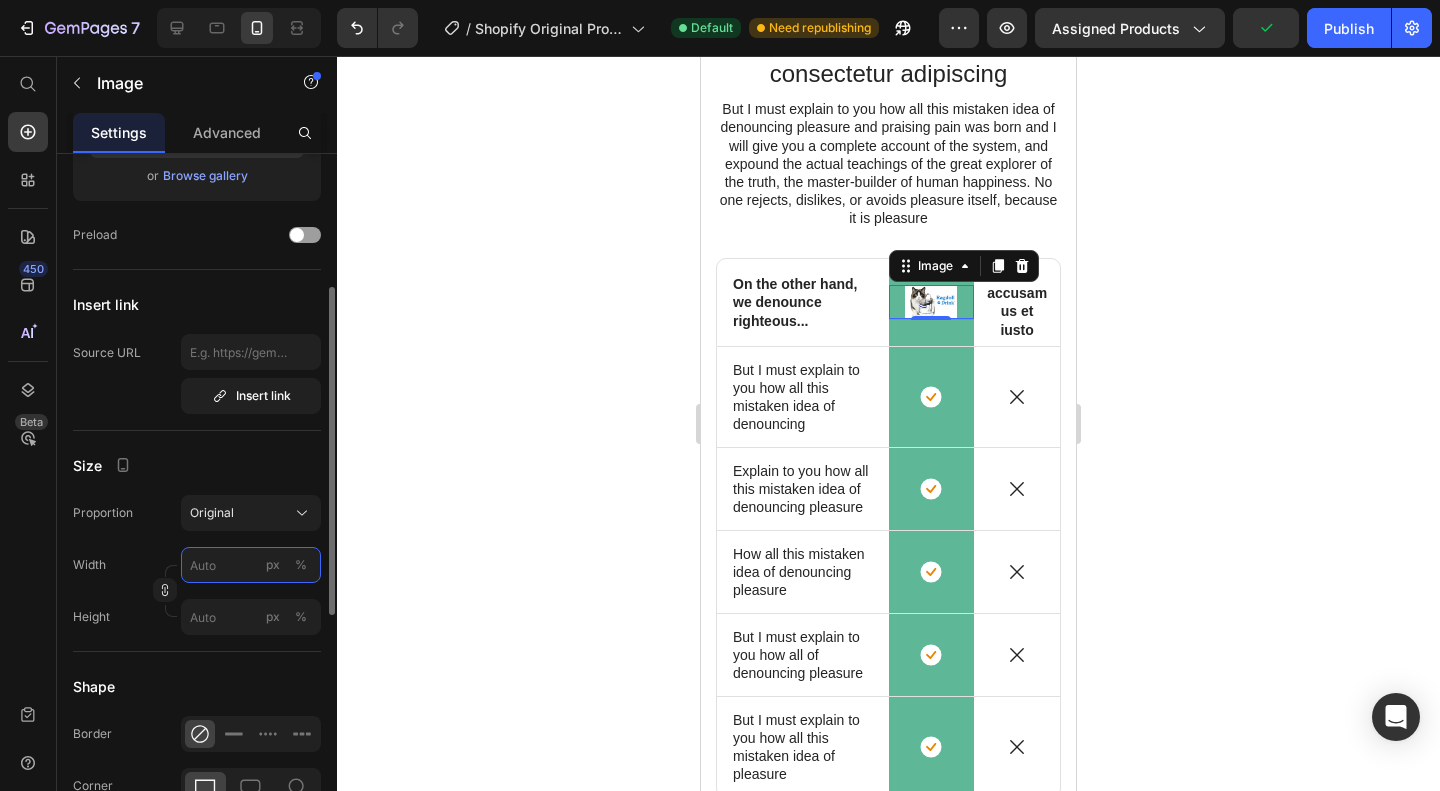 click on "px %" at bounding box center (251, 565) 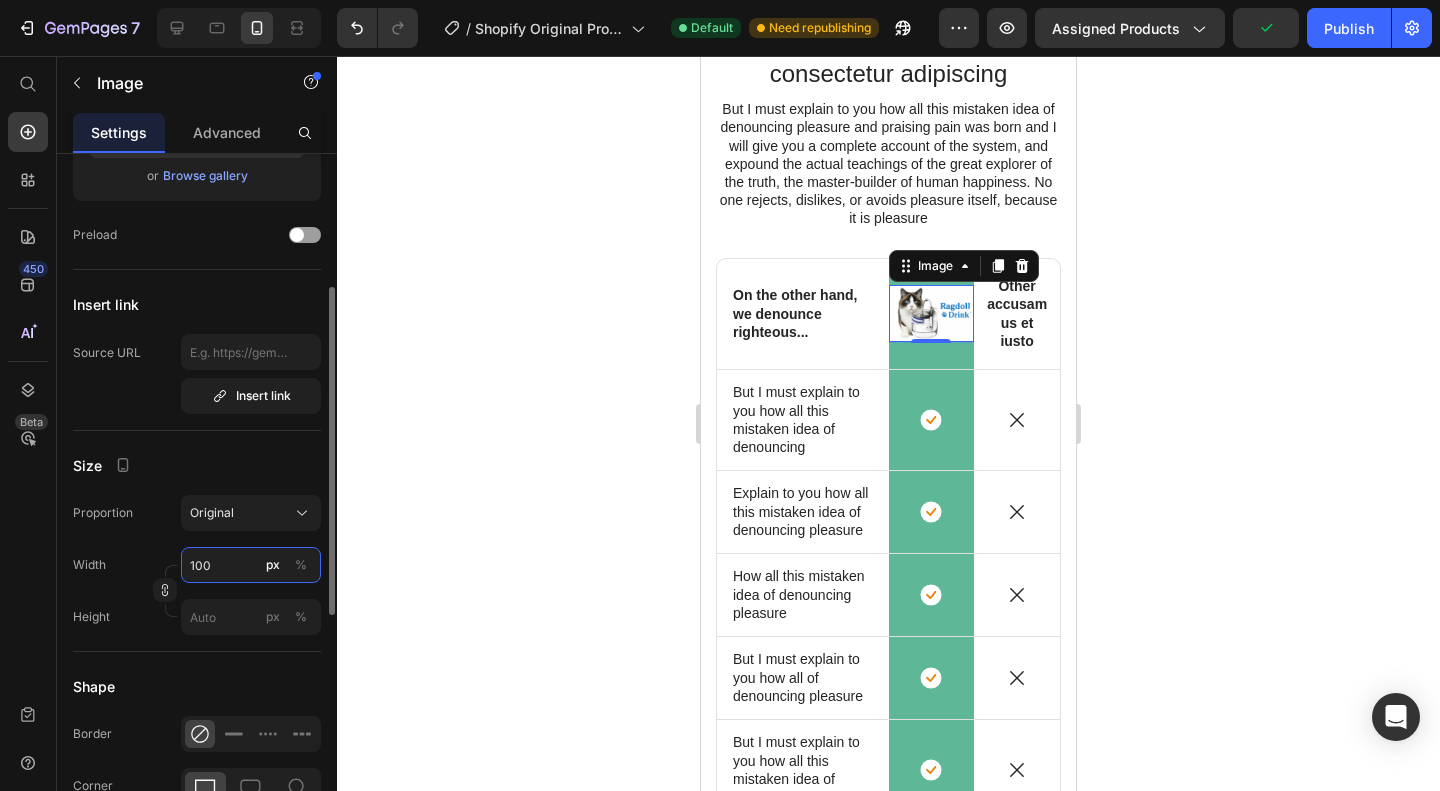 type on "100" 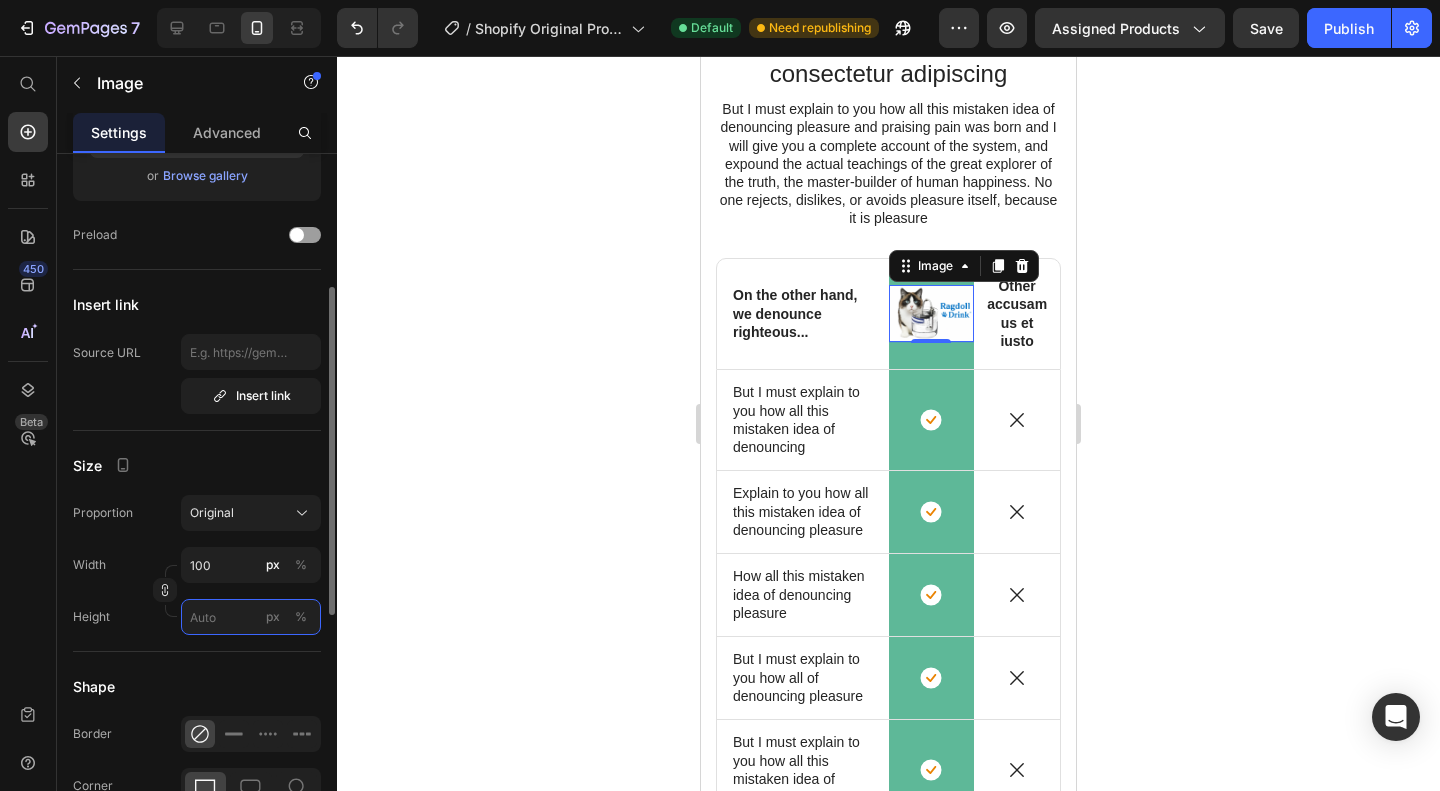 click on "px %" at bounding box center [251, 617] 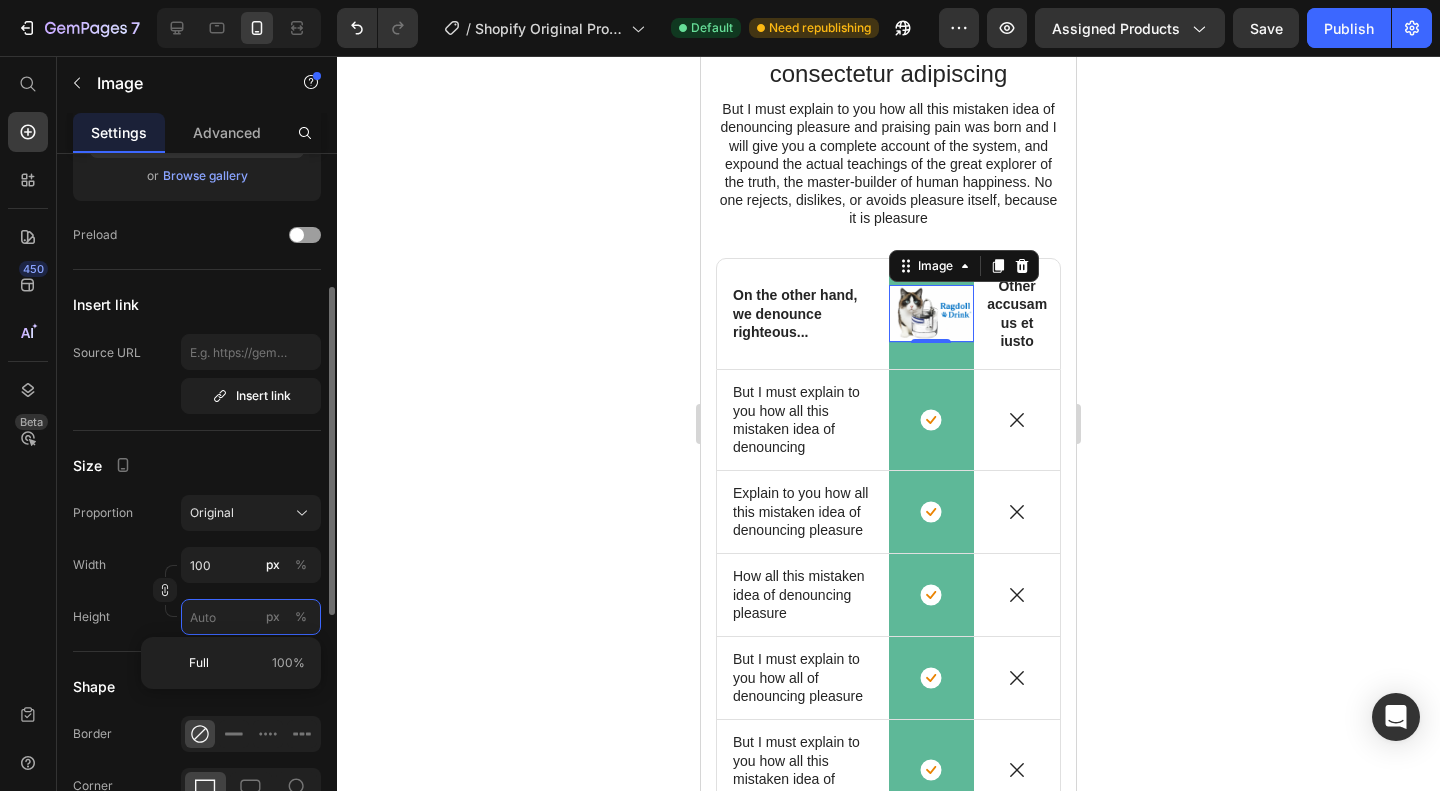 type 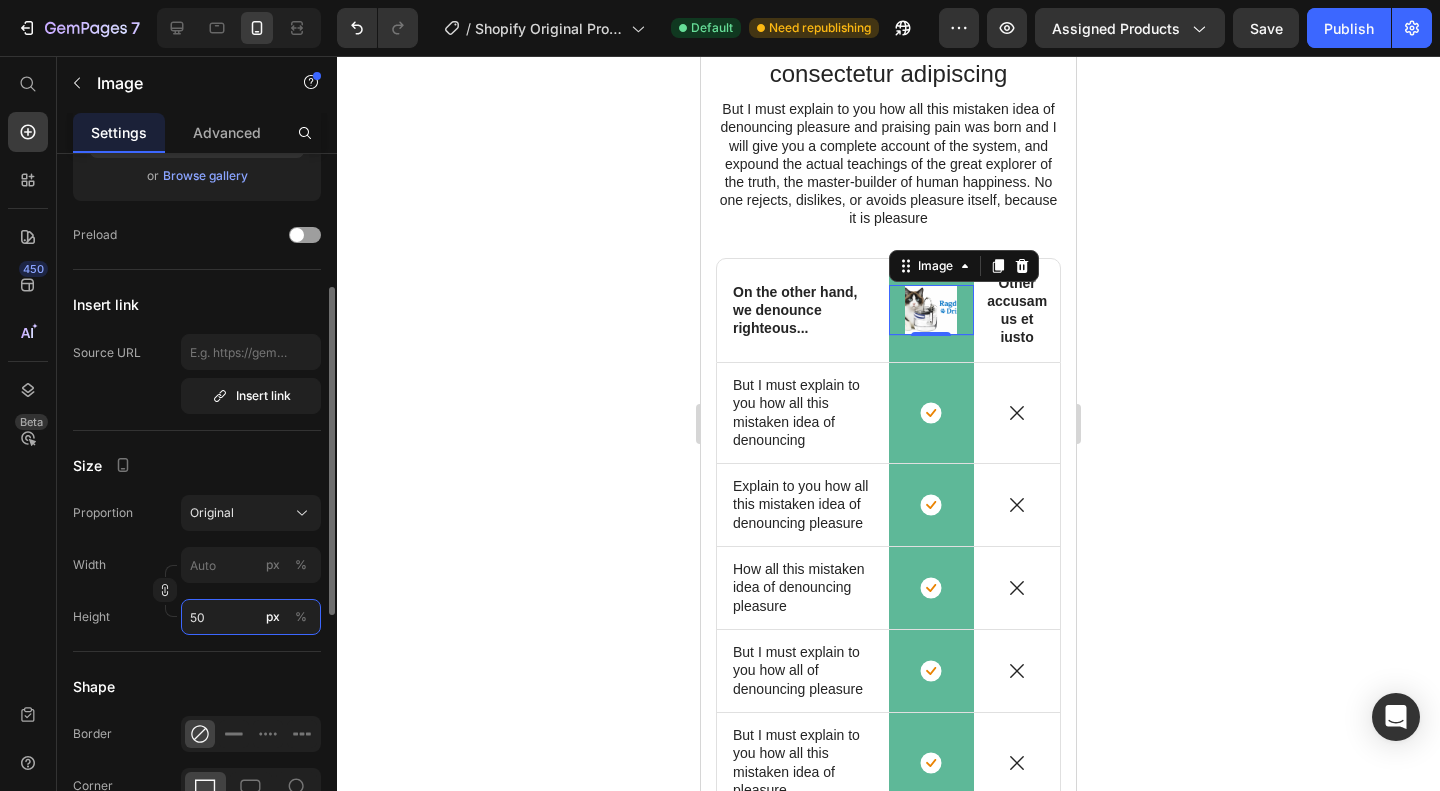 type on "5" 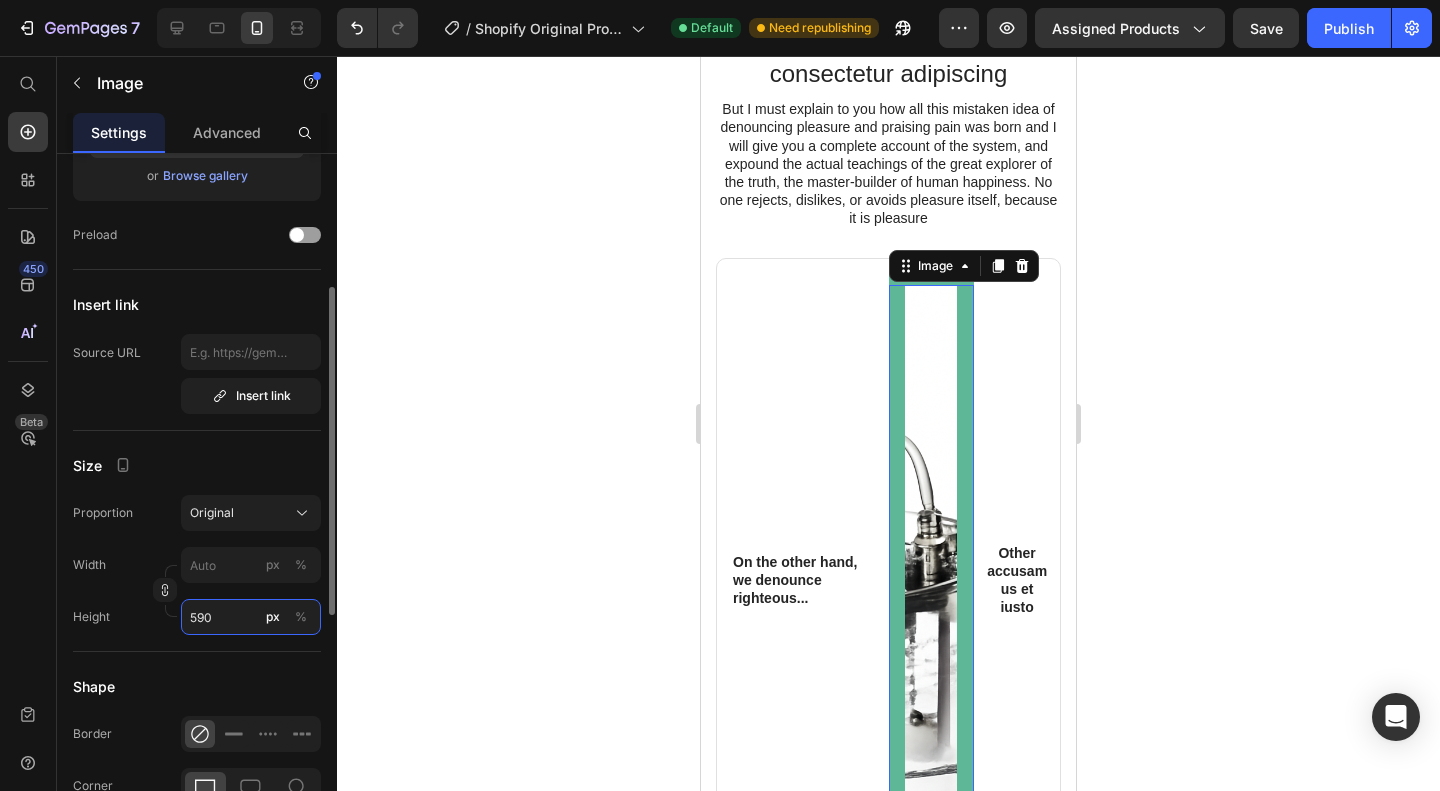 type on "5" 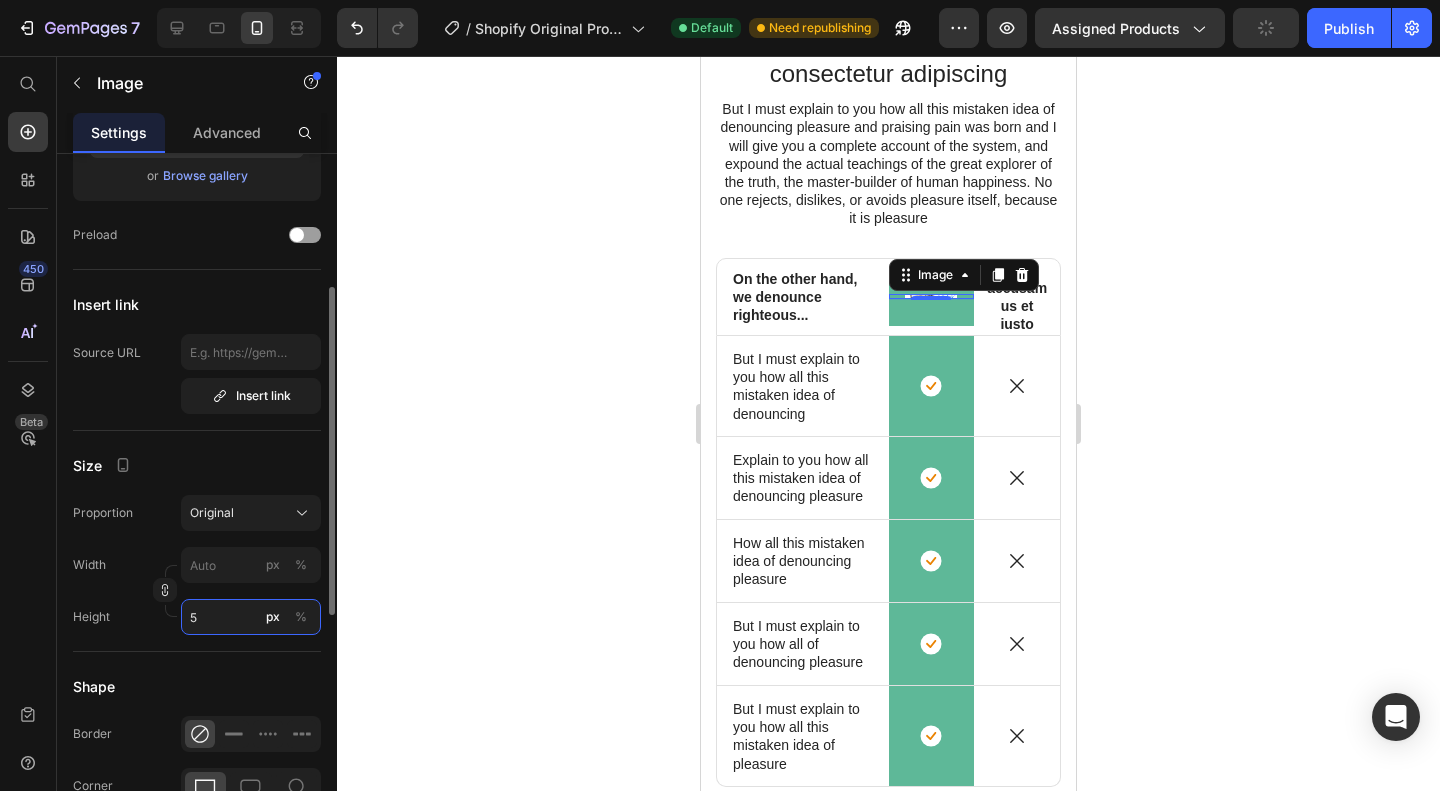 drag, startPoint x: 246, startPoint y: 618, endPoint x: 182, endPoint y: 605, distance: 65.30697 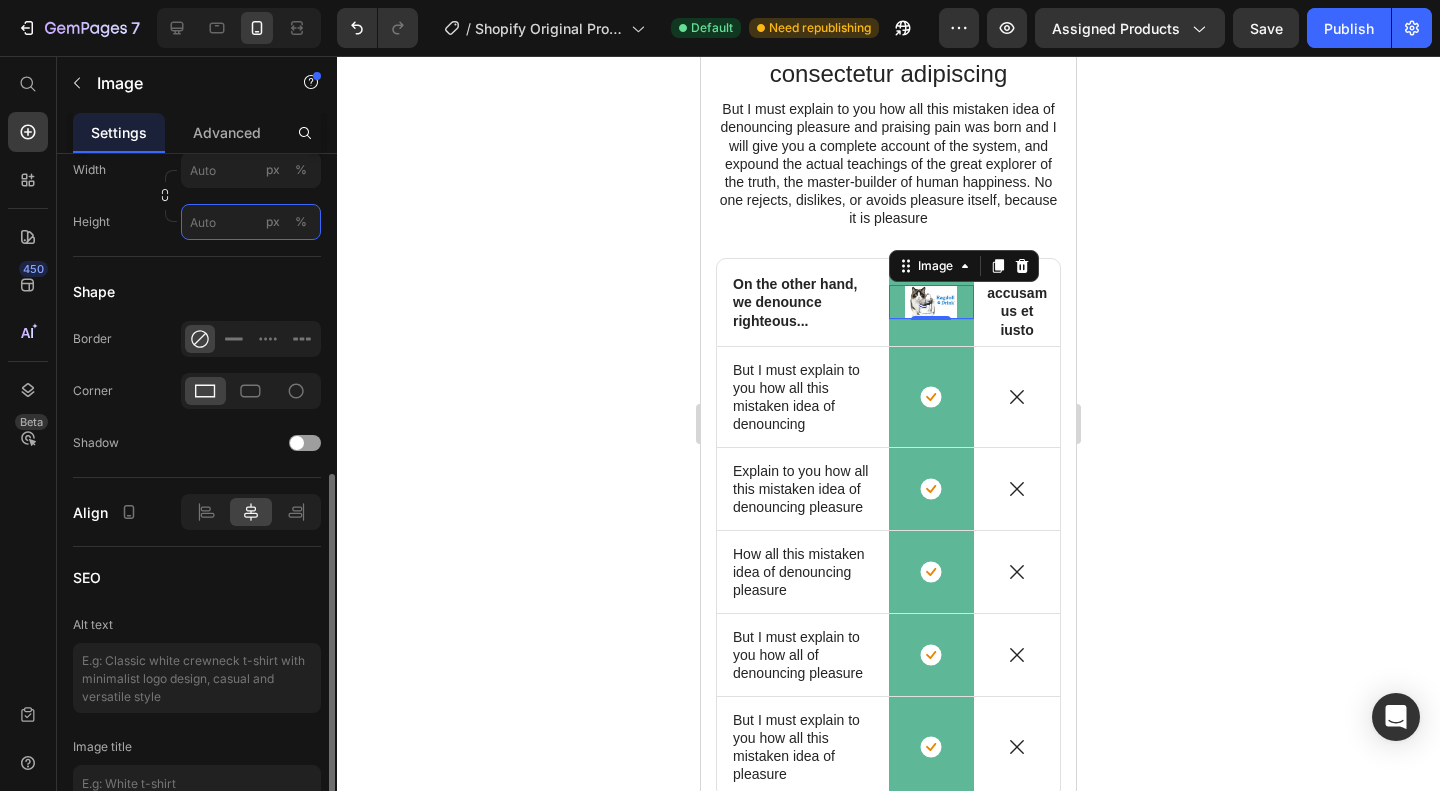 scroll, scrollTop: 774, scrollLeft: 0, axis: vertical 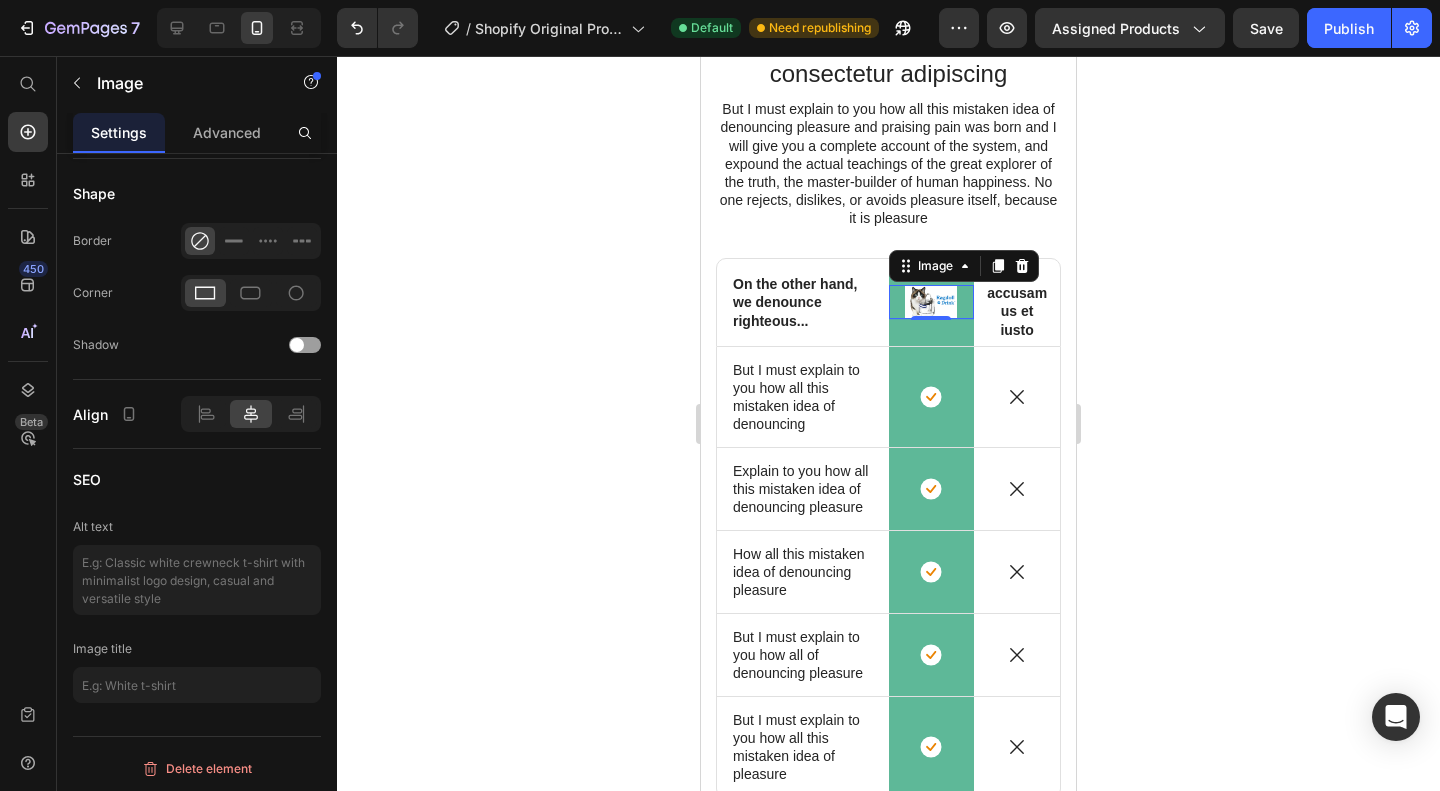 type 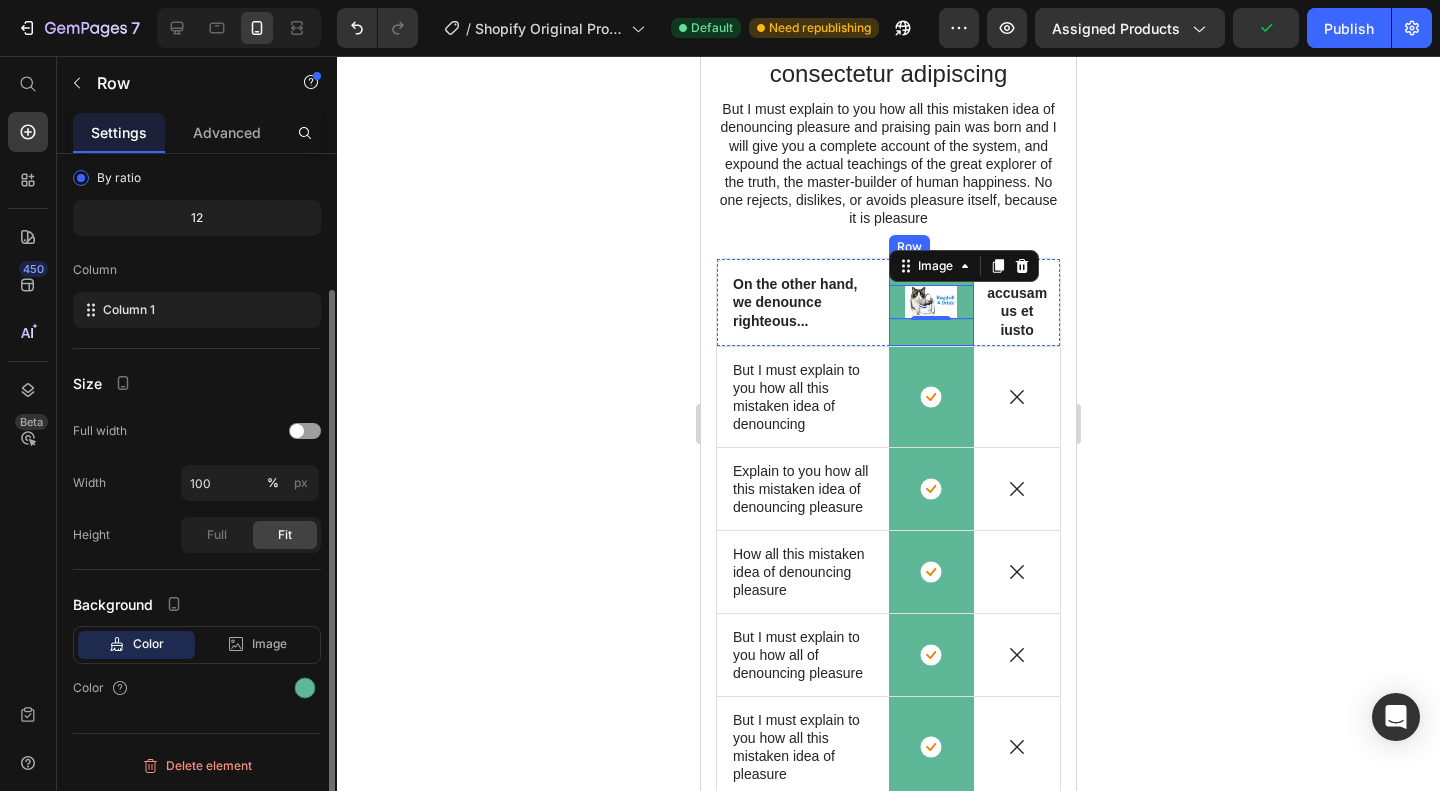 scroll, scrollTop: 0, scrollLeft: 0, axis: both 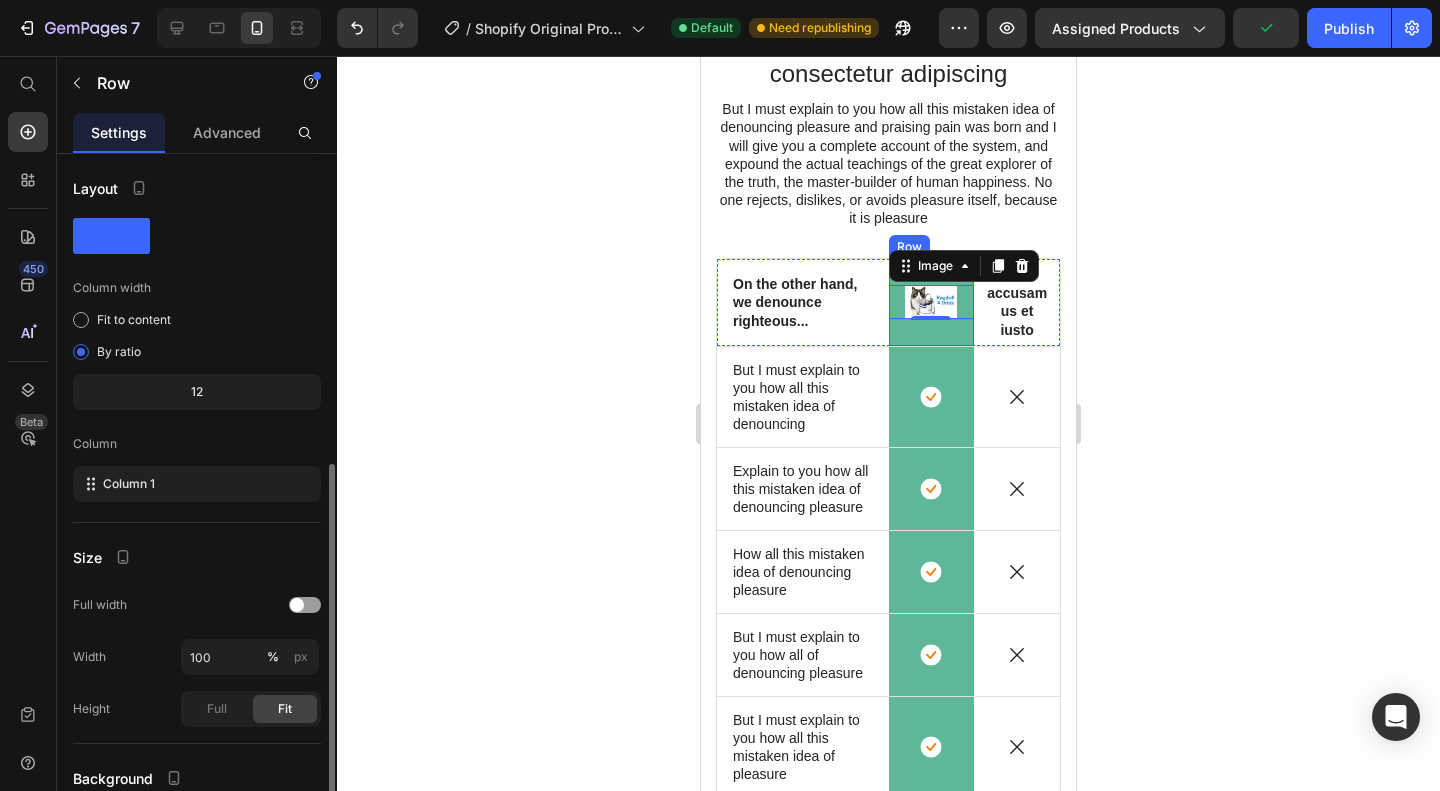click on "Image   1 Row" at bounding box center (932, 303) 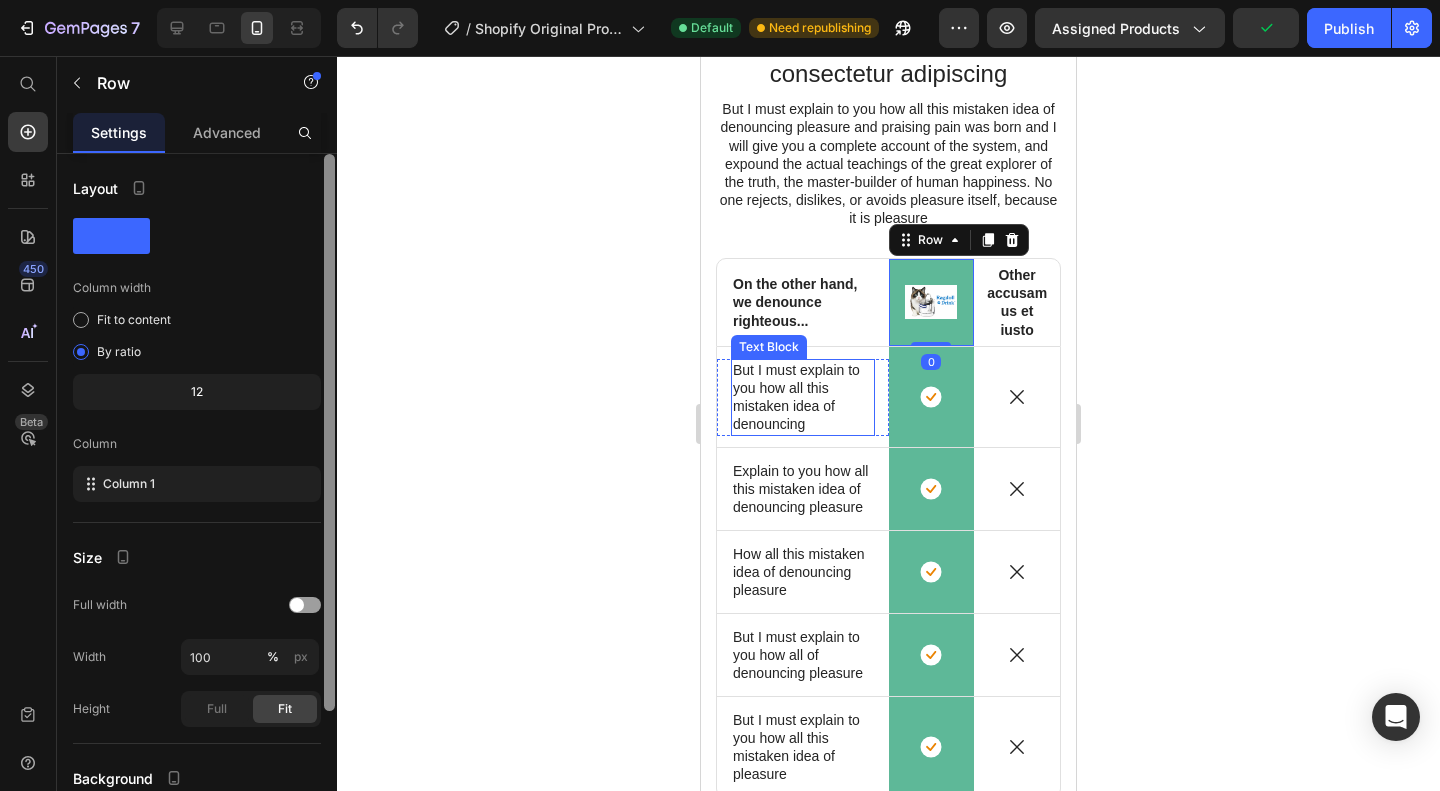 scroll, scrollTop: 172, scrollLeft: 0, axis: vertical 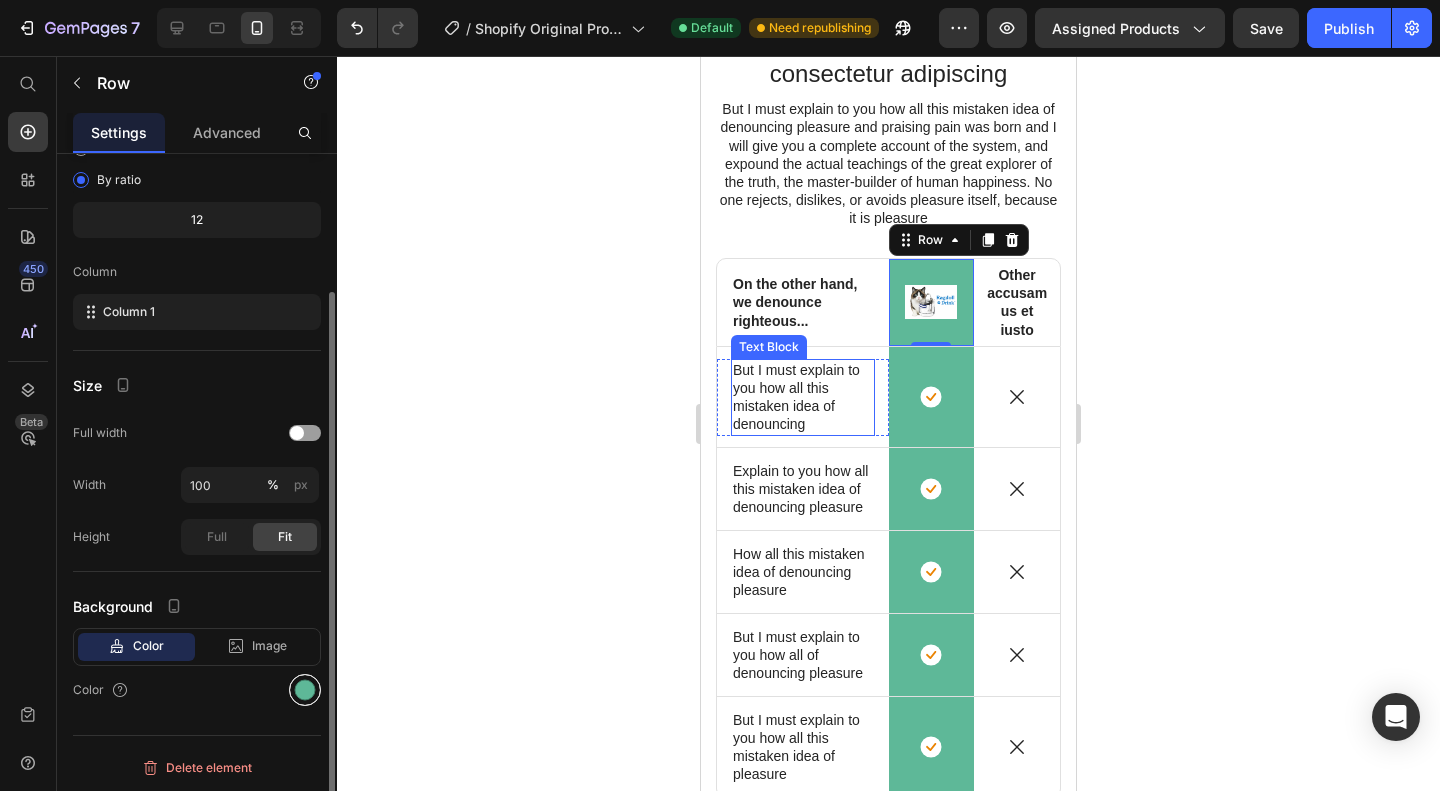 click at bounding box center (305, 690) 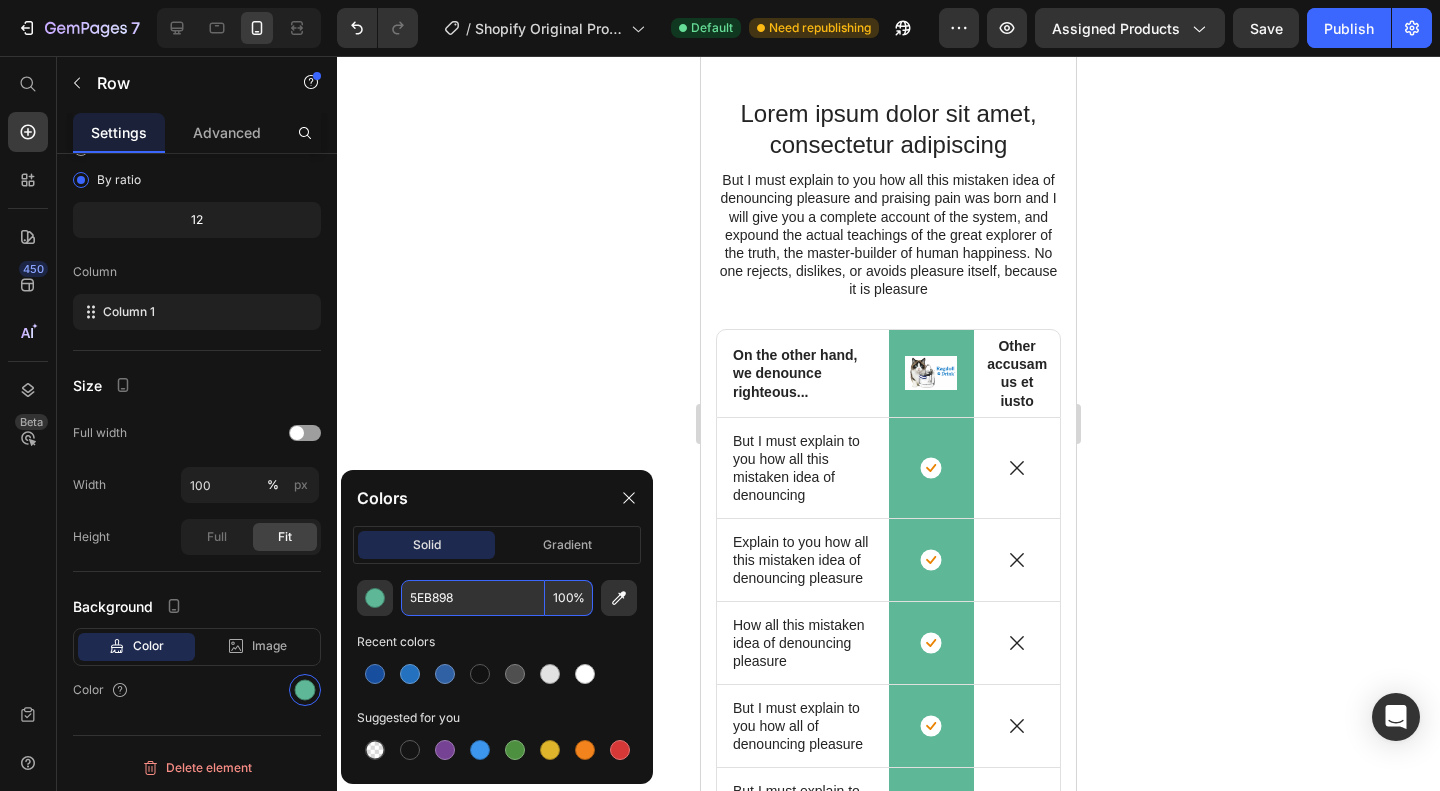 scroll, scrollTop: 2199, scrollLeft: 0, axis: vertical 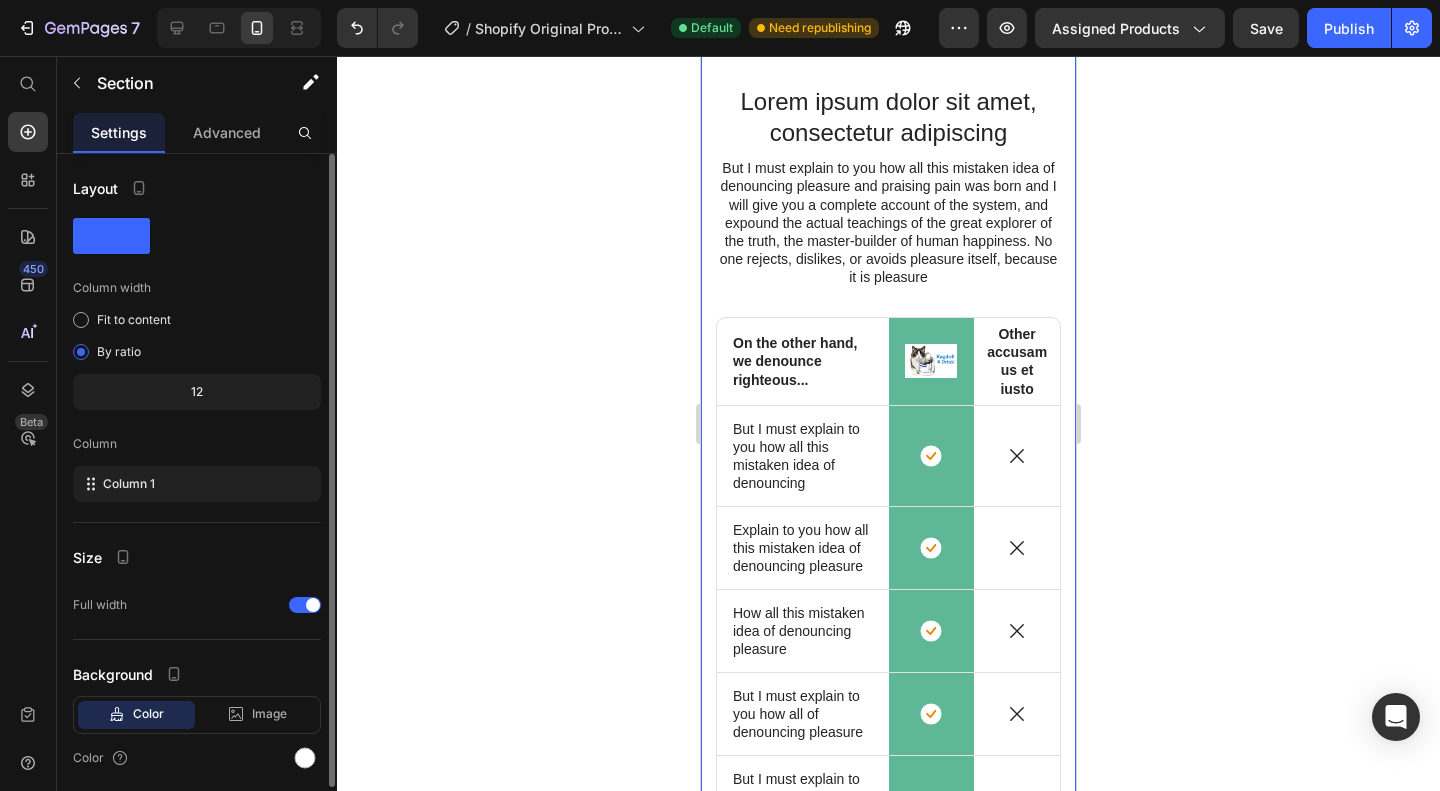 click on "Lorem ipsum dolor sit amet, consectetur adipiscing  Heading But I must explain to you how all this mistaken idea of denouncing pleasure and praising pain was born and I will give you a complete account of the system, and expound the actual teachings of the great explorer of the truth, the master-builder of human happiness. No one rejects, dislikes, or avoids pleasure itself, because it is pleasure Text Block Row On the other hand, we denounce righteous... Text Block Image Row Other accusamus et iusto Text Block Row
Icon But I must explain to you how all this mistaken idea of denouncing Text Block Row
Icon Row
Icon Row
Icon Explain to you how all this mistaken idea of denouncing pleasure Text Block Row
Icon Row
Icon Row
Icon How all this mistaken idea of denouncing pleasure Text Block Row
Icon Row
Icon Row
Icon But I must explain to you how all of denouncing pleasure Text Block Row
Icon Row
Icon Row
Row" at bounding box center [888, 536] 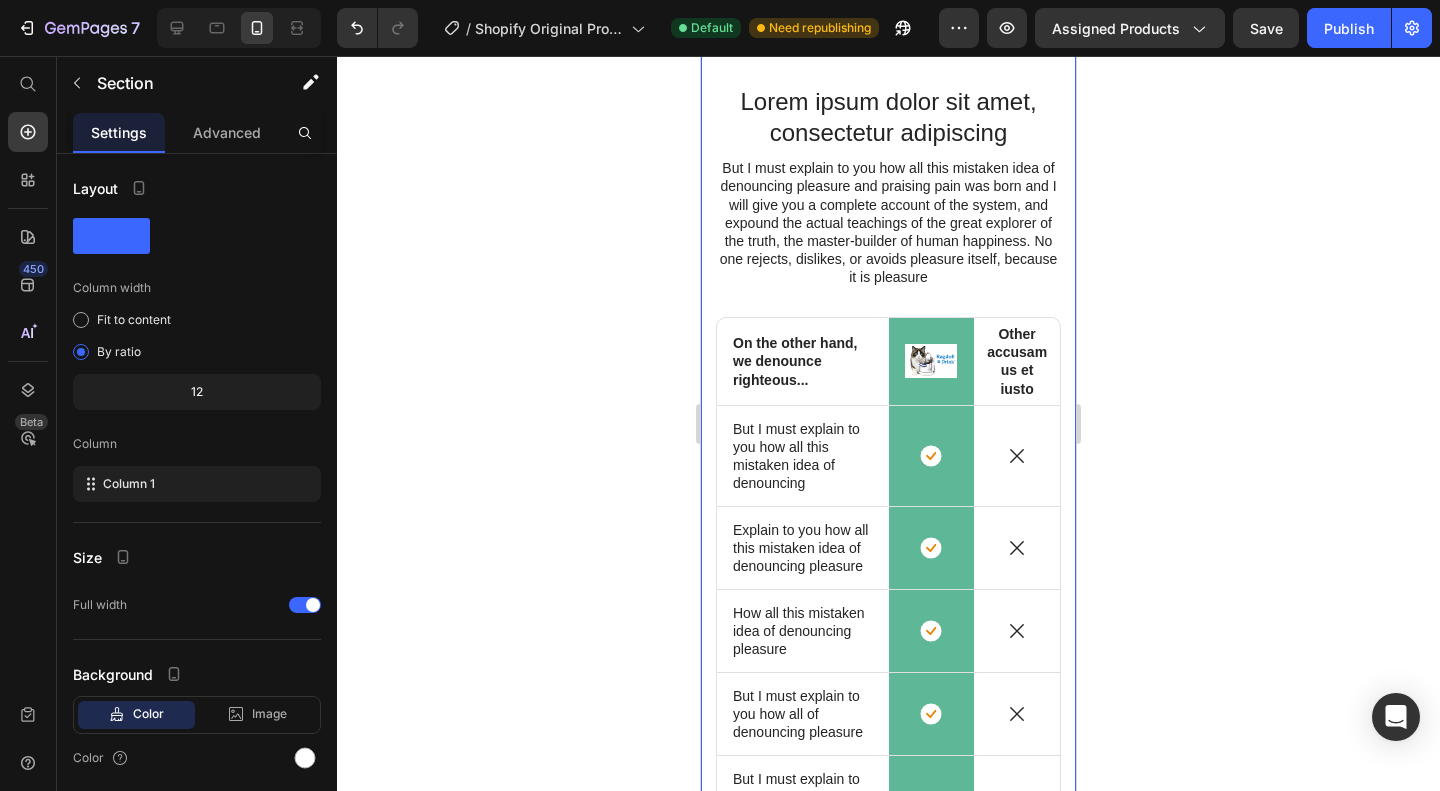 scroll, scrollTop: 68, scrollLeft: 0, axis: vertical 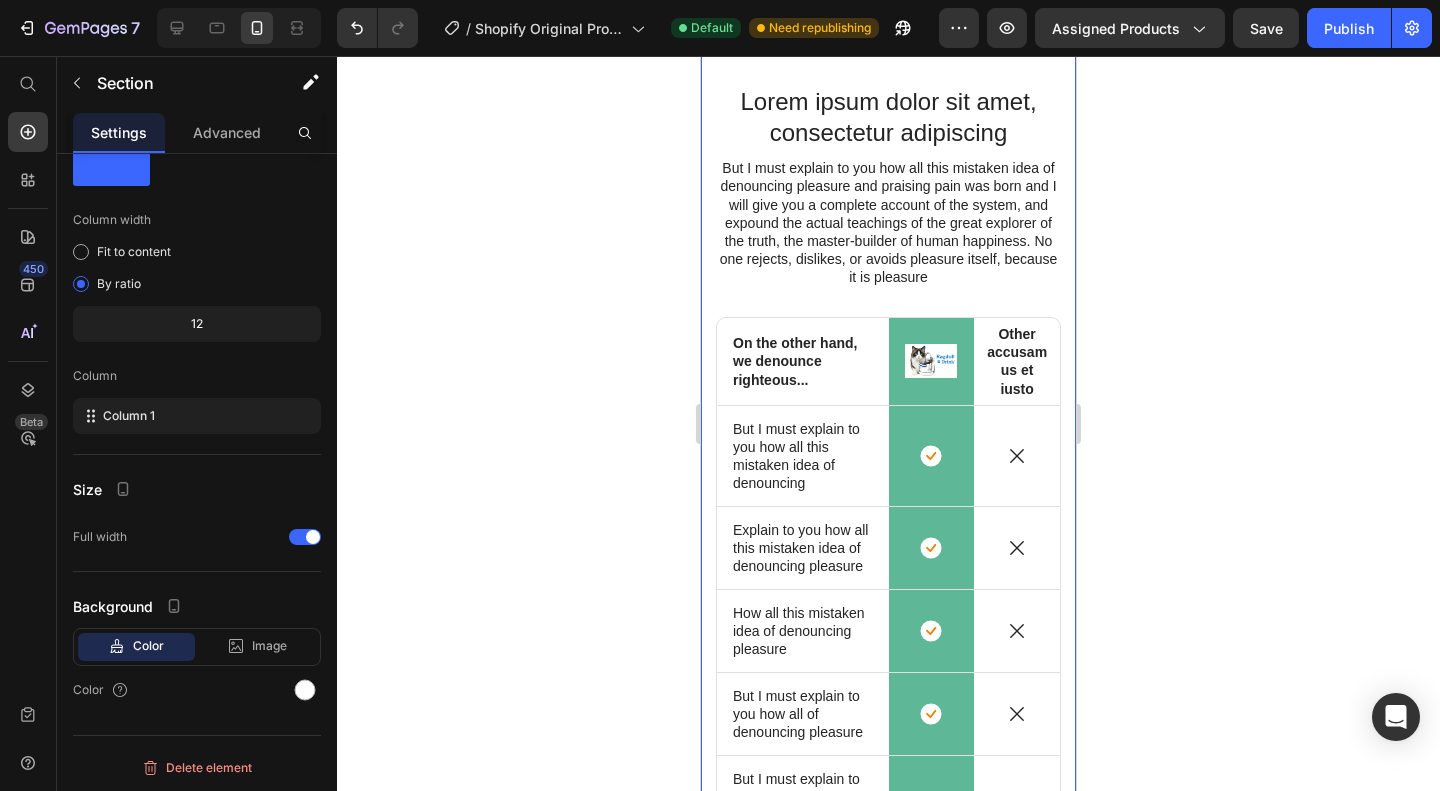 click on "Color" at bounding box center [148, 646] 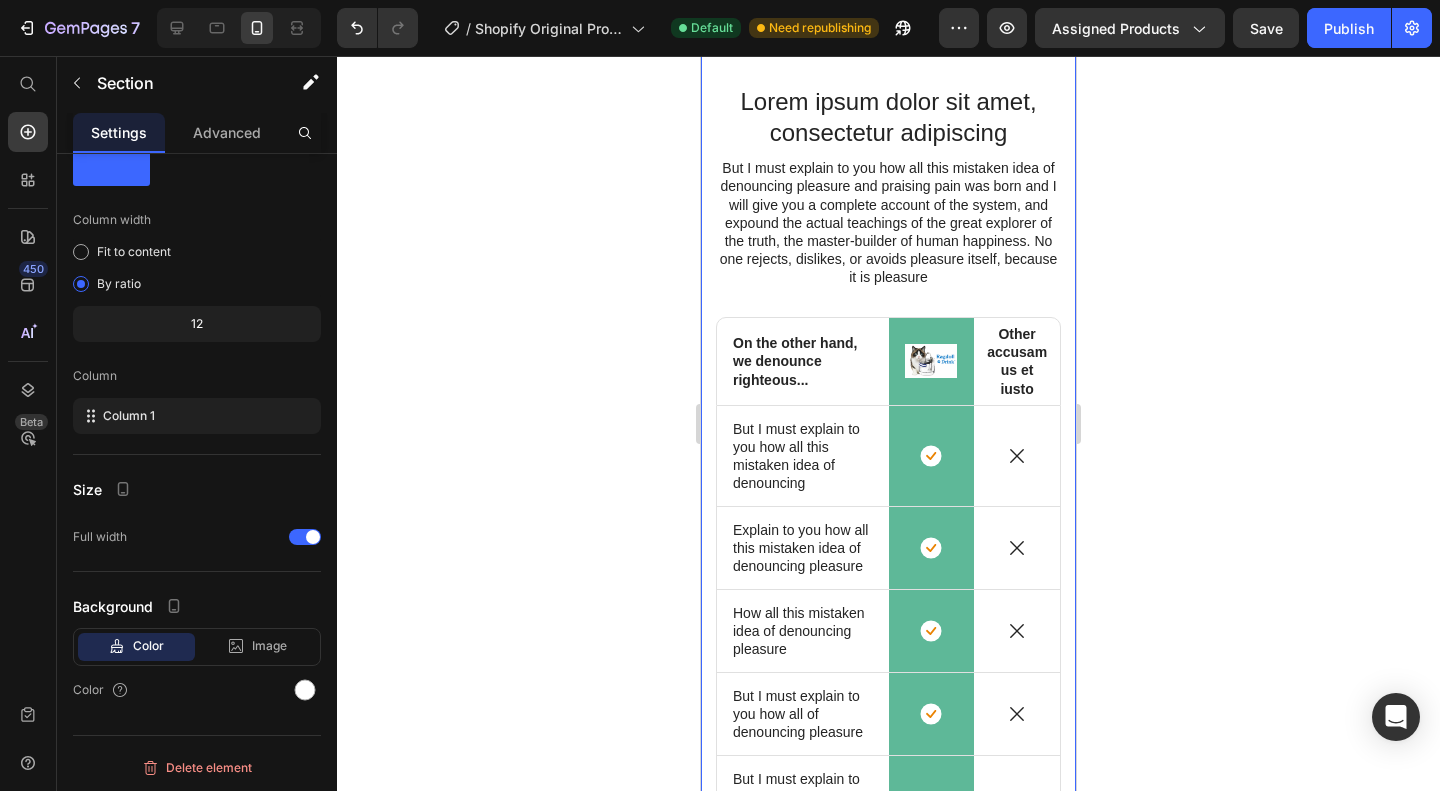 click on "Lorem ipsum dolor sit amet, consectetur adipiscing  Heading But I must explain to you how all this mistaken idea of denouncing pleasure and praising pain was born and I will give you a complete account of the system, and expound the actual teachings of the great explorer of the truth, the master-builder of human happiness. No one rejects, dislikes, or avoids pleasure itself, because it is pleasure Text Block Row On the other hand, we denounce righteous... Text Block Image Row Other accusamus et iusto Text Block Row
Icon But I must explain to you how all this mistaken idea of denouncing Text Block Row
Icon Row
Icon Row
Icon Explain to you how all this mistaken idea of denouncing pleasure Text Block Row
Icon Row
Icon Row
Icon How all this mistaken idea of denouncing pleasure Text Block Row
Icon Row
Icon Row
Icon But I must explain to you how all of denouncing pleasure Text Block Row
Icon Row
Icon Row
Row" at bounding box center [888, 536] 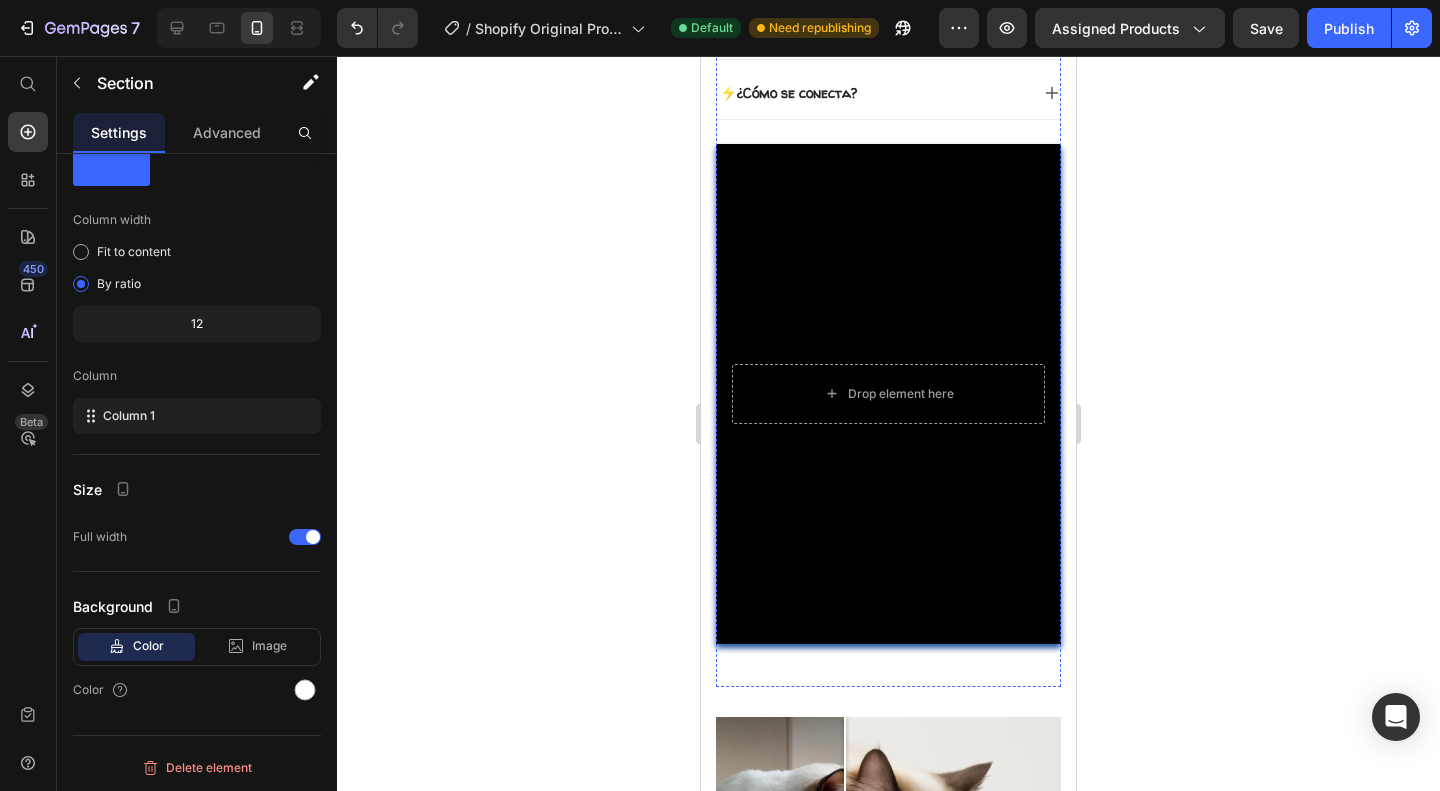 scroll, scrollTop: 1138, scrollLeft: 0, axis: vertical 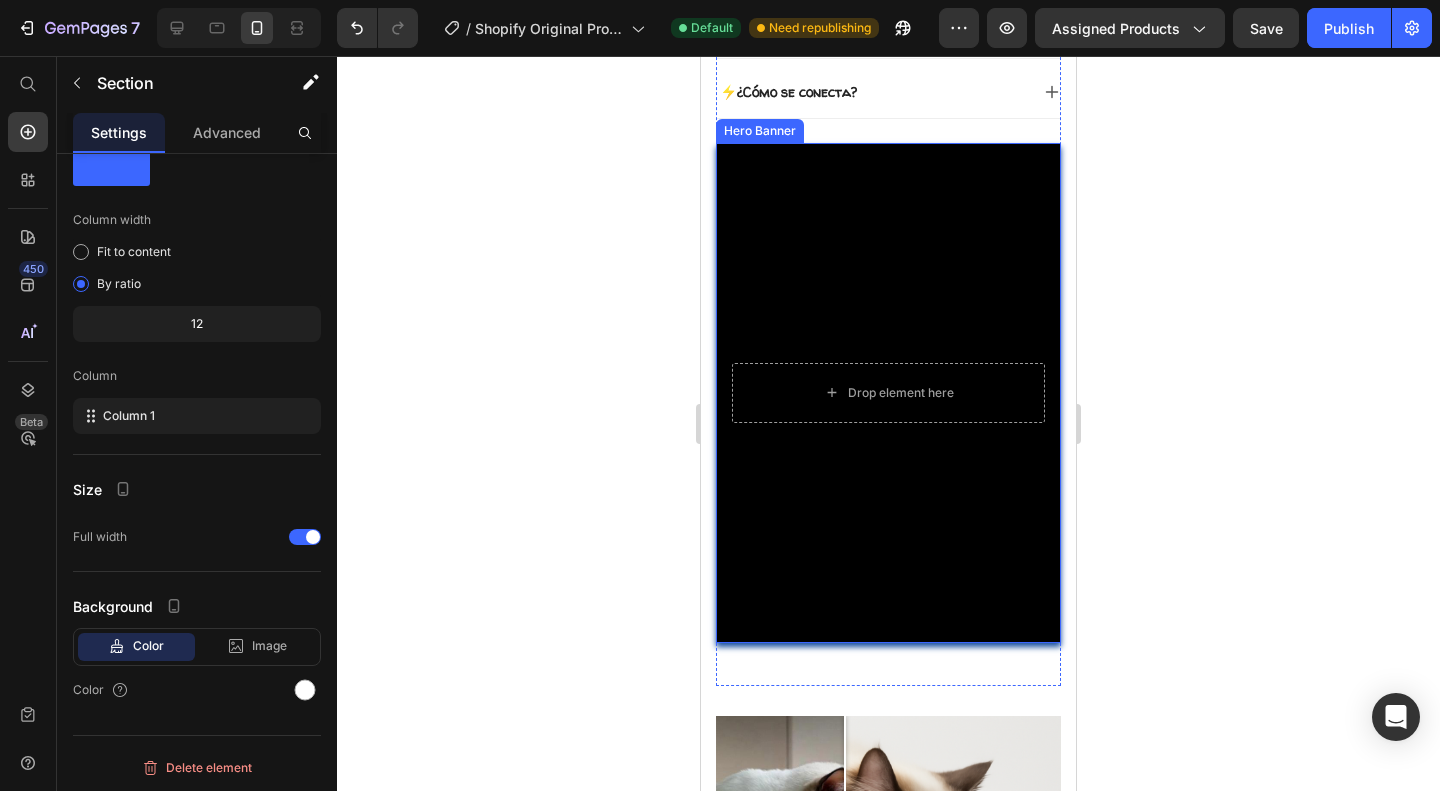 click at bounding box center (888, 393) 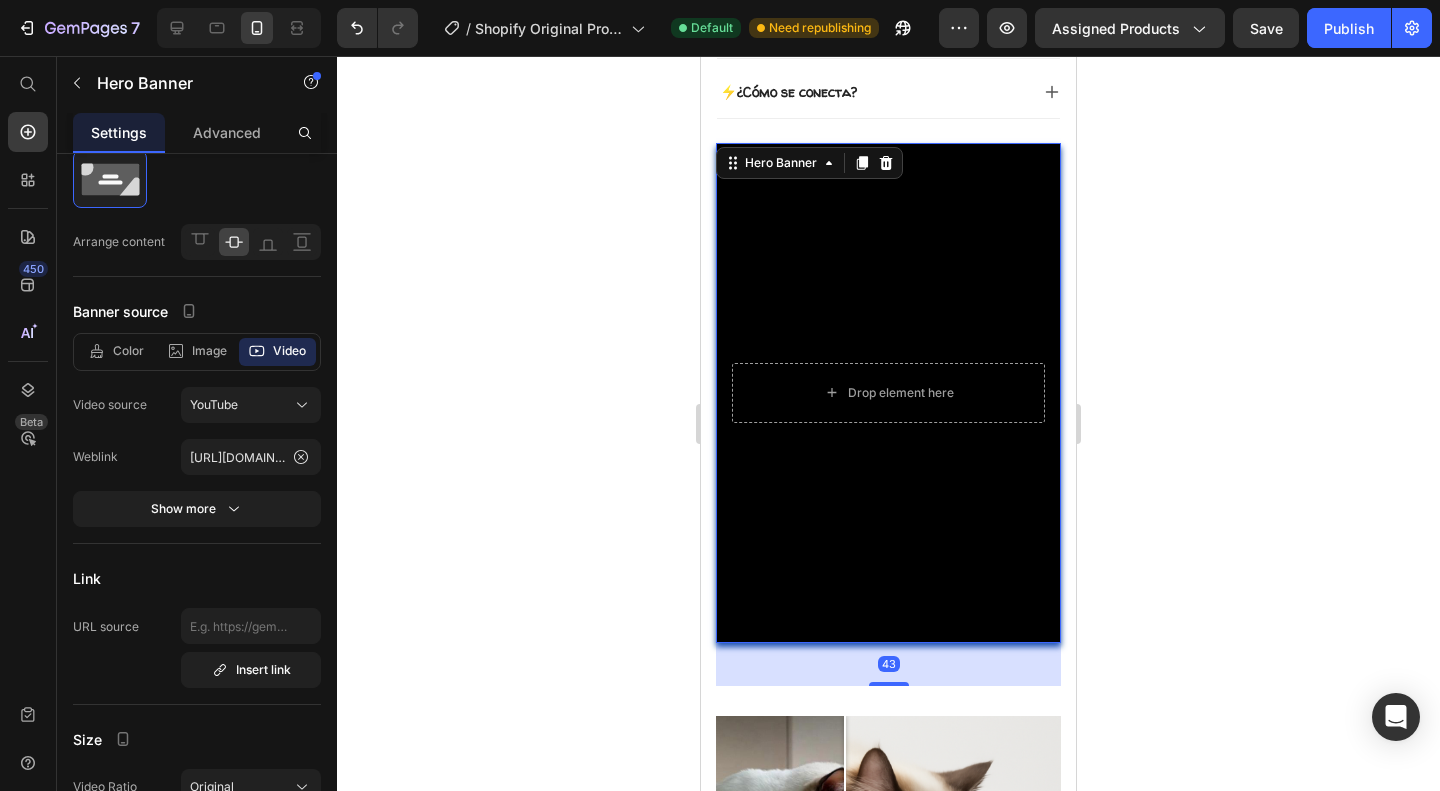 scroll, scrollTop: 0, scrollLeft: 0, axis: both 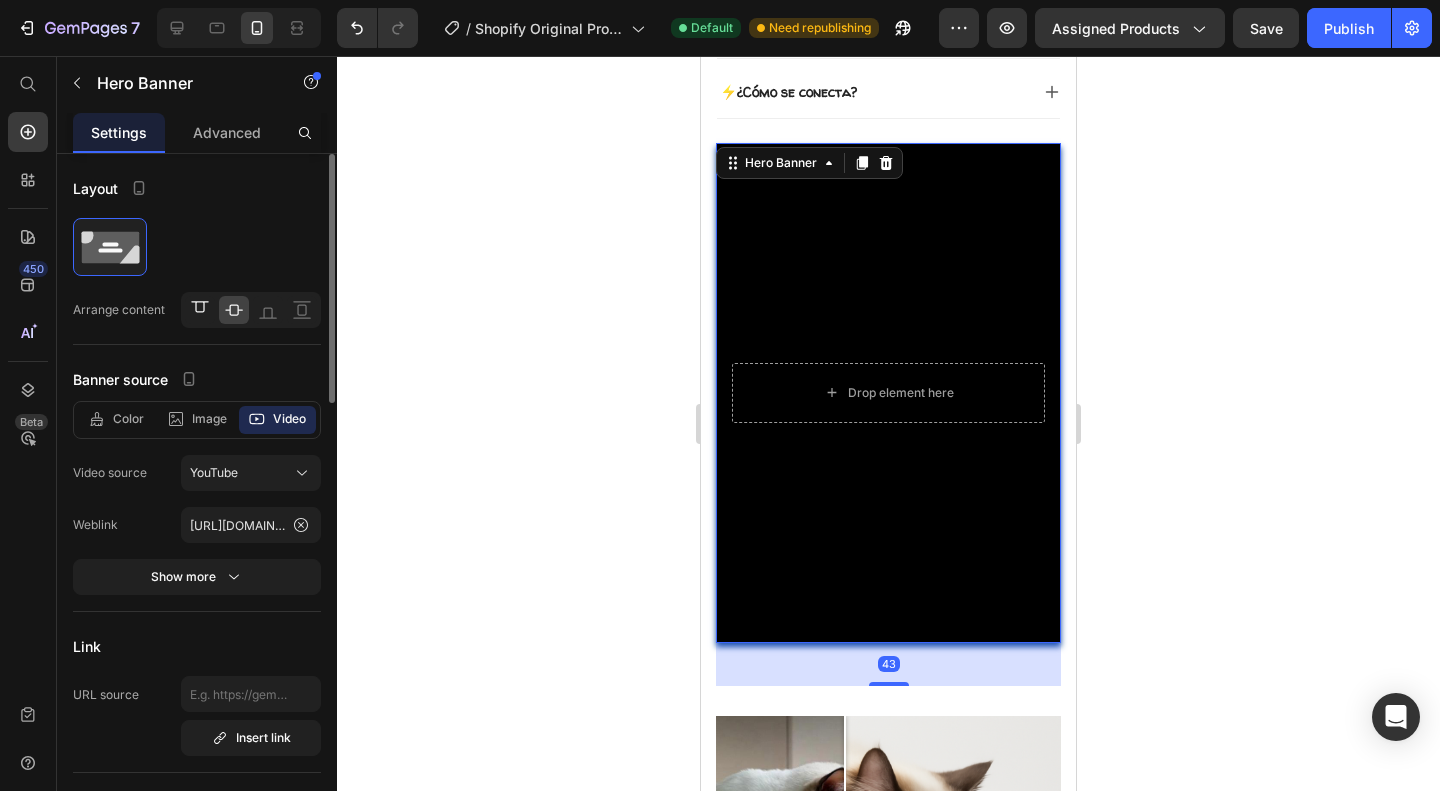 click 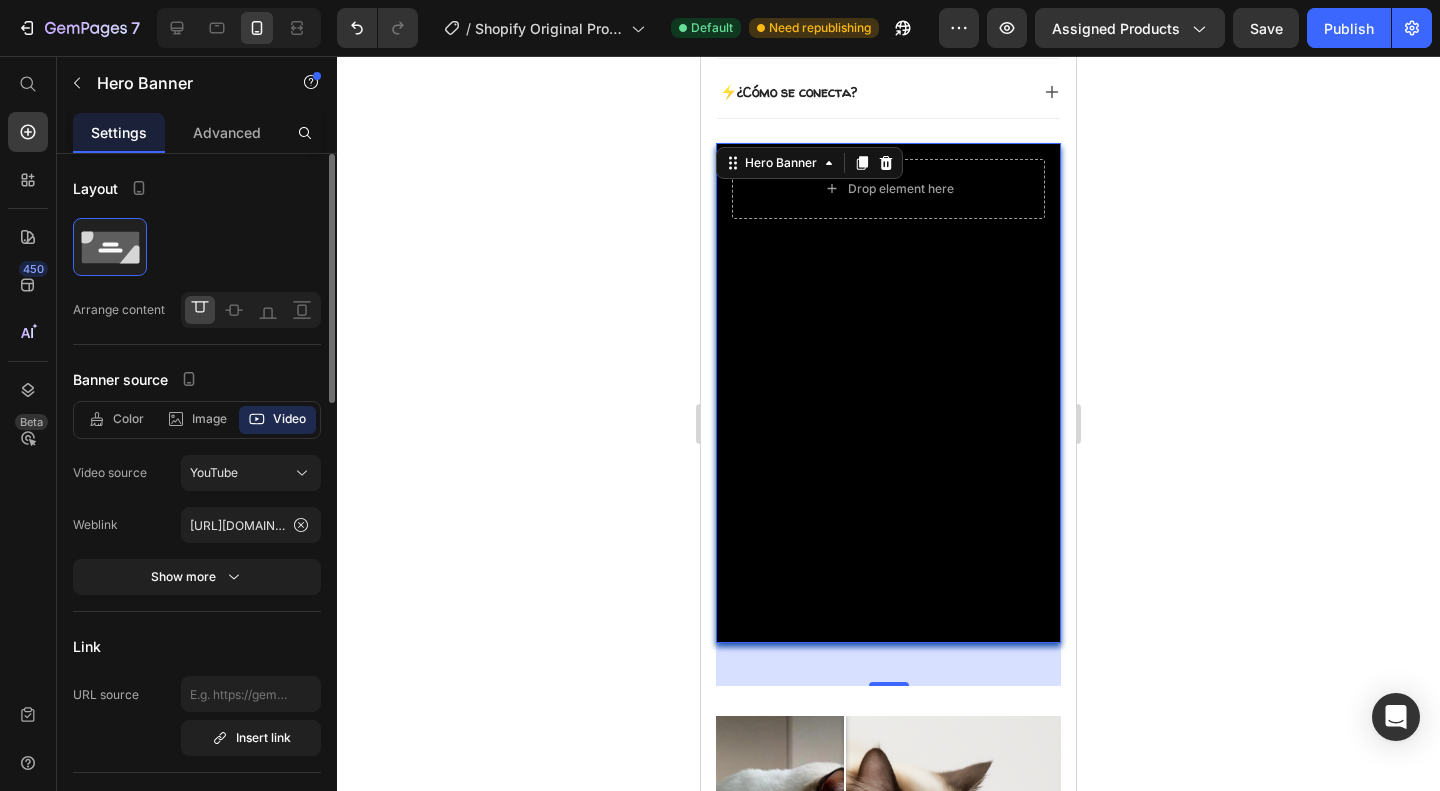click 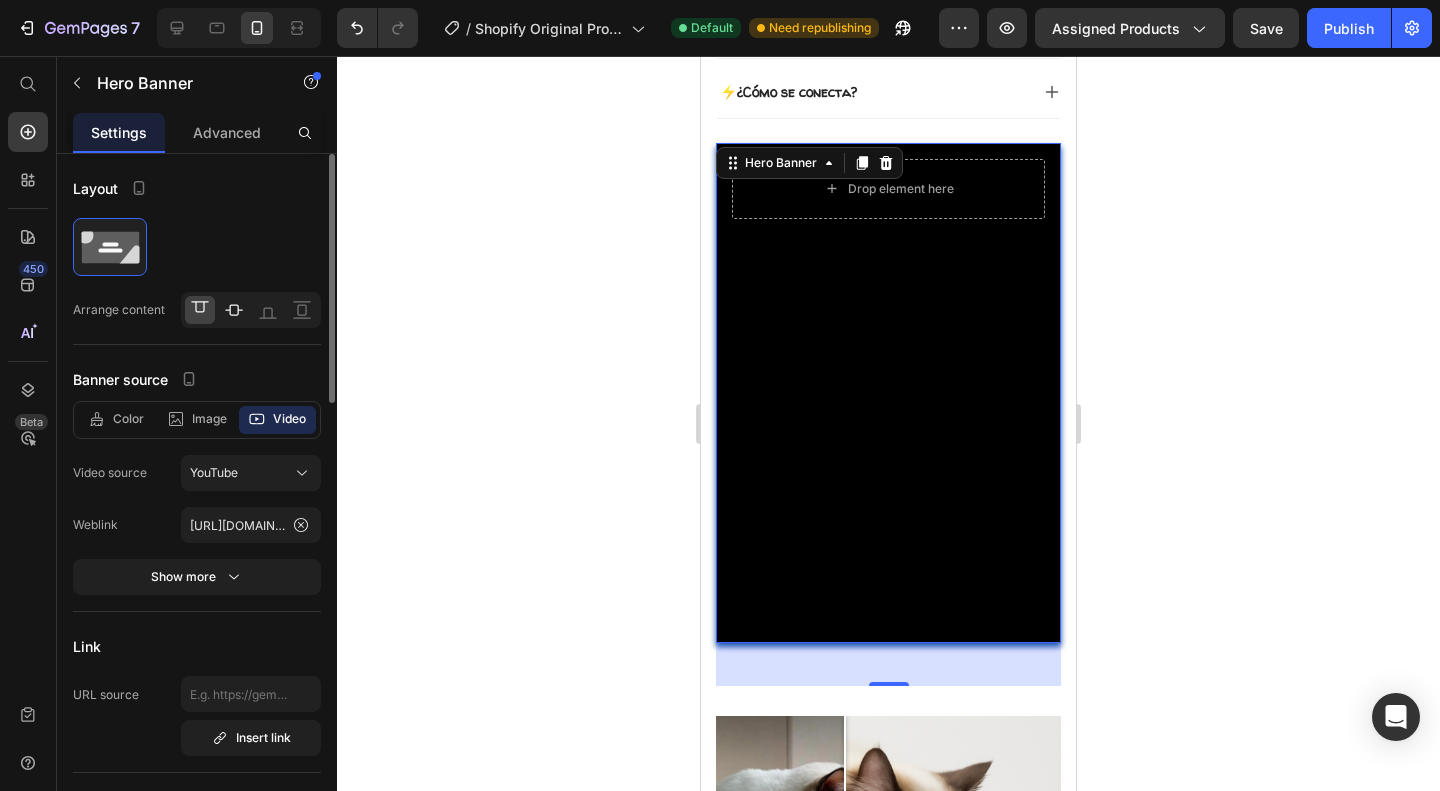 click 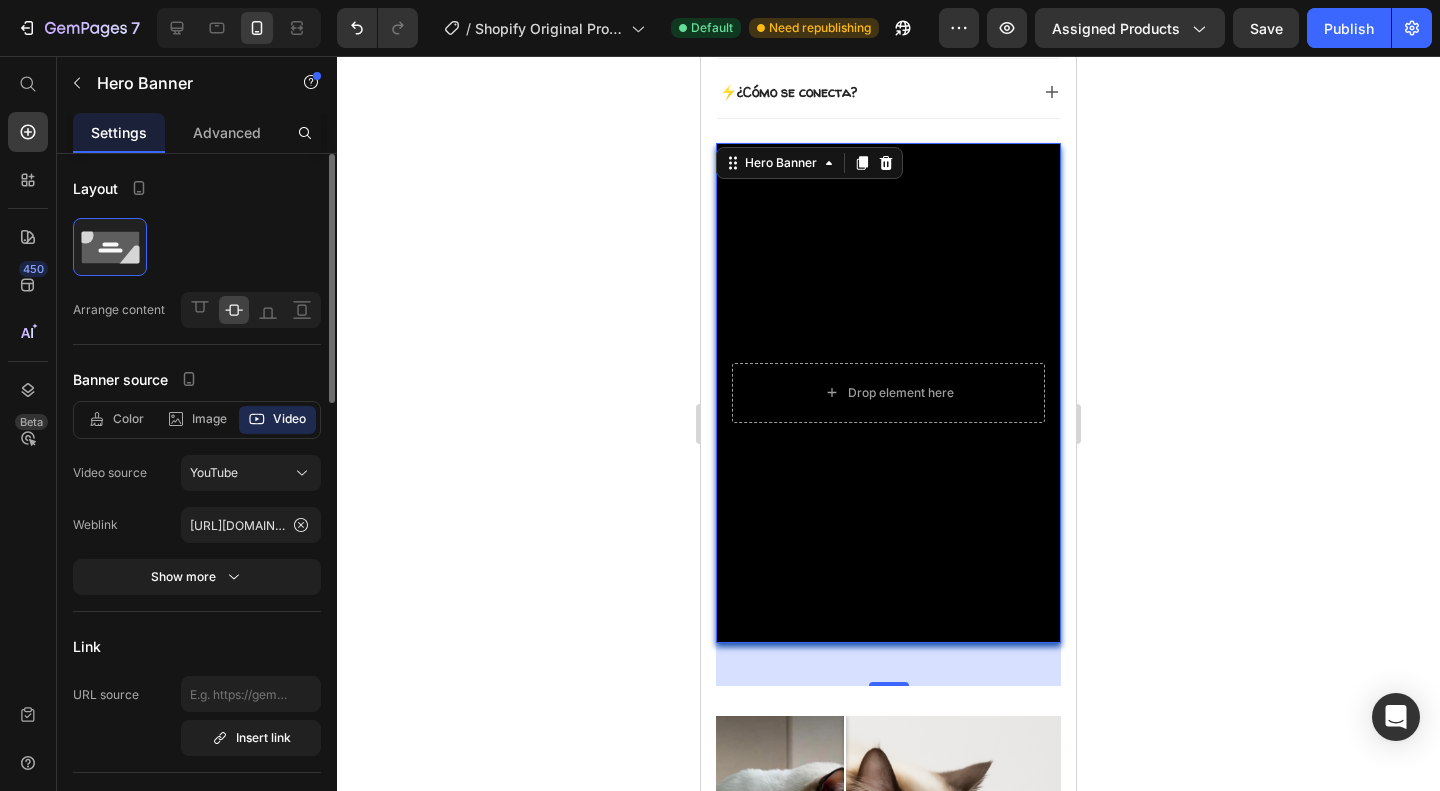 click 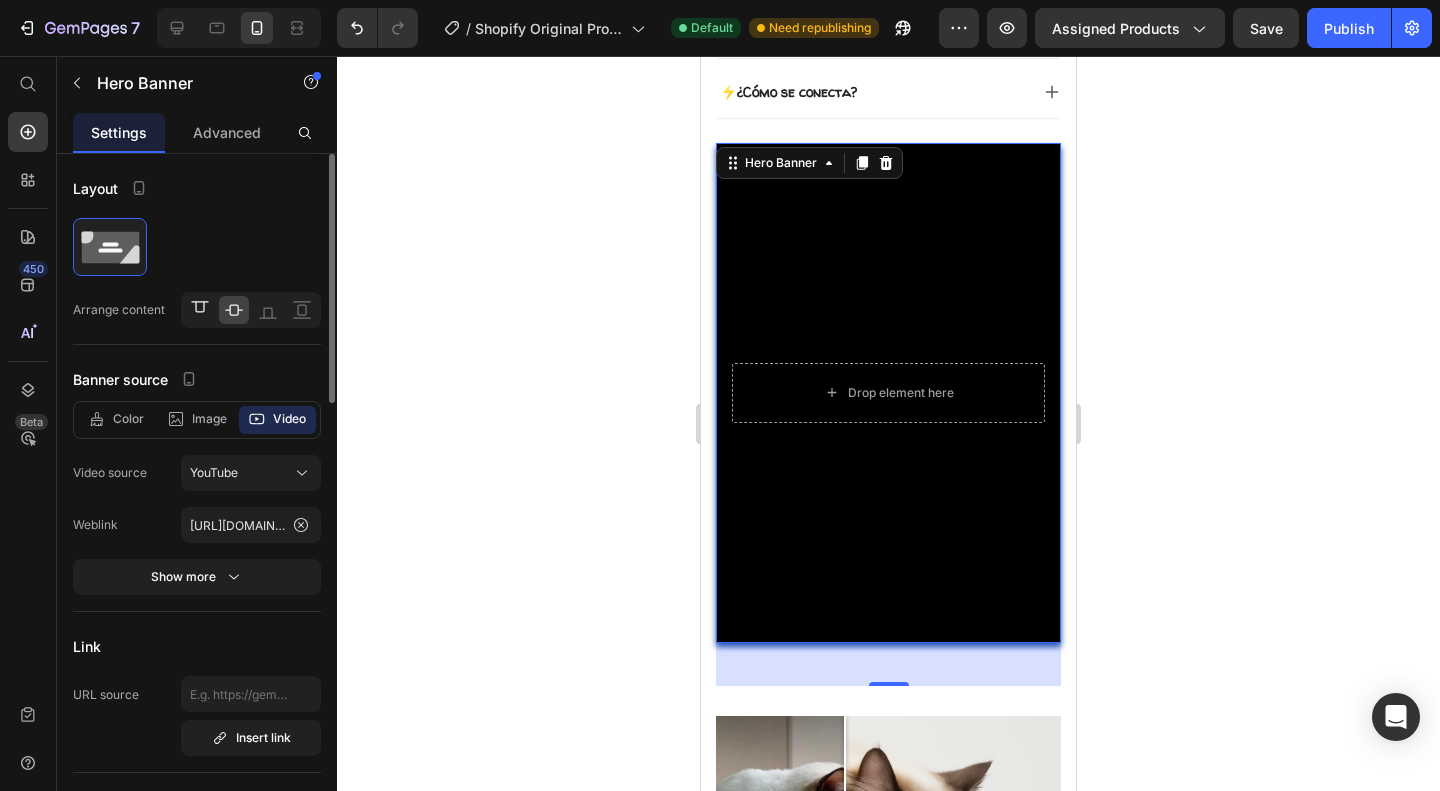 click 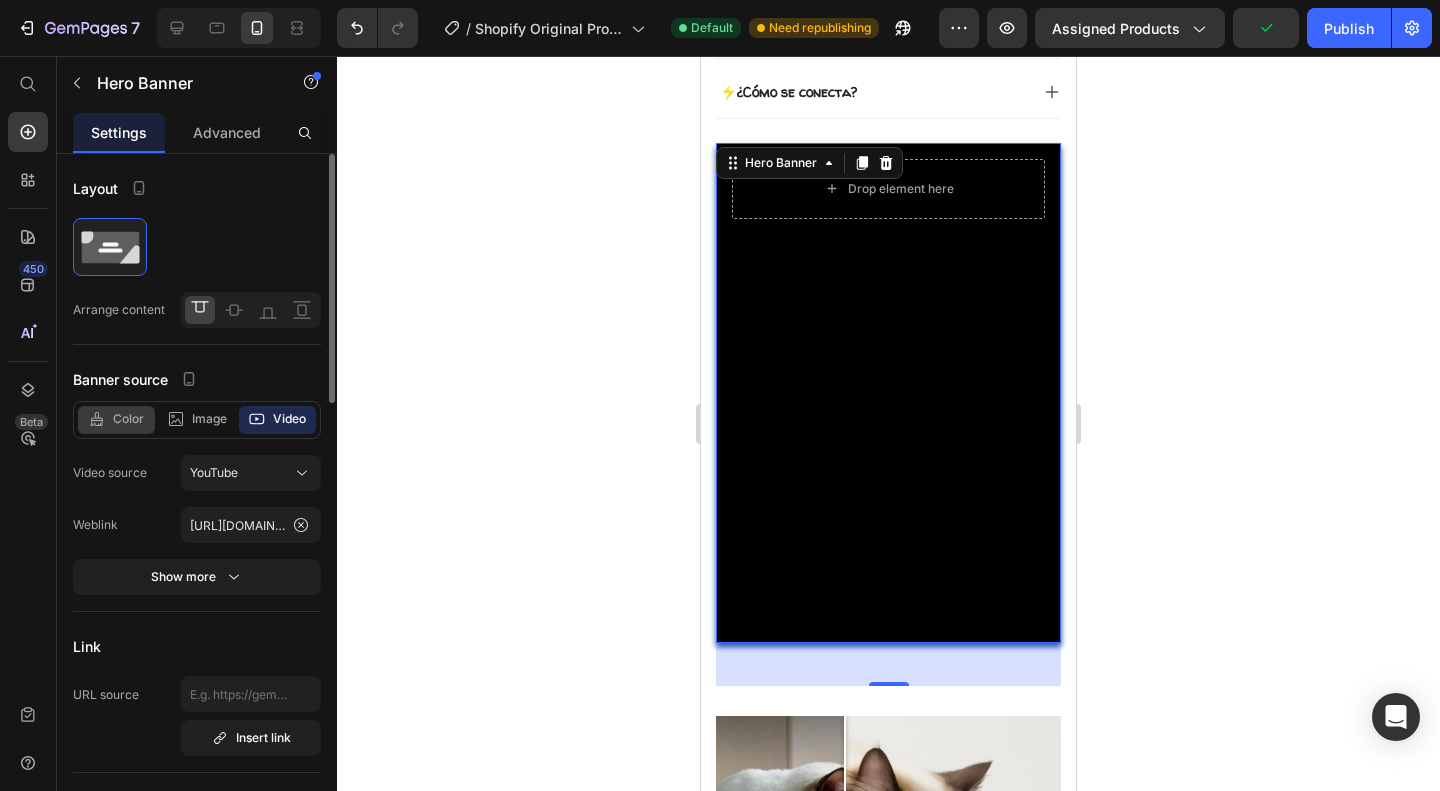 click on "Color" at bounding box center [128, 419] 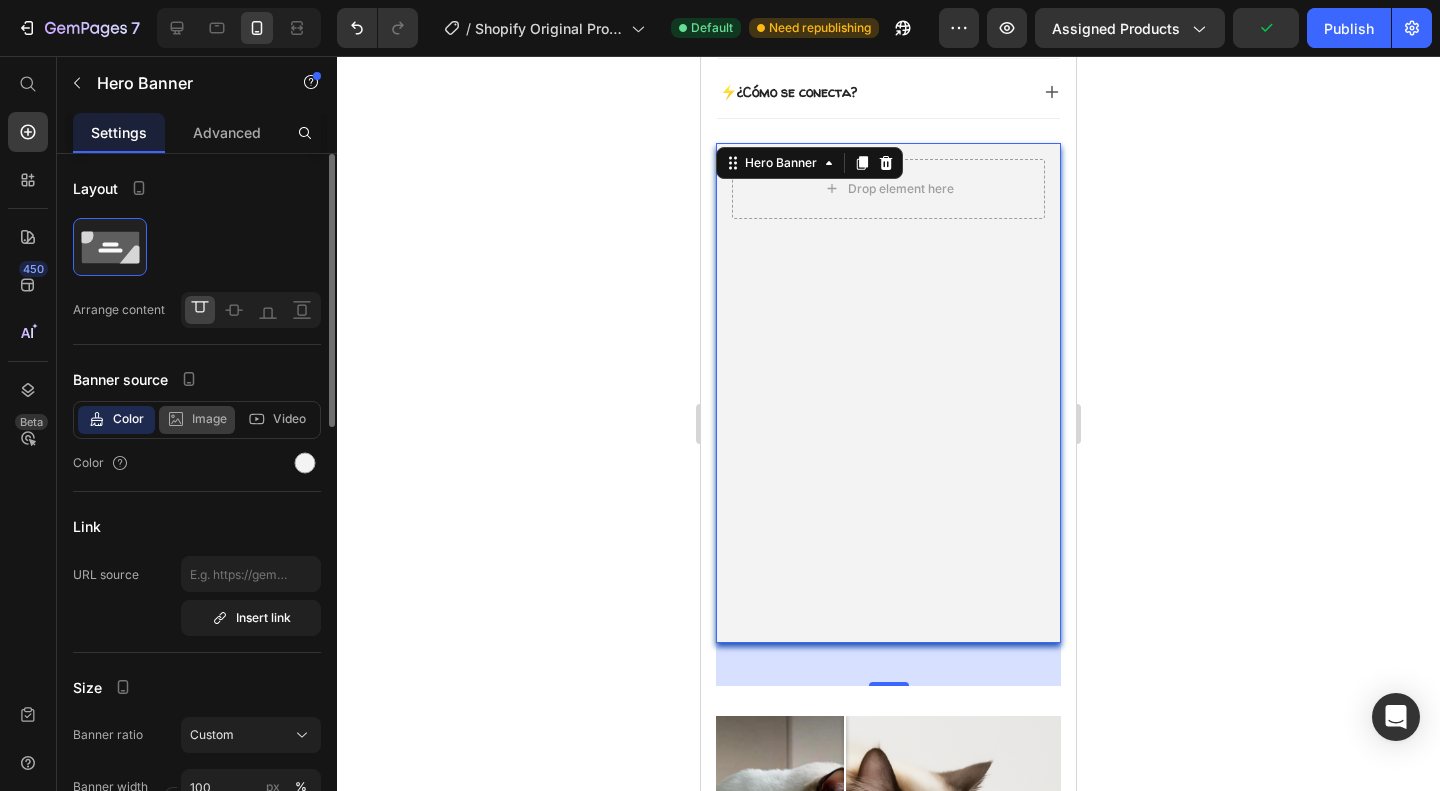 click on "Image" 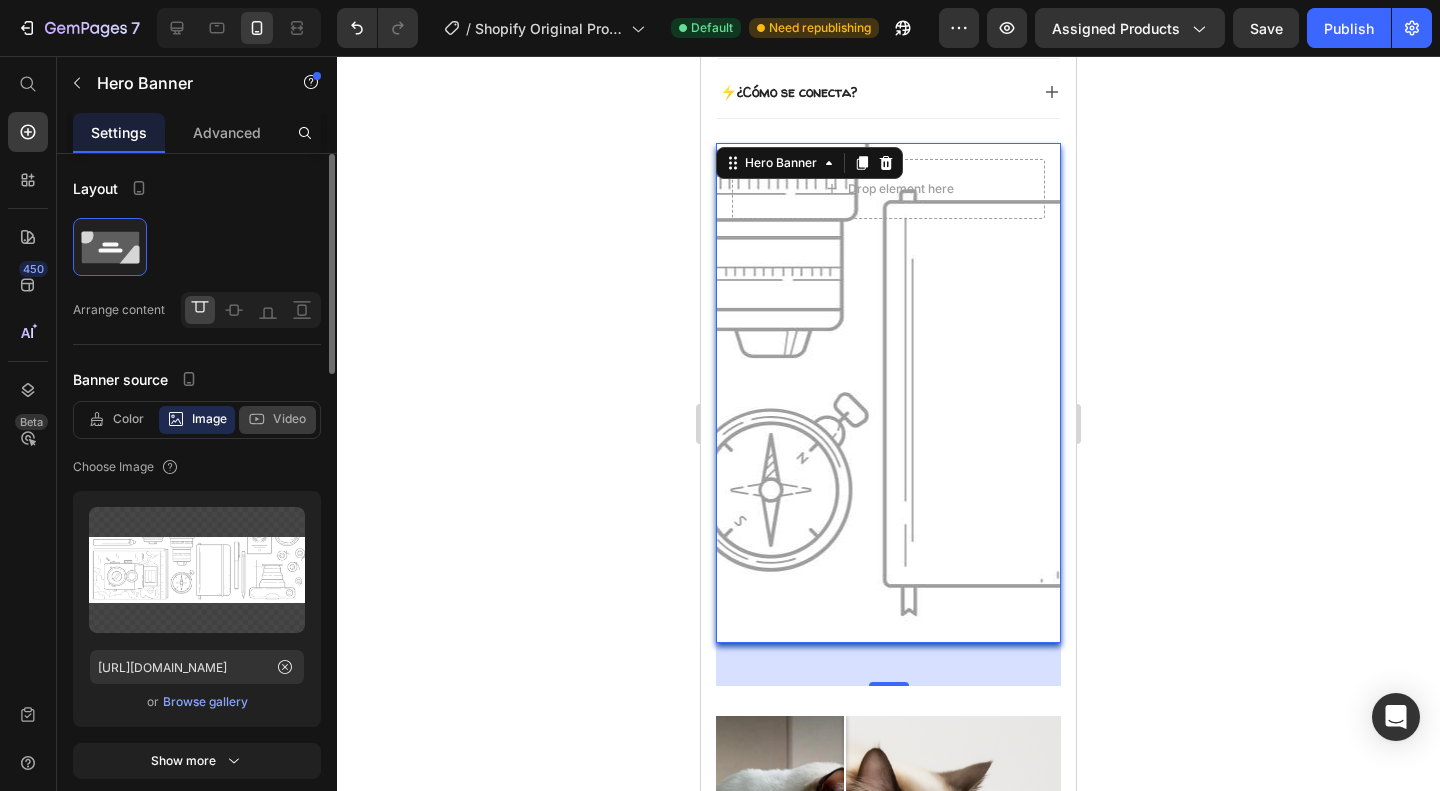 click on "Video" at bounding box center (289, 419) 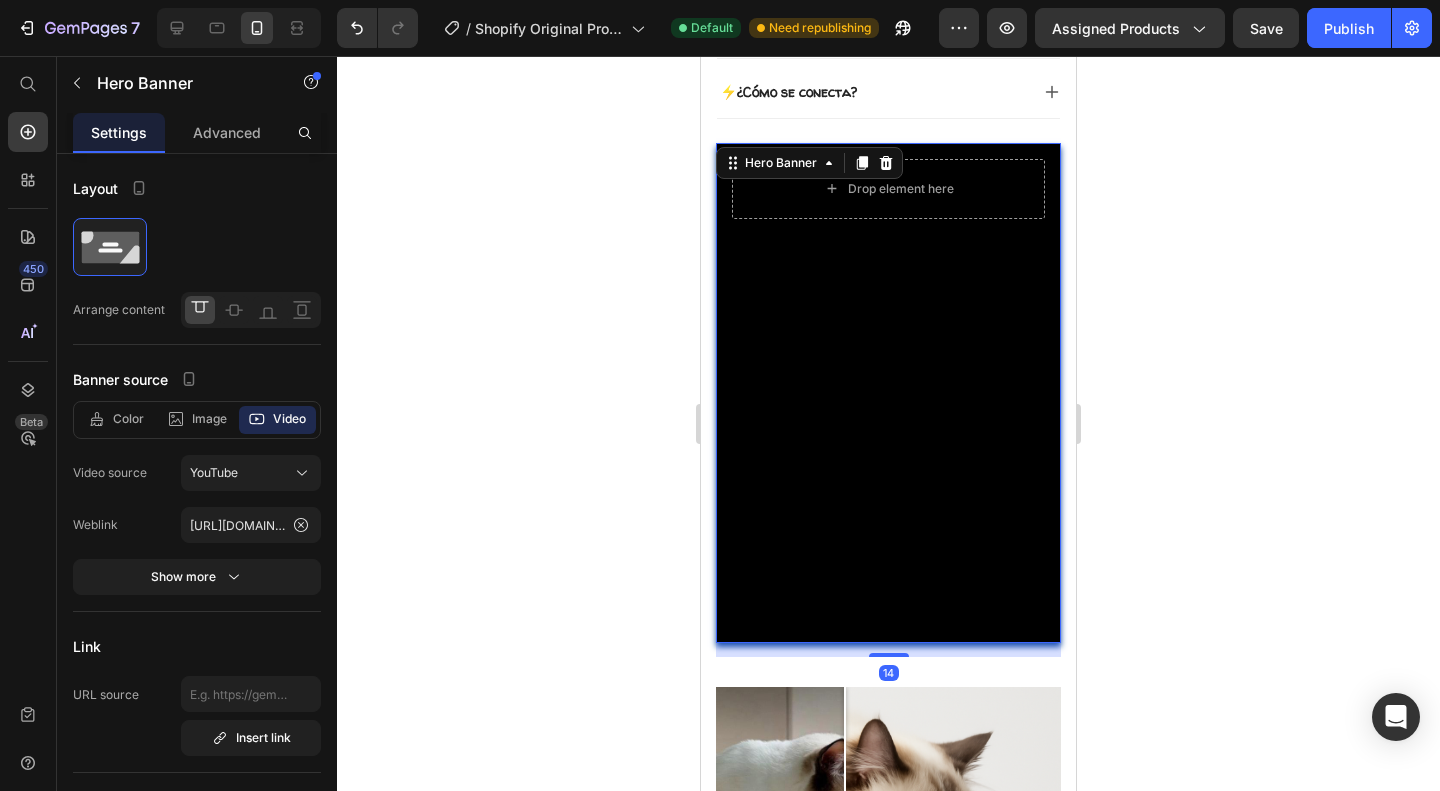 drag, startPoint x: 891, startPoint y: 663, endPoint x: 900, endPoint y: 634, distance: 30.364452 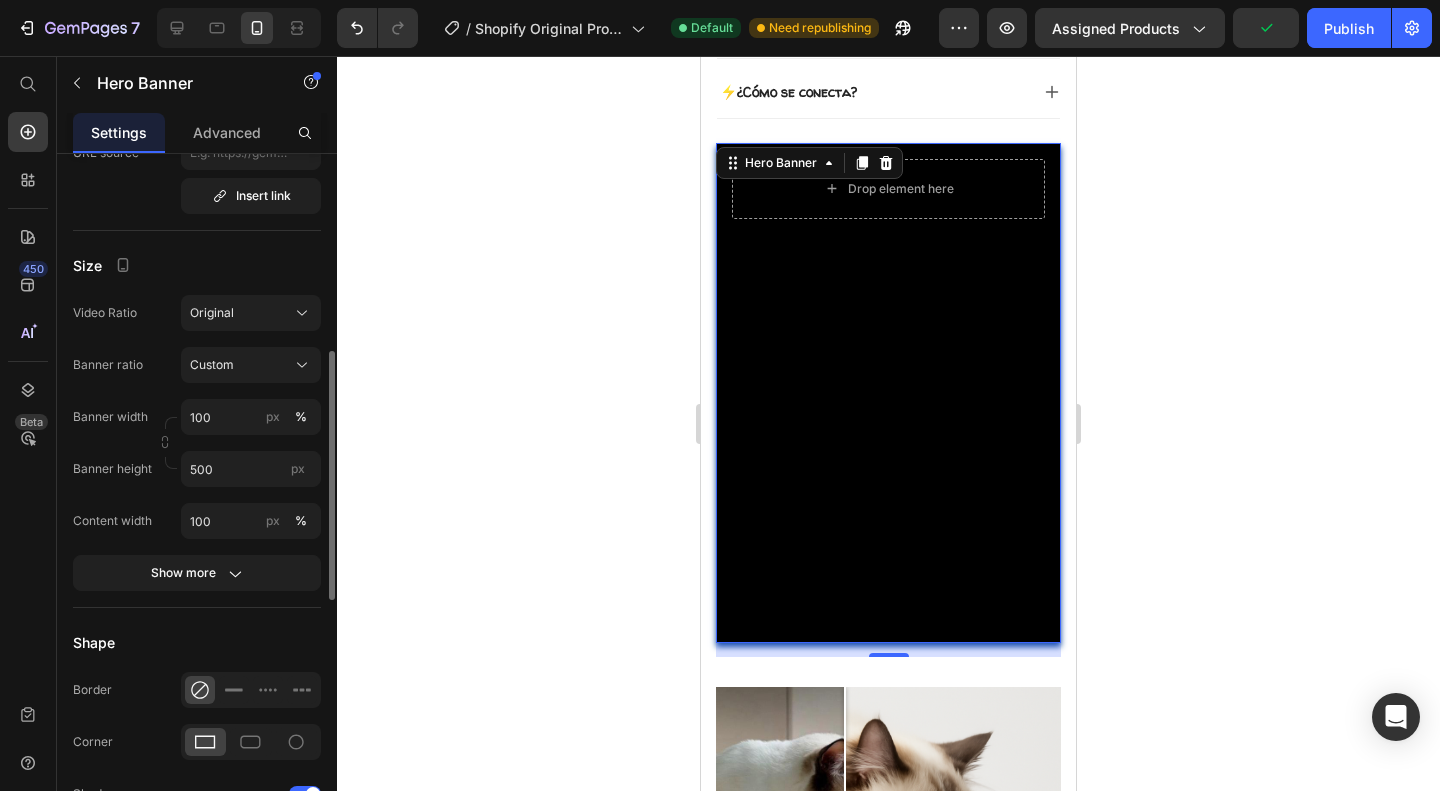 scroll, scrollTop: 547, scrollLeft: 0, axis: vertical 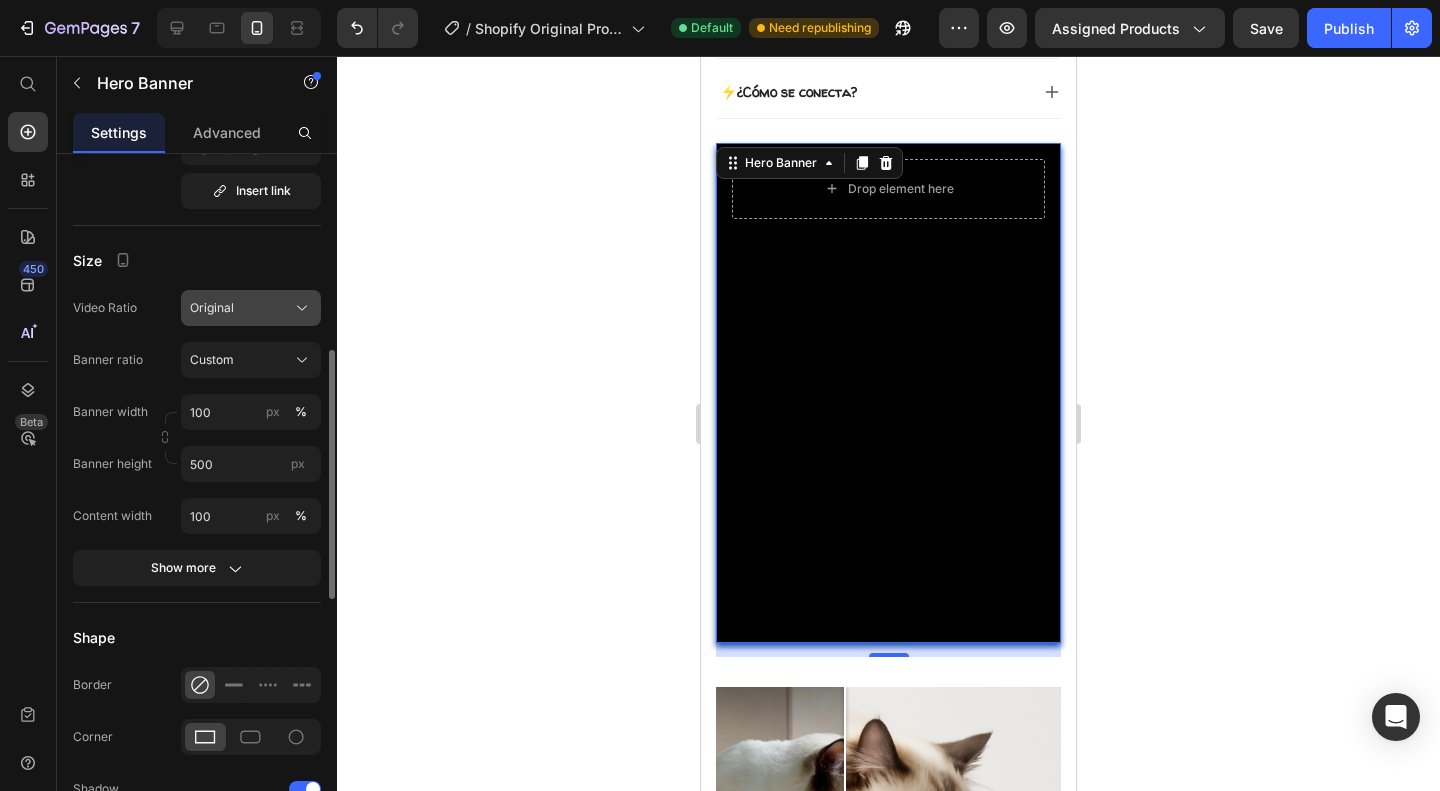 click on "Original" 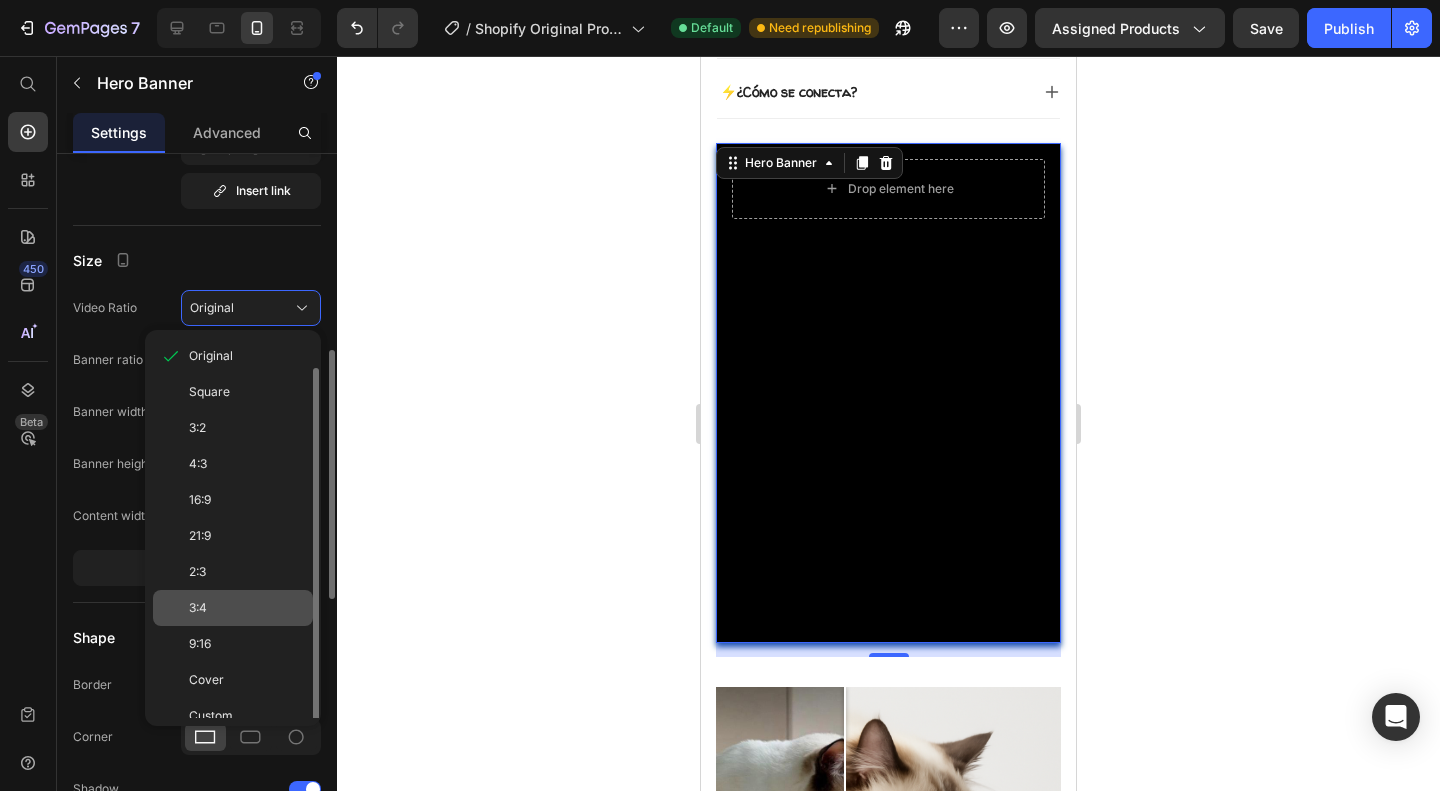 scroll, scrollTop: 16, scrollLeft: 0, axis: vertical 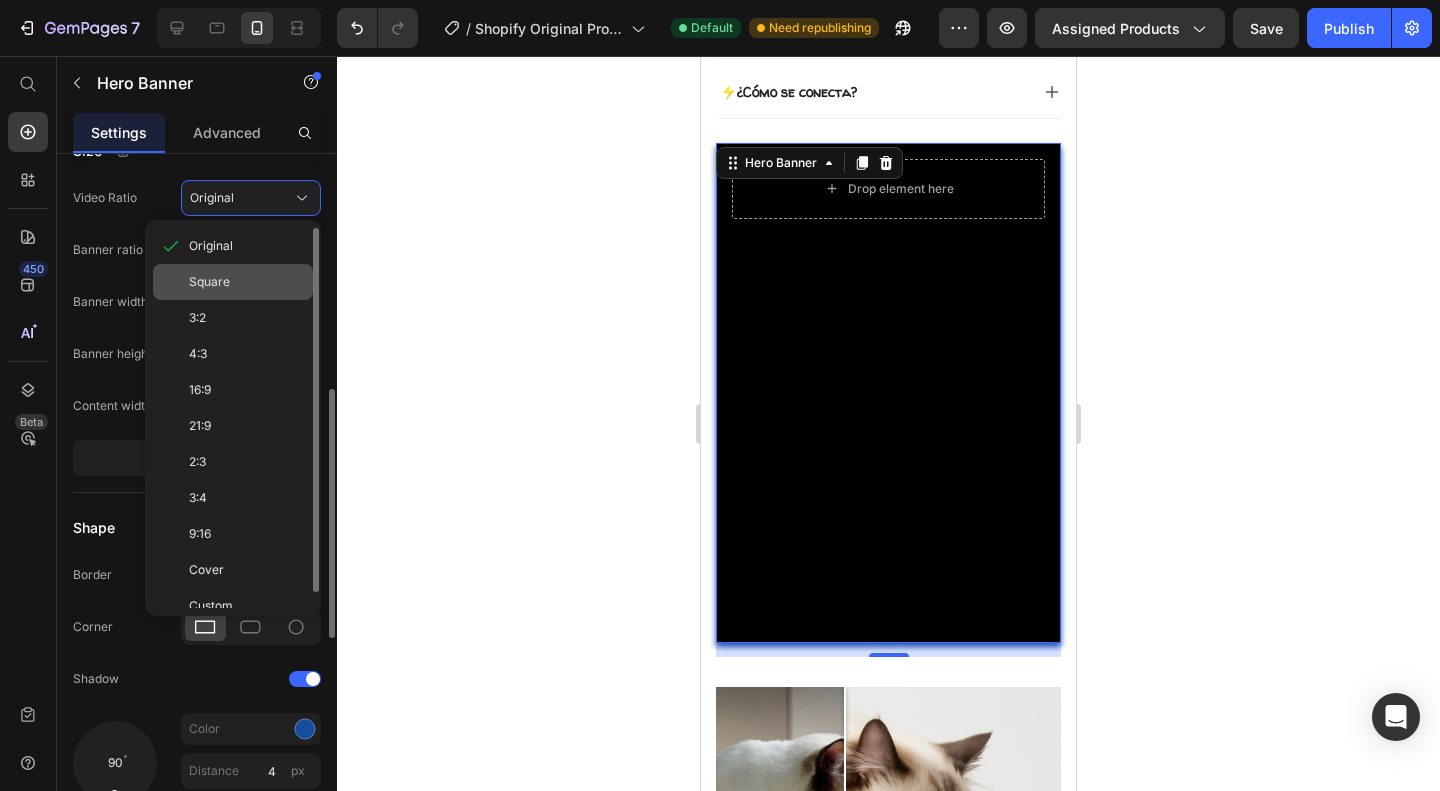 click on "Square" at bounding box center (209, 282) 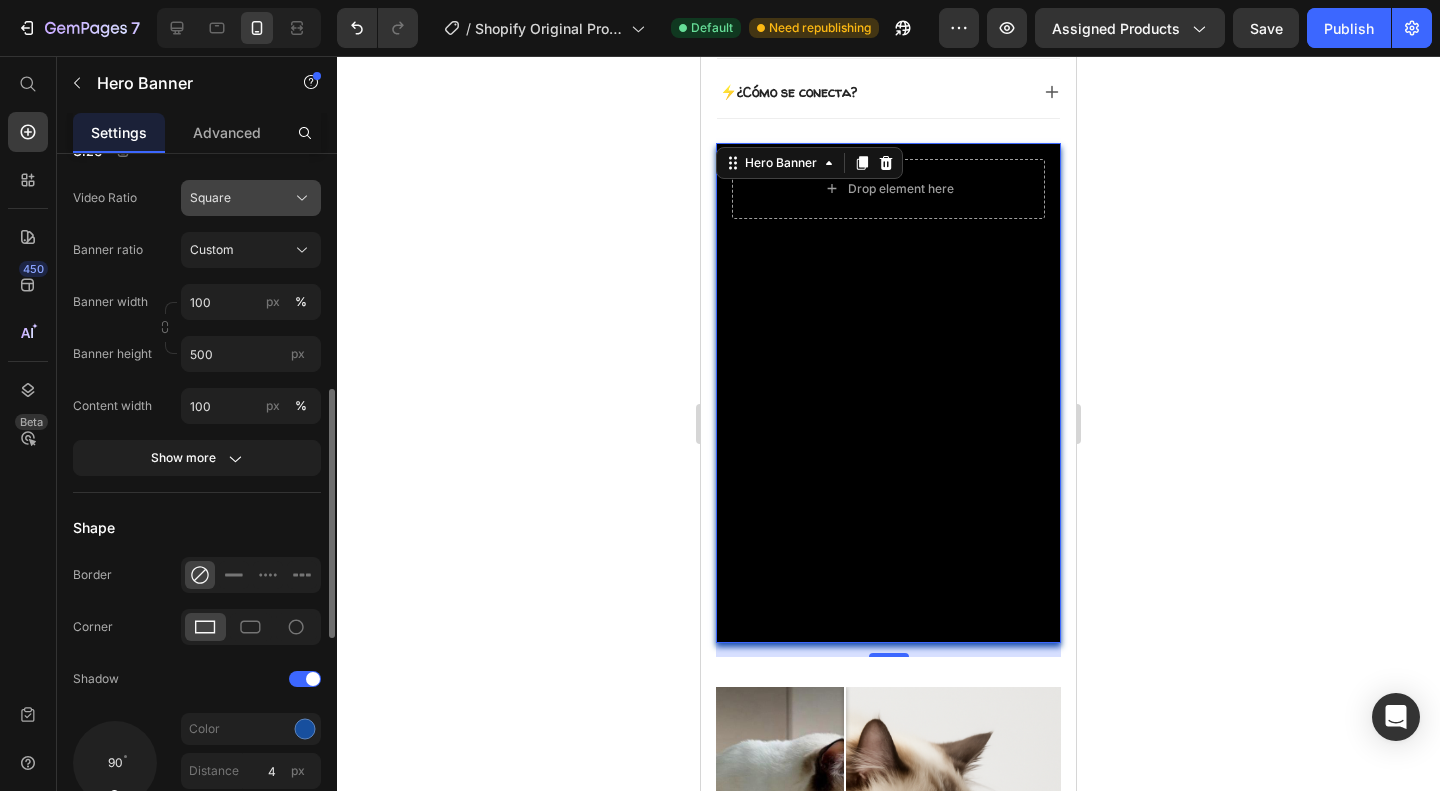 click on "Square" 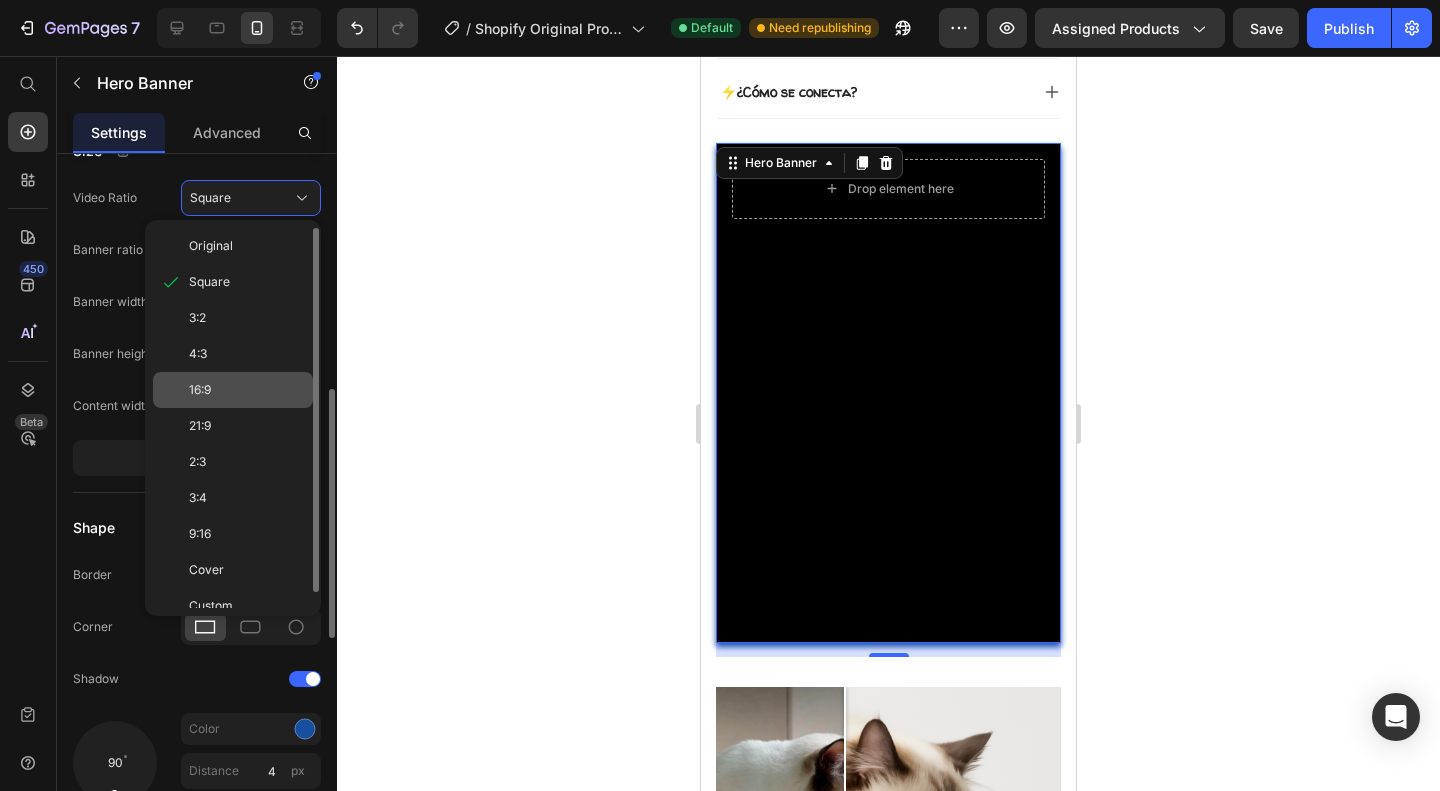 click on "16:9" 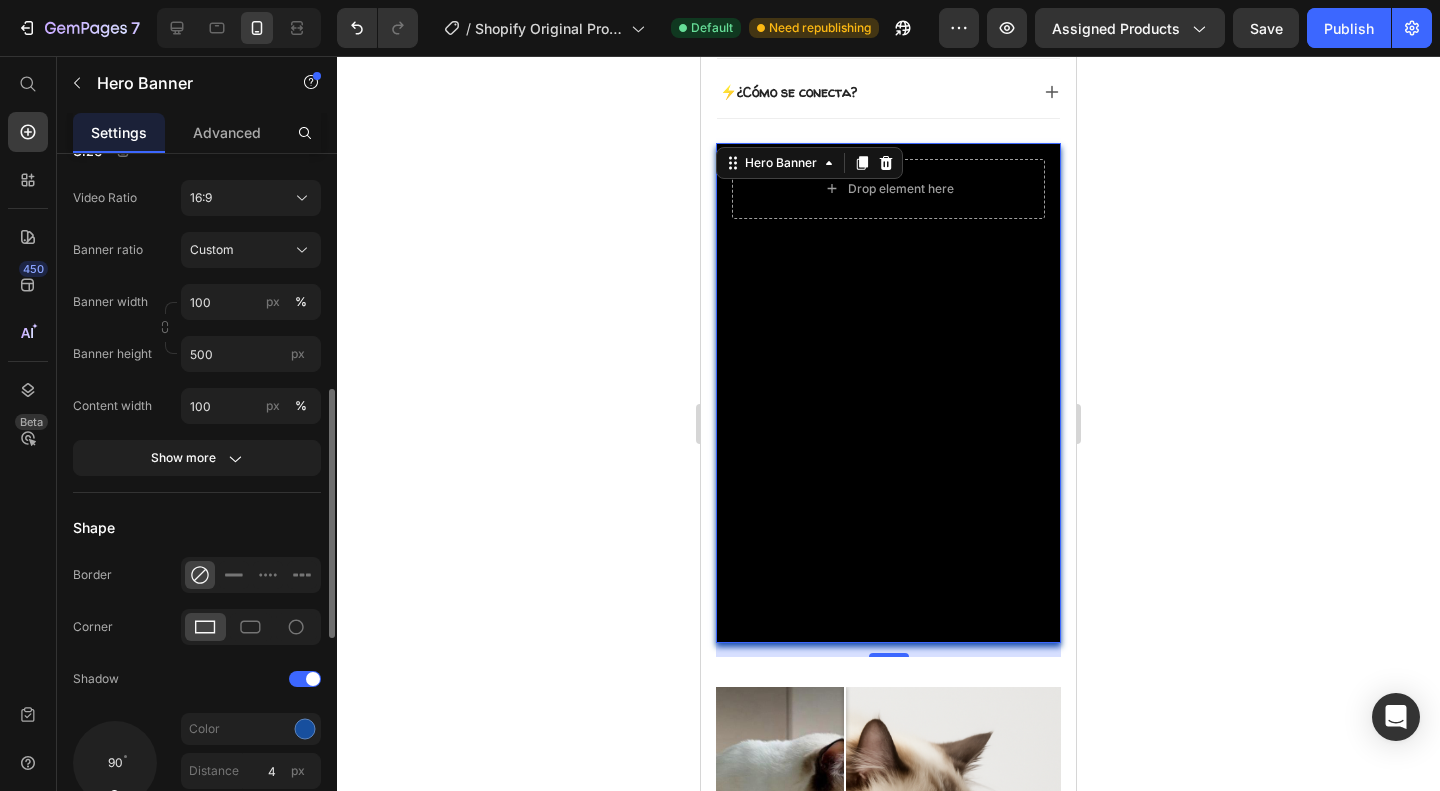 click at bounding box center [888, 393] 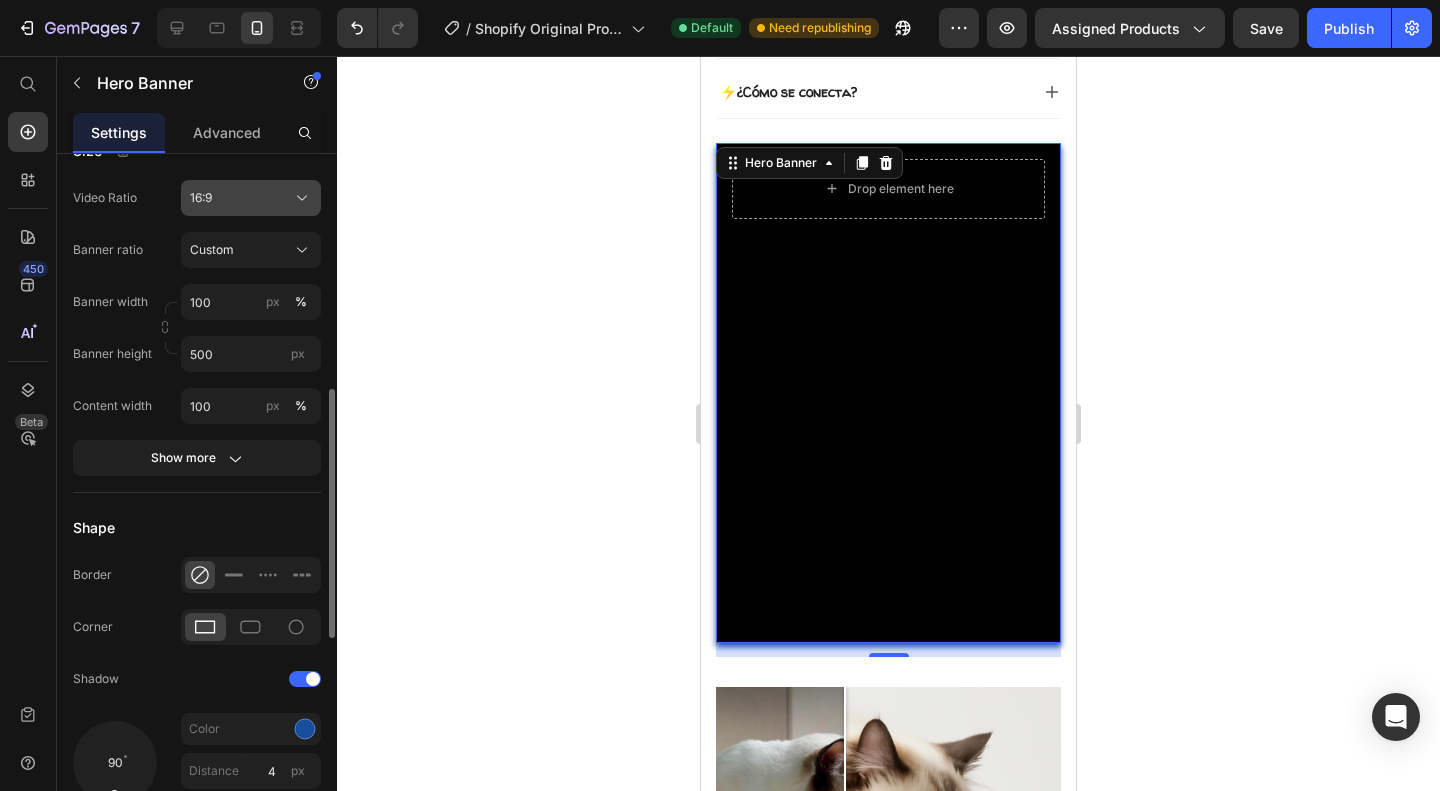 click on "16:9" at bounding box center [201, 198] 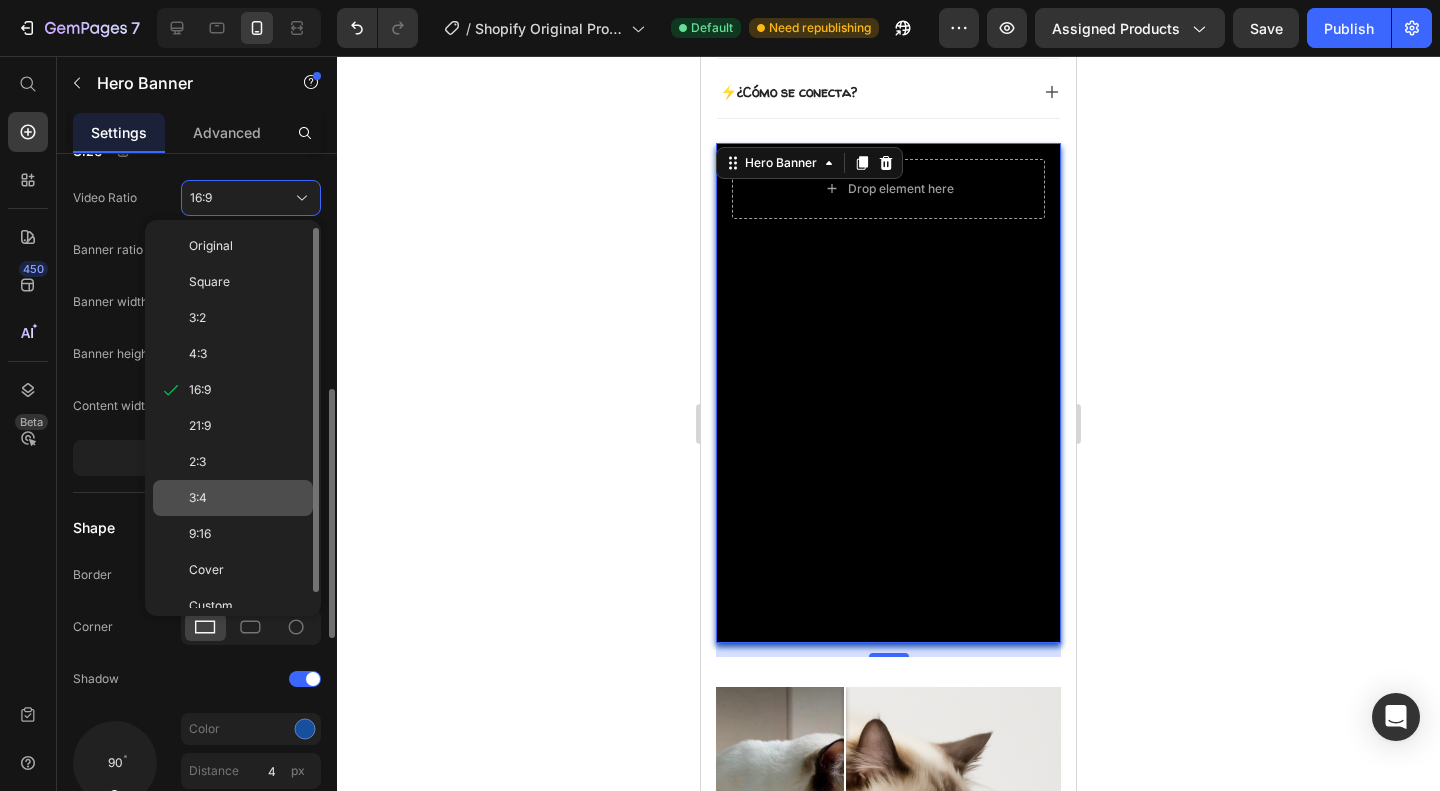 click on "3:4" 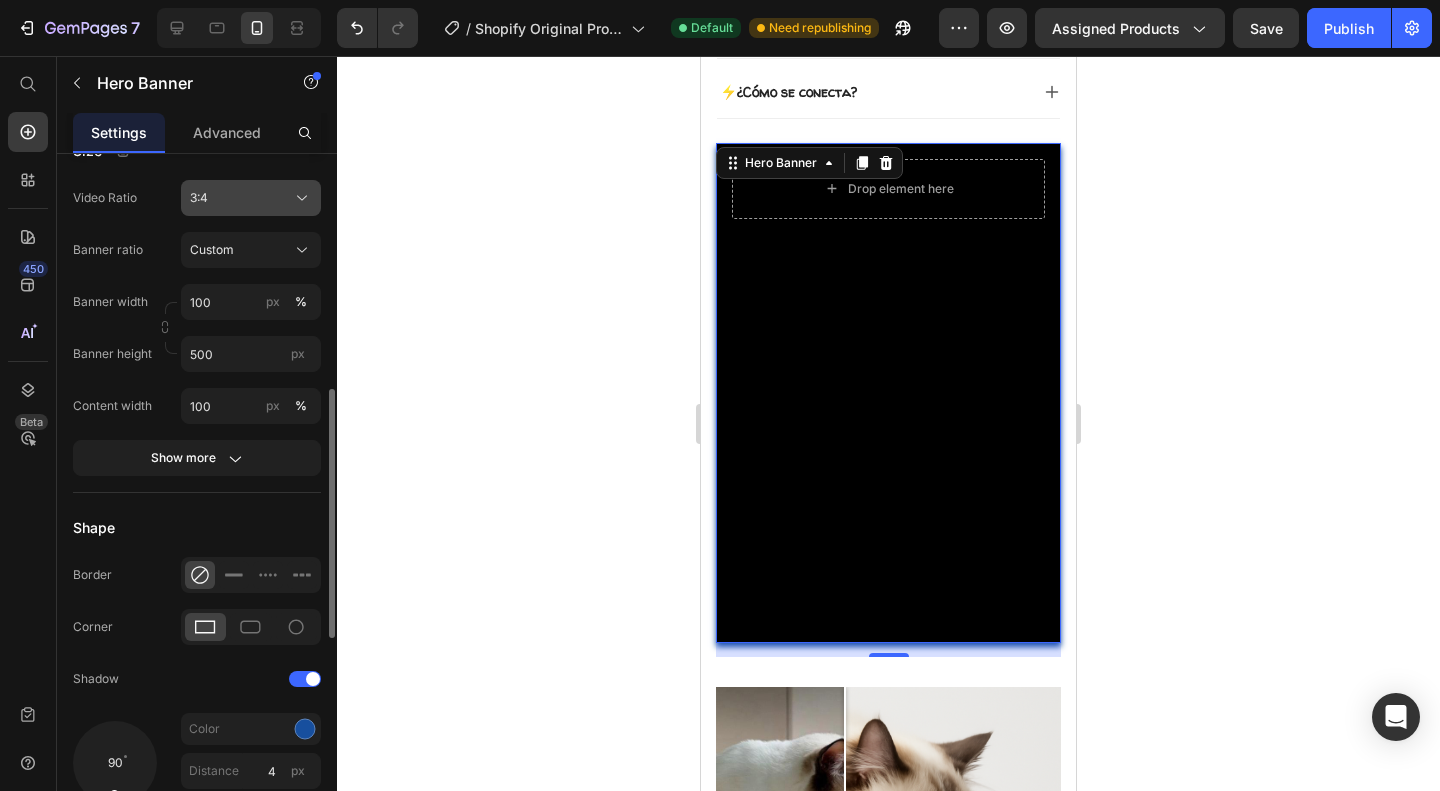 click on "3:4" at bounding box center (199, 198) 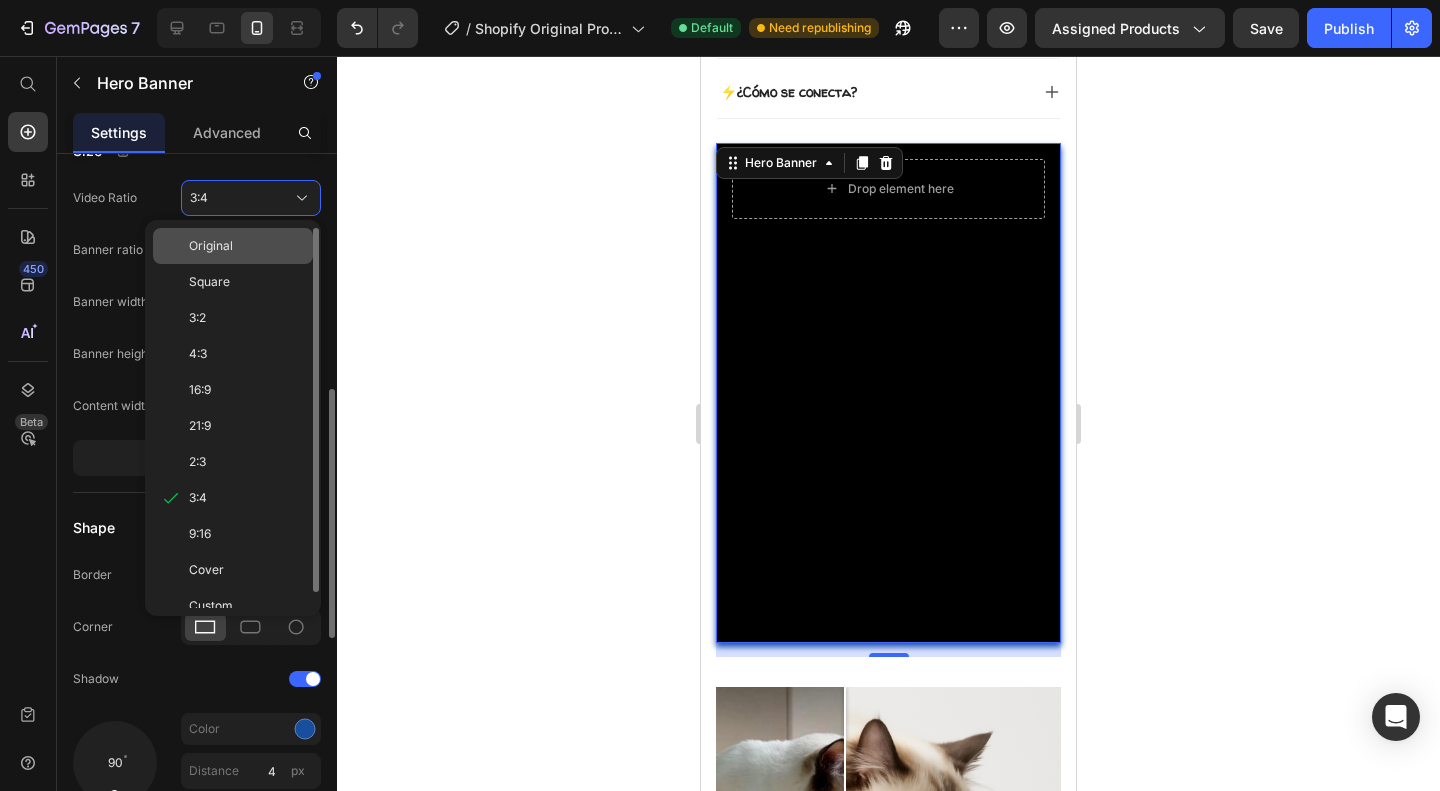 click on "Original" at bounding box center [211, 246] 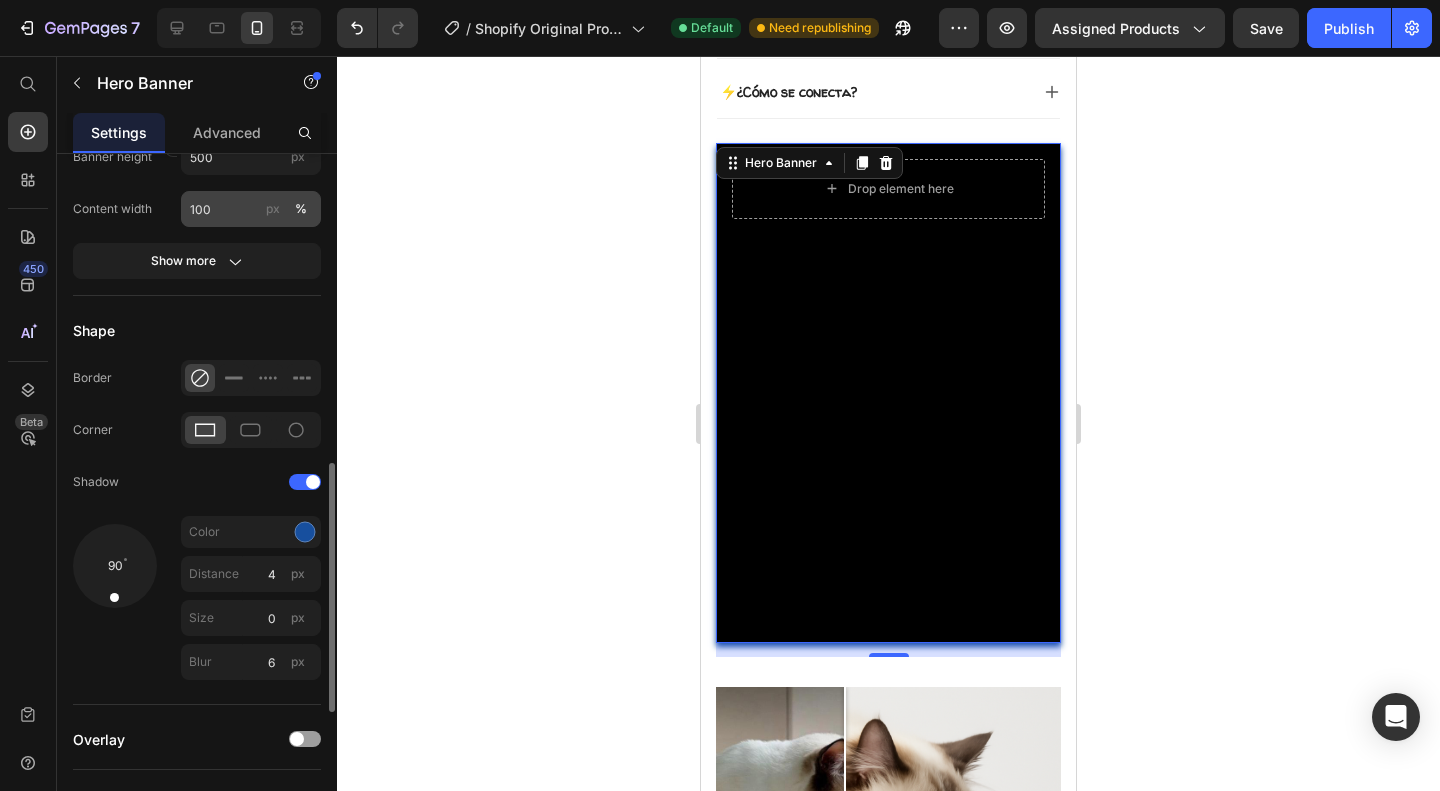 scroll, scrollTop: 856, scrollLeft: 0, axis: vertical 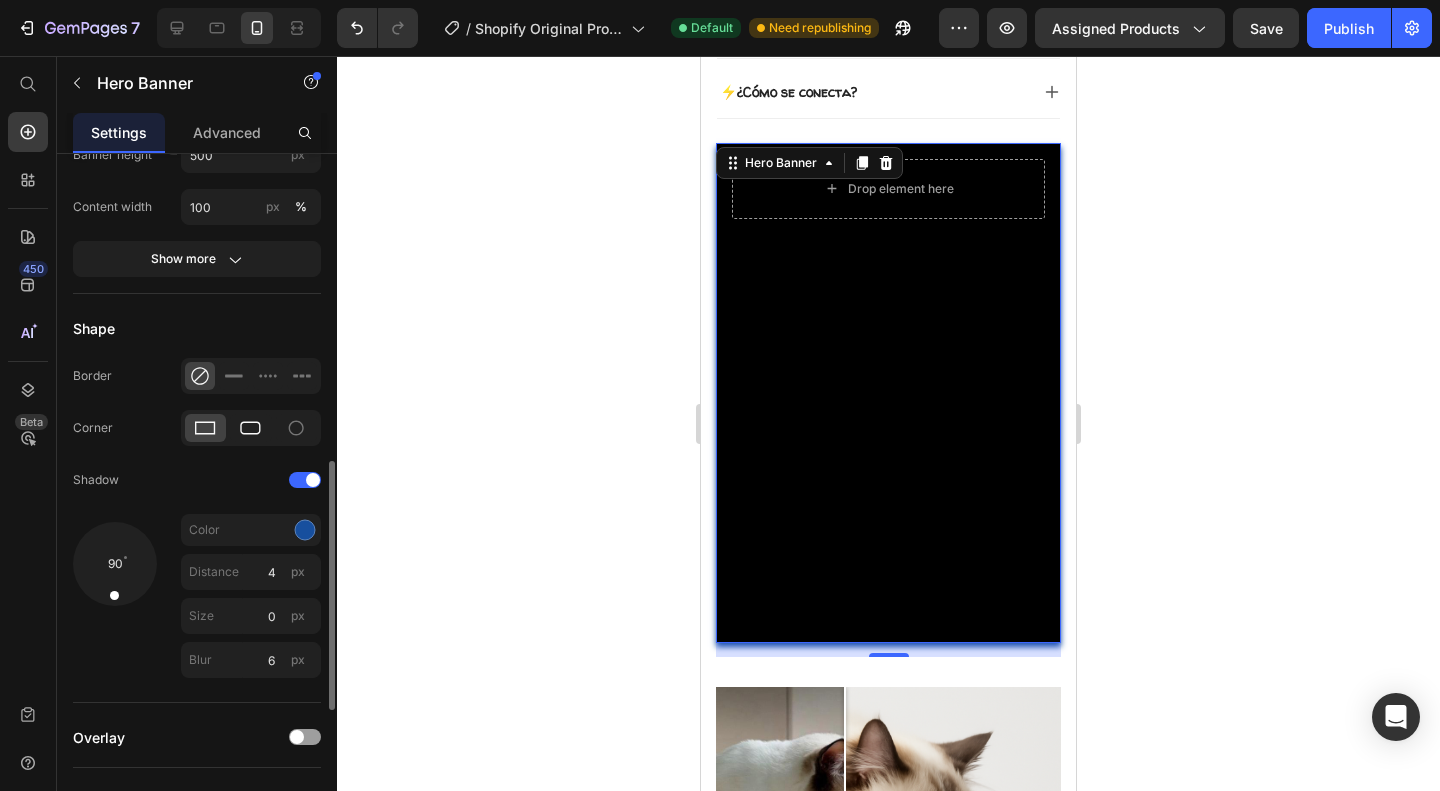 click 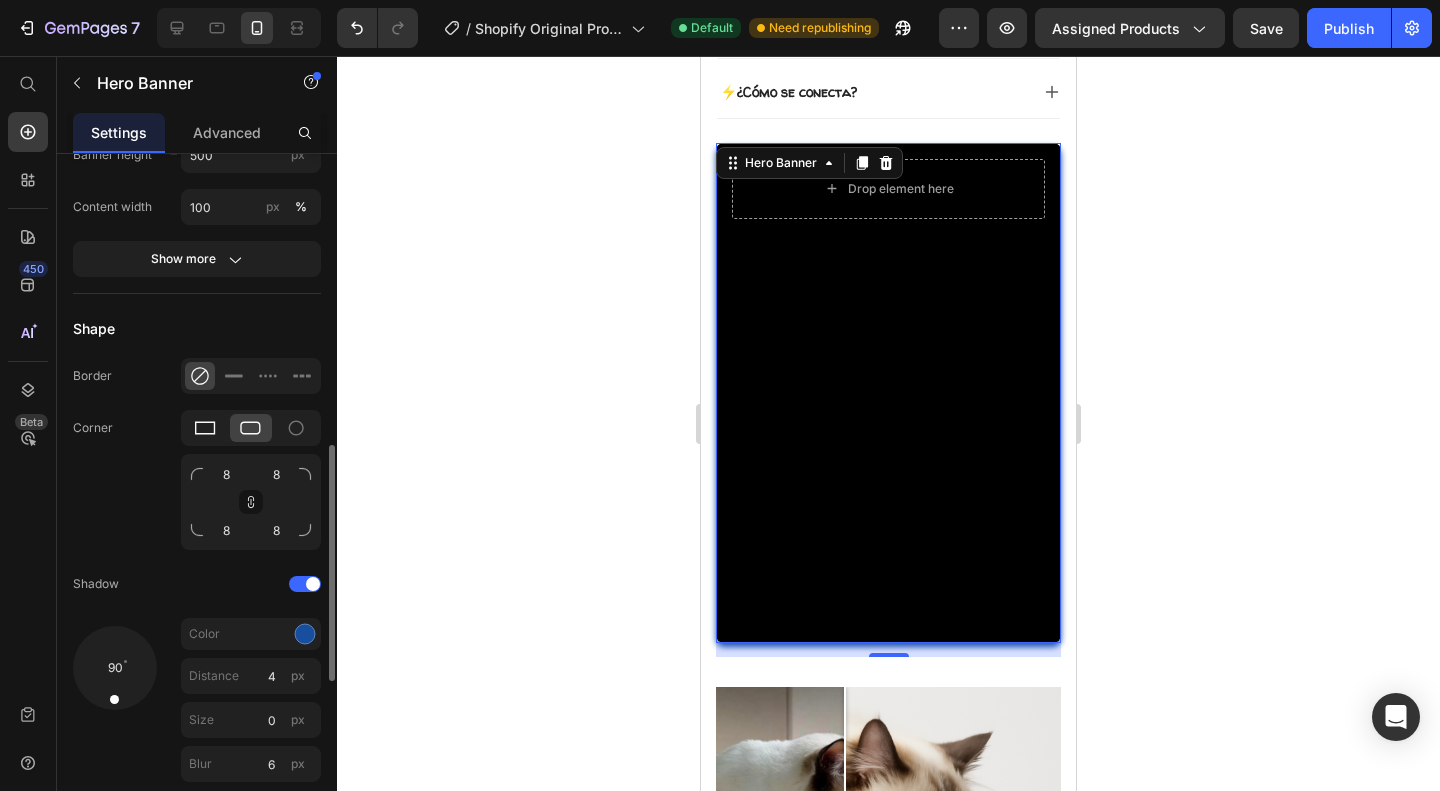 click 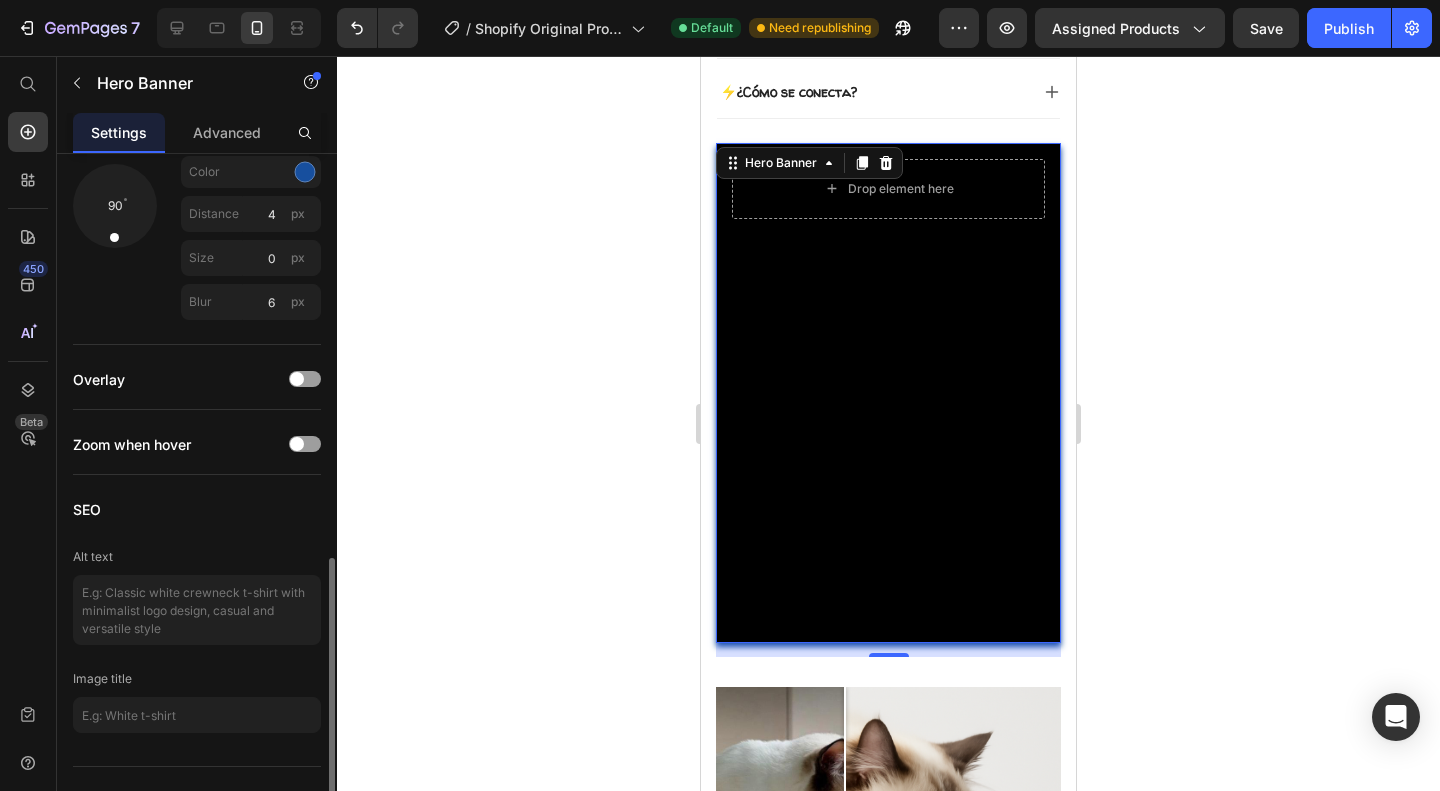 scroll, scrollTop: 1243, scrollLeft: 0, axis: vertical 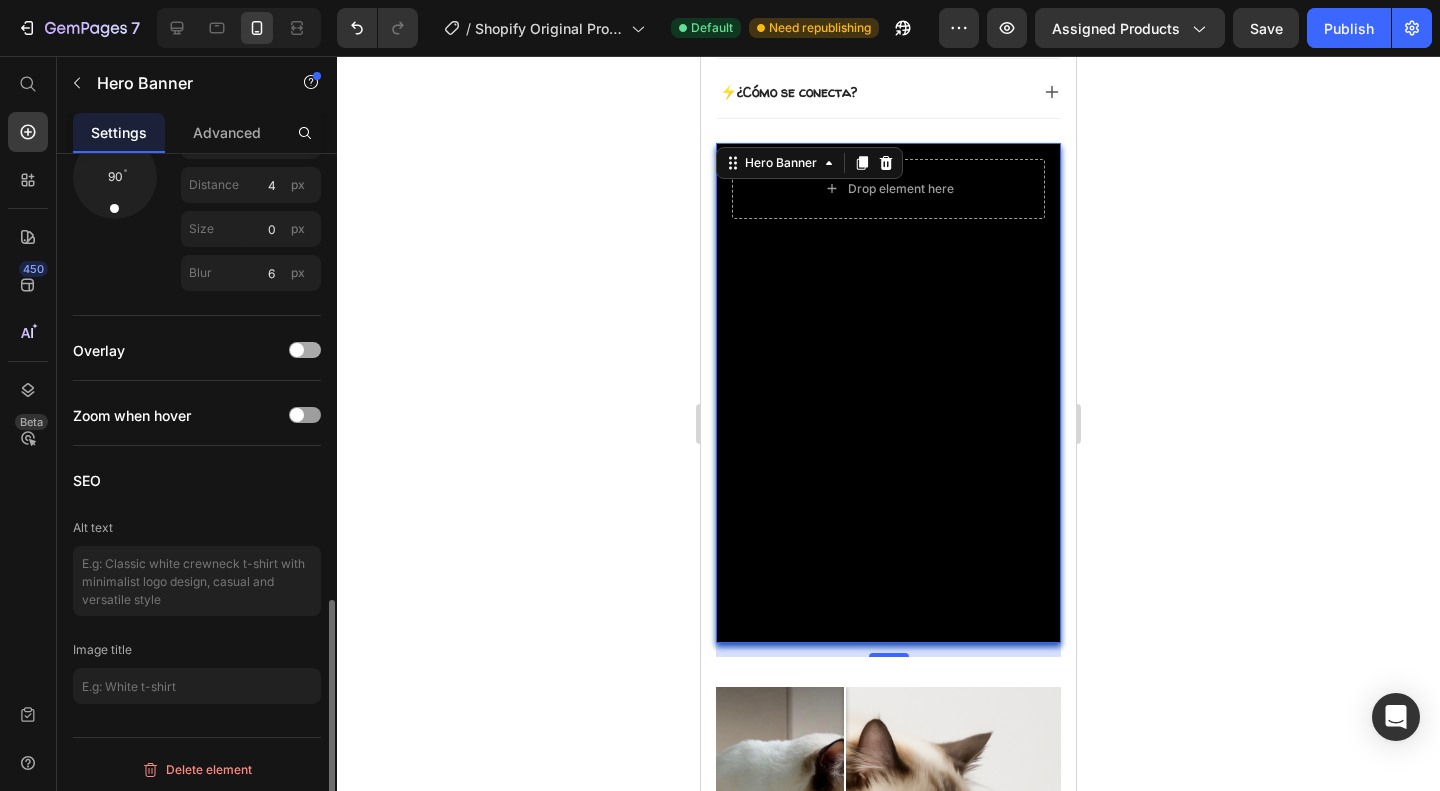click on "Overlay" 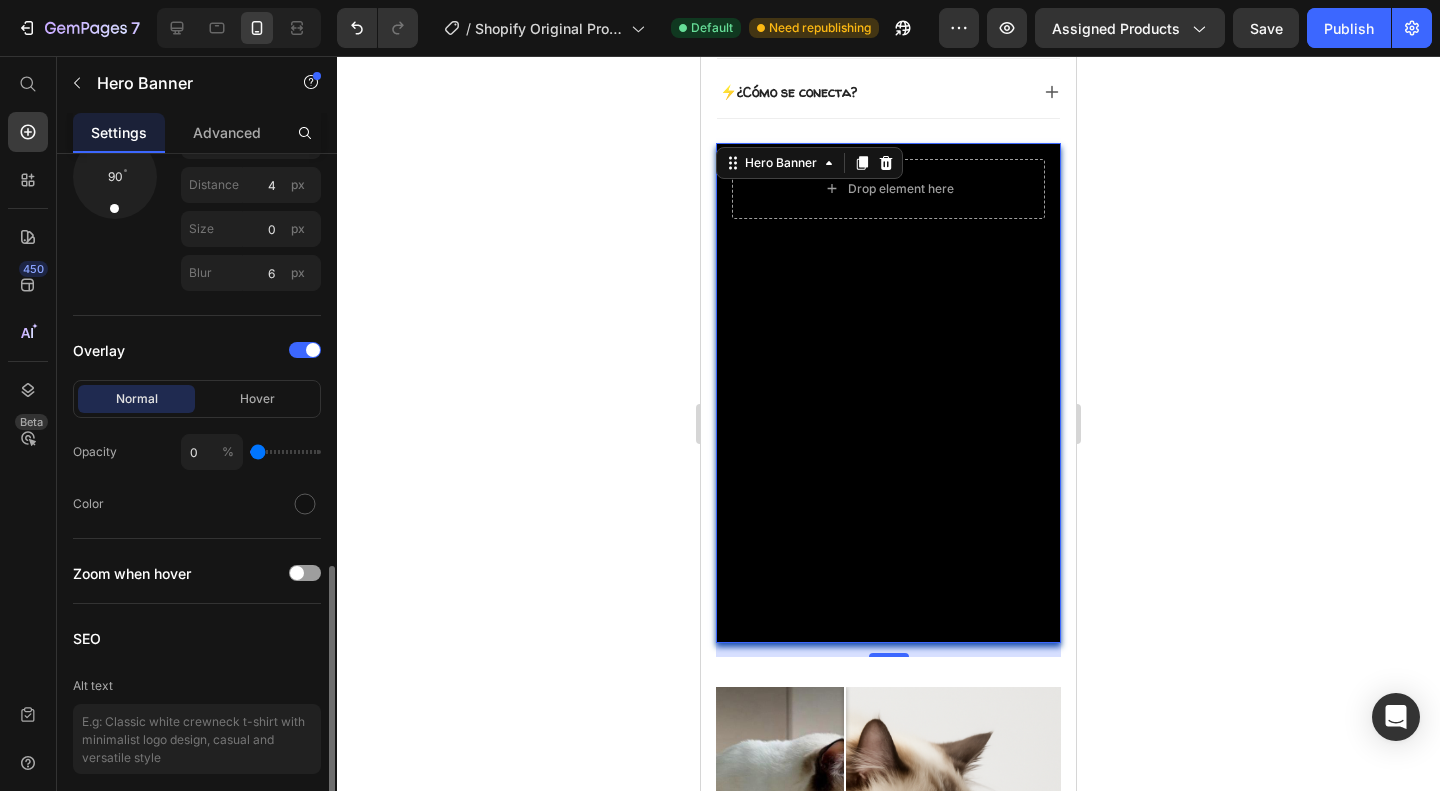 type on "12" 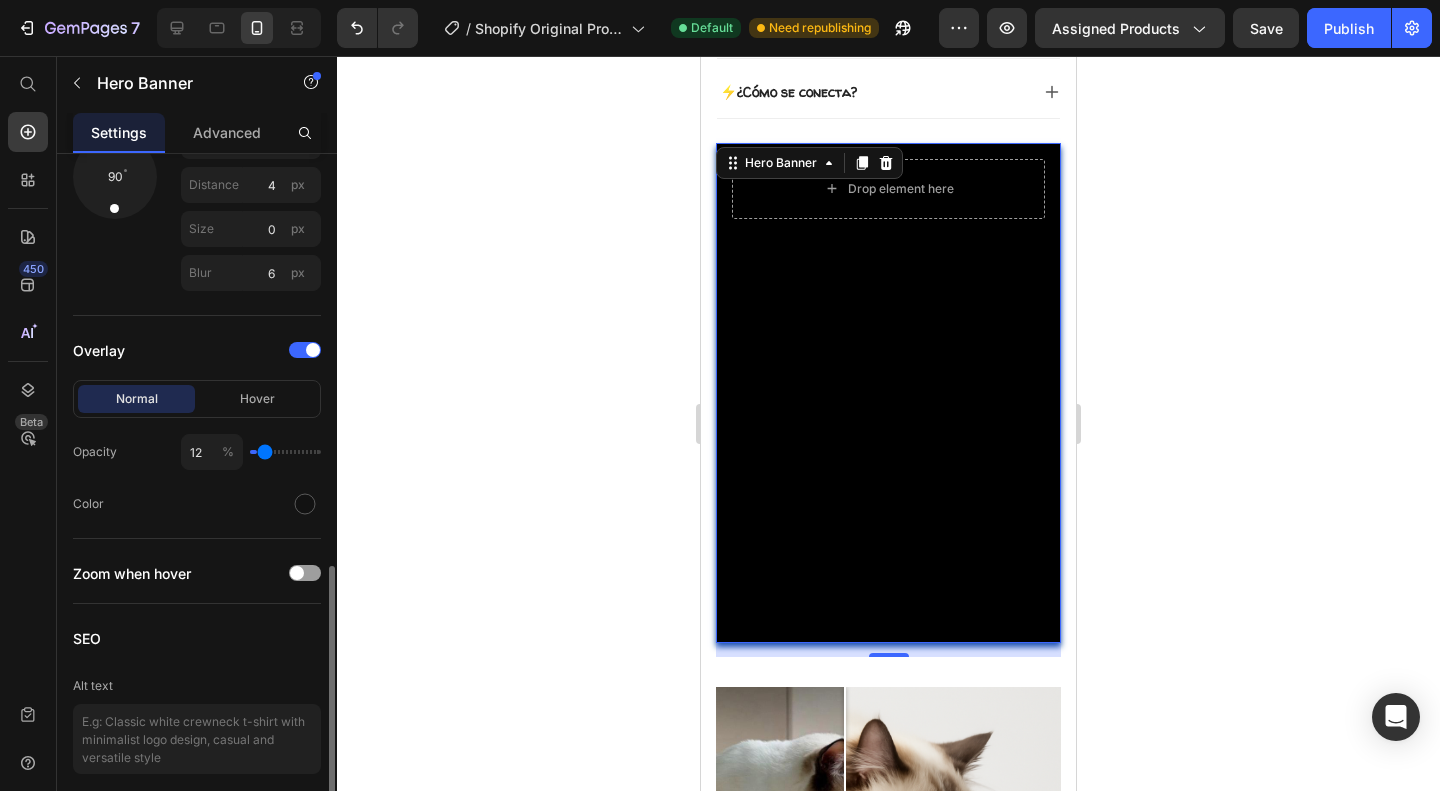 type on "79" 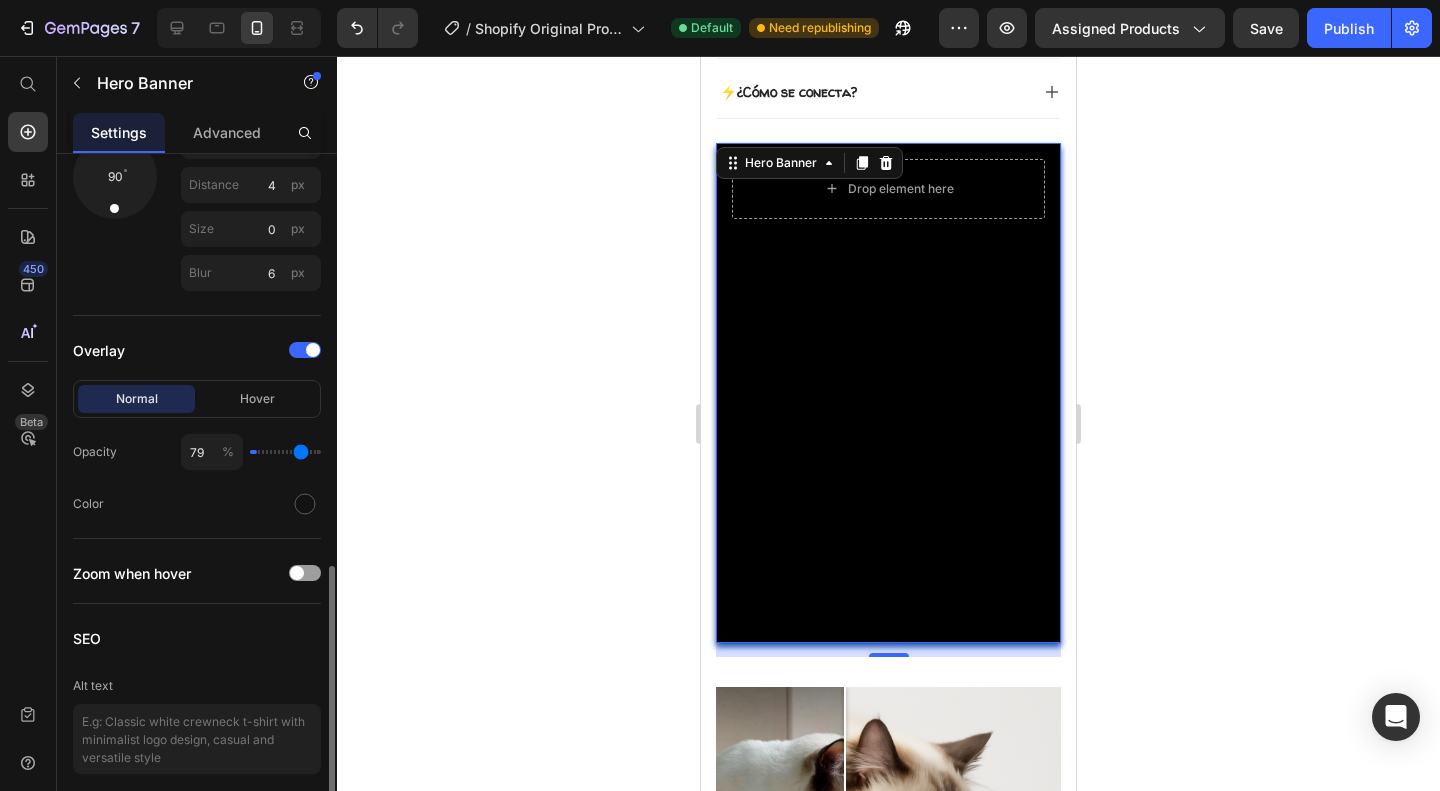 type on "84" 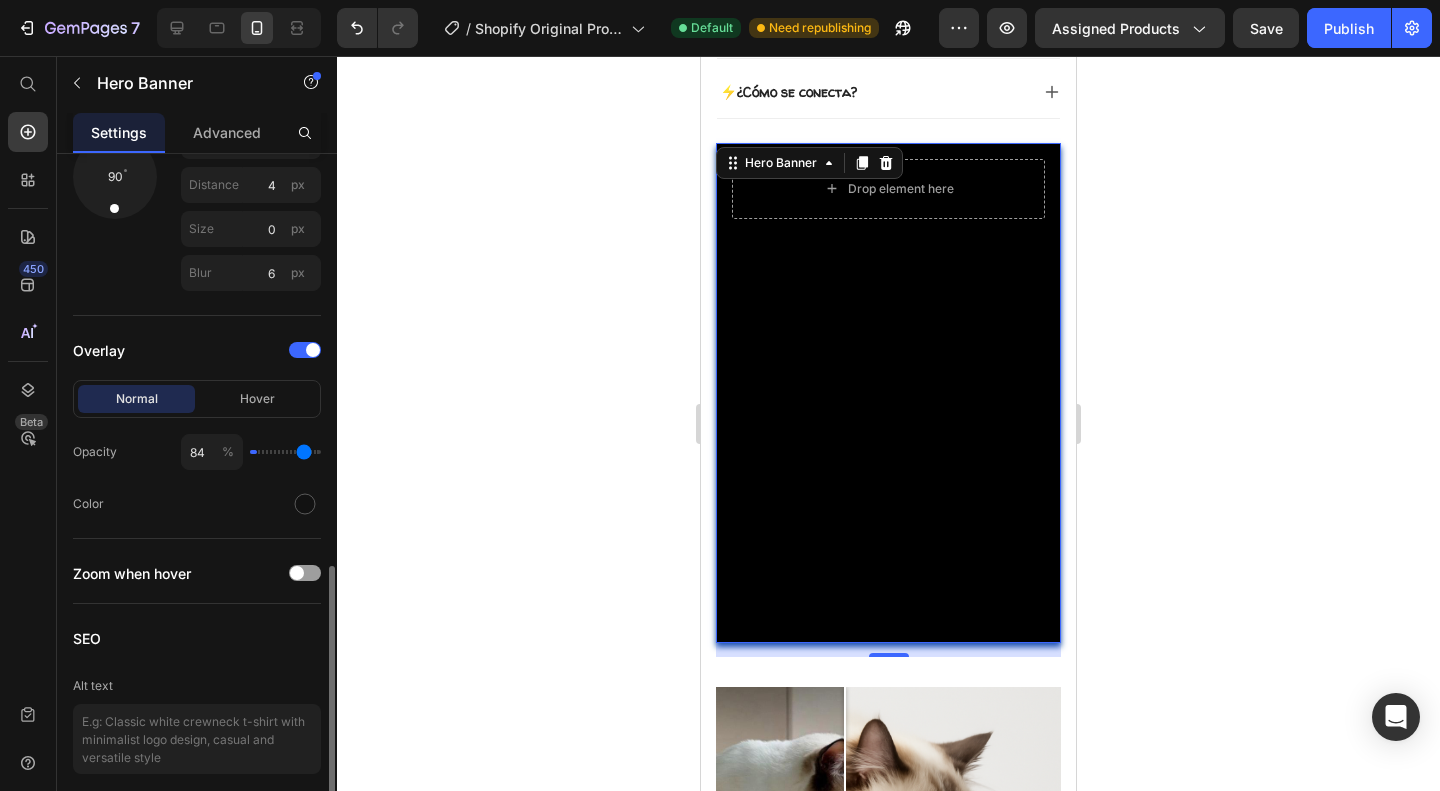 type on "88" 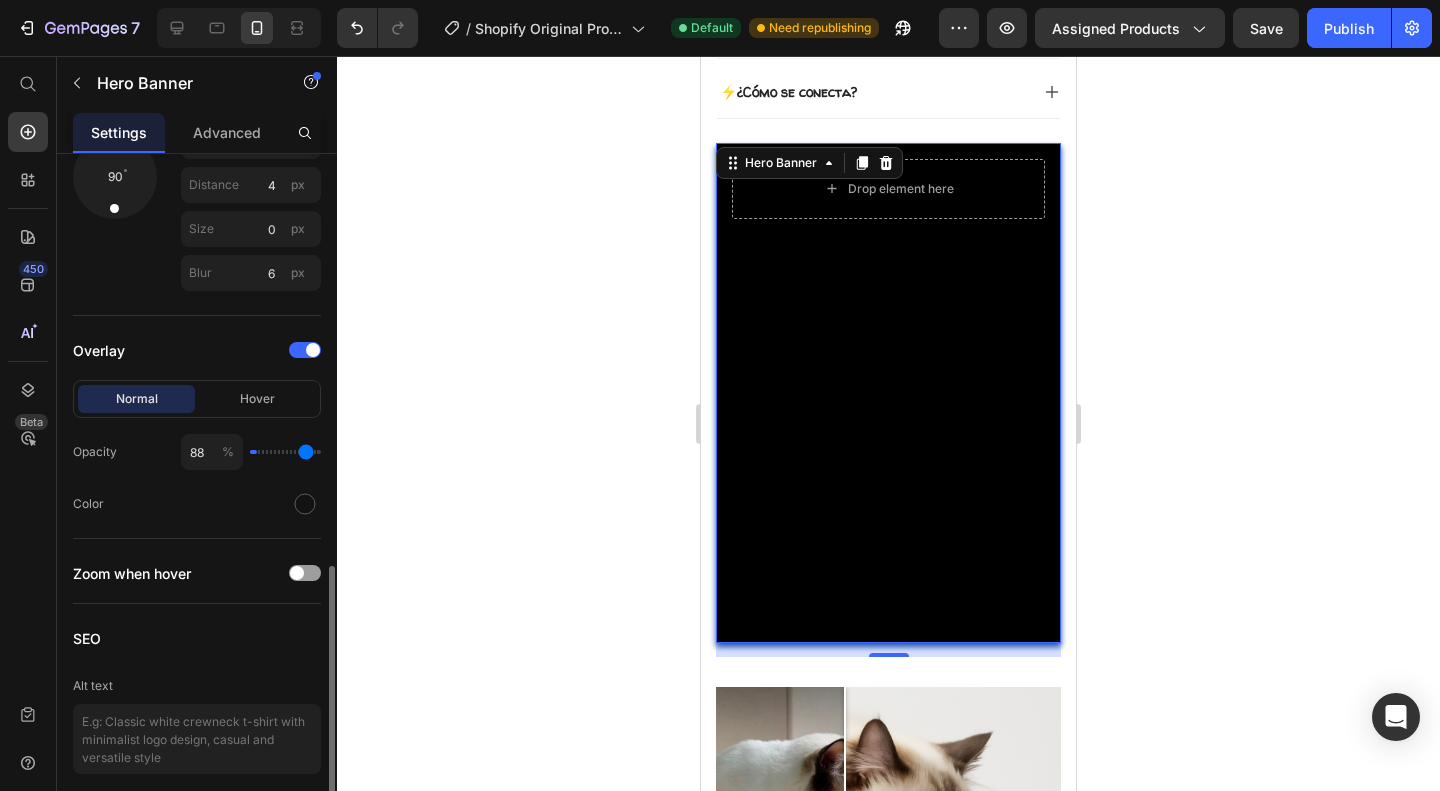 type on "90" 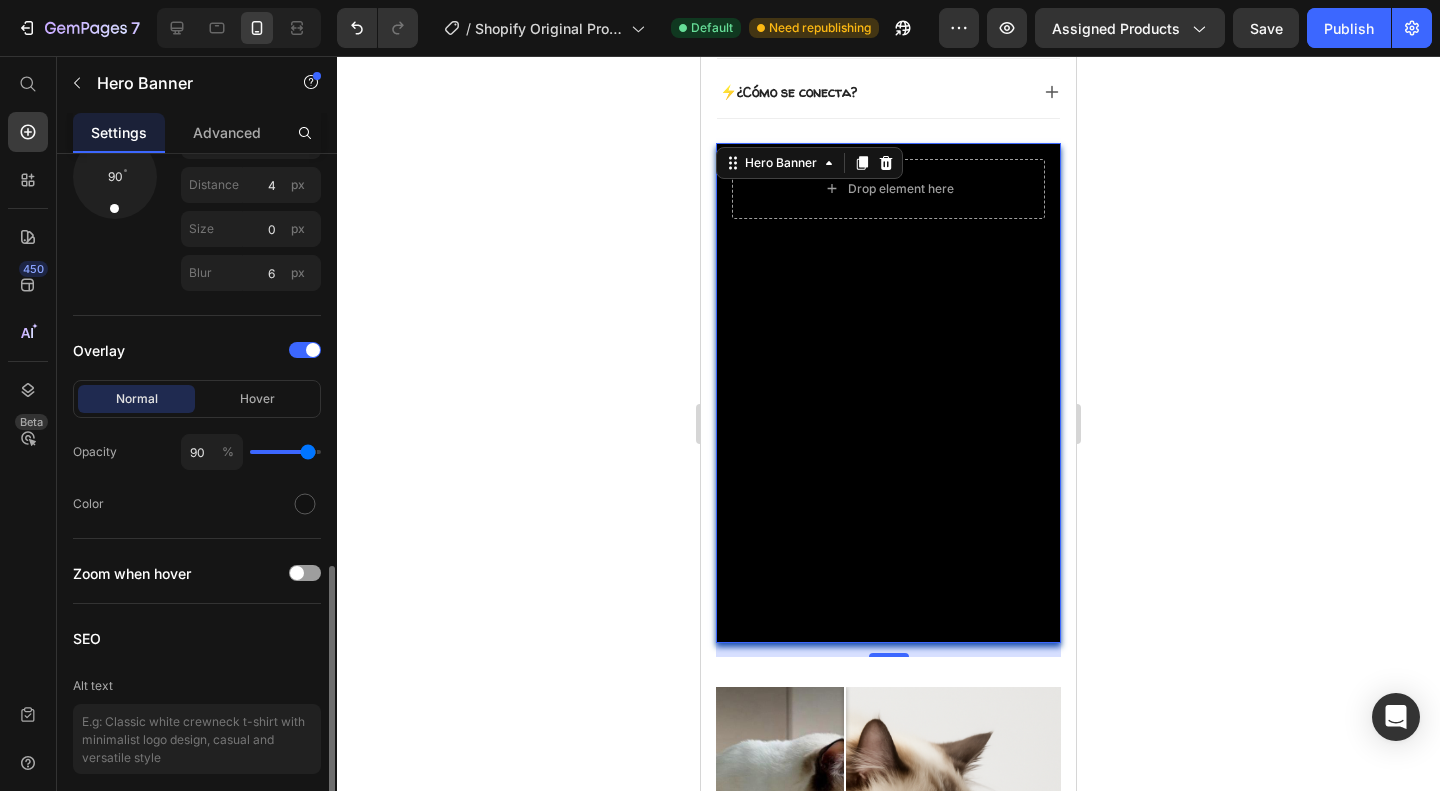 drag, startPoint x: 258, startPoint y: 449, endPoint x: 307, endPoint y: 448, distance: 49.010204 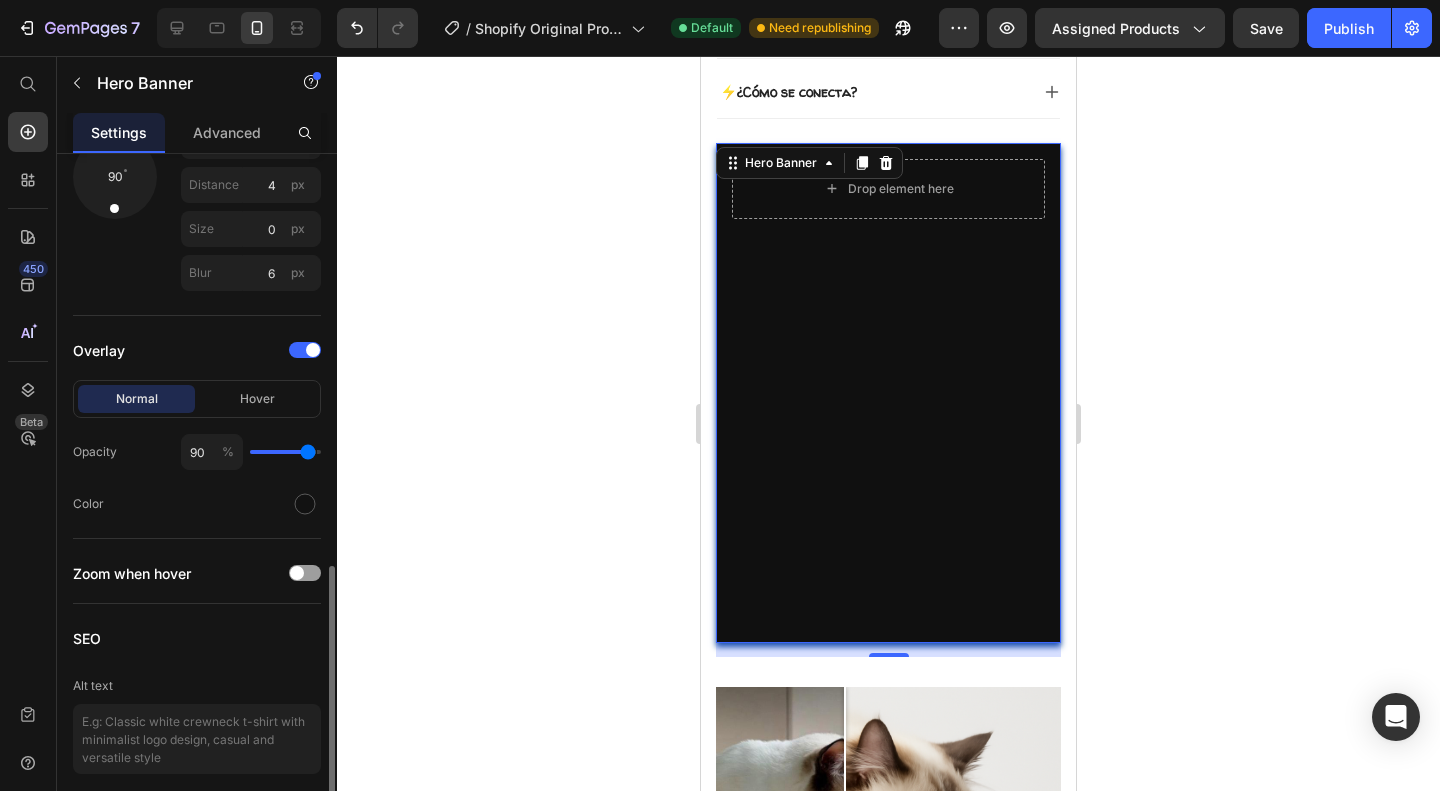 type on "80" 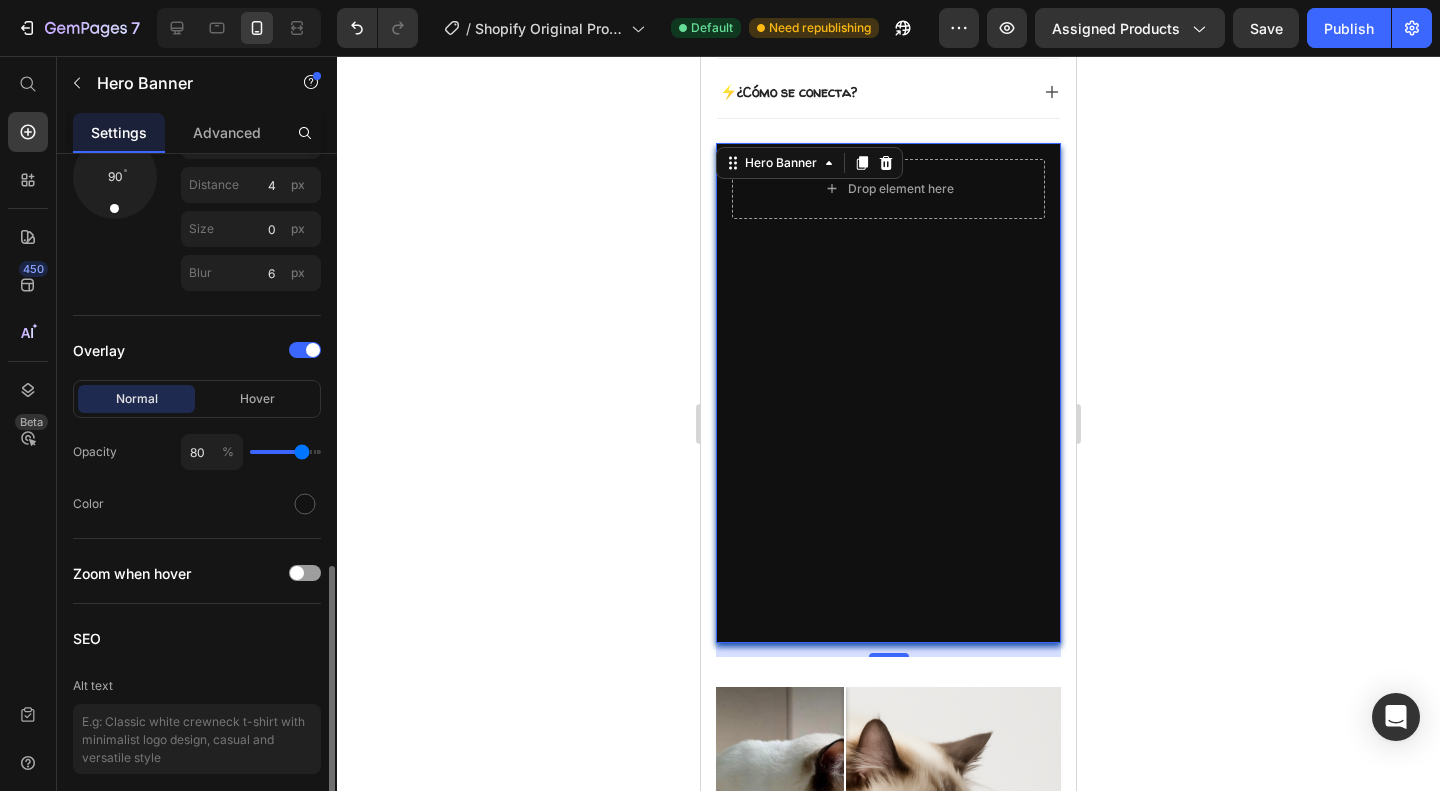 type on "67" 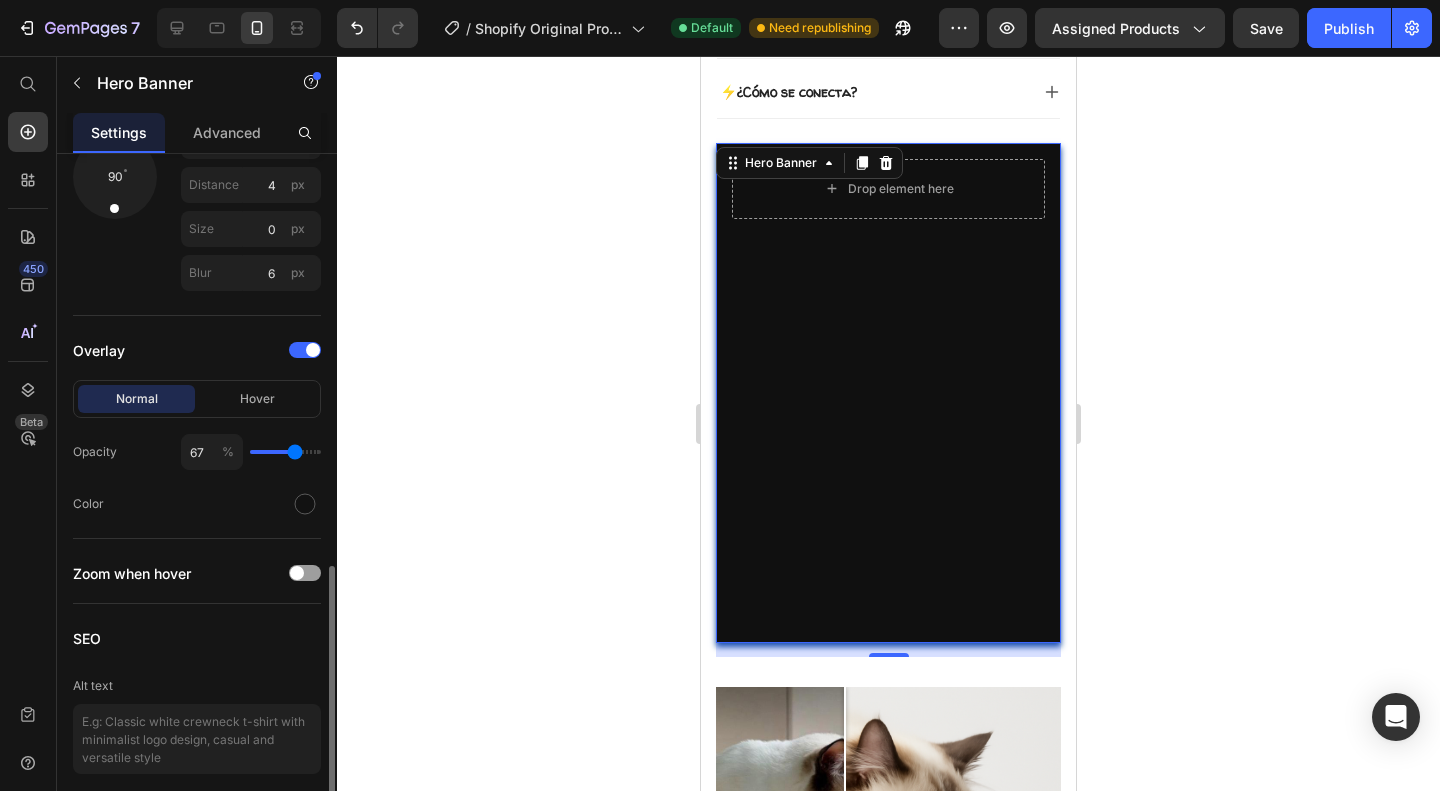 type on "59" 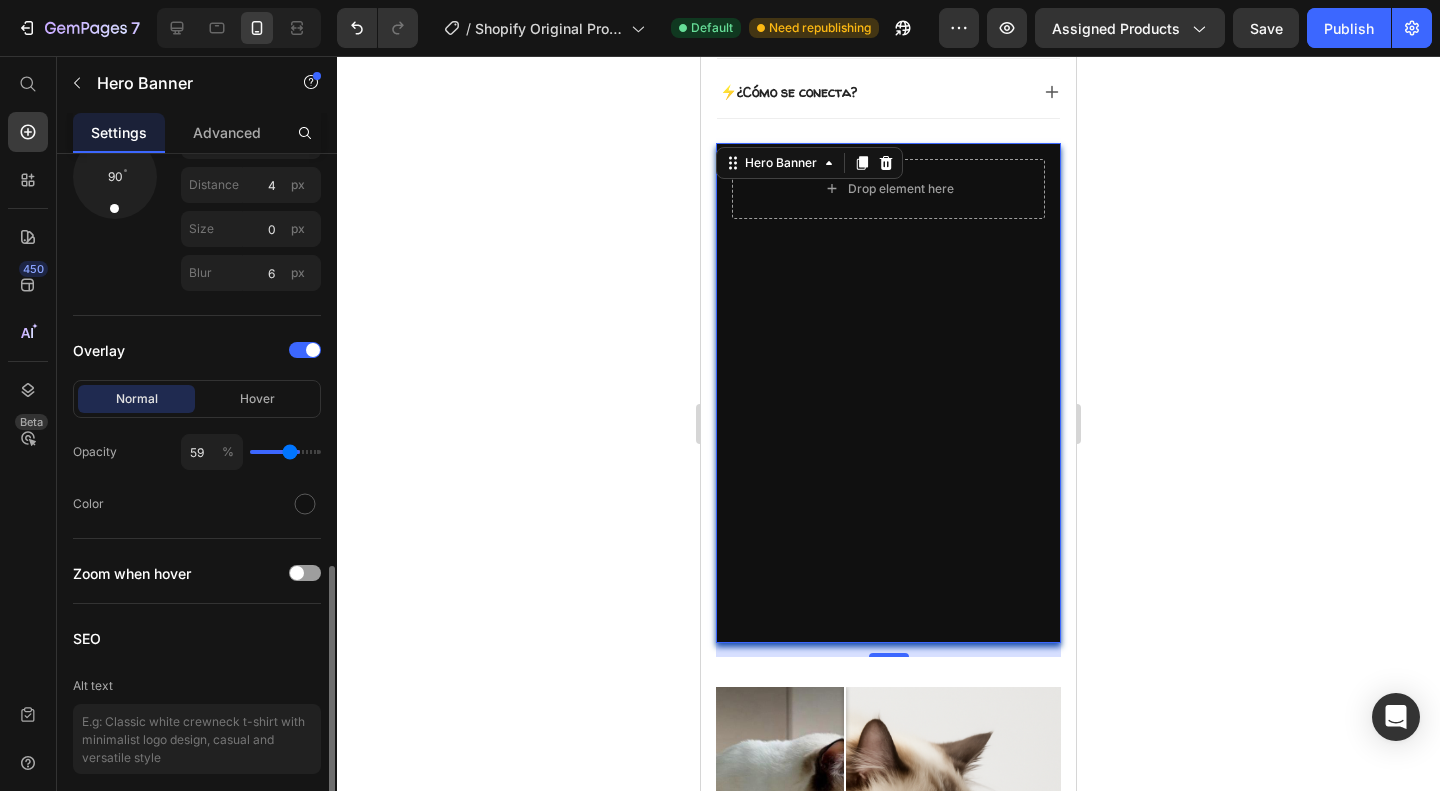 type on "55" 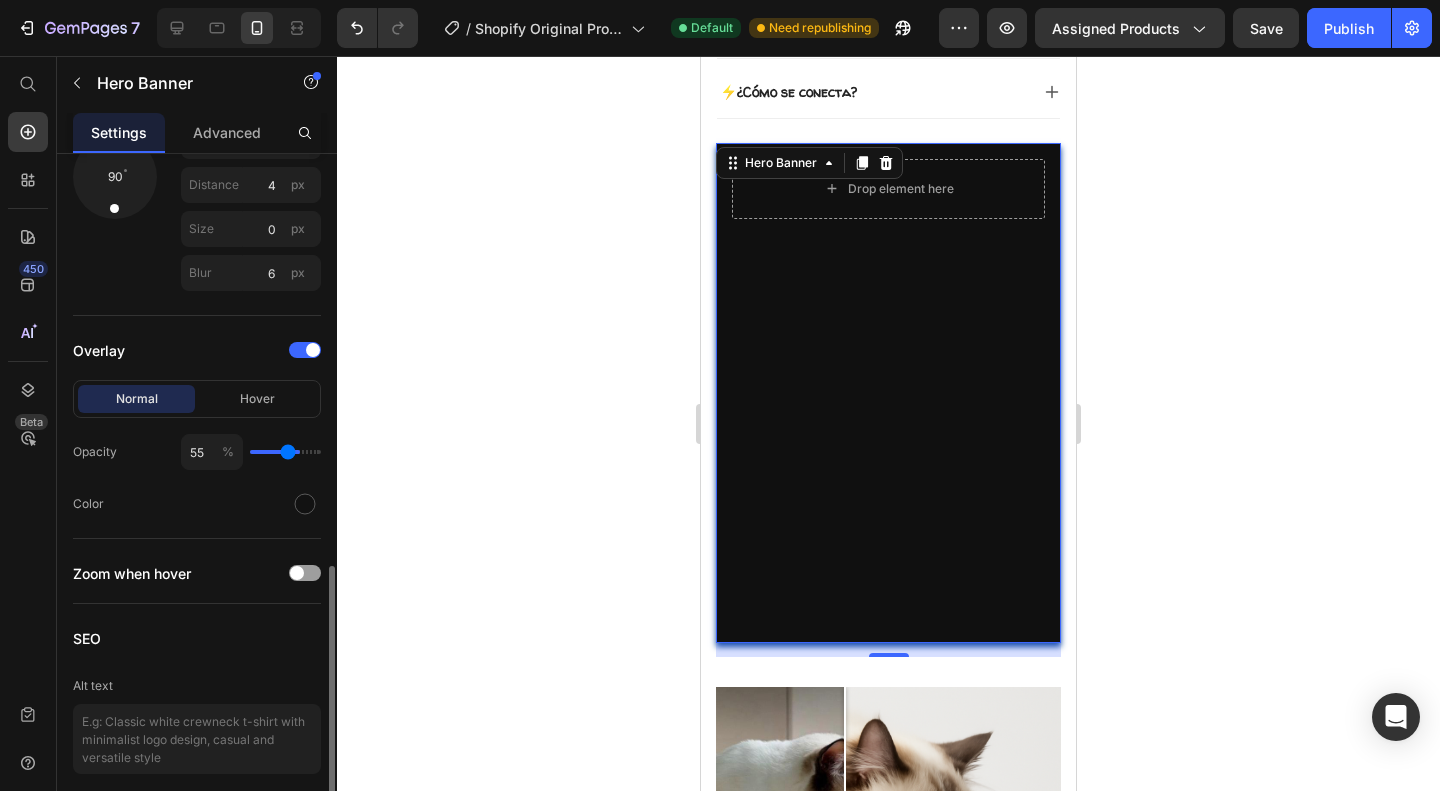 type on "47" 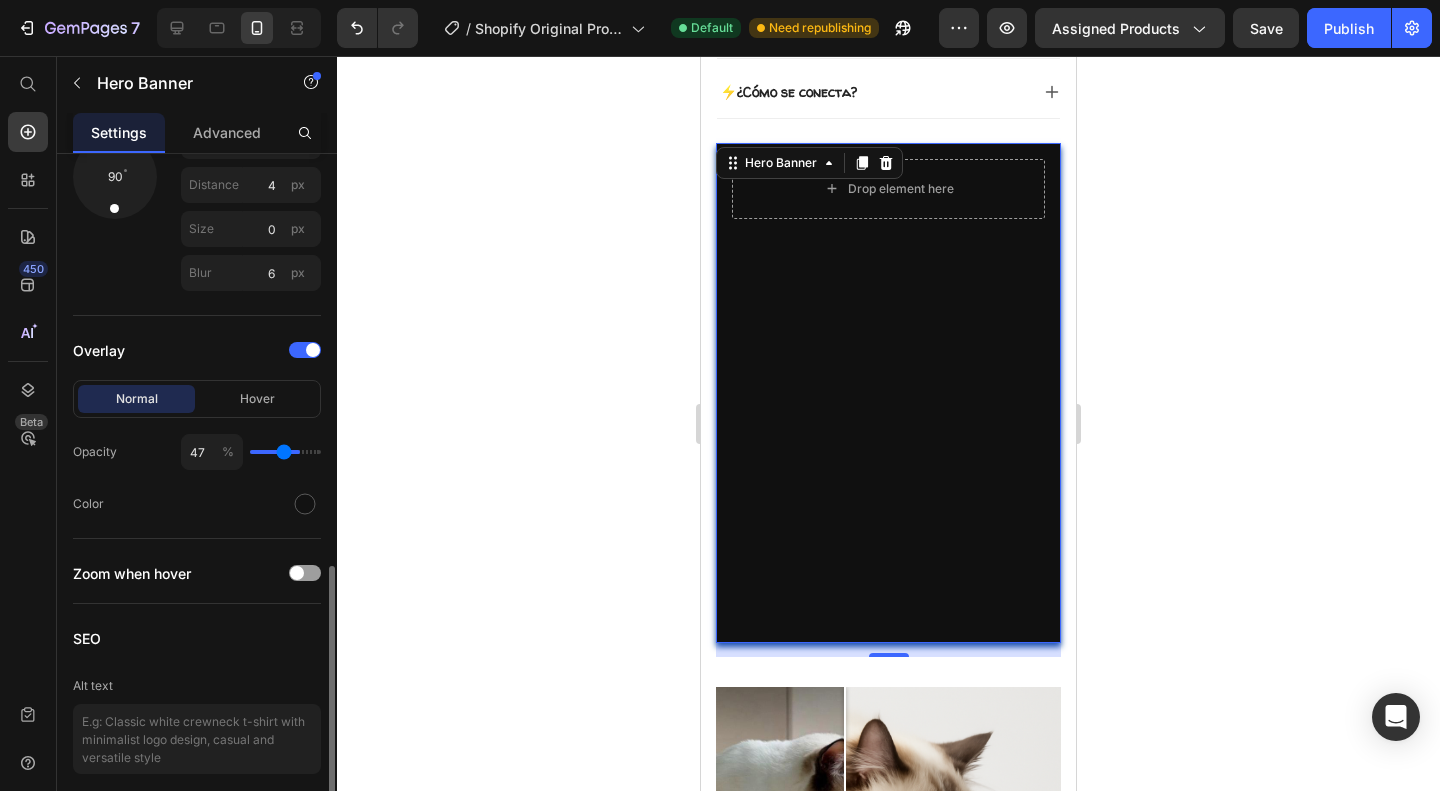 type on "42" 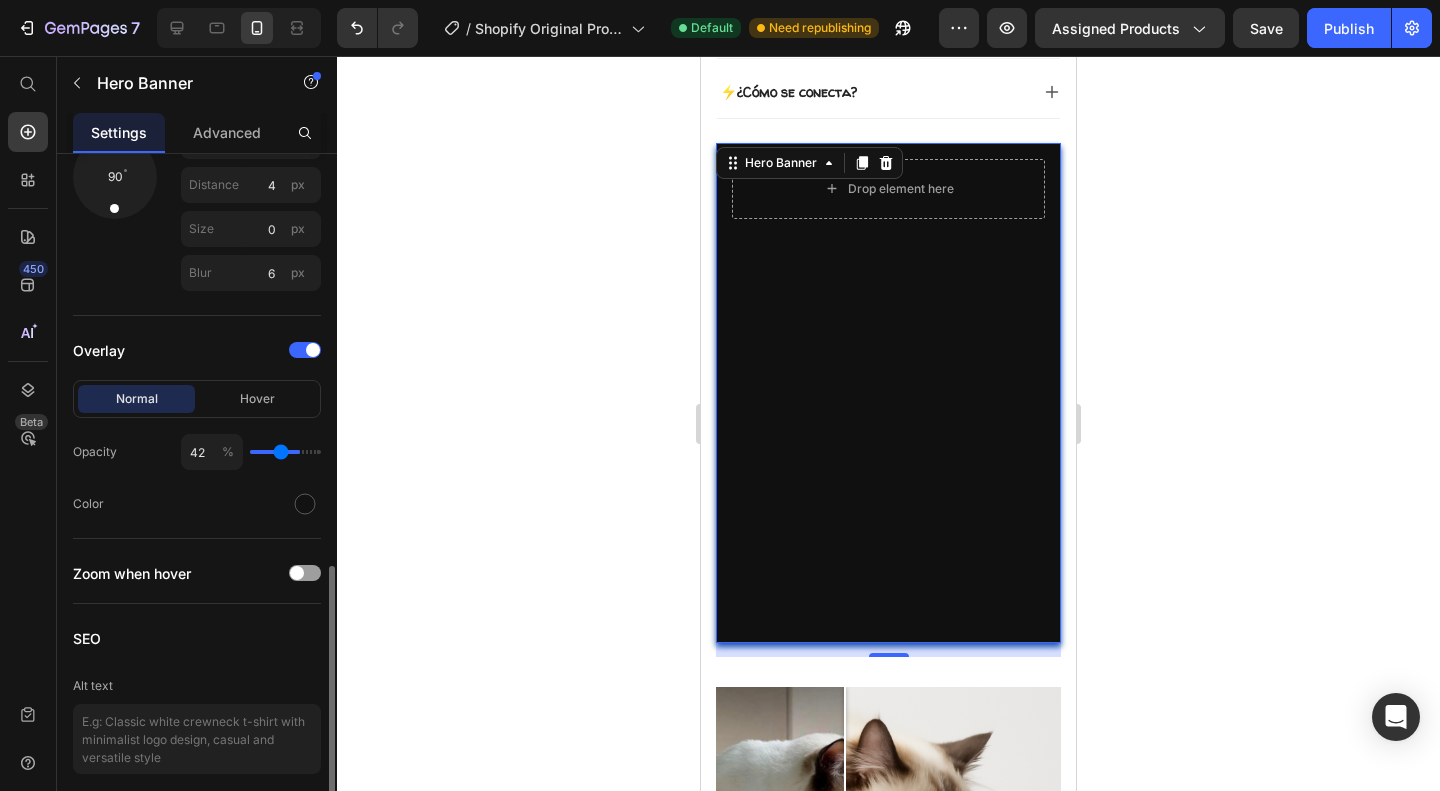 type on "36" 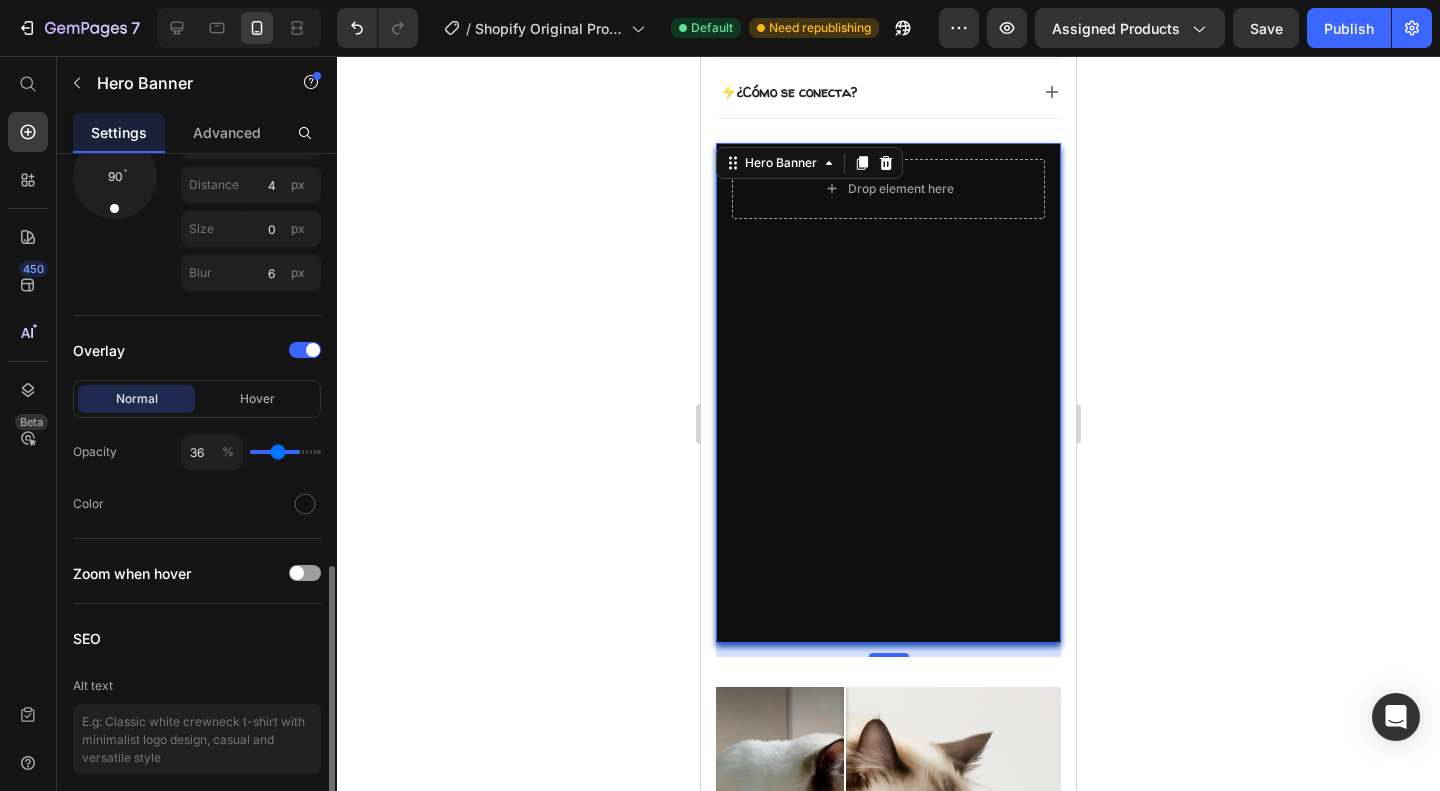 type on "23" 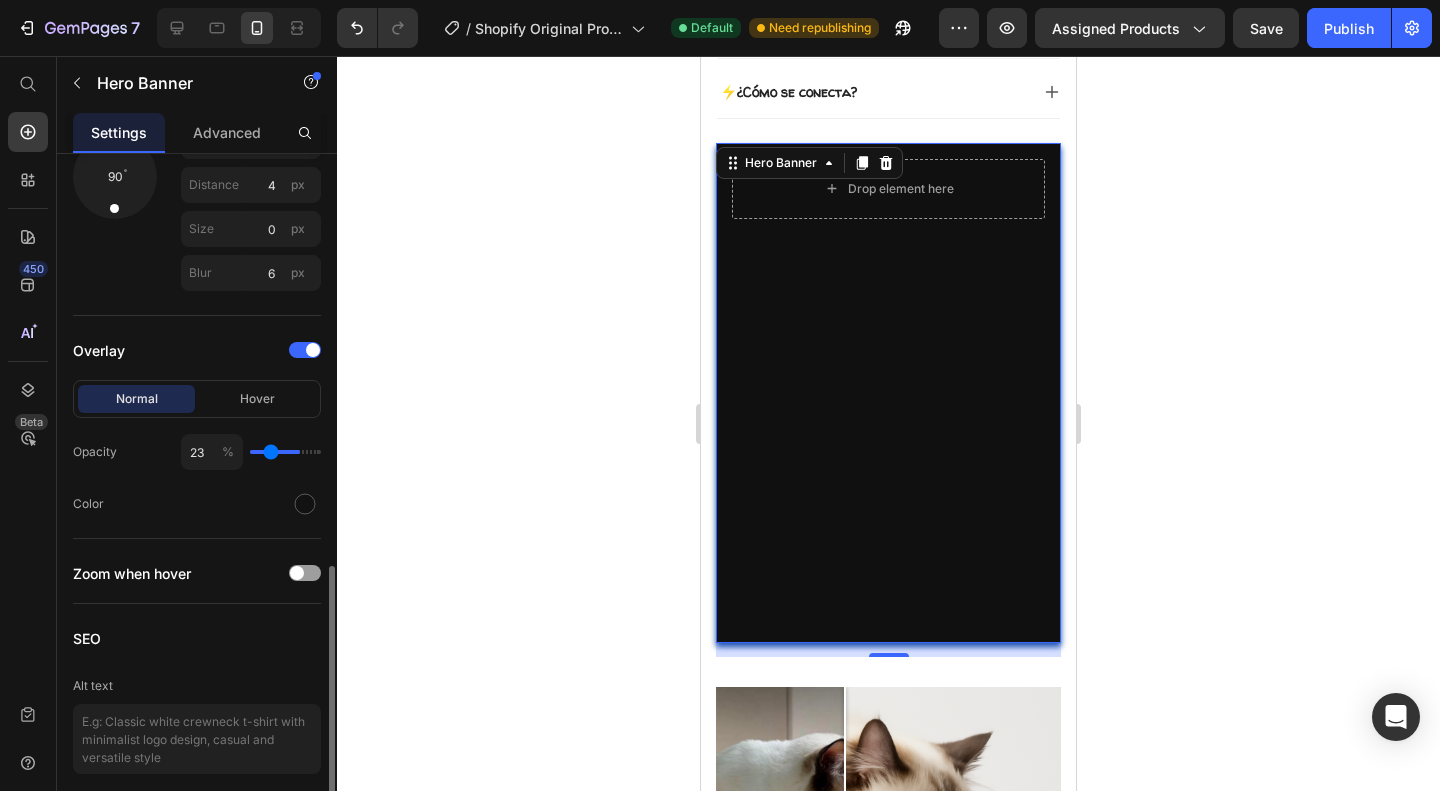 type on "15" 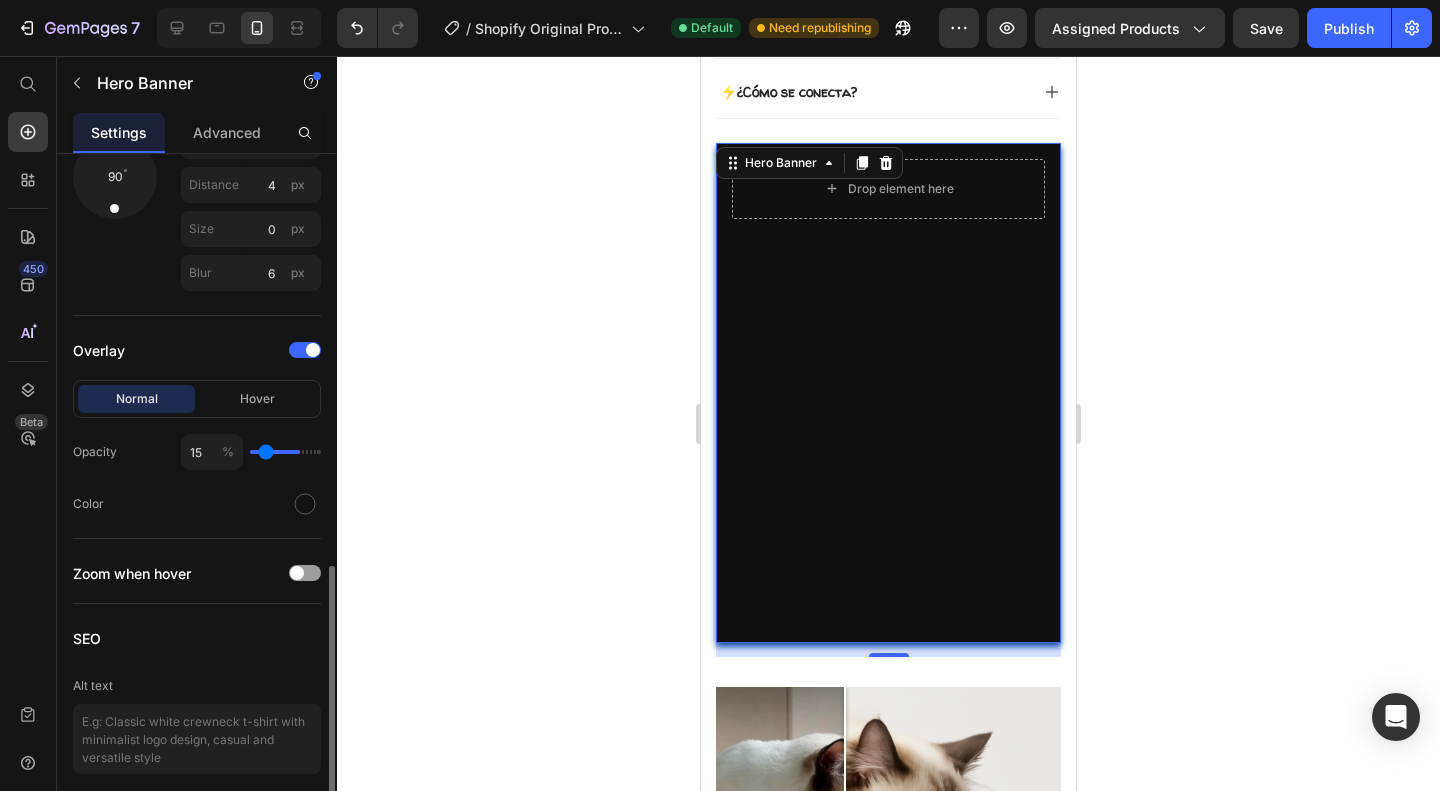 type on "1" 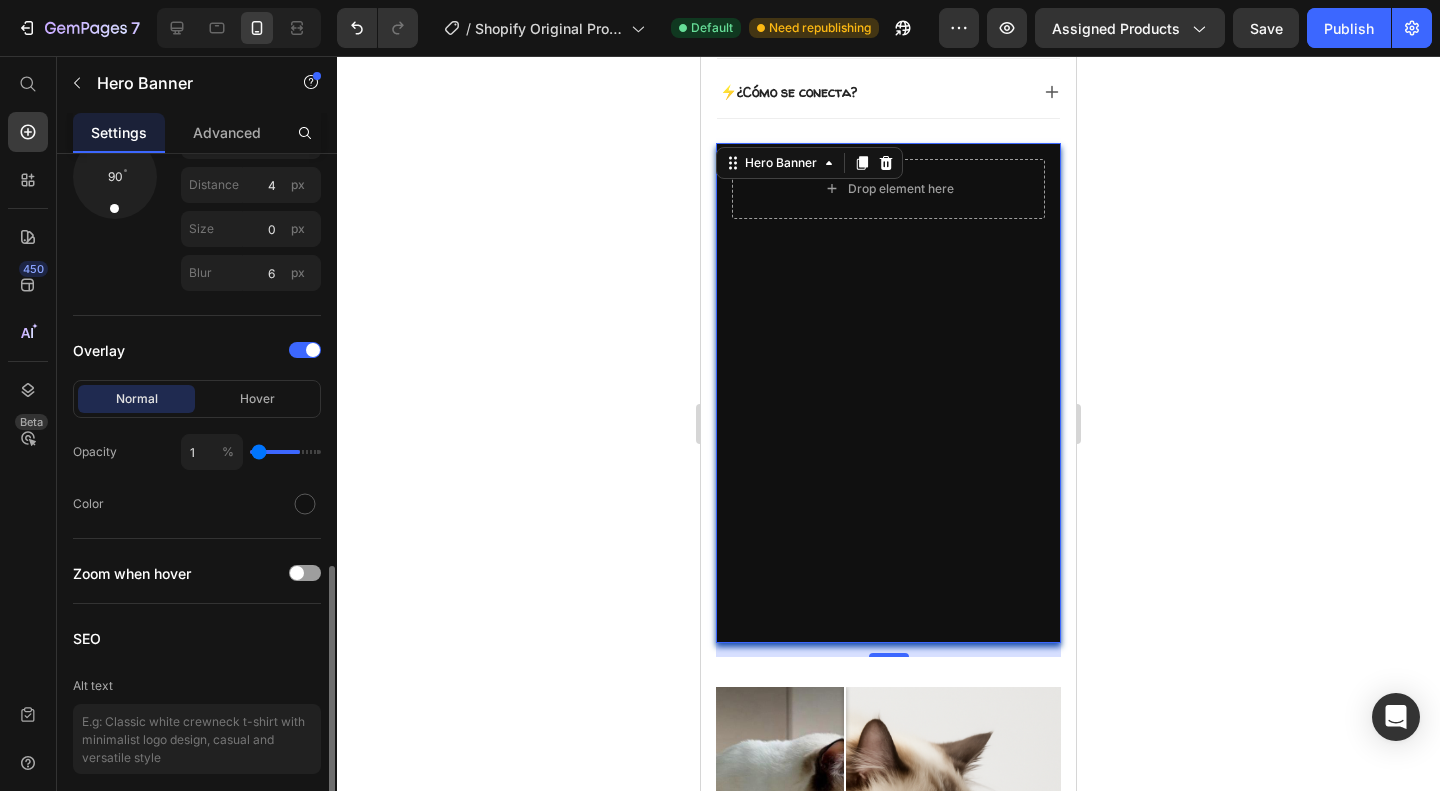 type on "0" 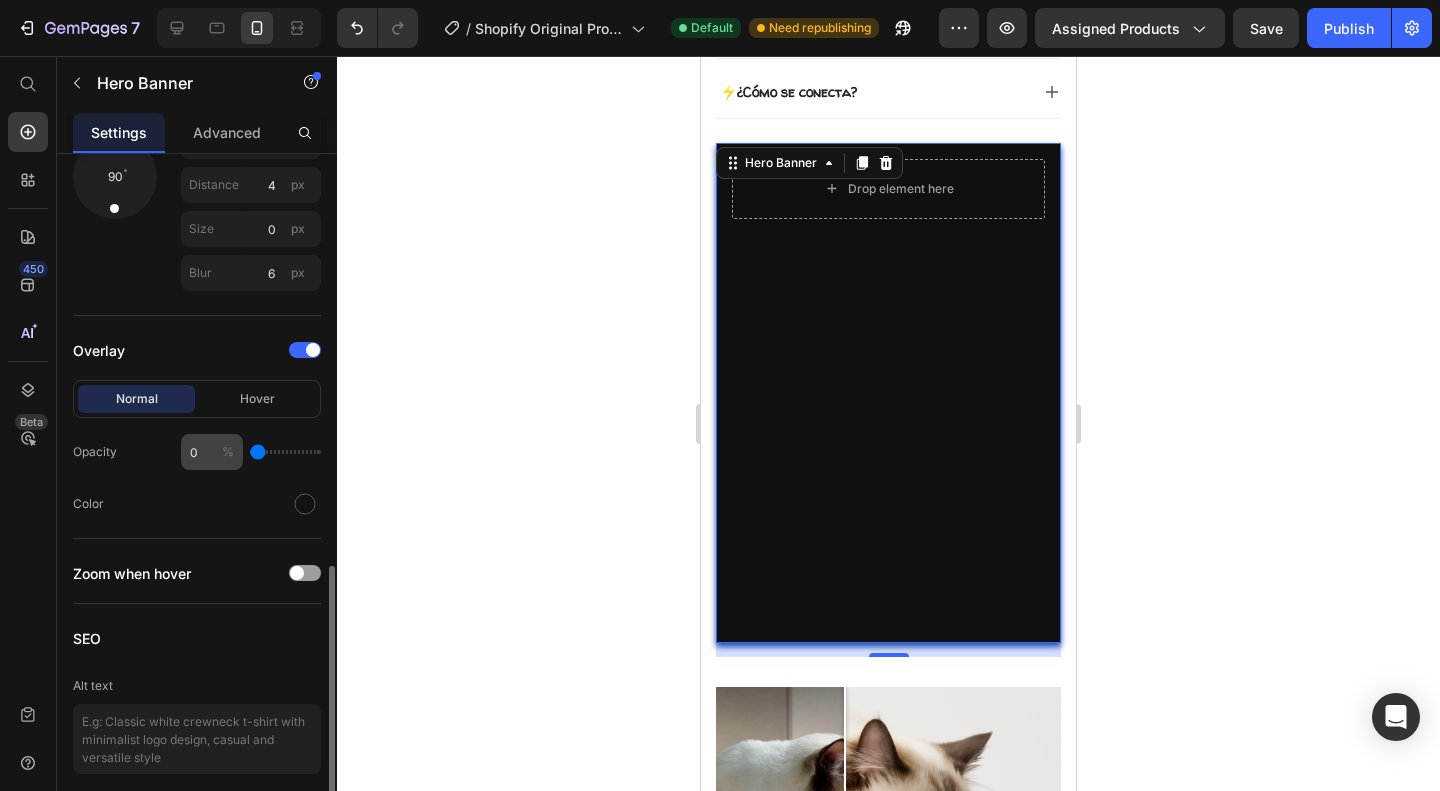 drag, startPoint x: 307, startPoint y: 448, endPoint x: 192, endPoint y: 432, distance: 116.10771 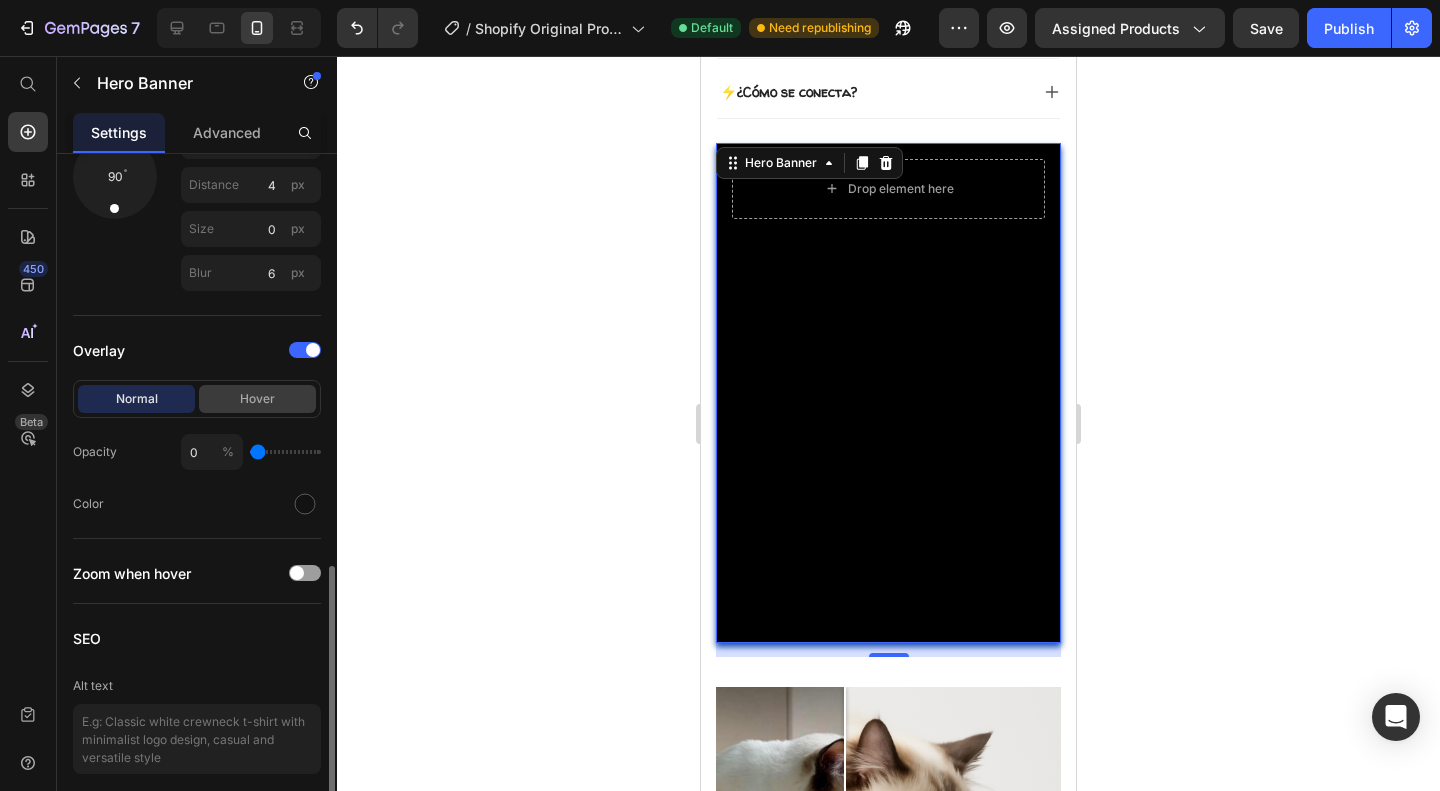 click on "Hover" at bounding box center (257, 399) 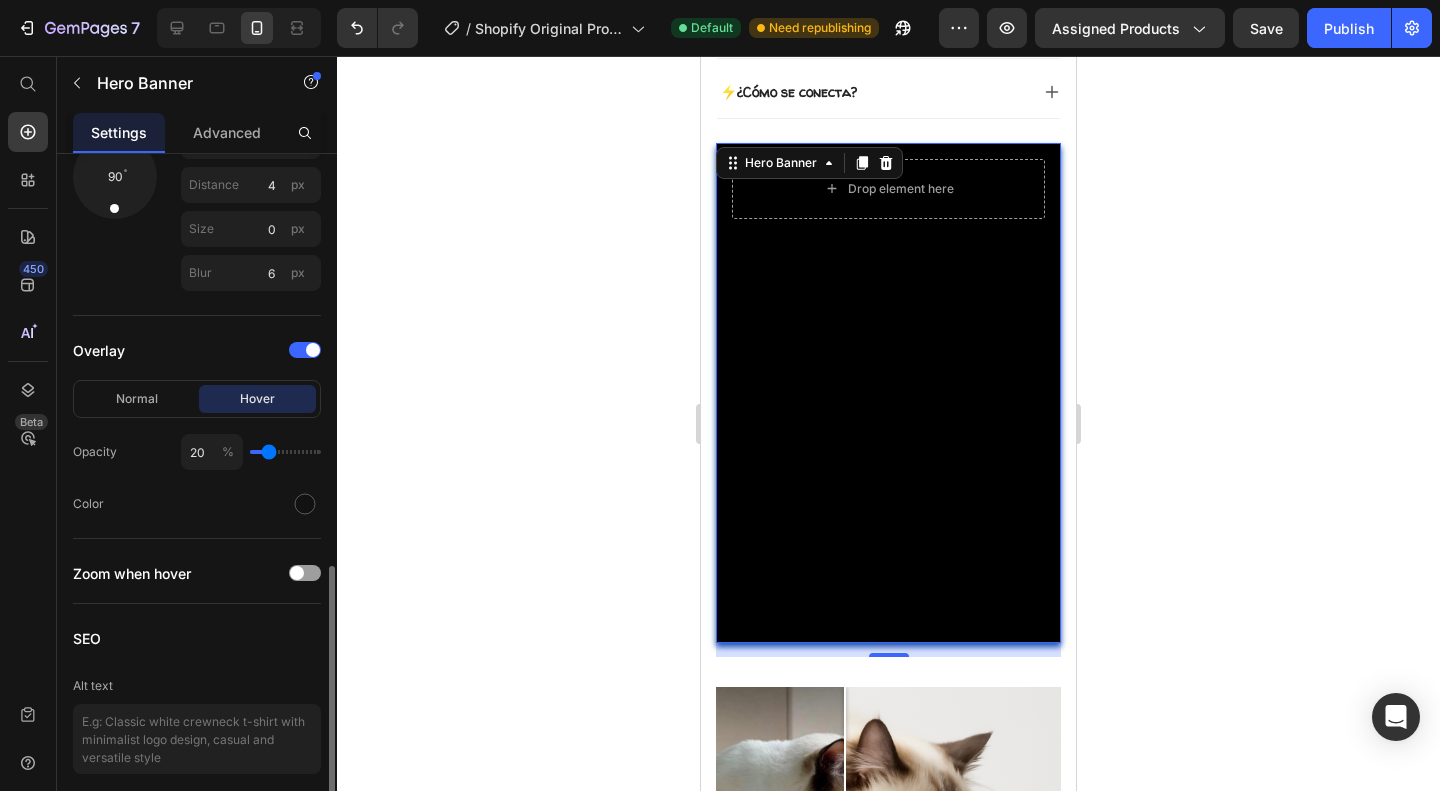 type on "16" 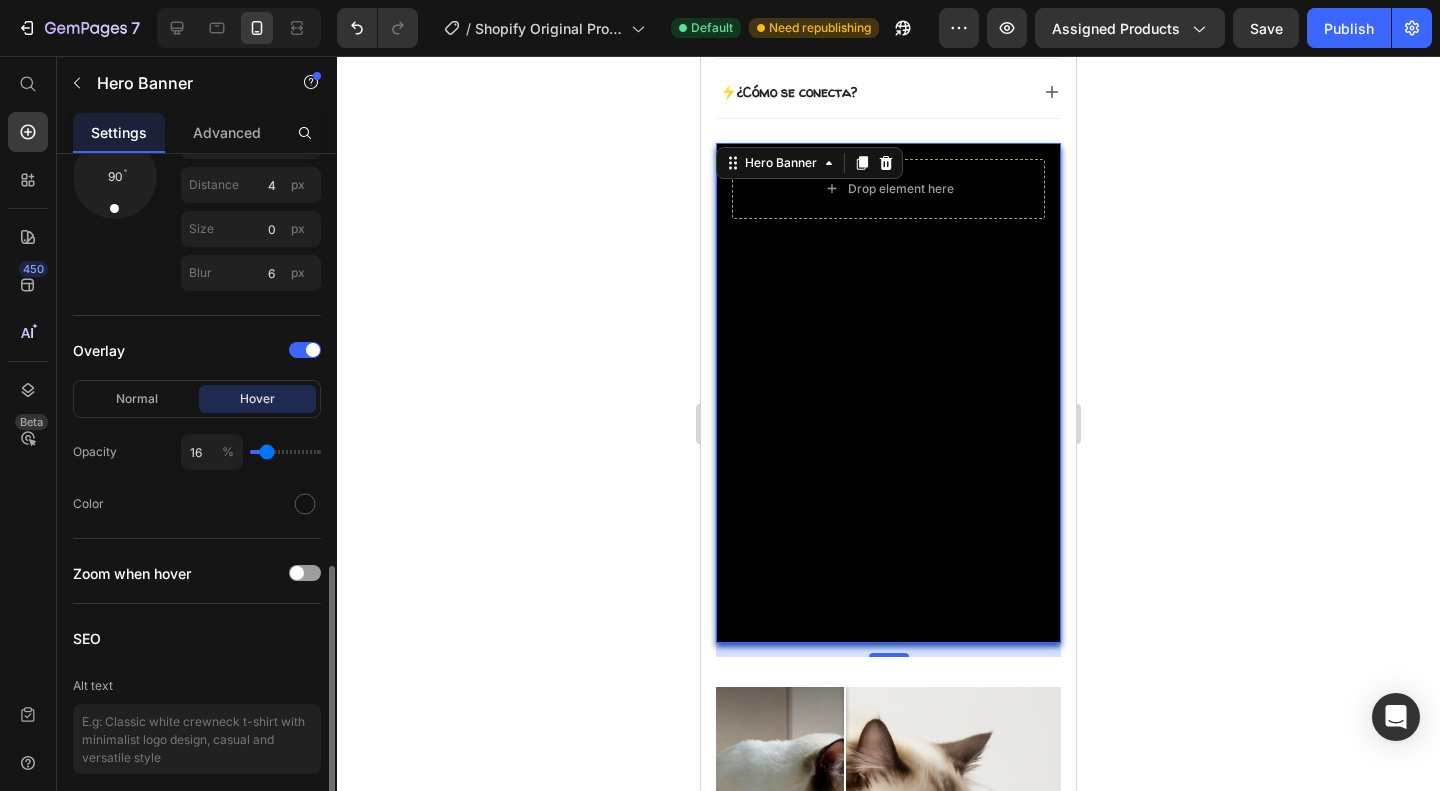 type on "0" 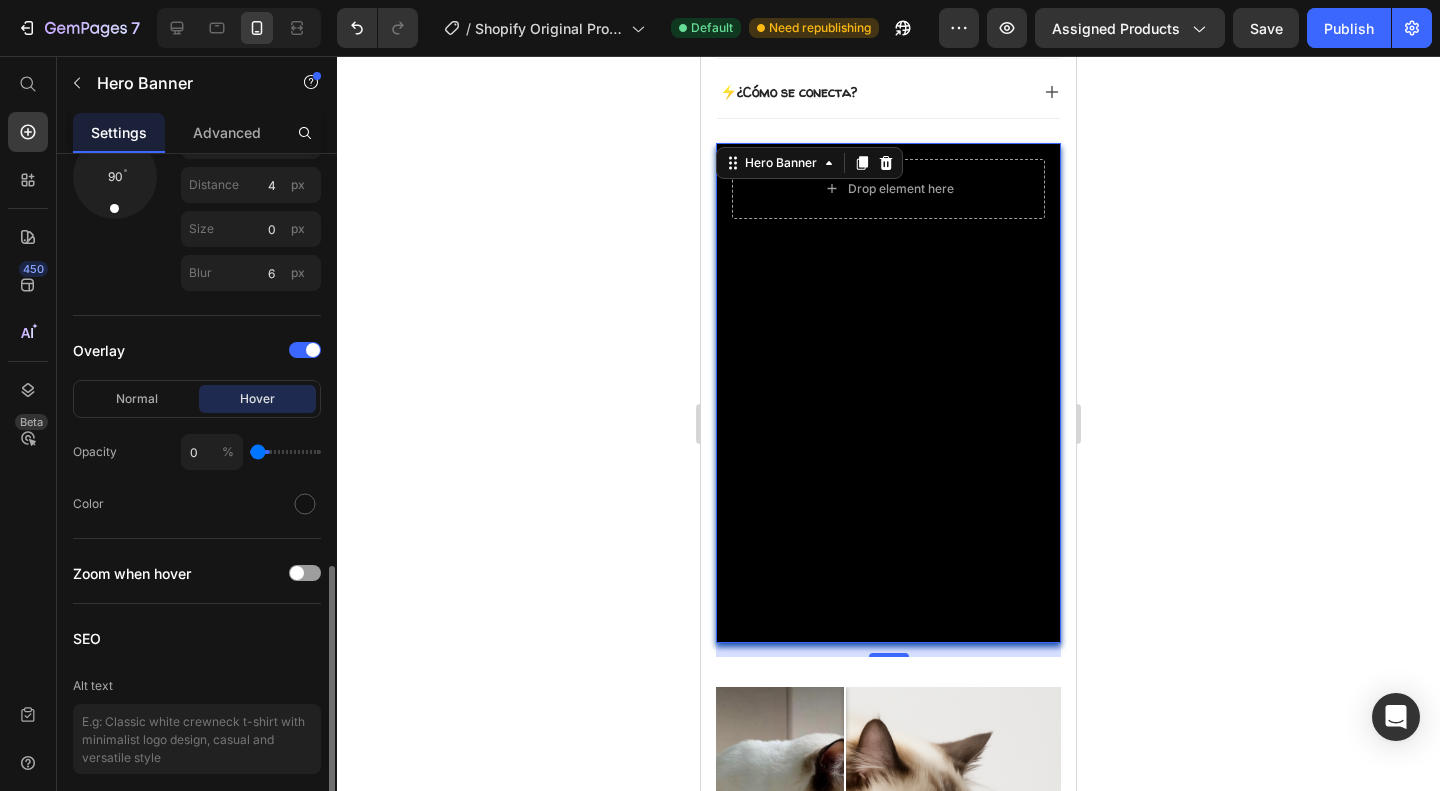drag, startPoint x: 270, startPoint y: 453, endPoint x: 223, endPoint y: 447, distance: 47.38143 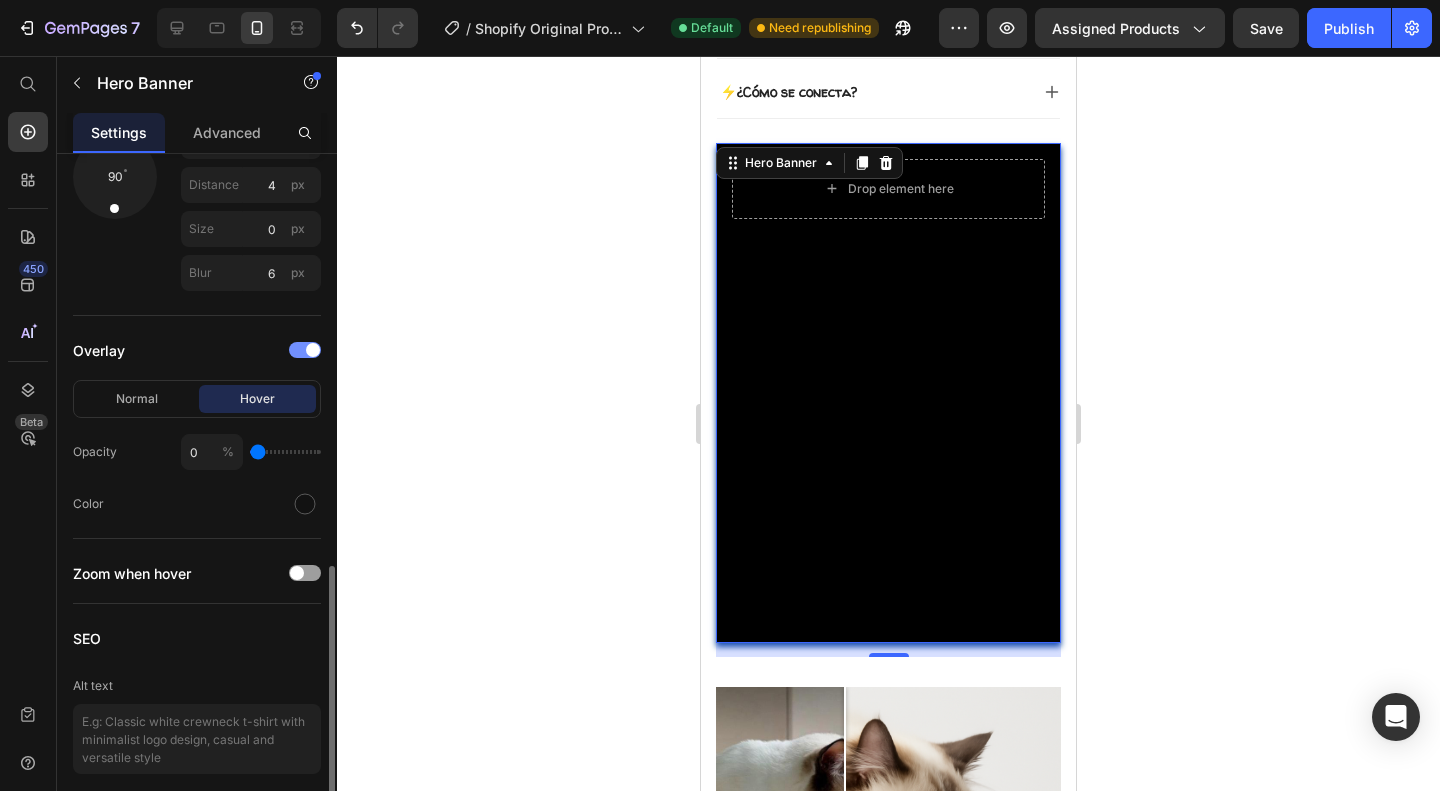click at bounding box center [313, 350] 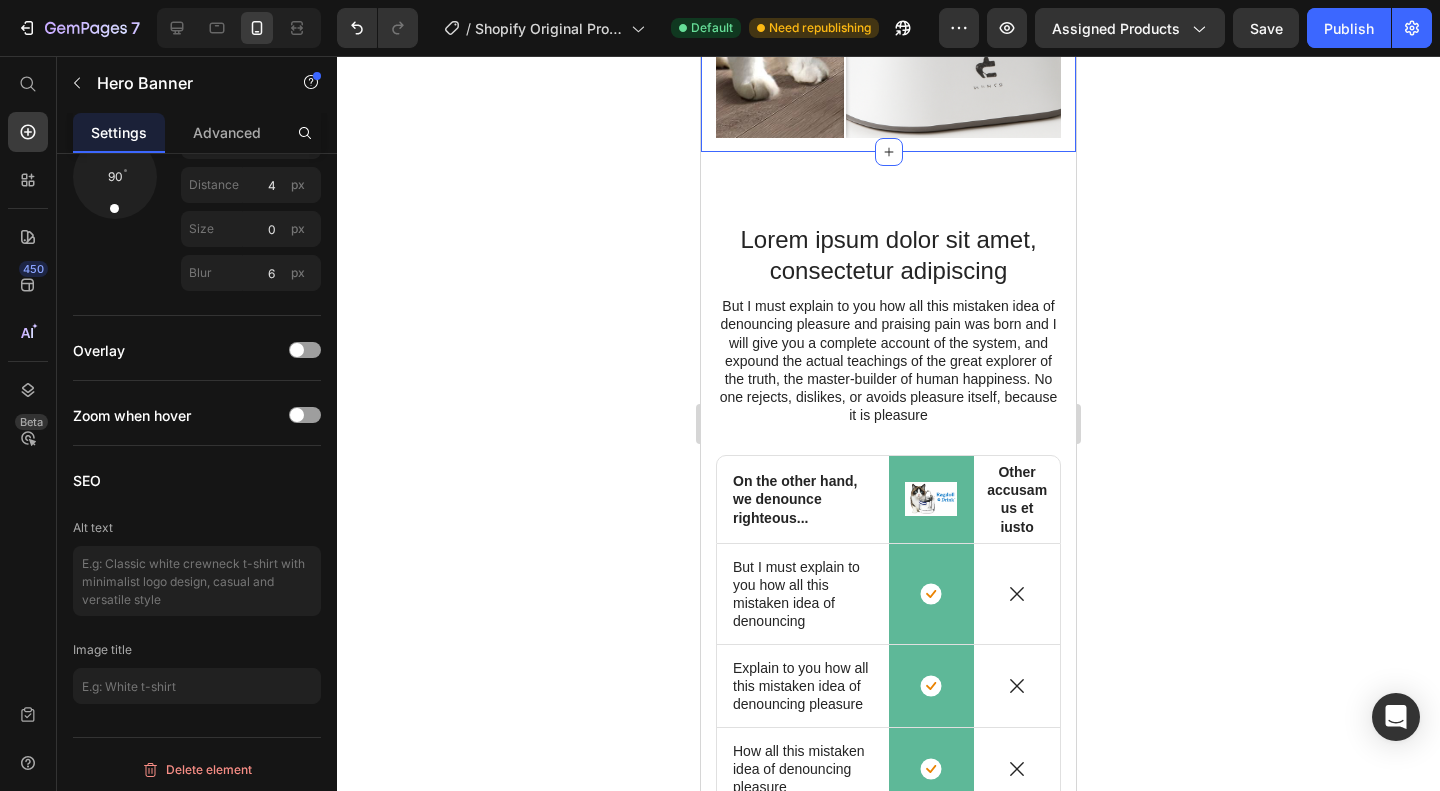 scroll, scrollTop: 2033, scrollLeft: 0, axis: vertical 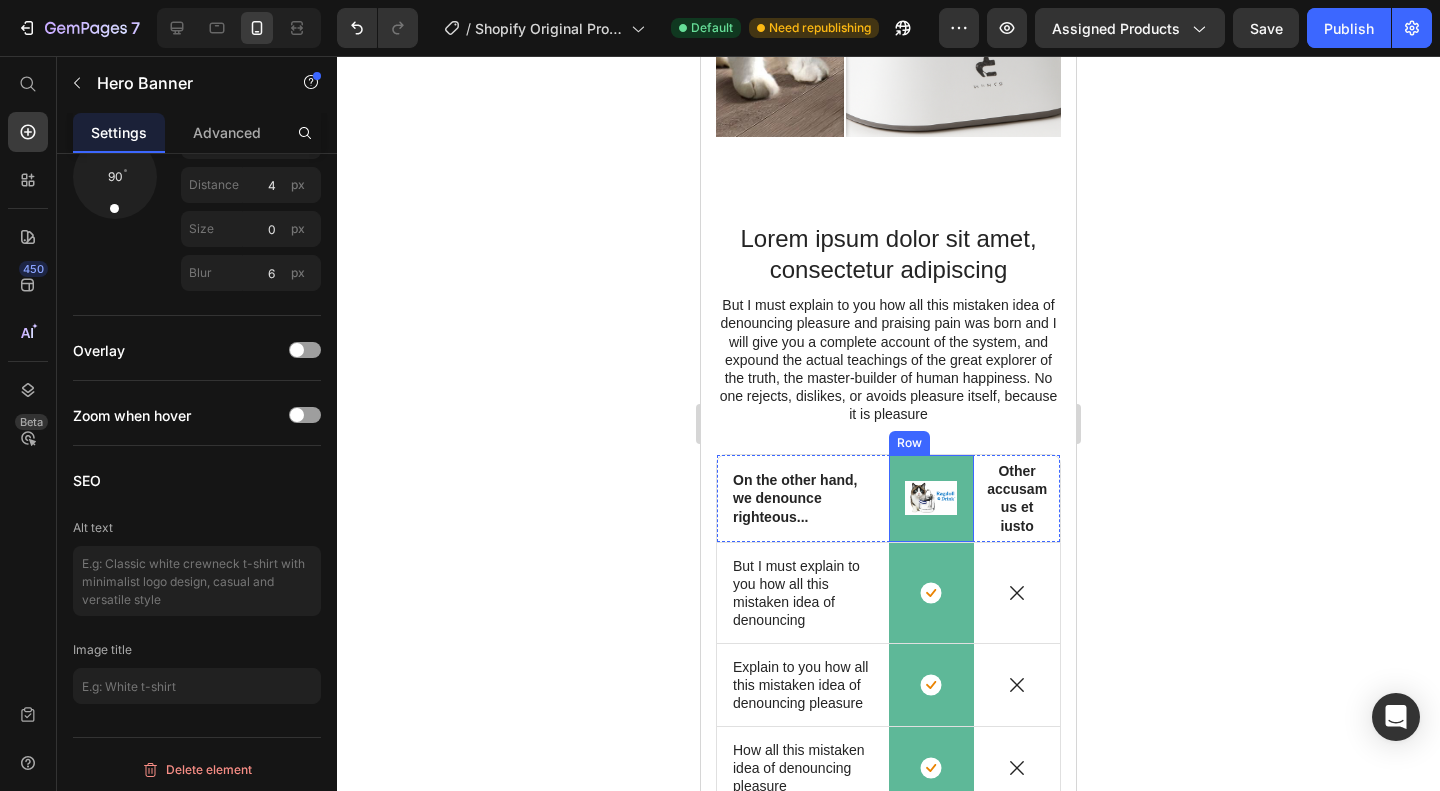 click at bounding box center (932, 498) 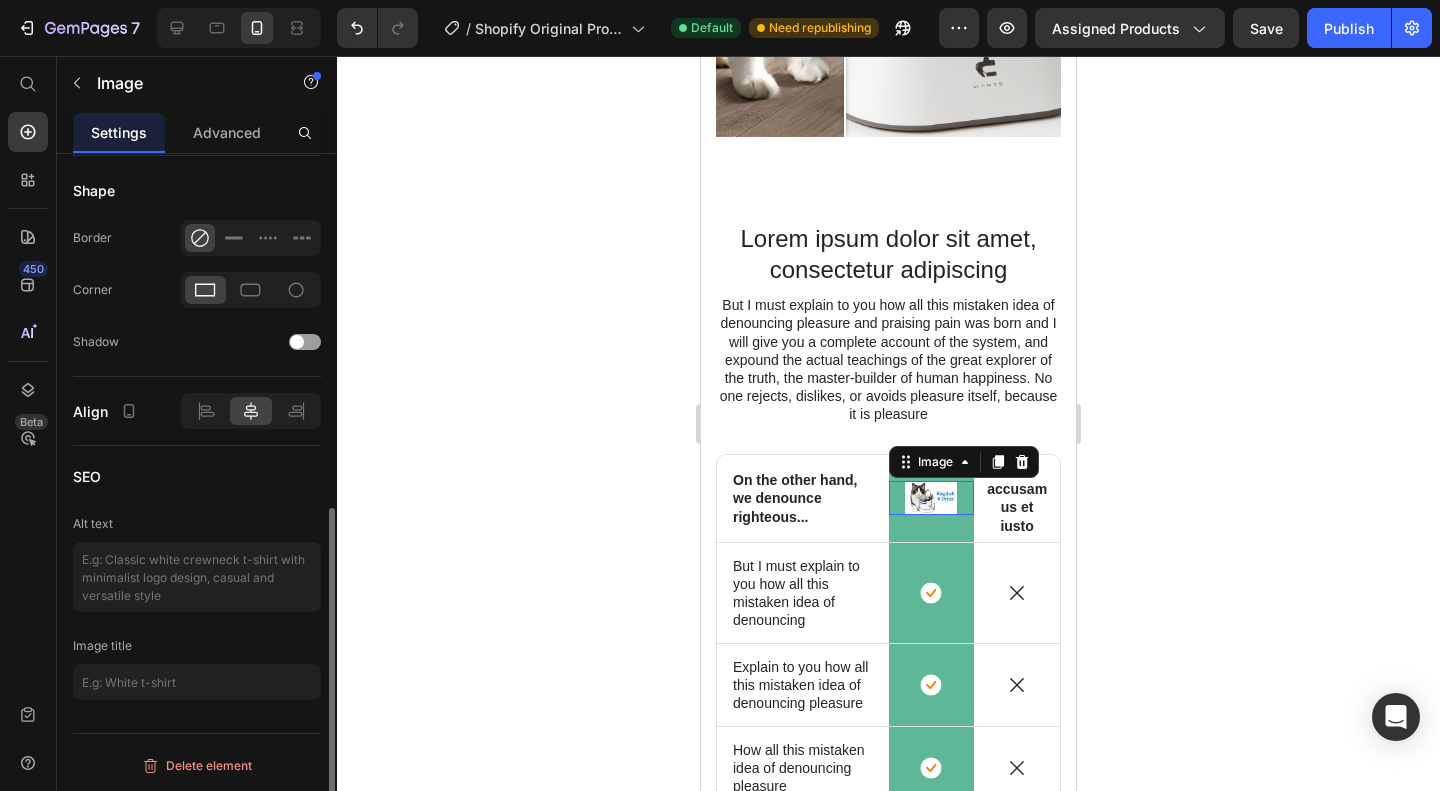 scroll, scrollTop: 0, scrollLeft: 0, axis: both 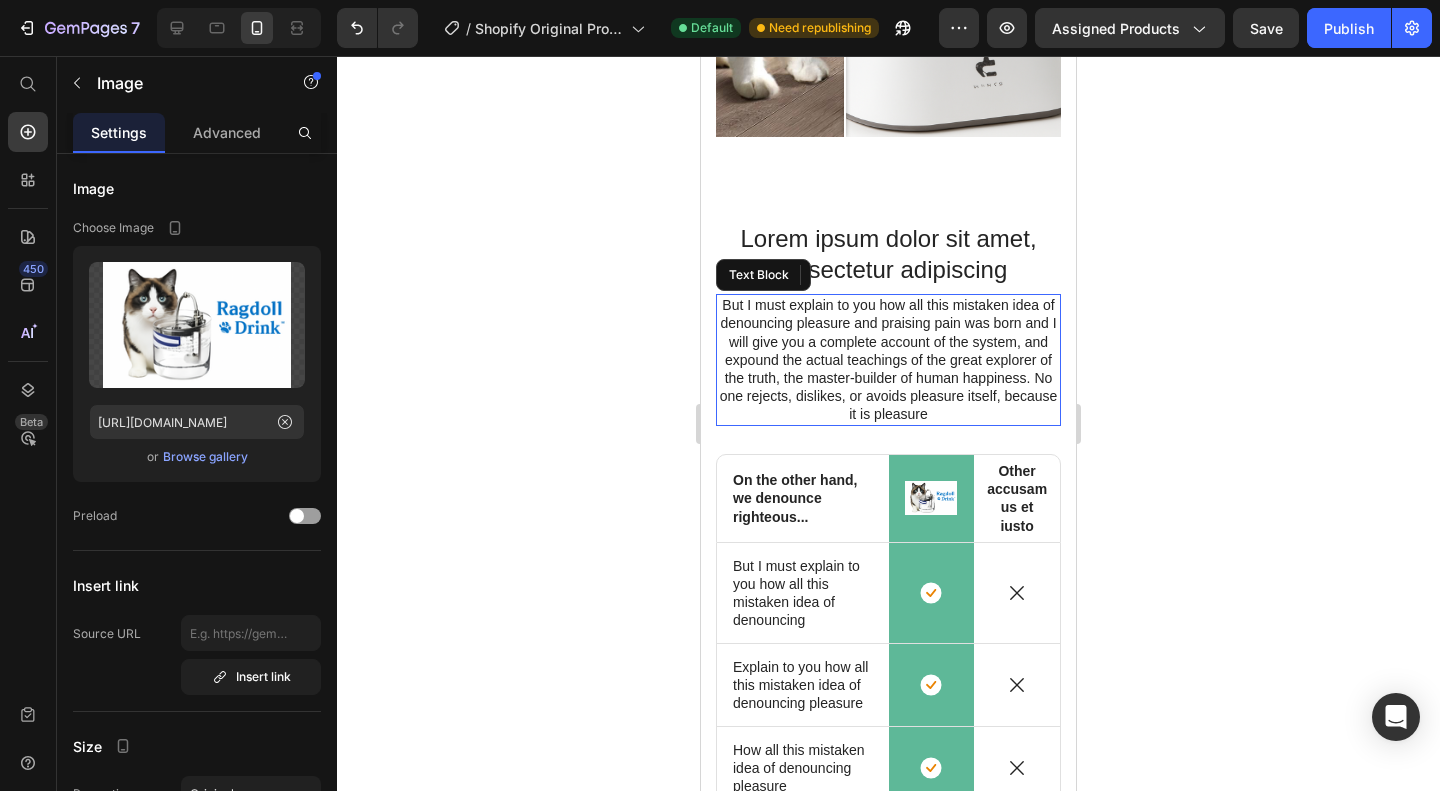 click on "But I must explain to you how all this mistaken idea of denouncing pleasure and praising pain was born and I will give you a complete account of the system, and expound the actual teachings of the great explorer of the truth, the master-builder of human happiness. No one rejects, dislikes, or avoids pleasure itself, because it is pleasure" at bounding box center (888, 359) 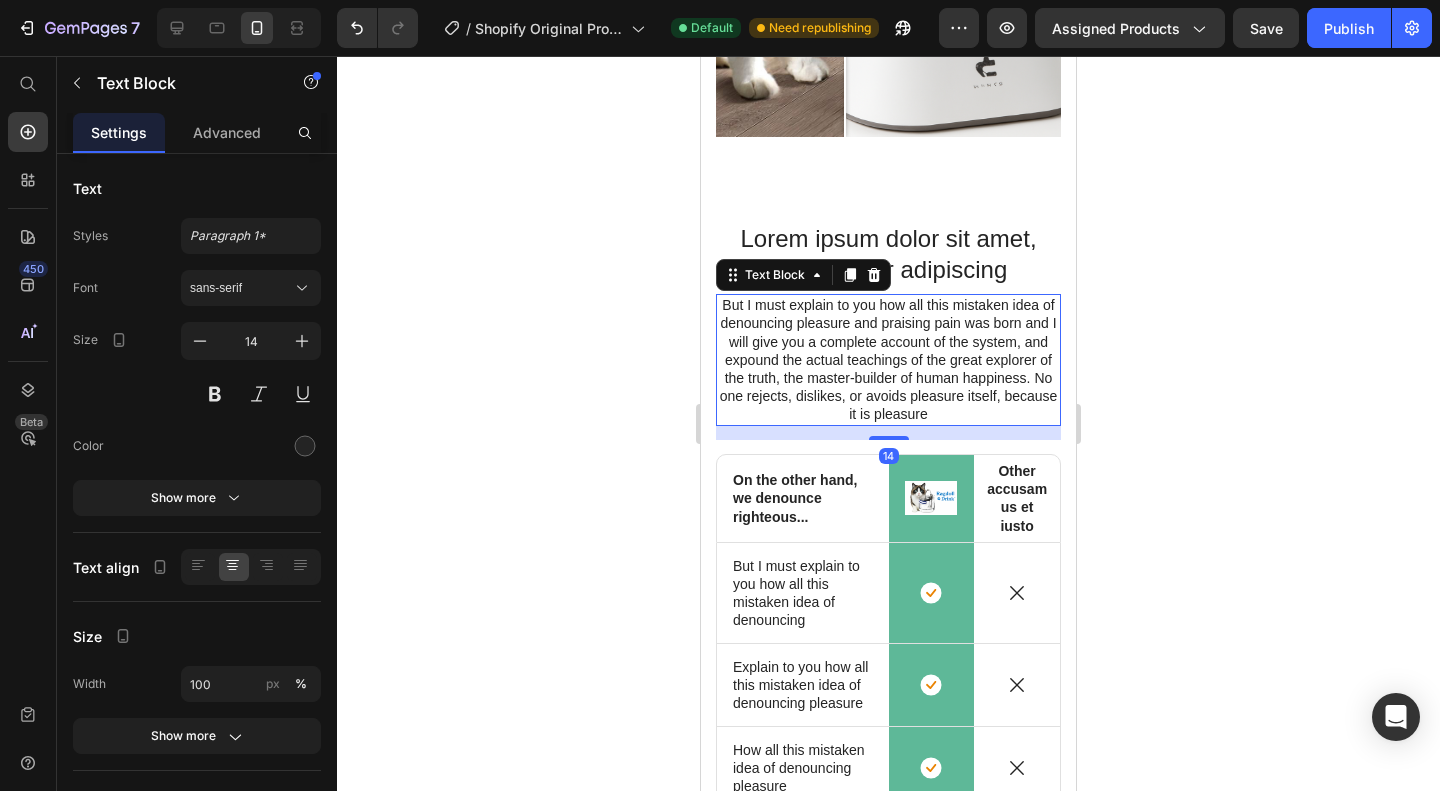 click on "But I must explain to you how all this mistaken idea of denouncing pleasure and praising pain was born and I will give you a complete account of the system, and expound the actual teachings of the great explorer of the truth, the master-builder of human happiness. No one rejects, dislikes, or avoids pleasure itself, because it is pleasure" at bounding box center [888, 359] 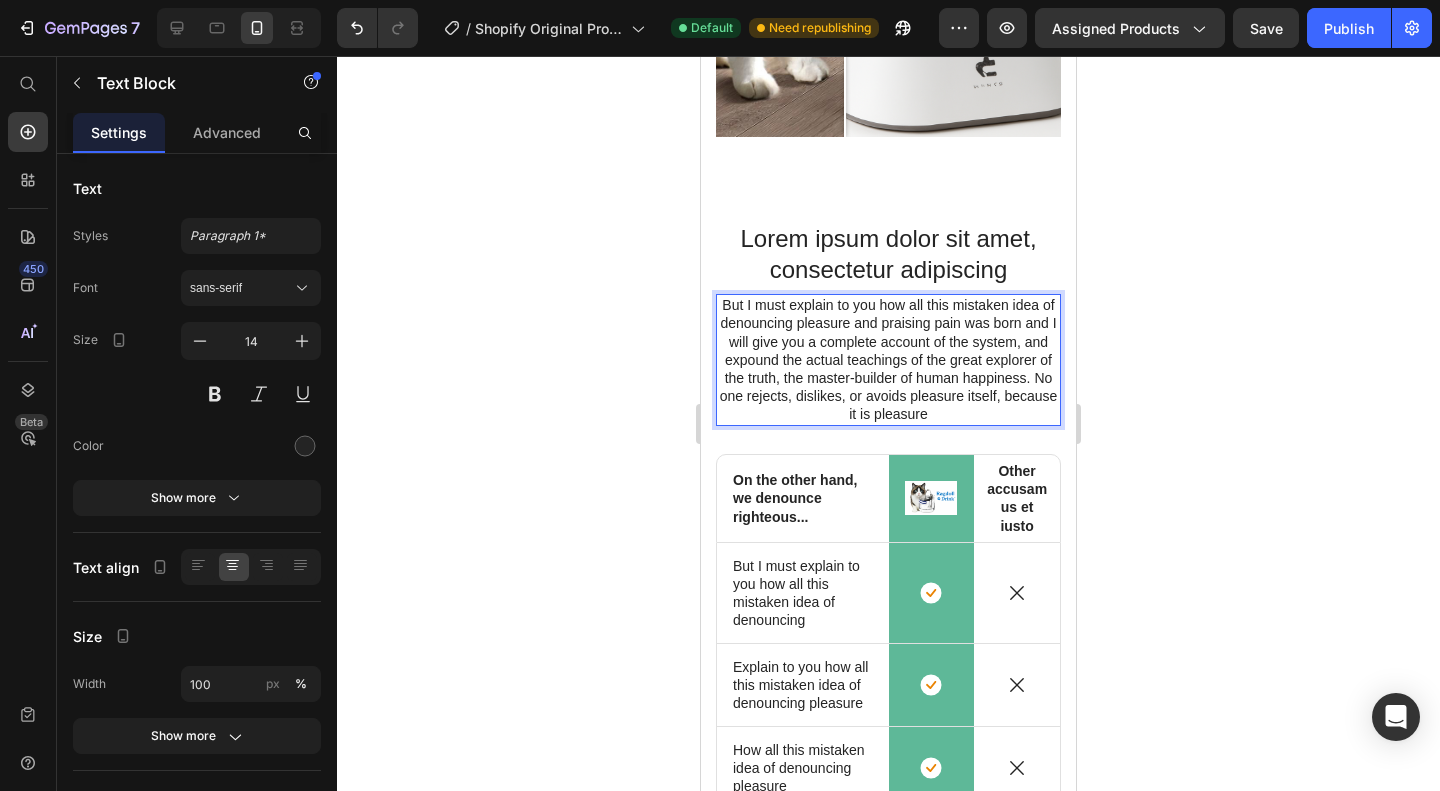 drag, startPoint x: 895, startPoint y: 309, endPoint x: 1327, endPoint y: 388, distance: 439.16397 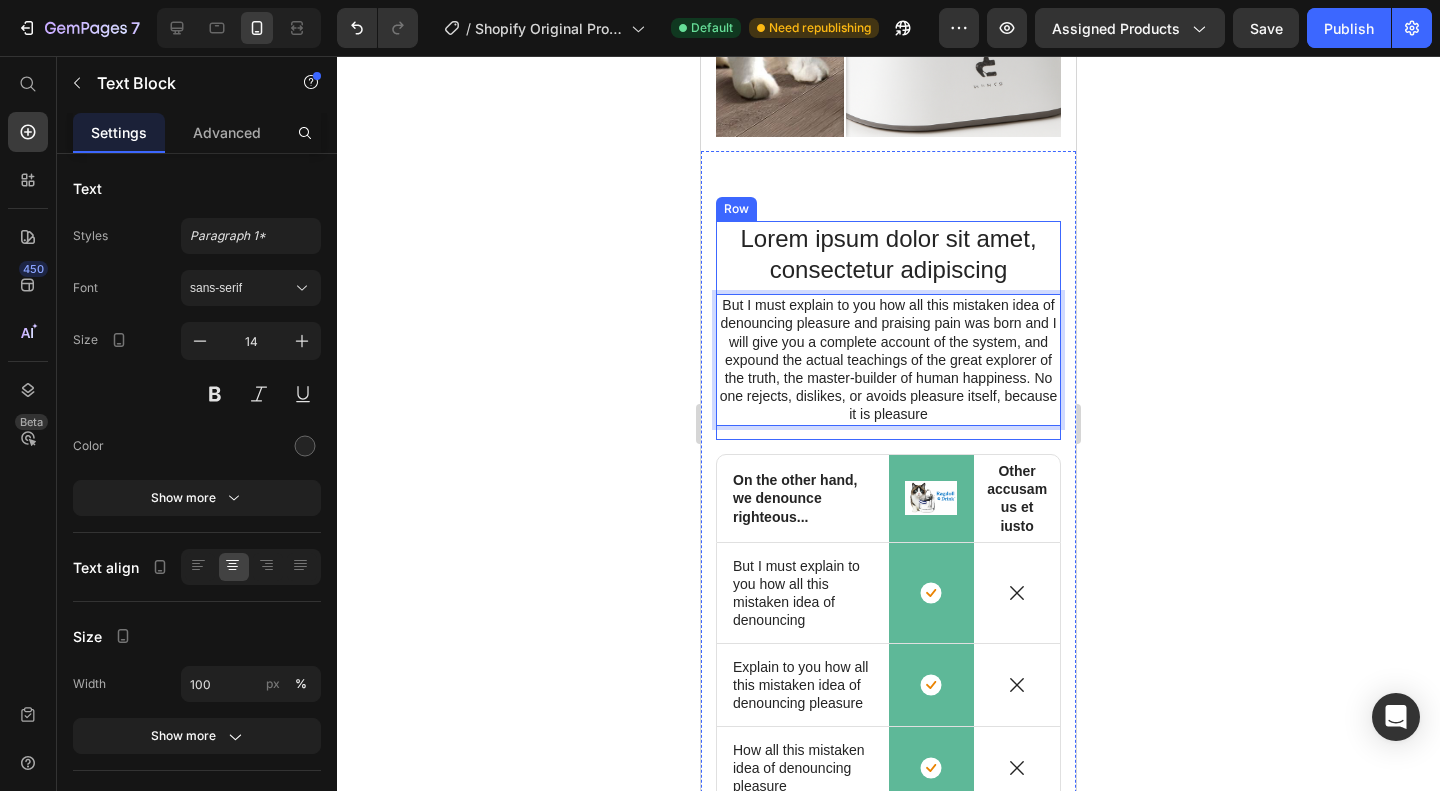 click on "Lorem ipsum dolor sit amet, consectetur adipiscing  Heading But I must explain to you how all this mistaken idea of denouncing pleasure and praising pain was born and I will give you a complete account of the system, and expound the actual teachings of the great explorer of the truth, the master-builder of human happiness. No one rejects, dislikes, or avoids pleasure itself, because it is pleasure Text Block   14" at bounding box center [888, 330] 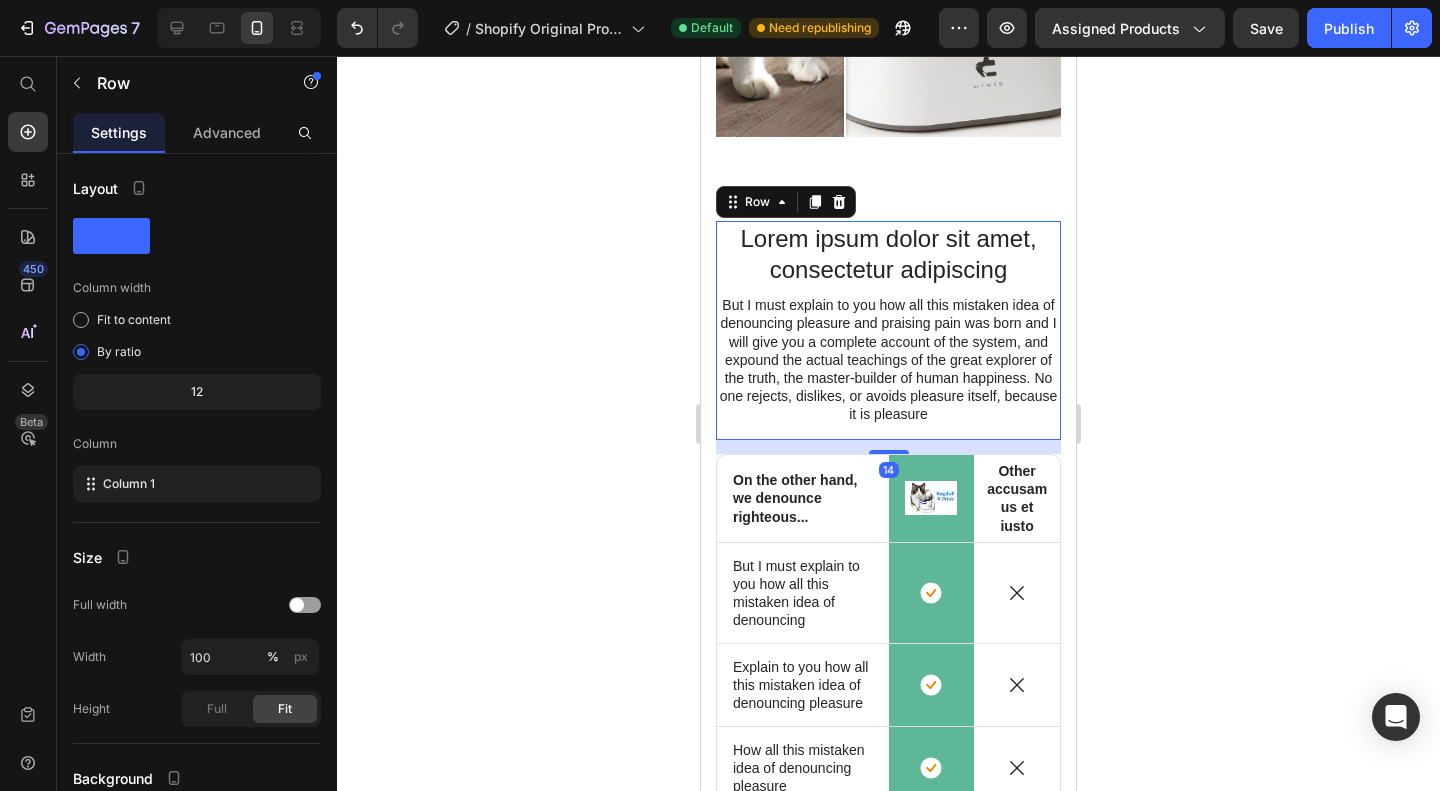 click on "But I must explain to you how all this mistaken idea of denouncing pleasure and praising pain was born and I will give you a complete account of the system, and expound the actual teachings of the great explorer of the truth, the master-builder of human happiness. No one rejects, dislikes, or avoids pleasure itself, because it is pleasure" at bounding box center [888, 359] 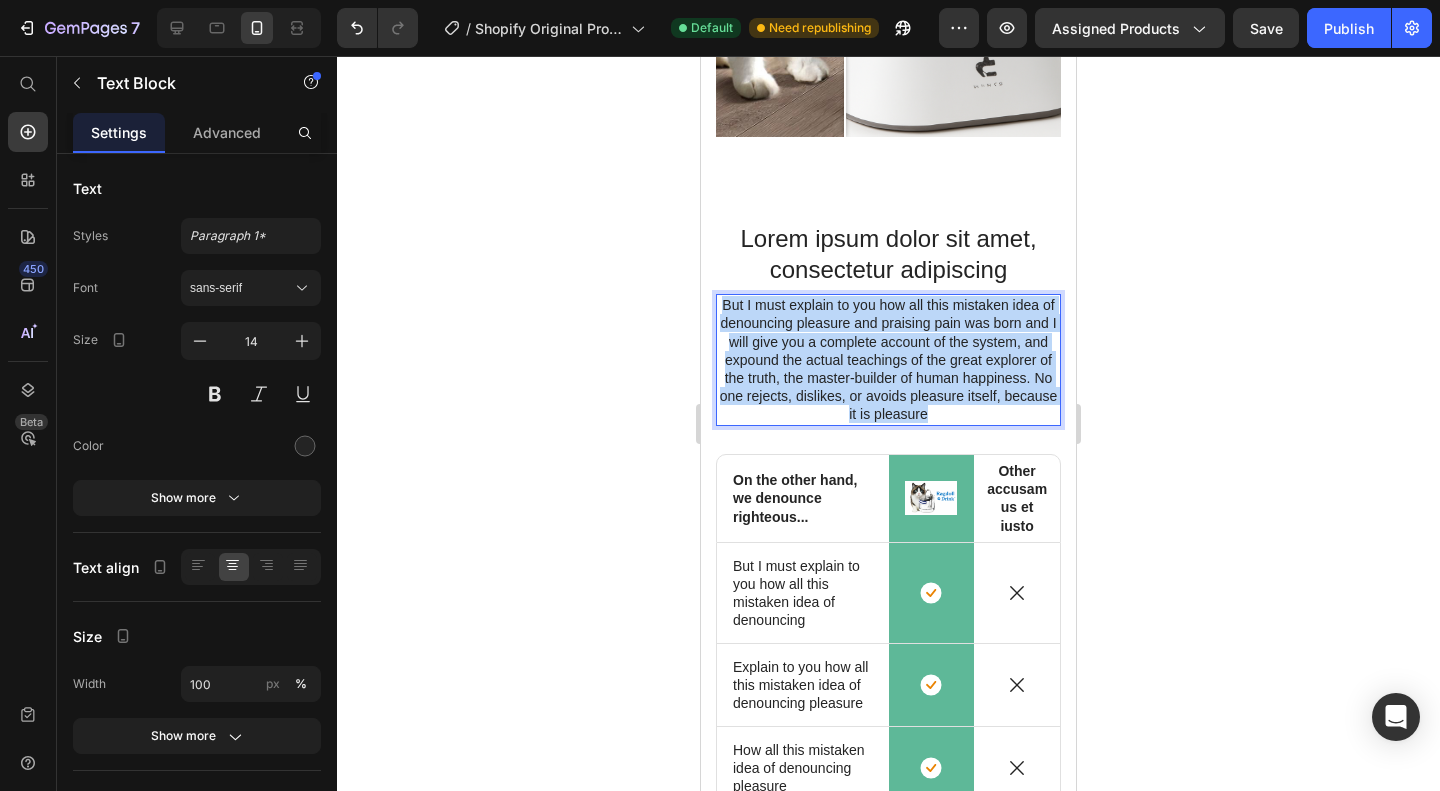 drag, startPoint x: 1022, startPoint y: 380, endPoint x: 715, endPoint y: 272, distance: 325.44278 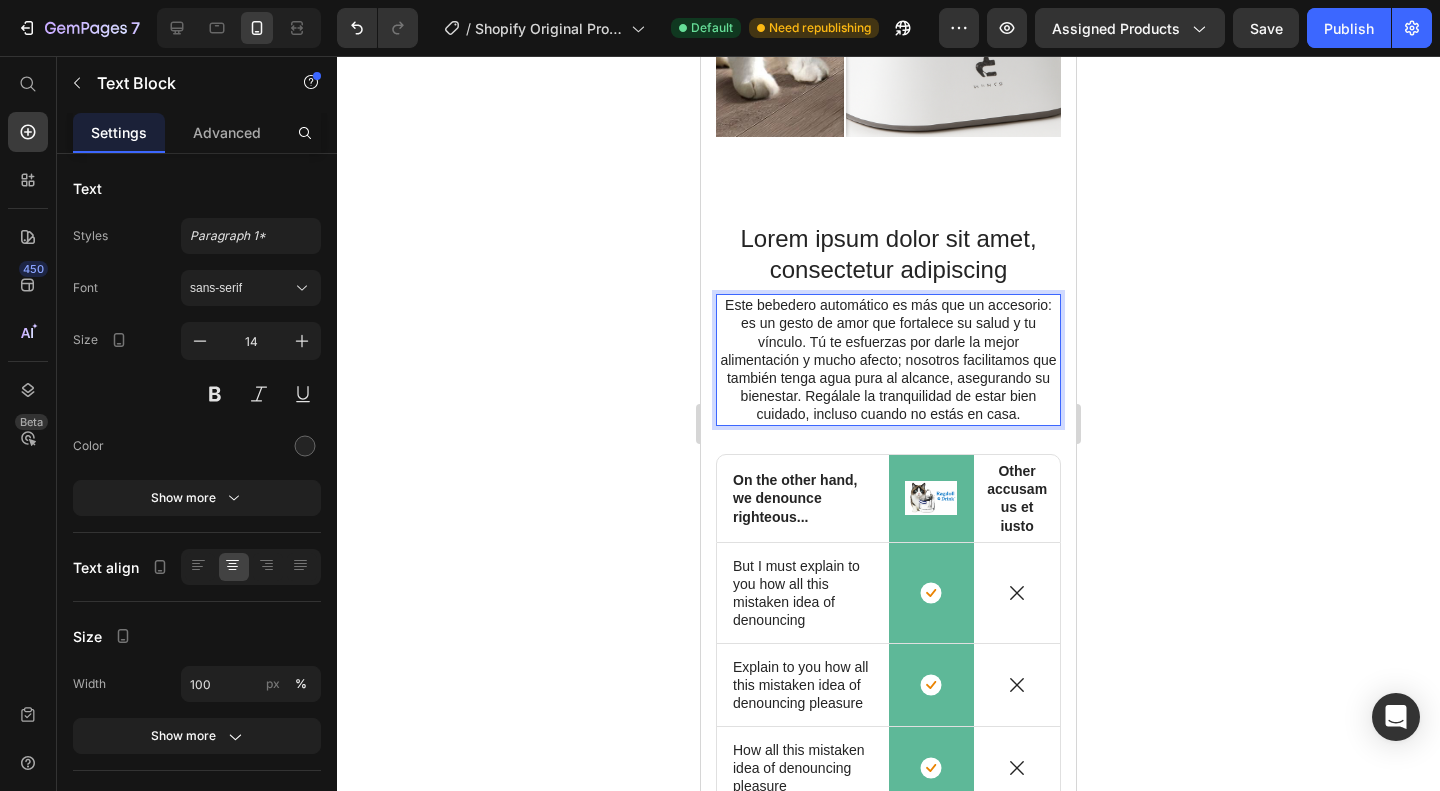 click on "Este bebedero automático es más que un accesorio: es un gesto de amor que fortalece su salud y tu vínculo. Tú te esfuerzas por darle la mejor alimentación y mucho afecto; nosotros facilitamos que también tenga agua pura al alcance, asegurando su bienestar. Regálale la tranquilidad de estar bien cuidado, incluso cuando no estás en casa." at bounding box center [888, 359] 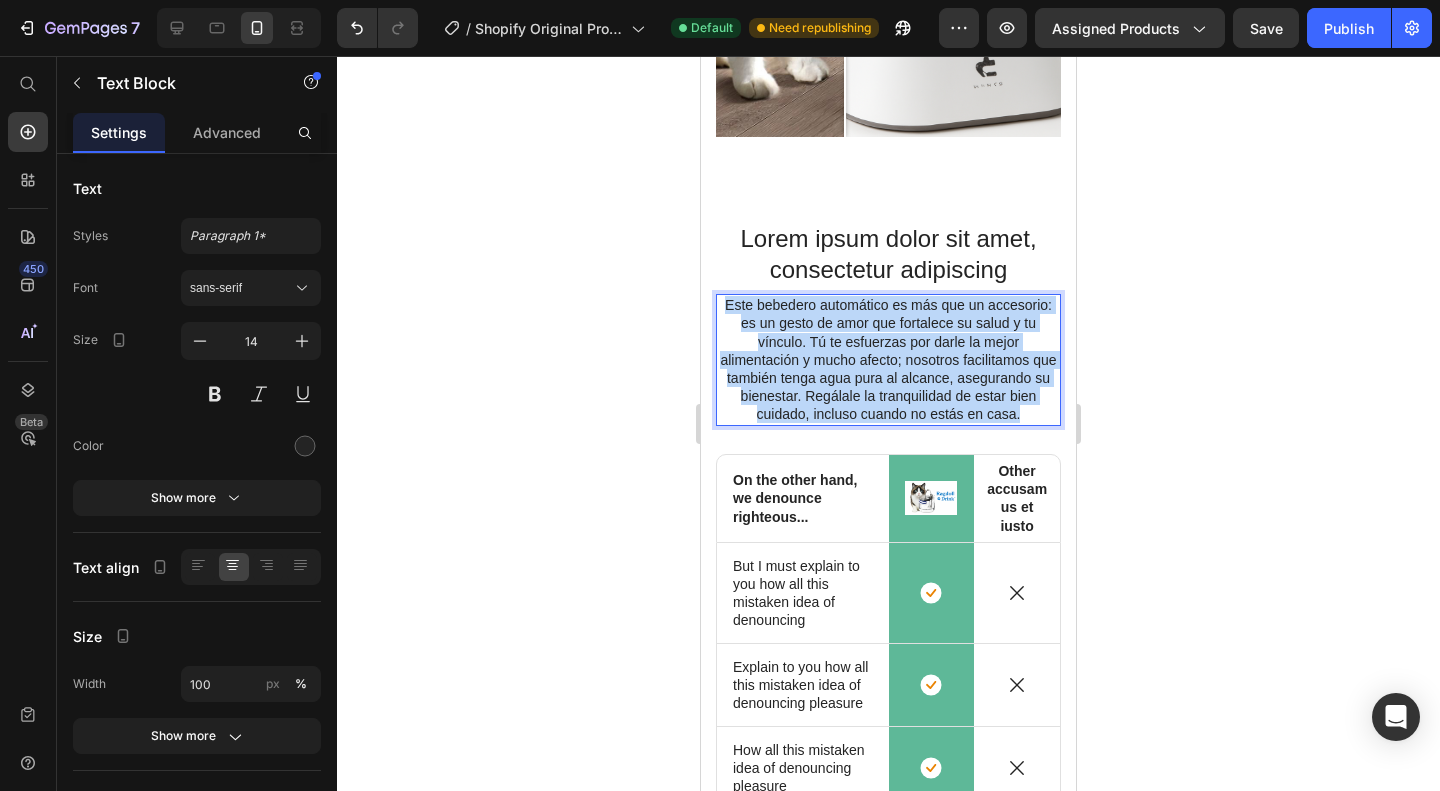 drag, startPoint x: 914, startPoint y: 397, endPoint x: 732, endPoint y: 262, distance: 226.60318 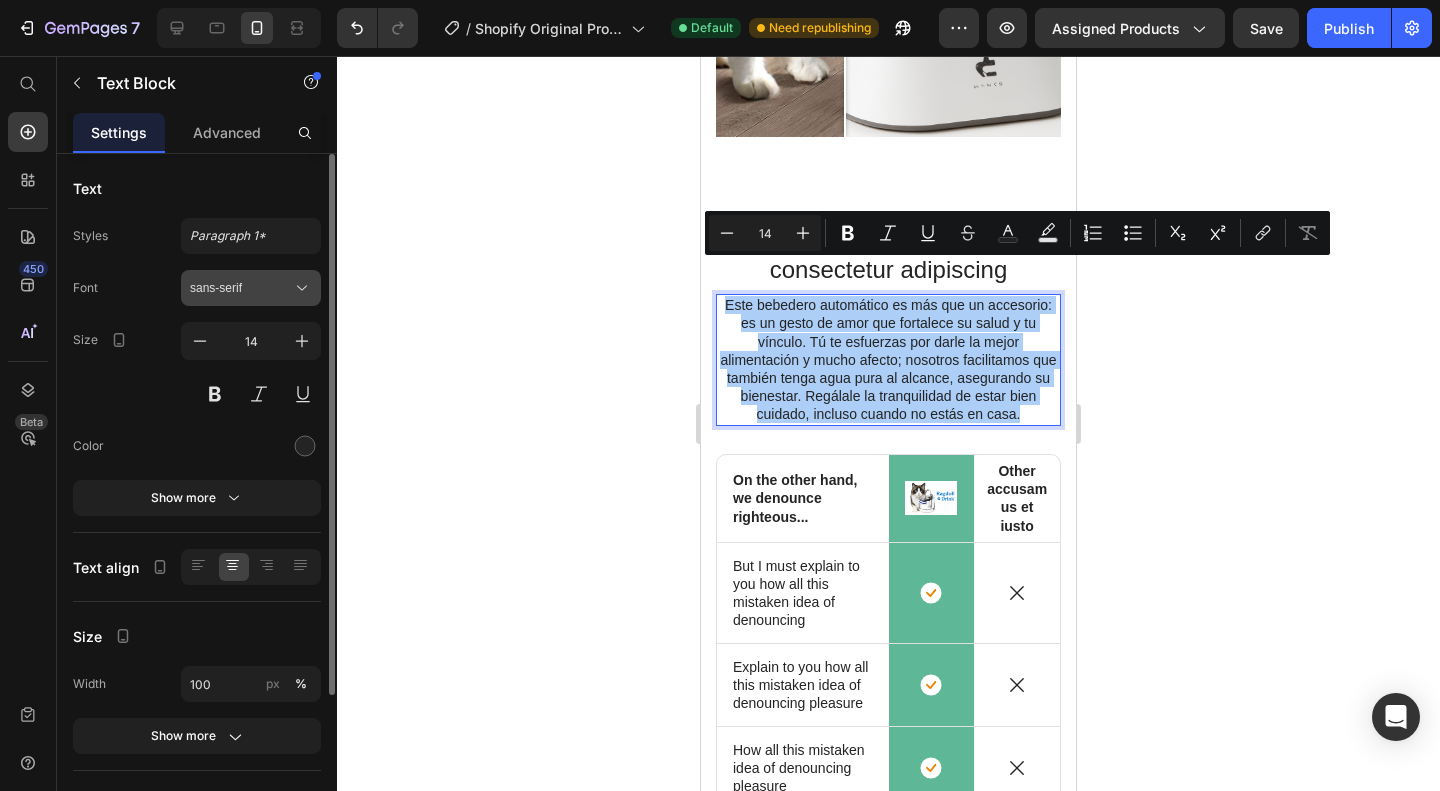 click on "sans-serif" at bounding box center (241, 288) 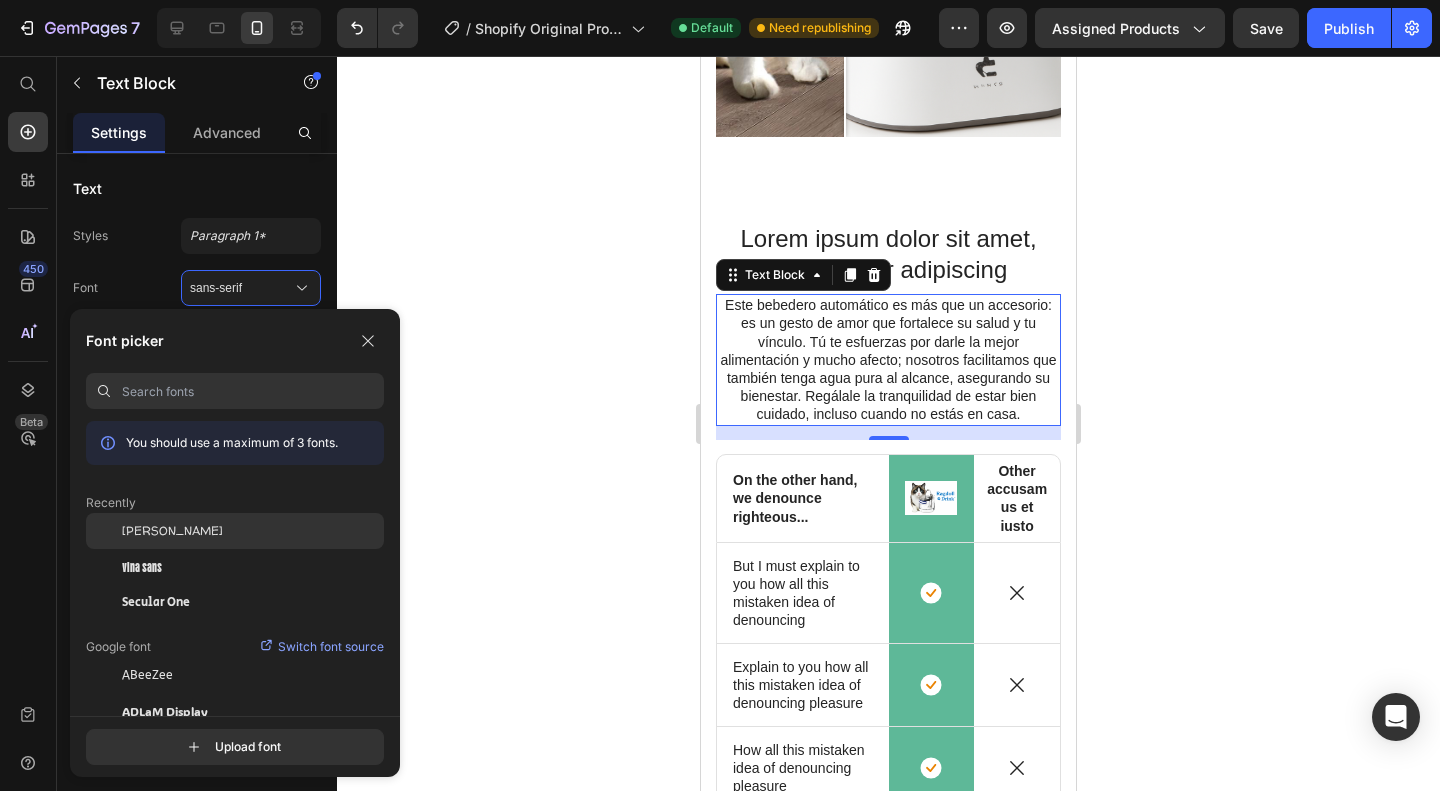 click on "[PERSON_NAME]" at bounding box center (172, 531) 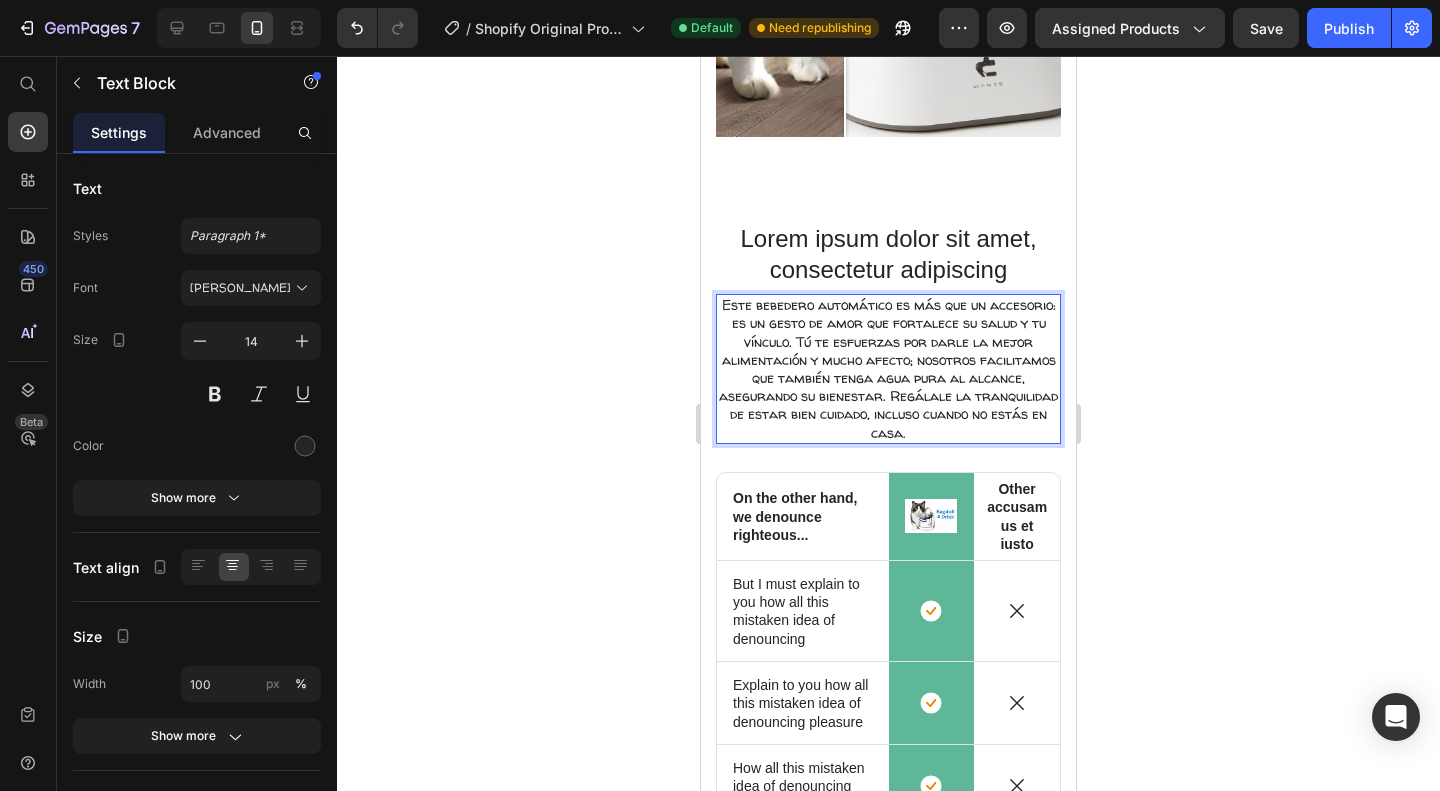 click on "Lorem ipsum dolor sit amet, consectetur adipiscing" at bounding box center [888, 254] 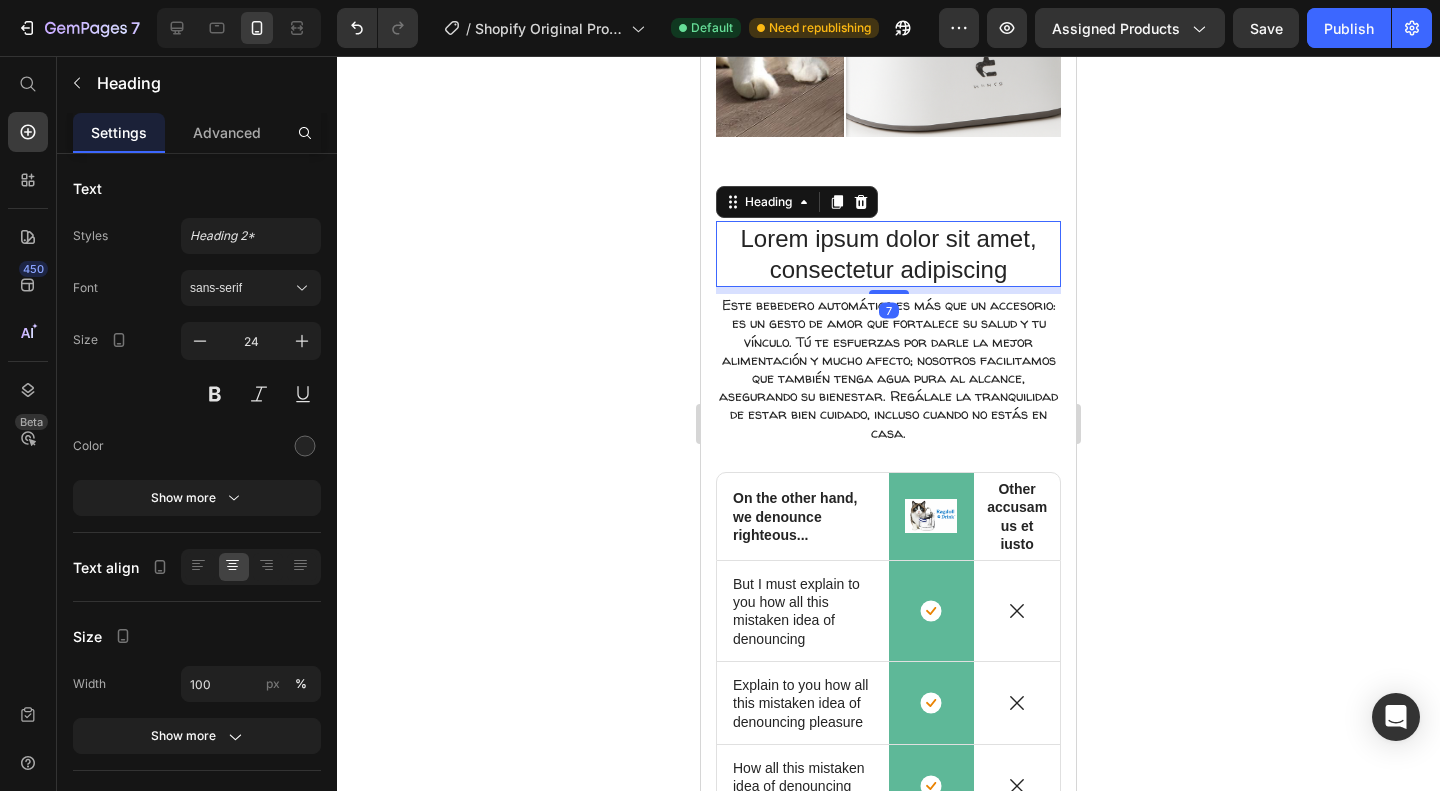 click on "Lorem ipsum dolor sit amet, consectetur adipiscing" at bounding box center [888, 254] 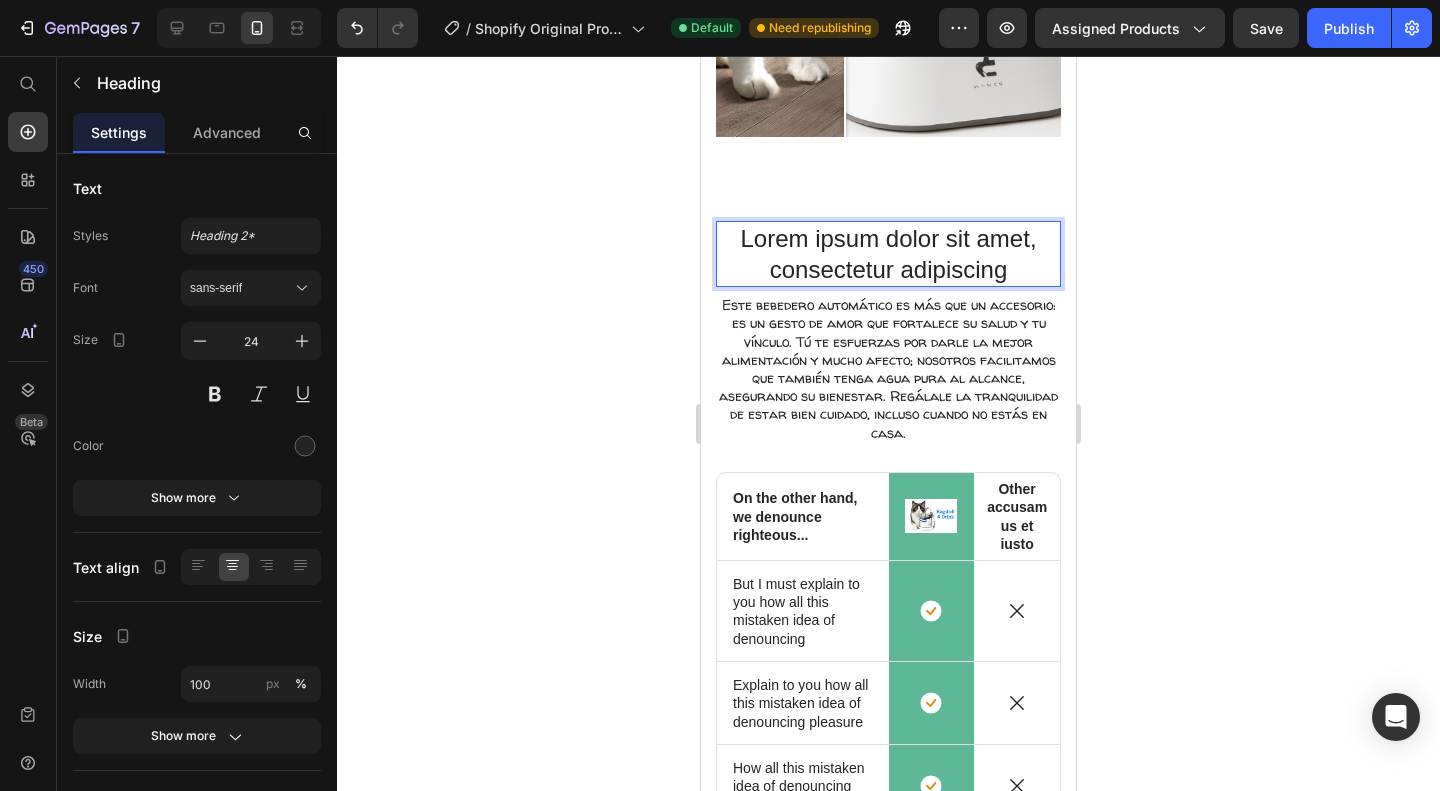 drag, startPoint x: 1000, startPoint y: 234, endPoint x: 750, endPoint y: 199, distance: 252.43811 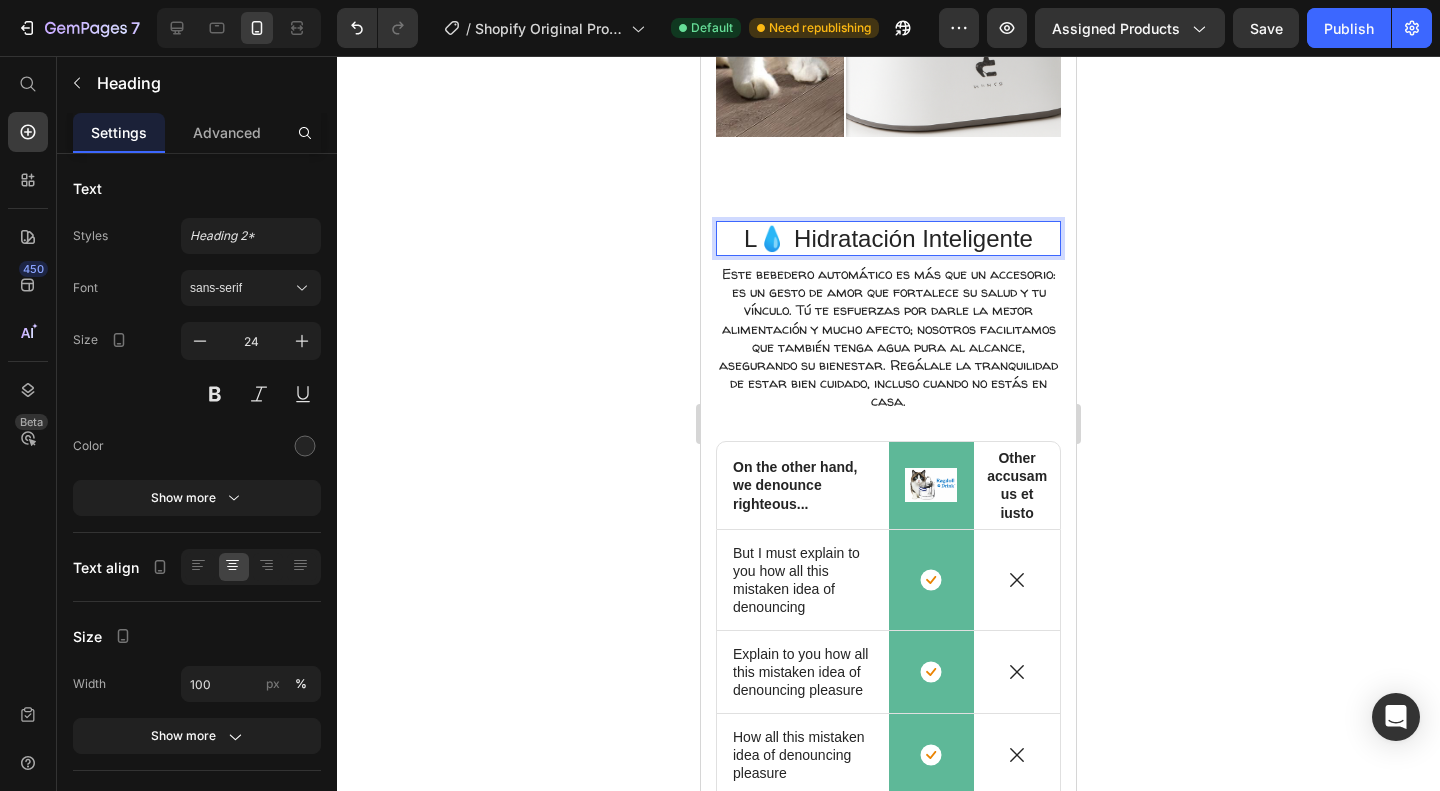 click on "L💧 Hidratación Inteligente" at bounding box center (888, 238) 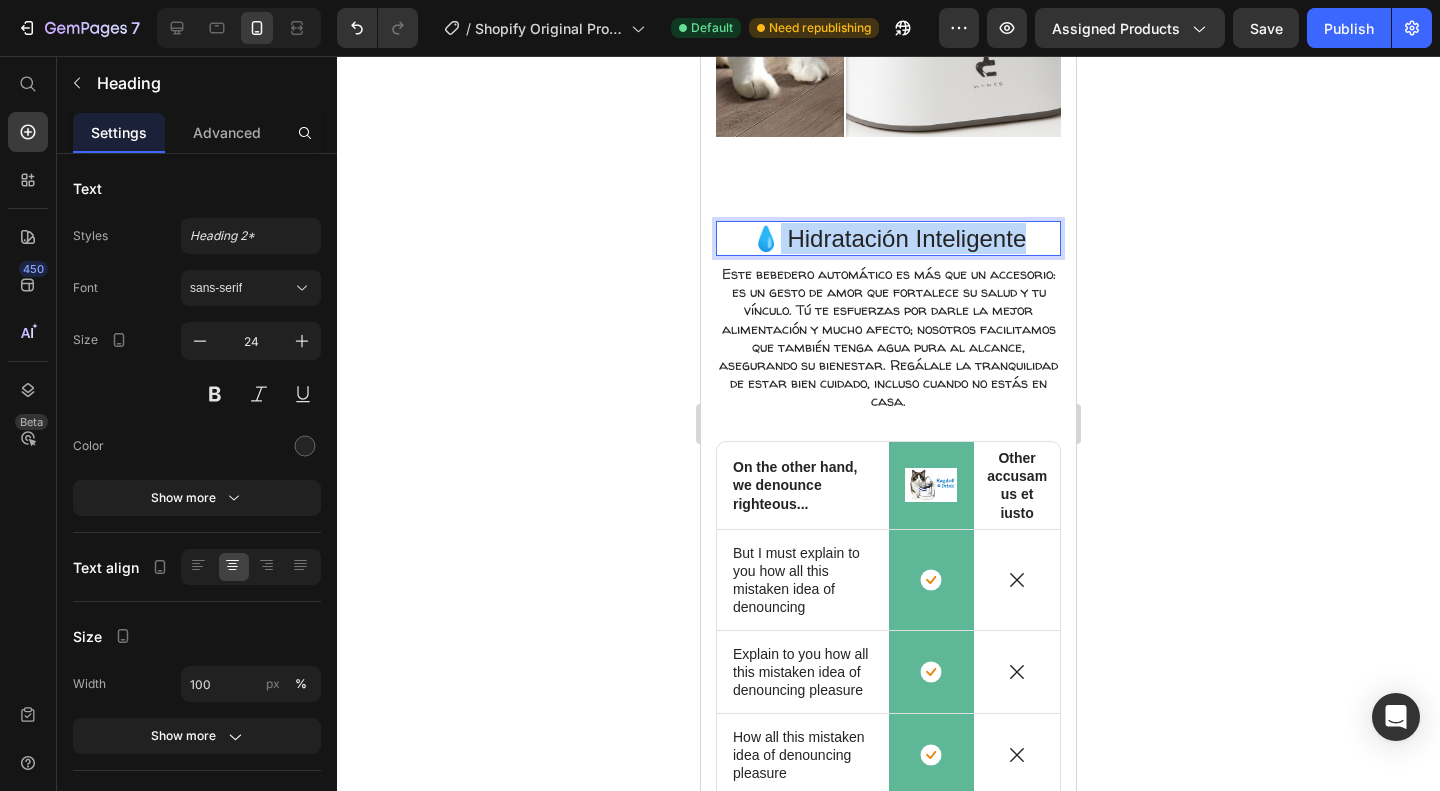 drag, startPoint x: 1038, startPoint y: 207, endPoint x: 740, endPoint y: 195, distance: 298.24152 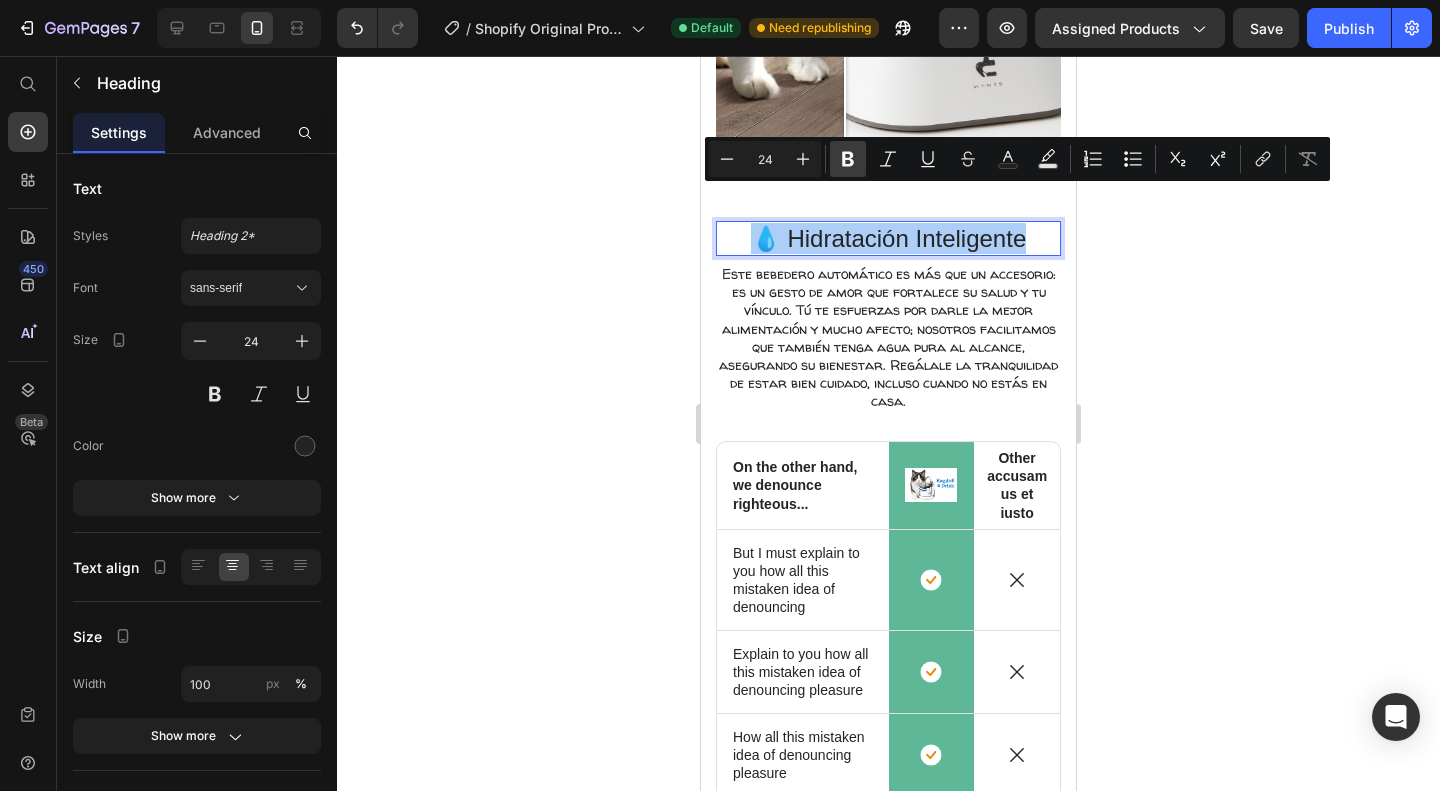 click 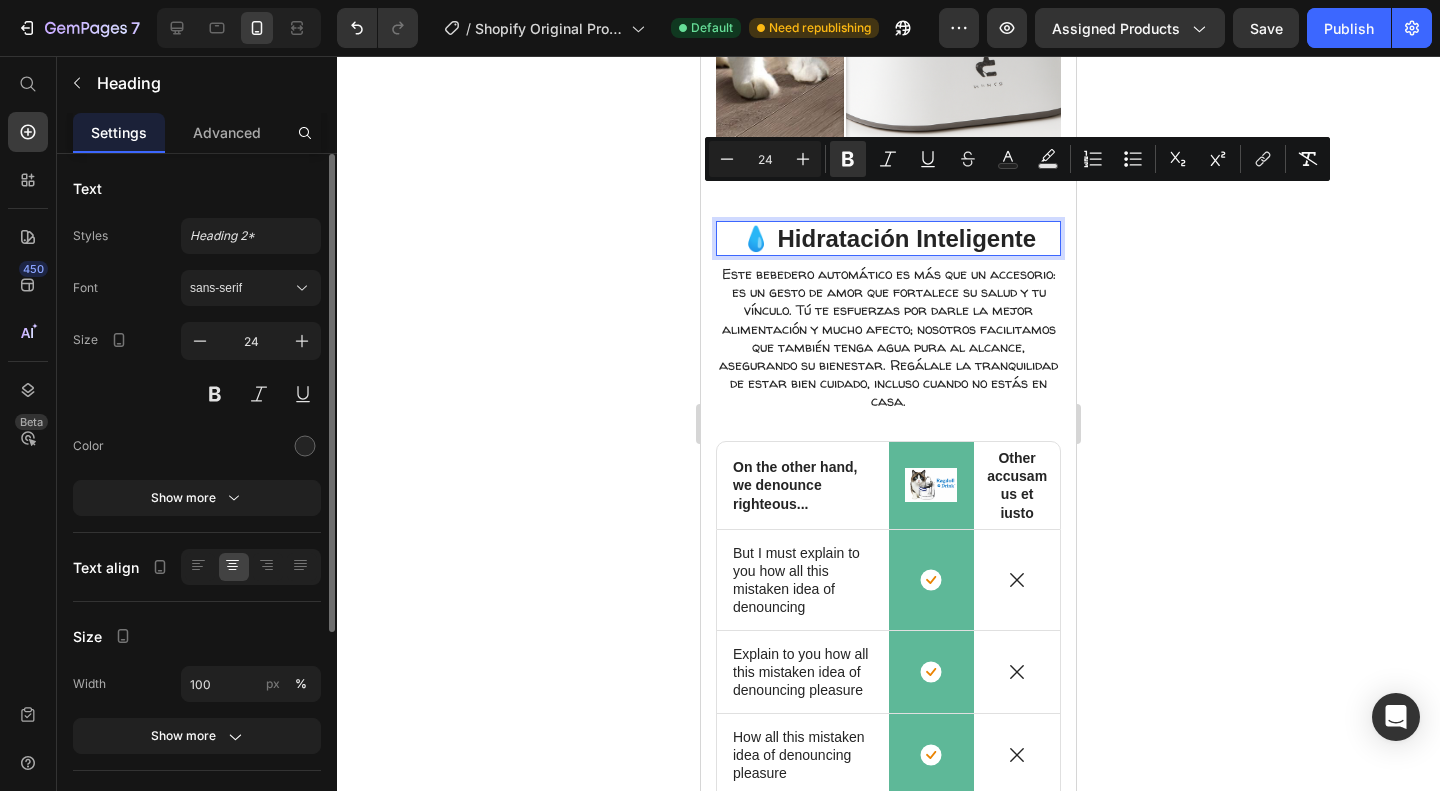 click on "Styles Heading 2* Font sans-serif Size 24 Color Show more" 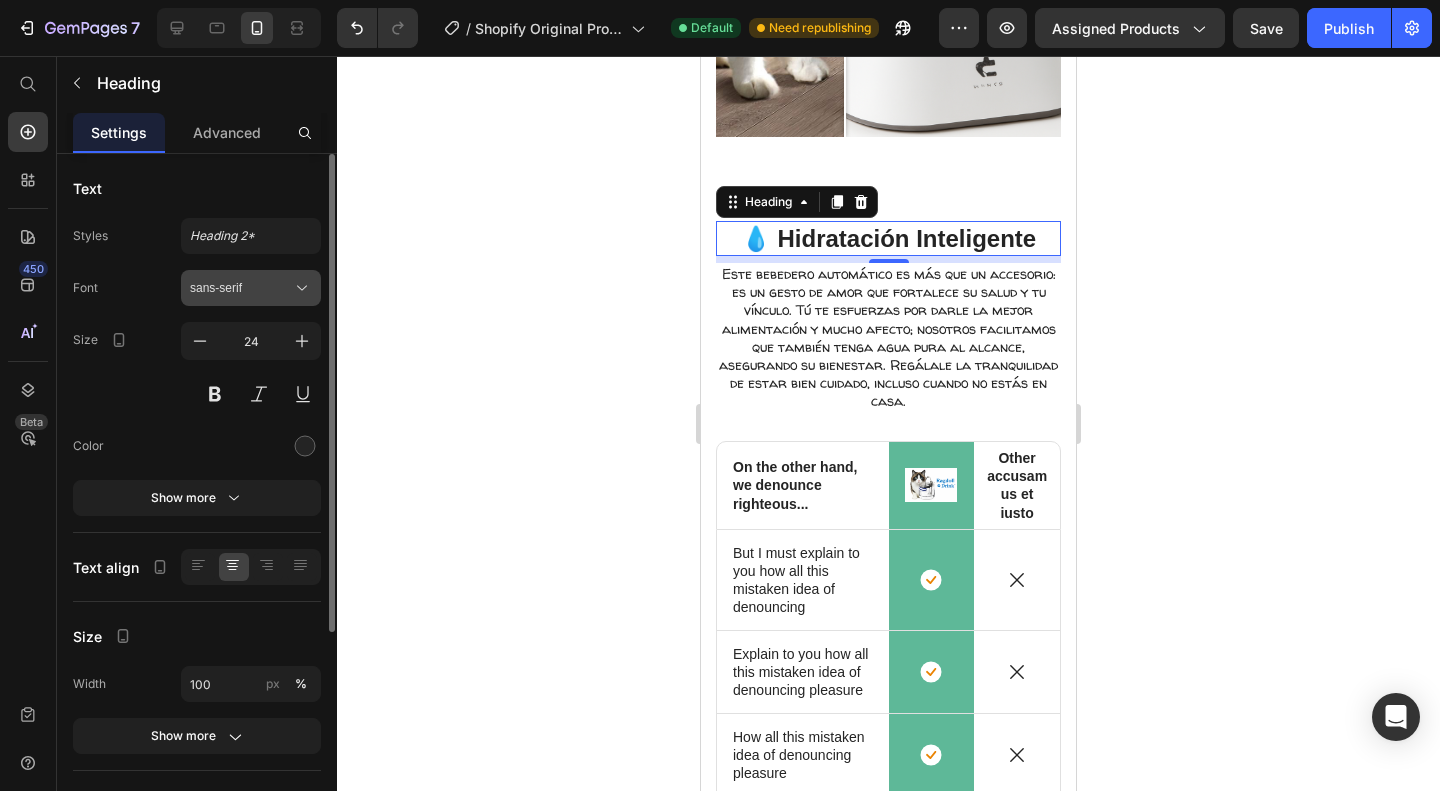 click on "sans-serif" at bounding box center [241, 288] 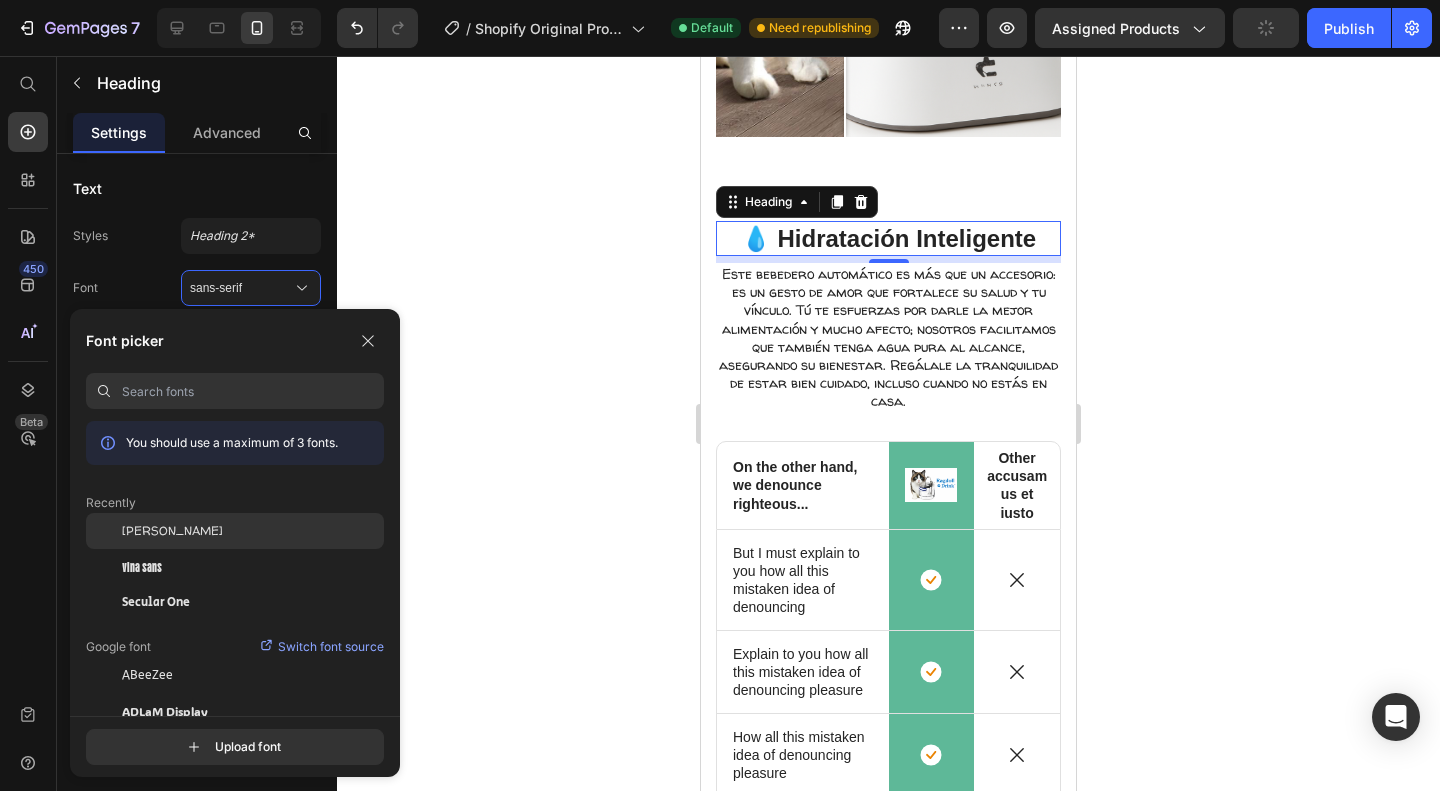 click on "[PERSON_NAME]" 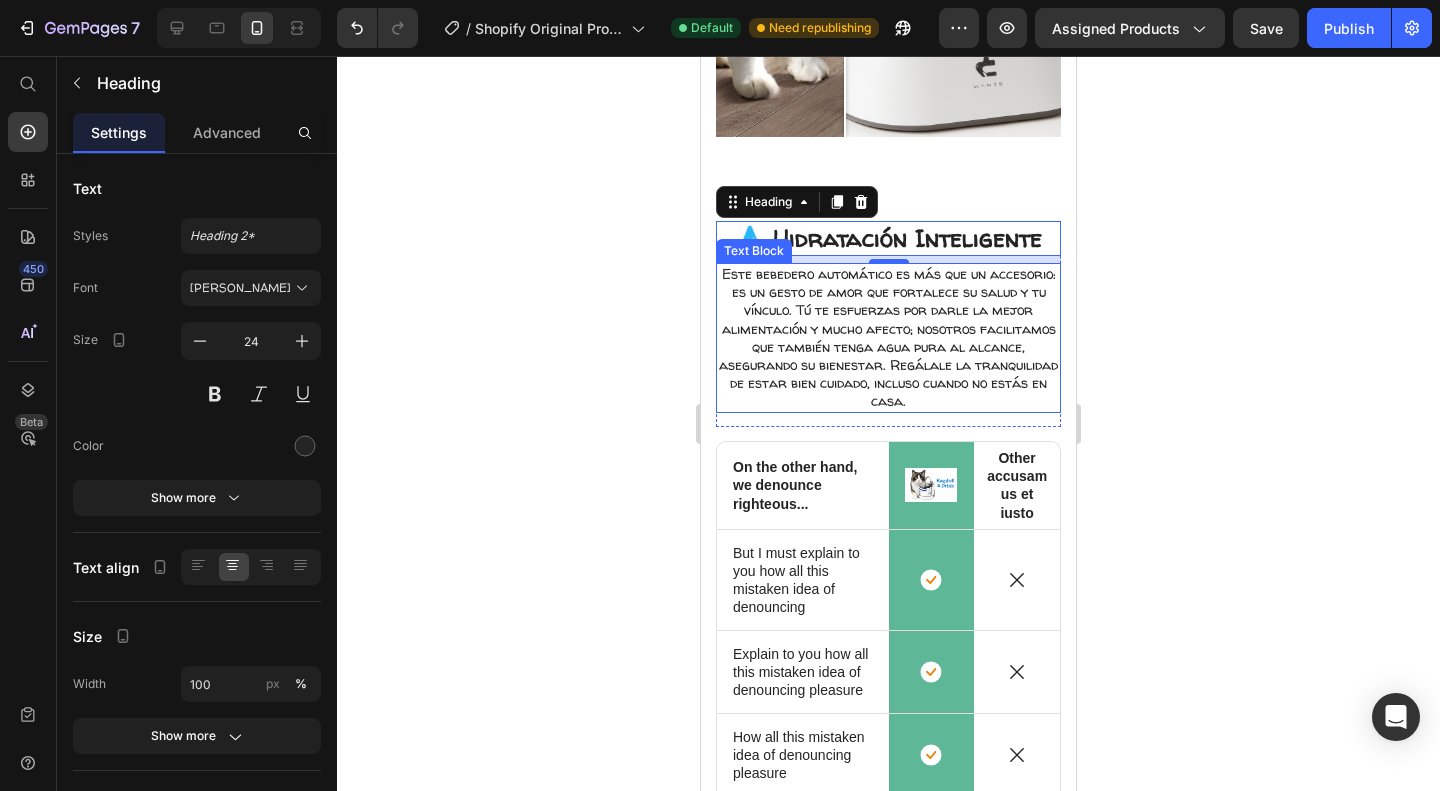 click on "Este bebedero automático es más que un accesorio: es un gesto de amor que fortalece su salud y tu vínculo. Tú te esfuerzas por darle la mejor alimentación y mucho afecto; nosotros facilitamos que también tenga agua pura al alcance, asegurando su bienestar. Regálale la tranquilidad de estar bien cuidado, incluso cuando no estás en casa." at bounding box center [888, 338] 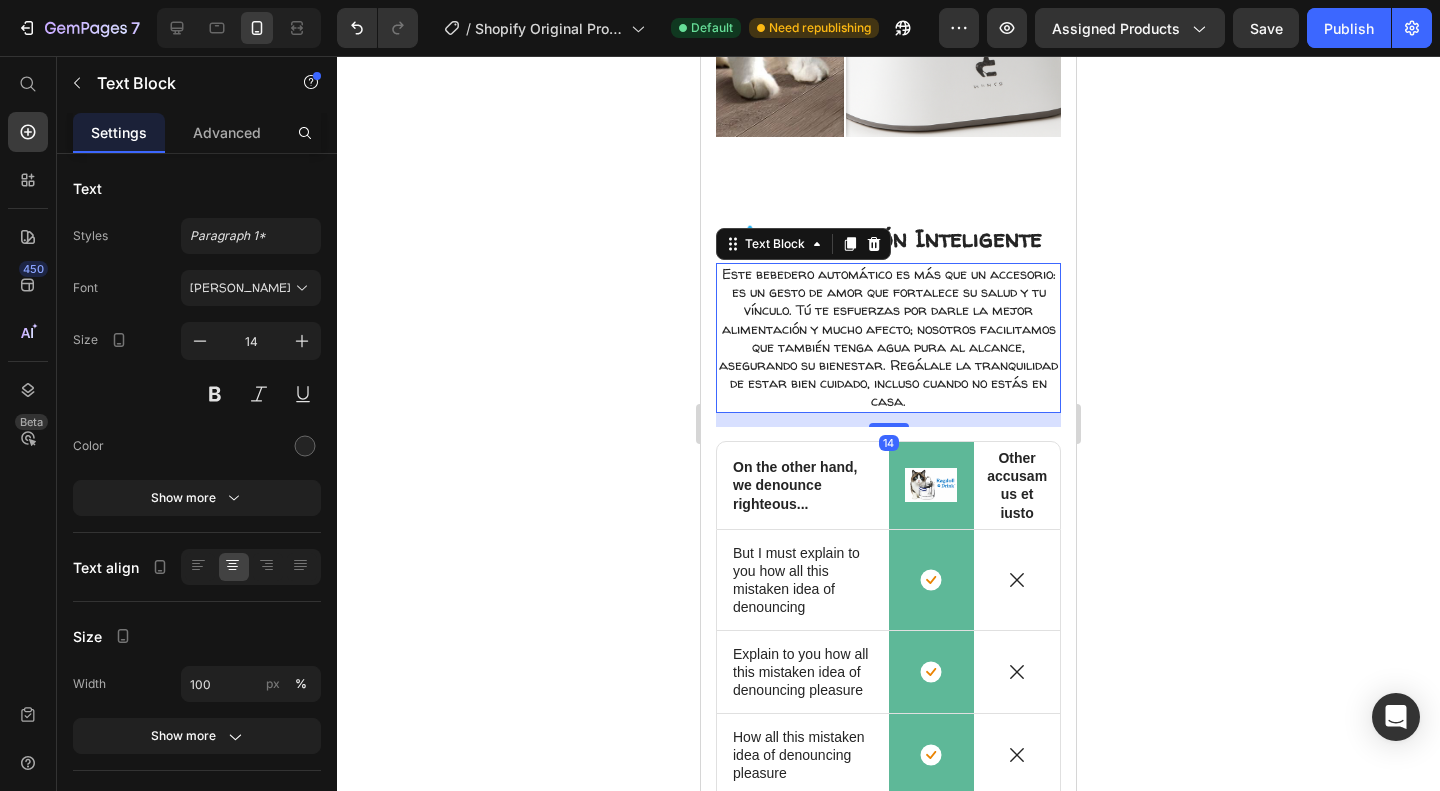 click on "14" at bounding box center [888, 420] 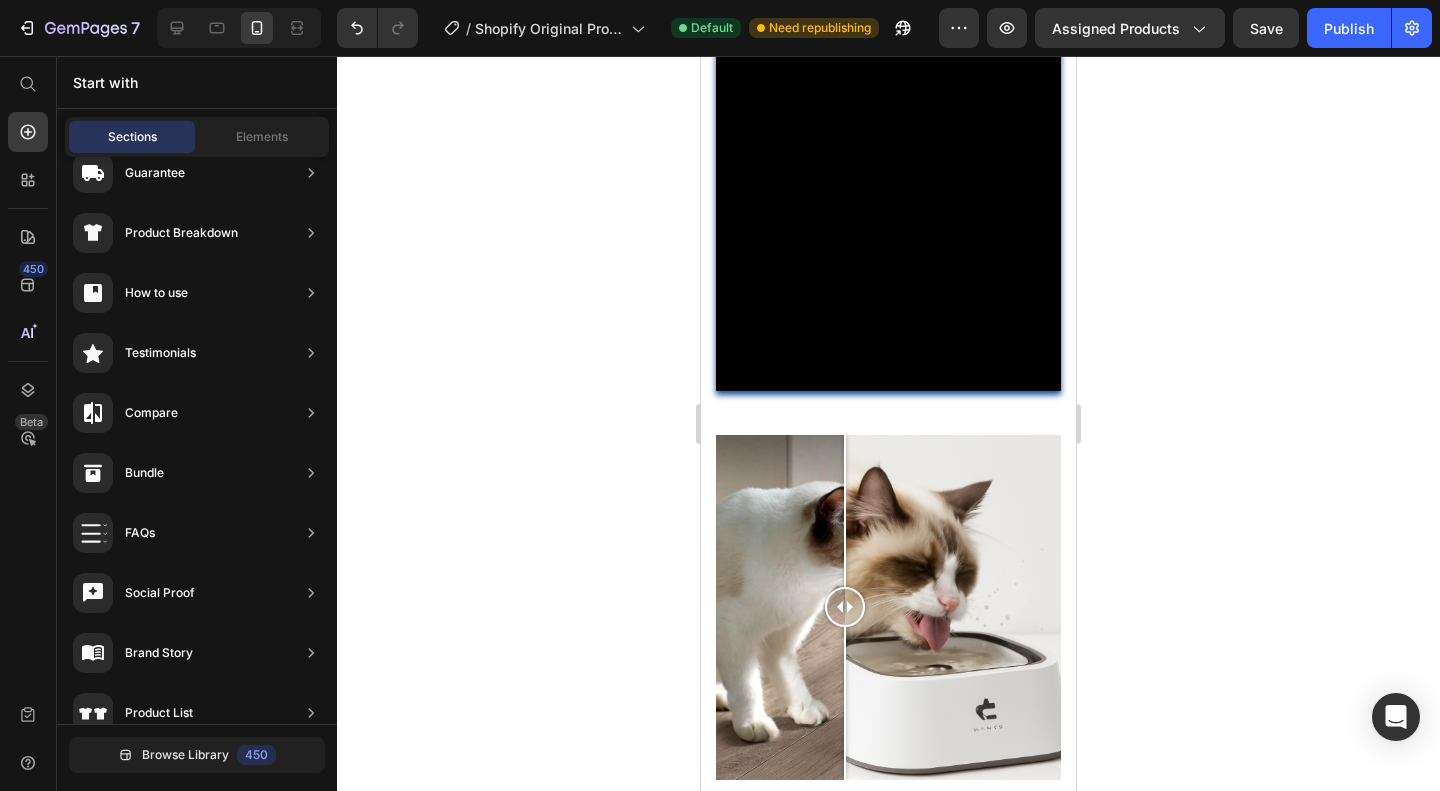 scroll, scrollTop: 746, scrollLeft: 0, axis: vertical 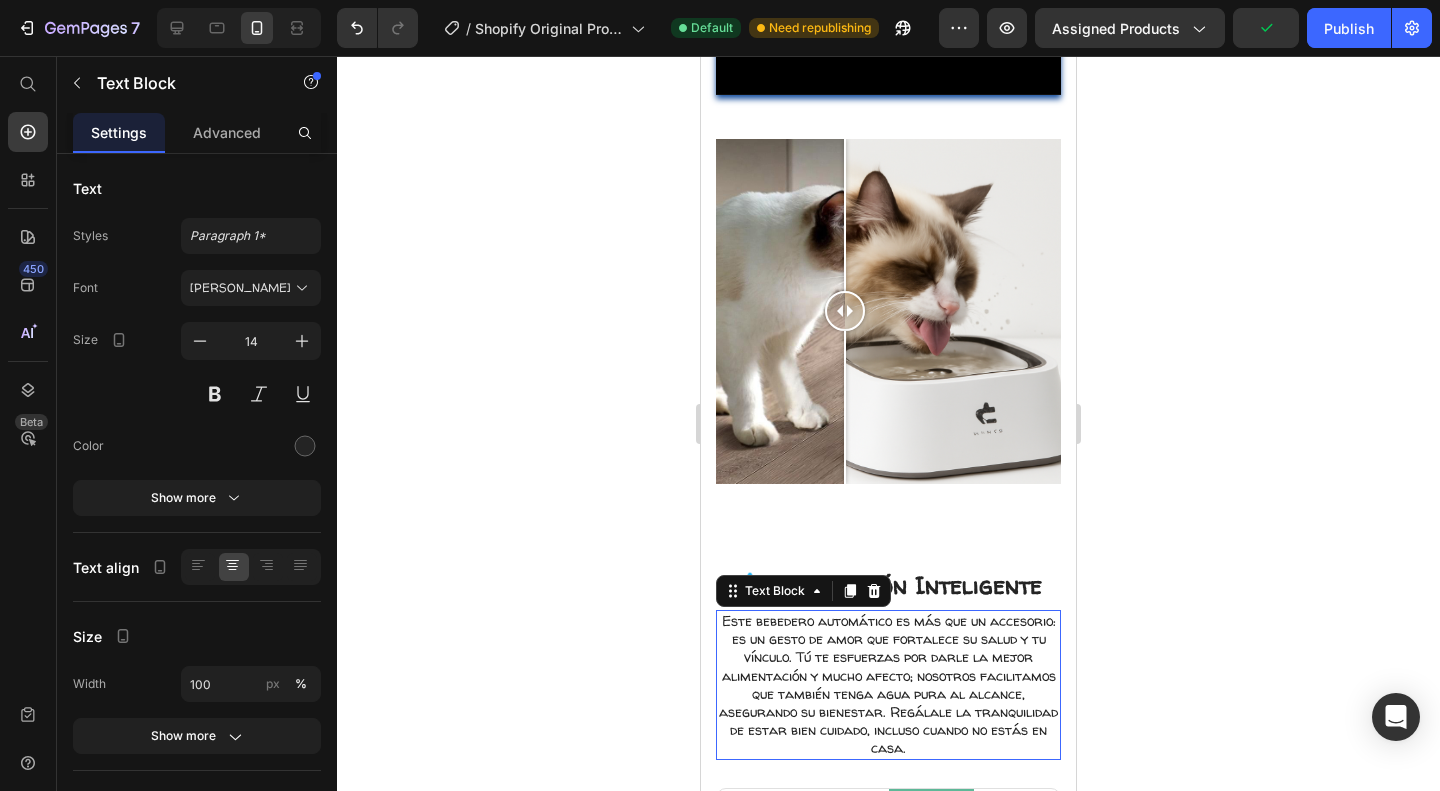click on "Este bebedero automático es más que un accesorio: es un gesto de amor que fortalece su salud y tu vínculo. Tú te esfuerzas por darle la mejor alimentación y mucho afecto; nosotros facilitamos que también tenga agua pura al alcance, asegurando su bienestar. Regálale la tranquilidad de estar bien cuidado, incluso cuando no estás en casa." at bounding box center [888, 685] 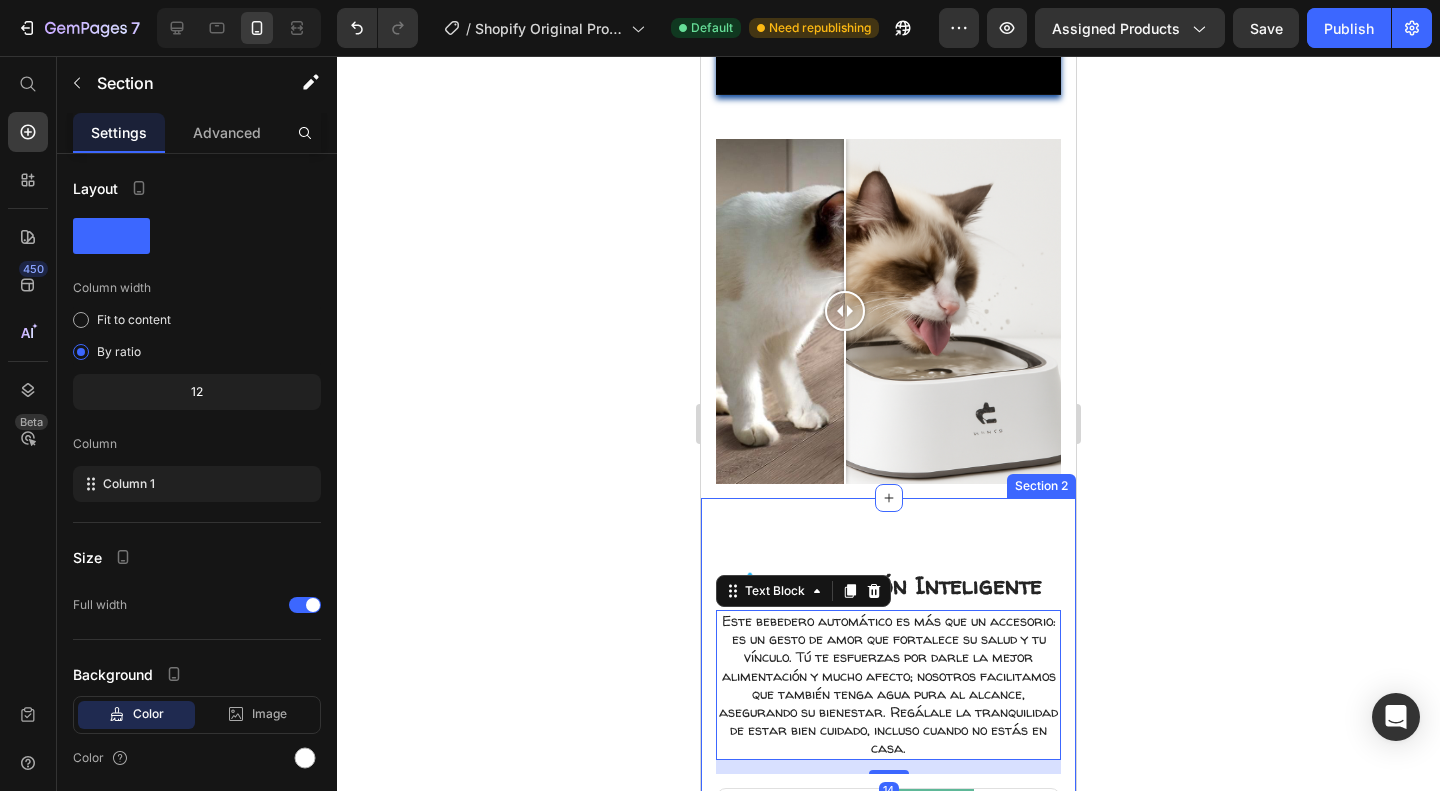click on "💧 Hidratación Inteligente Heading Este bebedero automático es más que un accesorio: es un gesto de amor que fortalece su salud y tu vínculo. Tú te esfuerzas por darle la mejor alimentación y mucho afecto; nosotros facilitamos que también tenga agua pura al alcance, asegurando su bienestar. Regálale la tranquilidad de estar bien cuidado, incluso cuando no estás en casa. Text Block   14 Row On the other hand, we denounce righteous... Text Block Image Row Other accusamus et iusto Text Block Row
Icon But I must explain to you how all this mistaken idea of denouncing Text Block Row
Icon Row
Icon Row
Icon Explain to you how all this mistaken idea of denouncing pleasure Text Block Row
Icon Row
Icon Row
Icon How all this mistaken idea of denouncing pleasure Text Block Row
Icon Row
Icon Row
Icon But I must explain to you how all of denouncing pleasure Text Block Row
Icon Row
Icon Row
Icon Text Block" at bounding box center [888, 1000] 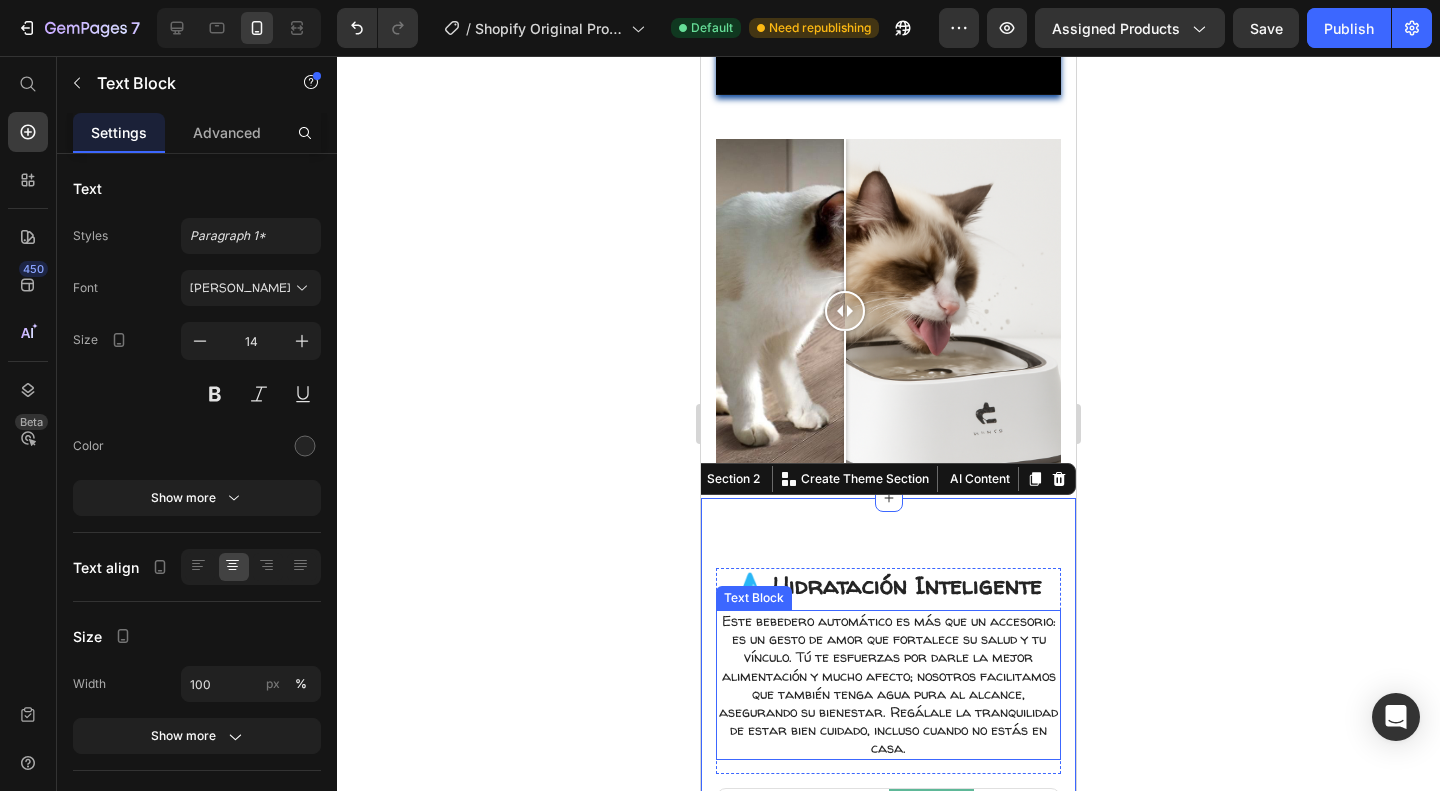 click on "Este bebedero automático es más que un accesorio: es un gesto de amor que fortalece su salud y tu vínculo. Tú te esfuerzas por darle la mejor alimentación y mucho afecto; nosotros facilitamos que también tenga agua pura al alcance, asegurando su bienestar. Regálale la tranquilidad de estar bien cuidado, incluso cuando no estás en casa." at bounding box center (888, 685) 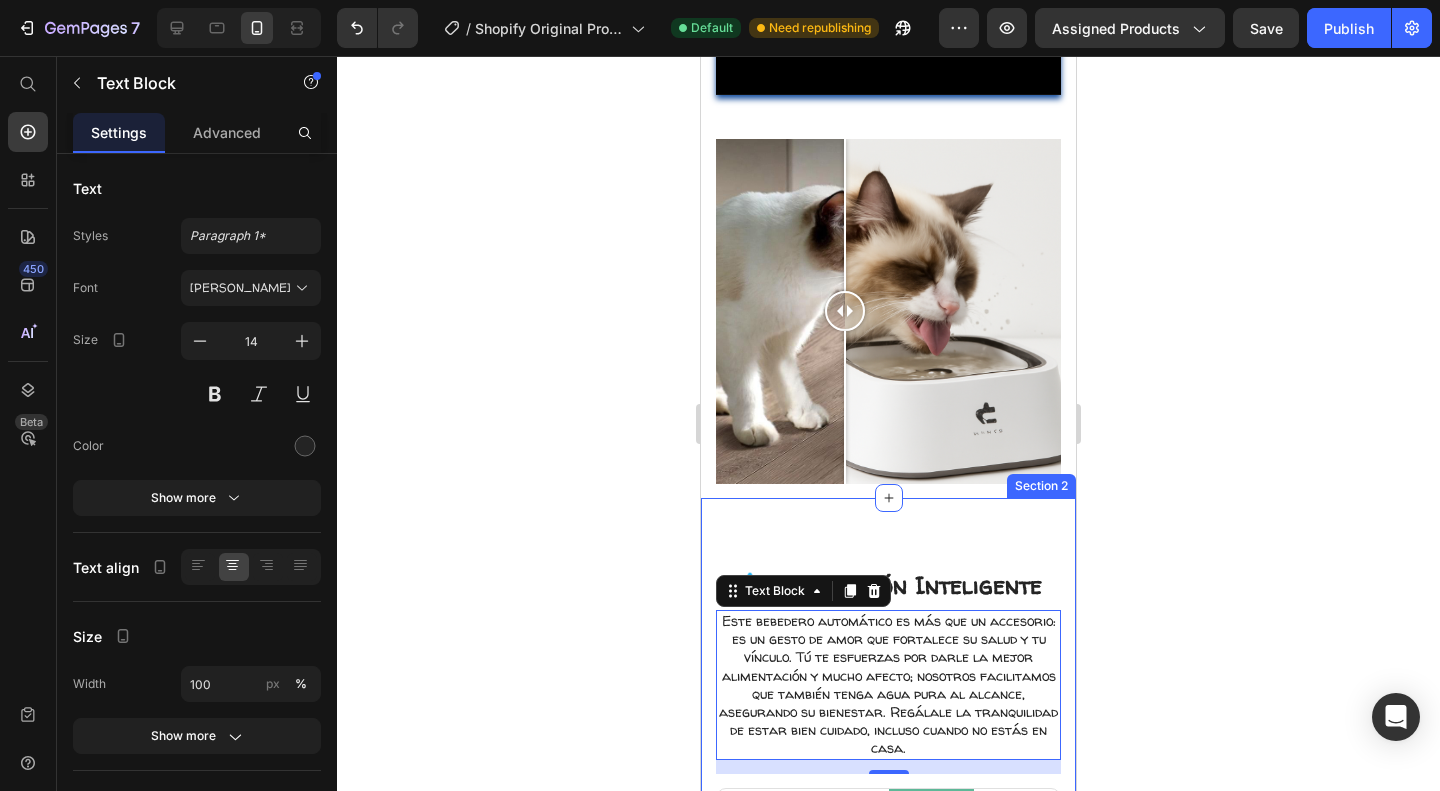 click on "💧 Hidratación Inteligente Heading Este bebedero automático es más que un accesorio: es un gesto de amor que fortalece su salud y tu vínculo. Tú te esfuerzas por darle la mejor alimentación y mucho afecto; nosotros facilitamos que también tenga agua pura al alcance, asegurando su bienestar. Regálale la tranquilidad de estar bien cuidado, incluso cuando no estás en casa. Text Block   14 Row On the other hand, we denounce righteous... Text Block Image Row Other accusamus et iusto Text Block Row
Icon But I must explain to you how all this mistaken idea of denouncing Text Block Row
Icon Row
Icon Row
Icon Explain to you how all this mistaken idea of denouncing pleasure Text Block Row
Icon Row
Icon Row
Icon How all this mistaken idea of denouncing pleasure Text Block Row
Icon Row
Icon Row
Icon But I must explain to you how all of denouncing pleasure Text Block Row
Icon Row
Icon Row
Icon Text Block" at bounding box center [888, 1000] 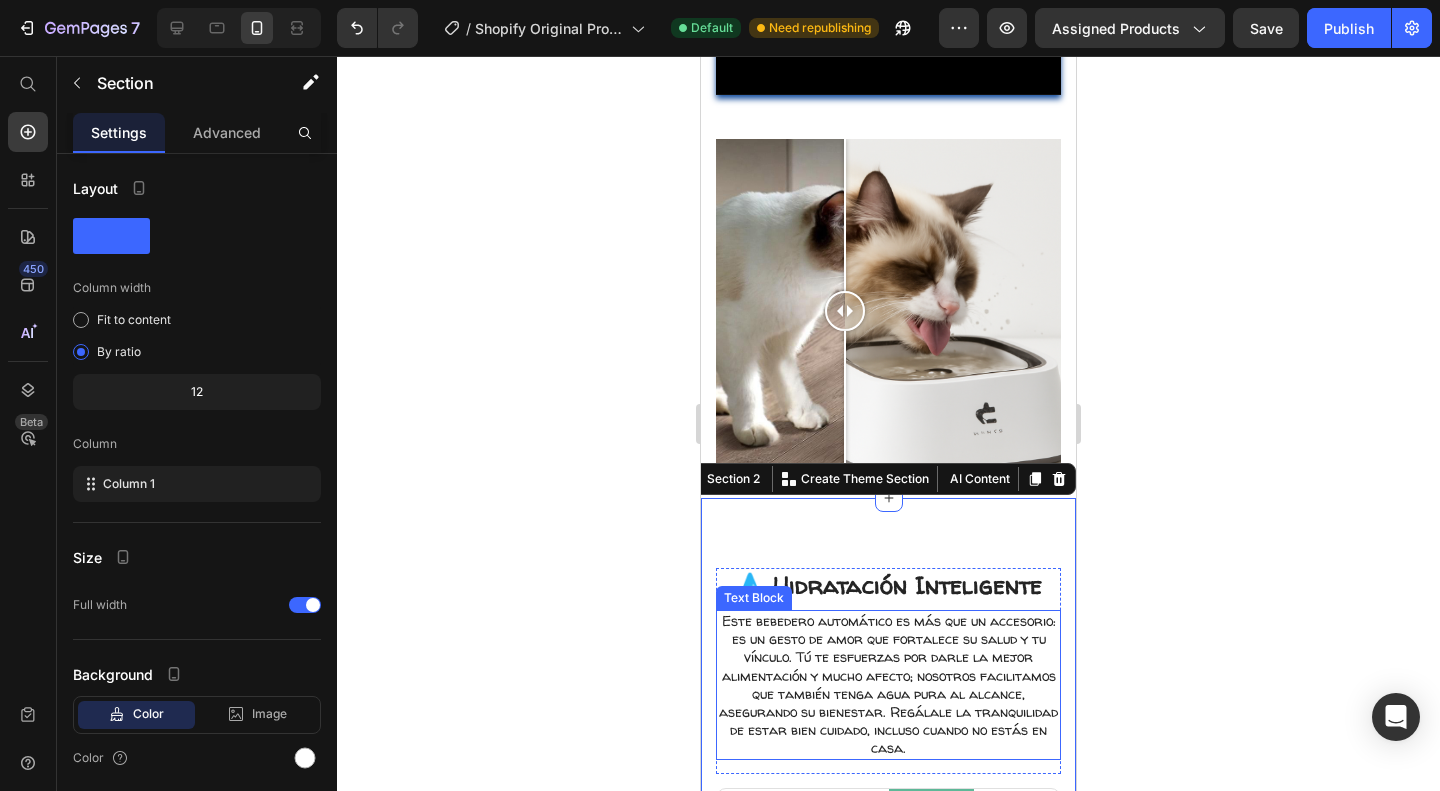 click on "Este bebedero automático es más que un accesorio: es un gesto de amor que fortalece su salud y tu vínculo. Tú te esfuerzas por darle la mejor alimentación y mucho afecto; nosotros facilitamos que también tenga agua pura al alcance, asegurando su bienestar. Regálale la tranquilidad de estar bien cuidado, incluso cuando no estás en casa." at bounding box center (888, 685) 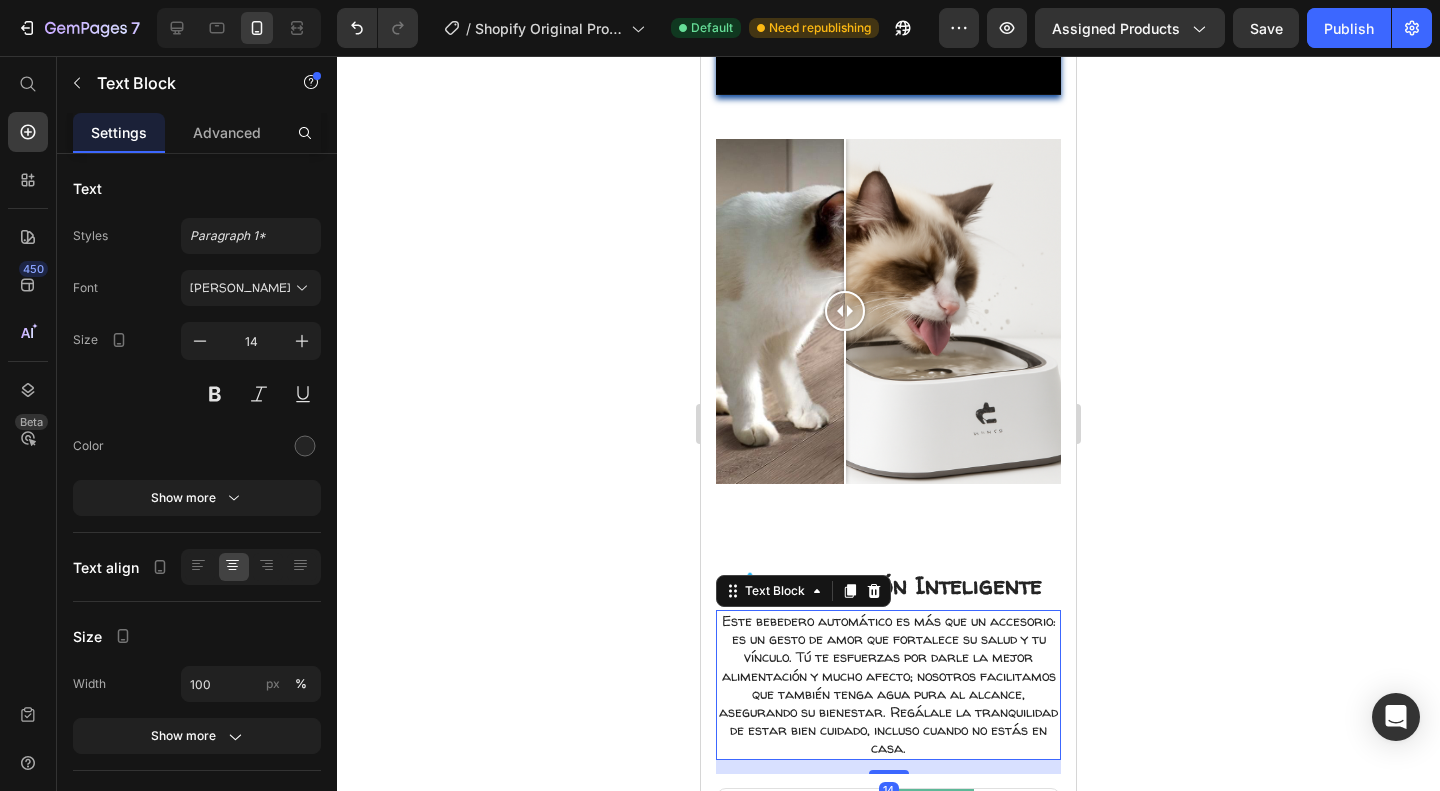 click on "💧 Hidratación Inteligente" at bounding box center (888, 585) 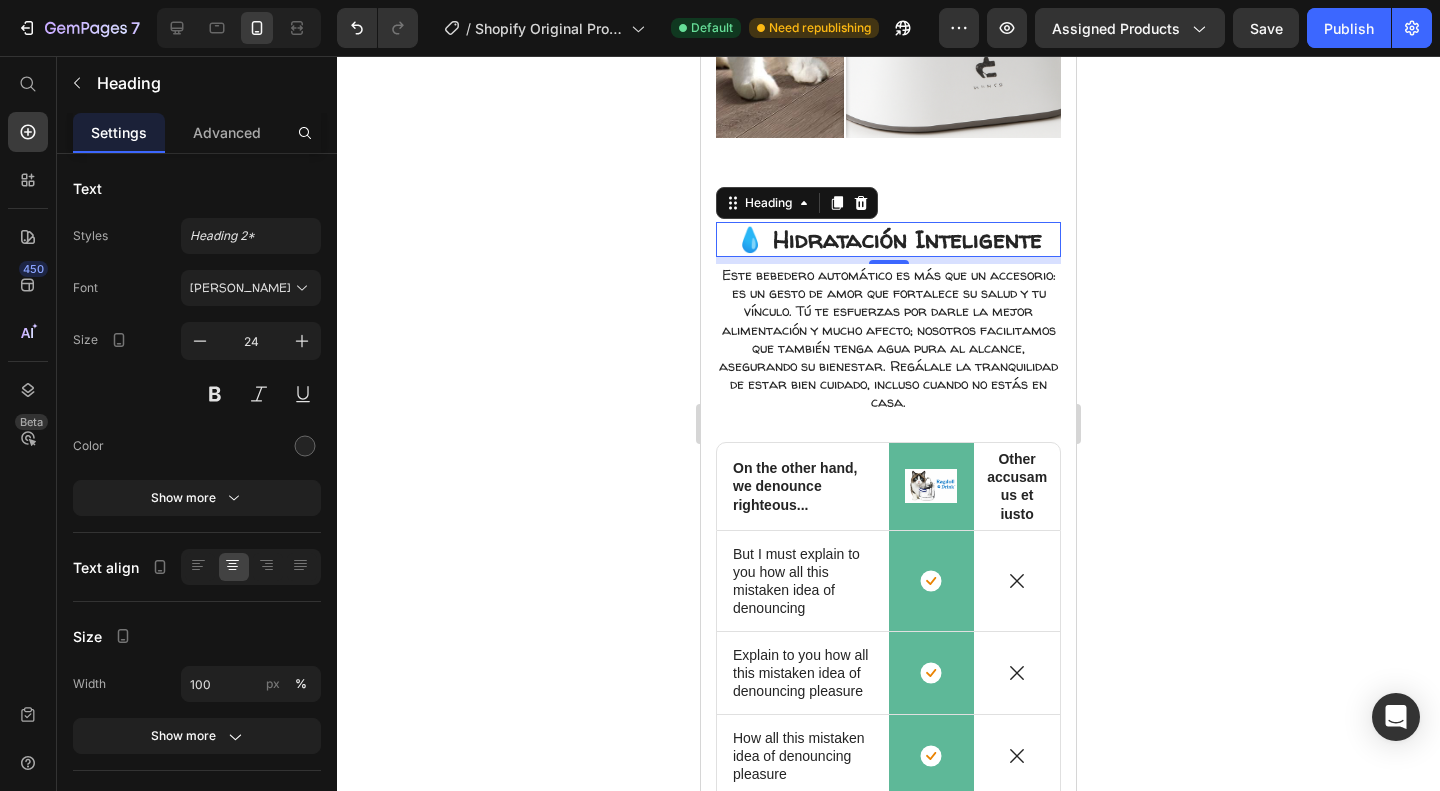 scroll, scrollTop: 2033, scrollLeft: 0, axis: vertical 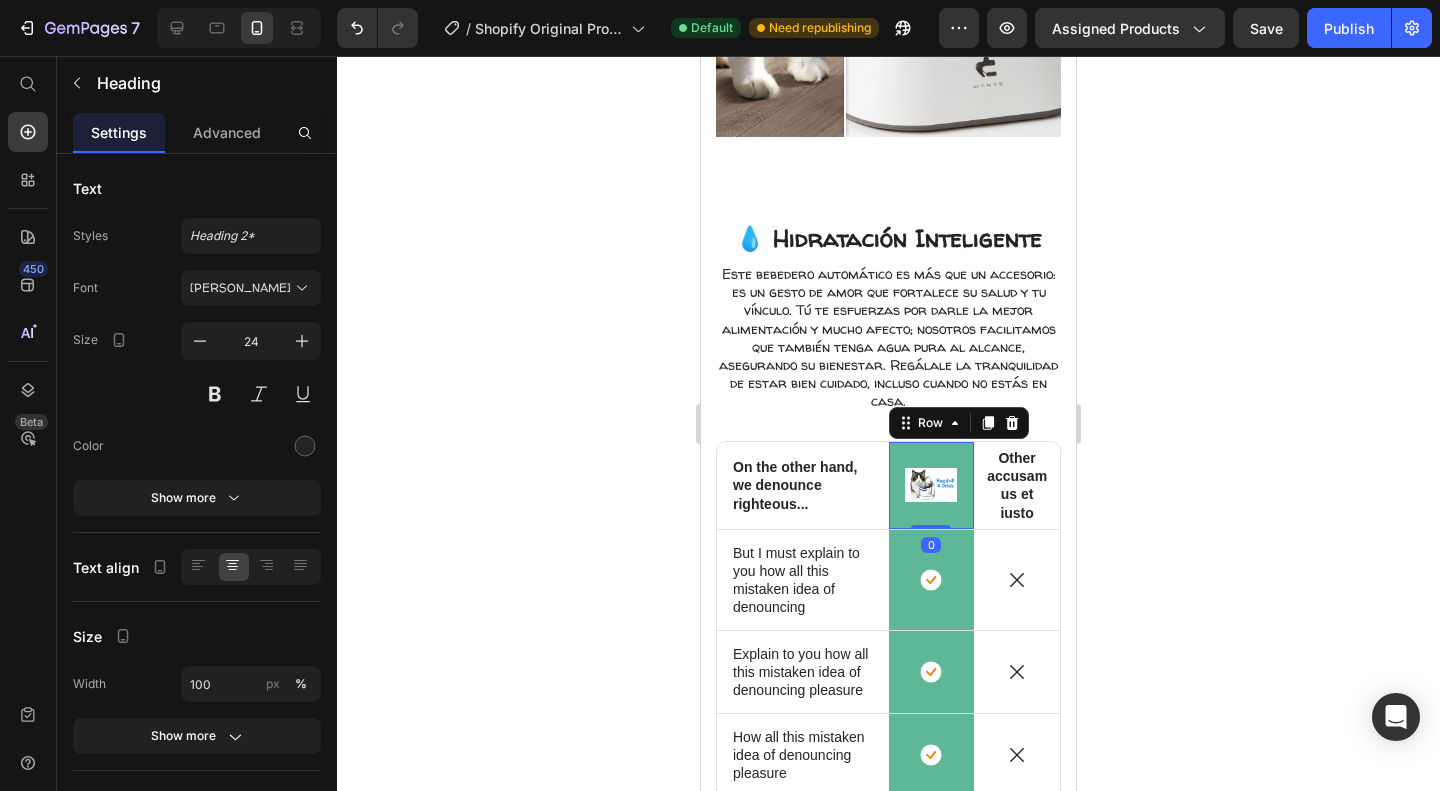 click on "Image Row   0" at bounding box center [932, 486] 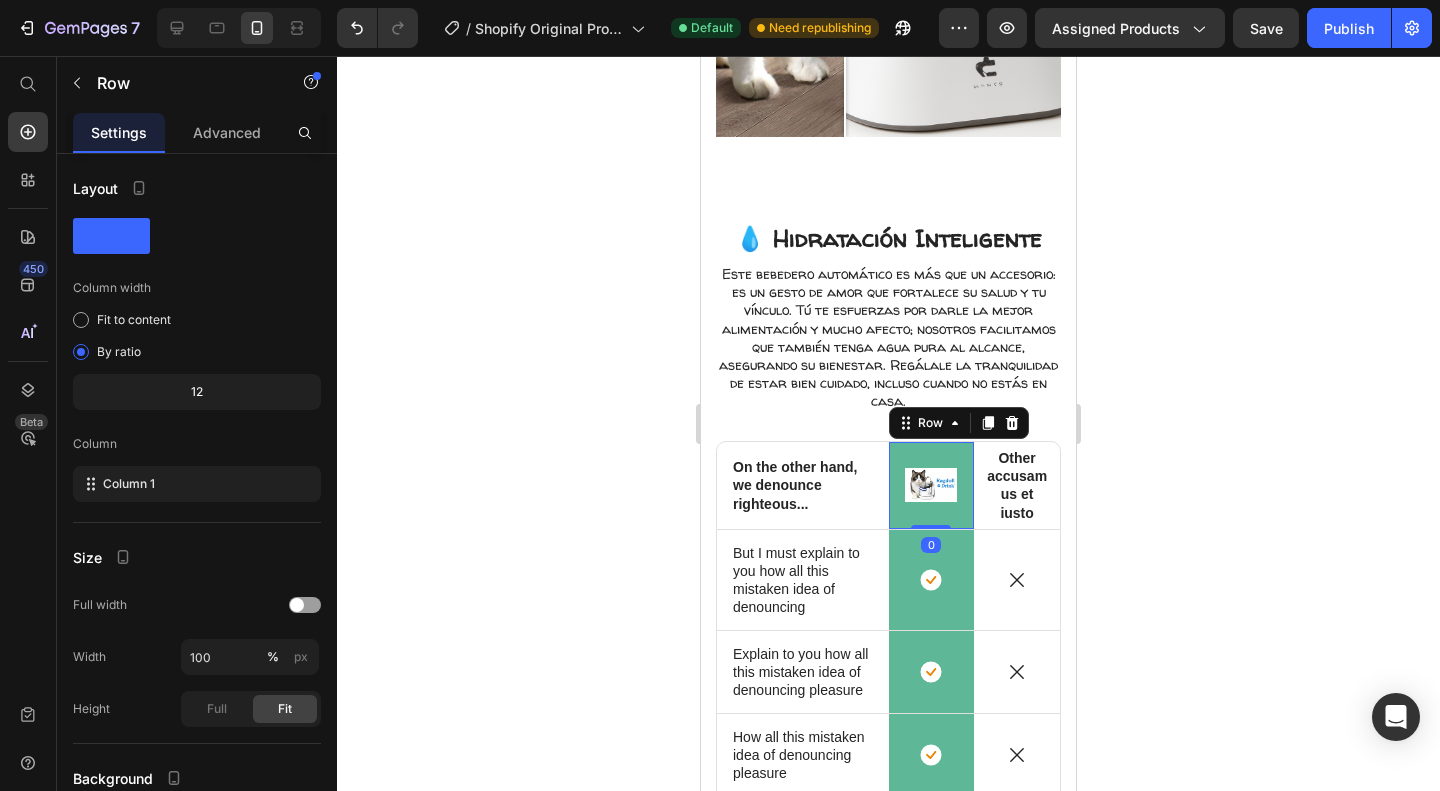 click on "On the other hand, we denounce righteous..." at bounding box center (803, 485) 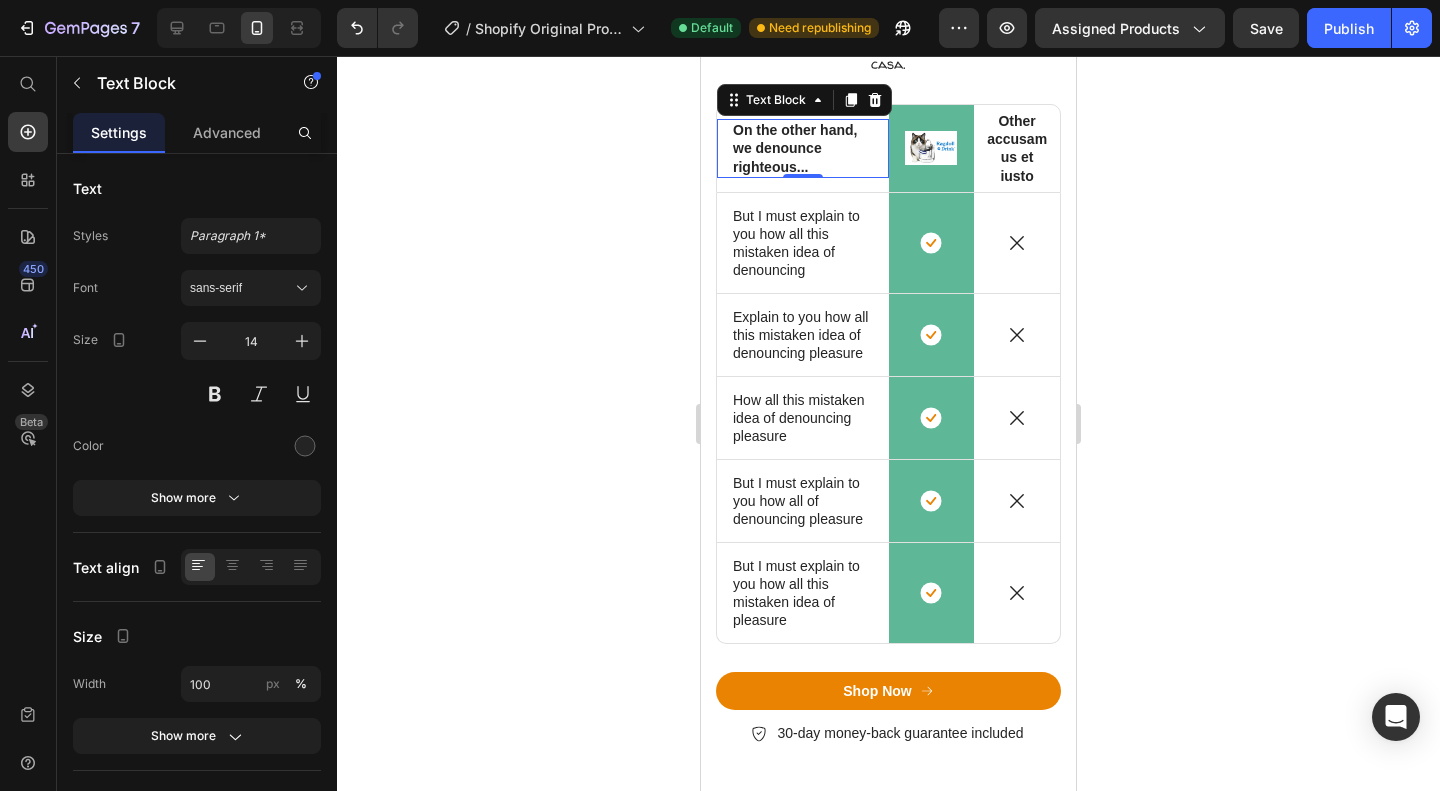 scroll, scrollTop: 2371, scrollLeft: 0, axis: vertical 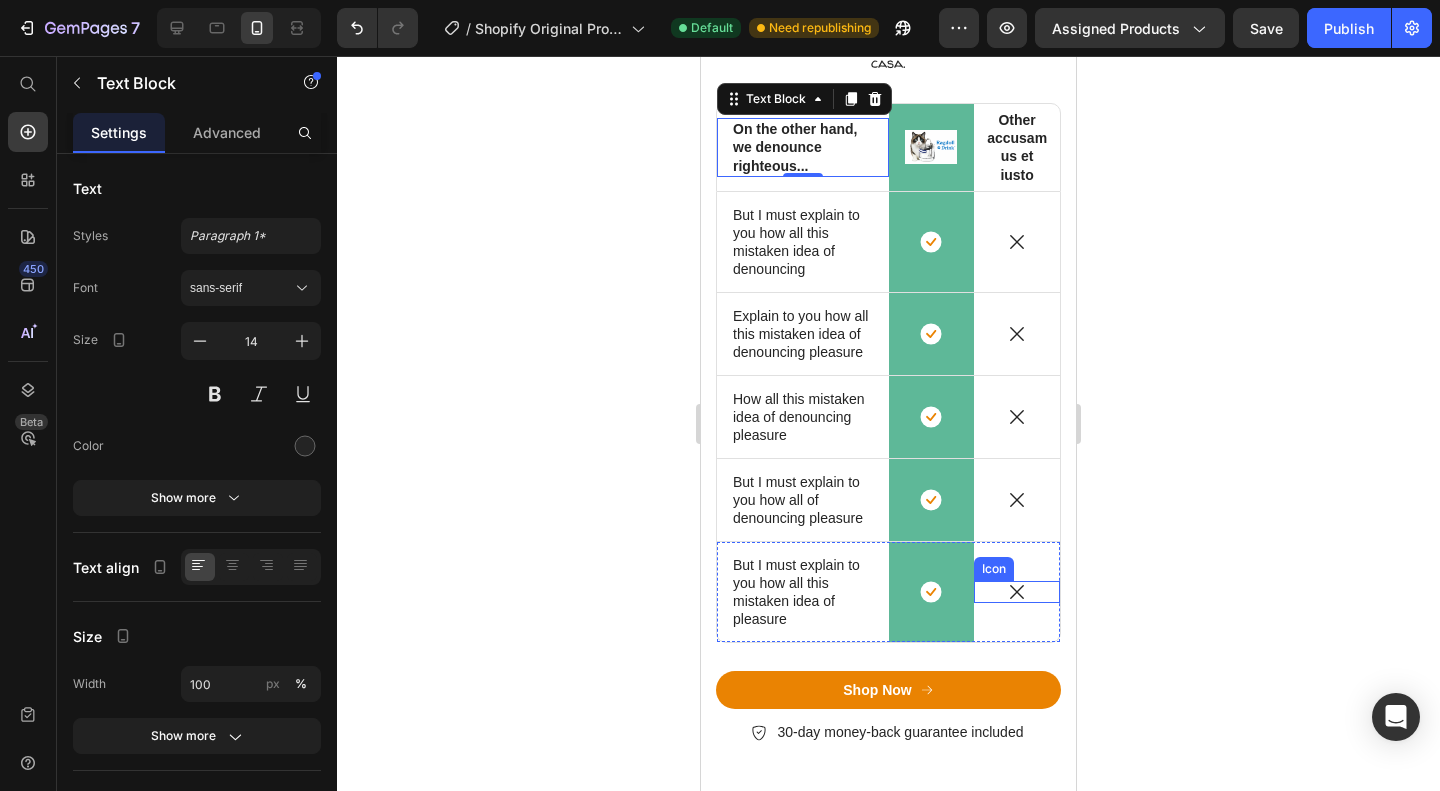 click 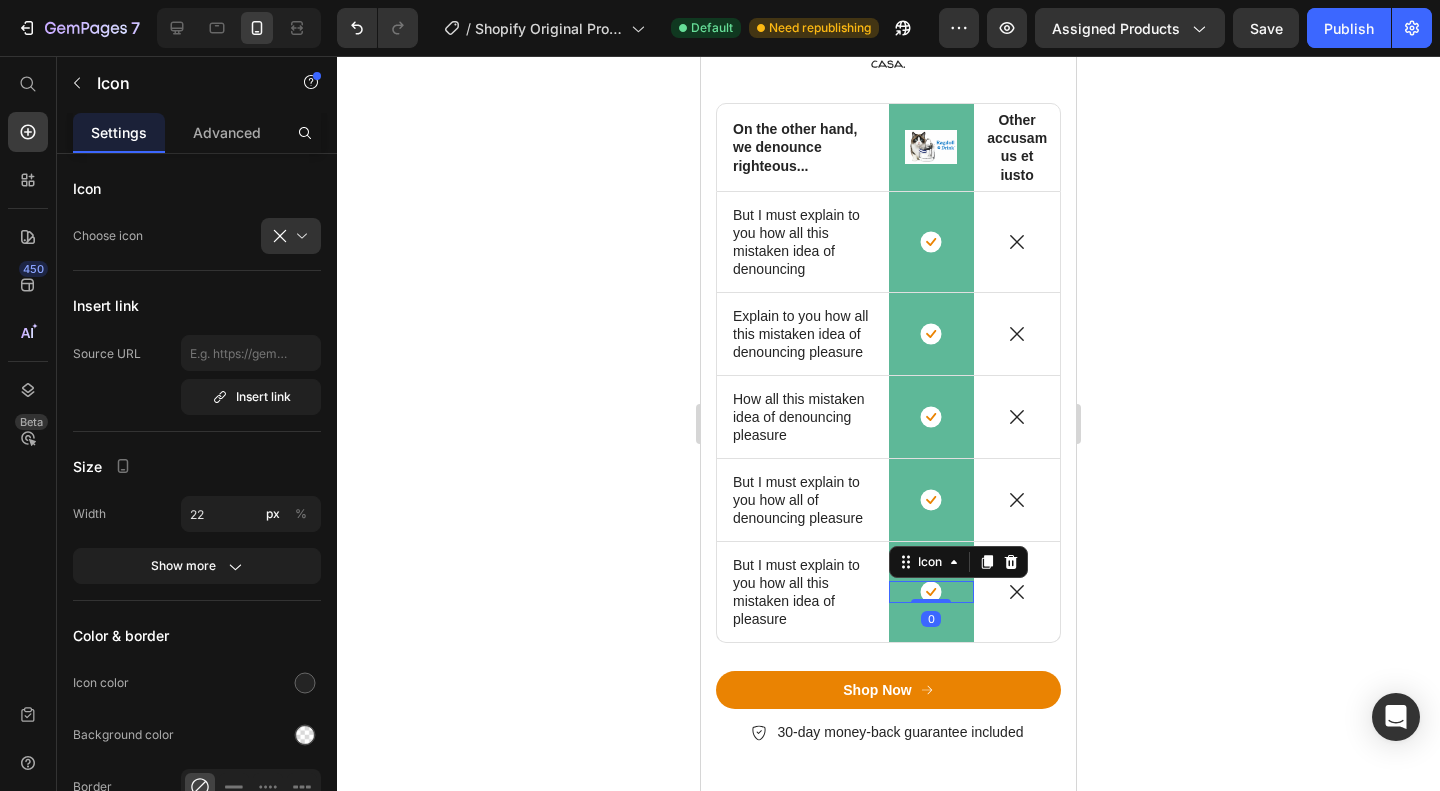 click on "Icon   0" at bounding box center (932, 592) 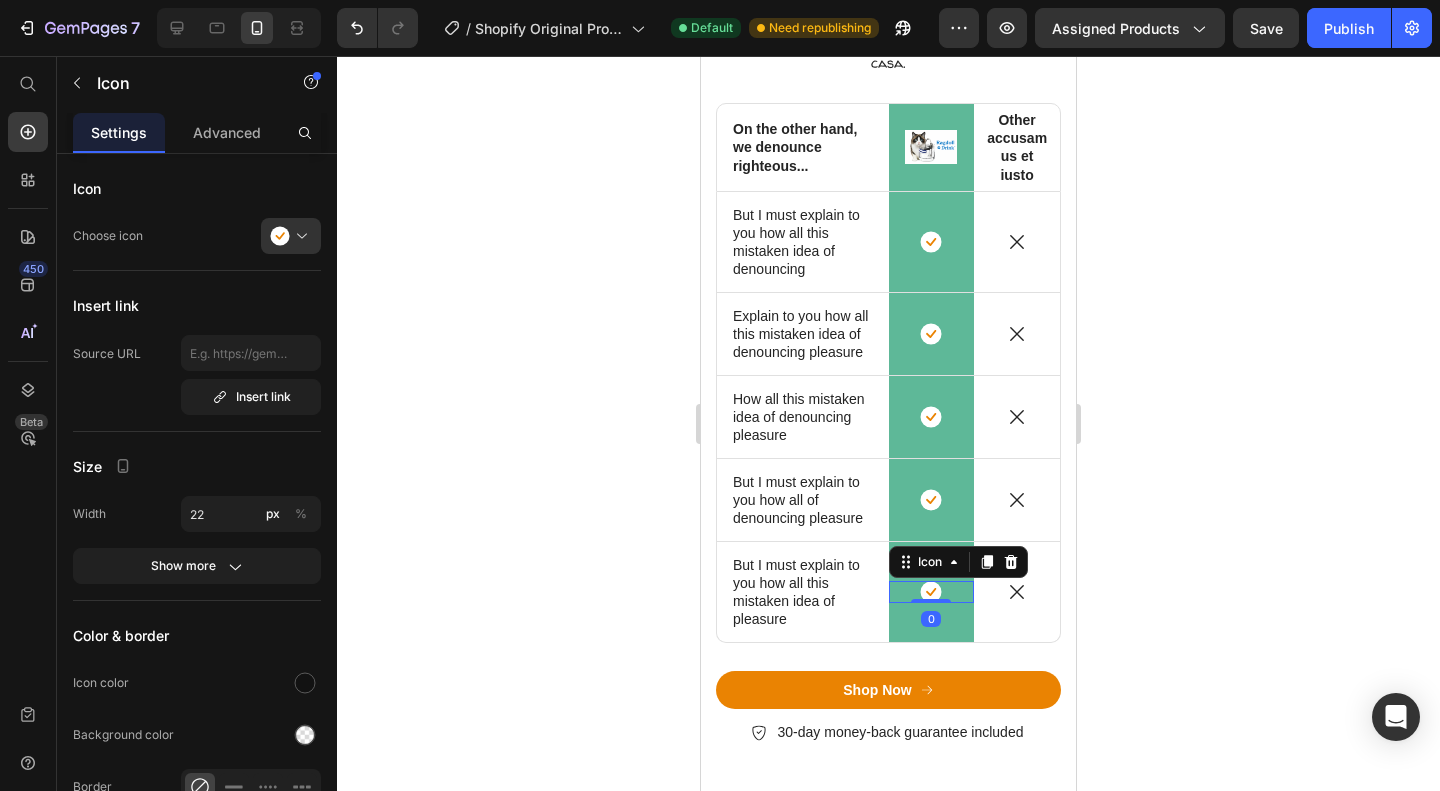 click on "Icon" at bounding box center [932, 500] 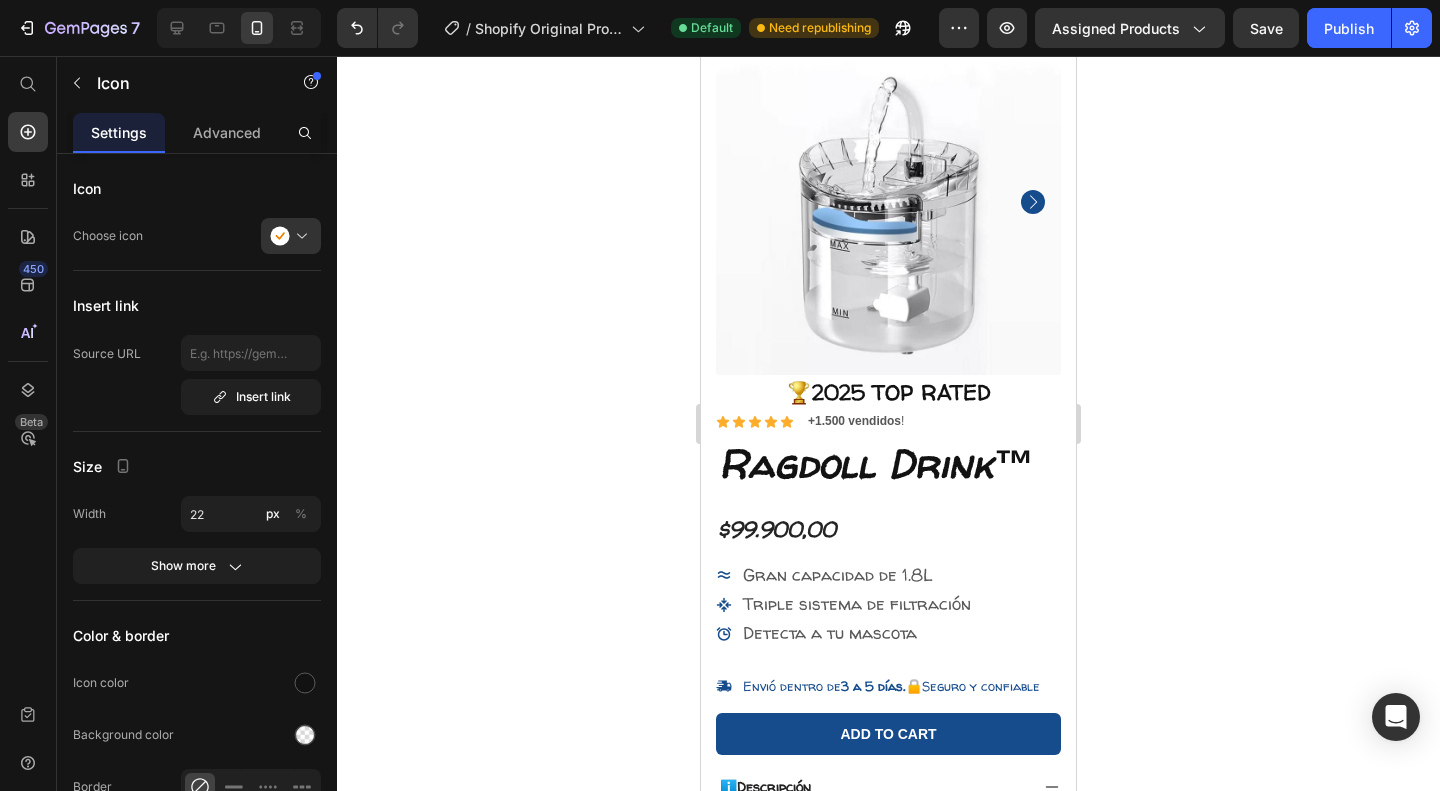 scroll, scrollTop: 0, scrollLeft: 0, axis: both 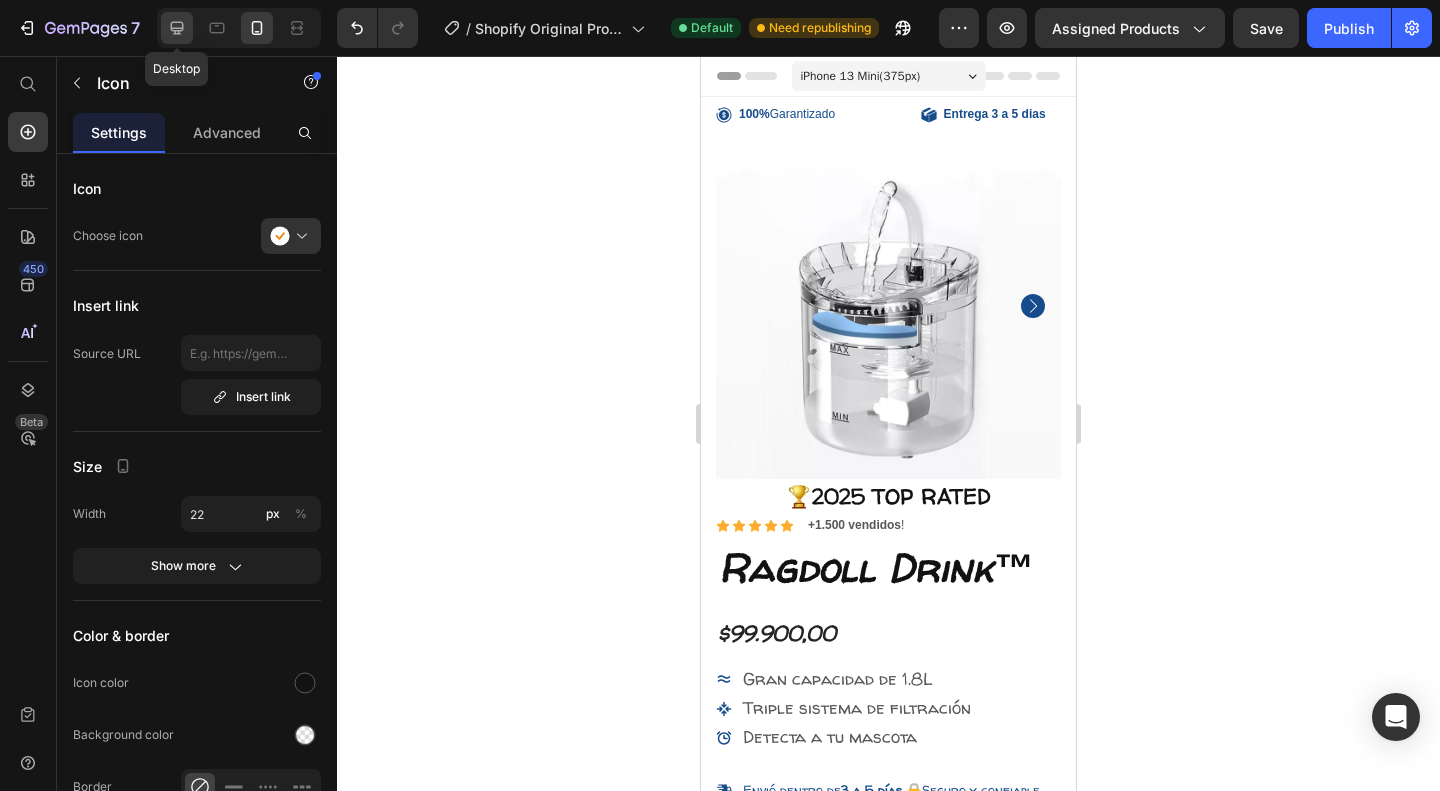 click 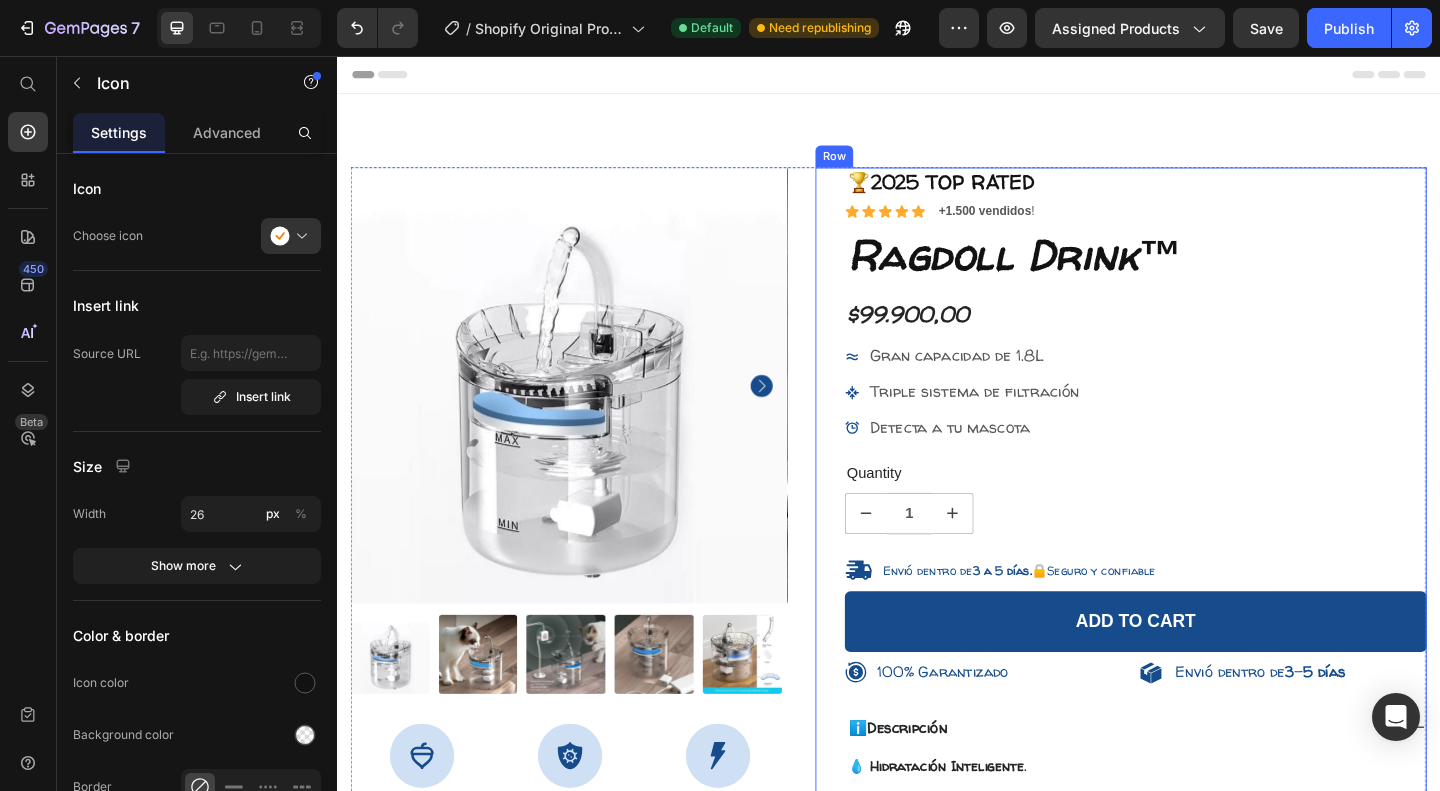 scroll, scrollTop: 84, scrollLeft: 0, axis: vertical 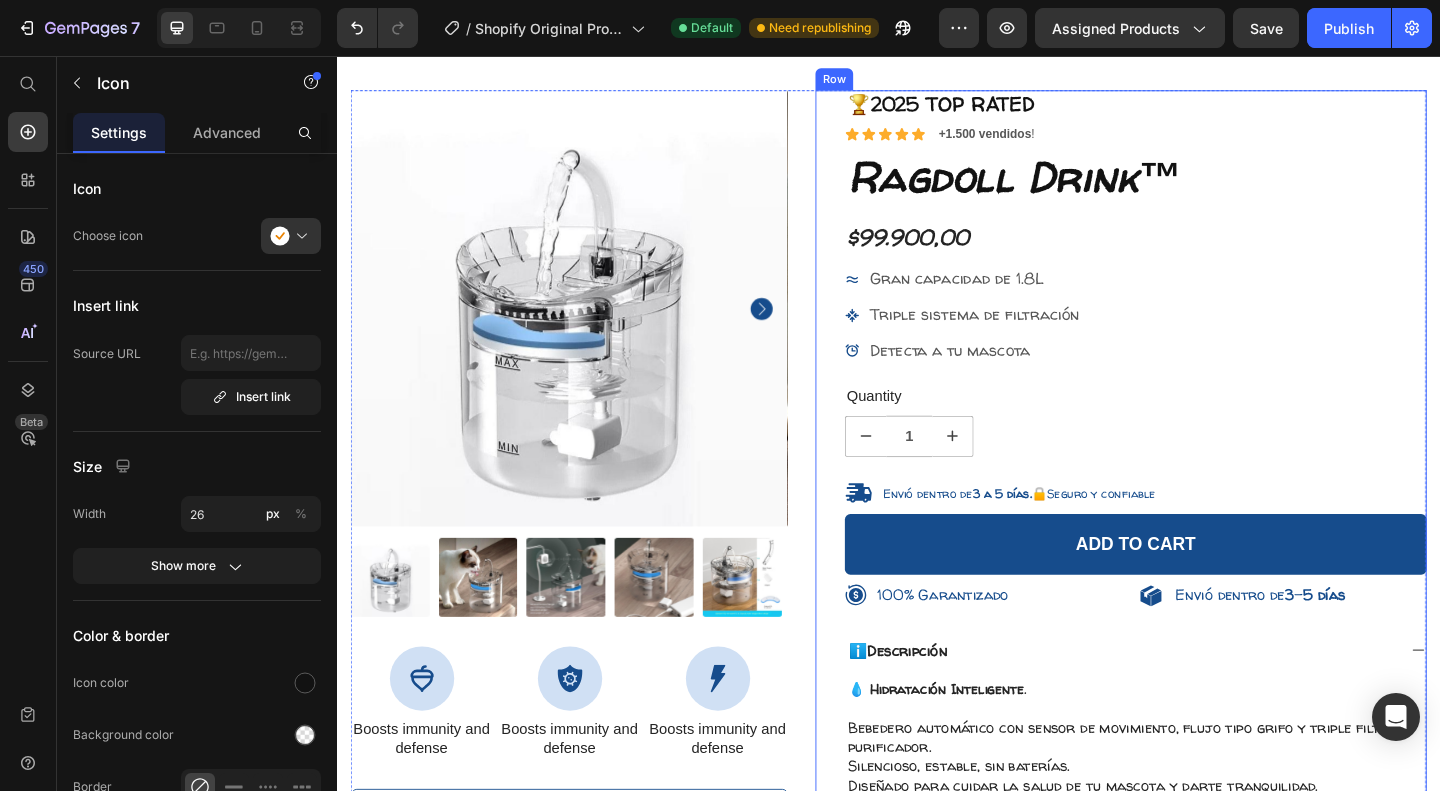 click on "Quantity" at bounding box center [1205, 426] 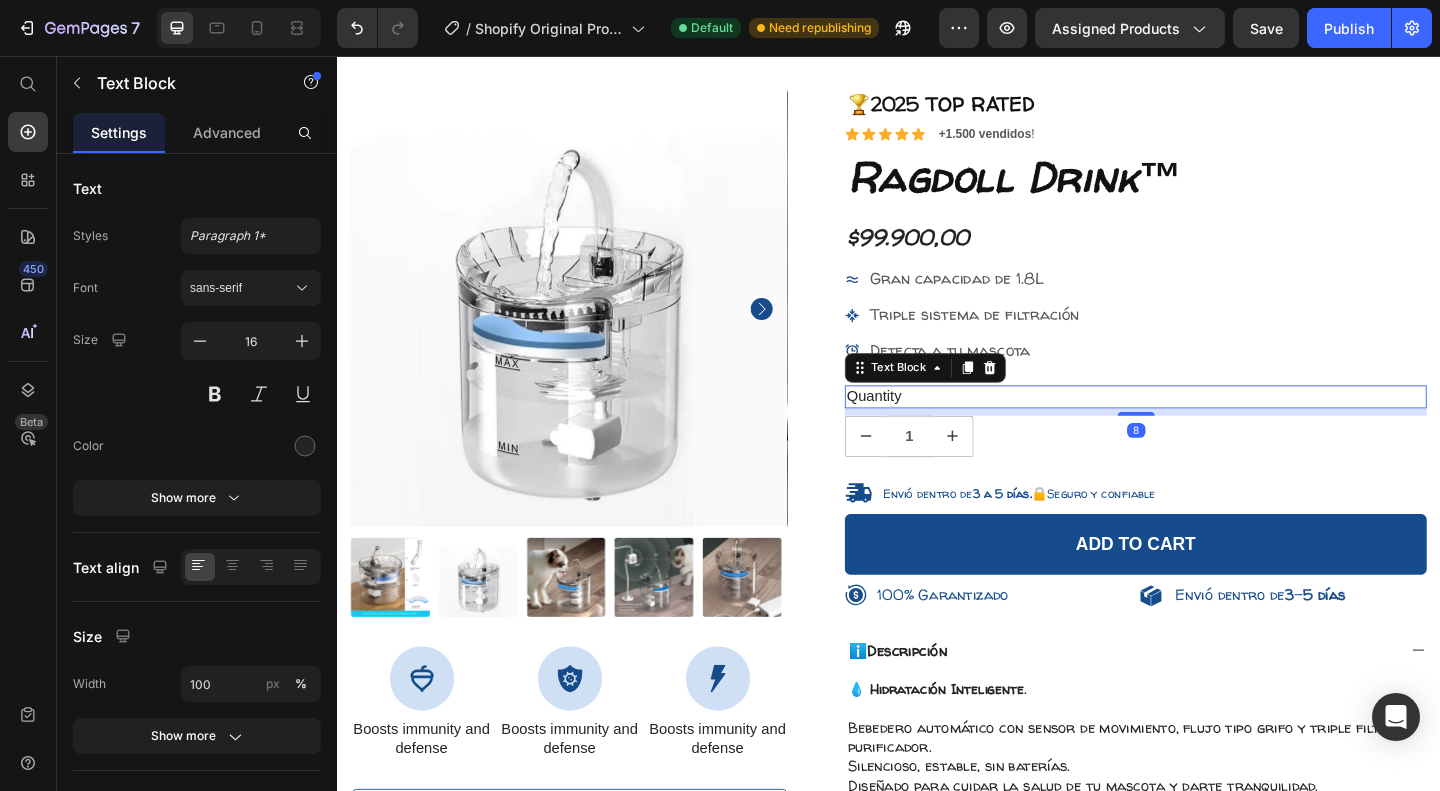 click on "Quantity" at bounding box center [1205, 426] 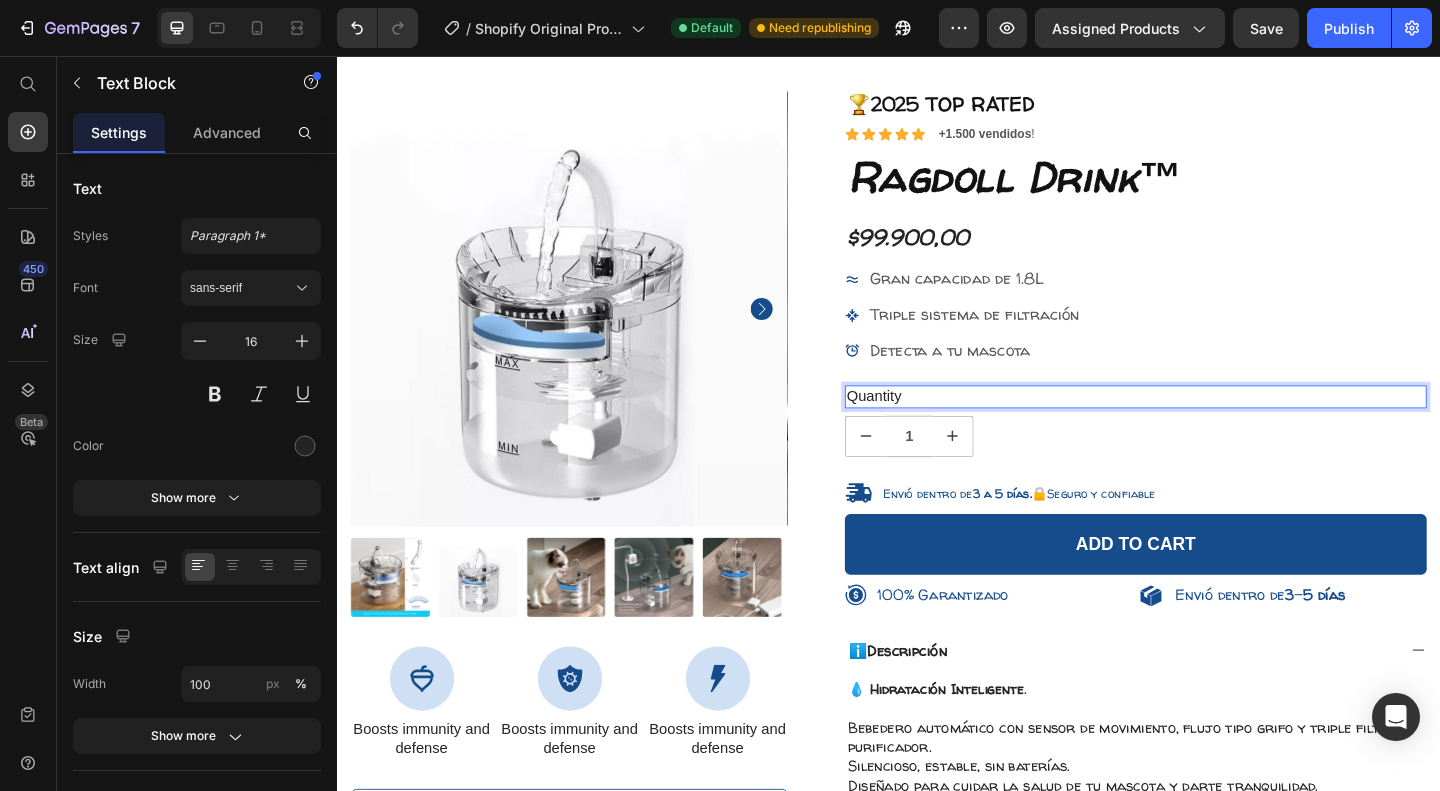 click on "Quantity" at bounding box center (1205, 426) 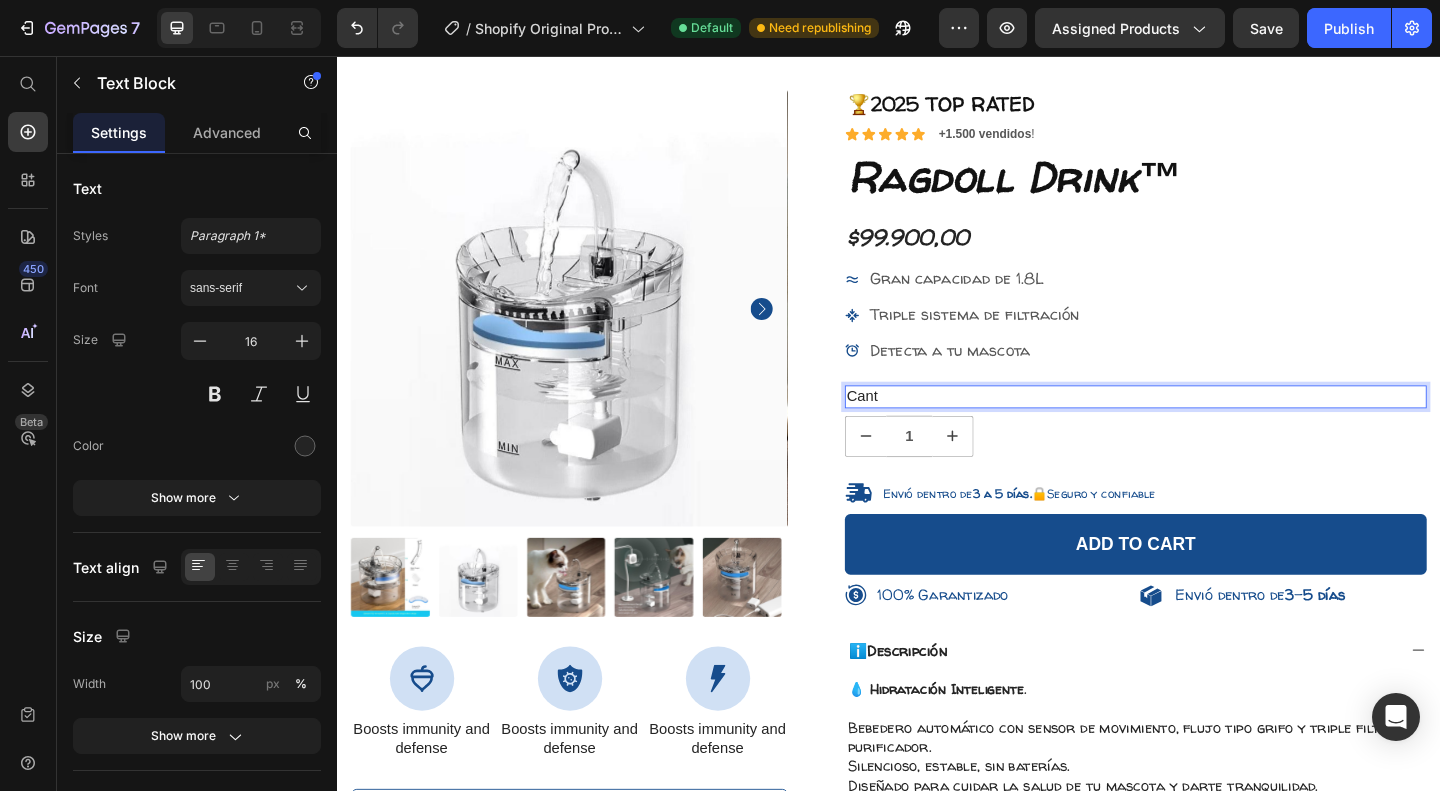 click on "Cant" at bounding box center (1205, 426) 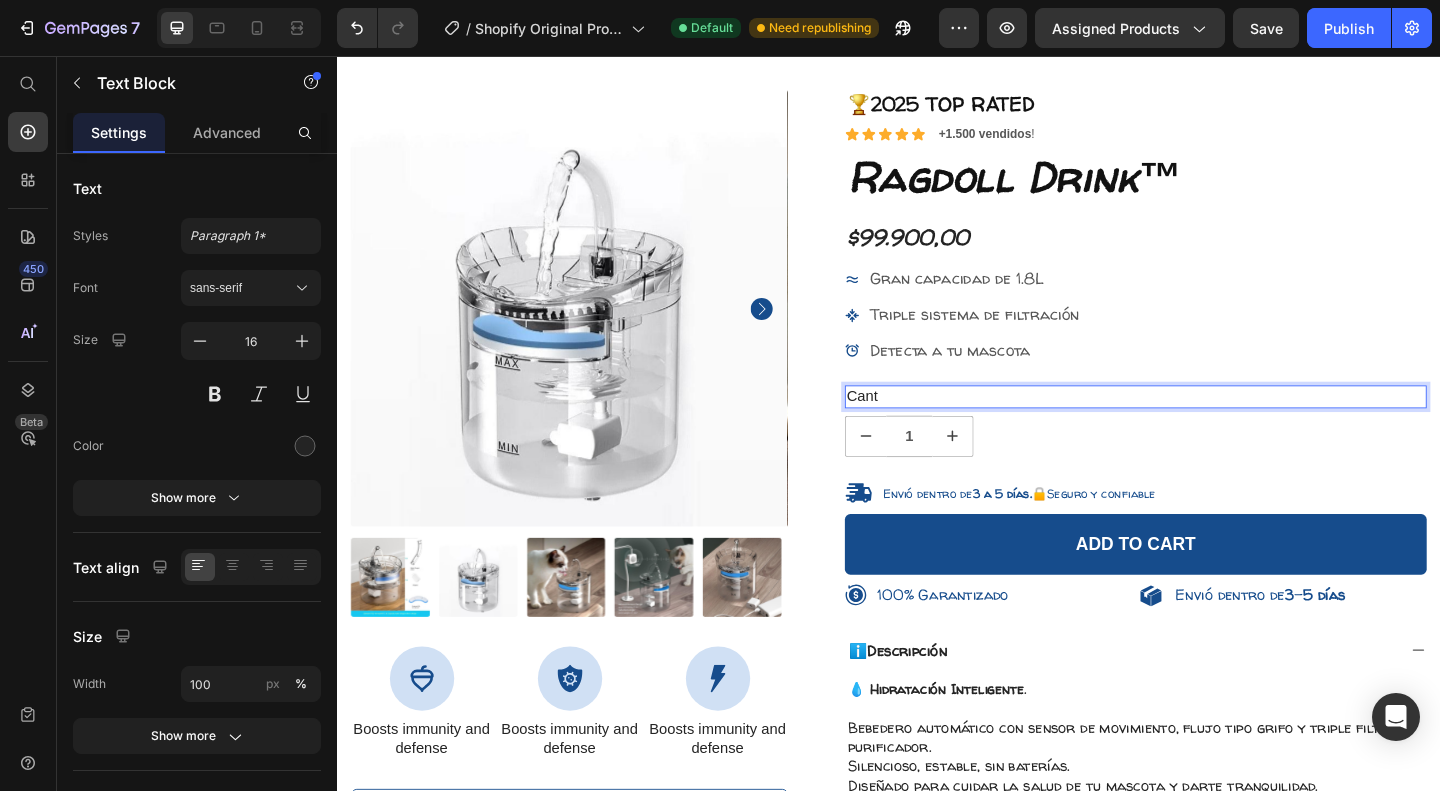 click on "1" at bounding box center [959, 469] 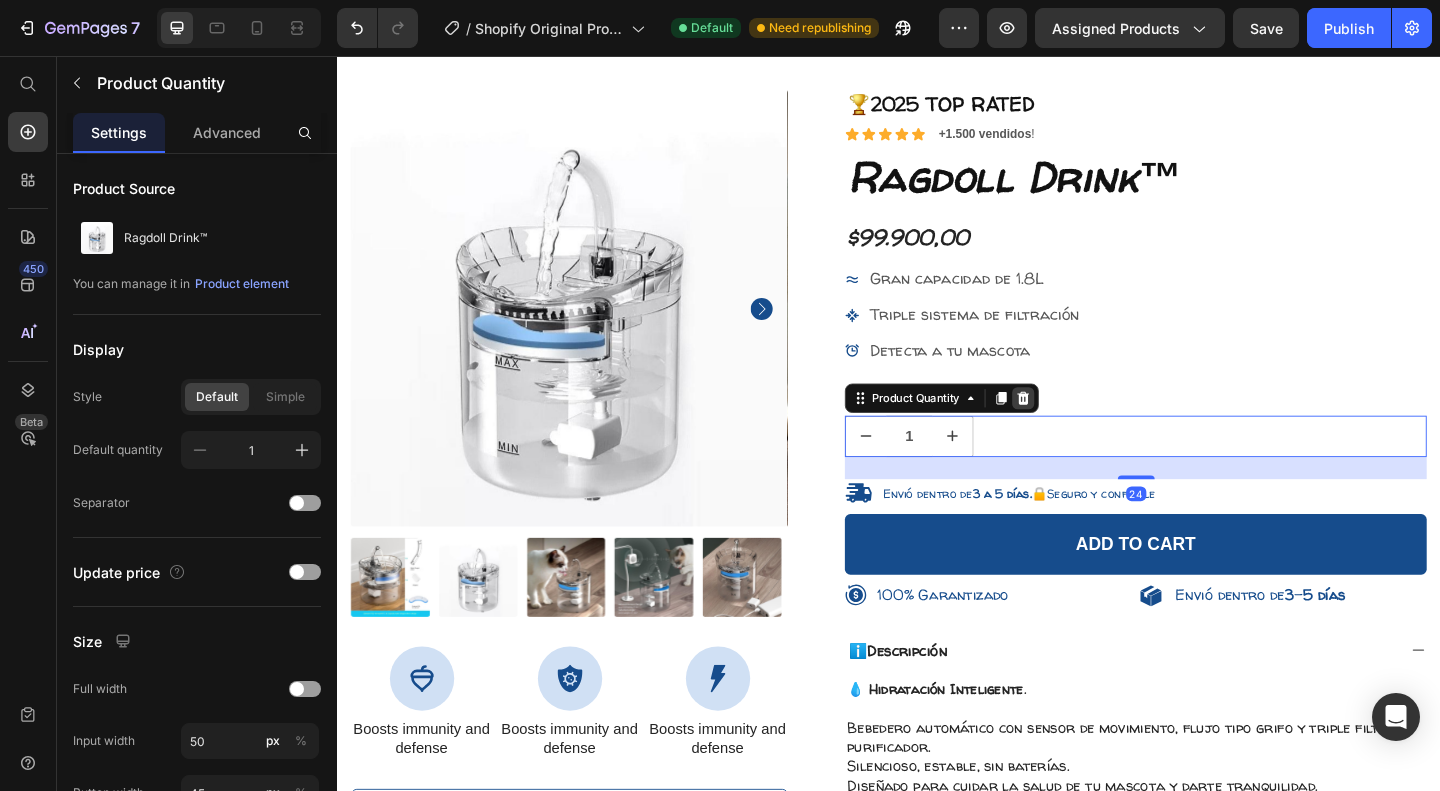 click 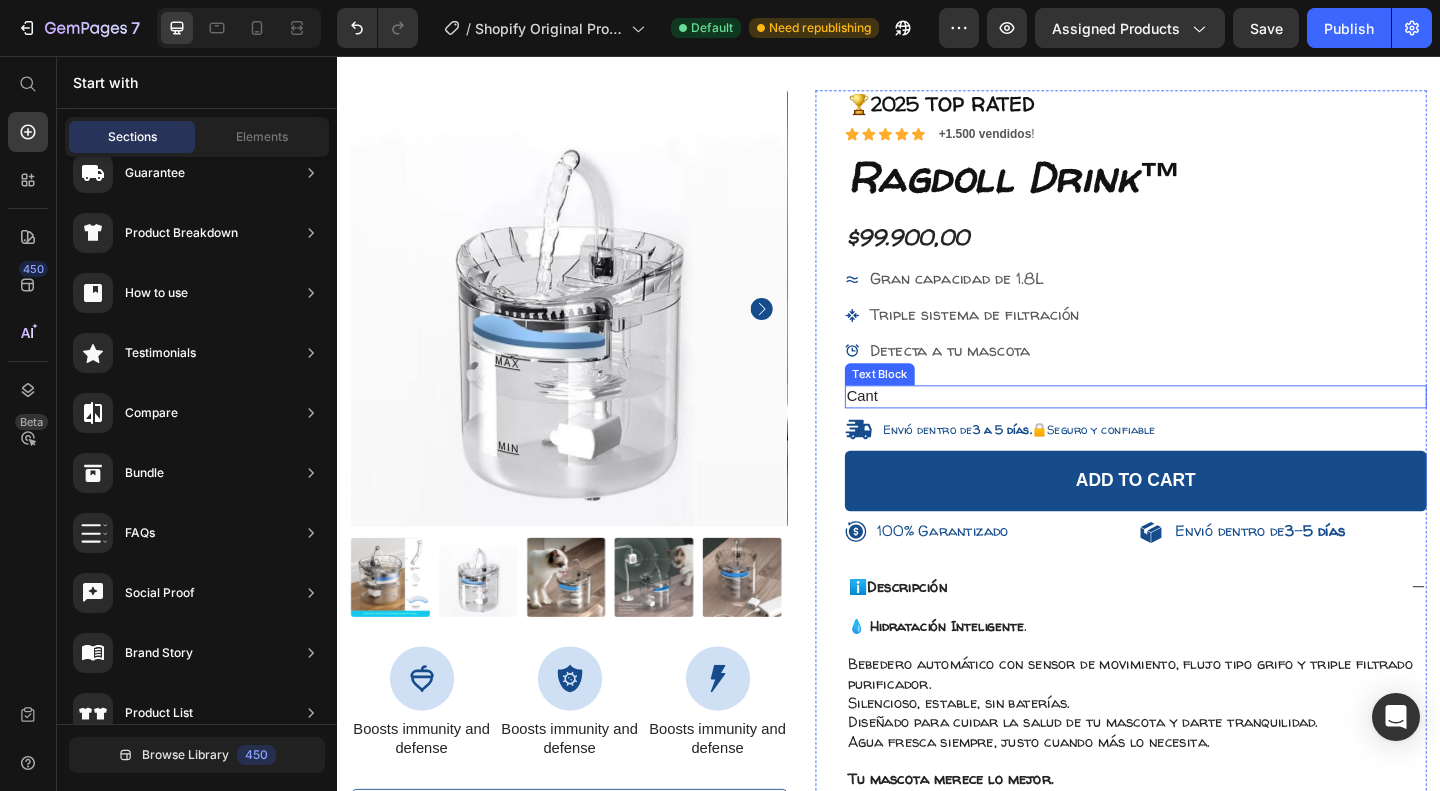 click on "Cant" at bounding box center (1205, 426) 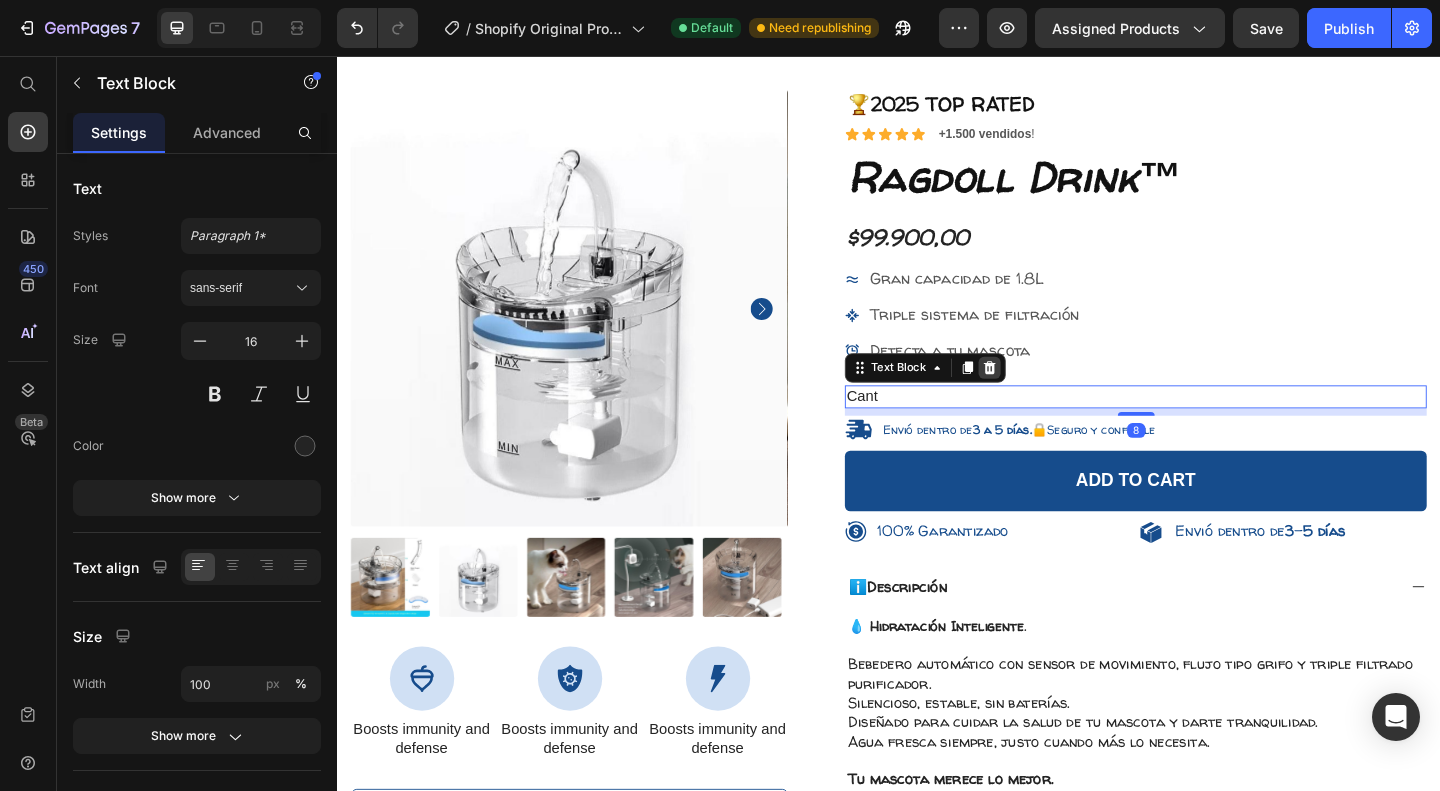 click 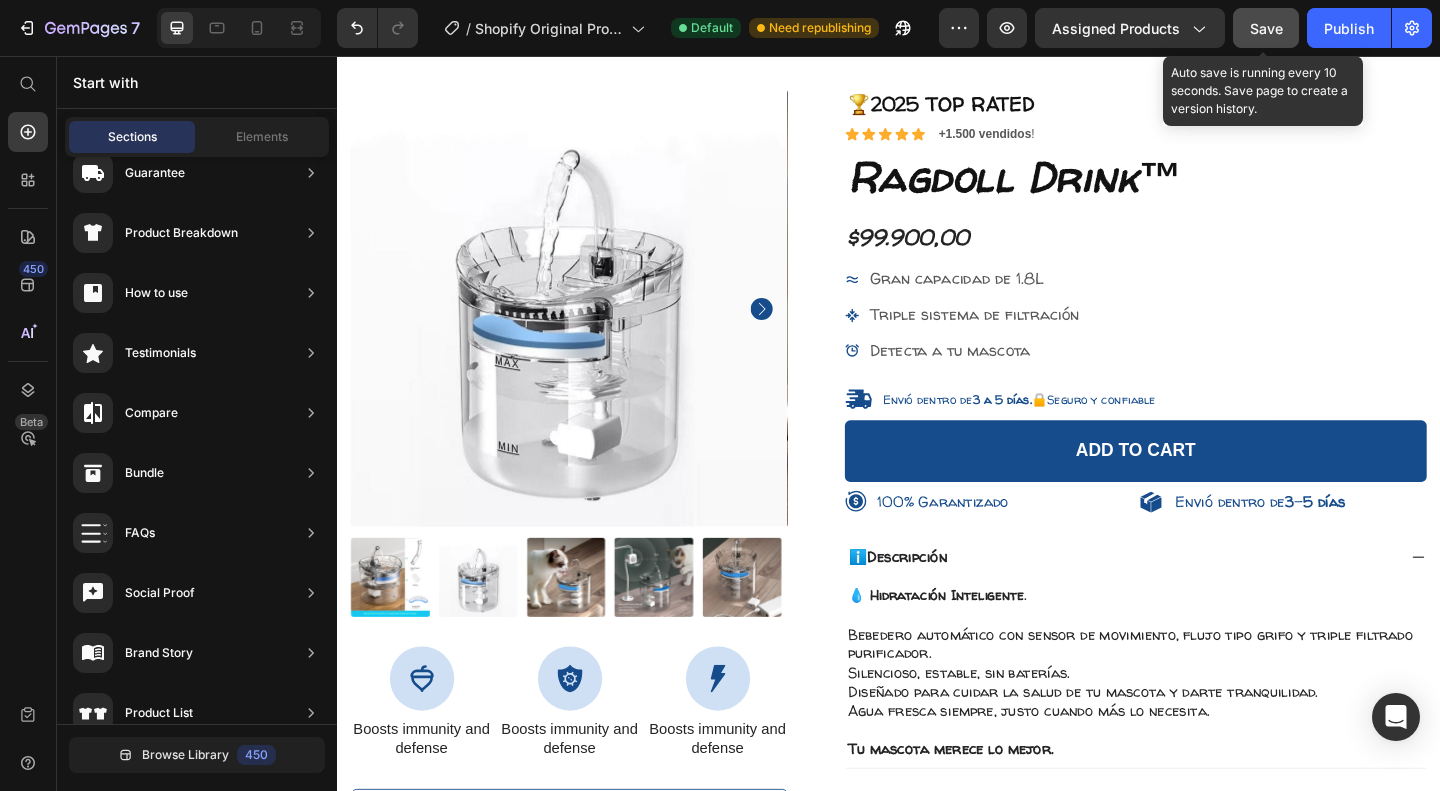 click on "Save" 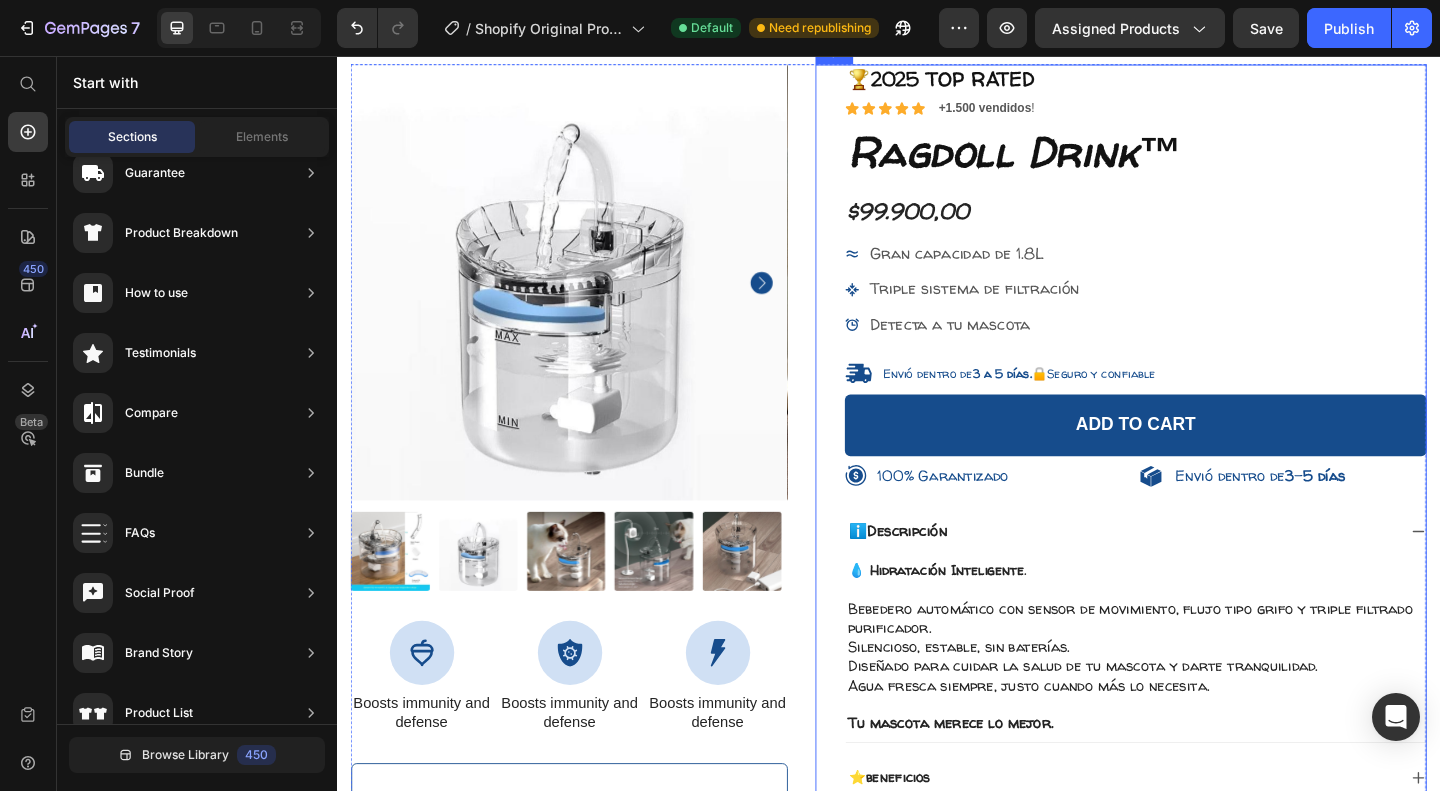 scroll, scrollTop: 116, scrollLeft: 0, axis: vertical 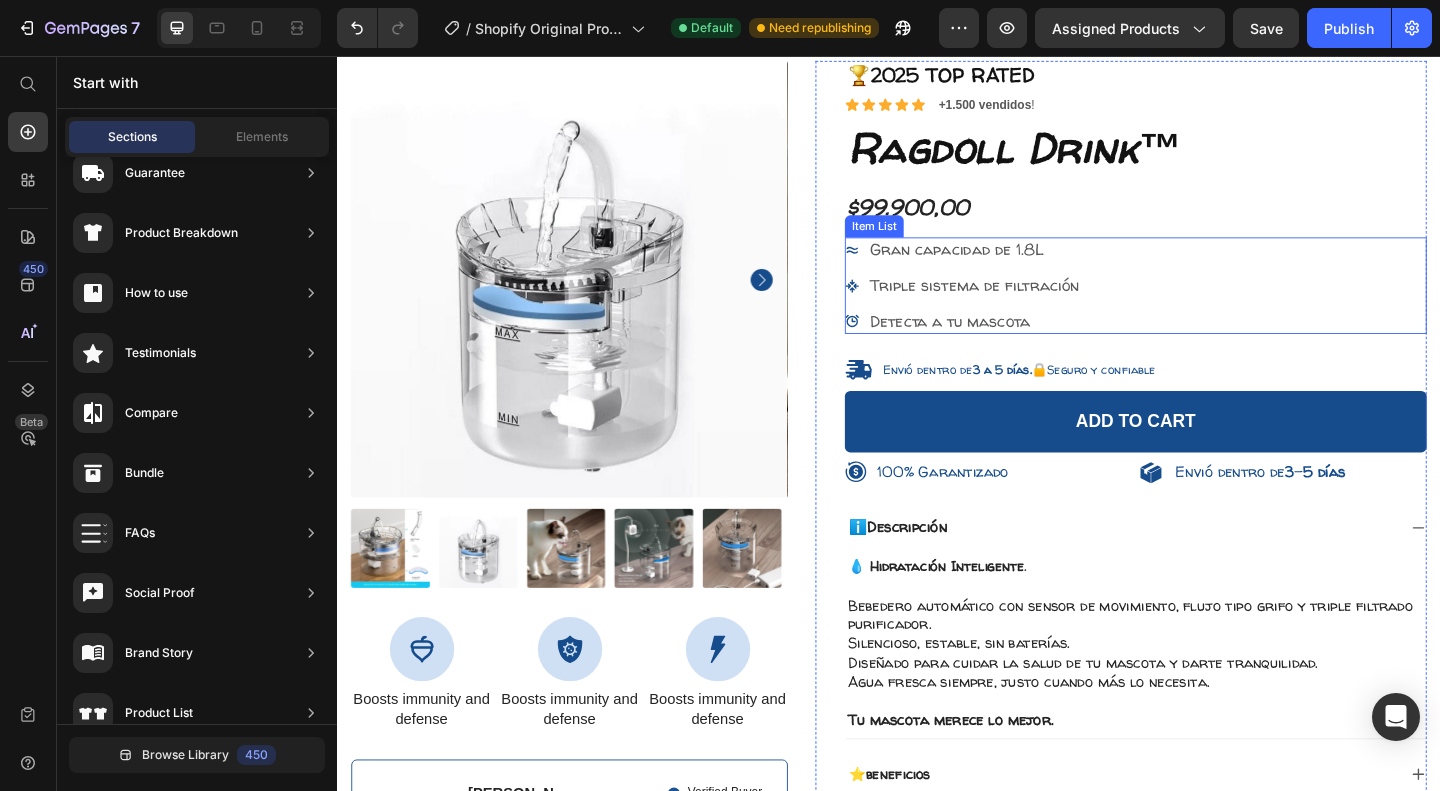 click on "Gran capacidad de 1.8L" at bounding box center (1011, 265) 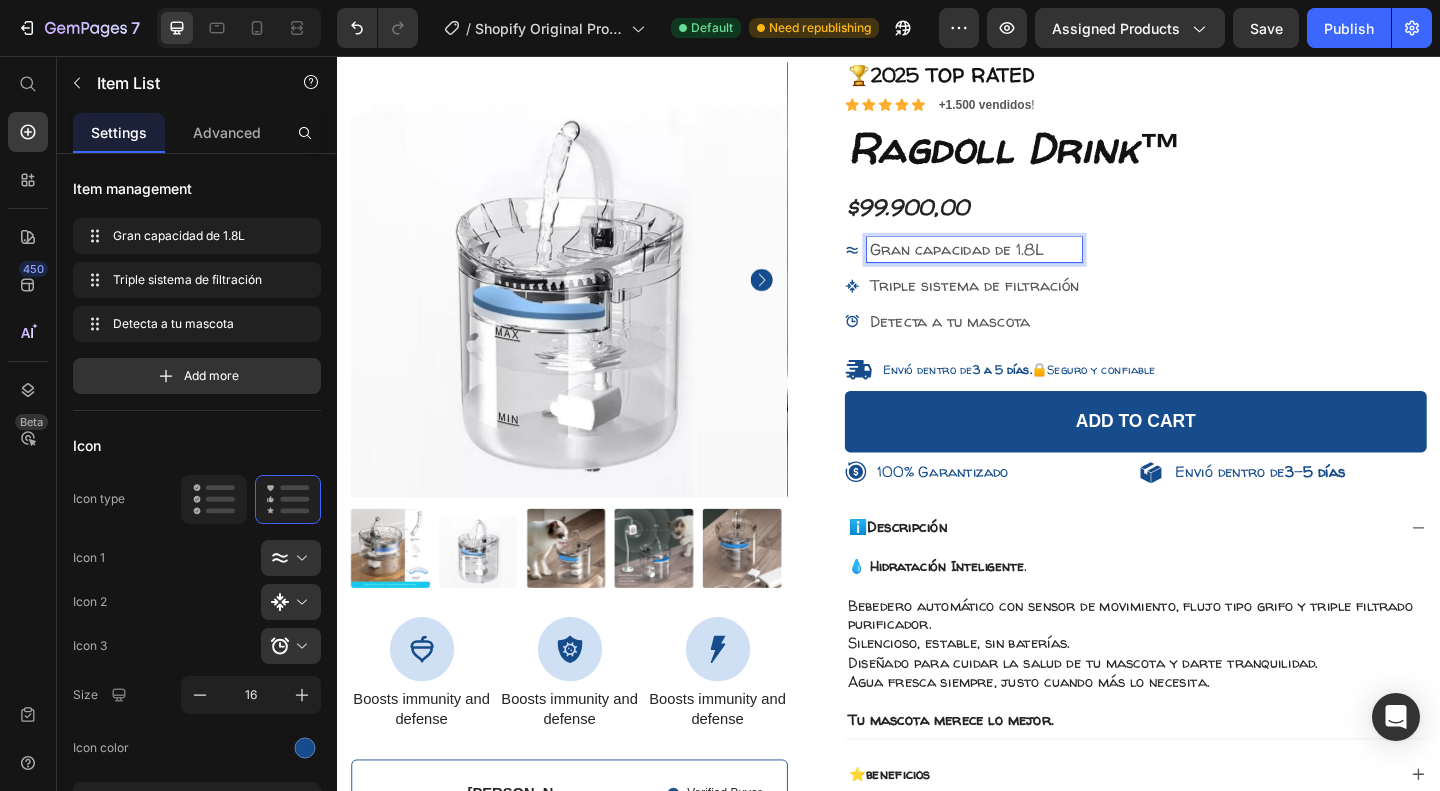 drag, startPoint x: 1095, startPoint y: 265, endPoint x: 980, endPoint y: 268, distance: 115.03912 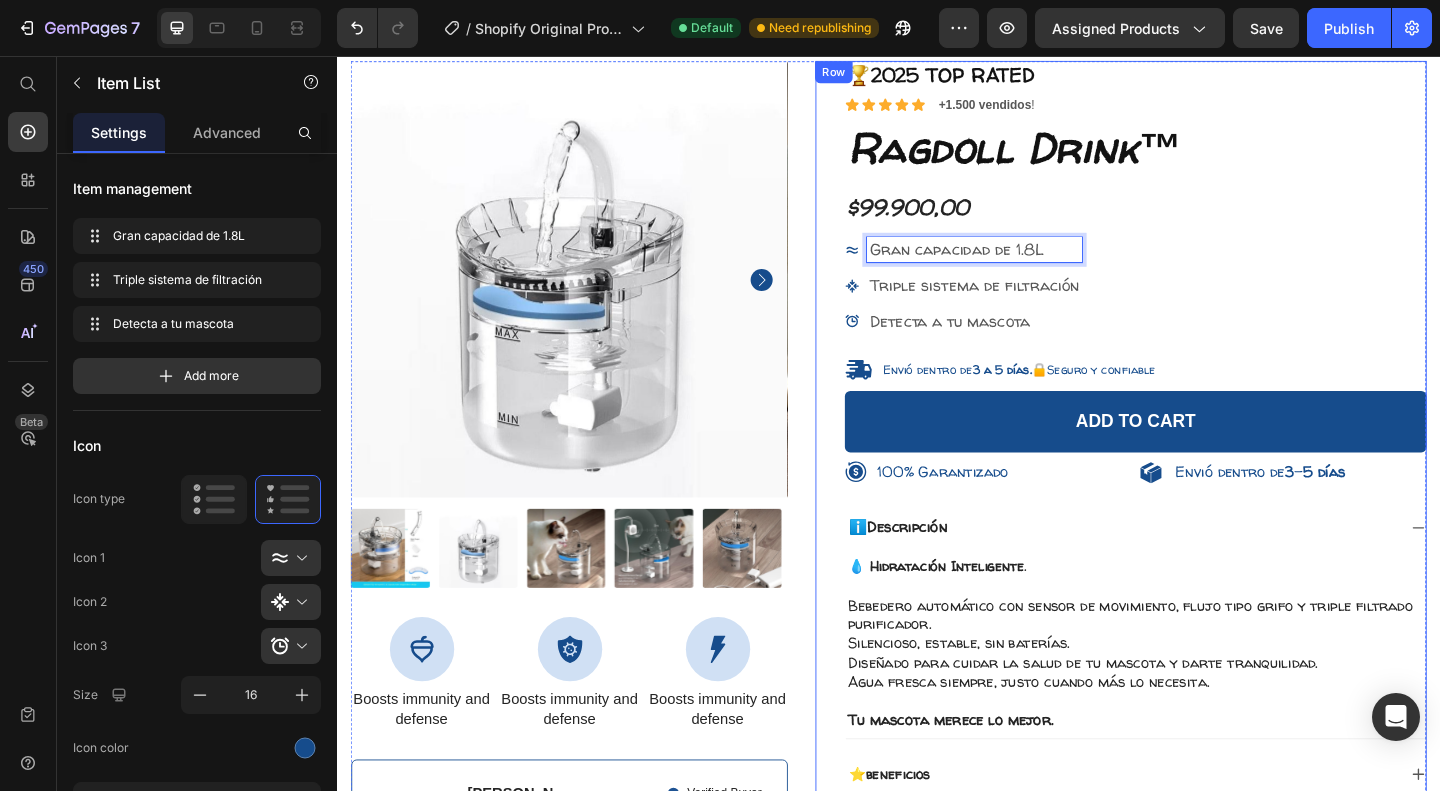 click on "🏆2025 TOP RATED Text Block Icon Icon Icon Icon Icon Icon List +1.500 vendidos ! Text Block Row Ragdoll Drink™ Product Title $99.900,00 Product Price
Gran capacidad de 1.8L
Triple sistema de filtración
Detecta a tu mascota Item List   24
Envió dentro de  3 a   5   [PERSON_NAME] . 🔒Seguro y confiable Item List Add to cart Add to Cart
100% Garantizado Item List
Envió dentro de  3  -  5   [PERSON_NAME] Item List Row
ℹ️Descripción 💧 Hidratación Inteligente .    Bebedero automático con sensor de movimiento, flujo tipo grifo y triple filtrado purificador. Silencioso, estable, sin baterías. Diseñado para cuidar la salud de tu mascota y darte tranquilidad. Agua fresca siempre, [PERSON_NAME] cuando más lo necesita.   Tu mascota merece lo mejor. Text Block
⭐beneficios
⚡  ¿Cómo se conecta? Accordion
Drop element here Hero Banner" at bounding box center [1205, 692] 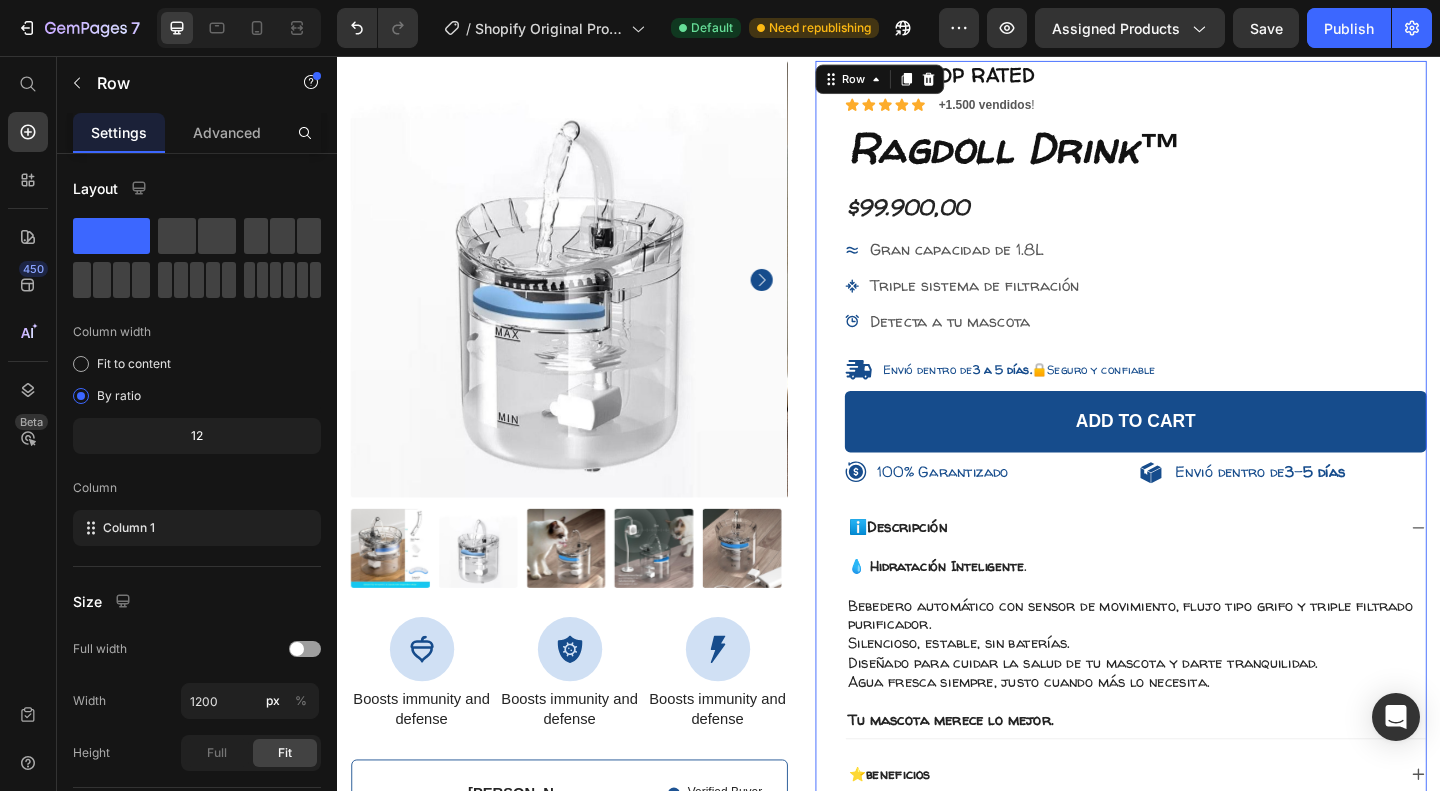 click on "Gran capacidad de 1.8L" at bounding box center [1030, 266] 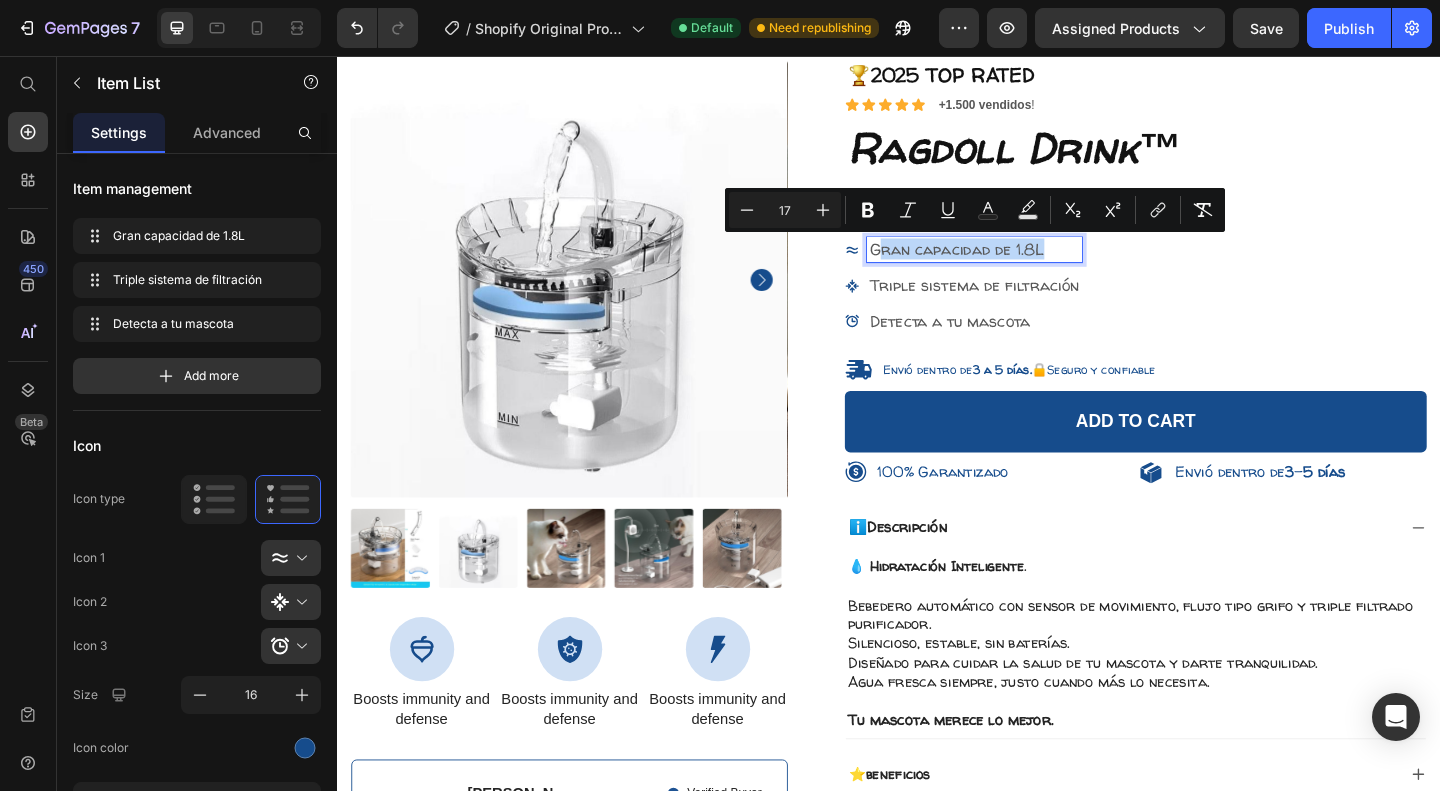 drag, startPoint x: 1111, startPoint y: 265, endPoint x: 917, endPoint y: 267, distance: 194.01031 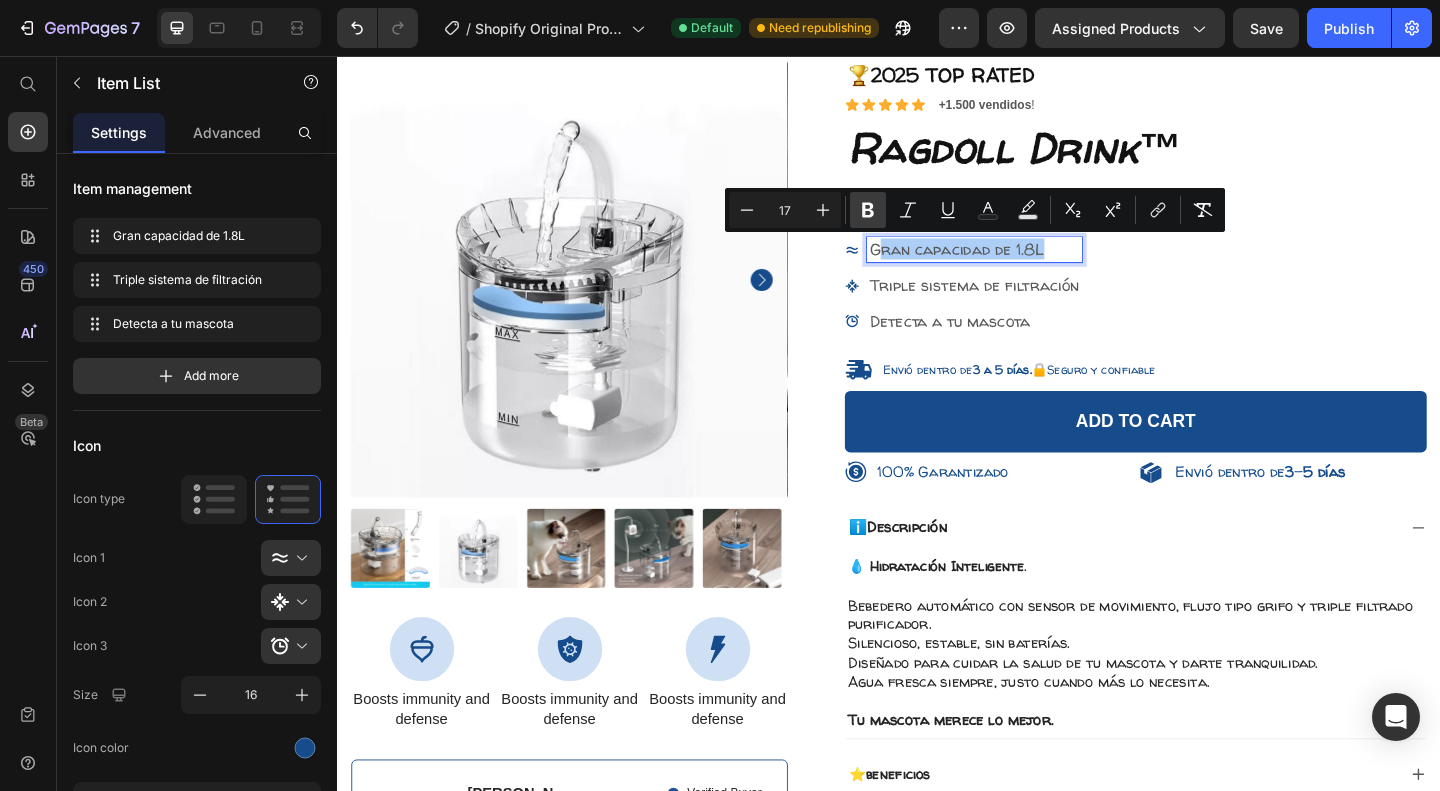 click 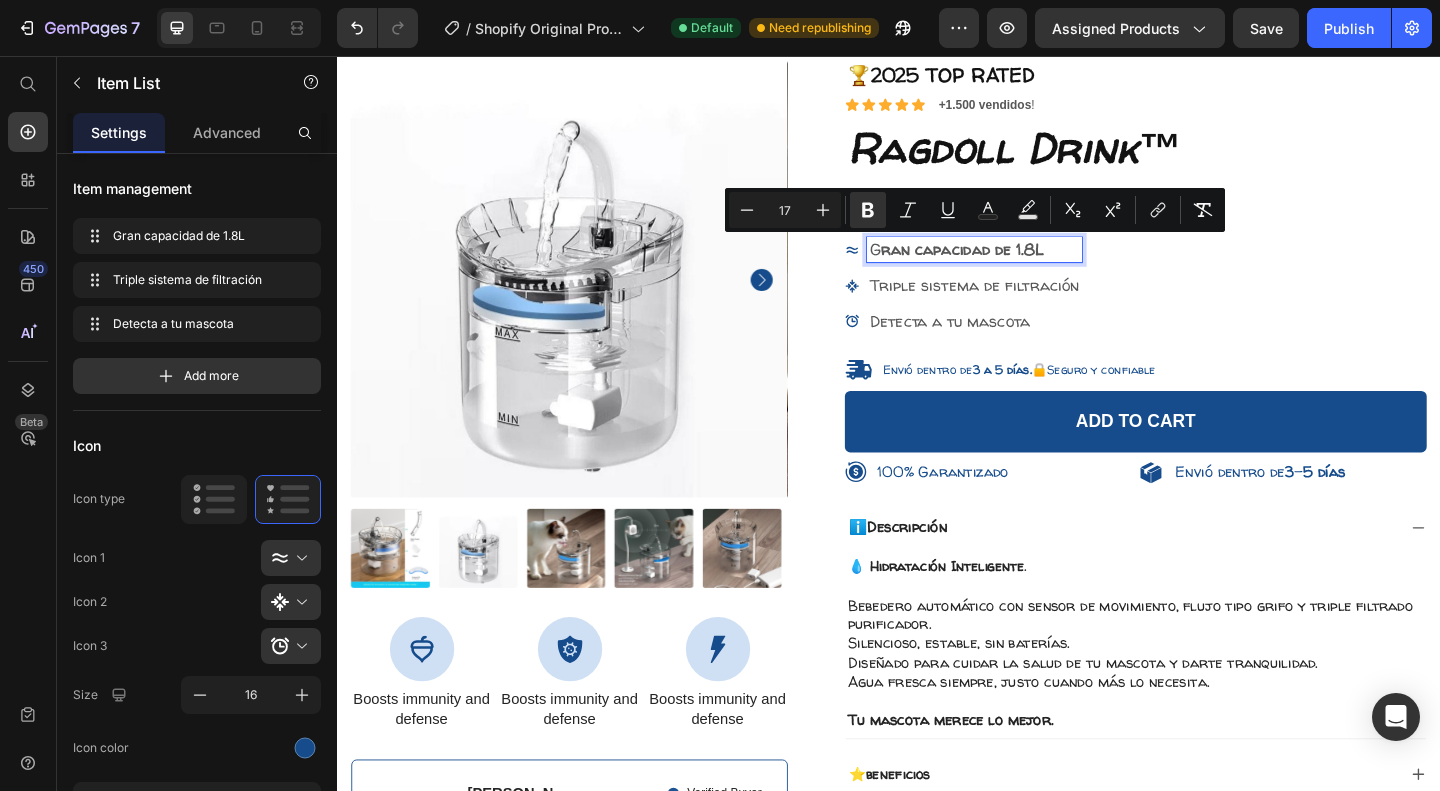 click on "ran capacidad de 1.8L" at bounding box center [1017, 265] 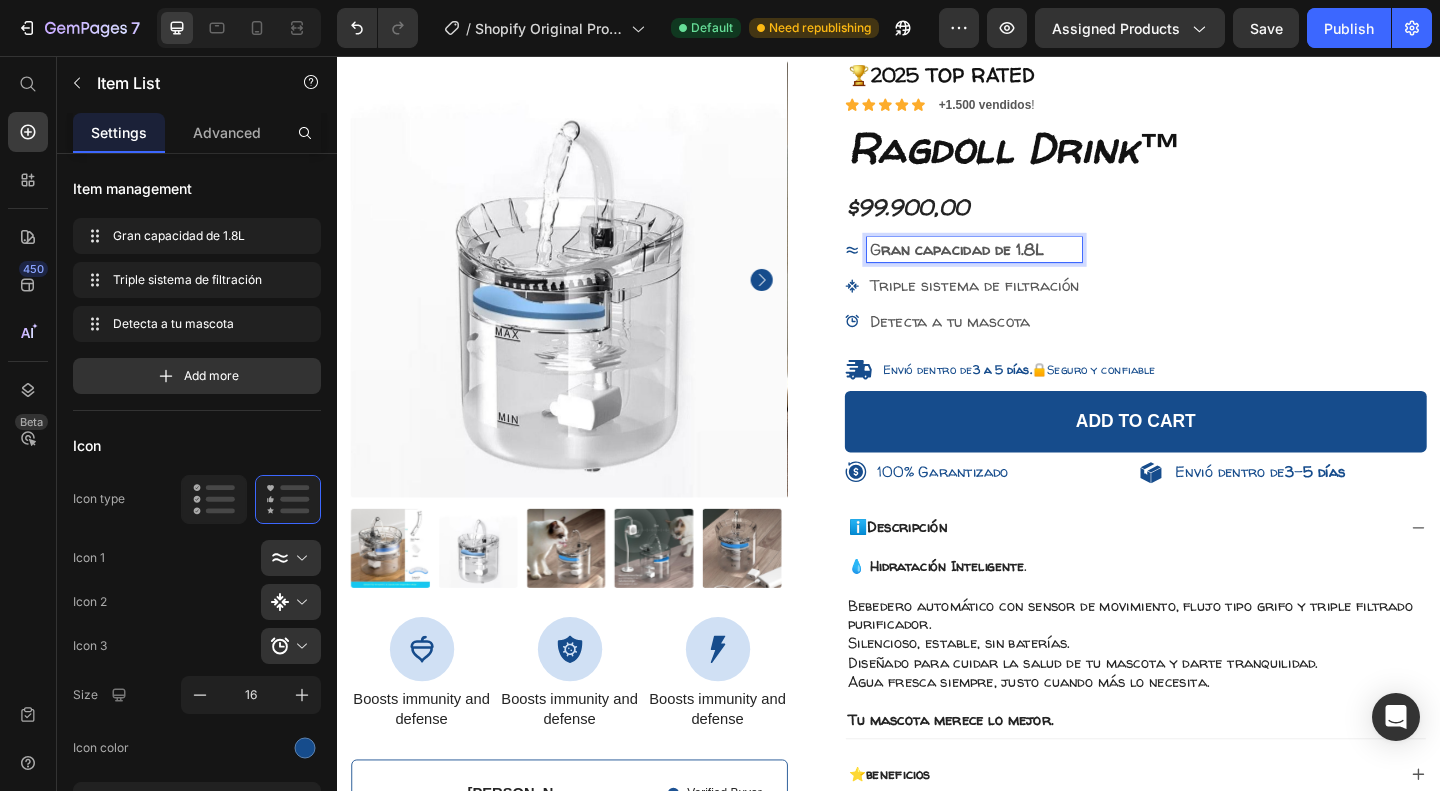 click on "ran capacidad de 1.8L" at bounding box center (1017, 265) 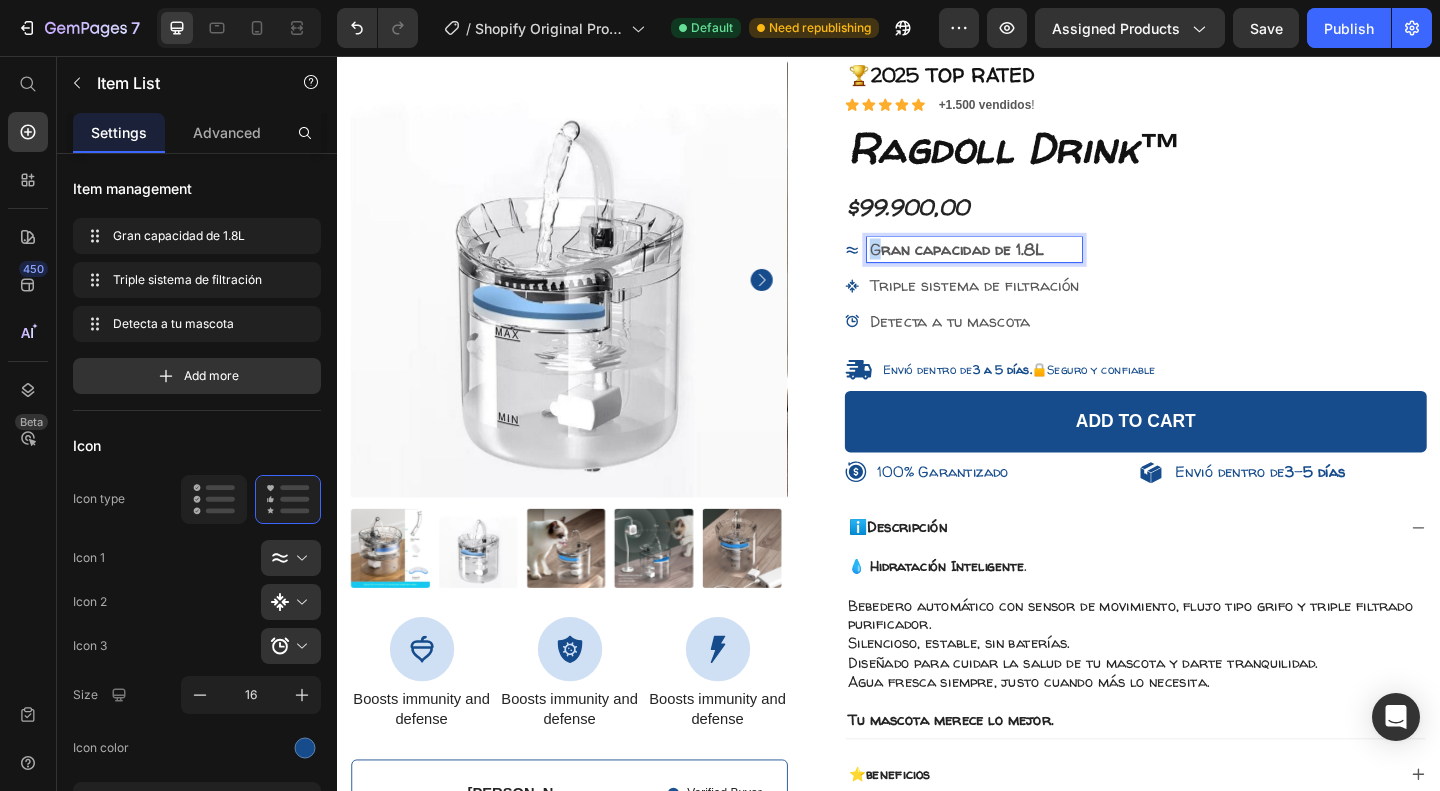drag, startPoint x: 924, startPoint y: 269, endPoint x: 911, endPoint y: 273, distance: 13.601471 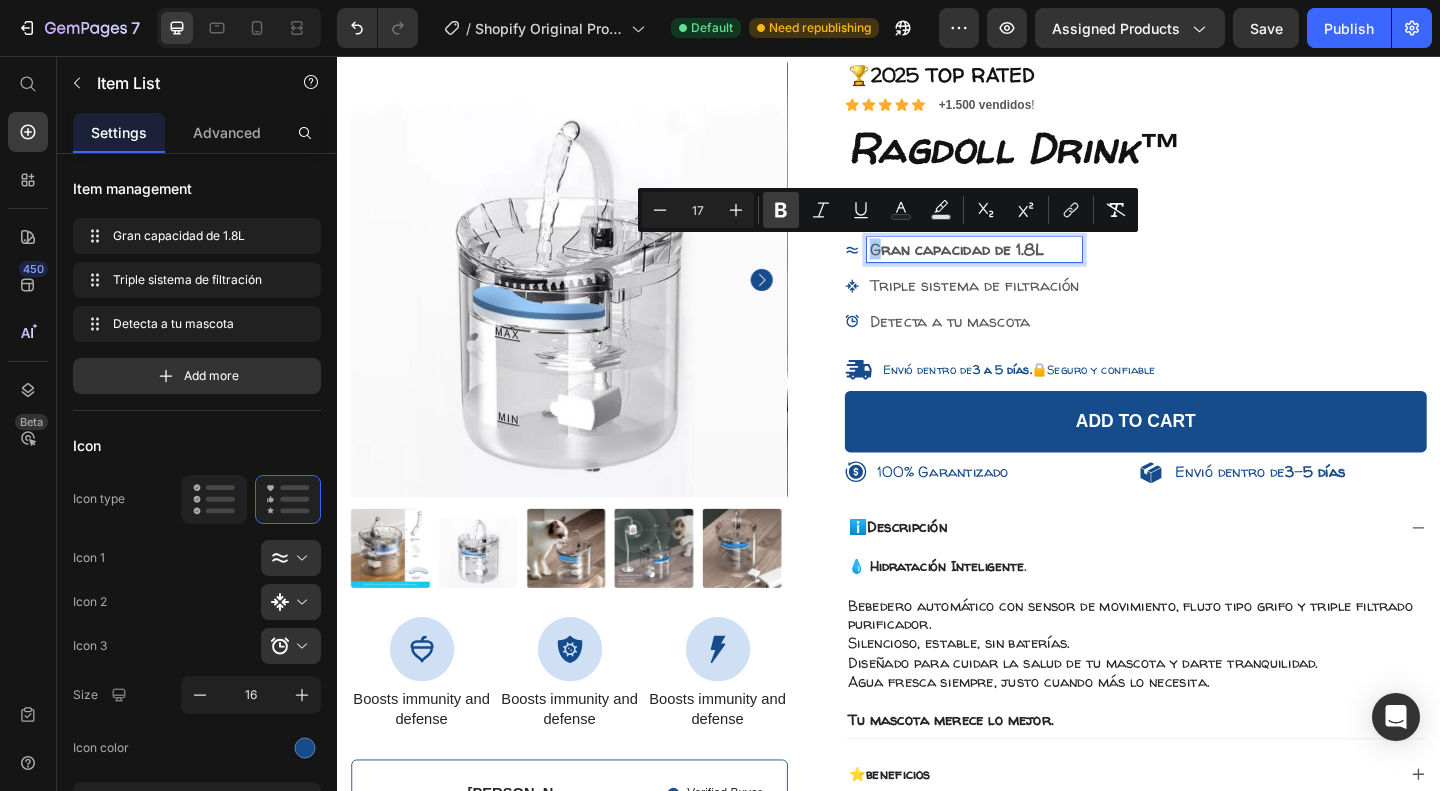 click 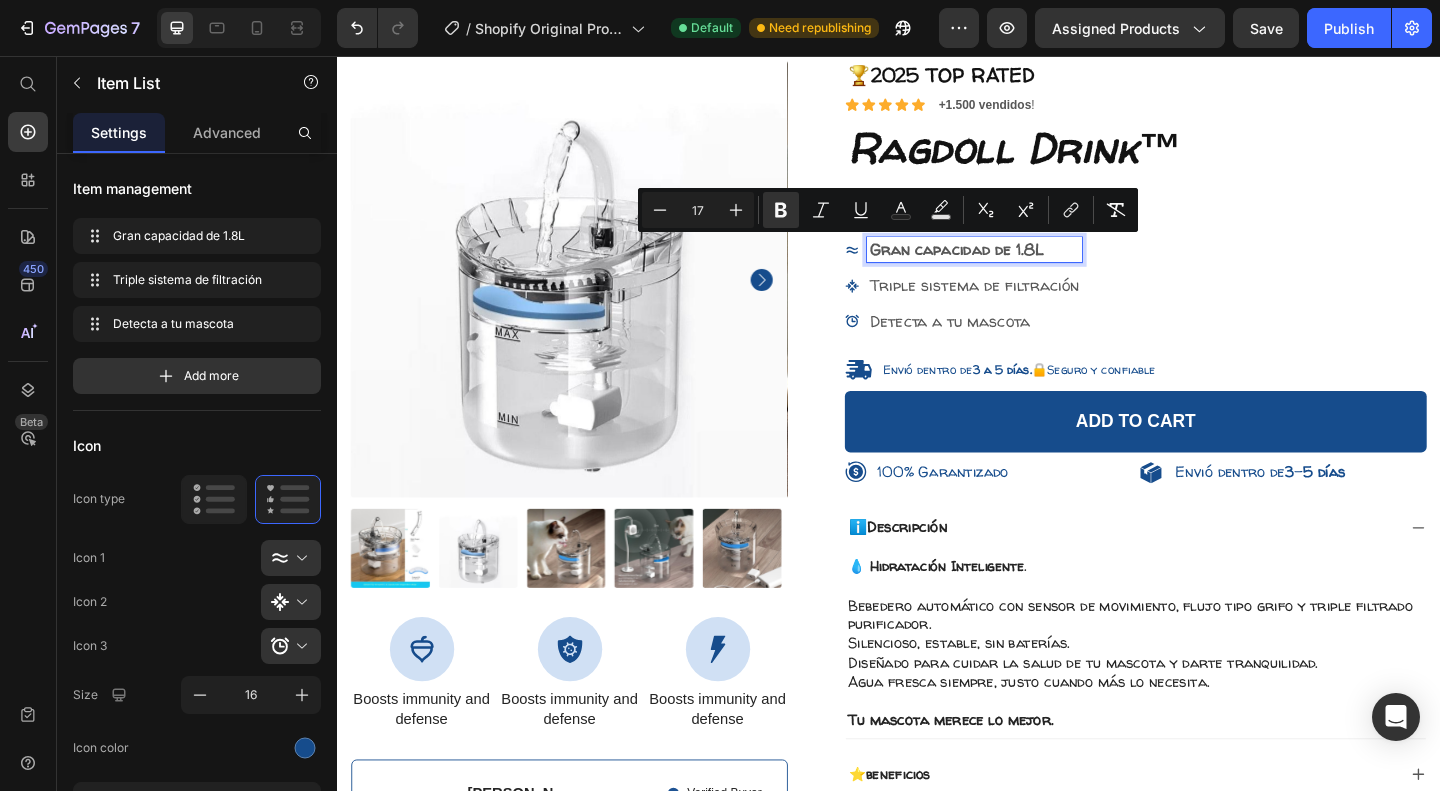click on "Gran capacidad de 1.8L" at bounding box center [1030, 266] 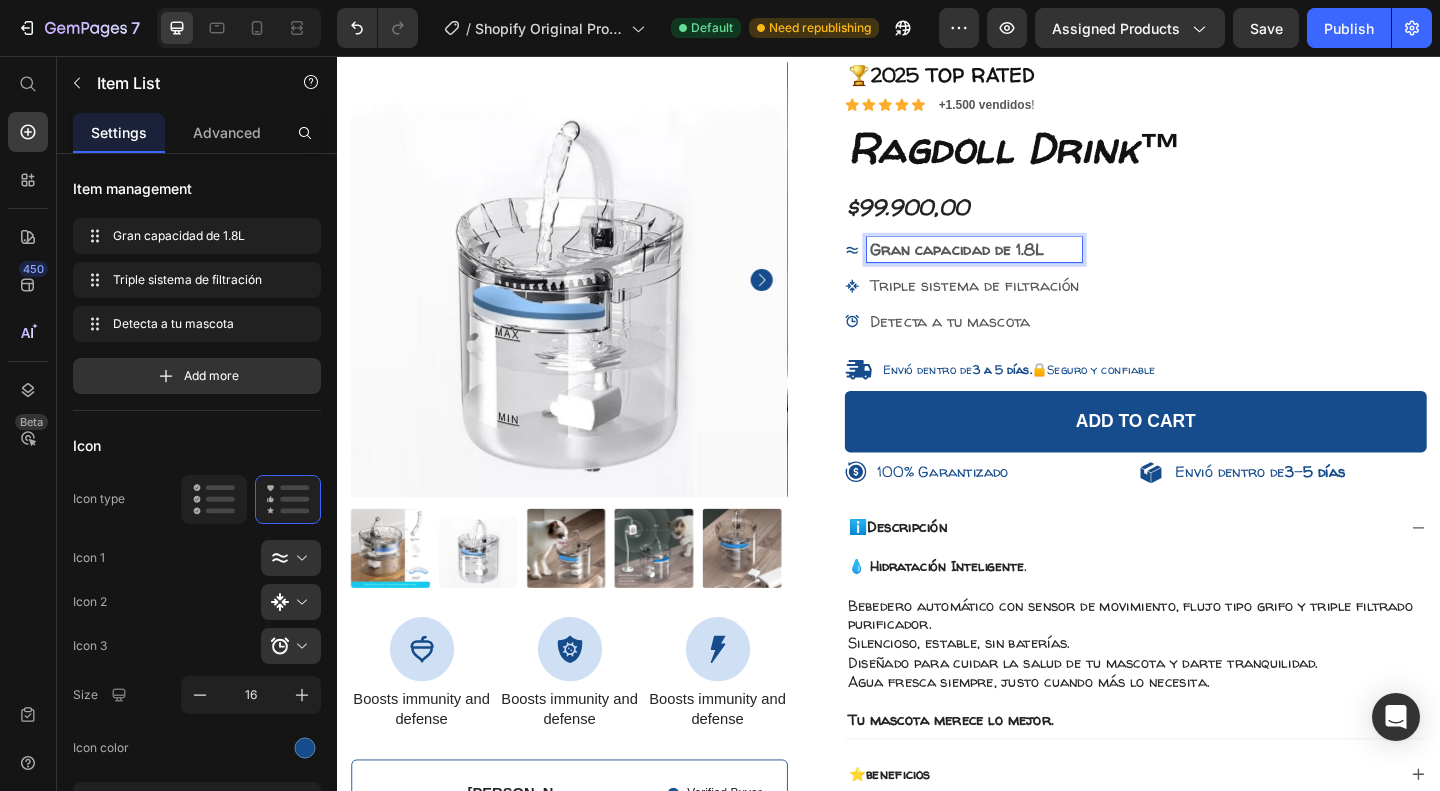 click on "Triple sistema de filtración" at bounding box center [1030, 304] 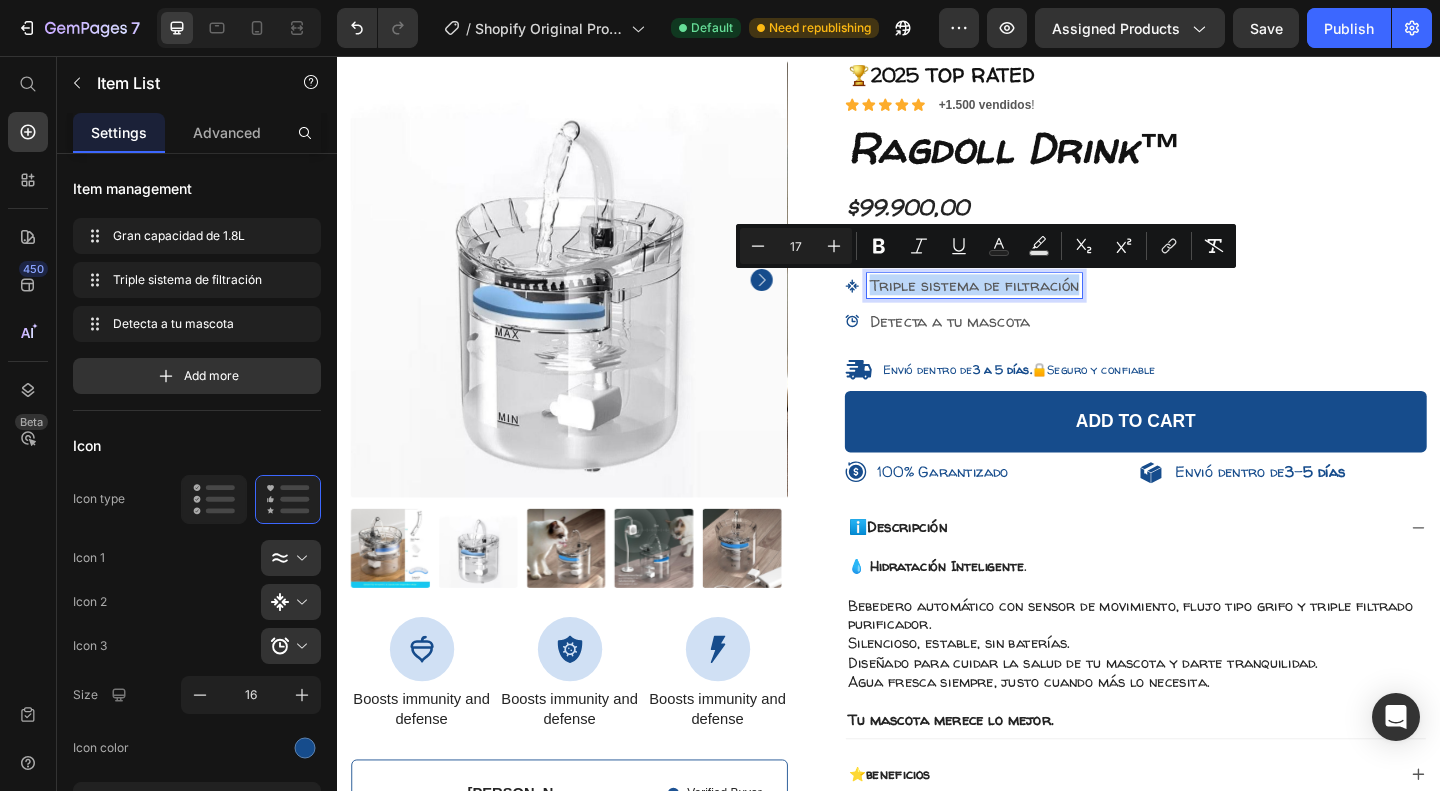 drag, startPoint x: 1134, startPoint y: 308, endPoint x: 911, endPoint y: 310, distance: 223.00897 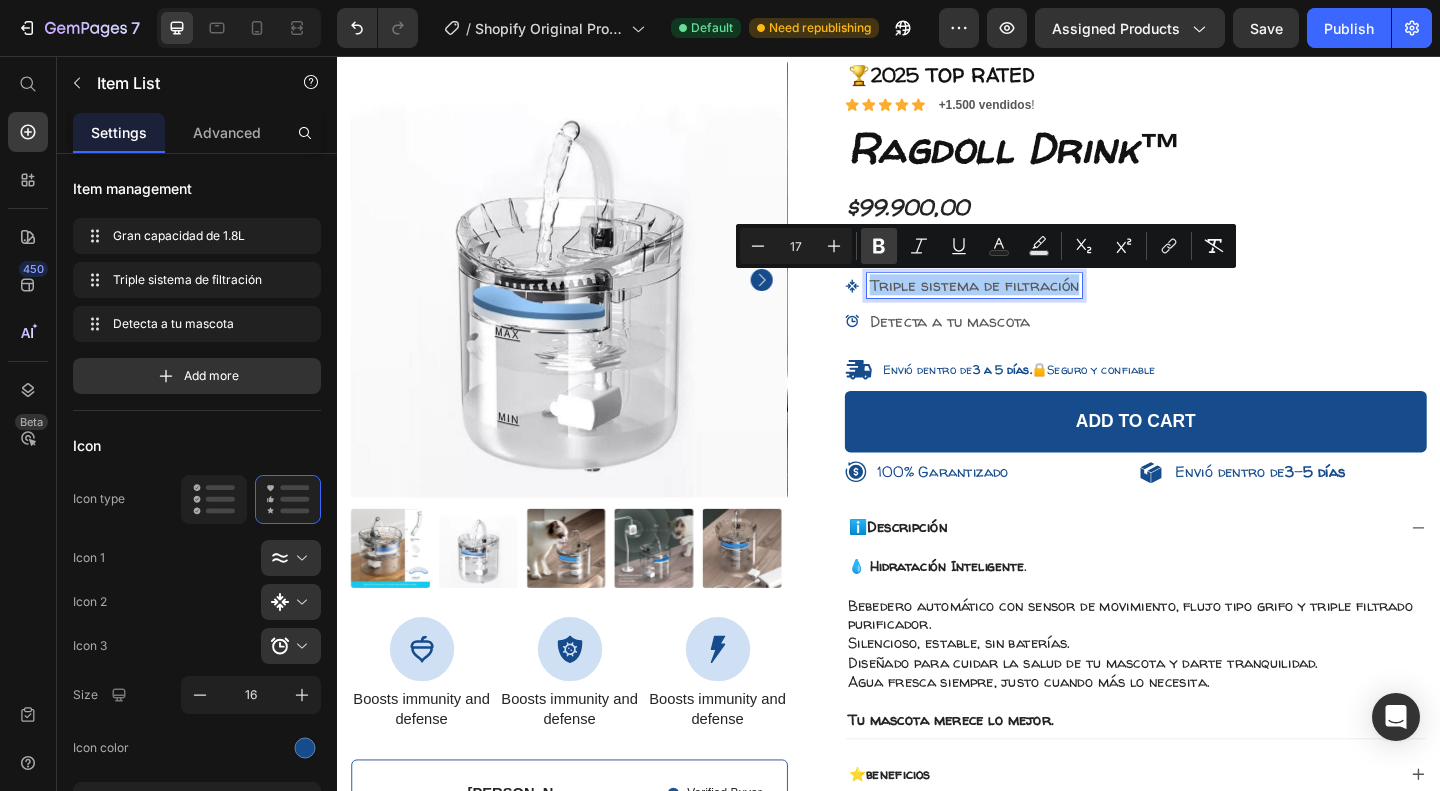 click 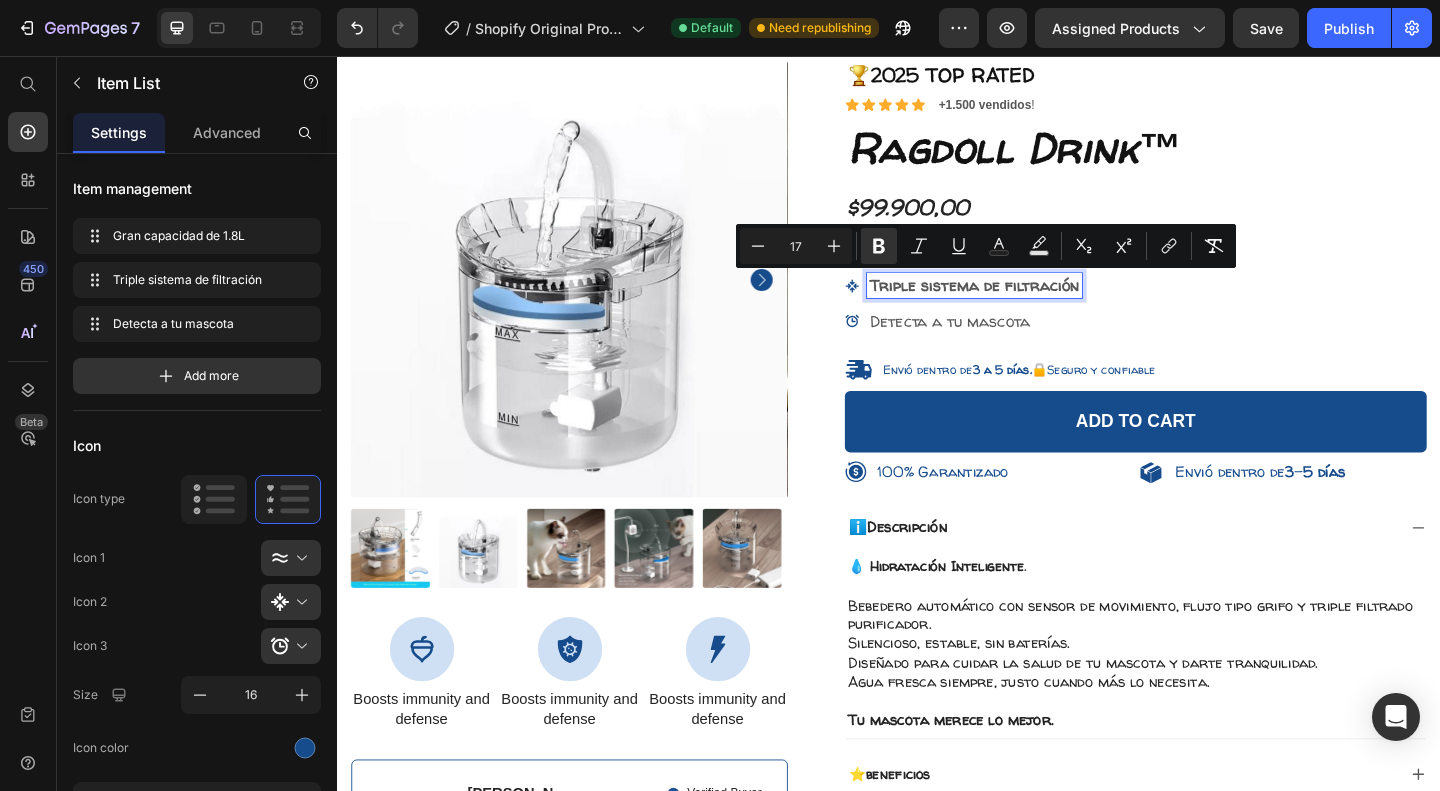 click on "Detecta a tu mascota" at bounding box center [1003, 343] 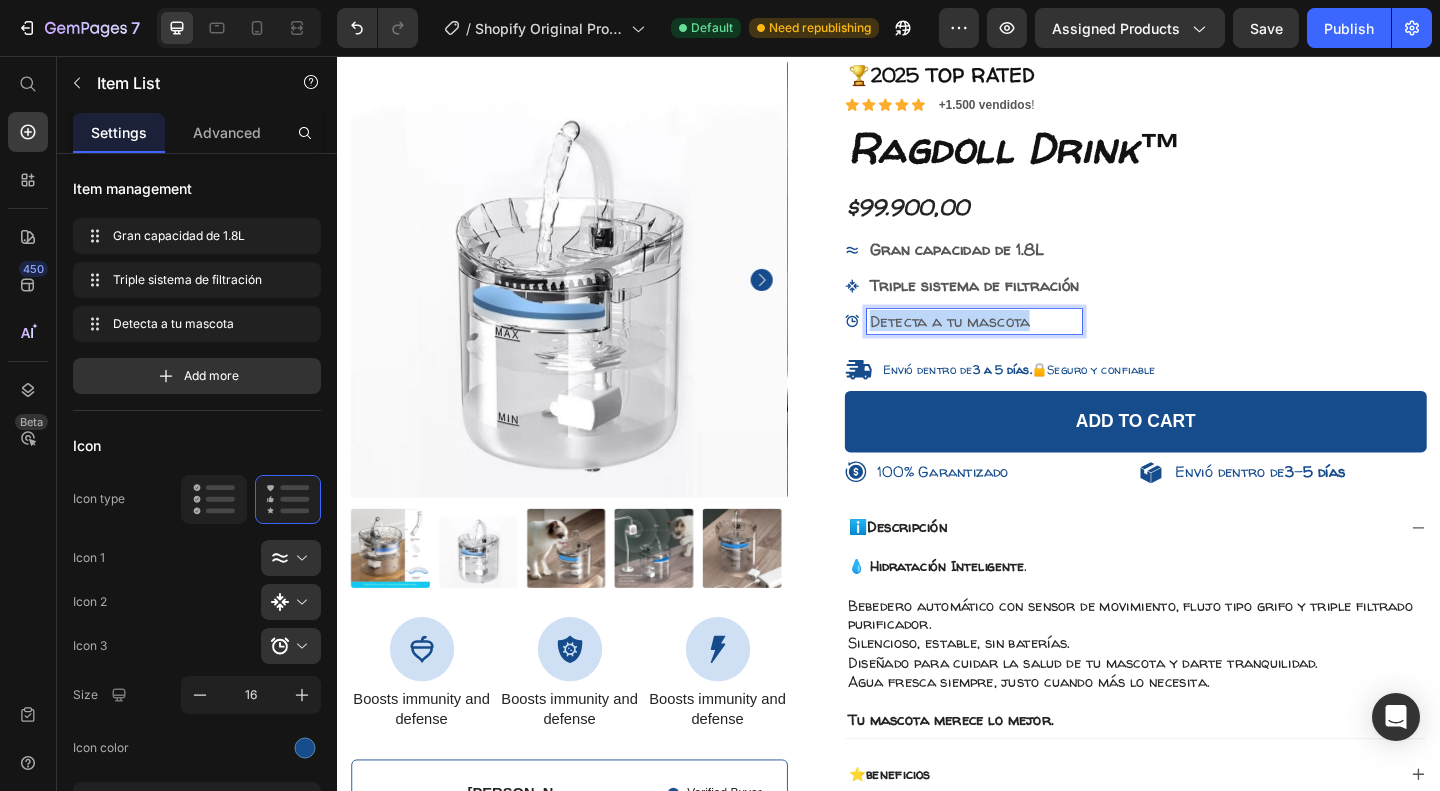 drag, startPoint x: 908, startPoint y: 347, endPoint x: 1095, endPoint y: 344, distance: 187.02406 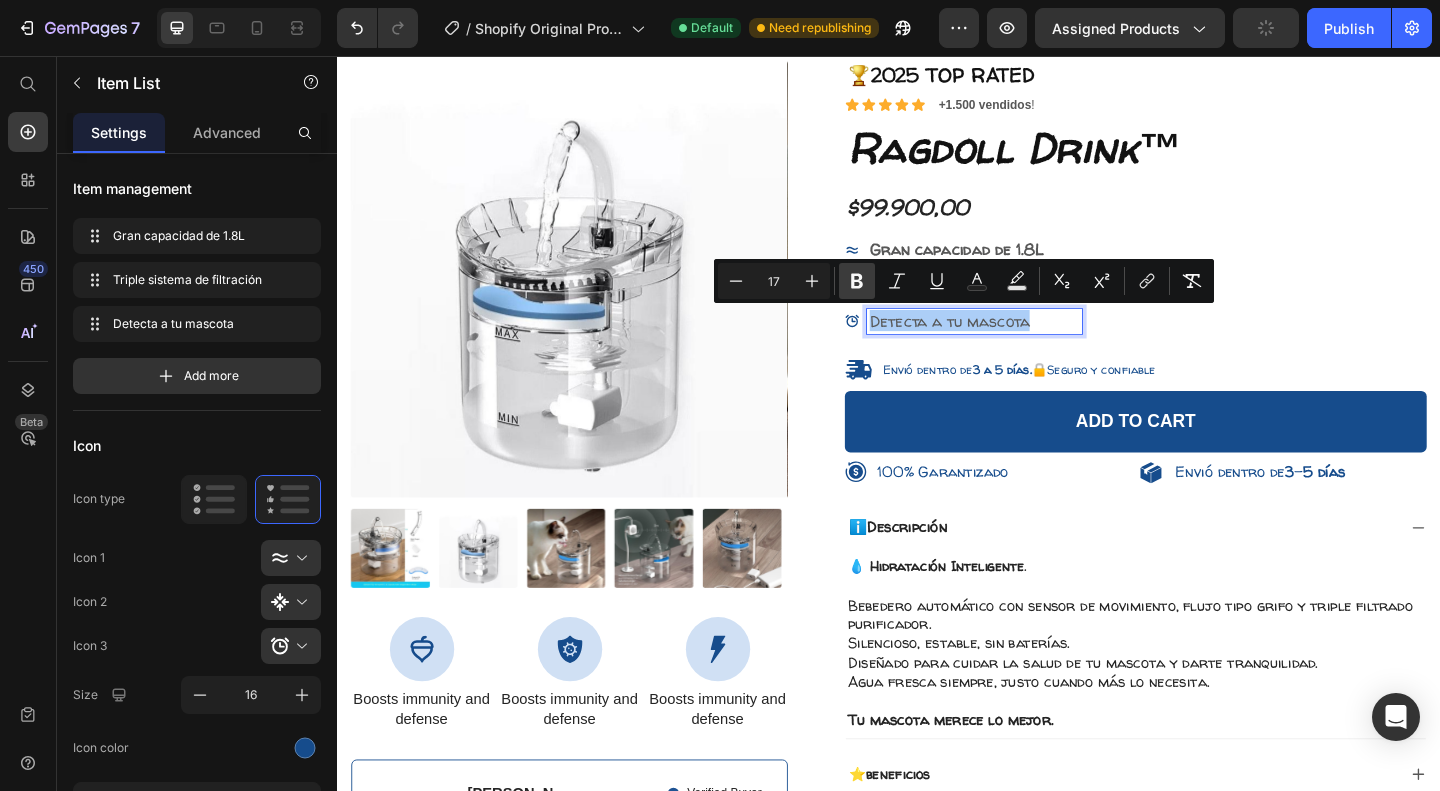 click 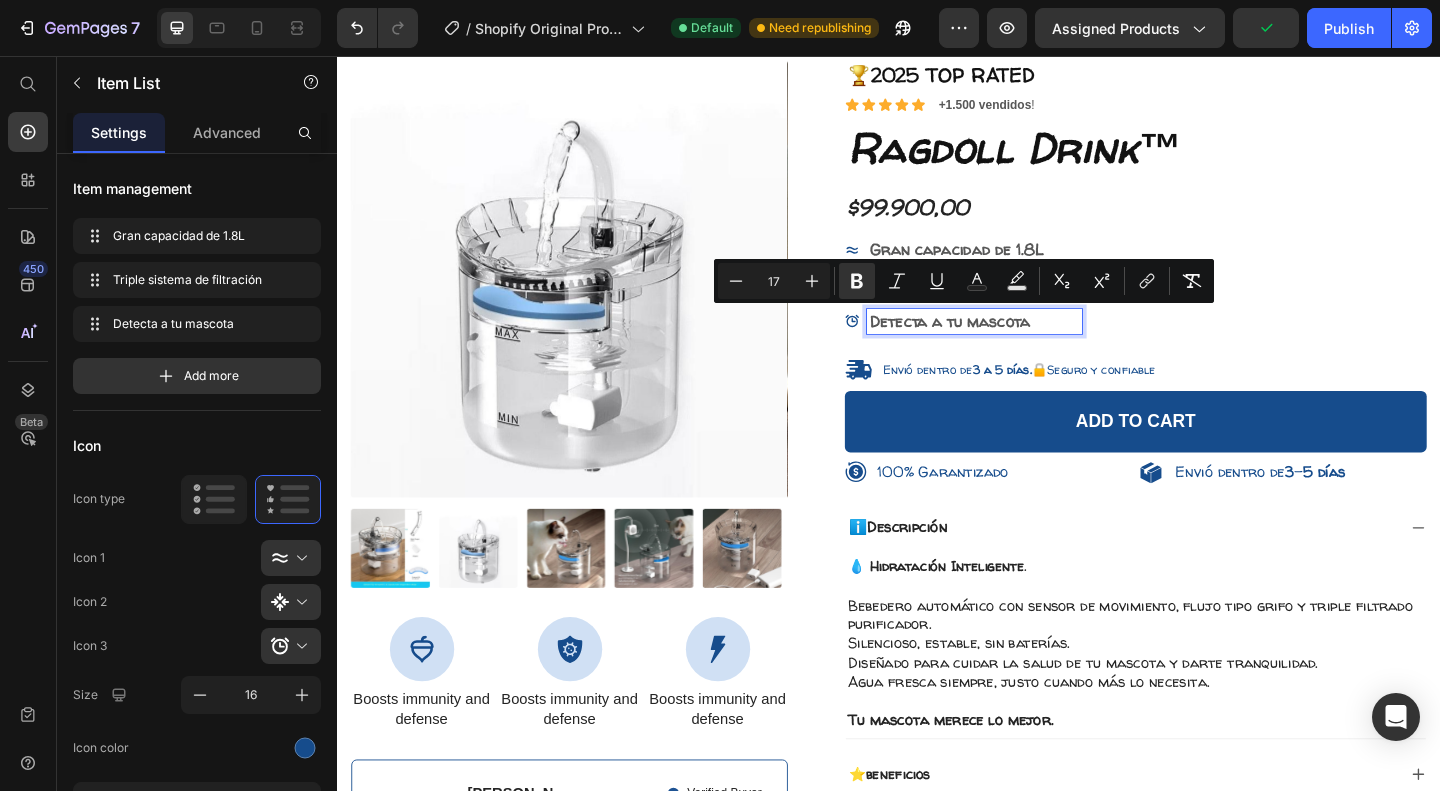 click on "🏆2025 TOP RATED Text Block Icon Icon Icon Icon Icon Icon List +1.500 vendidos ! Text Block Row Ragdoll Drink™ Product Title $99.900,00 Product Price
Gran capacidad de 1.8L
Triple sistema de filtración
Detecta a tu mascota Item List   24
Envió dentro de  3 a   5   [PERSON_NAME] . 🔒Seguro y confiable Item List Add to cart Add to Cart
100% Garantizado Item List
Envió dentro de  3  -  5   [PERSON_NAME] Item List Row
ℹ️Descripción 💧 Hidratación Inteligente .    Bebedero automático con sensor de movimiento, flujo tipo grifo y triple filtrado purificador. Silencioso, estable, sin baterías. Diseñado para cuidar la salud de tu mascota y darte tranquilidad. Agua fresca siempre, [PERSON_NAME] cuando más lo necesita.   Tu mascota merece lo mejor. Text Block
⭐beneficios
⚡  ¿Cómo se conecta? Accordion
Drop element here Hero Banner" at bounding box center (1205, 692) 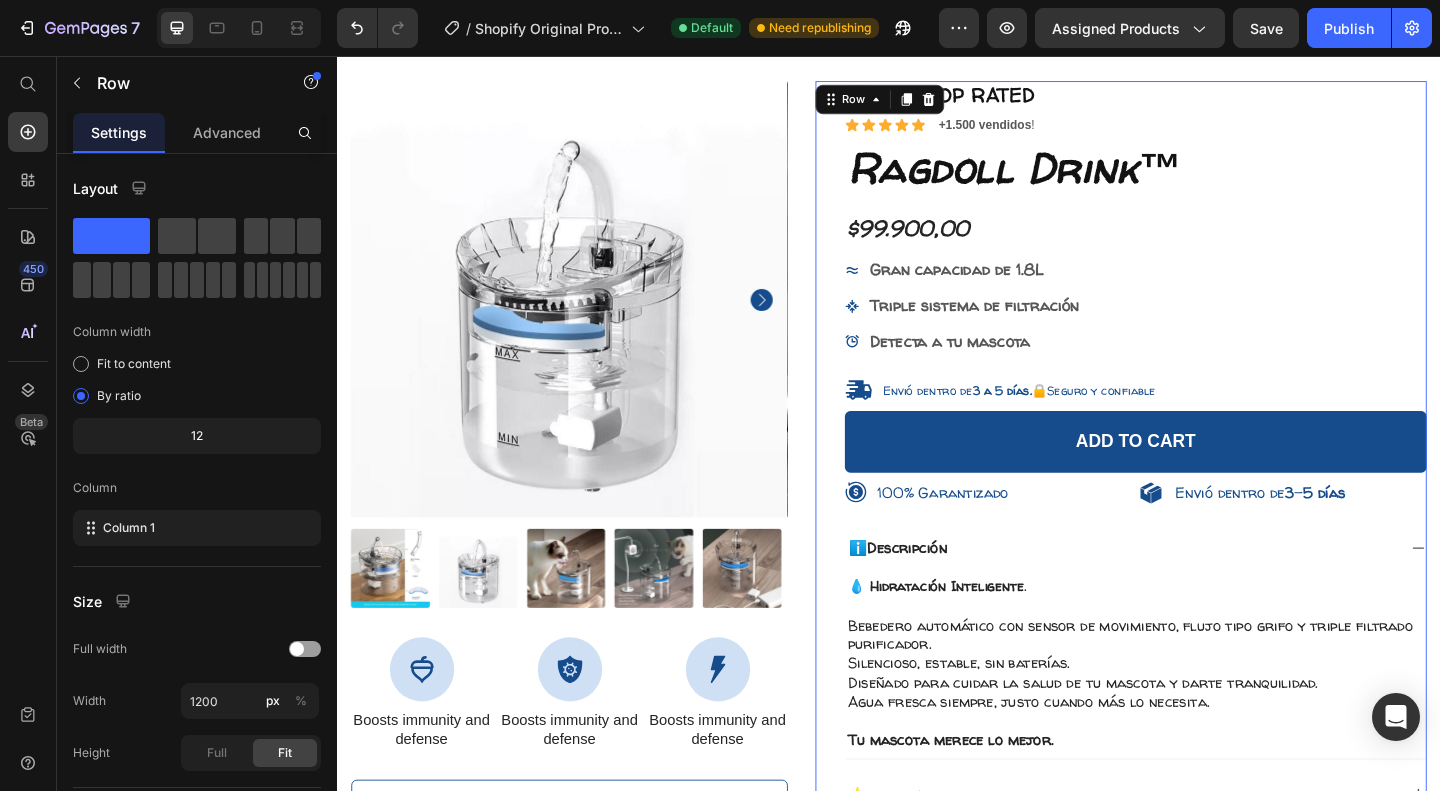 scroll, scrollTop: 96, scrollLeft: 0, axis: vertical 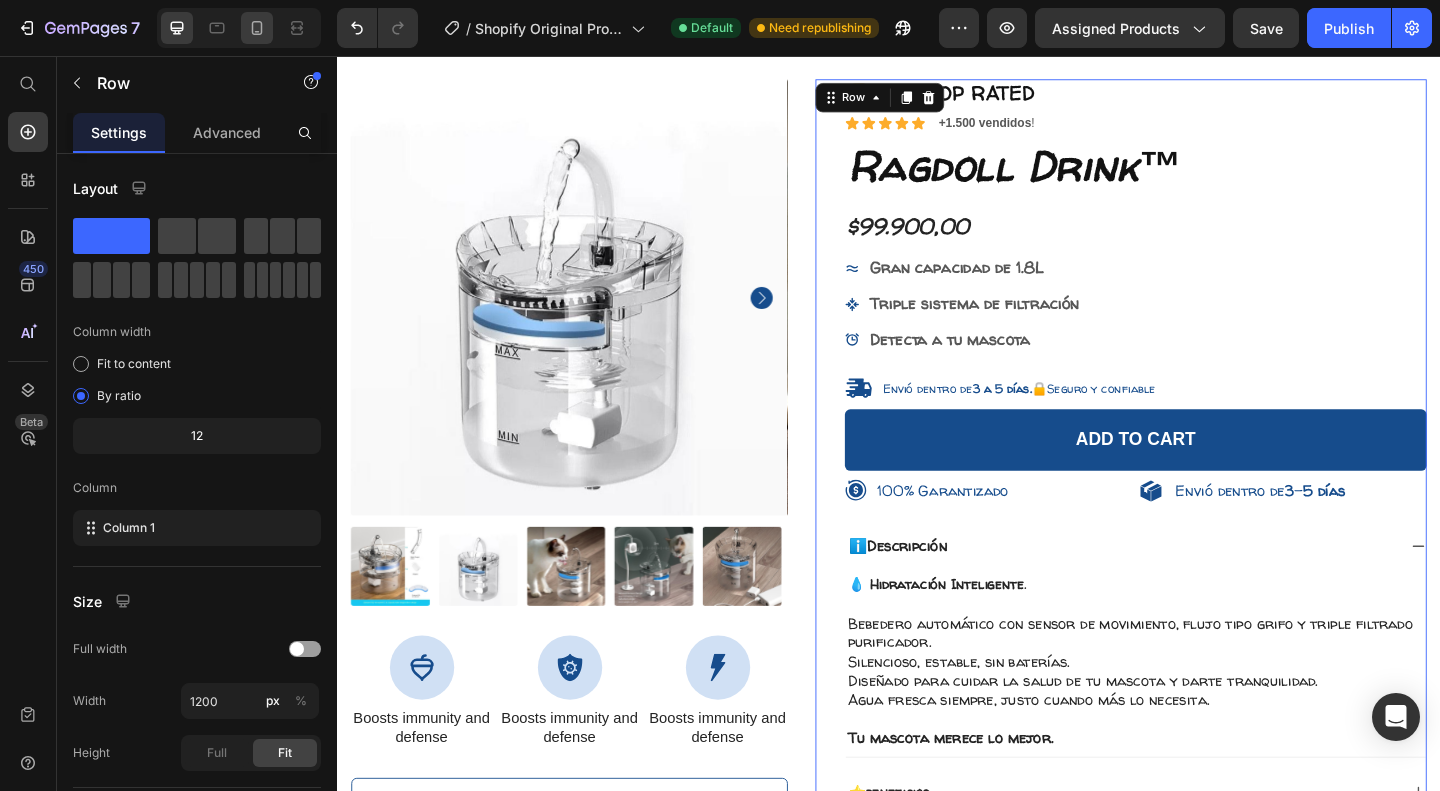 click 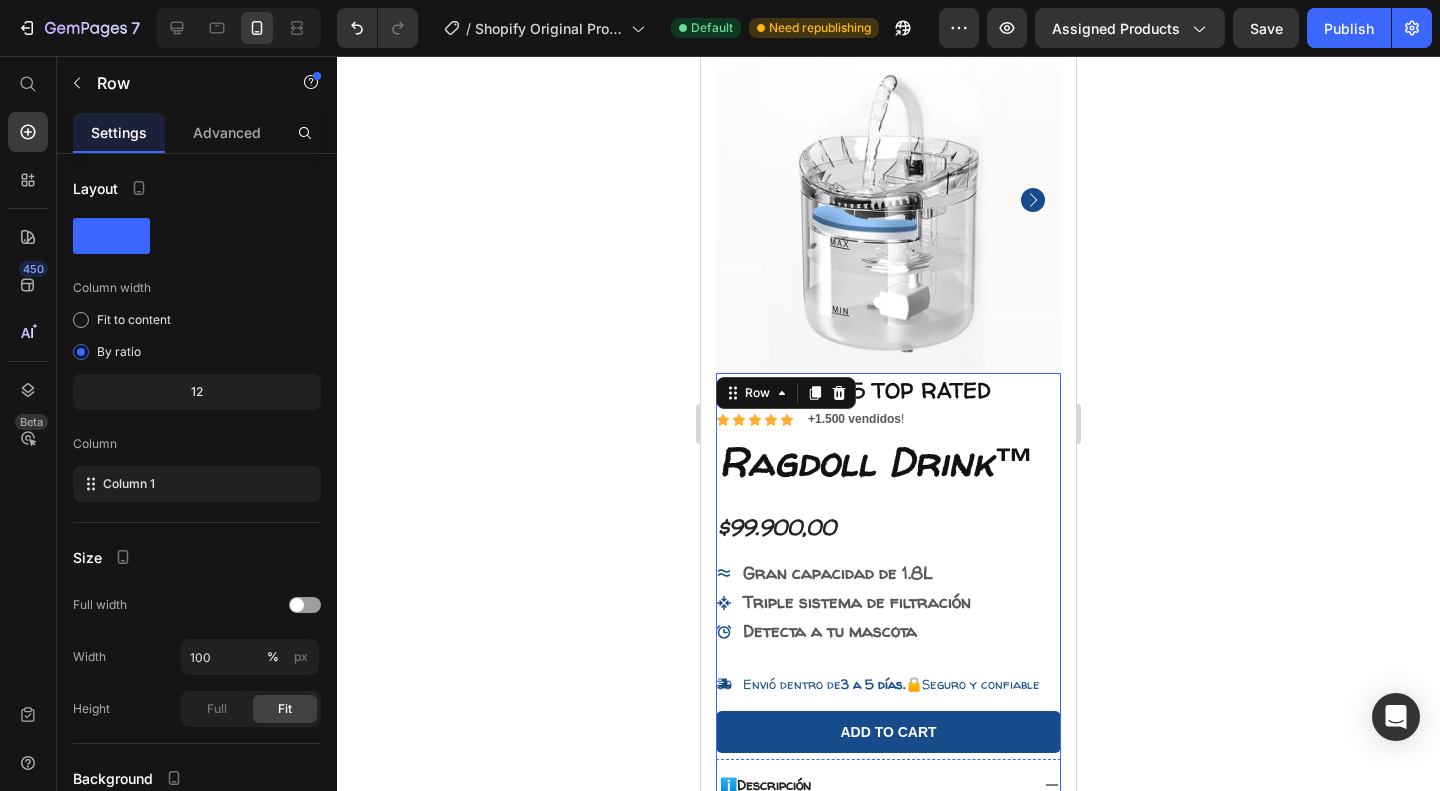 scroll, scrollTop: 105, scrollLeft: 0, axis: vertical 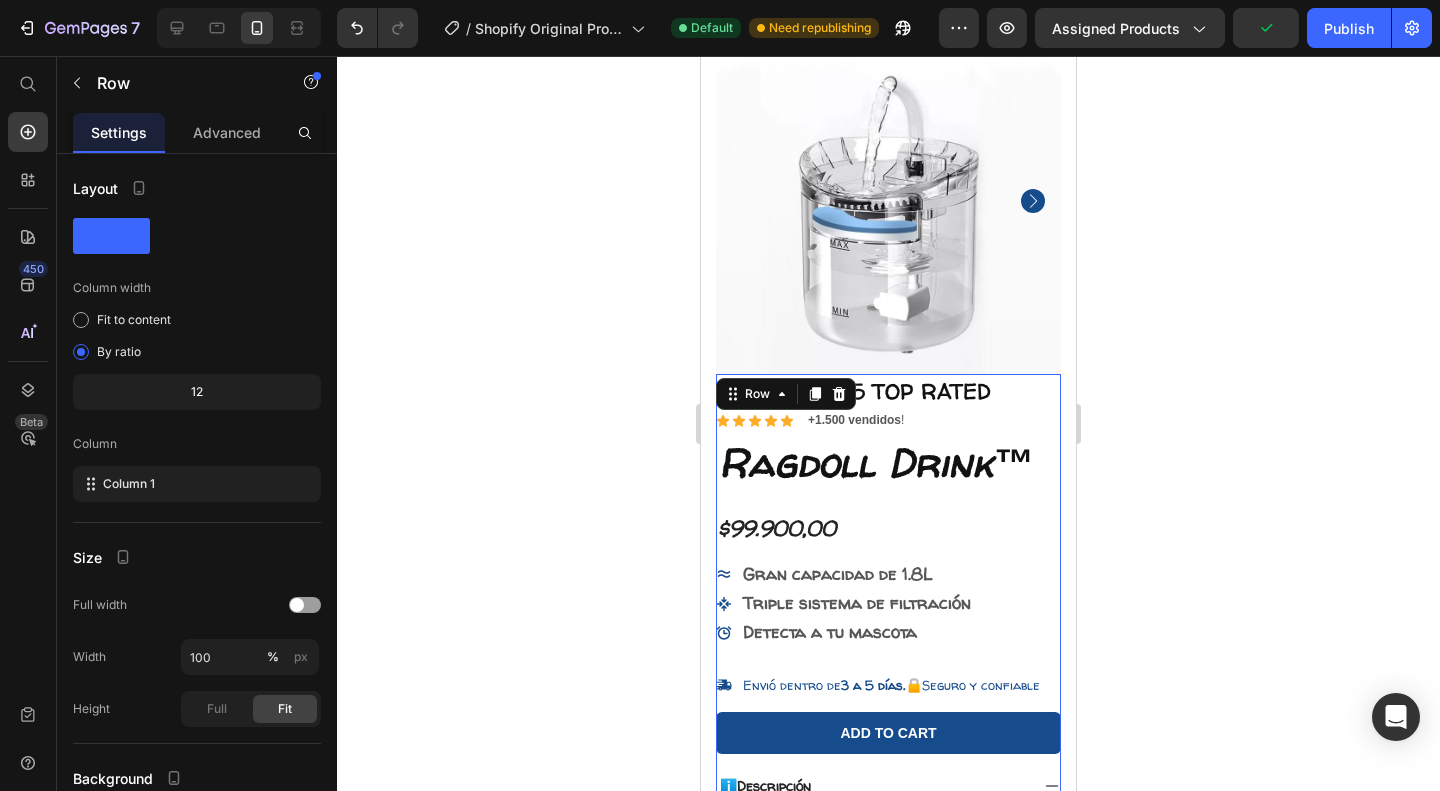 click on "🏆2025 TOP RATED Text Block Icon Icon Icon Icon Icon Icon List +1.500 vendidos ! Text Block Row Ragdoll Drink™ Product Title $99.900,00 Product Price
Gran capacidad de 1.8L
Triple sistema de filtración
Detecta a tu mascota Item List
Envió dentro de  3 a   5   [PERSON_NAME] . 🔒Seguro y confiable Item List Add to cart Add to Cart
100% Garantizado Item List
Envió dentro de  3  -  5   [PERSON_NAME] Item List Row
ℹ️Descripción 💧 Hidratación Inteligente .    Bebedero automático con sensor de movimiento, flujo tipo grifo y triple filtrado purificador. Silencioso, estable, sin baterías. Diseñado para cuidar la salud de tu mascota y darte tranquilidad. Agua fresca siempre, [PERSON_NAME] cuando más lo necesita.   Tu mascota merece lo mejor. Text Block
⭐beneficios
⚡  ¿Cómo se conecta? Accordion
Drop element here Hero Banner" at bounding box center (888, 1032) 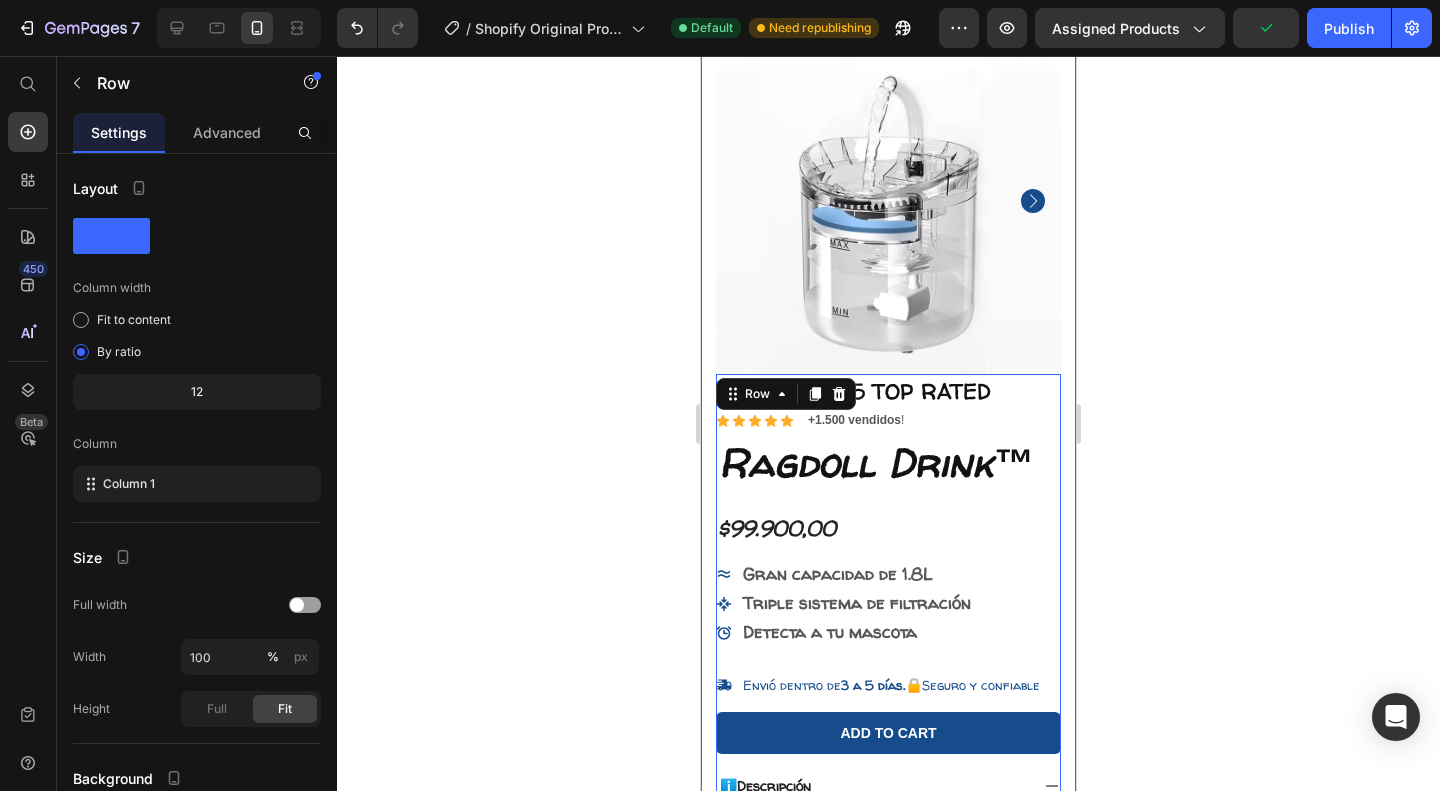 click on "100%  Garantizado Item List
Entrega 3 a 5 [PERSON_NAME]  Item List Row
Product Images
Icon Boosts immunity and defense Text Block
Icon Boosts immunity and defense Text Block
Icon Boosts immunity and defense Text Block Row Icon Icon Icon Icon Icon Icon List [PERSON_NAME] Text Block Row Verified Buyer Item List Row “At vero eos et accusamus et iusto odio dignissimos ducimus qui blanditiis praesentium voluptatum” Text Block Row 🏆2025 TOP RATED Text Block Icon Icon Icon Icon Icon Icon List +1.500 vendidos ! Text Block Row Ragdoll Drink™ Product Title $99.900,00 Product Price
Gran capacidad de 1.8L
Triple sistema de filtración
Detecta a tu mascota Item List
Envió dentro de  3 a   5   [PERSON_NAME] . 🔒Seguro y confiable Item List Add to cart Add to Cart
100% Garantizado Item List
Envió dentro de  3" at bounding box center [888, 1035] 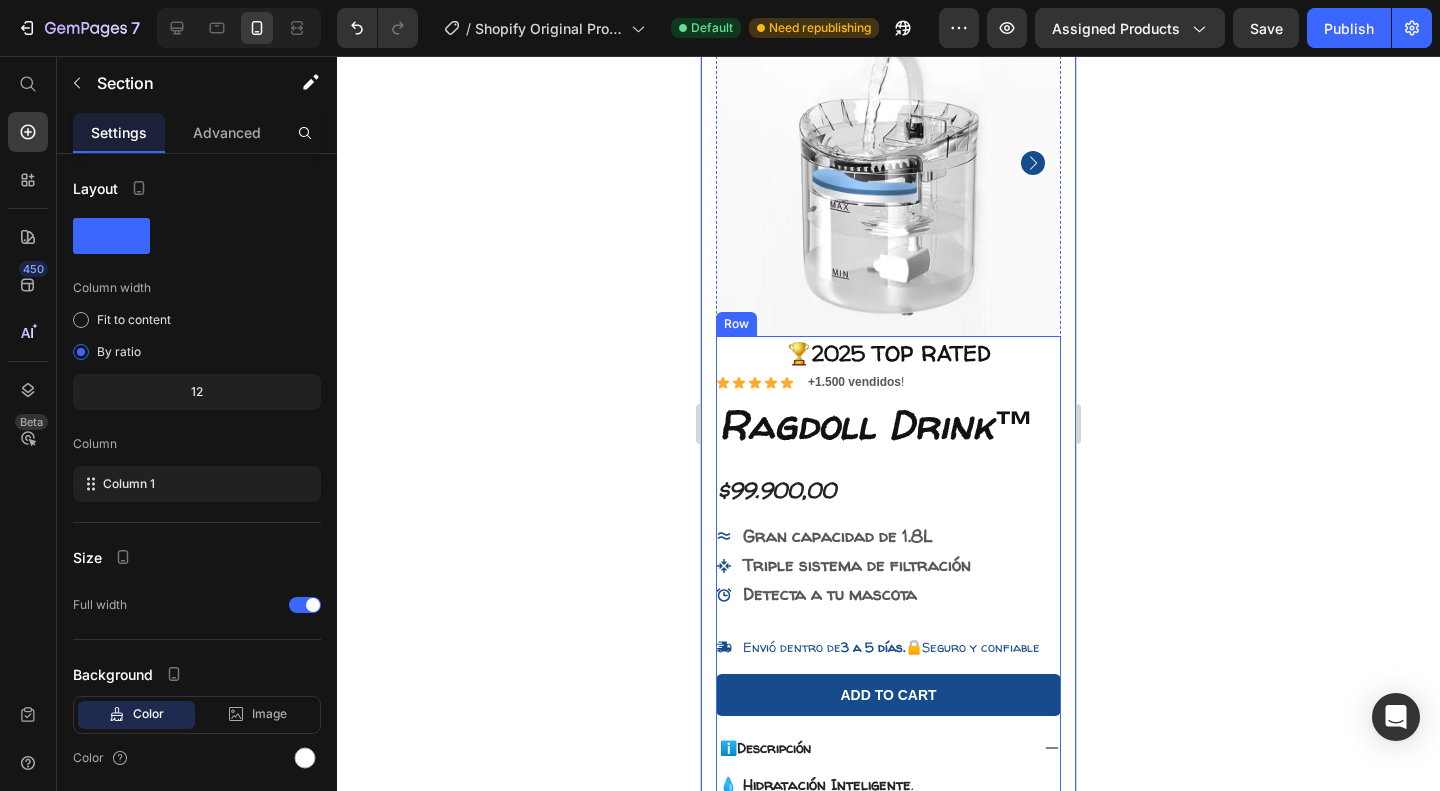 scroll, scrollTop: 148, scrollLeft: 0, axis: vertical 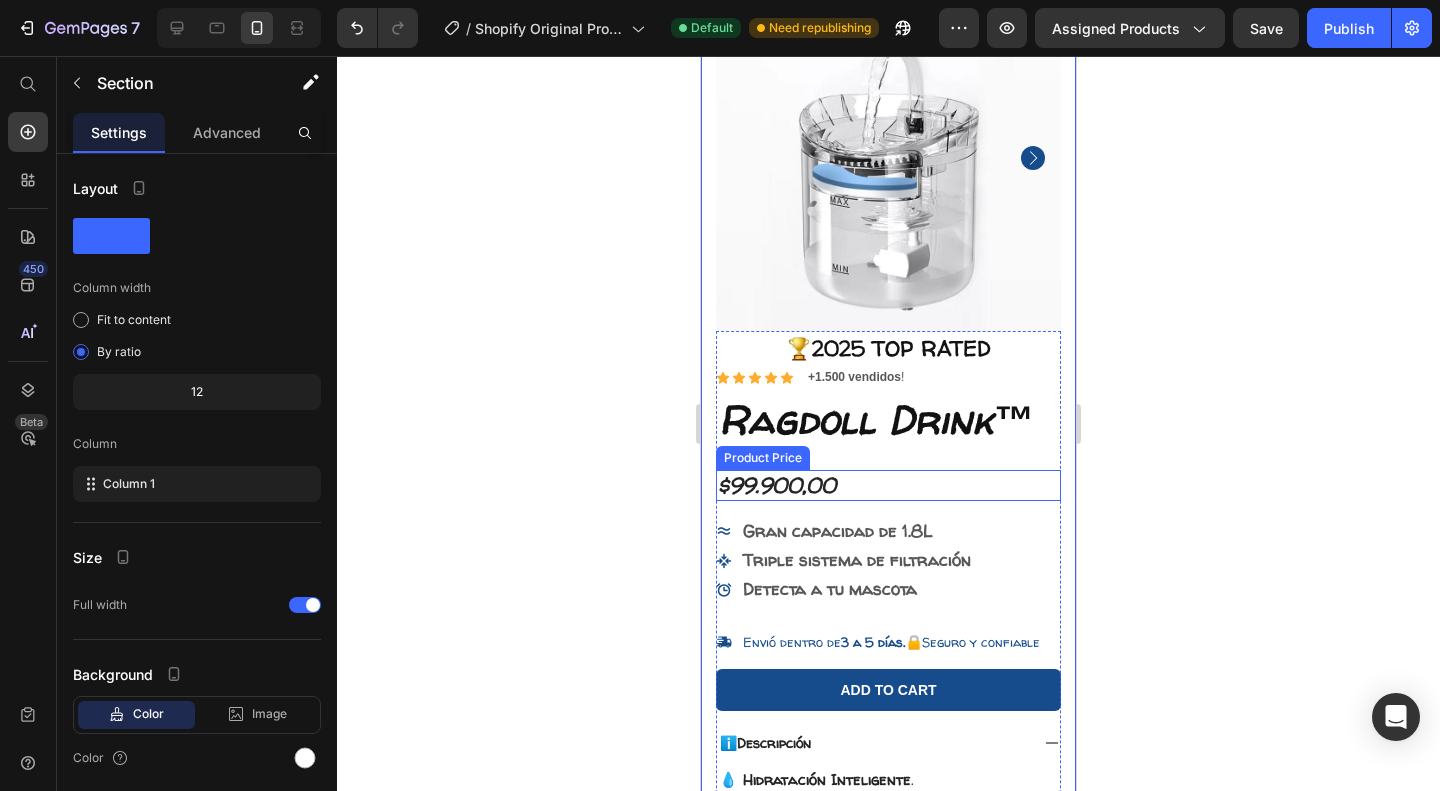 click on "$99.900,00" at bounding box center [888, 485] 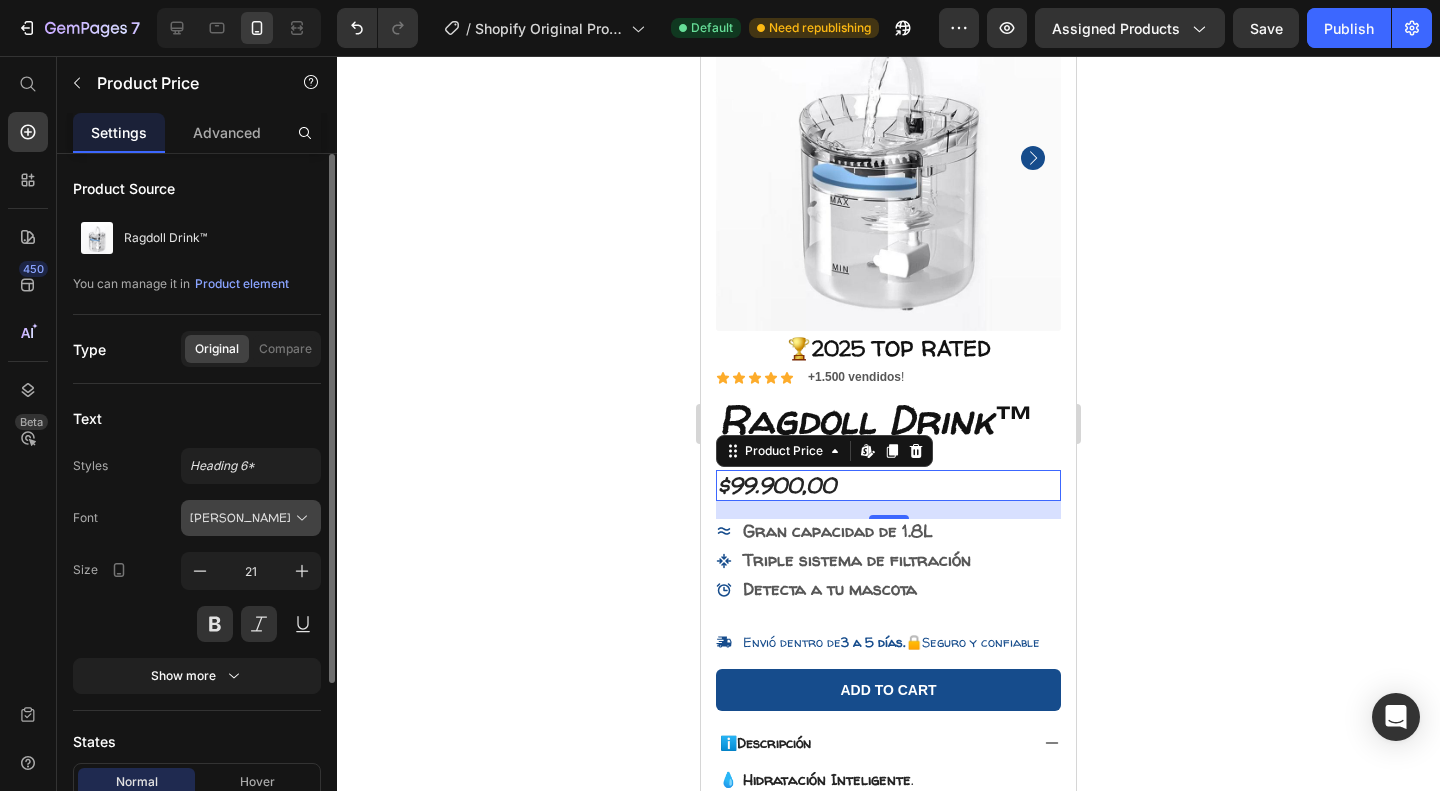 click 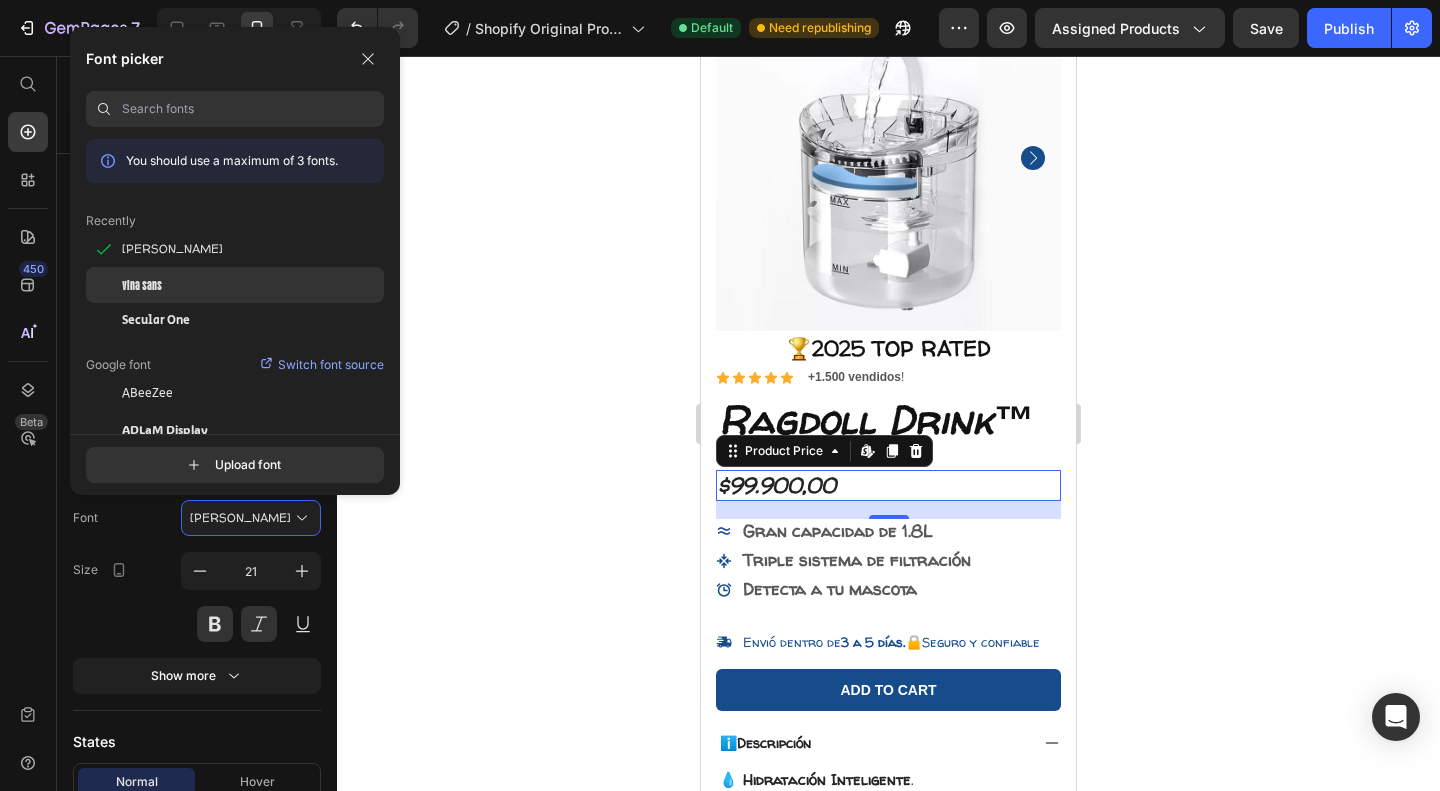 click on "Vina Sans" 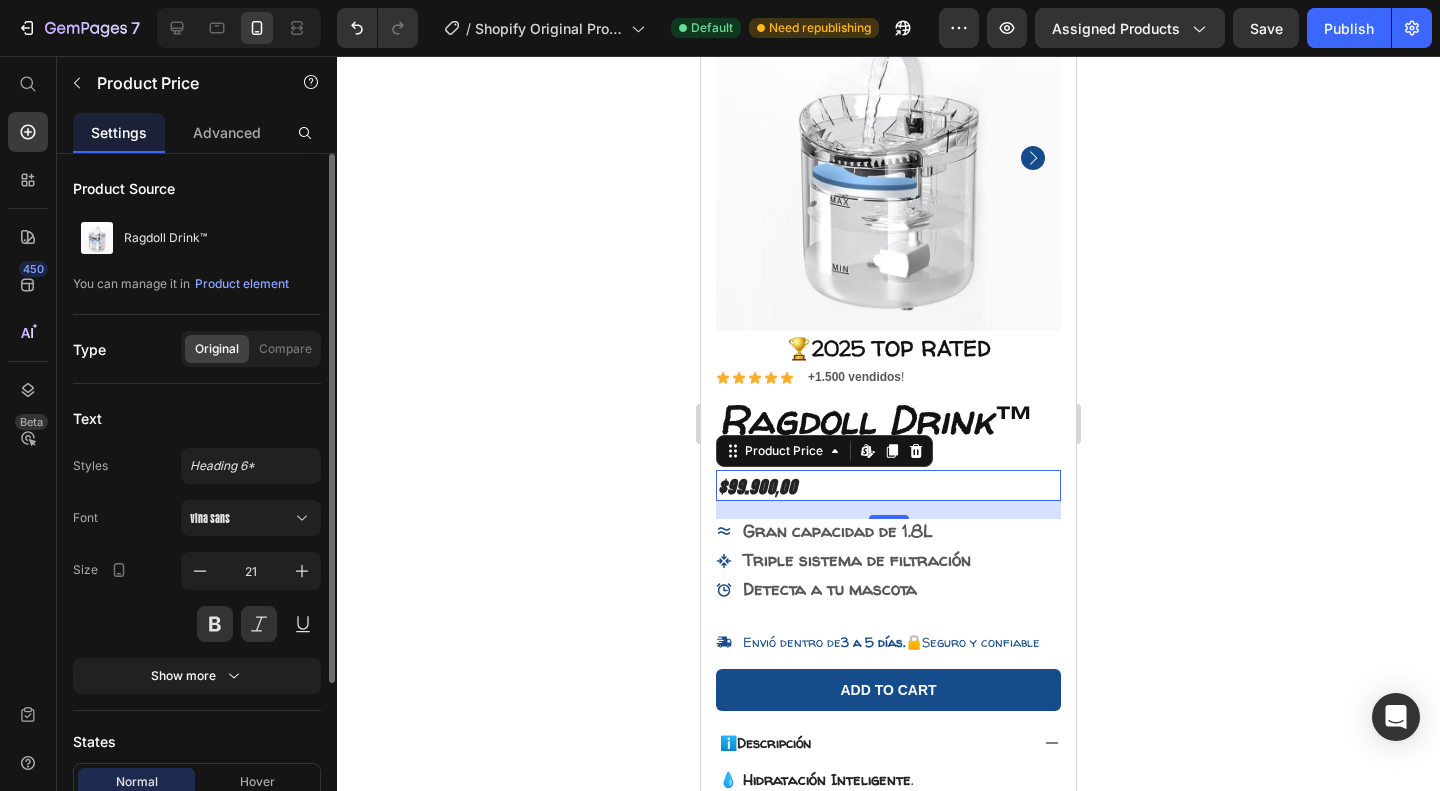 click on "Original" 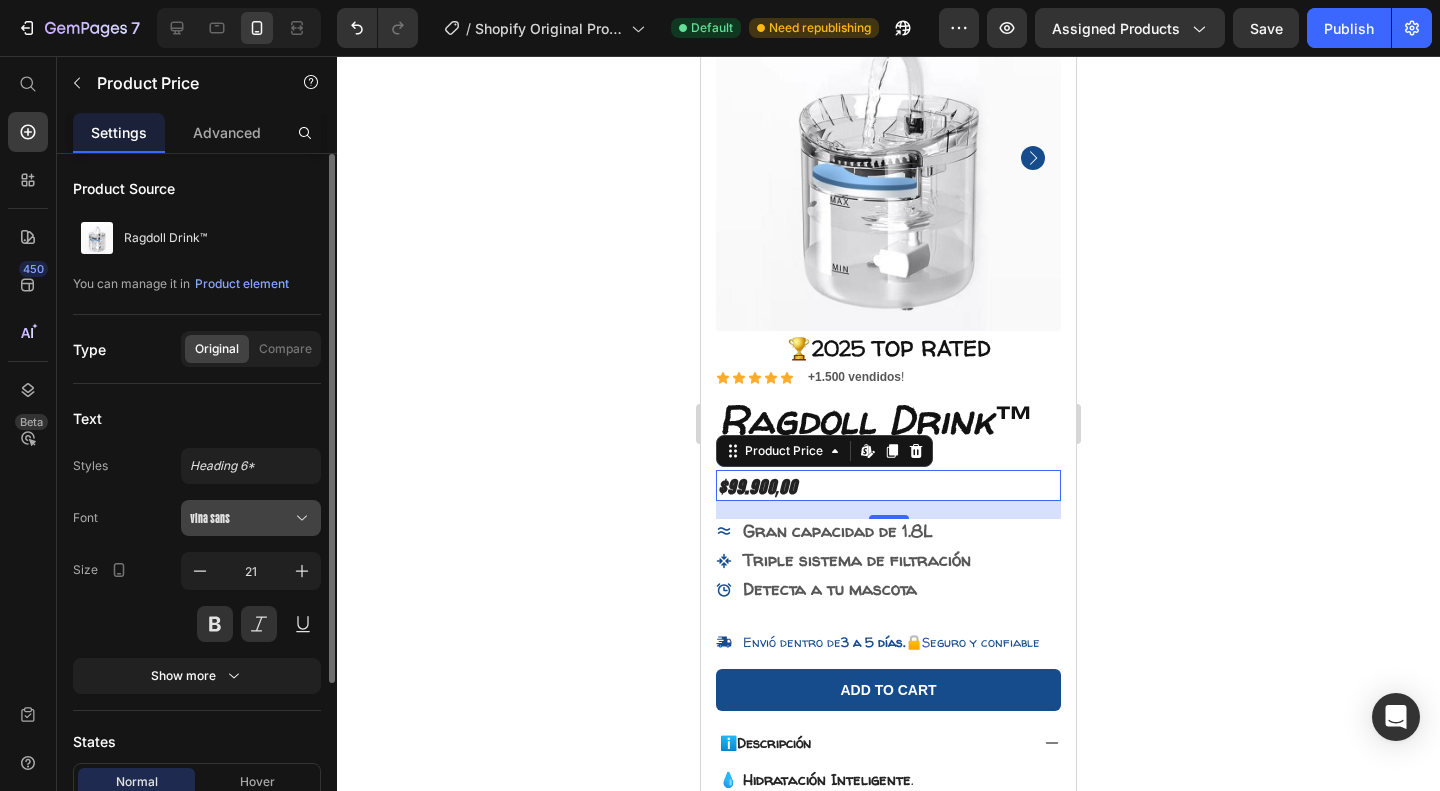 click on "Vina Sans" at bounding box center (241, 518) 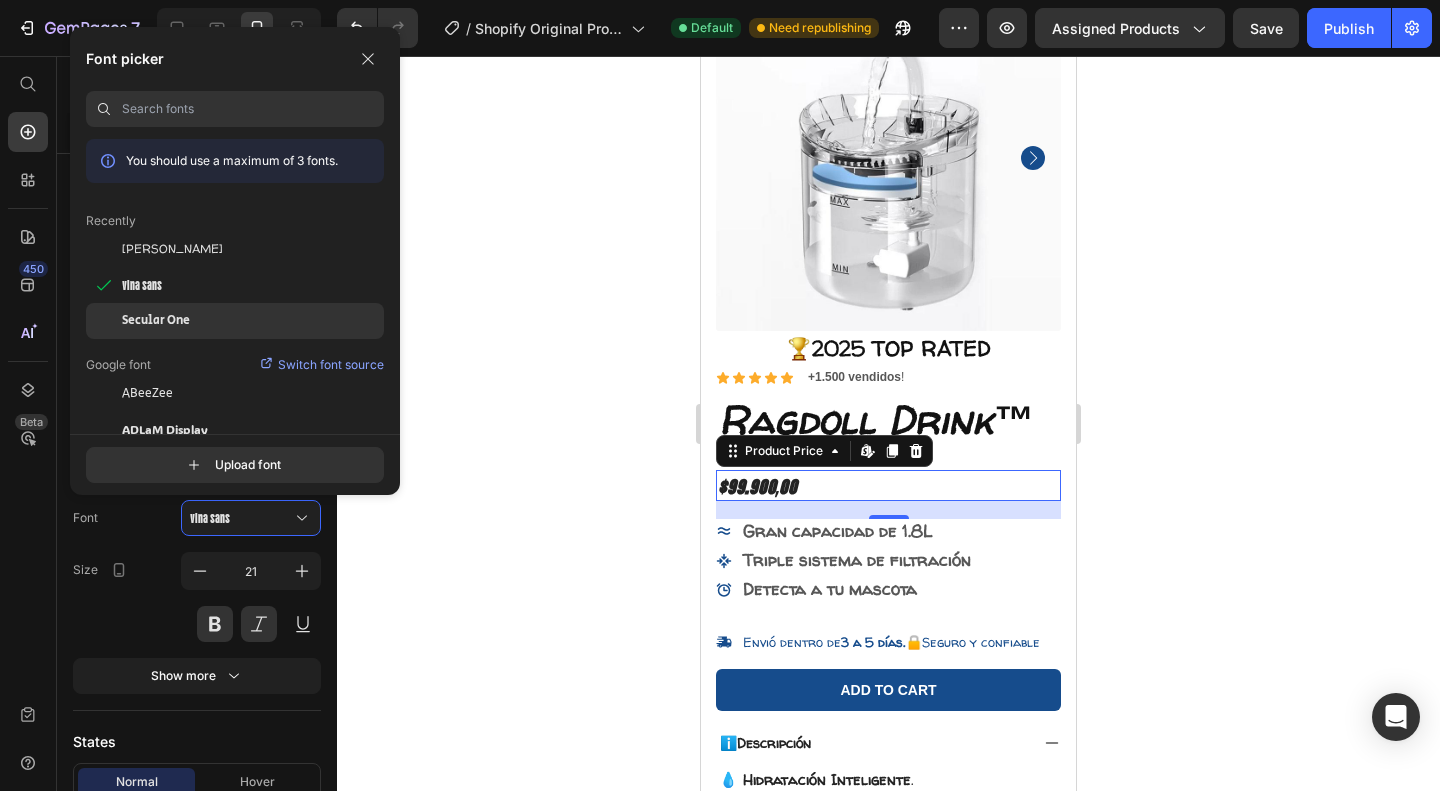 click on "Secular One" 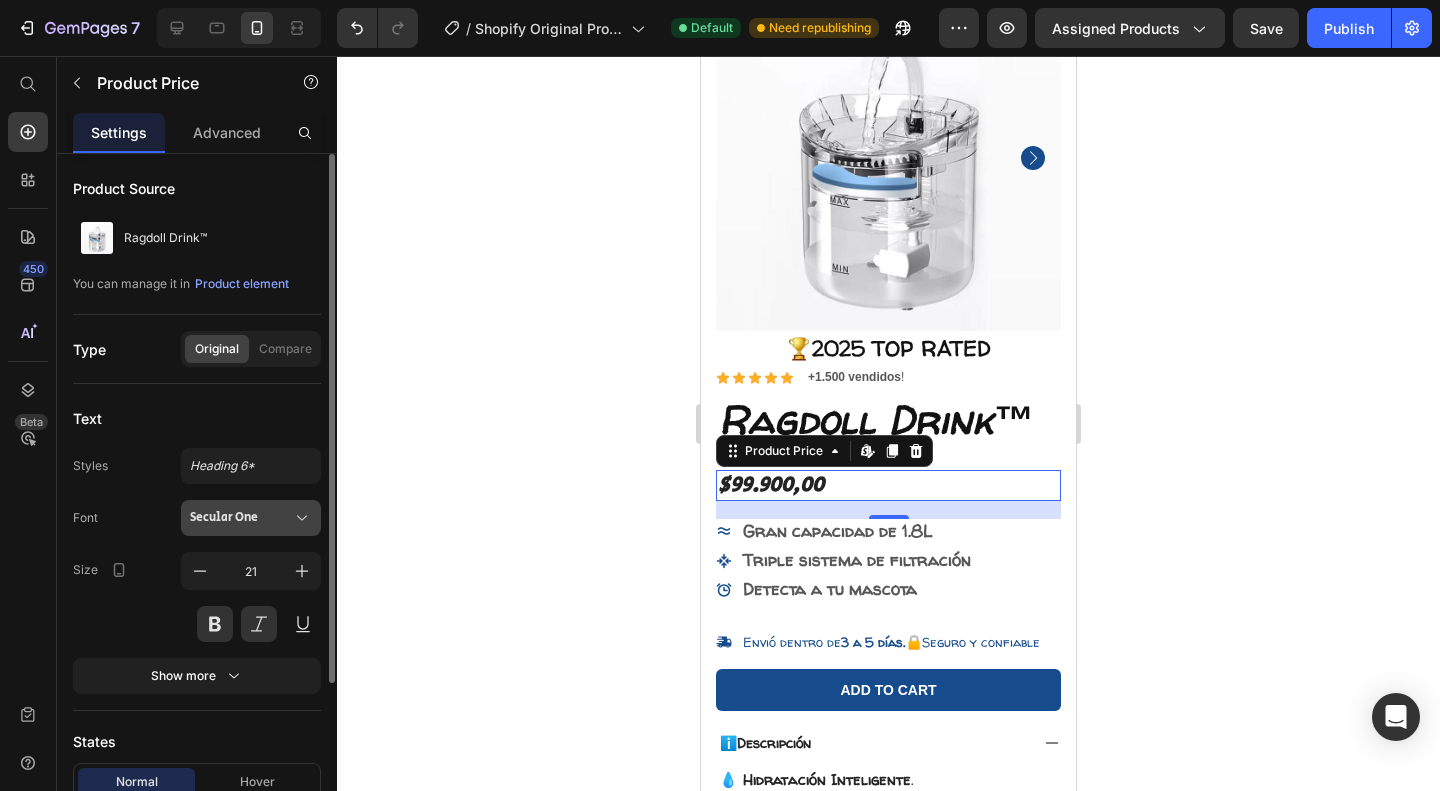 click on "Secular One" at bounding box center (241, 518) 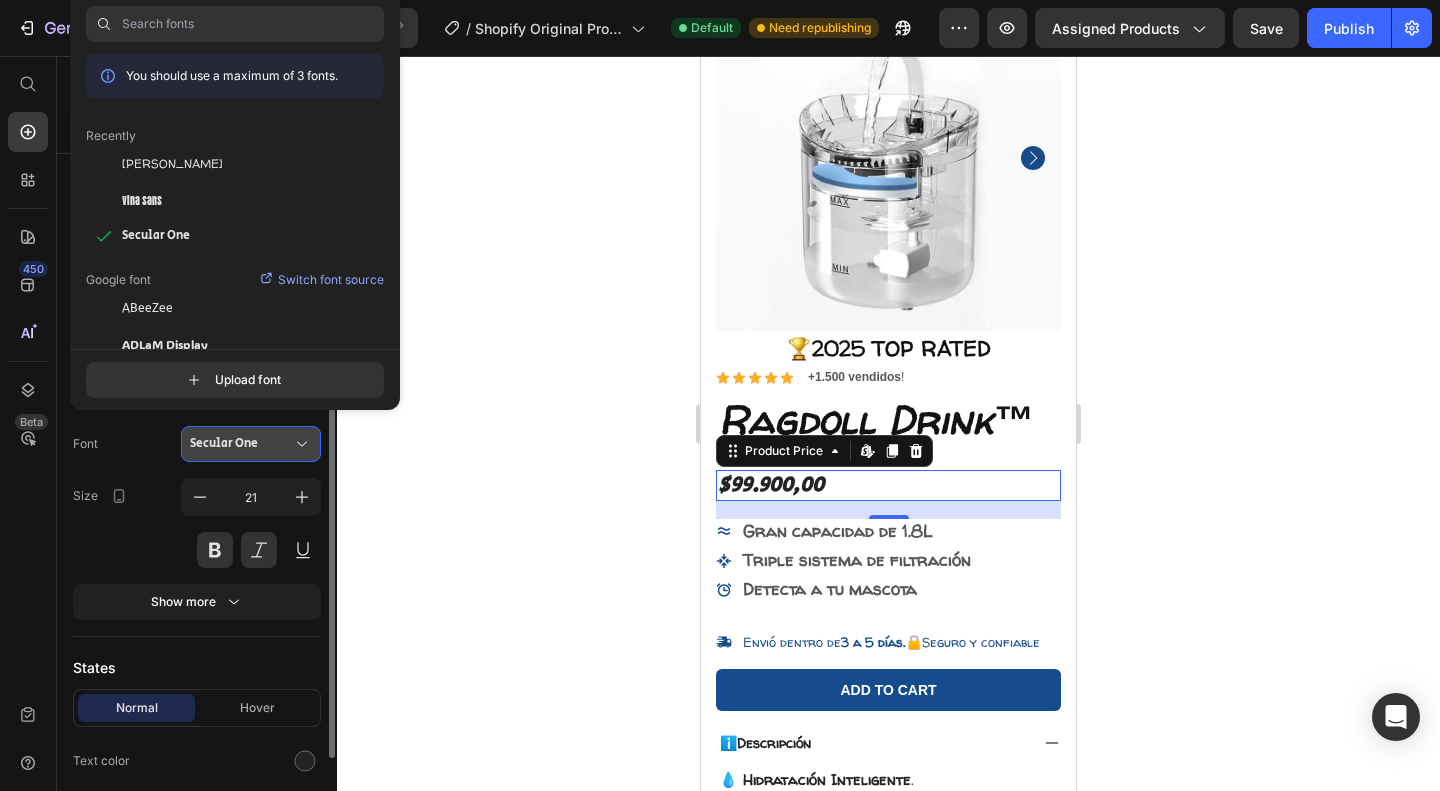 scroll, scrollTop: 86, scrollLeft: 0, axis: vertical 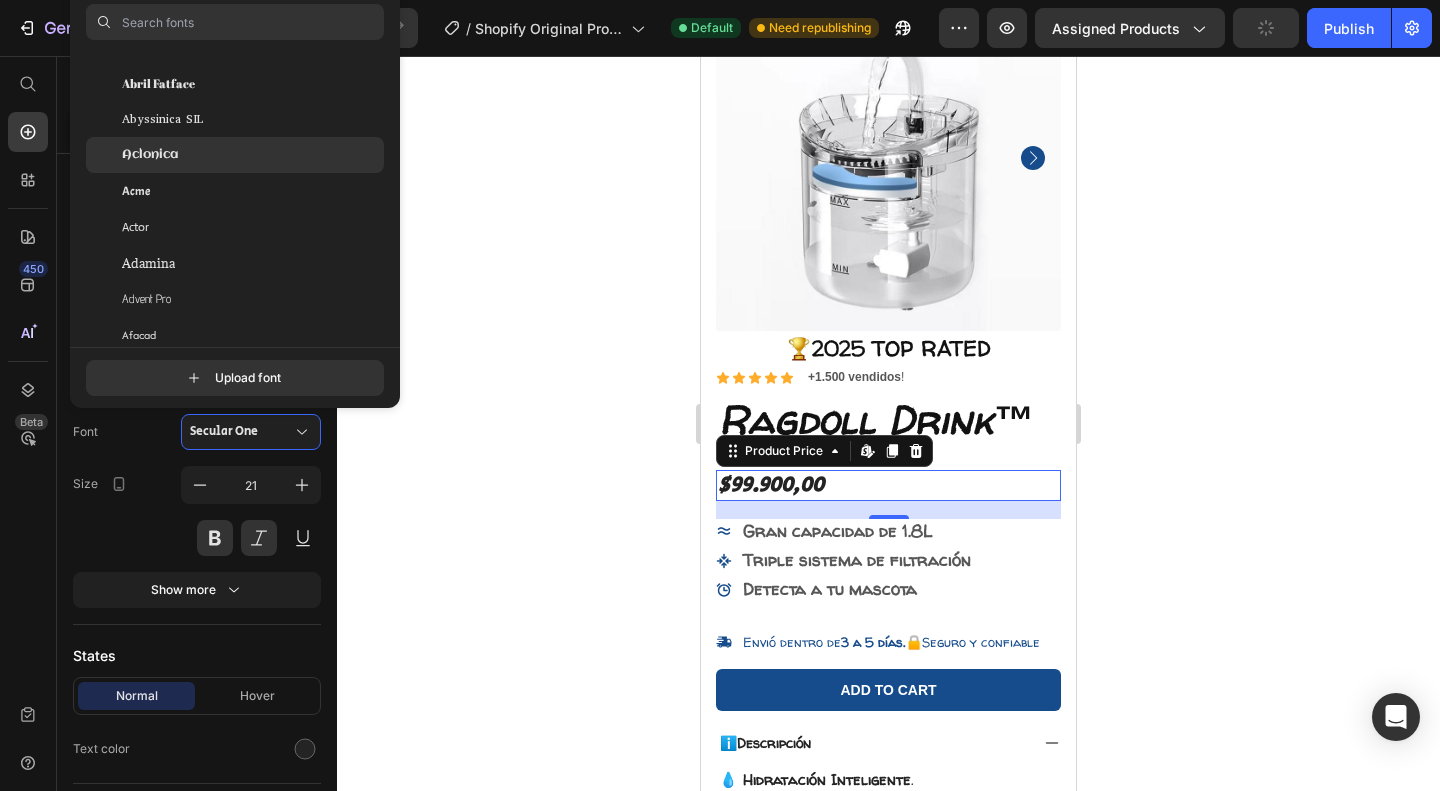 click on "Aclonica" at bounding box center (150, 155) 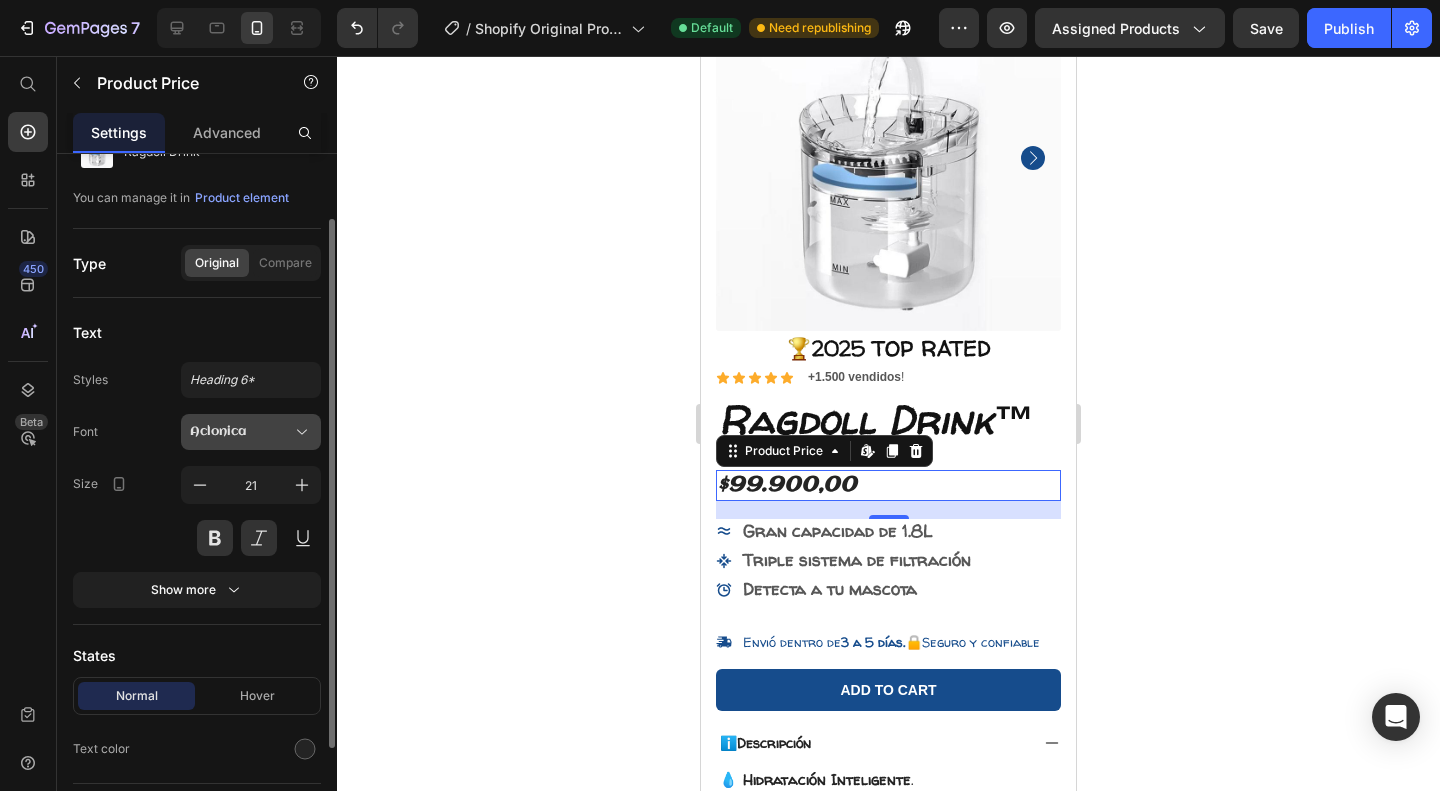 click on "Aclonica" at bounding box center [241, 432] 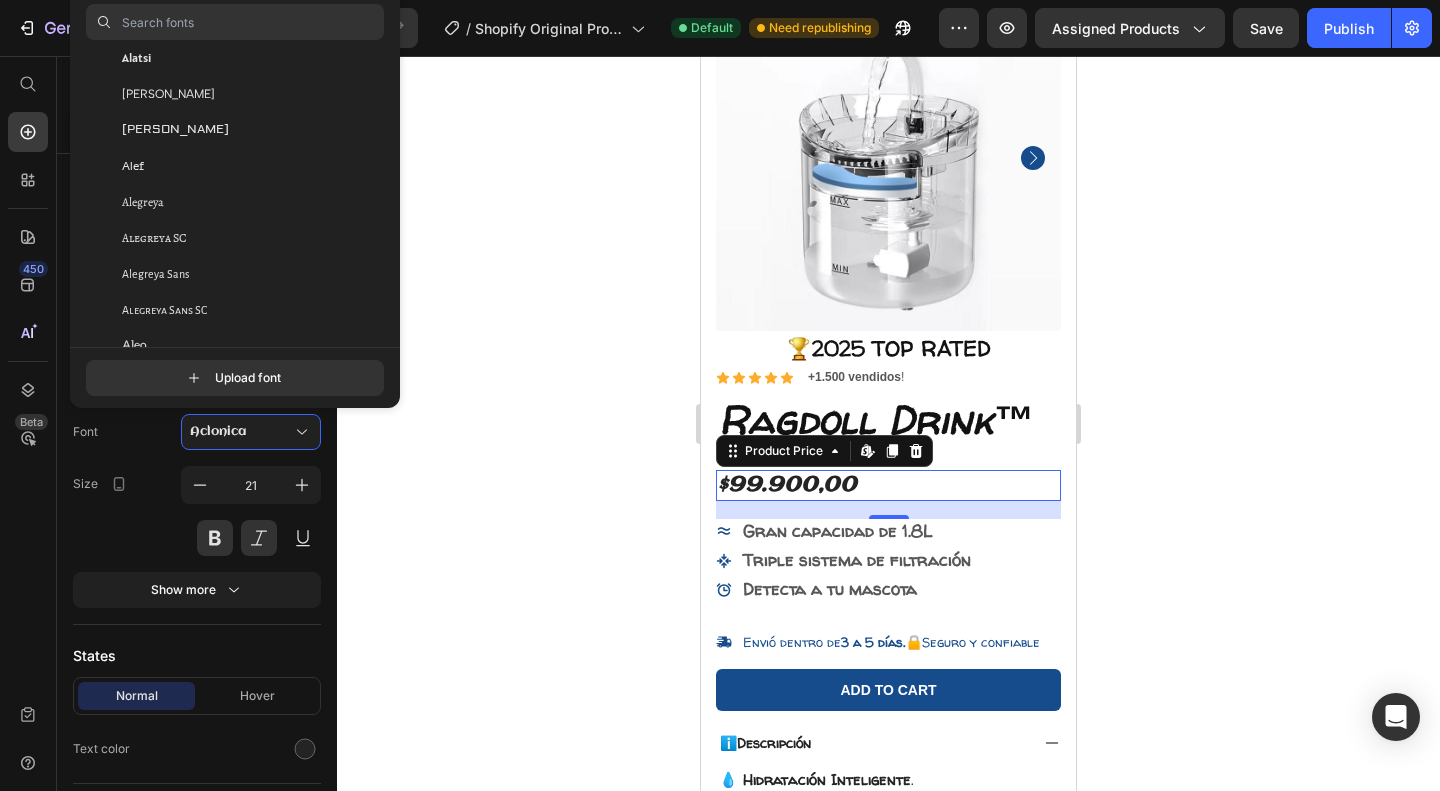scroll, scrollTop: 1371, scrollLeft: 0, axis: vertical 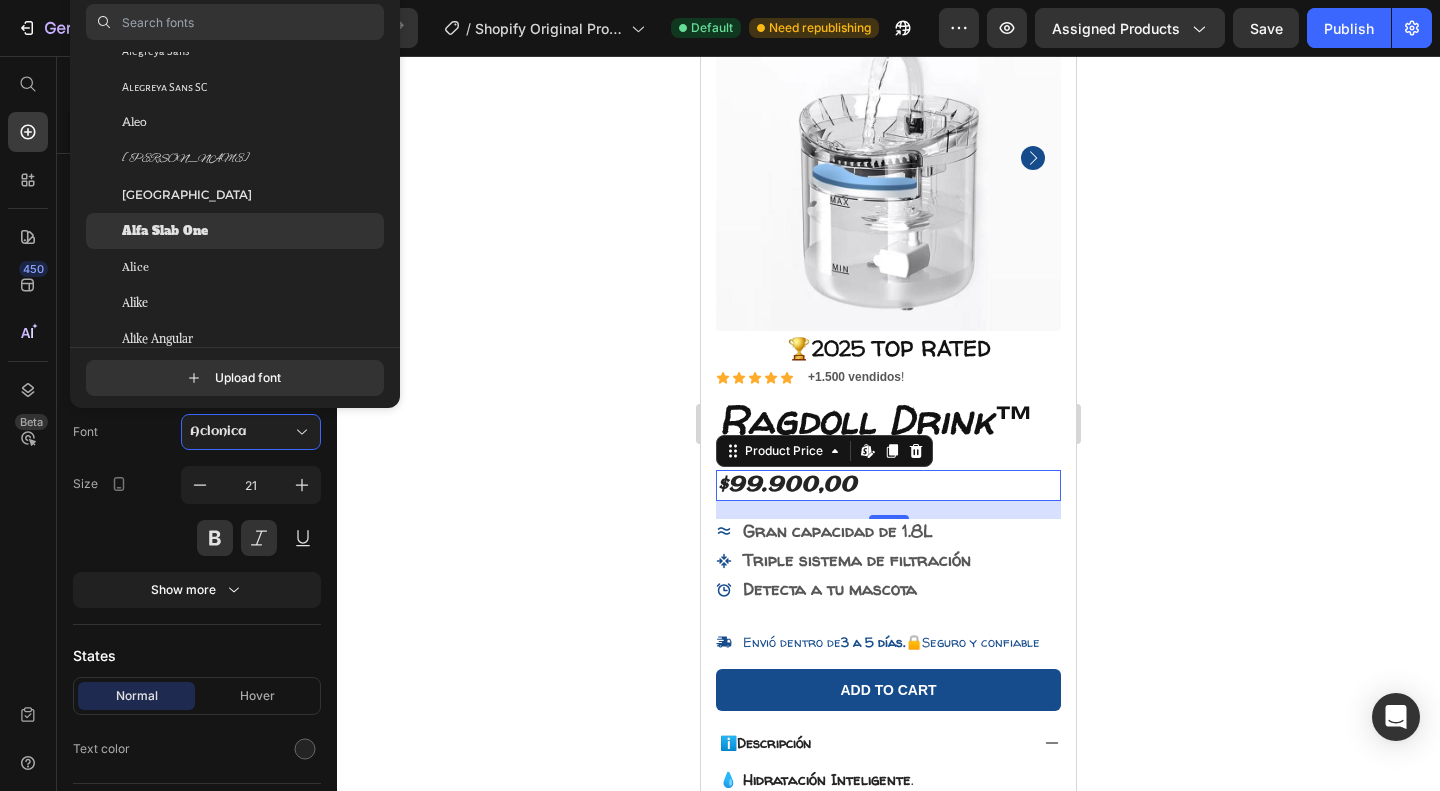 drag, startPoint x: 208, startPoint y: 277, endPoint x: 202, endPoint y: 239, distance: 38.470768 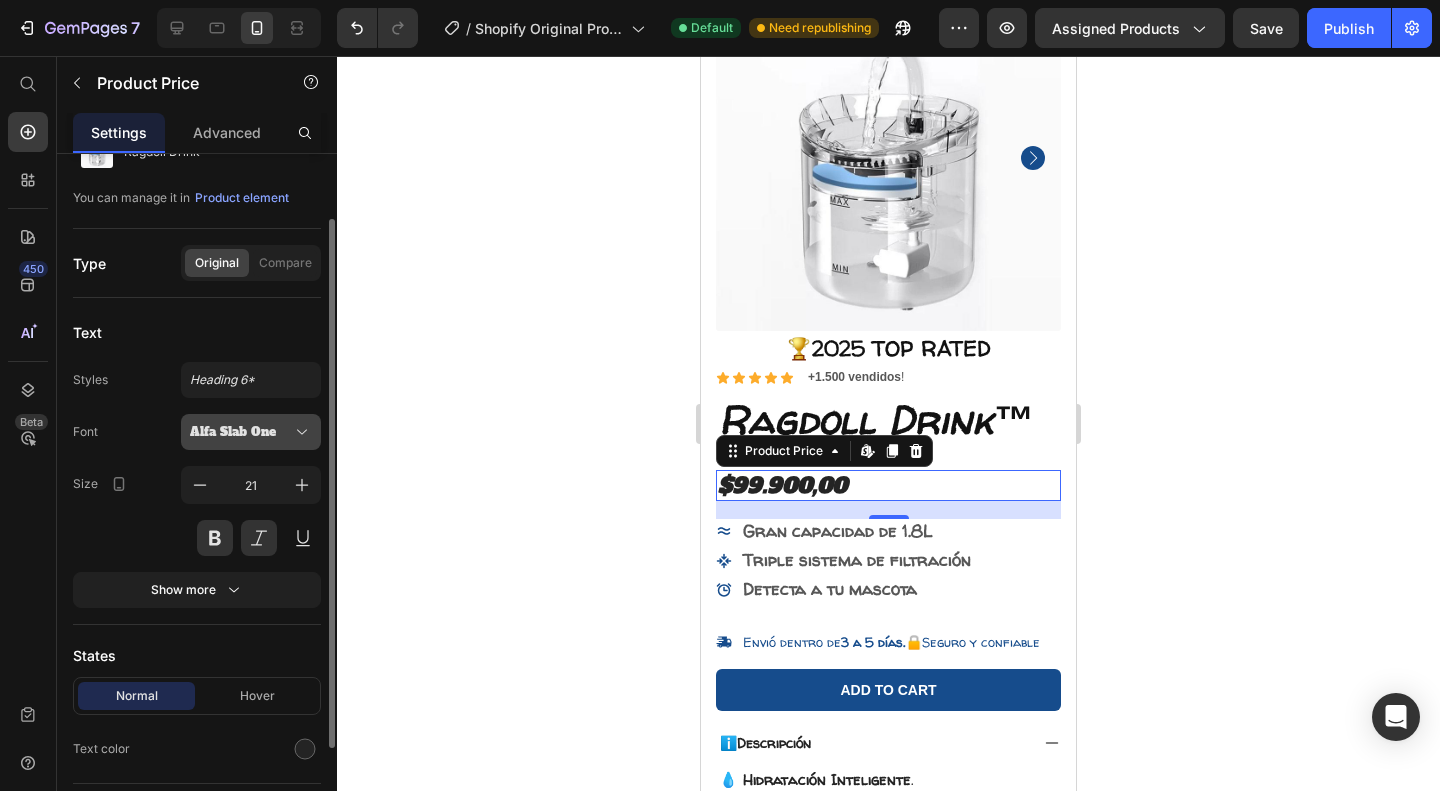 click on "Alfa Slab One" at bounding box center [241, 432] 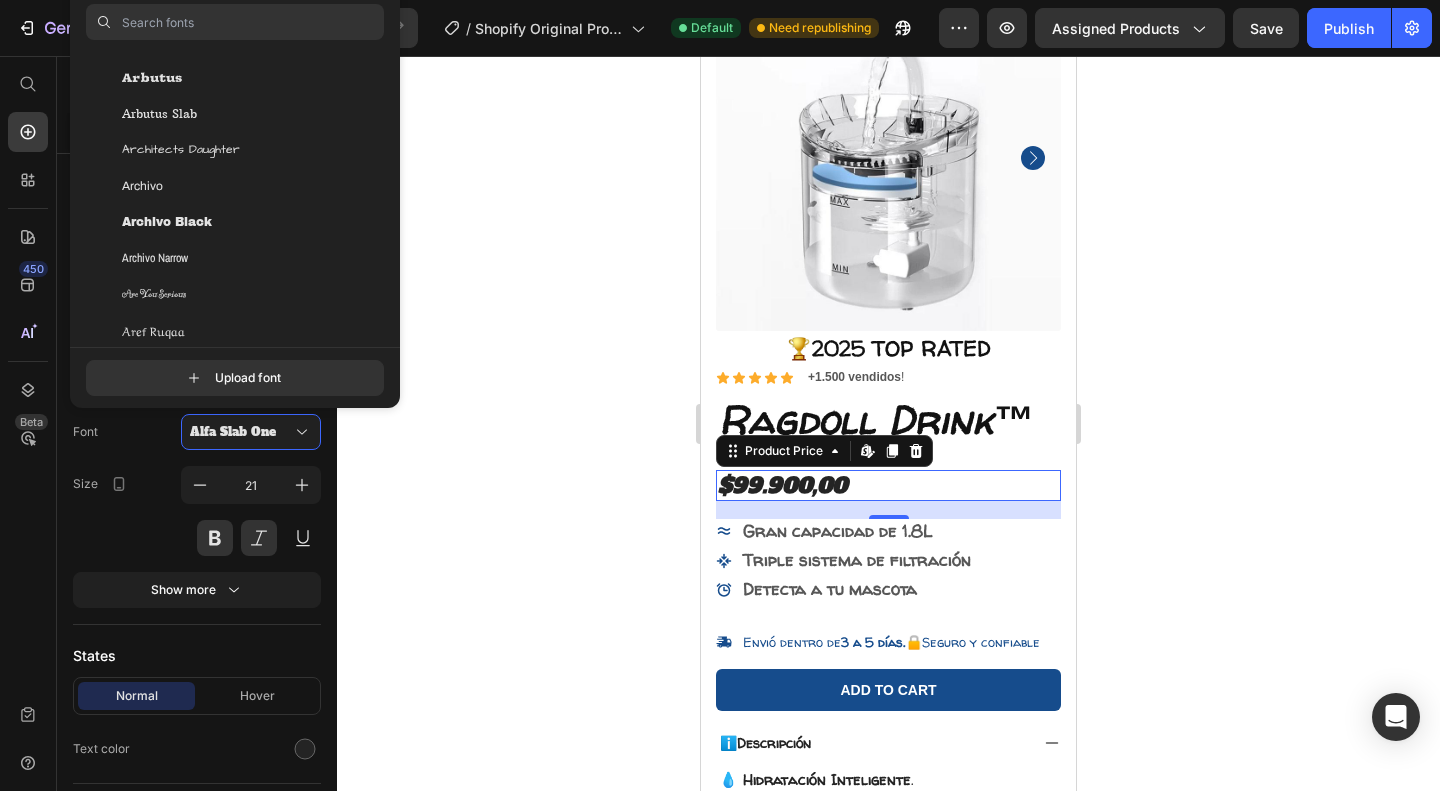 scroll, scrollTop: 3630, scrollLeft: 0, axis: vertical 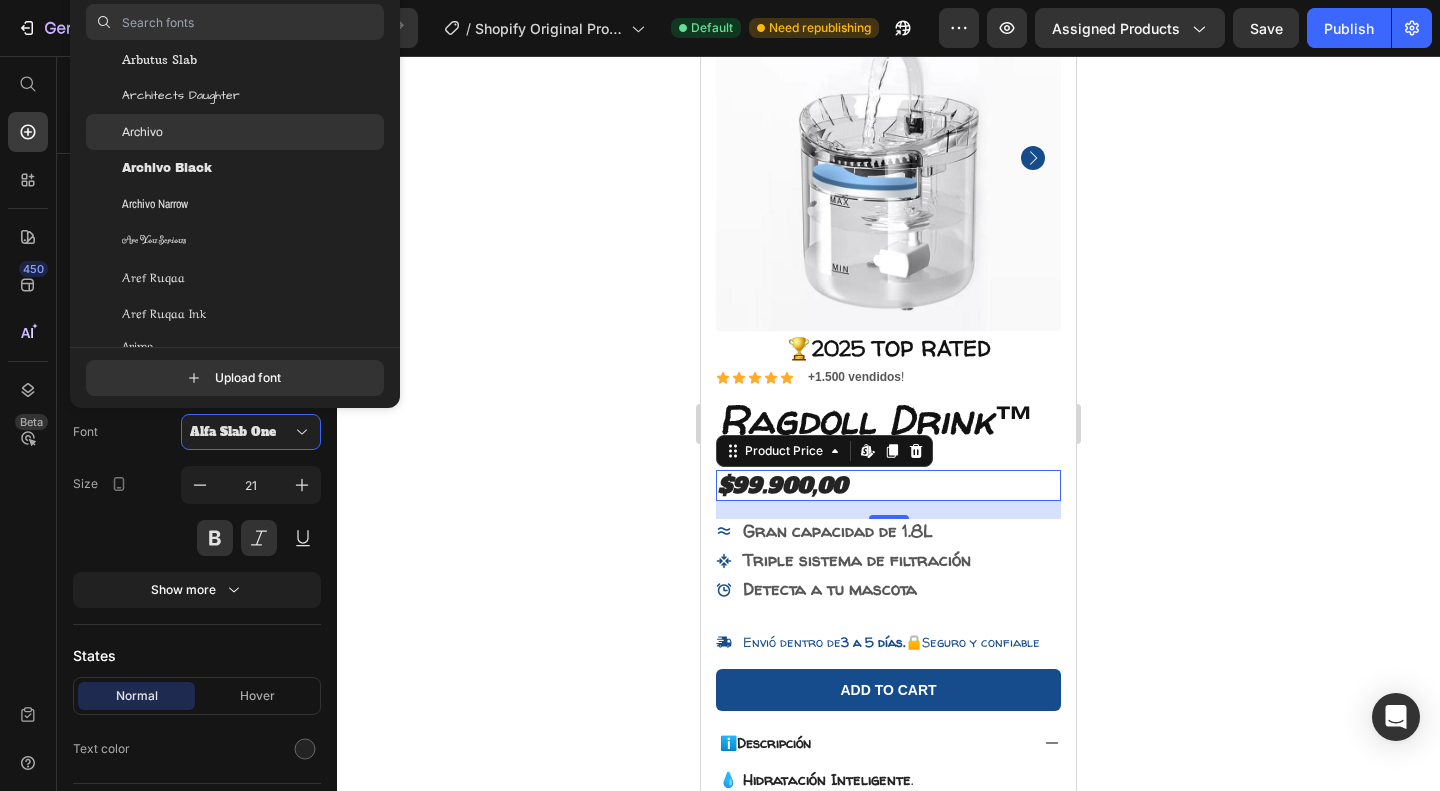 click on "Archivo" 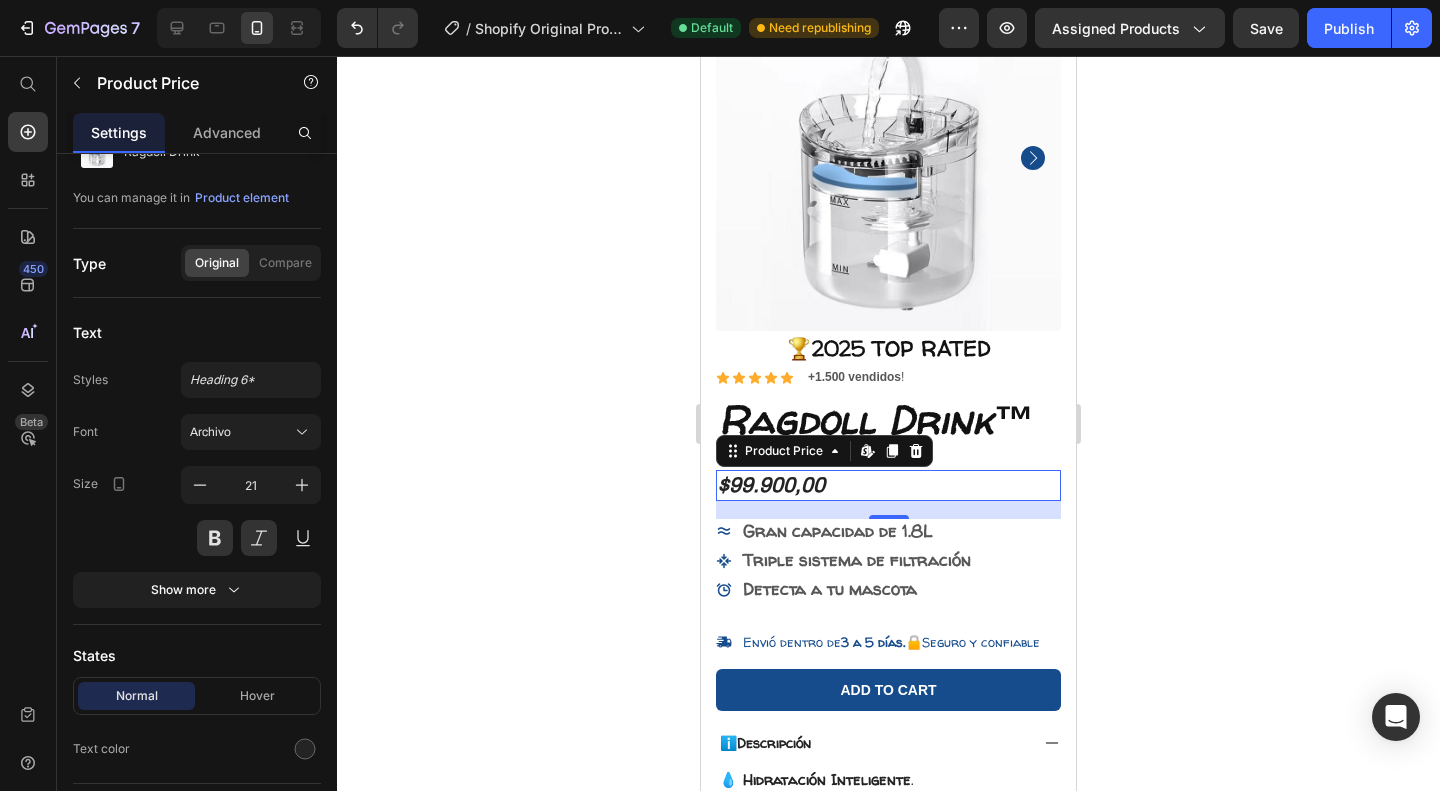 click 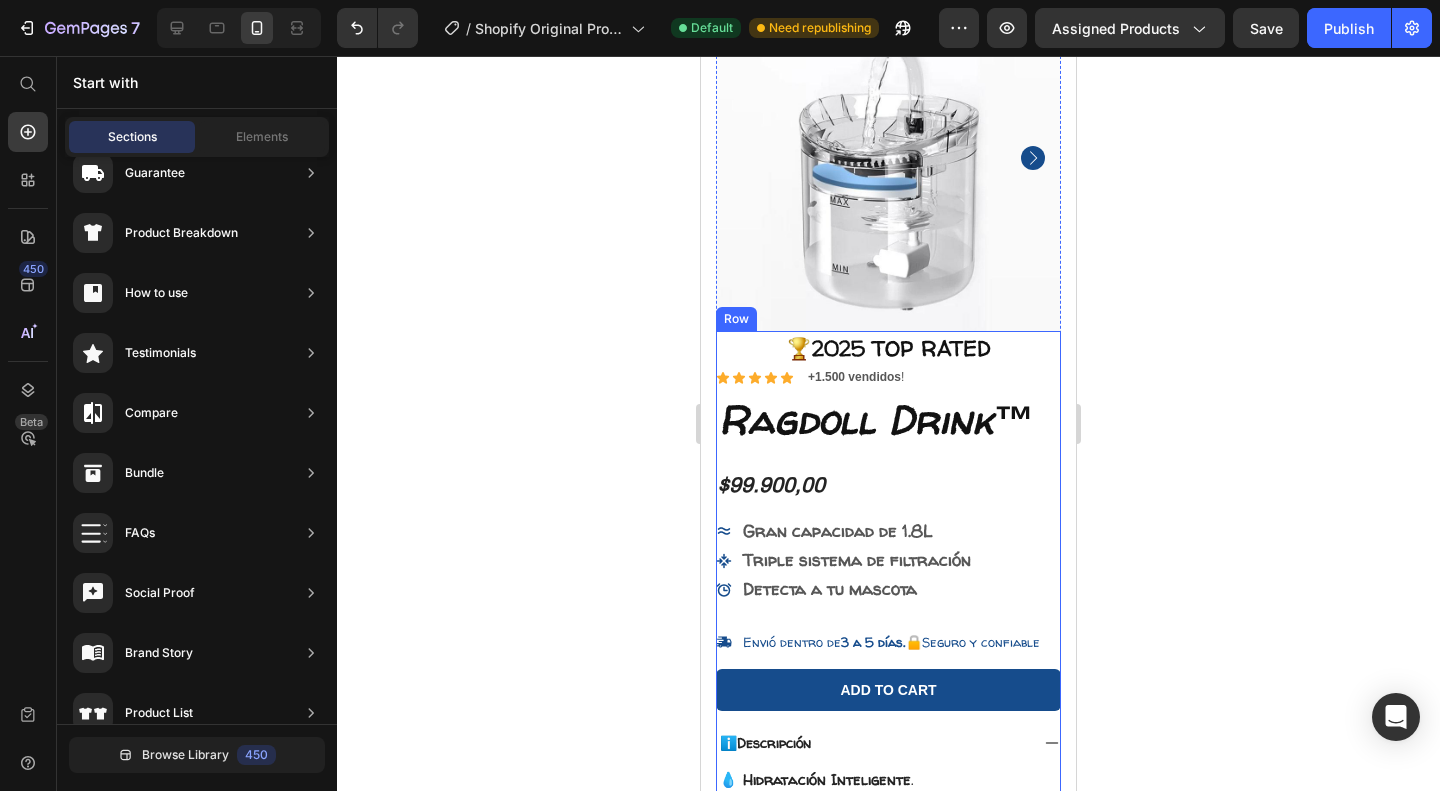 scroll, scrollTop: 0, scrollLeft: 0, axis: both 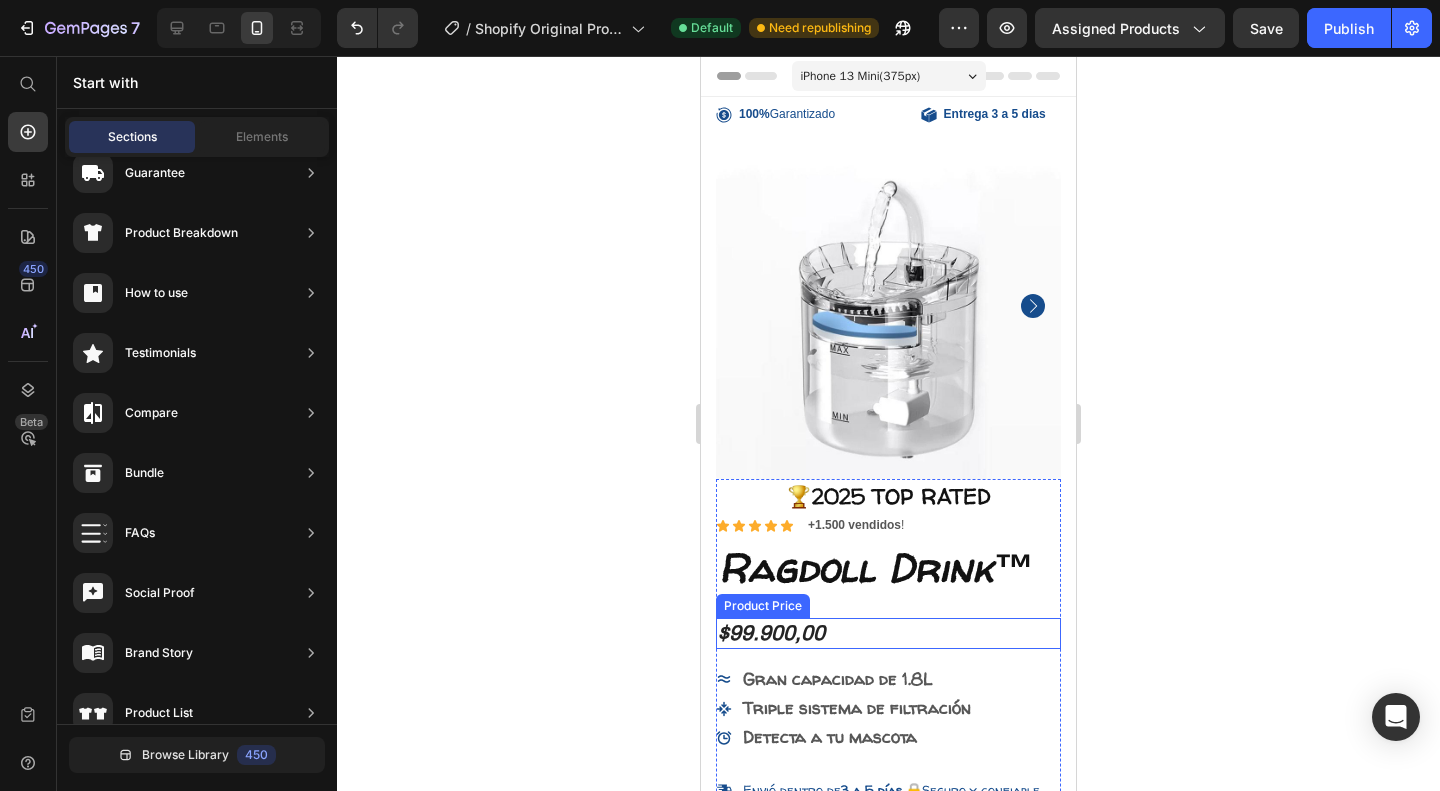 click on "$99.900,00" at bounding box center (888, 633) 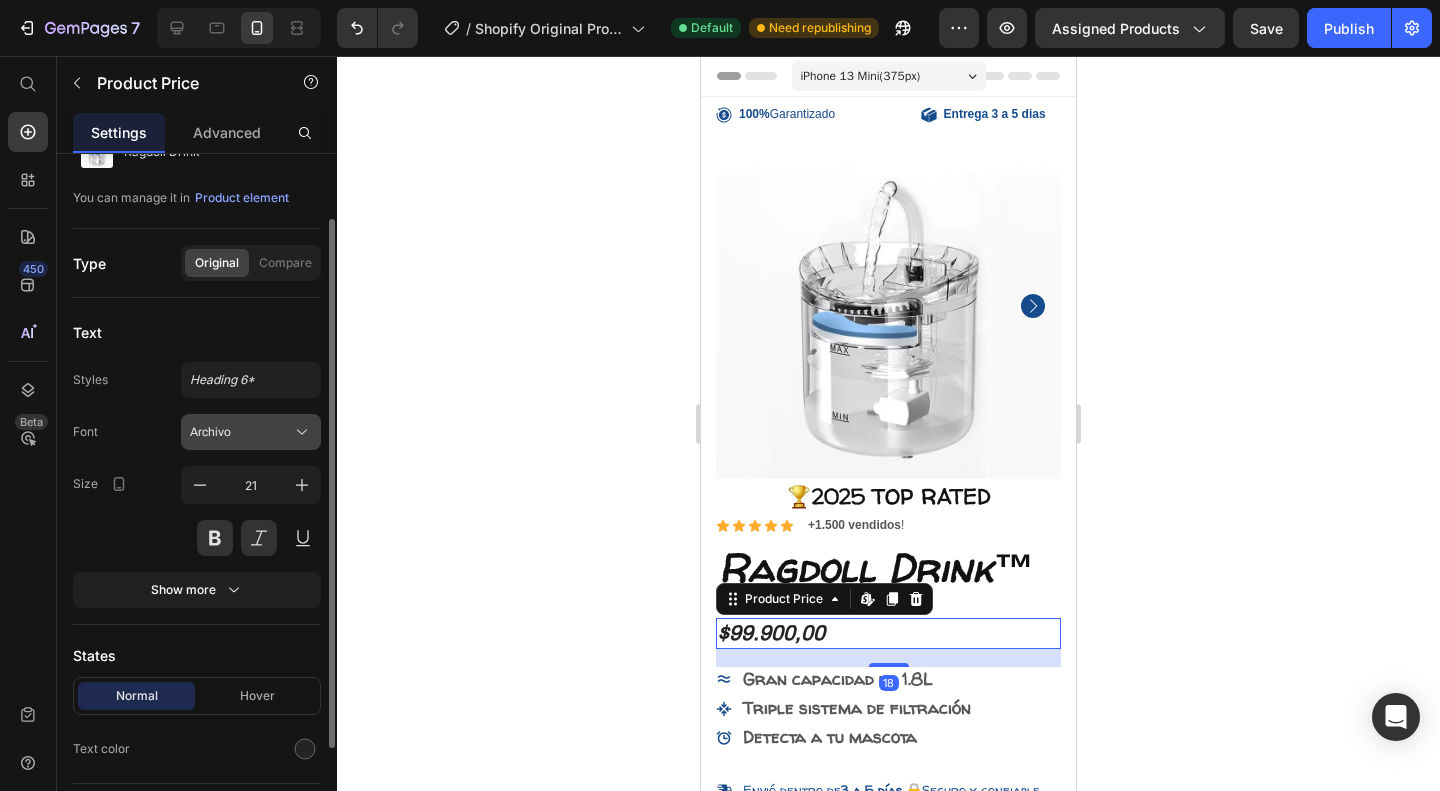 click on "Archivo" at bounding box center [241, 432] 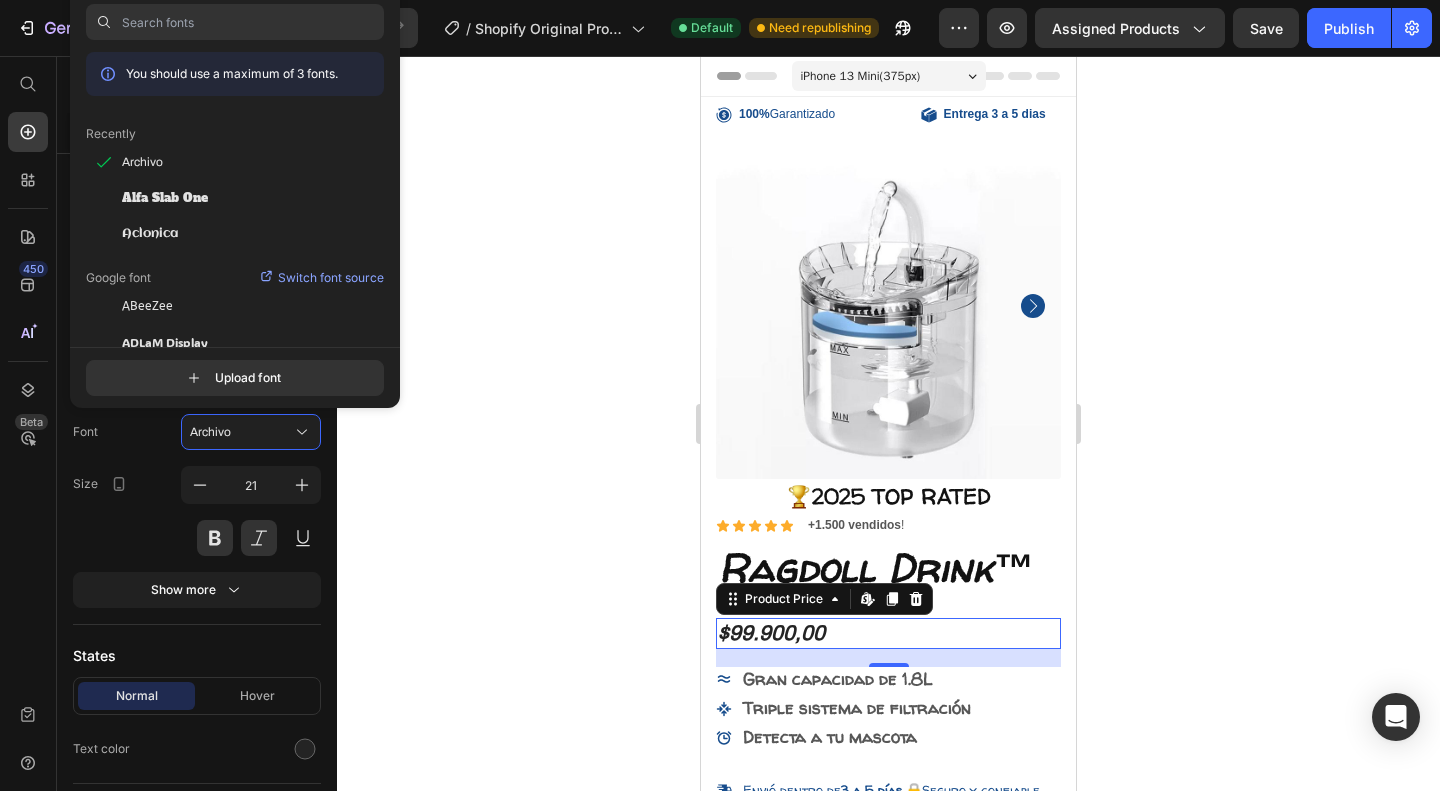 click 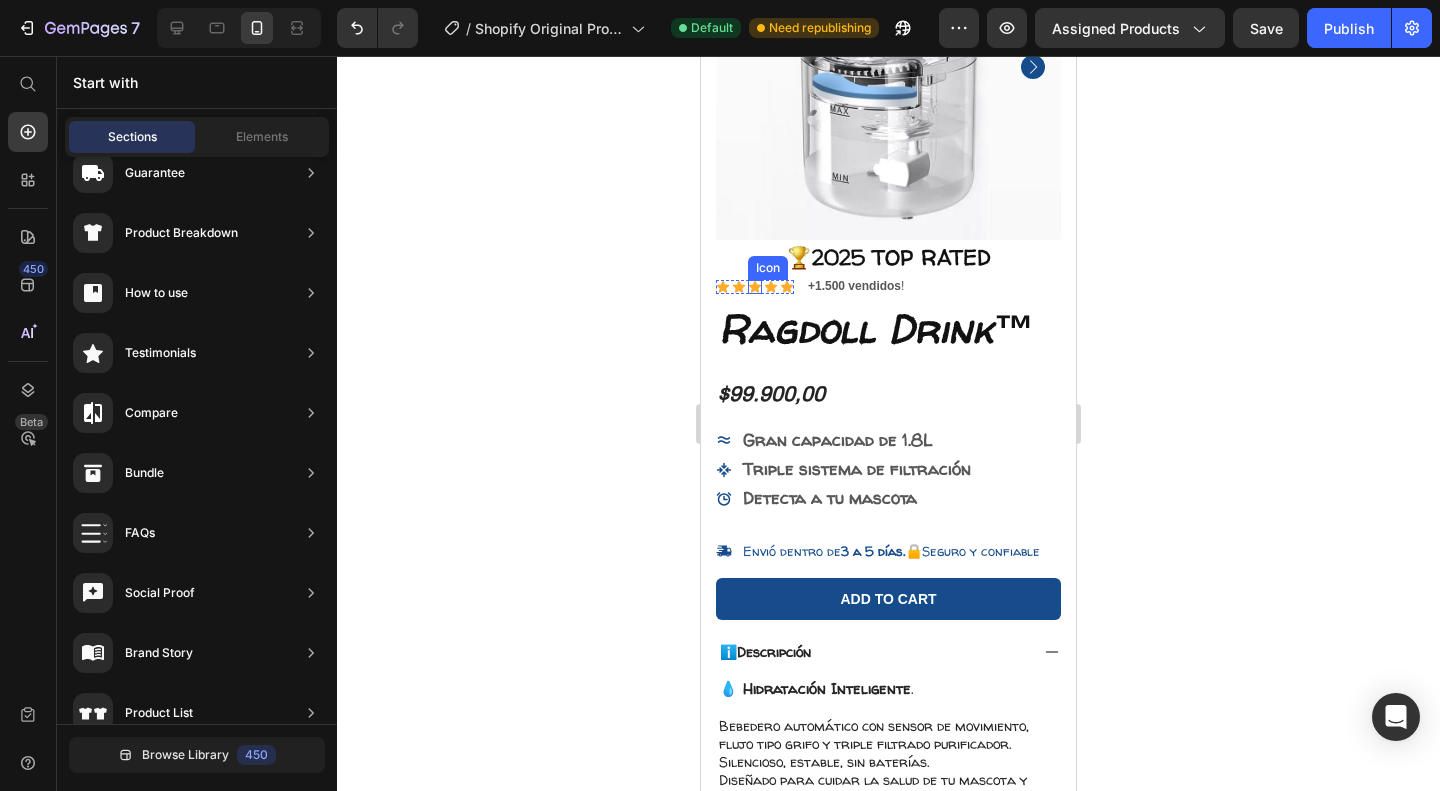 scroll, scrollTop: 240, scrollLeft: 0, axis: vertical 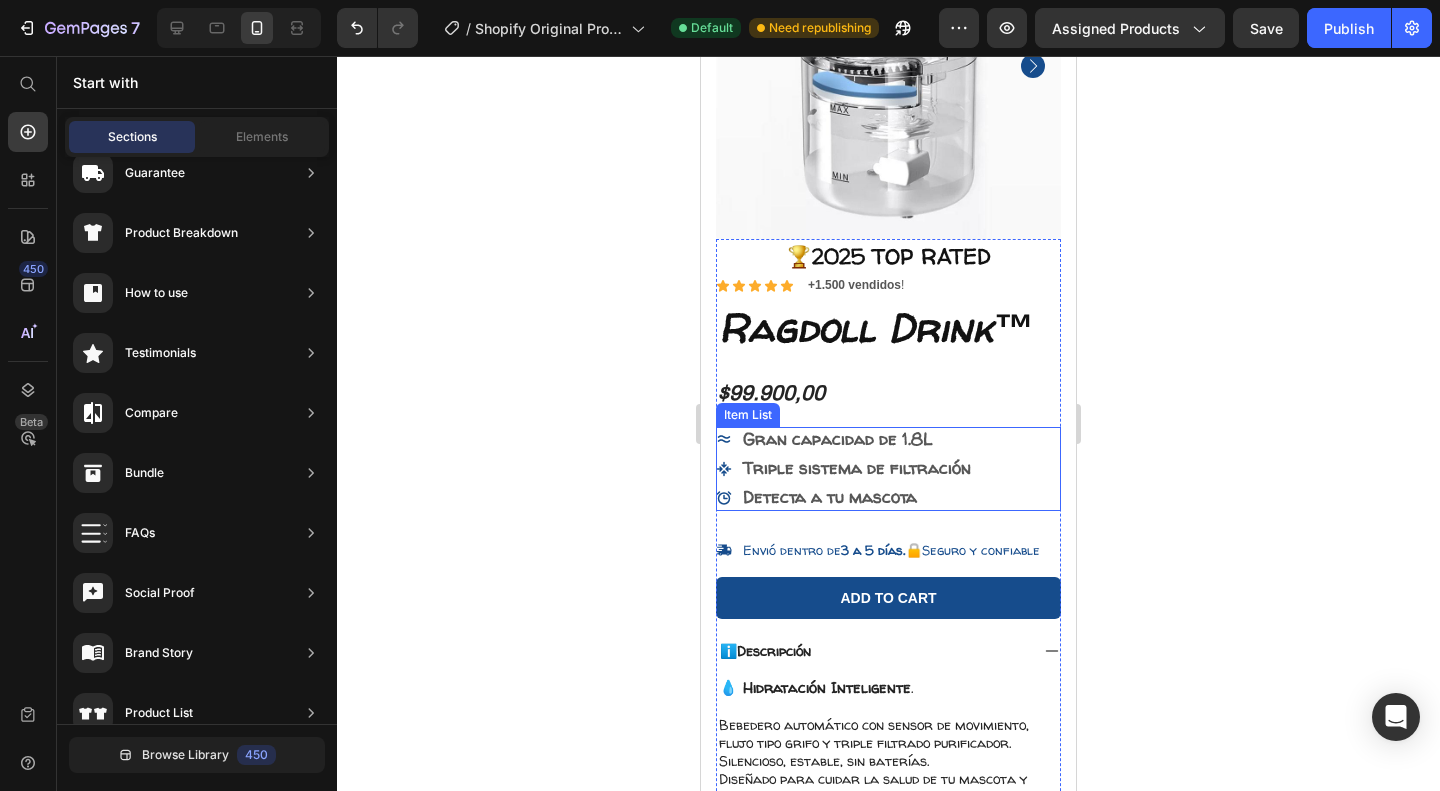 click on "Item List" at bounding box center (748, 415) 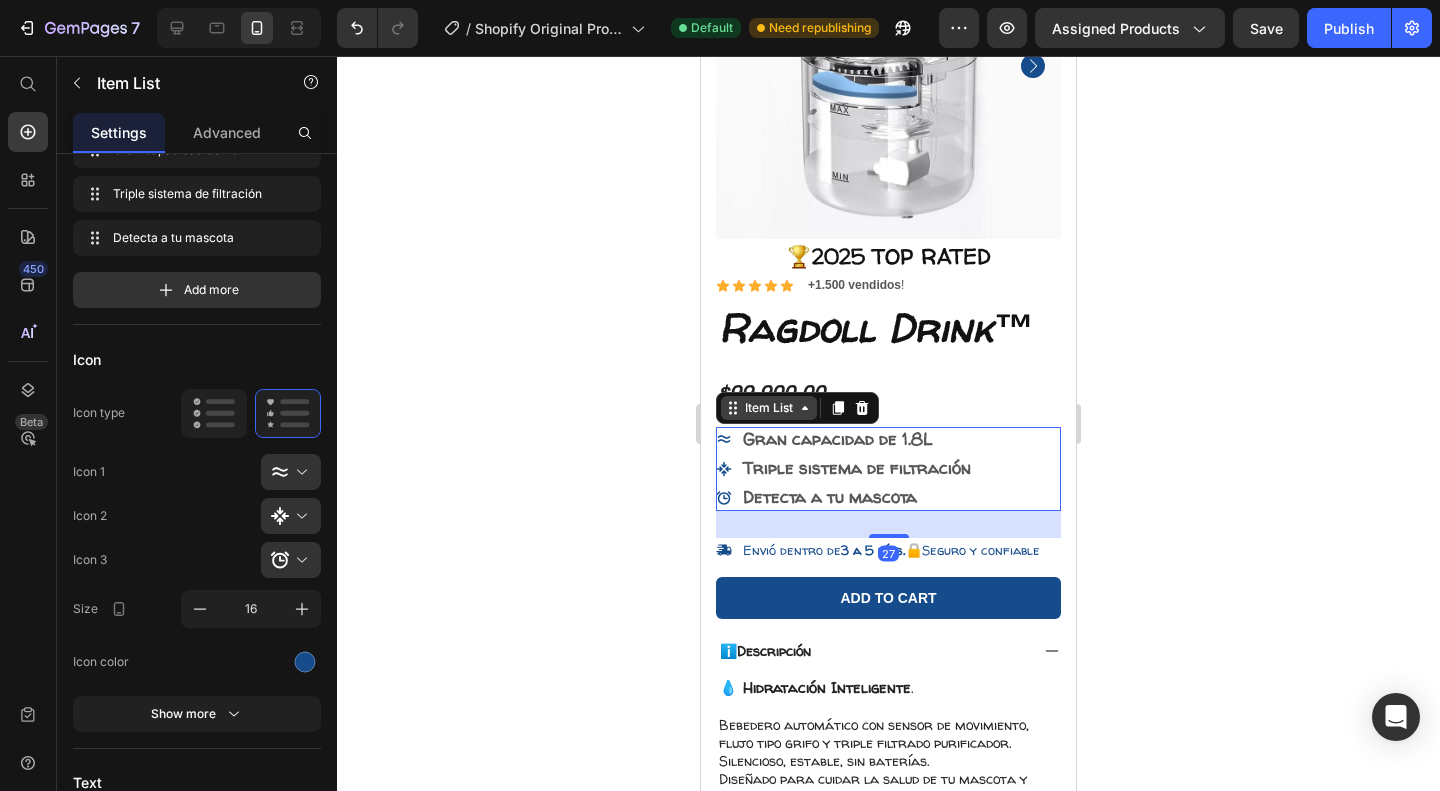 scroll, scrollTop: 0, scrollLeft: 0, axis: both 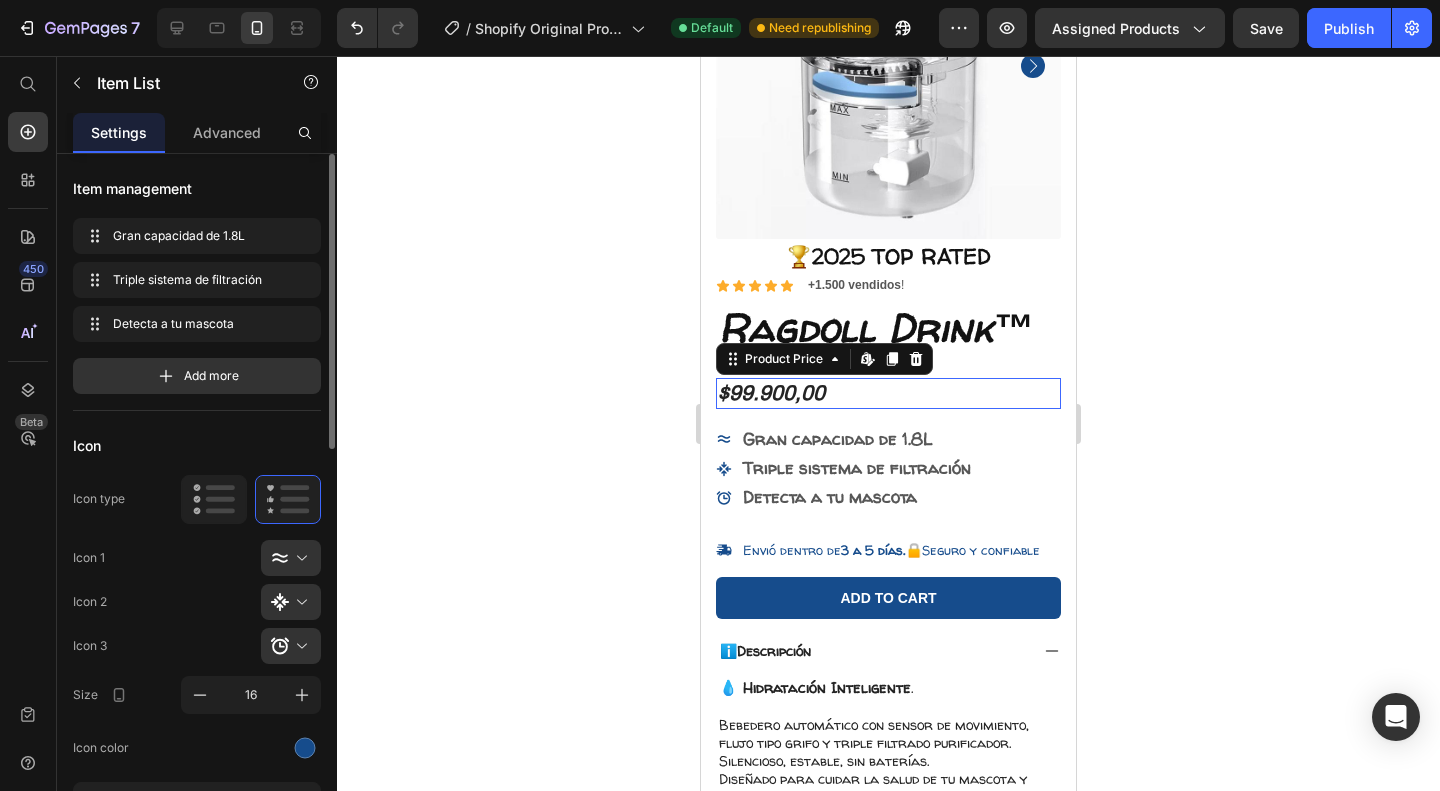 click on "$99.900,00" at bounding box center [888, 393] 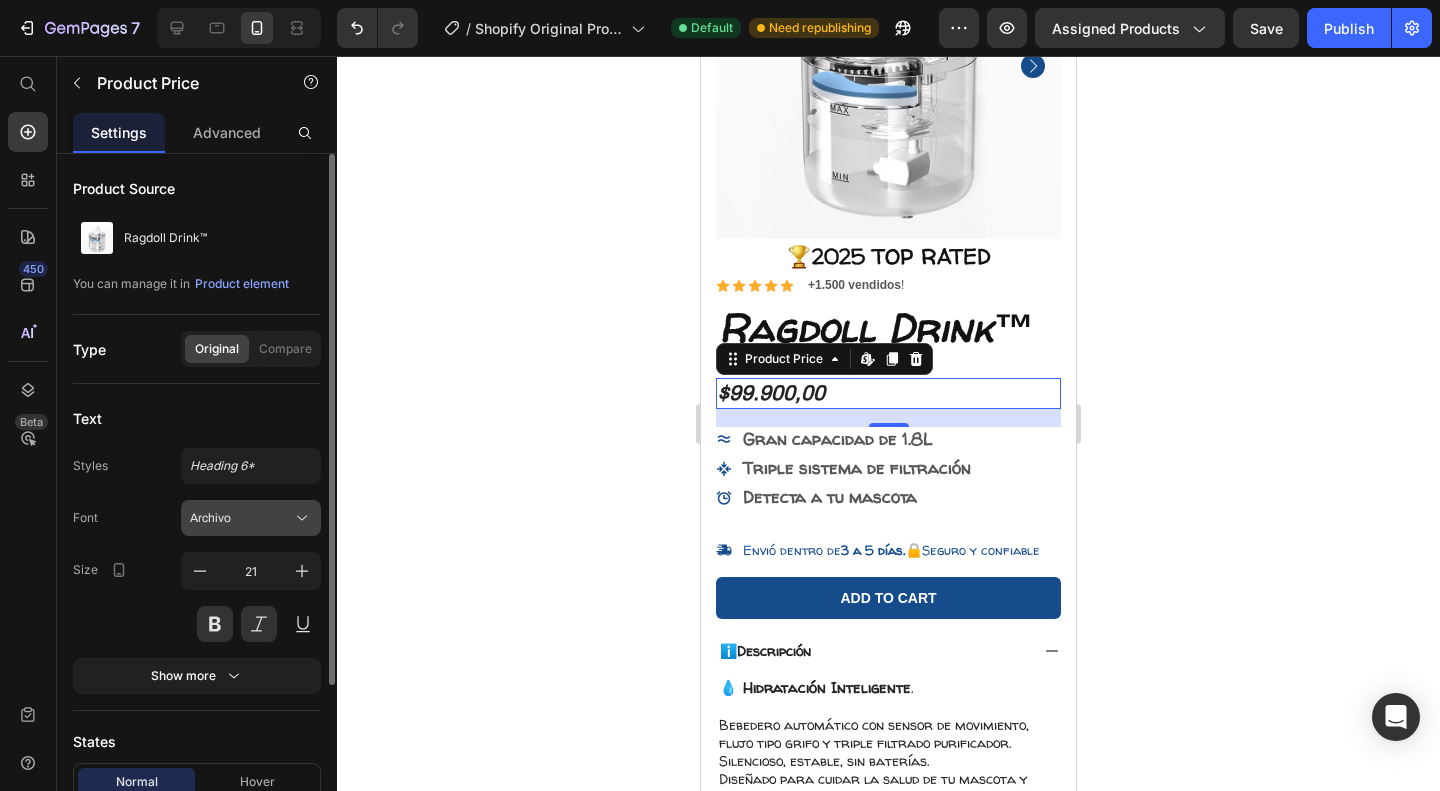 click on "Archivo" at bounding box center (241, 518) 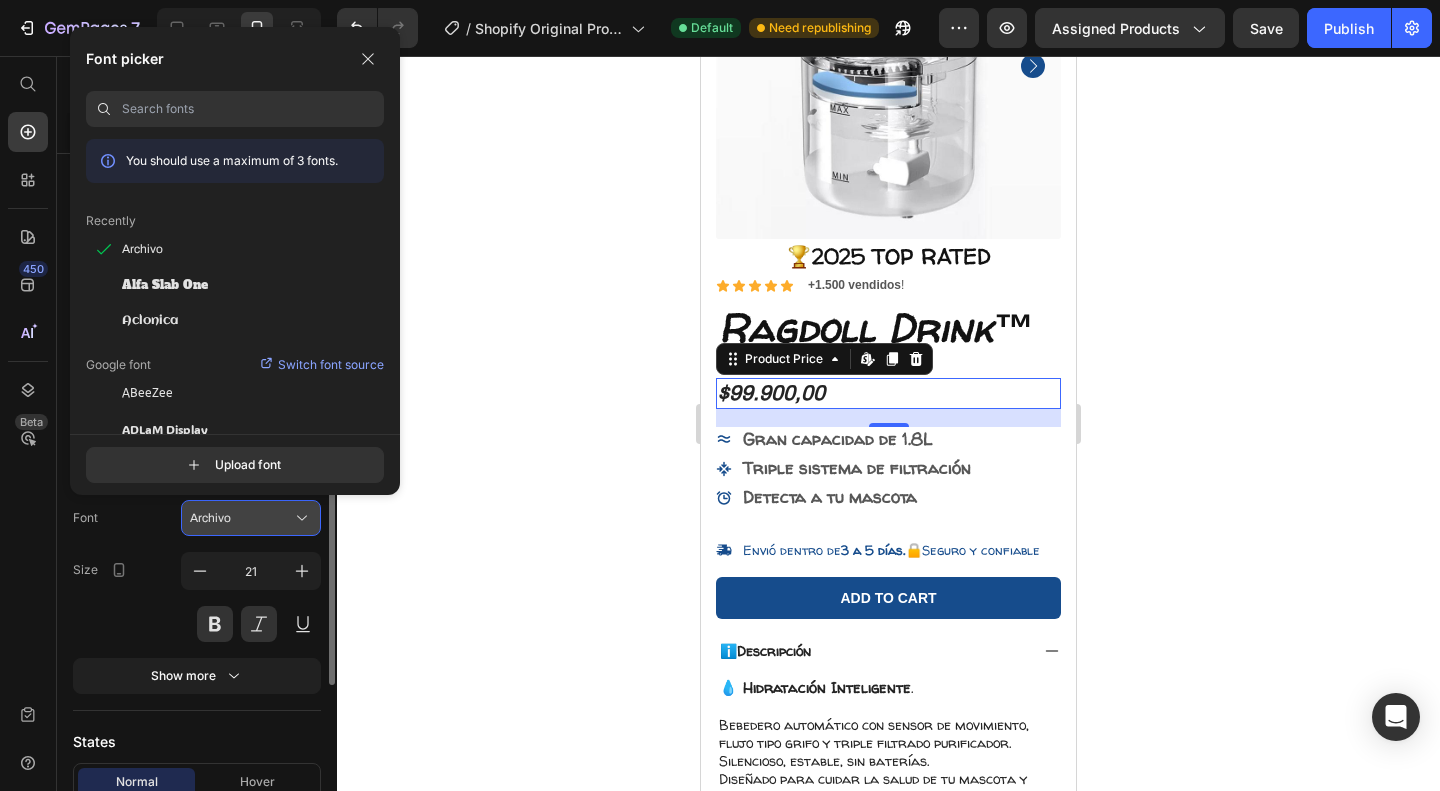 click on "Archivo" at bounding box center (241, 518) 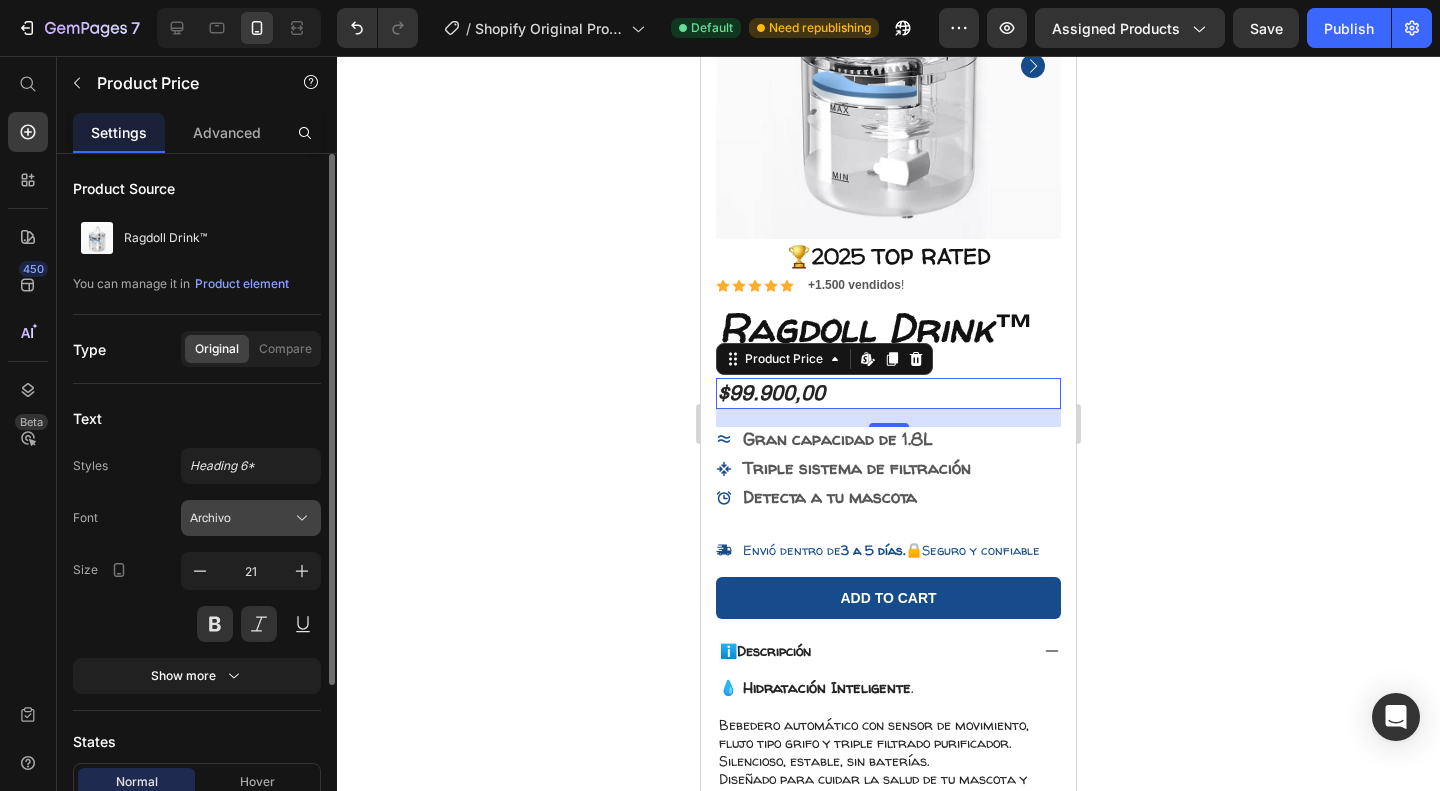 click on "Archivo" at bounding box center (241, 518) 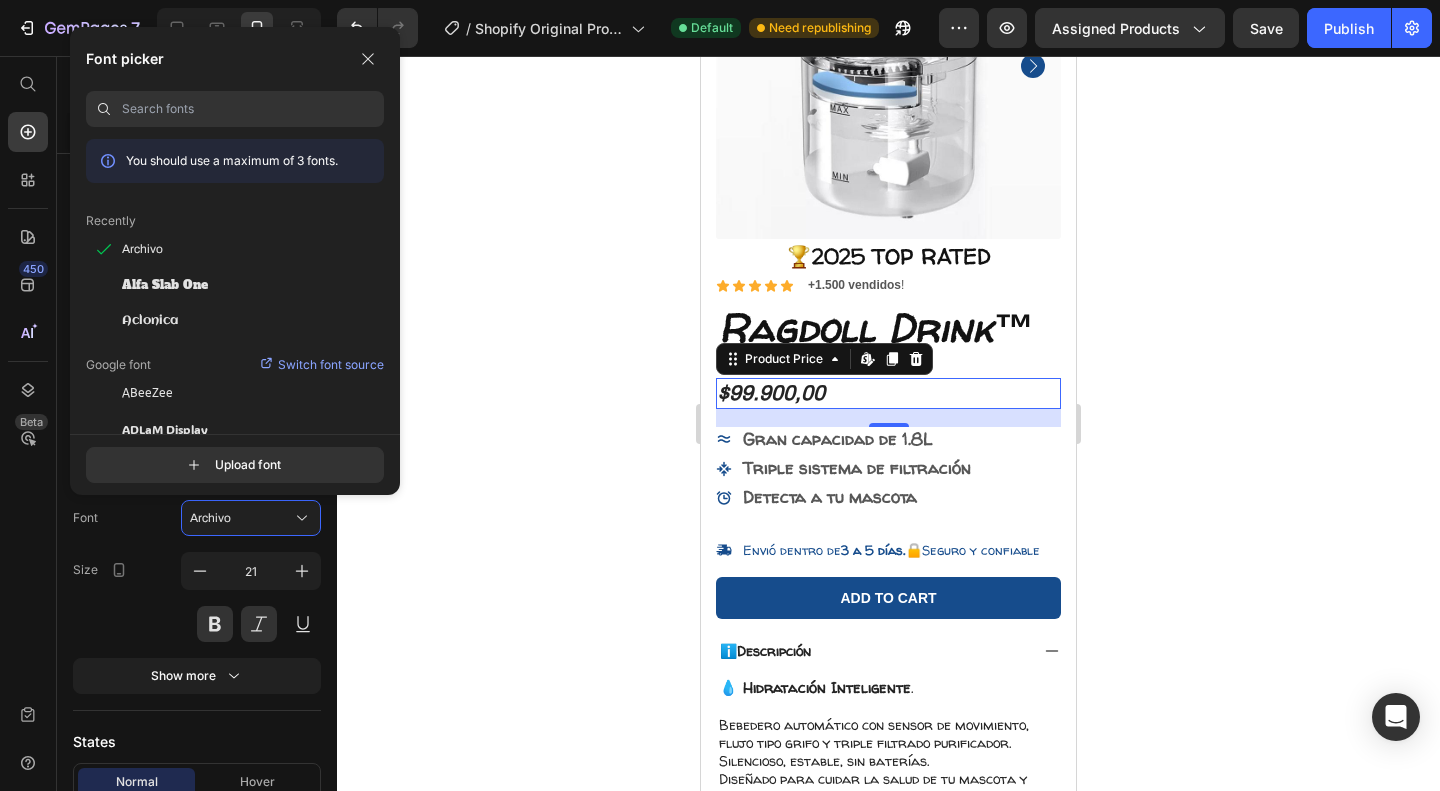click at bounding box center (253, 109) 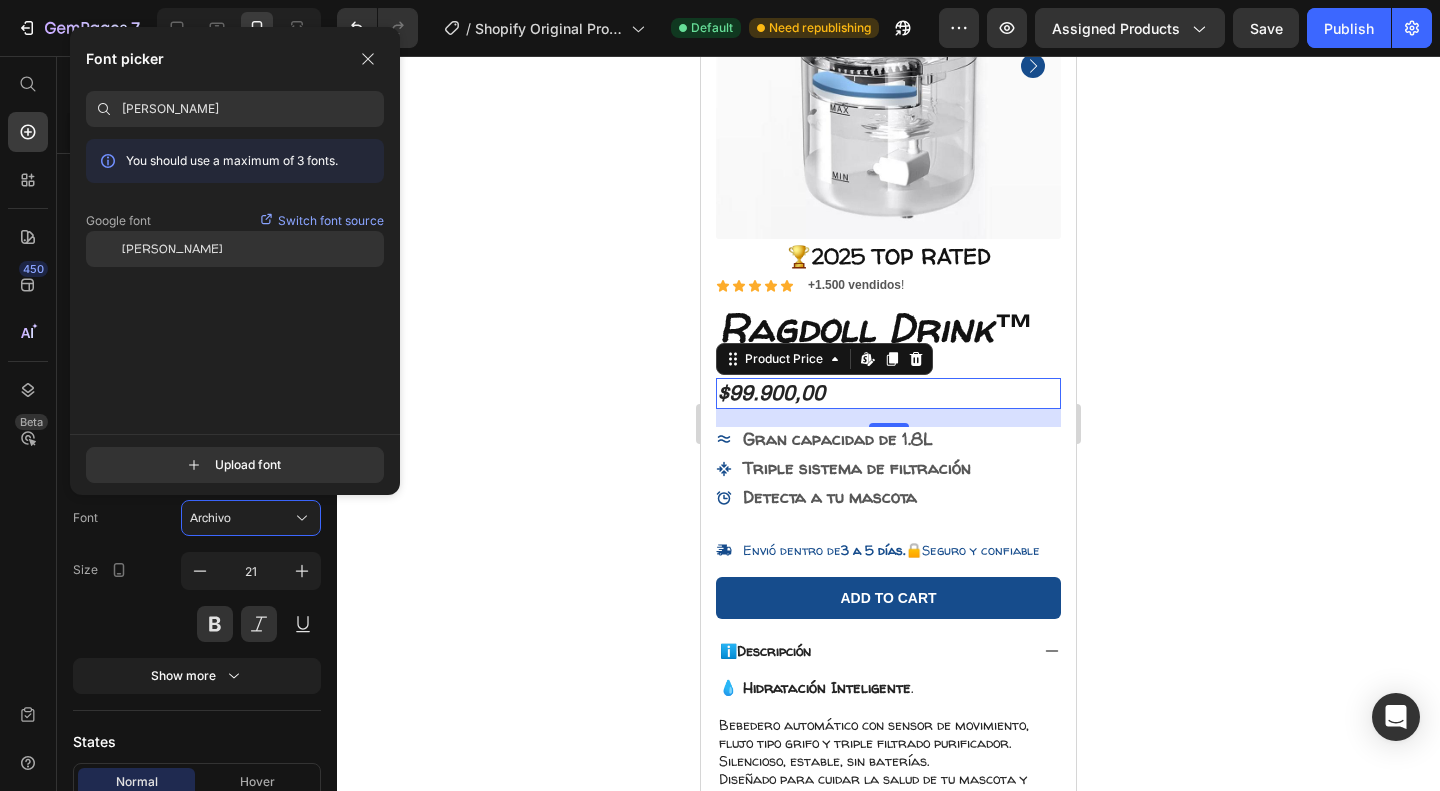 type on "[PERSON_NAME]" 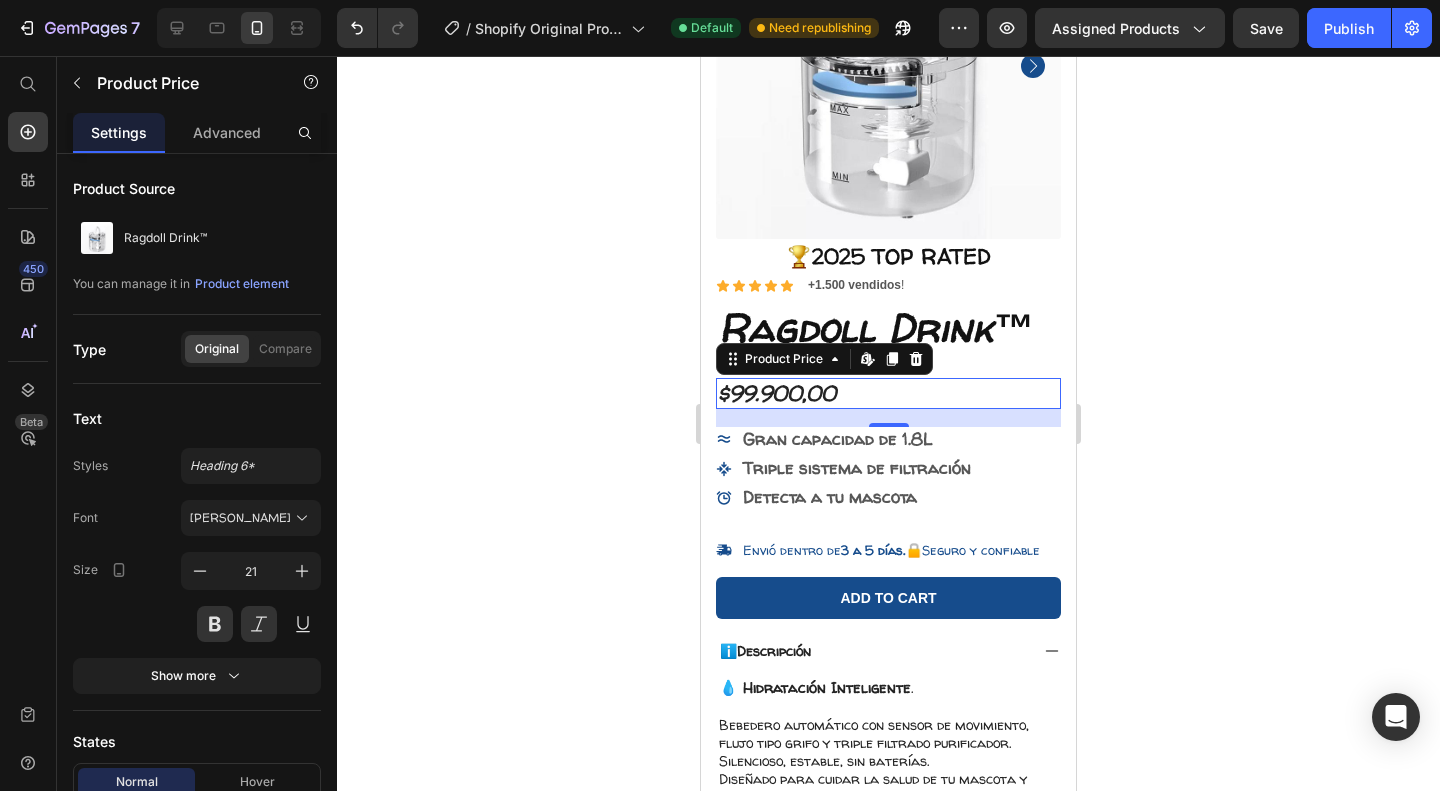 click 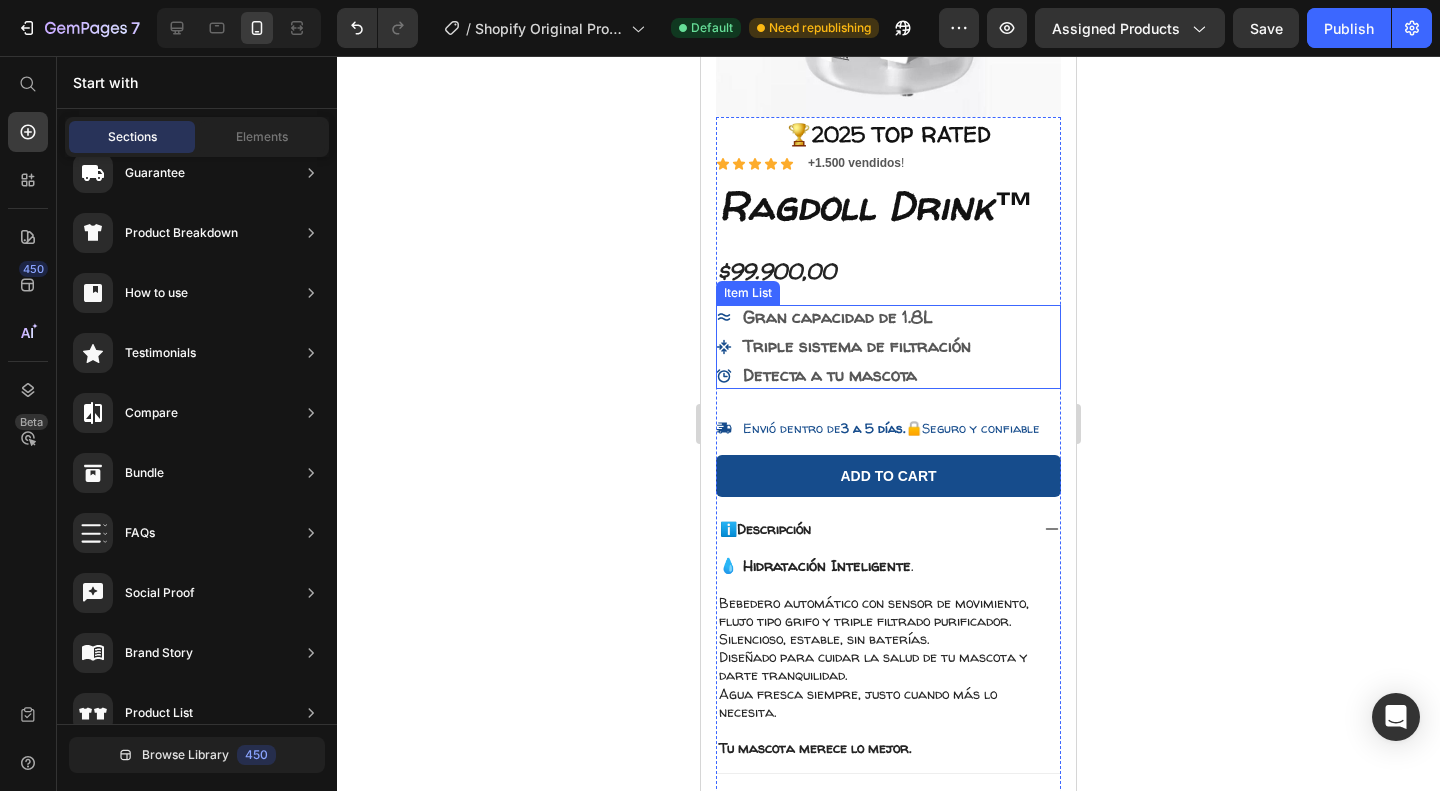 scroll, scrollTop: 364, scrollLeft: 0, axis: vertical 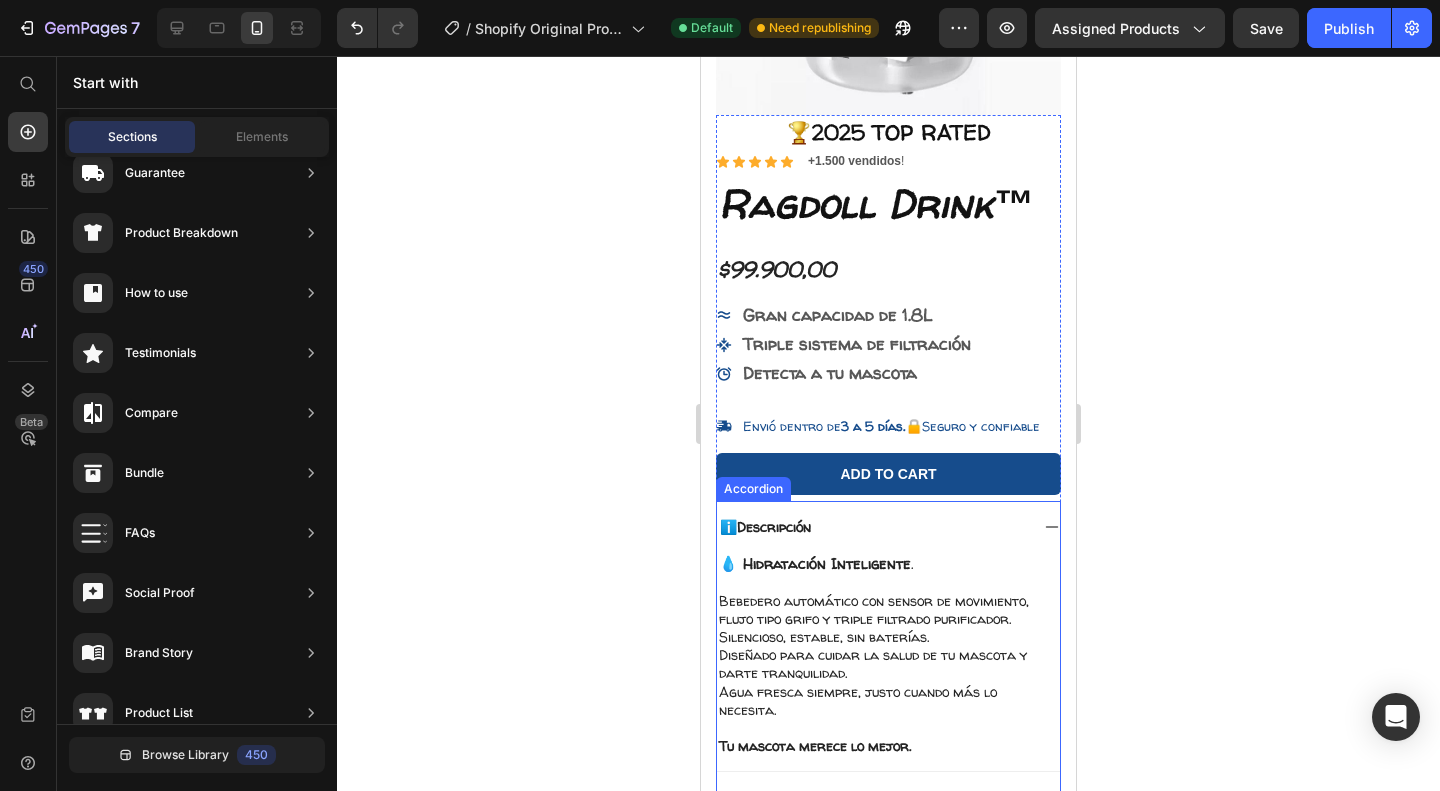 click on "ℹ️Descripción" at bounding box center (765, 526) 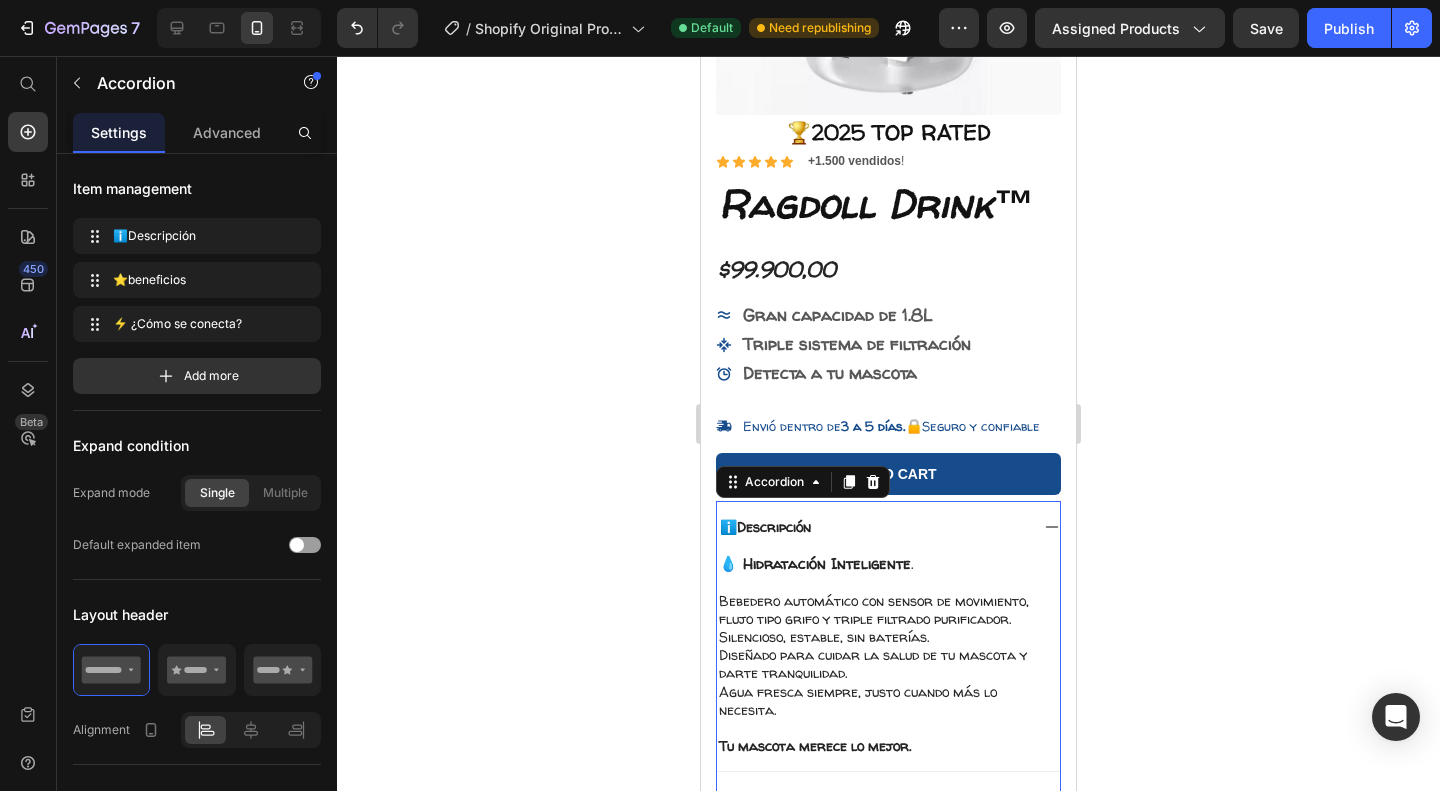 click on "ℹ️Descripción" at bounding box center [765, 526] 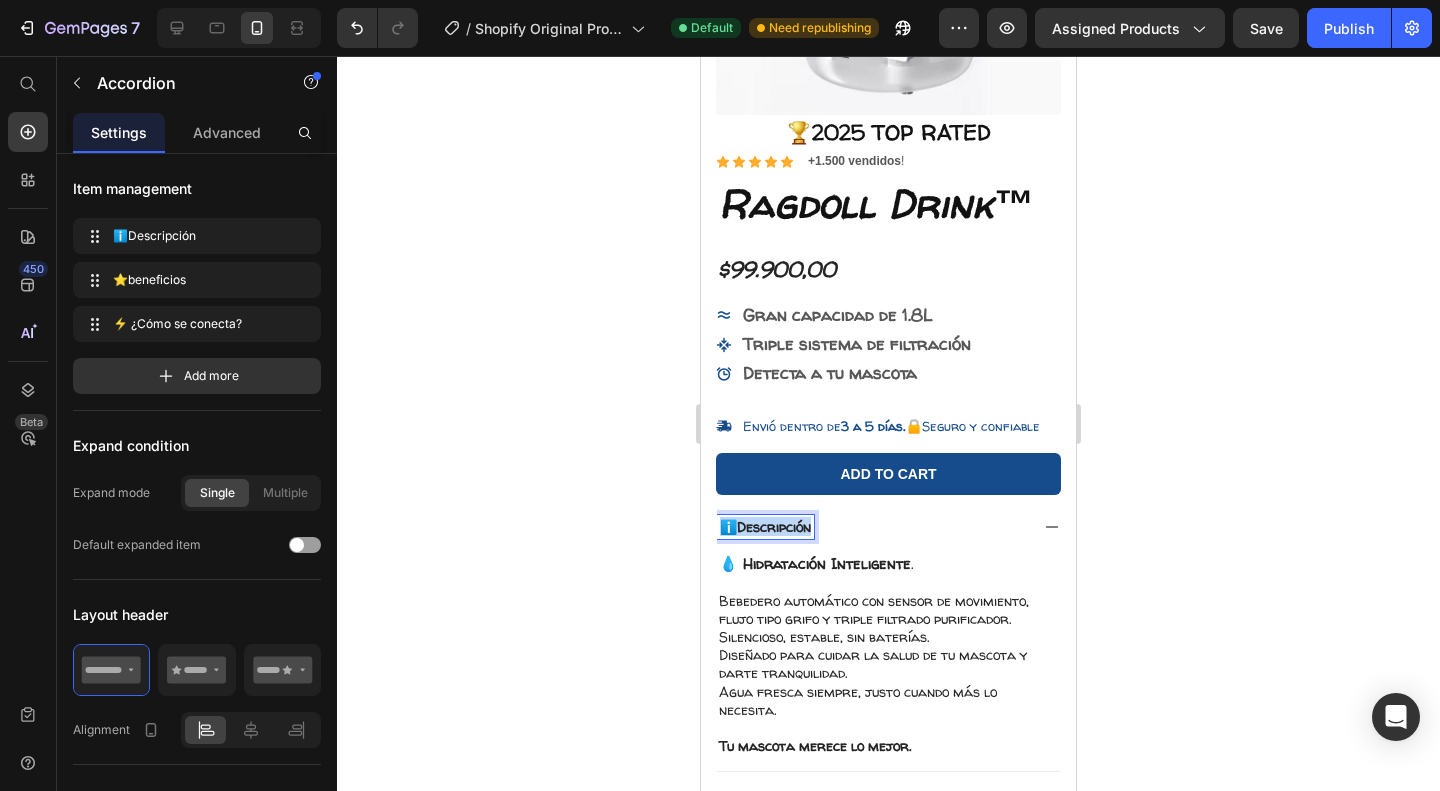 drag, startPoint x: 815, startPoint y: 511, endPoint x: 716, endPoint y: 505, distance: 99.18165 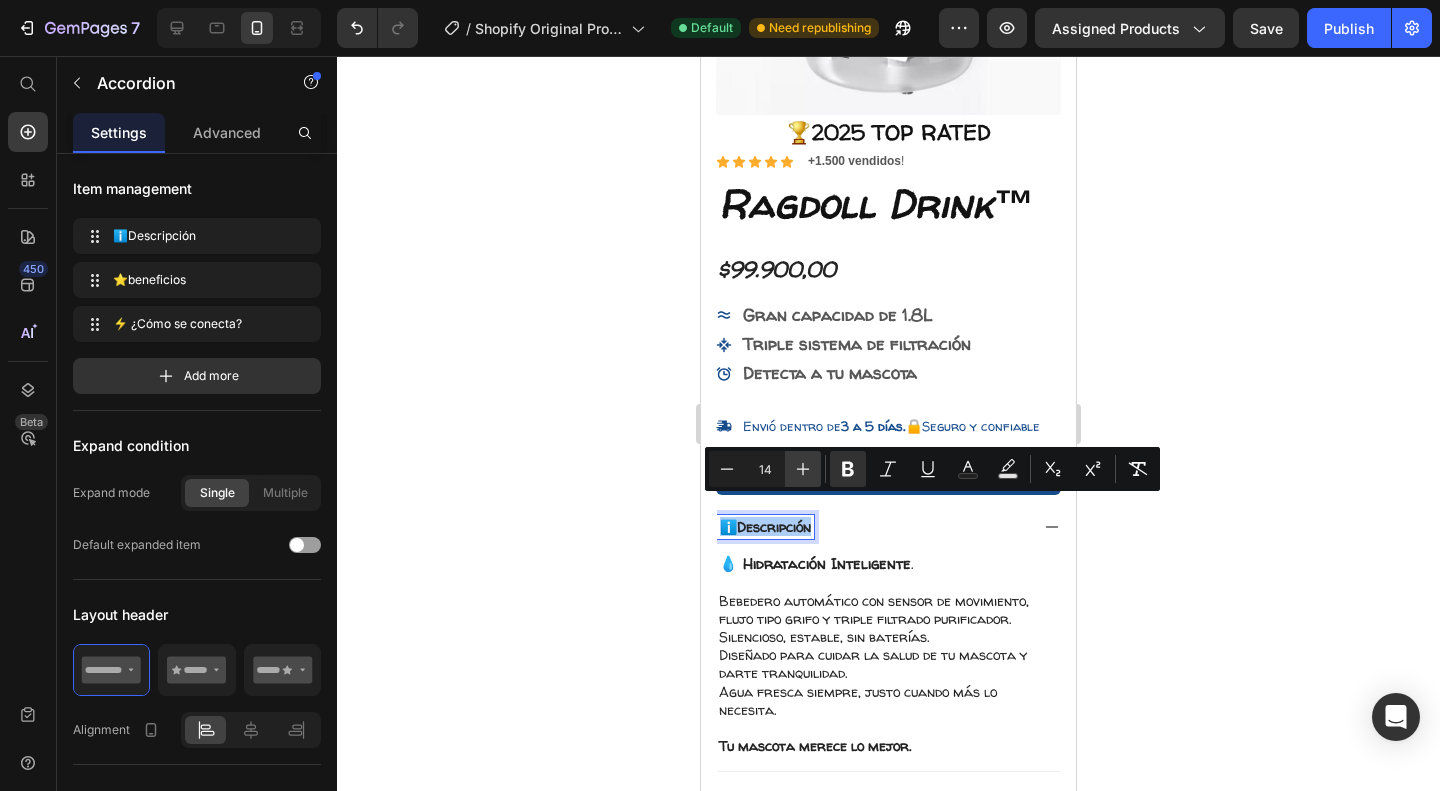 click 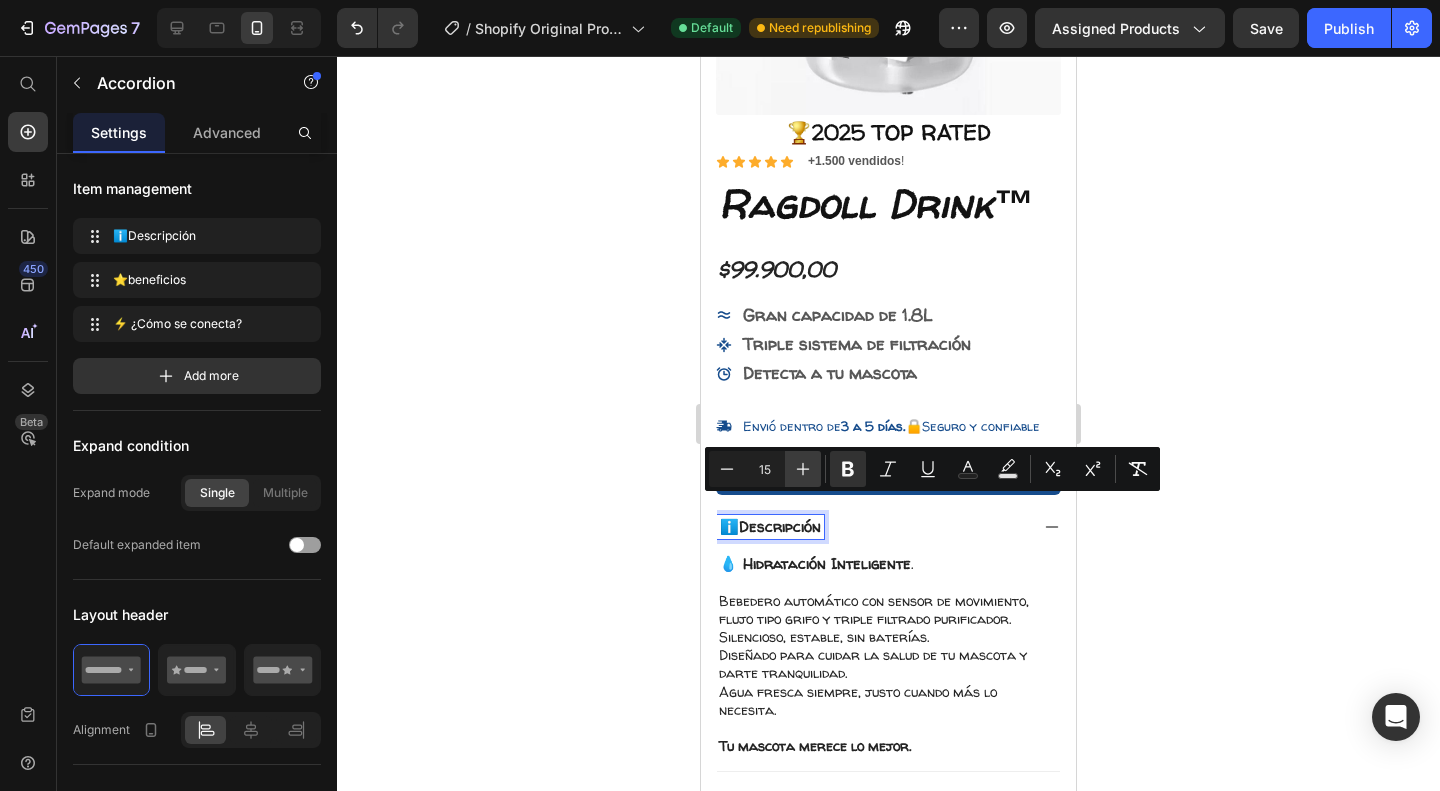 click 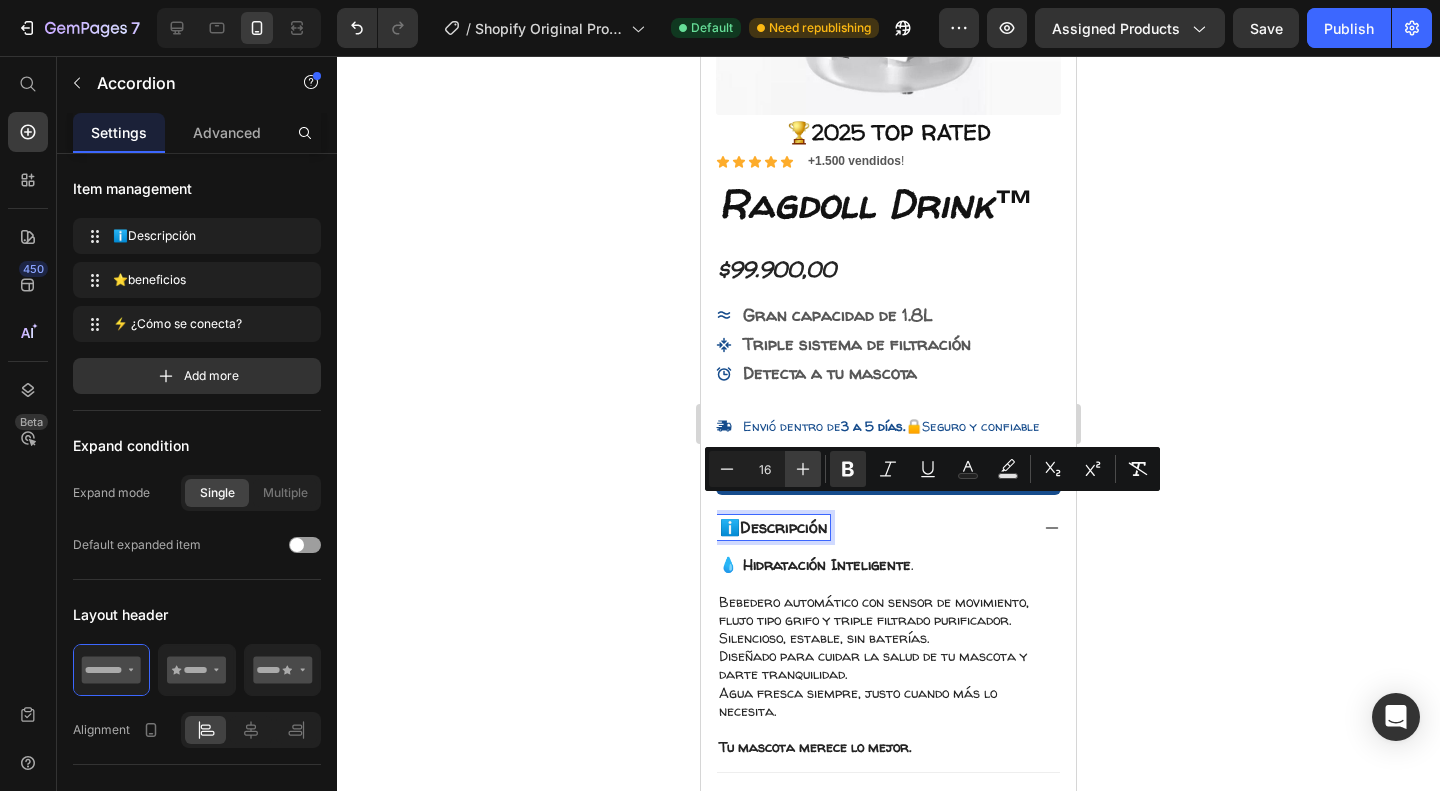 click 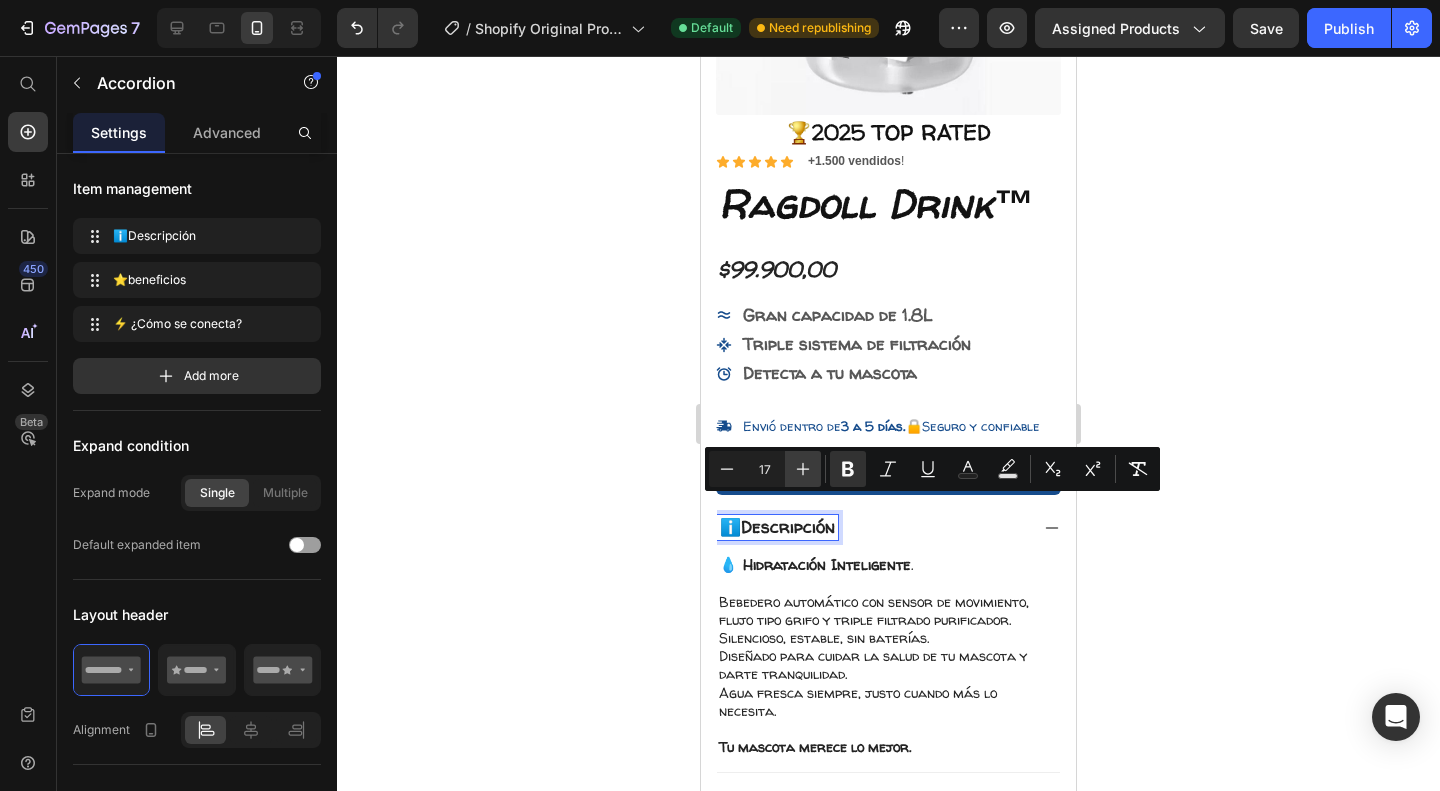 click 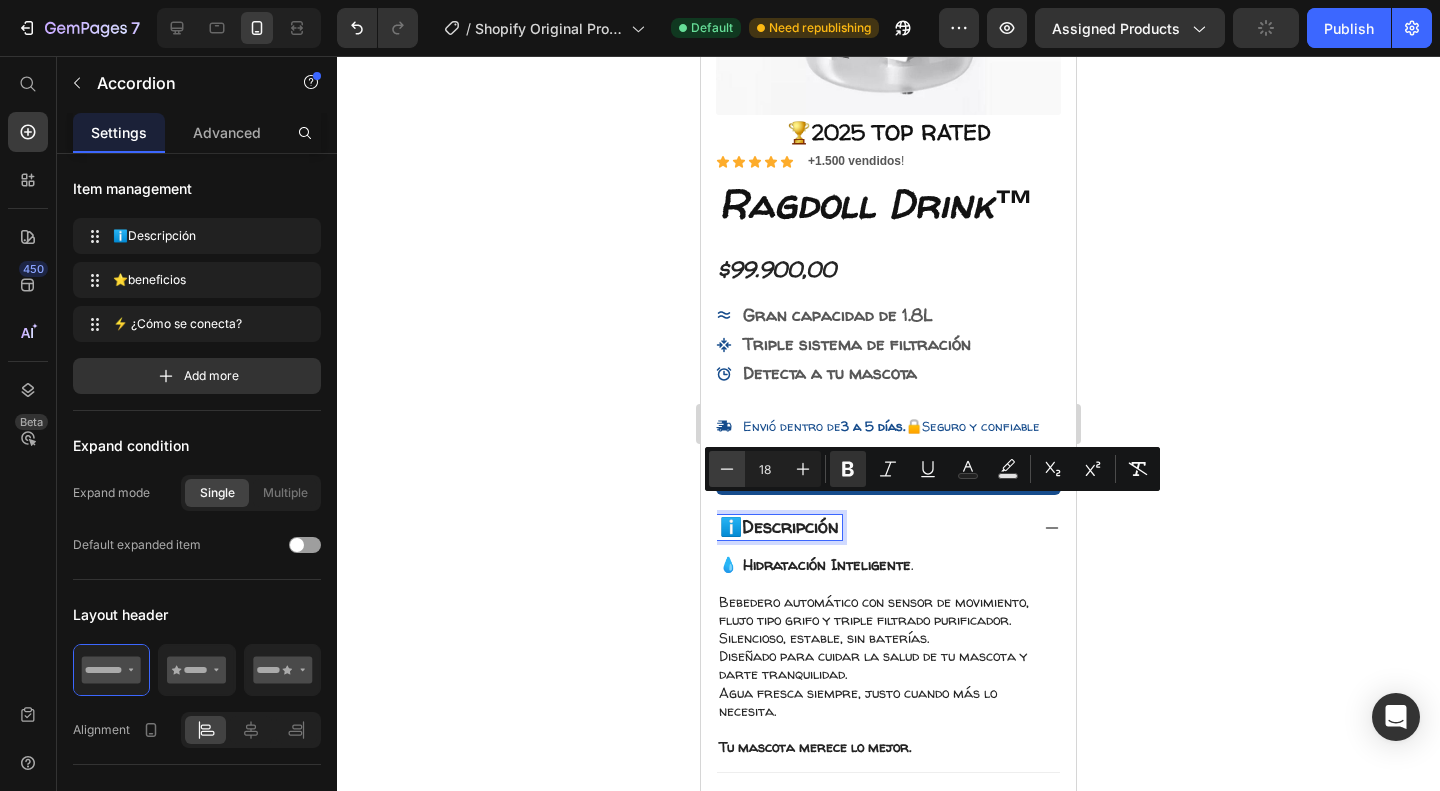 click 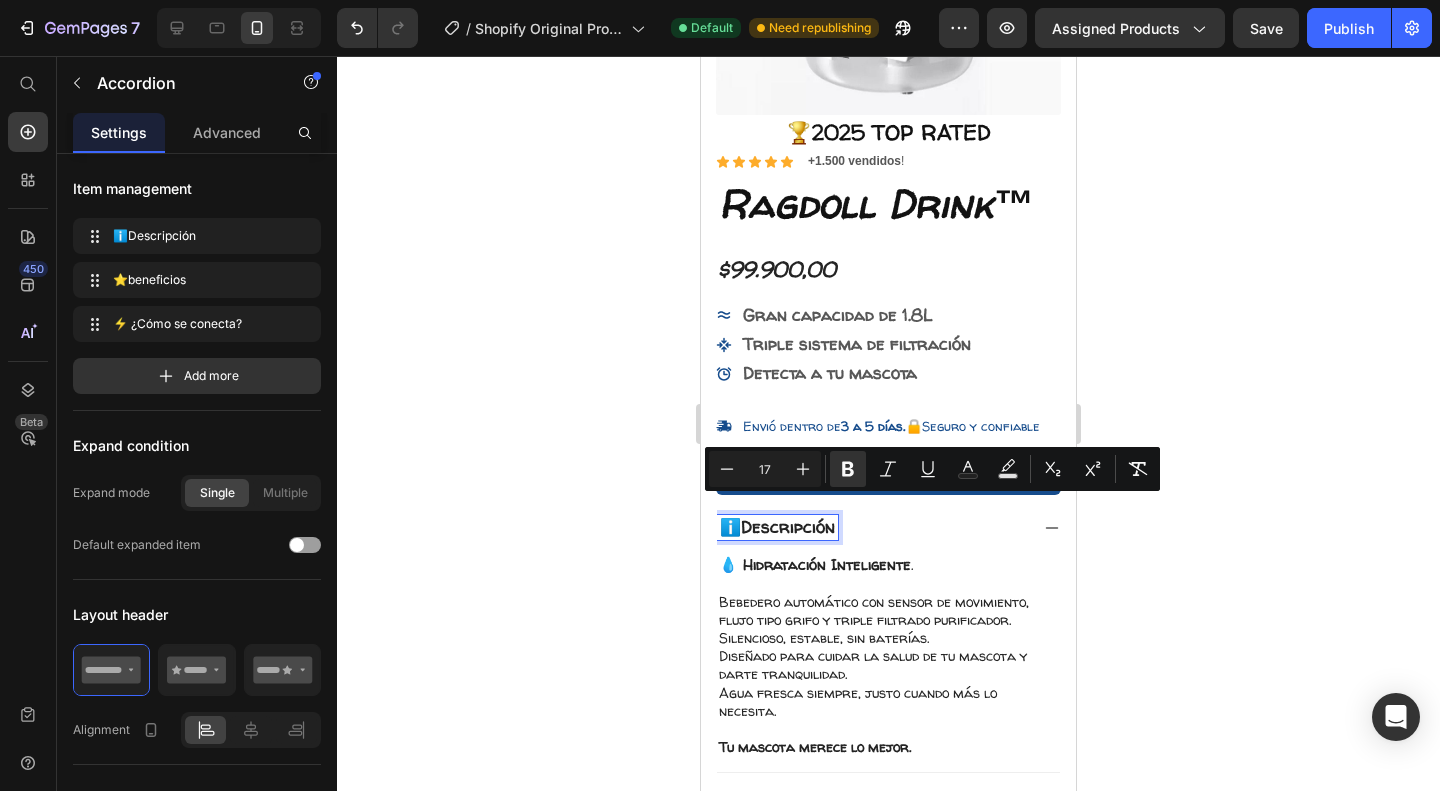drag, startPoint x: 661, startPoint y: 443, endPoint x: 2, endPoint y: 401, distance: 660.33704 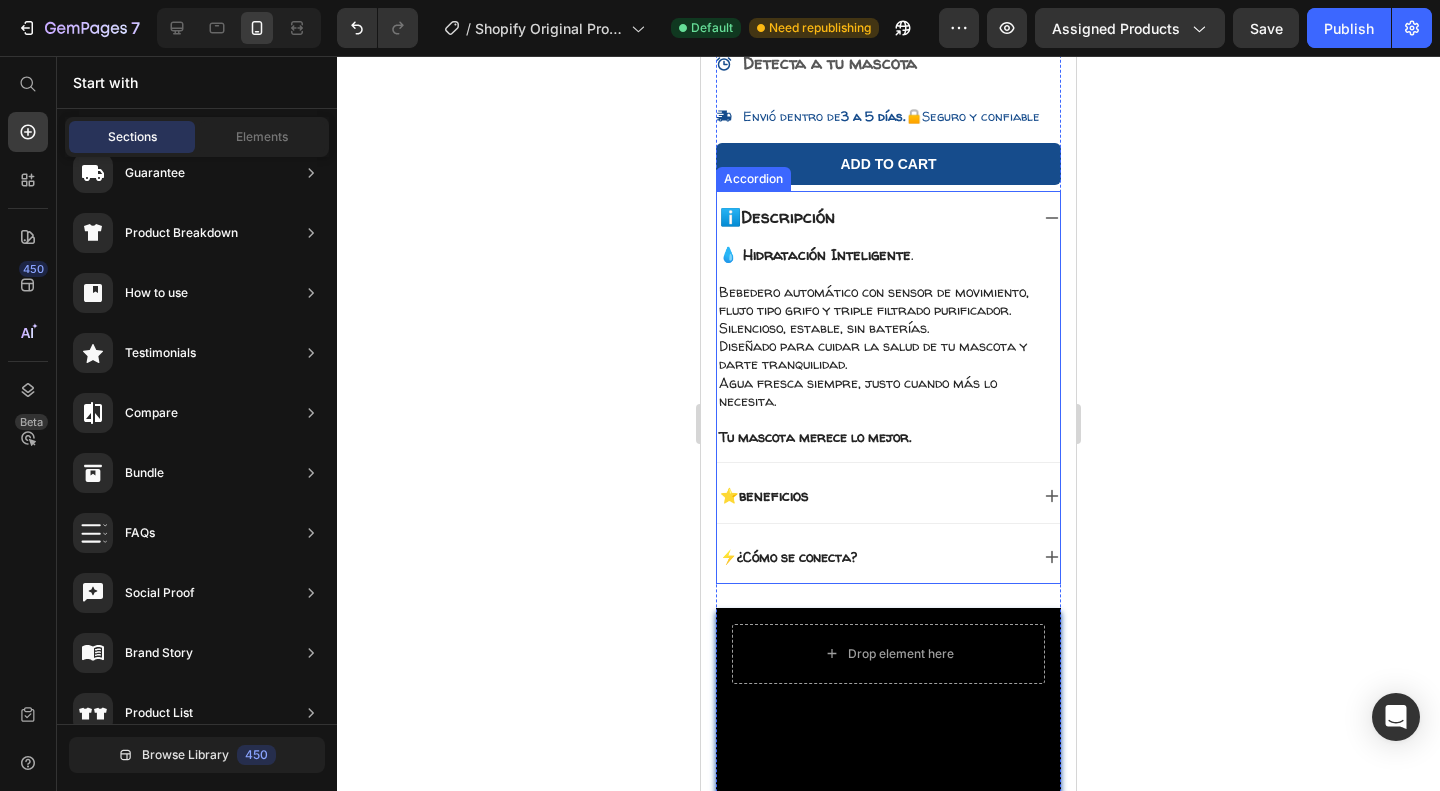 scroll, scrollTop: 675, scrollLeft: 0, axis: vertical 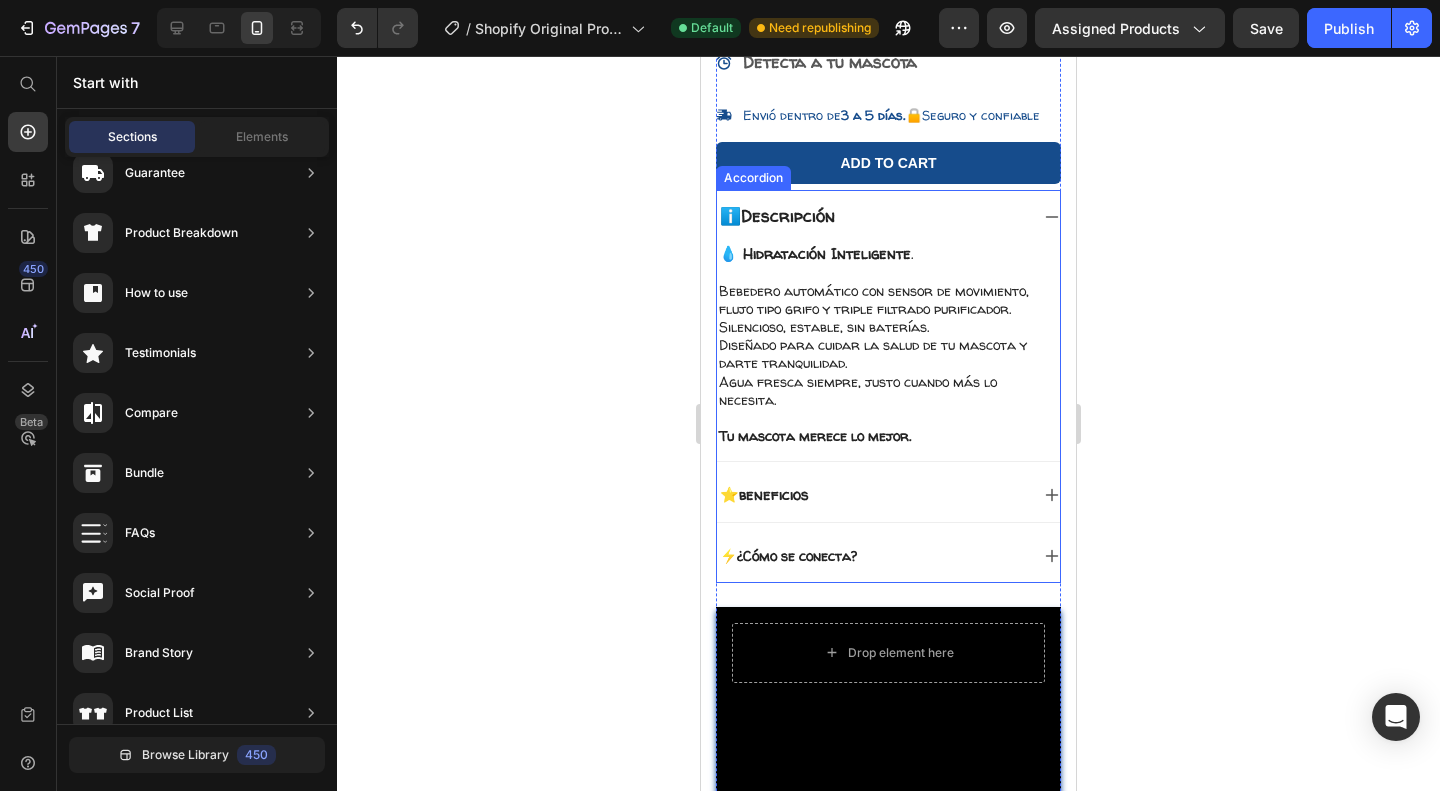 click on "ℹ️Descripción" at bounding box center (777, 215) 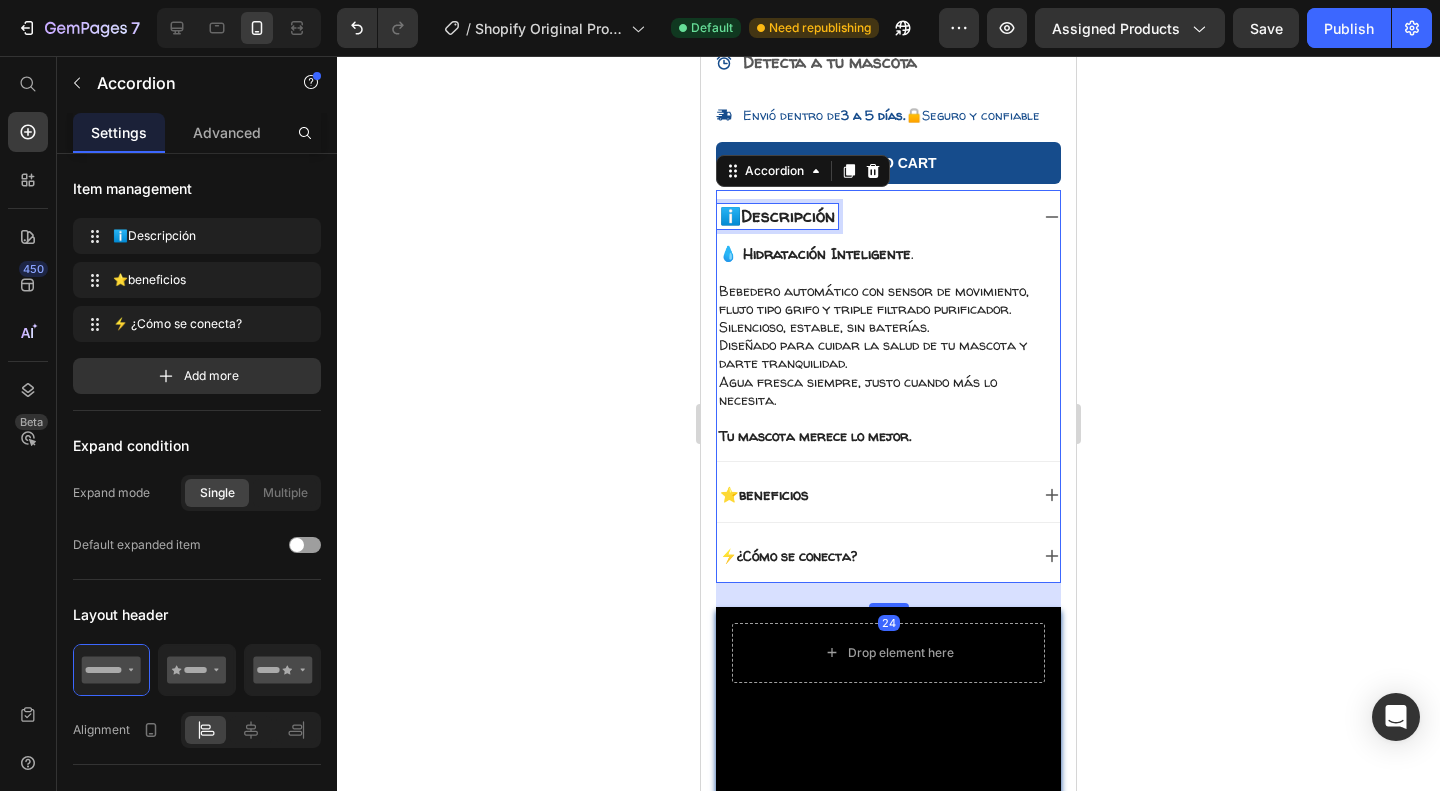 drag, startPoint x: 812, startPoint y: 194, endPoint x: 776, endPoint y: 195, distance: 36.013885 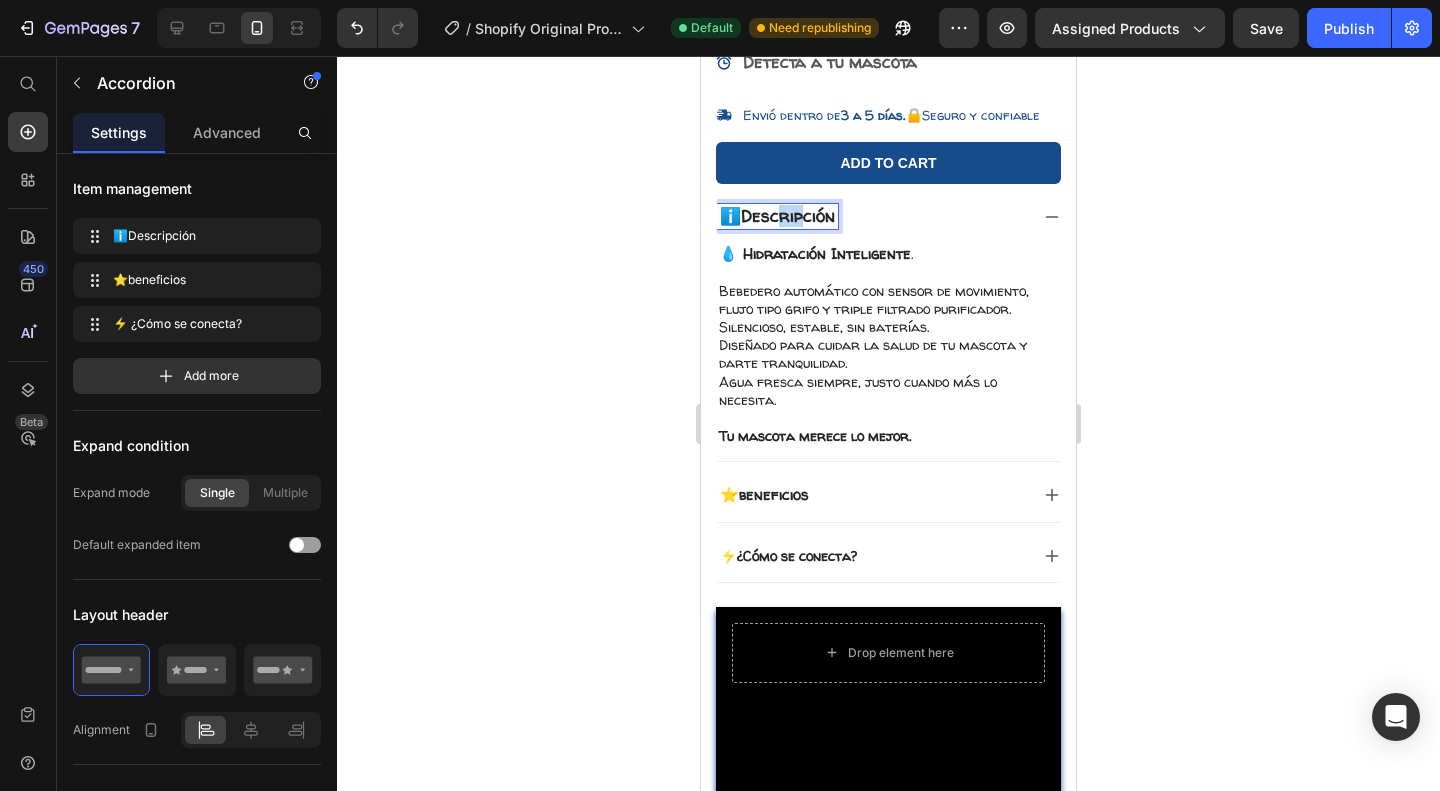 drag, startPoint x: 776, startPoint y: 195, endPoint x: 808, endPoint y: 190, distance: 32.38827 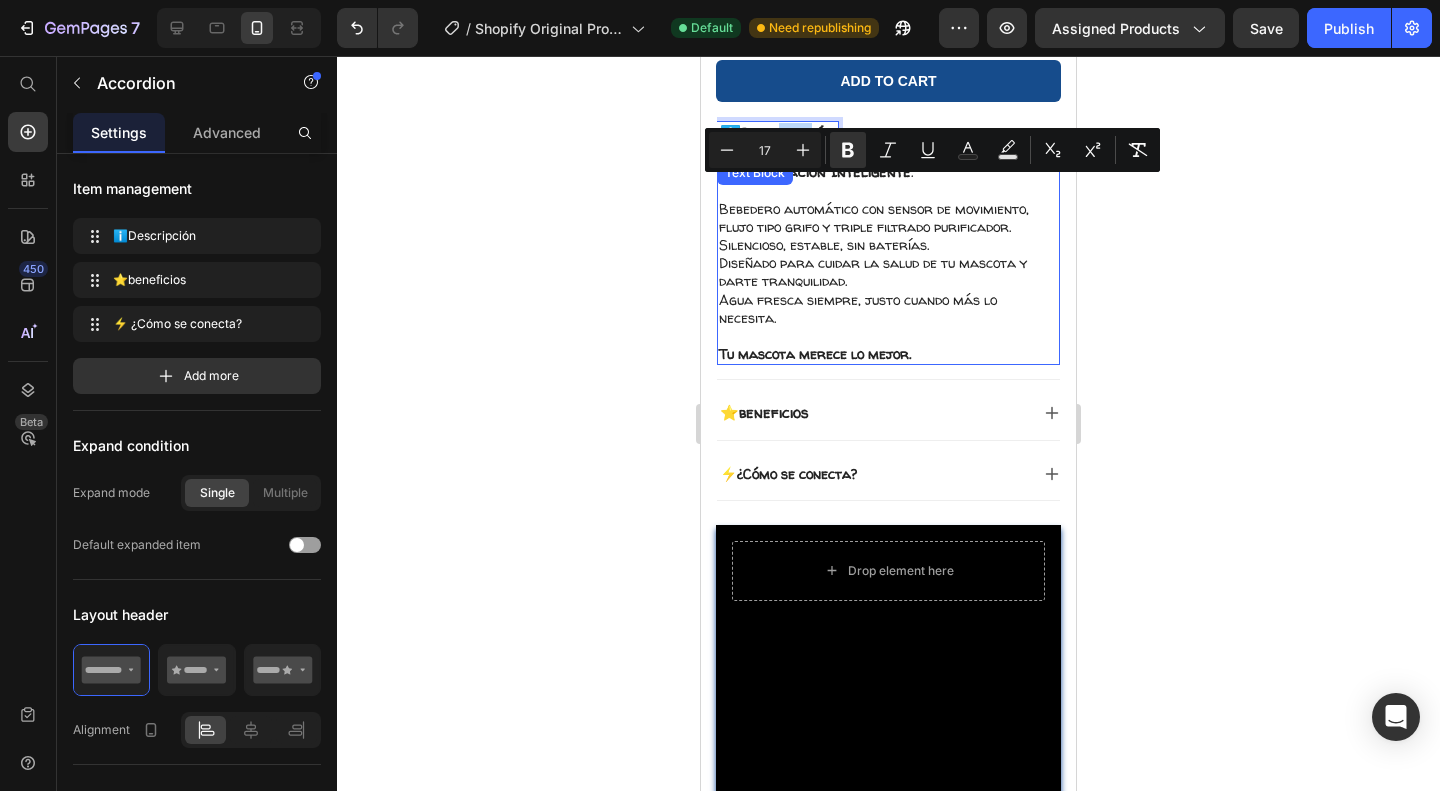 scroll, scrollTop: 761, scrollLeft: 0, axis: vertical 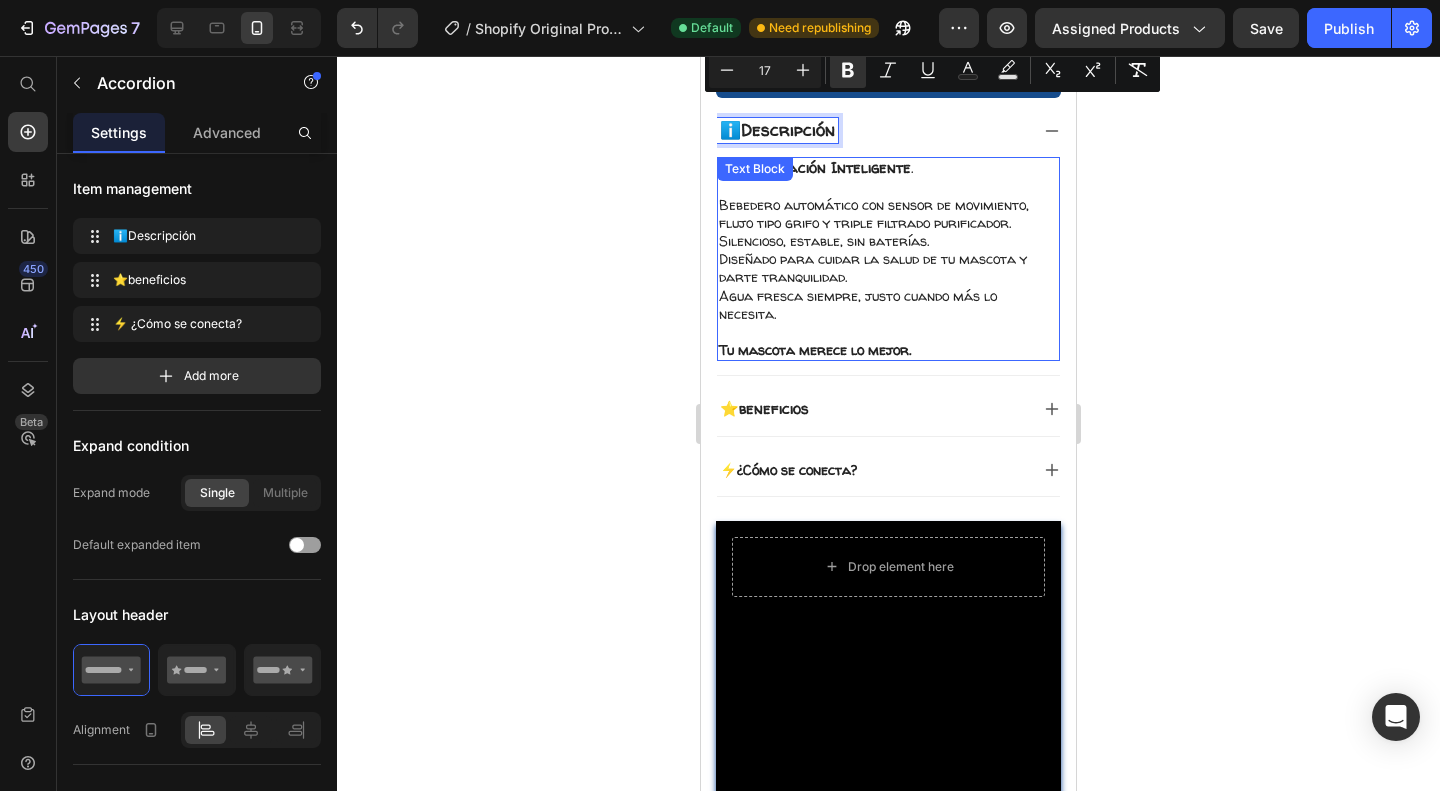 click on "⭐beneficios" at bounding box center [764, 408] 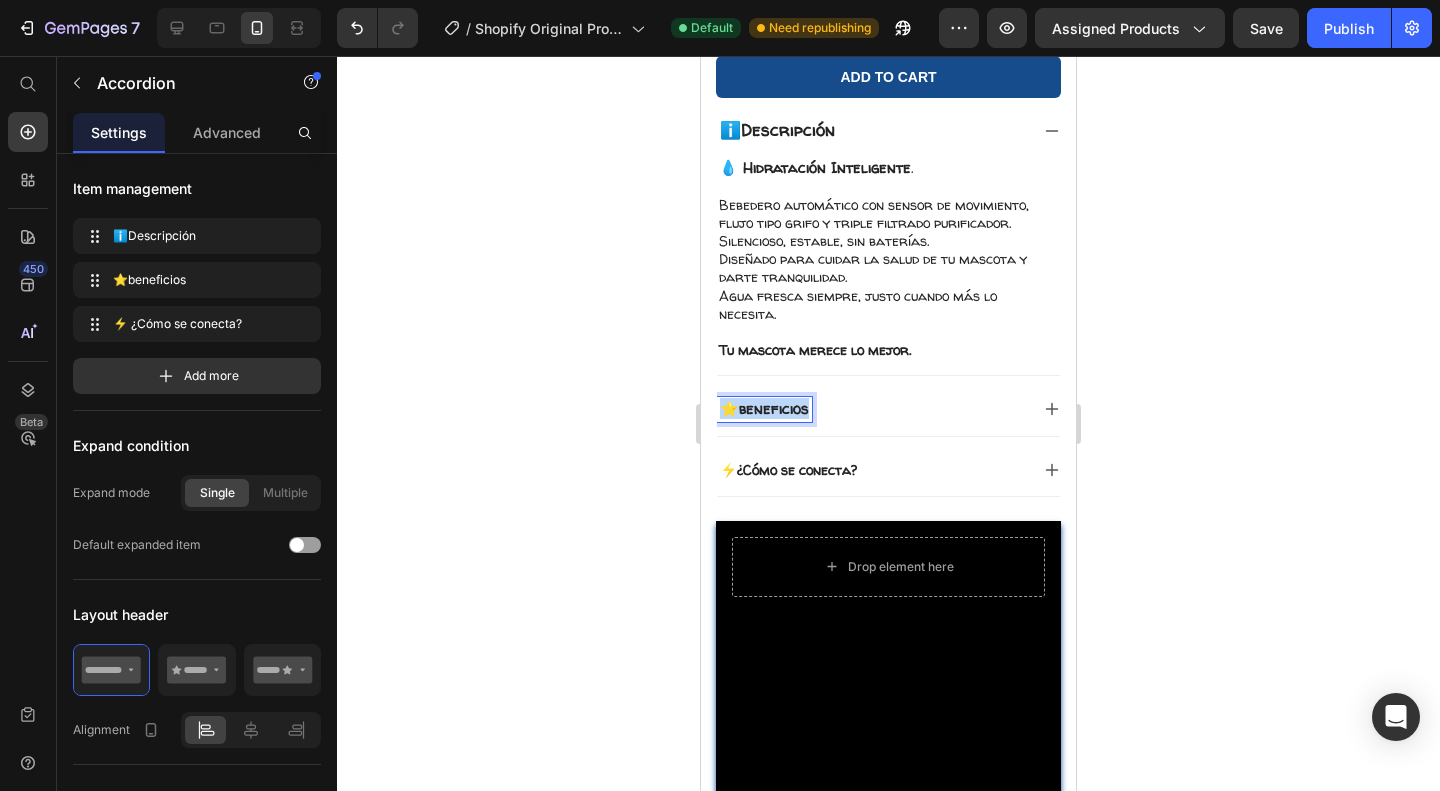 drag, startPoint x: 810, startPoint y: 392, endPoint x: 718, endPoint y: 393, distance: 92.00543 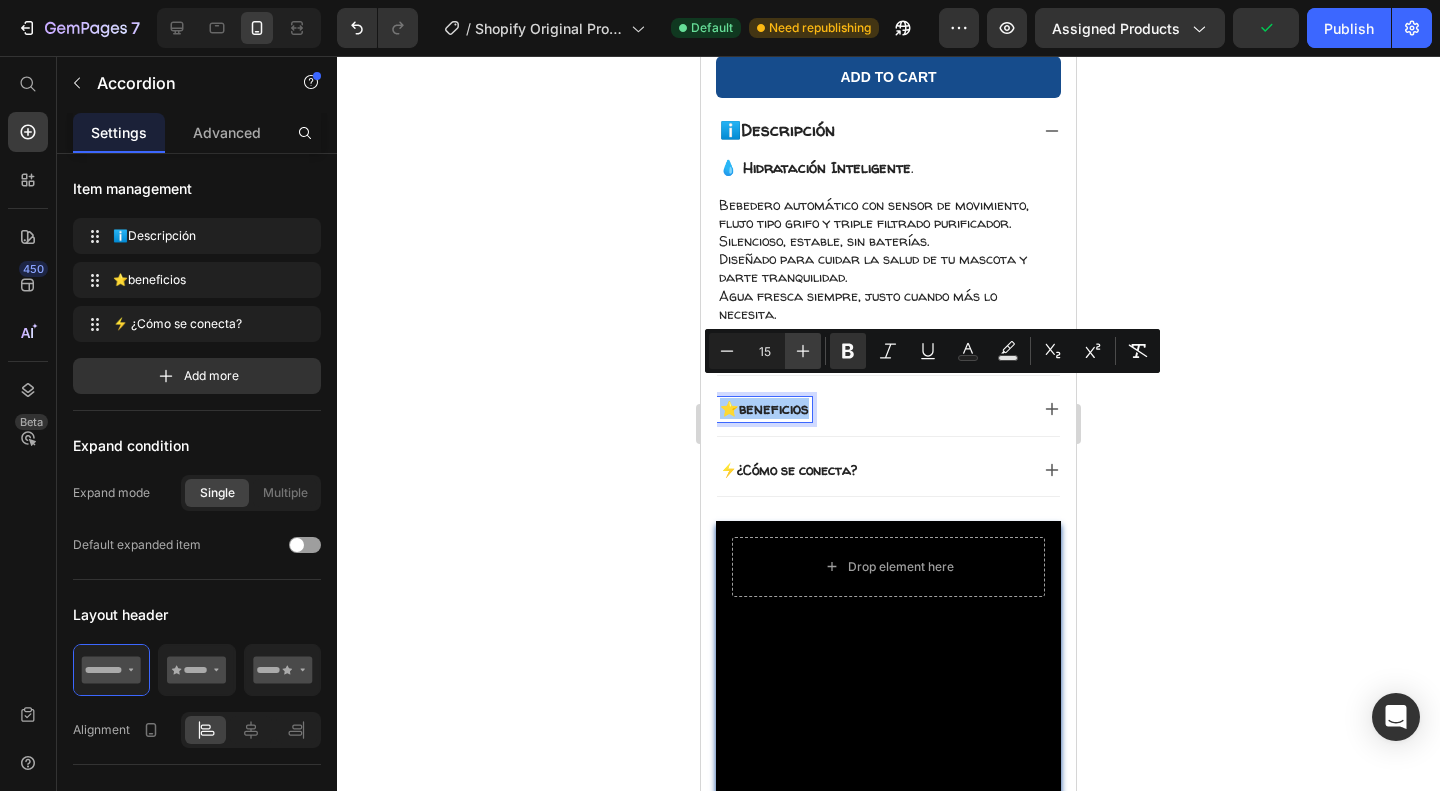 click 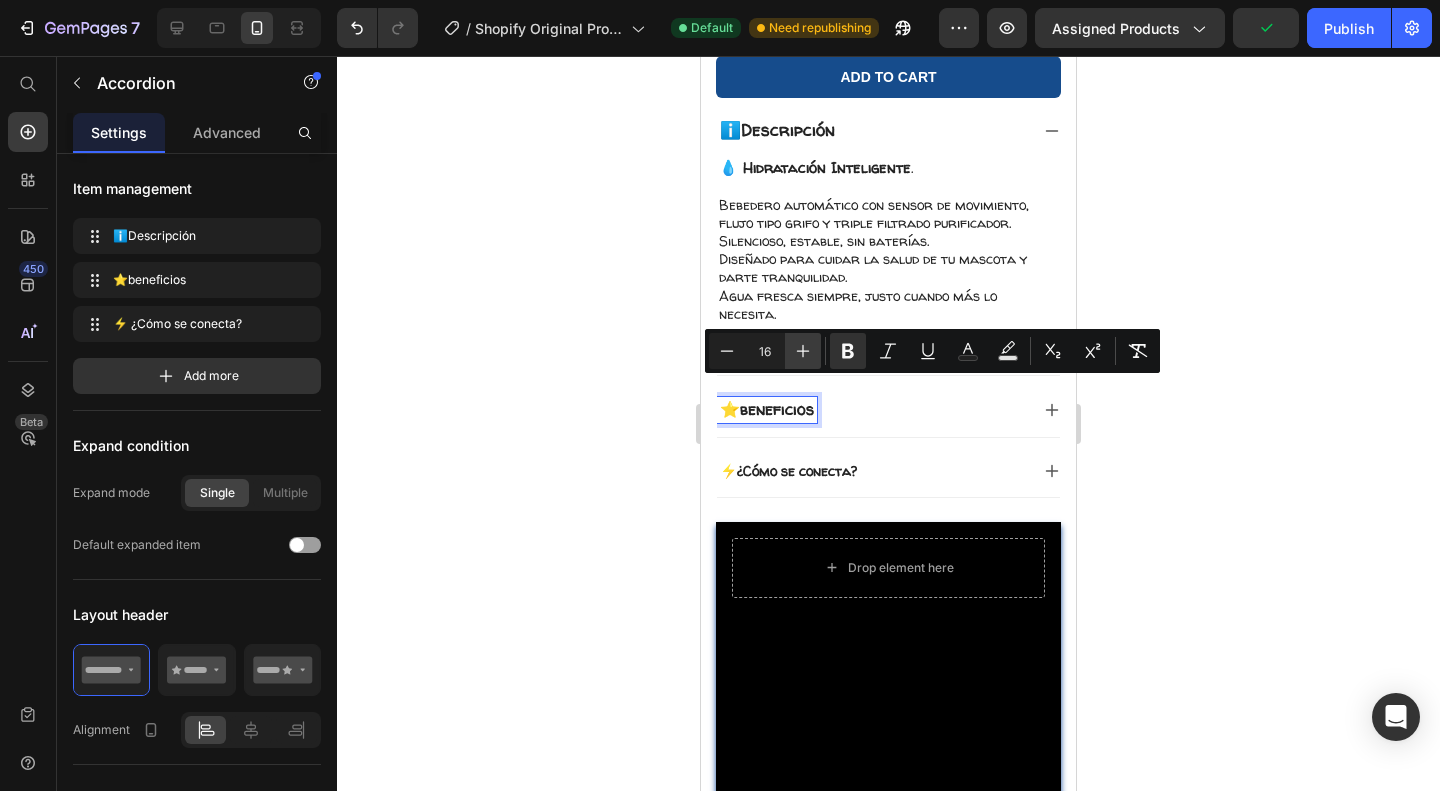click 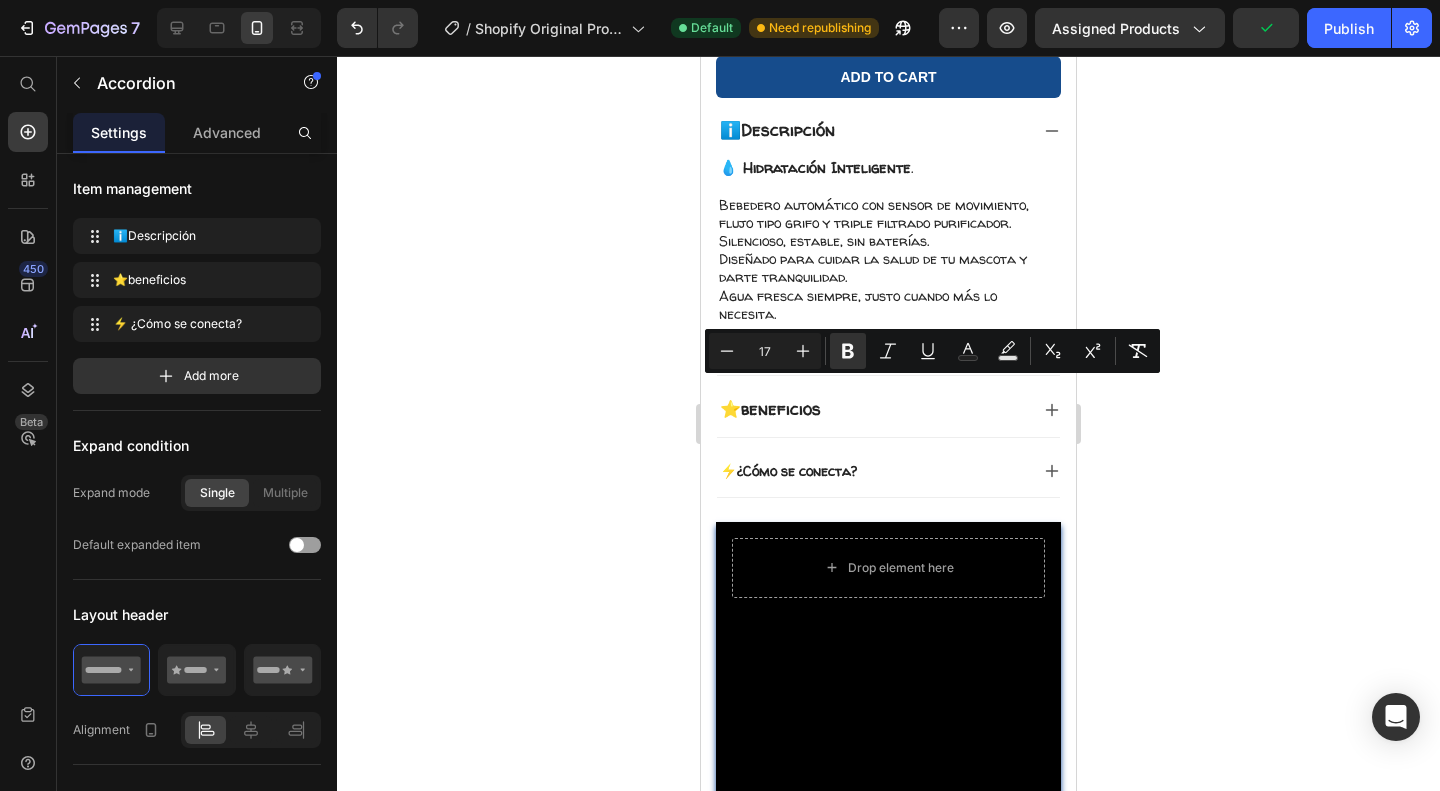 click 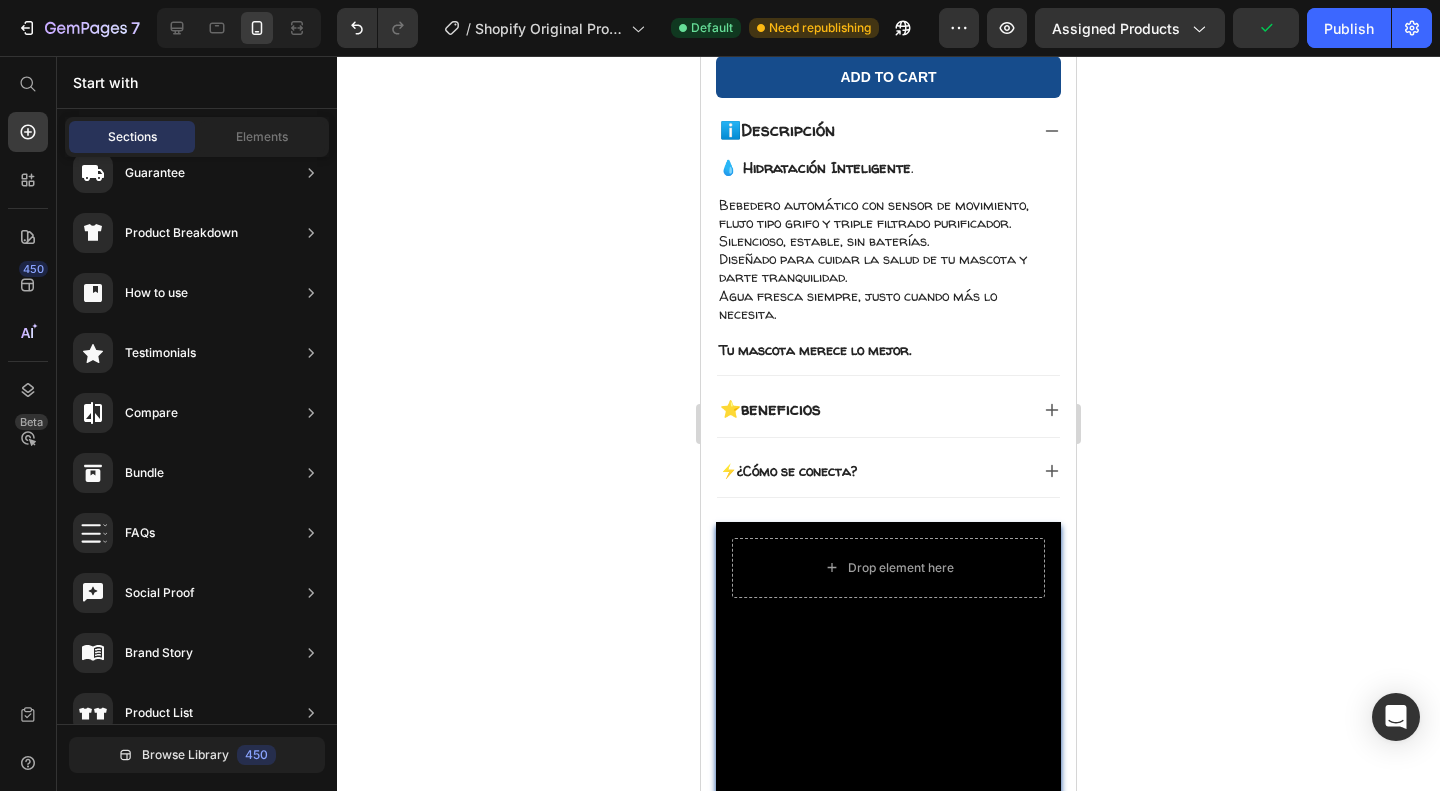 click on "⚡  ¿Cómo se conecta?" at bounding box center (888, 471) 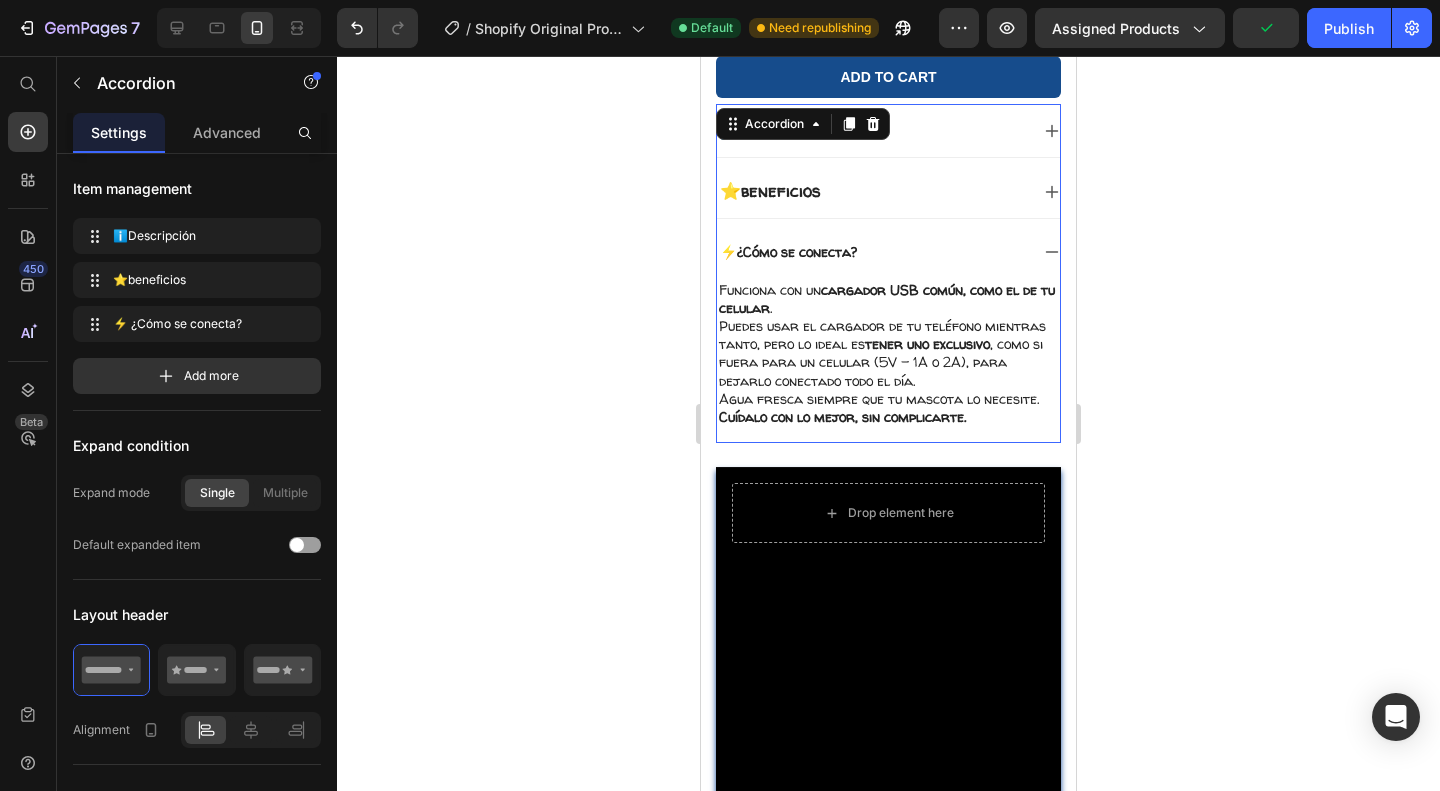 click on "Funciona con un  cargador USB común, como el de tu celular . Puedes usar el cargador de tu teléfono mientras tanto, pero lo ideal es  tener uno exclusivo , como si fuera para un celular (5V – 1A o 2A), para dejarlo conectado todo el día." at bounding box center (888, 335) 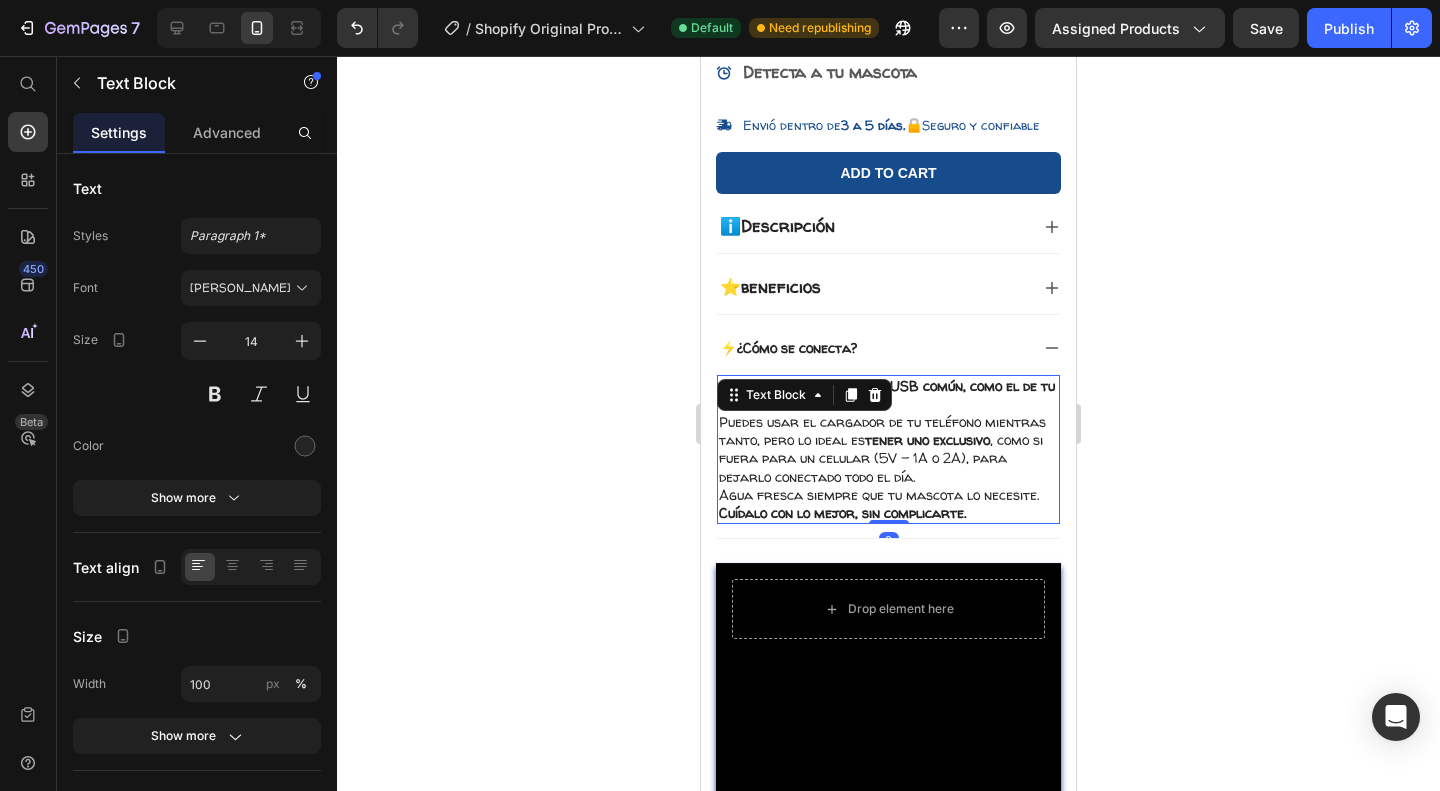 scroll, scrollTop: 663, scrollLeft: 0, axis: vertical 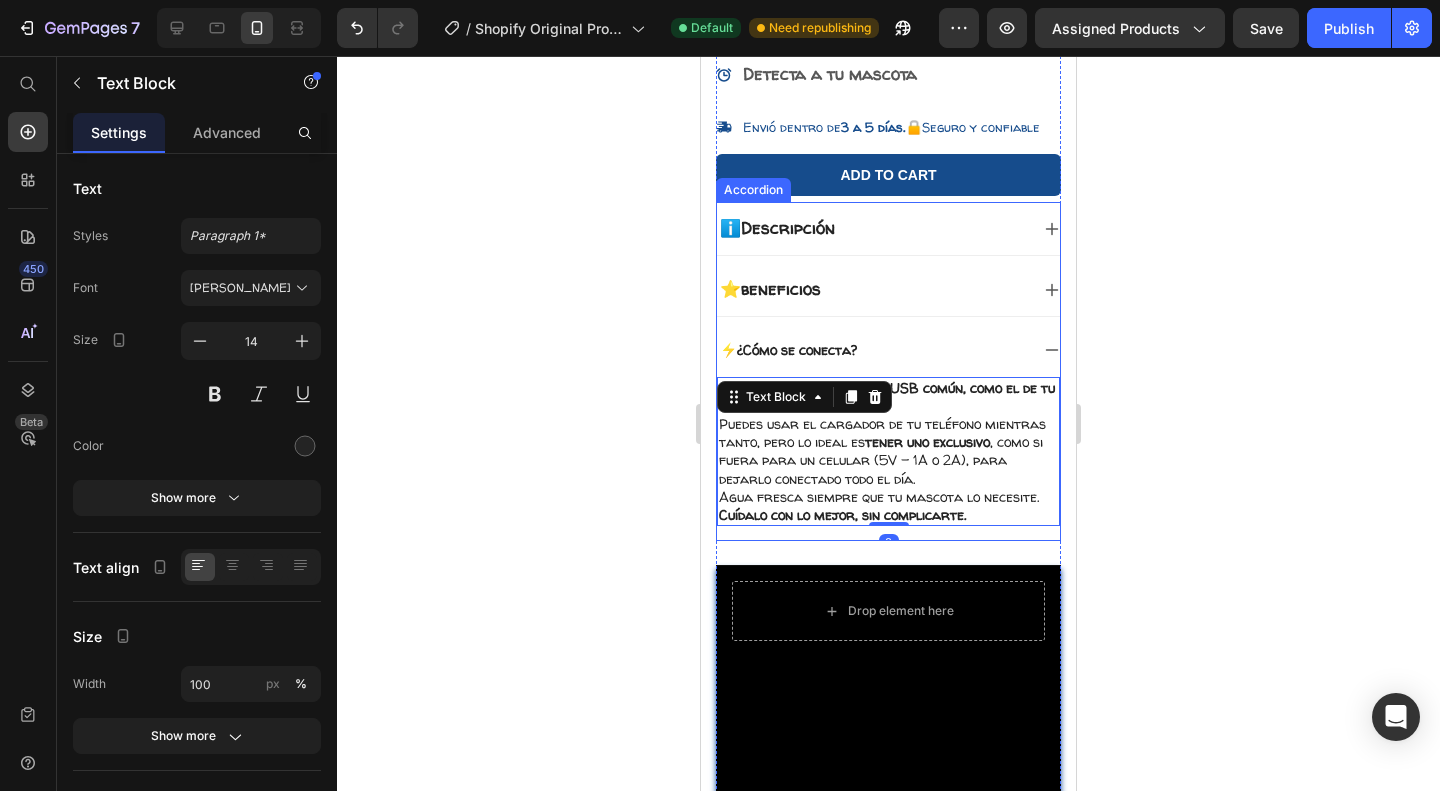 click on "¿Cómo se conecta?" at bounding box center (797, 349) 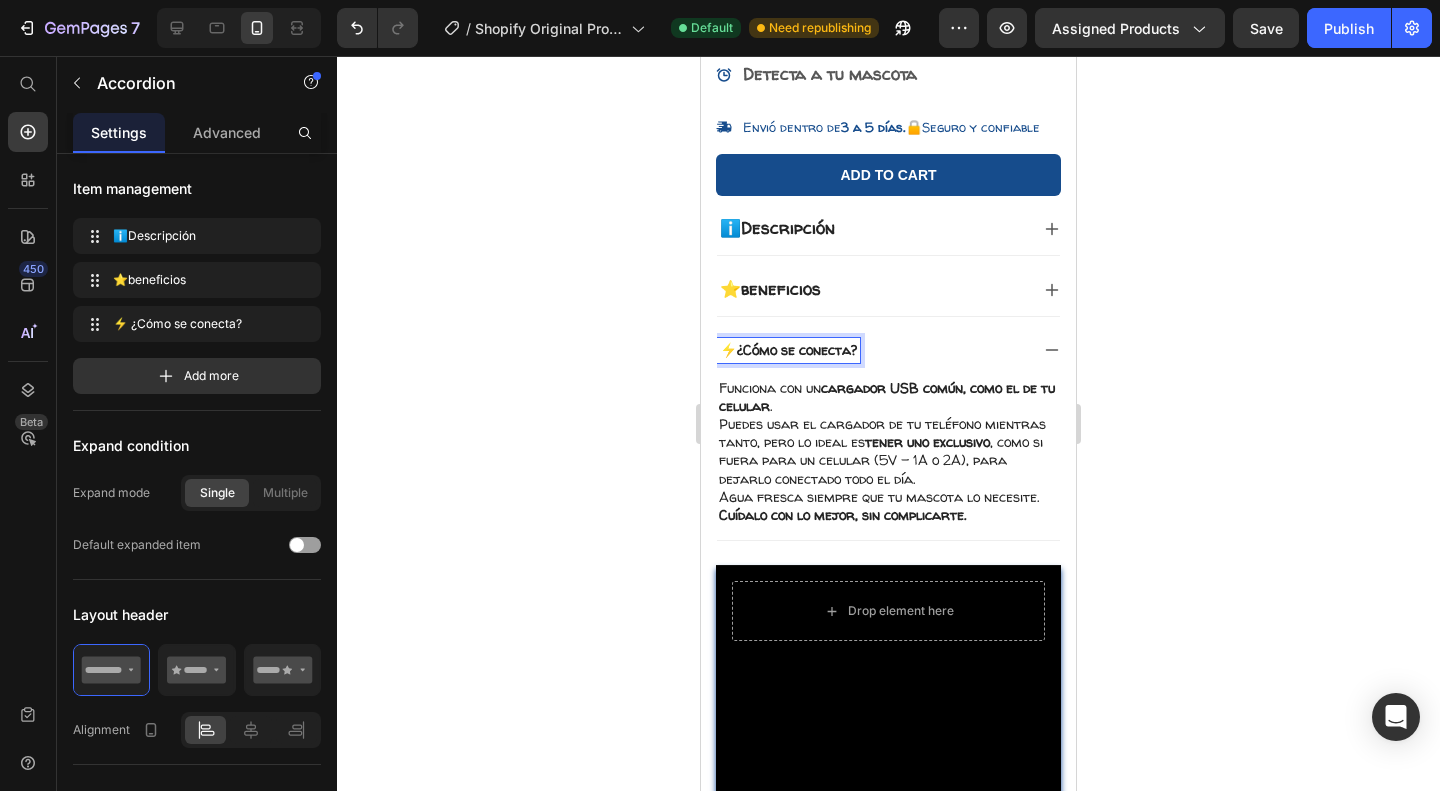 click on "⚡  ¿Cómo se conecta?" at bounding box center (788, 350) 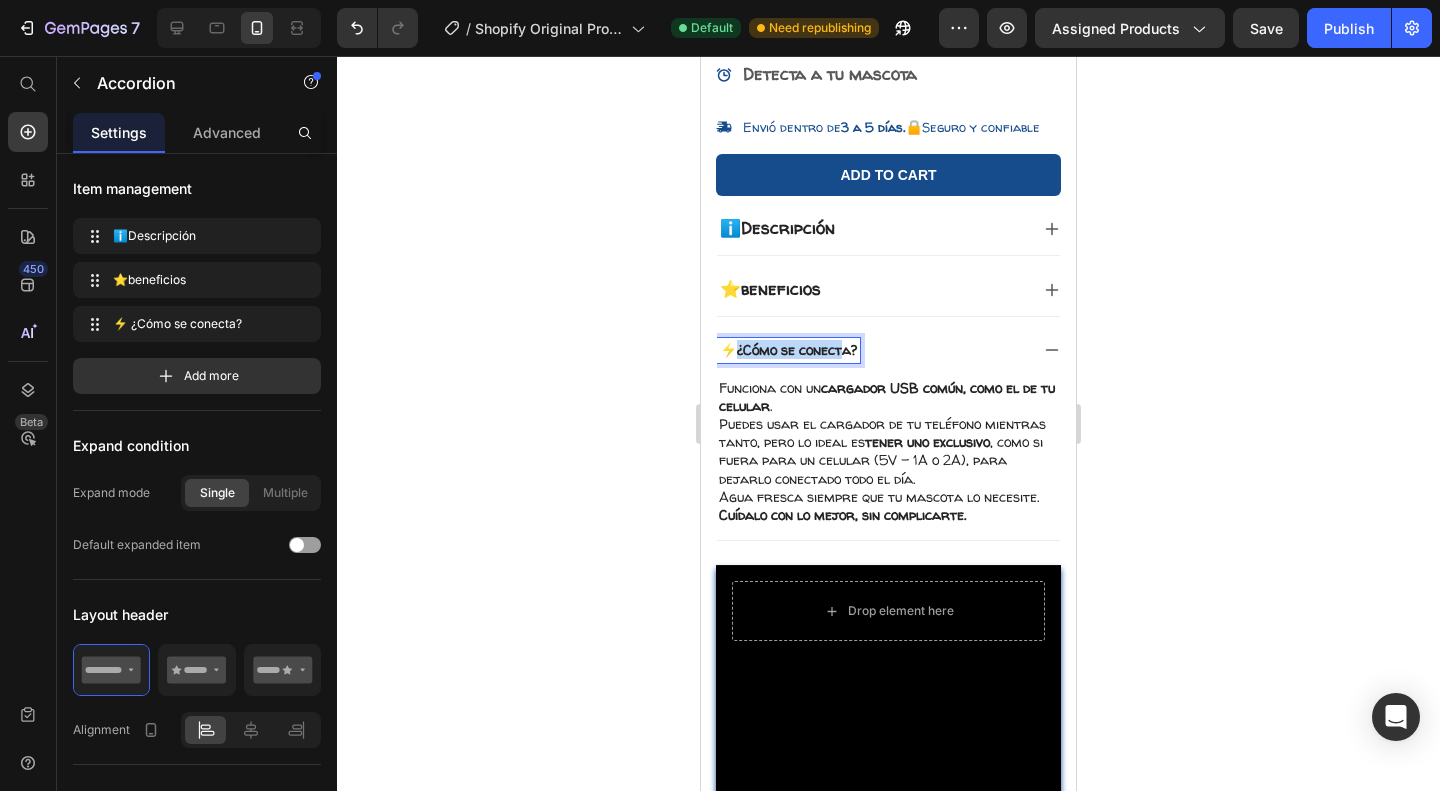 drag, startPoint x: 740, startPoint y: 331, endPoint x: 860, endPoint y: 324, distance: 120.203995 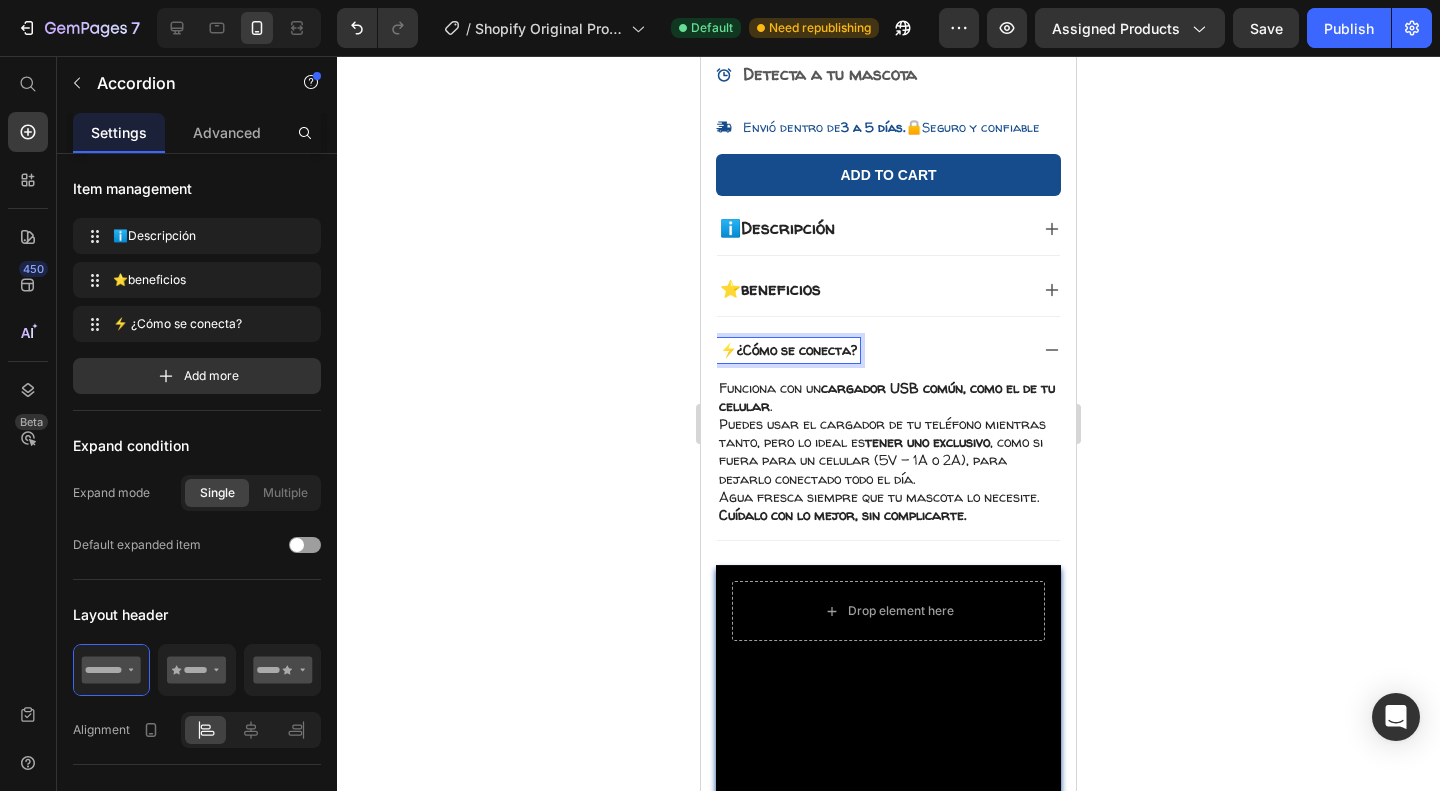 click on "¿Cómo se conecta?" at bounding box center [797, 349] 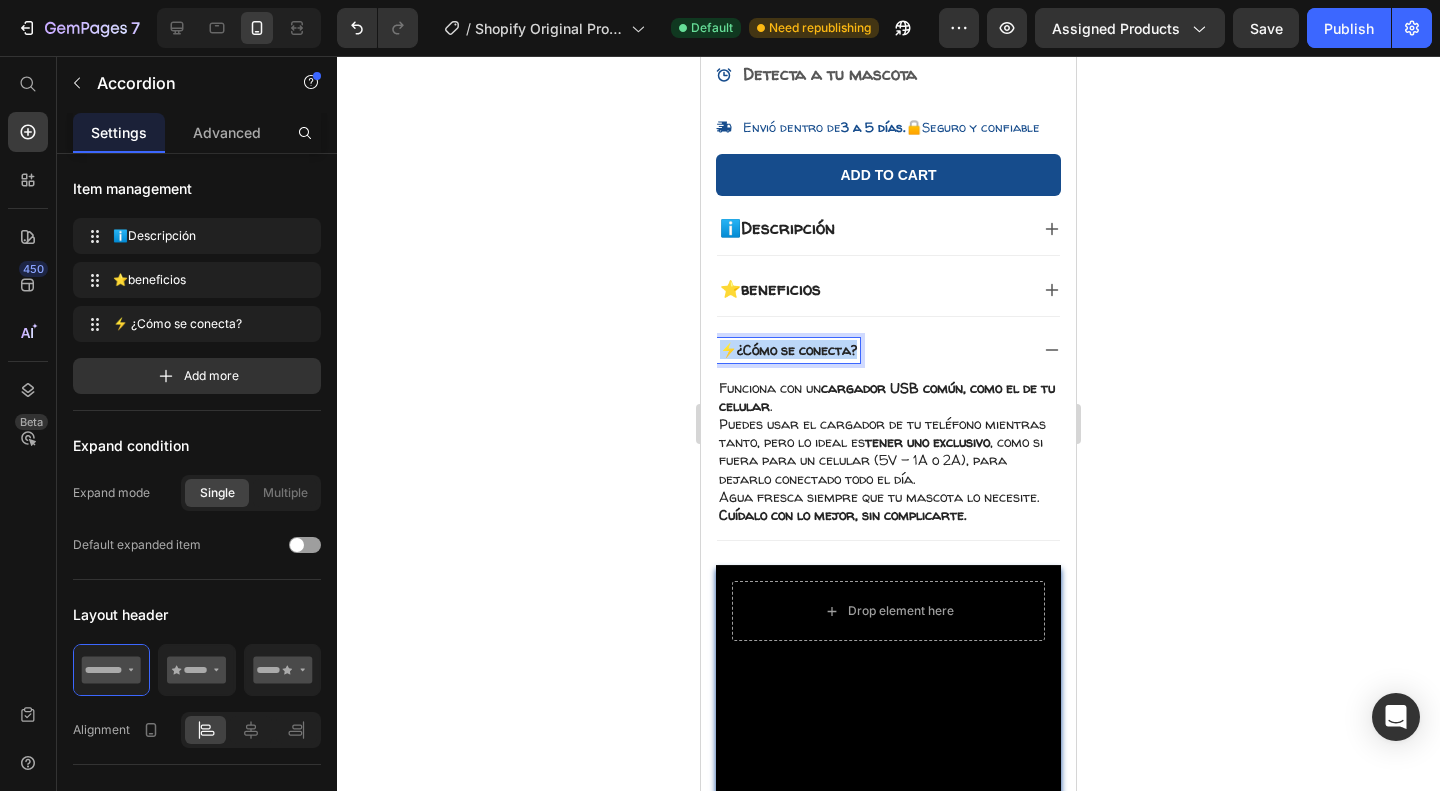 drag, startPoint x: 863, startPoint y: 330, endPoint x: 726, endPoint y: 331, distance: 137.00365 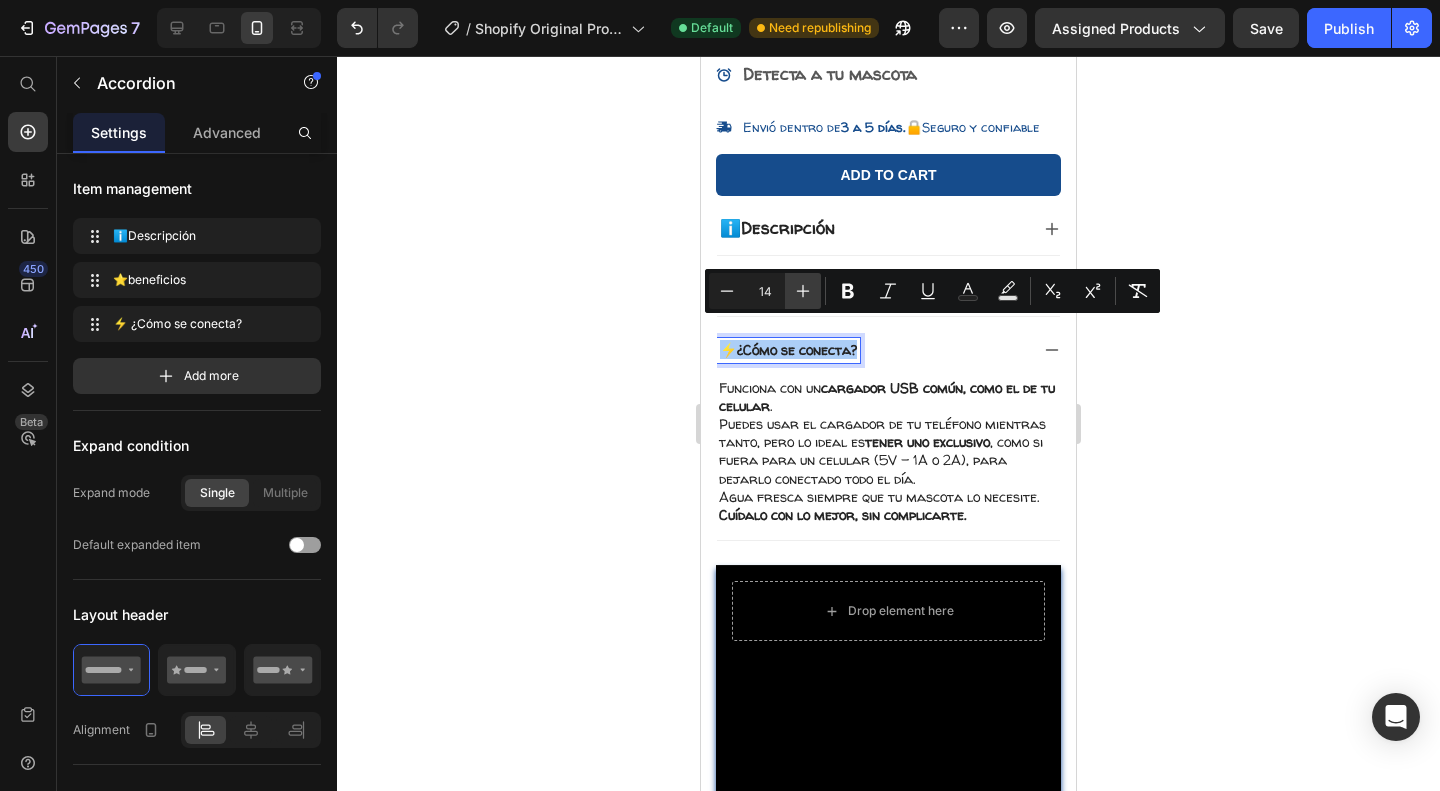 click 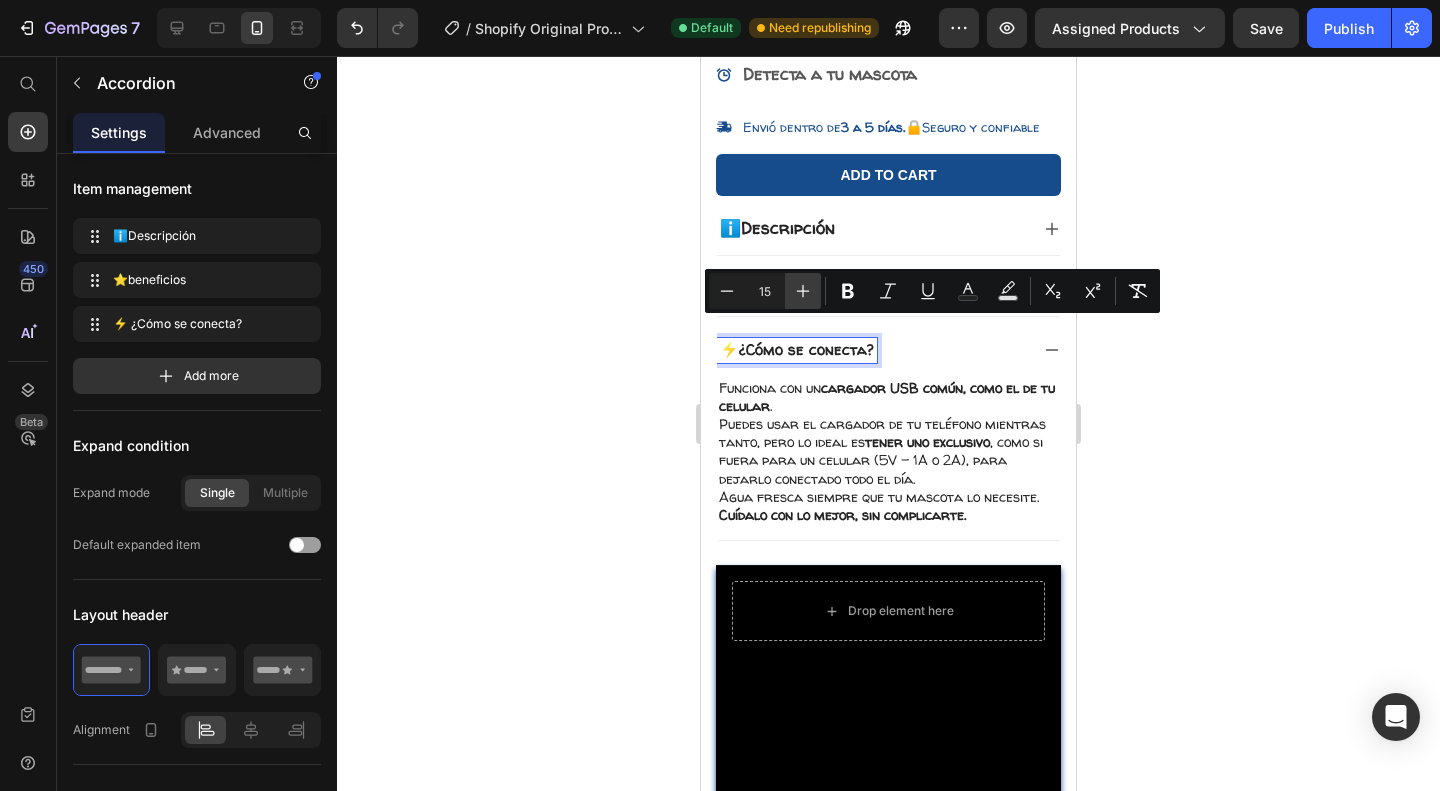 click 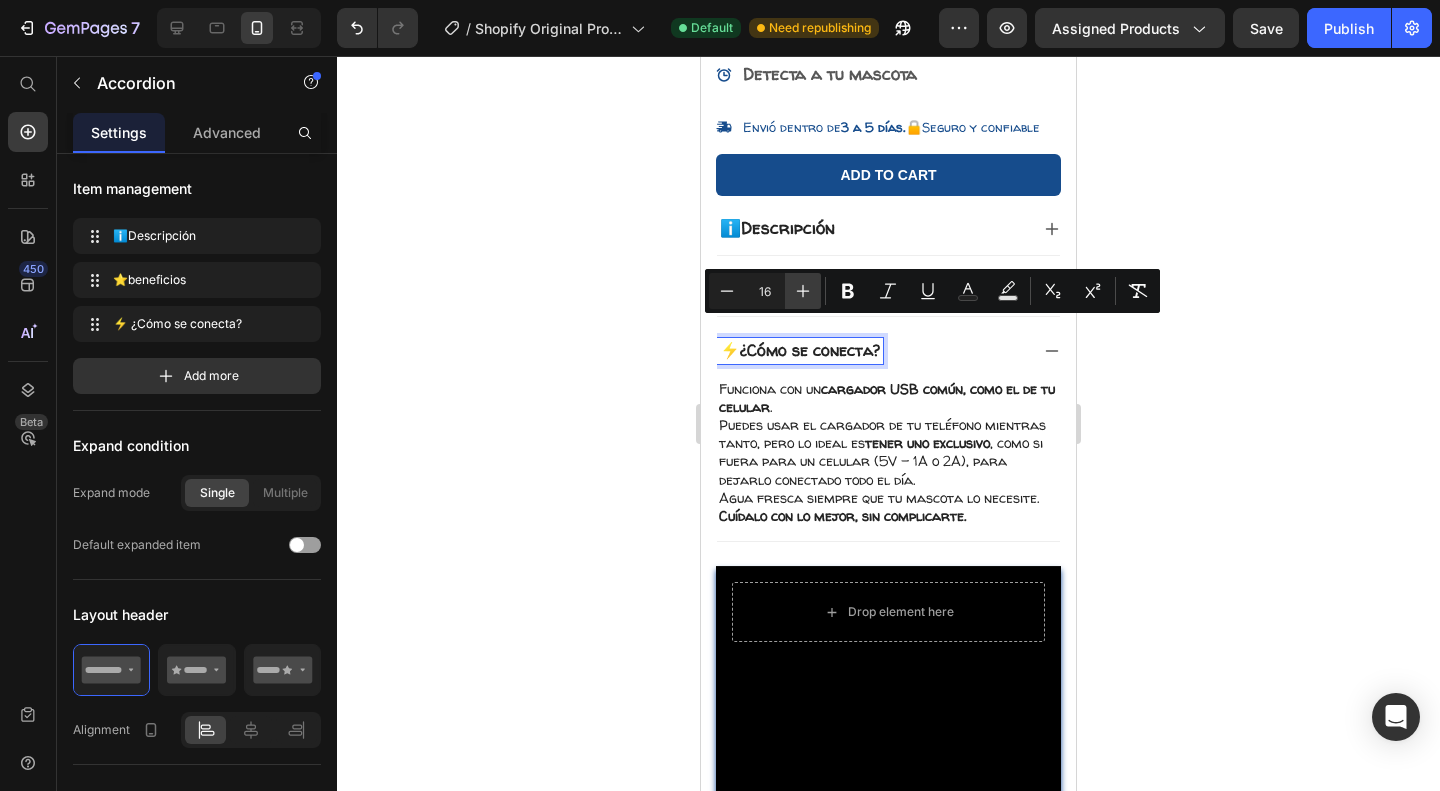 click 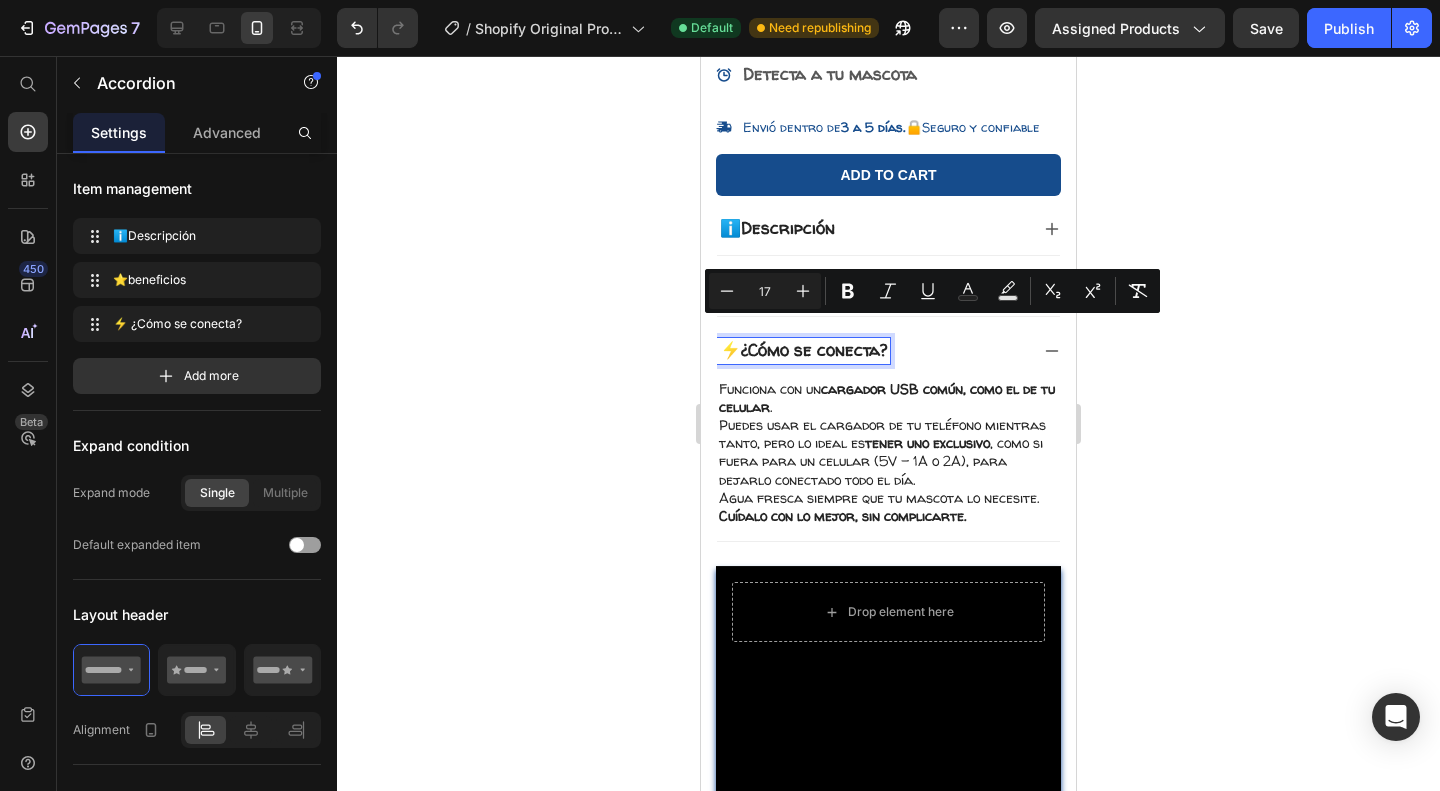 click 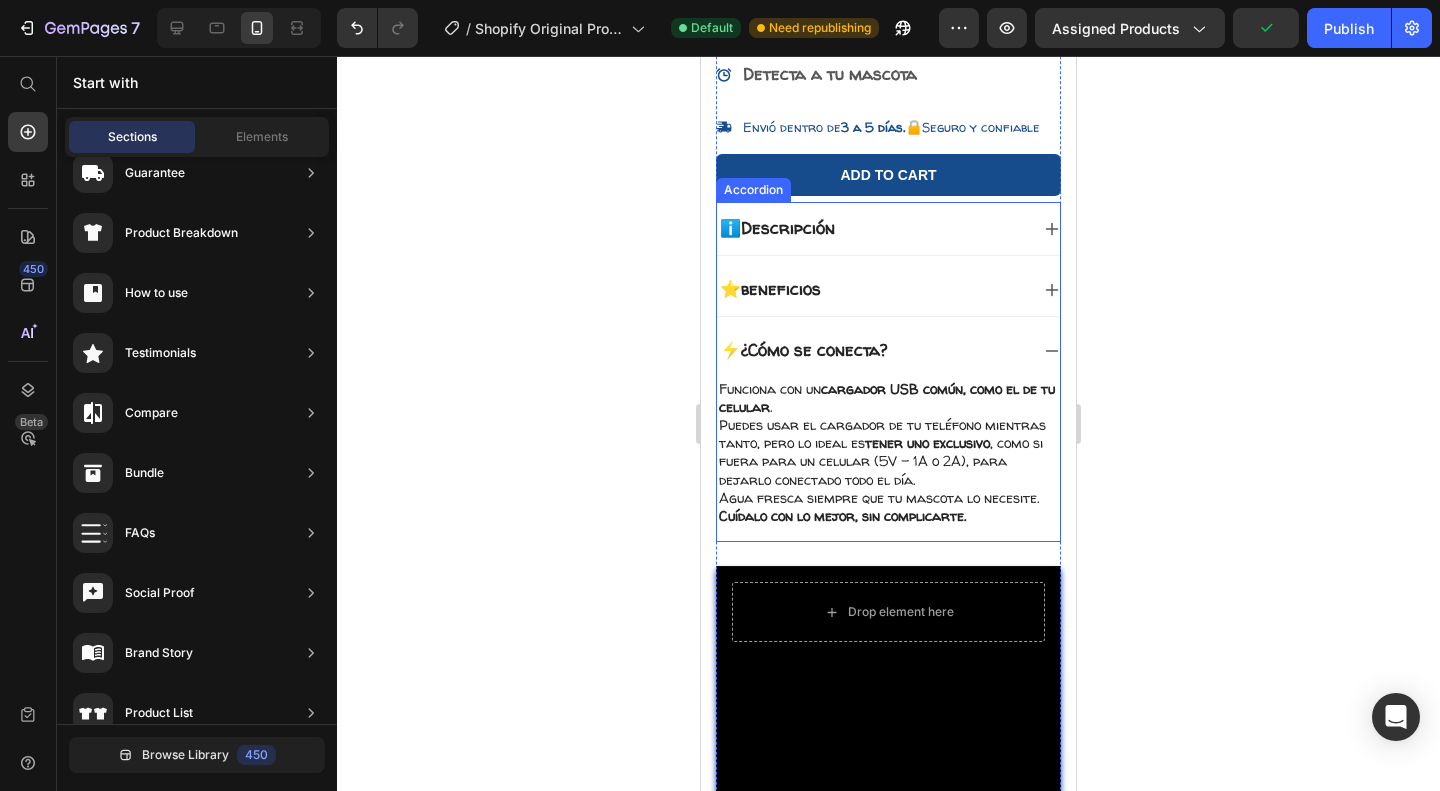 click on "¿Cómo se conecta?" at bounding box center [814, 349] 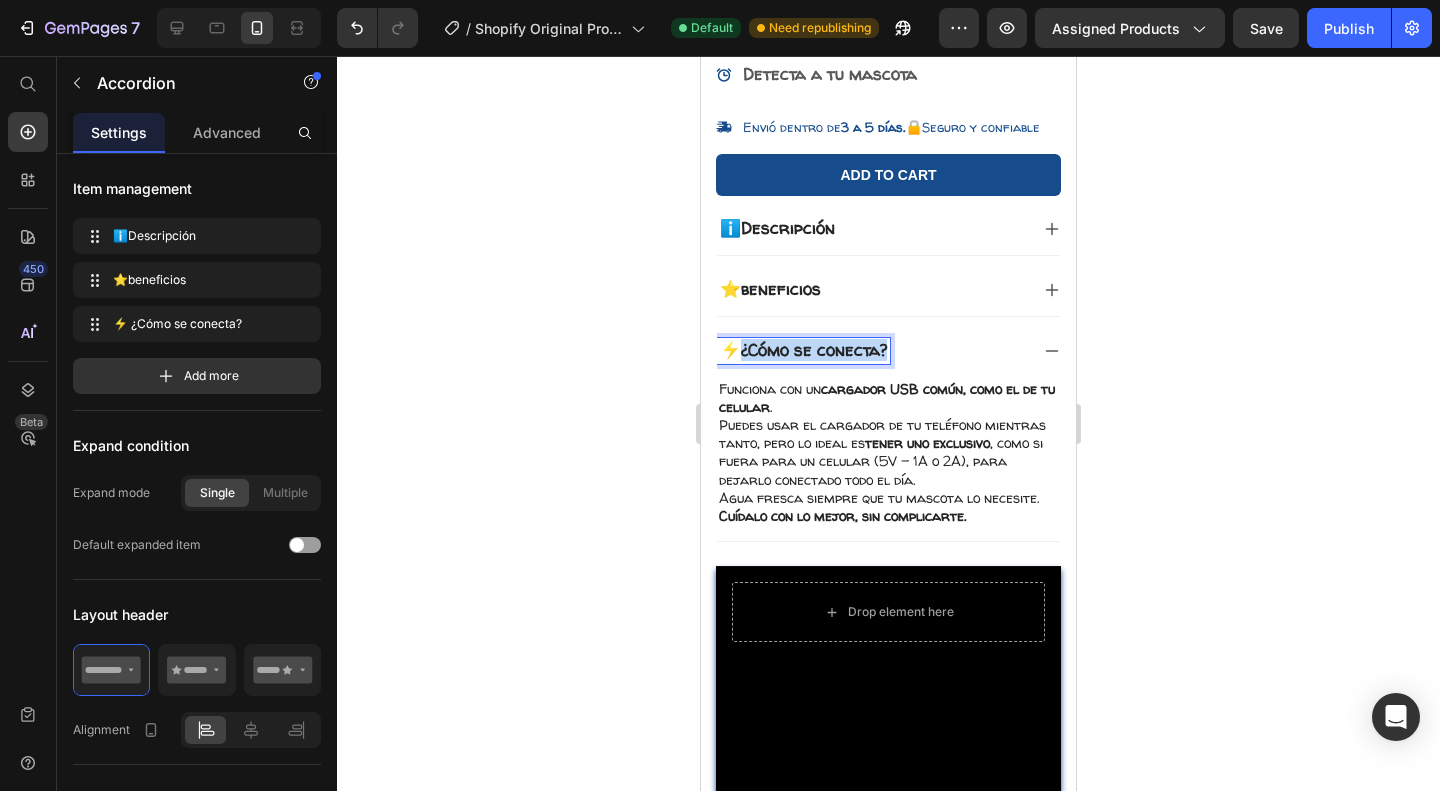 drag, startPoint x: 896, startPoint y: 335, endPoint x: 733, endPoint y: 336, distance: 163.00307 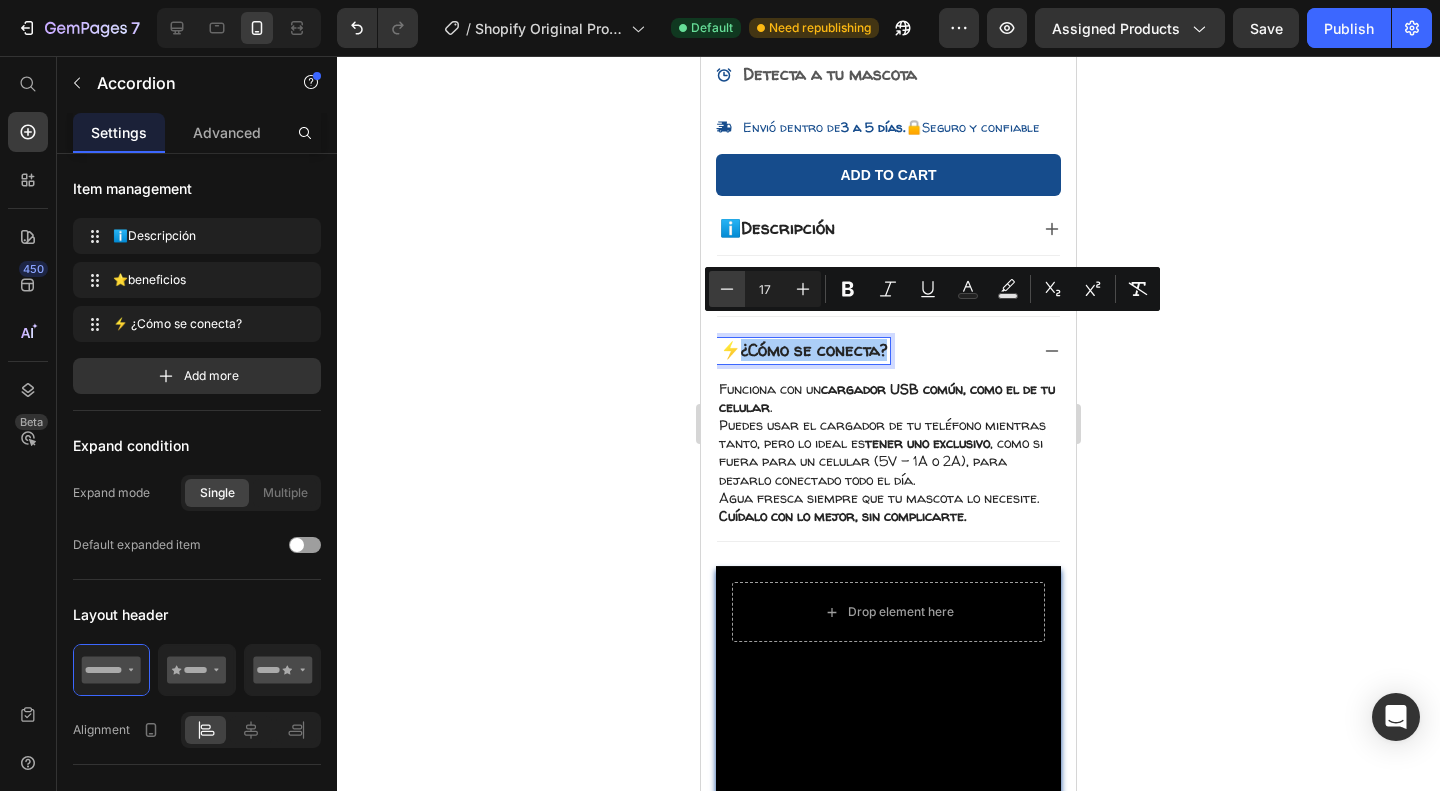 click 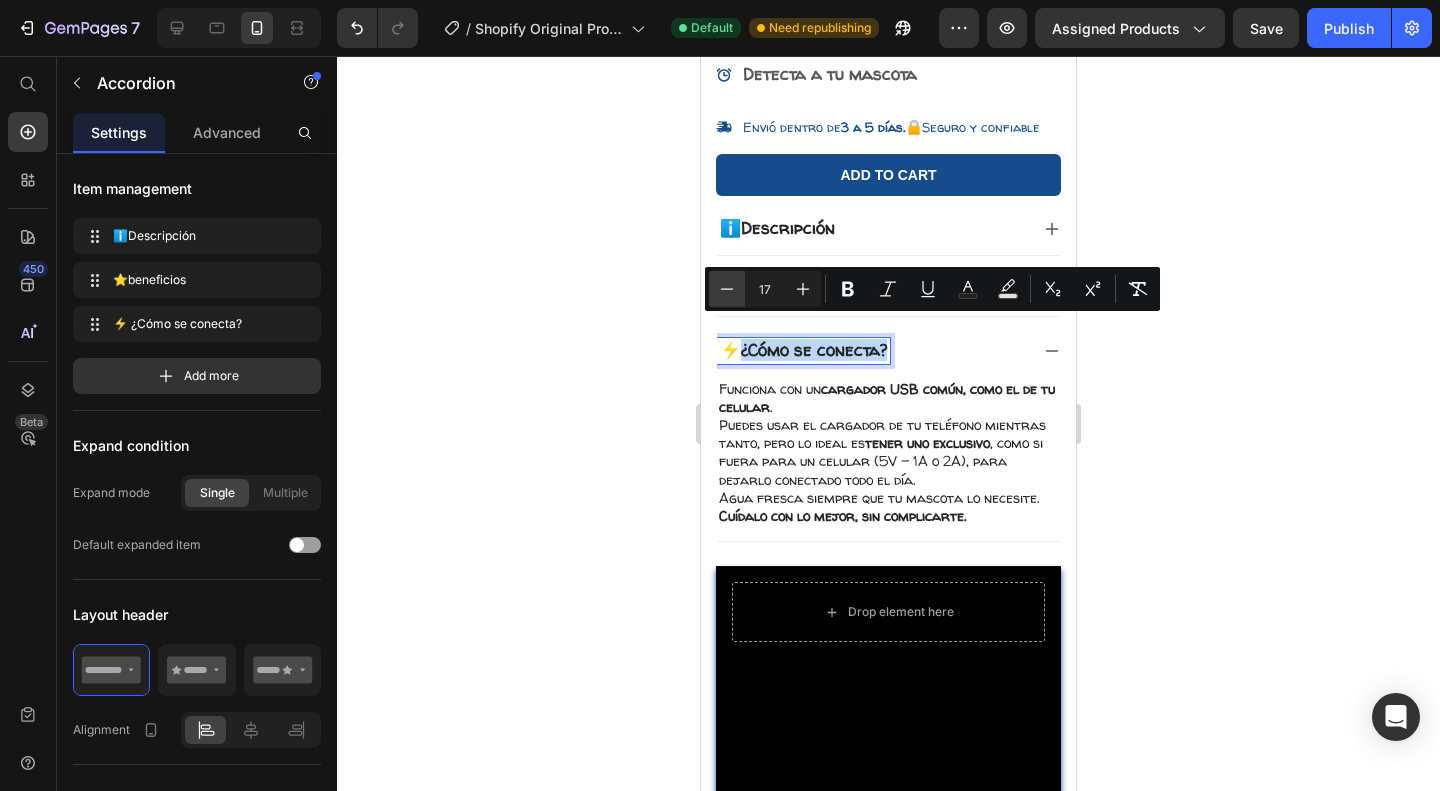 type on "16" 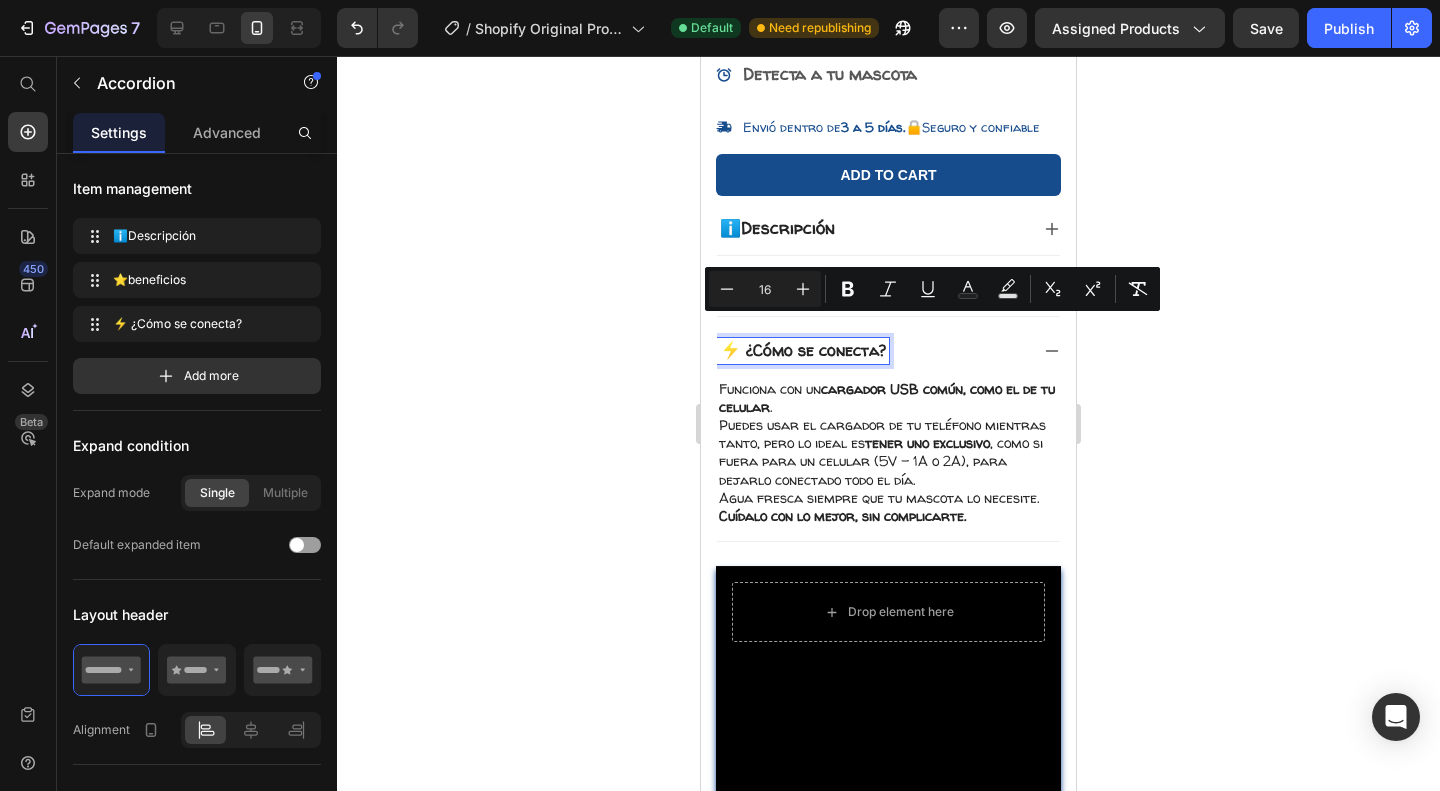 click 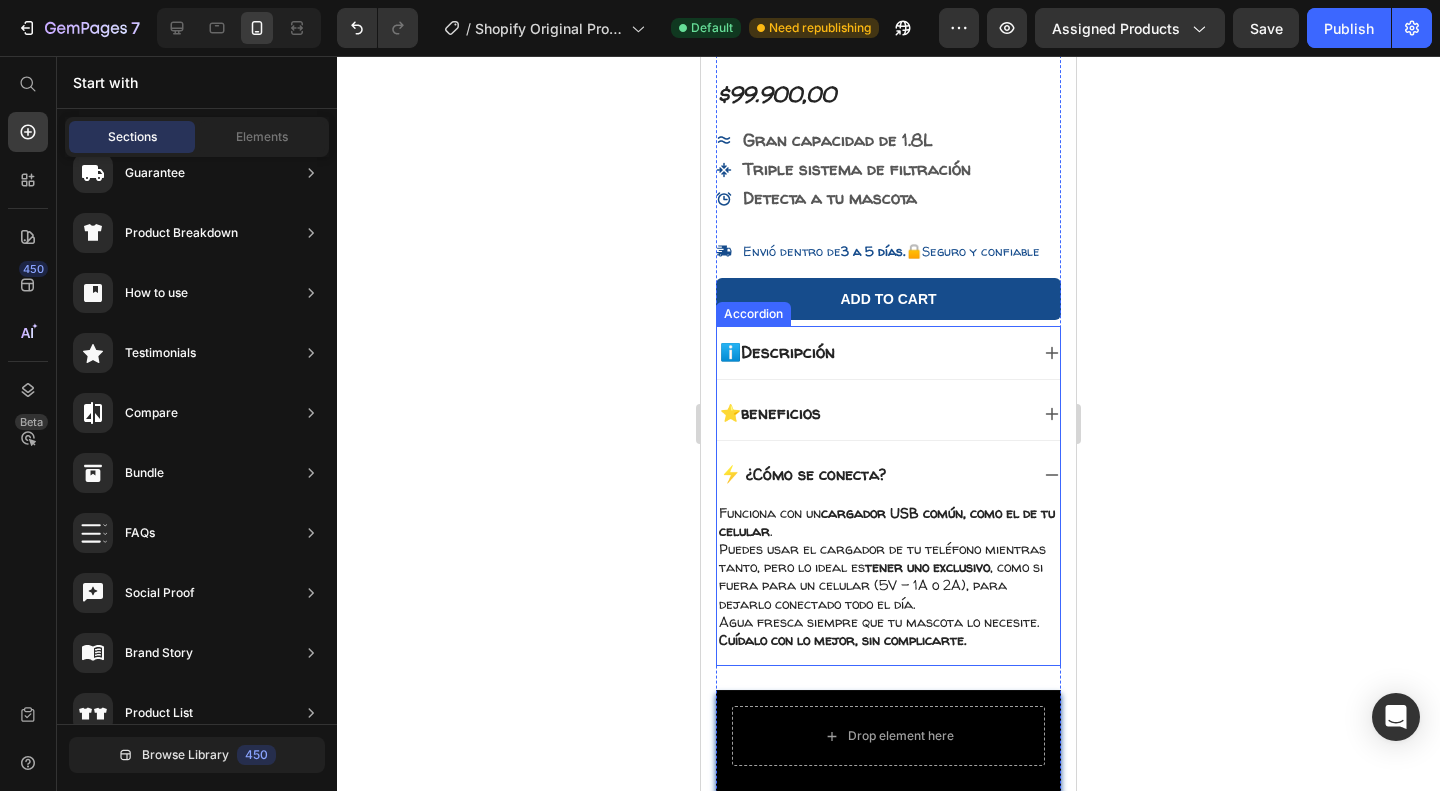 scroll, scrollTop: 535, scrollLeft: 0, axis: vertical 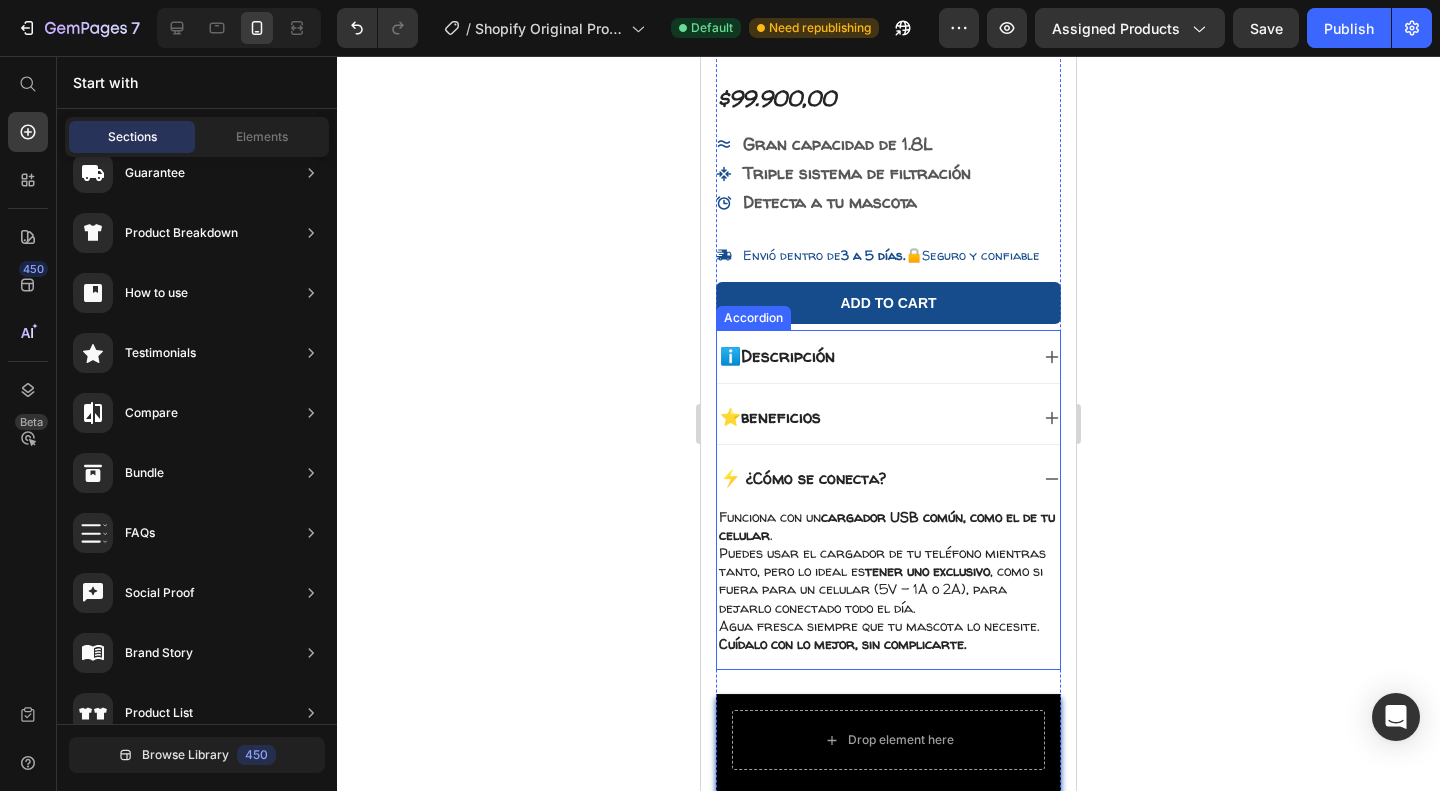 click 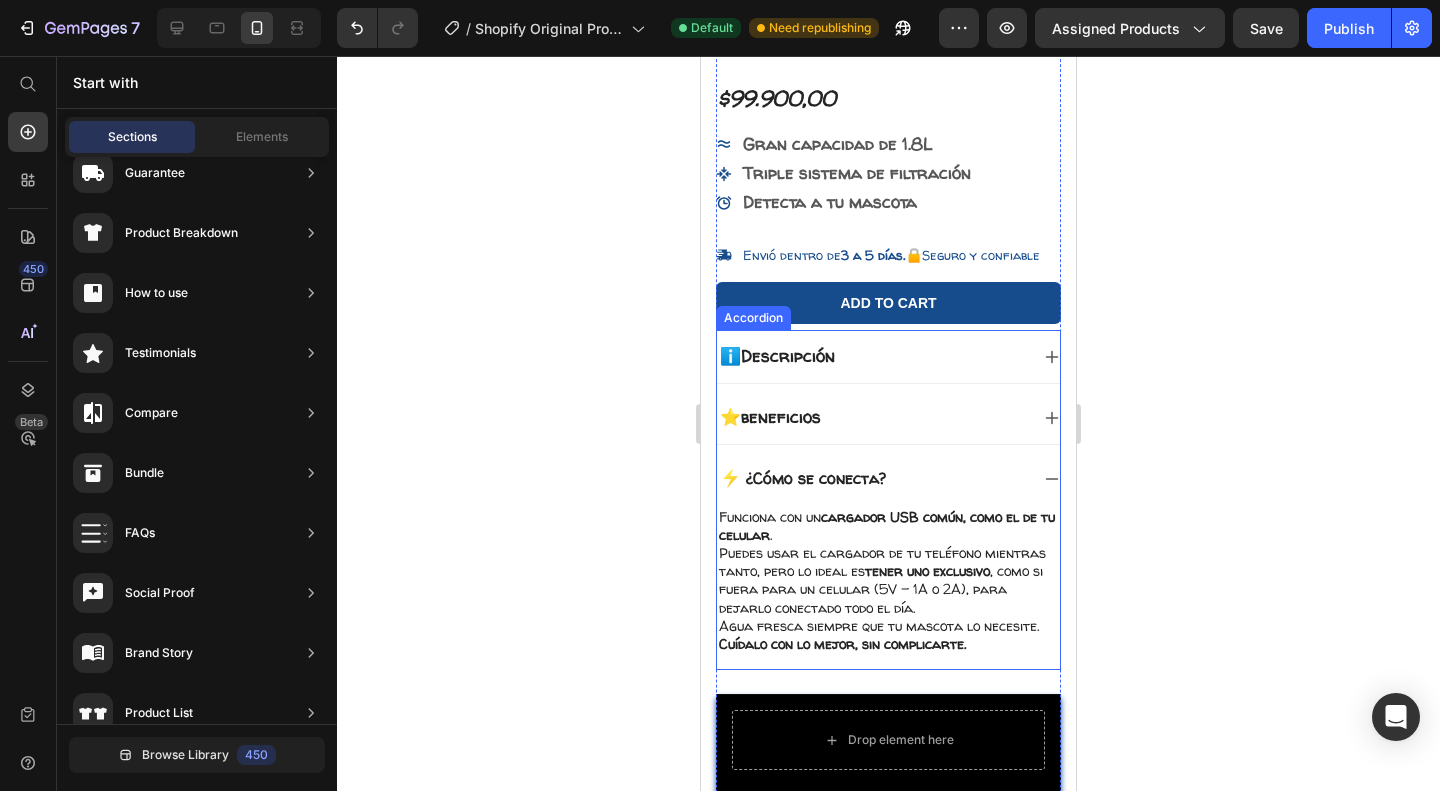 click on "⭐beneficios" at bounding box center (770, 416) 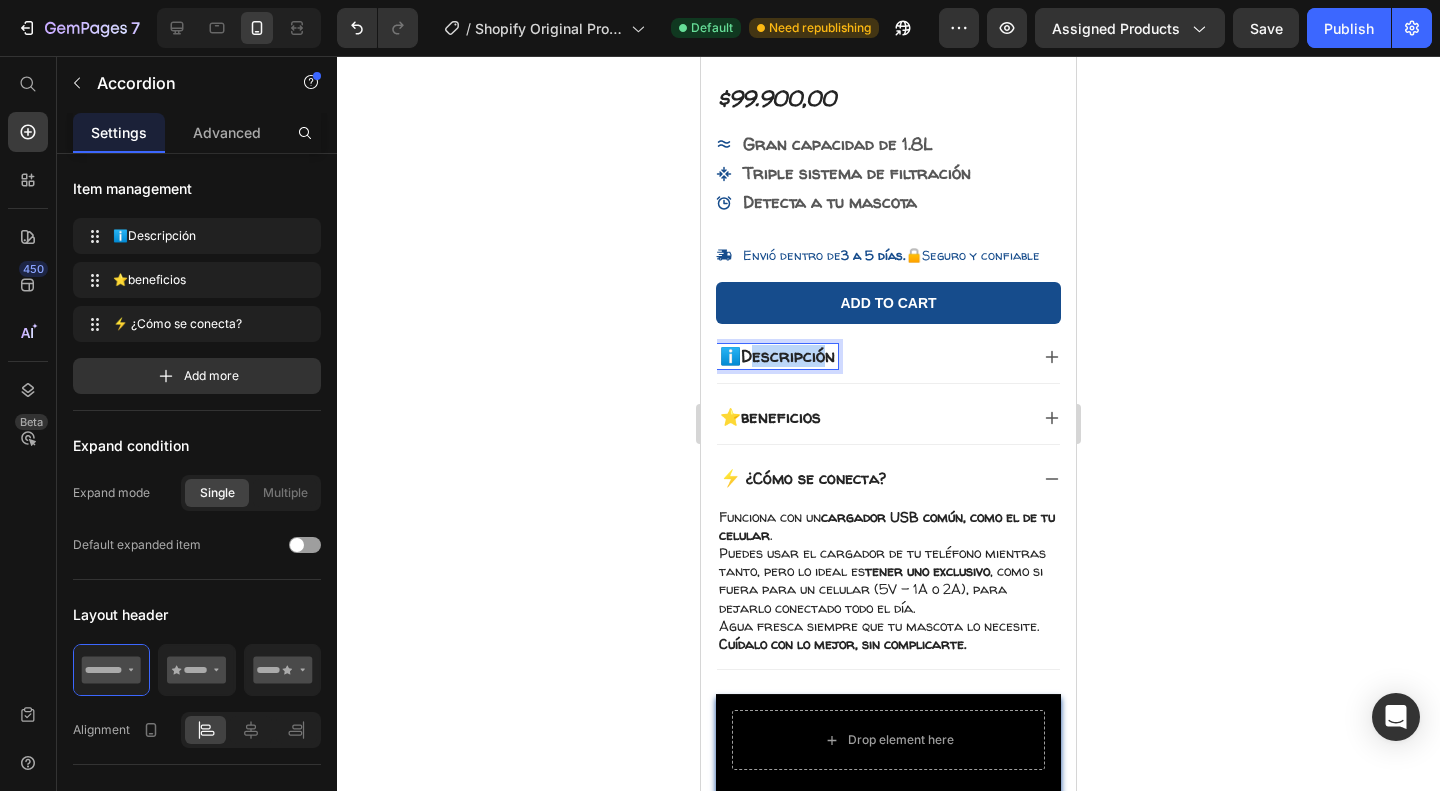 drag, startPoint x: 825, startPoint y: 337, endPoint x: 755, endPoint y: 337, distance: 70 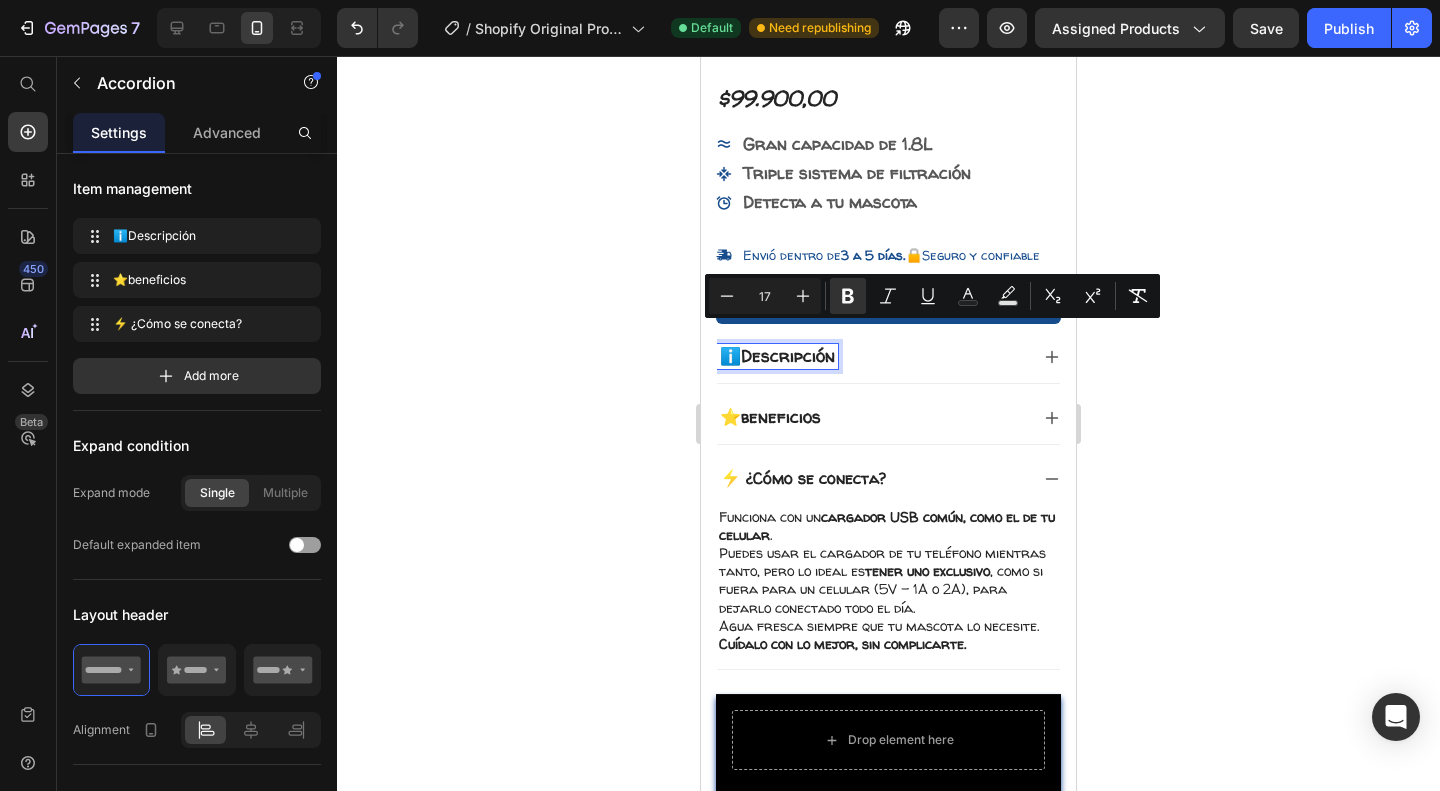 click on "⭐beneficios" at bounding box center [770, 416] 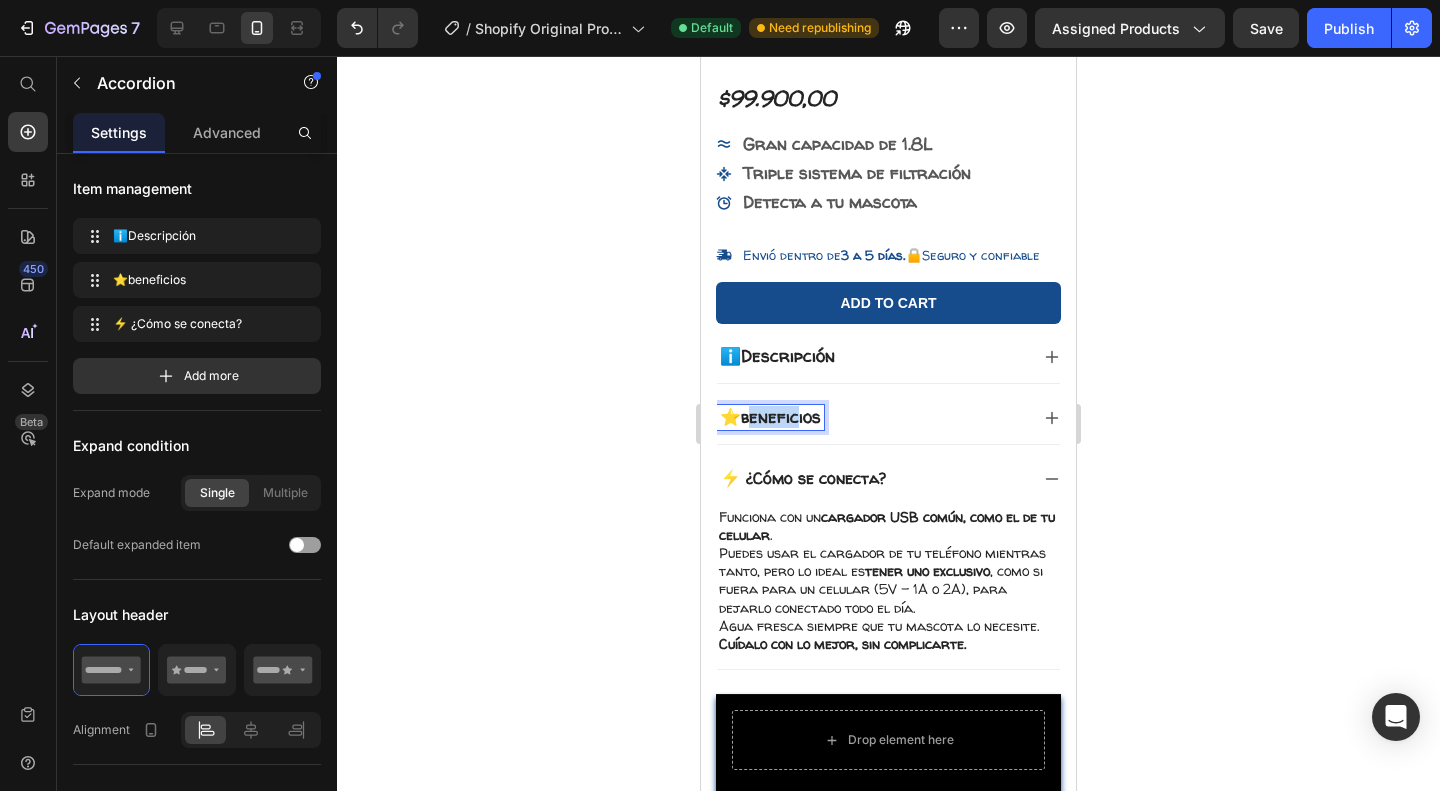 drag, startPoint x: 754, startPoint y: 397, endPoint x: 804, endPoint y: 393, distance: 50.159744 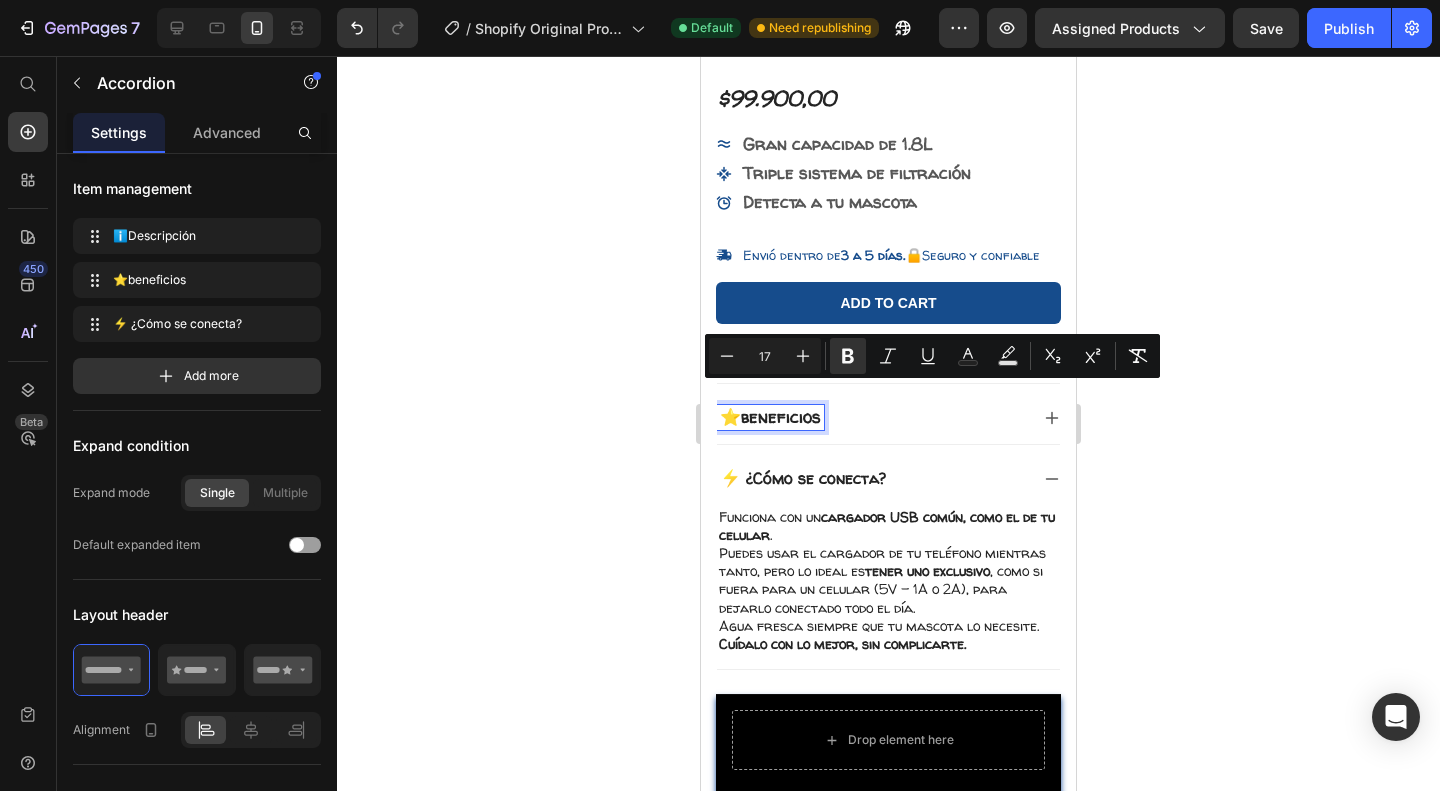 click on "⚡   ¿Cómo se conecta?" at bounding box center (803, 478) 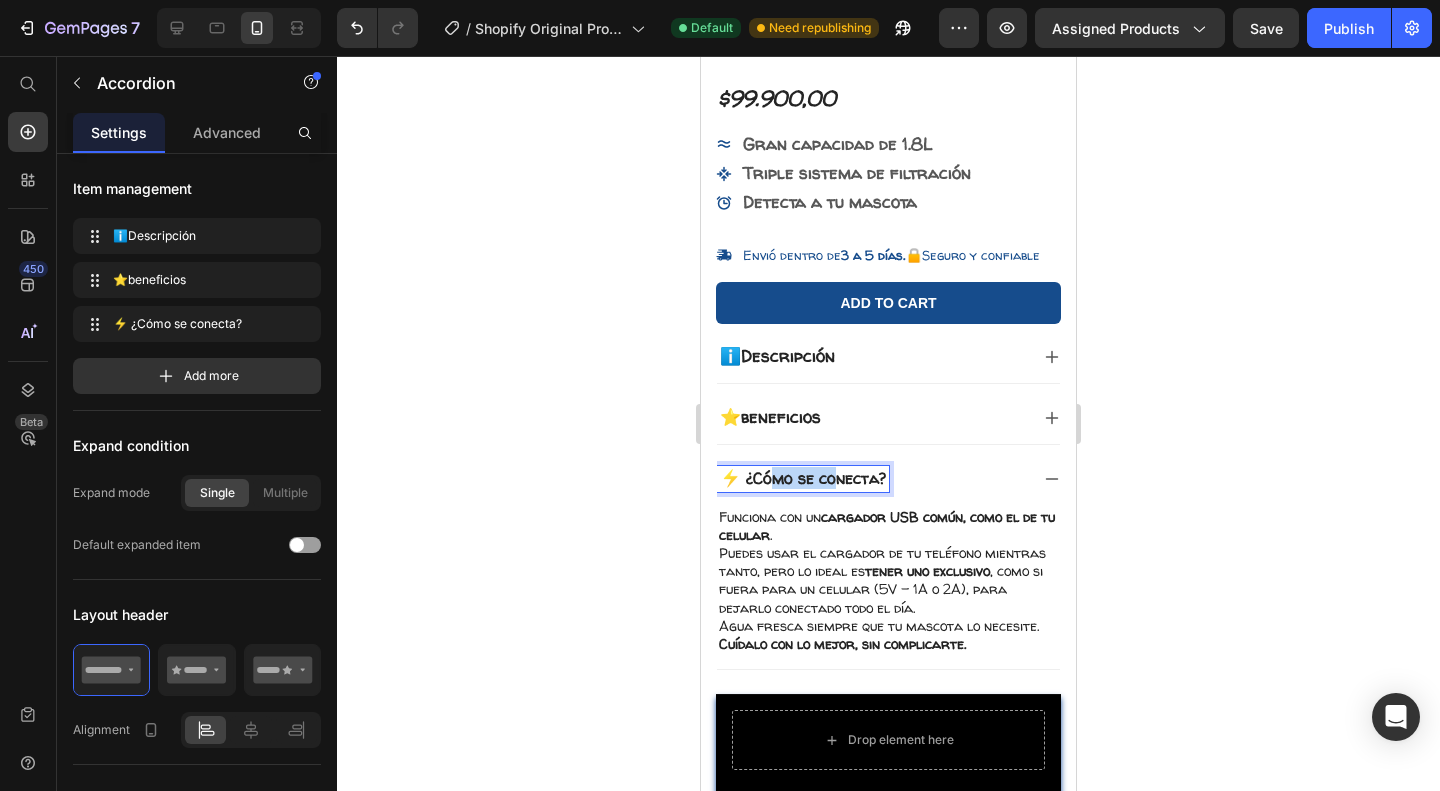 drag, startPoint x: 777, startPoint y: 471, endPoint x: 842, endPoint y: 455, distance: 66.94027 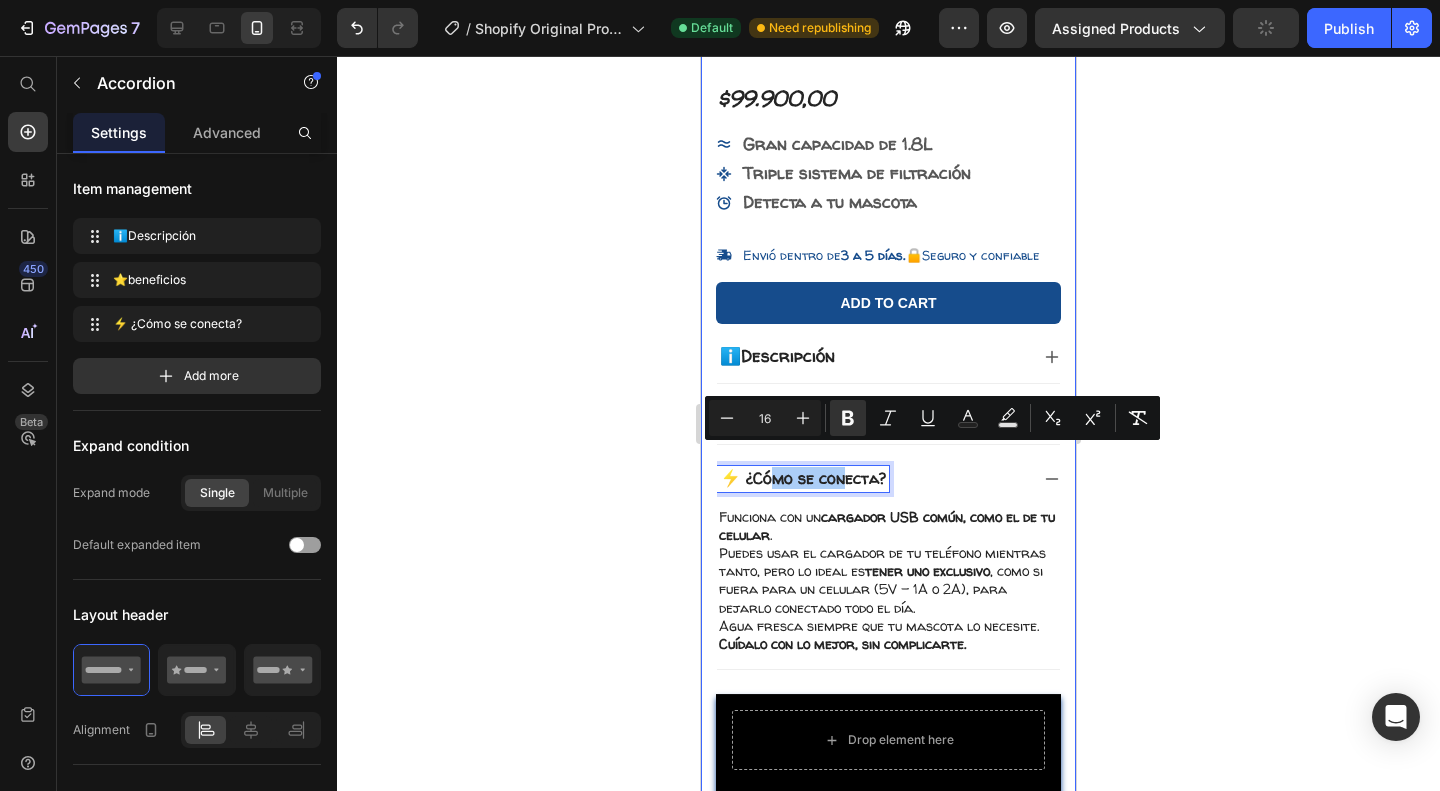 drag, startPoint x: 681, startPoint y: 478, endPoint x: 3, endPoint y: 424, distance: 680.14703 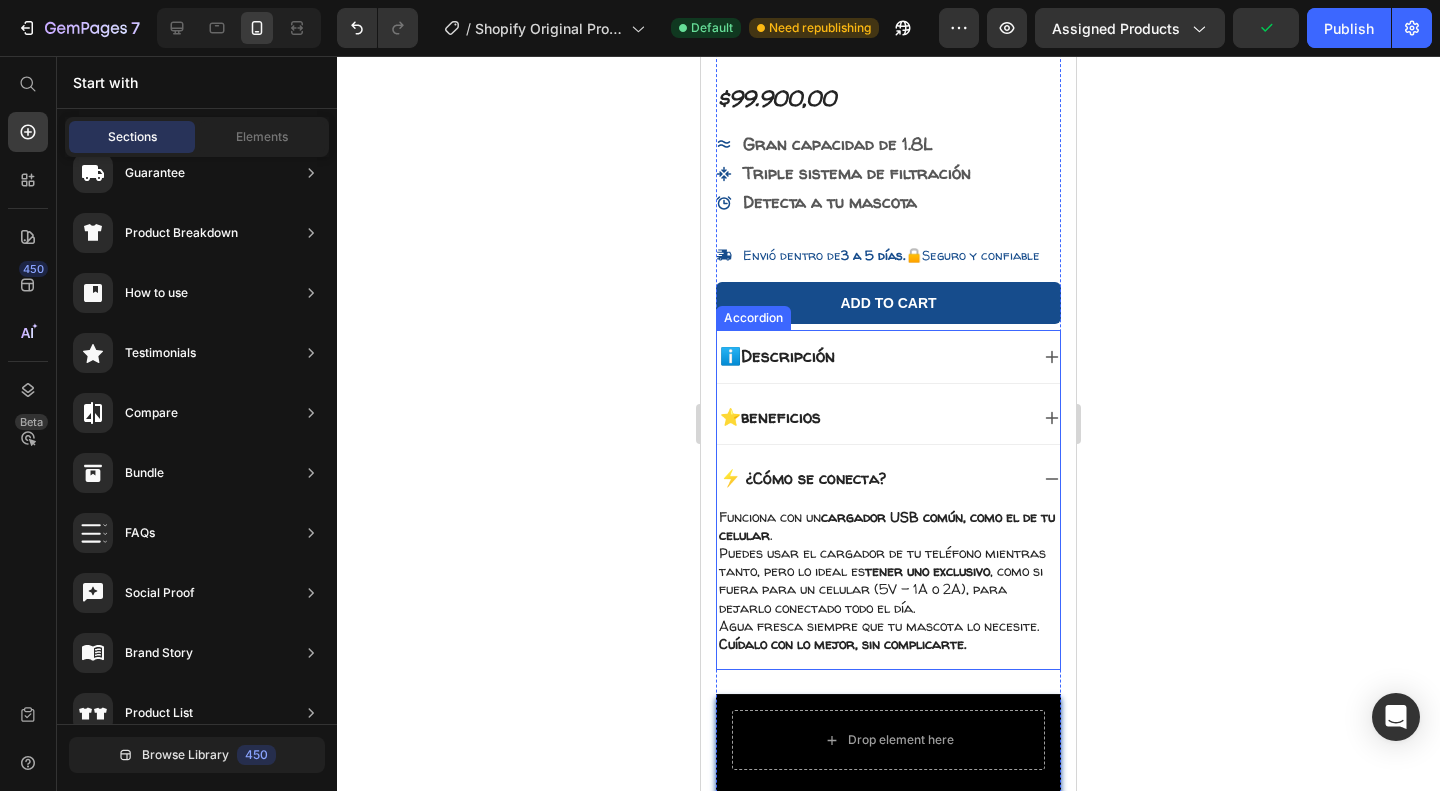 click on "ℹ️Descripción" at bounding box center (777, 355) 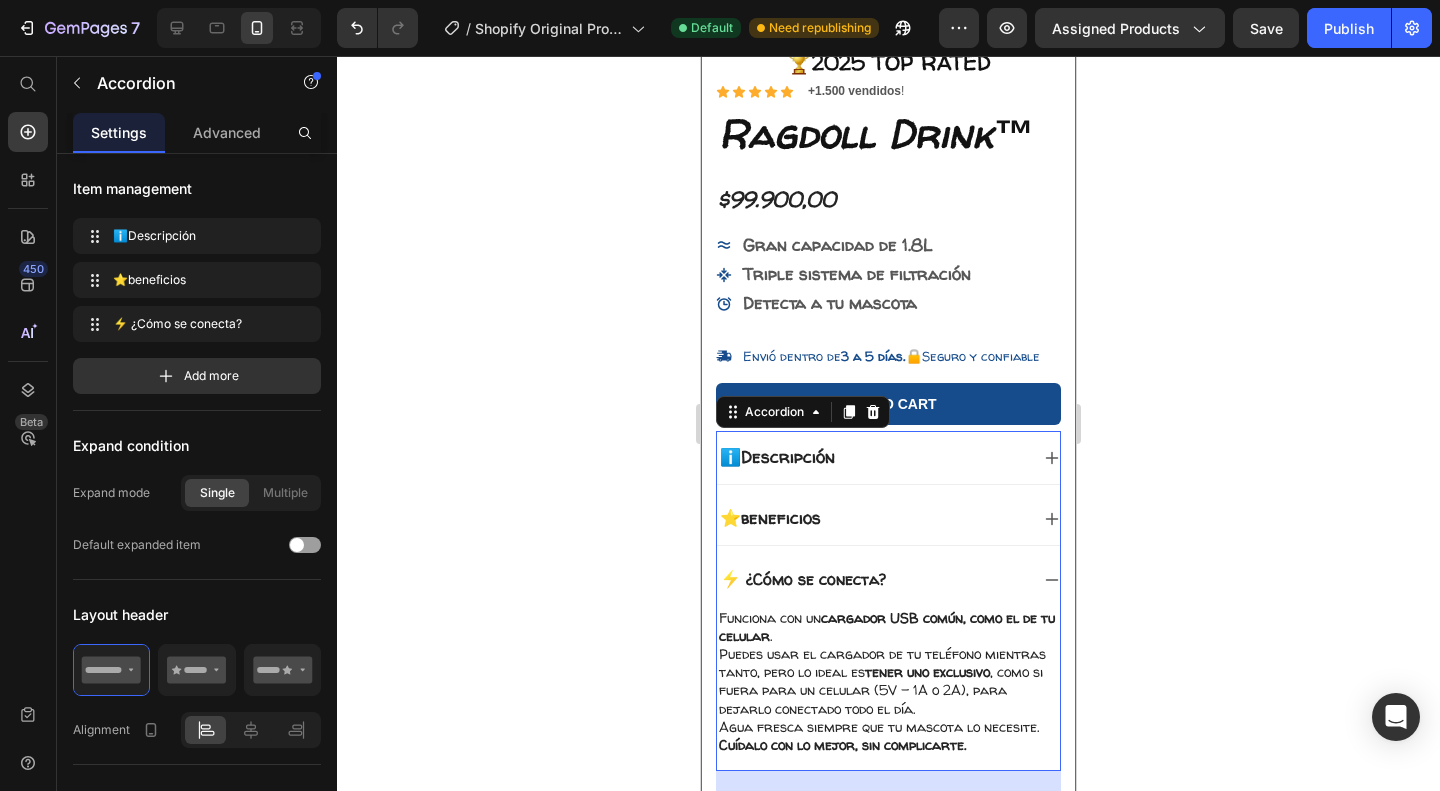 scroll, scrollTop: 433, scrollLeft: 0, axis: vertical 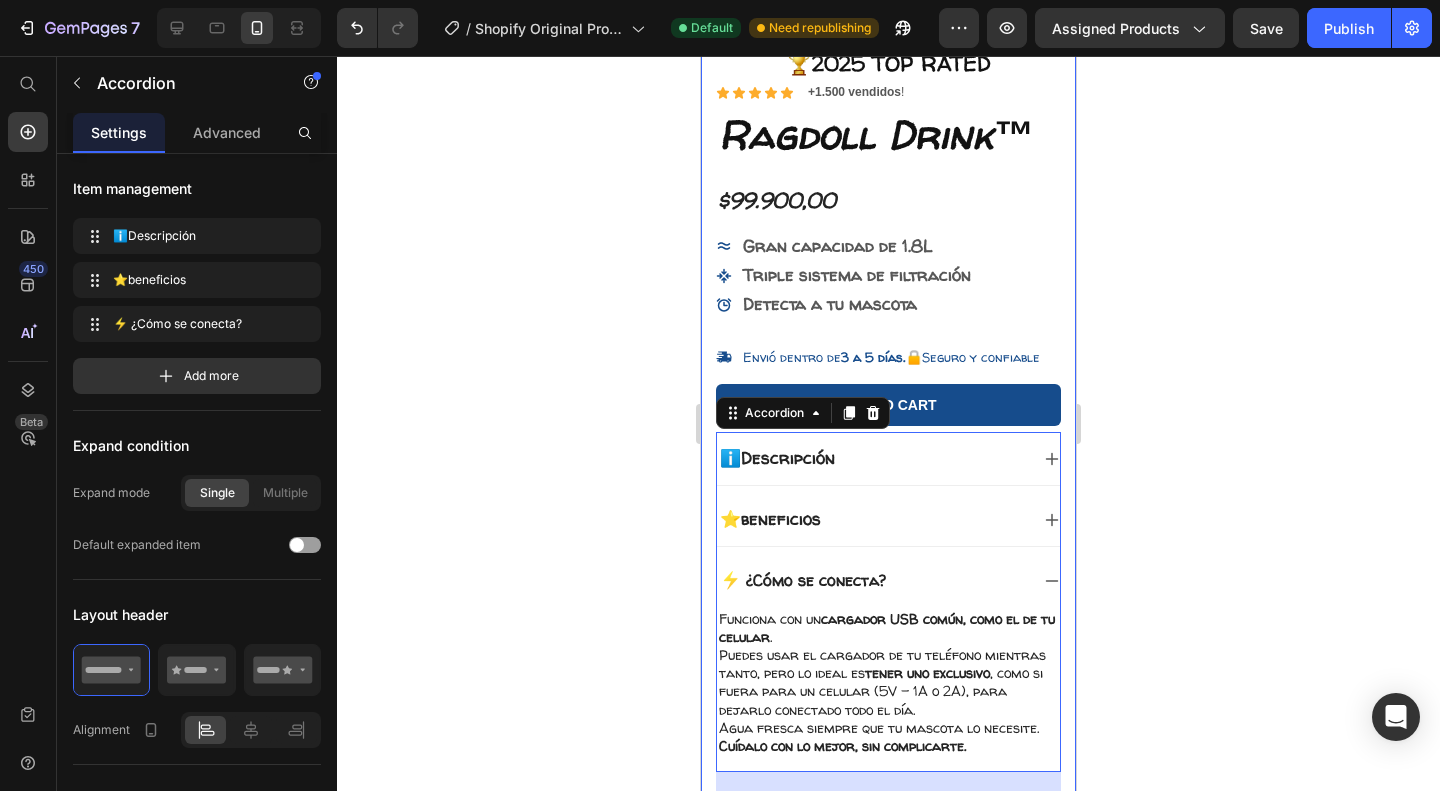 click 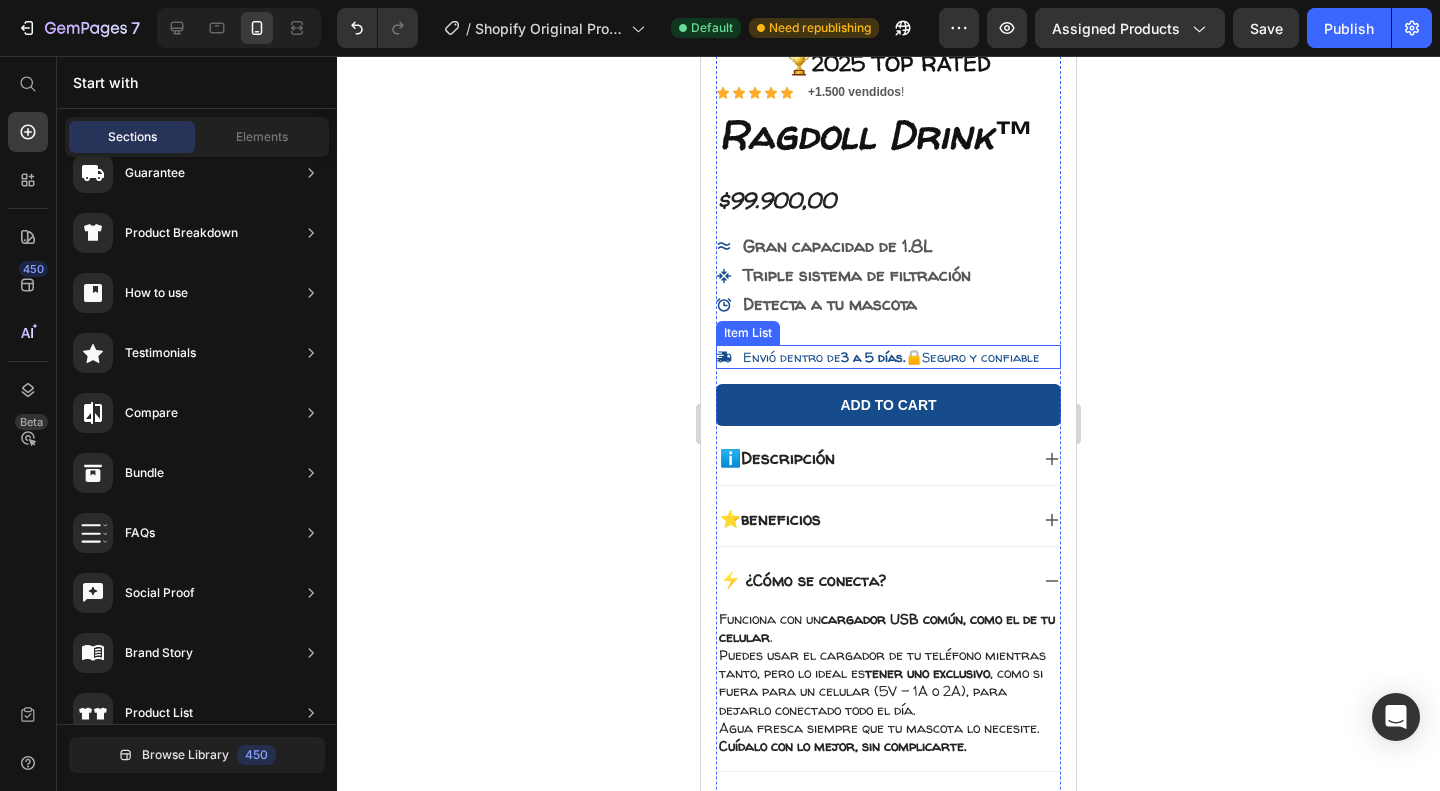 click on "Envió dentro de  3 a   5   [PERSON_NAME]" at bounding box center (823, 357) 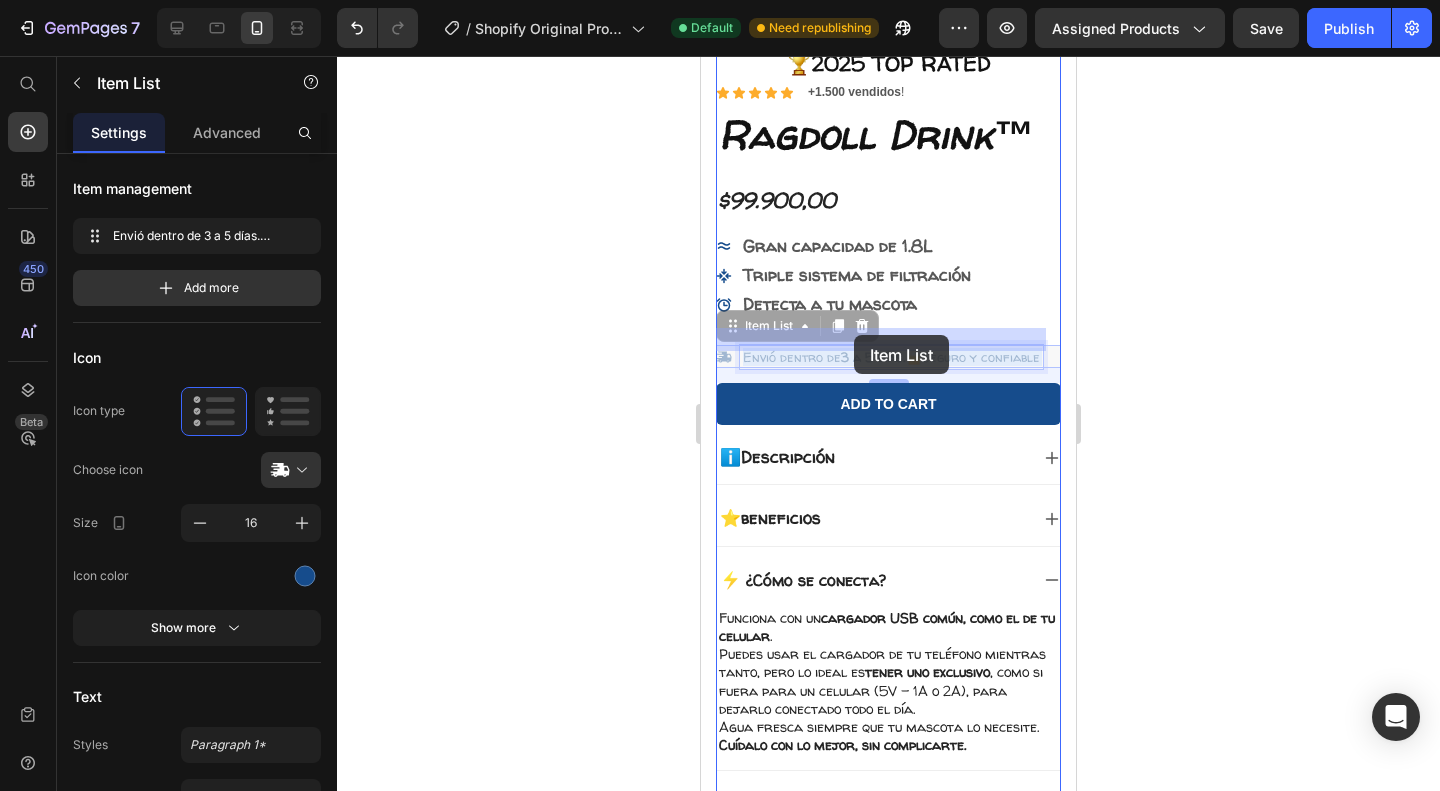 drag, startPoint x: 747, startPoint y: 339, endPoint x: 854, endPoint y: 335, distance: 107.07474 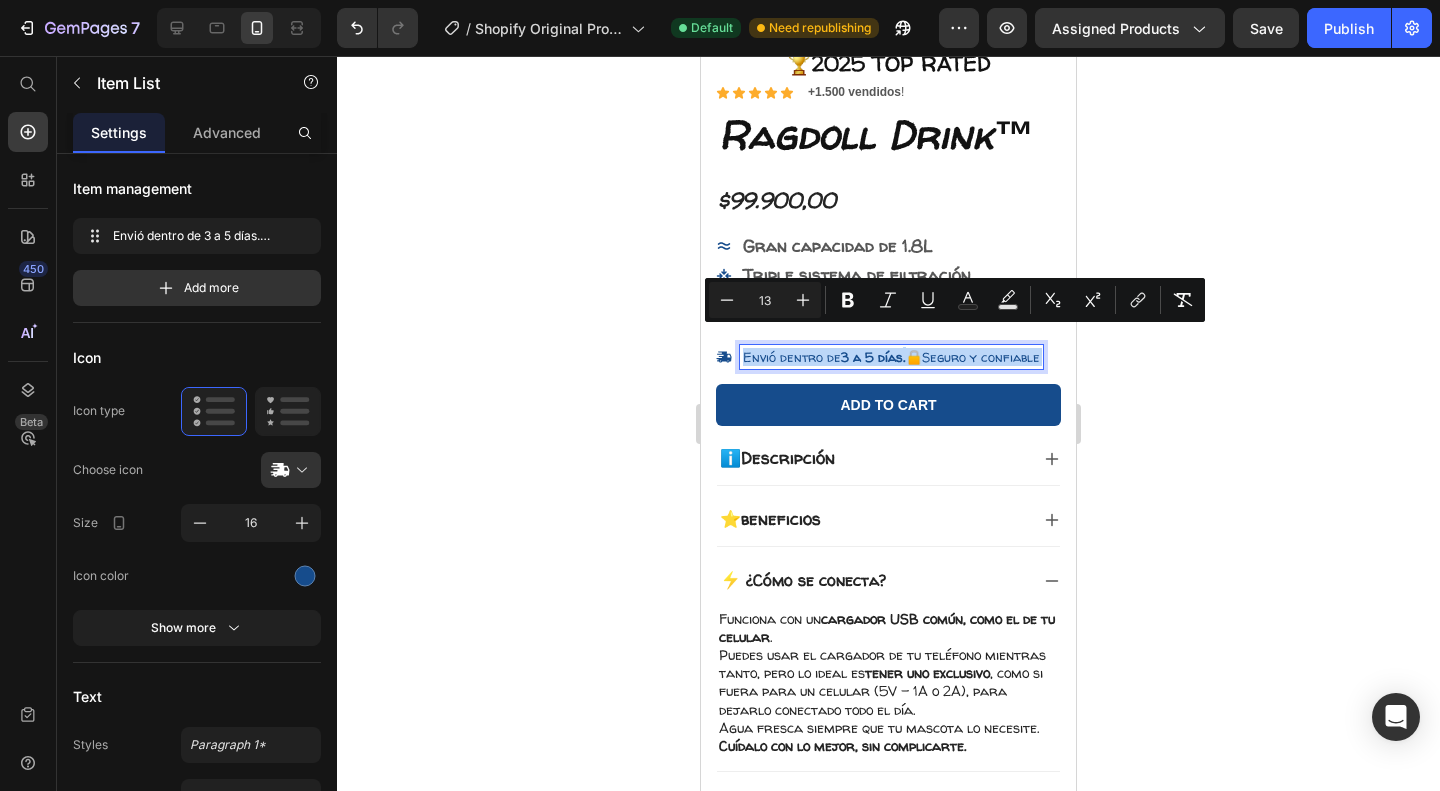 drag, startPoint x: 844, startPoint y: 345, endPoint x: 743, endPoint y: 343, distance: 101.0198 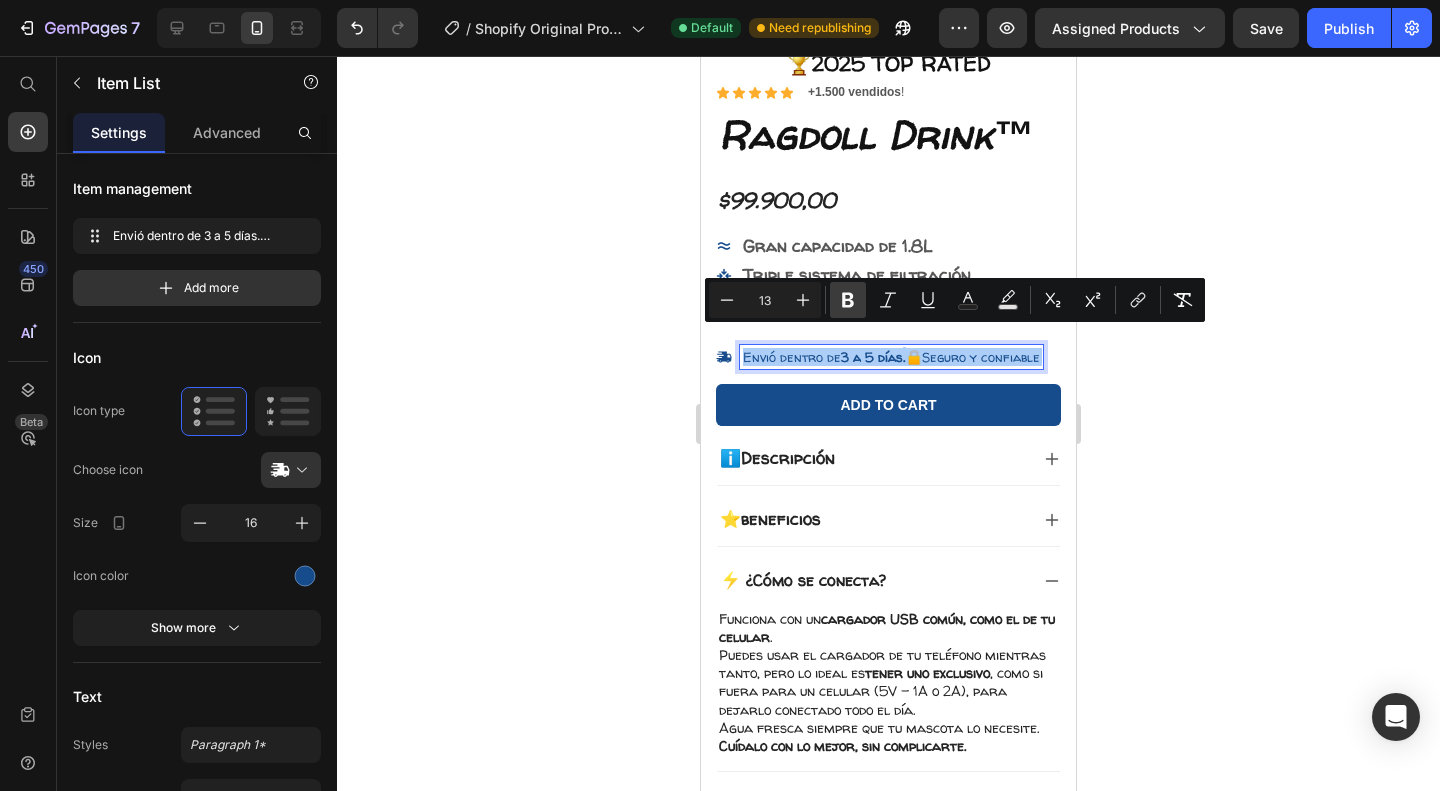 click 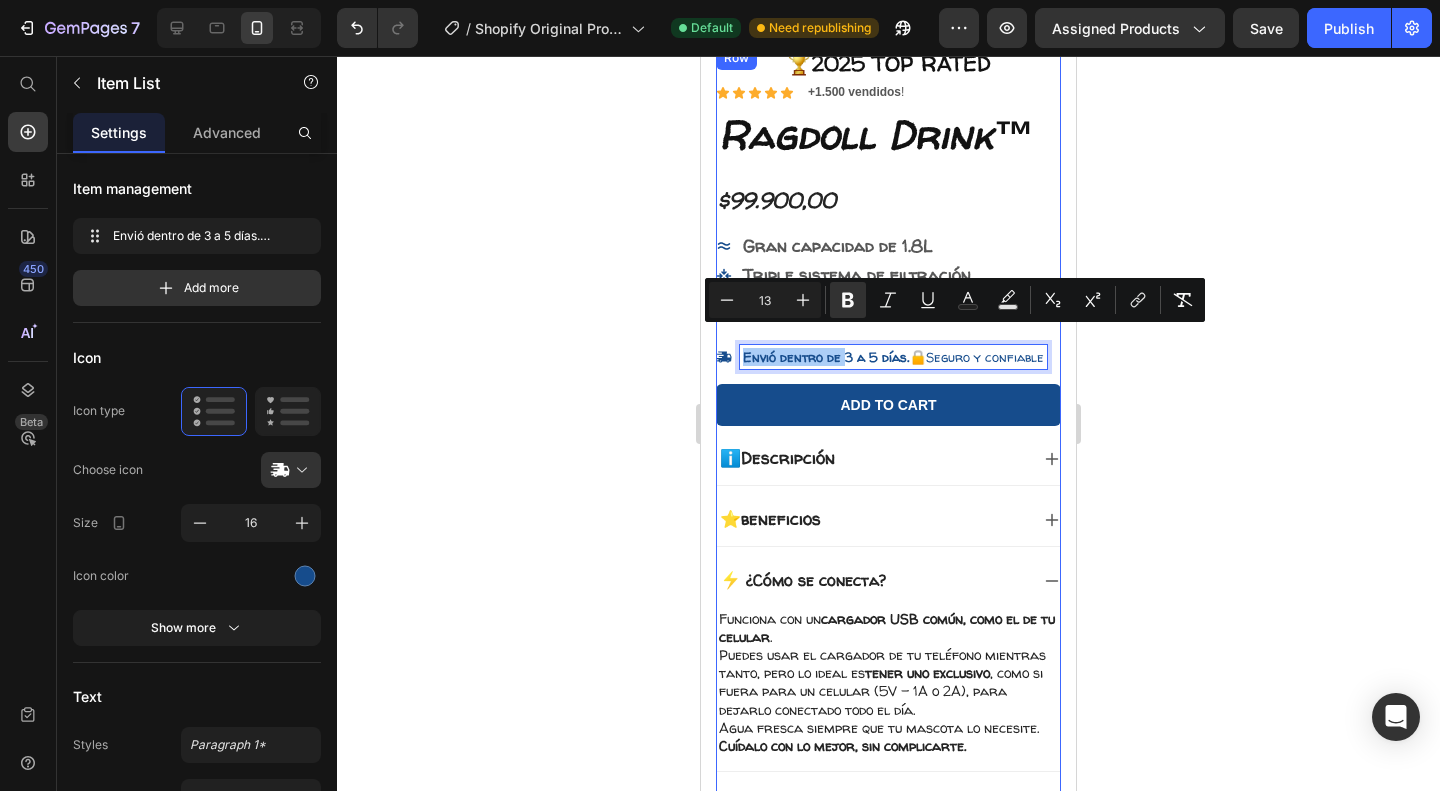 click 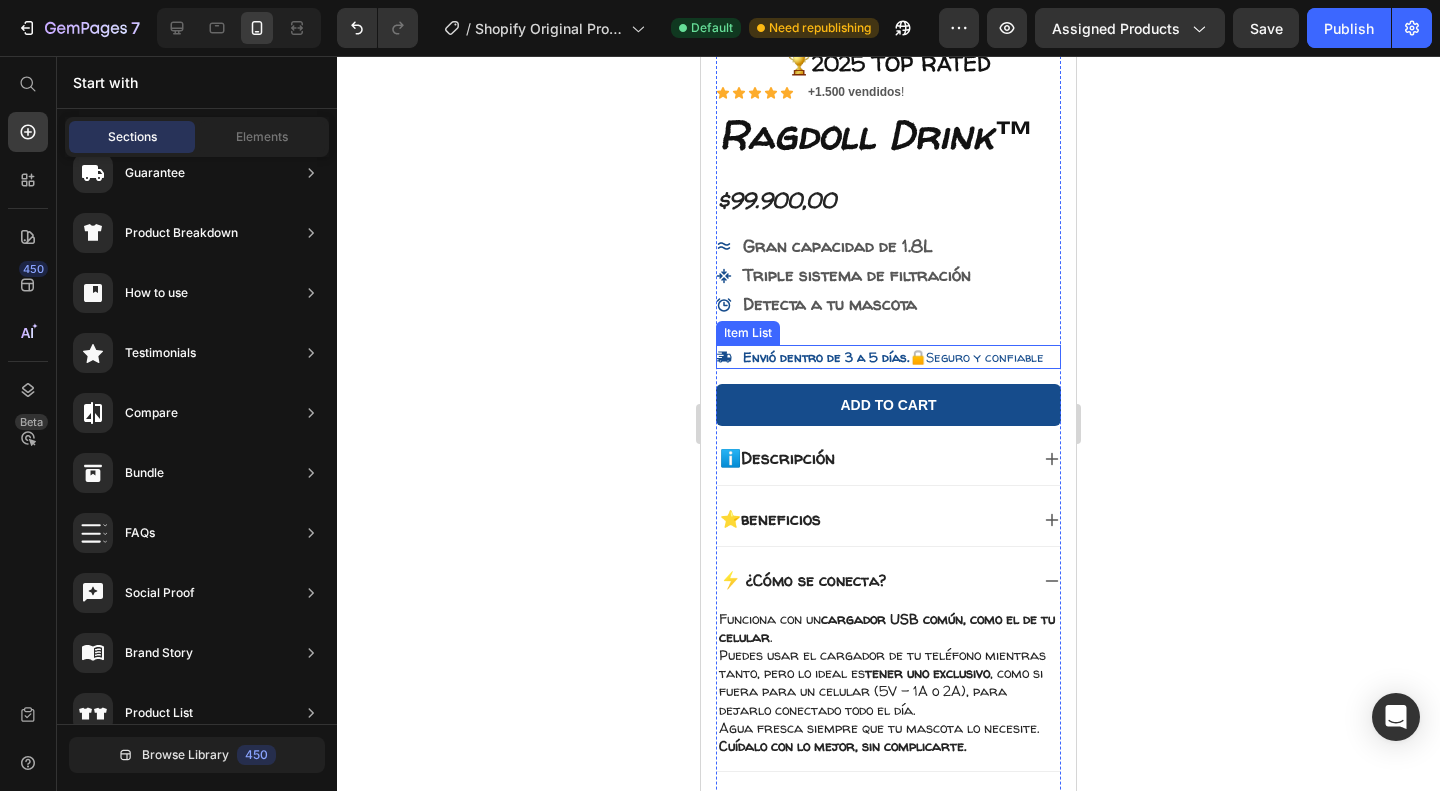 click on "🔒Seguro y confiable" at bounding box center (977, 357) 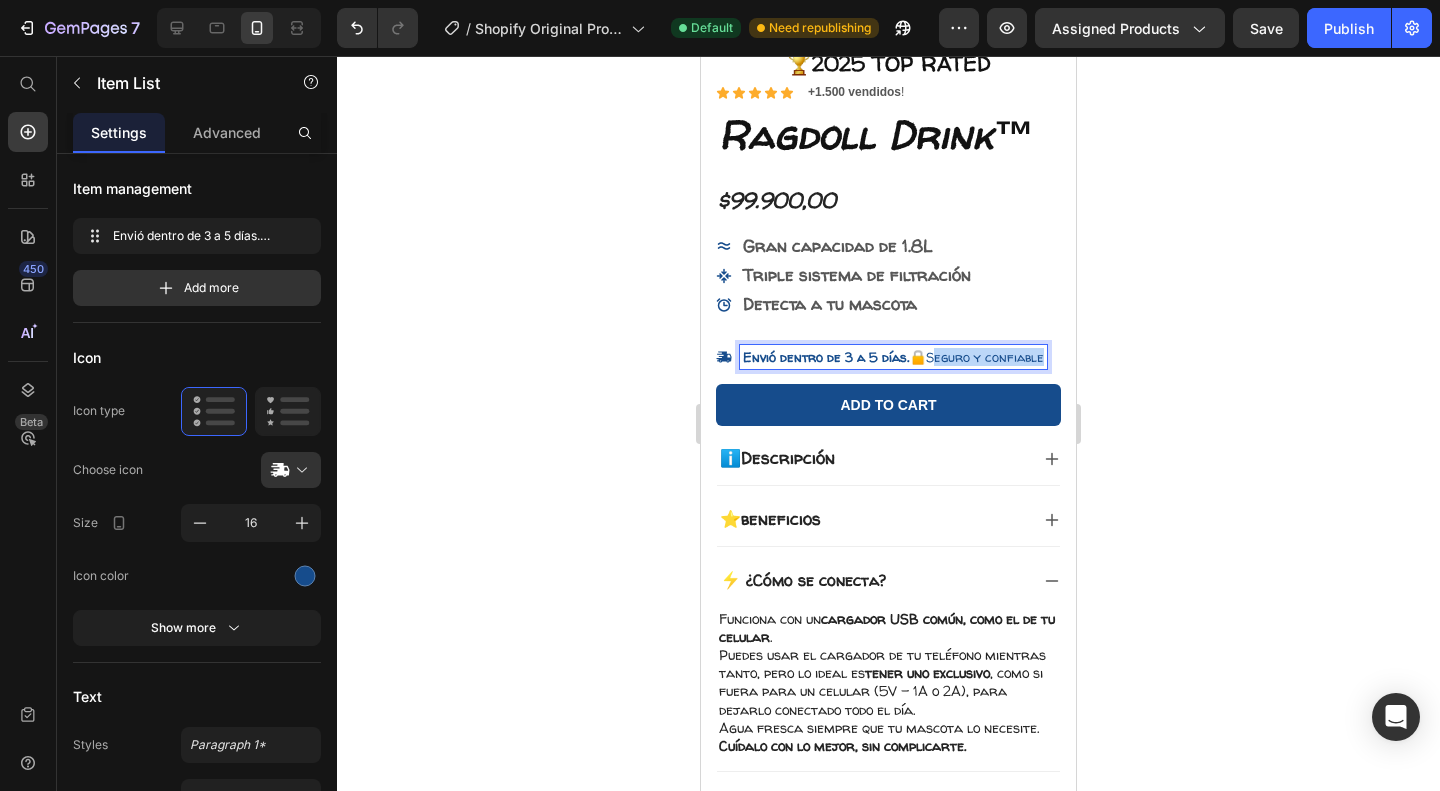 drag, startPoint x: 930, startPoint y: 342, endPoint x: 1045, endPoint y: 341, distance: 115.00435 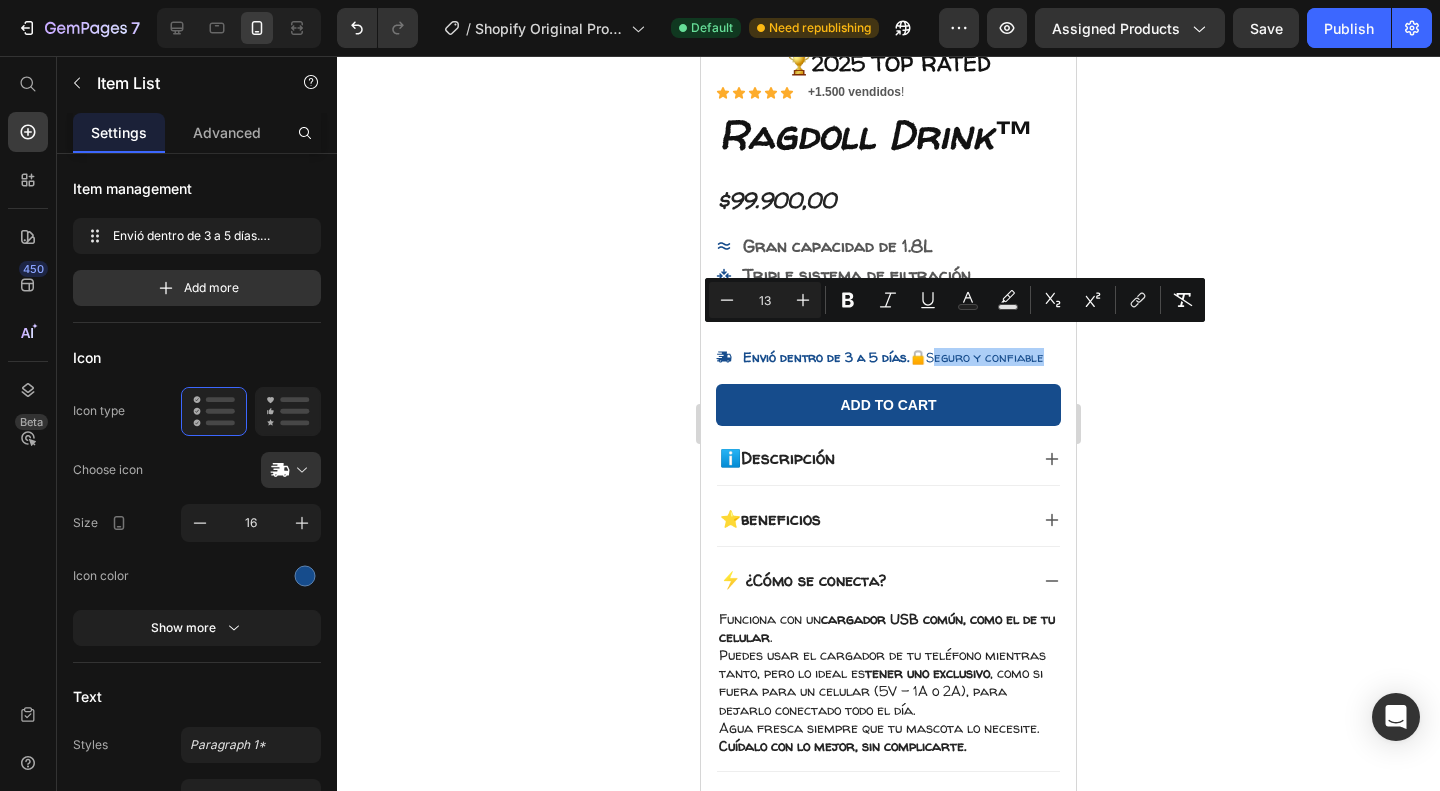 click 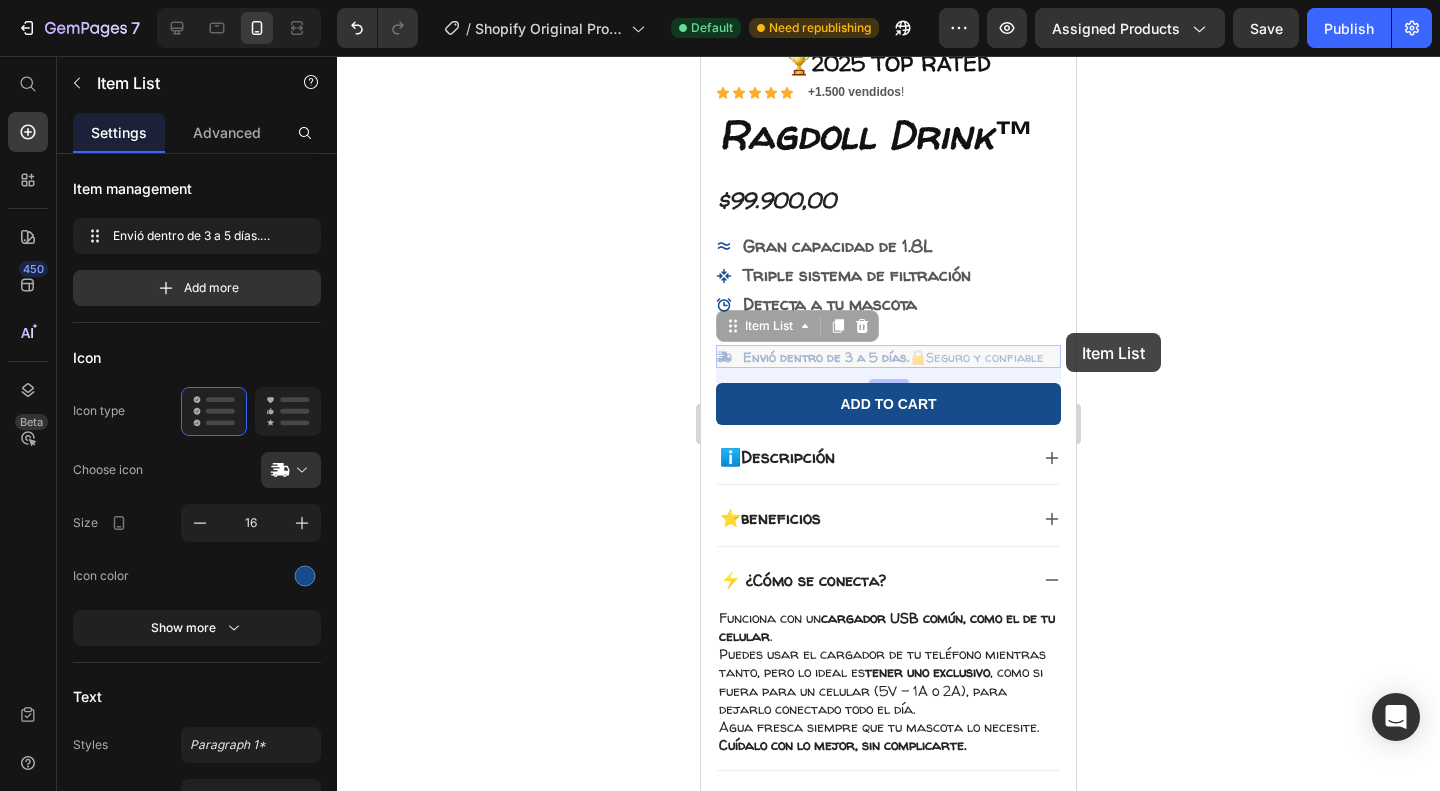 drag, startPoint x: 928, startPoint y: 337, endPoint x: 1049, endPoint y: 334, distance: 121.037186 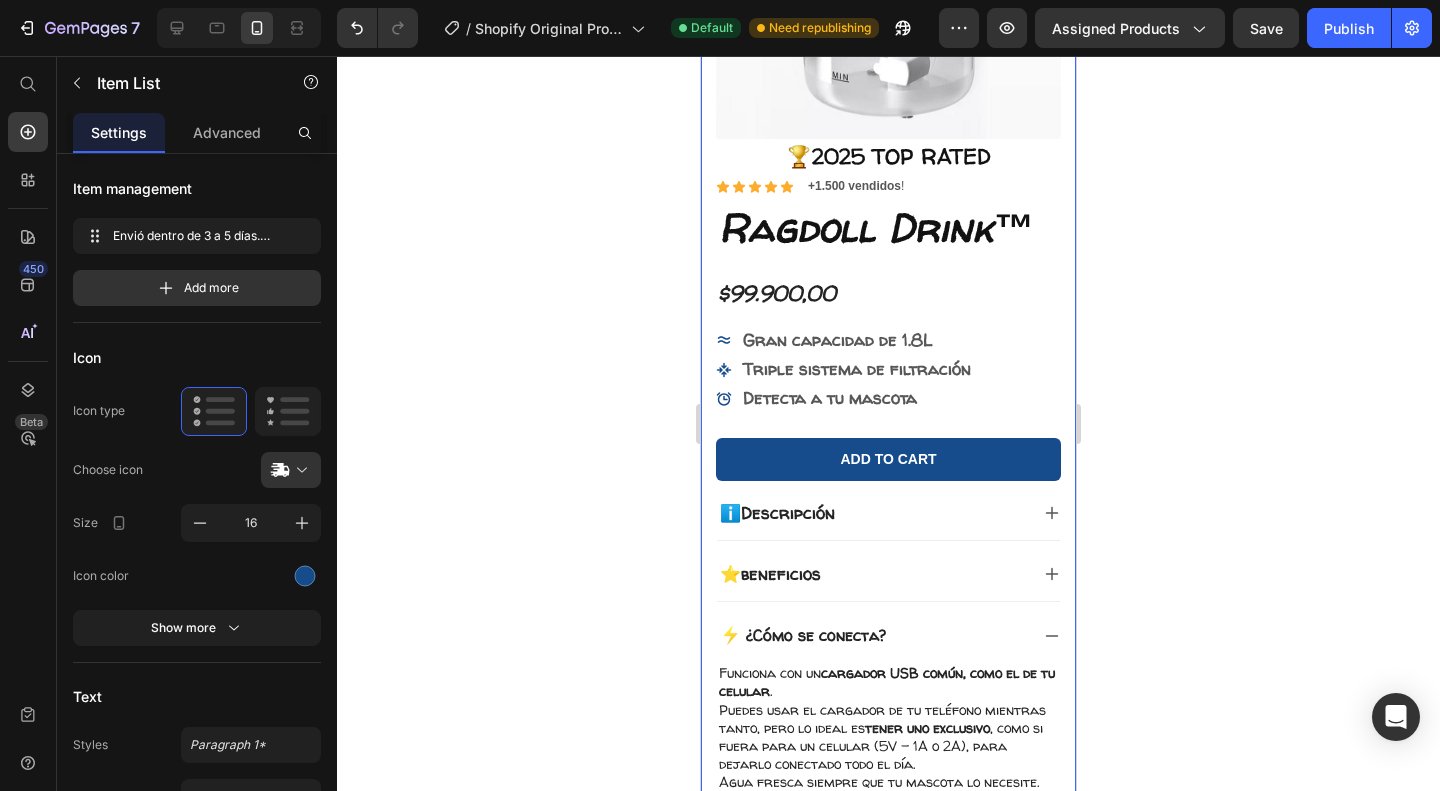 scroll, scrollTop: 526, scrollLeft: 0, axis: vertical 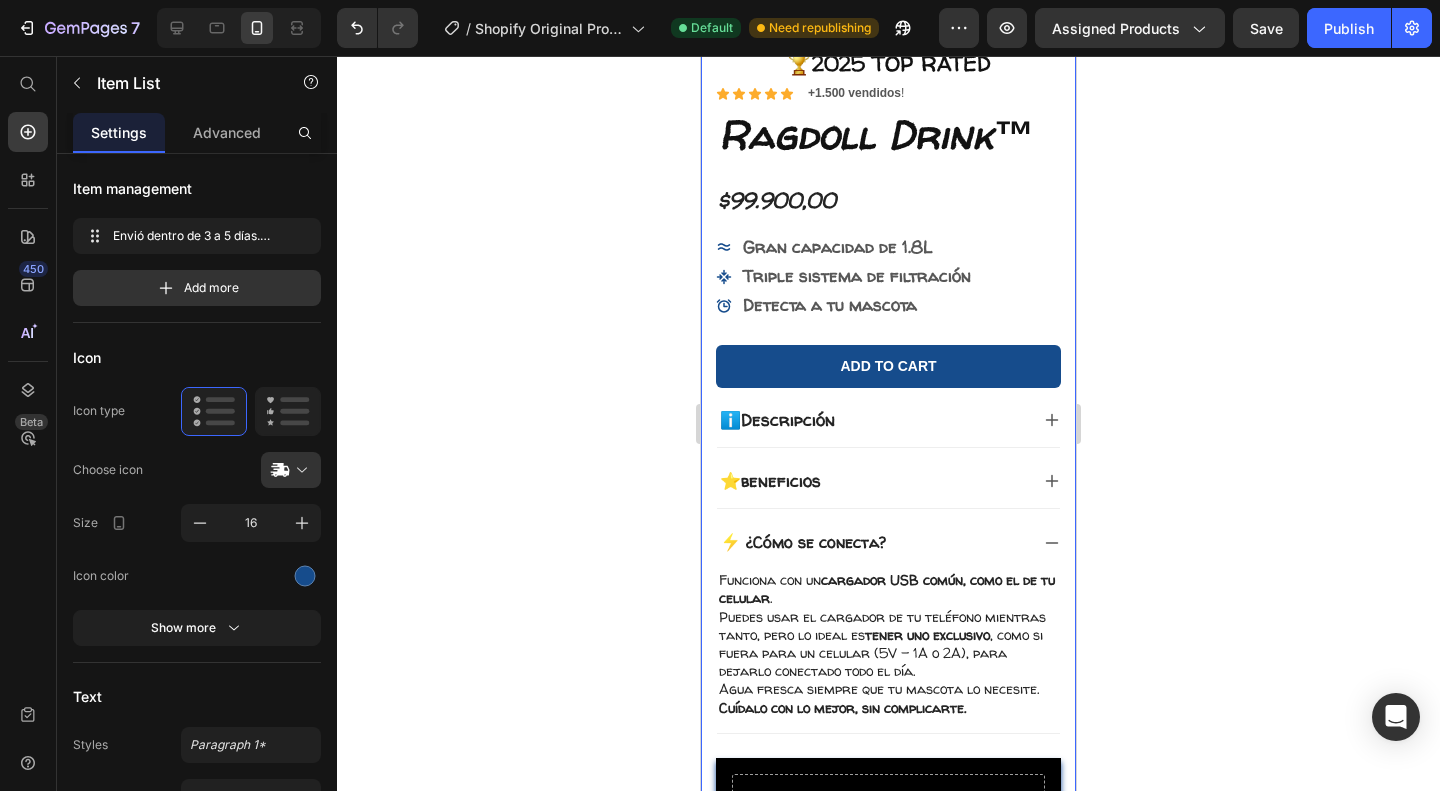 click on "100%  Garantizado Item List
Entrega 3 a 5 [PERSON_NAME]  Item List
Envió dentro de 3 a   5   [PERSON_NAME] . 🔒Seguro y confiable Item List   15 Row
Product Images
Icon Boosts immunity and defense Text Block
Icon Boosts immunity and defense Text Block
Icon Boosts immunity and defense Text Block Row Icon Icon Icon Icon Icon Icon List [PERSON_NAME] Text Block Row Verified Buyer Item List Row “At vero eos et accusamus et iusto odio dignissimos ducimus qui blanditiis praesentium voluptatum” Text Block Row 🏆2025 TOP RATED Text Block Icon Icon Icon Icon Icon Icon List +1.500 vendidos ! Text Block Row Ragdoll Drink™ Product Title $99.900,00 Product Price
Gran capacidad de 1.8L
Triple sistema de filtración
Detecta a tu mascota Item List Add to cart Add to Cart
100% Garantizado Item List
3  -  5   [PERSON_NAME]" at bounding box center (888, 616) 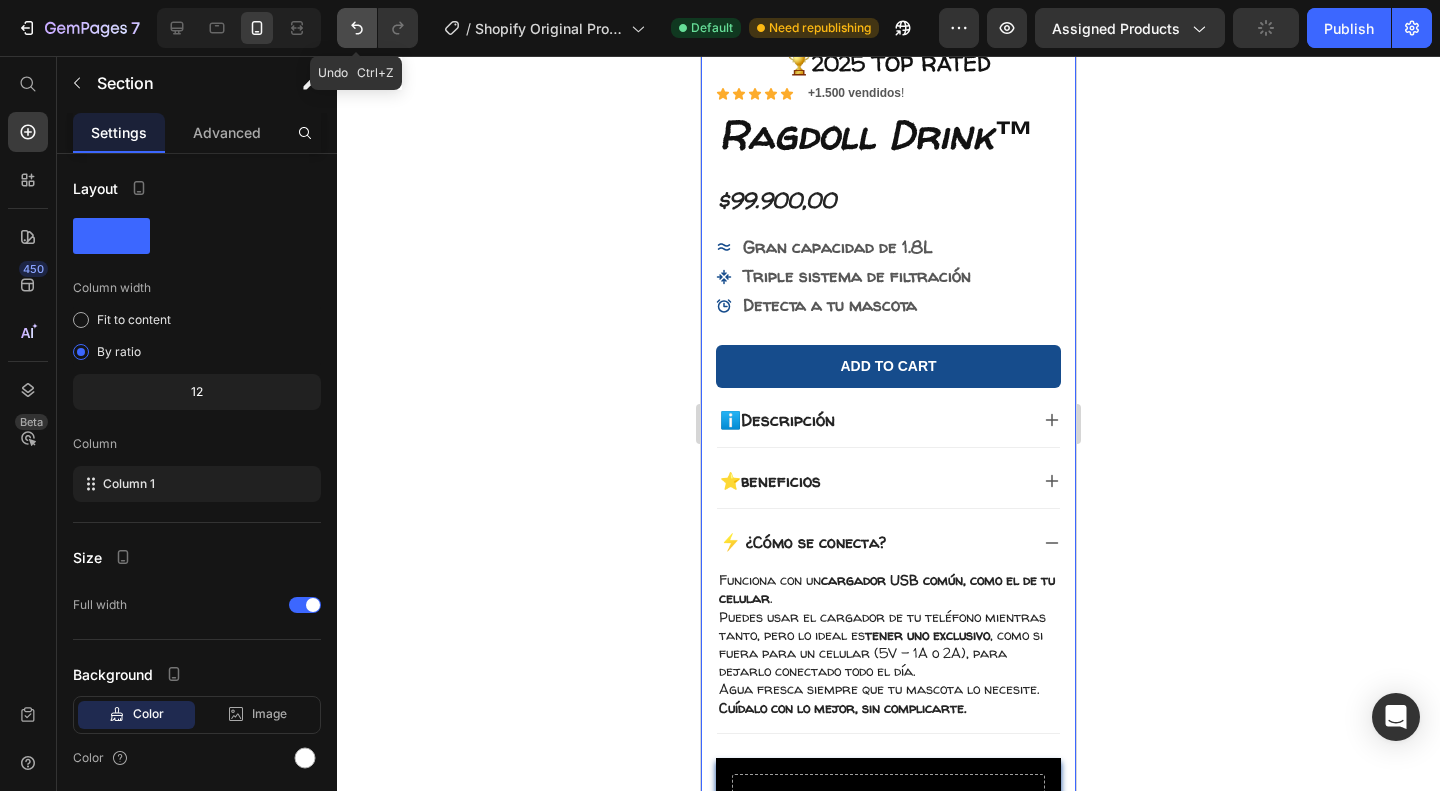 click 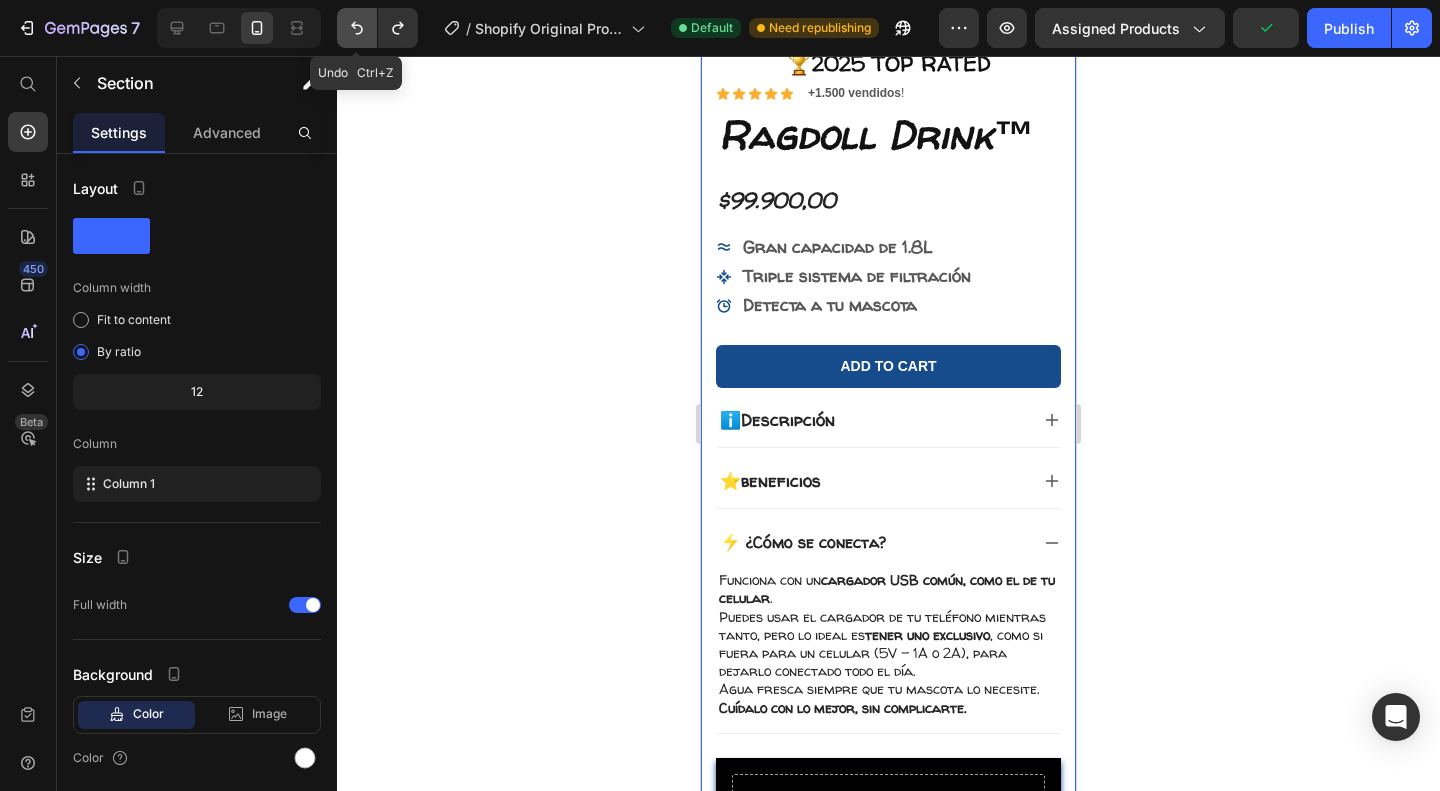 scroll, scrollTop: 433, scrollLeft: 0, axis: vertical 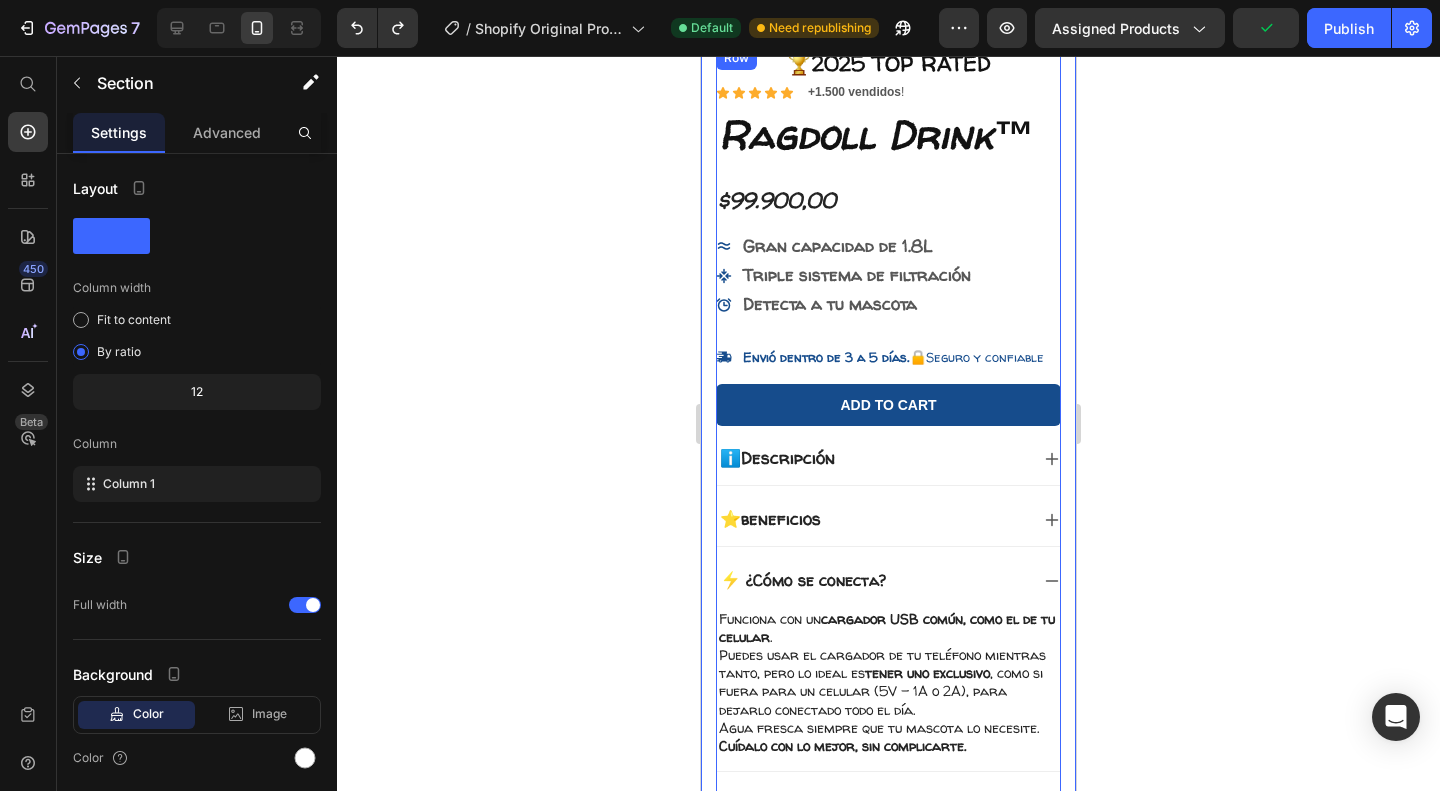 click 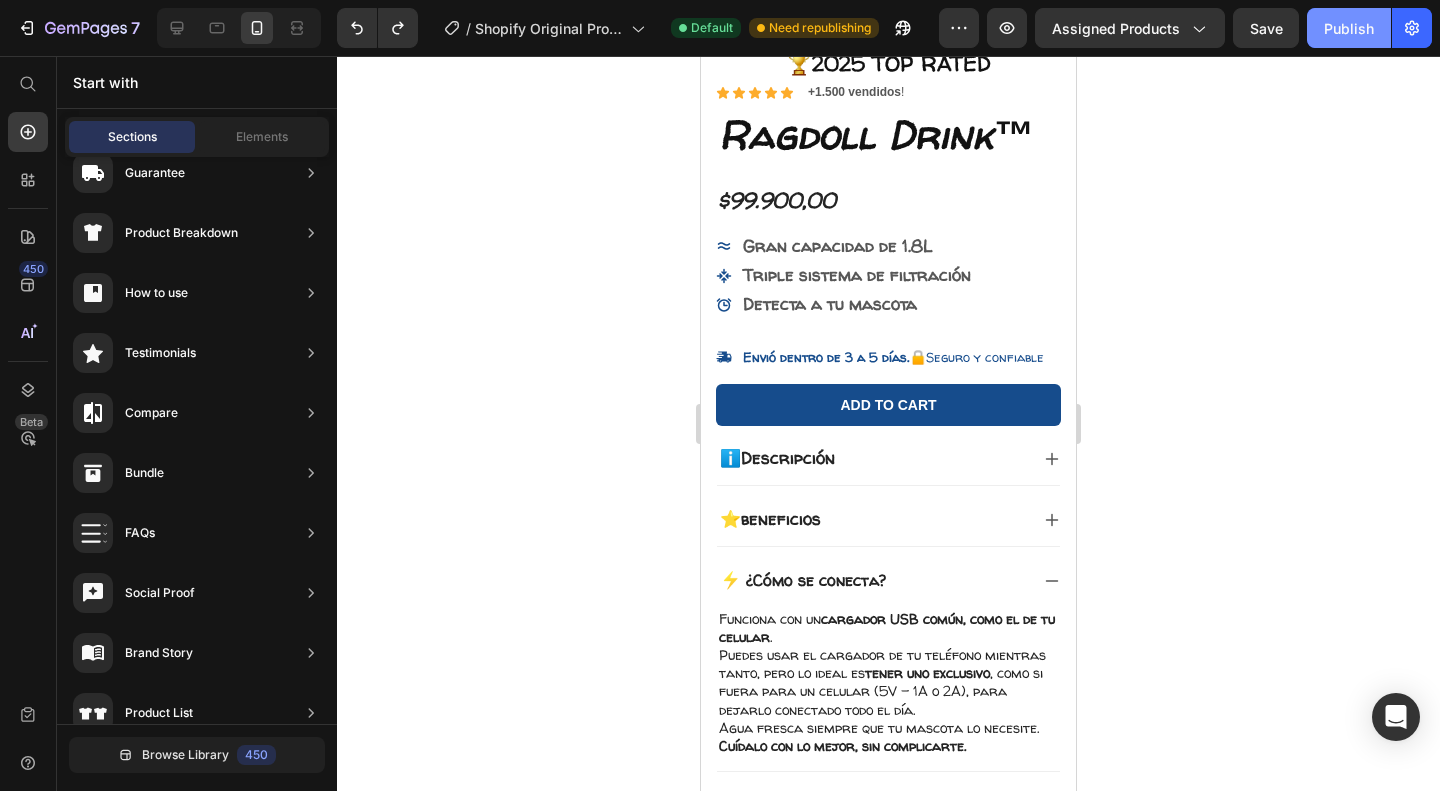 click on "Publish" at bounding box center (1349, 28) 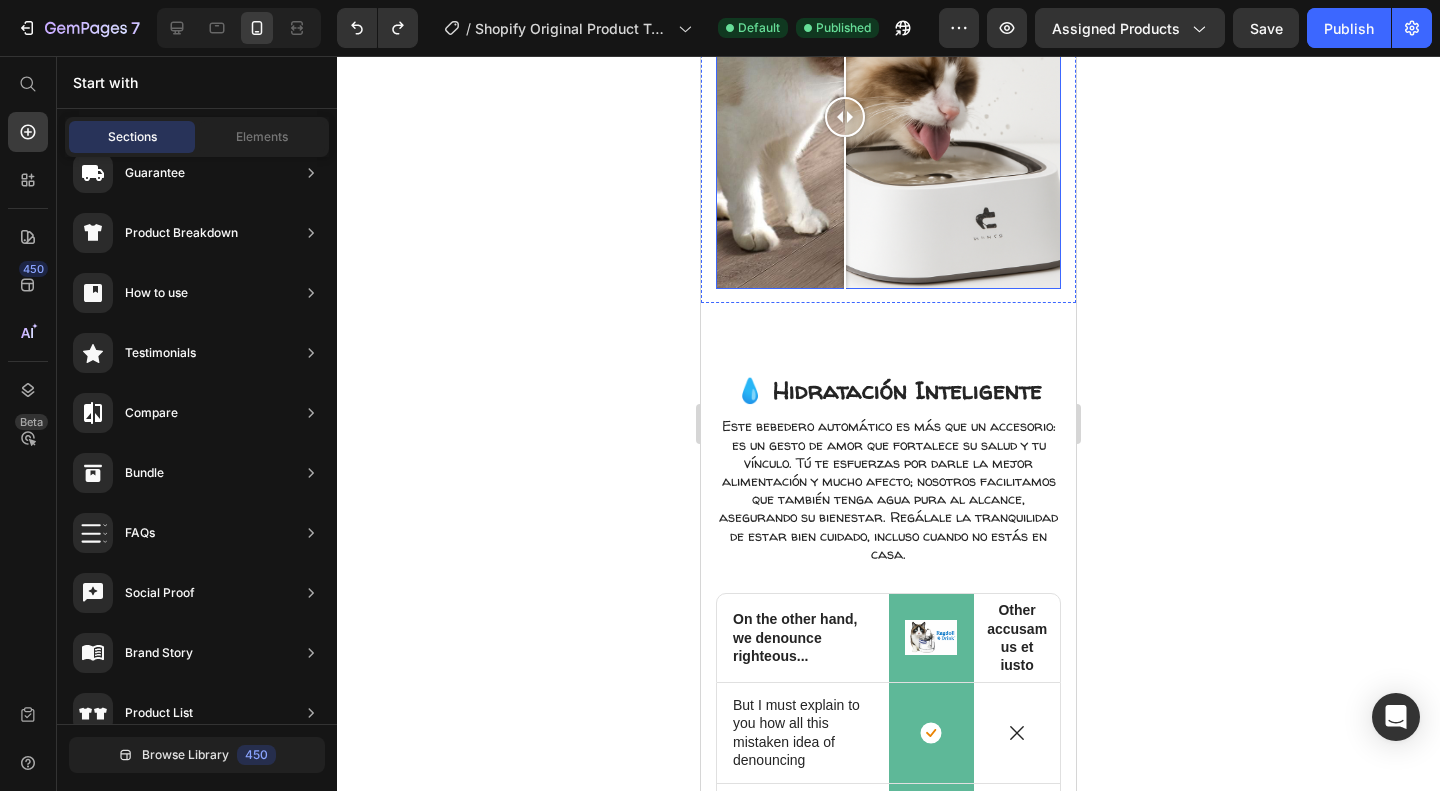 scroll, scrollTop: 1835, scrollLeft: 0, axis: vertical 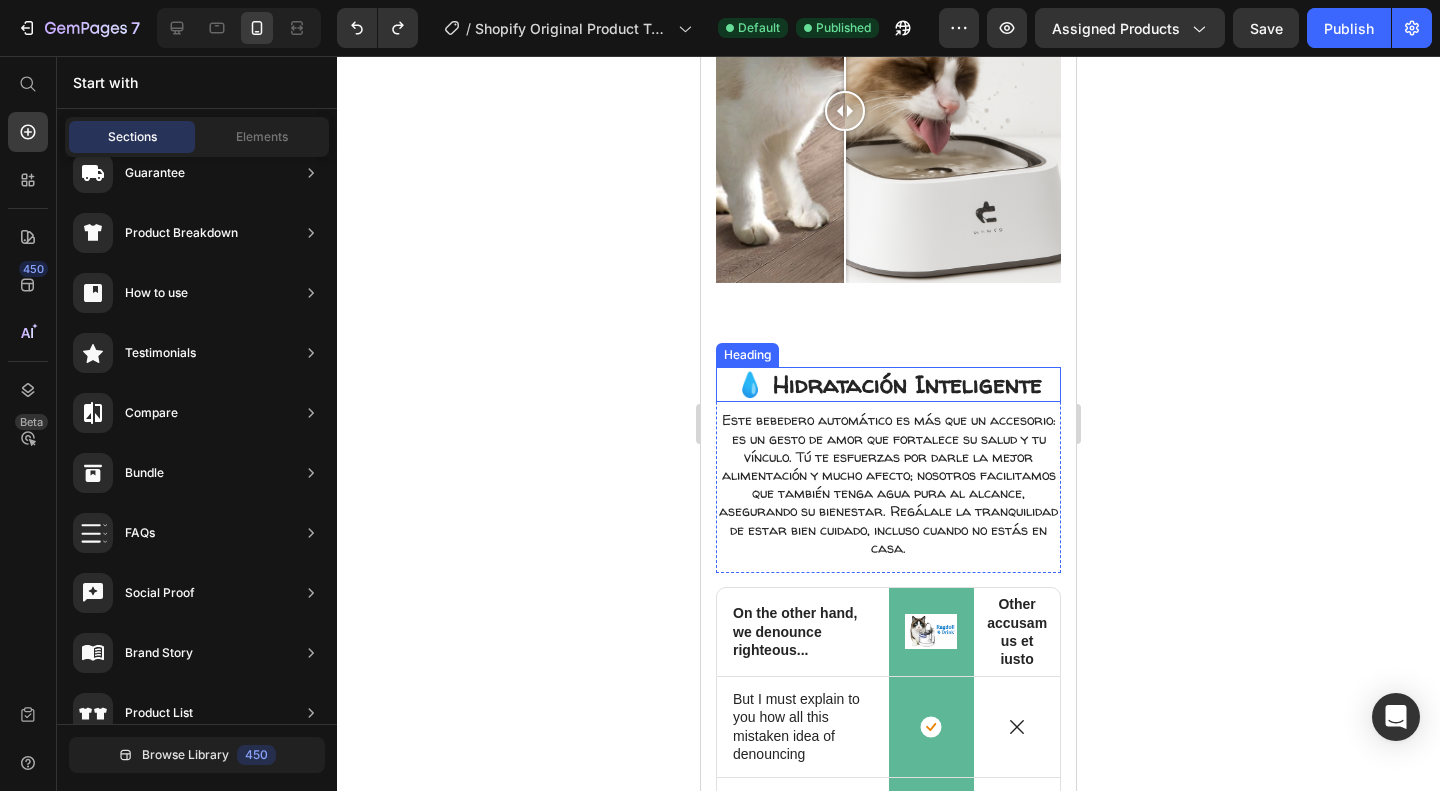 click on "💧 Hidratación Inteligente" at bounding box center [888, 384] 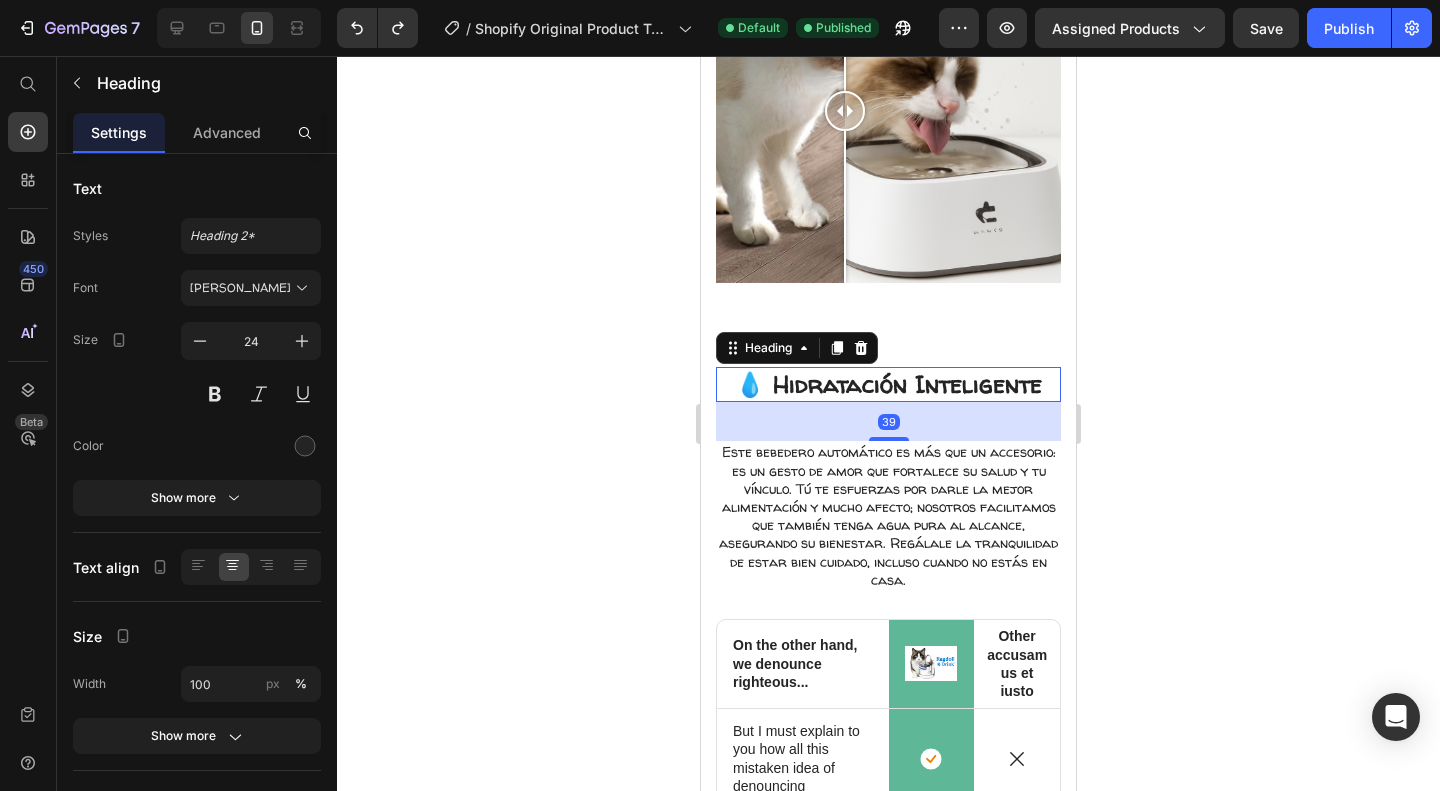 drag, startPoint x: 882, startPoint y: 387, endPoint x: 906, endPoint y: 419, distance: 40 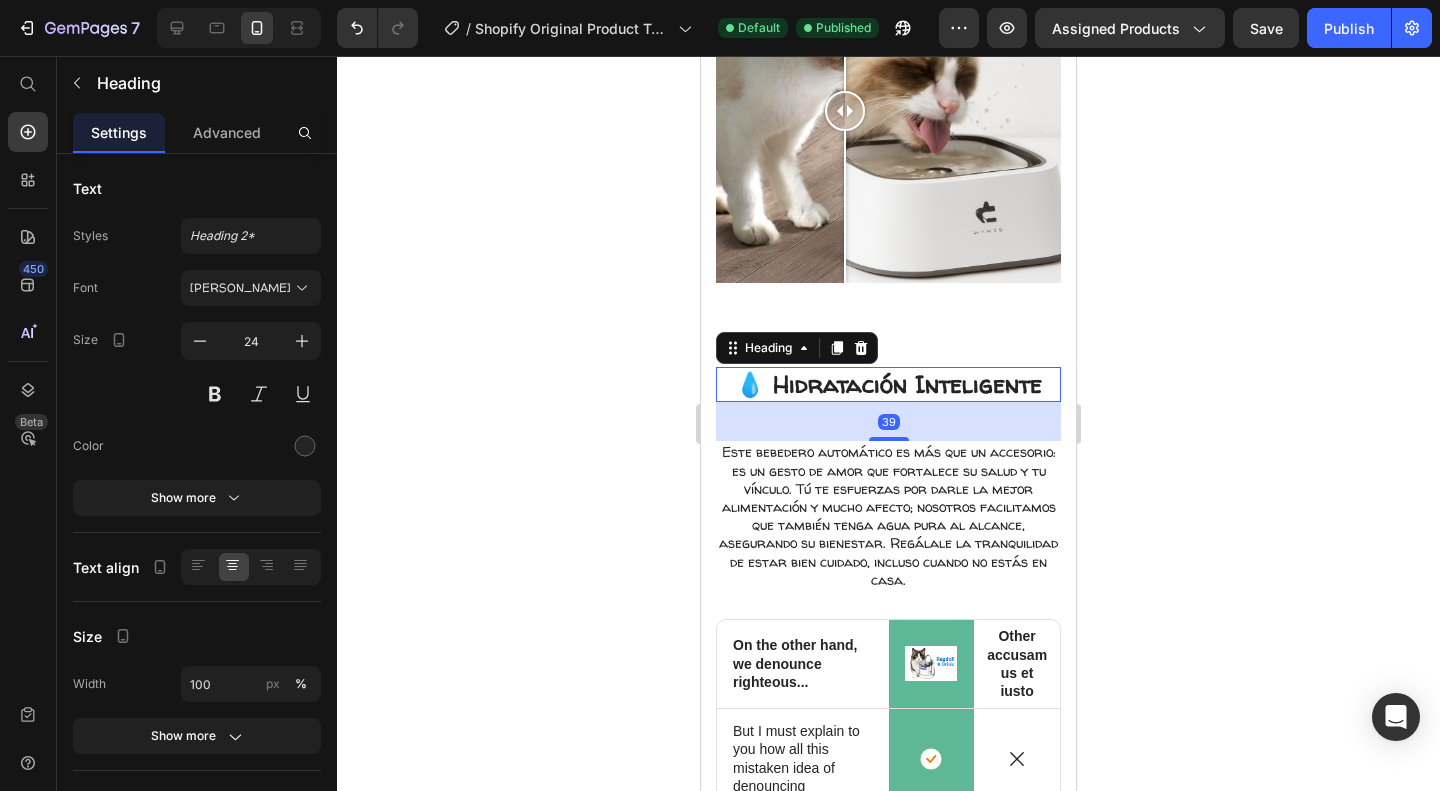 click on "39" at bounding box center (888, 421) 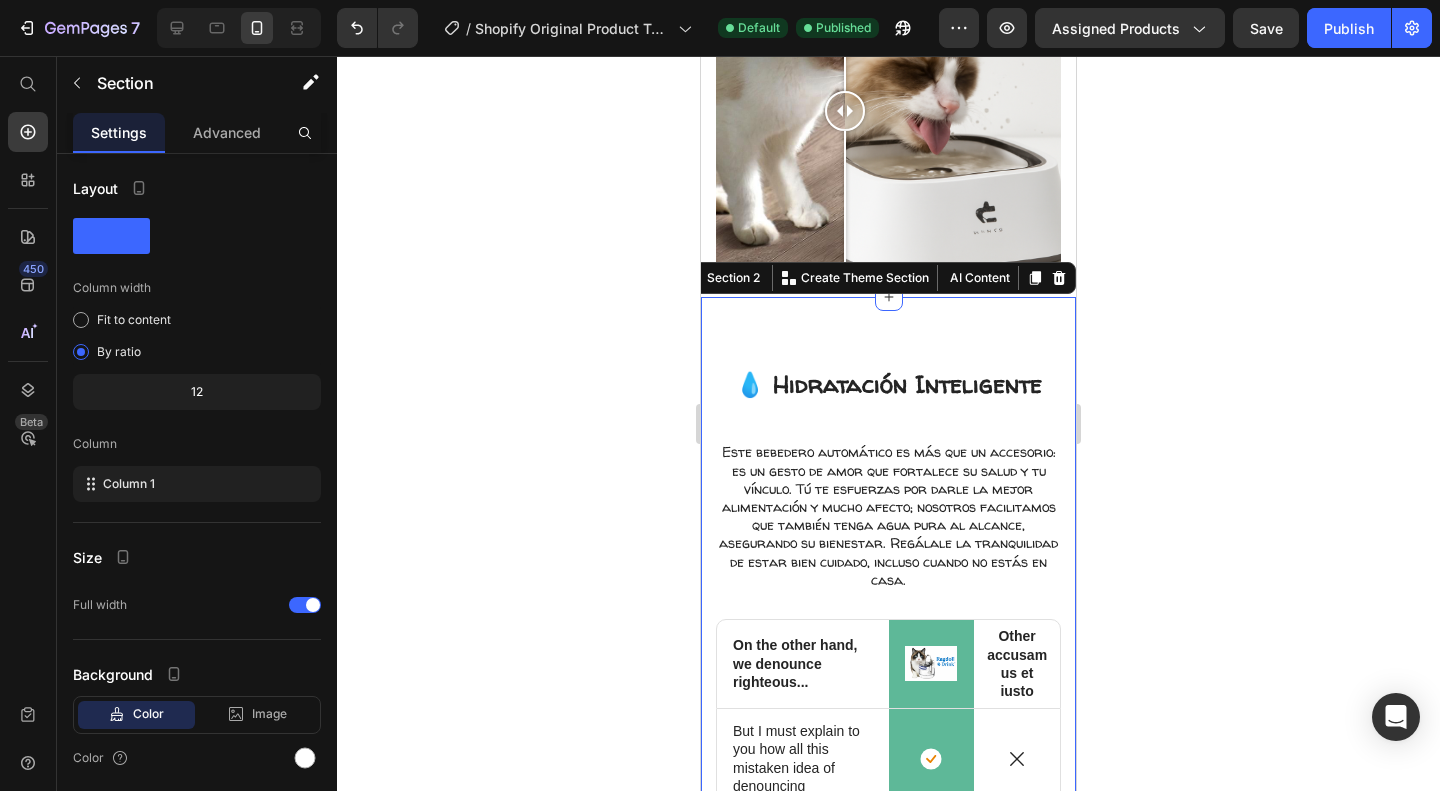 click 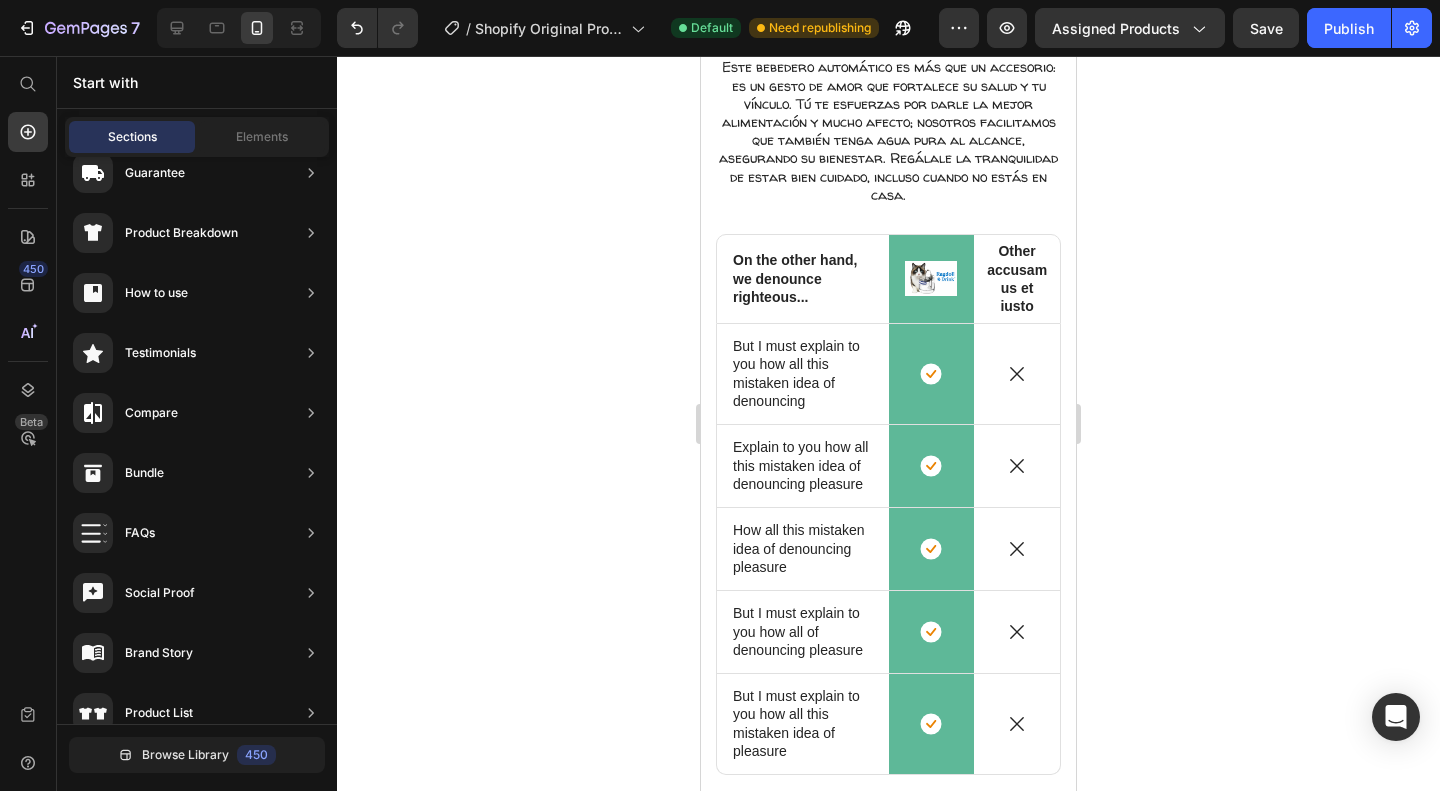 scroll, scrollTop: 2221, scrollLeft: 0, axis: vertical 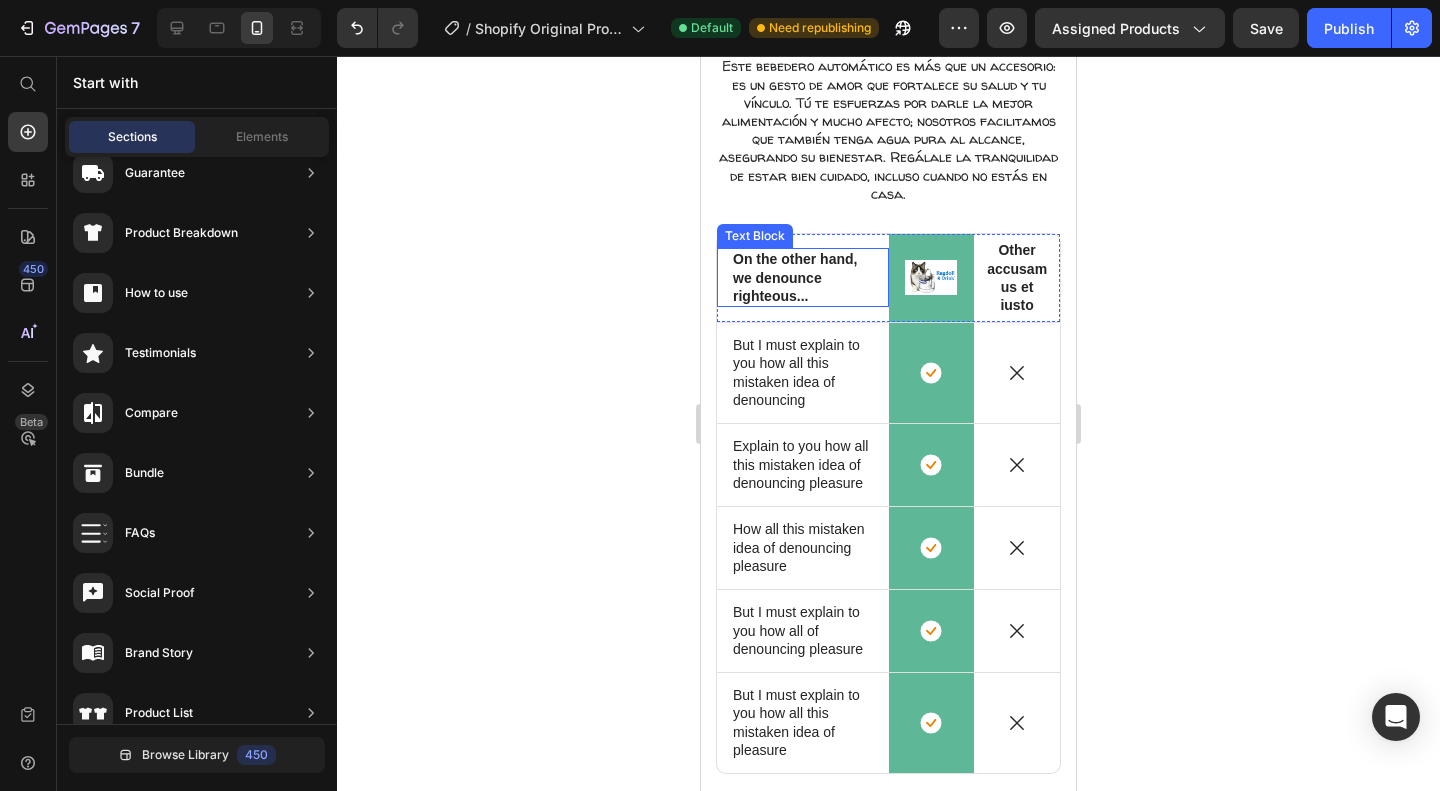 click on "On the other hand, we denounce righteous..." at bounding box center [803, 277] 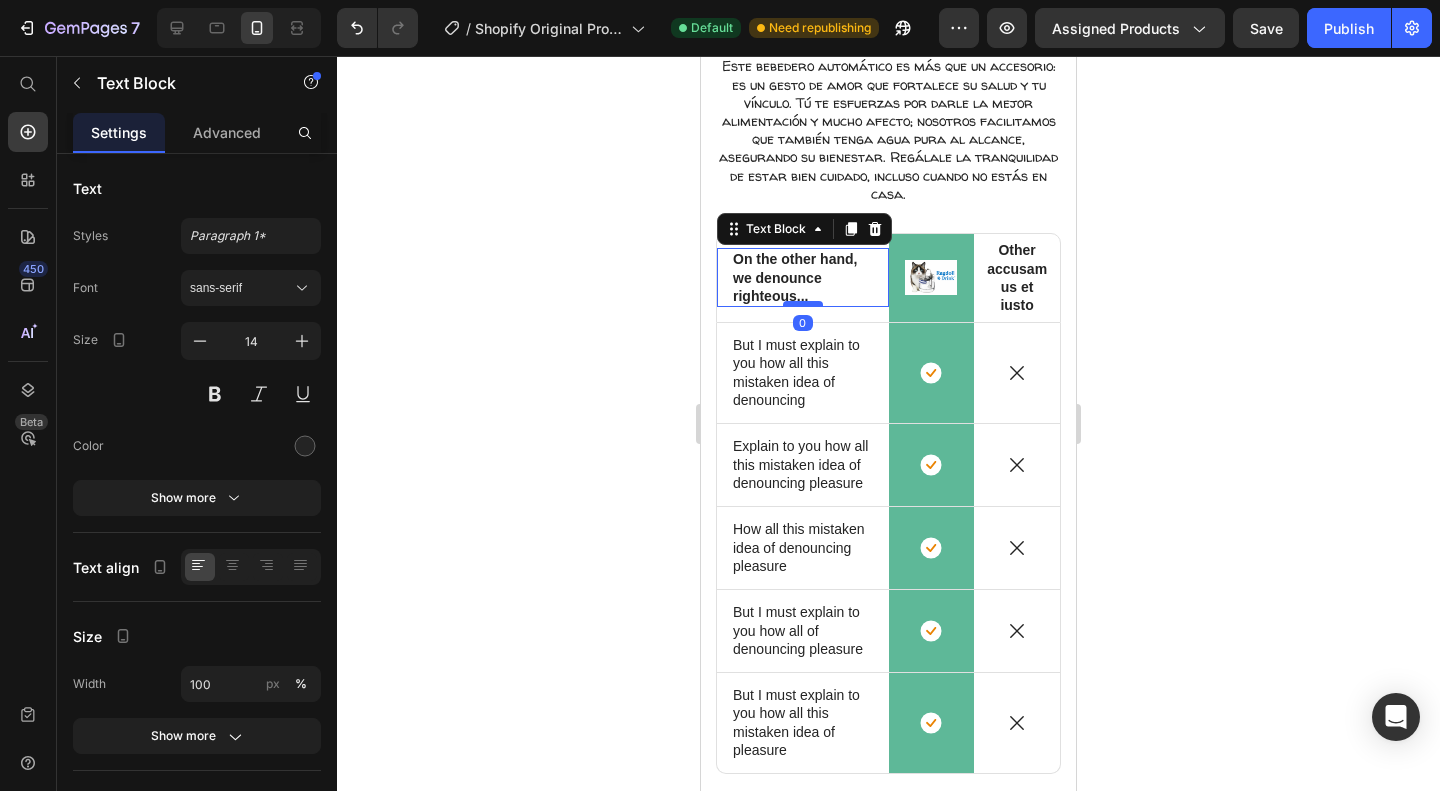 click at bounding box center [803, 304] 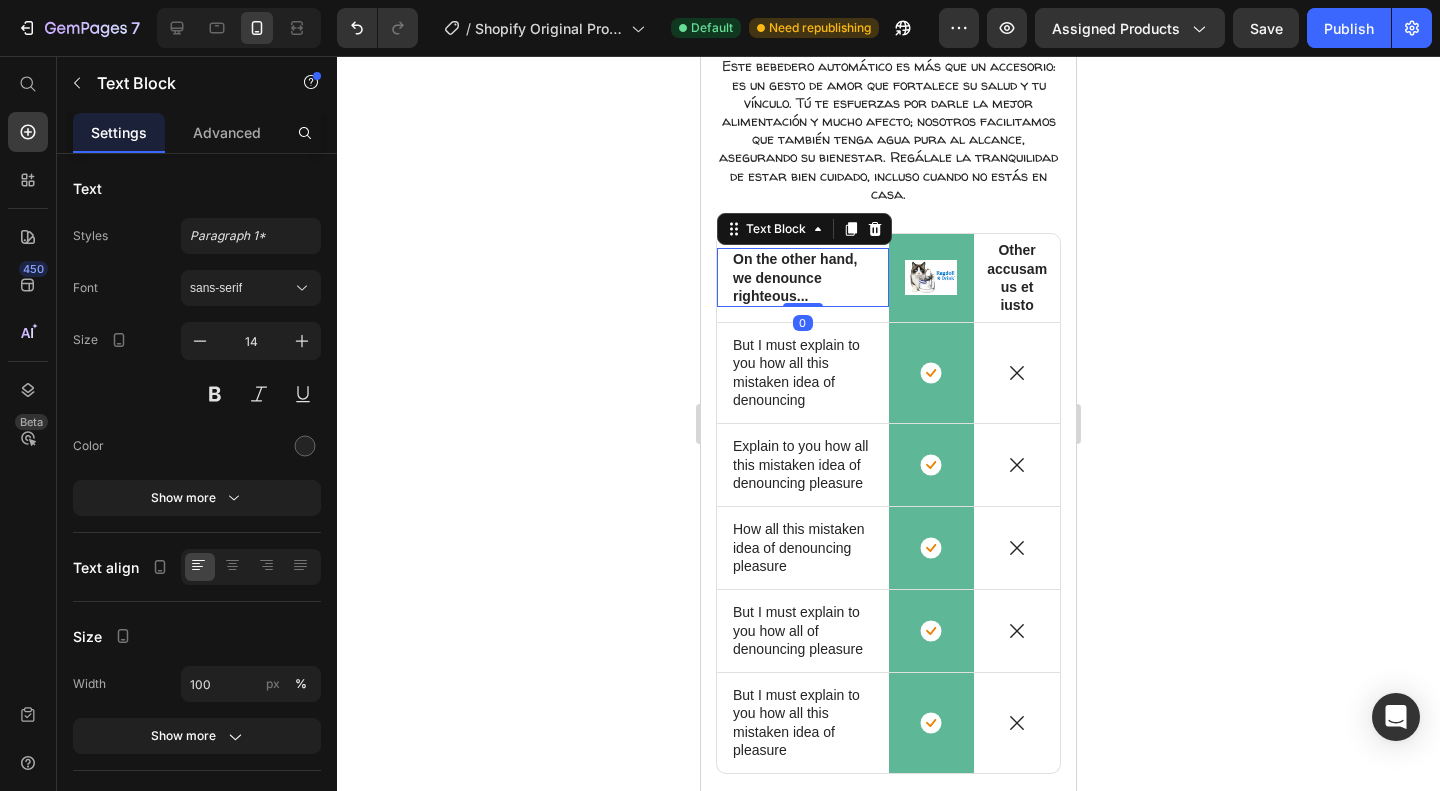 click on "On the other hand, we denounce righteous..." at bounding box center [803, 277] 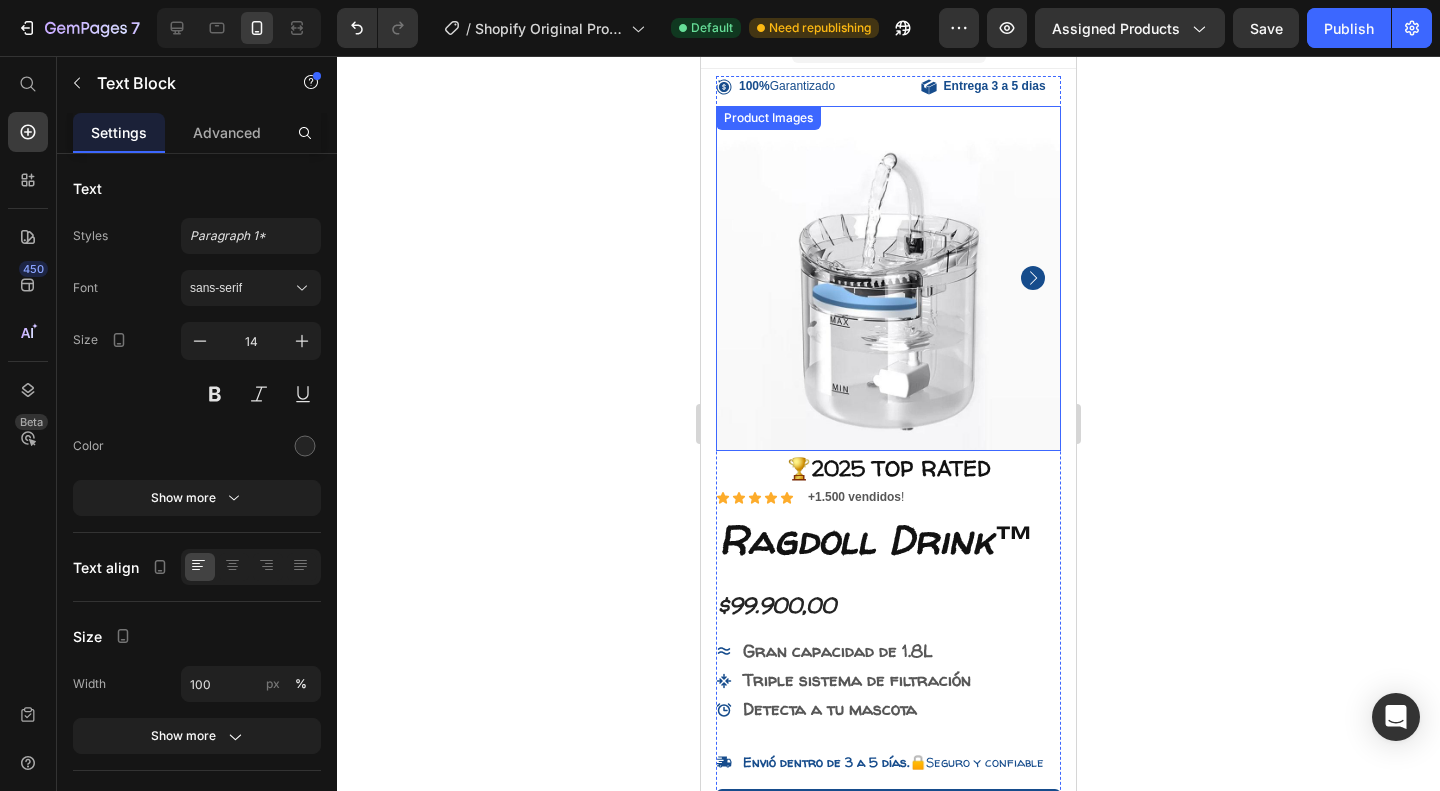 scroll, scrollTop: 27, scrollLeft: 0, axis: vertical 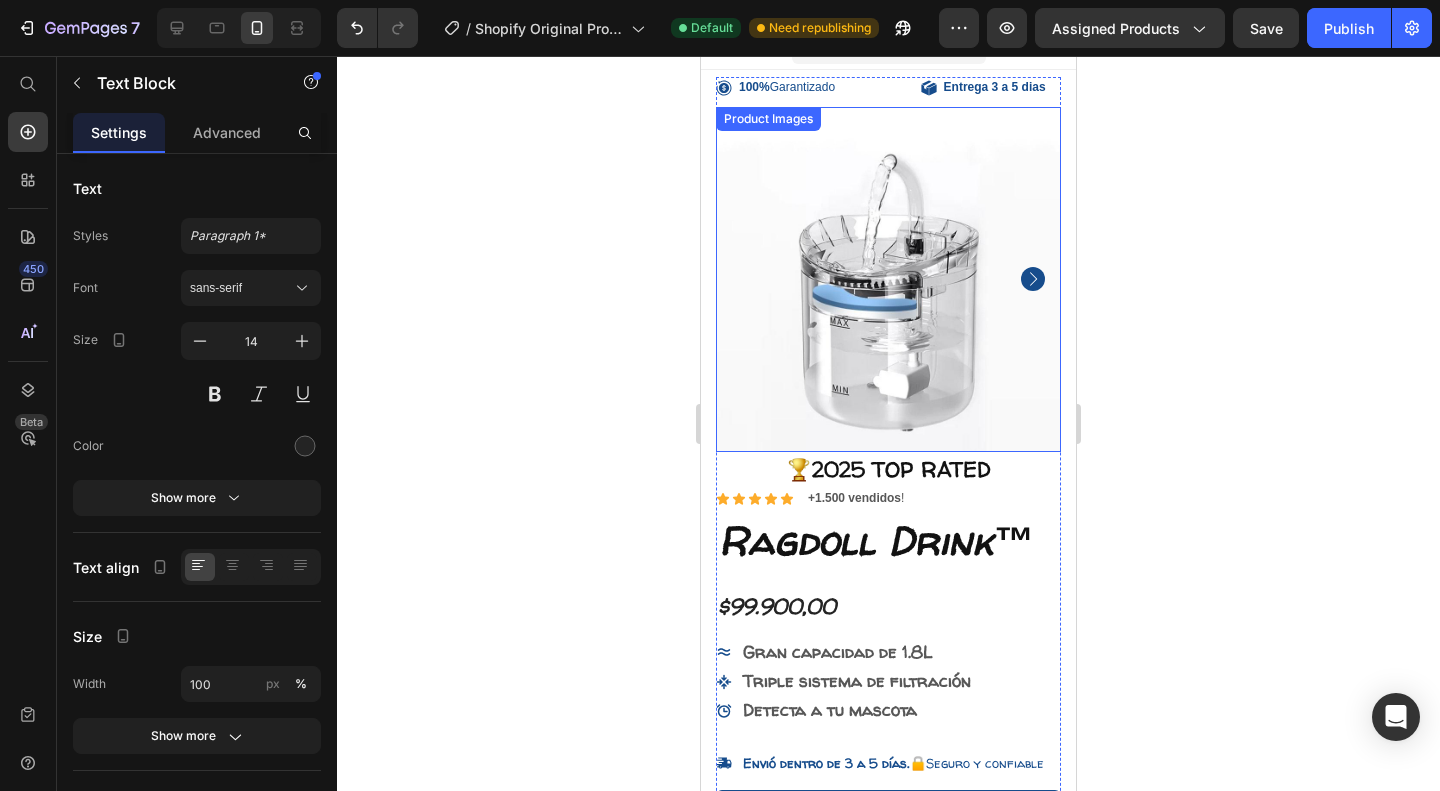 click at bounding box center [888, 279] 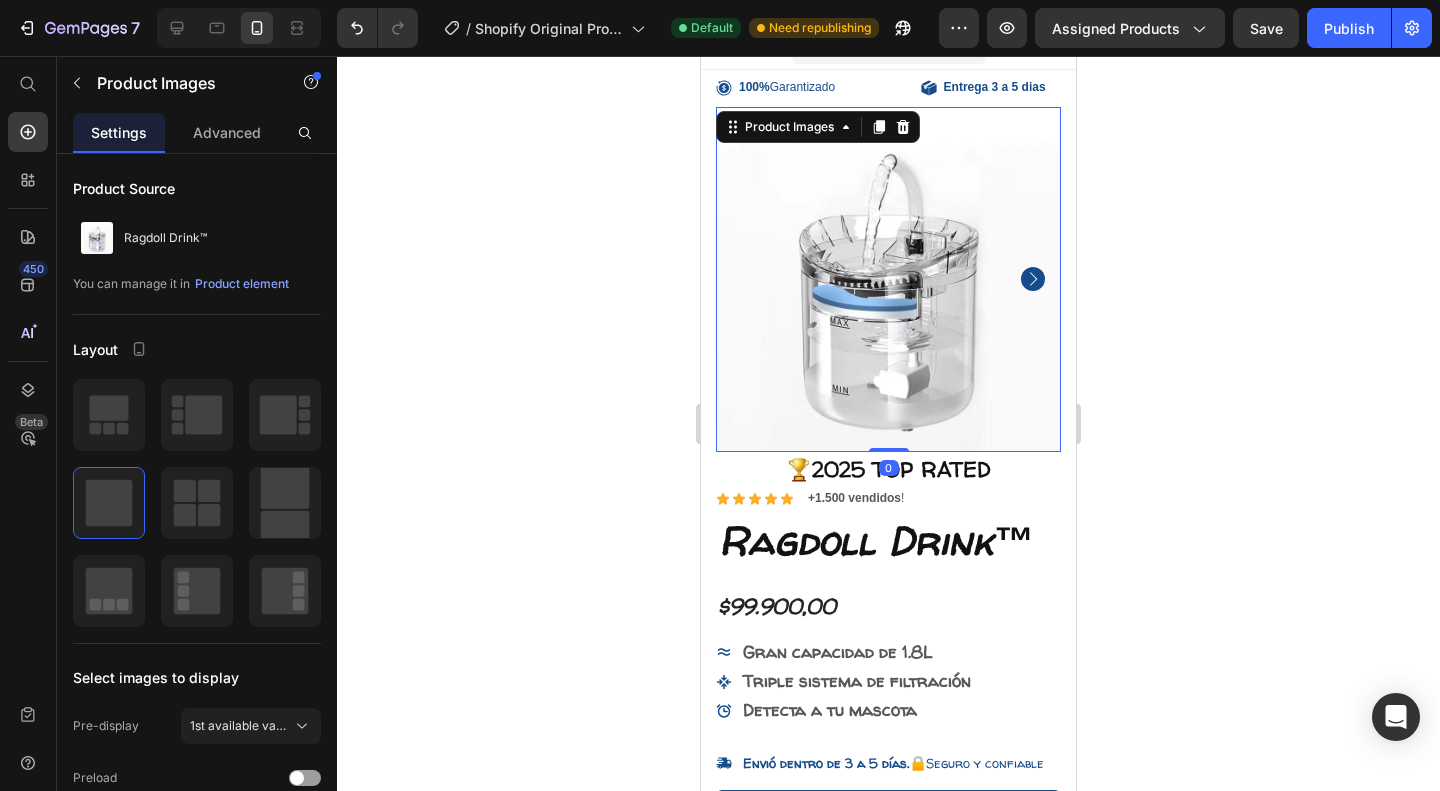 click 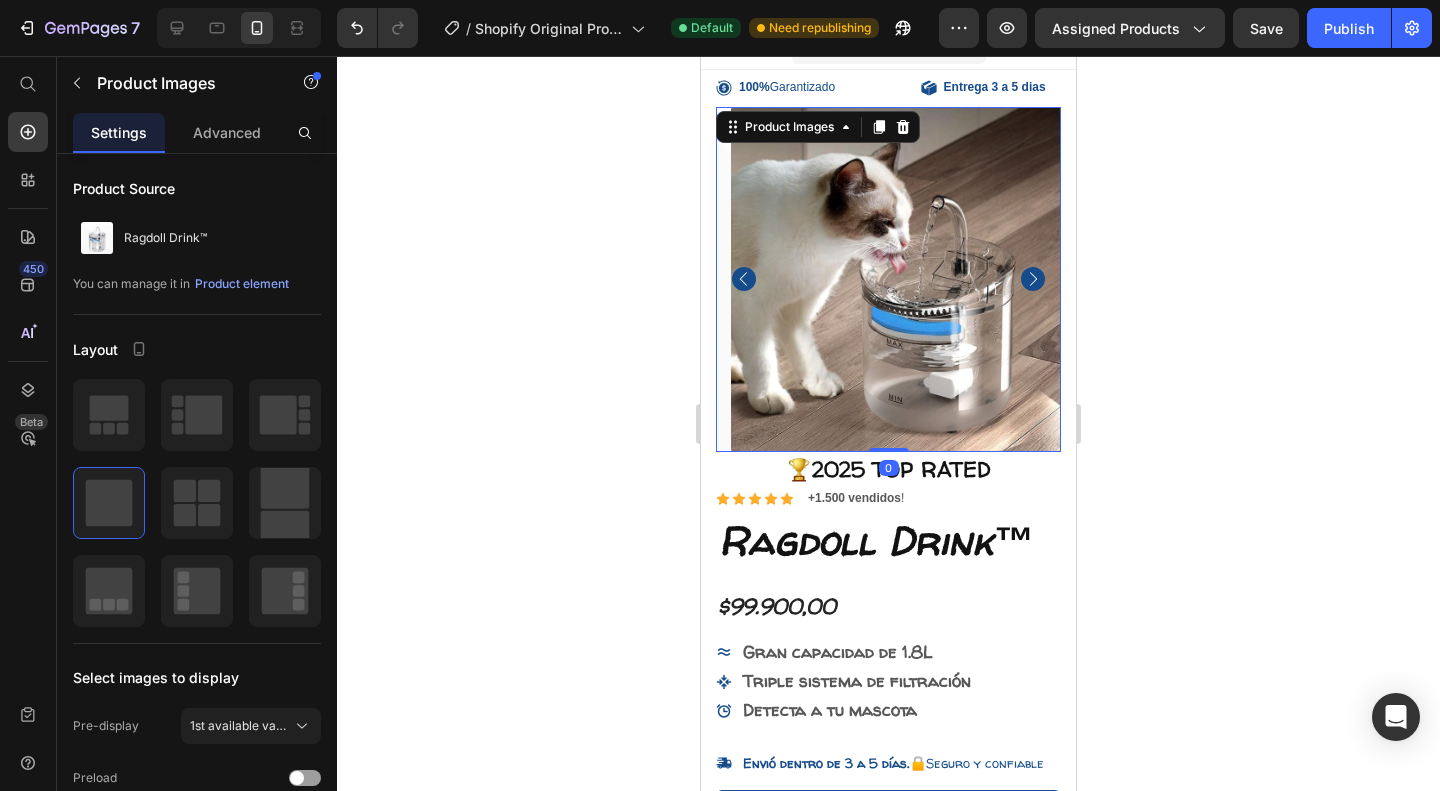 click 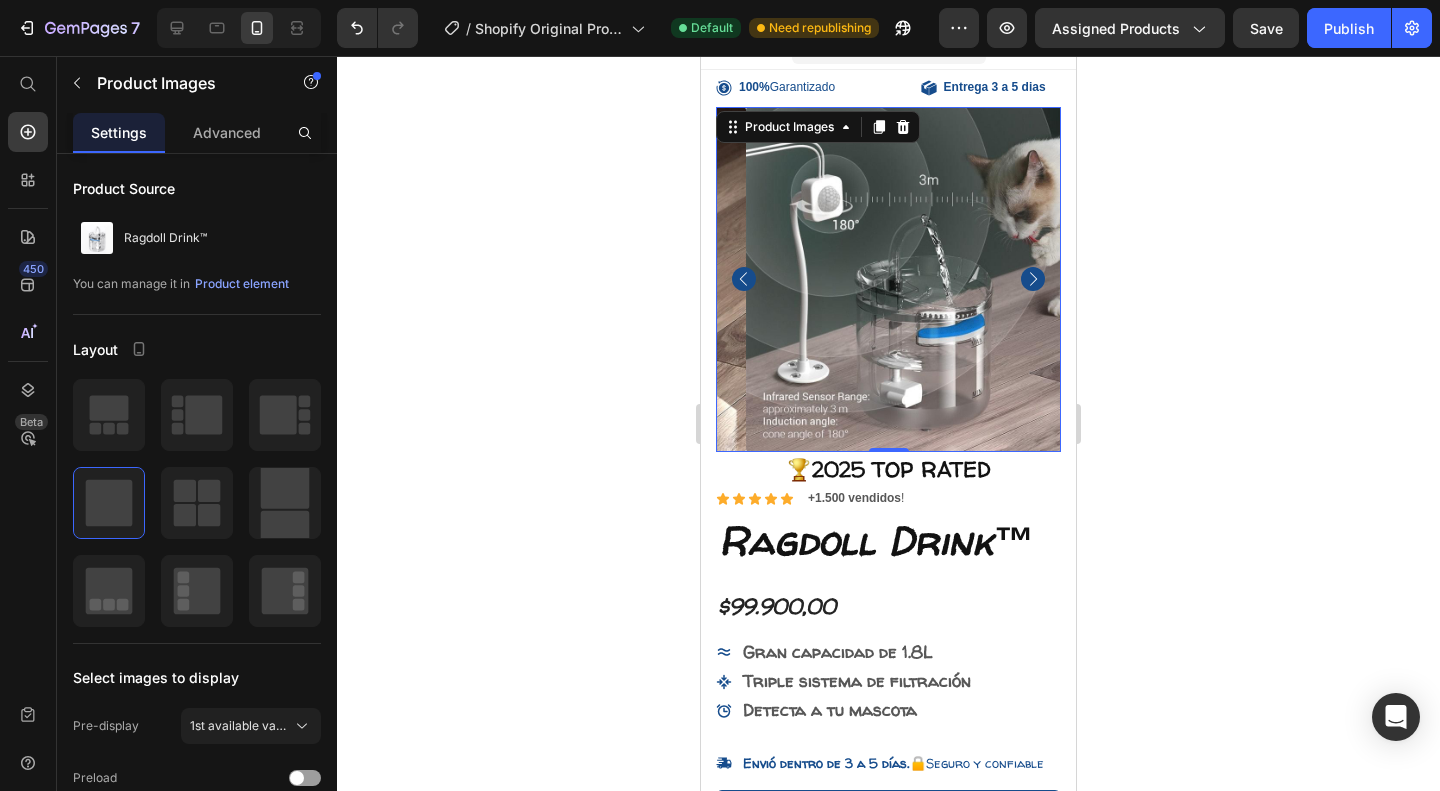 click 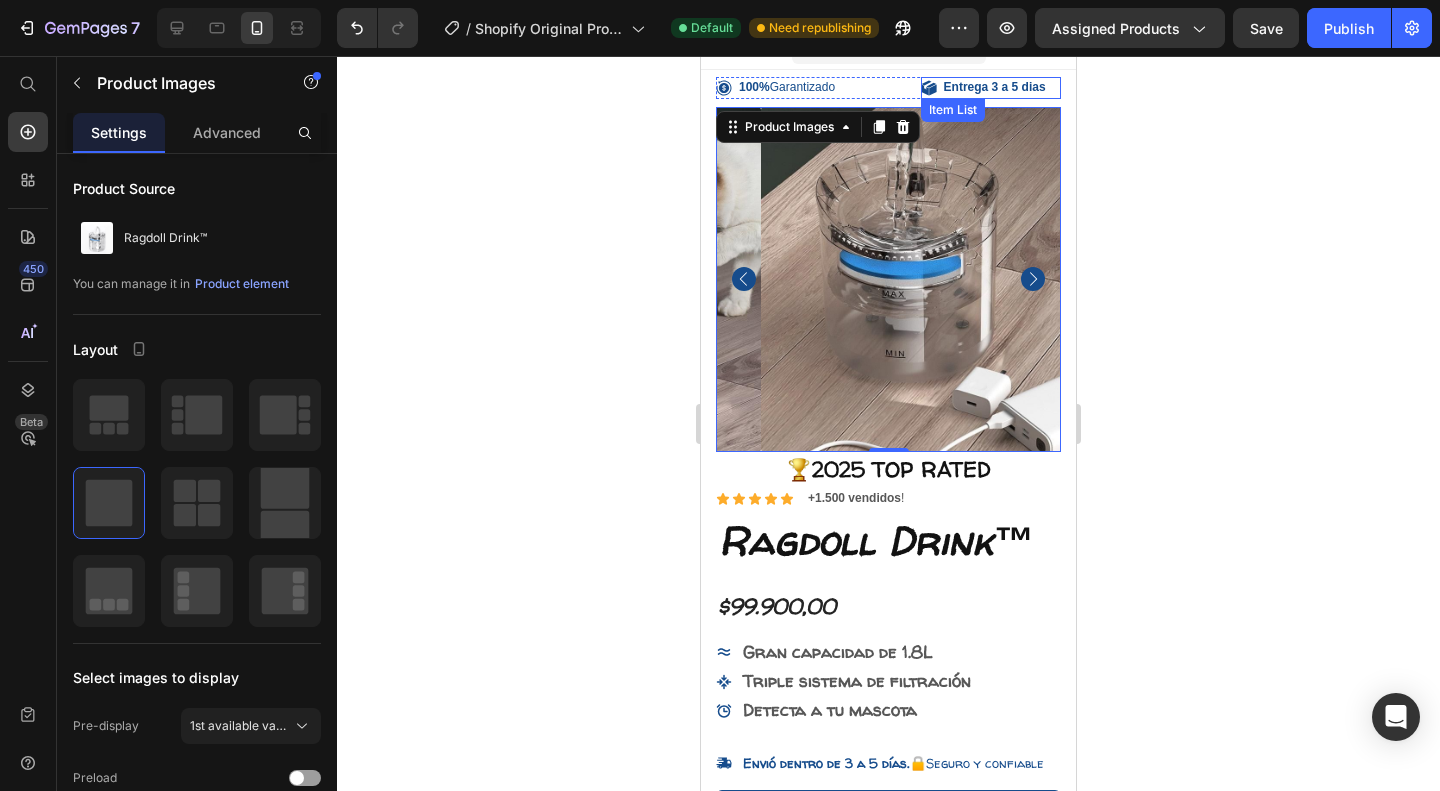 click on "Entrega 3 a 5 dias" at bounding box center [995, 87] 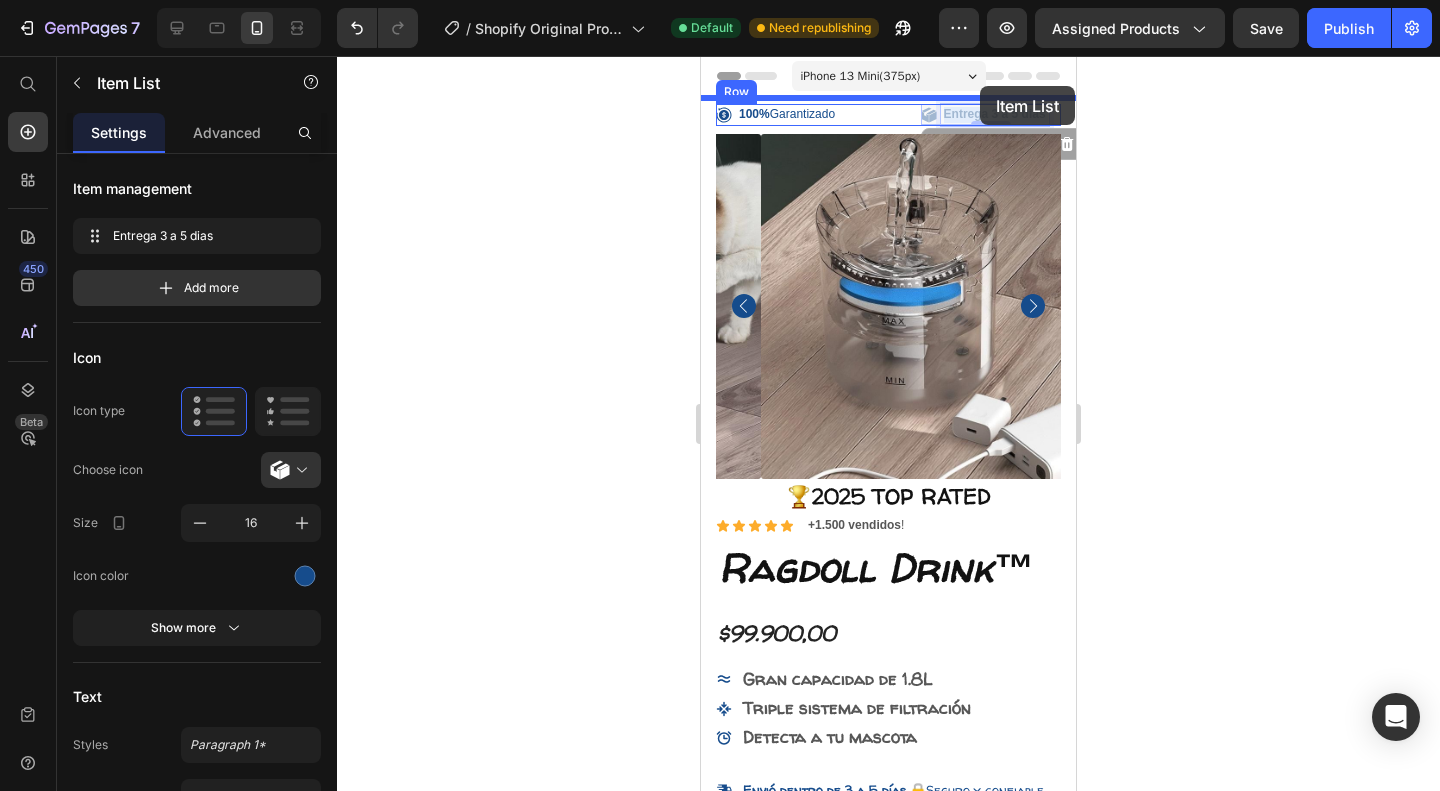 drag, startPoint x: 935, startPoint y: 88, endPoint x: 980, endPoint y: 89, distance: 45.01111 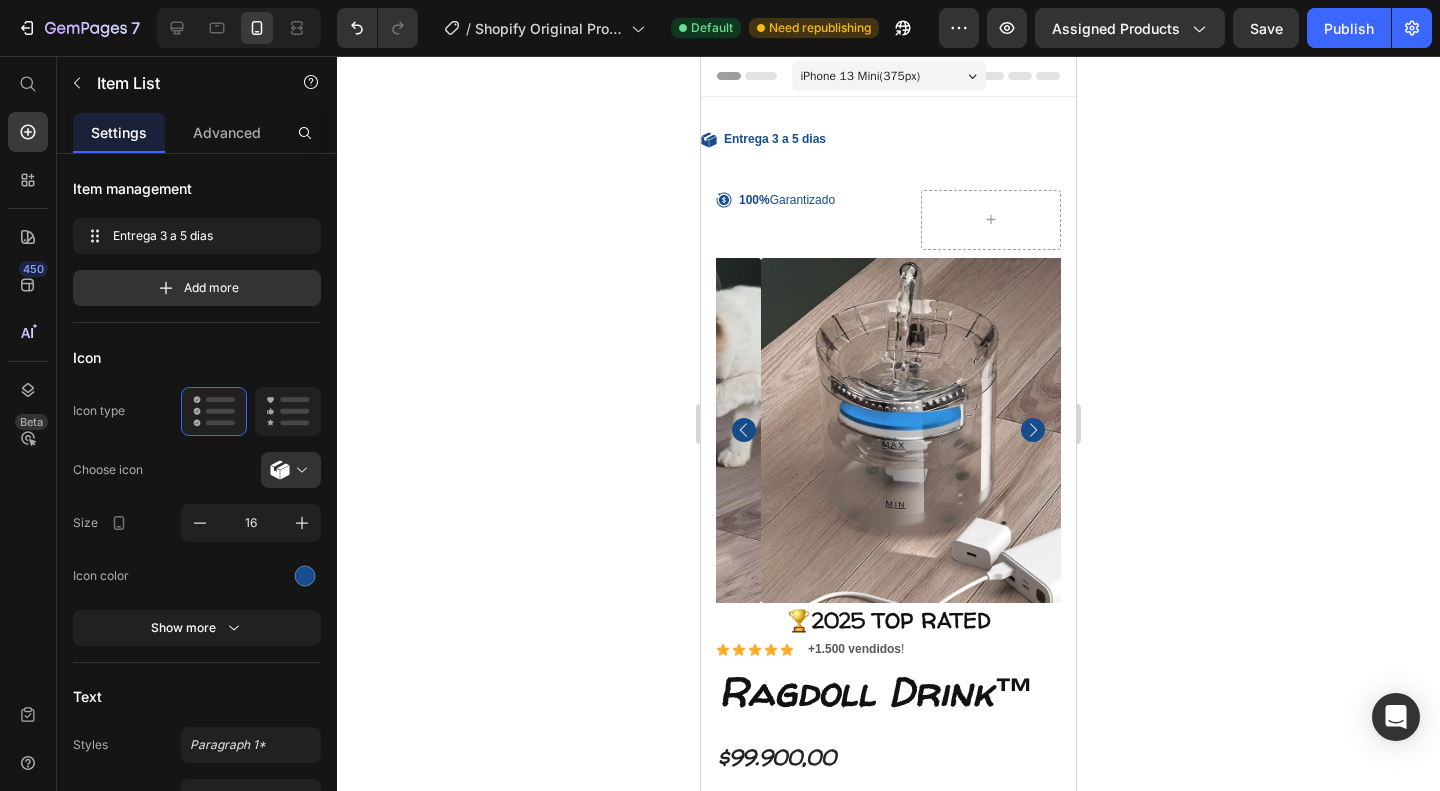 scroll, scrollTop: 0, scrollLeft: 0, axis: both 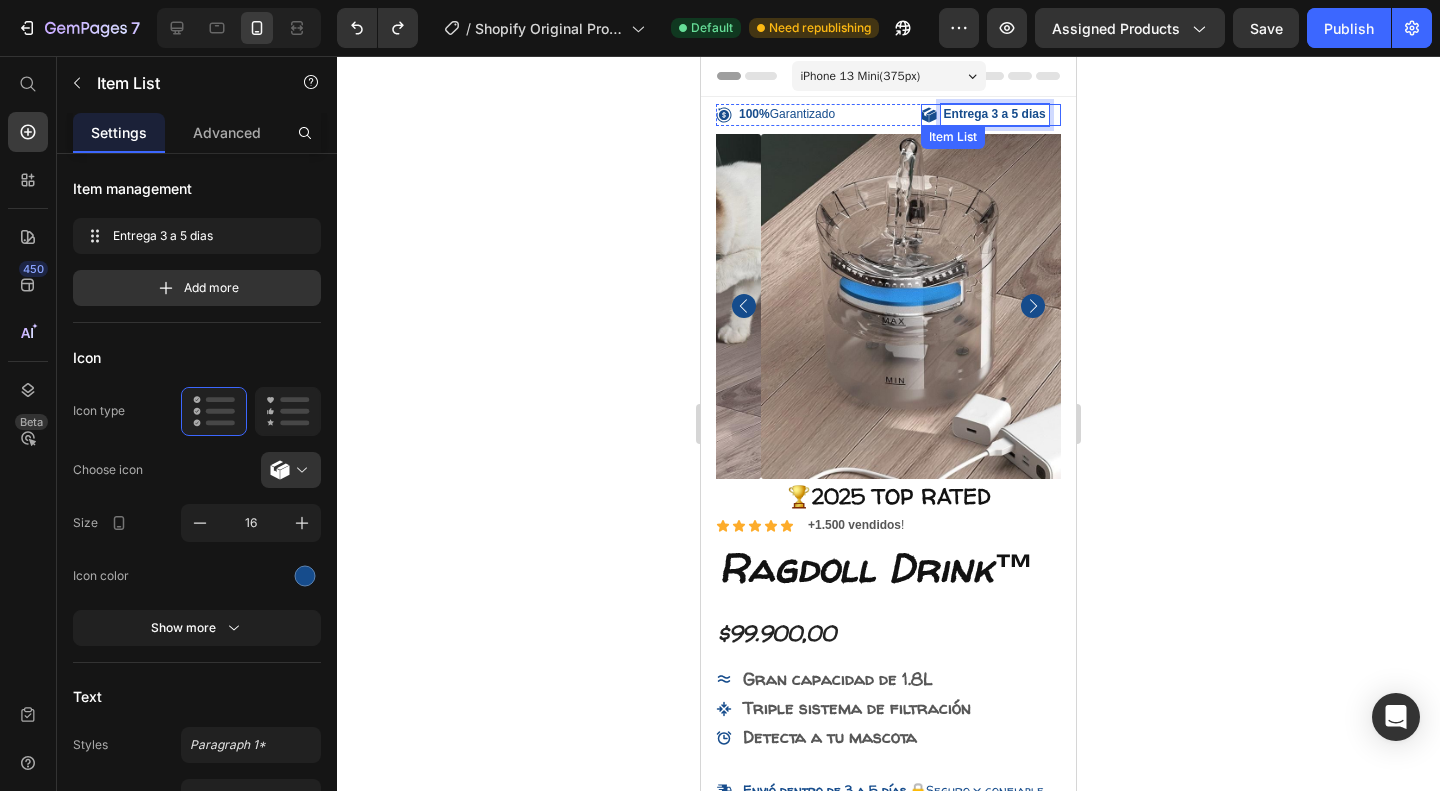 click on "Entrega 3 a 5 dias" at bounding box center (995, 114) 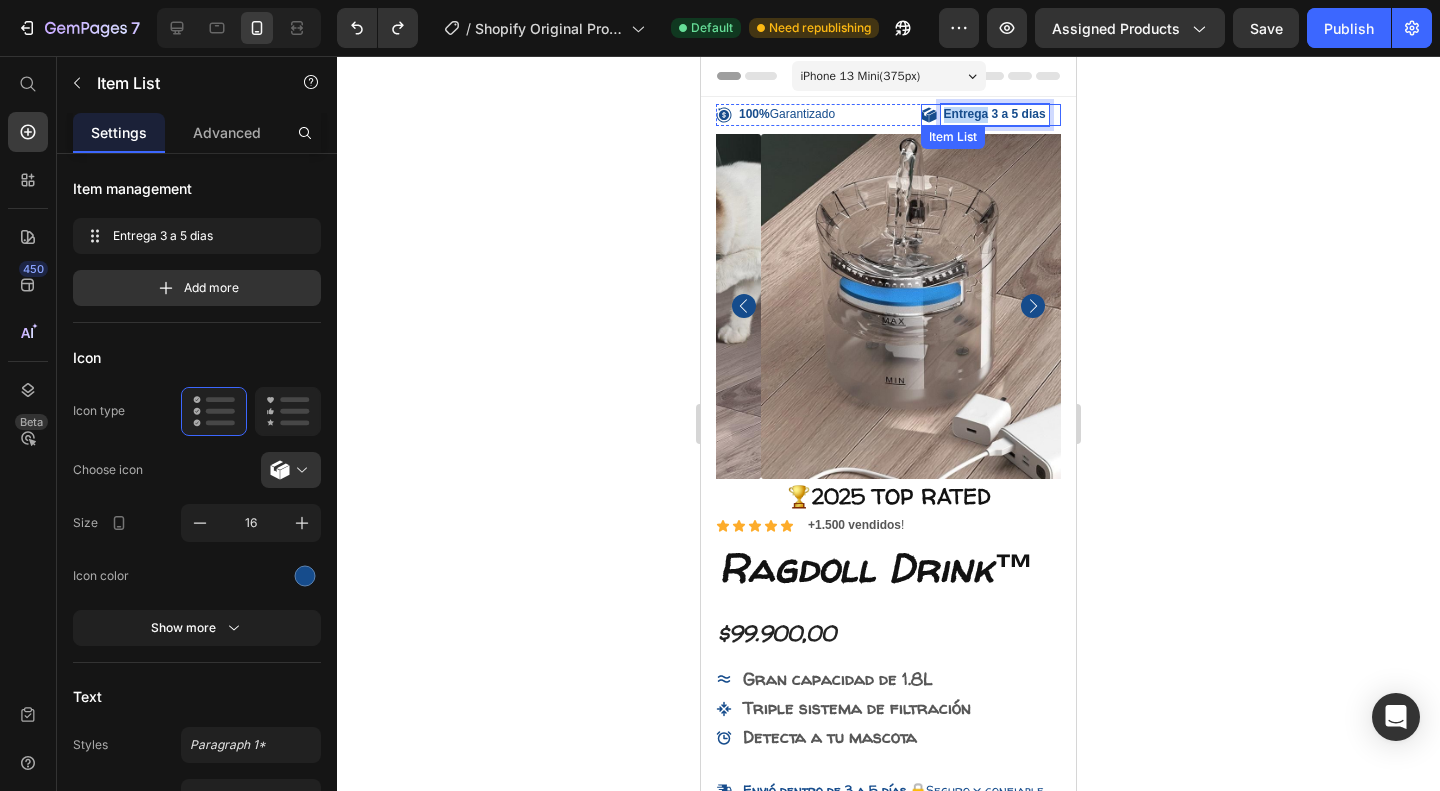 drag, startPoint x: 979, startPoint y: 114, endPoint x: 935, endPoint y: 115, distance: 44.011364 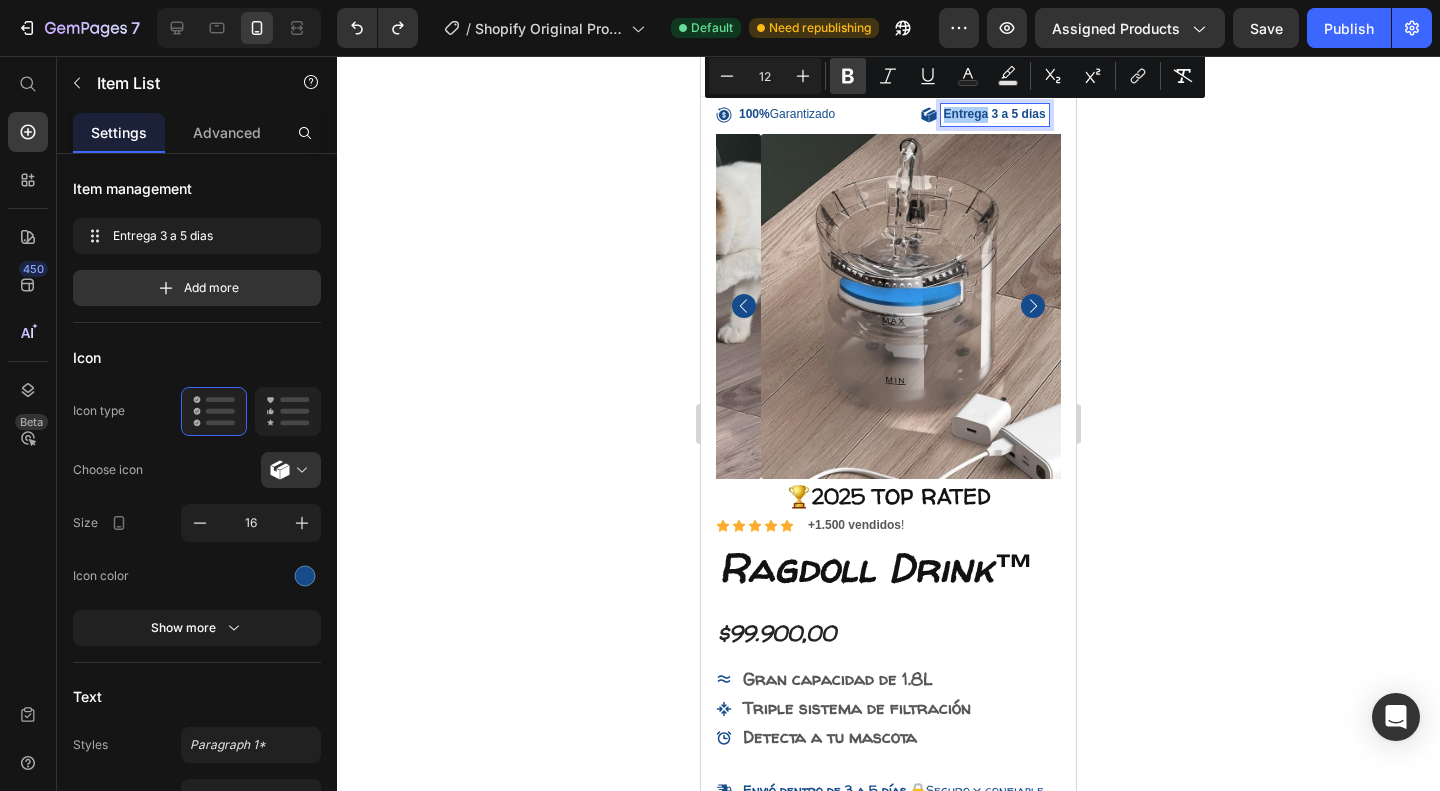 click 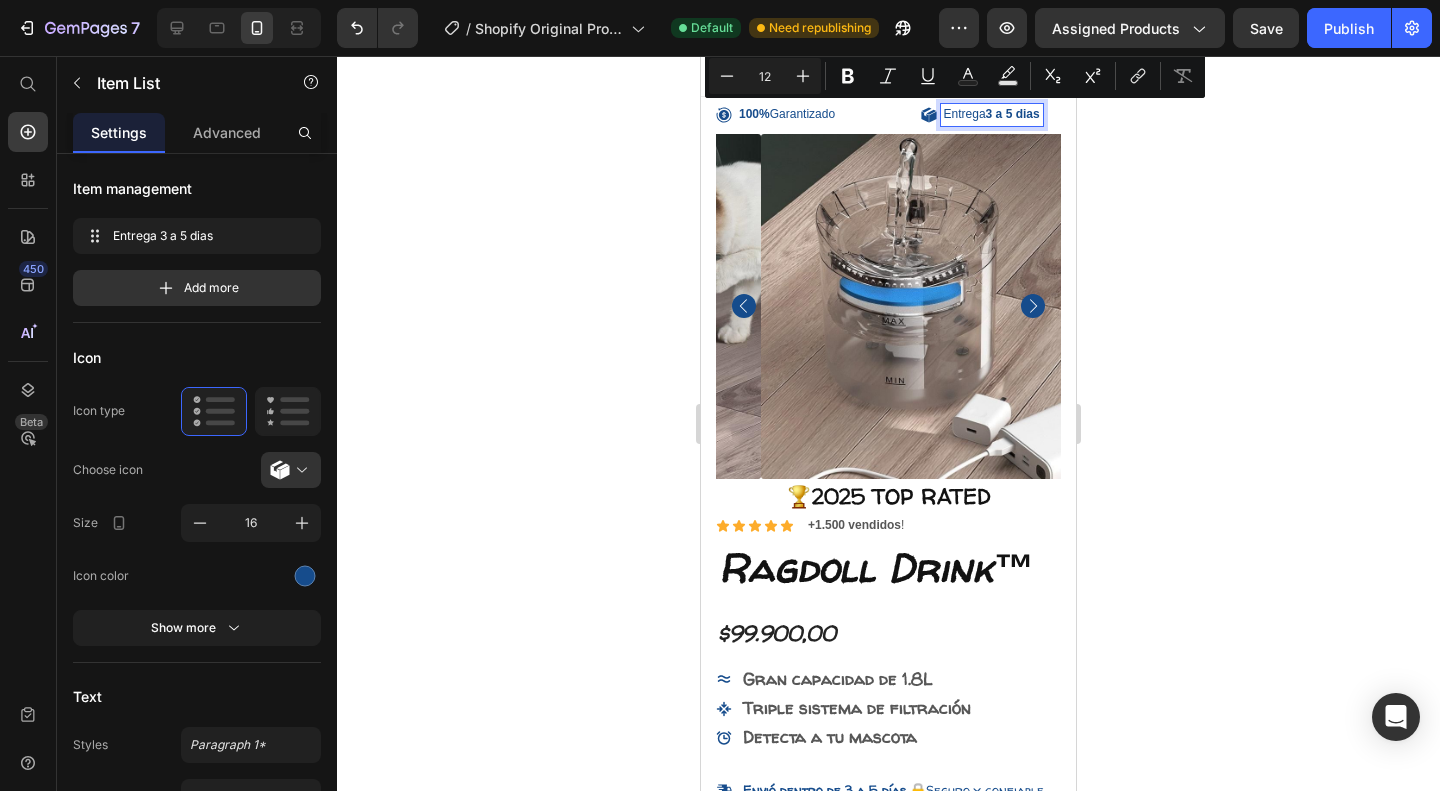 click 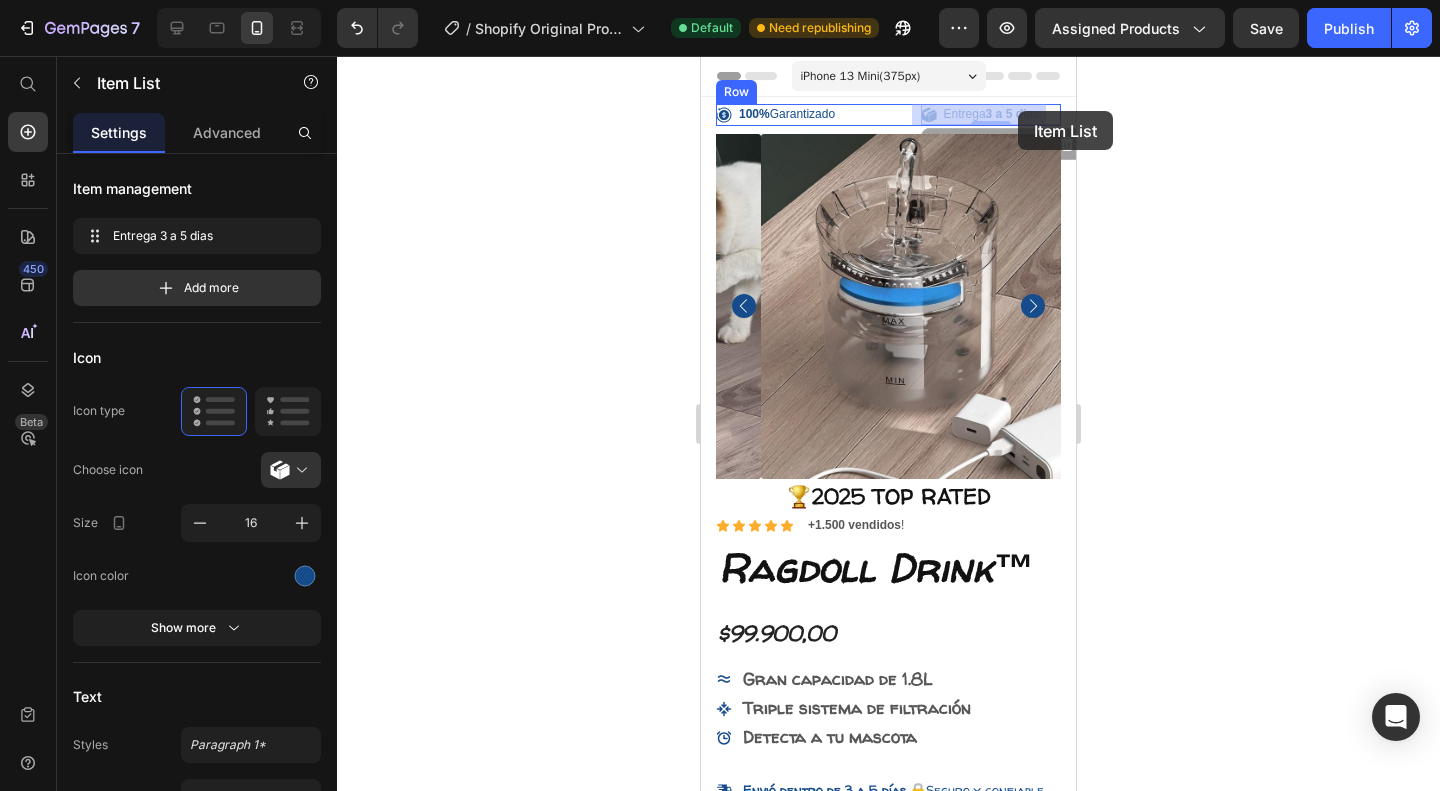 drag, startPoint x: 982, startPoint y: 110, endPoint x: 1019, endPoint y: 111, distance: 37.01351 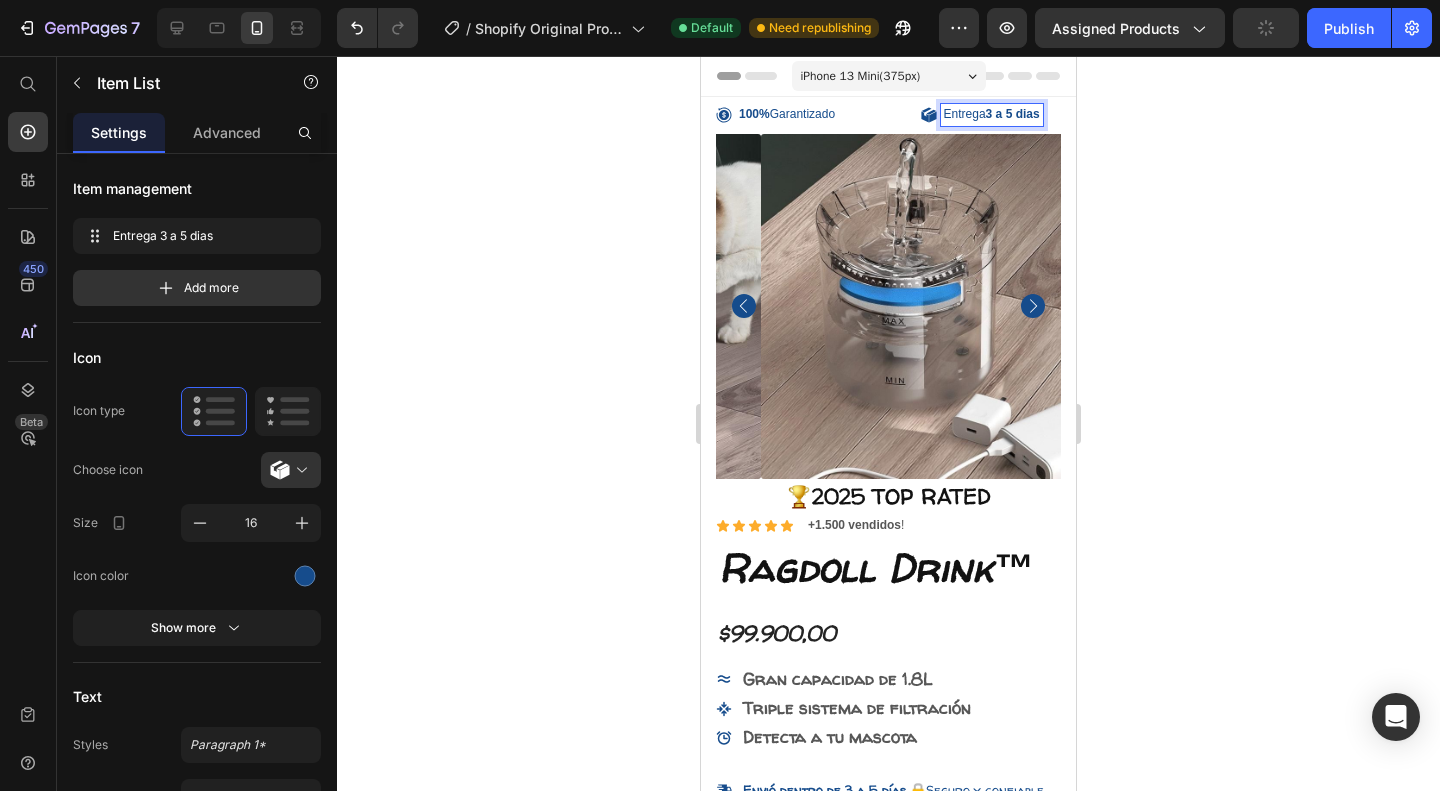 drag, startPoint x: 1035, startPoint y: 111, endPoint x: 985, endPoint y: 113, distance: 50.039986 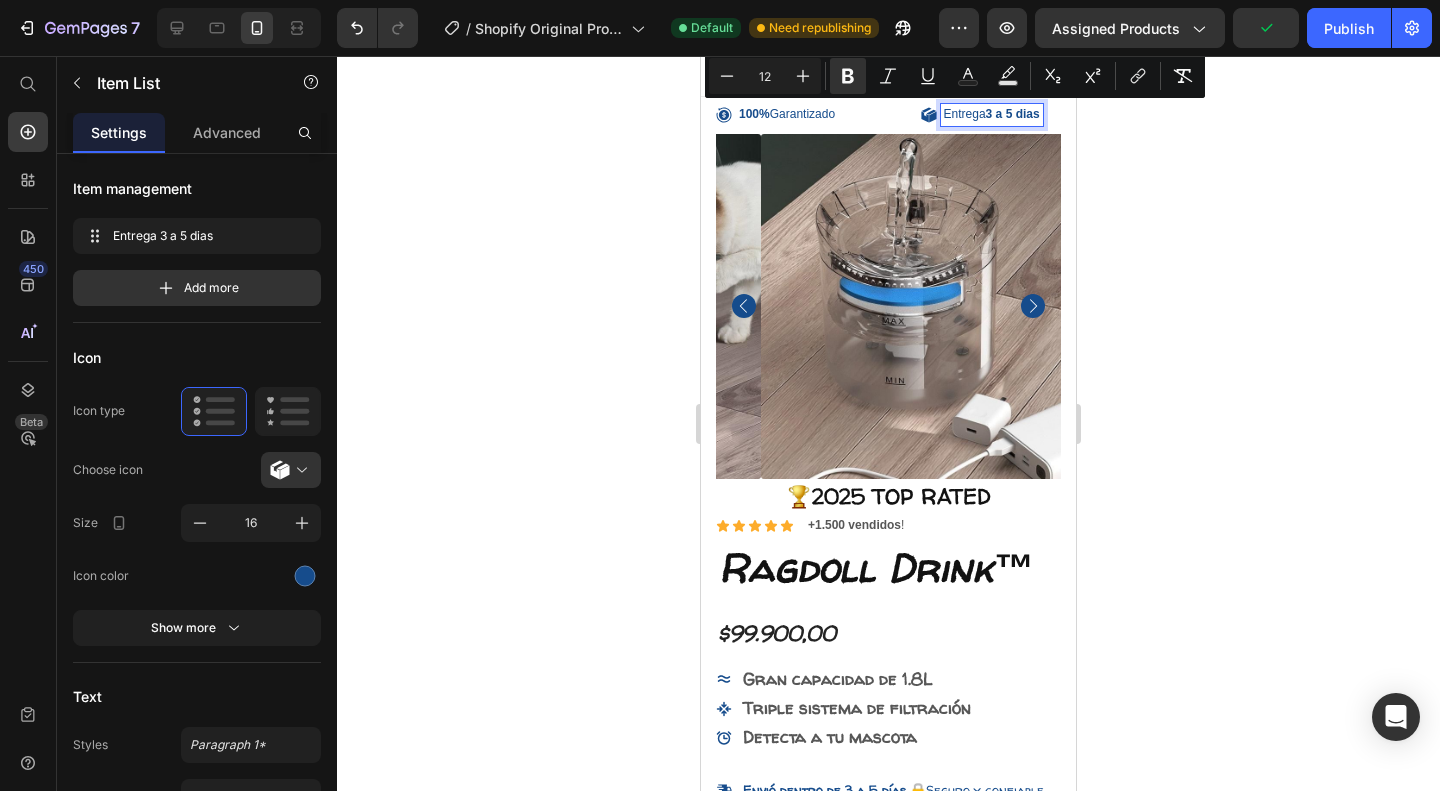 drag, startPoint x: 982, startPoint y: 113, endPoint x: 1041, endPoint y: 115, distance: 59.03389 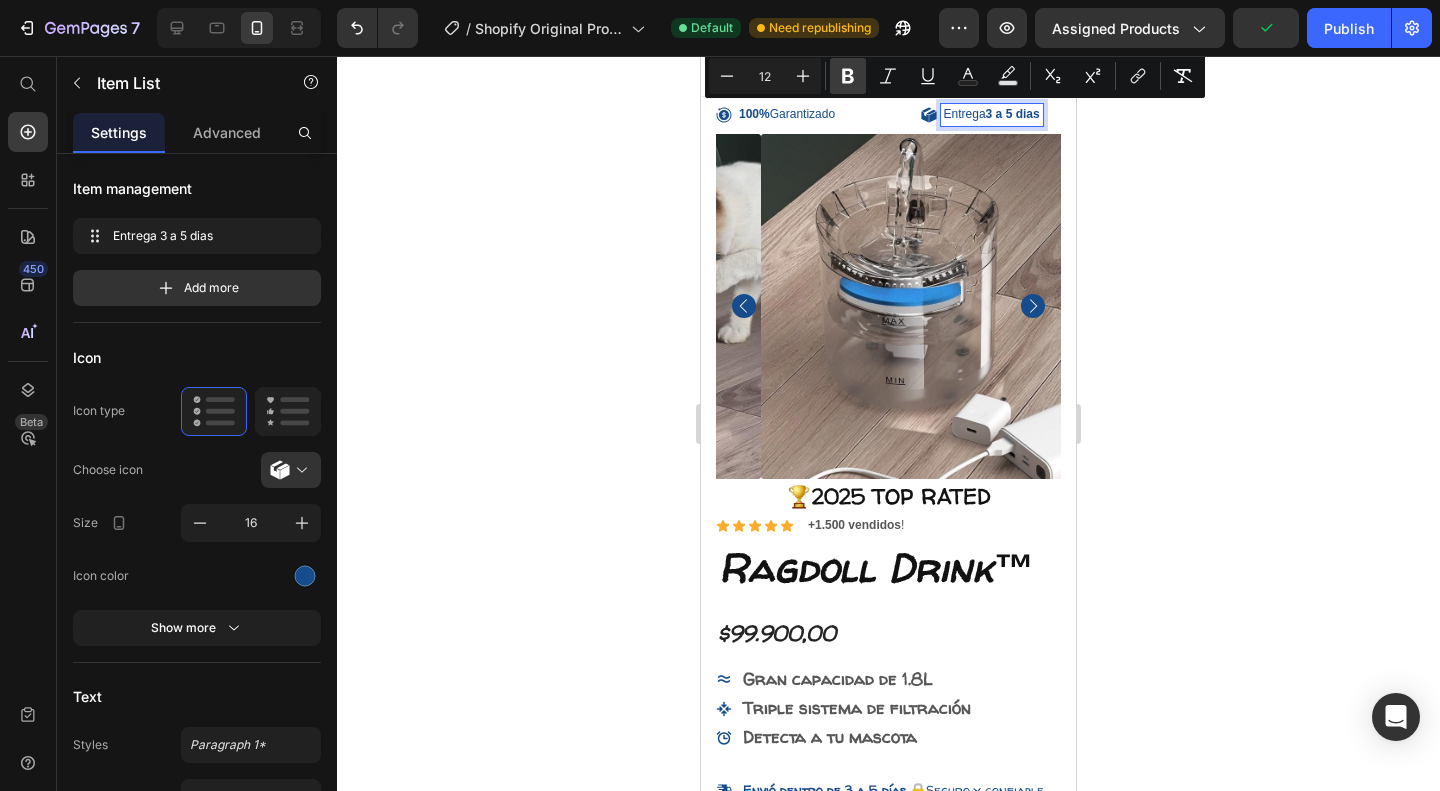 click 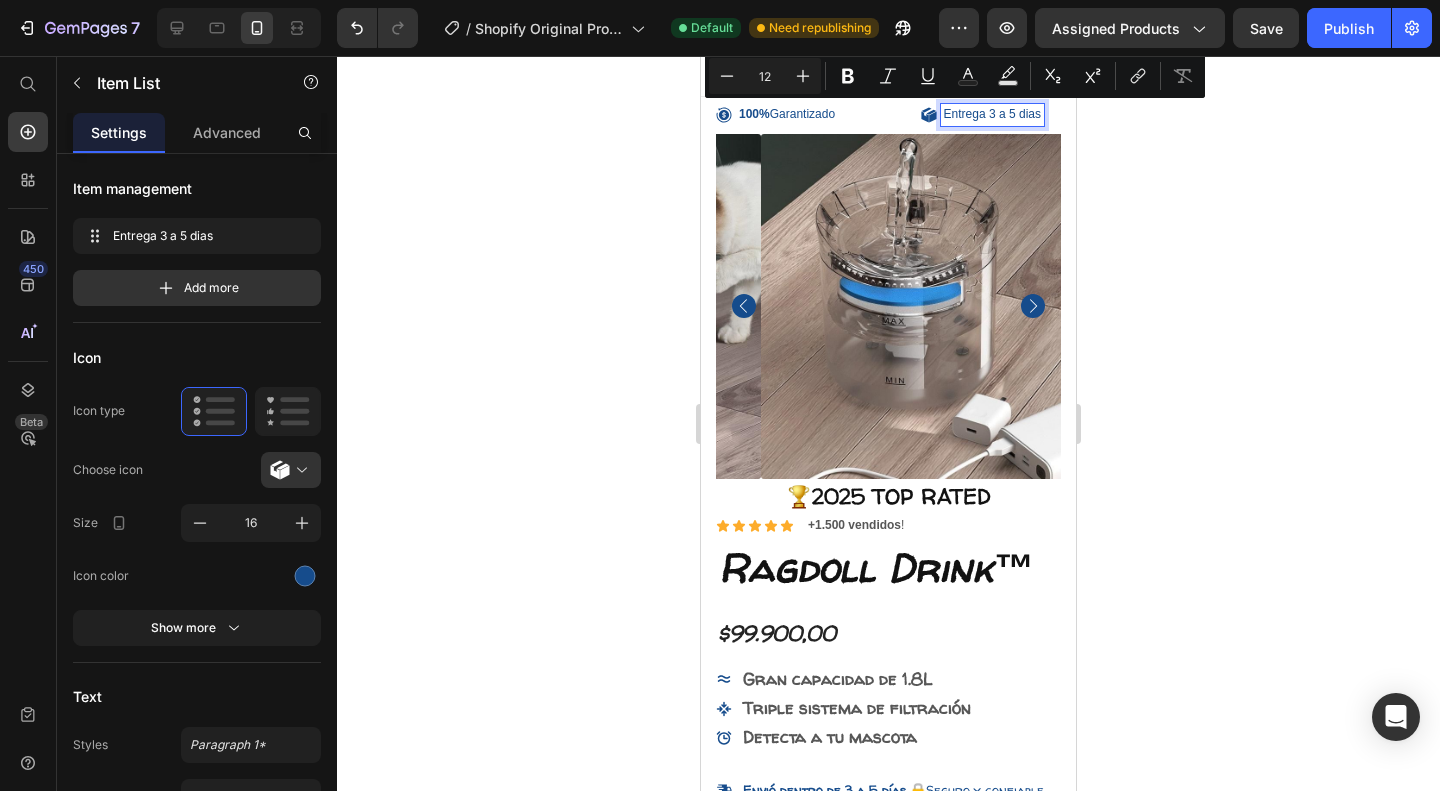 click 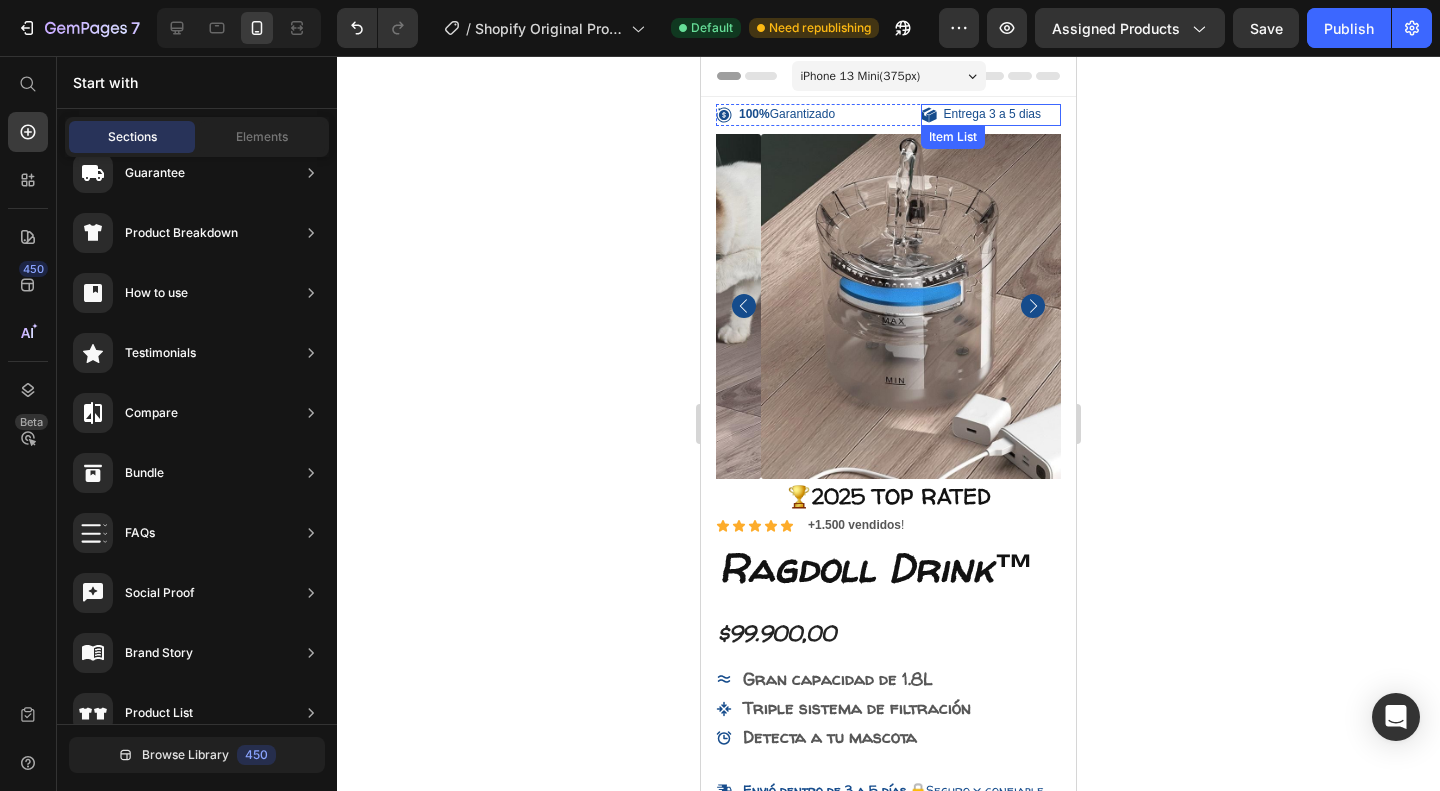 click on "Entrega   3 a 5 [PERSON_NAME]" at bounding box center (992, 115) 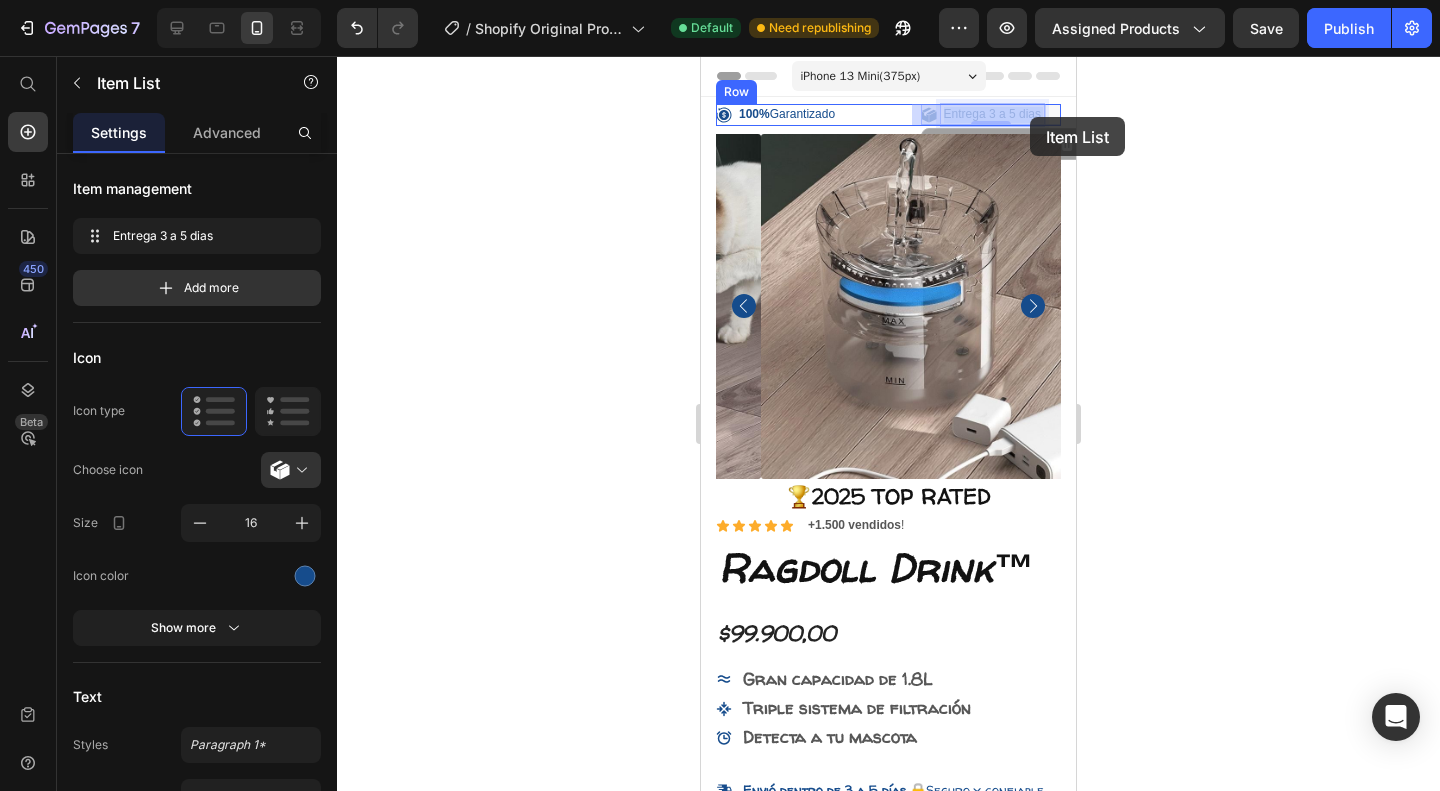 drag, startPoint x: 933, startPoint y: 112, endPoint x: 1030, endPoint y: 117, distance: 97.128784 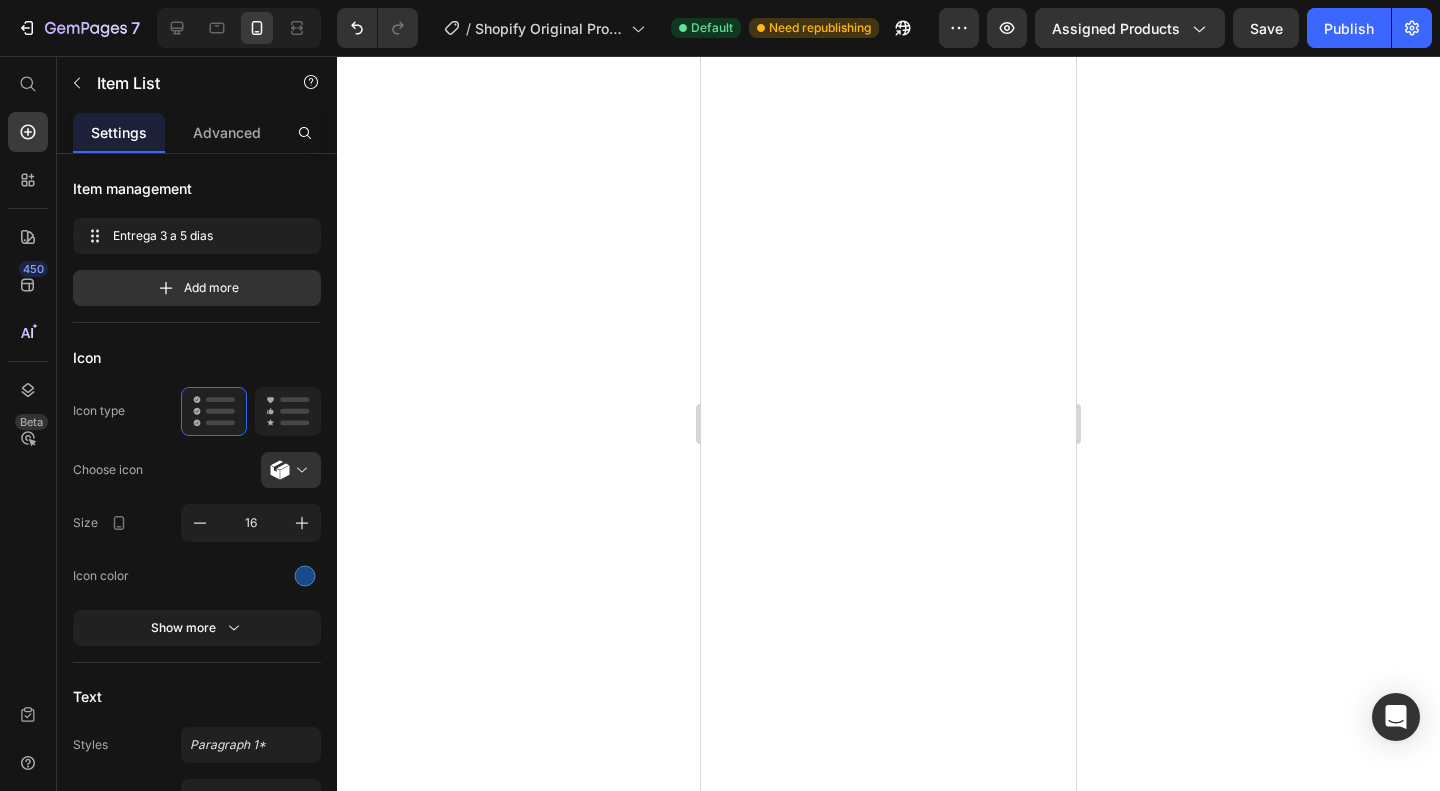 scroll, scrollTop: 0, scrollLeft: 0, axis: both 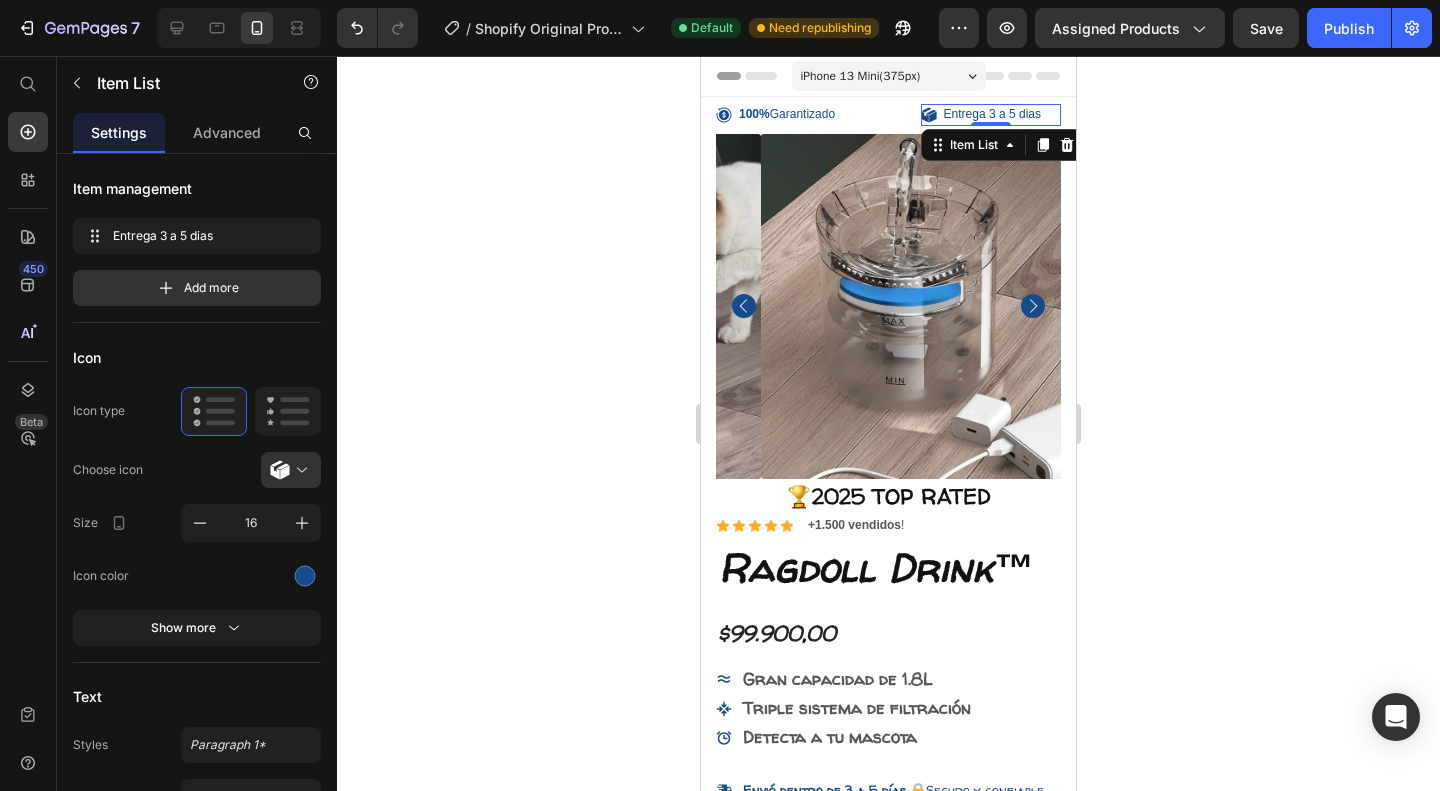 click 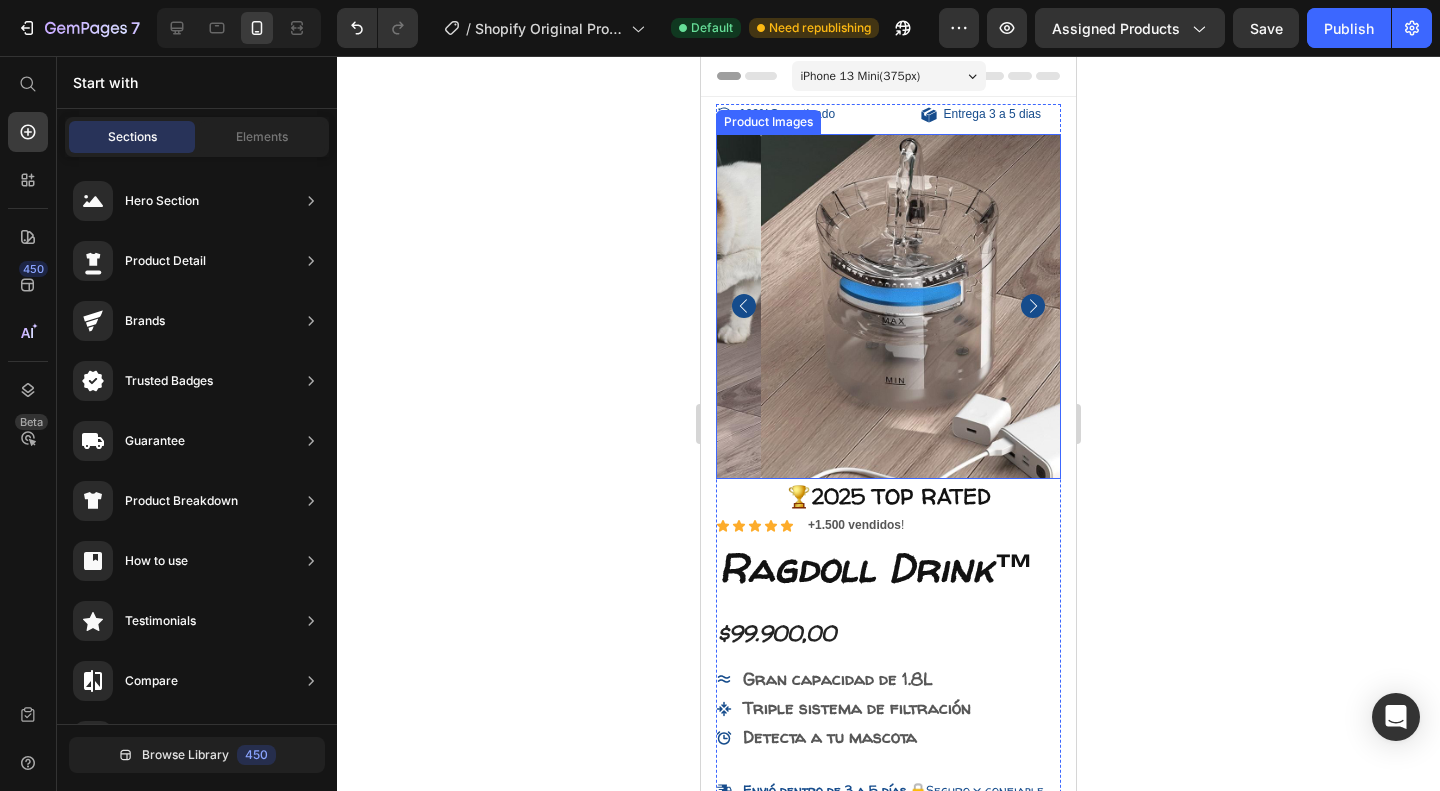 click 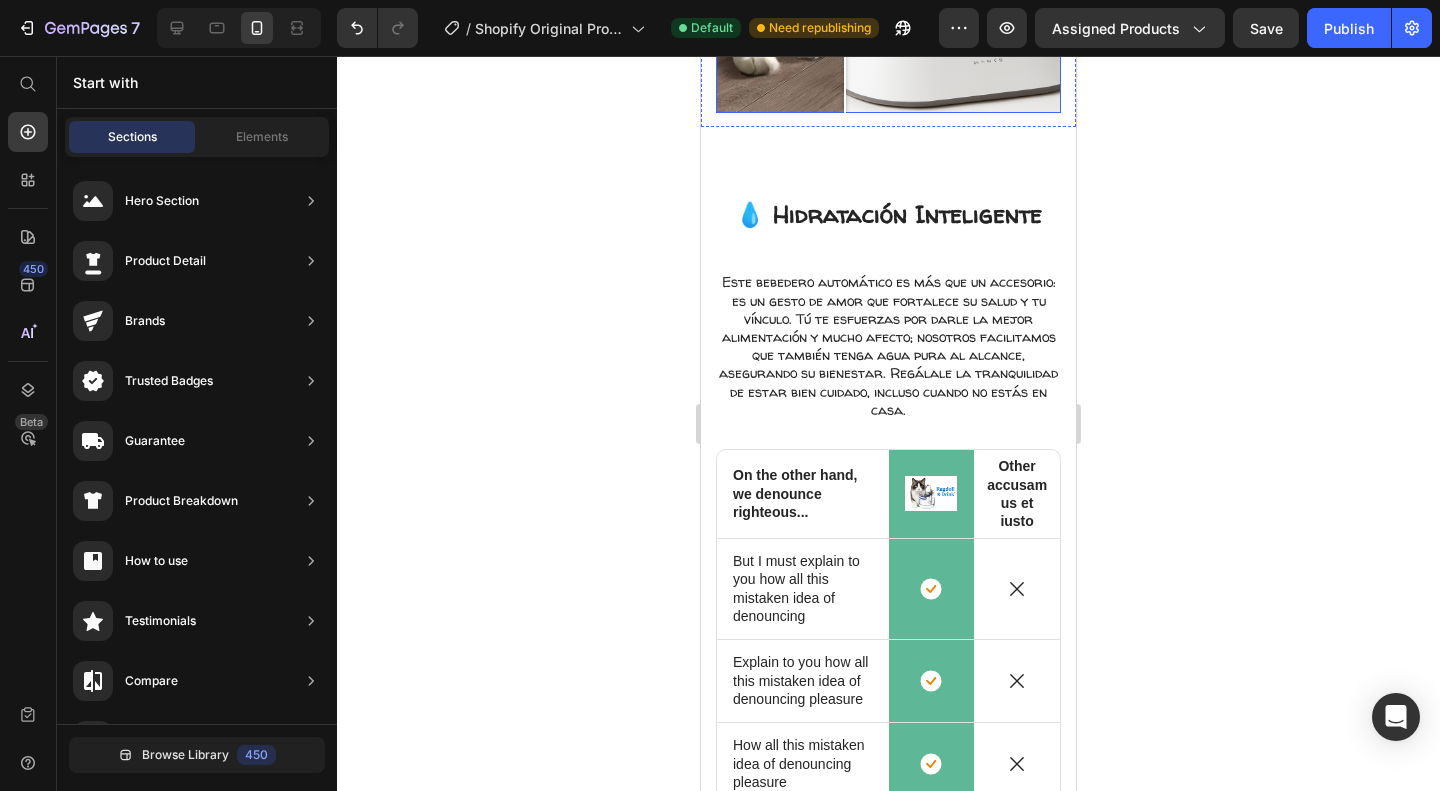 scroll, scrollTop: 2006, scrollLeft: 0, axis: vertical 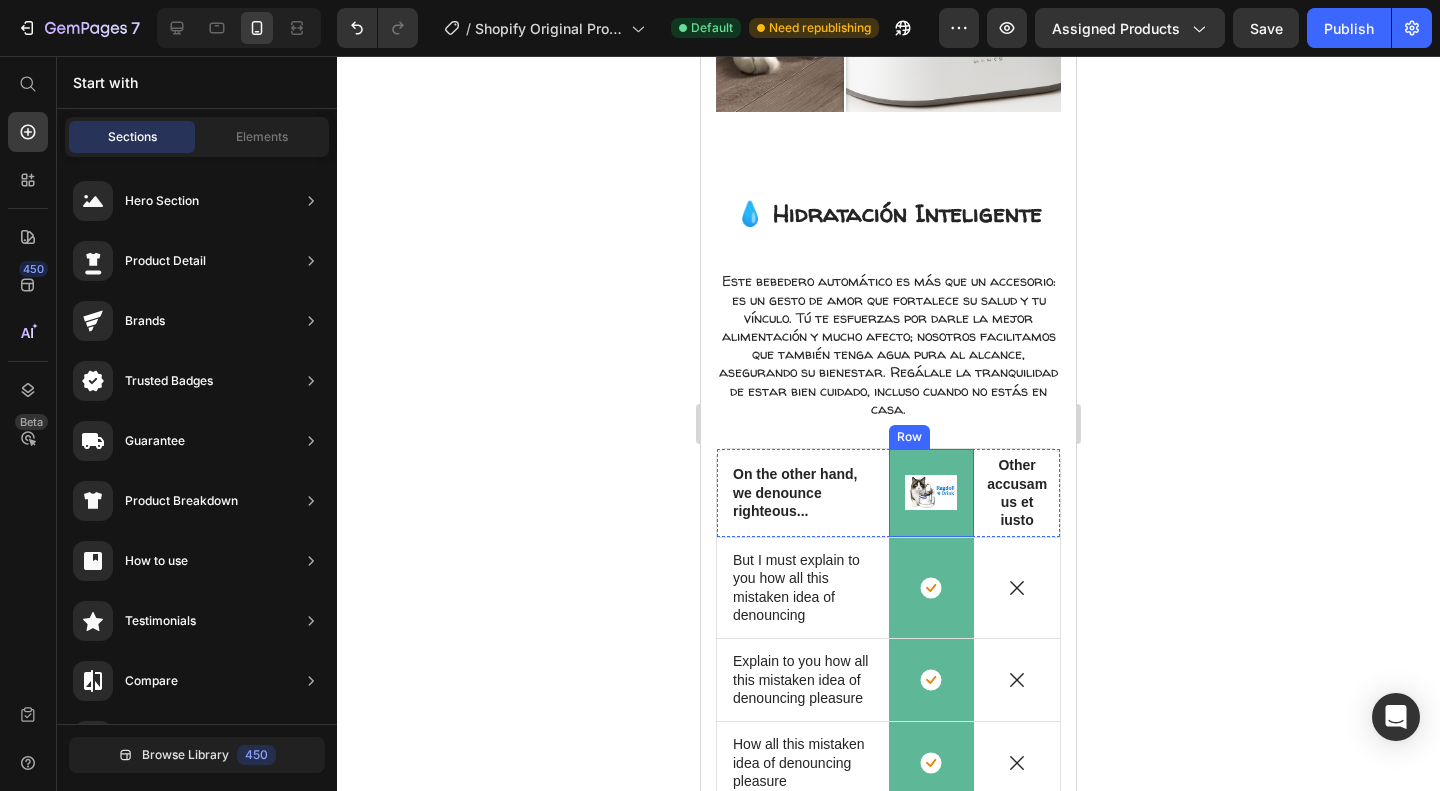 click on "On the other hand, we denounce righteous..." at bounding box center (803, 492) 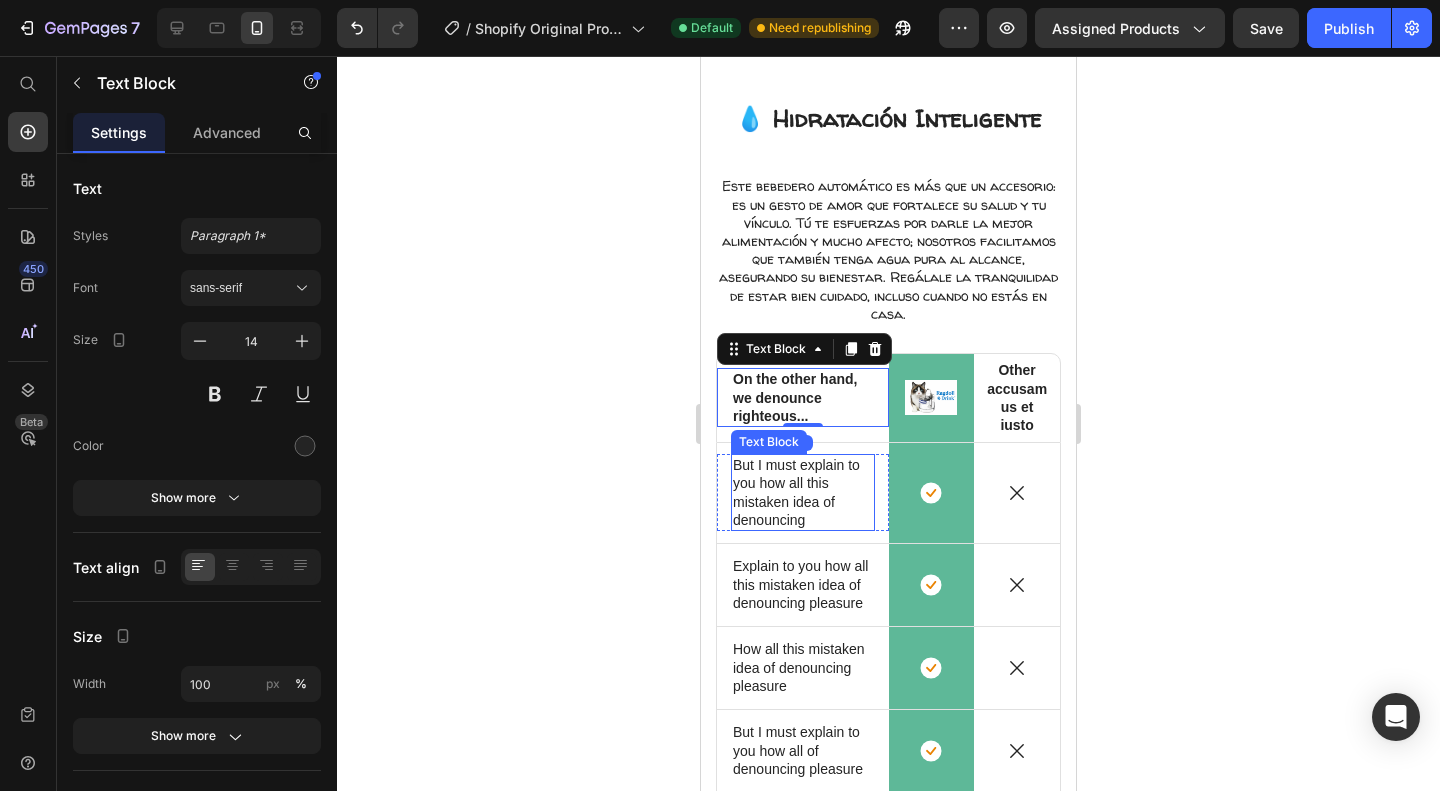 scroll, scrollTop: 2102, scrollLeft: 0, axis: vertical 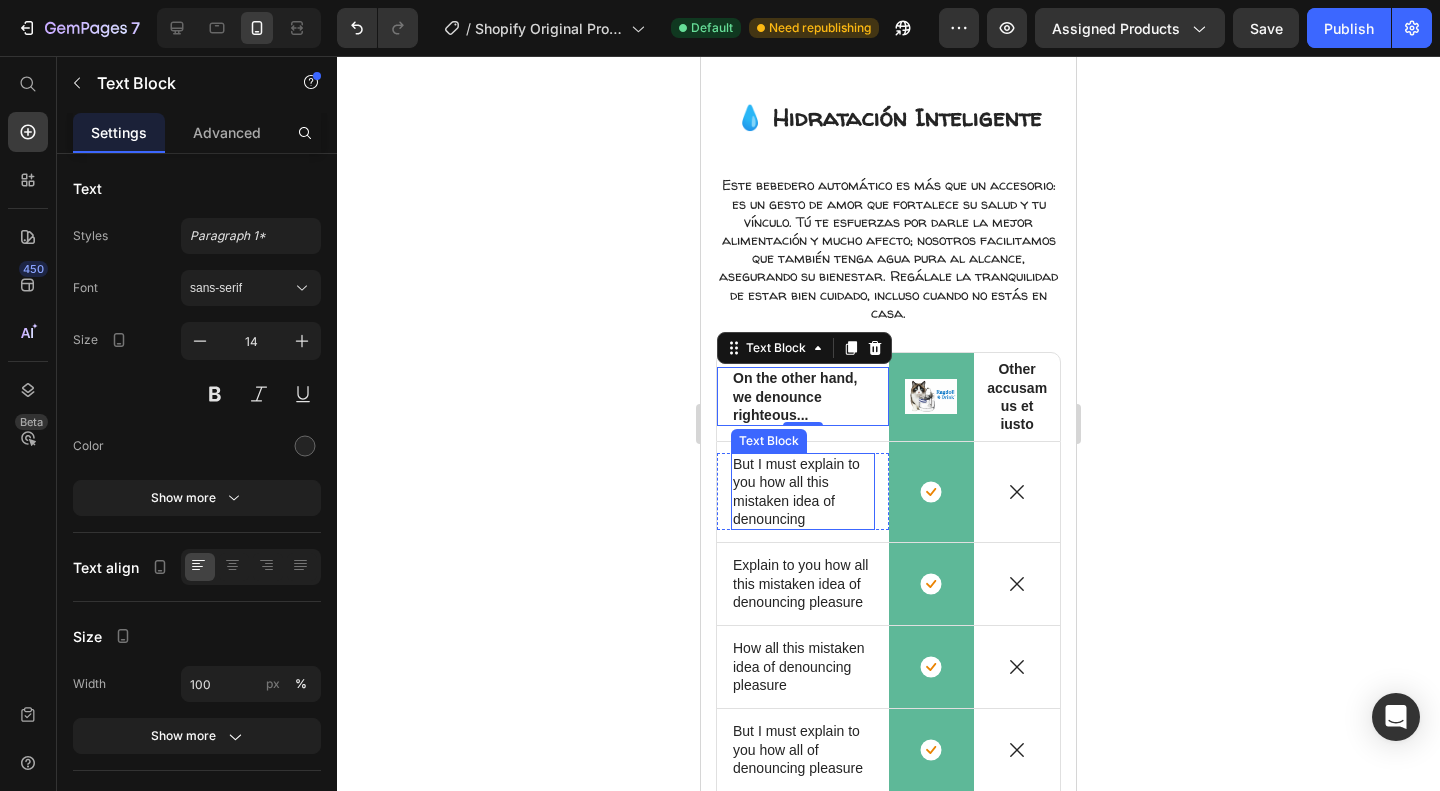 click on "But I must explain to you how all this mistaken idea of denouncing" at bounding box center [803, 491] 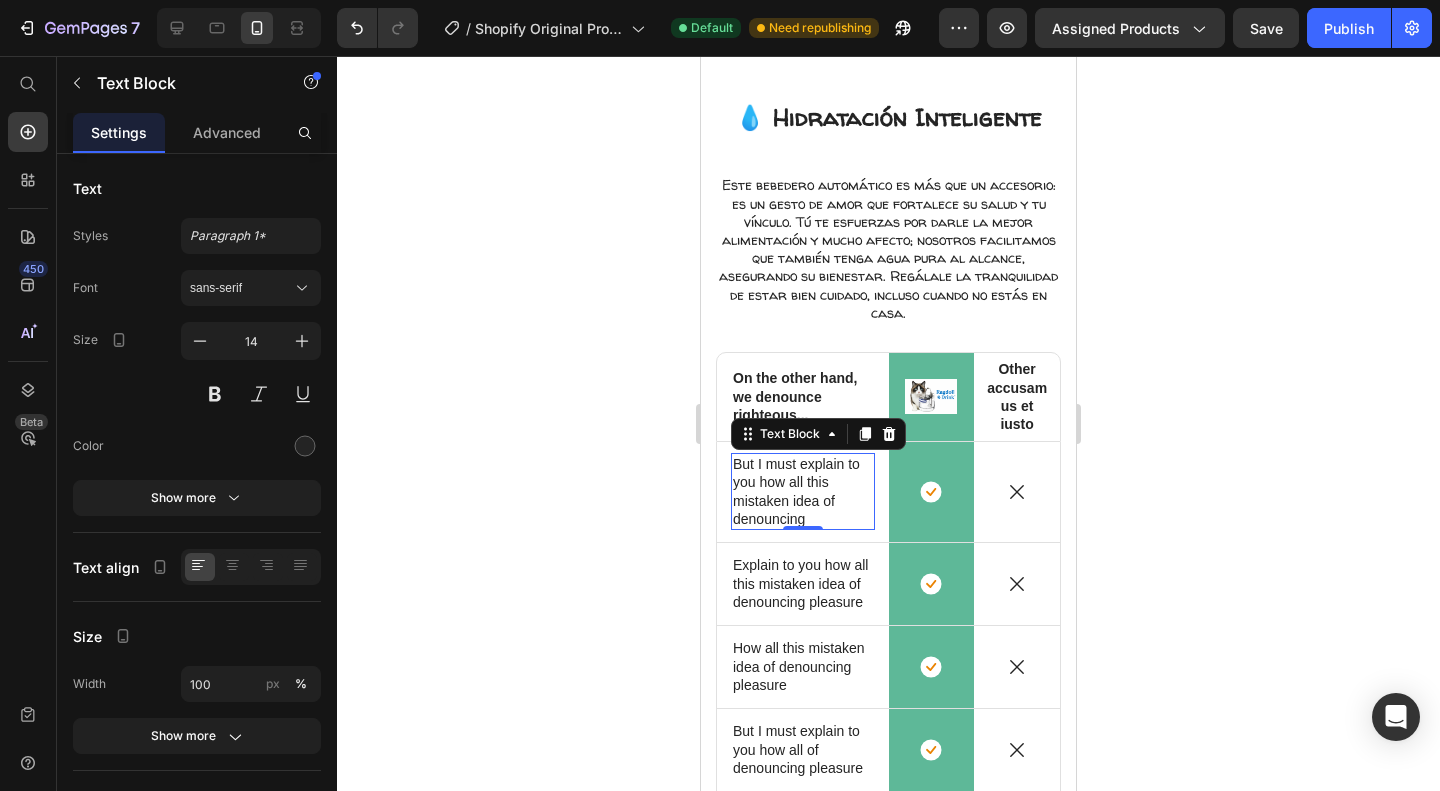 click on "But I must explain to you how all this mistaken idea of denouncing" at bounding box center [803, 491] 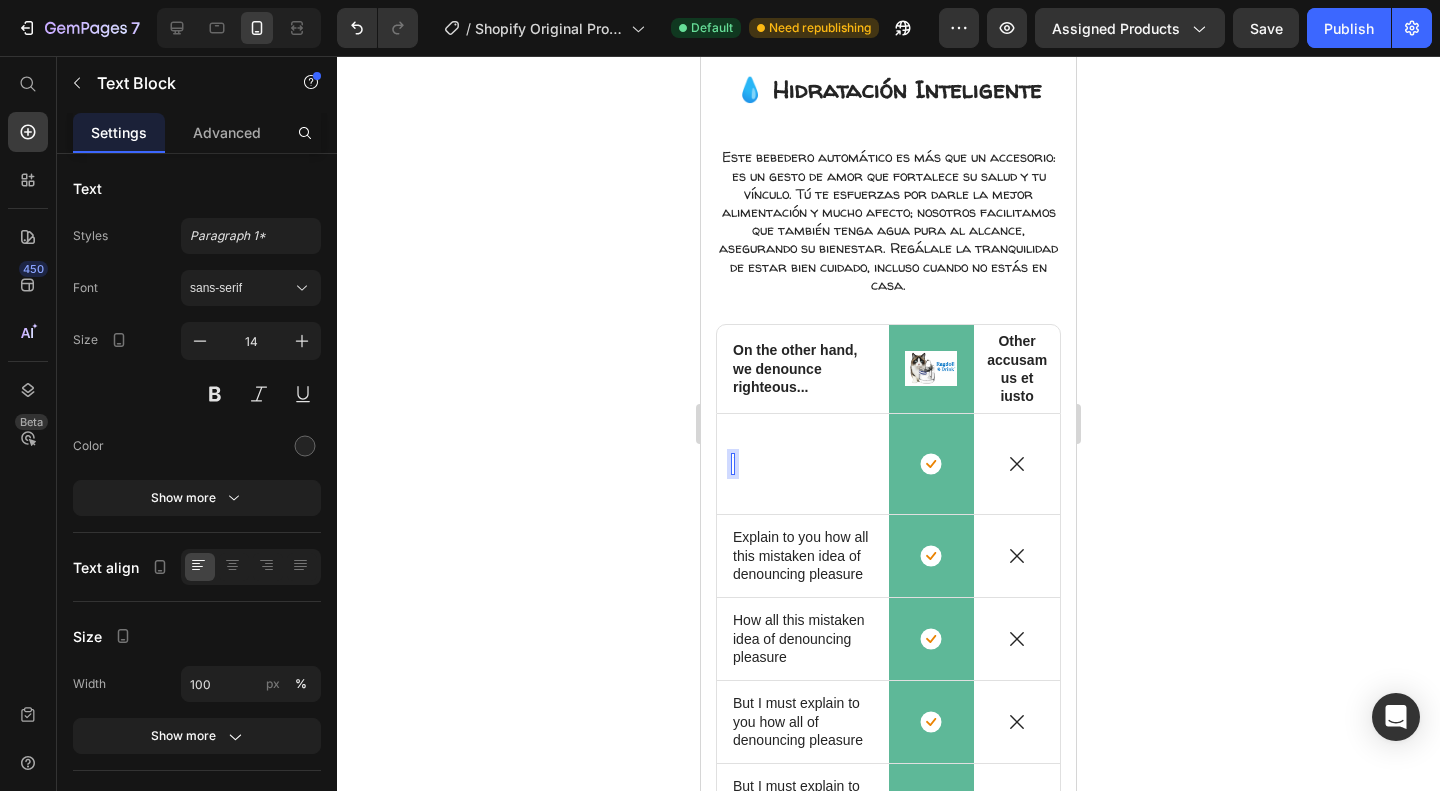scroll, scrollTop: 2112, scrollLeft: 0, axis: vertical 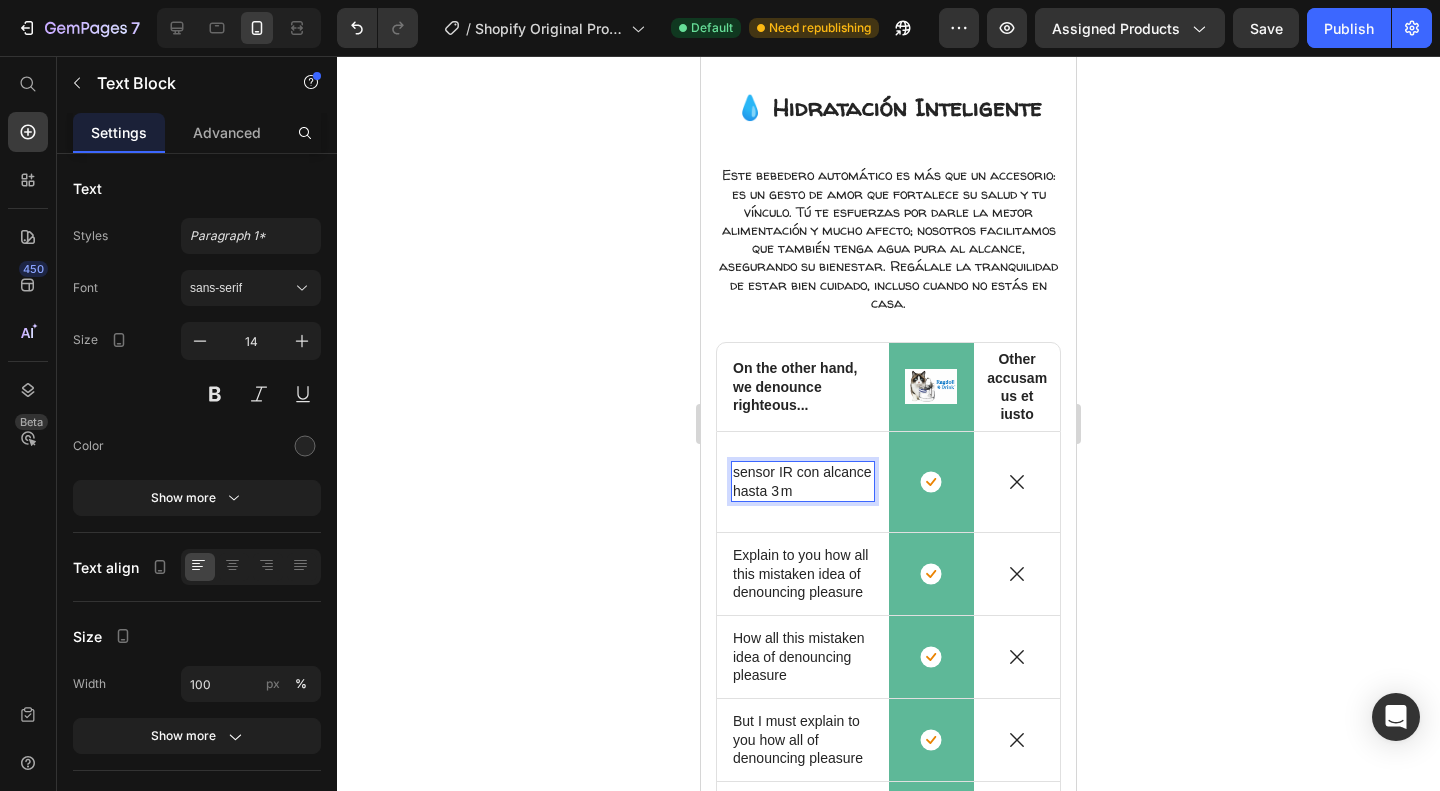 click on "sensor IR con alcance hasta 3 m" at bounding box center [803, 481] 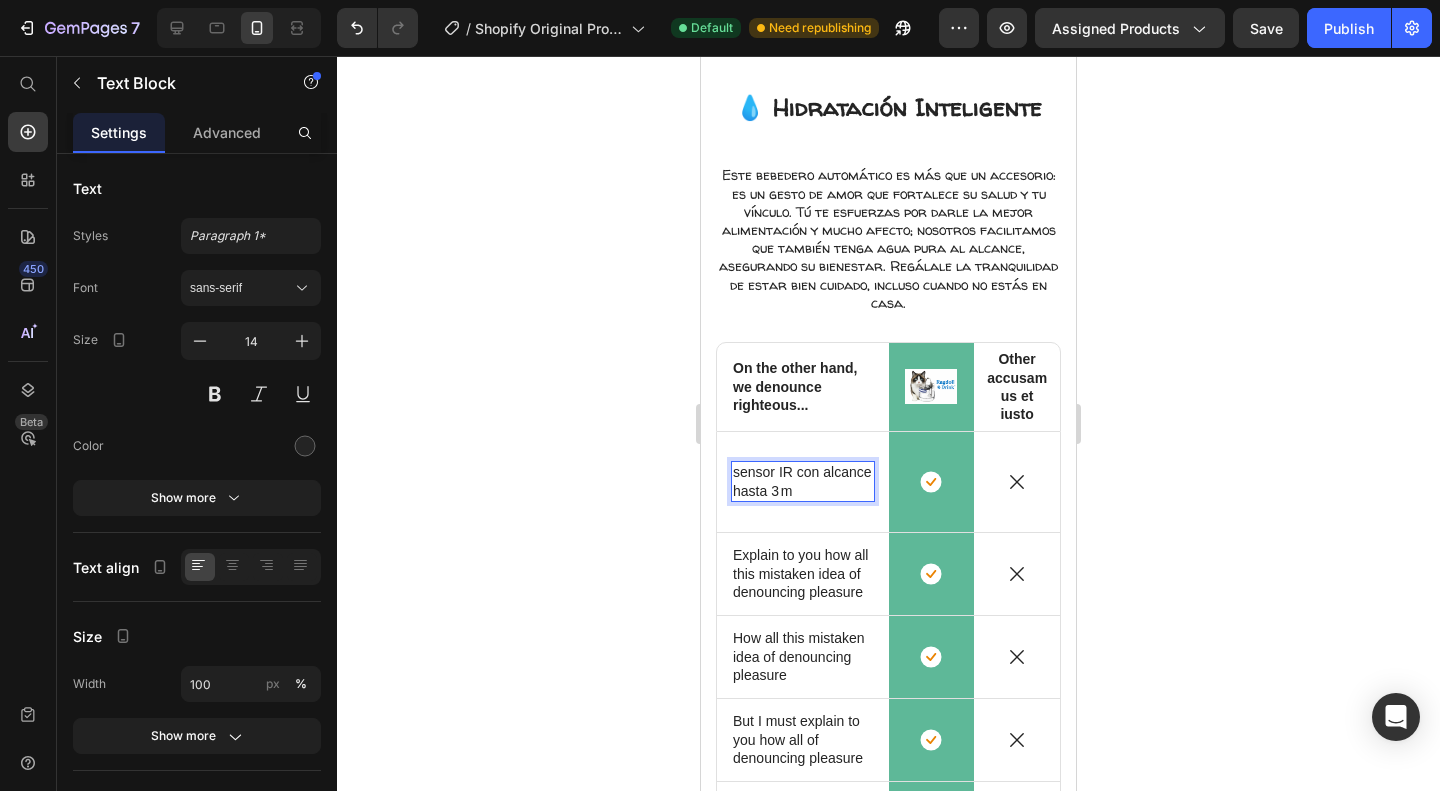 click on "sensor IR con alcance hasta 3 m" at bounding box center [803, 481] 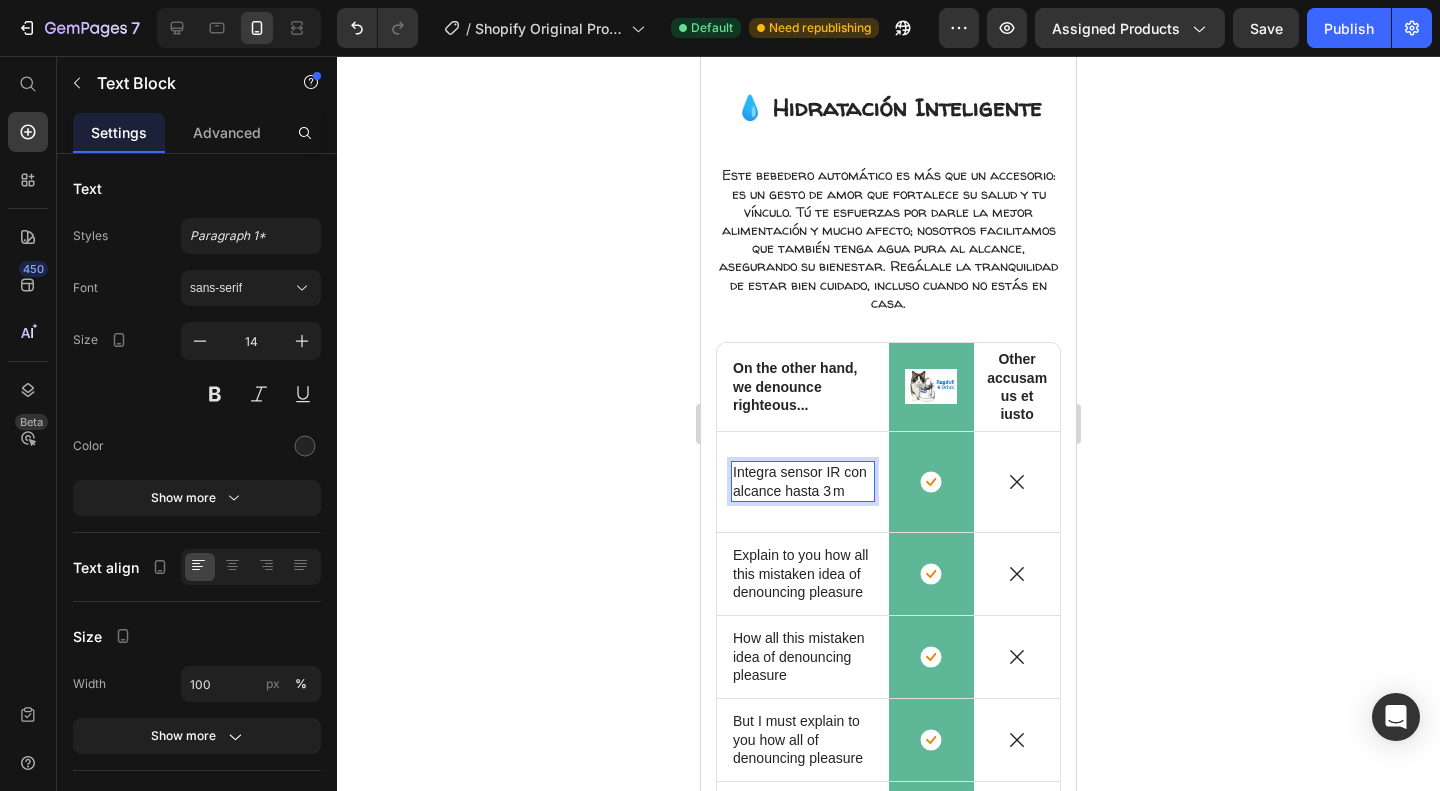 scroll, scrollTop: 2102, scrollLeft: 0, axis: vertical 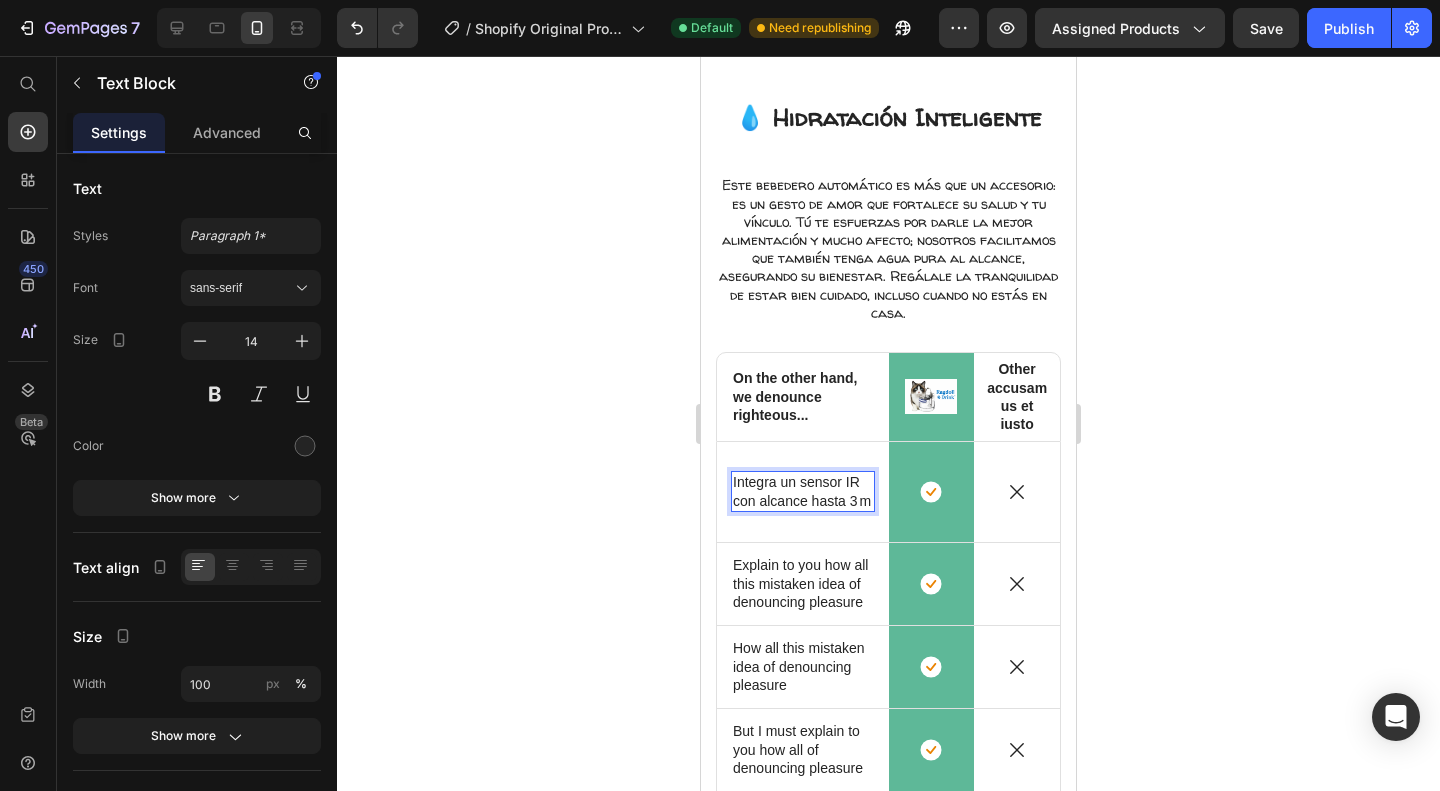 click on "Integra un sensor IR con alcance hasta 3 m" at bounding box center [803, 491] 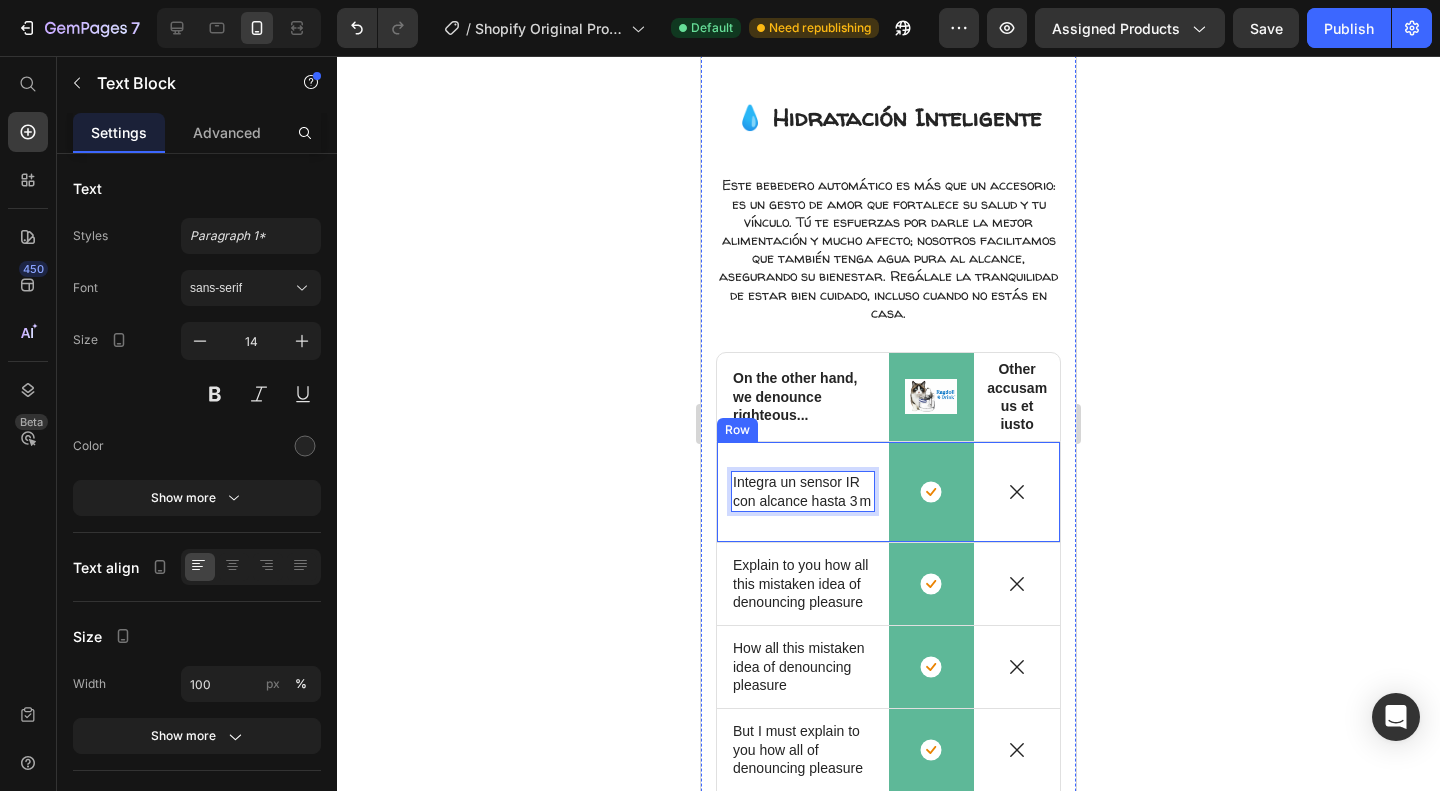 click on "Explain to you how all this mistaken idea of denouncing pleasure" at bounding box center [803, 583] 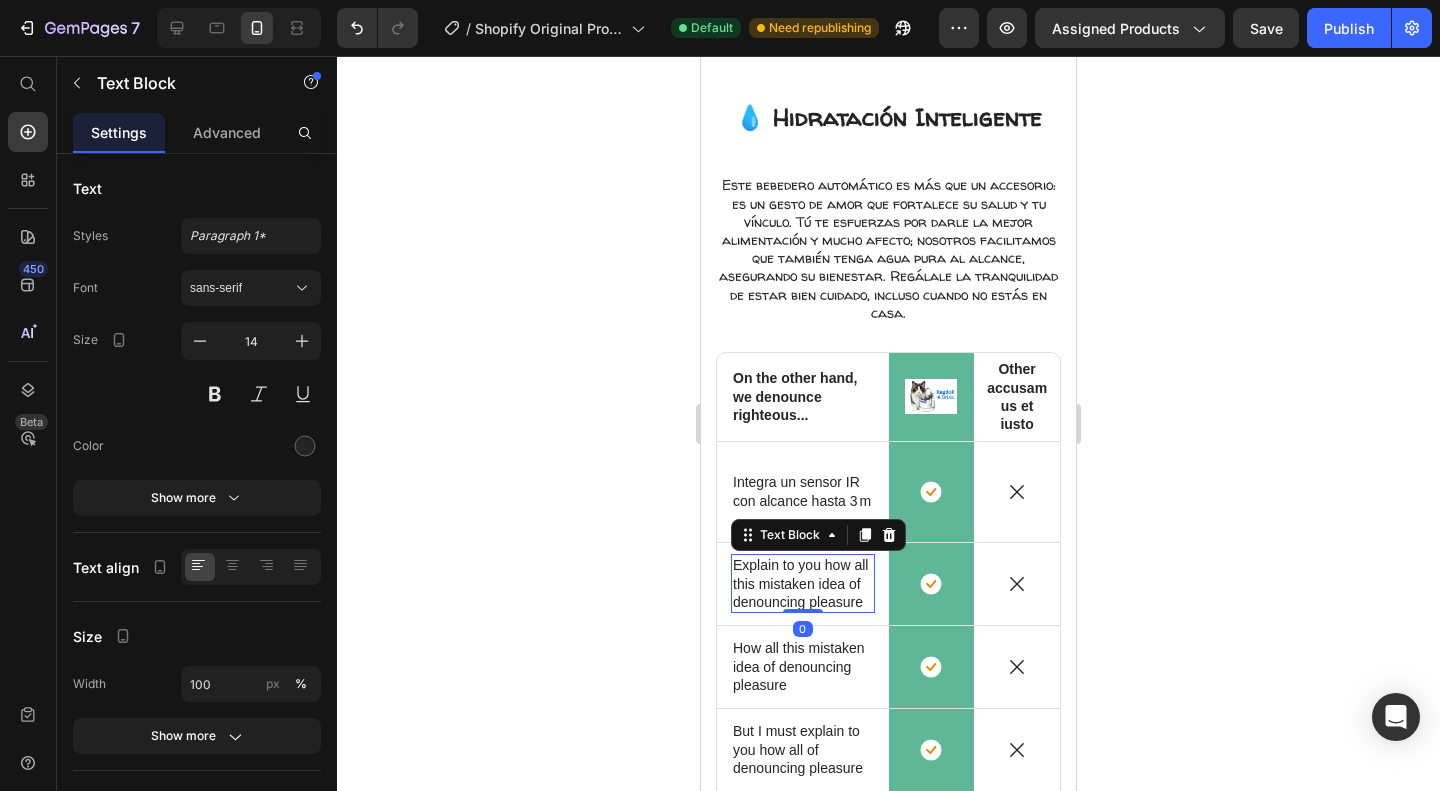 click on "Explain to you how all this mistaken idea of denouncing pleasure" at bounding box center (803, 583) 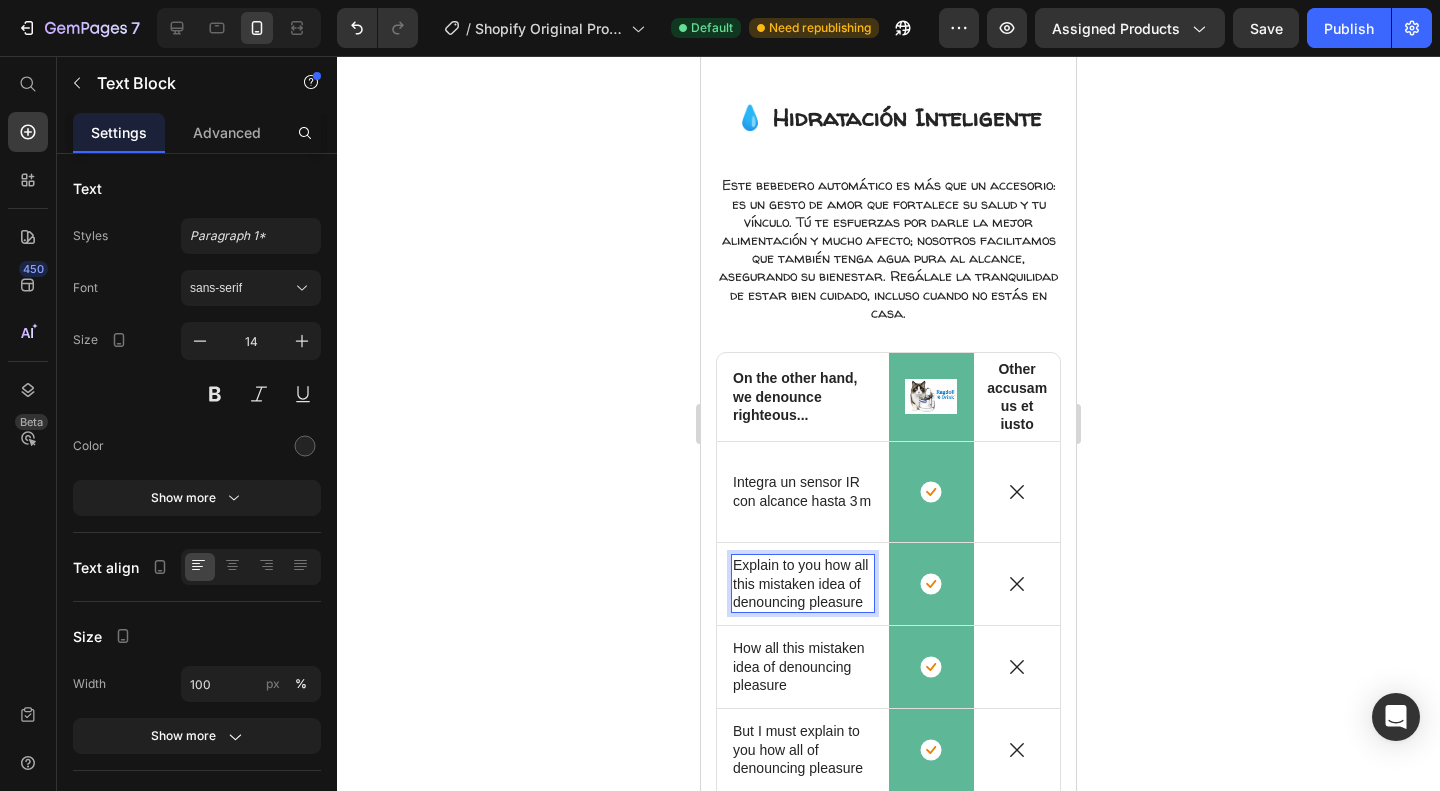 click on "Explain to you how all this mistaken idea of denouncing pleasure" at bounding box center [803, 583] 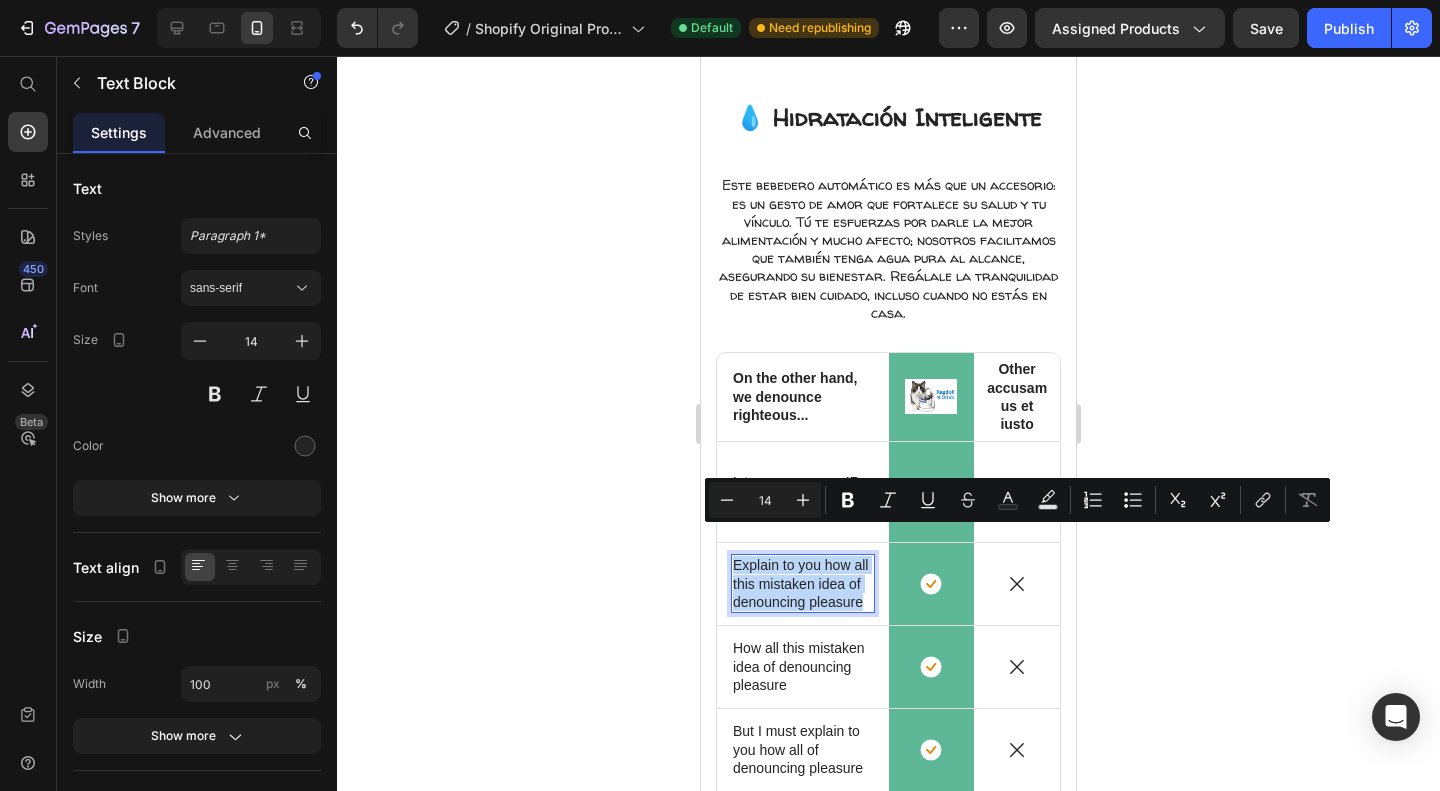 drag, startPoint x: 787, startPoint y: 597, endPoint x: 725, endPoint y: 522, distance: 97.308784 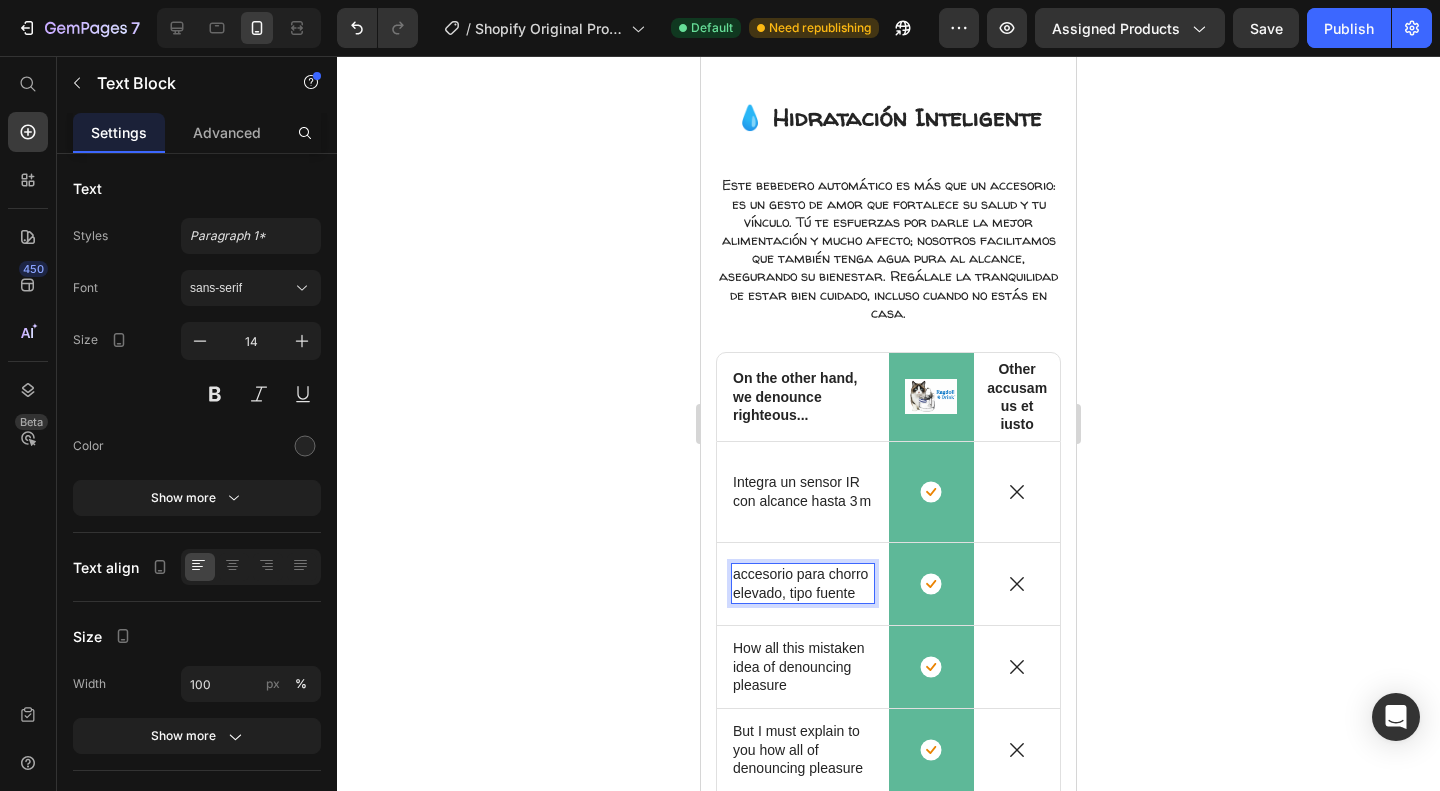 click on "accesorio para chorro elevado, tipo fuente" at bounding box center [803, 583] 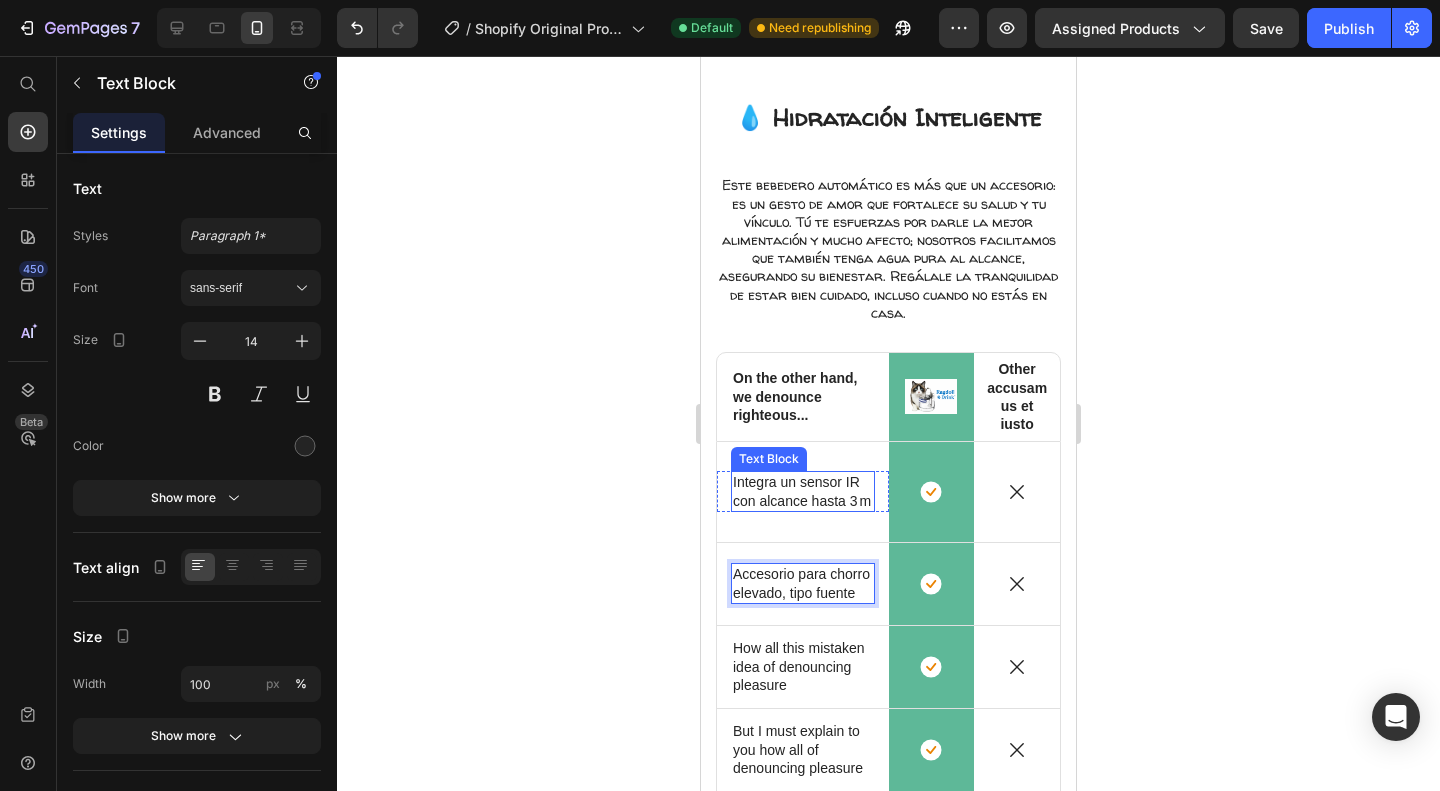 click on "Integra un sensor IR con alcance hasta 3 m" at bounding box center [803, 491] 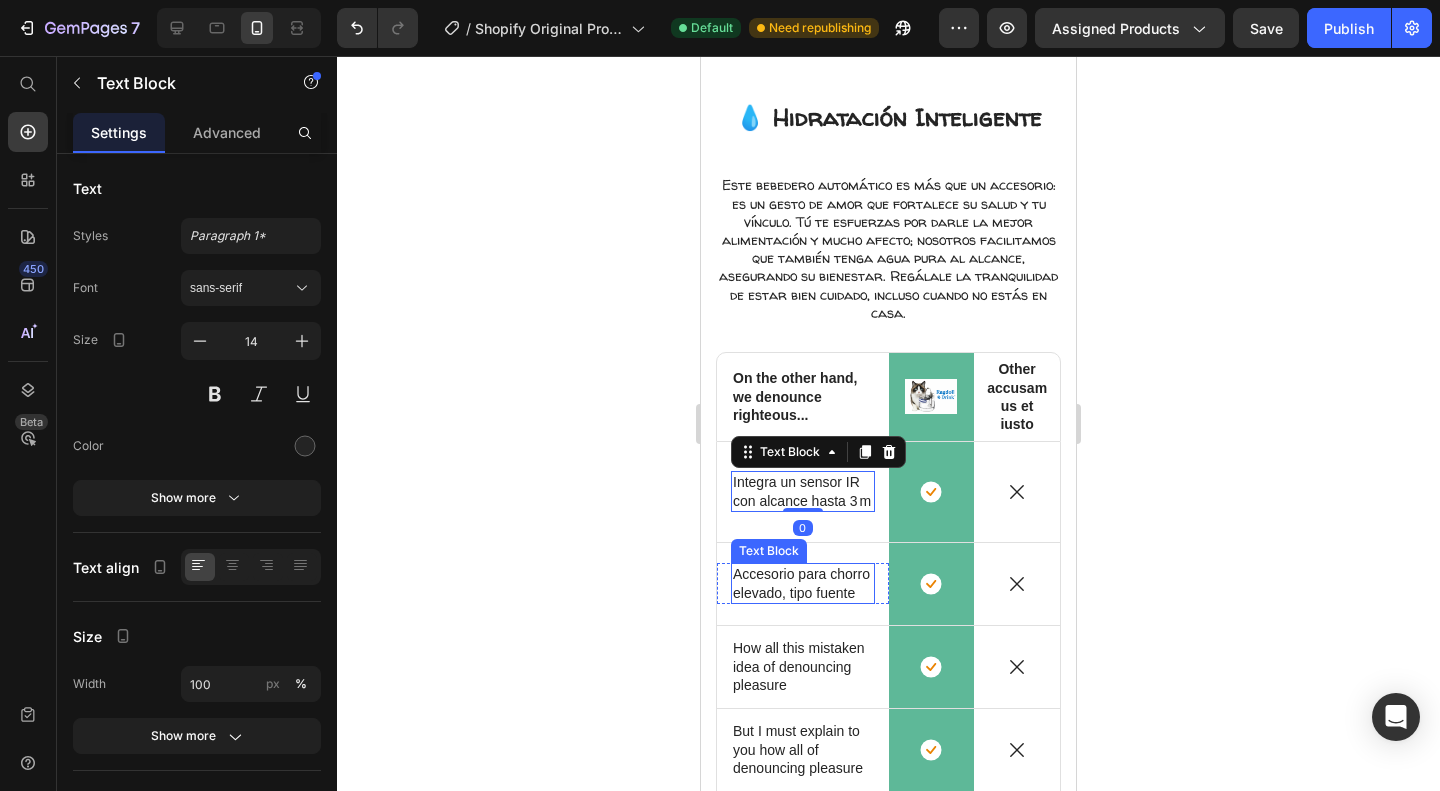 click on "Accesorio para chorro elevado, tipo fuente" at bounding box center [803, 583] 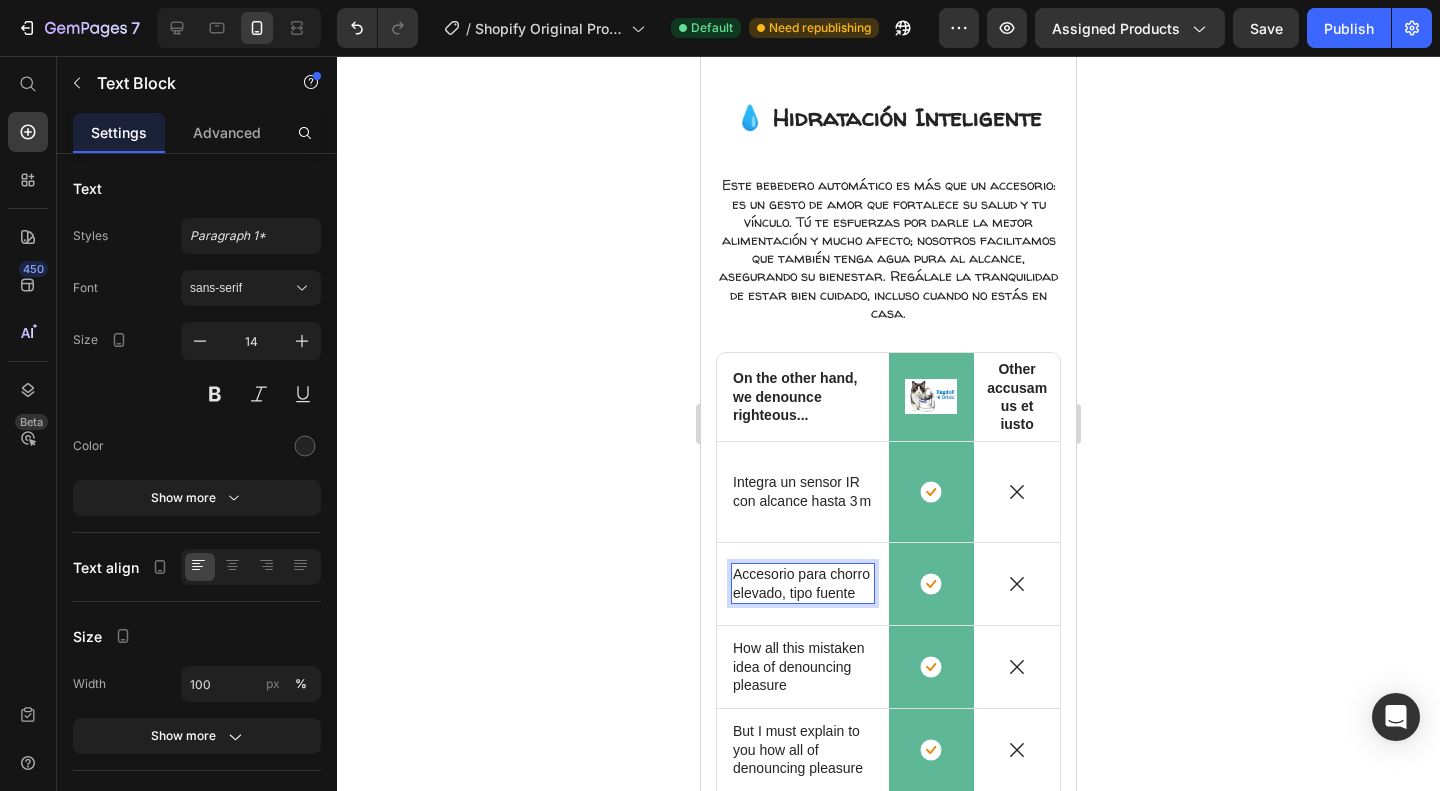 drag, startPoint x: 792, startPoint y: 579, endPoint x: 732, endPoint y: 533, distance: 75.60423 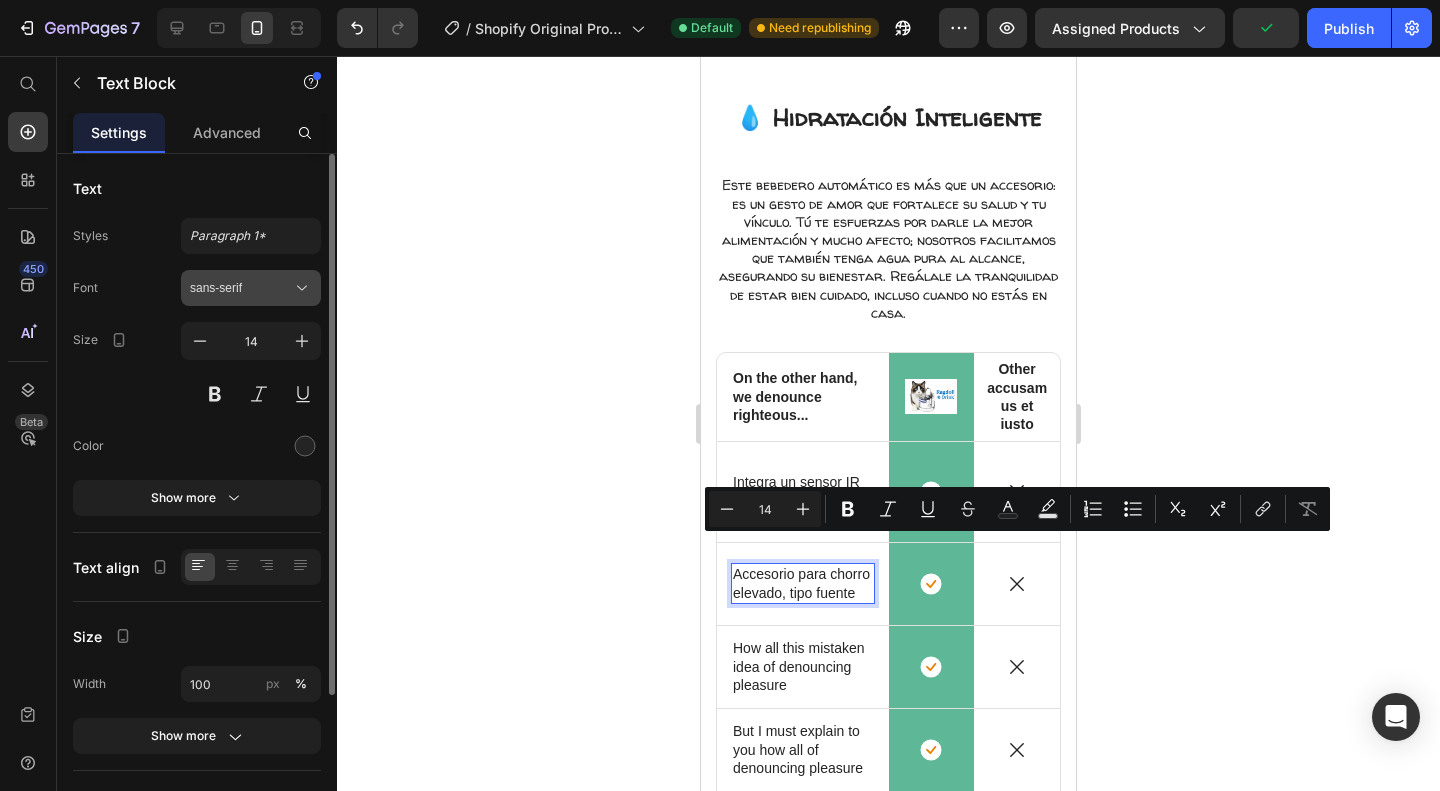click on "sans-serif" at bounding box center (251, 288) 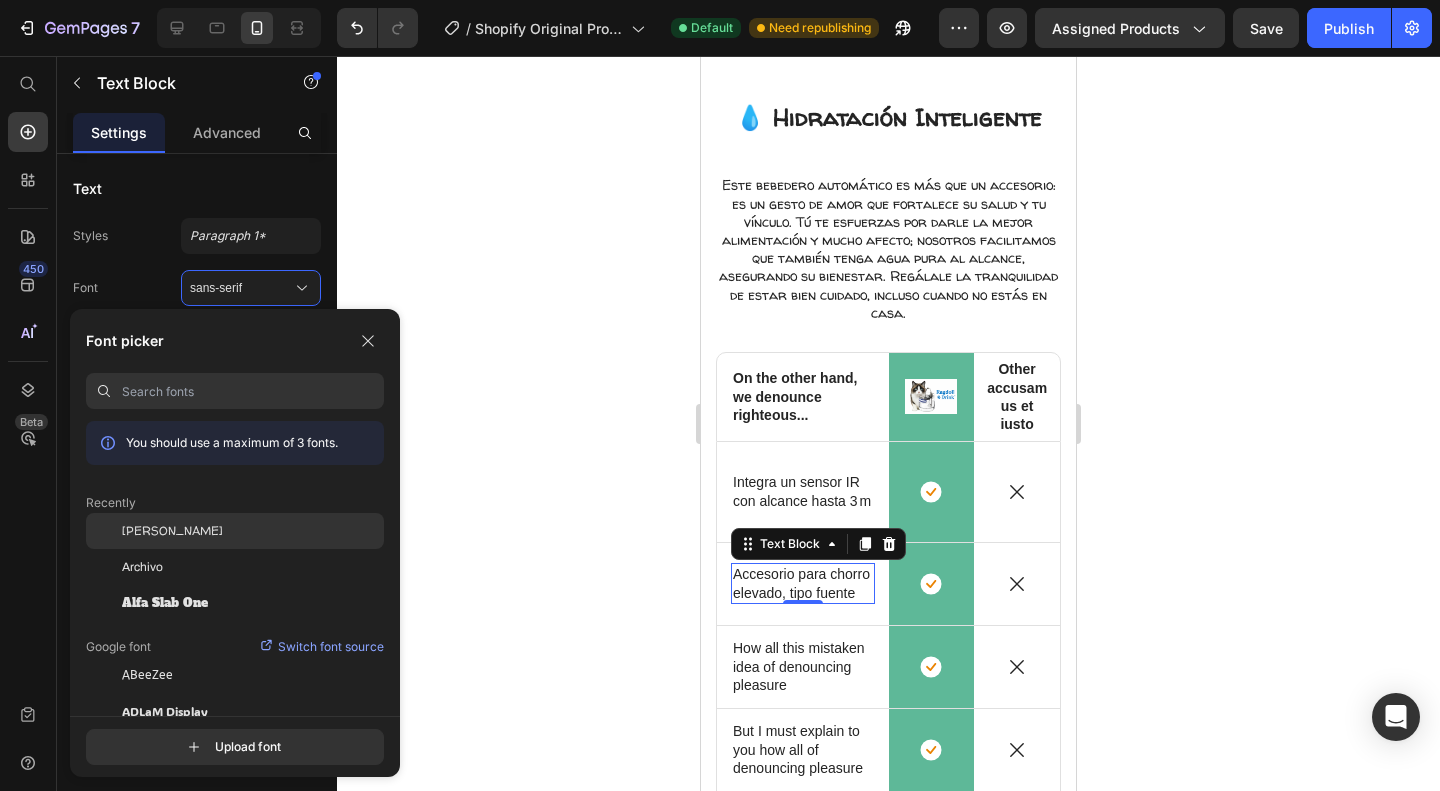click on "[PERSON_NAME]" at bounding box center [172, 531] 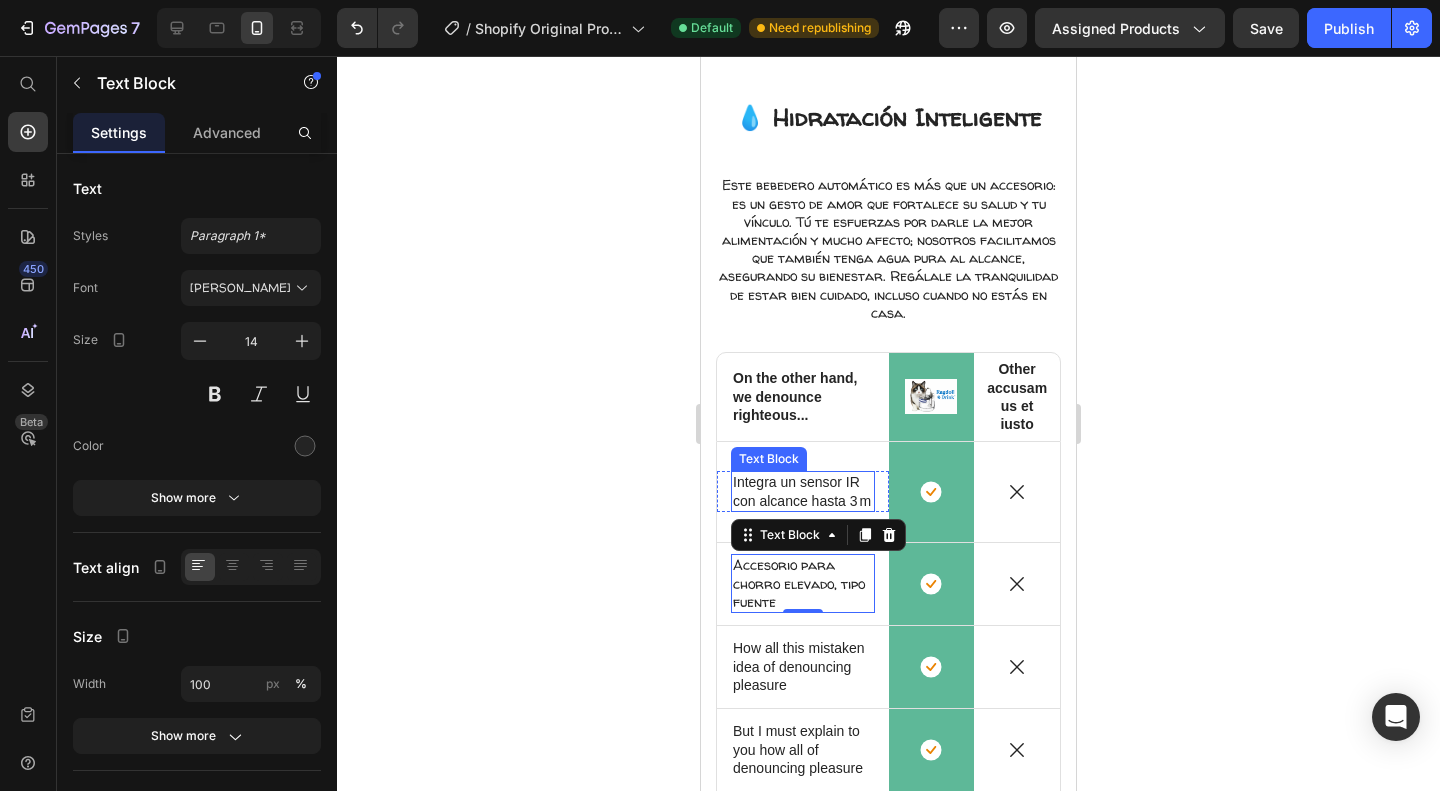 click on "Integra un sensor IR con alcance hasta 3 m" at bounding box center [803, 491] 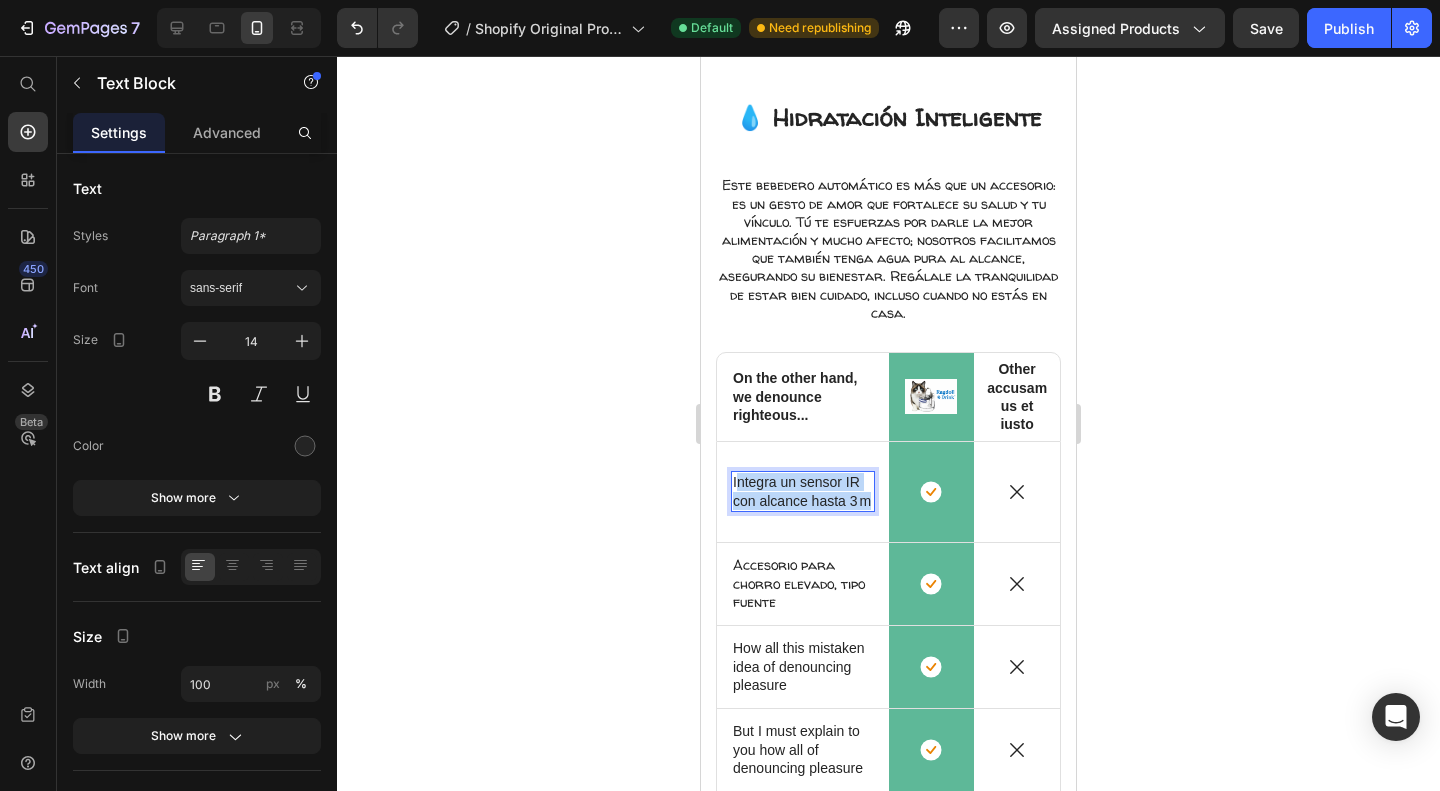 drag, startPoint x: 772, startPoint y: 487, endPoint x: 734, endPoint y: 443, distance: 58.137768 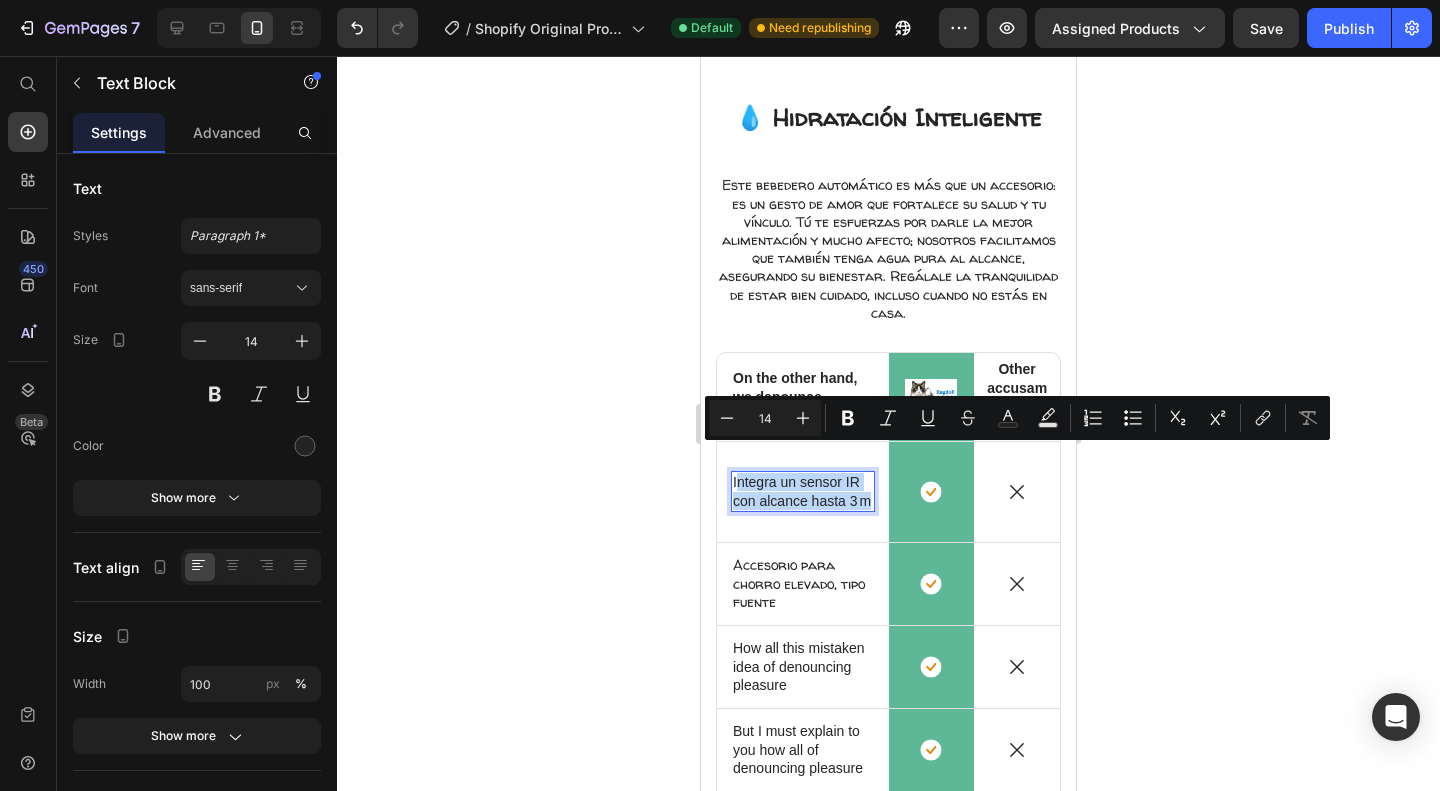 click on "Integra un sensor IR con alcance hasta 3 m" at bounding box center [803, 491] 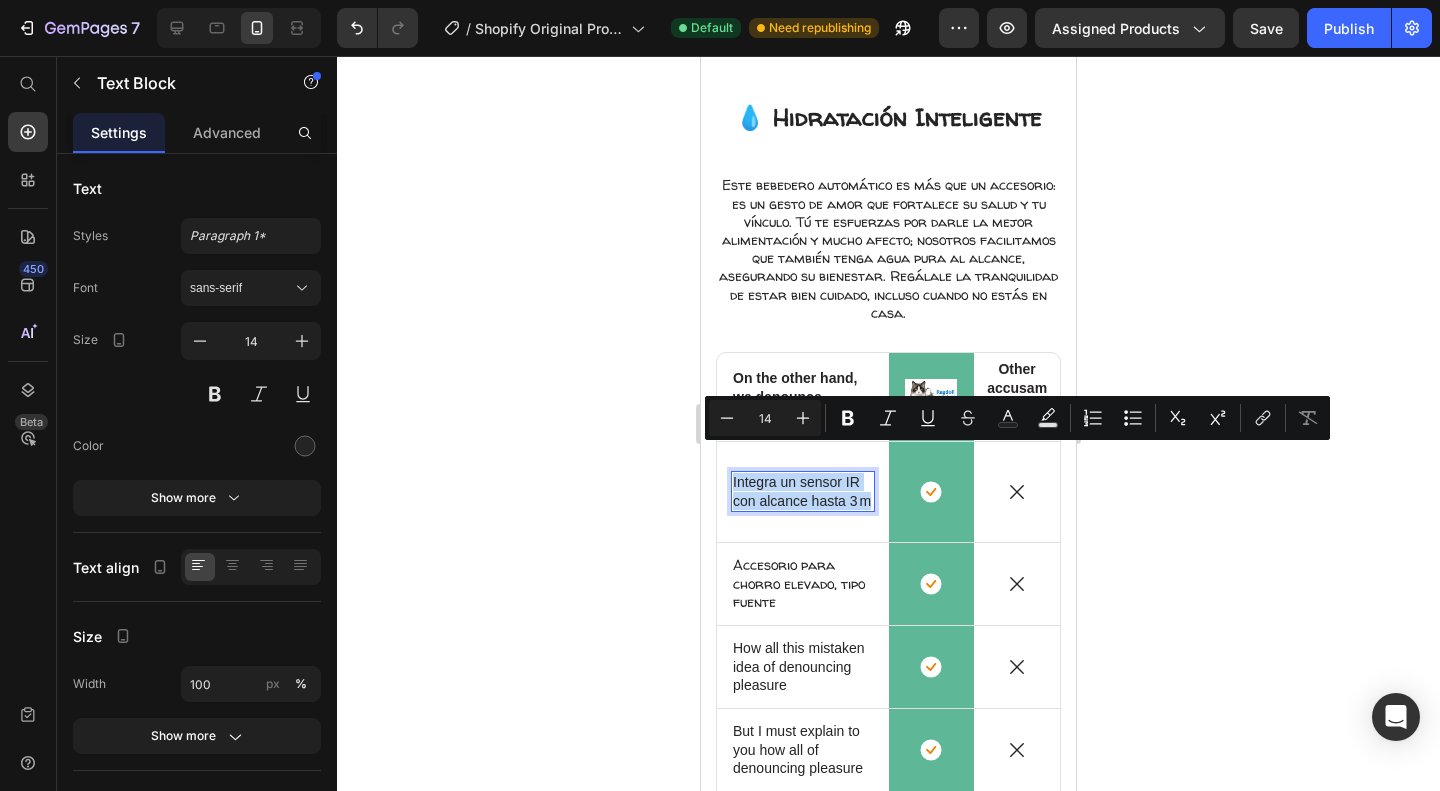 drag, startPoint x: 772, startPoint y: 483, endPoint x: 730, endPoint y: 451, distance: 52.801514 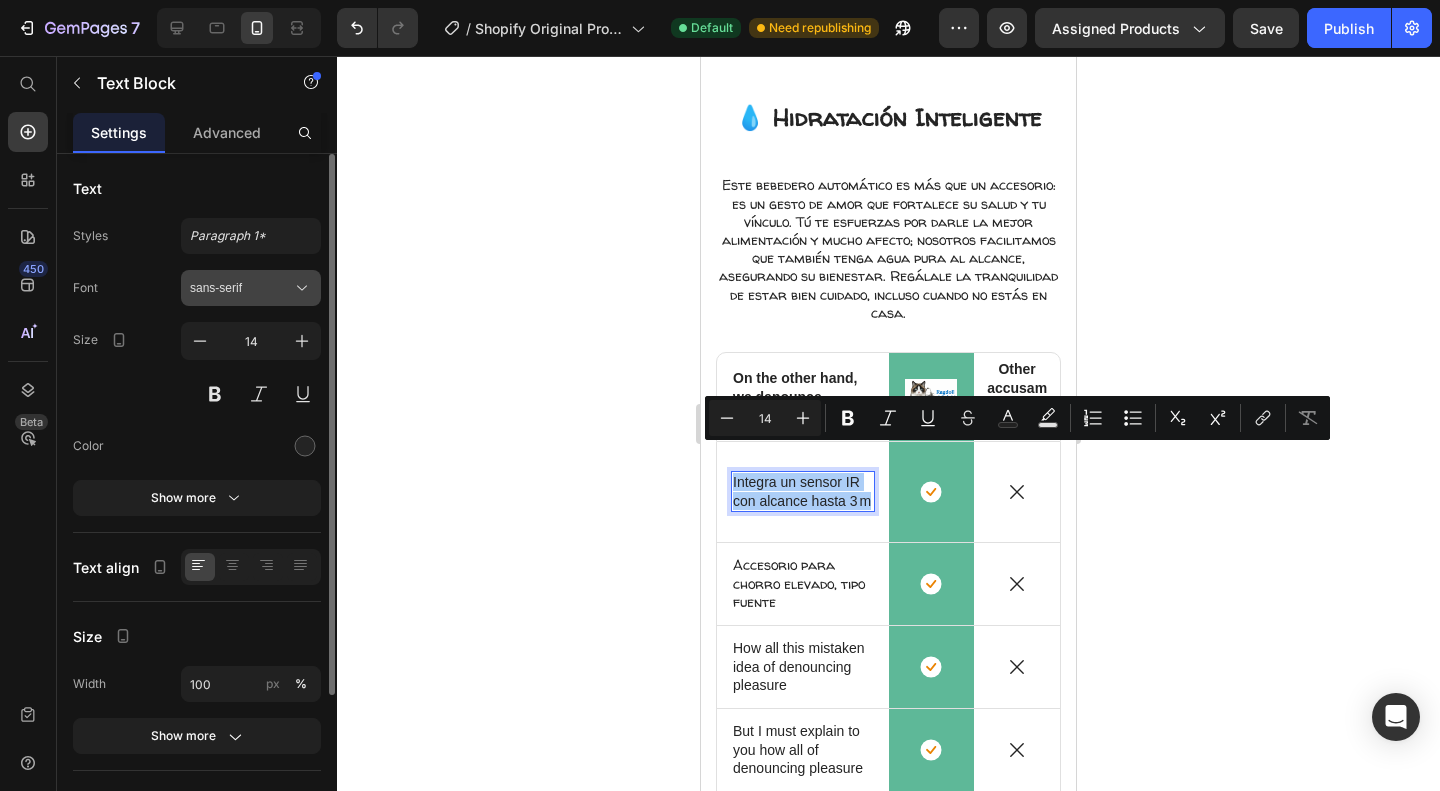 click on "sans-serif" at bounding box center (241, 288) 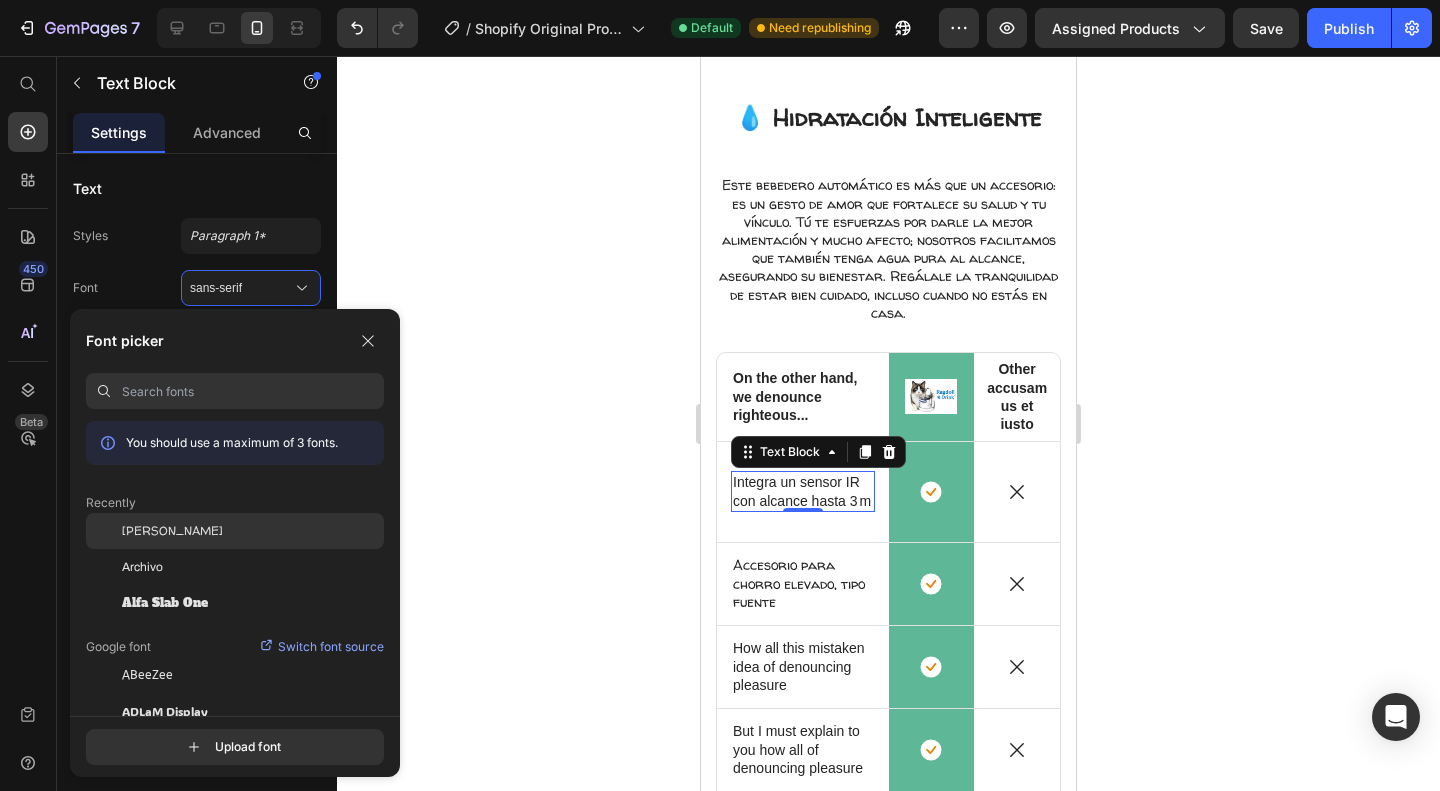 click on "[PERSON_NAME]" at bounding box center (172, 531) 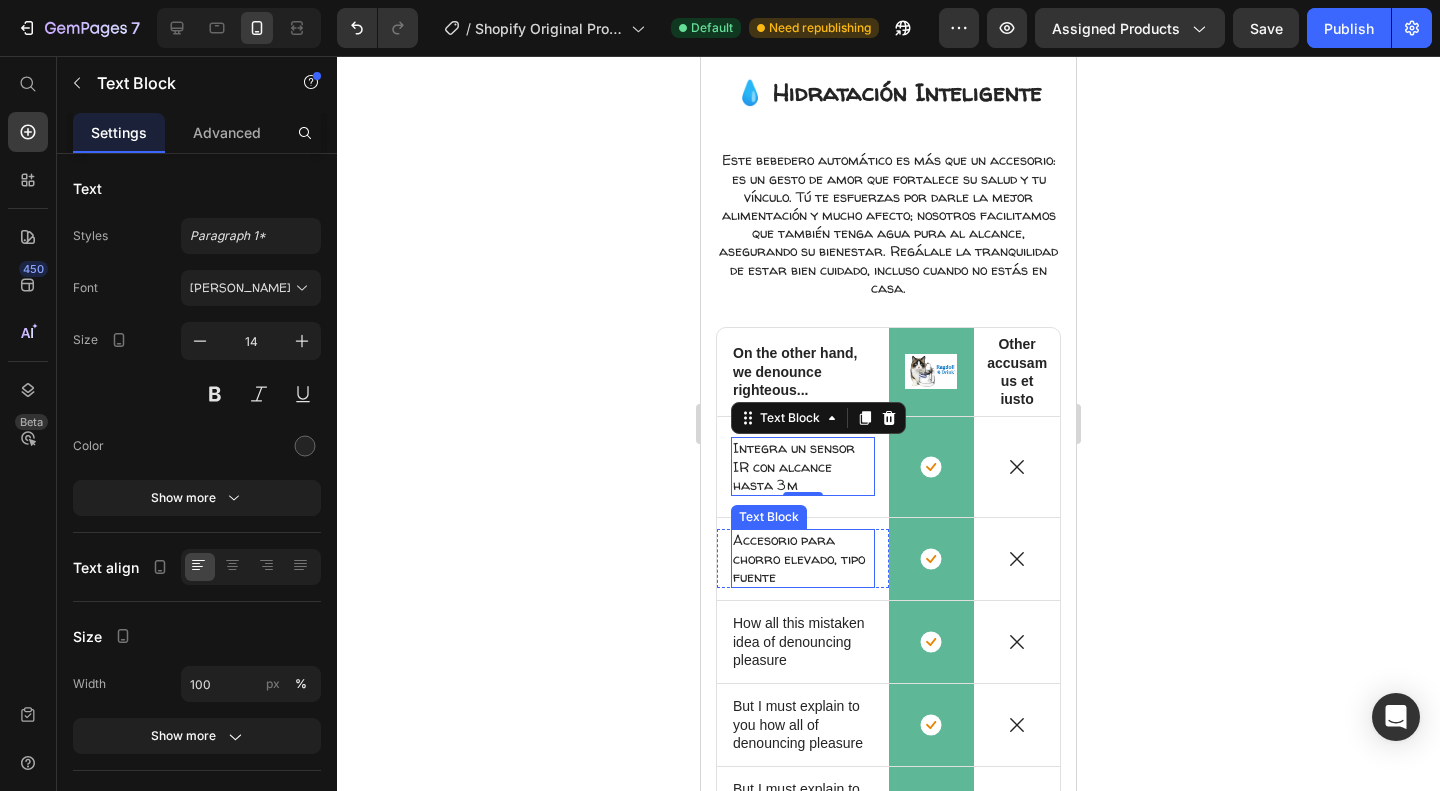 scroll, scrollTop: 2177, scrollLeft: 0, axis: vertical 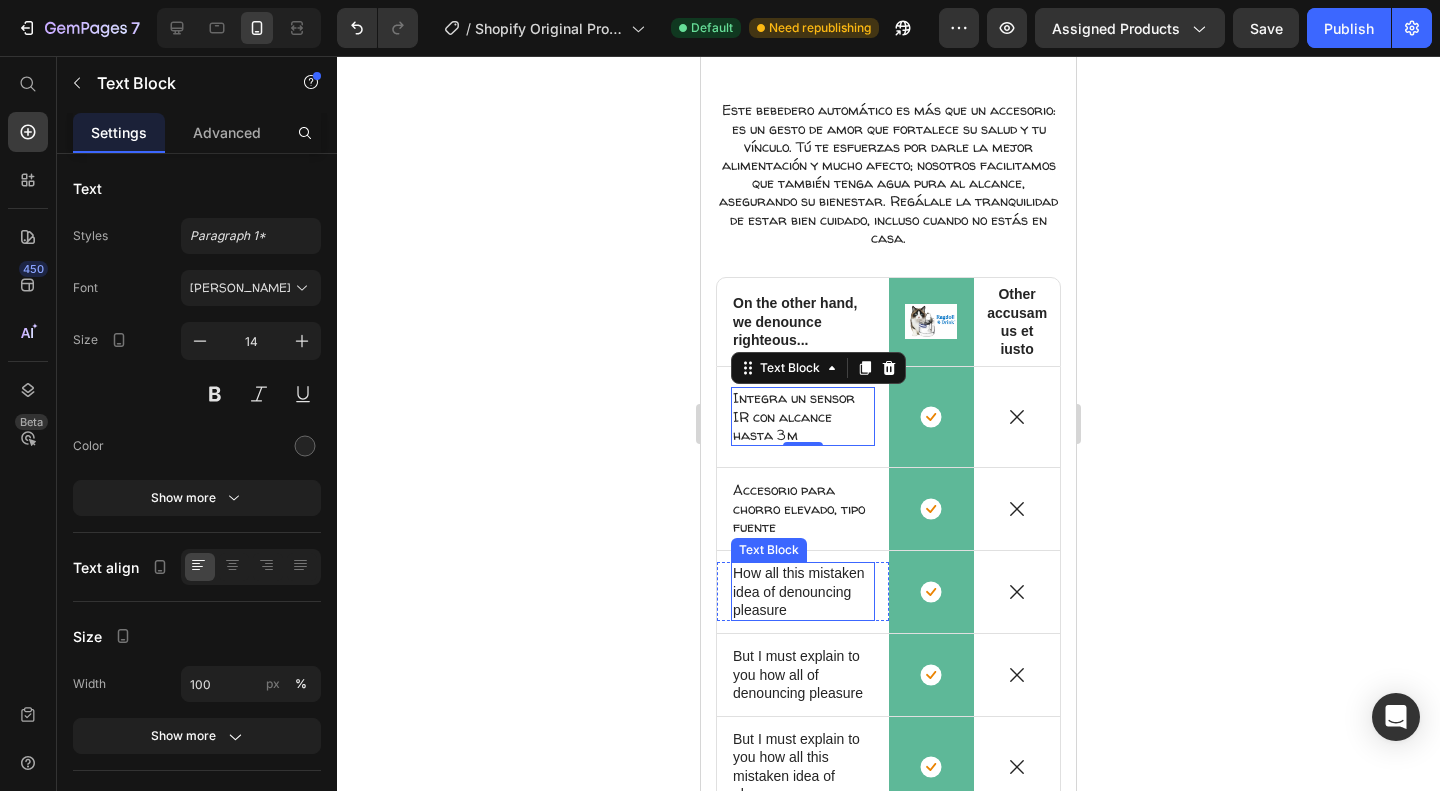 click on "How all this mistaken idea of denouncing pleasure" at bounding box center [803, 591] 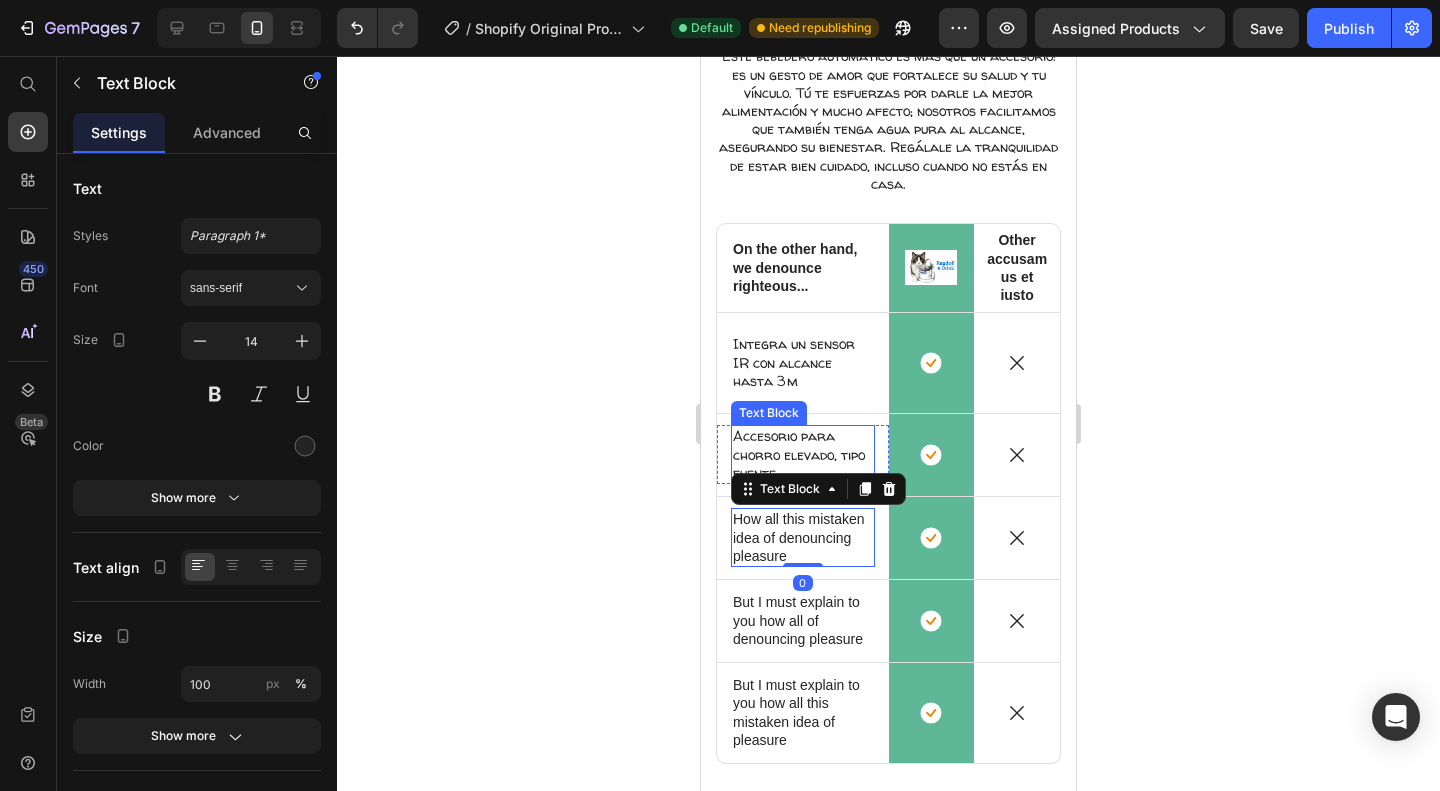 scroll, scrollTop: 2233, scrollLeft: 0, axis: vertical 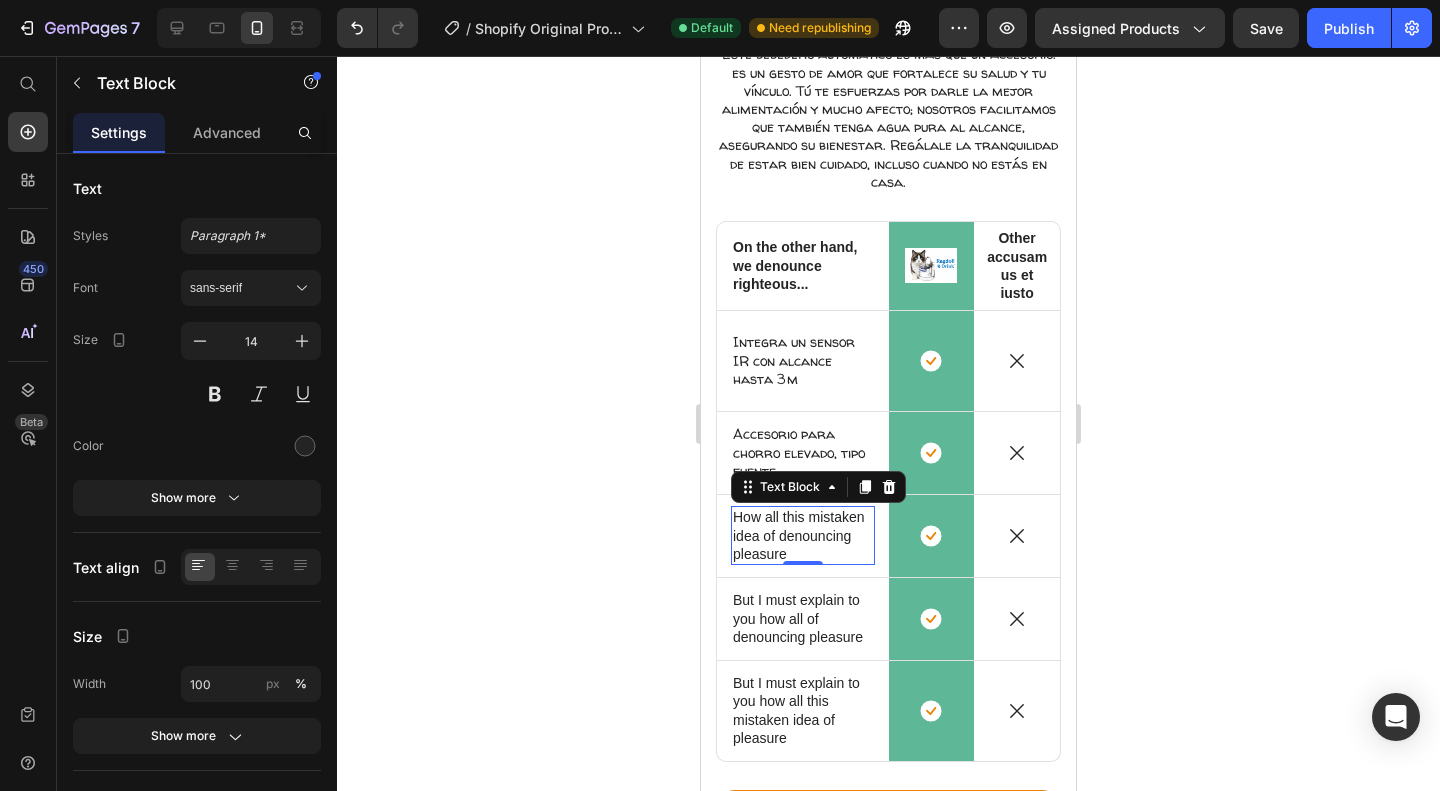 click on "How all this mistaken idea of denouncing pleasure" at bounding box center (803, 535) 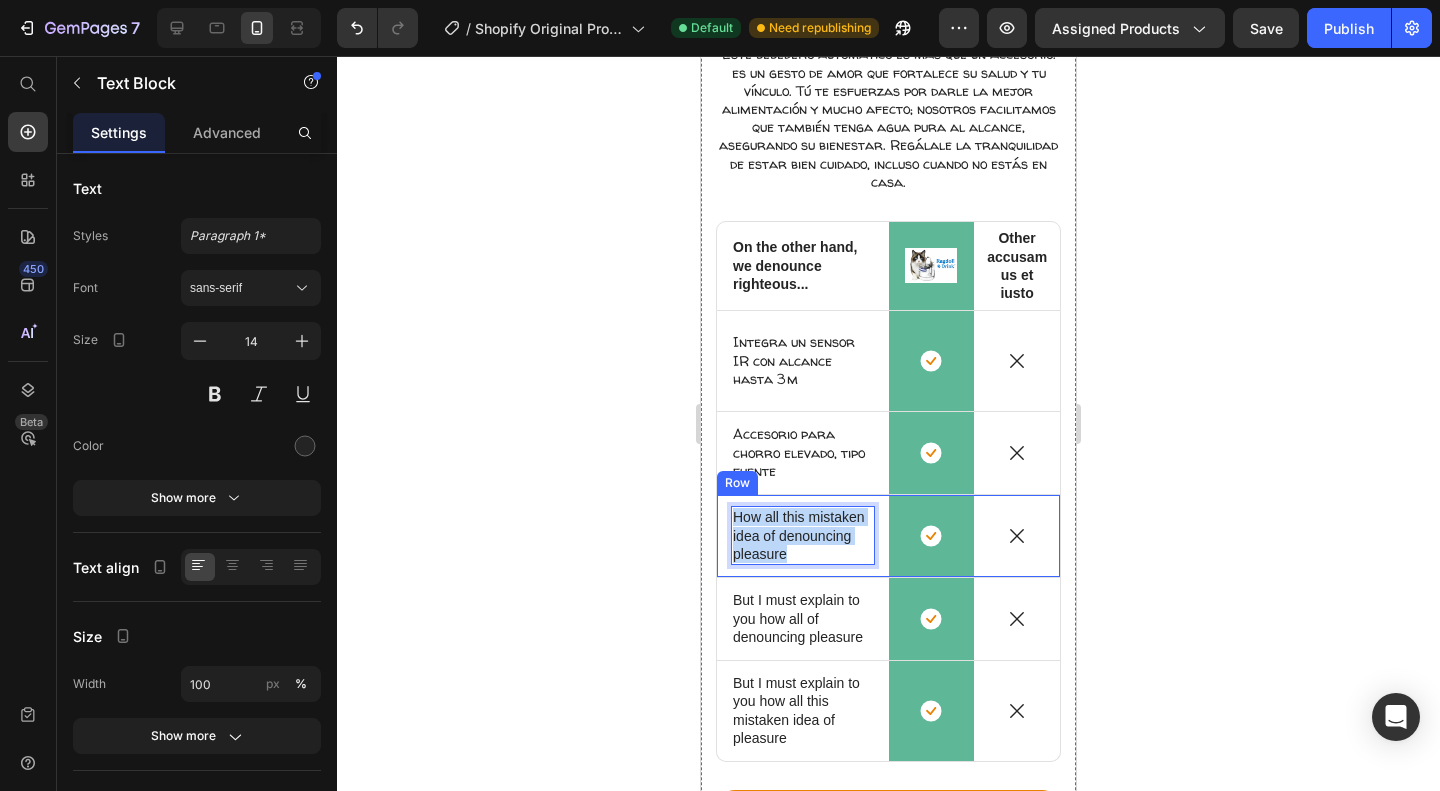 drag, startPoint x: 797, startPoint y: 535, endPoint x: 730, endPoint y: 483, distance: 84.811554 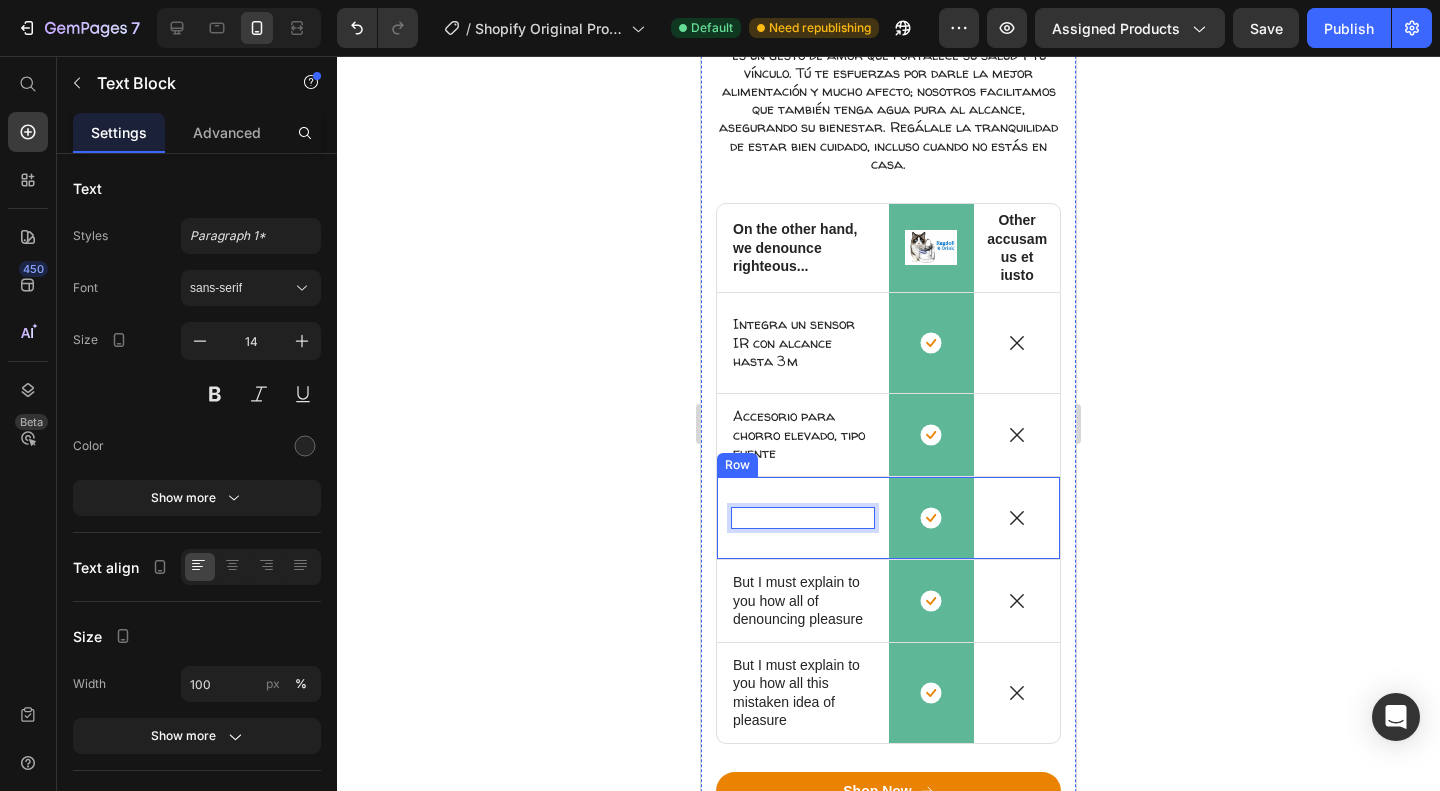 scroll, scrollTop: 2224, scrollLeft: 0, axis: vertical 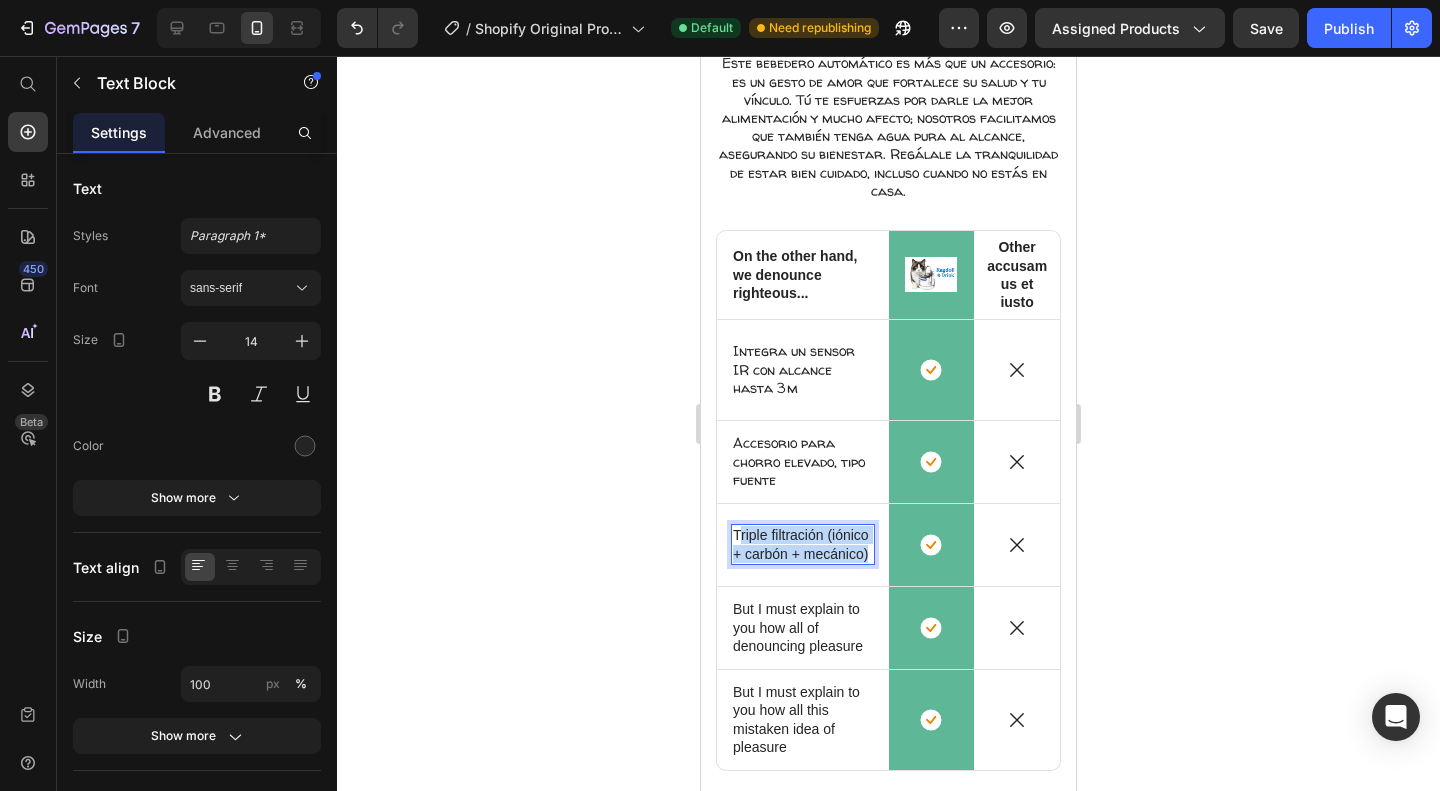 drag, startPoint x: 812, startPoint y: 542, endPoint x: 734, endPoint y: 478, distance: 100.89599 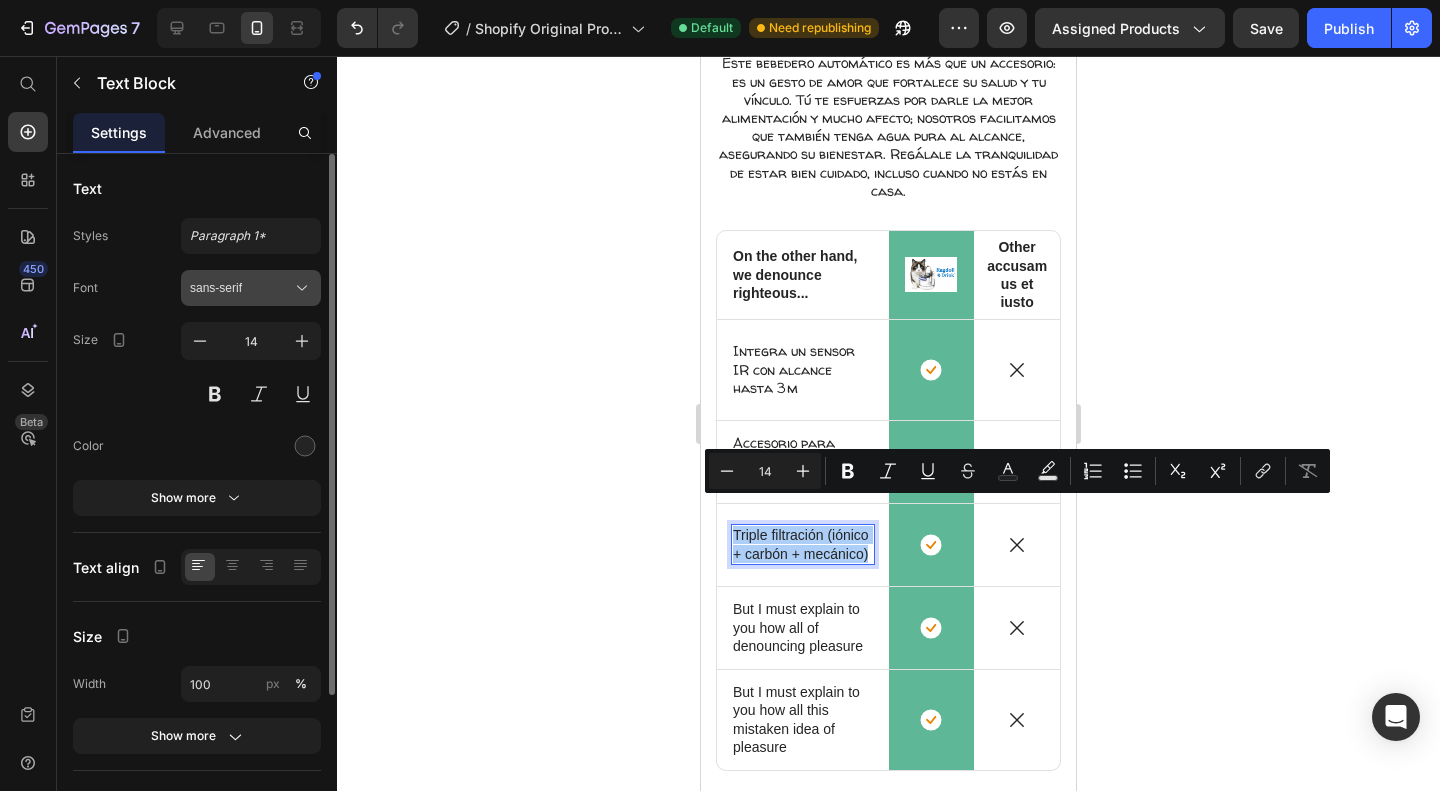 click on "sans-serif" at bounding box center [241, 288] 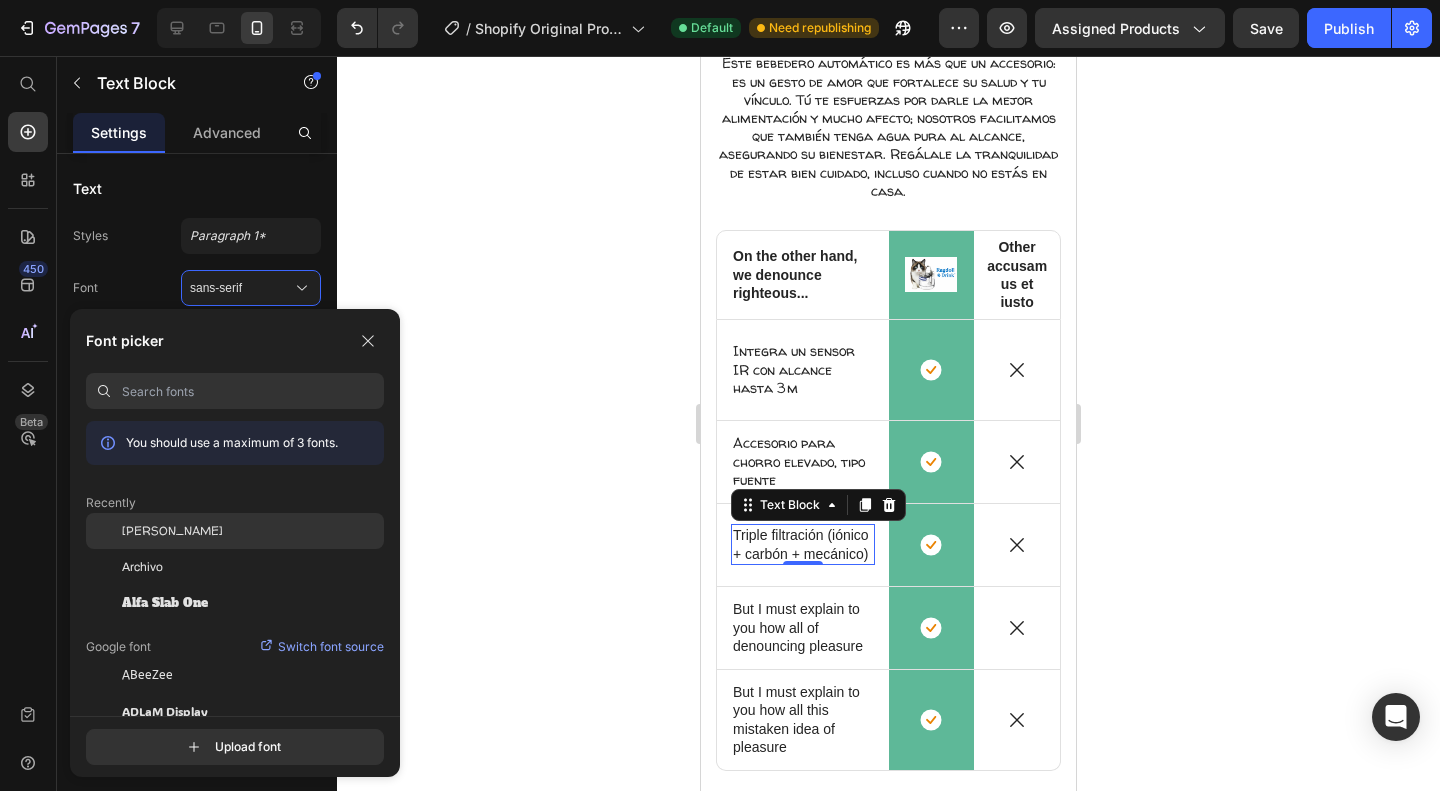 click on "[PERSON_NAME]" at bounding box center [172, 531] 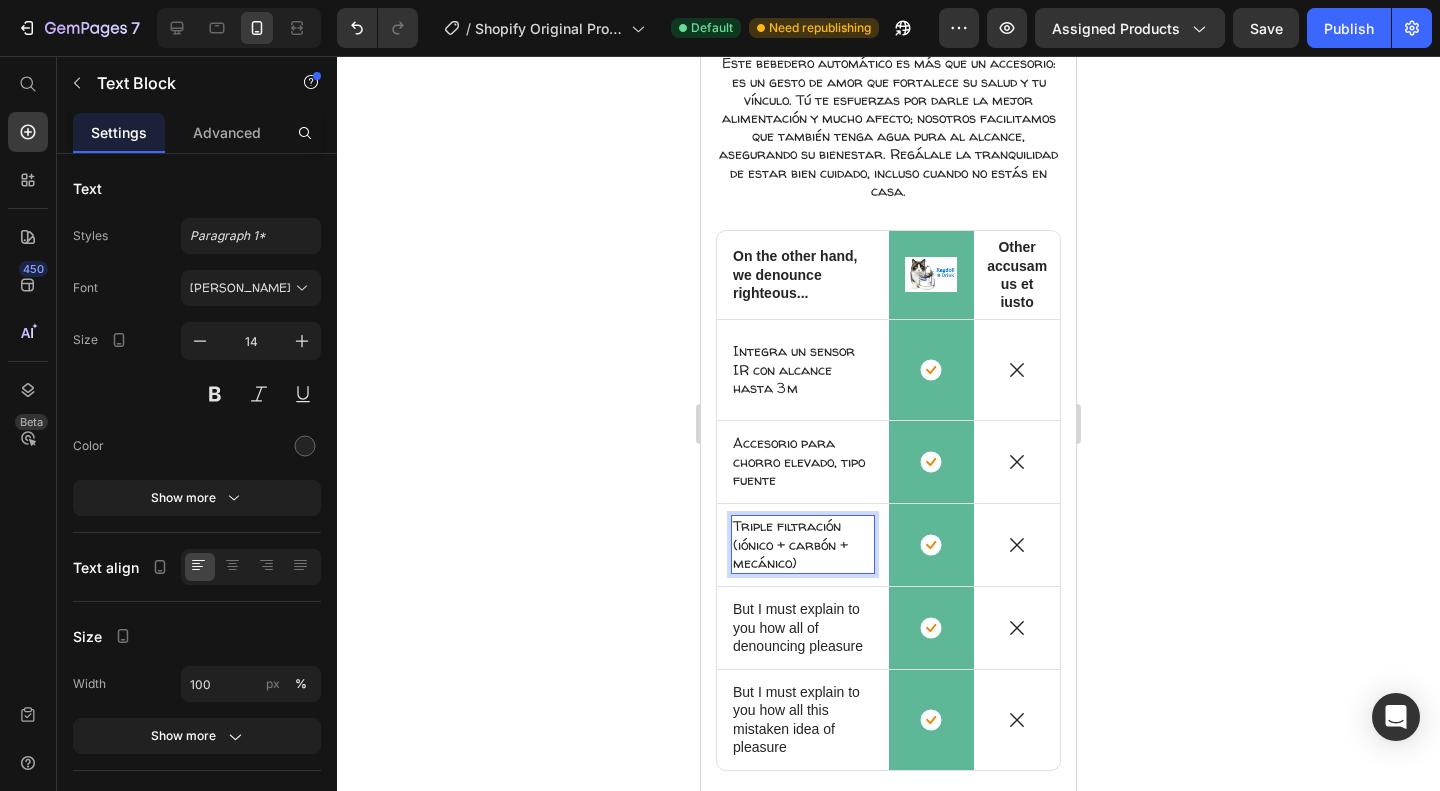 click on "Triple filtración (iónico + carbón + mecánico)" at bounding box center [803, 544] 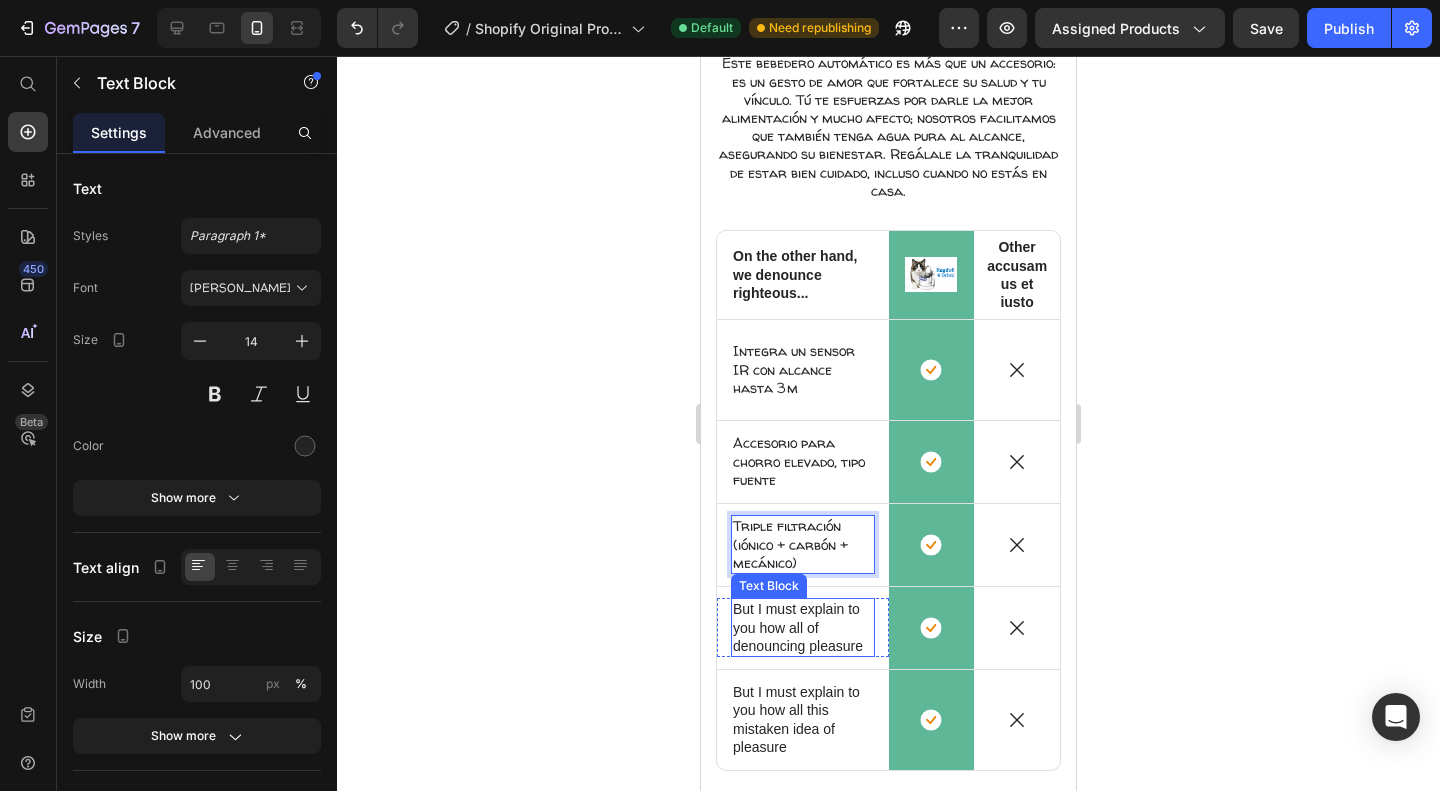 click on "But I must explain to you how all of denouncing pleasure" at bounding box center [803, 627] 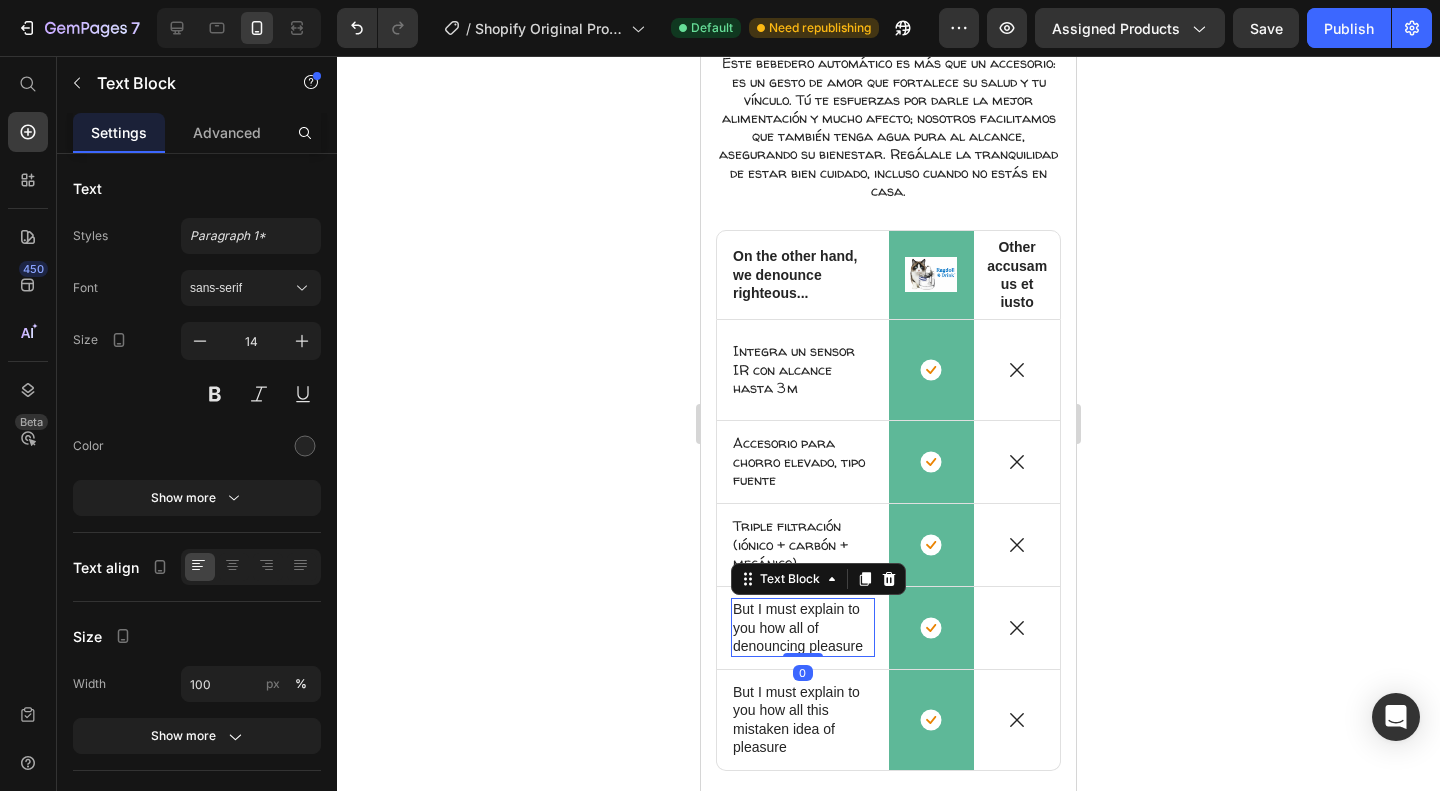 click on "But I must explain to you how all of denouncing pleasure" at bounding box center [803, 627] 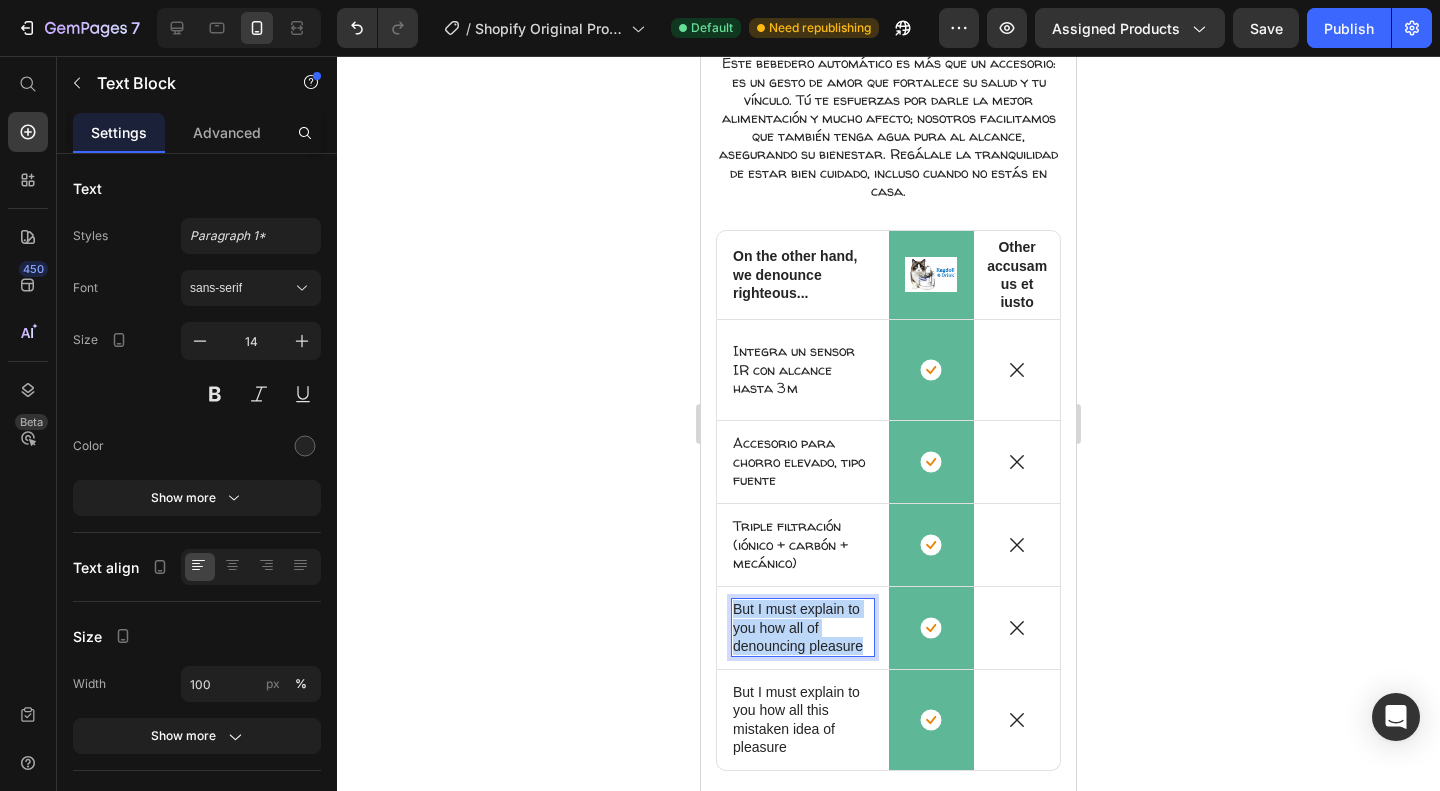 drag, startPoint x: 860, startPoint y: 627, endPoint x: 733, endPoint y: 585, distance: 133.76472 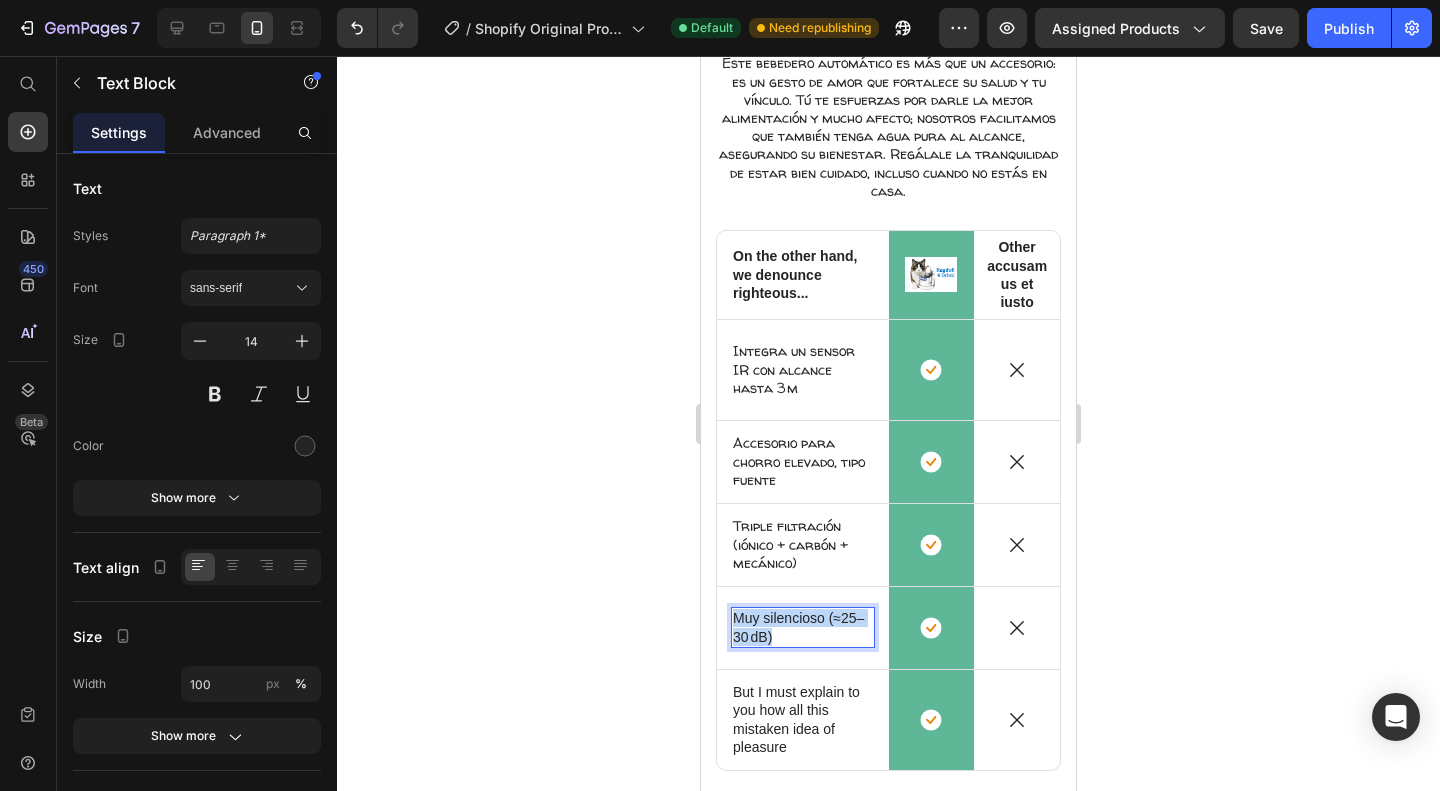 drag, startPoint x: 804, startPoint y: 619, endPoint x: 698, endPoint y: 581, distance: 112.60551 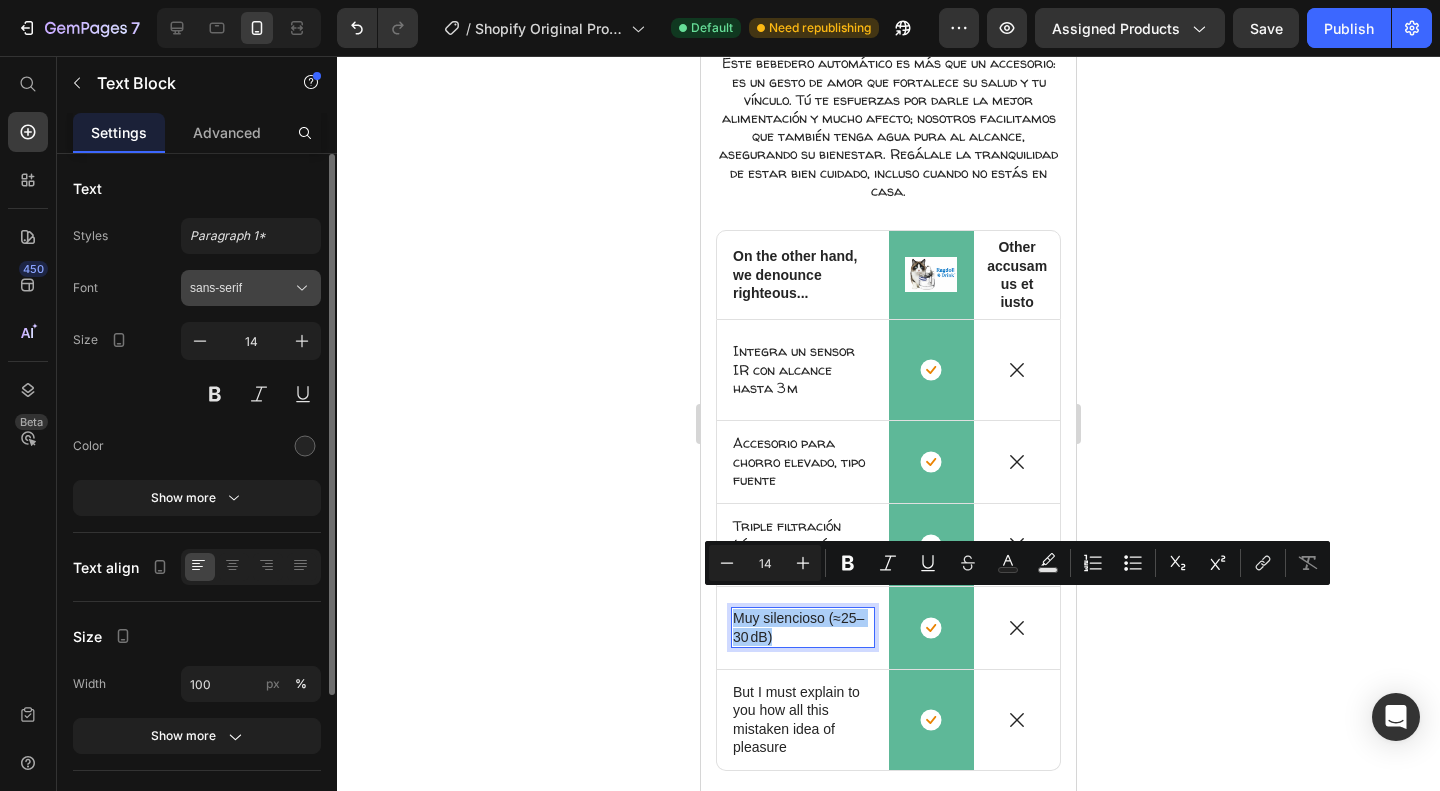 click on "sans-serif" at bounding box center (241, 288) 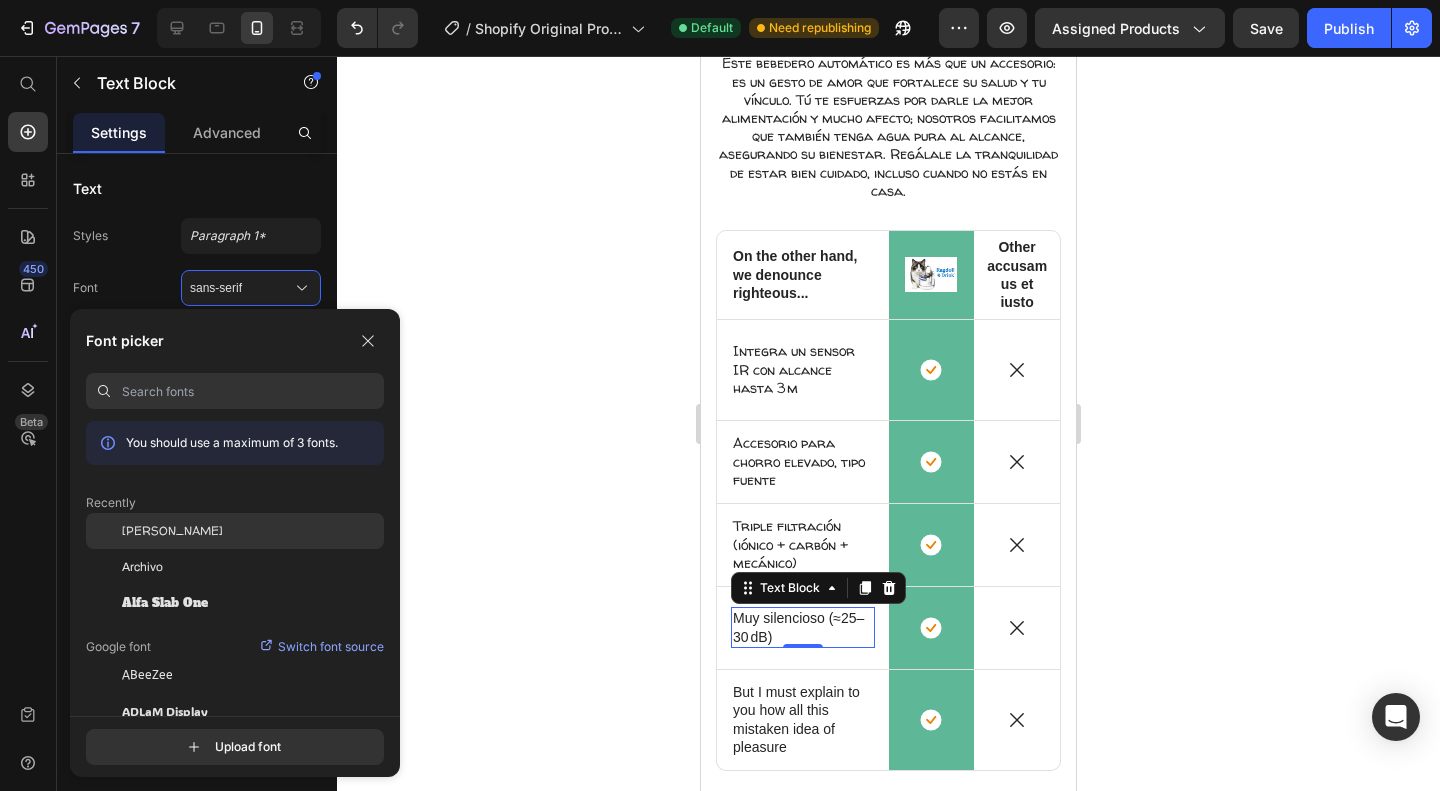 click on "[PERSON_NAME]" at bounding box center (172, 531) 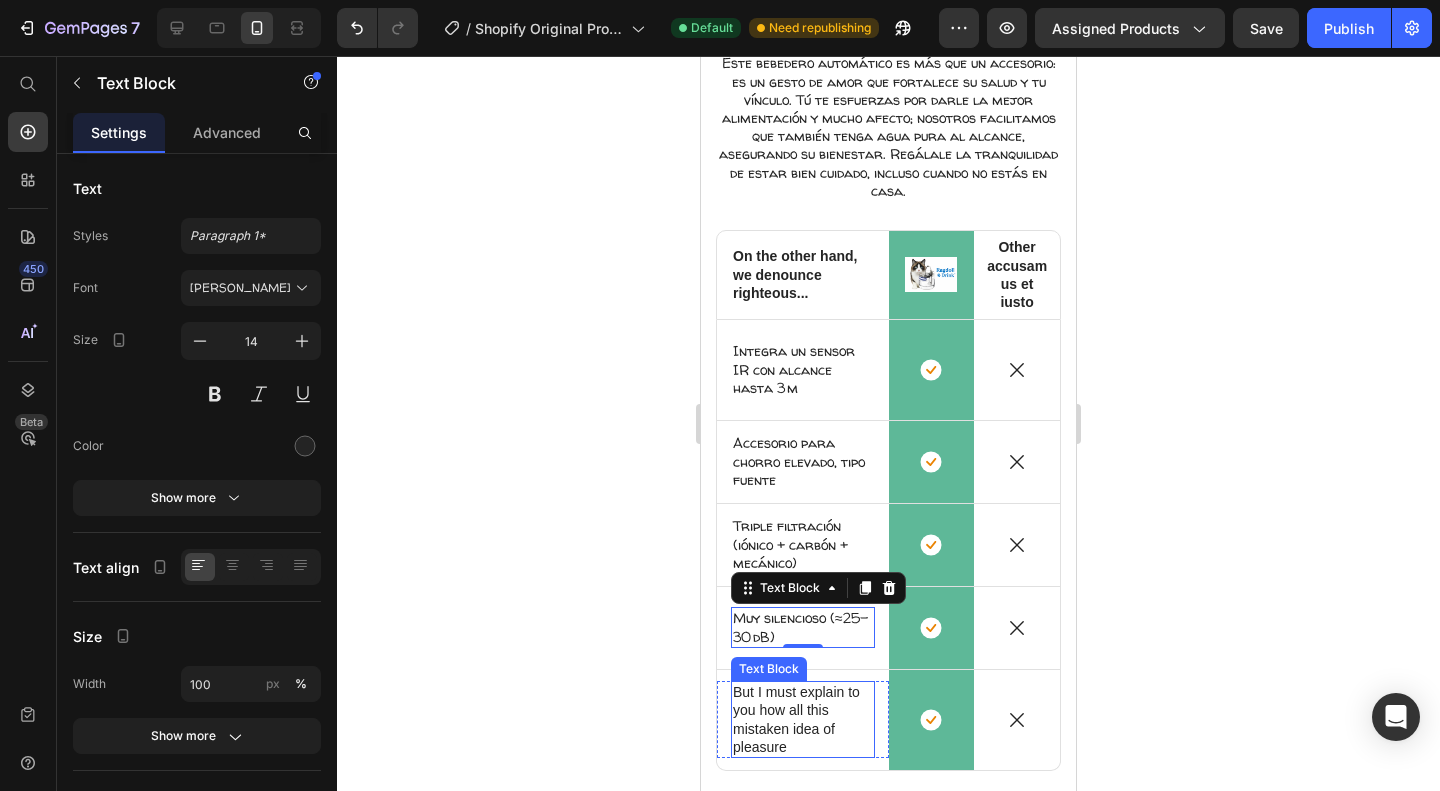 click on "But I must explain to you how all this mistaken idea of pleasure" at bounding box center (803, 719) 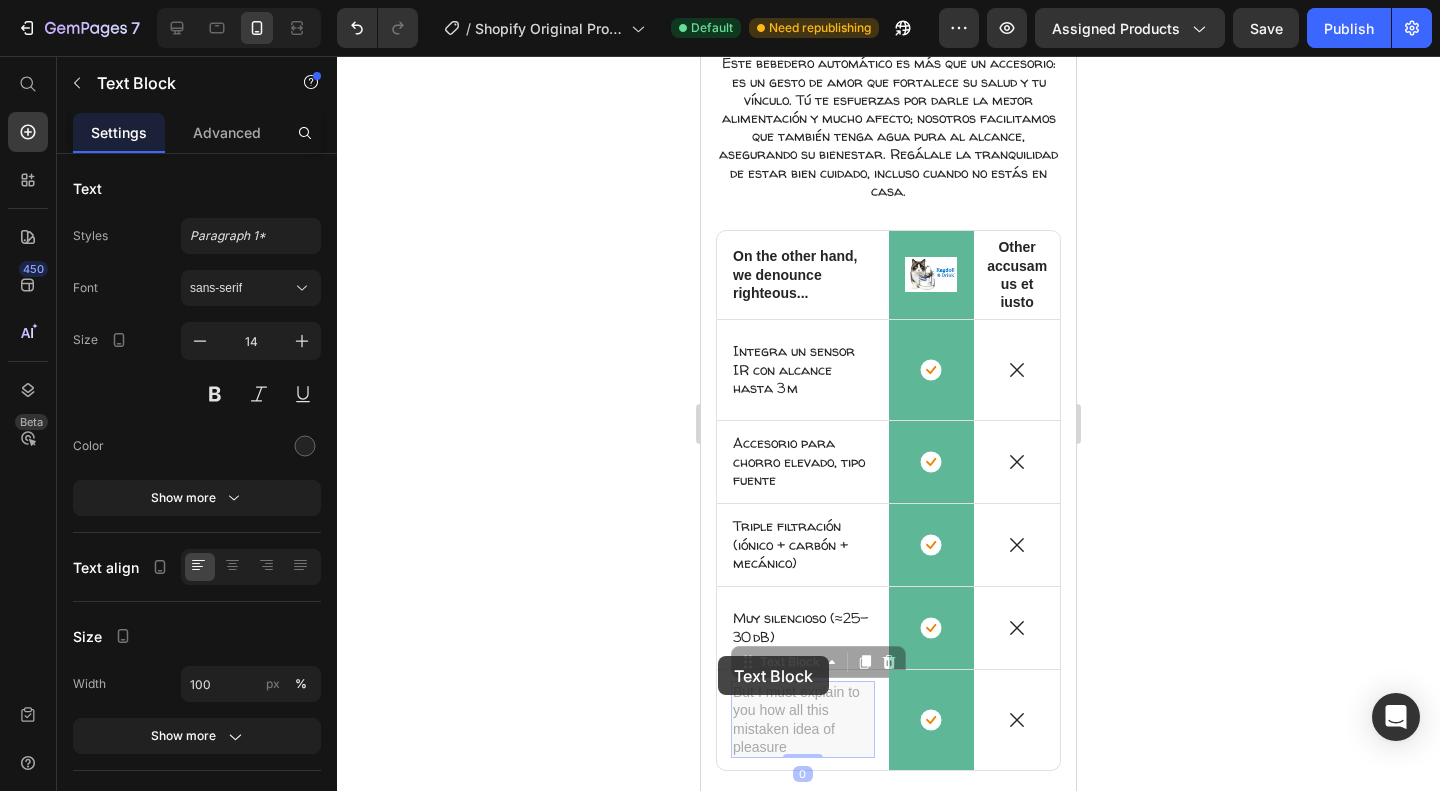 scroll, scrollTop: 2212, scrollLeft: 0, axis: vertical 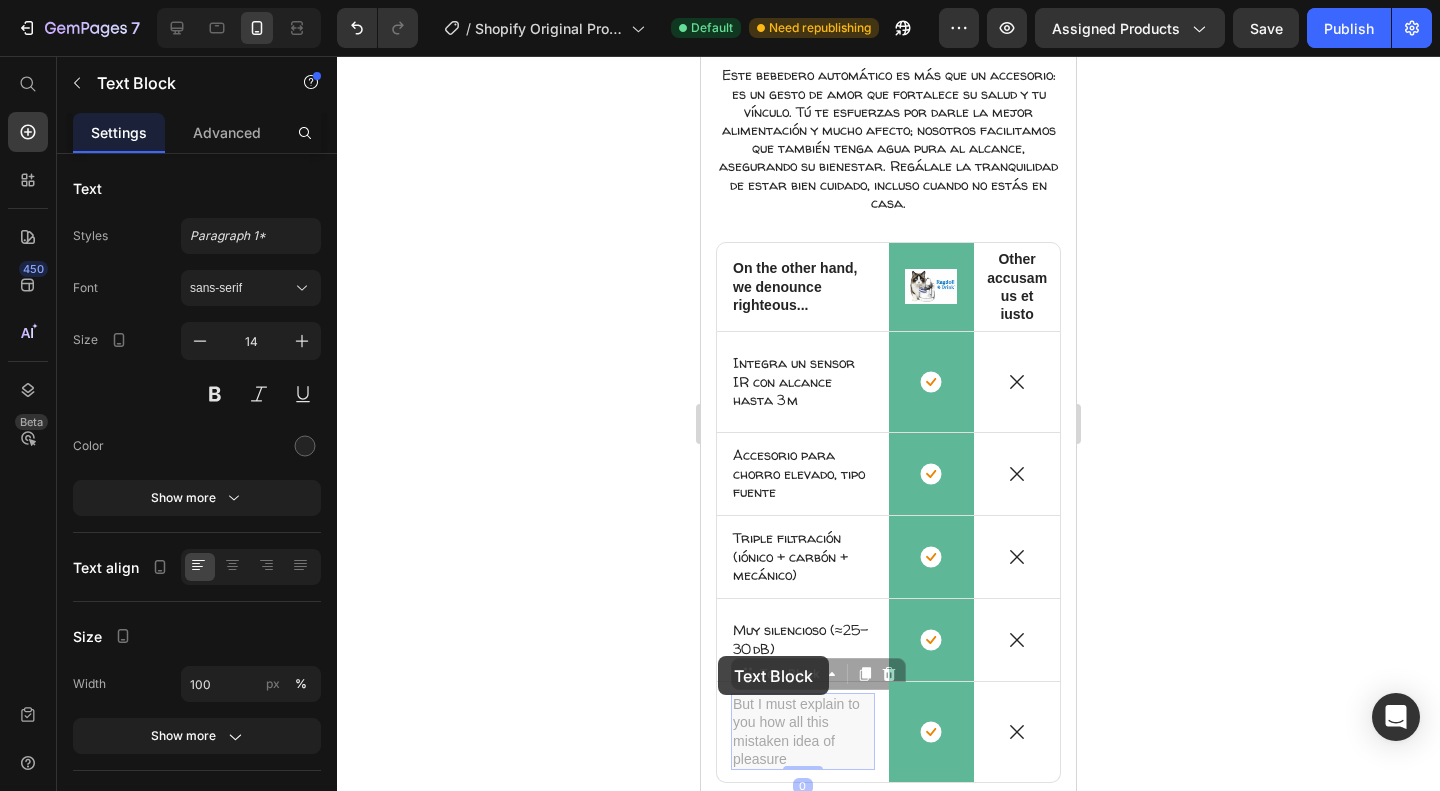 drag, startPoint x: 810, startPoint y: 731, endPoint x: 702, endPoint y: 637, distance: 143.1782 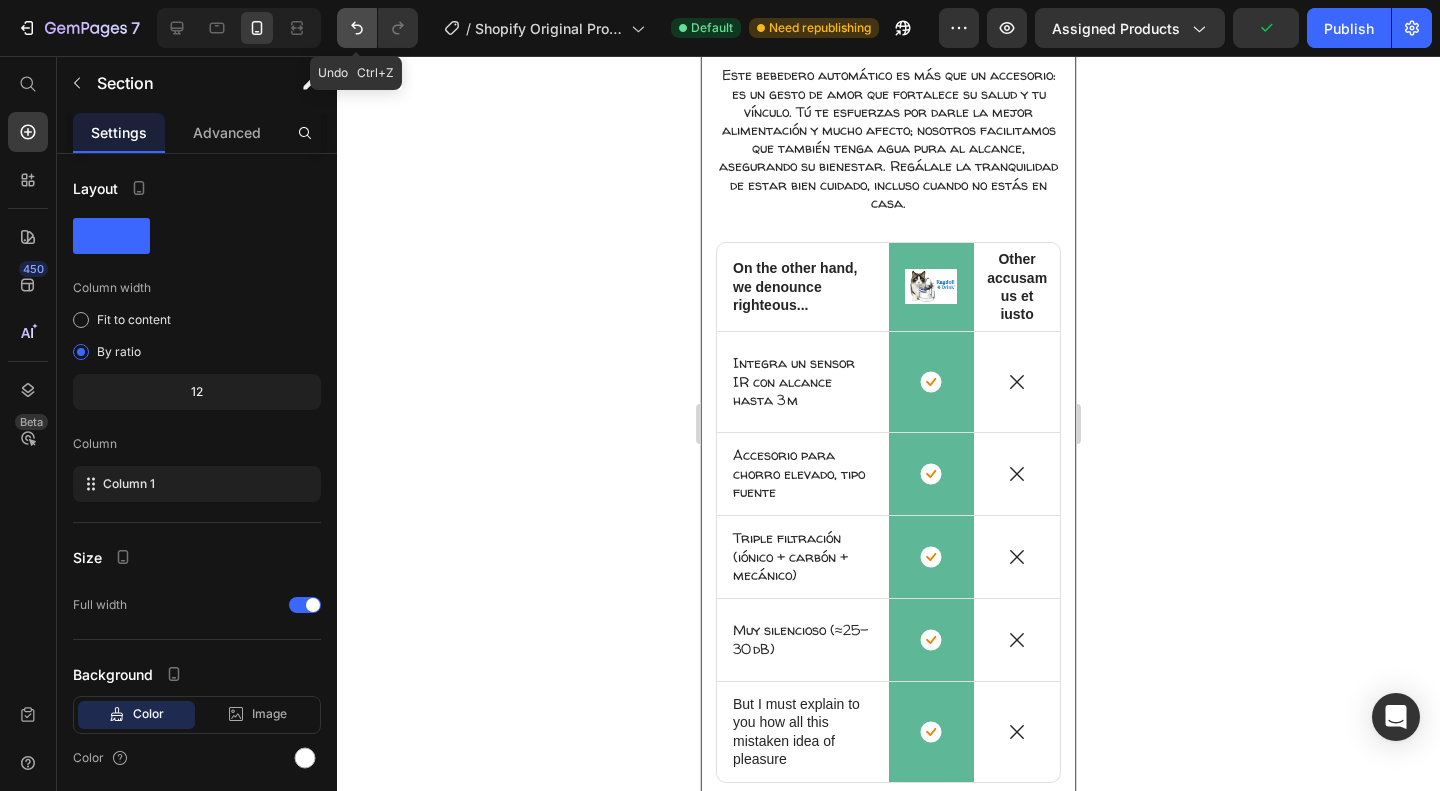 click 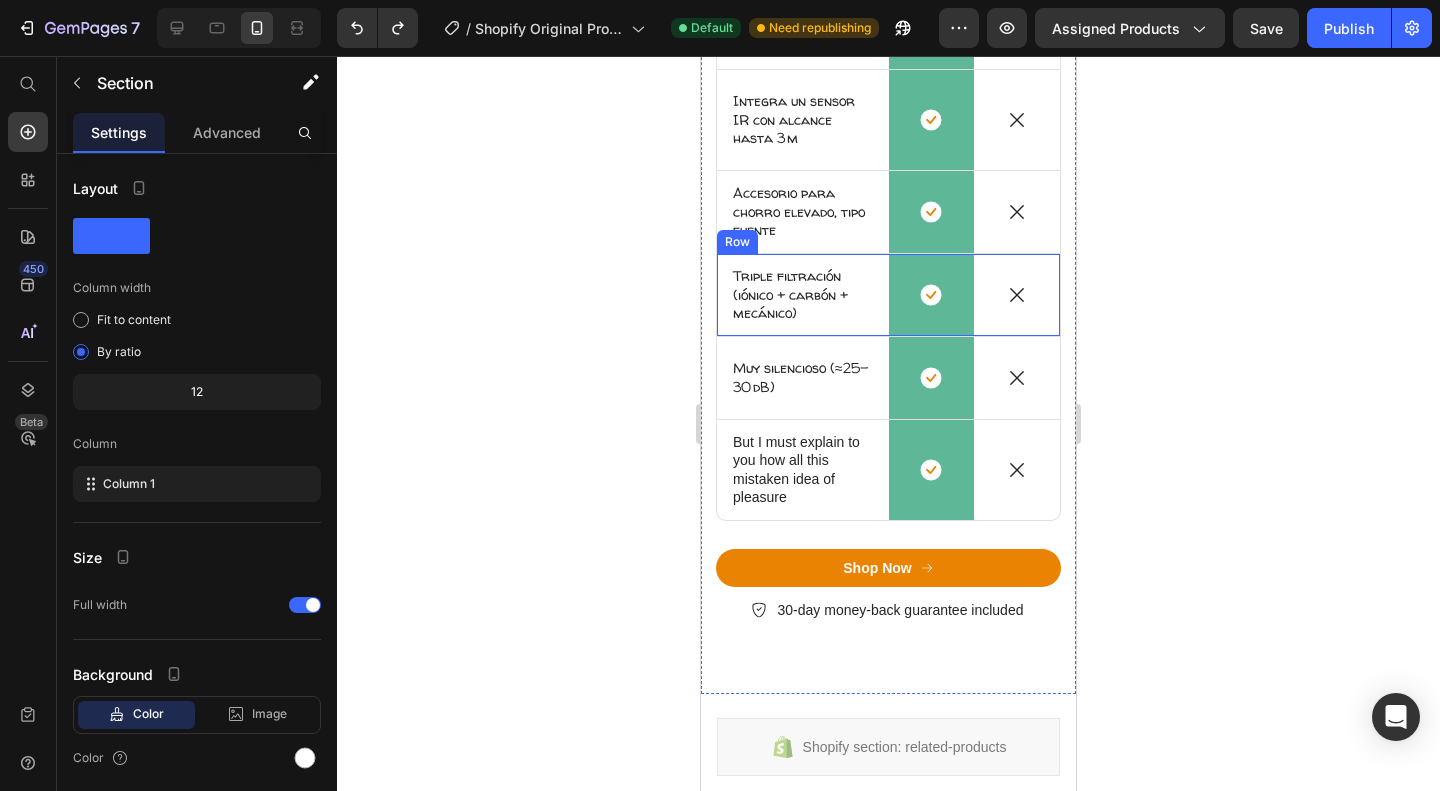 scroll, scrollTop: 2476, scrollLeft: 0, axis: vertical 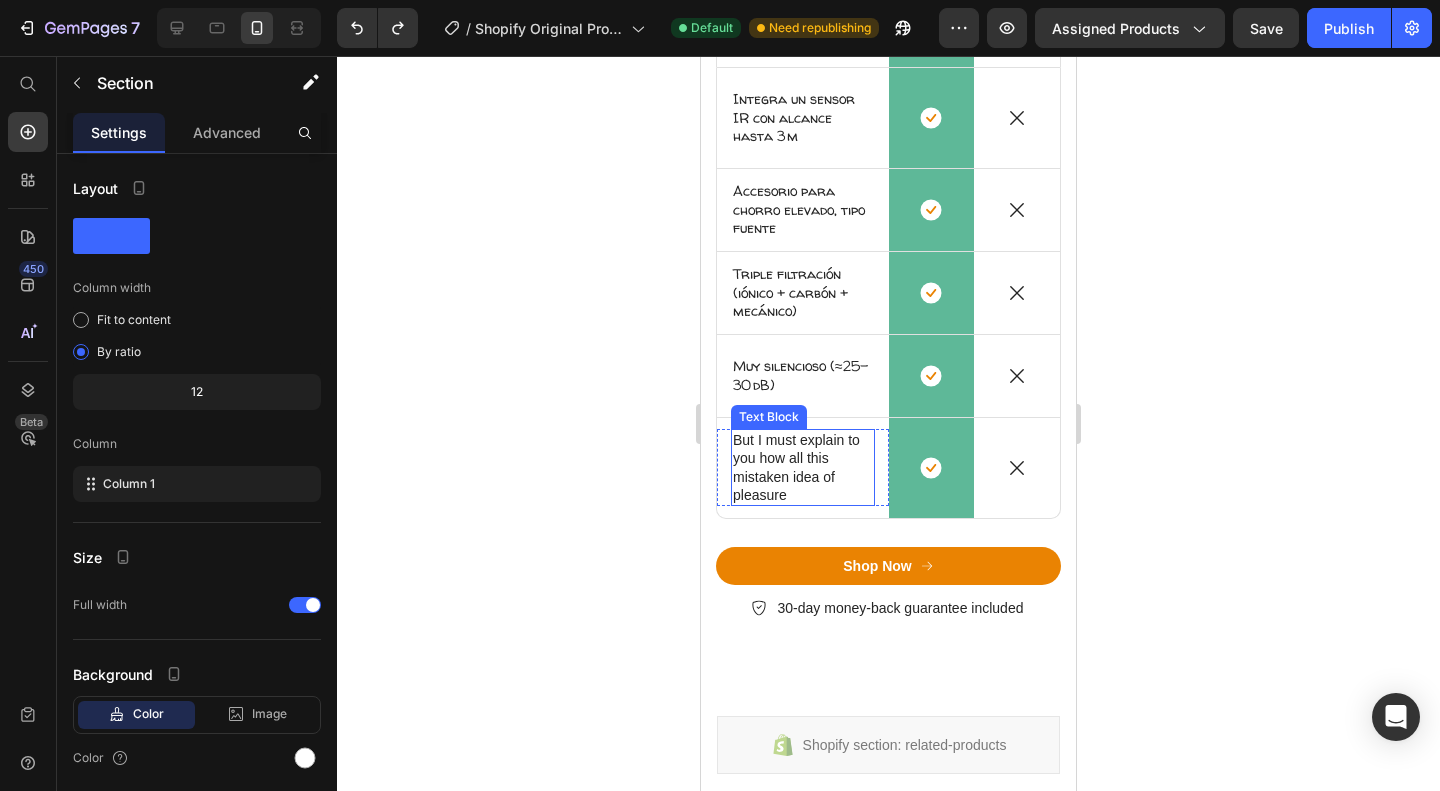 click on "But I must explain to you how all this mistaken idea of pleasure" at bounding box center (803, 467) 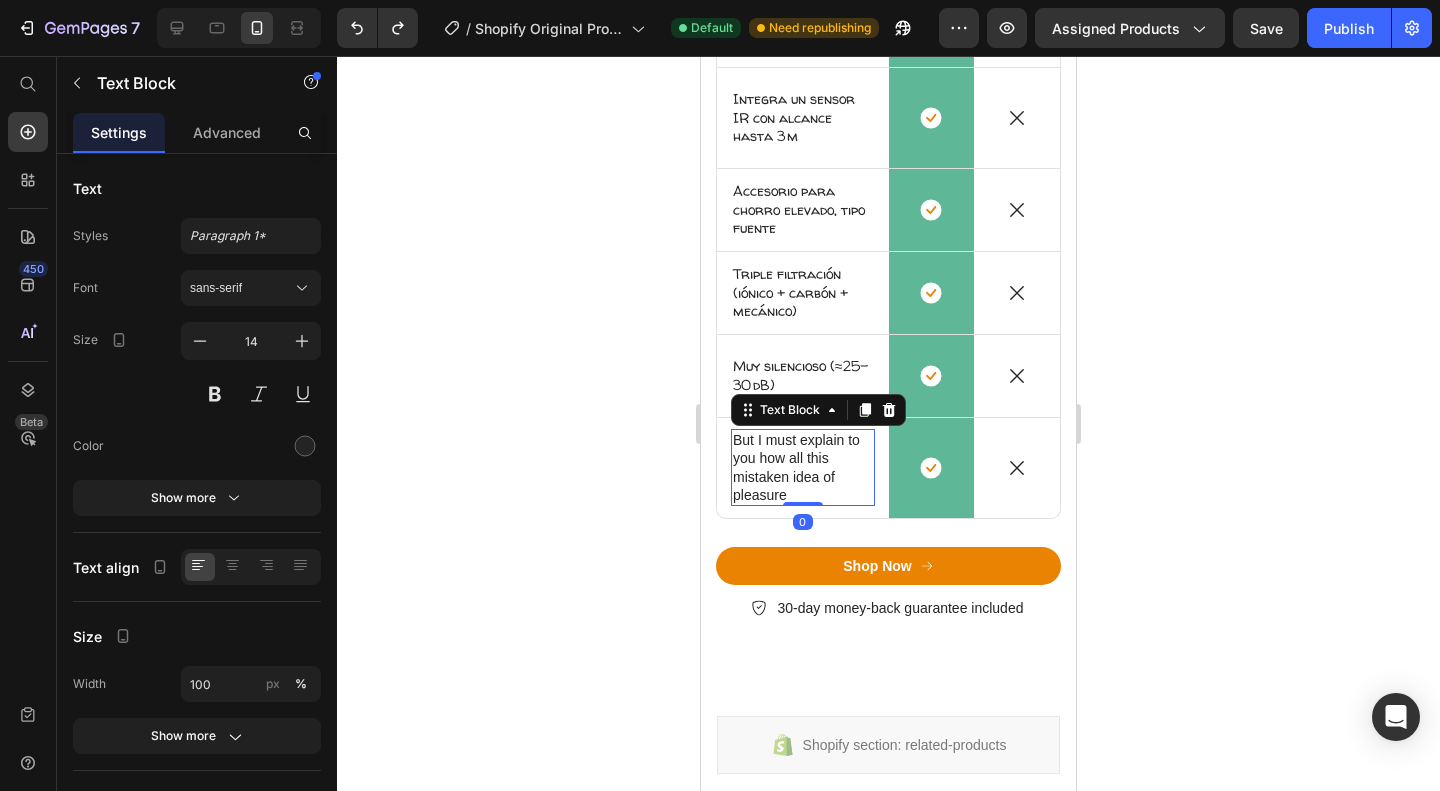 click on "But I must explain to you how all this mistaken idea of pleasure" at bounding box center [803, 467] 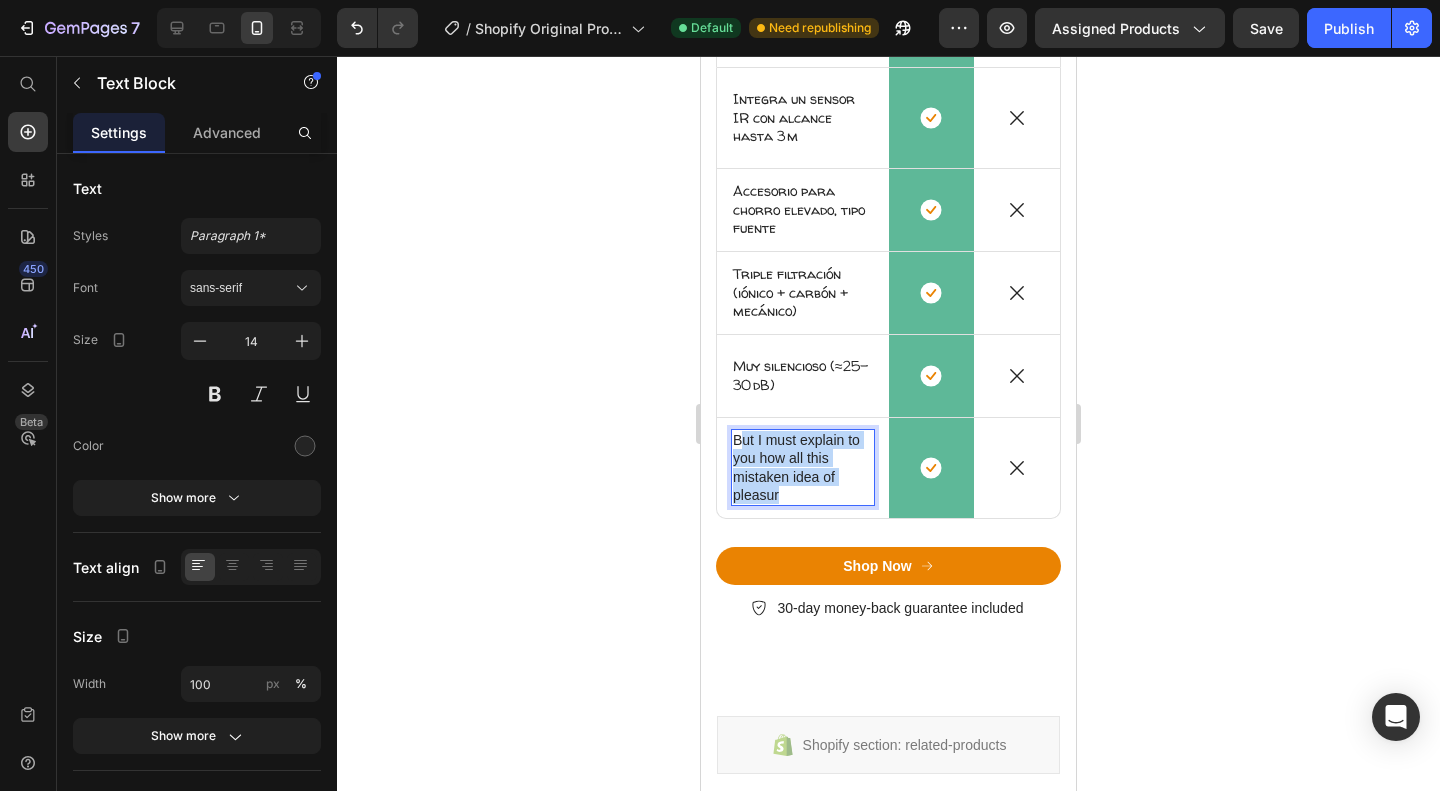 drag, startPoint x: 784, startPoint y: 478, endPoint x: 742, endPoint y: 419, distance: 72.42237 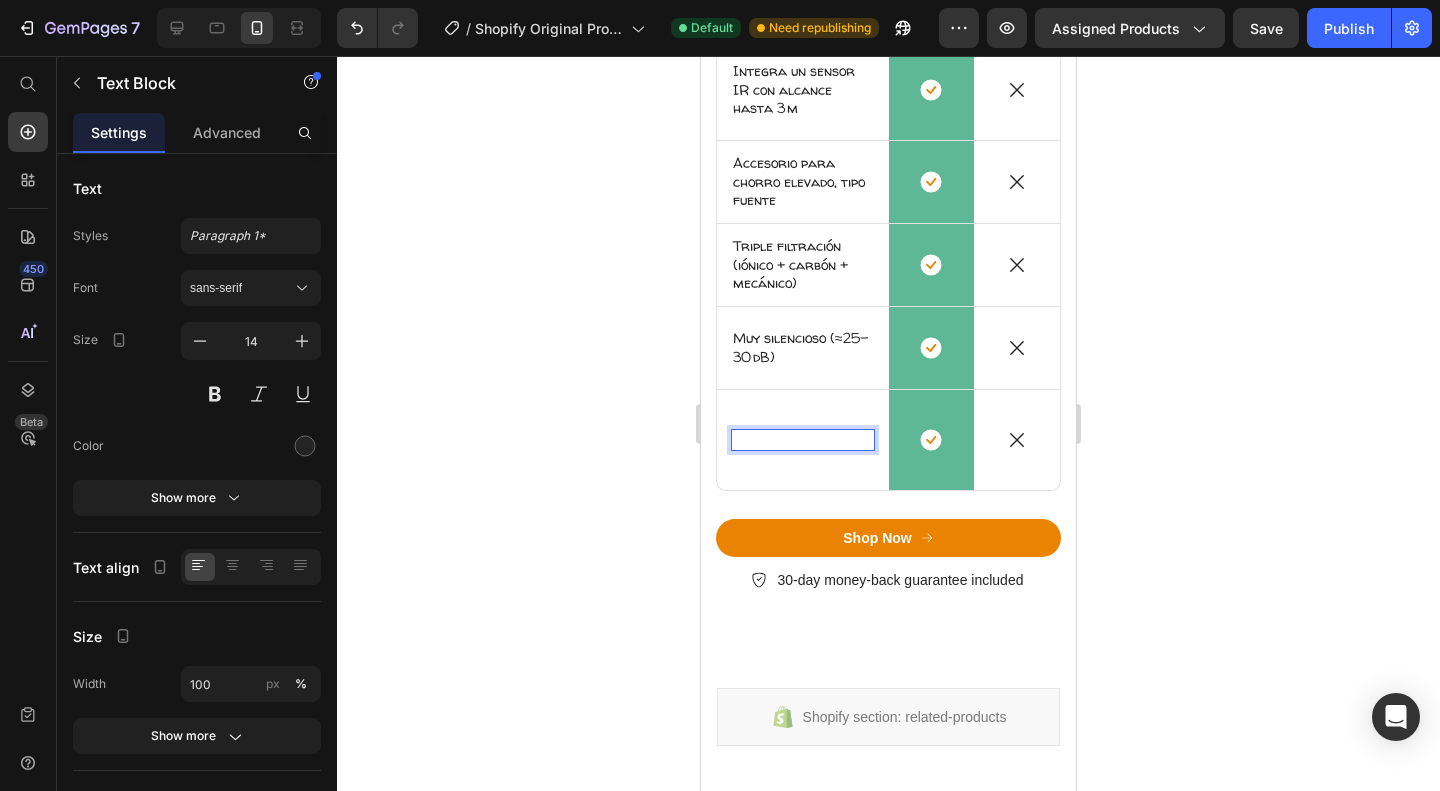 scroll, scrollTop: 2494, scrollLeft: 0, axis: vertical 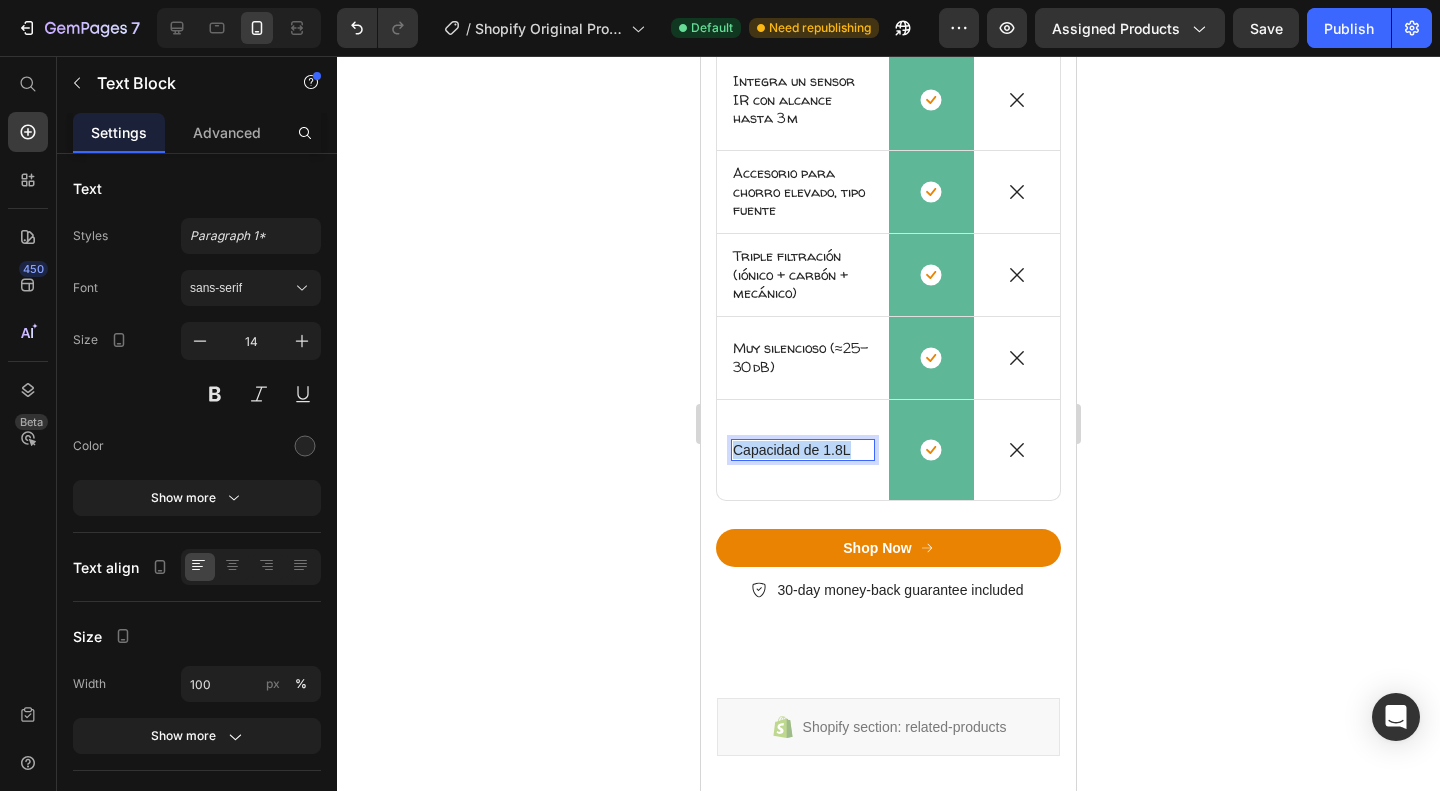 drag, startPoint x: 853, startPoint y: 432, endPoint x: 735, endPoint y: 429, distance: 118.03813 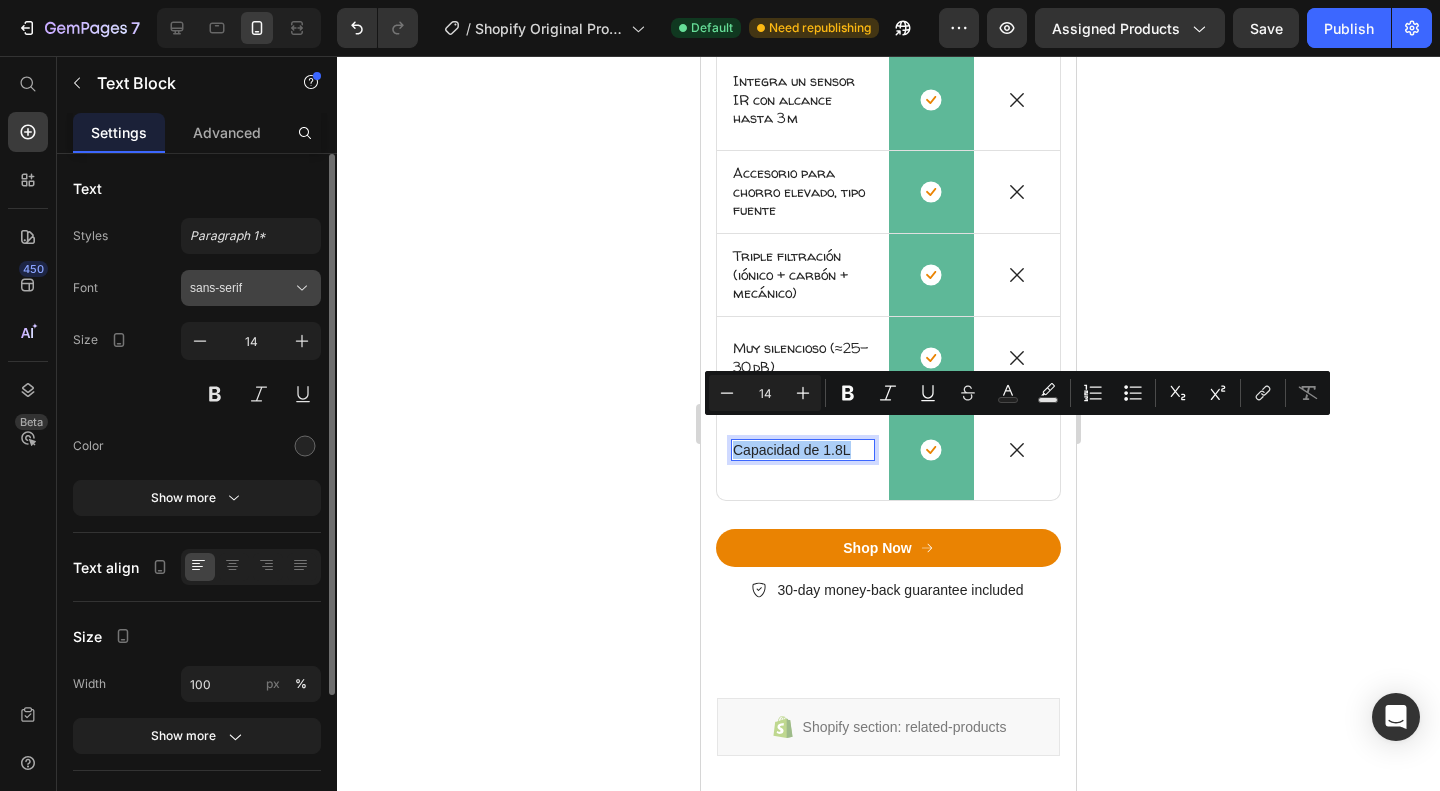 click on "sans-serif" at bounding box center (241, 288) 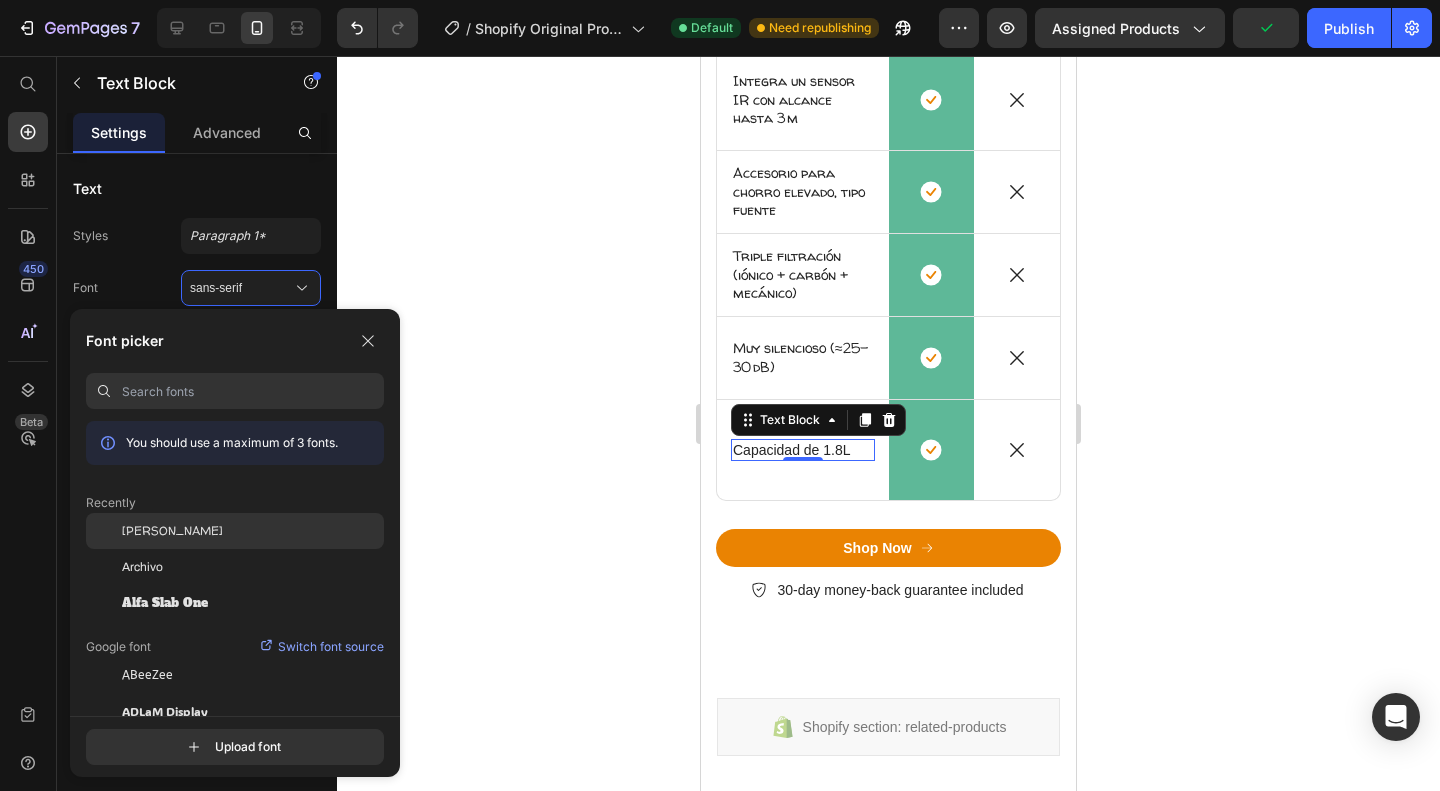 click on "[PERSON_NAME]" at bounding box center [172, 531] 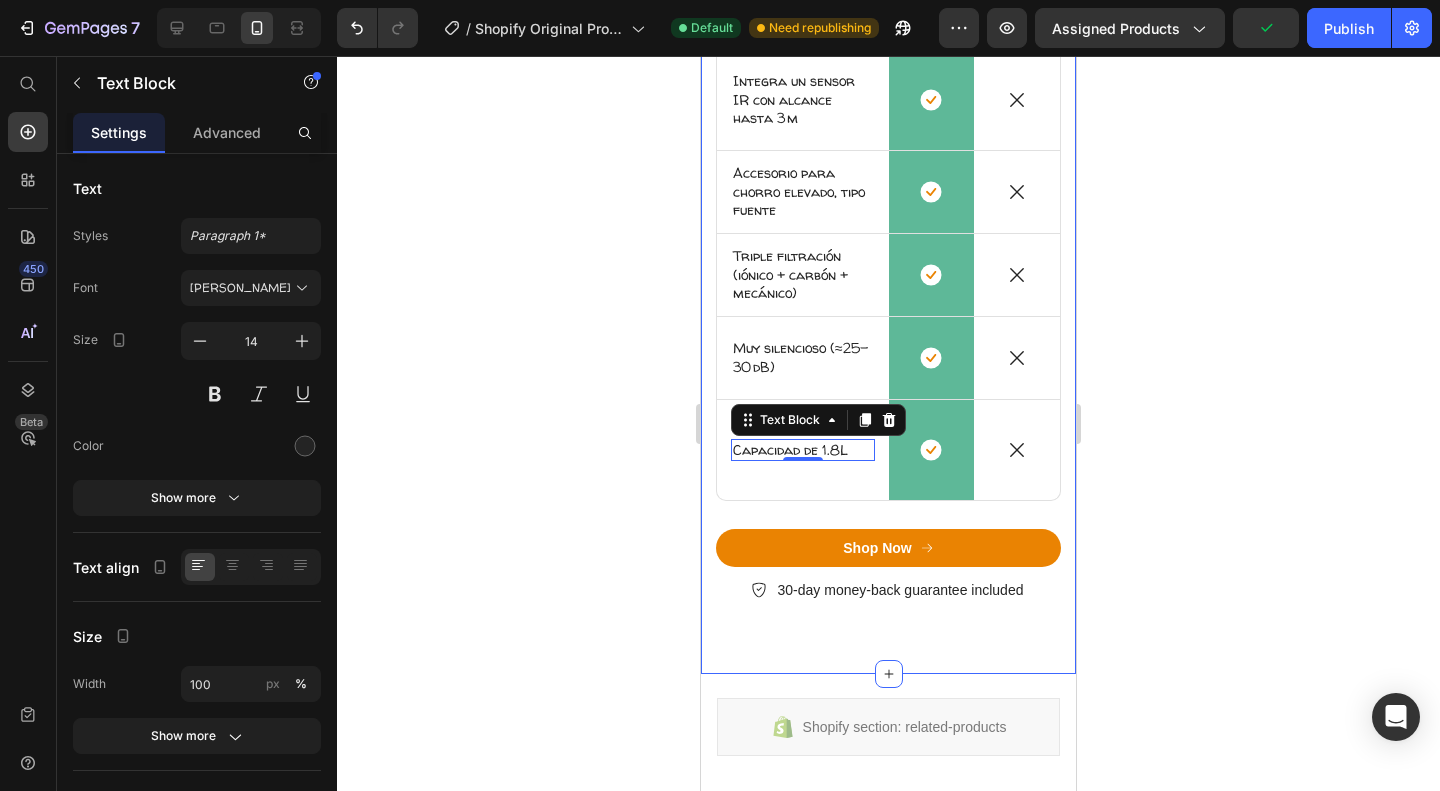 click 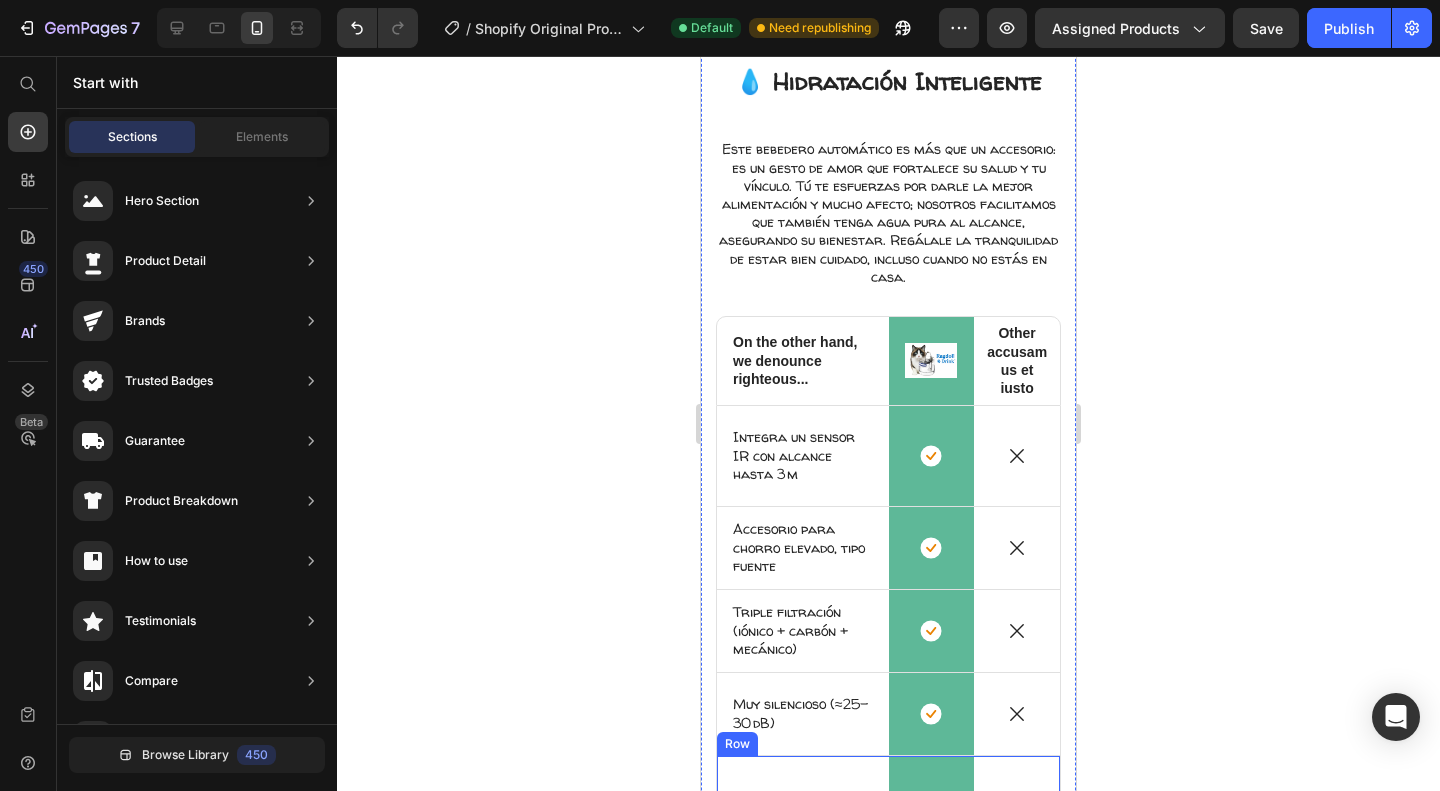 scroll, scrollTop: 2132, scrollLeft: 0, axis: vertical 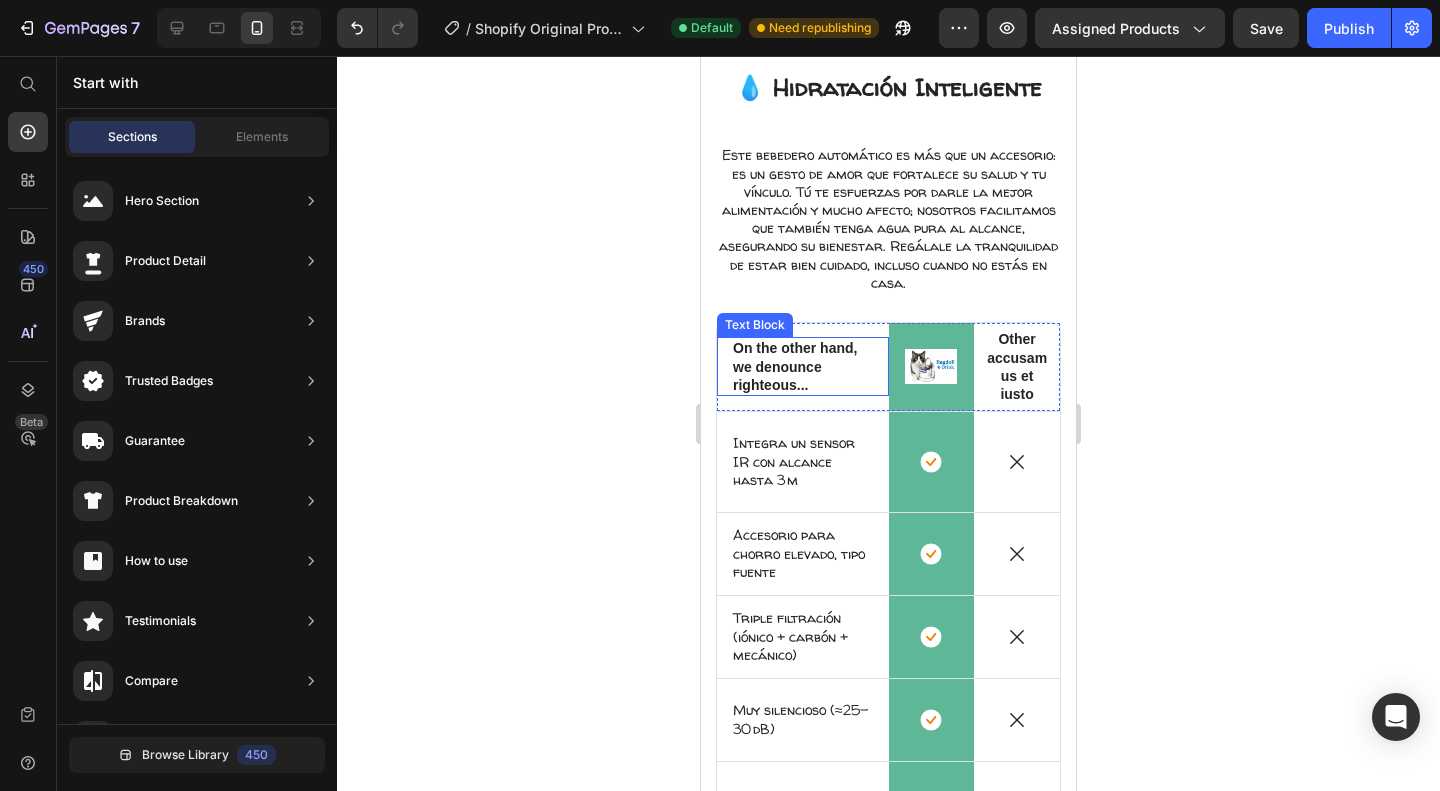 click on "On the other hand, we denounce righteous..." at bounding box center (803, 366) 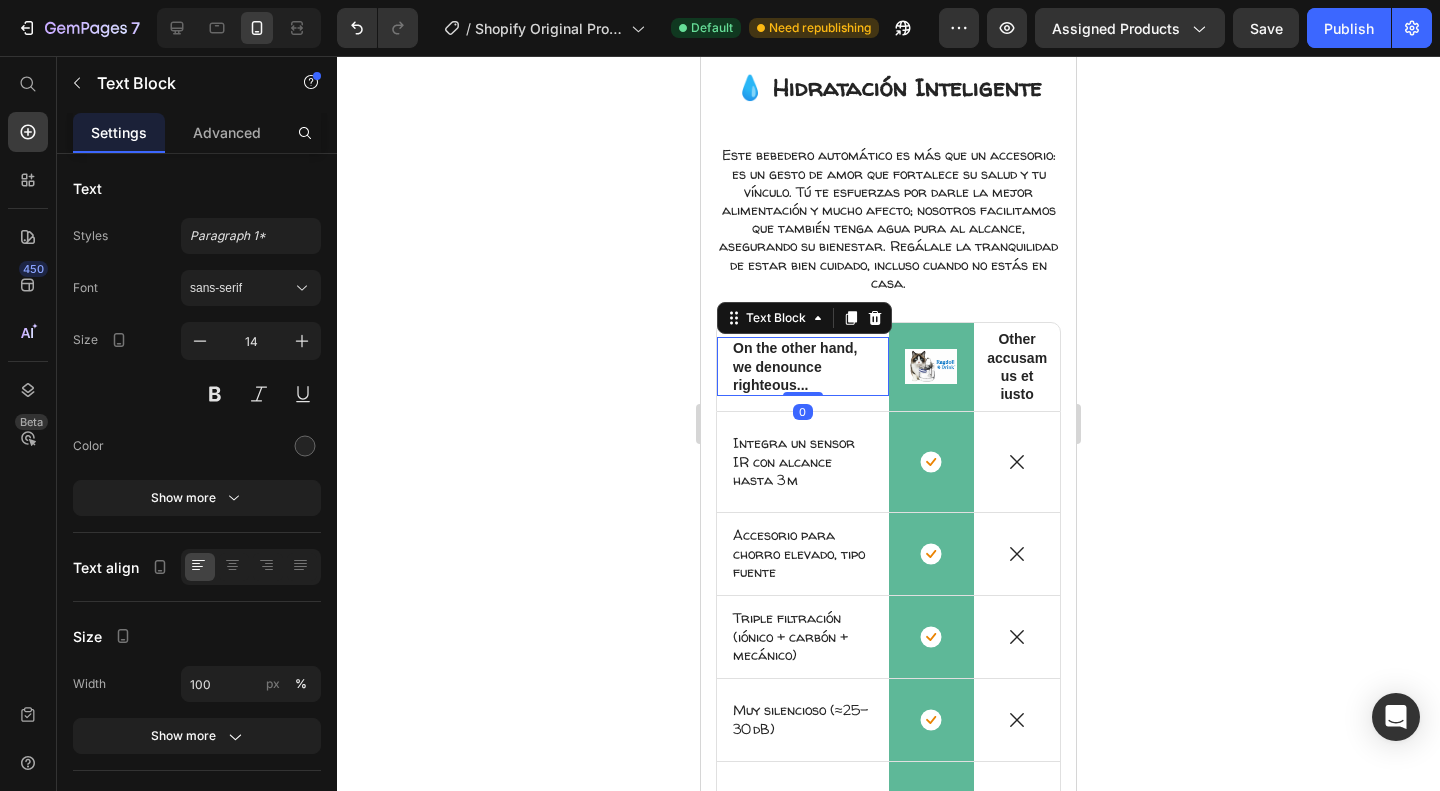 click on "On the other hand, we denounce righteous..." at bounding box center (803, 366) 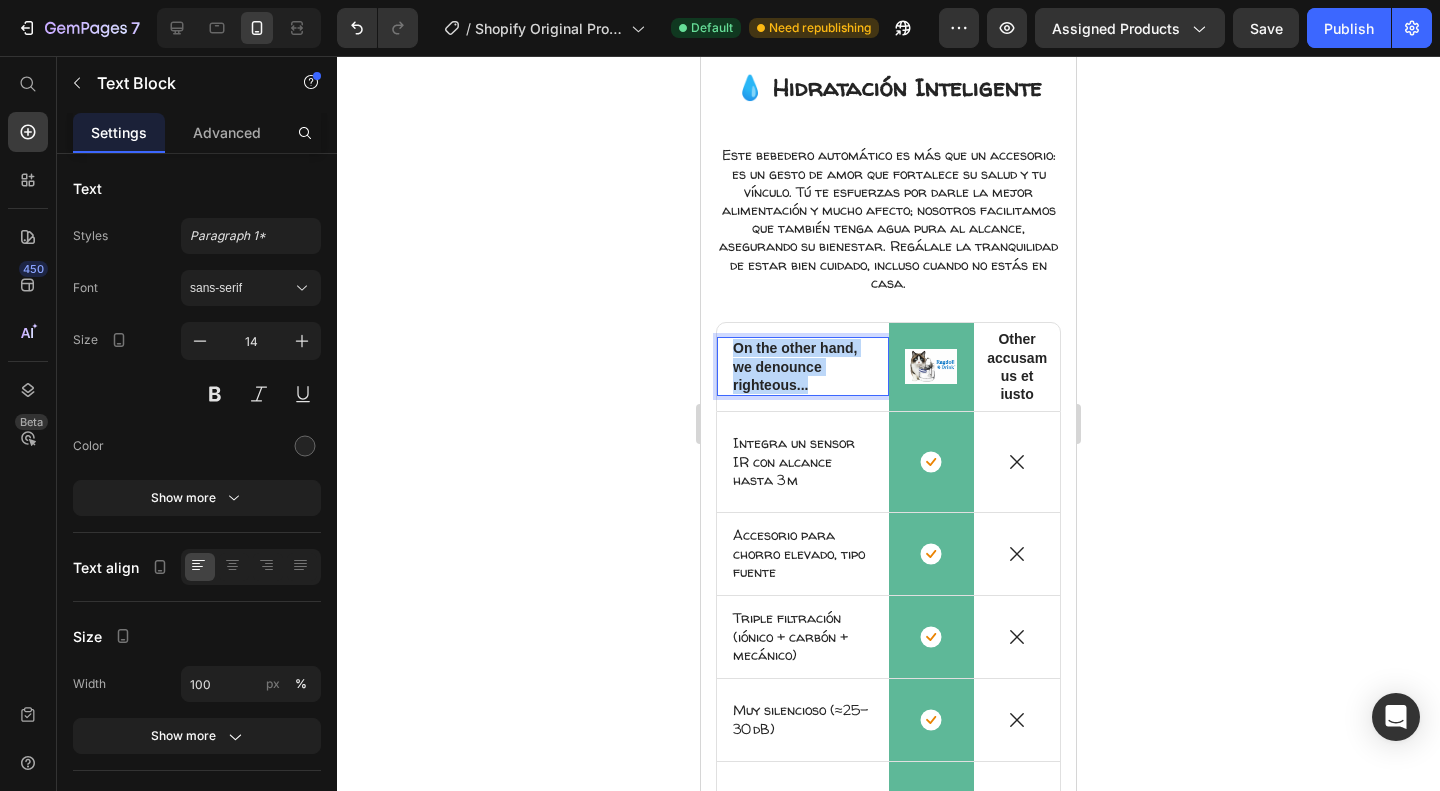drag, startPoint x: 821, startPoint y: 373, endPoint x: 734, endPoint y: 323, distance: 100.344406 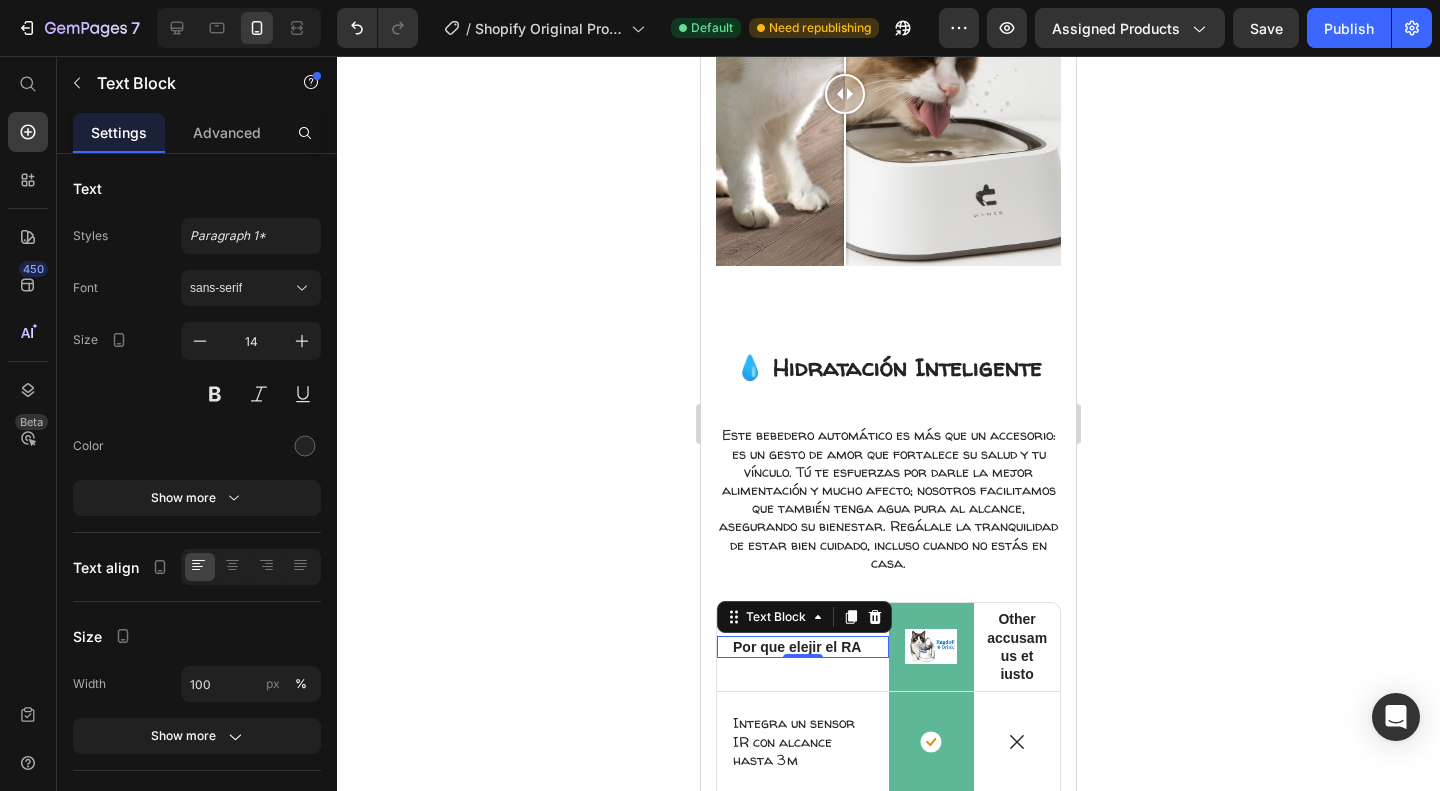 scroll, scrollTop: 1824, scrollLeft: 0, axis: vertical 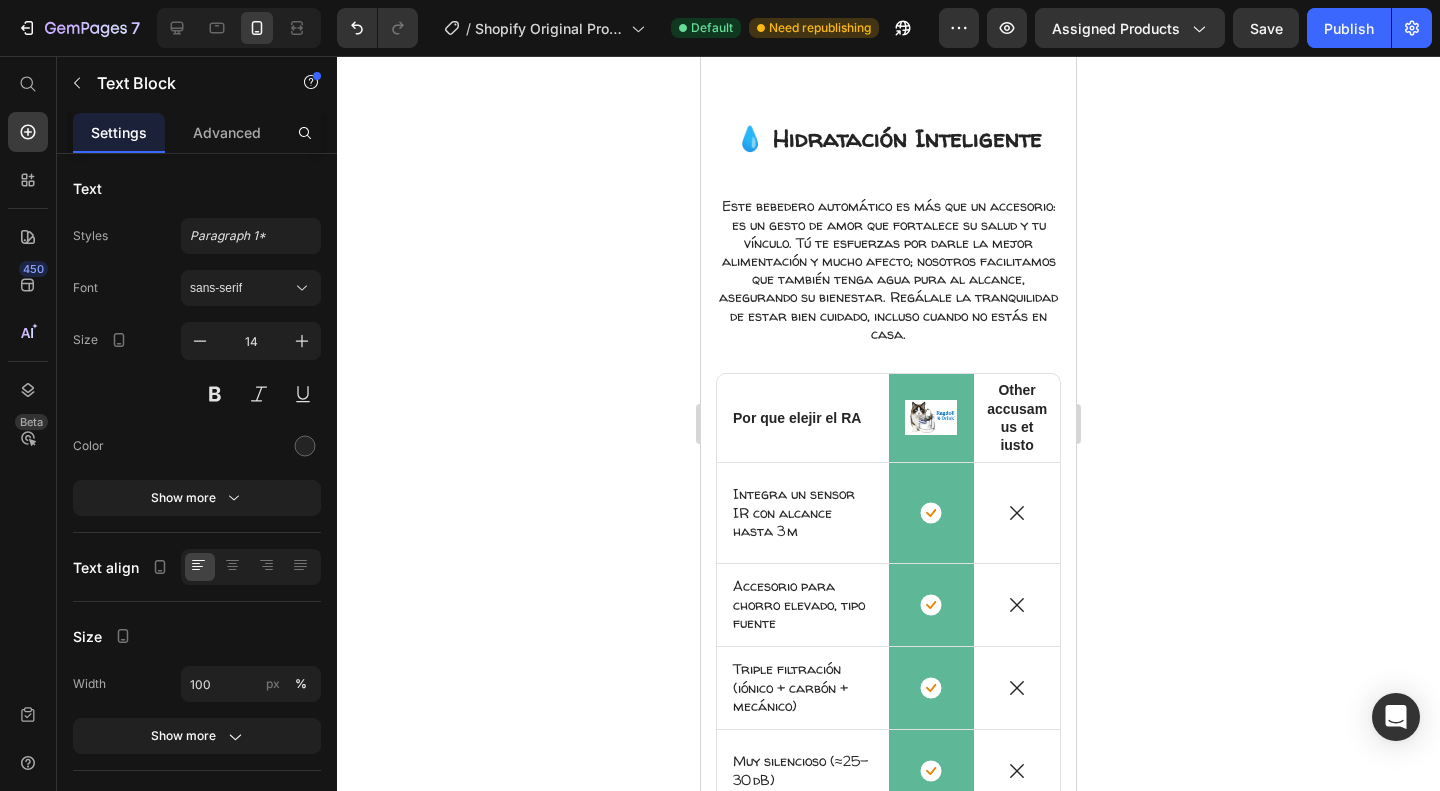 click on "Por que elejir el RA" at bounding box center [803, 418] 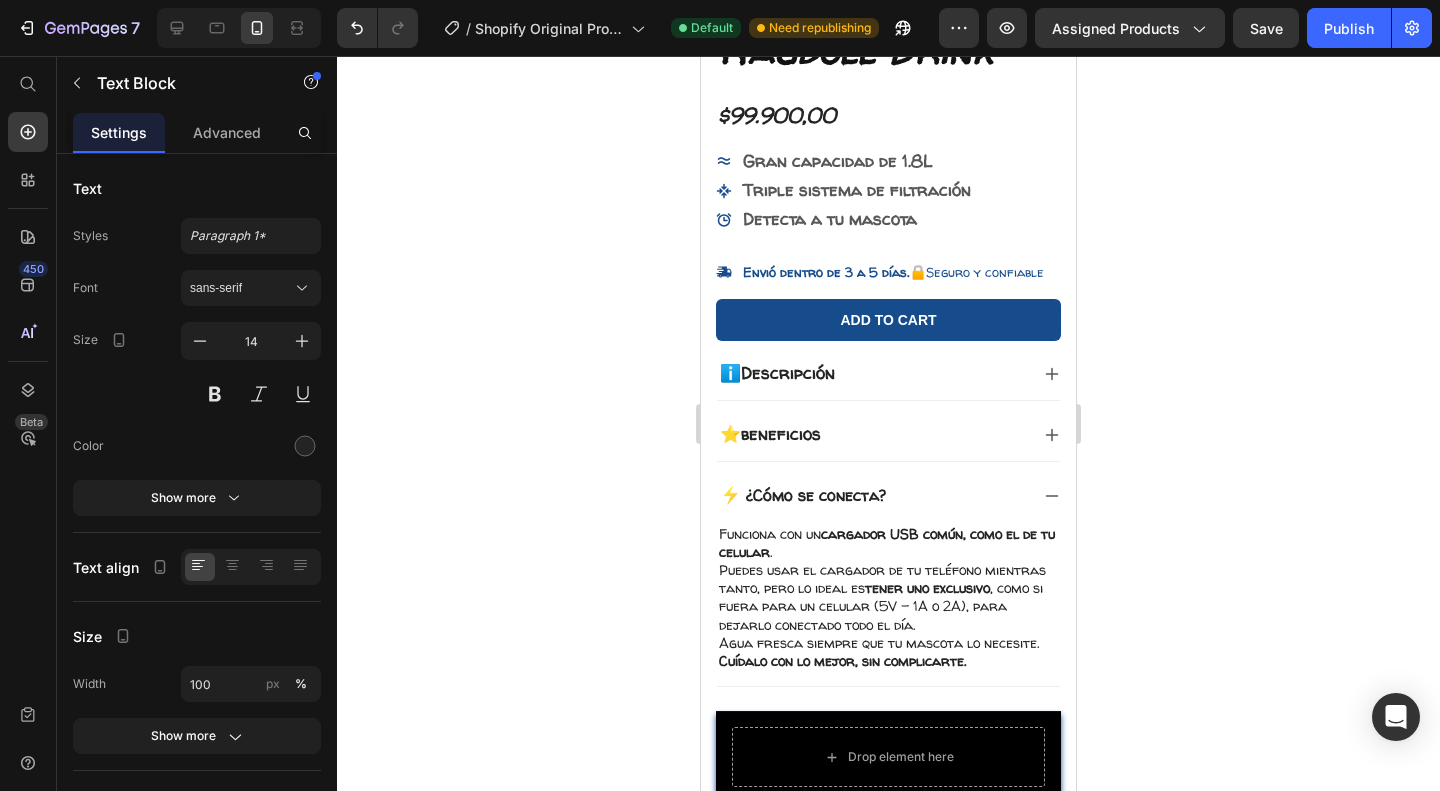 scroll, scrollTop: 0, scrollLeft: 0, axis: both 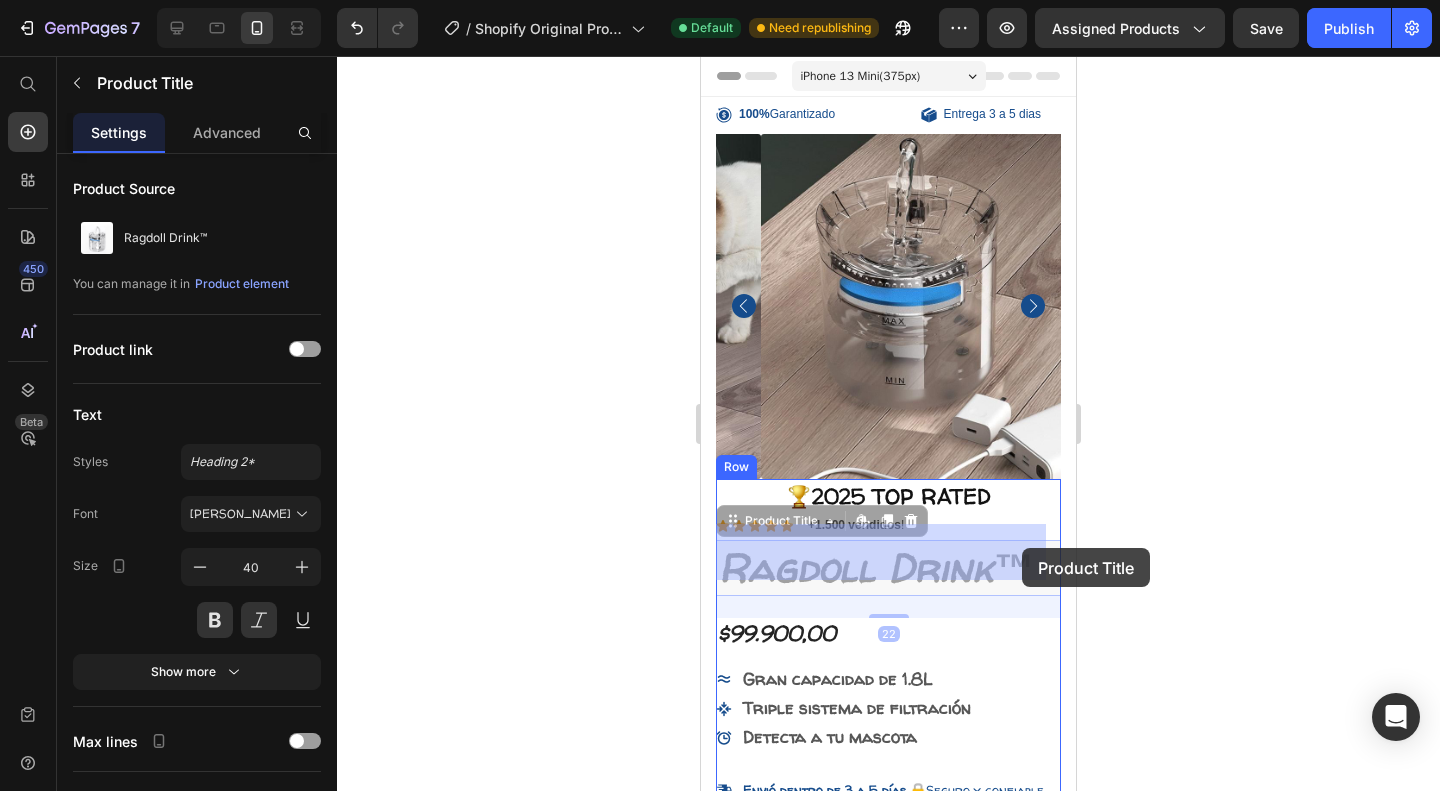 drag, startPoint x: 1003, startPoint y: 548, endPoint x: 1028, endPoint y: 547, distance: 25.019993 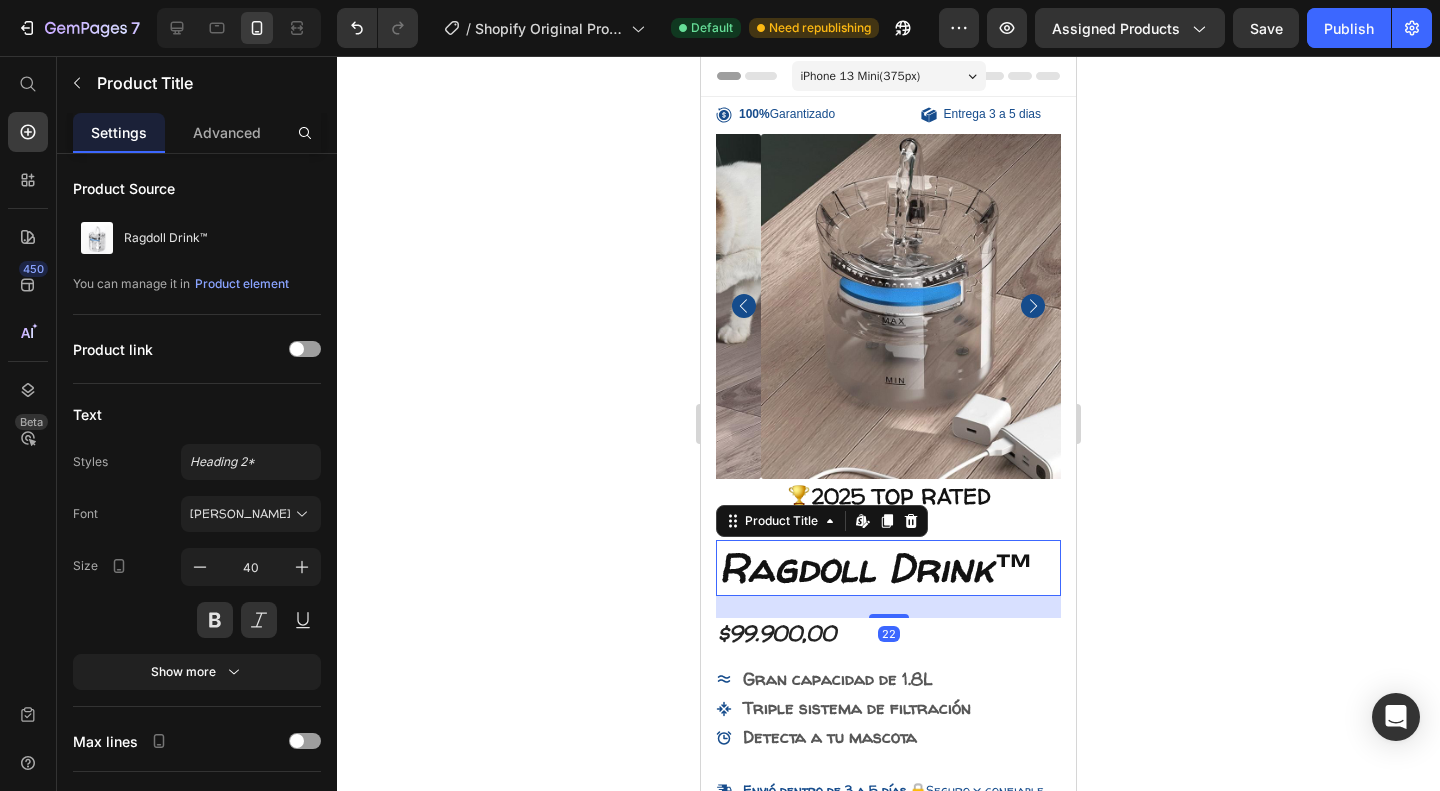 click on "Ragdoll Drink™" at bounding box center [888, 568] 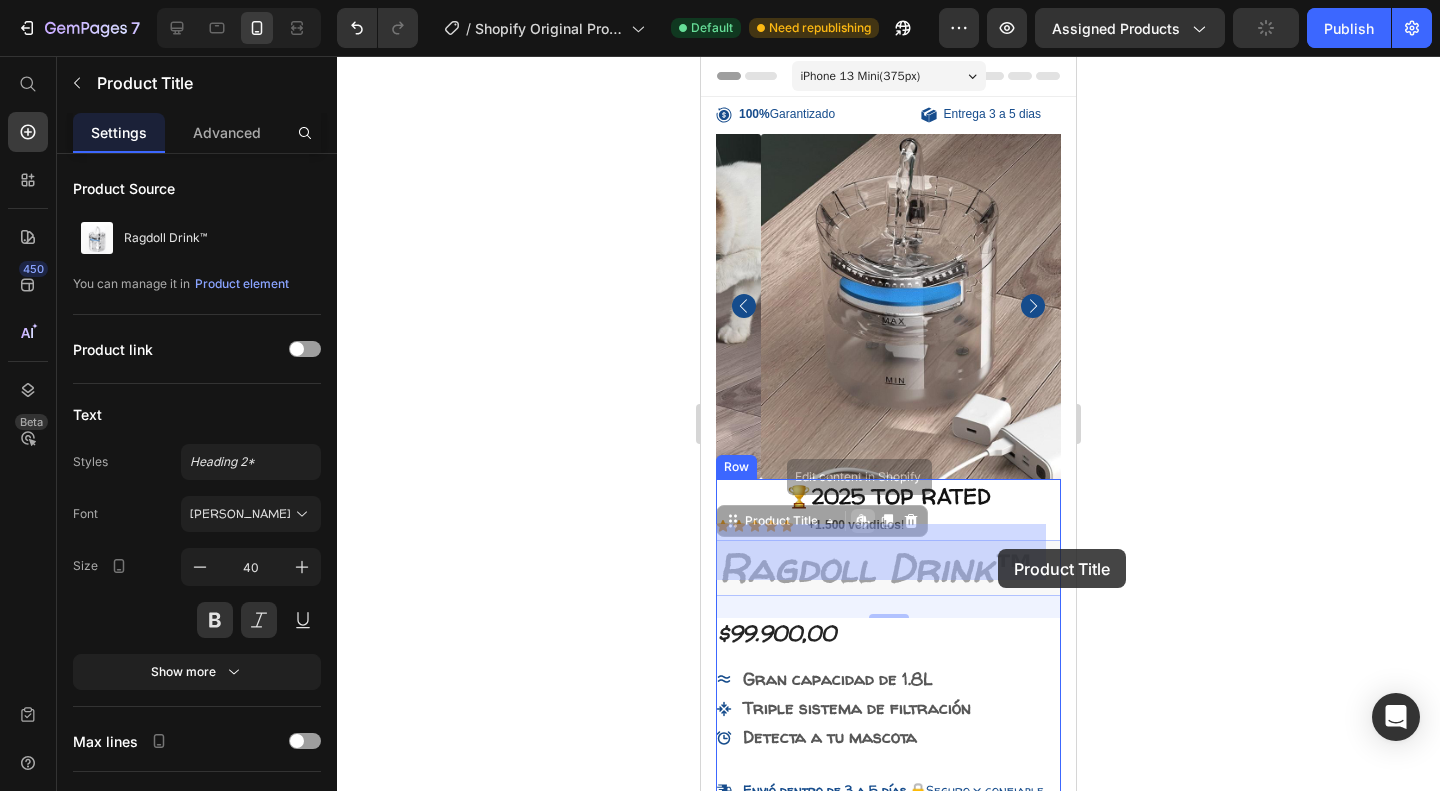 drag, startPoint x: 1030, startPoint y: 550, endPoint x: 1013, endPoint y: 549, distance: 17.029387 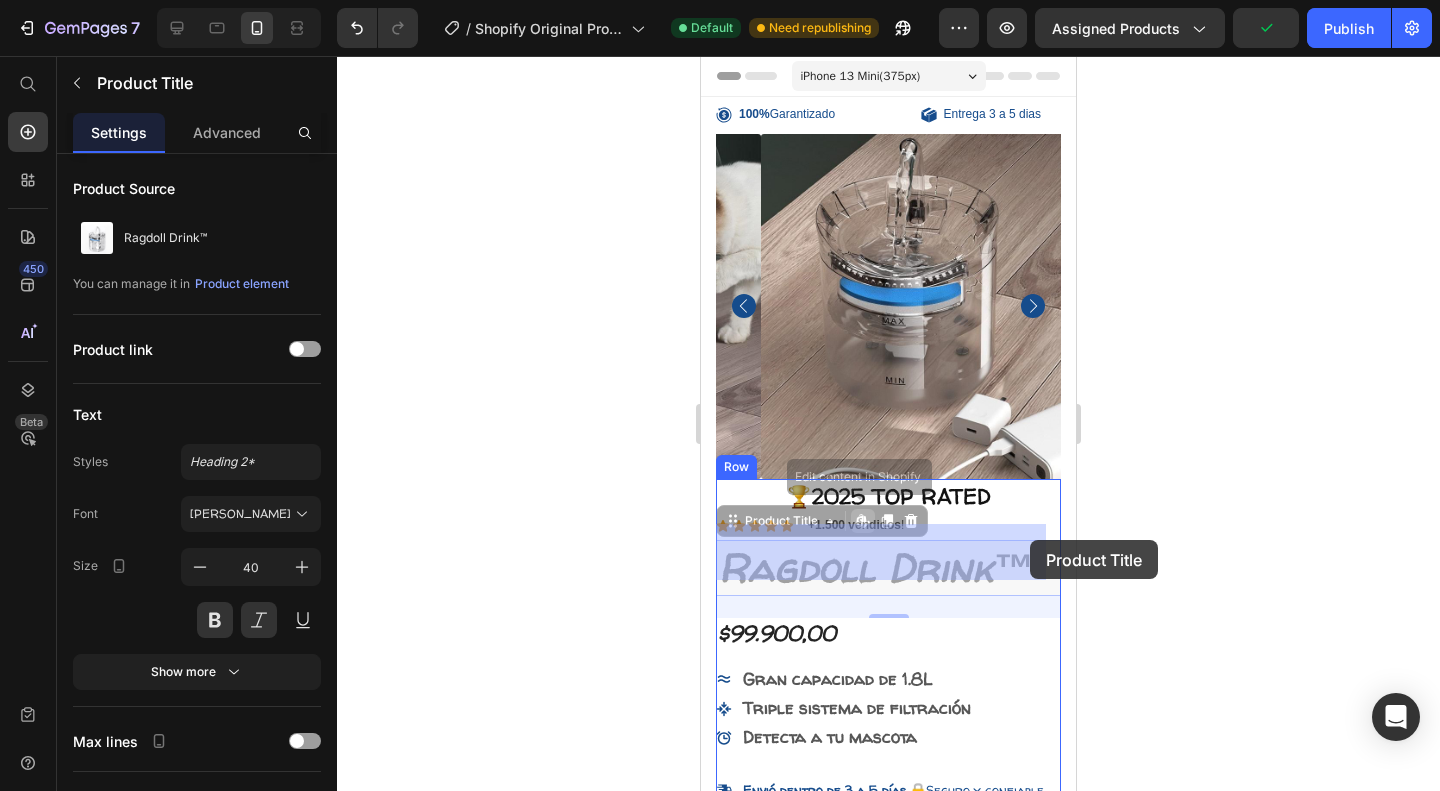 drag, startPoint x: 1000, startPoint y: 545, endPoint x: 1014, endPoint y: 541, distance: 14.56022 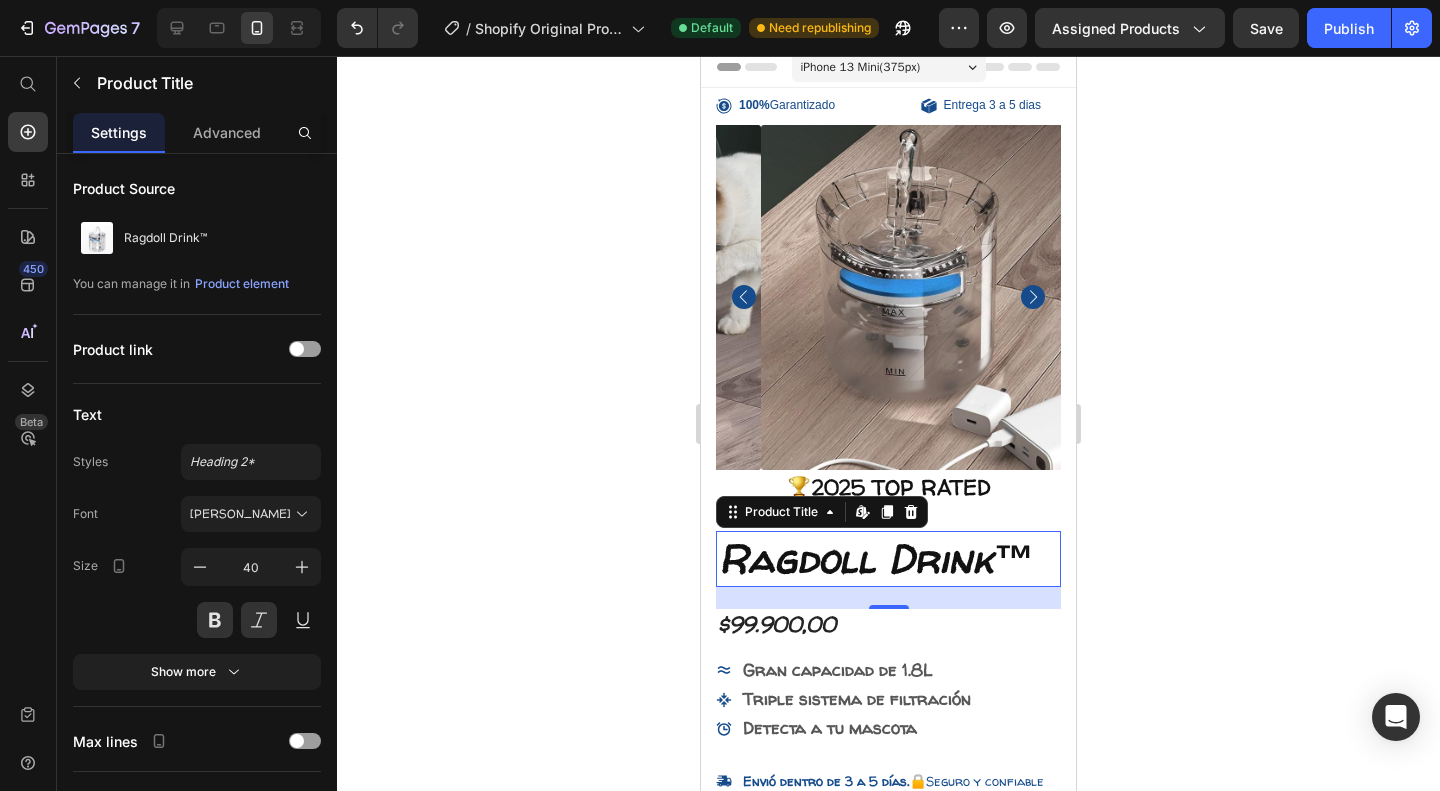 scroll, scrollTop: 11, scrollLeft: 0, axis: vertical 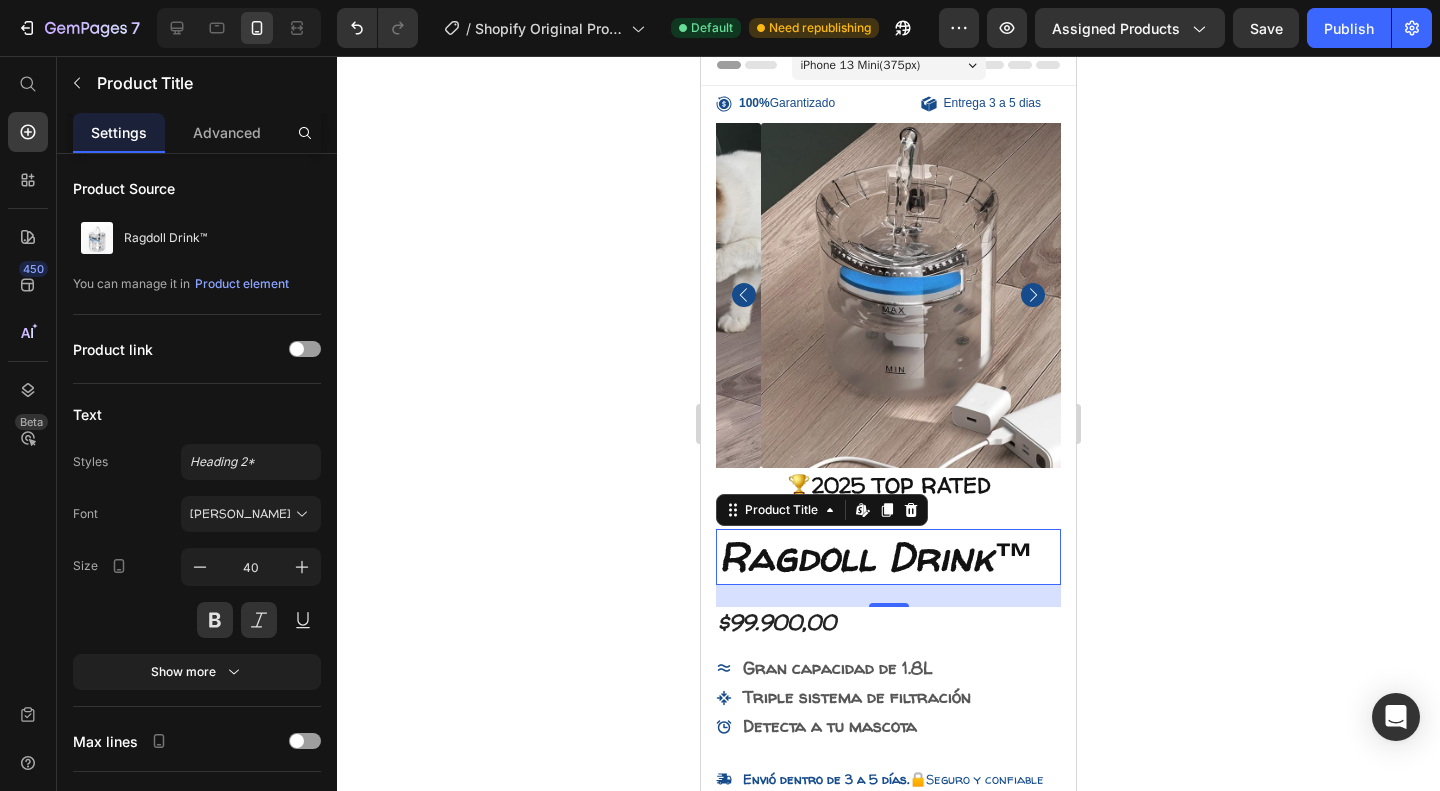 click on "Ragdoll Drink™" at bounding box center (888, 557) 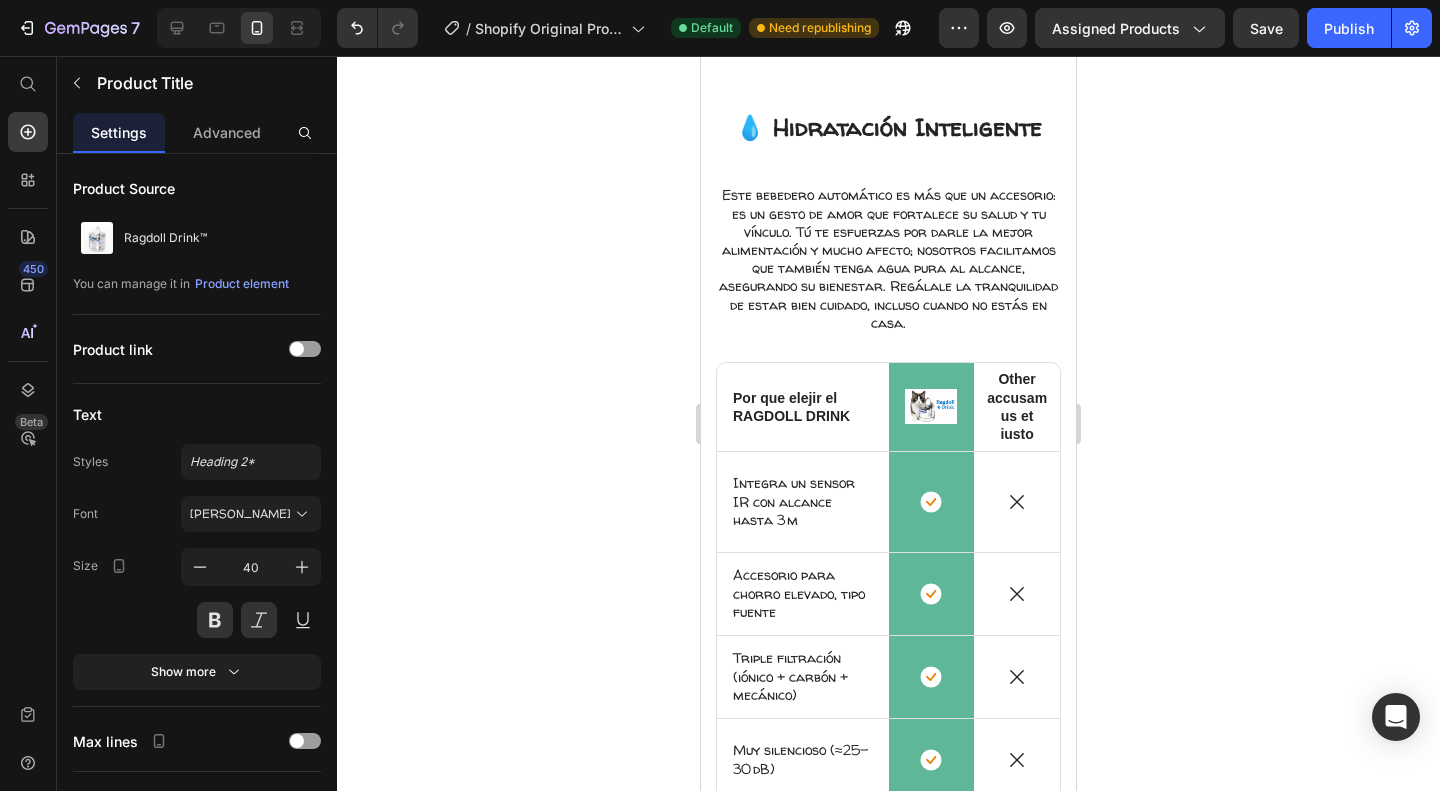 scroll, scrollTop: 2098, scrollLeft: 0, axis: vertical 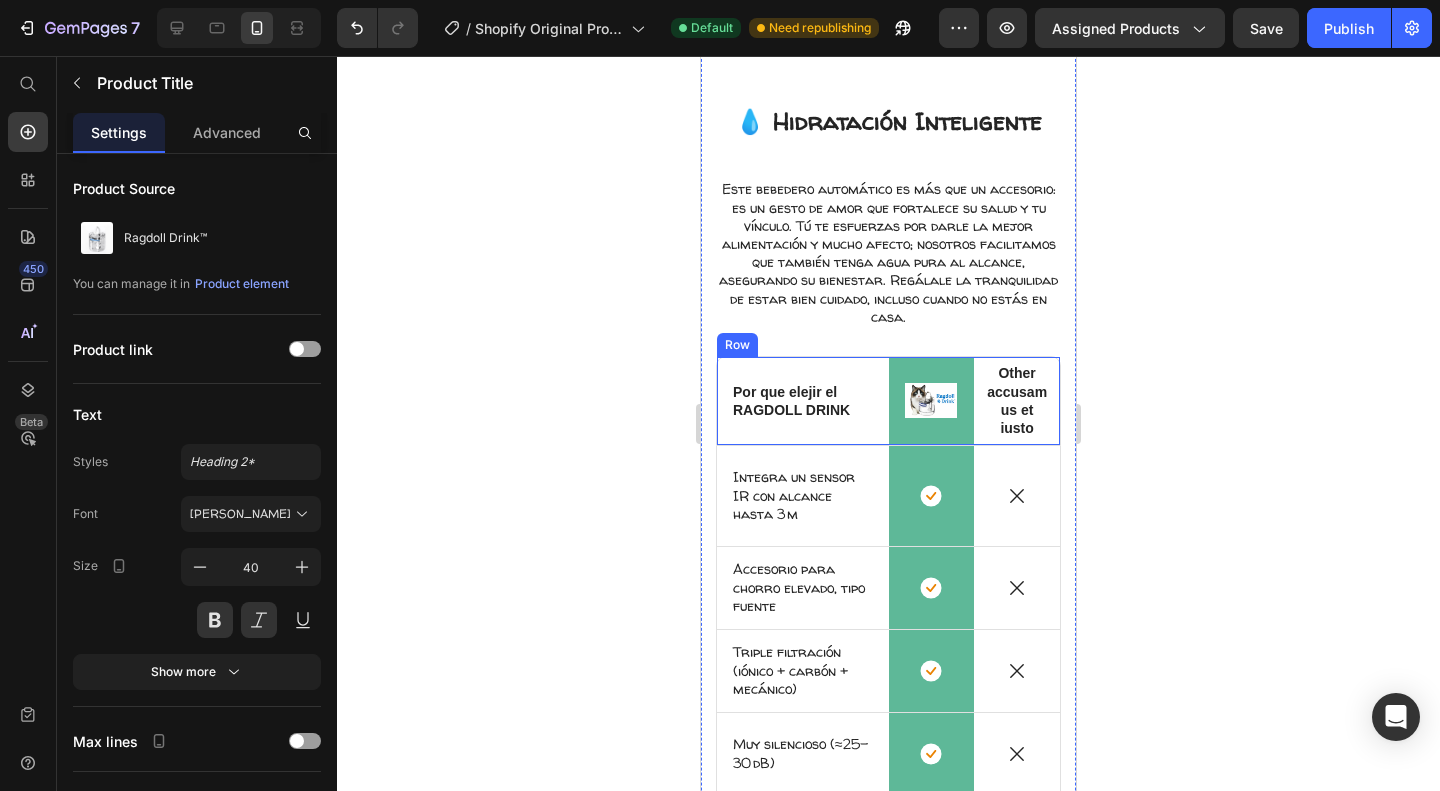 click on "Por que elejir el RAGDOLL DRINK" at bounding box center (803, 401) 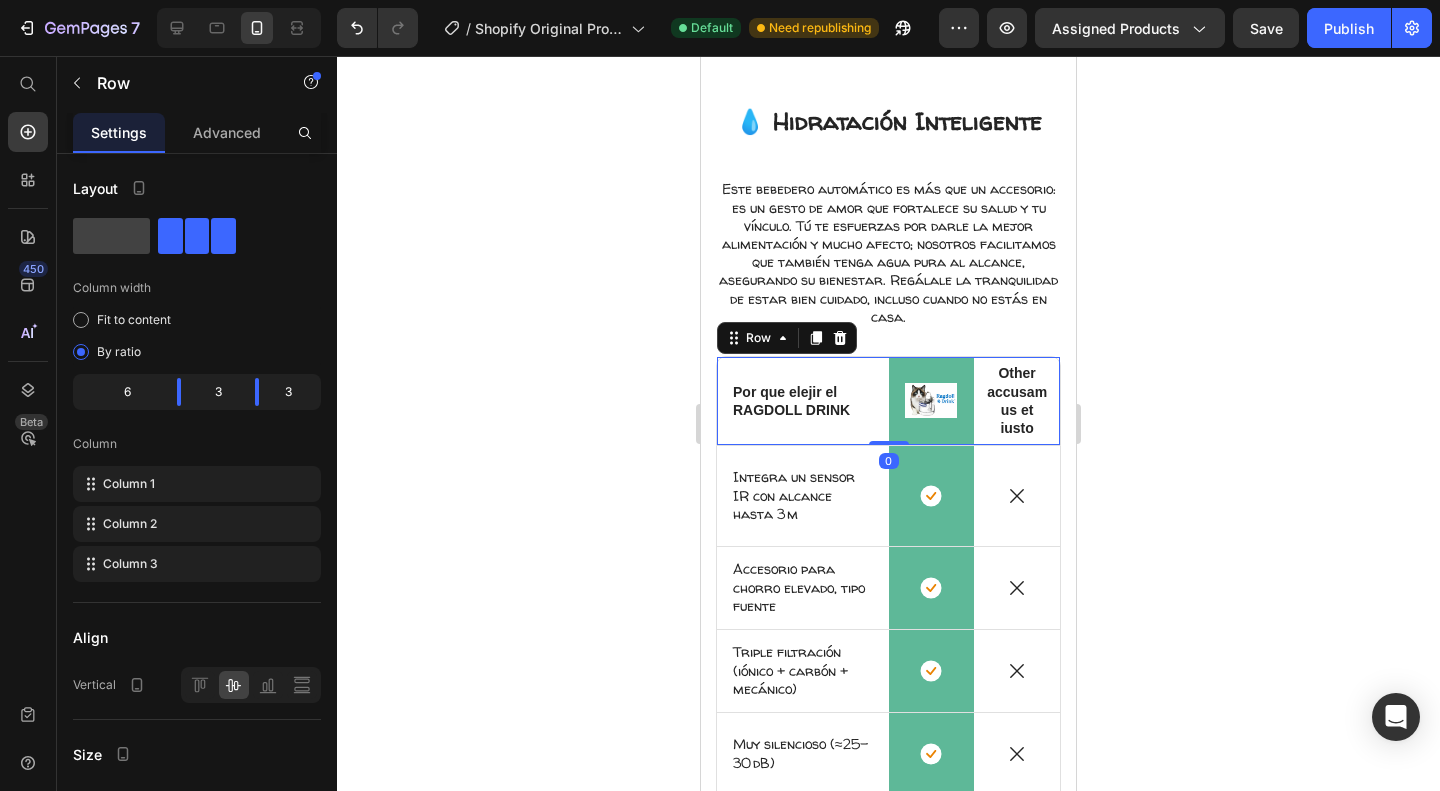 click on "Por que elejir el RAGDOLL DRINK Text Block" at bounding box center [803, 401] 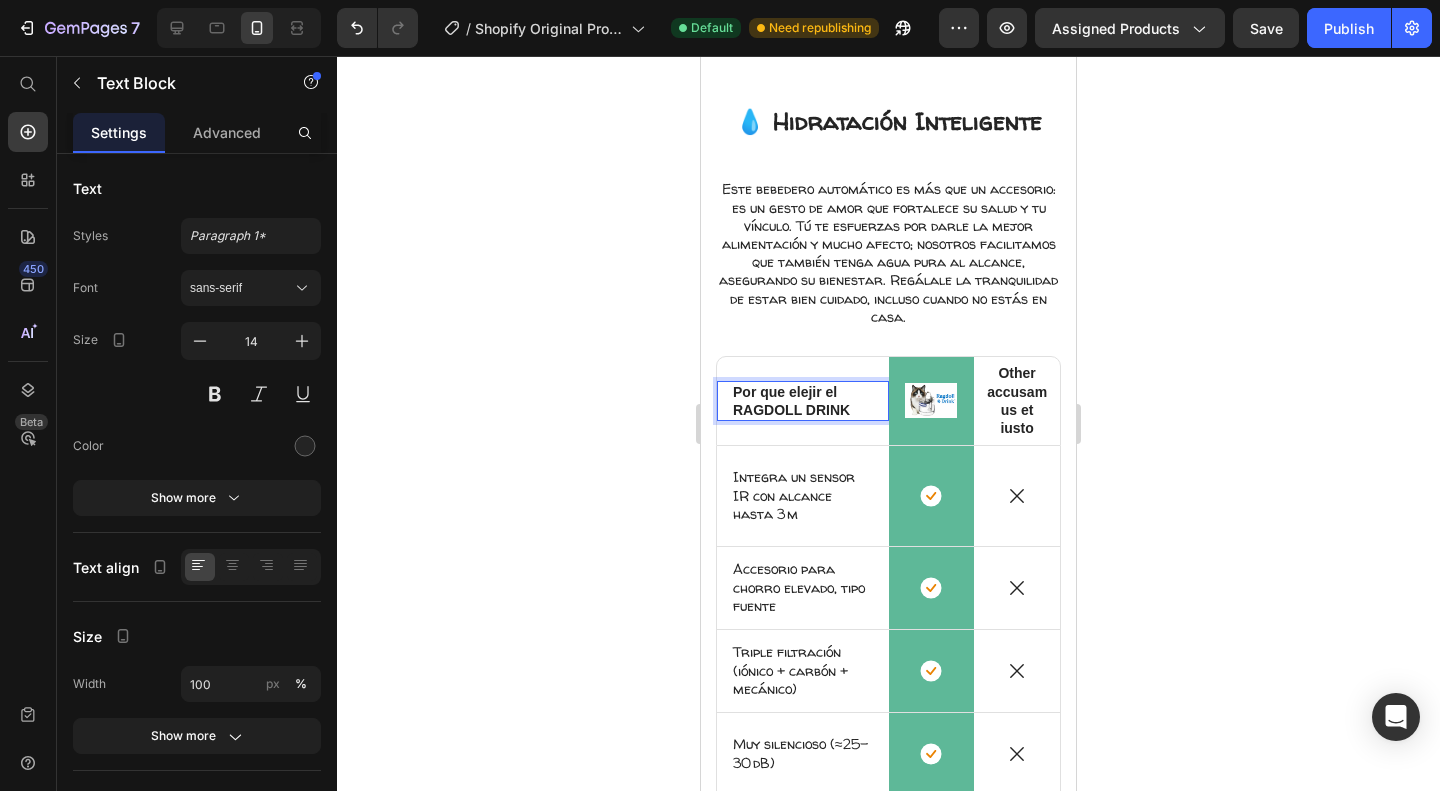 click on "Por que elejir el RAGDOLL DRINK" at bounding box center [803, 401] 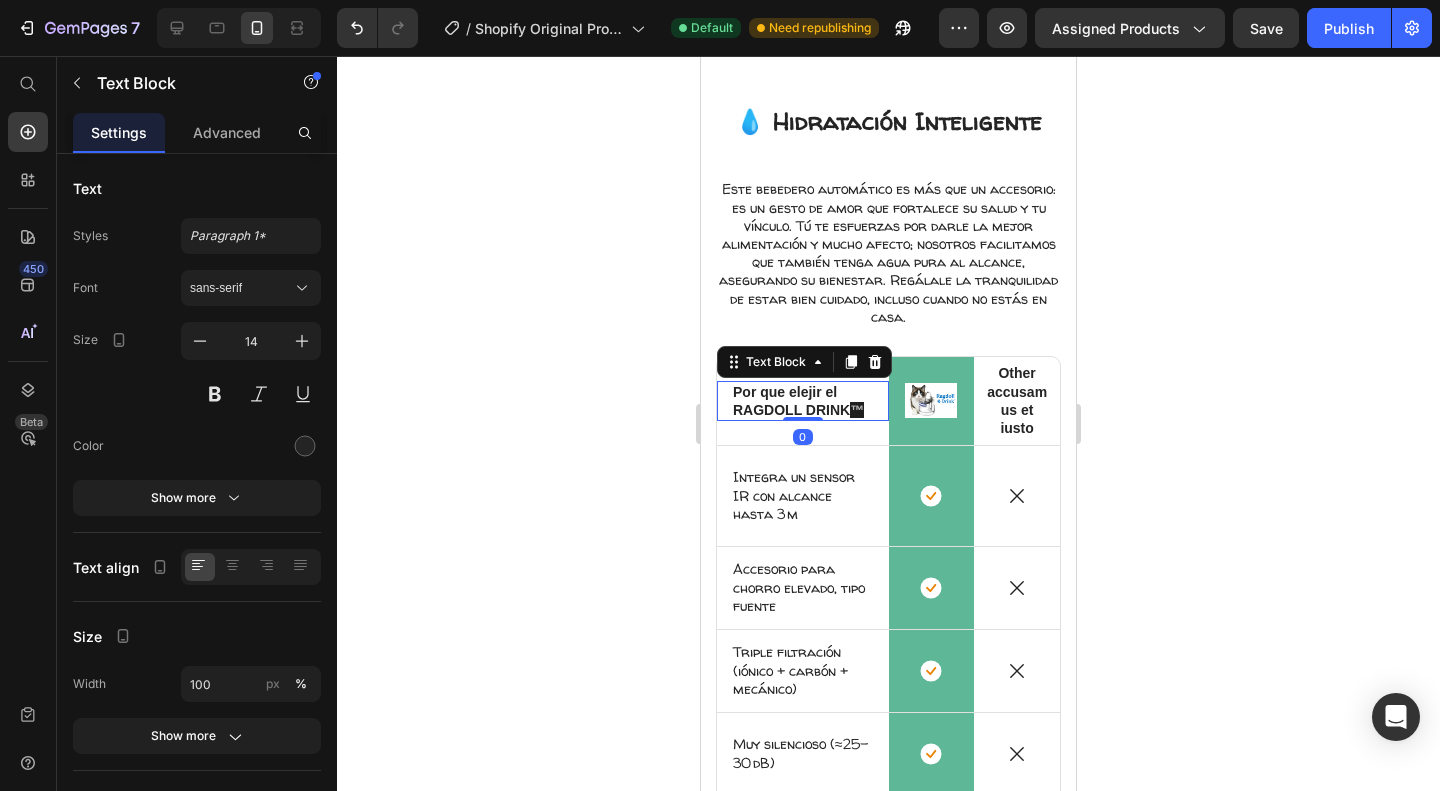click on "Por que elejir el RAGDOLL DRINK ™ Text Block   0" at bounding box center (803, 401) 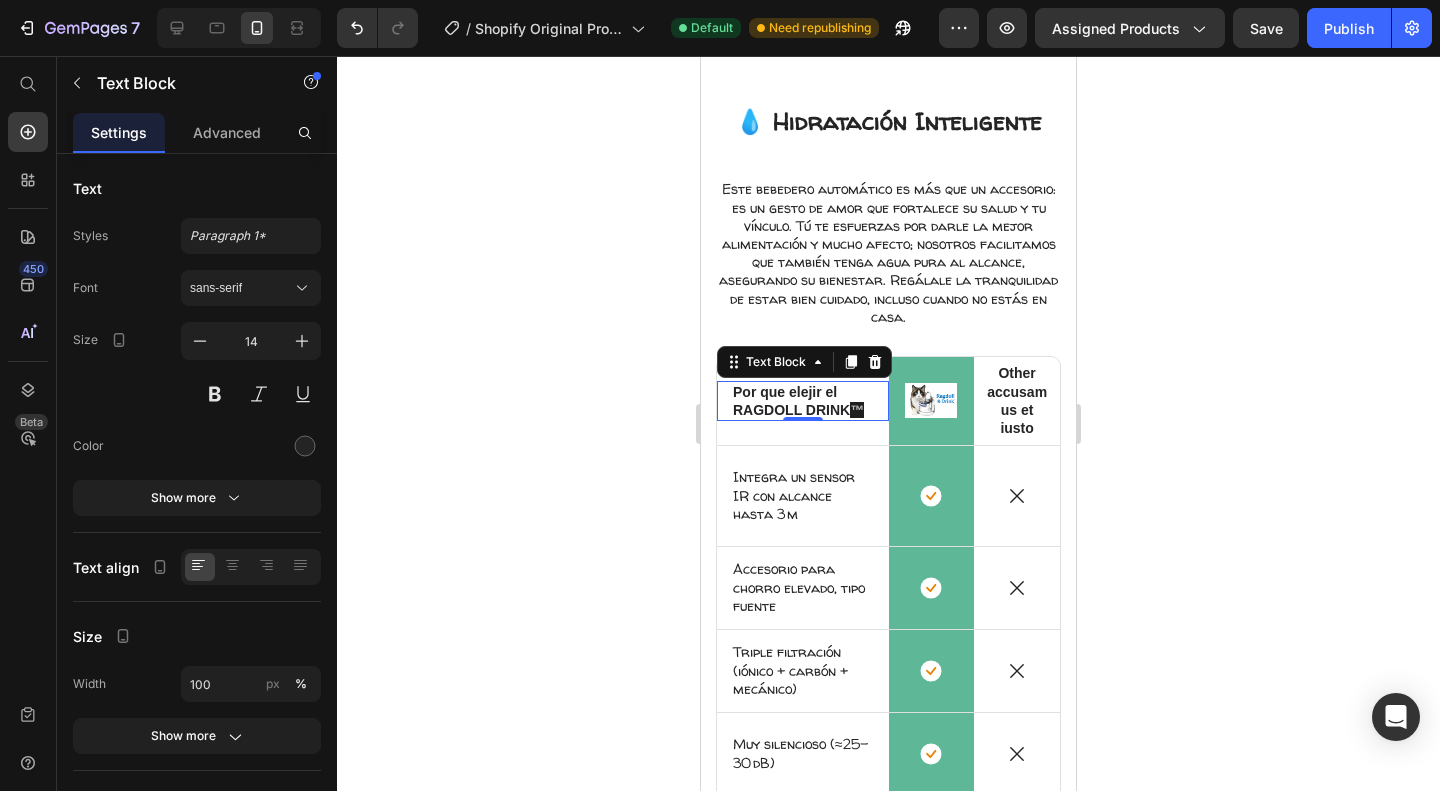 click on "™" at bounding box center [857, 410] 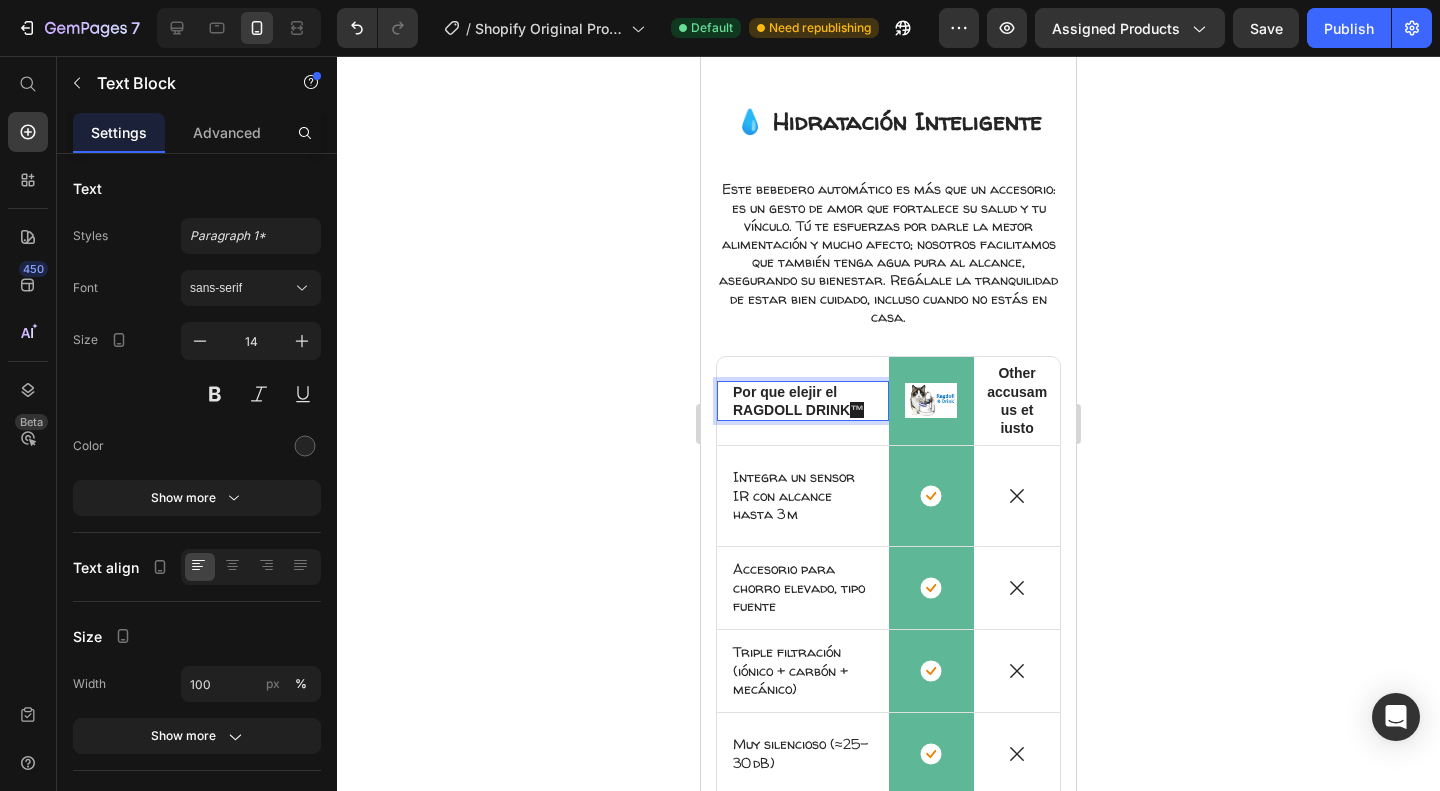 click on "™" at bounding box center [857, 410] 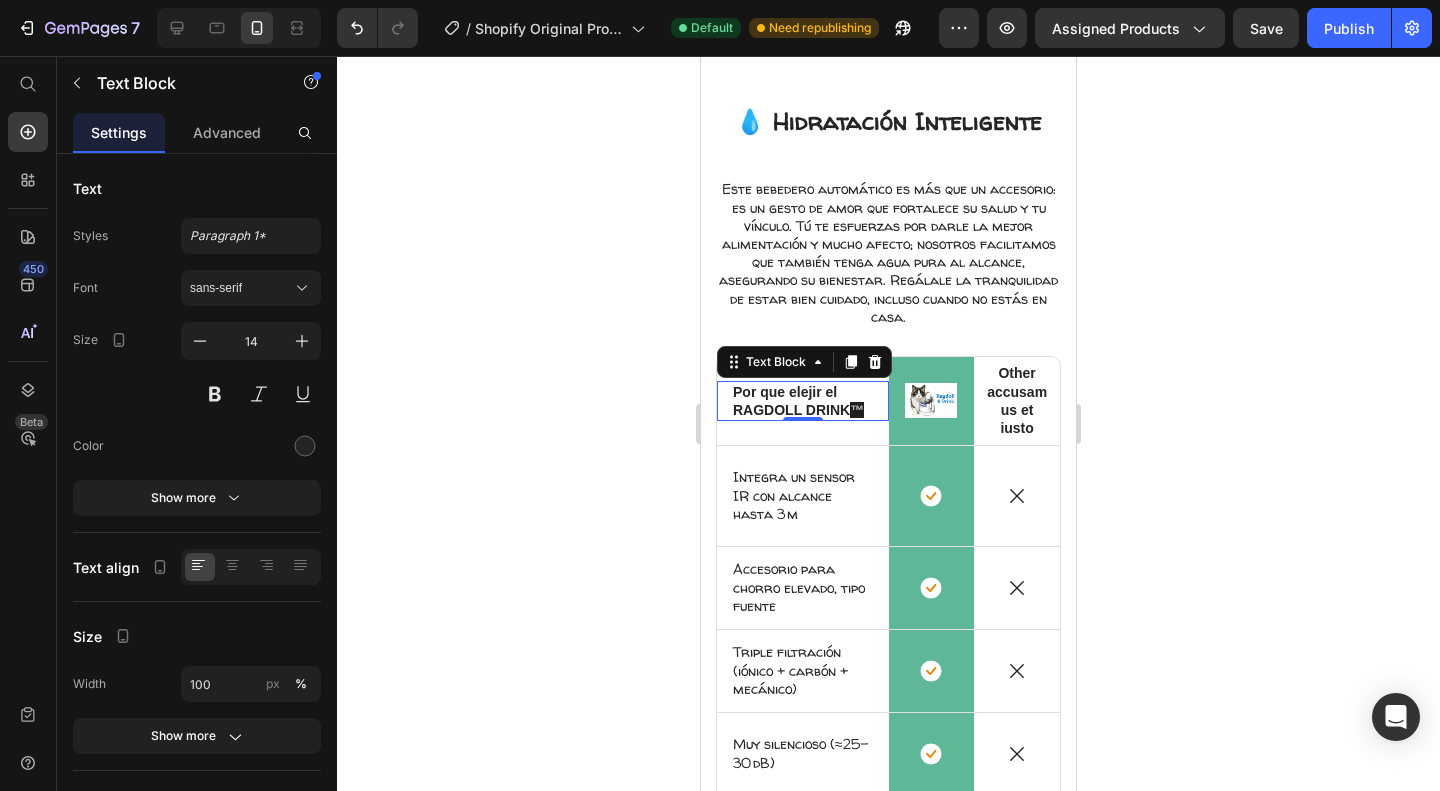drag, startPoint x: 868, startPoint y: 395, endPoint x: 741, endPoint y: 393, distance: 127.01575 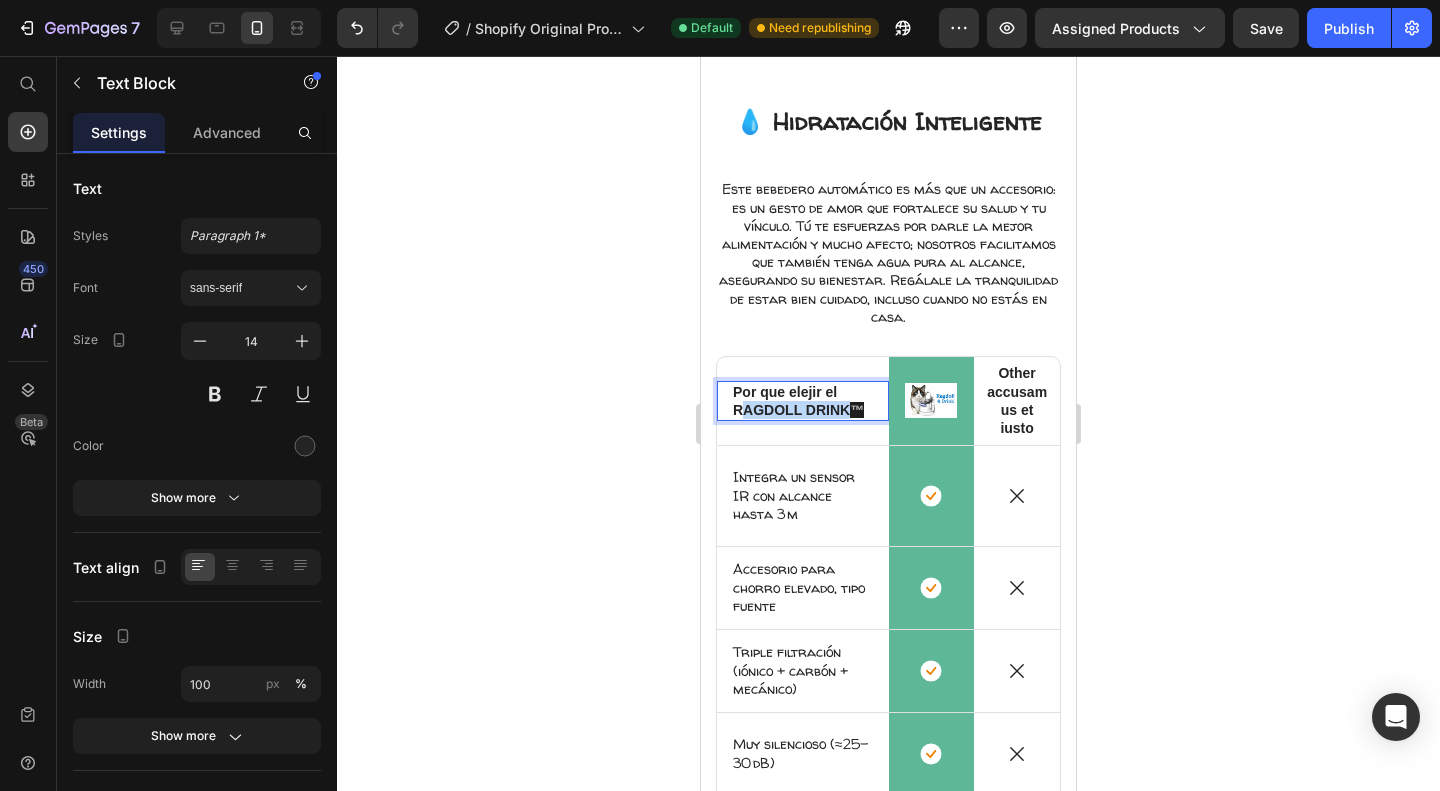 drag, startPoint x: 741, startPoint y: 393, endPoint x: 854, endPoint y: 394, distance: 113.004425 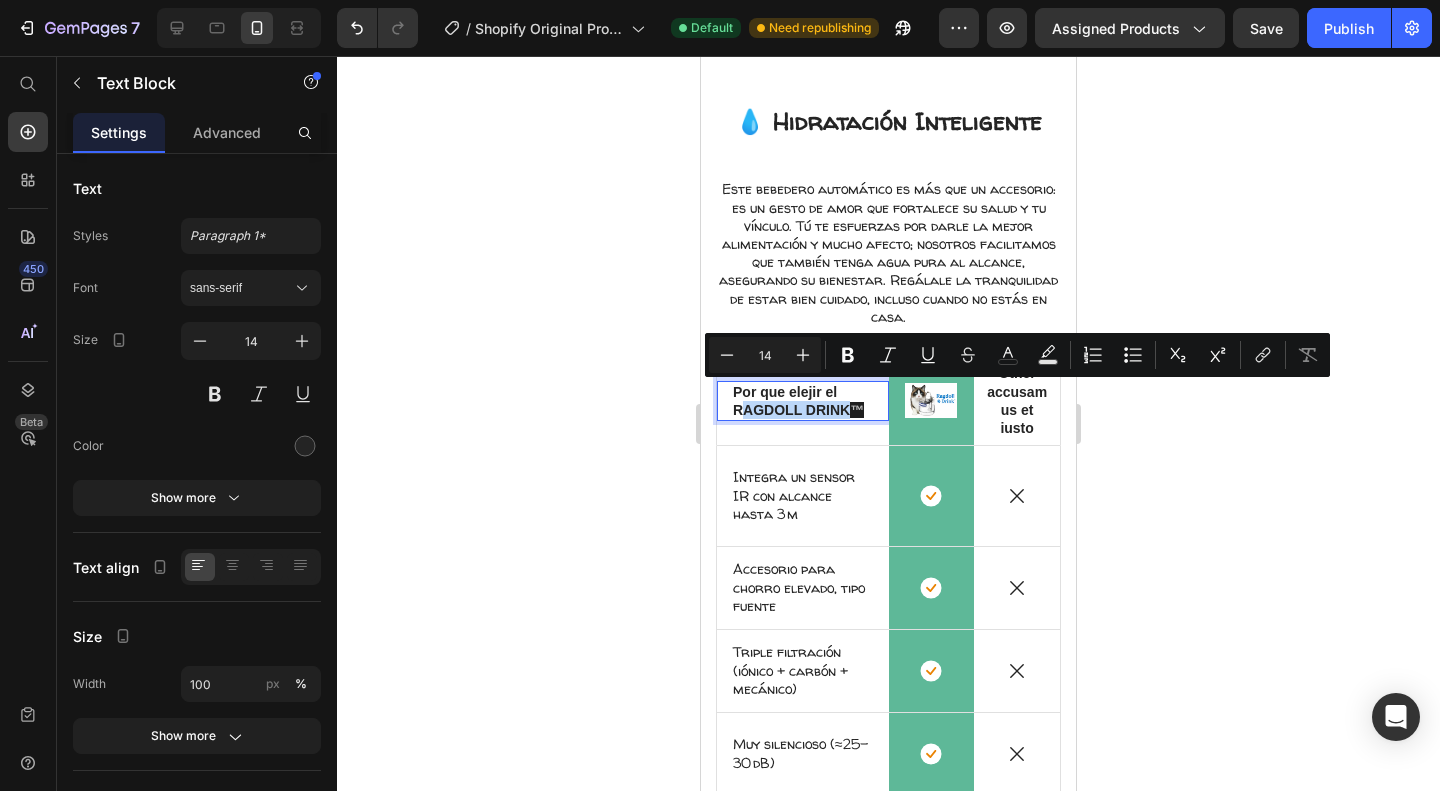 click on "Por que elejir el RAGDOLL DRINK ™ Text Block   0" at bounding box center [803, 401] 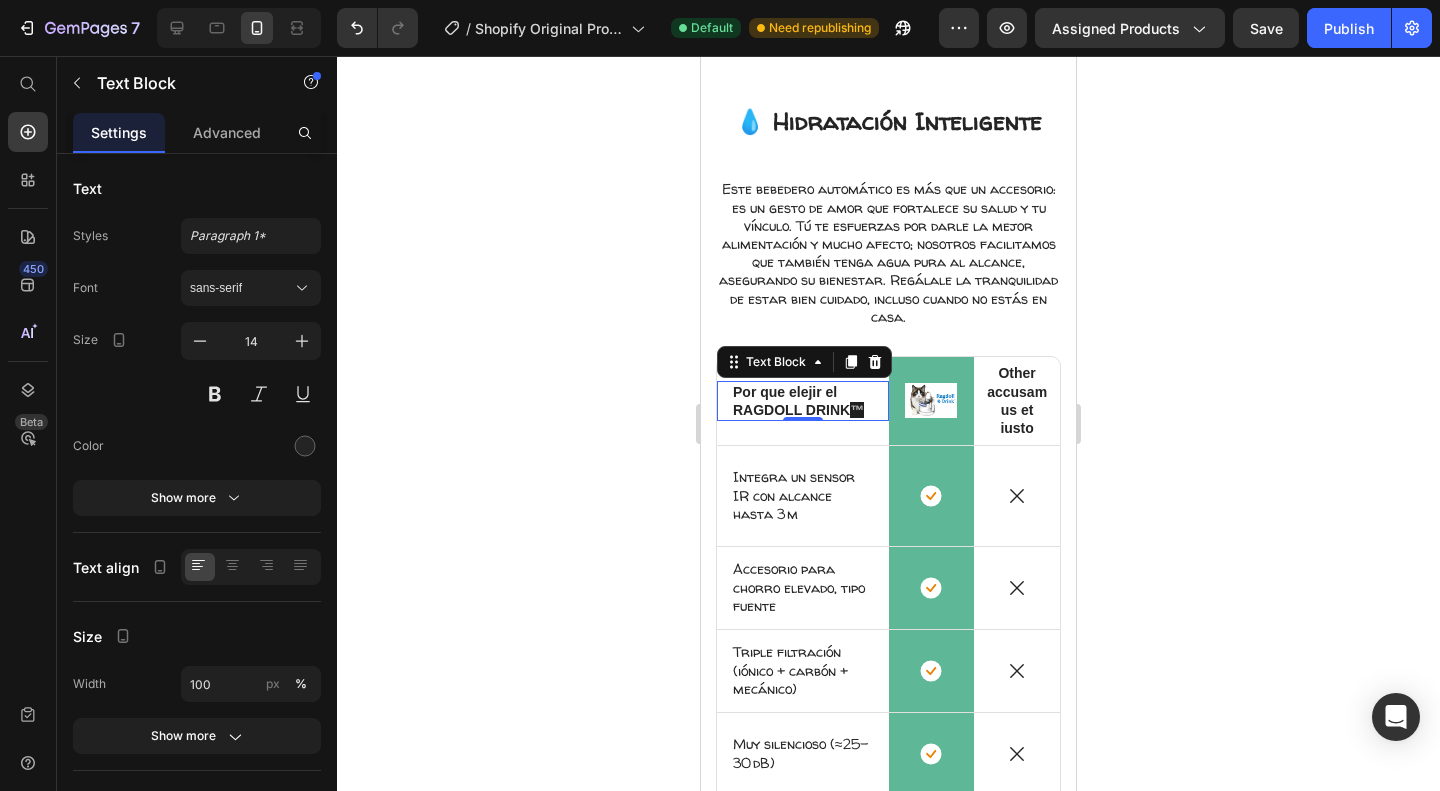 click on "Por que elejir el RAGDOLL DRINK ™" at bounding box center [803, 401] 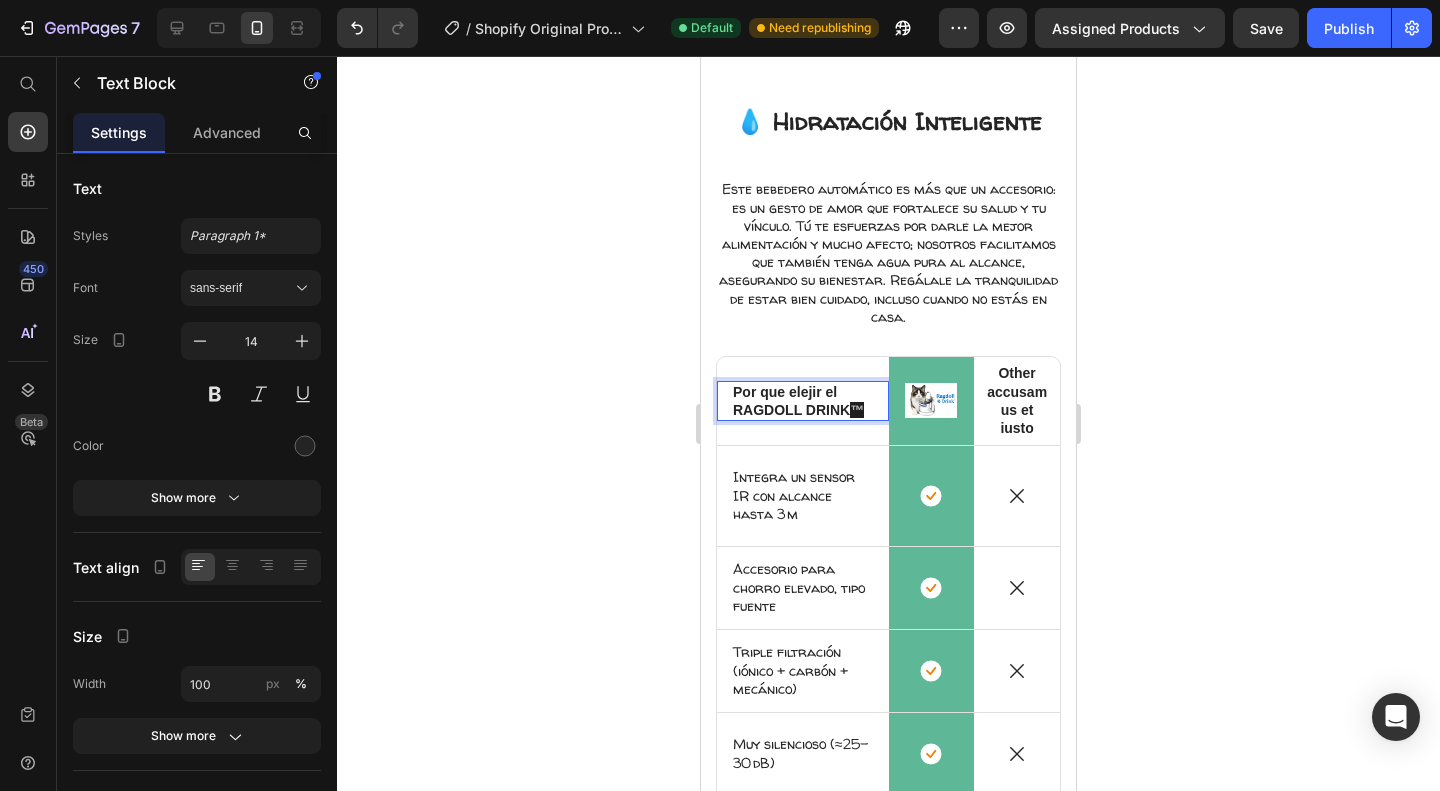 click on "Por que elejir el RAGDOLL DRINK ™" at bounding box center (803, 401) 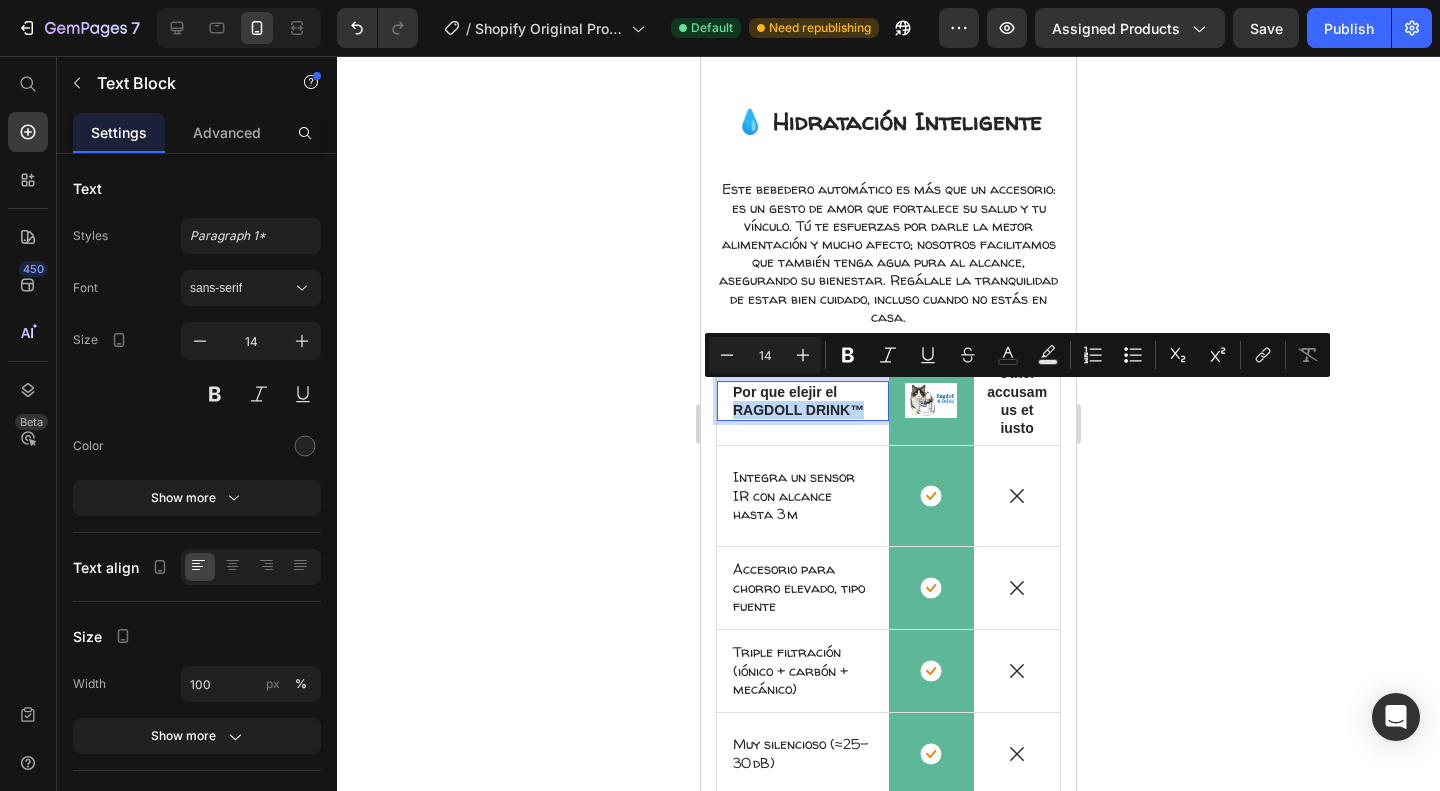 drag, startPoint x: 735, startPoint y: 392, endPoint x: 862, endPoint y: 391, distance: 127.00394 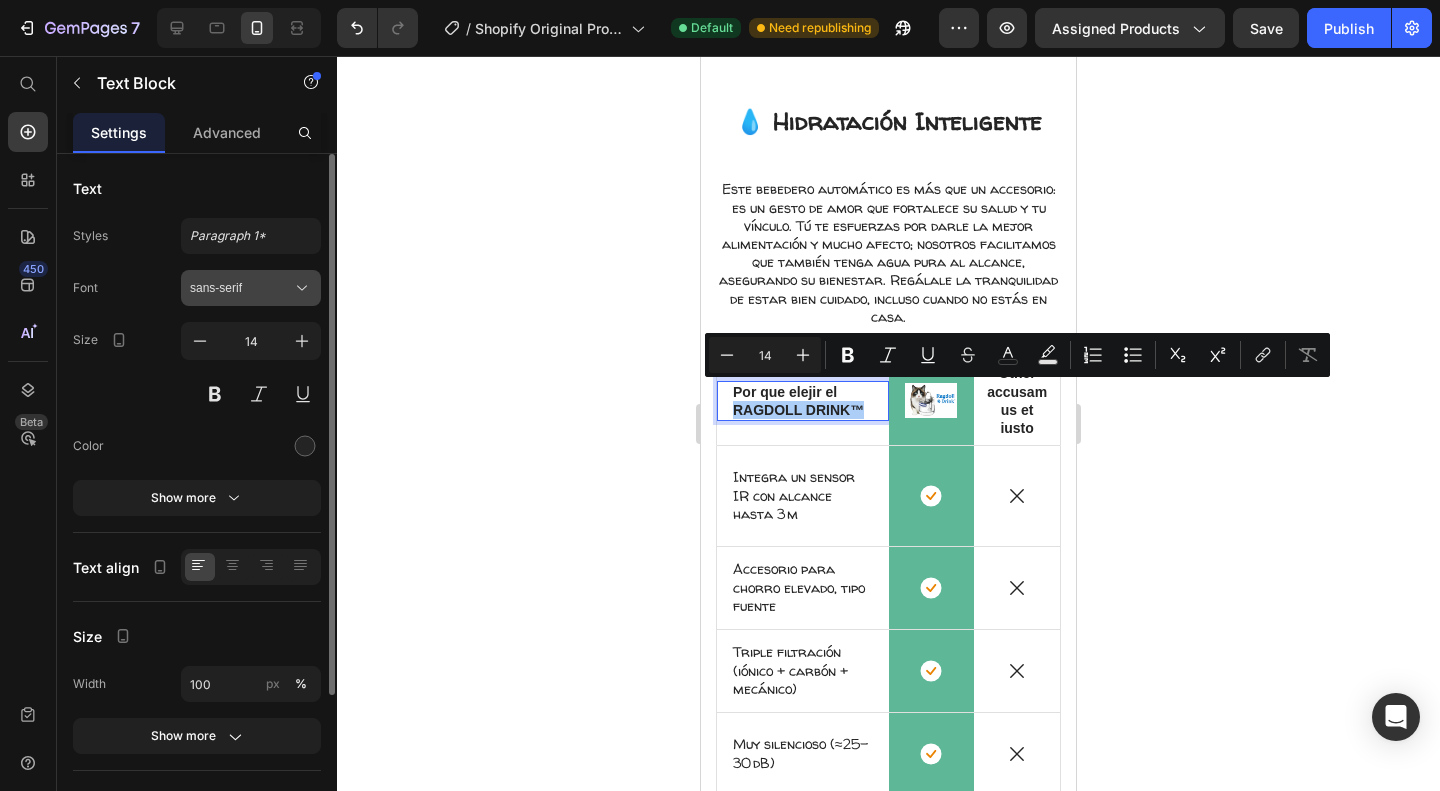 click on "sans-serif" at bounding box center (241, 288) 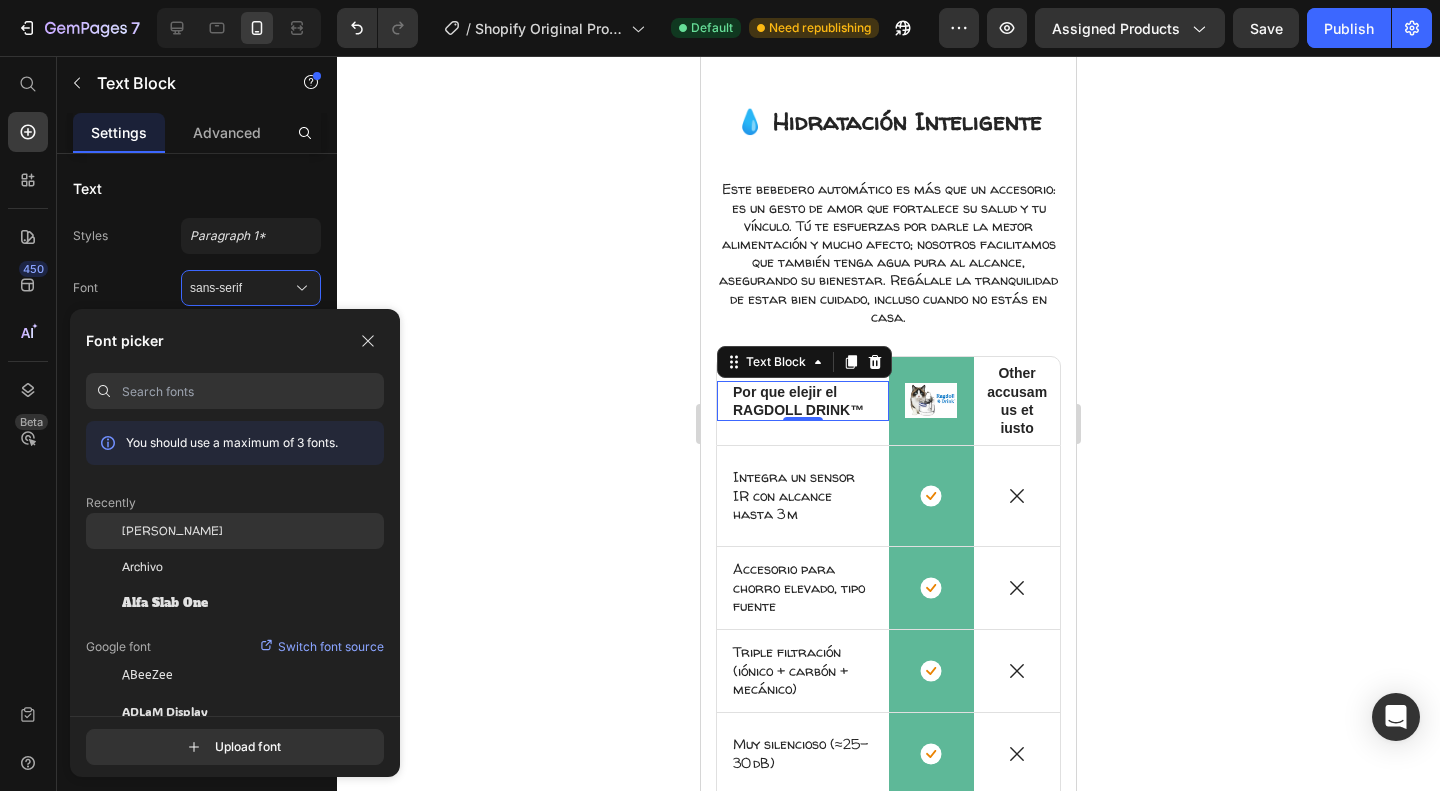 click on "[PERSON_NAME]" at bounding box center [172, 531] 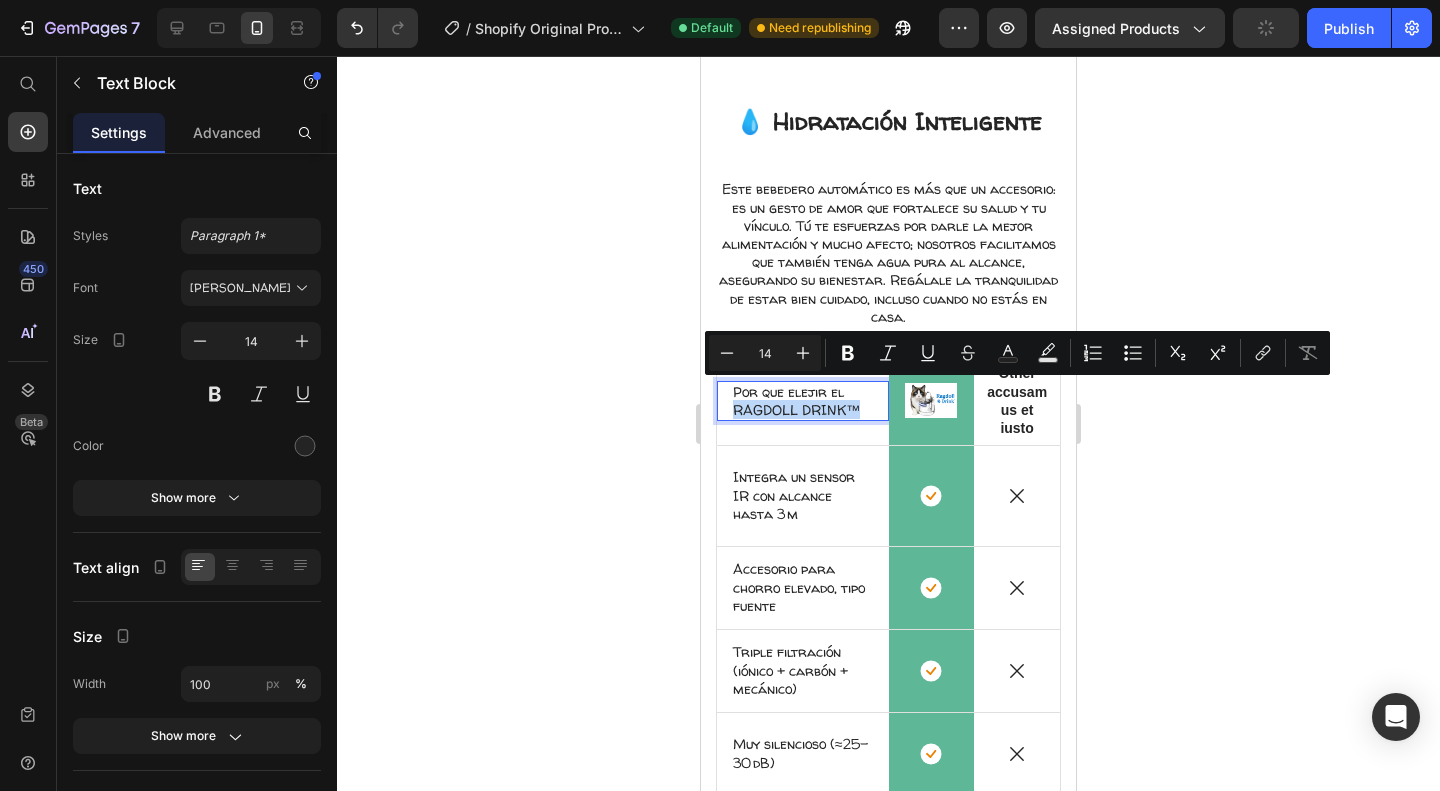drag, startPoint x: 732, startPoint y: 392, endPoint x: 856, endPoint y: 388, distance: 124.0645 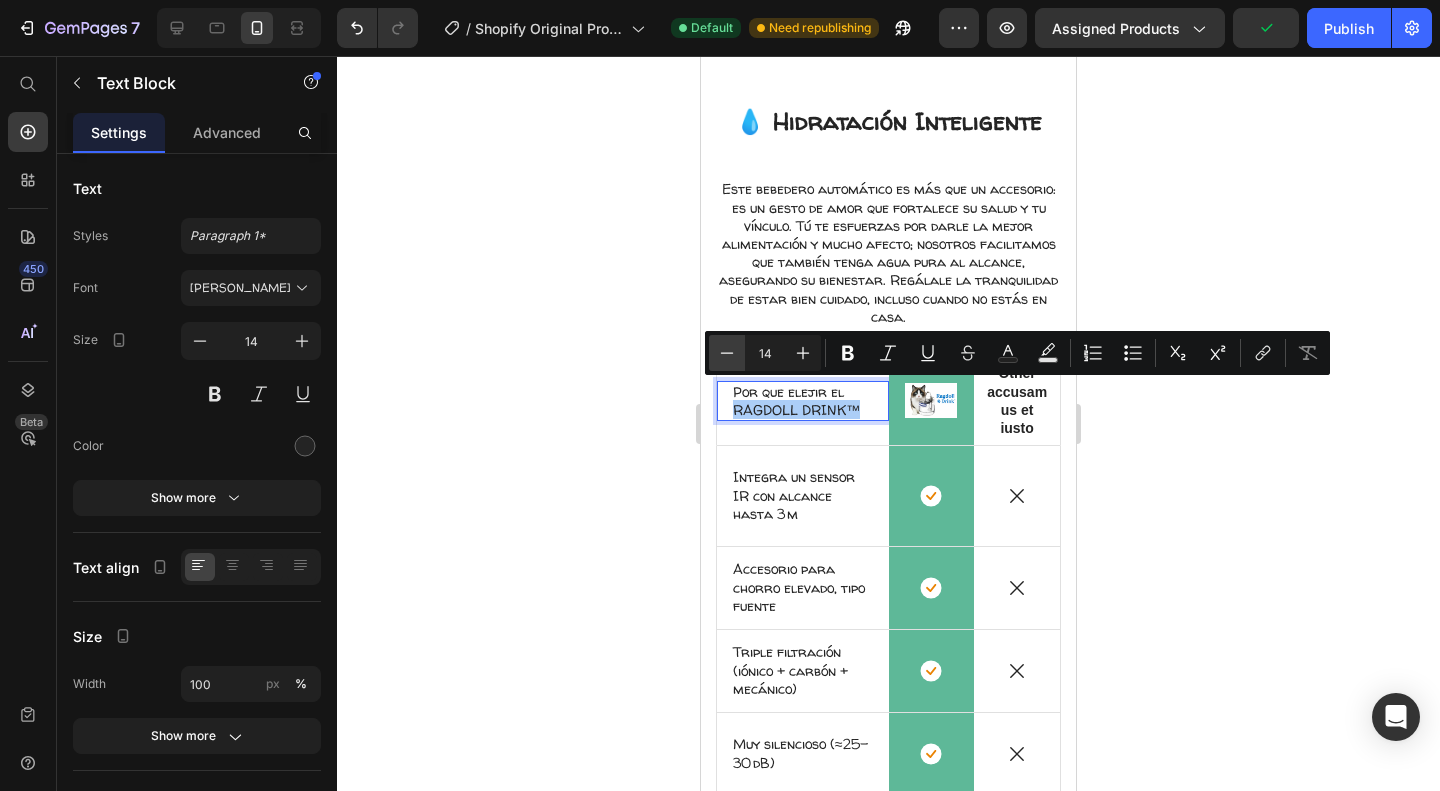 click 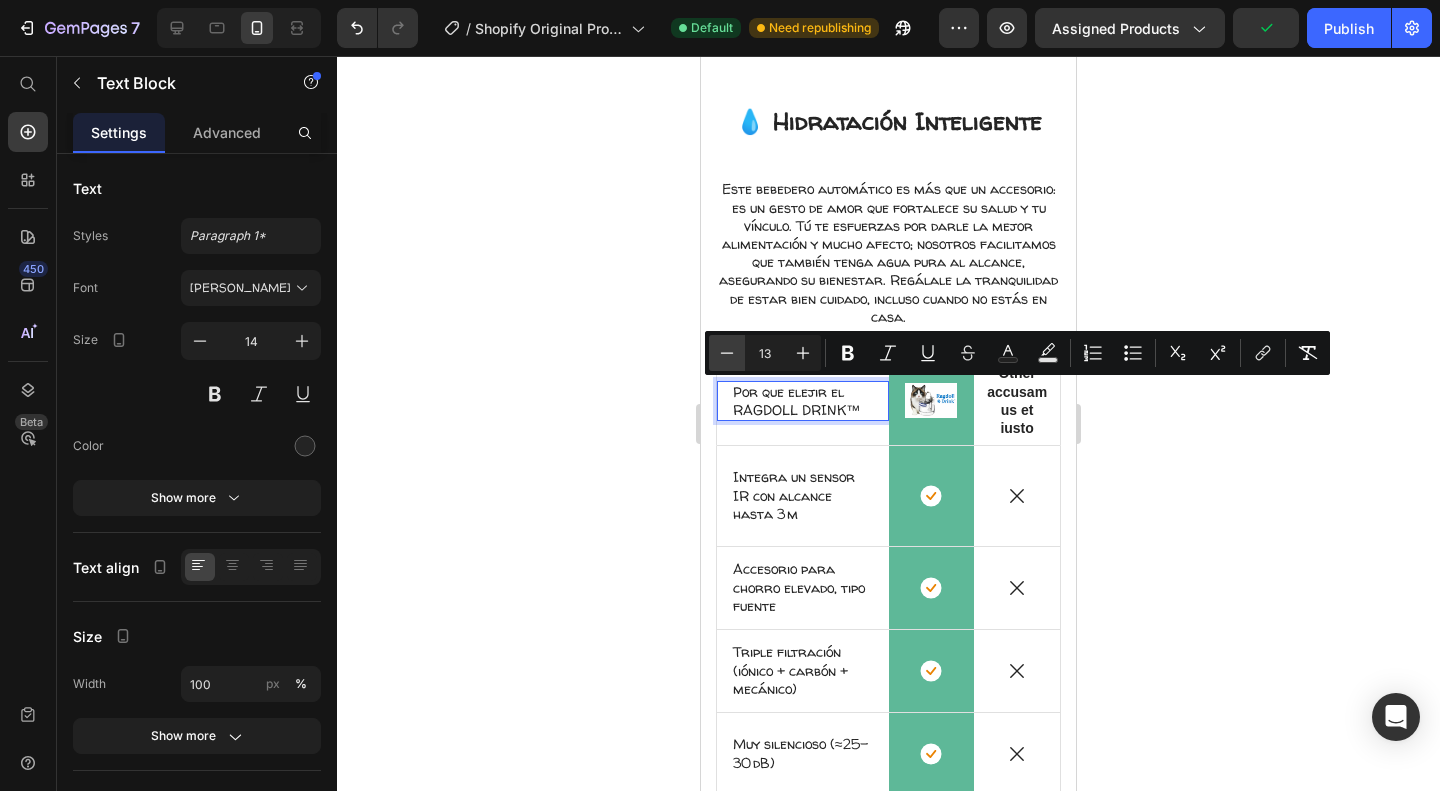 click 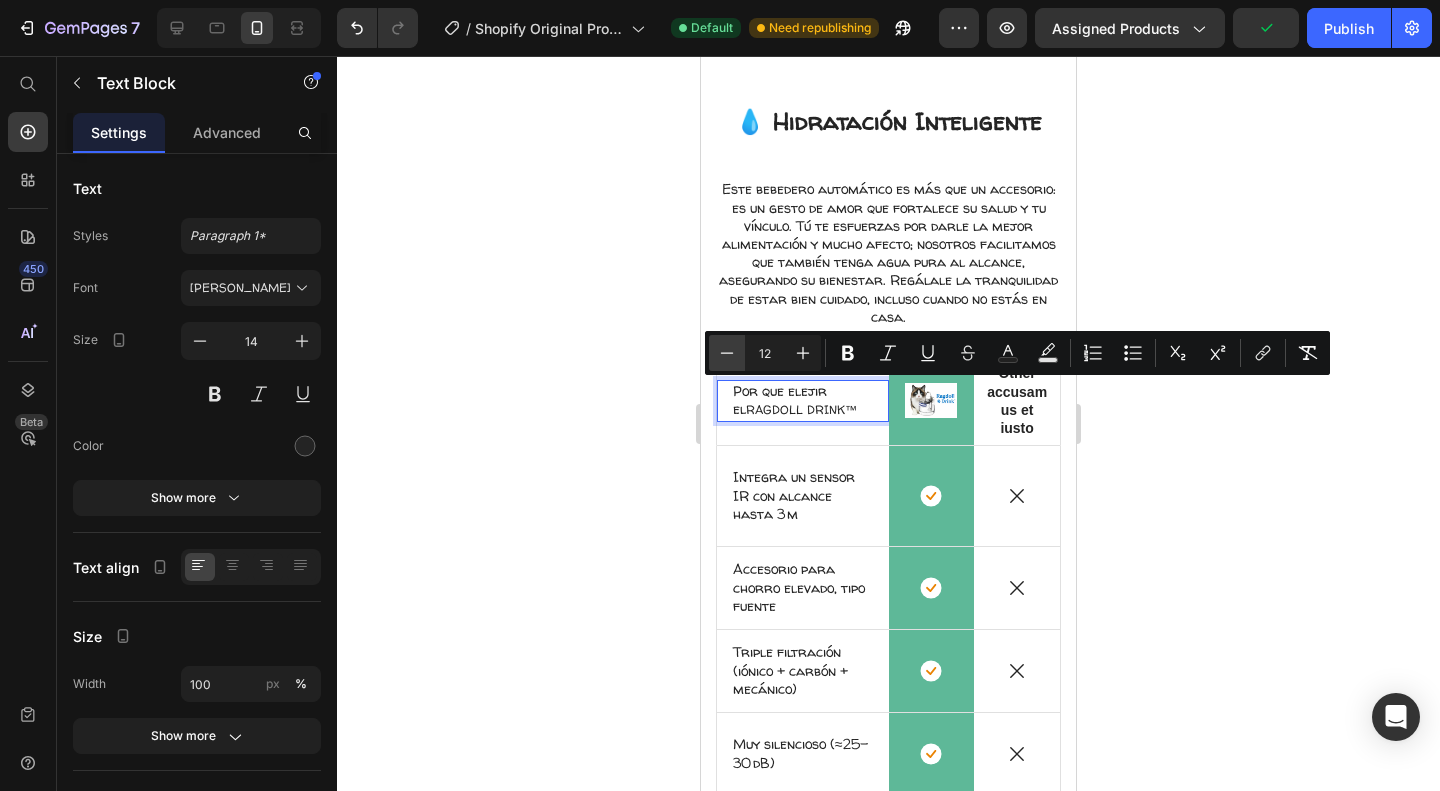 click 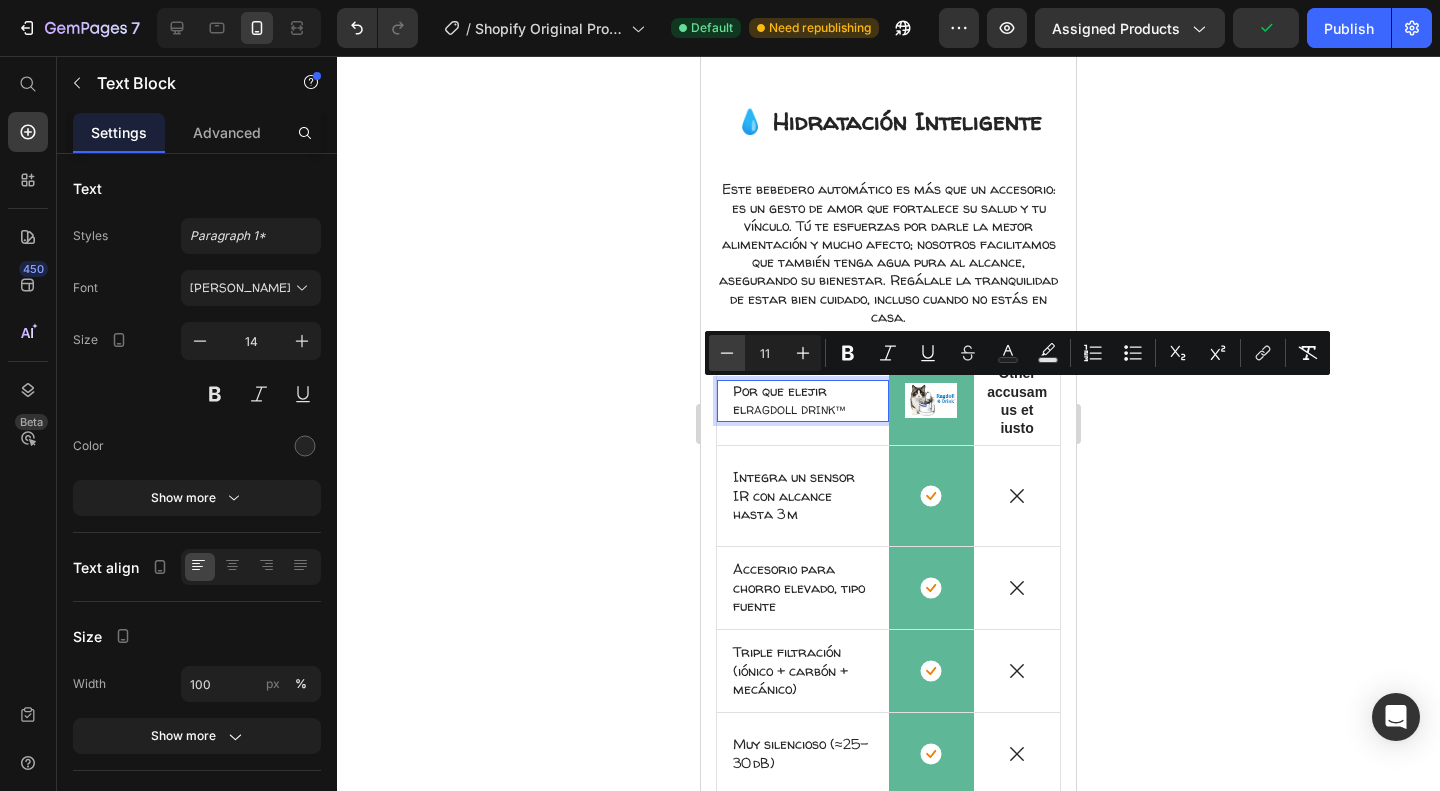 click 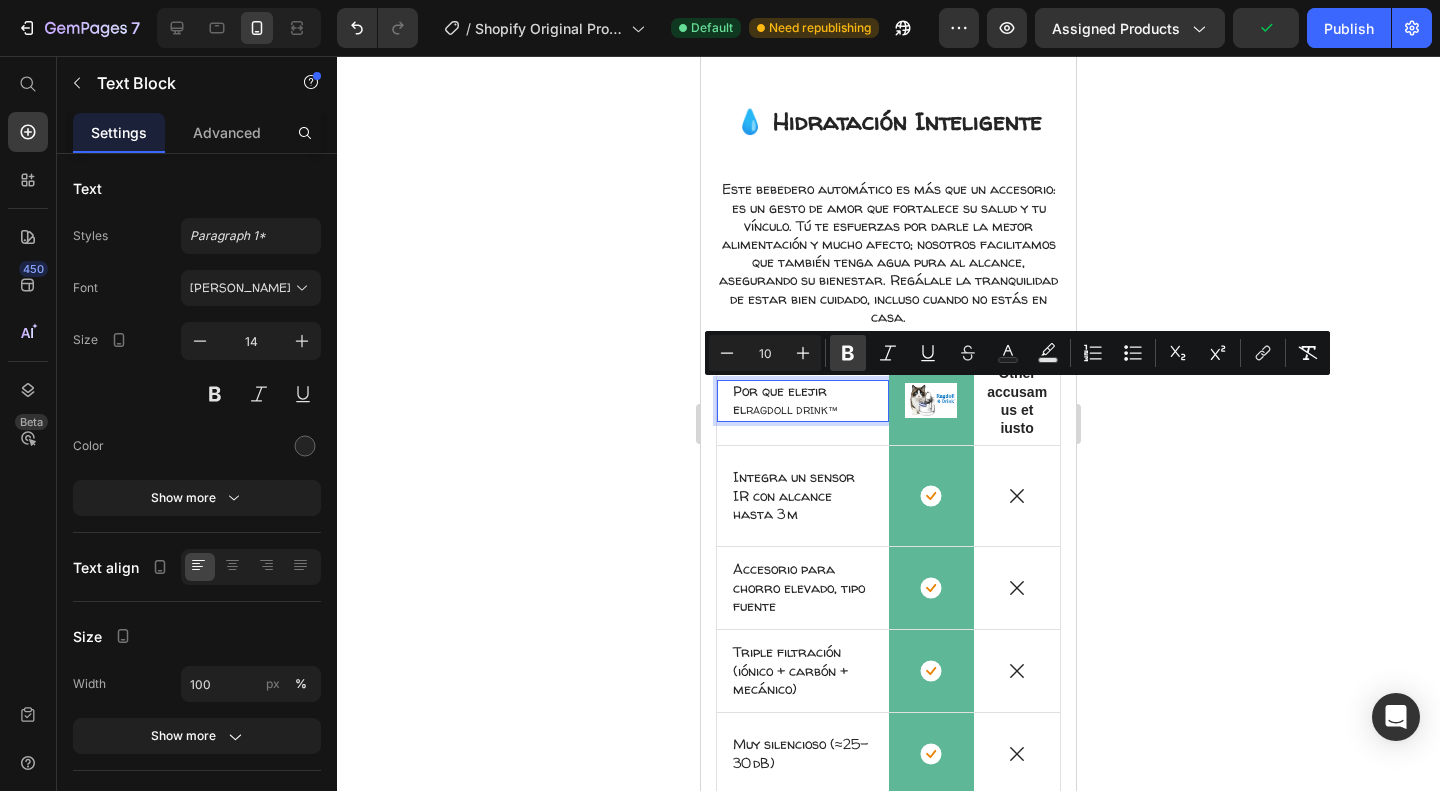 click 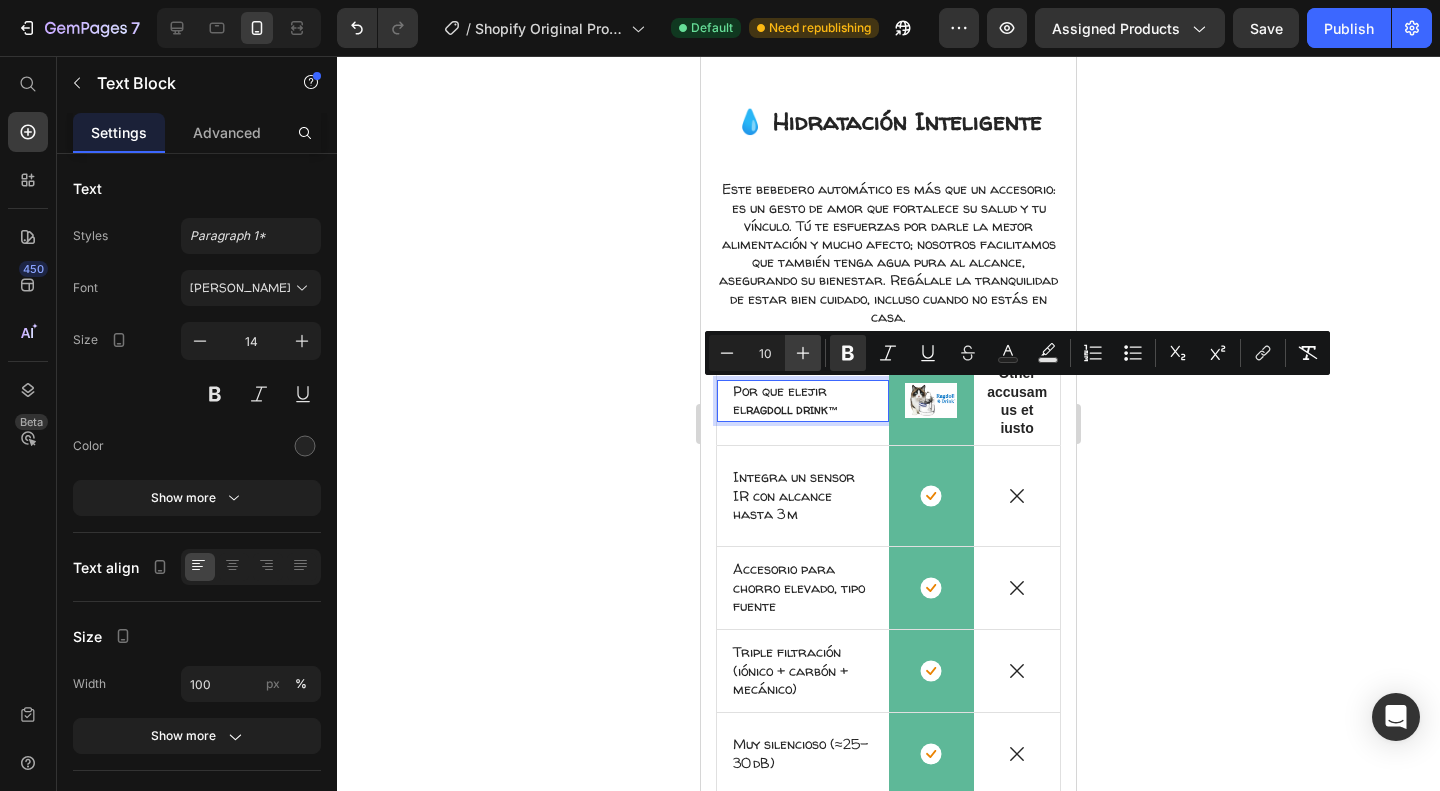 click 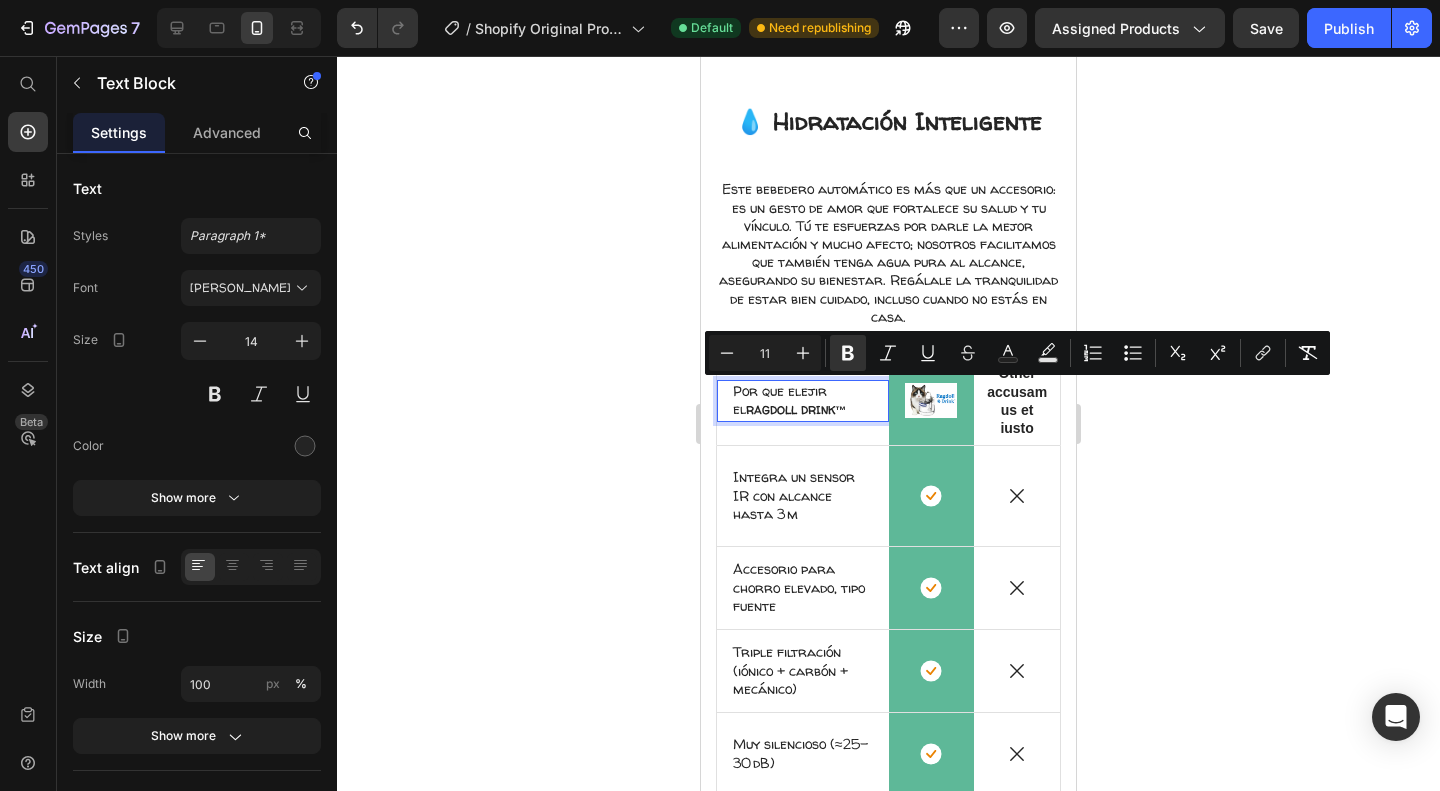 click on "Por que elejir el  RAGDOLL DRINK™" at bounding box center (803, 400) 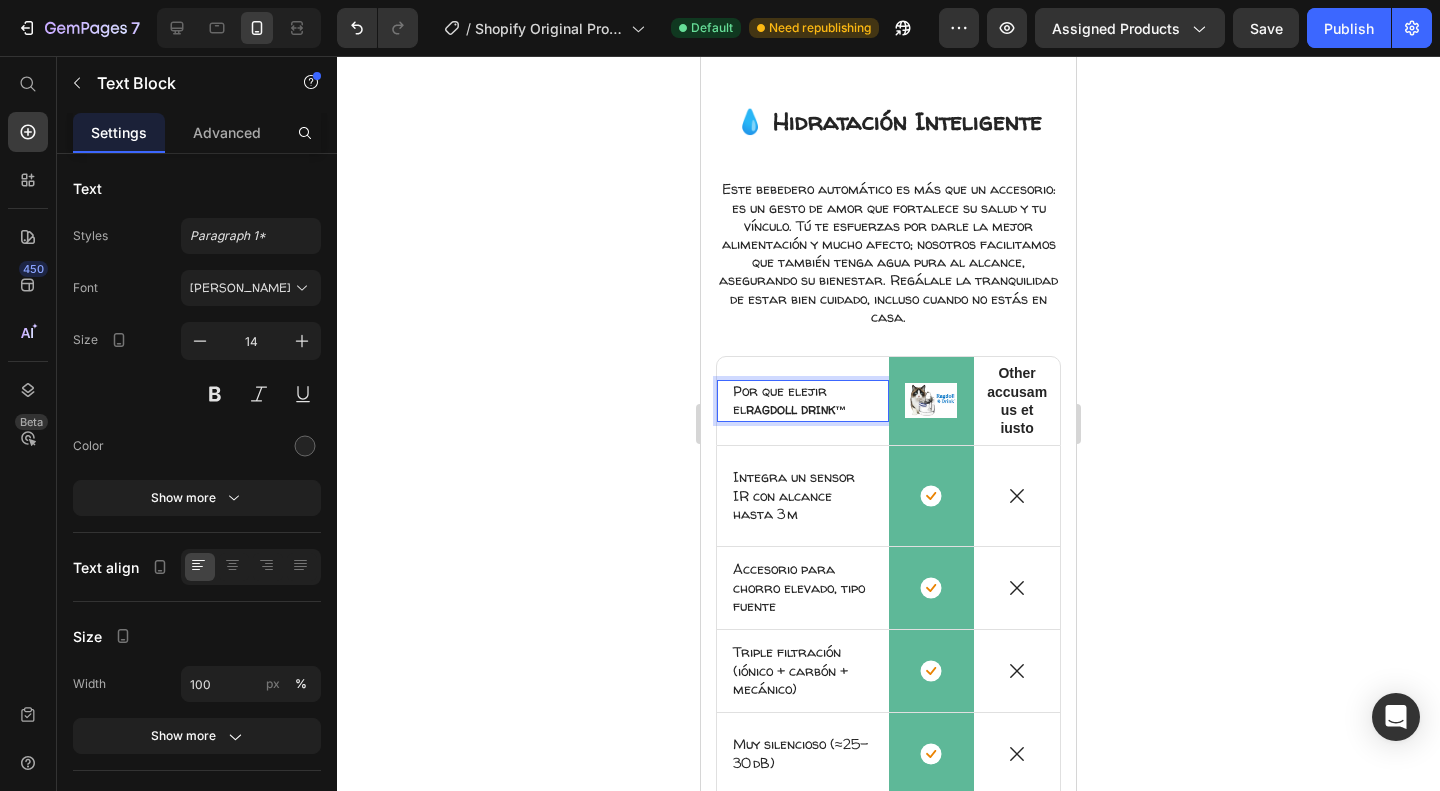 click on "Por que elejir el  RAGDOLL DRINK™" at bounding box center (803, 400) 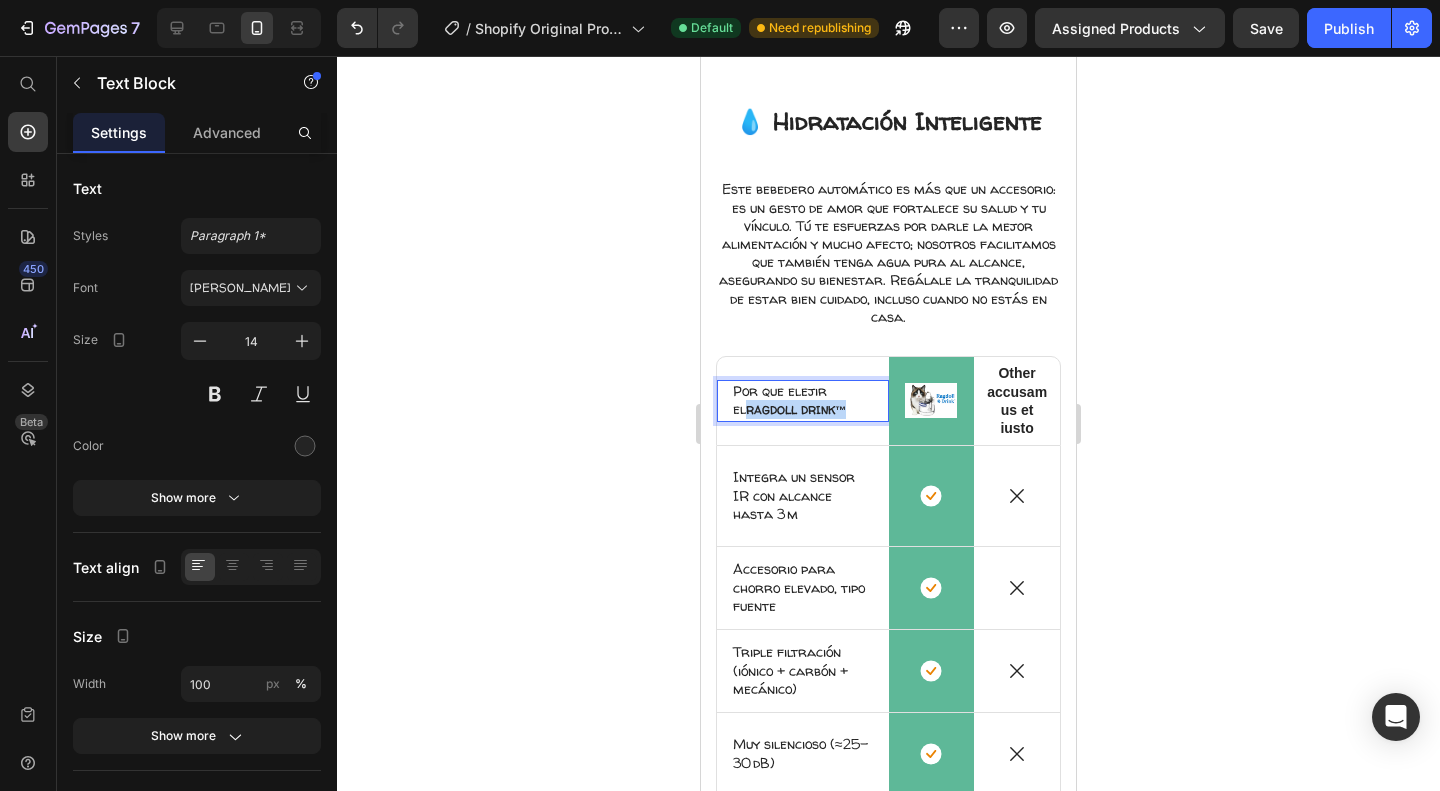 drag, startPoint x: 846, startPoint y: 394, endPoint x: 736, endPoint y: 392, distance: 110.01818 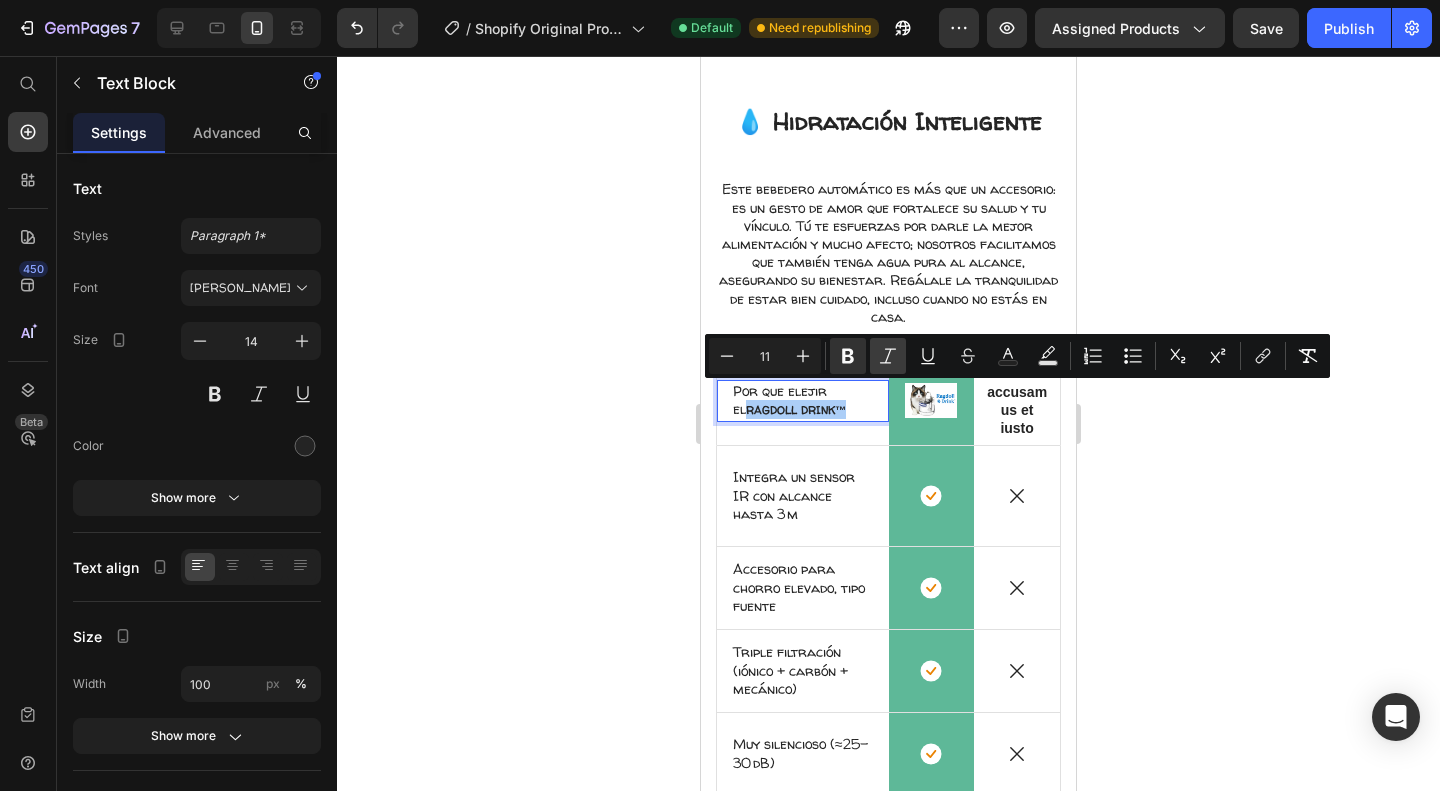 click 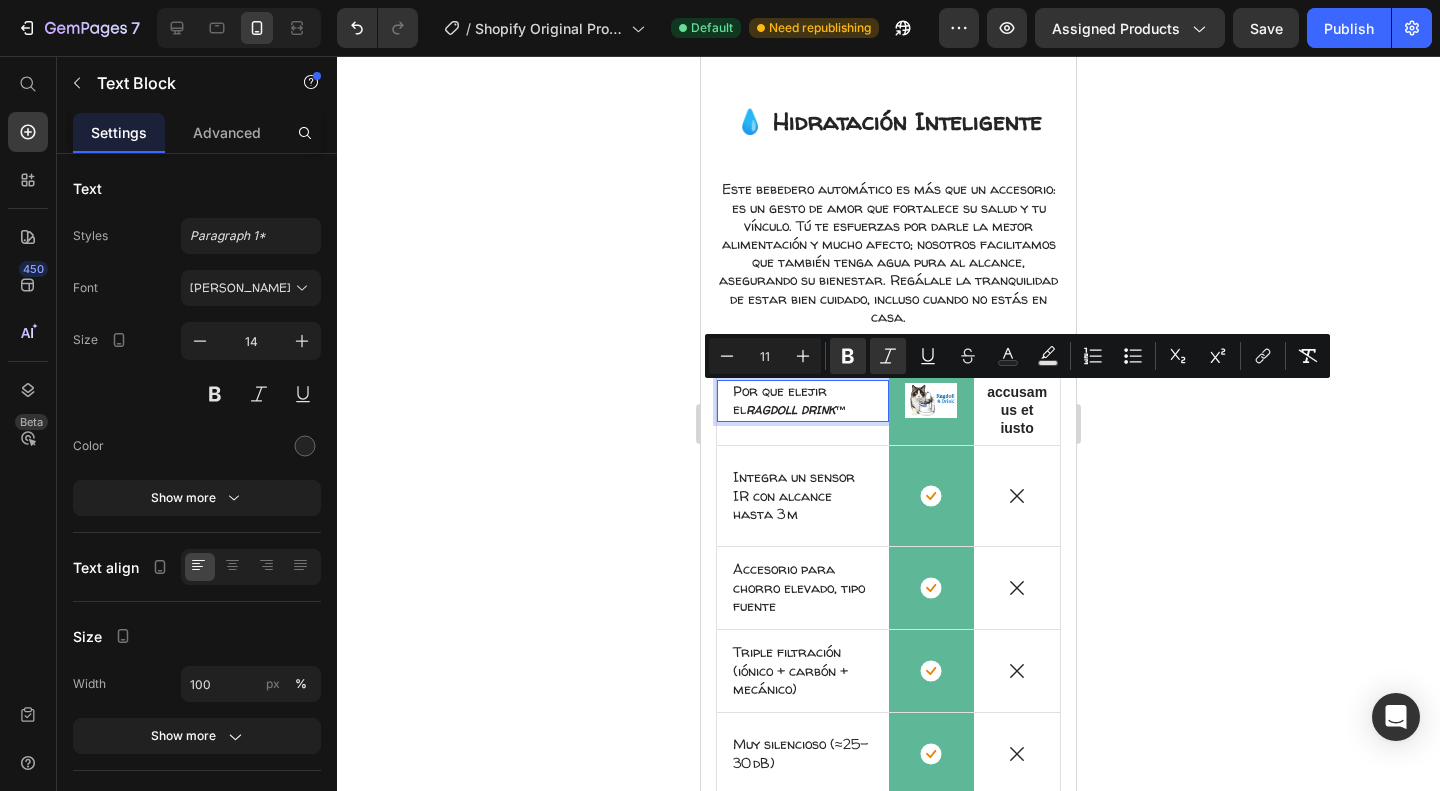 click on "Por que elejir el  RAGDOLL DRINK™" at bounding box center [803, 400] 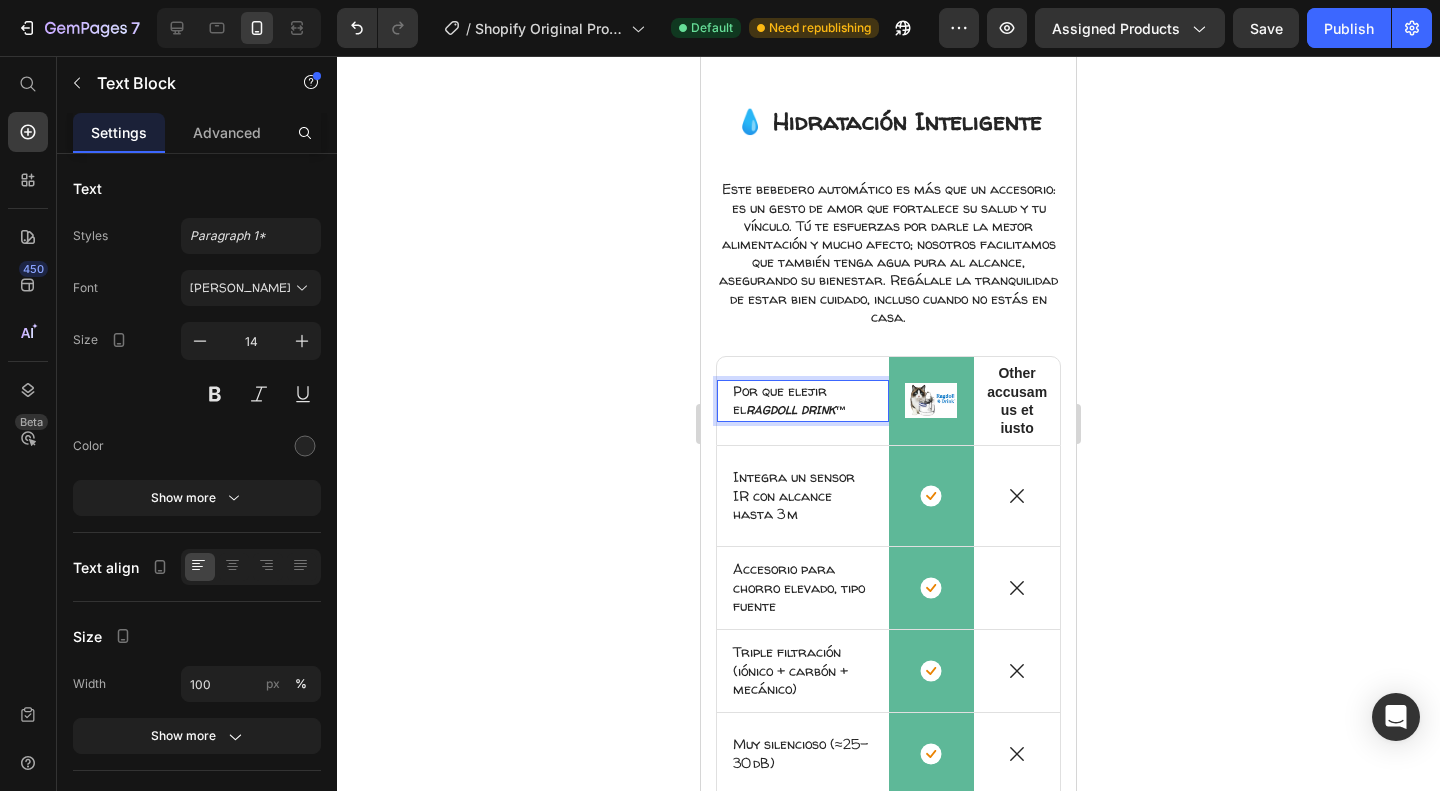 click on "Por que elejir el  RAGDOLL DRINK™" at bounding box center [803, 400] 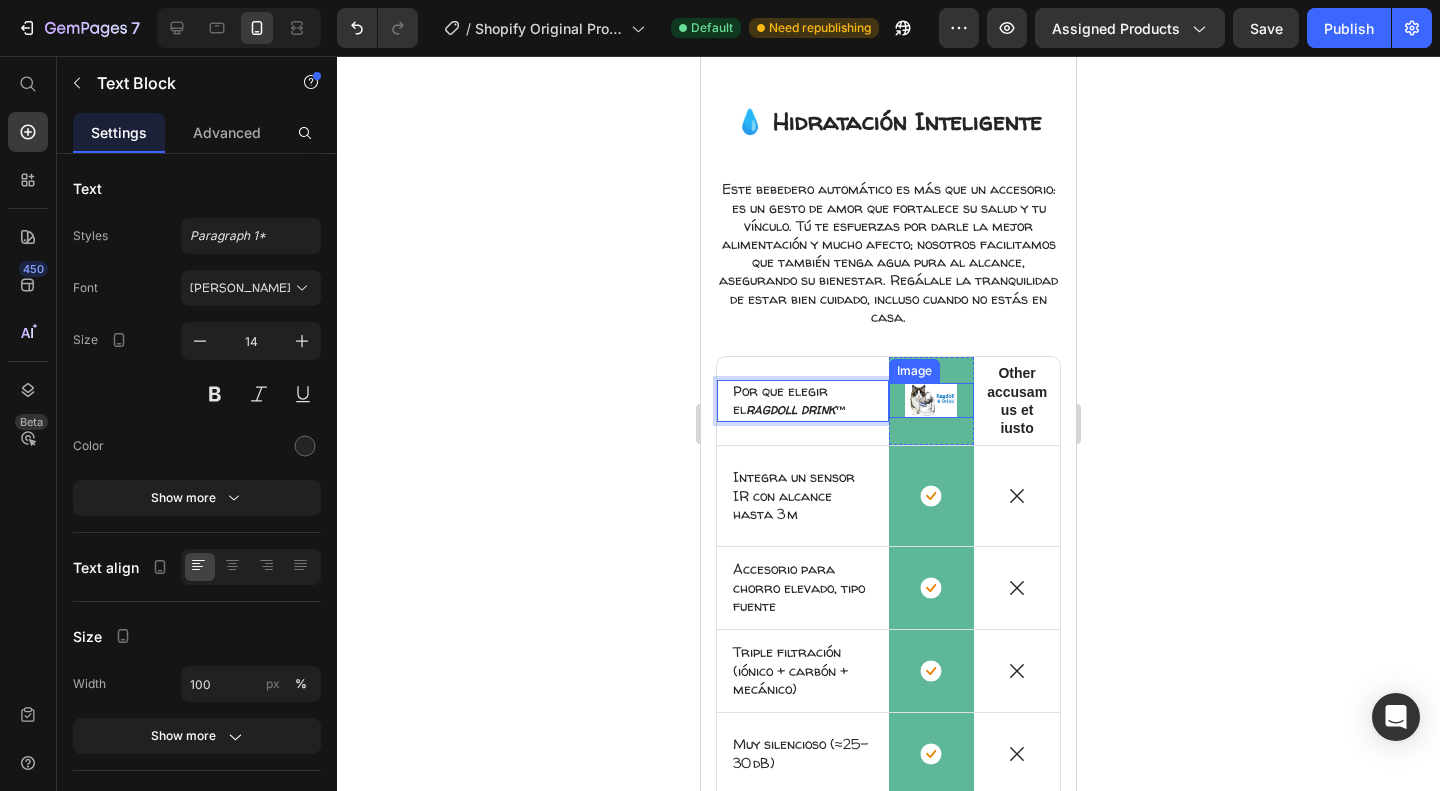 click at bounding box center [932, 400] 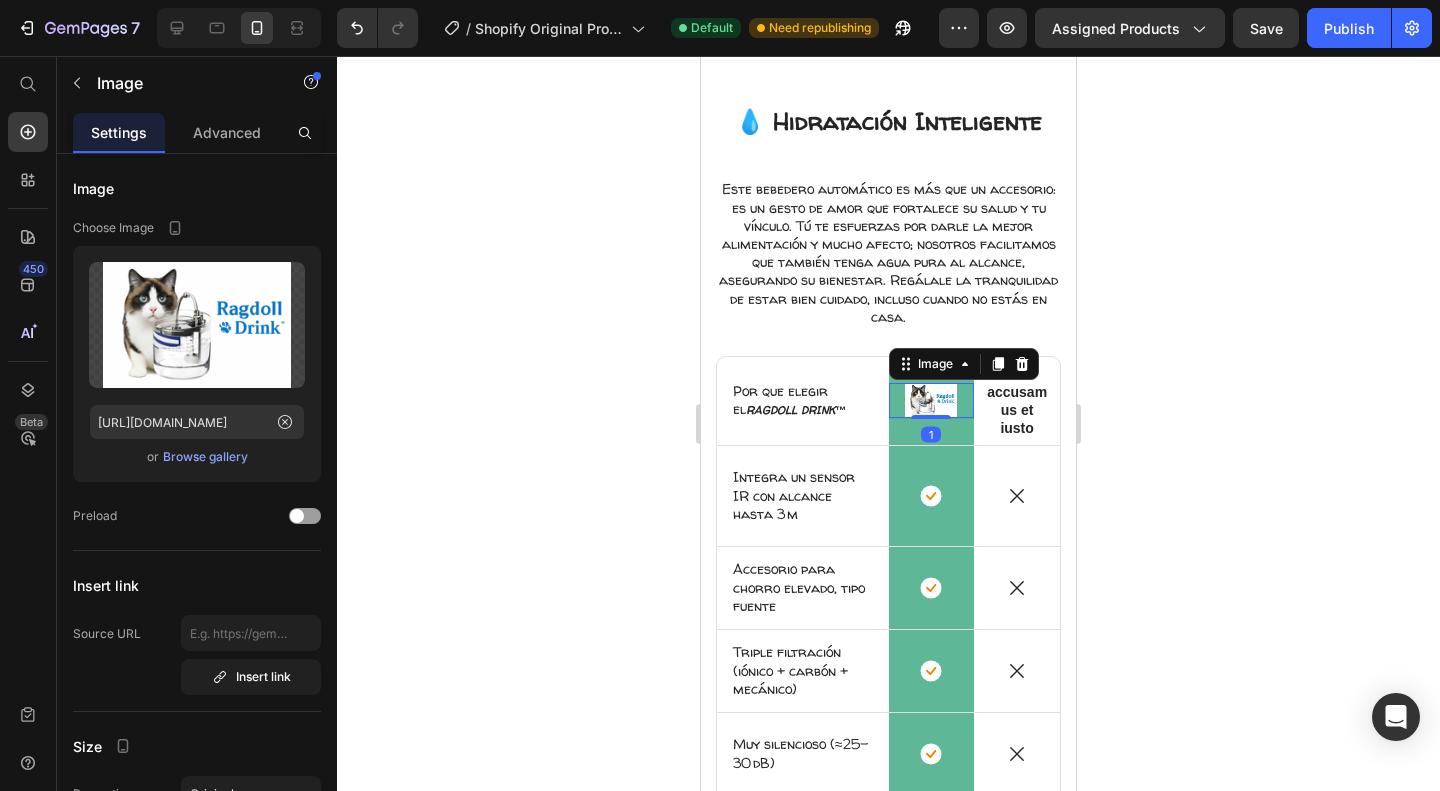 click on "Other accusamus et iusto" at bounding box center [1017, 400] 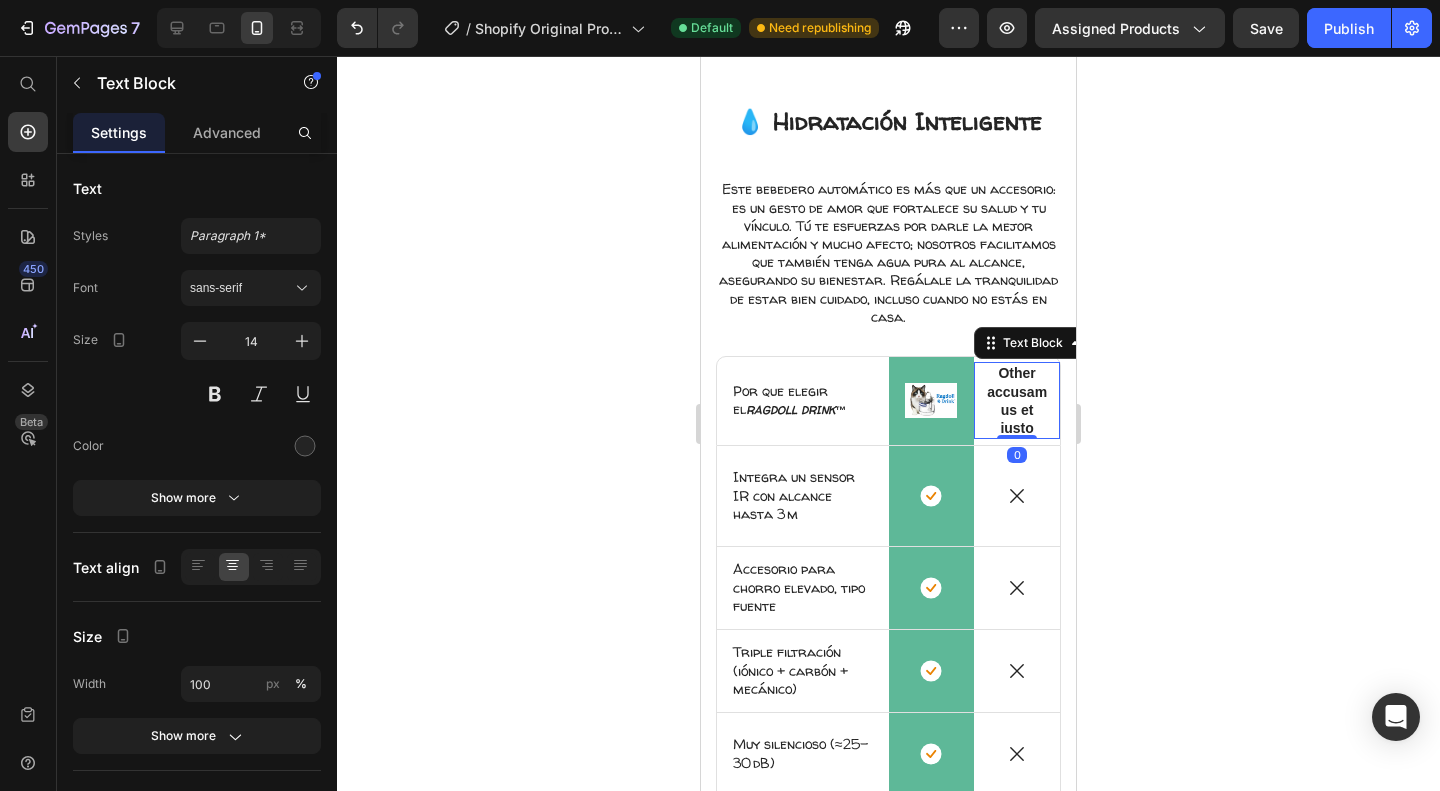 click on "Other accusamus et iusto" at bounding box center [1017, 400] 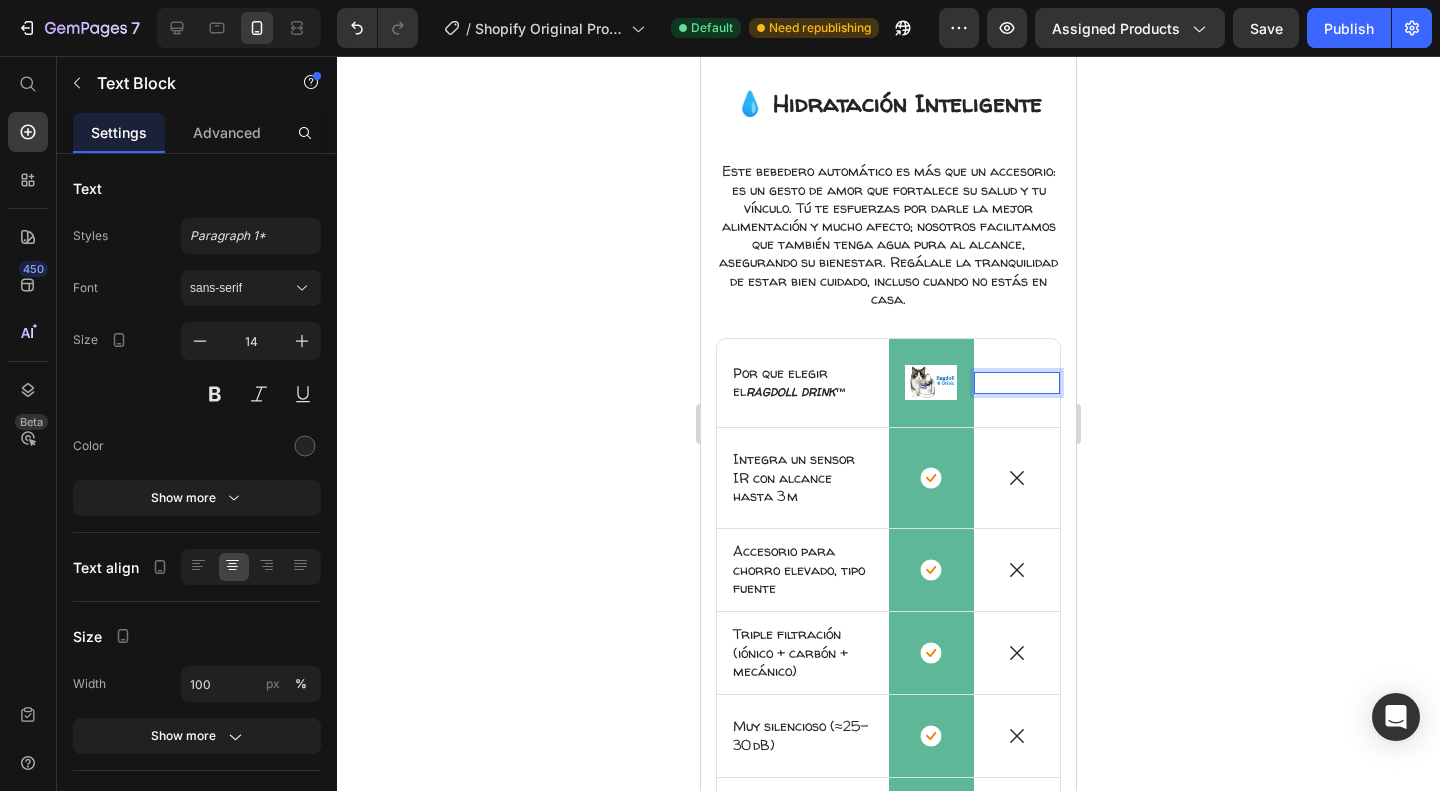 scroll, scrollTop: 2108, scrollLeft: 0, axis: vertical 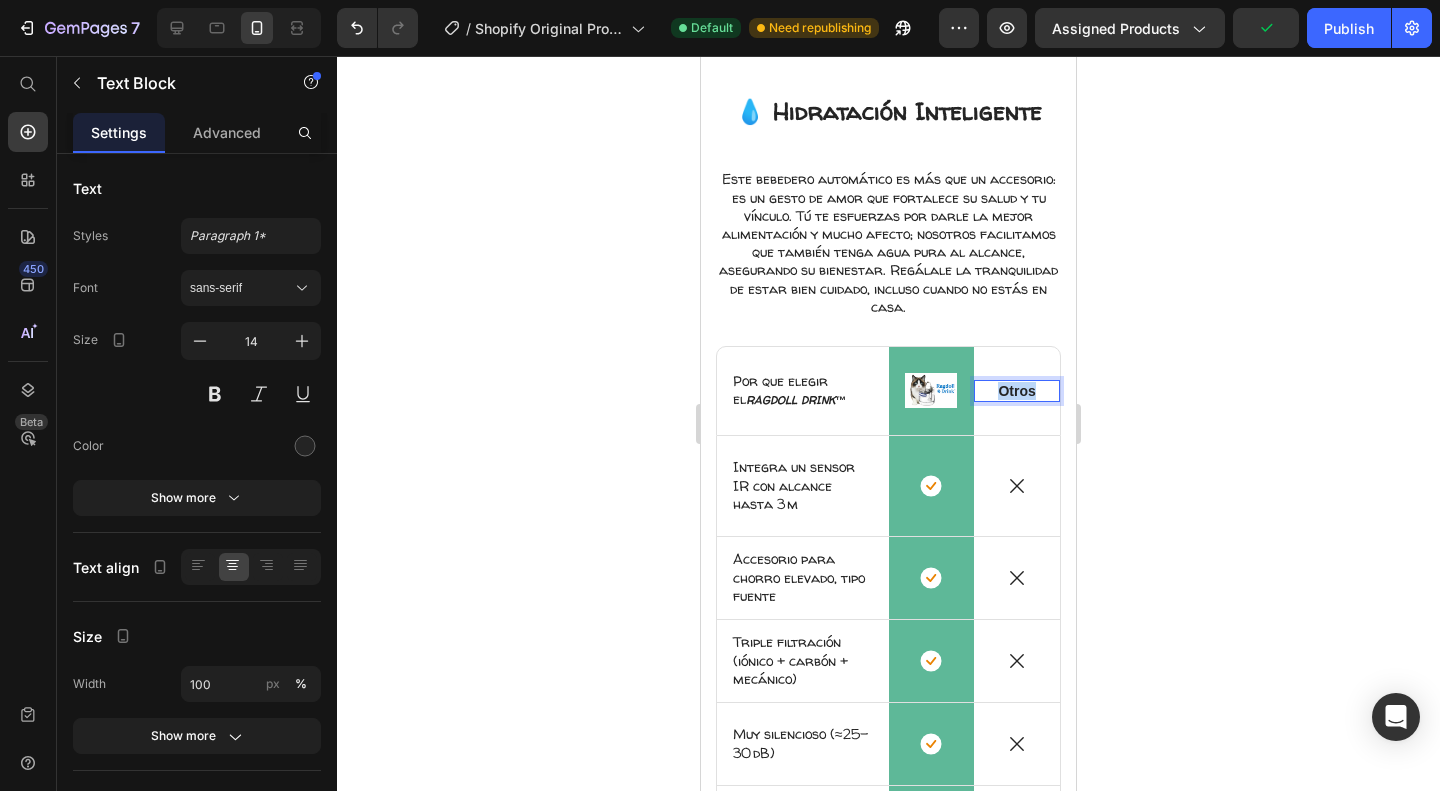 drag, startPoint x: 1028, startPoint y: 376, endPoint x: 974, endPoint y: 376, distance: 54 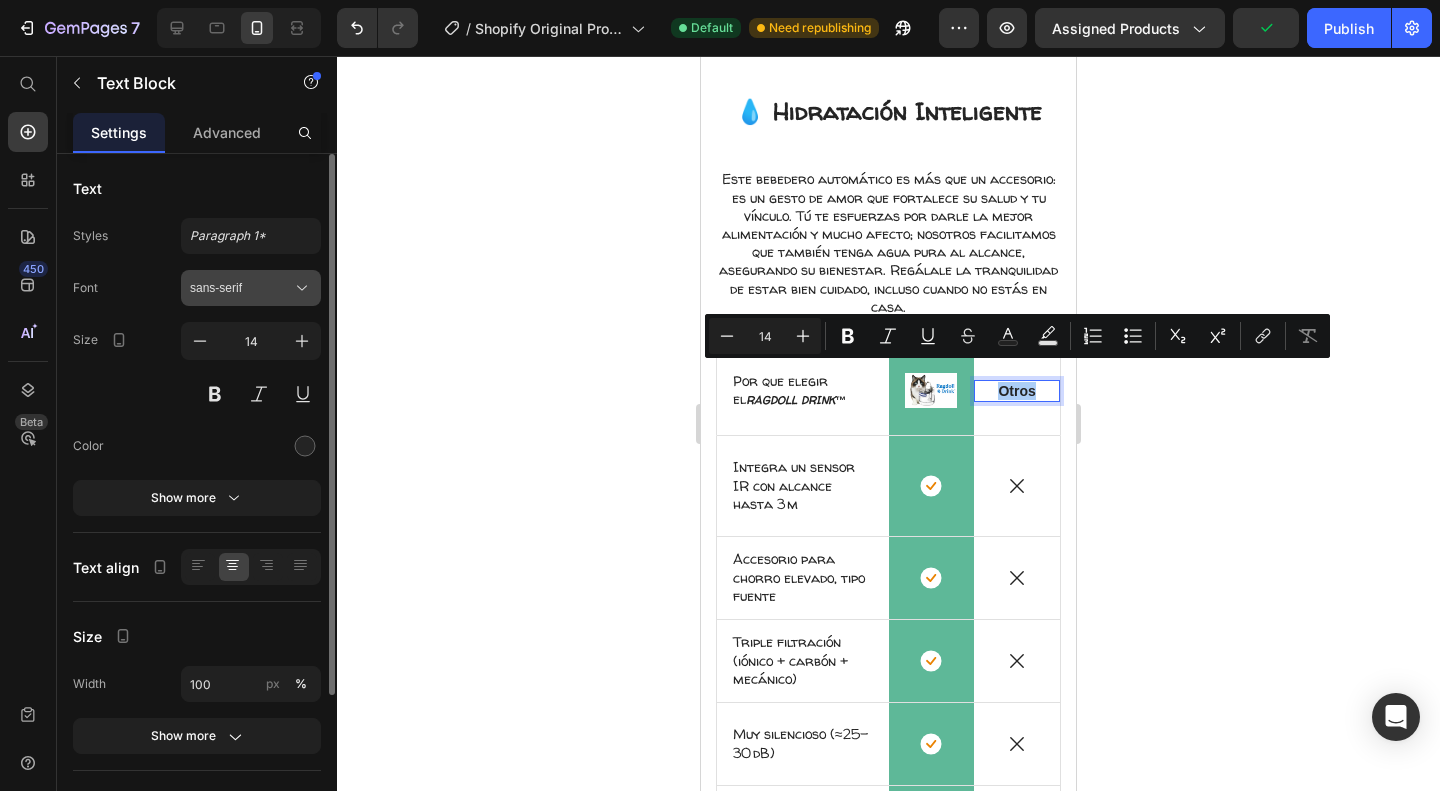 click on "sans-serif" at bounding box center (241, 288) 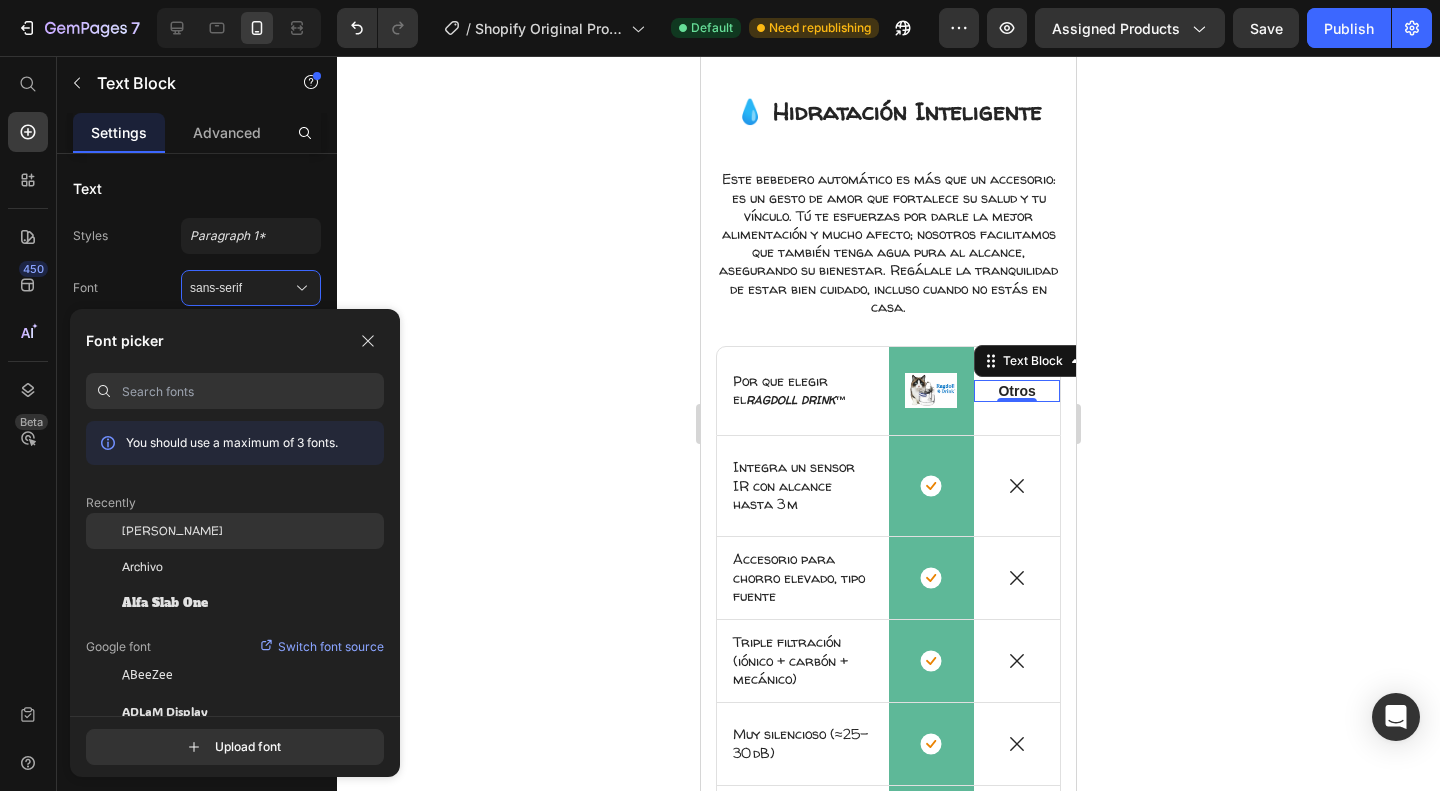 click on "[PERSON_NAME]" at bounding box center (172, 531) 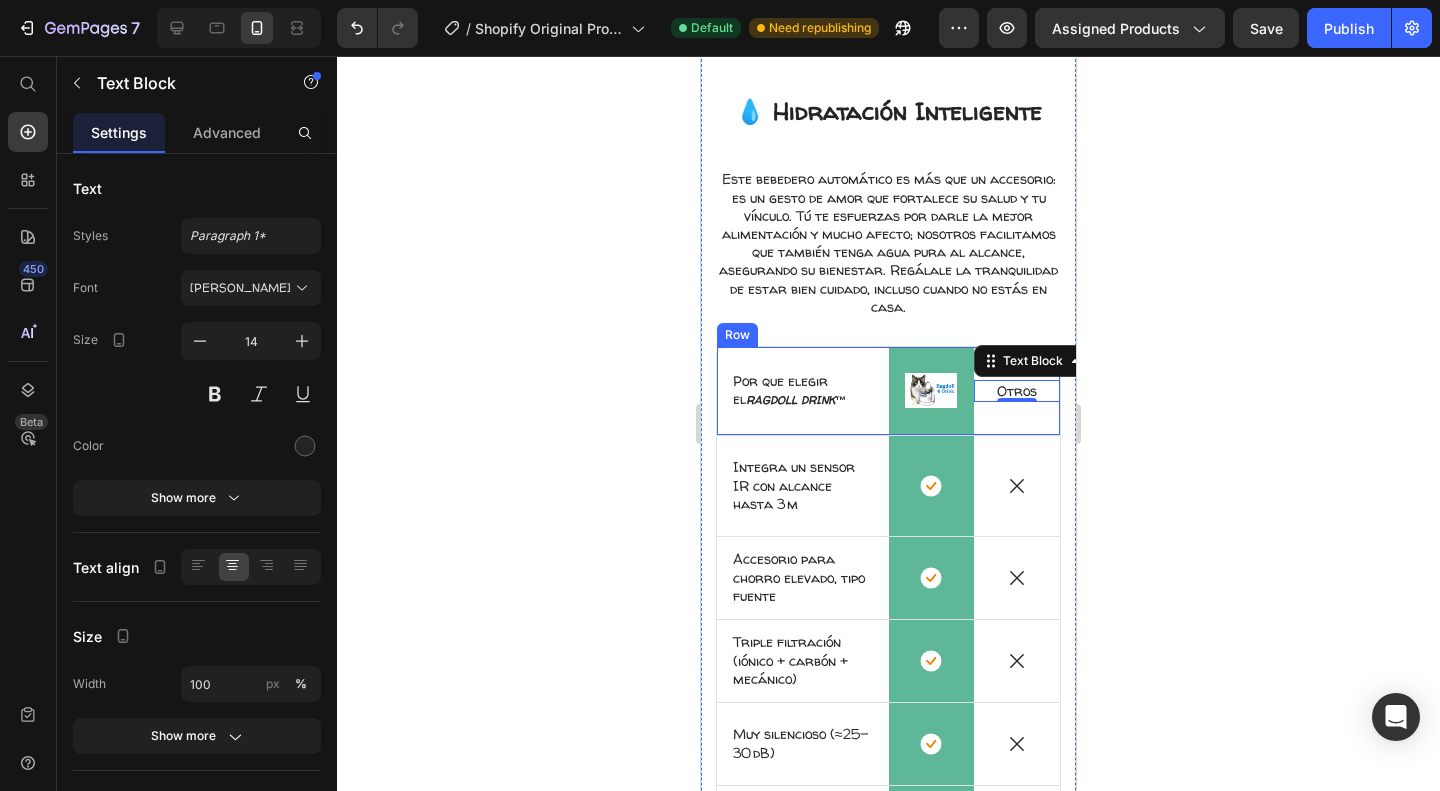 click 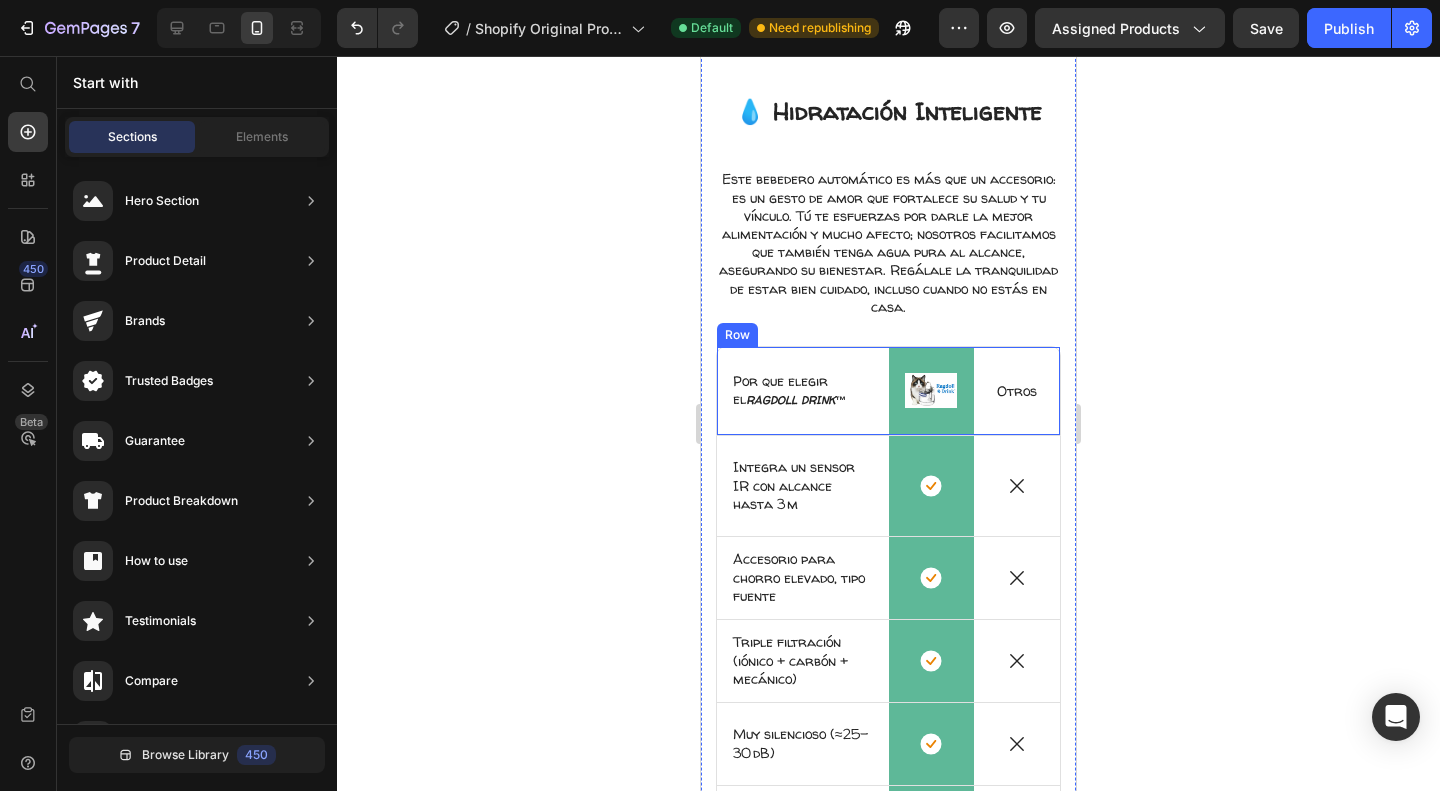 click at bounding box center (932, 390) 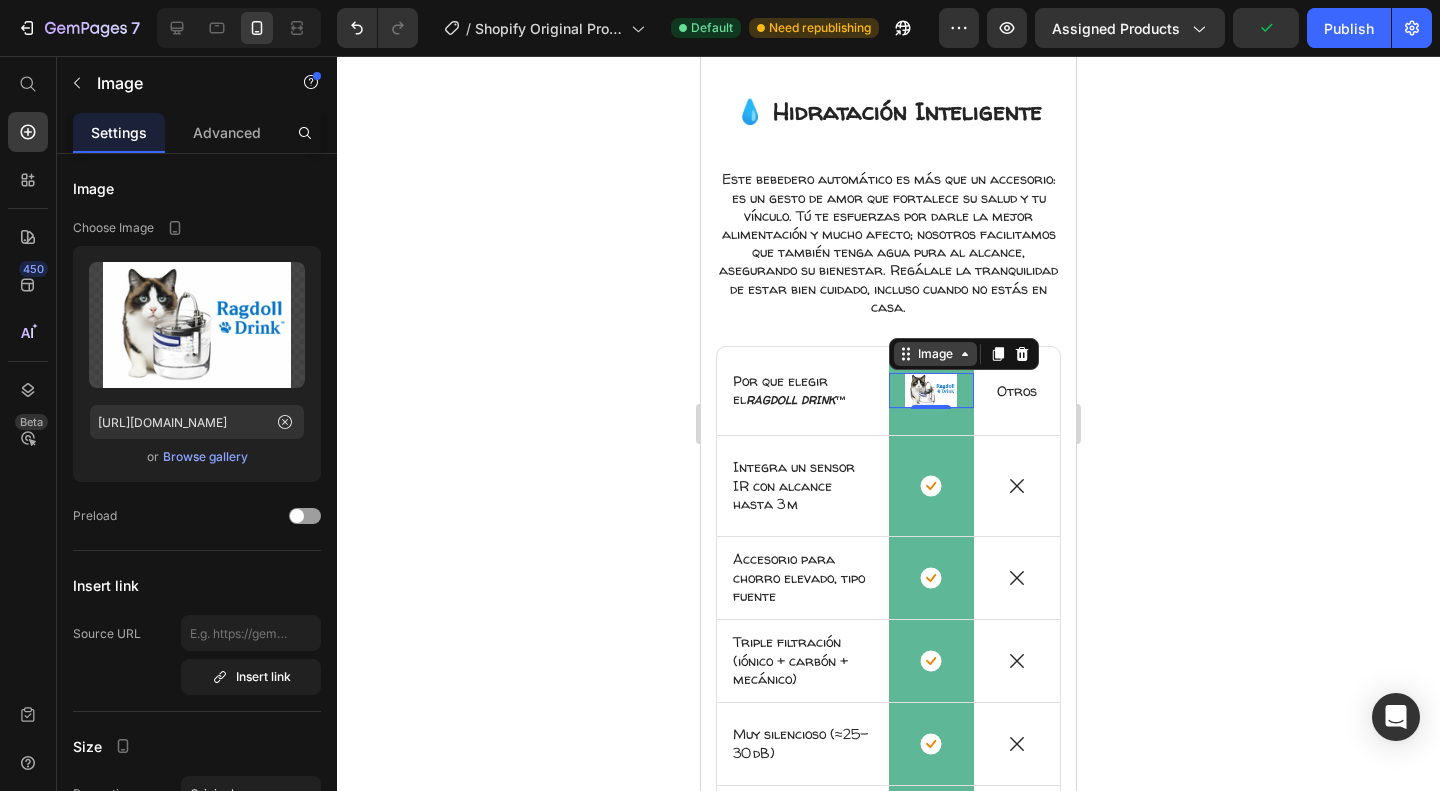 click 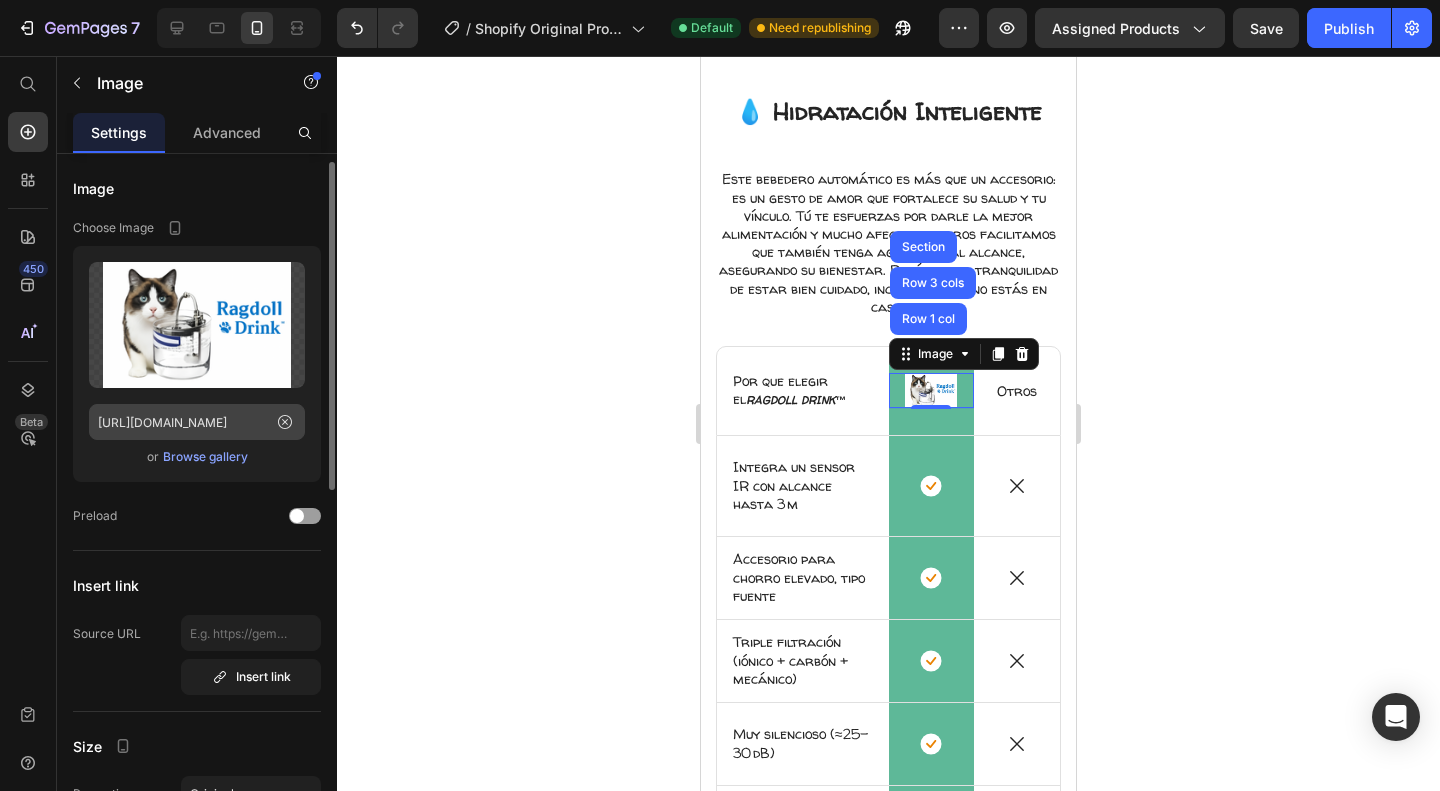scroll, scrollTop: 33, scrollLeft: 0, axis: vertical 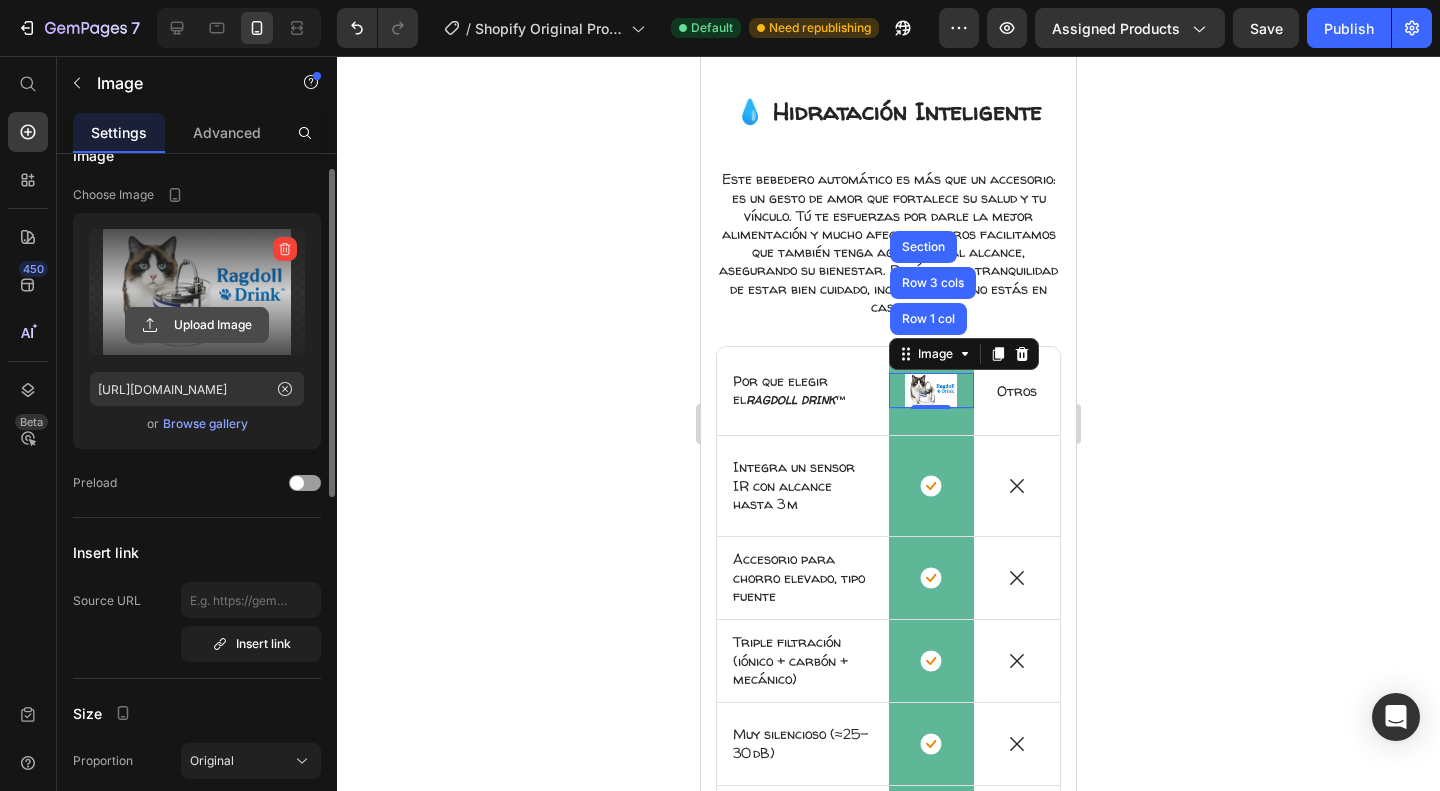 click 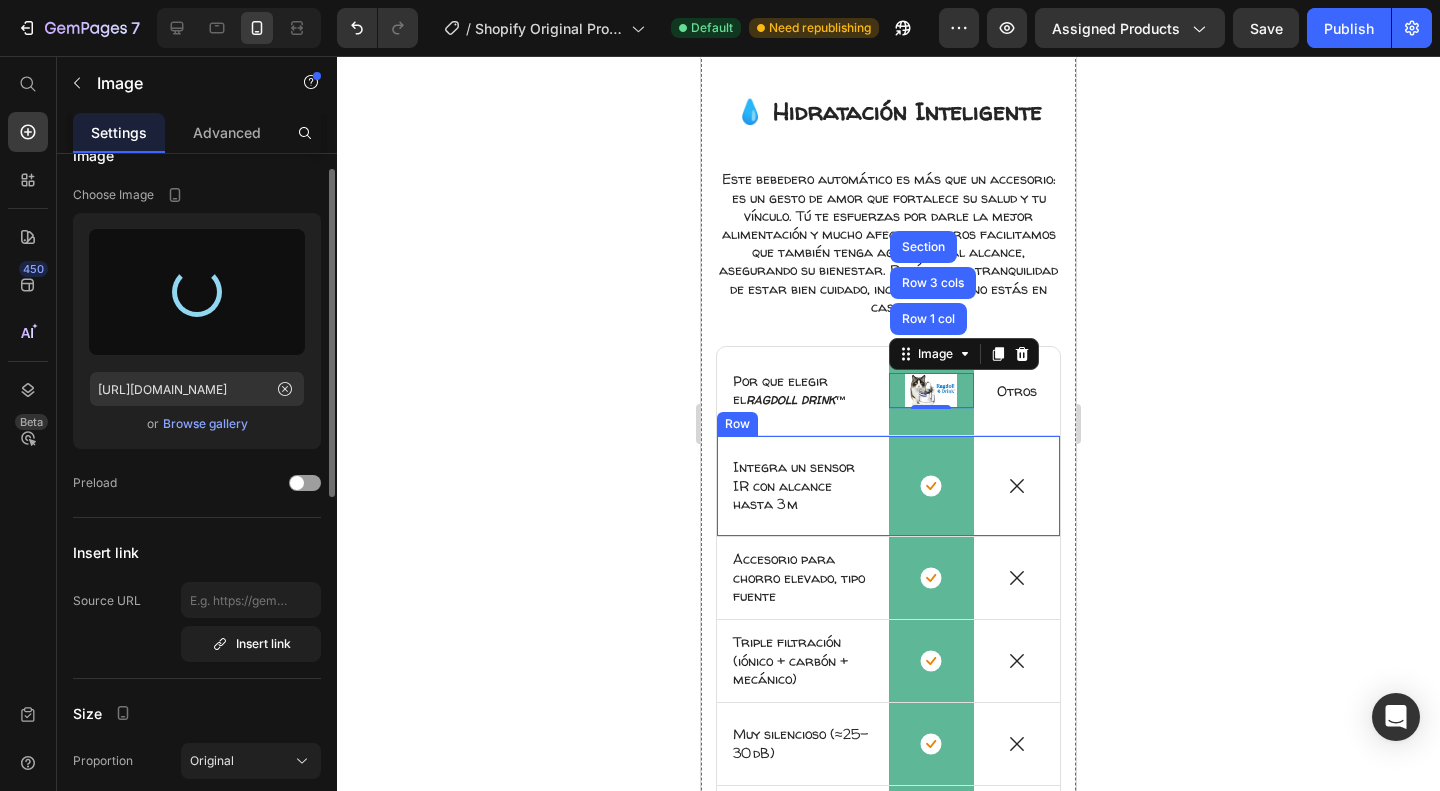 type on "https://cdn.shopify.com/s/files/1/0942/6590/1335/files/gempages_574596721380688671-38ab195f-7314-4a35-a07a-f778ea763870.png" 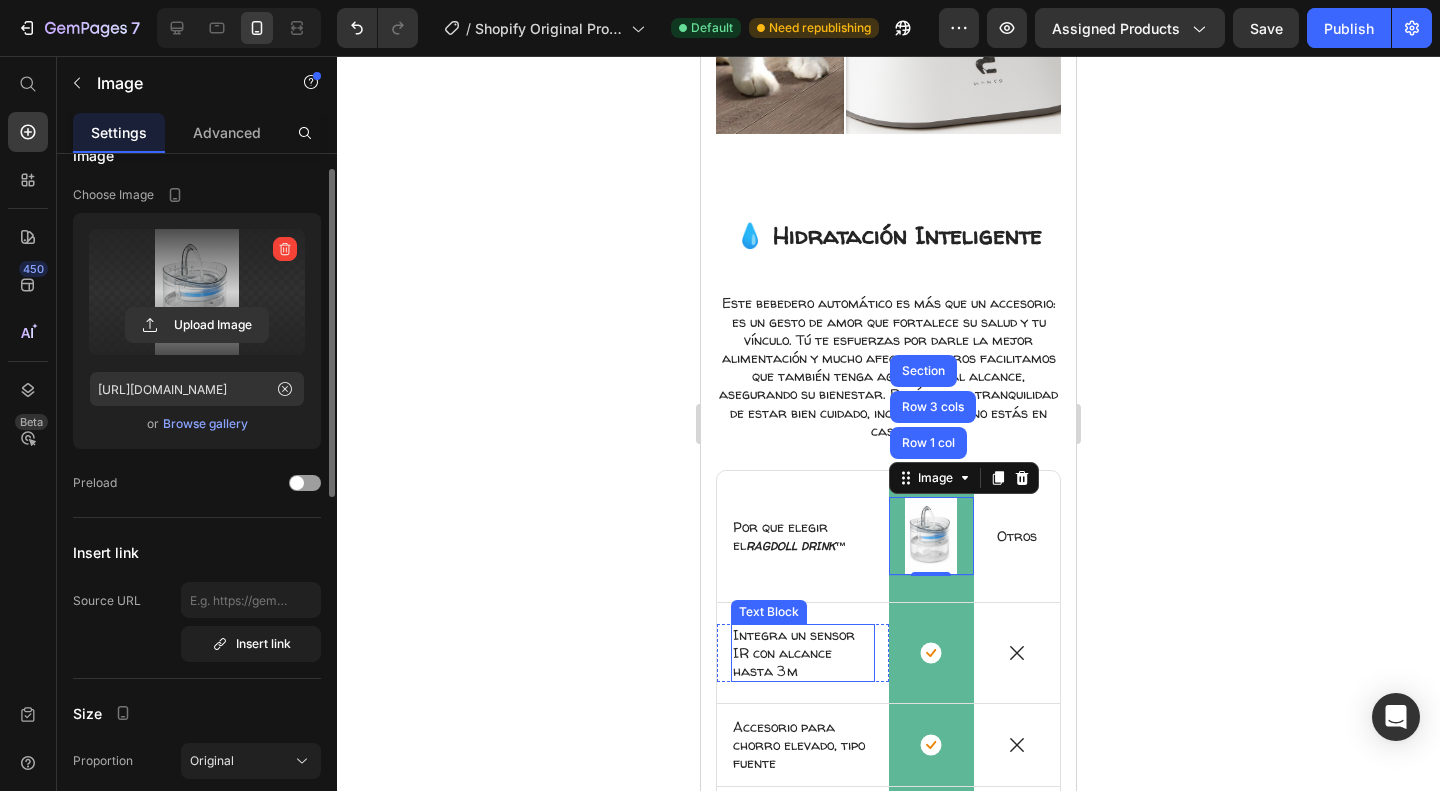 scroll, scrollTop: 1985, scrollLeft: 0, axis: vertical 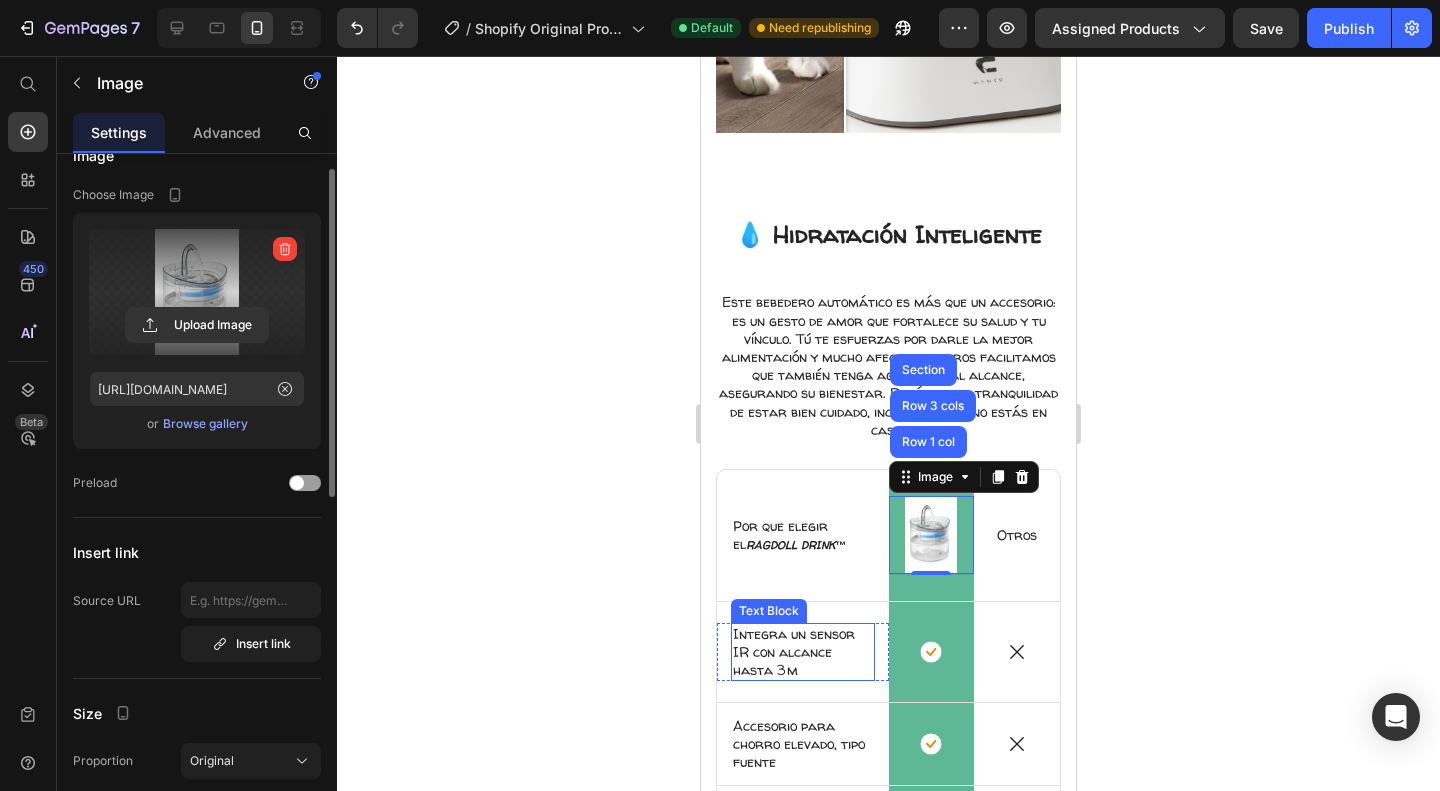 click on "Integra un sensor IR con alcance hasta 3 m" at bounding box center [803, 652] 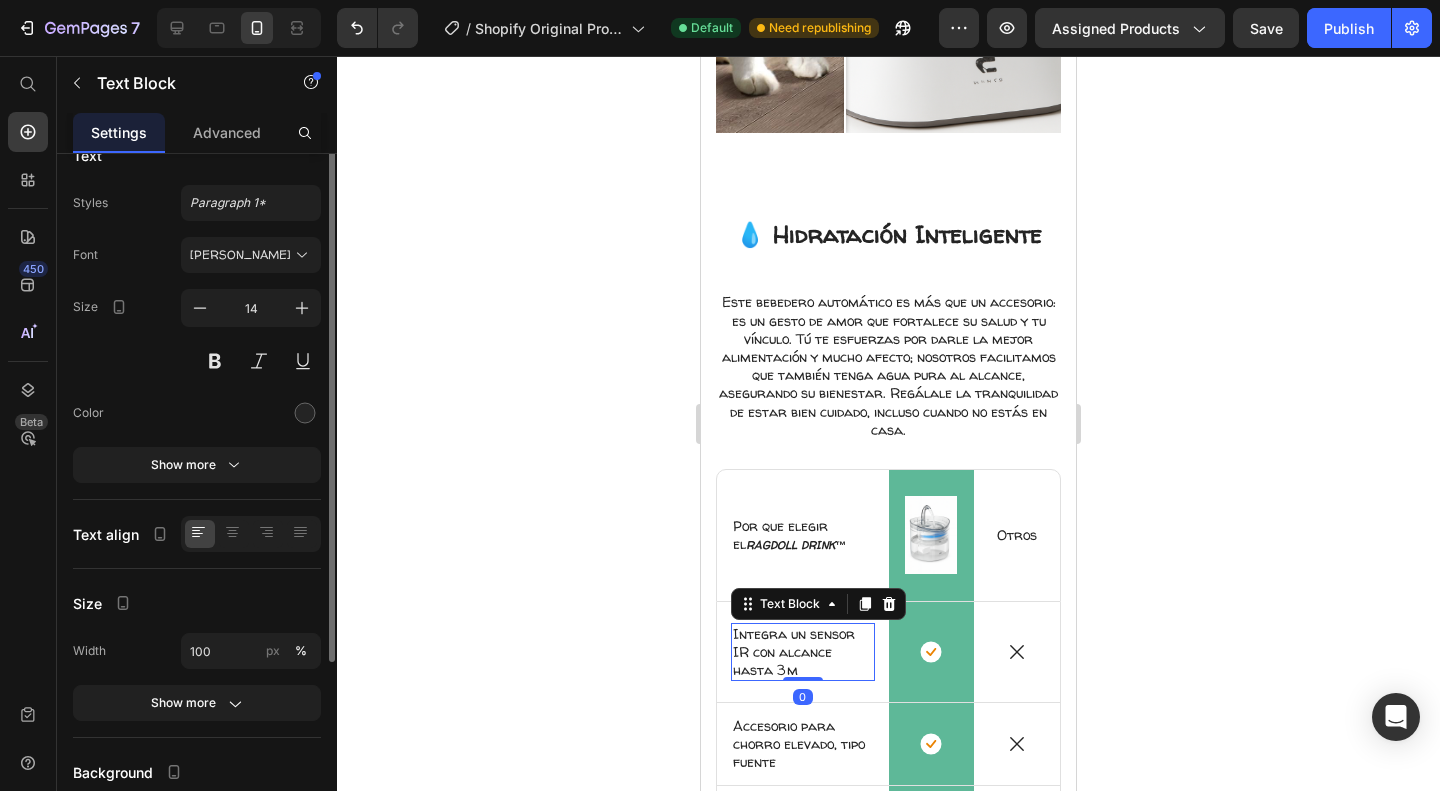 scroll, scrollTop: 0, scrollLeft: 0, axis: both 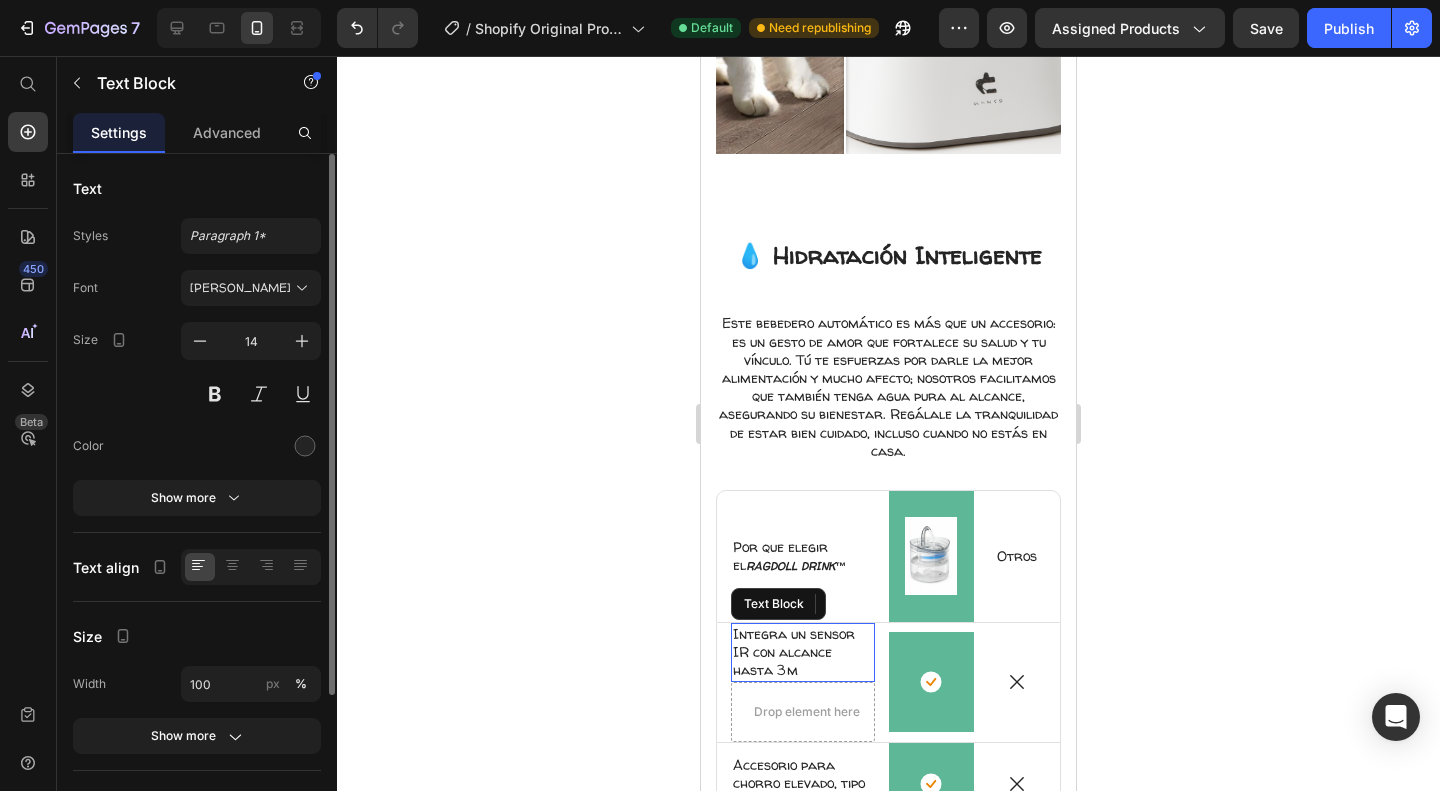 click on "Integra un sensor IR con alcance hasta 3 m" at bounding box center (803, 652) 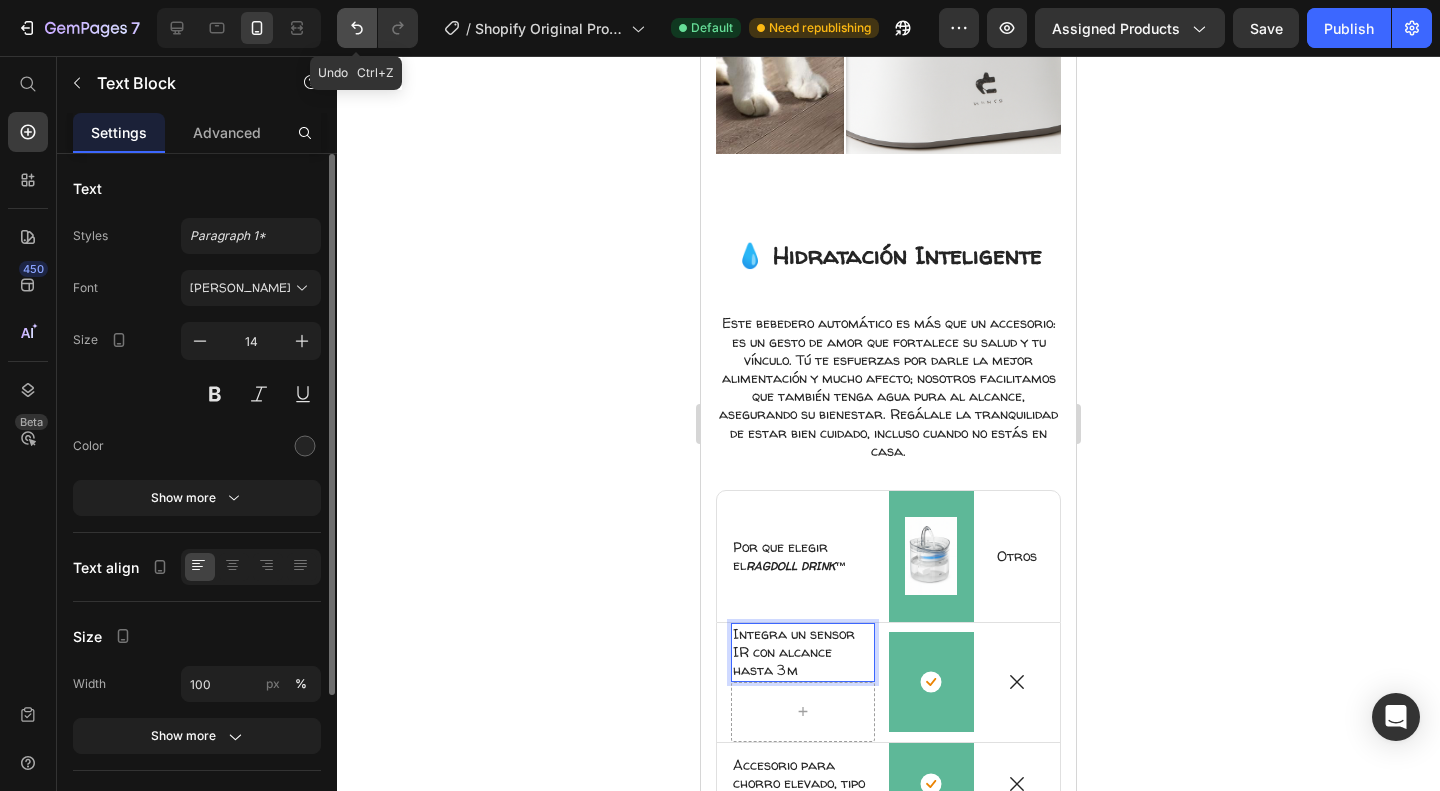 click 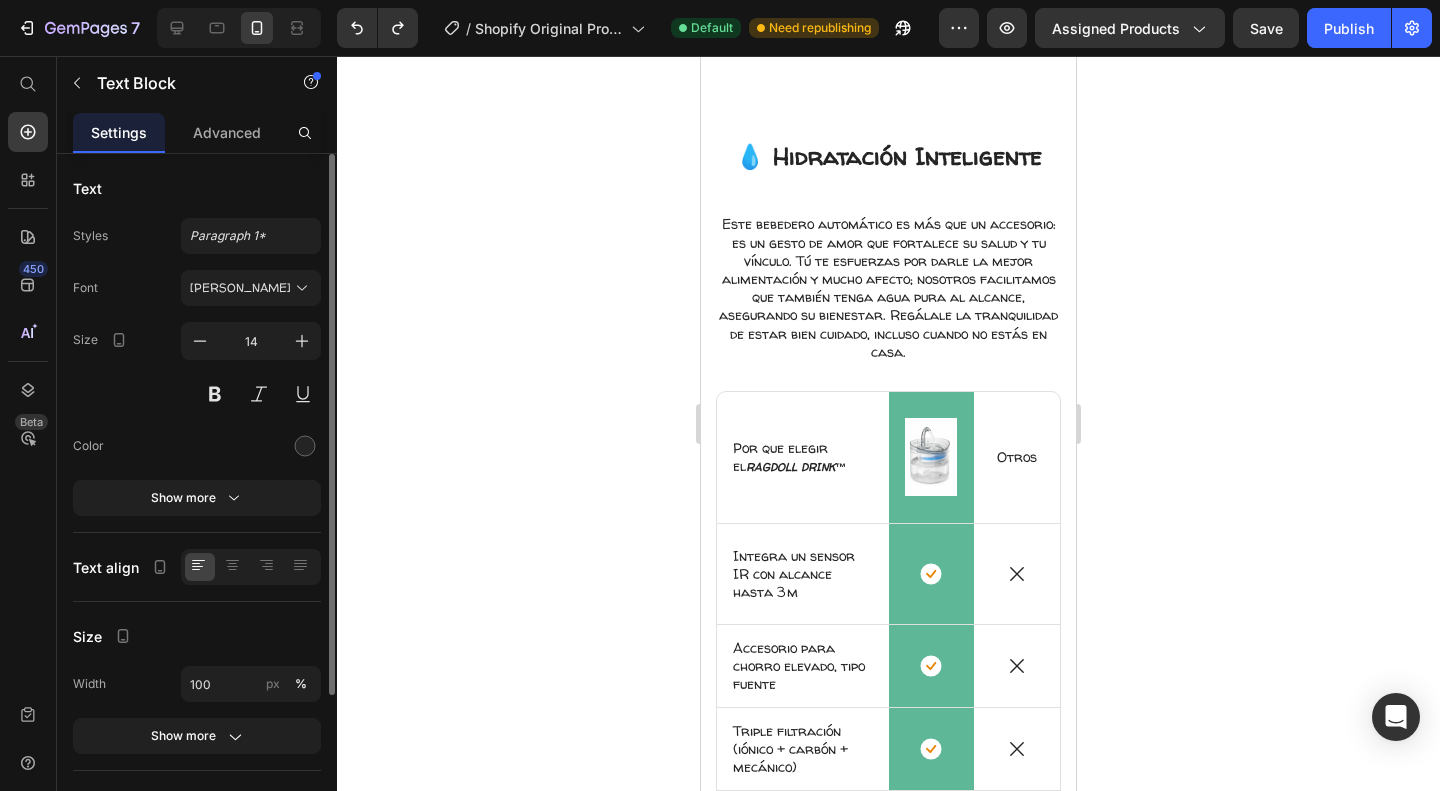 scroll, scrollTop: 2064, scrollLeft: 0, axis: vertical 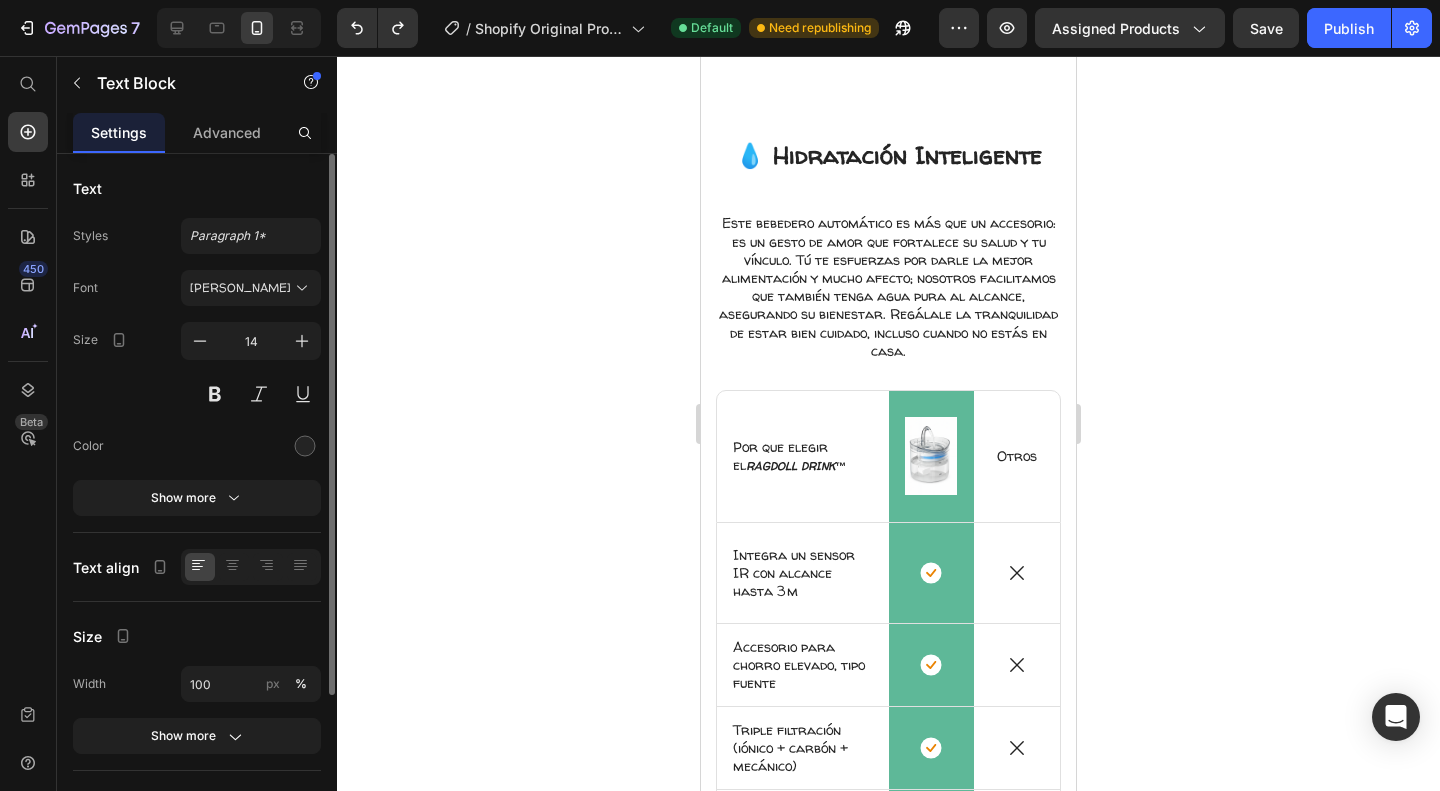 click on "Integra un sensor IR con alcance hasta 3 m" at bounding box center [803, 573] 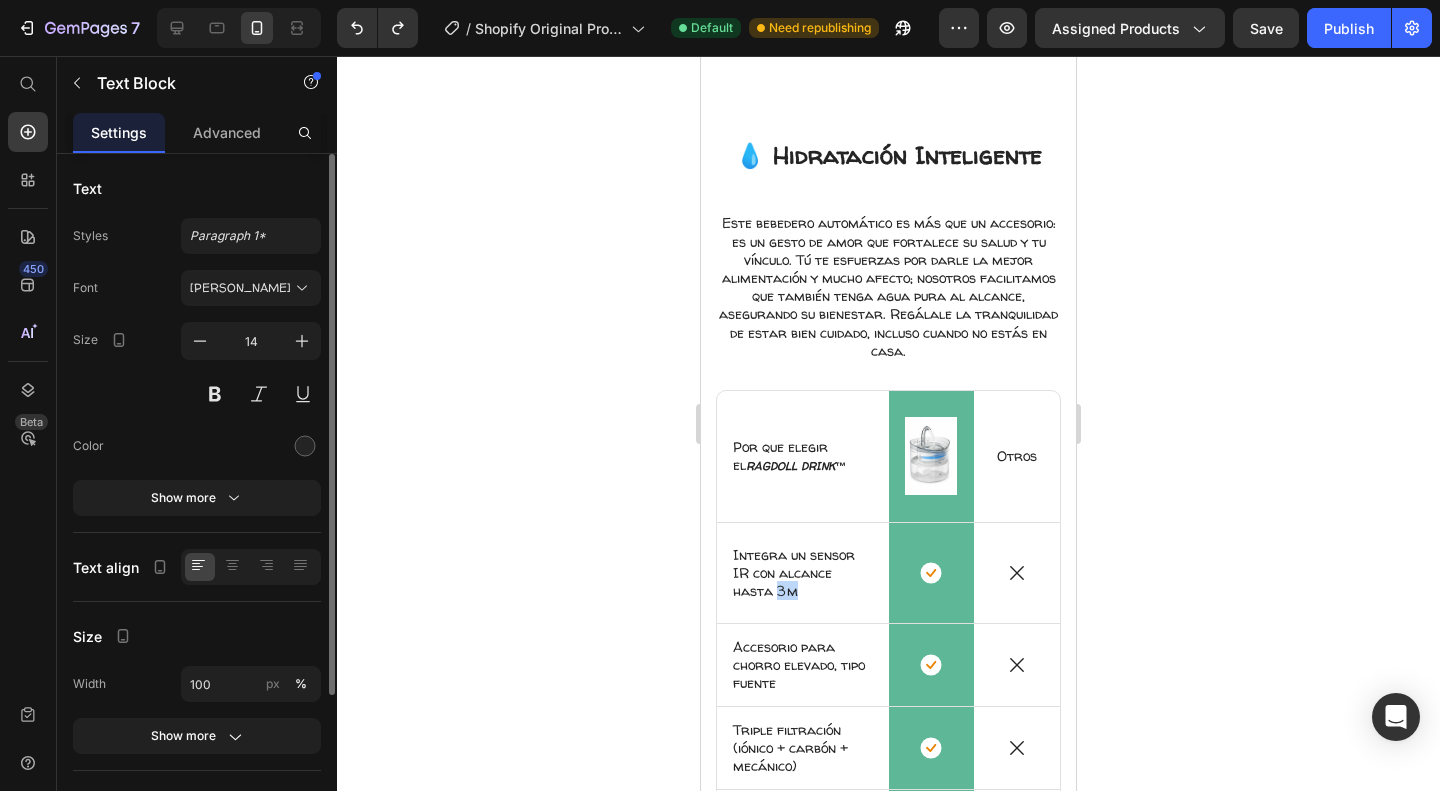 drag, startPoint x: 808, startPoint y: 572, endPoint x: 775, endPoint y: 572, distance: 33 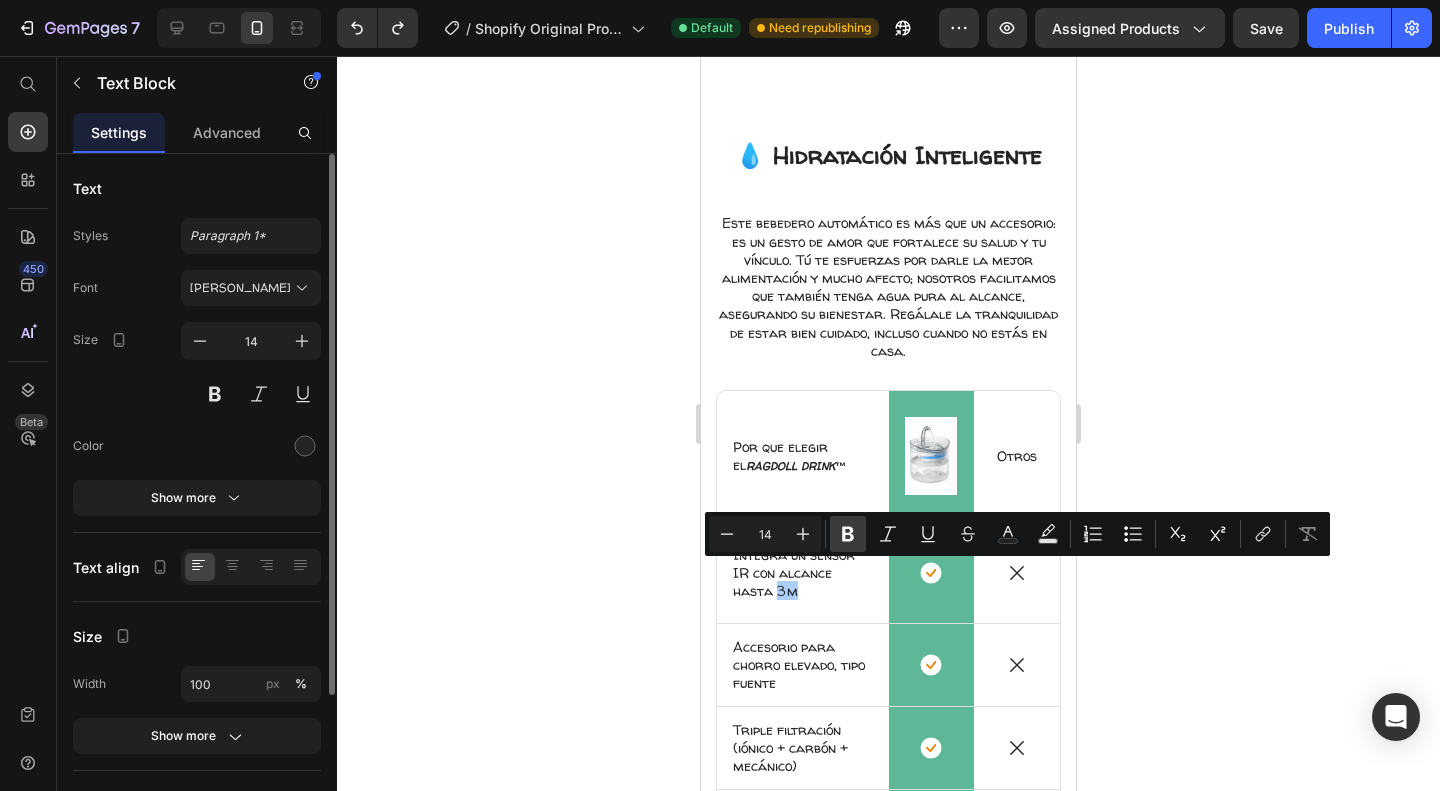 click 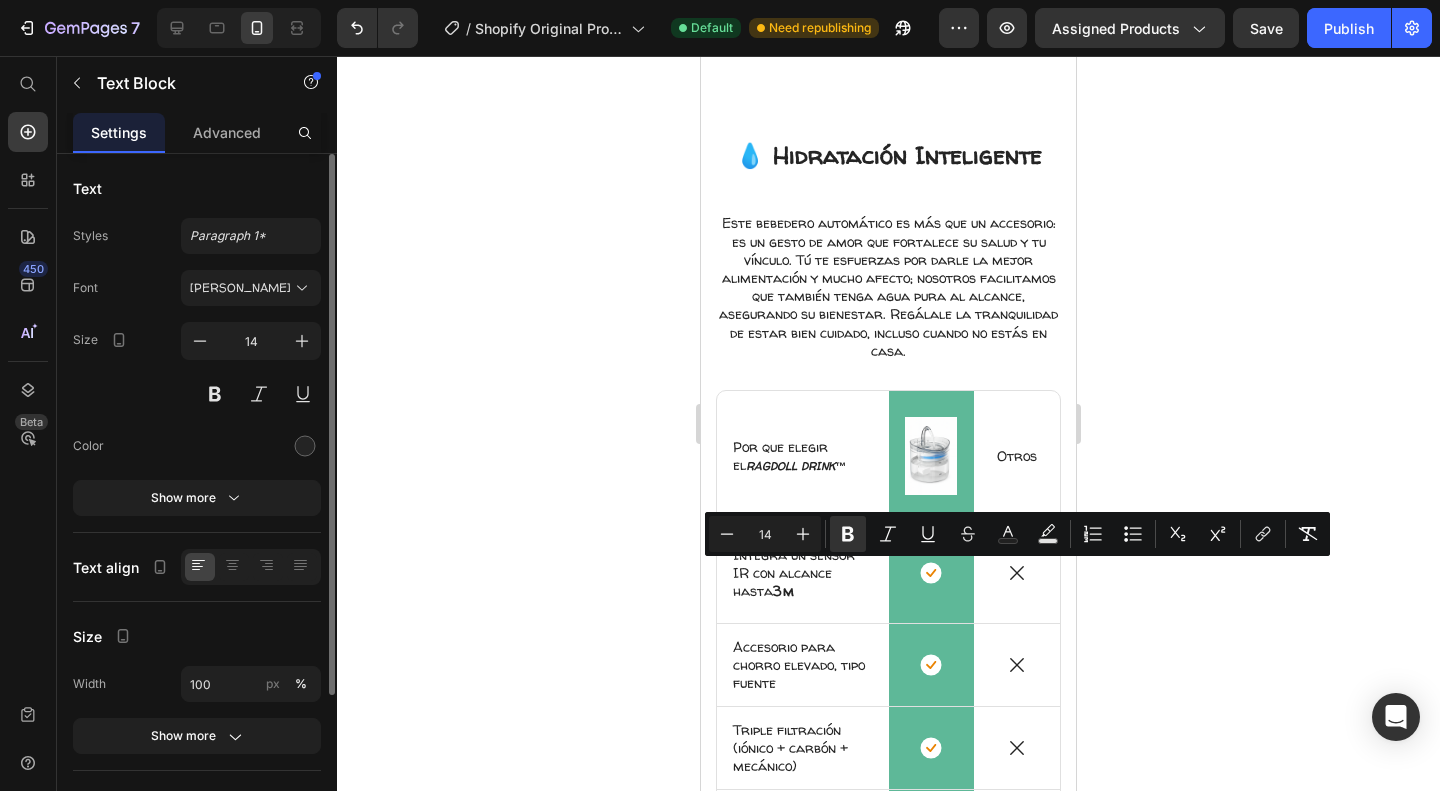click on "Integra un sensor IR con alcance hasta  3 m" at bounding box center (803, 573) 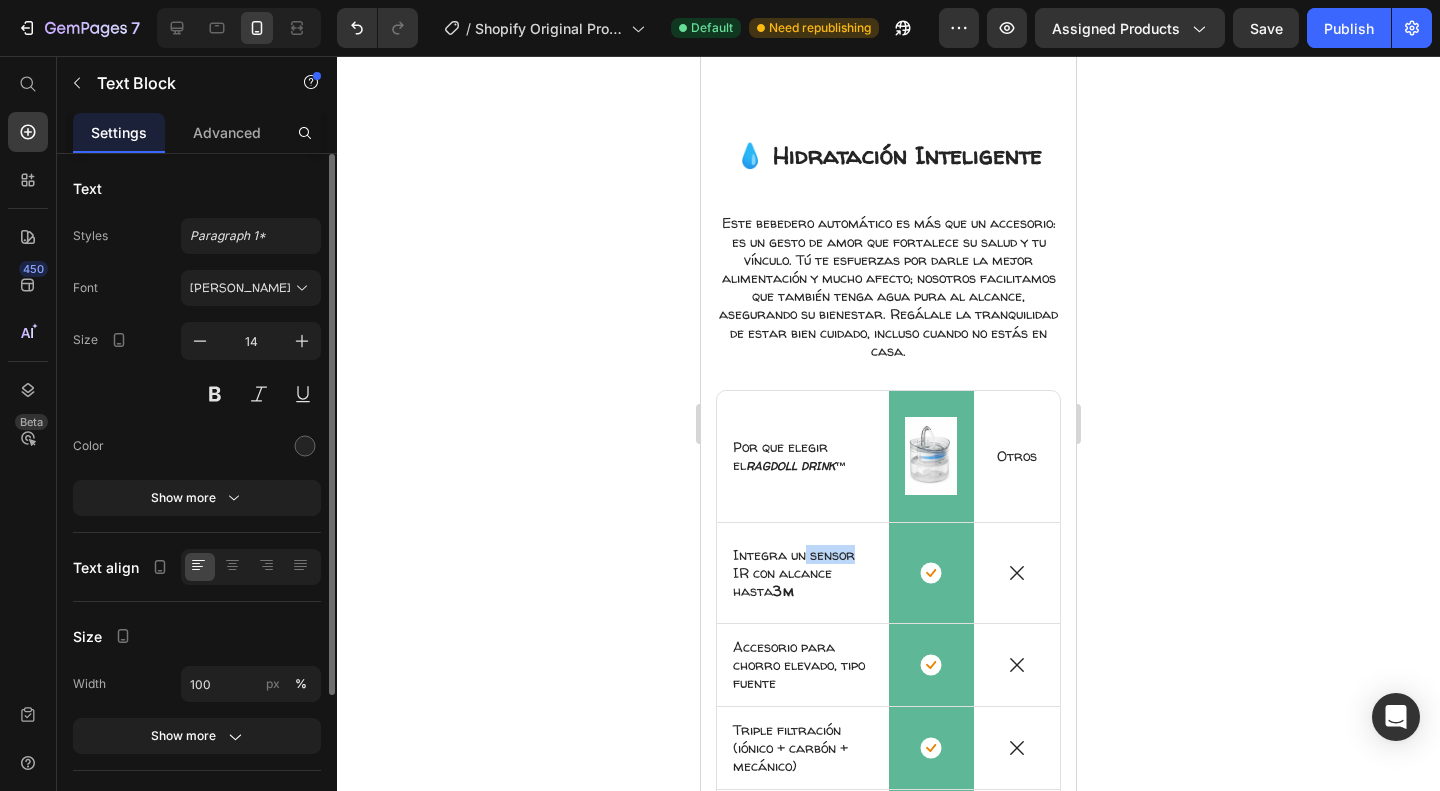 drag, startPoint x: 806, startPoint y: 541, endPoint x: 857, endPoint y: 545, distance: 51.156624 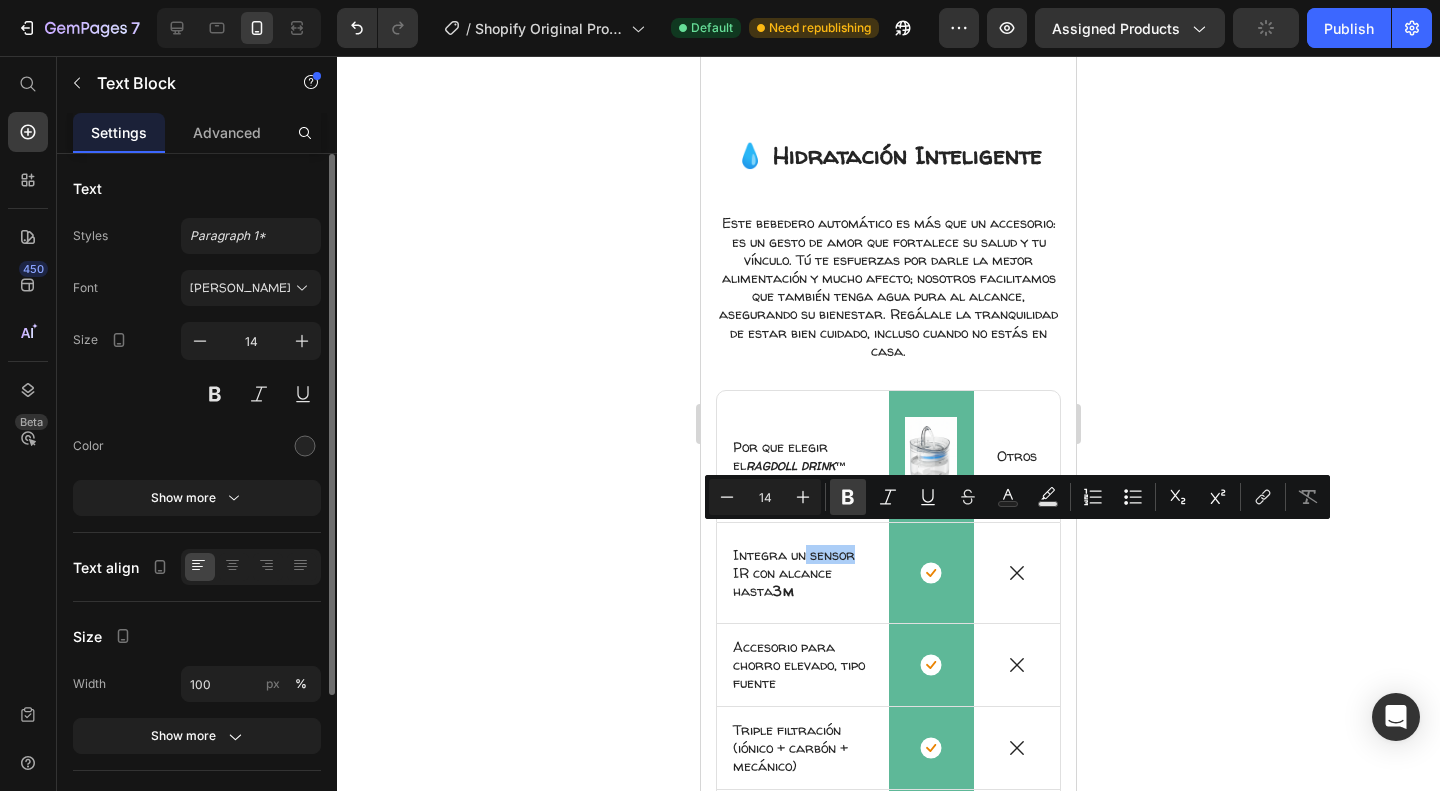 click 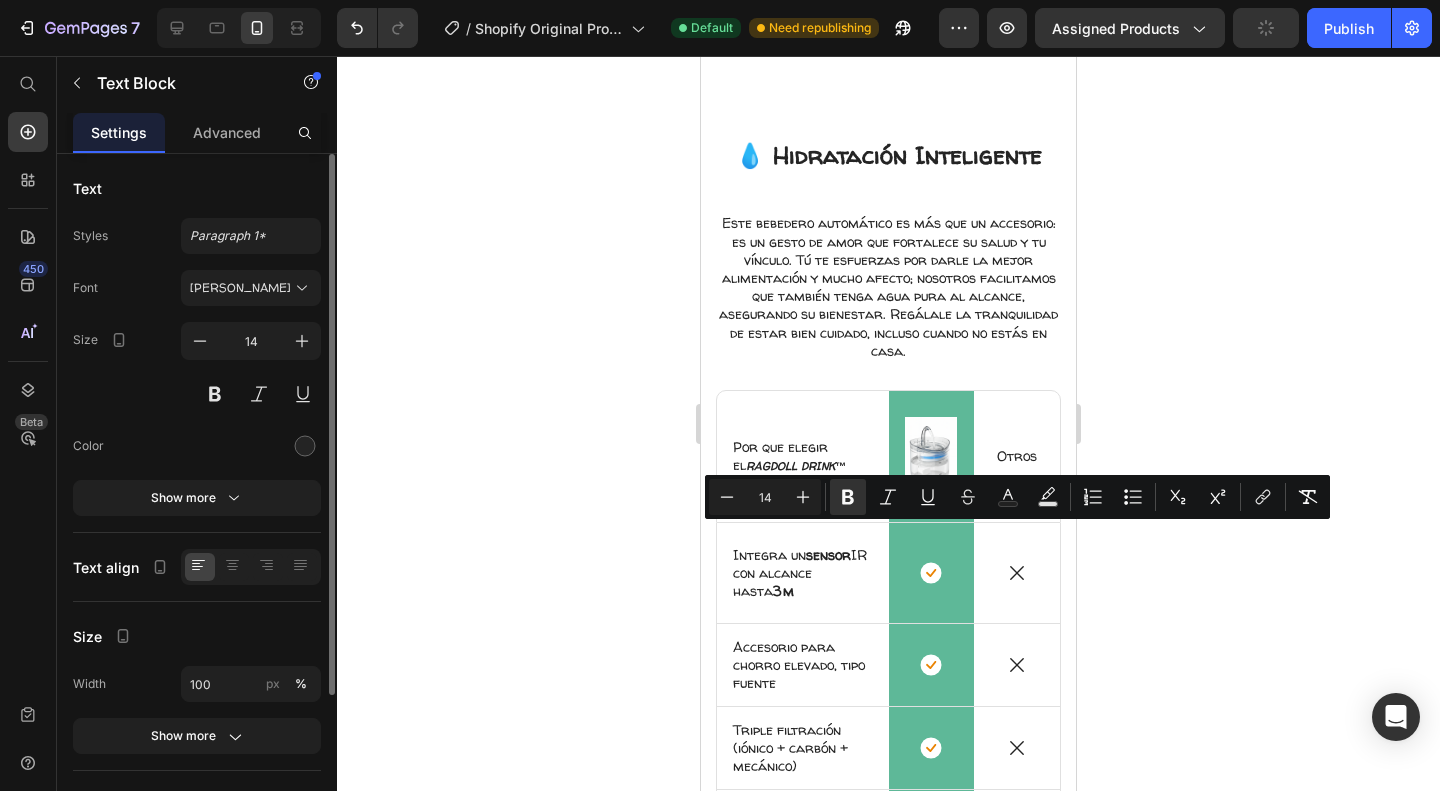 click on "Integra un  sensor  IR con alcance hasta  3 m" at bounding box center (803, 573) 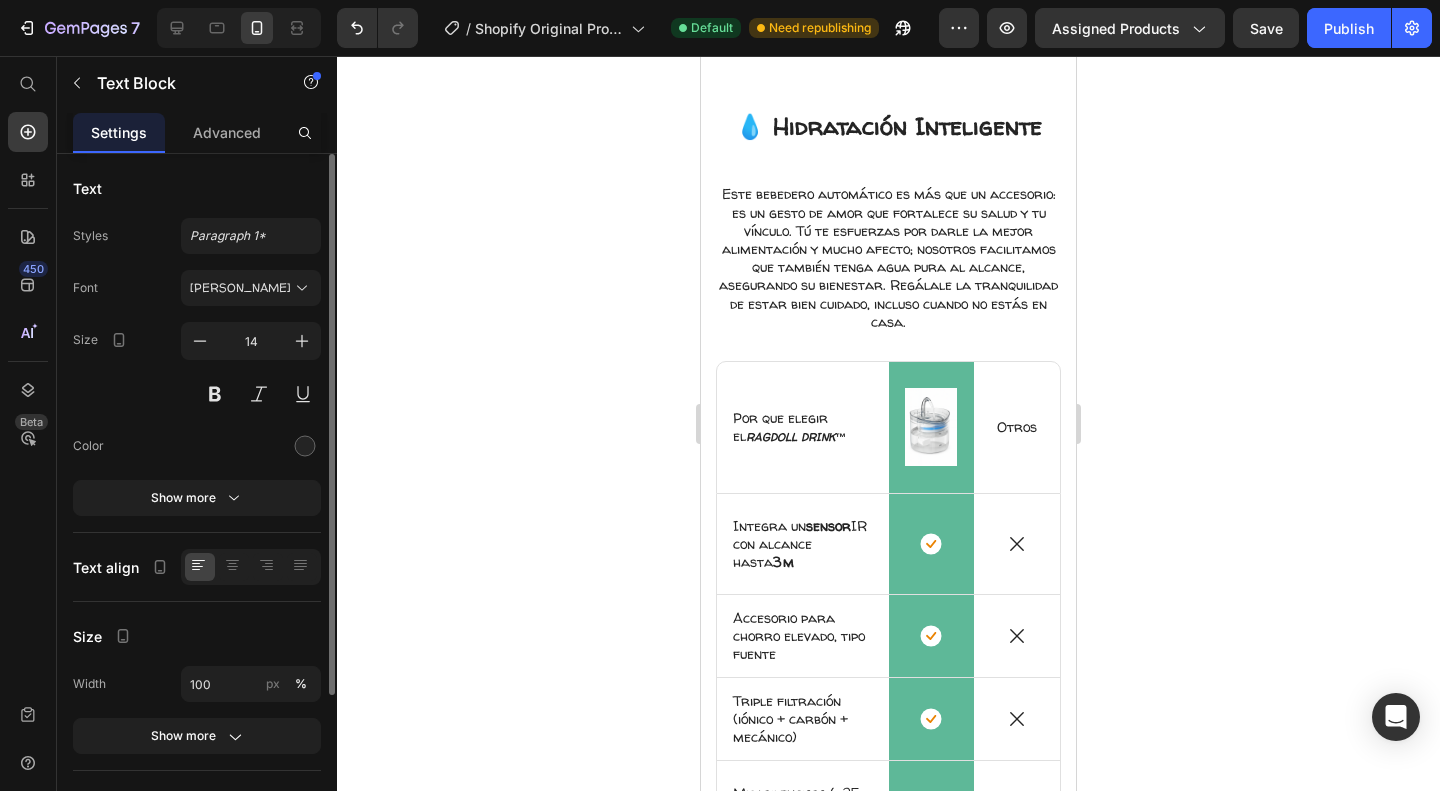 scroll, scrollTop: 2094, scrollLeft: 0, axis: vertical 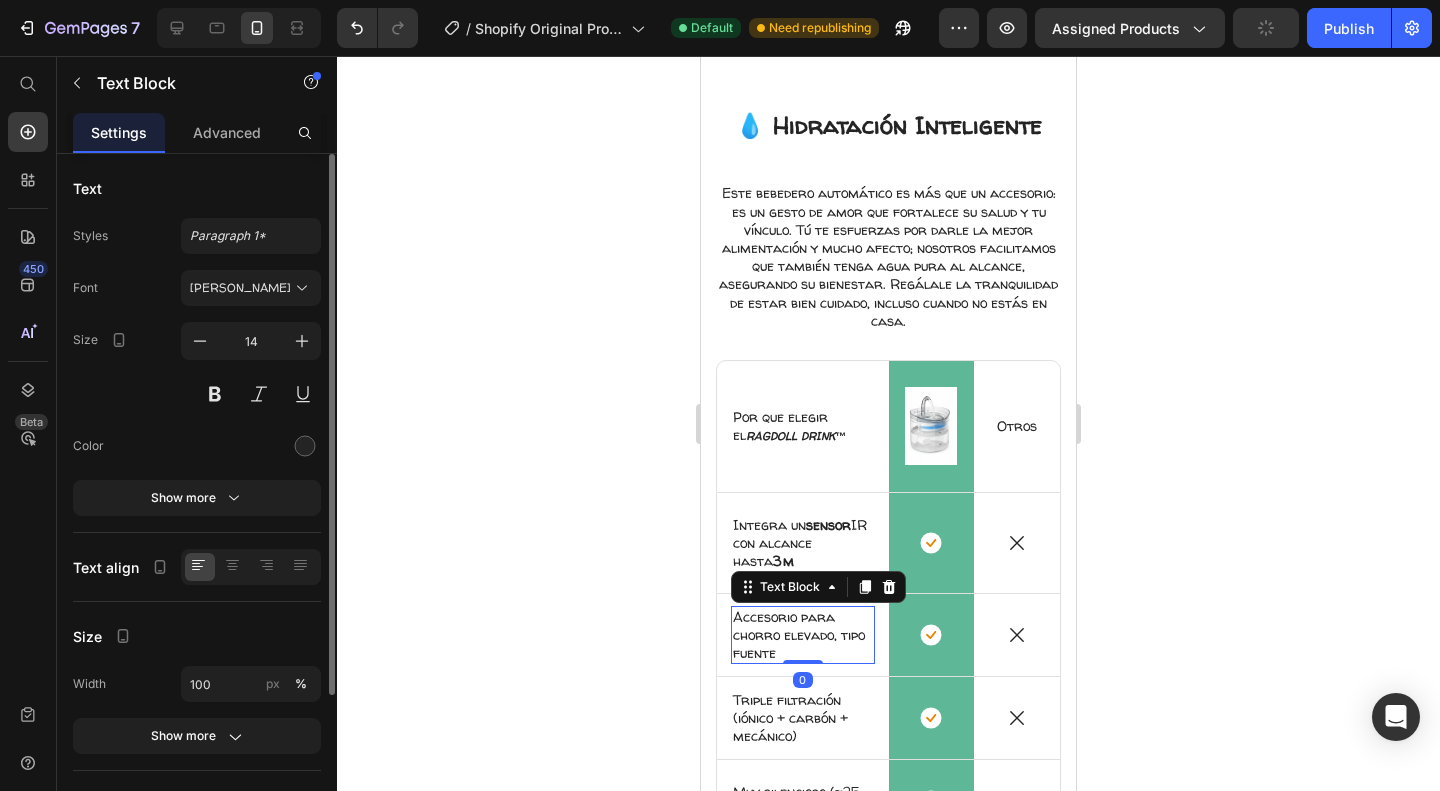 click on "Accesorio para chorro elevado, tipo fuente" at bounding box center [803, 635] 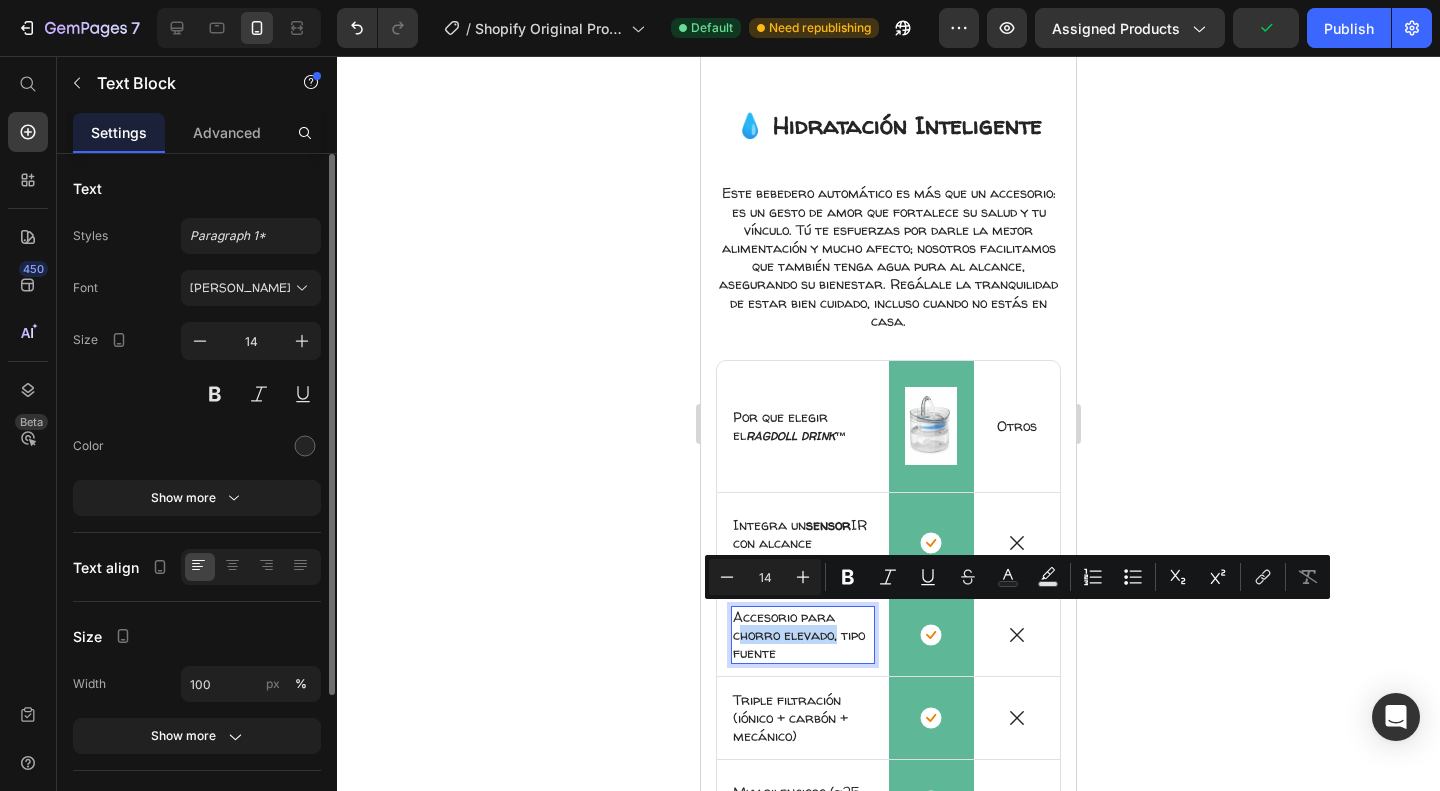 drag, startPoint x: 840, startPoint y: 621, endPoint x: 736, endPoint y: 616, distance: 104.120125 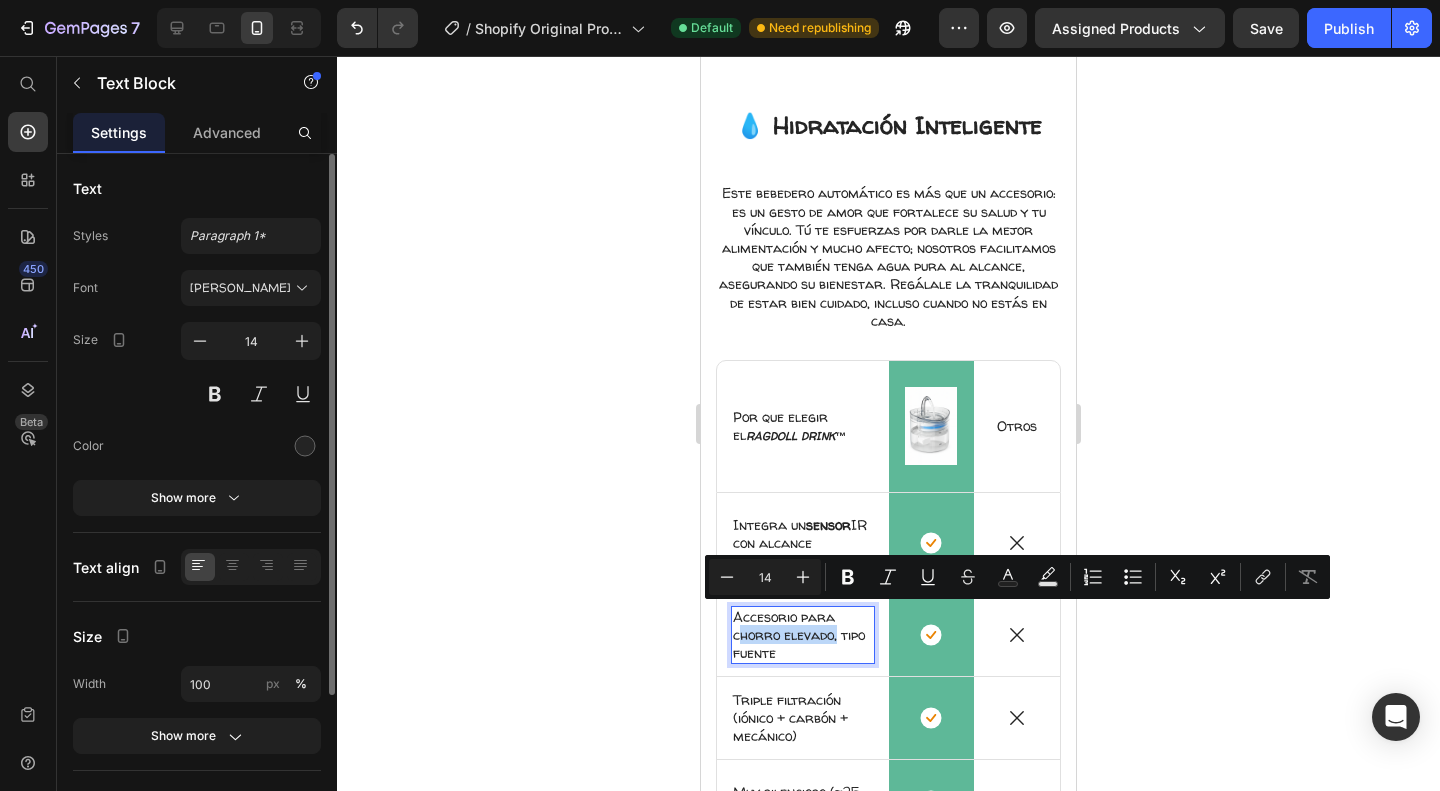 click on "Accesorio para chorro elevado, tipo fuente" at bounding box center (803, 635) 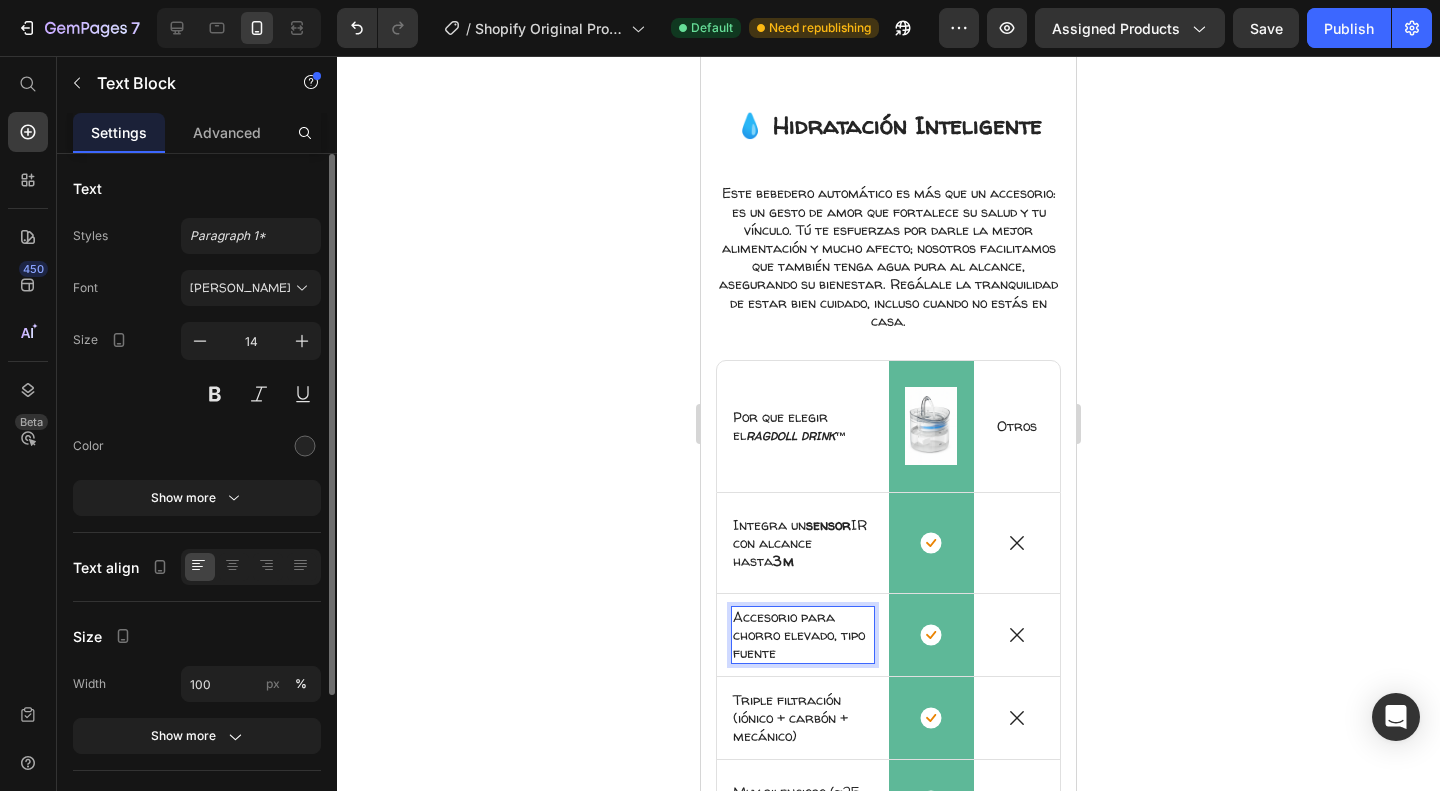 click on "Accesorio para chorro elevado, tipo fuente" at bounding box center (803, 635) 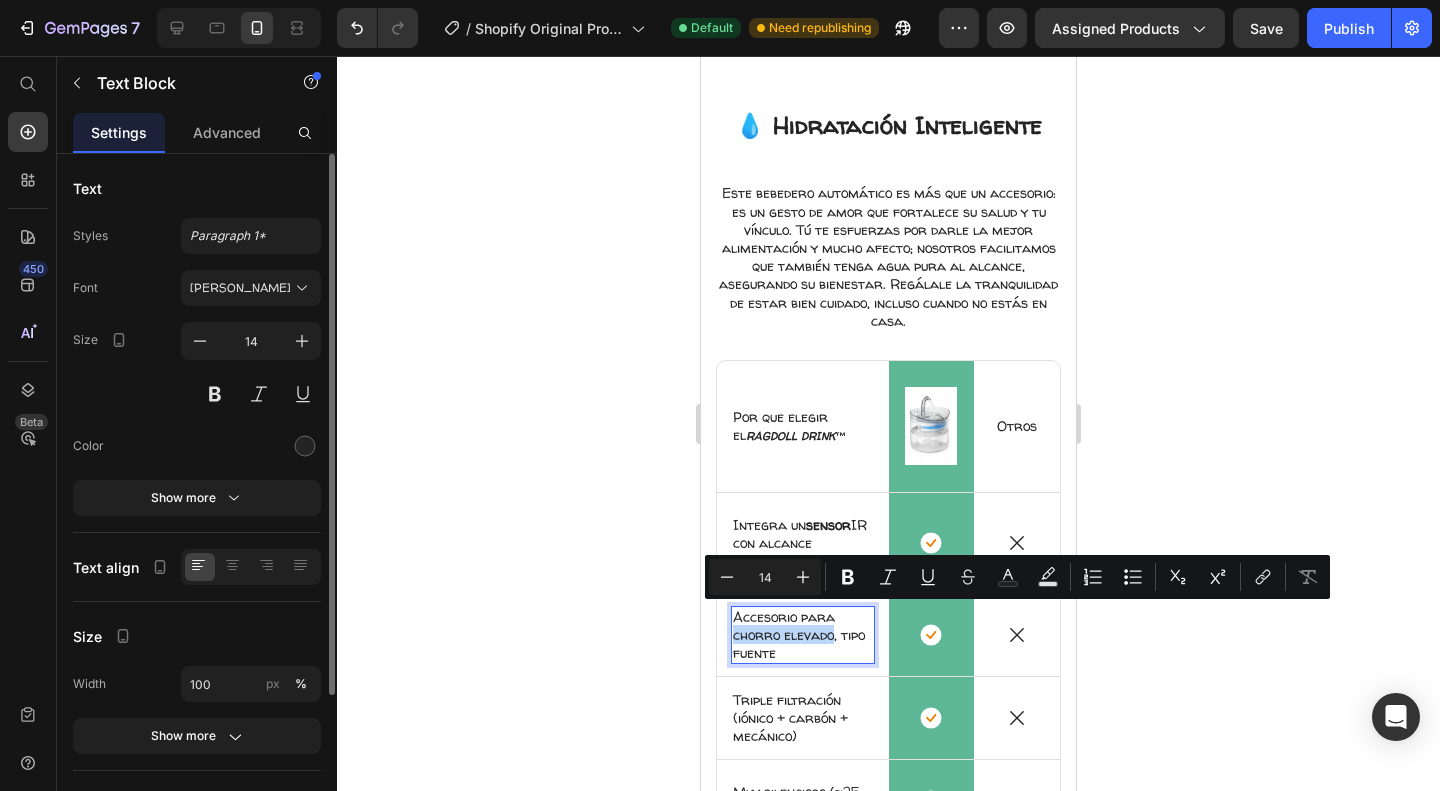drag, startPoint x: 735, startPoint y: 619, endPoint x: 834, endPoint y: 617, distance: 99.0202 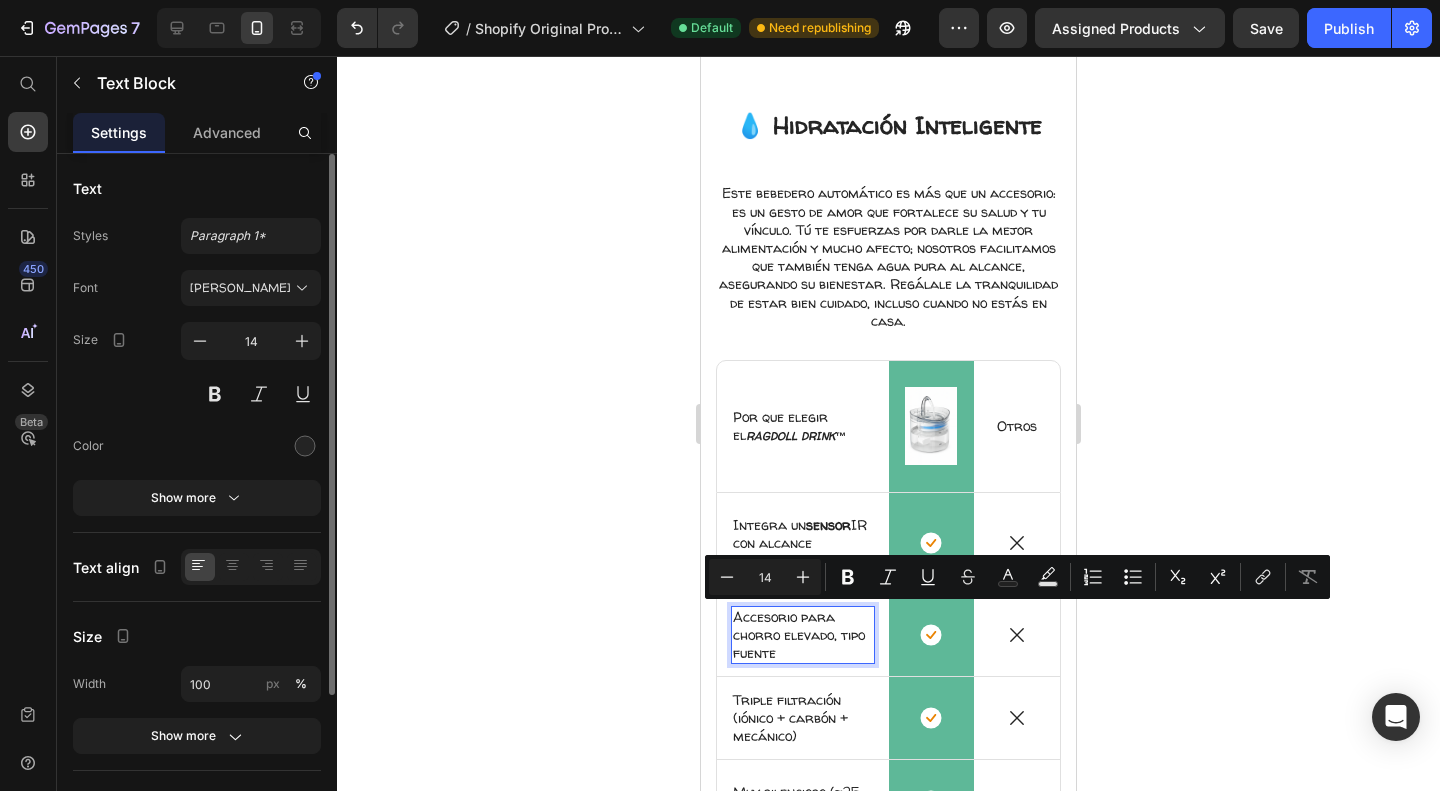 click on "Accesorio para chorro elevado, tipo fuente" at bounding box center (803, 635) 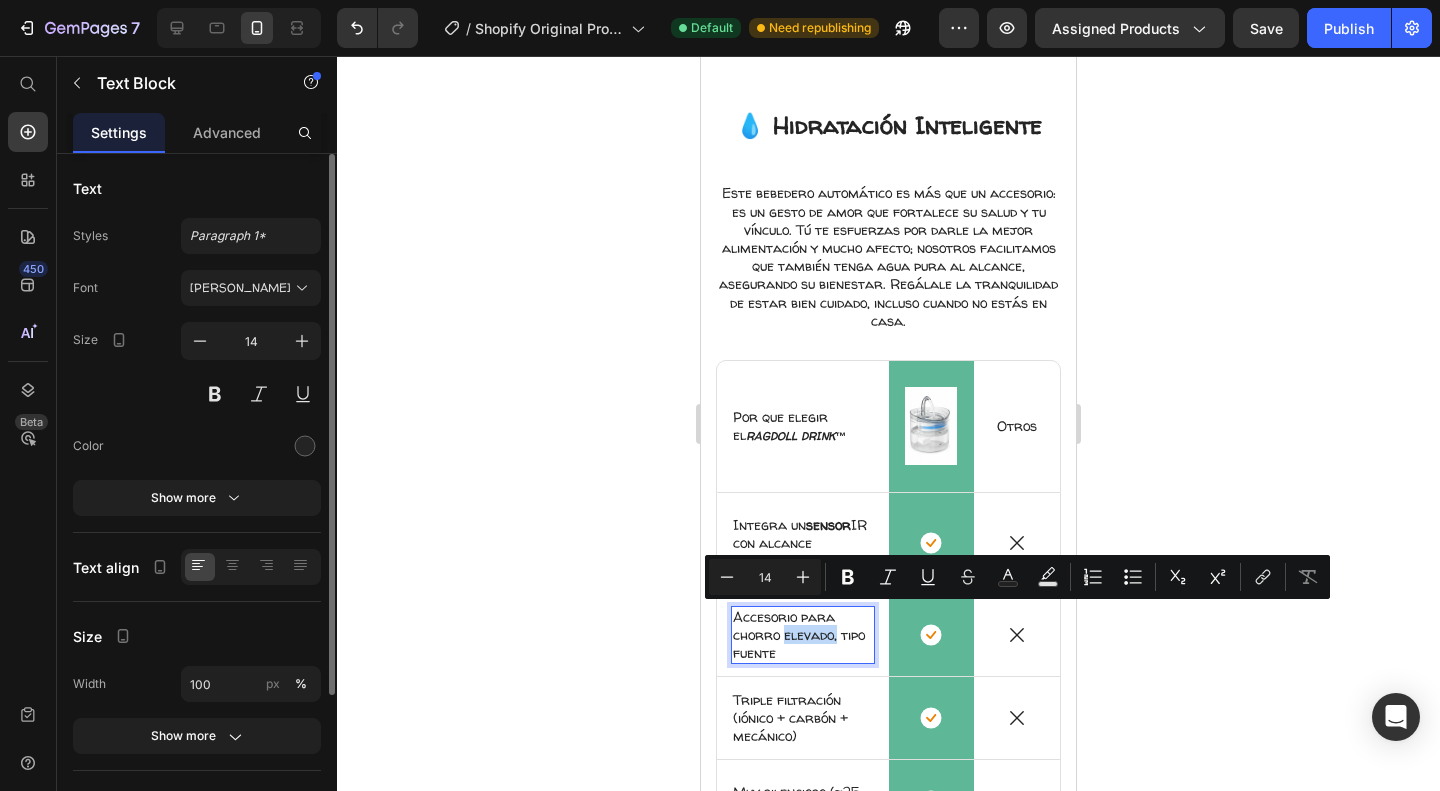 drag, startPoint x: 842, startPoint y: 616, endPoint x: 785, endPoint y: 617, distance: 57.00877 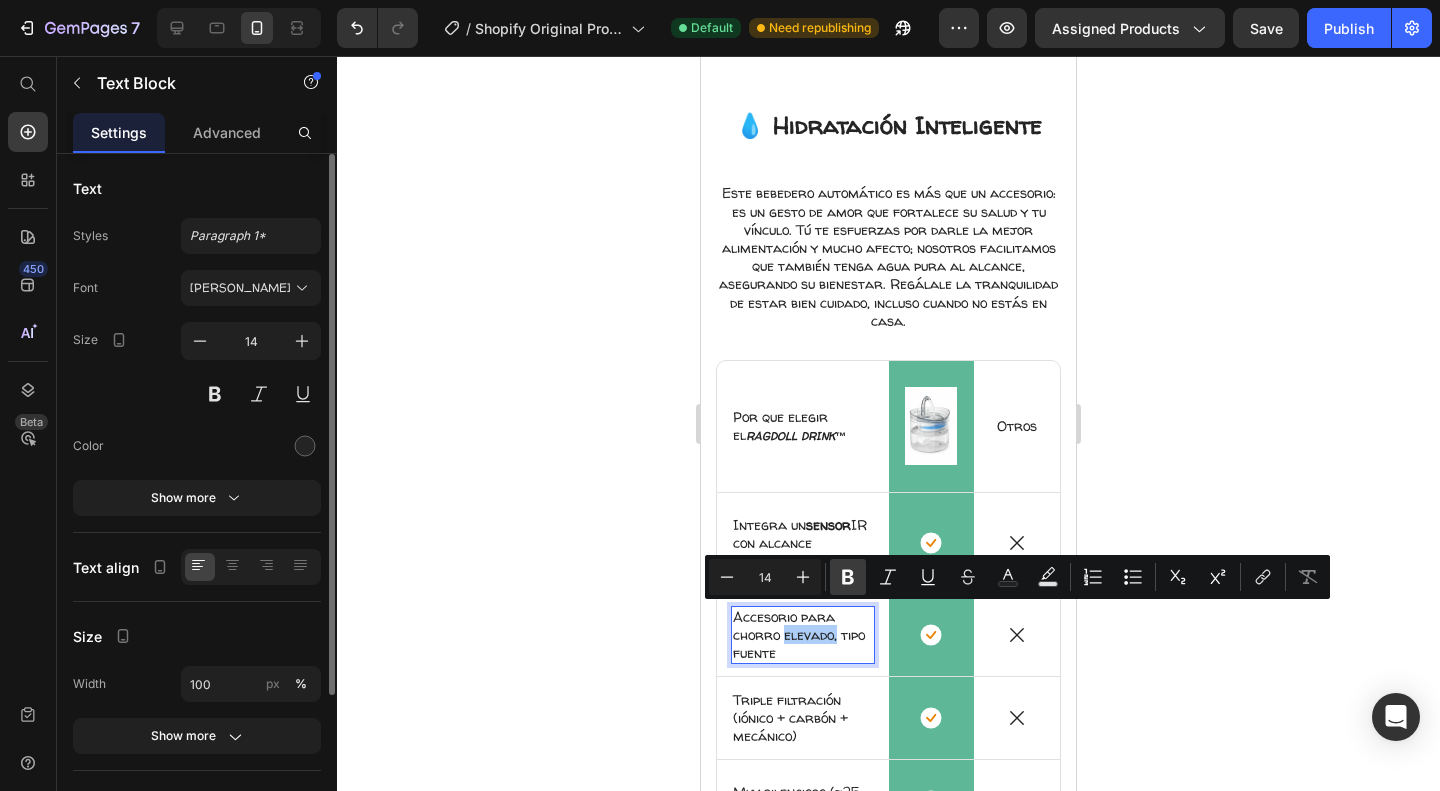 click 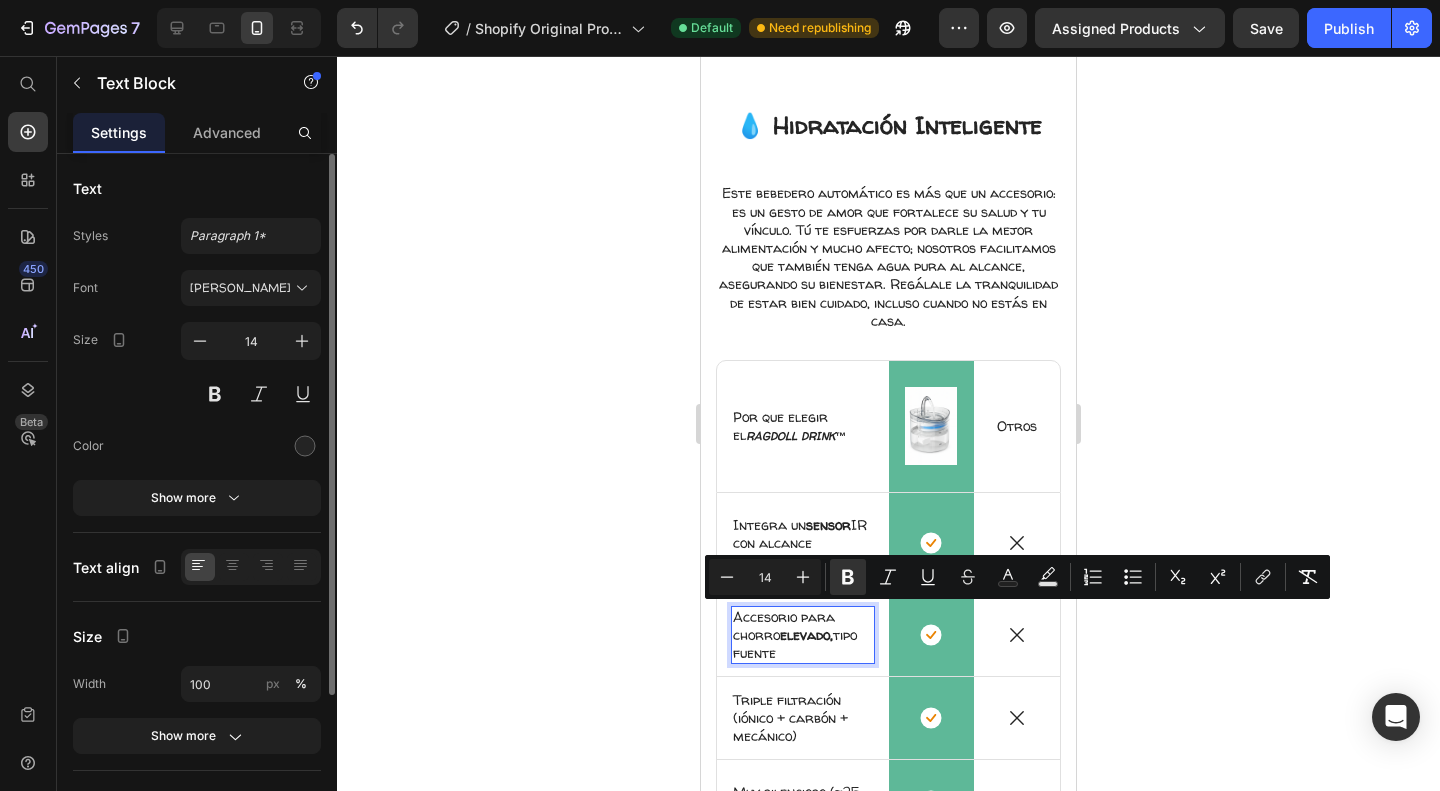 click on "elevado," at bounding box center (806, 634) 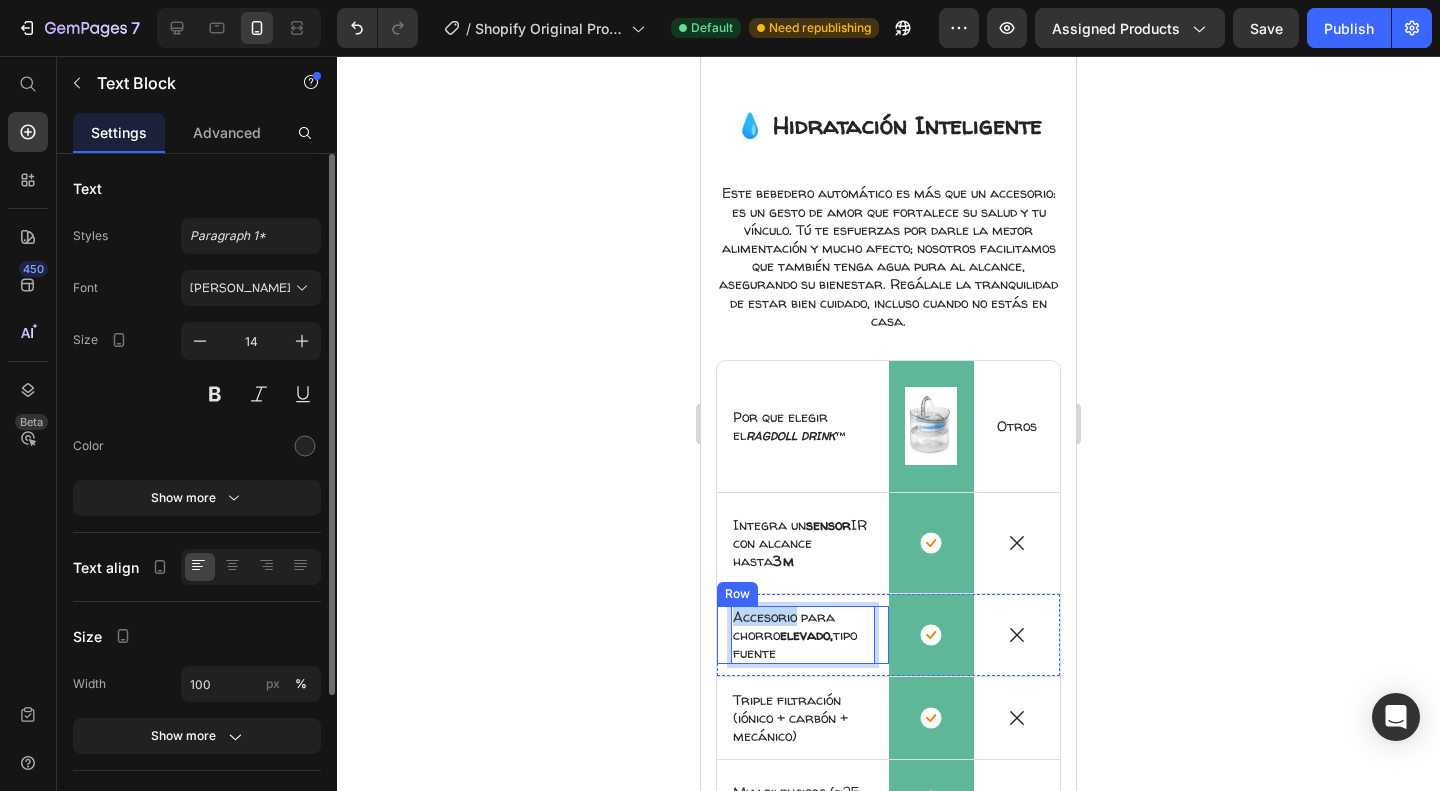 drag, startPoint x: 798, startPoint y: 601, endPoint x: 726, endPoint y: 605, distance: 72.11102 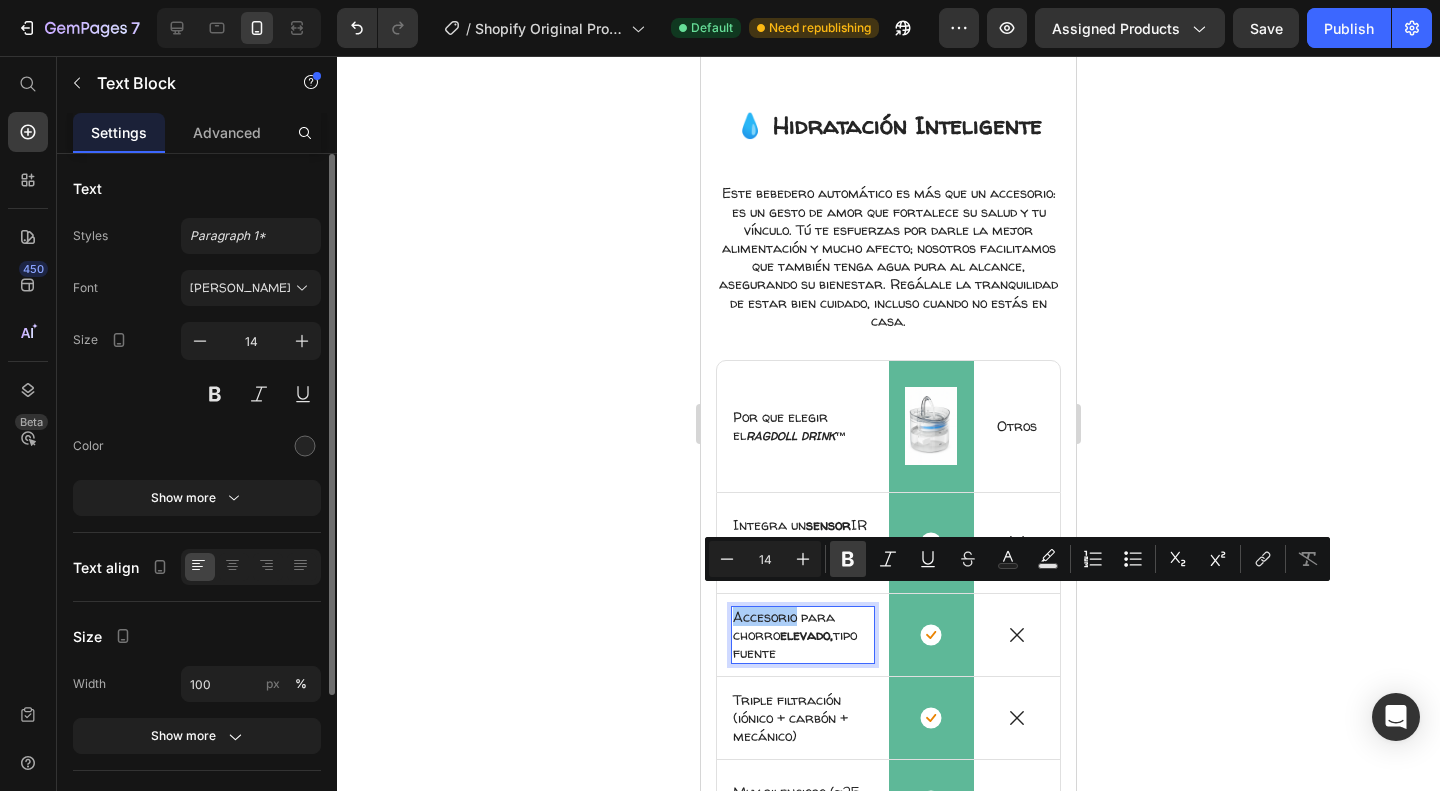click 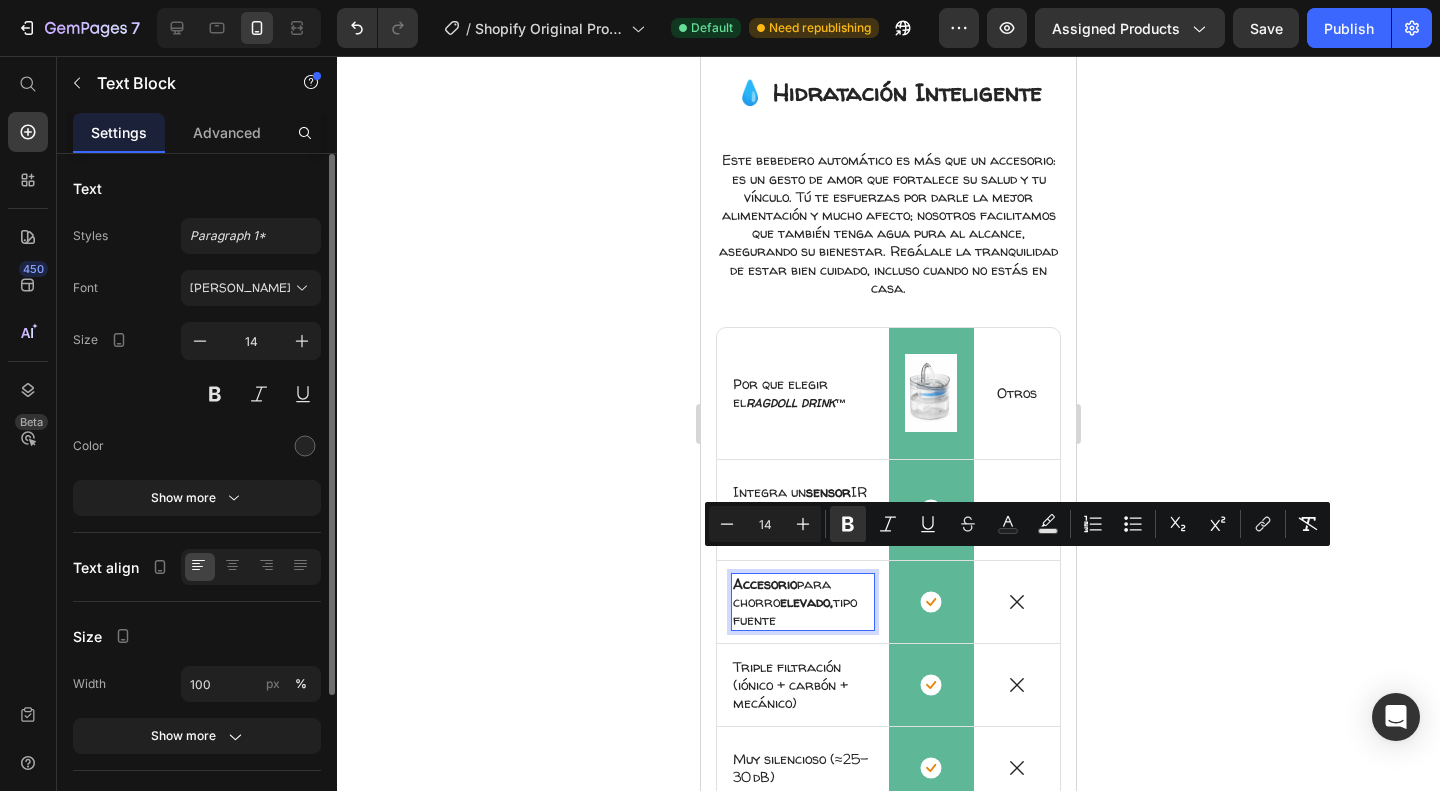 scroll, scrollTop: 2132, scrollLeft: 0, axis: vertical 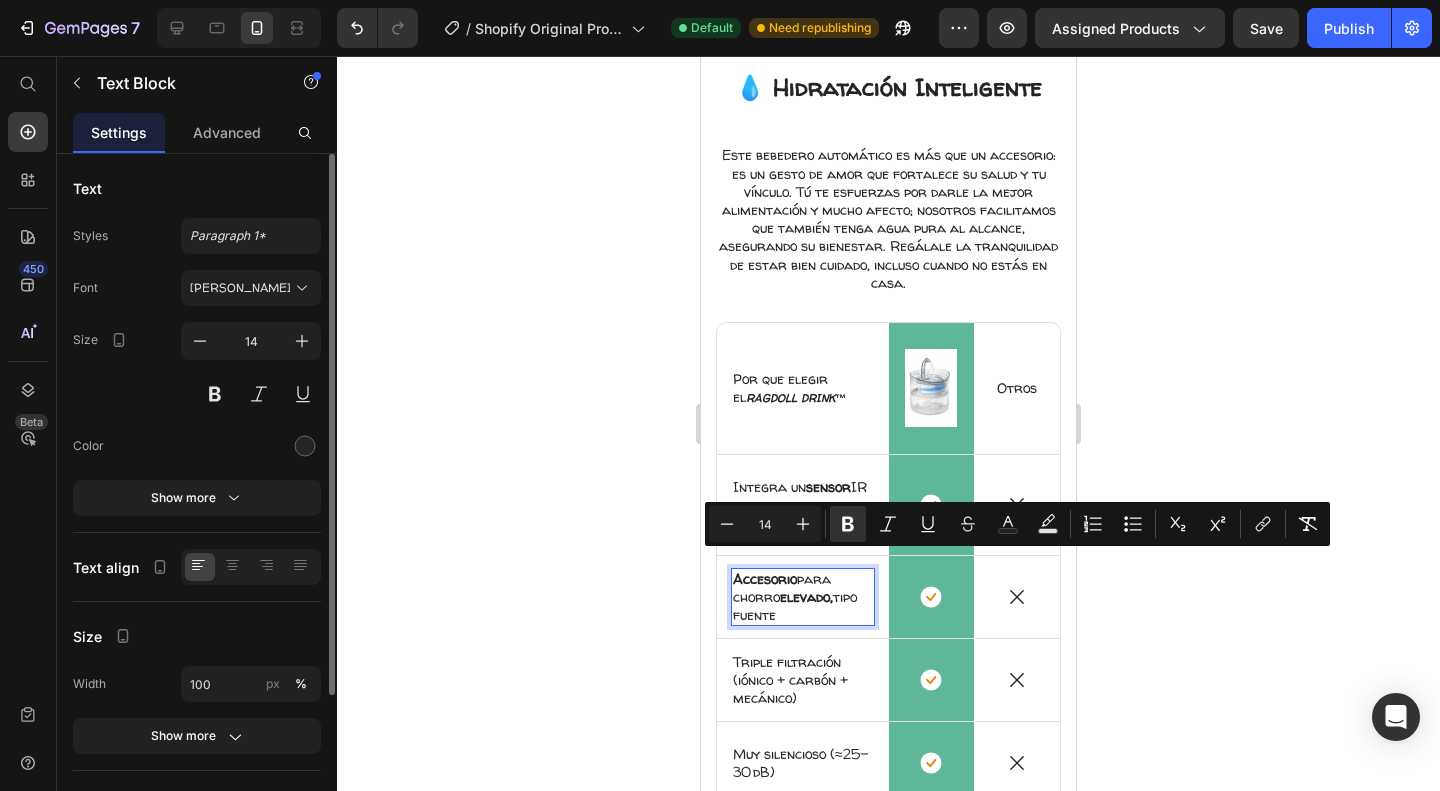 click on "Icon Accesorio  para chorro  elevado,  tipo fuente  Text Block   0 Row" at bounding box center (803, 597) 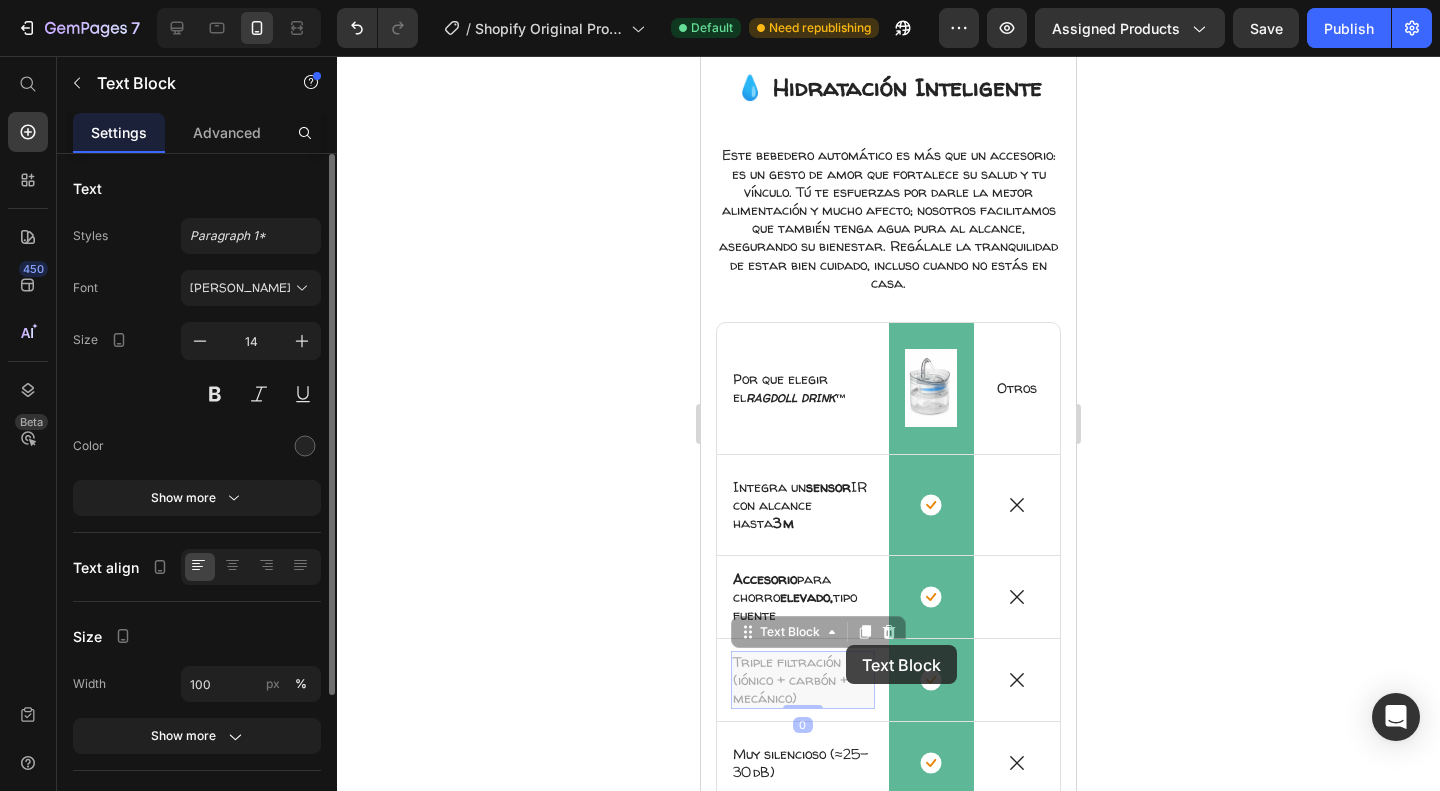 scroll, scrollTop: 2120, scrollLeft: 0, axis: vertical 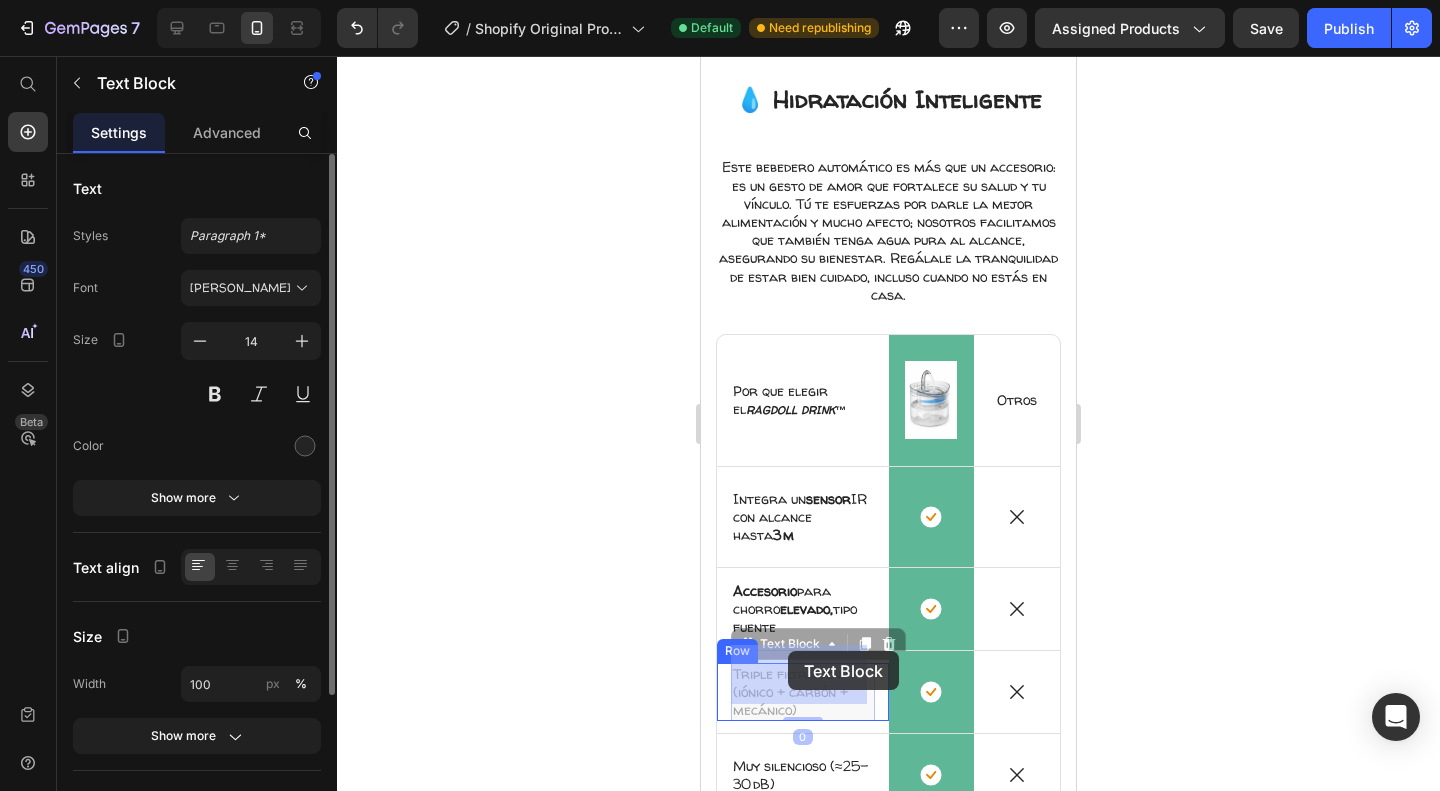 drag, startPoint x: 846, startPoint y: 645, endPoint x: 788, endPoint y: 651, distance: 58.30952 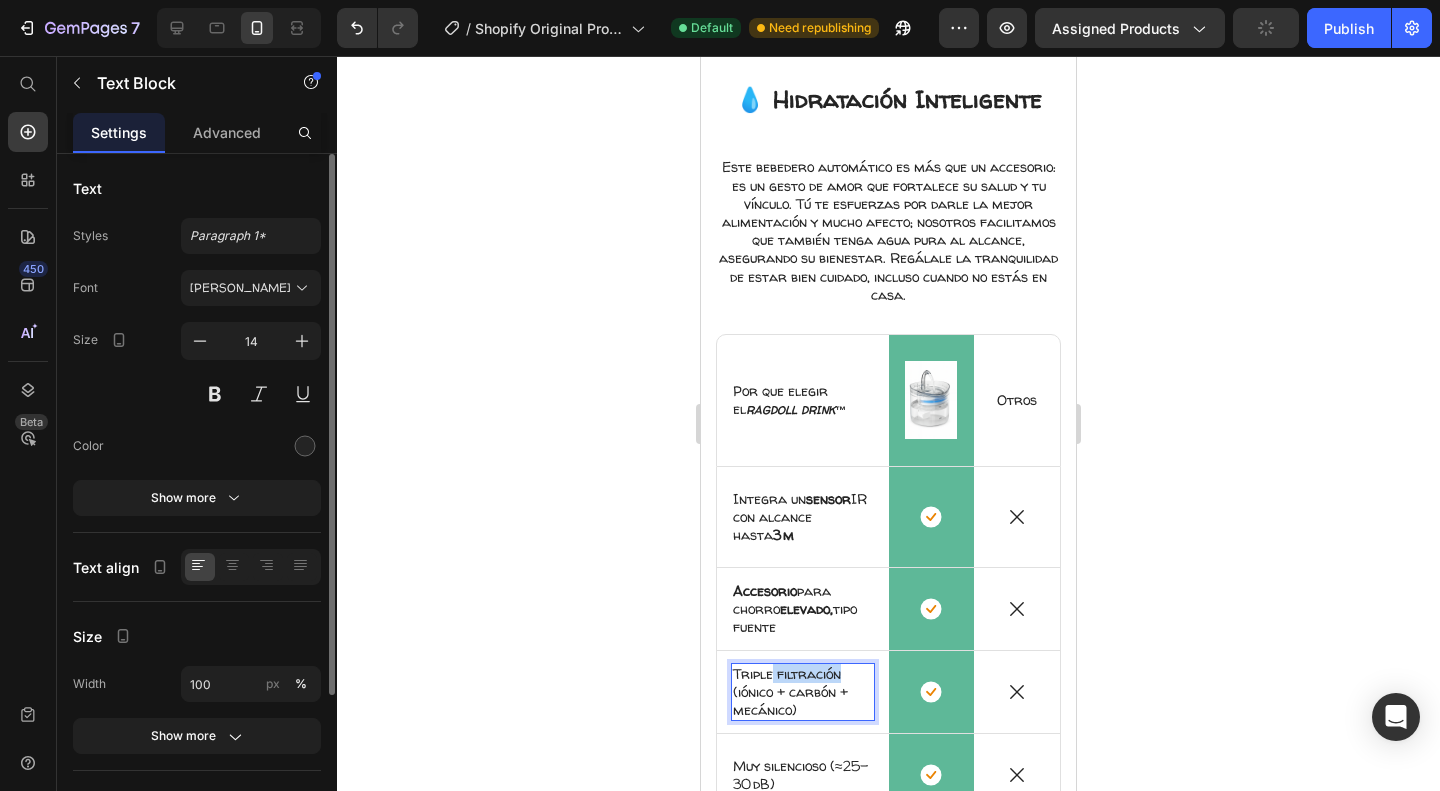 drag, startPoint x: 837, startPoint y: 659, endPoint x: 775, endPoint y: 661, distance: 62.03225 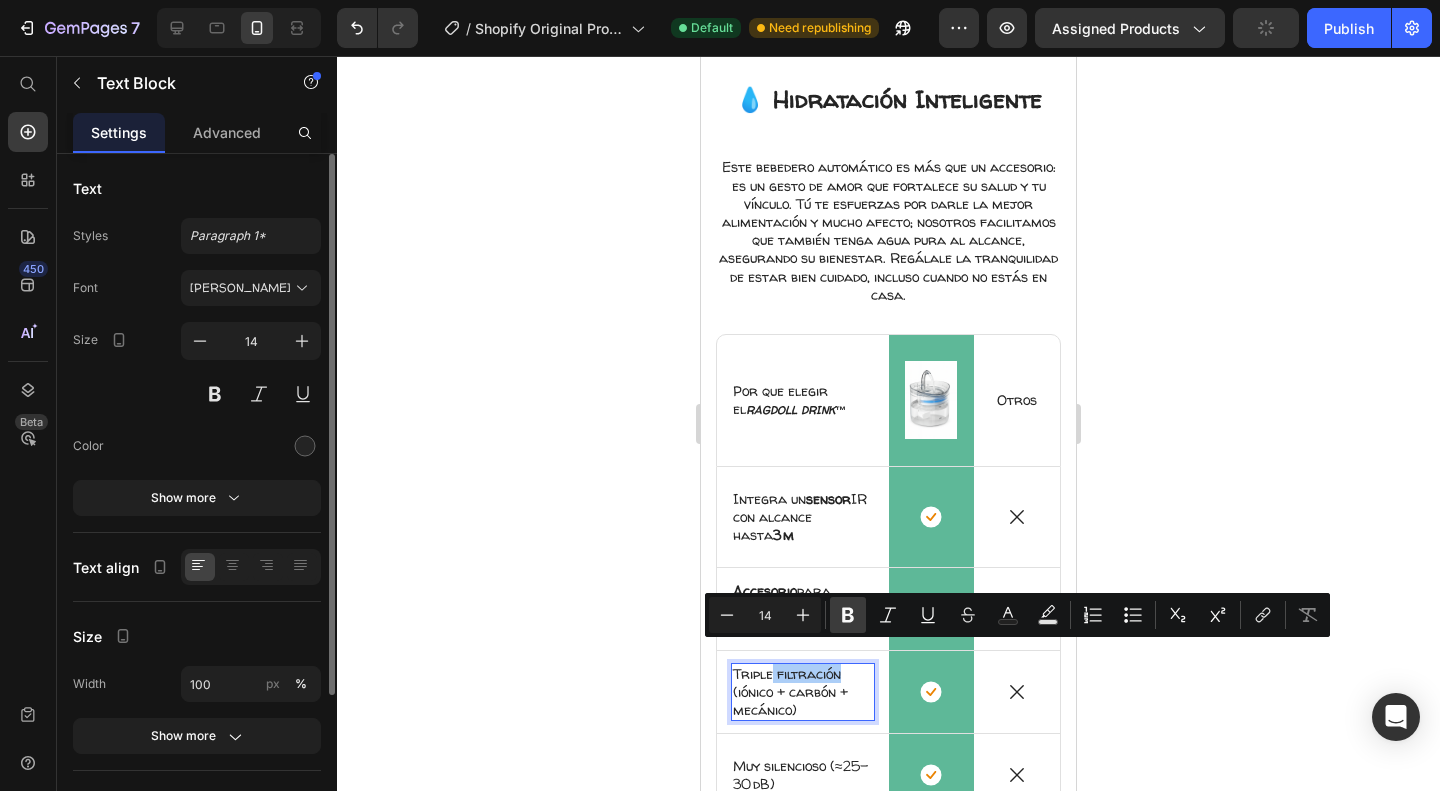 click 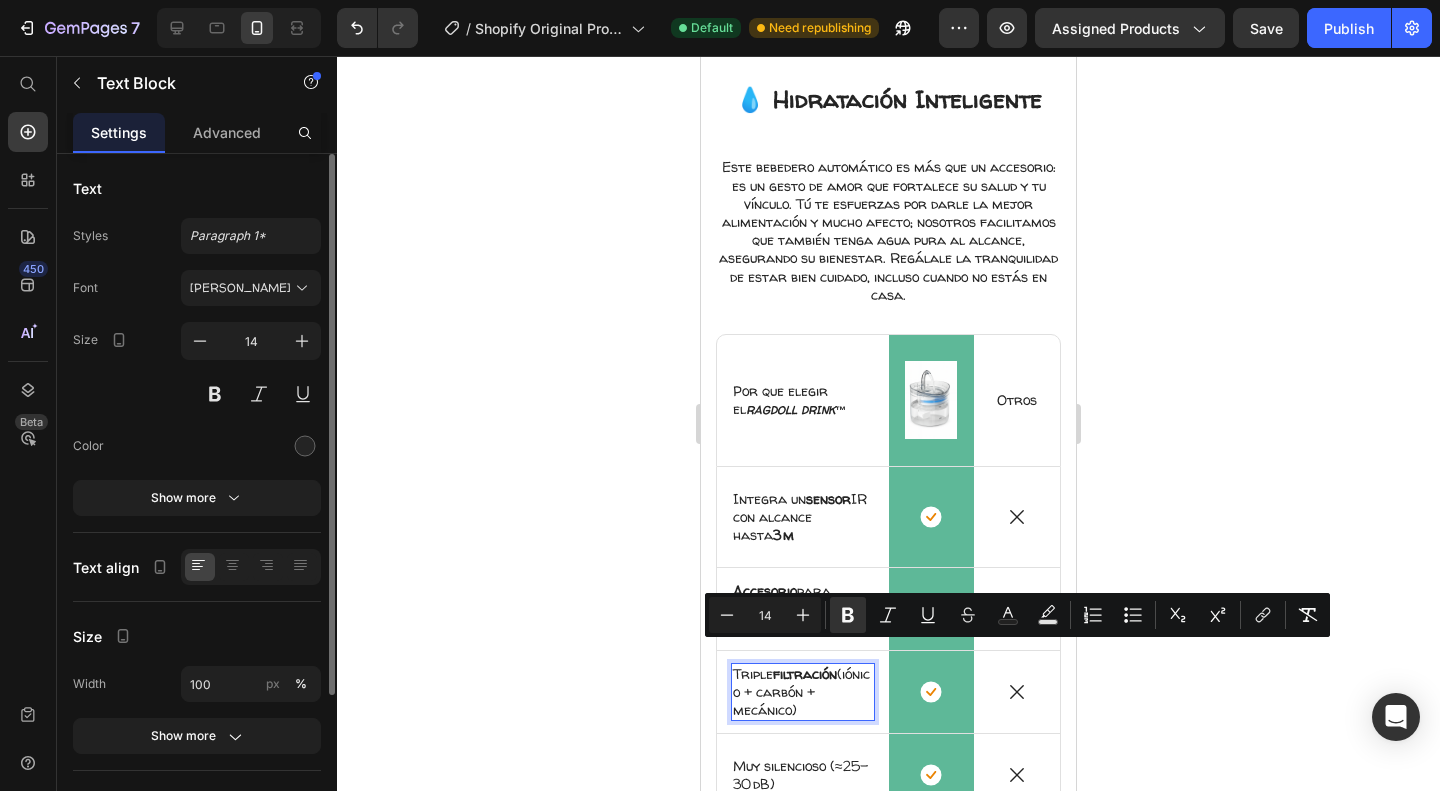 click on "Triple  filtración  (iónico + carbón + mecánico)" at bounding box center (803, 692) 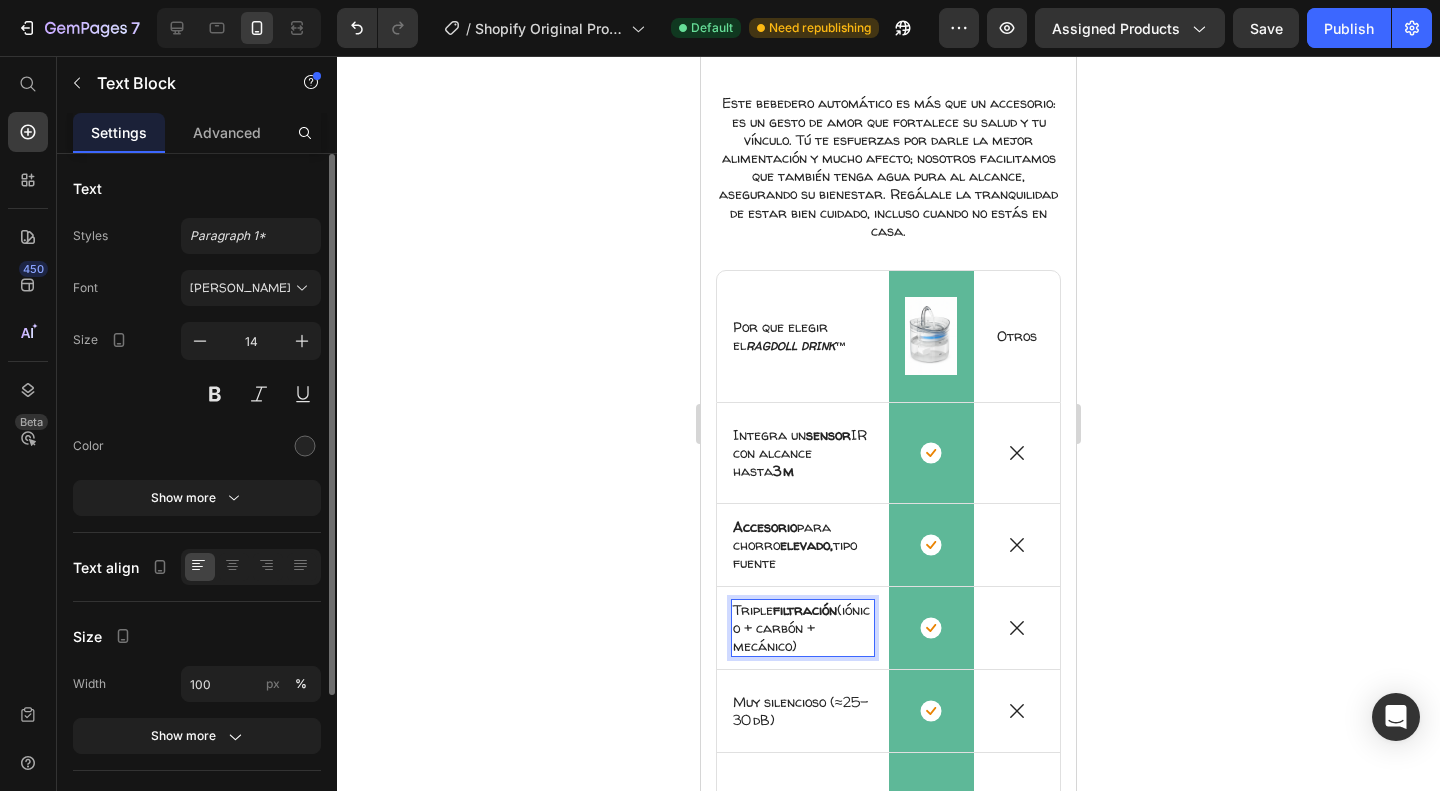 scroll, scrollTop: 2185, scrollLeft: 0, axis: vertical 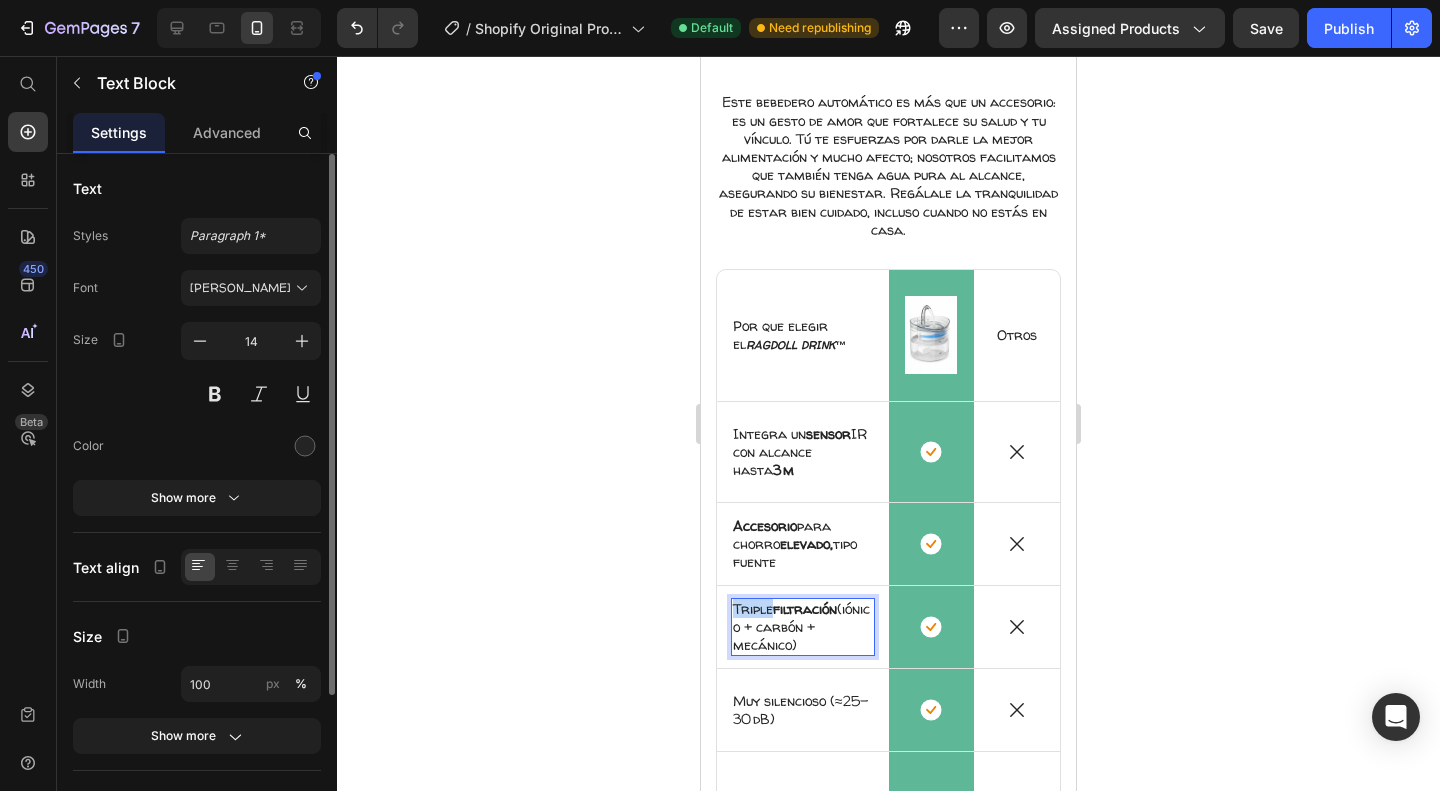 drag, startPoint x: 735, startPoint y: 595, endPoint x: 772, endPoint y: 595, distance: 37 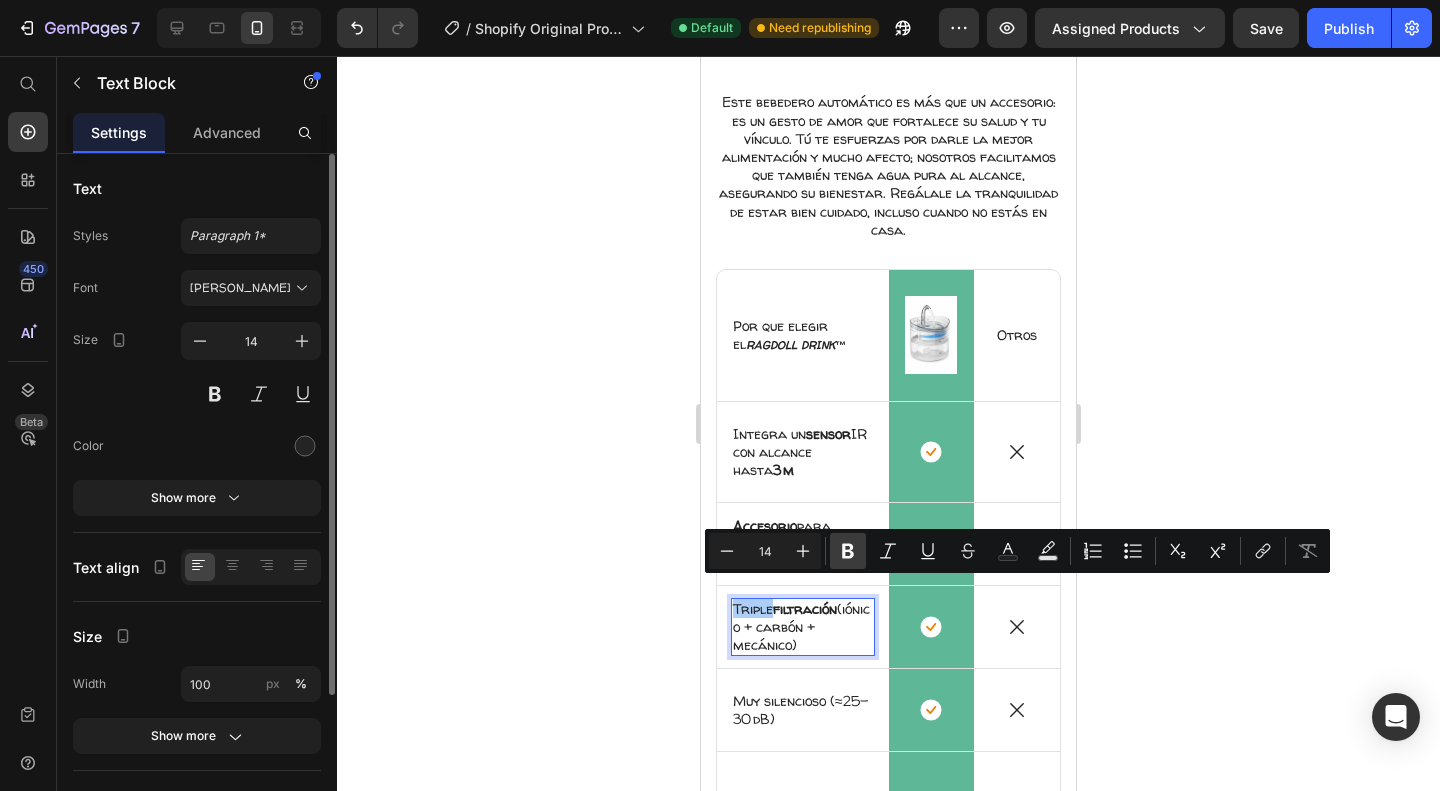 click 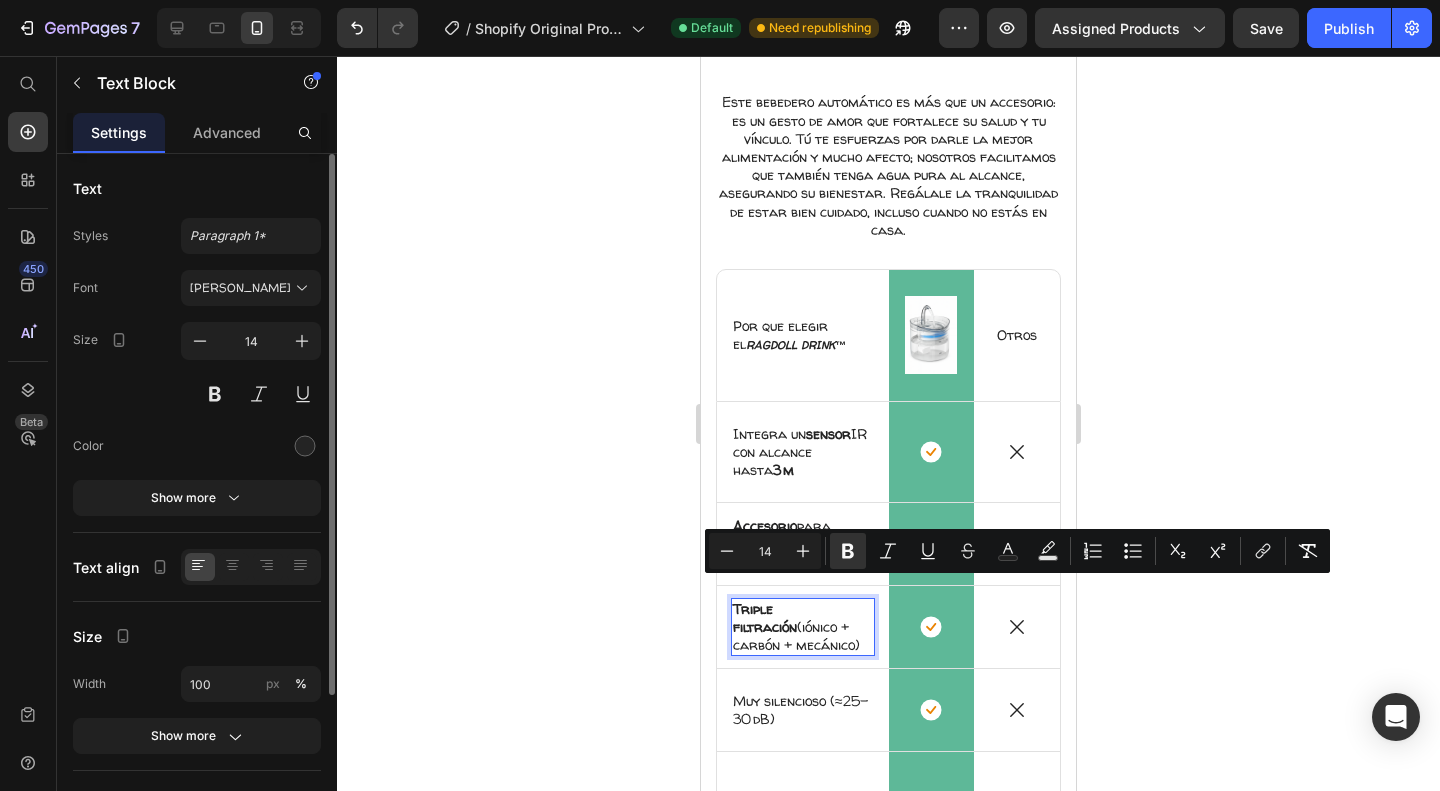 click on "Triple filtración  (iónico + carbón + mecánico)" at bounding box center [803, 627] 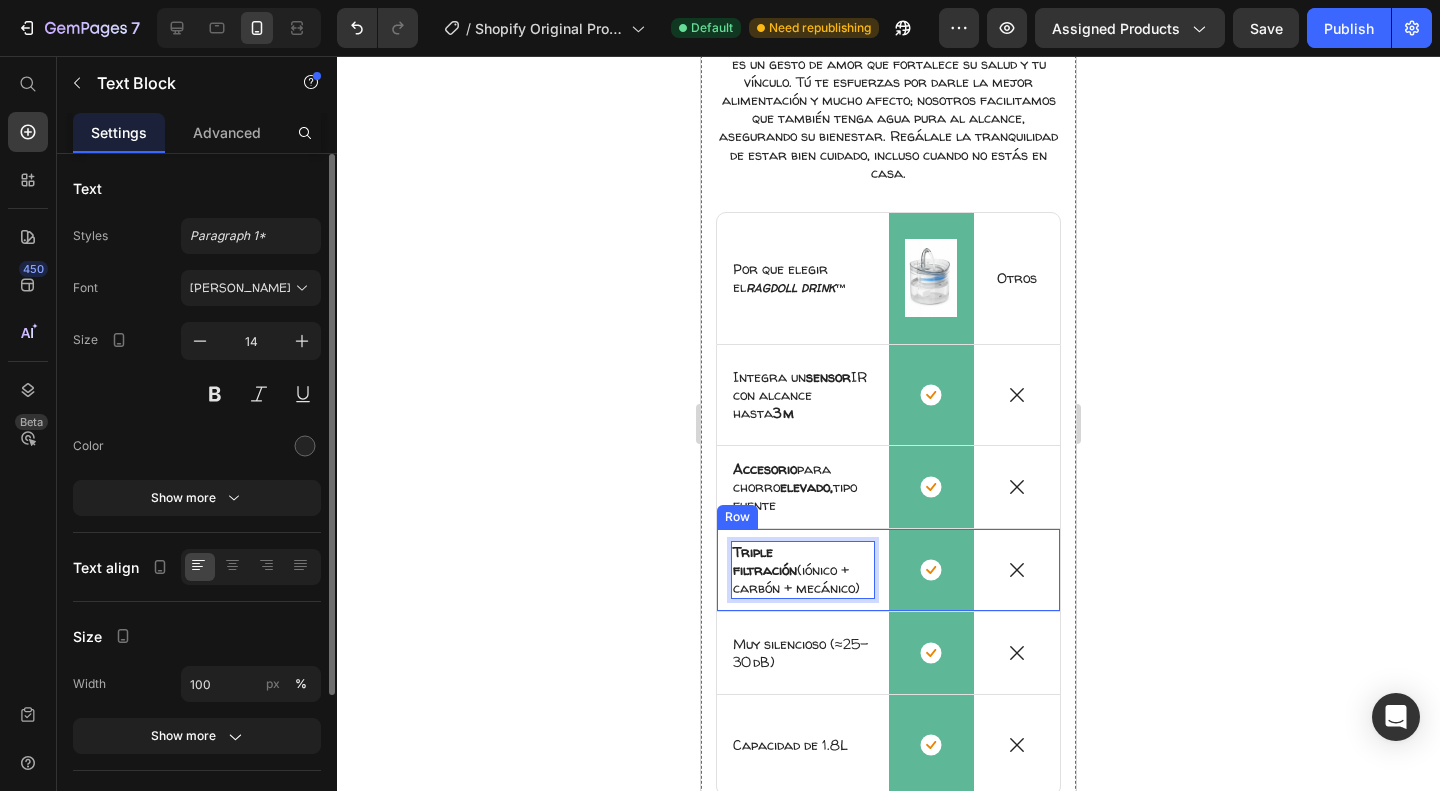 scroll, scrollTop: 2287, scrollLeft: 0, axis: vertical 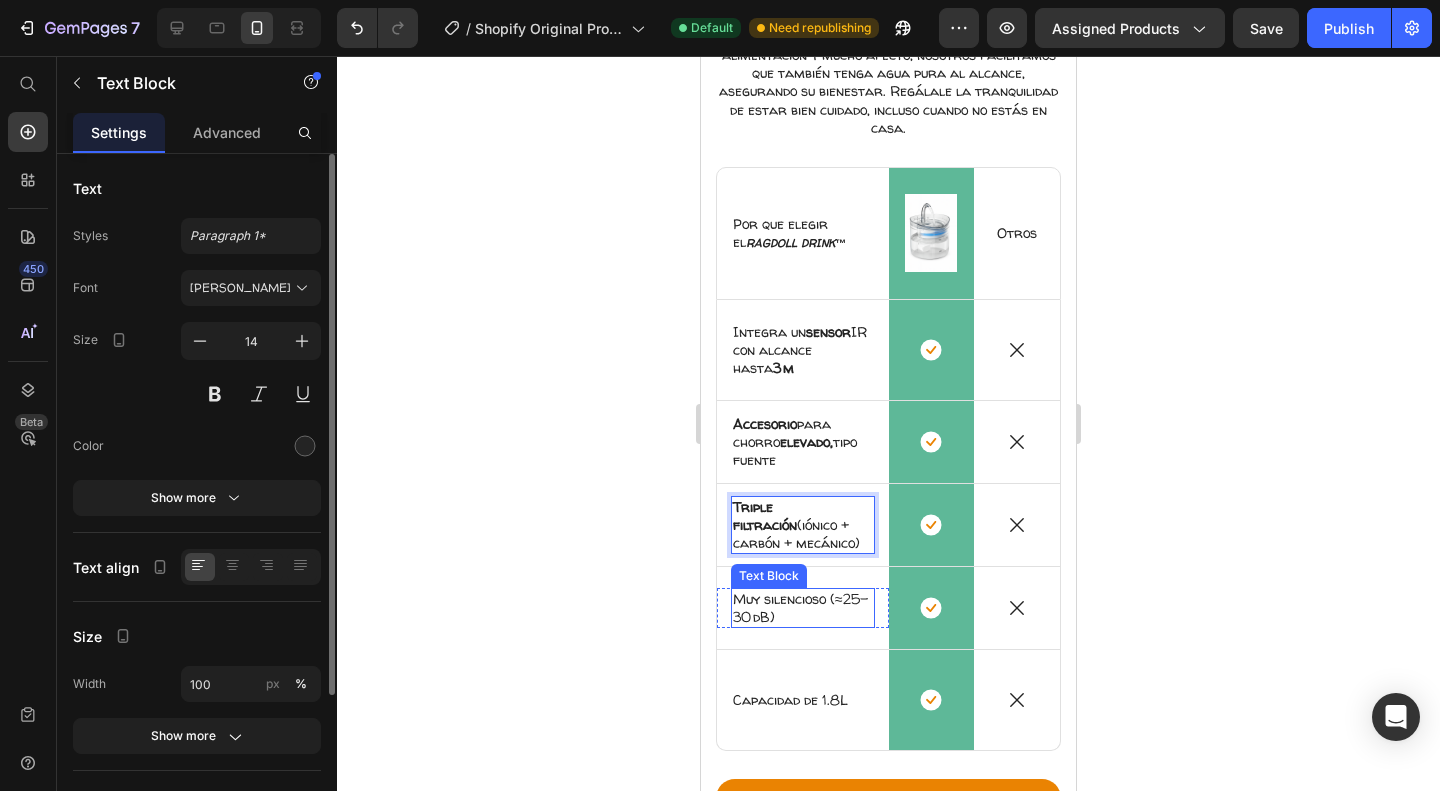 click on "Muy silencioso (≈25–30 dB)" at bounding box center (803, 608) 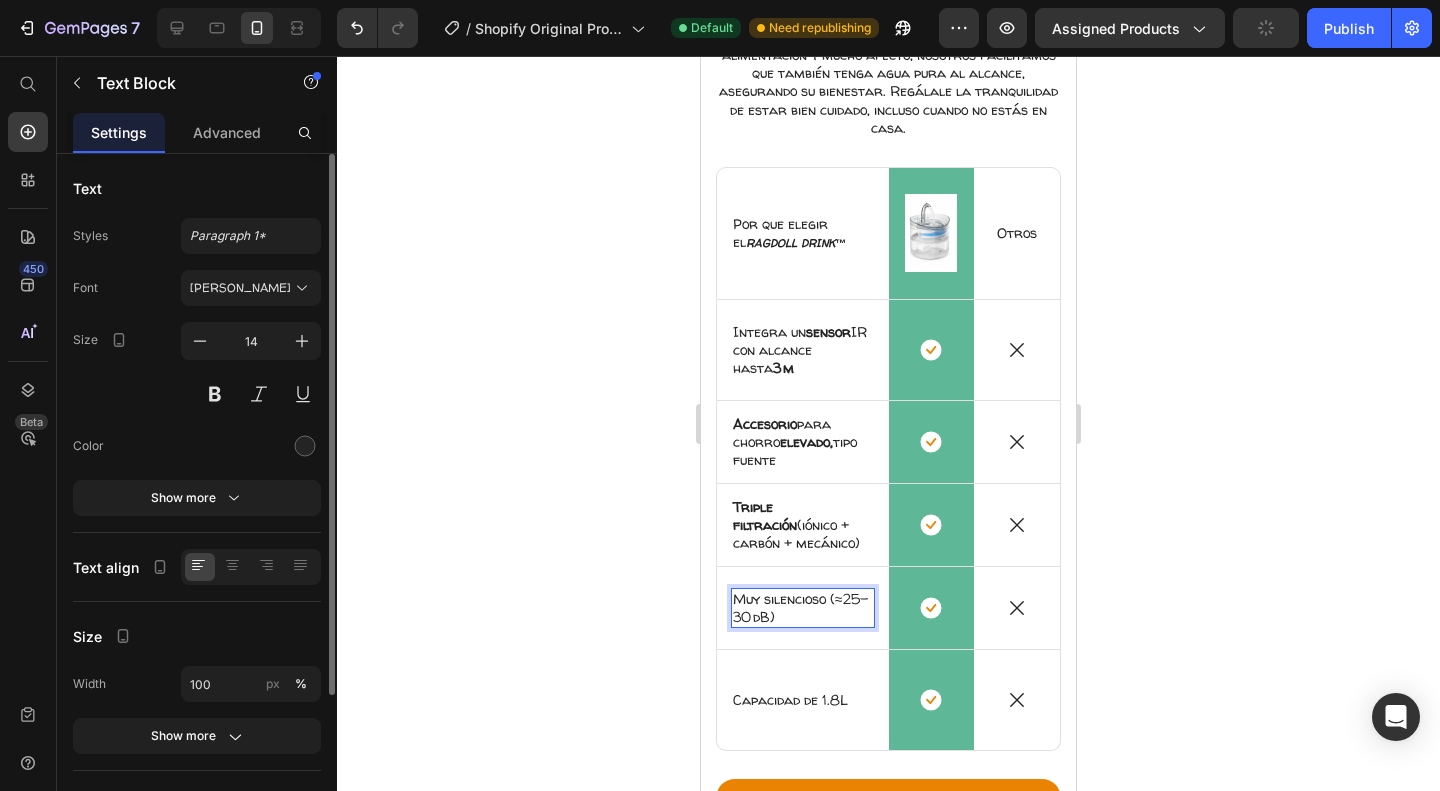 scroll, scrollTop: 2267, scrollLeft: 0, axis: vertical 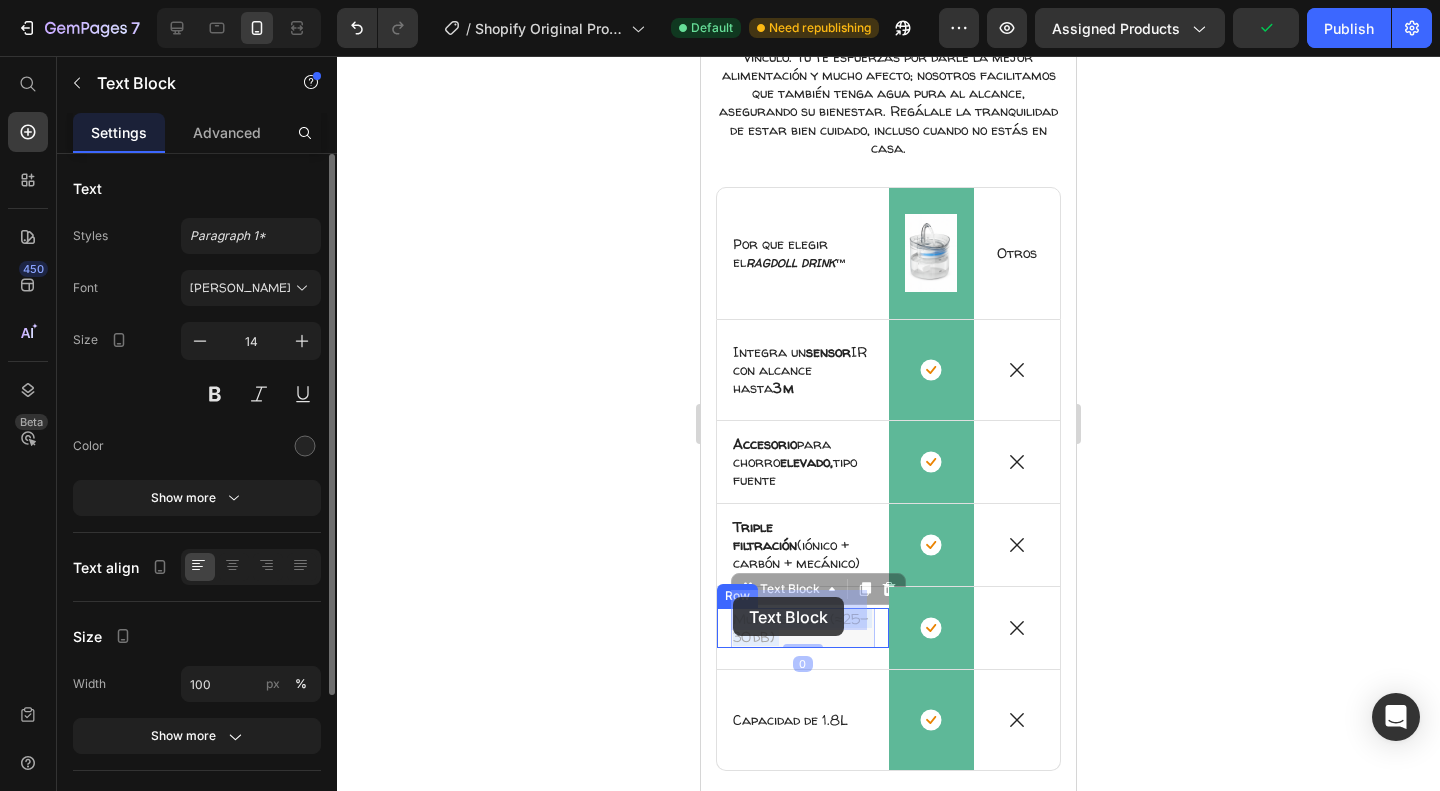 drag, startPoint x: 818, startPoint y: 597, endPoint x: 735, endPoint y: 597, distance: 83 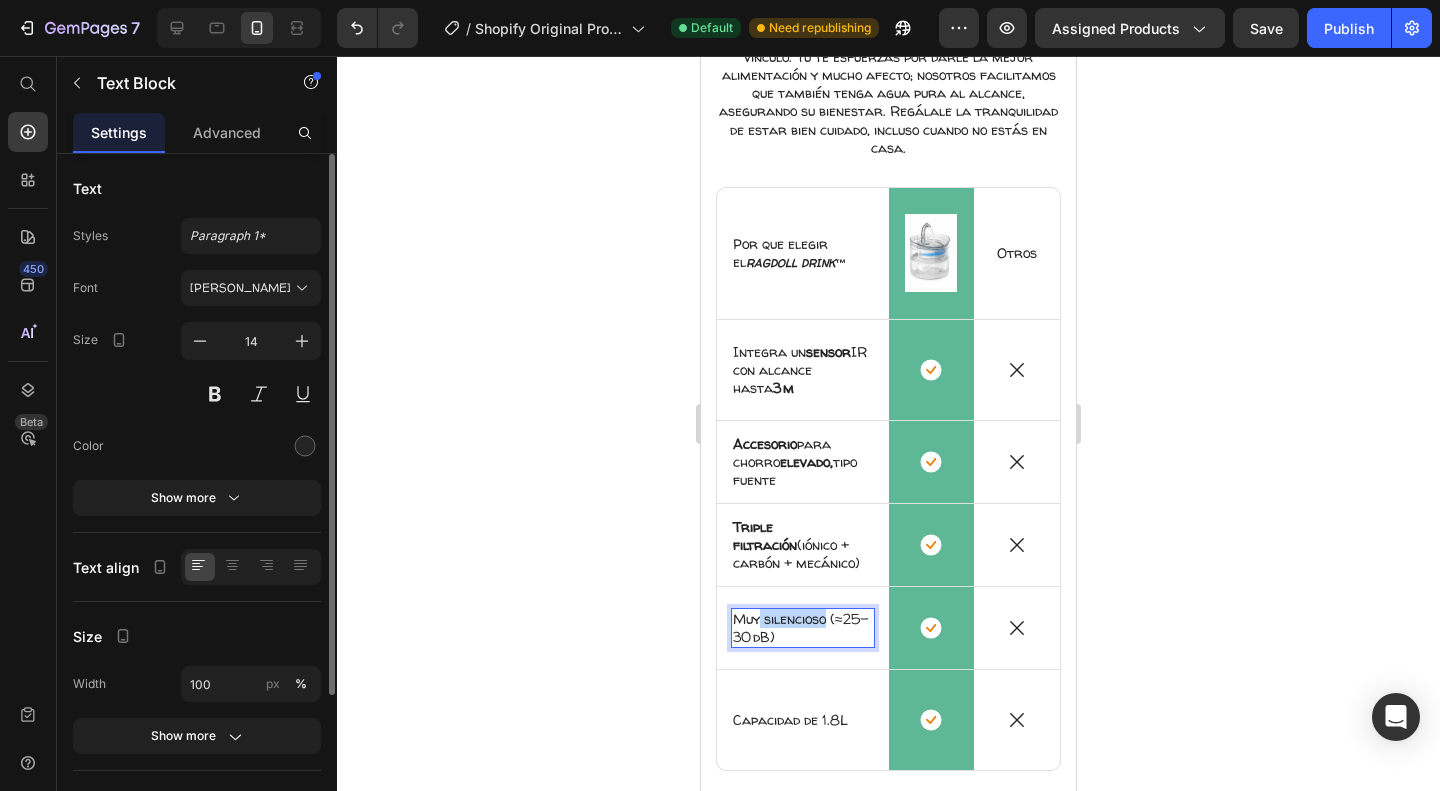 drag, startPoint x: 841, startPoint y: 599, endPoint x: 762, endPoint y: 601, distance: 79.025314 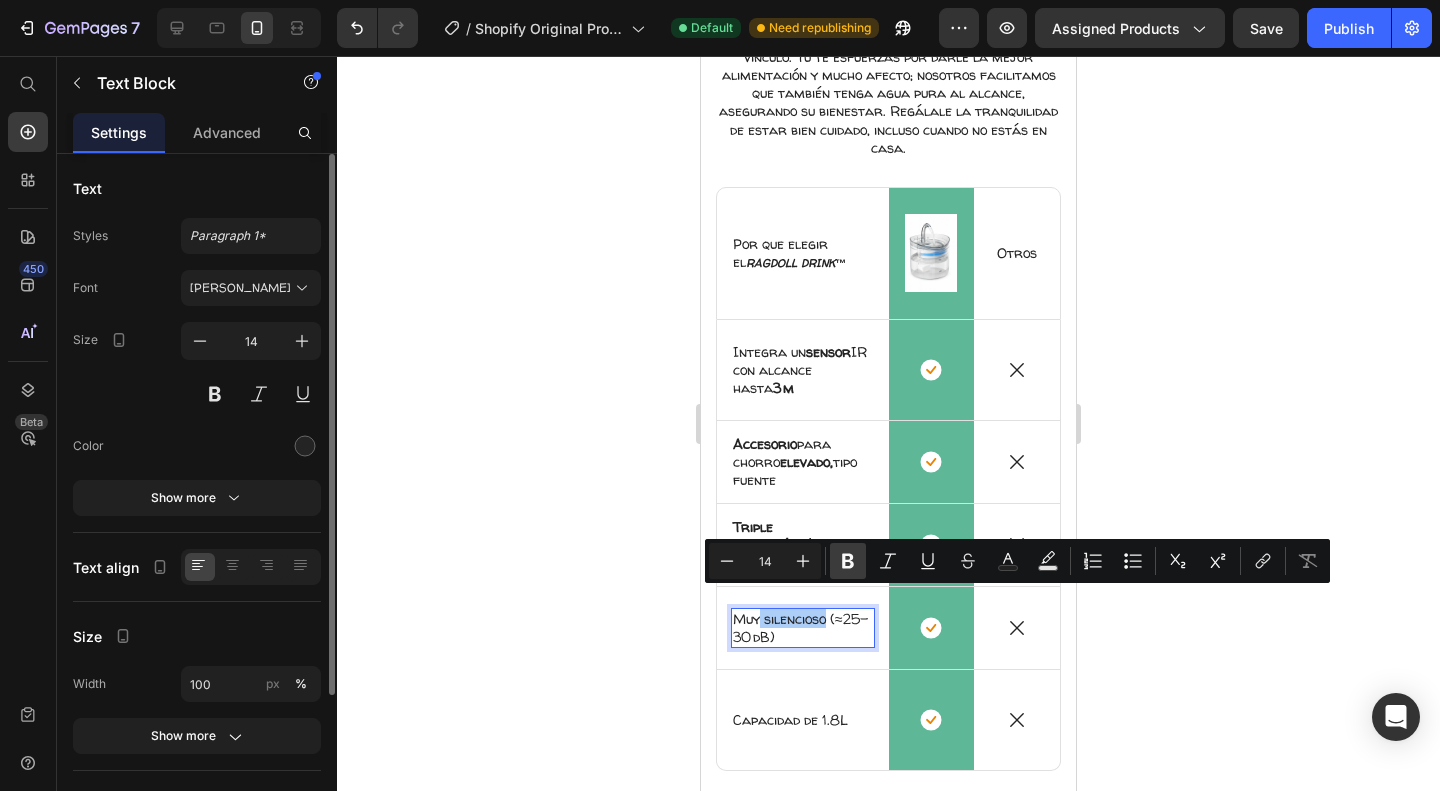 click 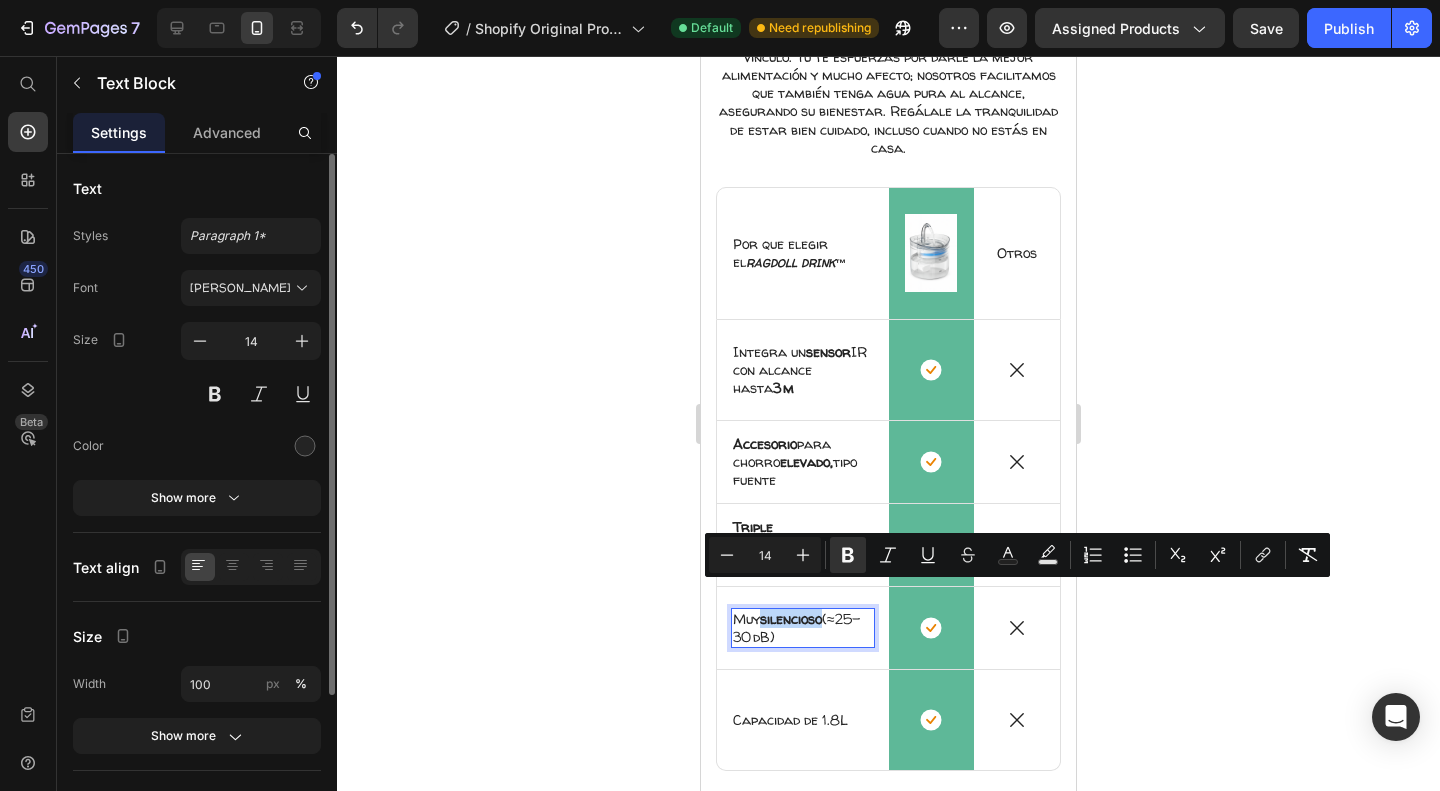 scroll, scrollTop: 2292, scrollLeft: 0, axis: vertical 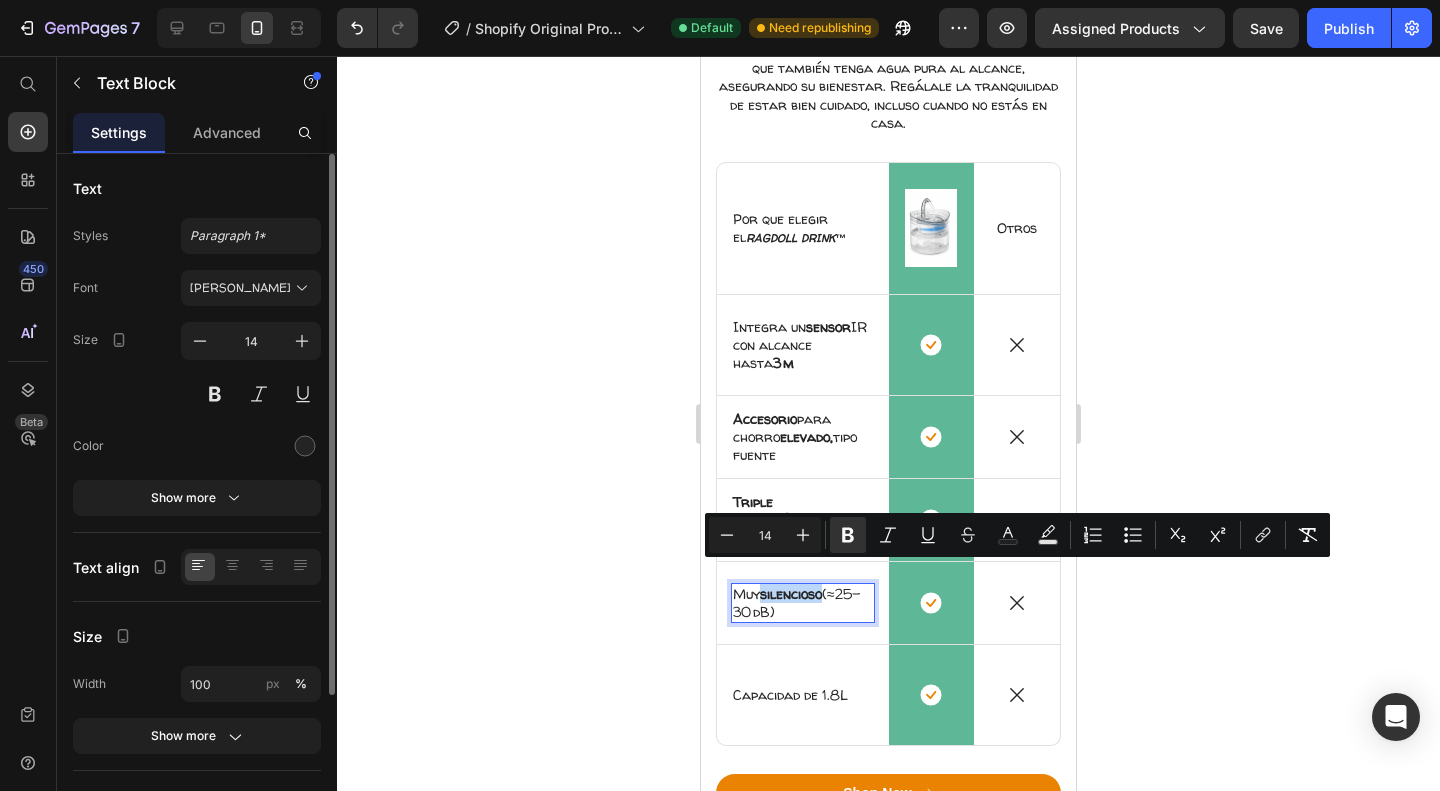 click on "Icon Capacidad de 1.8L Text Block Row" at bounding box center (803, 695) 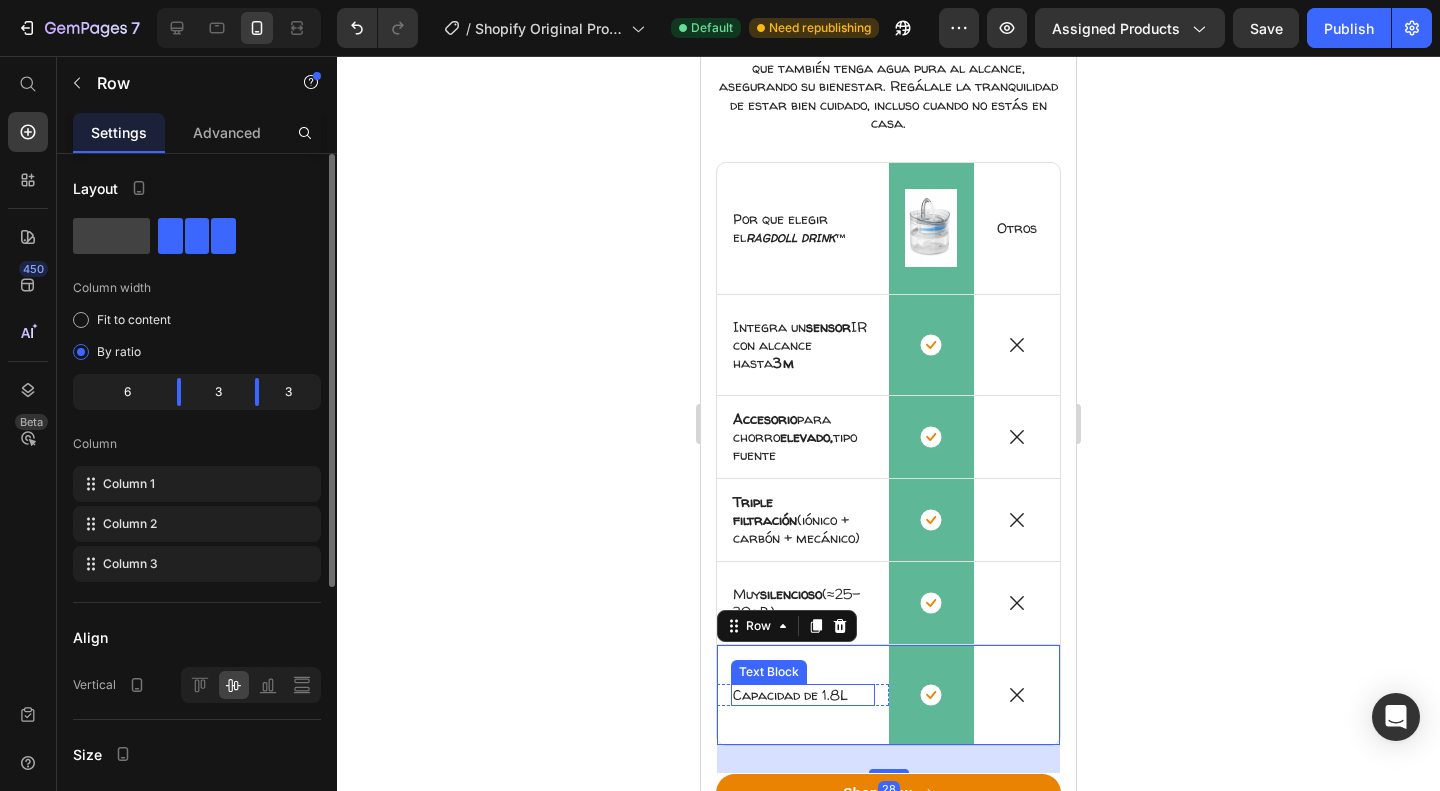 click on "Capacidad de 1.8L" at bounding box center (803, 695) 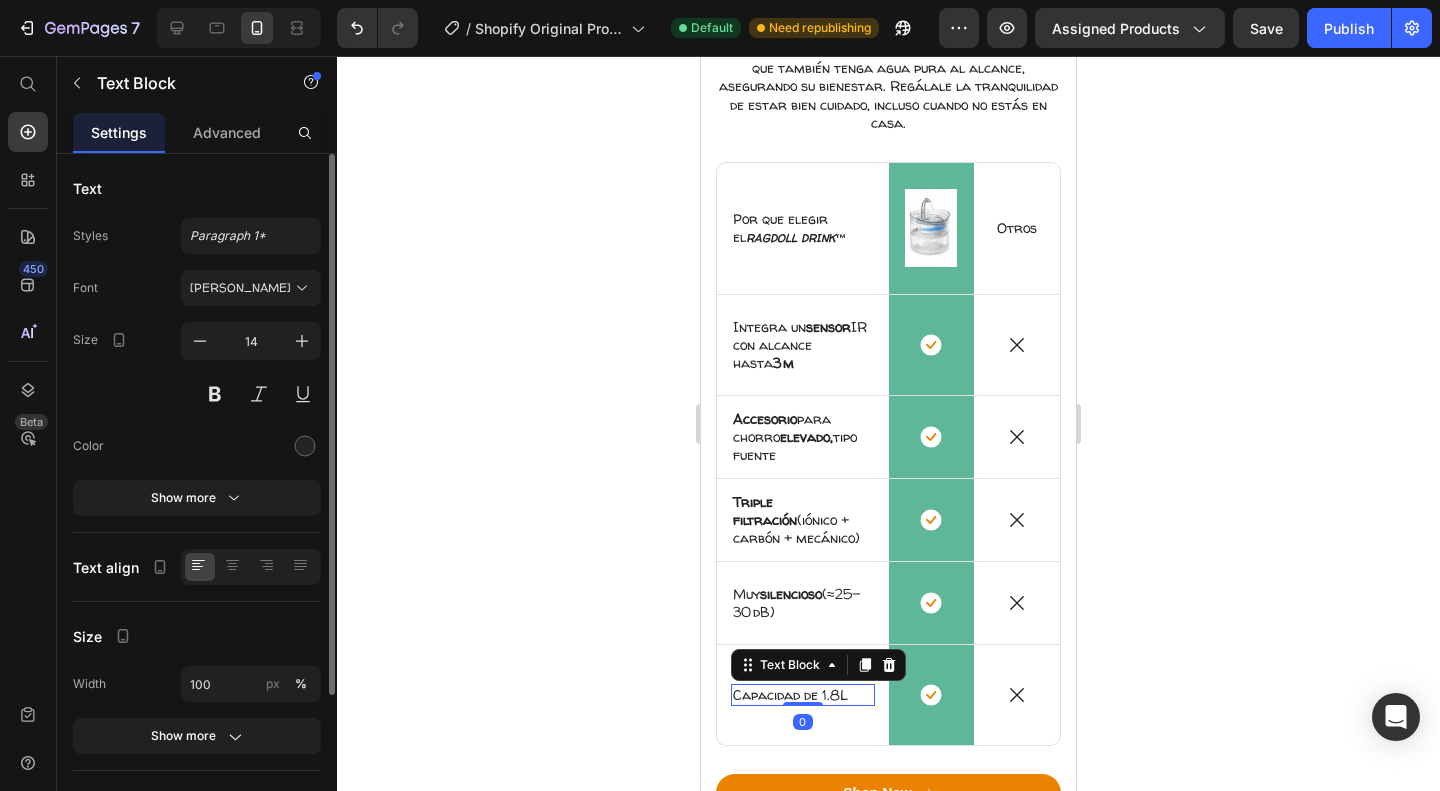 click on "Capacidad de 1.8L" at bounding box center (803, 695) 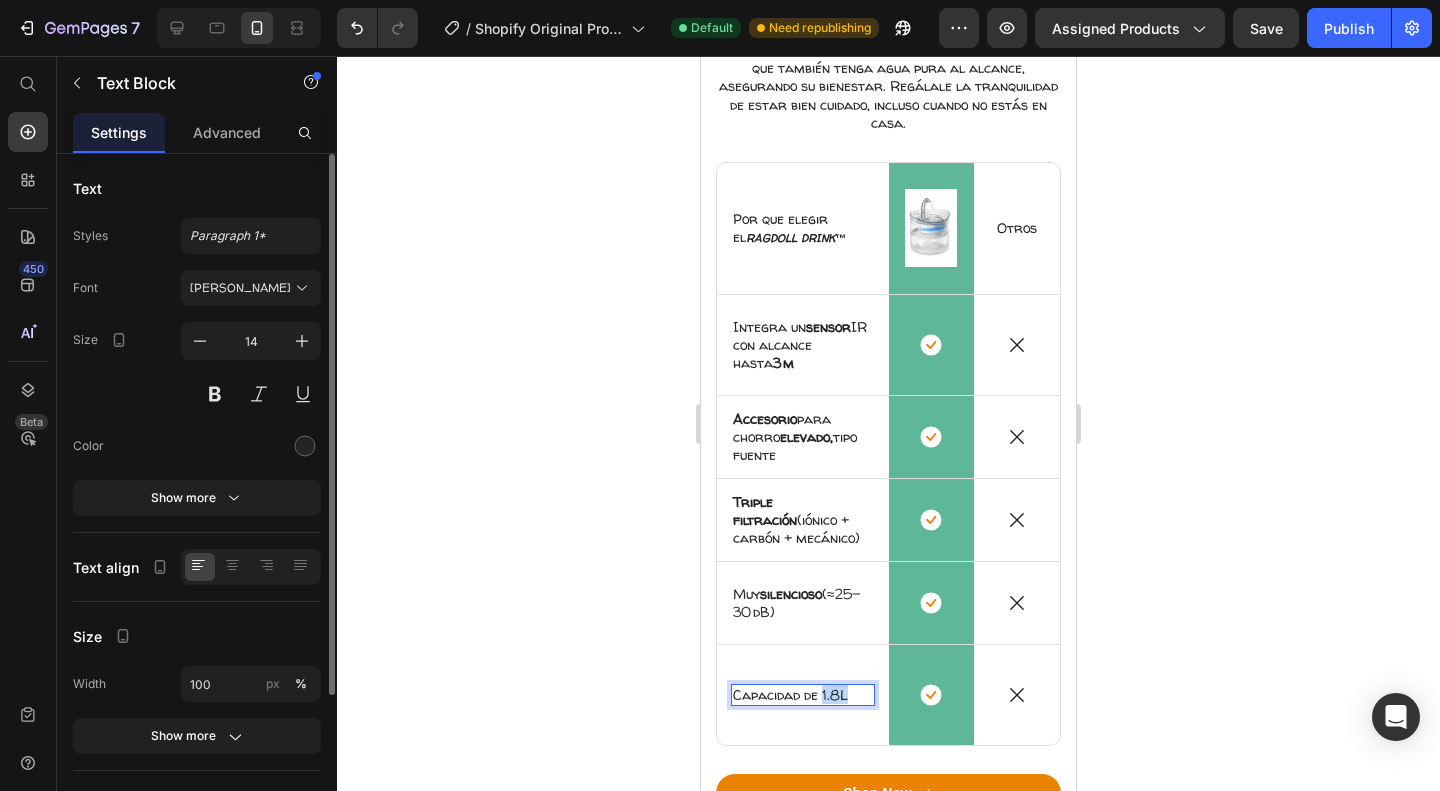 drag, startPoint x: 852, startPoint y: 680, endPoint x: 822, endPoint y: 680, distance: 30 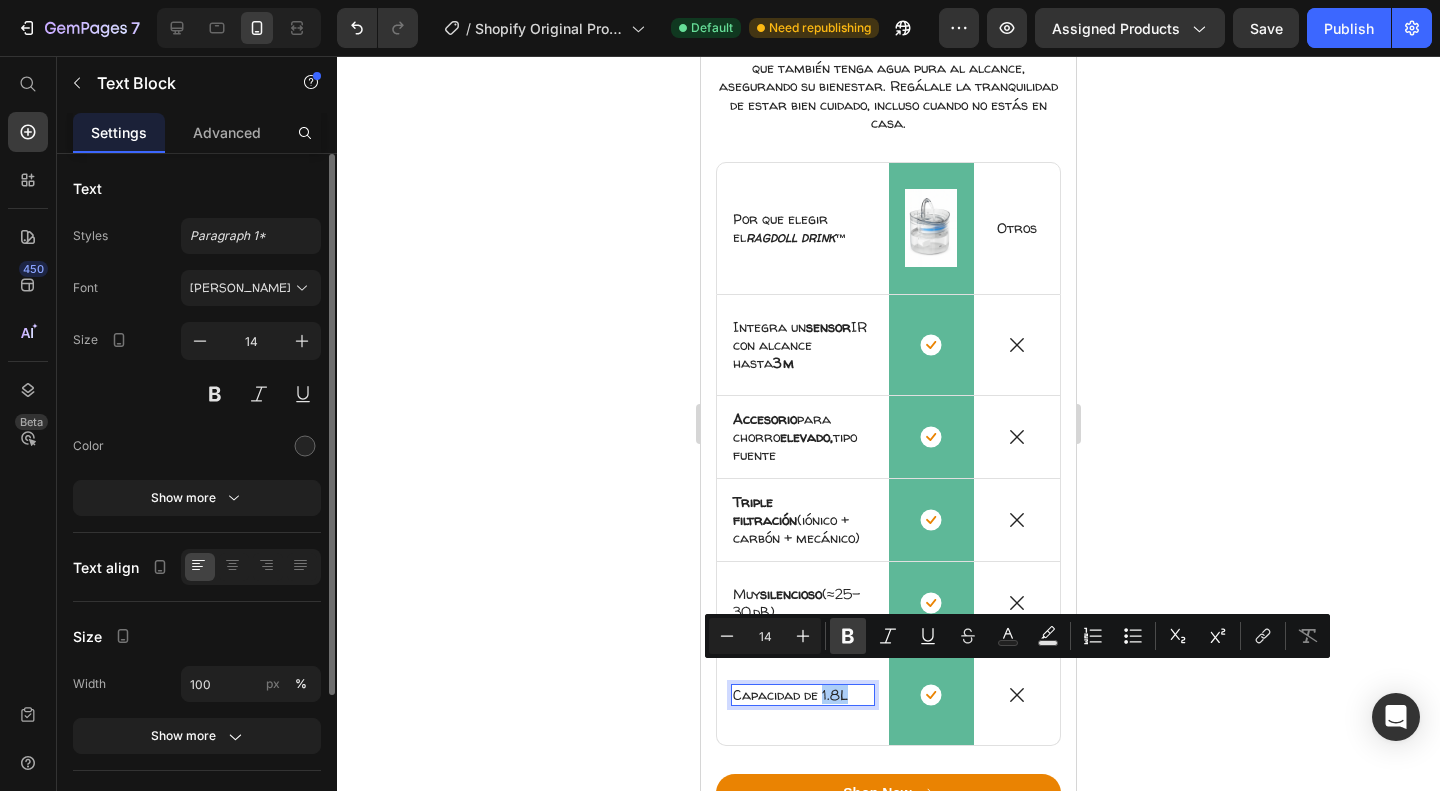 click 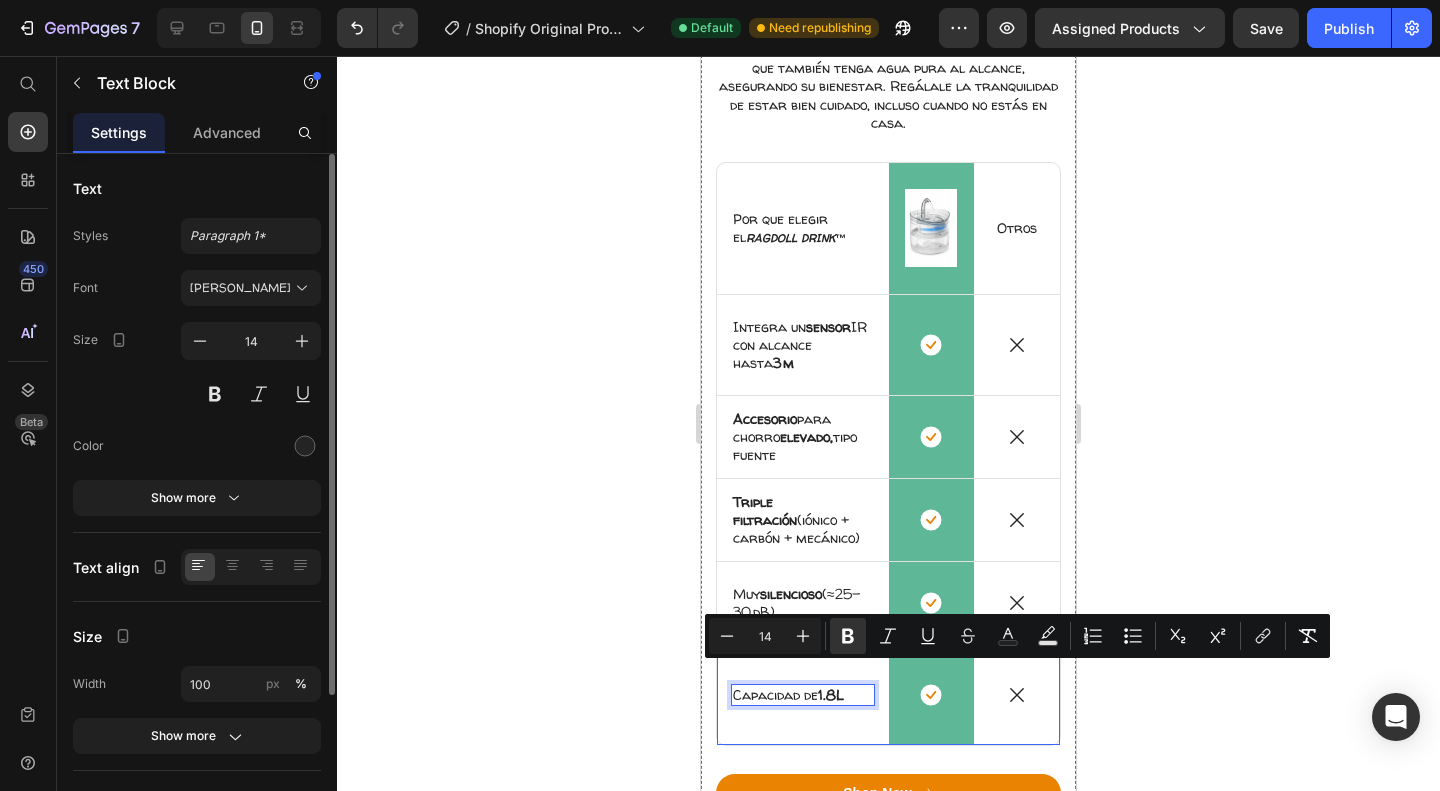click on "Icon Capacidad de  1.8L Text Block   0 Row" at bounding box center (803, 695) 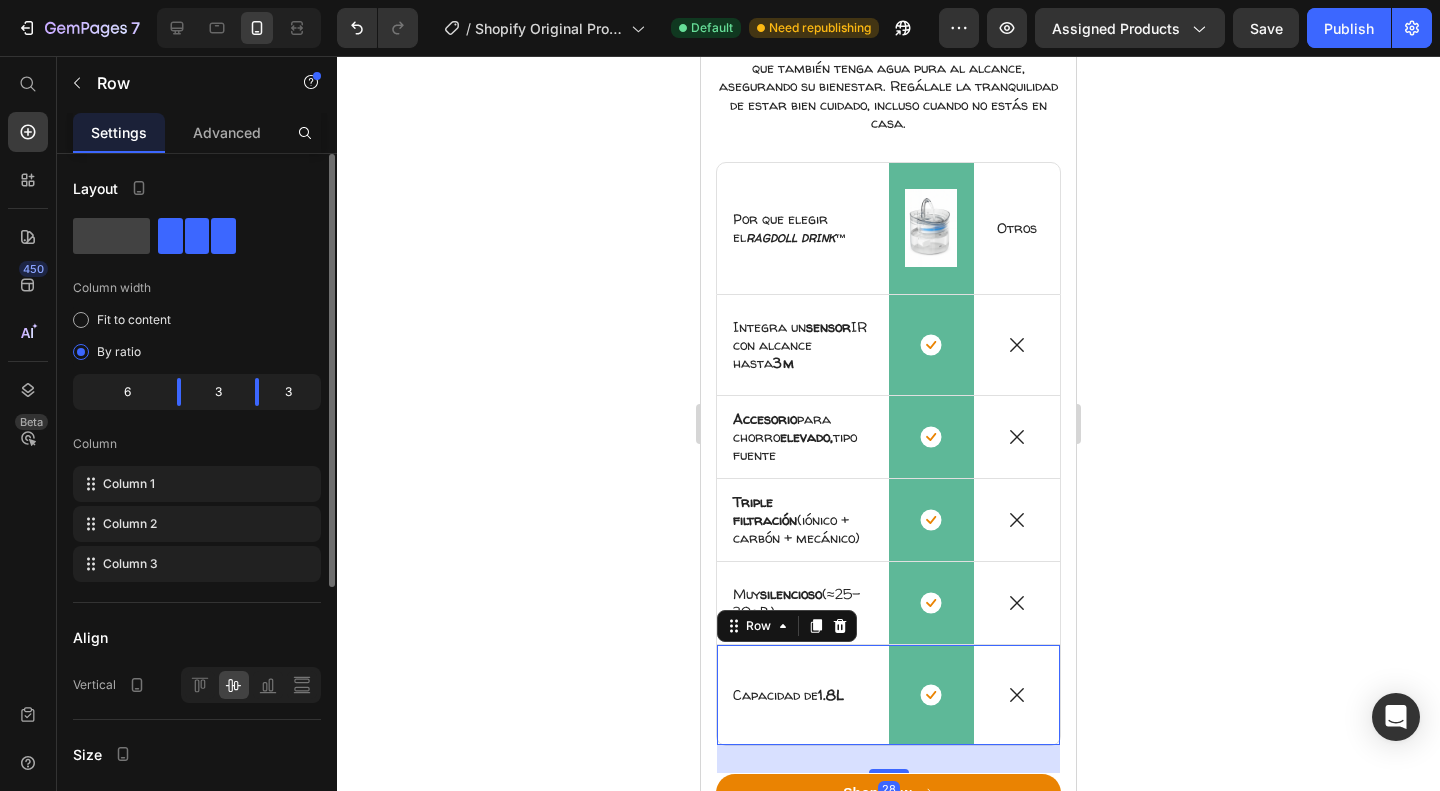 click 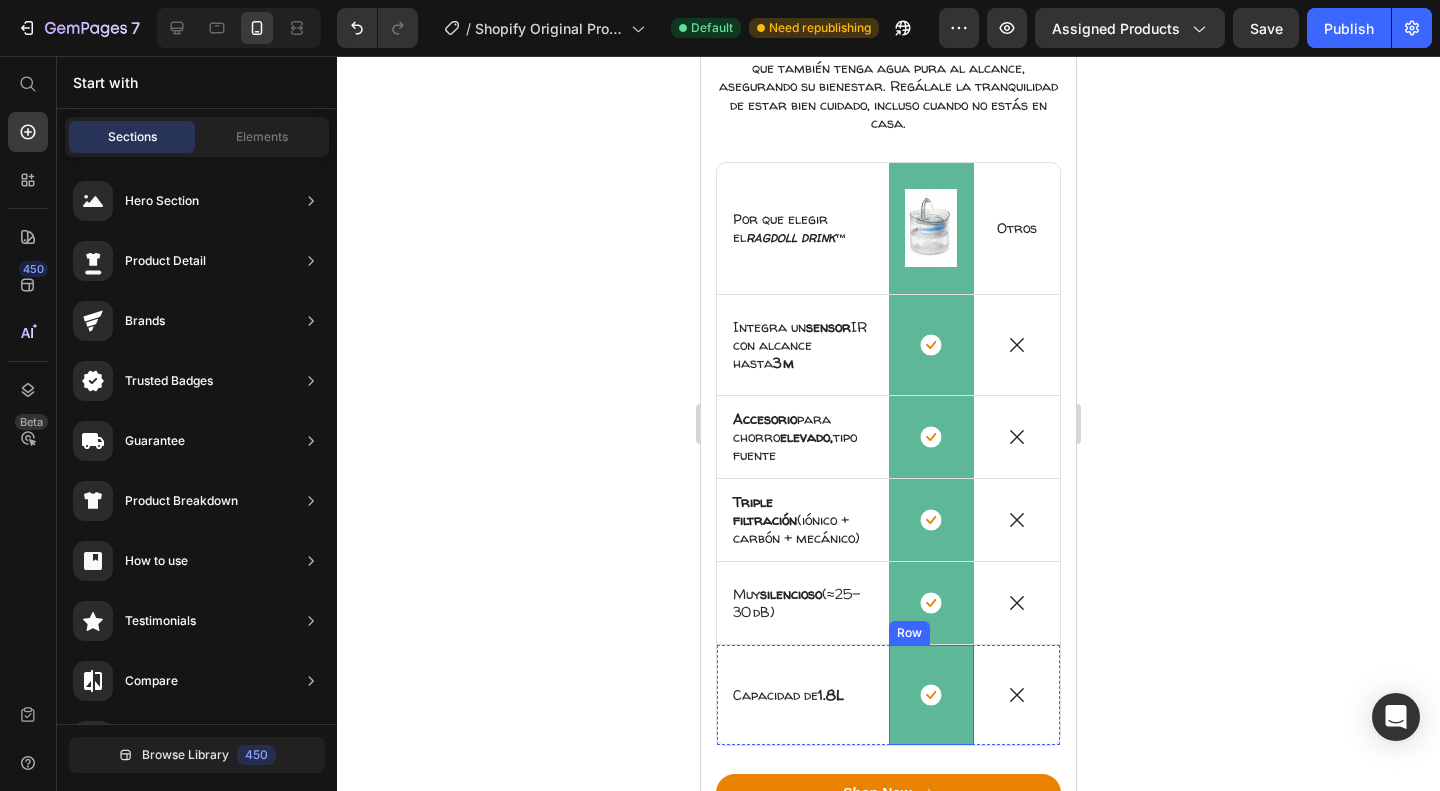 click on "Icon Row" at bounding box center [932, 695] 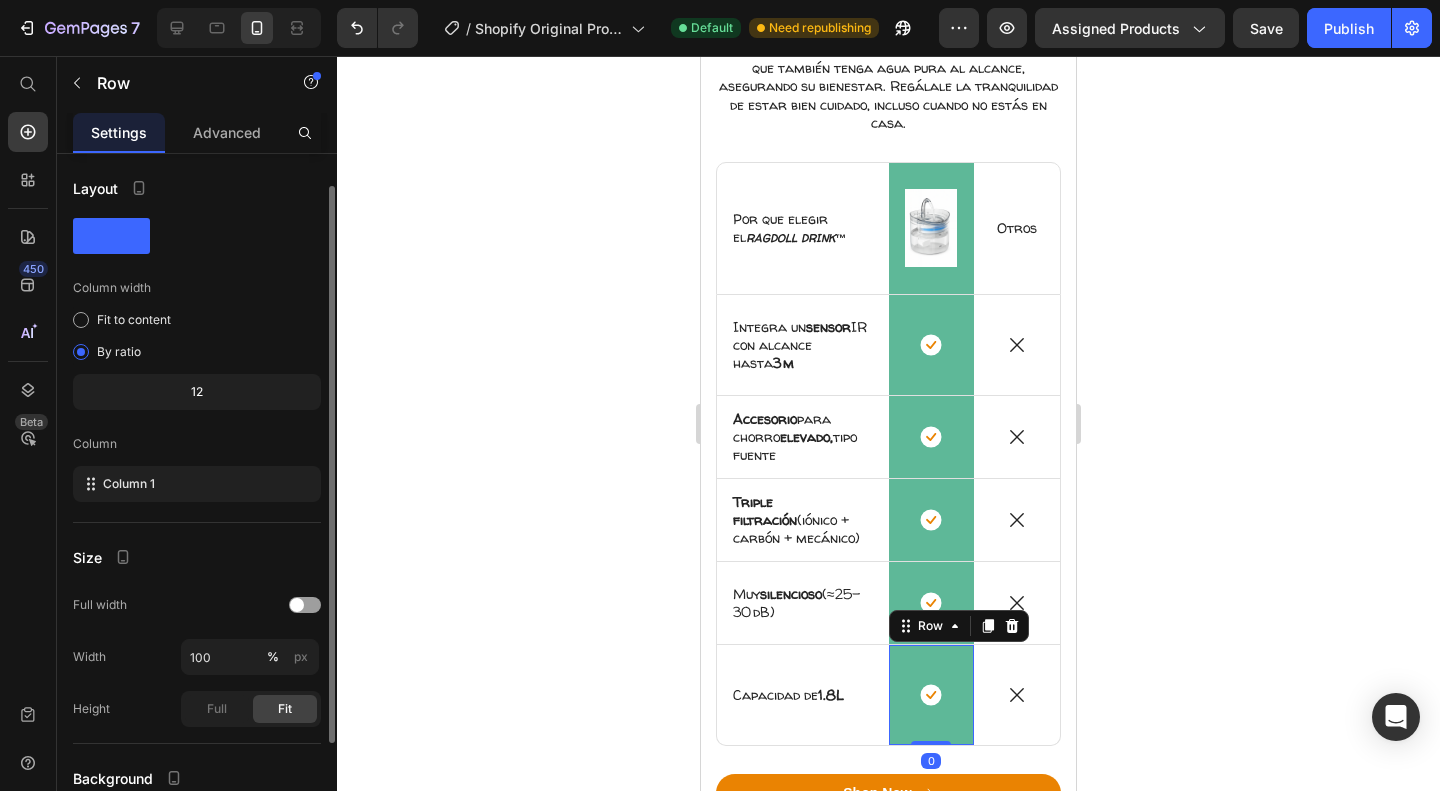 scroll, scrollTop: 172, scrollLeft: 0, axis: vertical 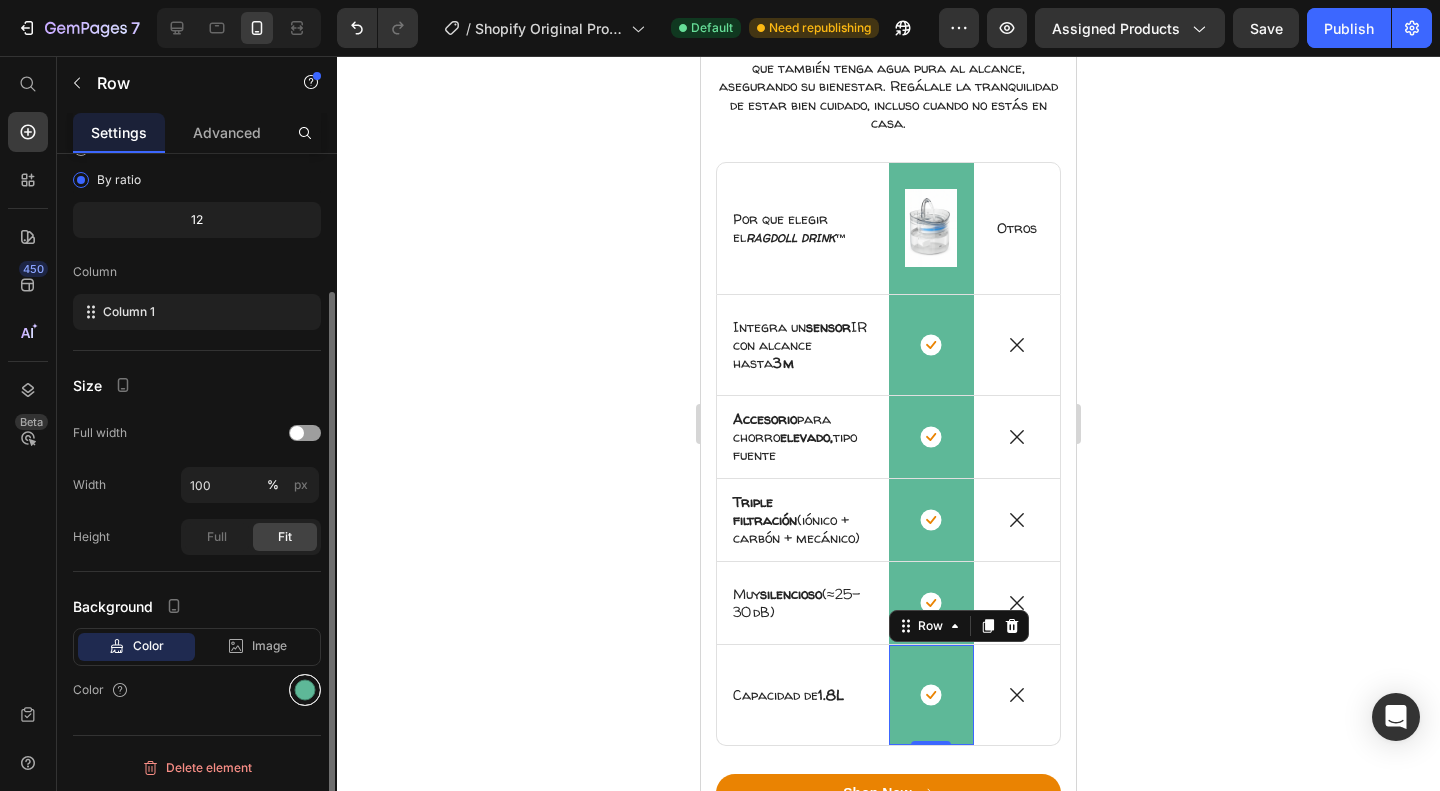 click at bounding box center (305, 690) 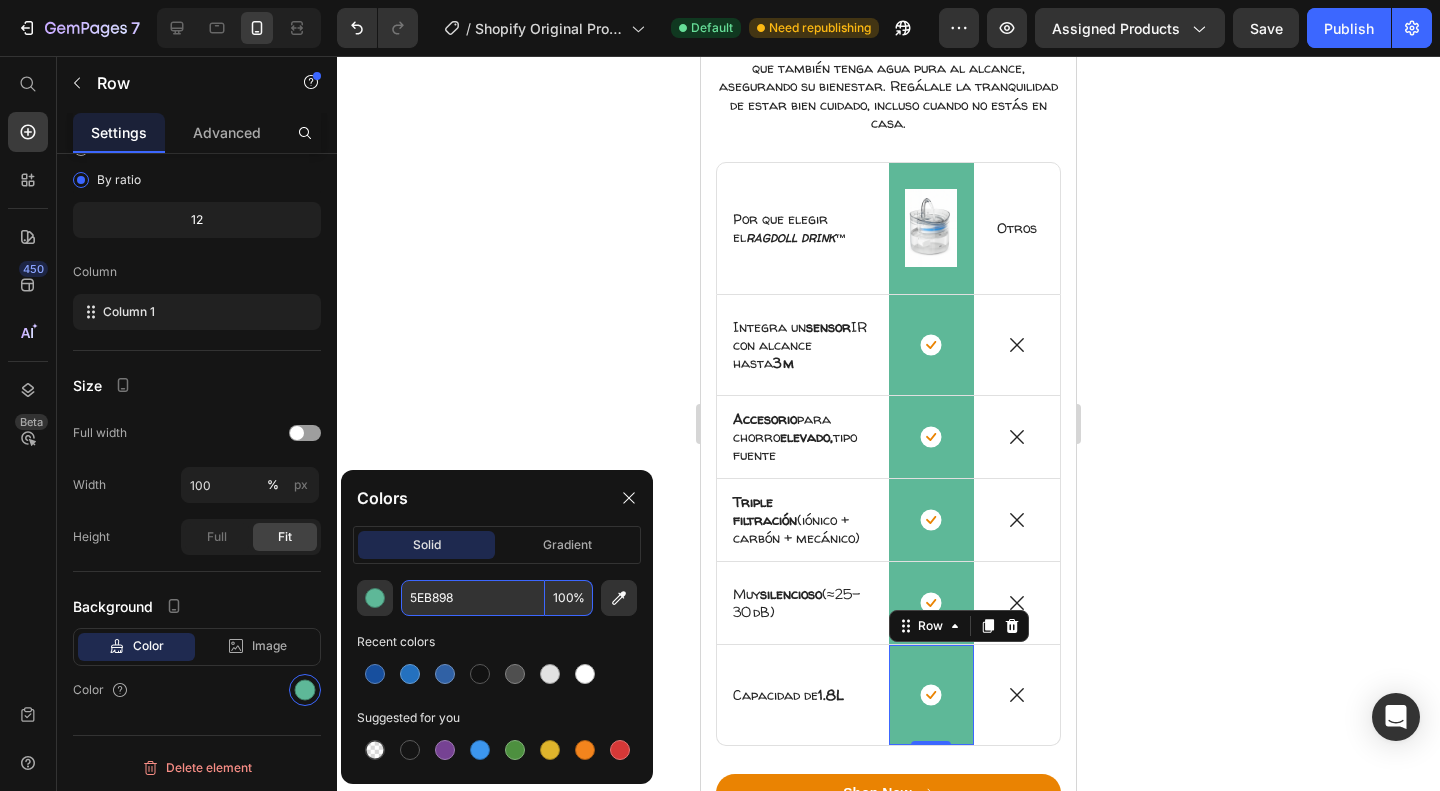 click on "5EB898" at bounding box center (473, 598) 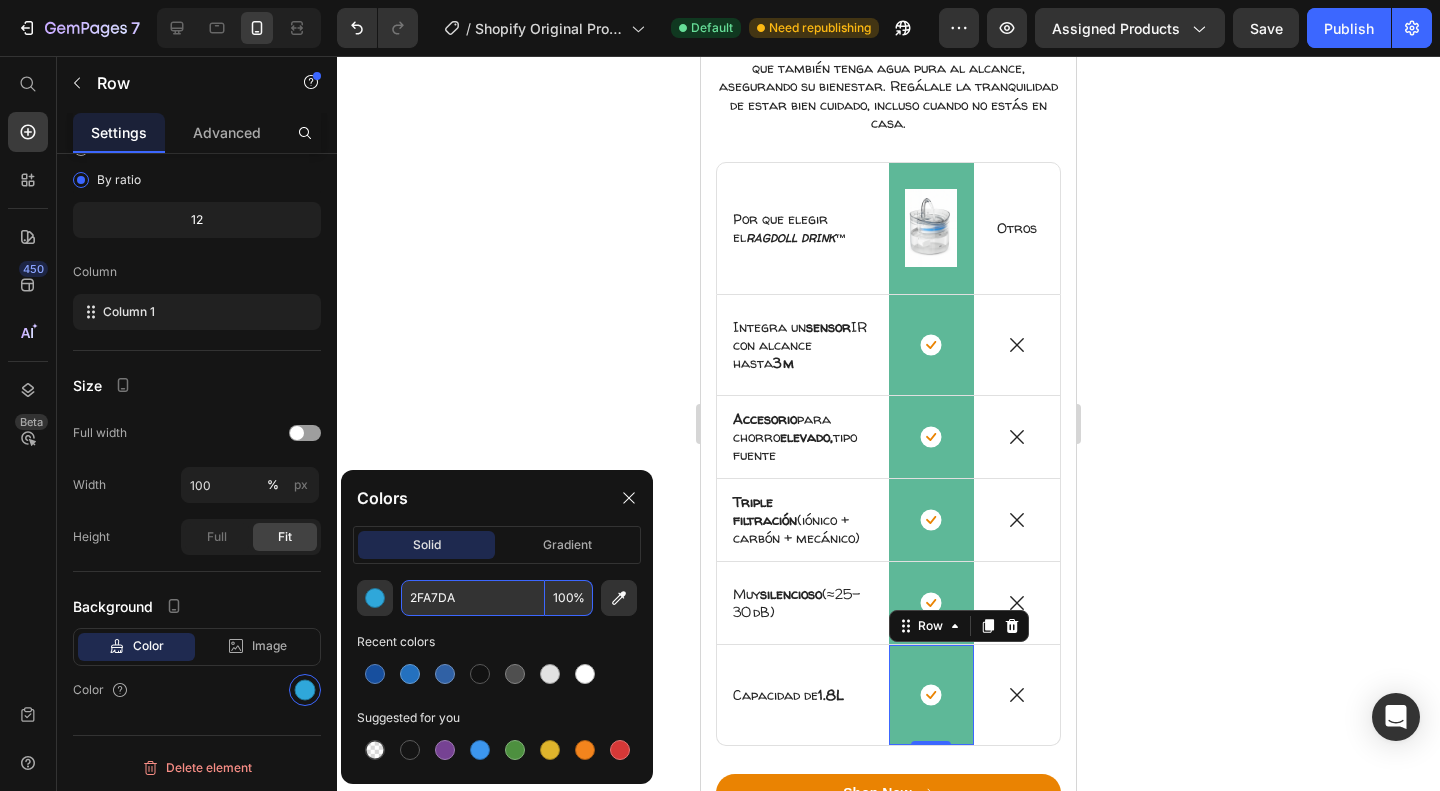 scroll, scrollTop: 172, scrollLeft: 0, axis: vertical 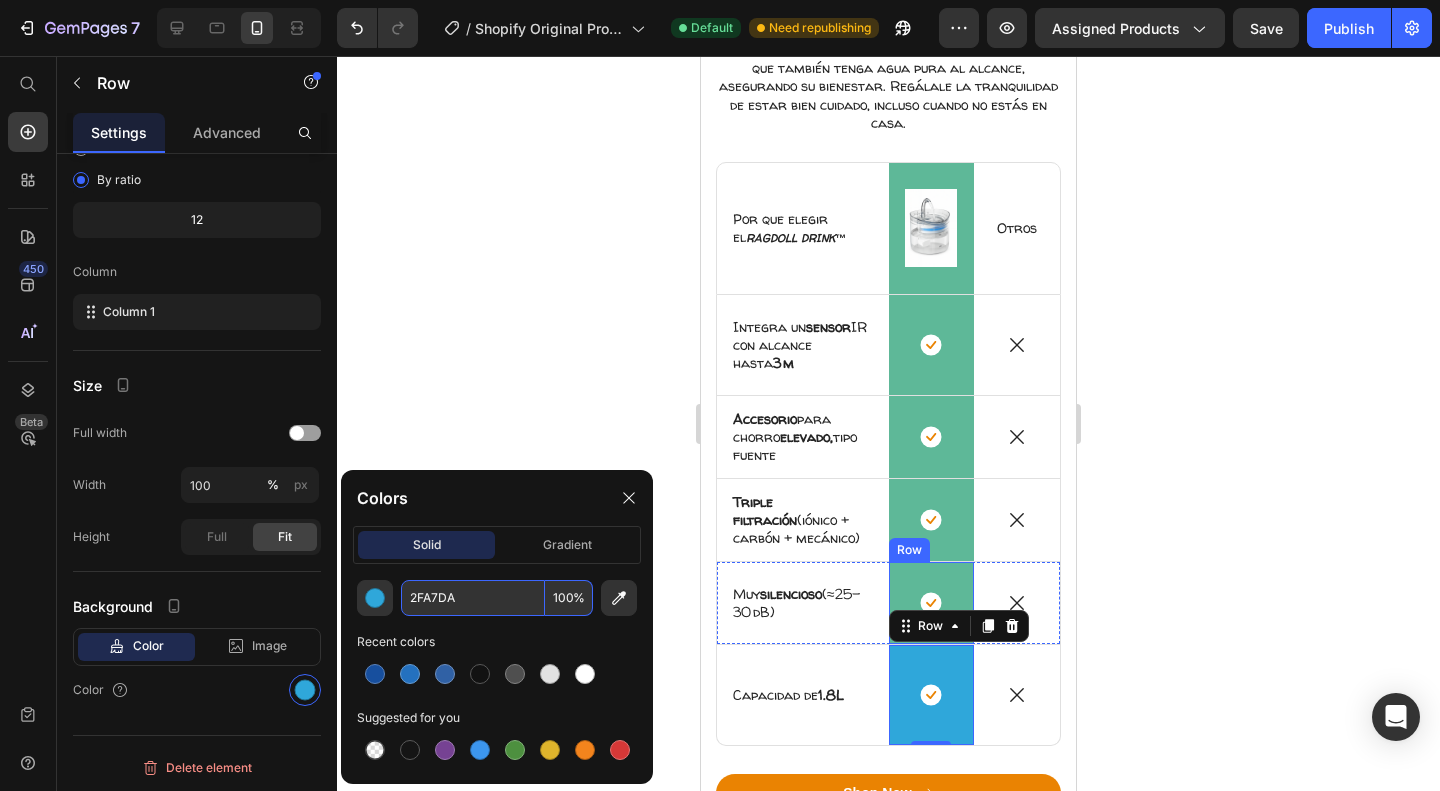 click on "Icon Row" at bounding box center [932, 603] 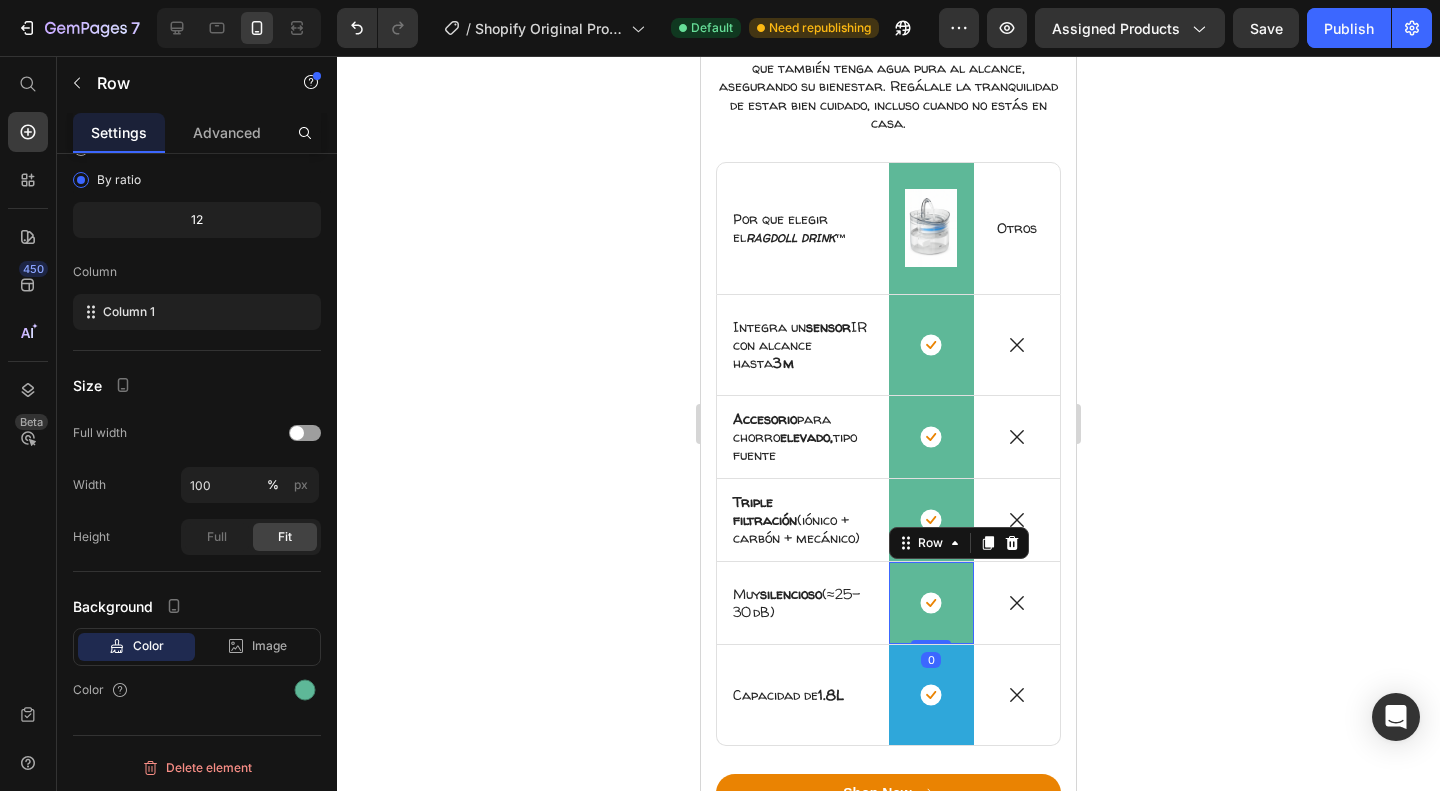 click on "Icon Row   0" at bounding box center [932, 603] 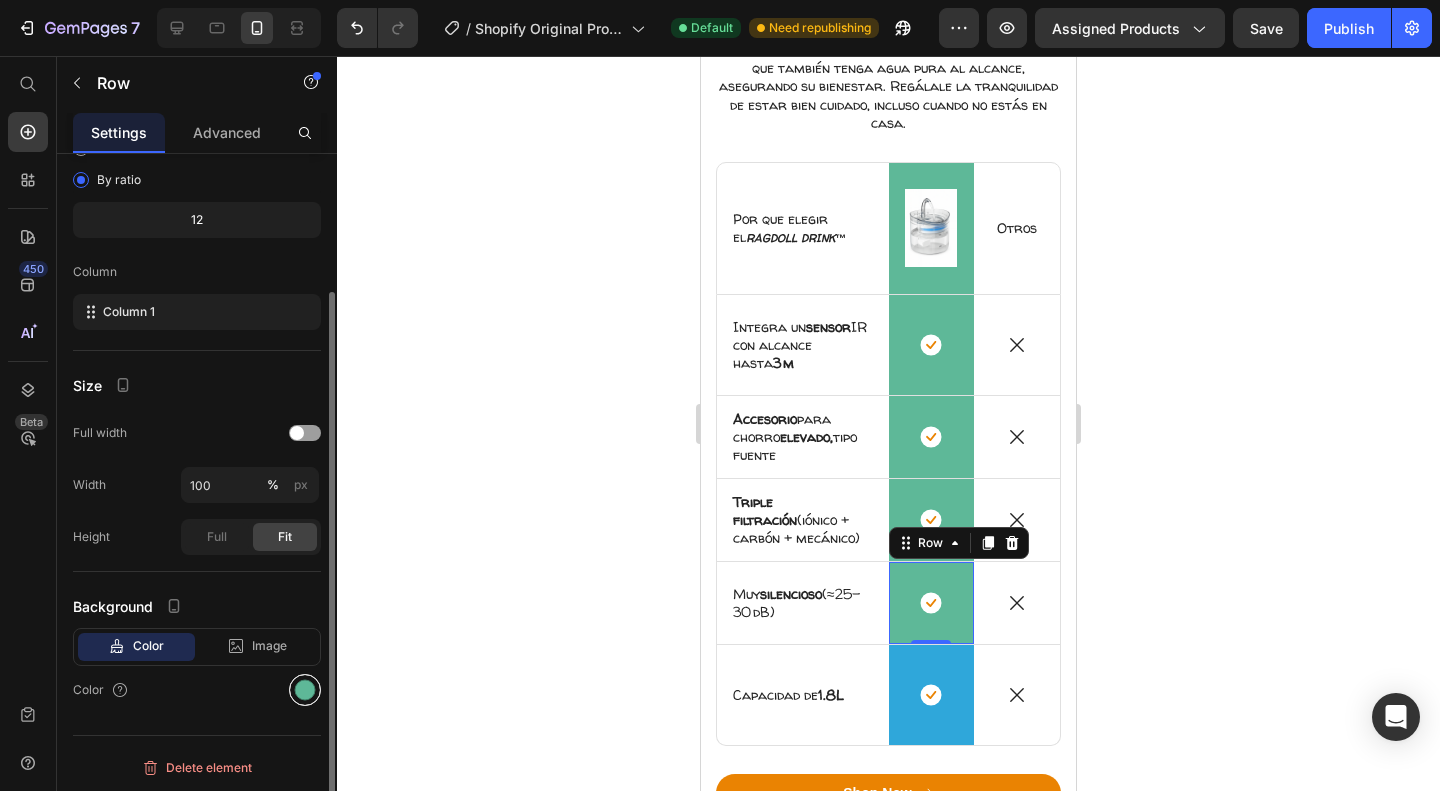 click at bounding box center (305, 690) 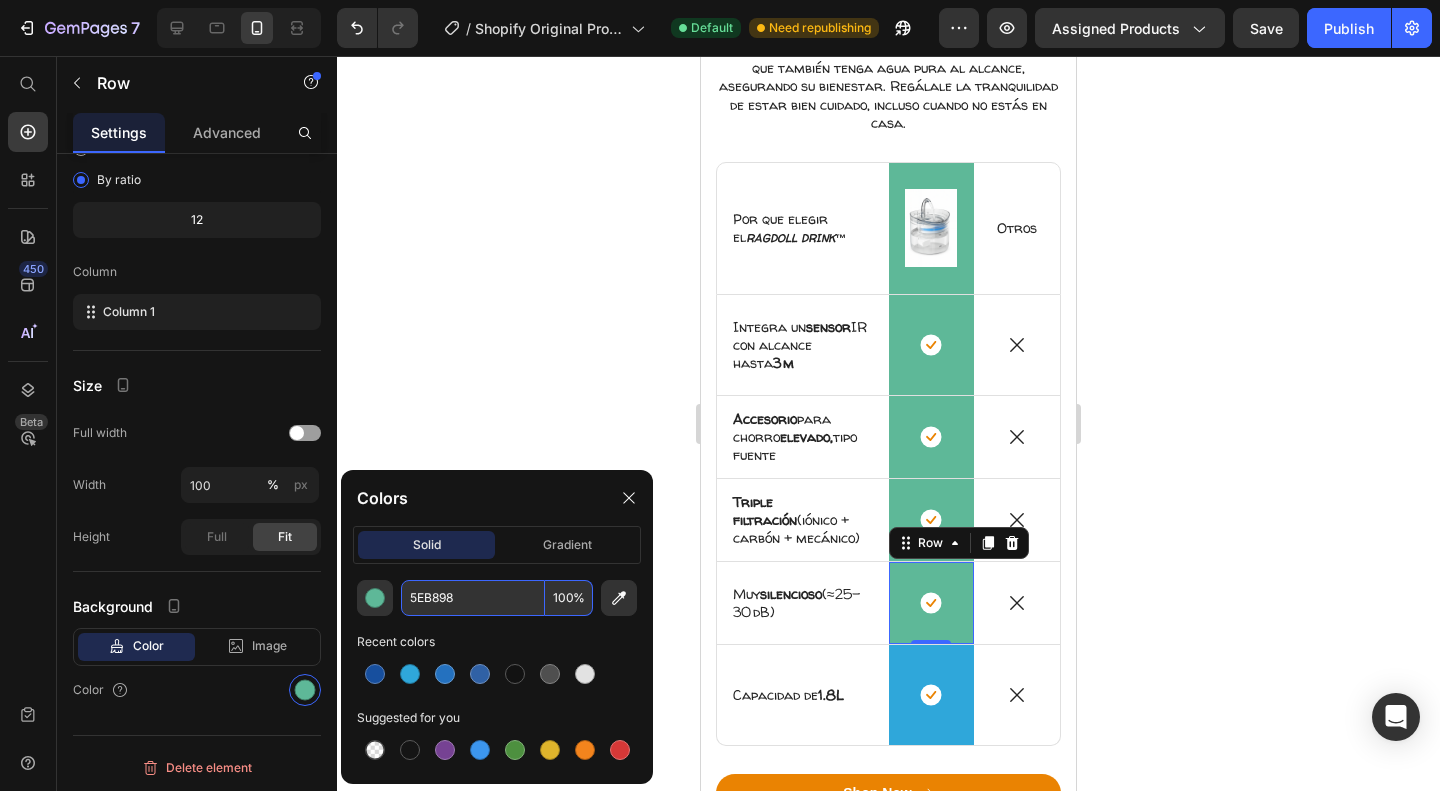 click on "5EB898" at bounding box center [473, 598] 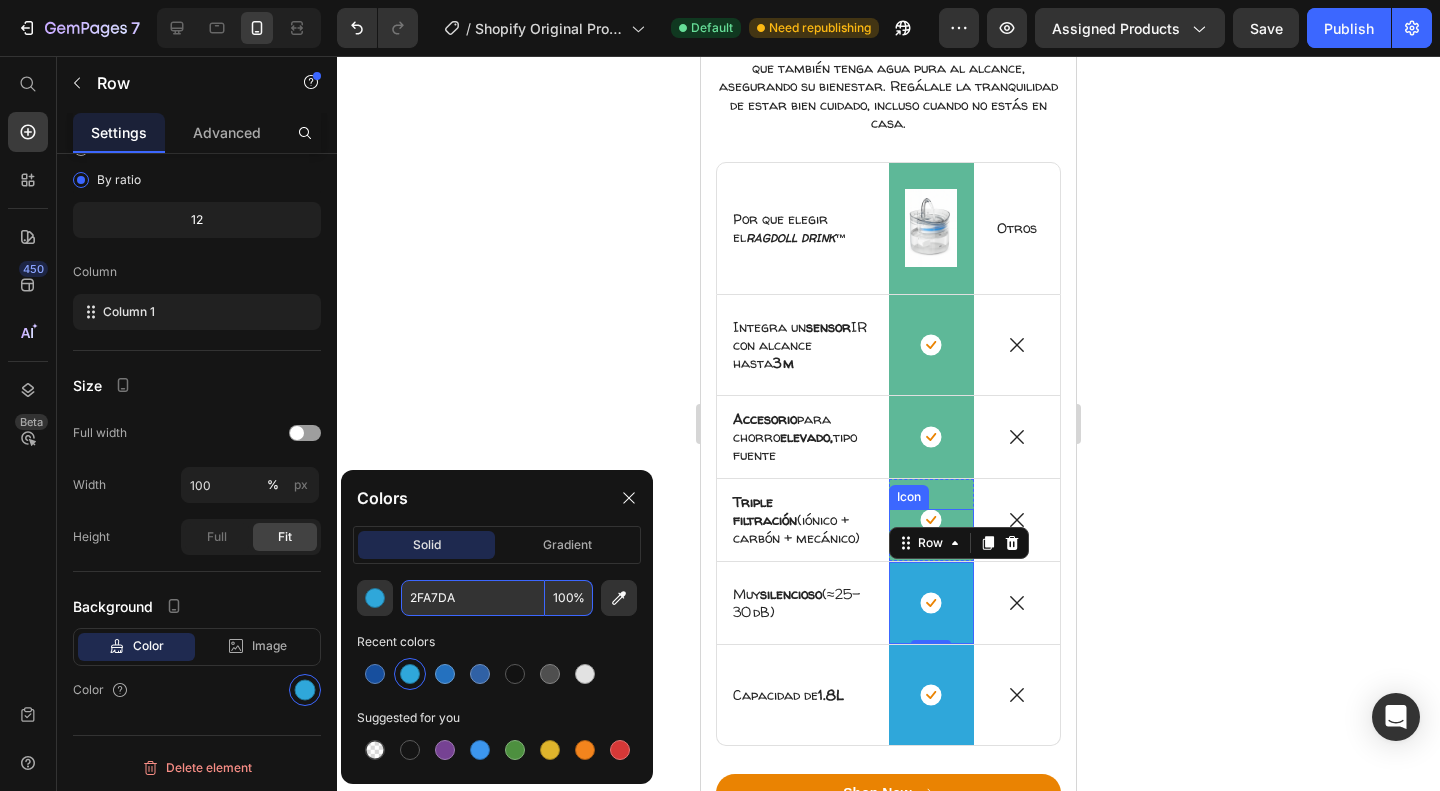 click on "Icon Row" at bounding box center [932, 520] 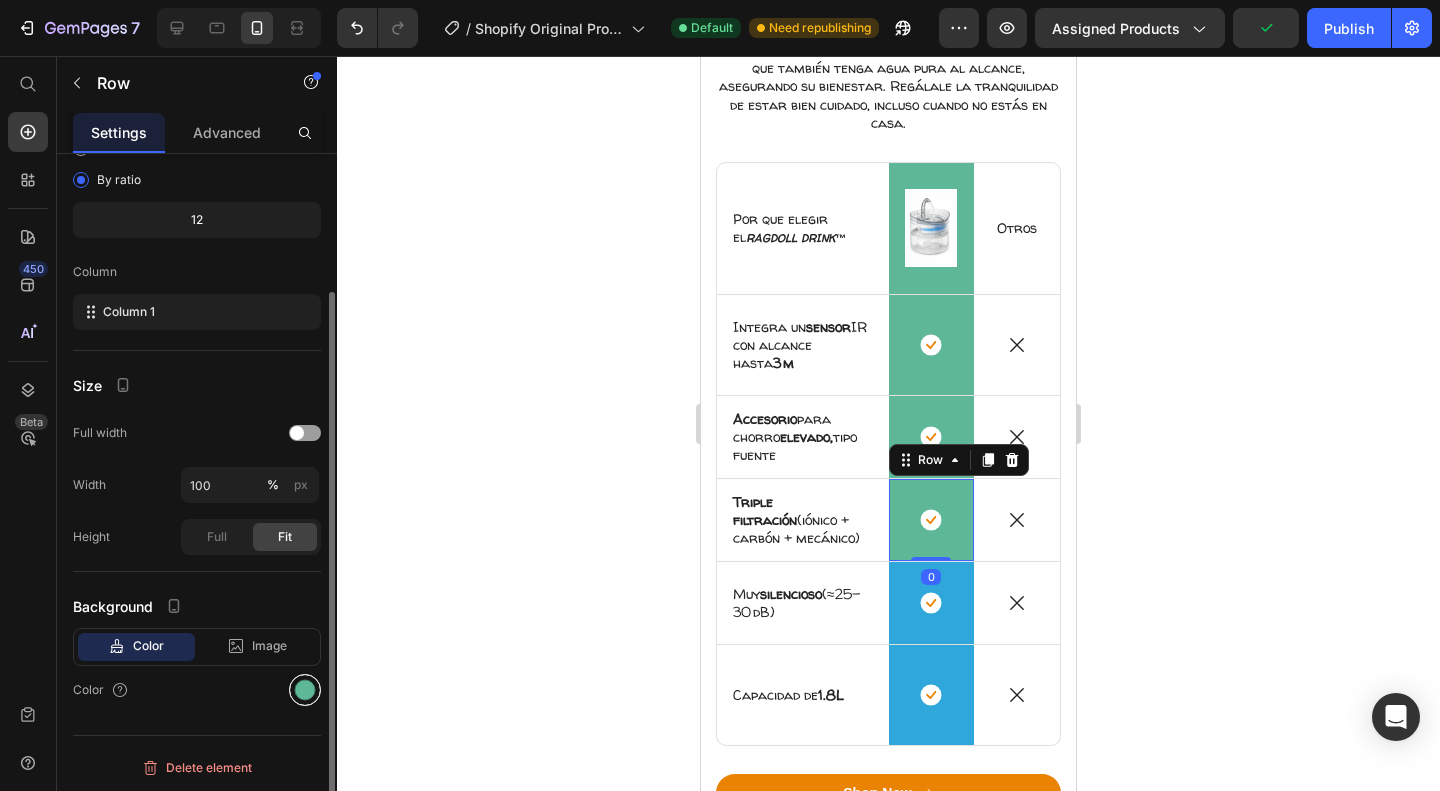 click at bounding box center [305, 690] 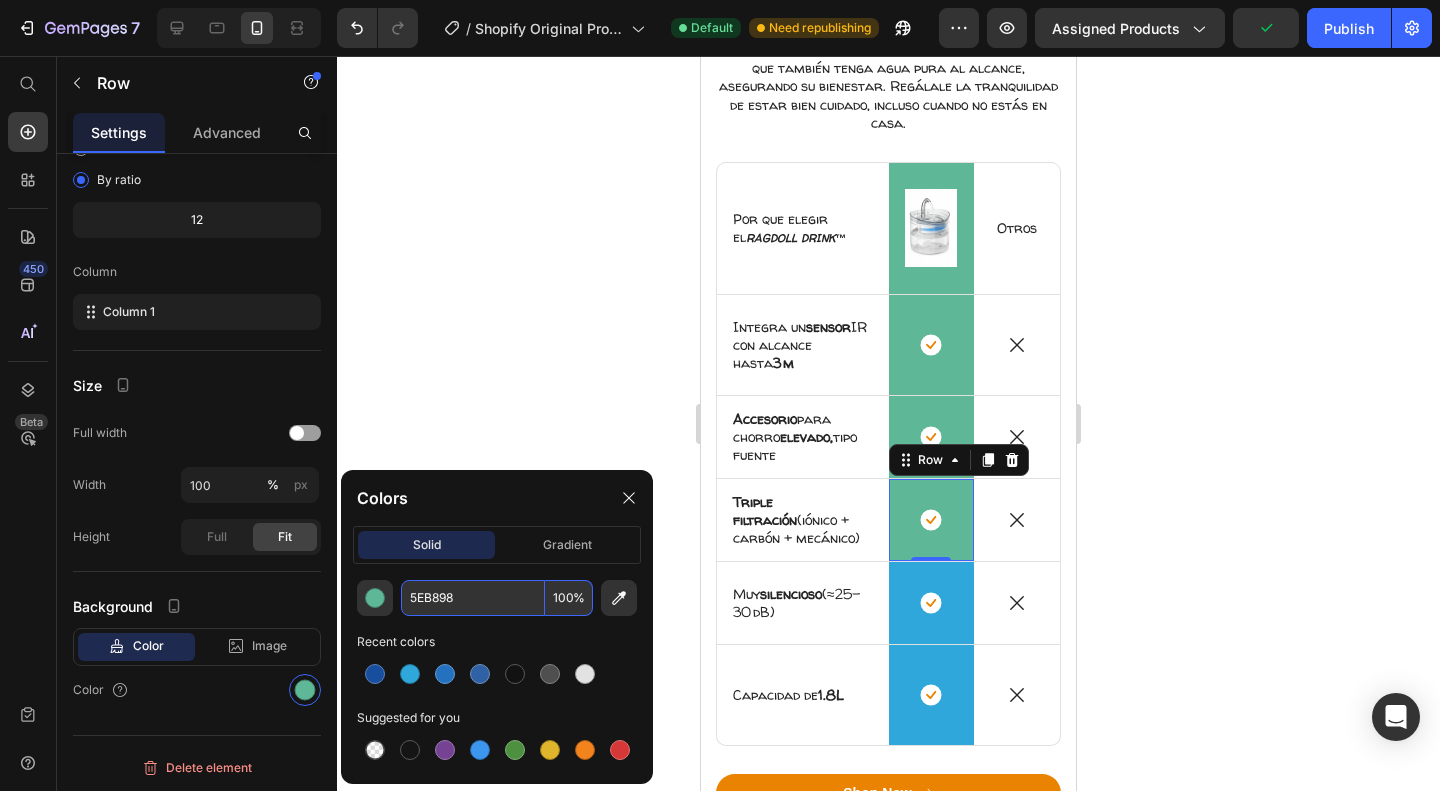click on "5EB898" at bounding box center (473, 598) 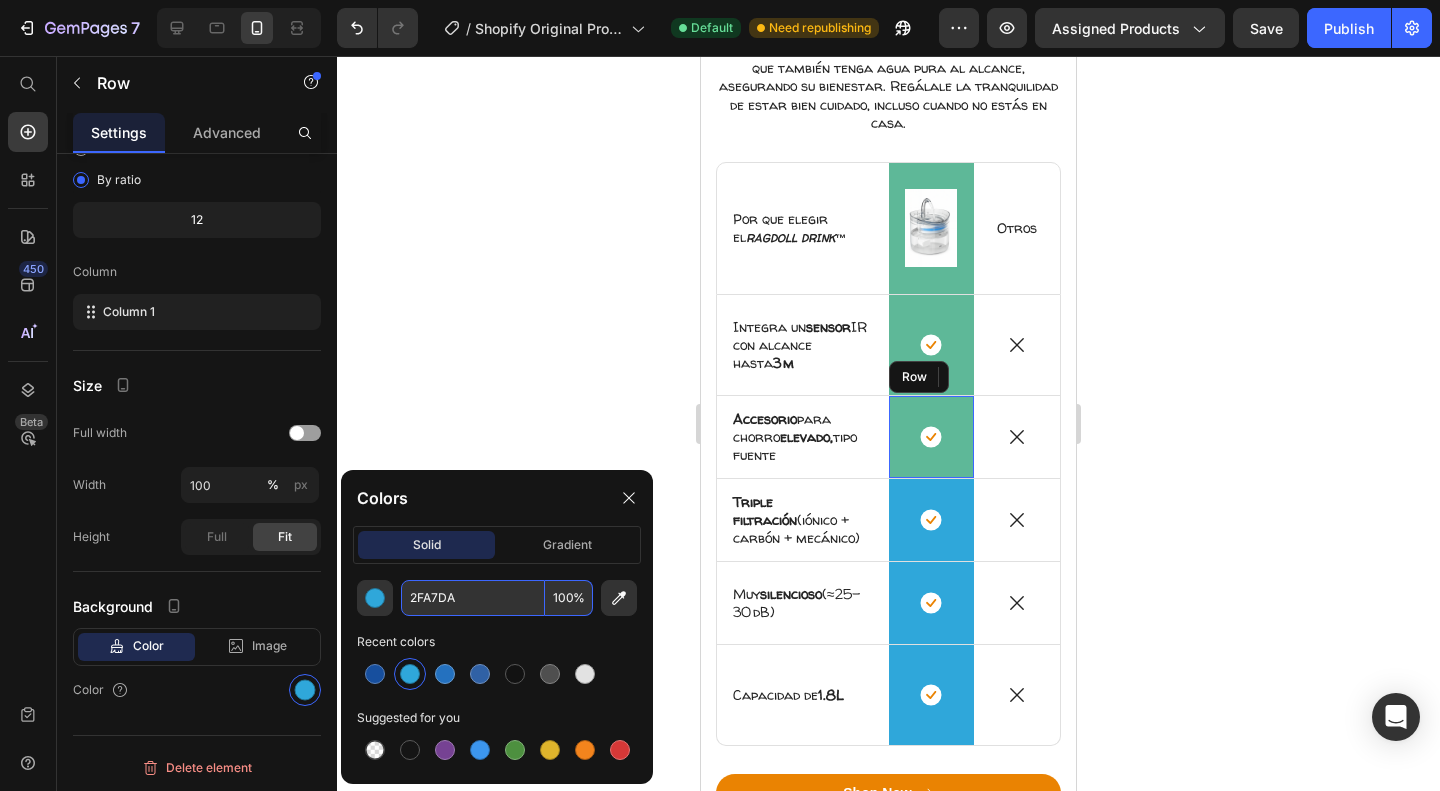 click on "Icon Row" at bounding box center [932, 437] 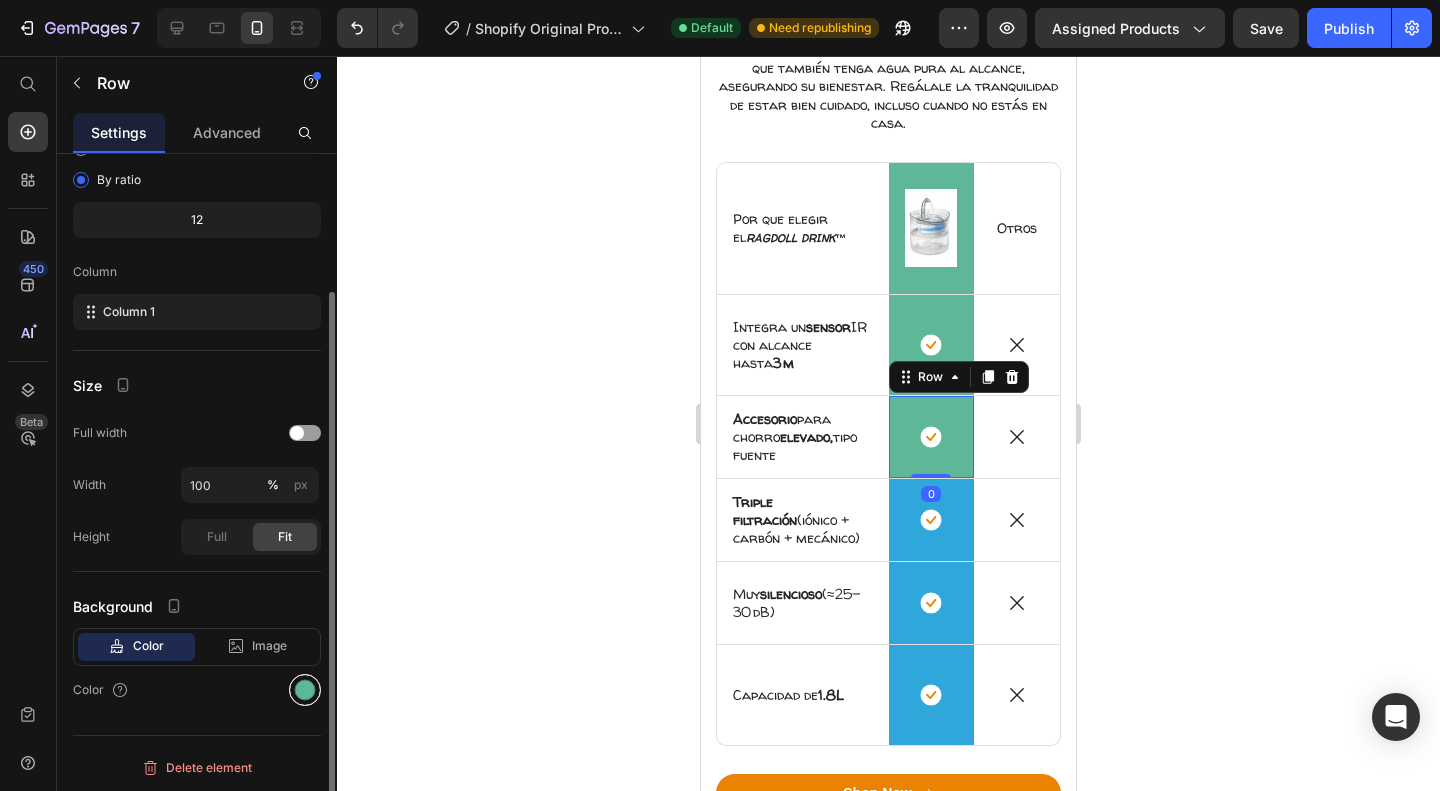 click at bounding box center [305, 690] 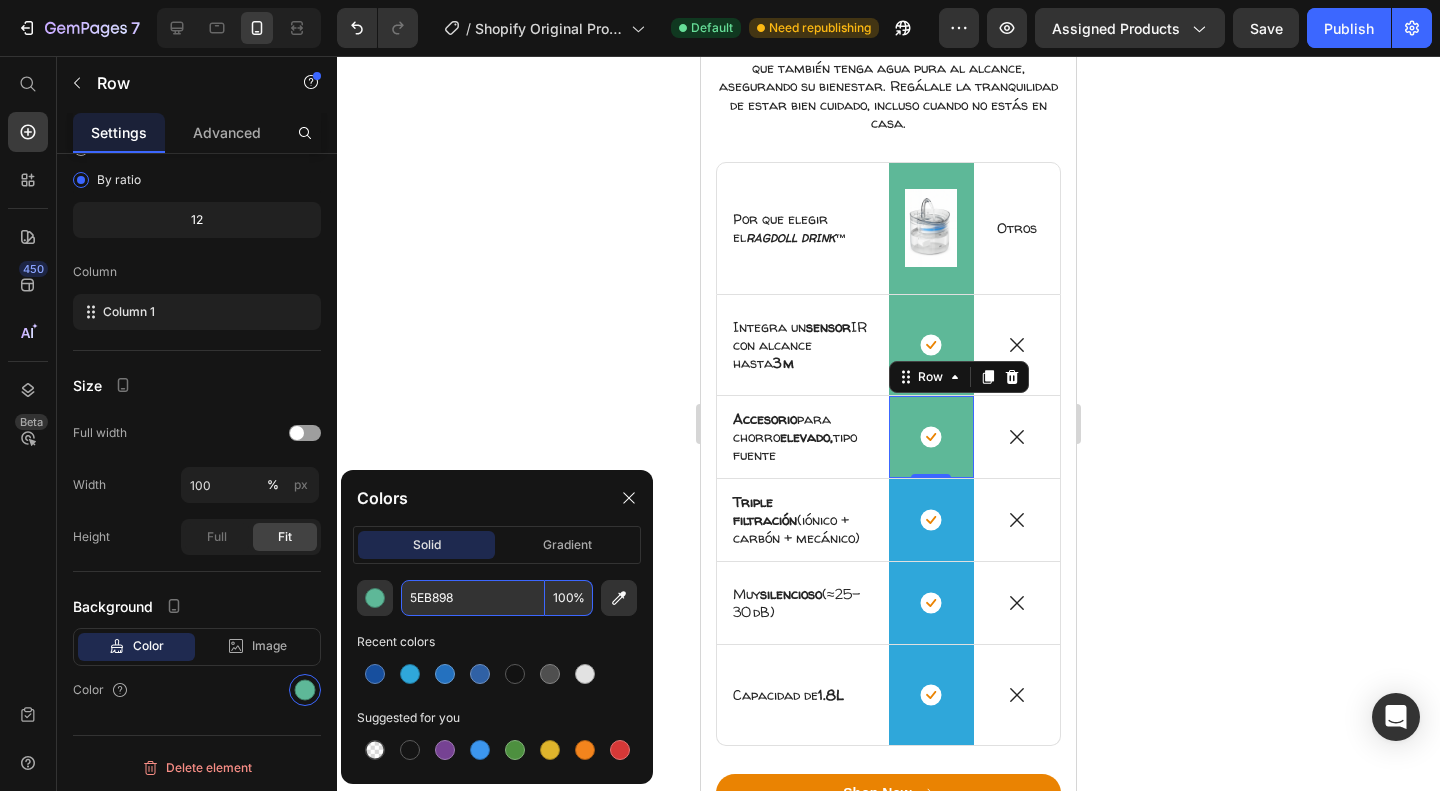 click on "5EB898" at bounding box center (473, 598) 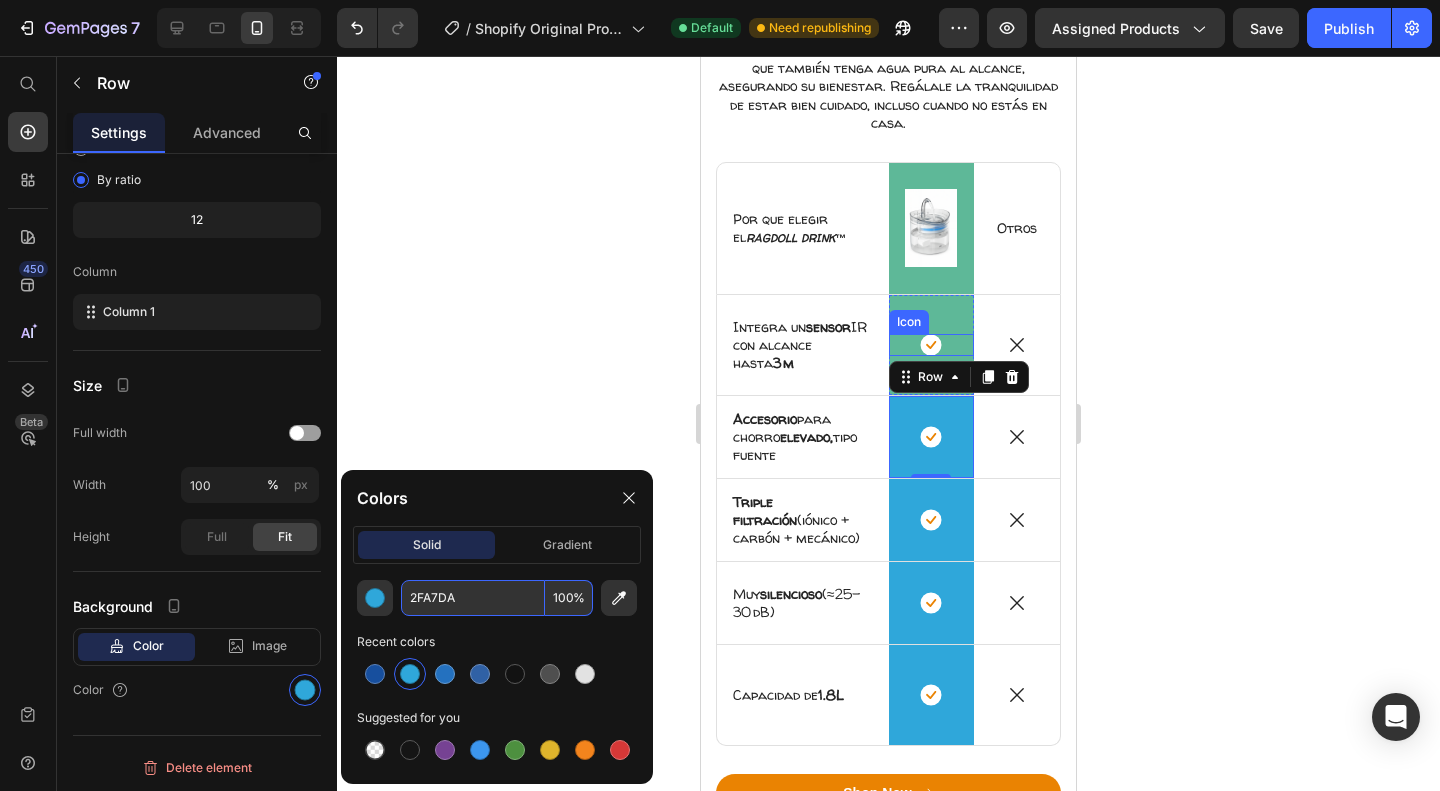 click on "Icon" at bounding box center [932, 345] 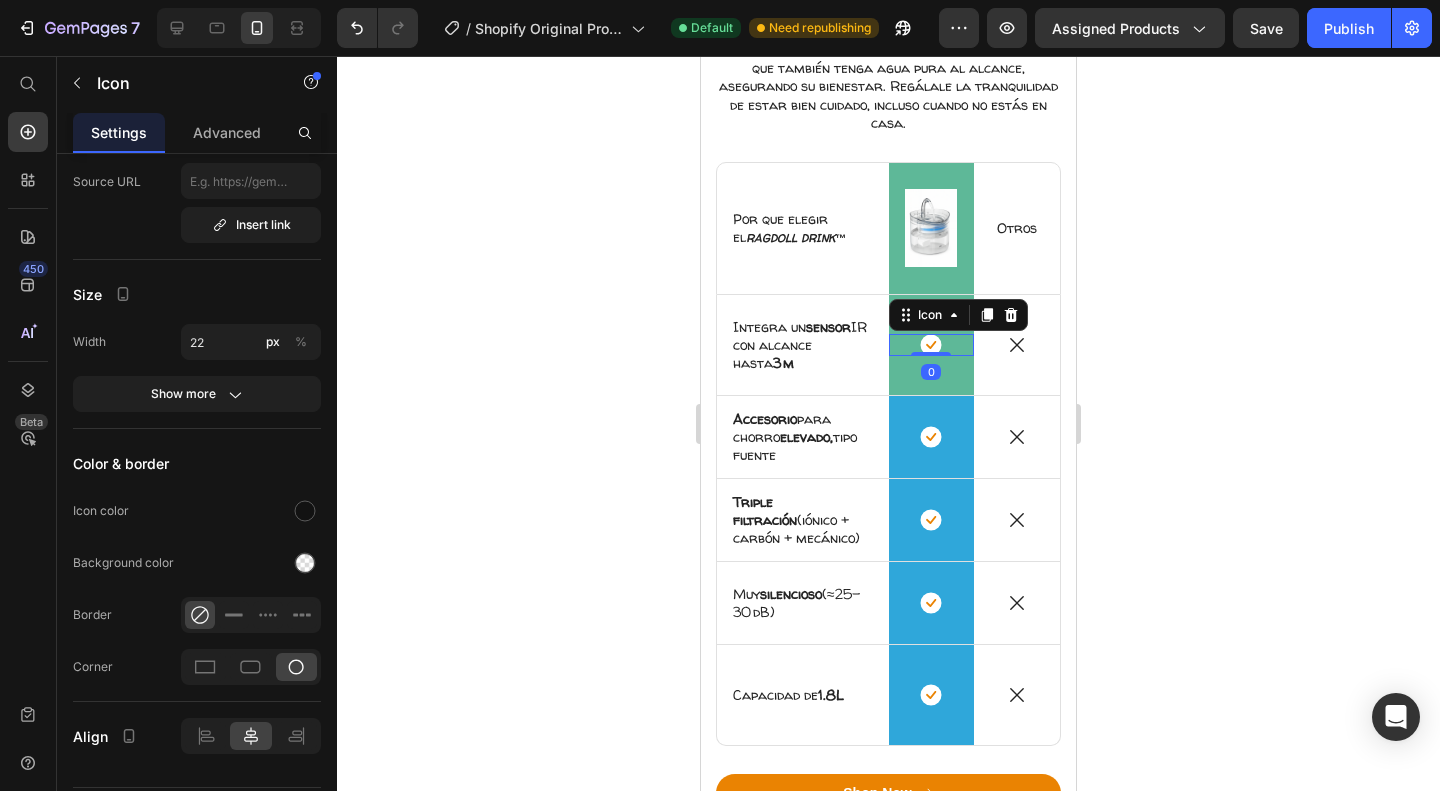 scroll, scrollTop: 0, scrollLeft: 0, axis: both 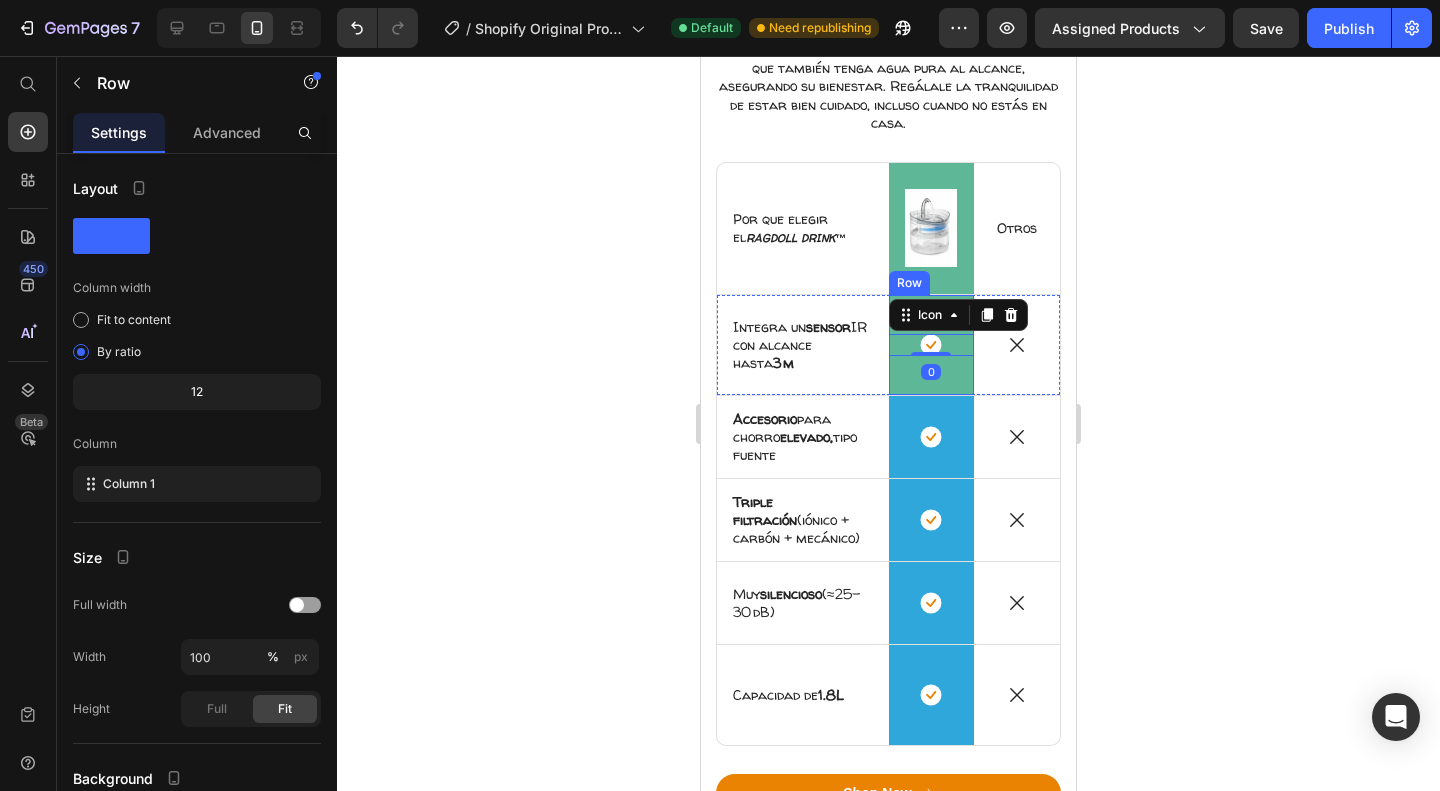 click on "Icon   0 Row" at bounding box center [932, 345] 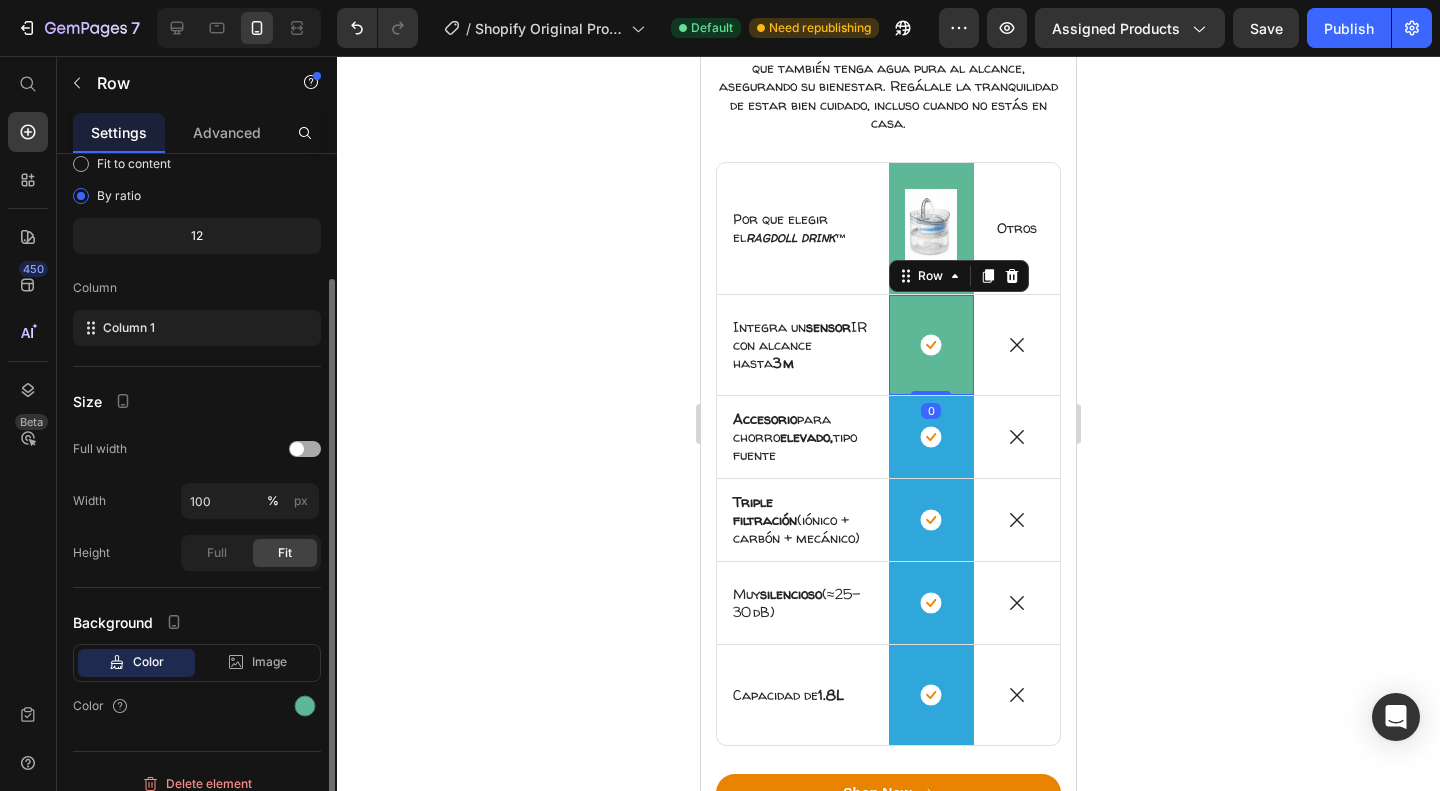 scroll, scrollTop: 172, scrollLeft: 0, axis: vertical 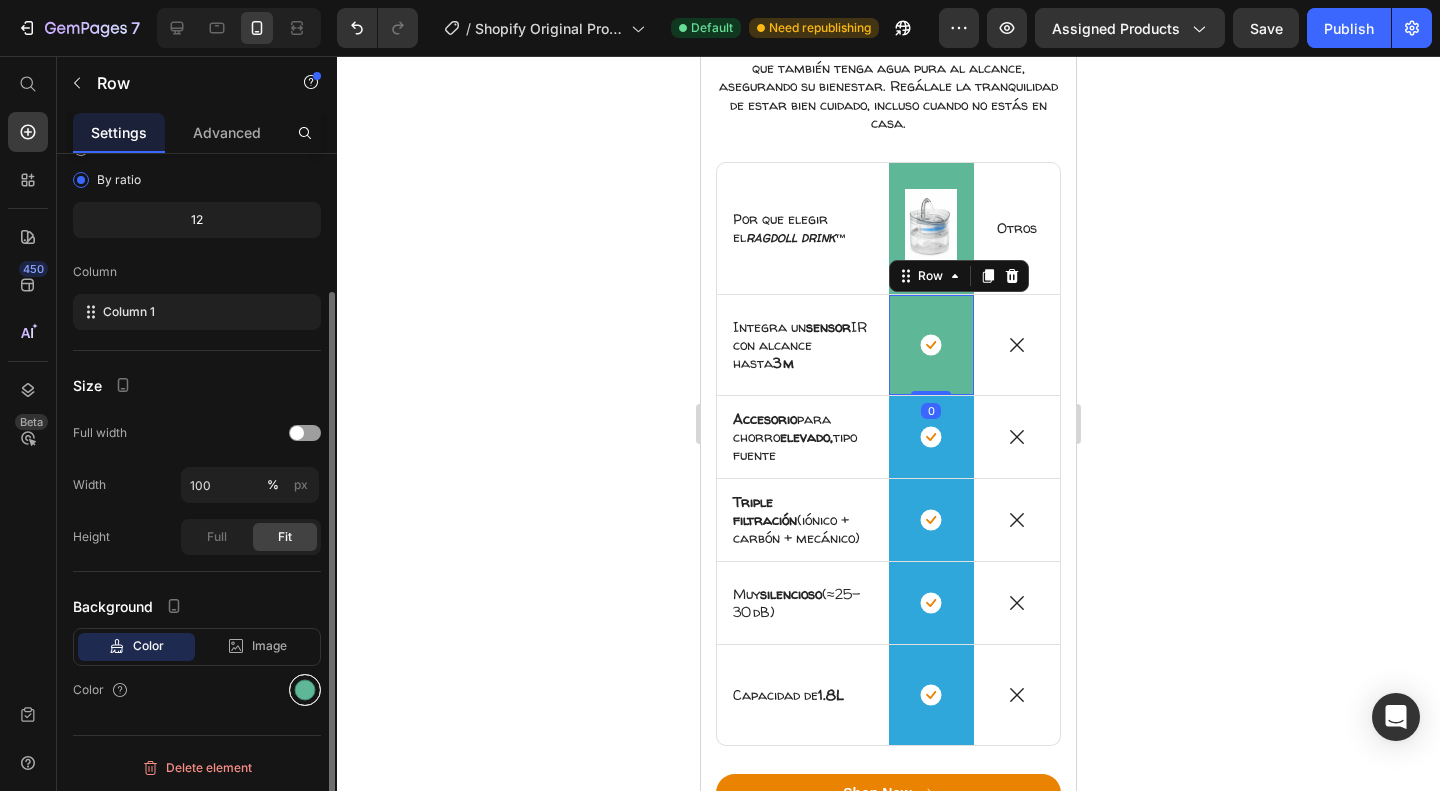 click at bounding box center [305, 690] 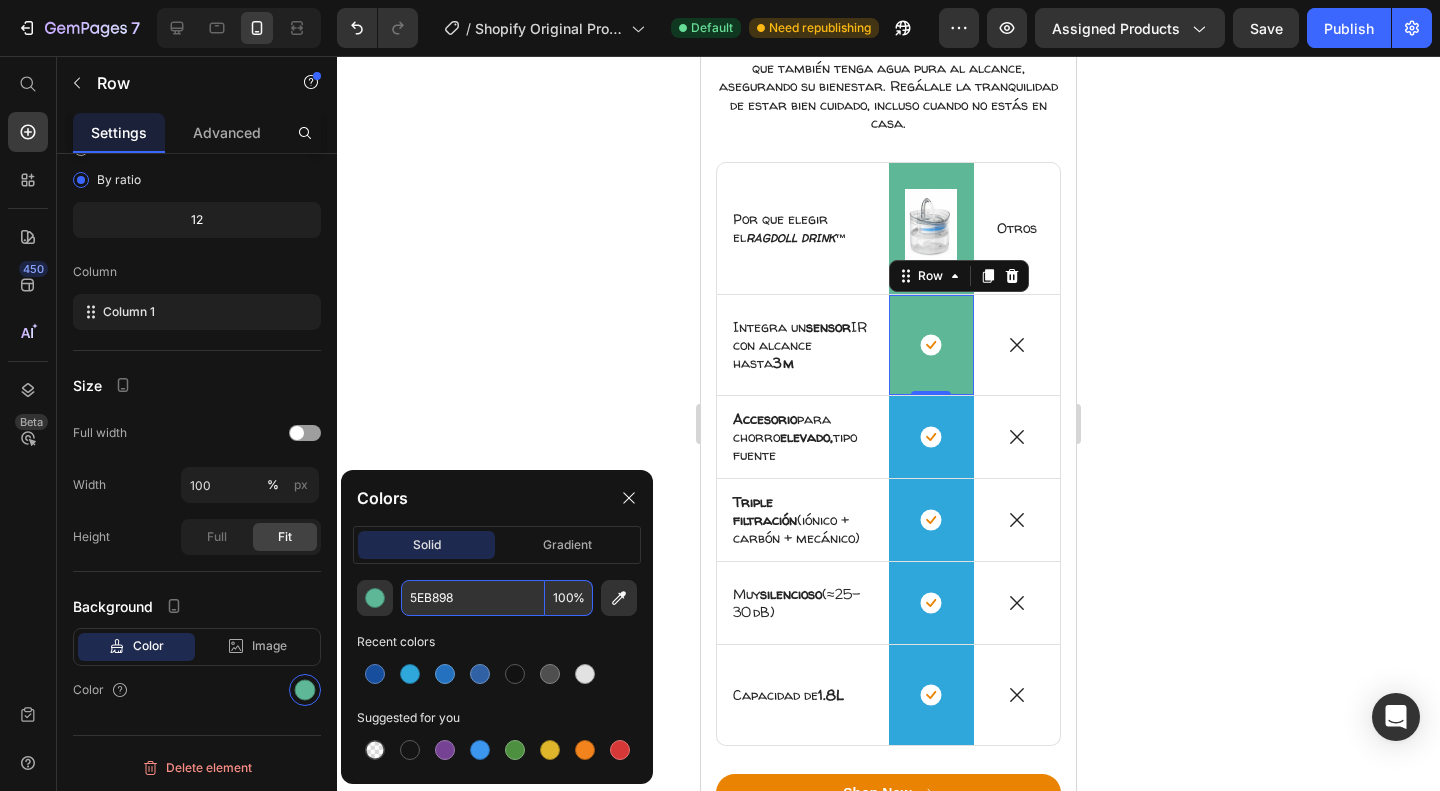 click on "5EB898" at bounding box center (473, 598) 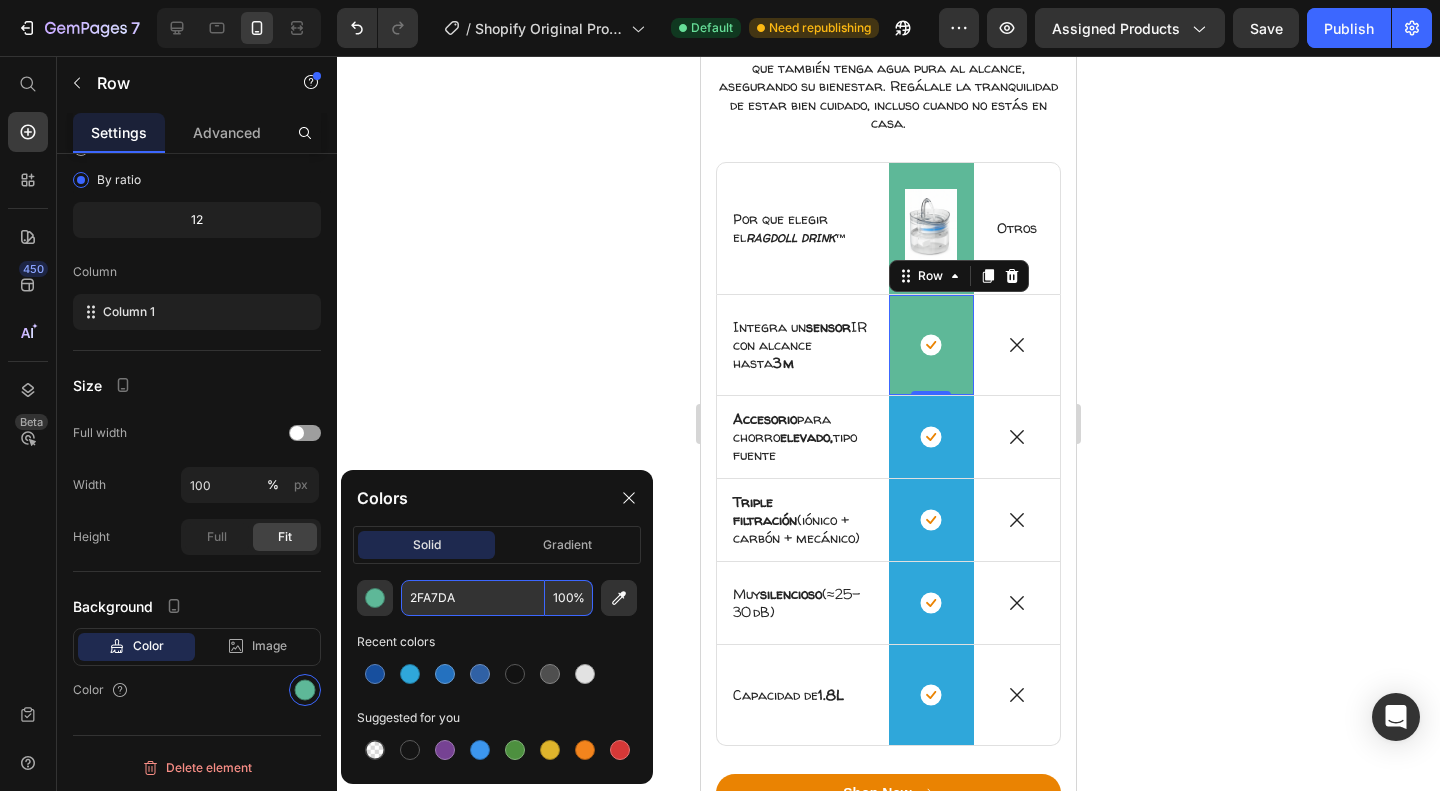 scroll, scrollTop: 172, scrollLeft: 0, axis: vertical 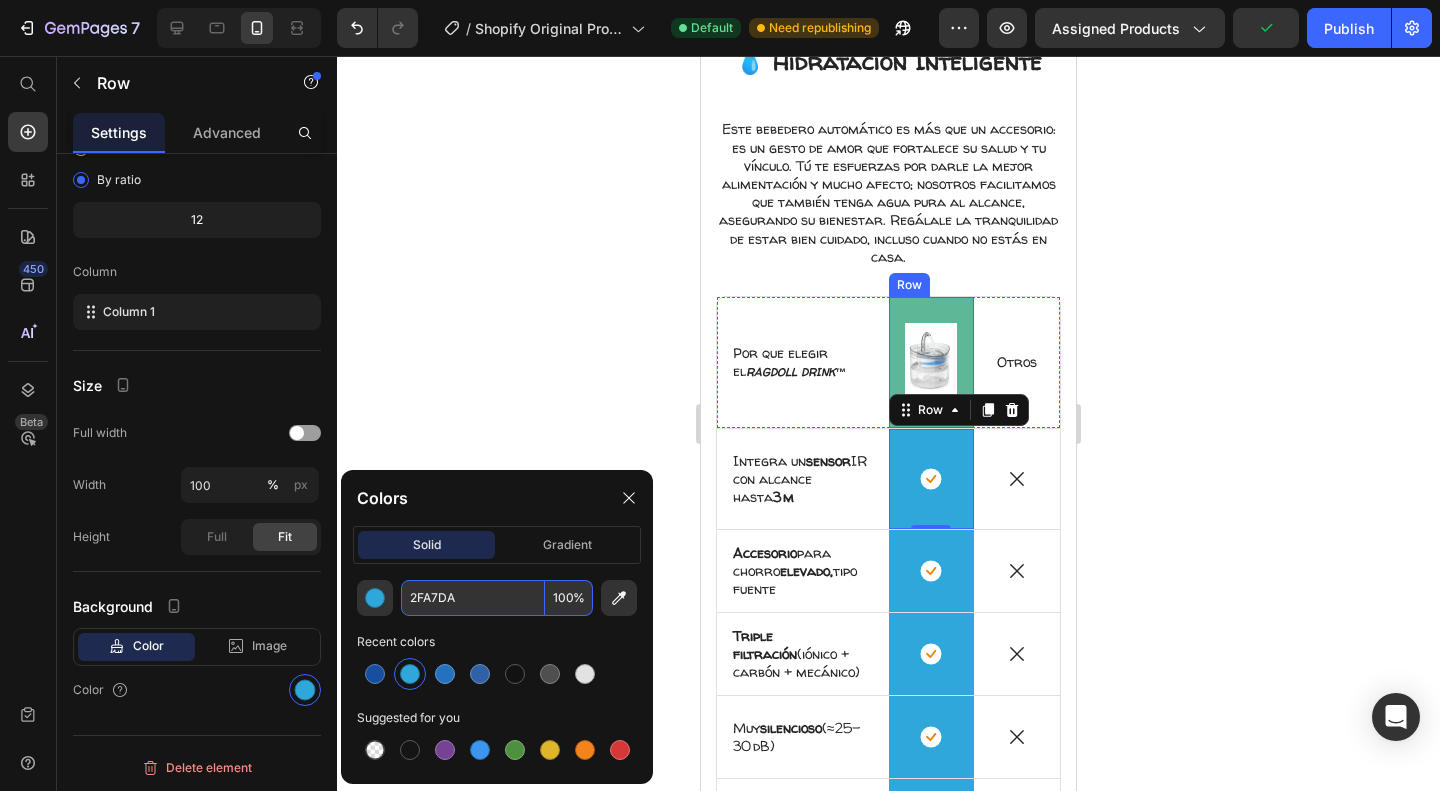 click on "Image Row" at bounding box center (932, 362) 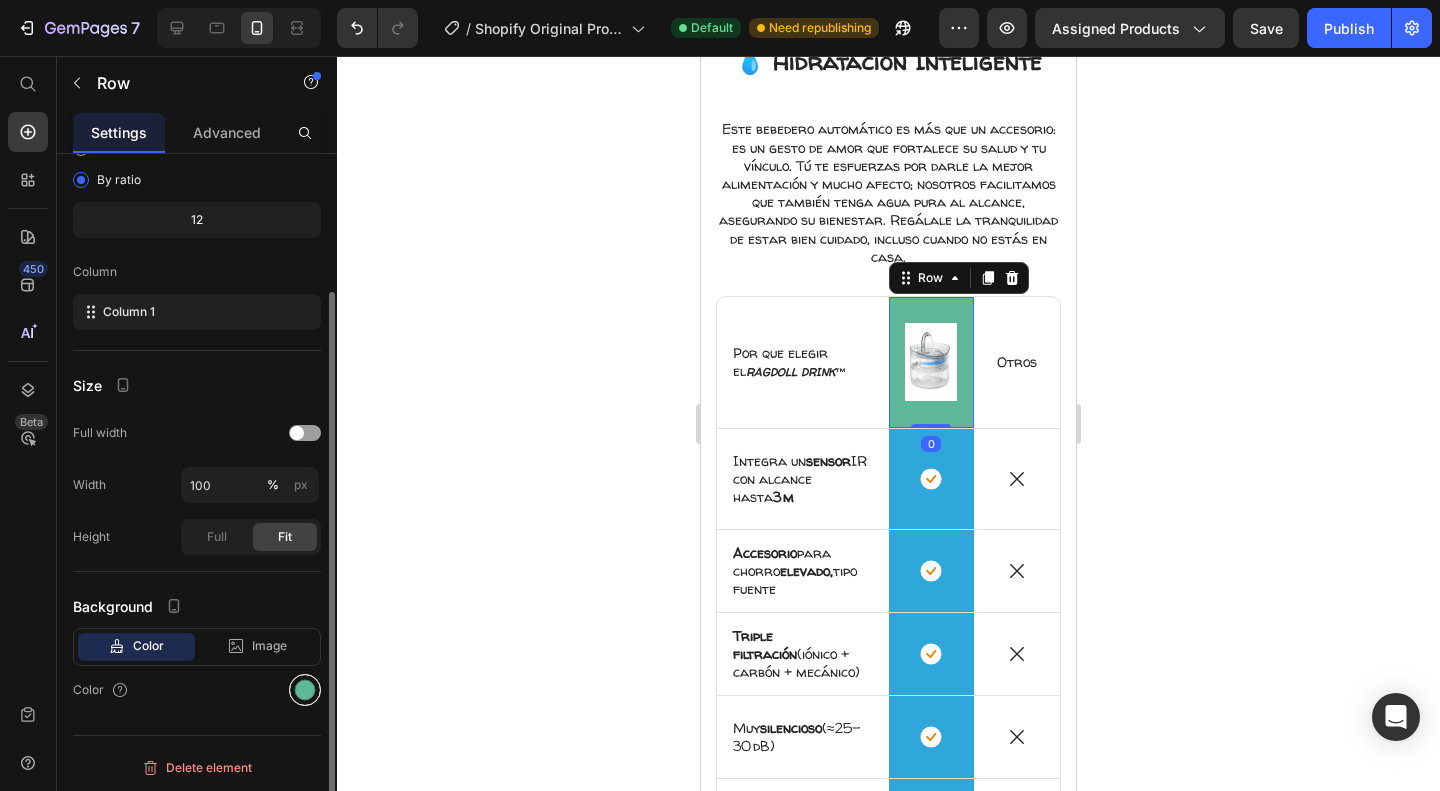 click at bounding box center (305, 690) 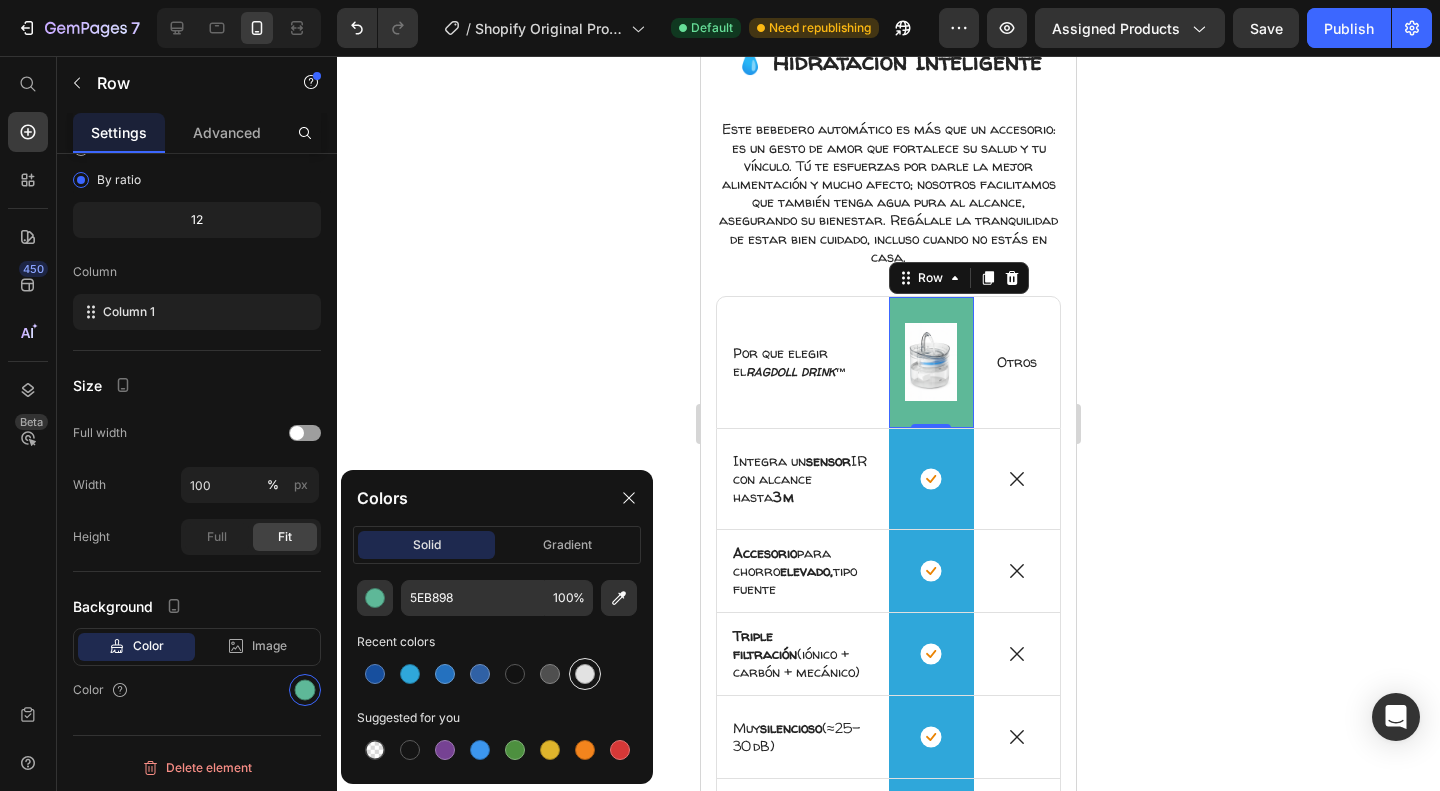 click at bounding box center [585, 674] 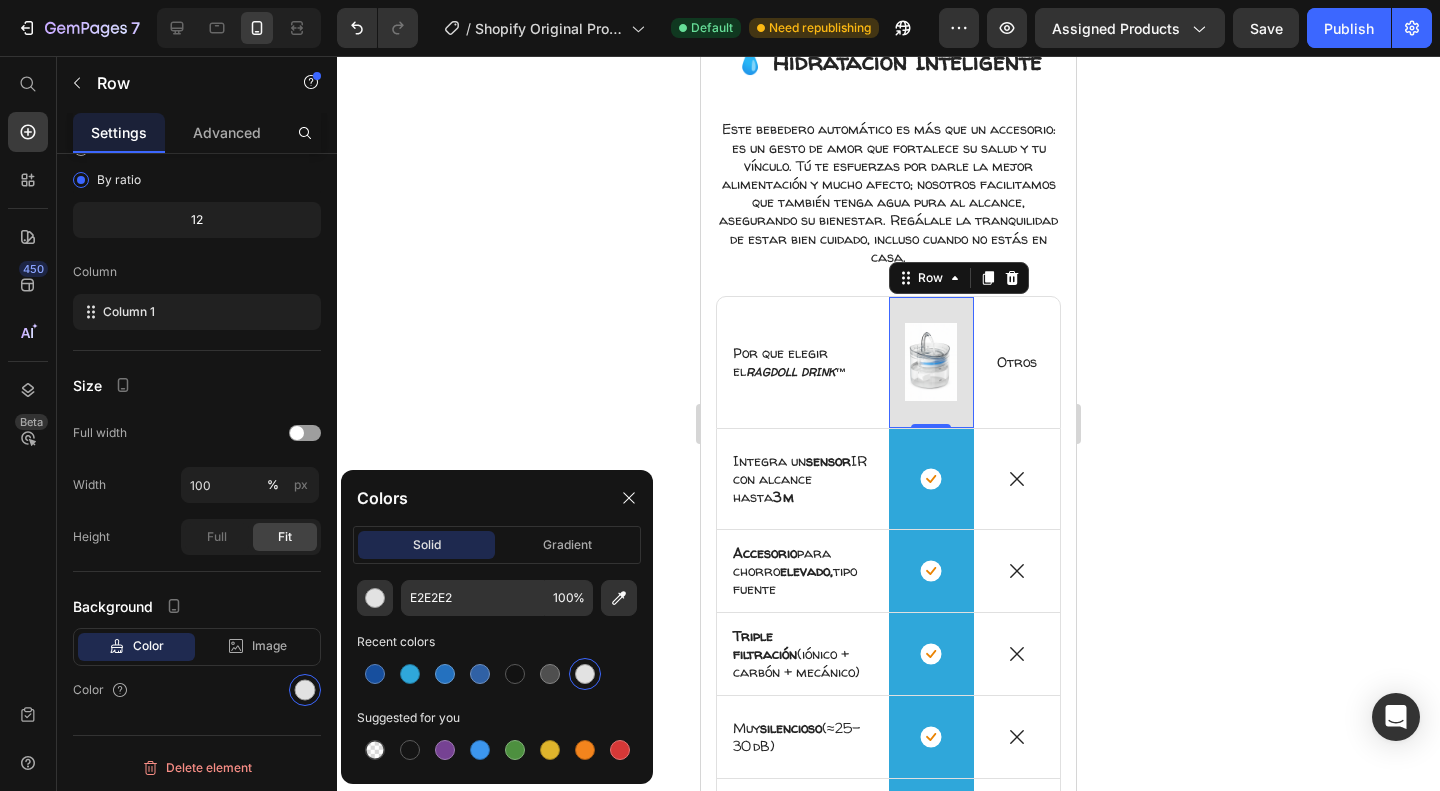 click at bounding box center [585, 674] 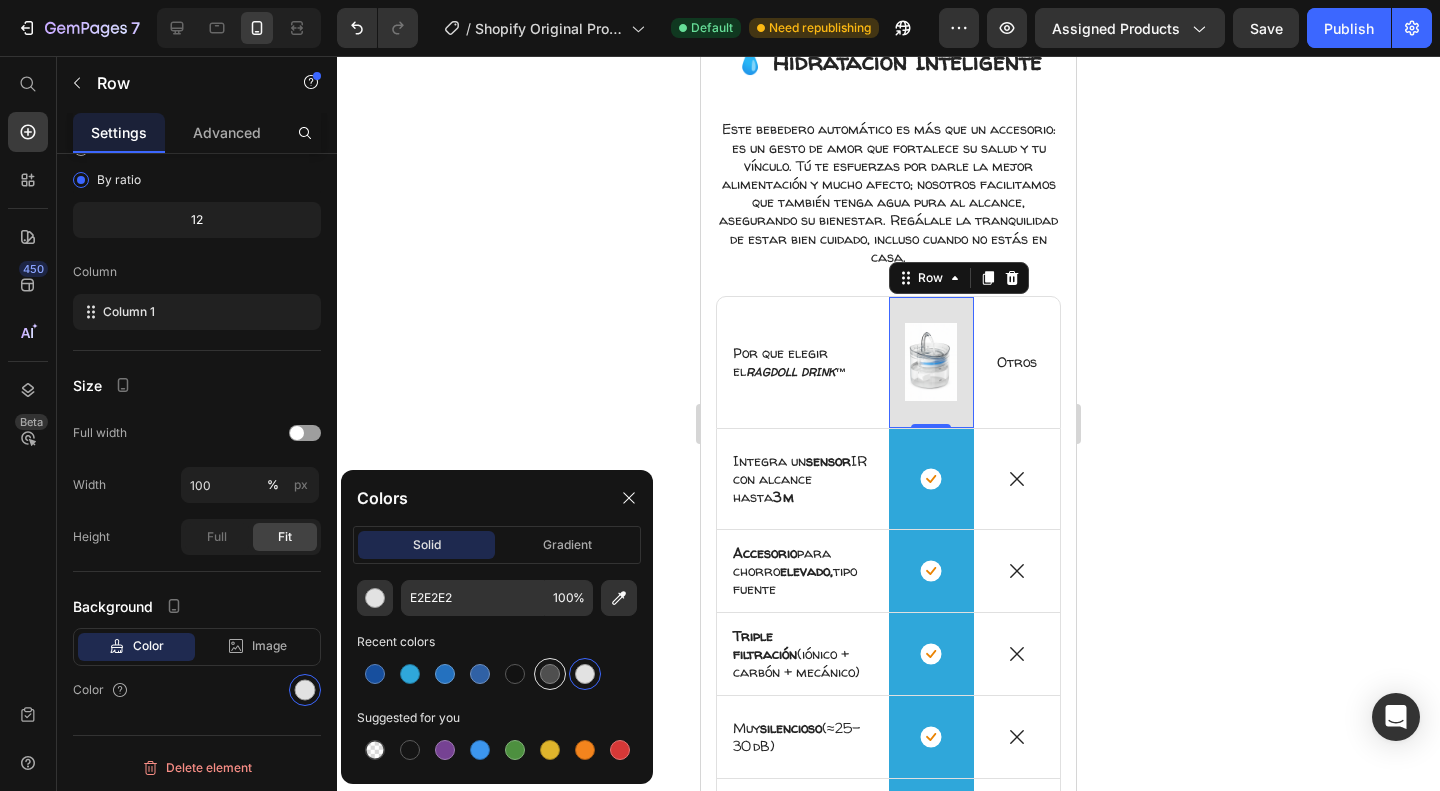 click at bounding box center [550, 674] 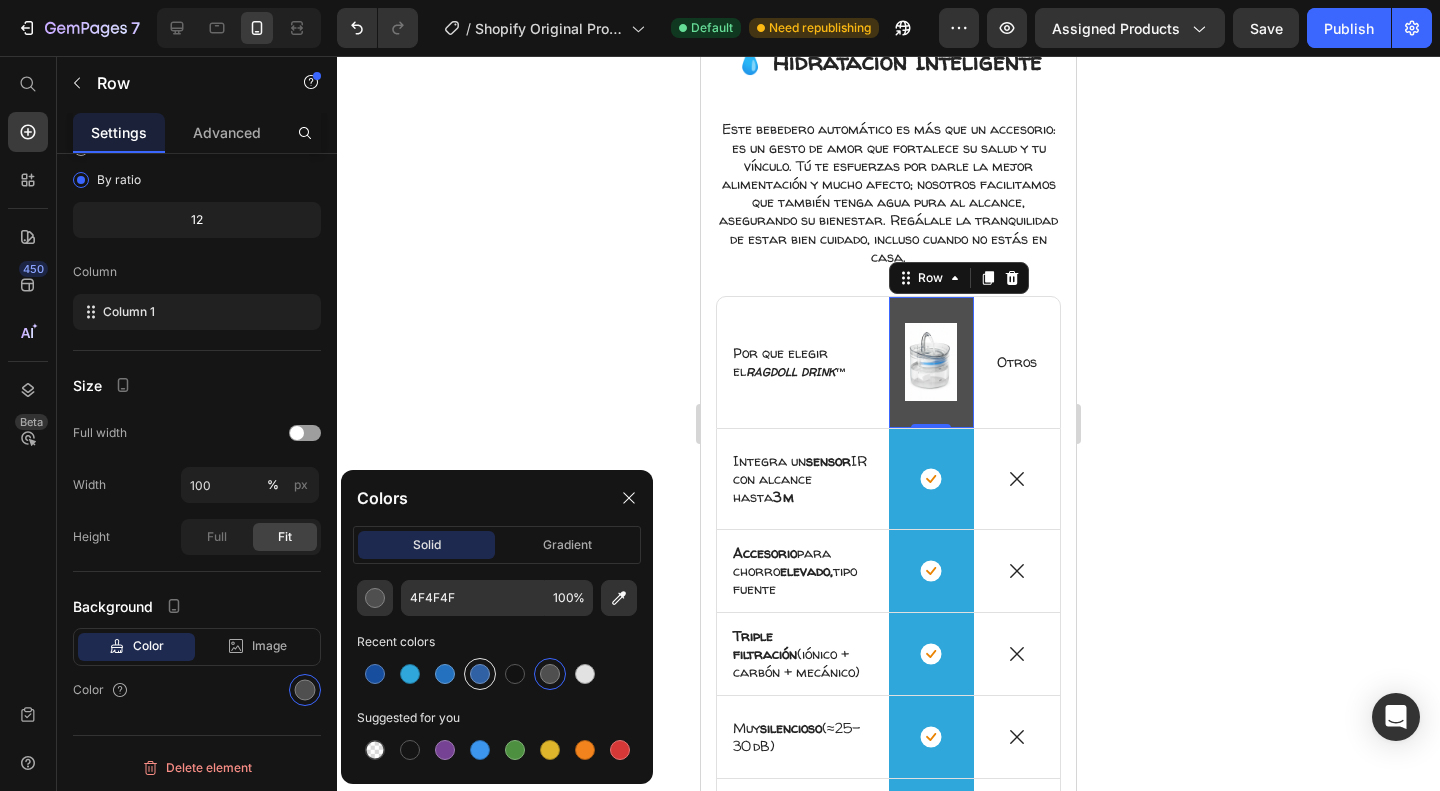 click at bounding box center [480, 674] 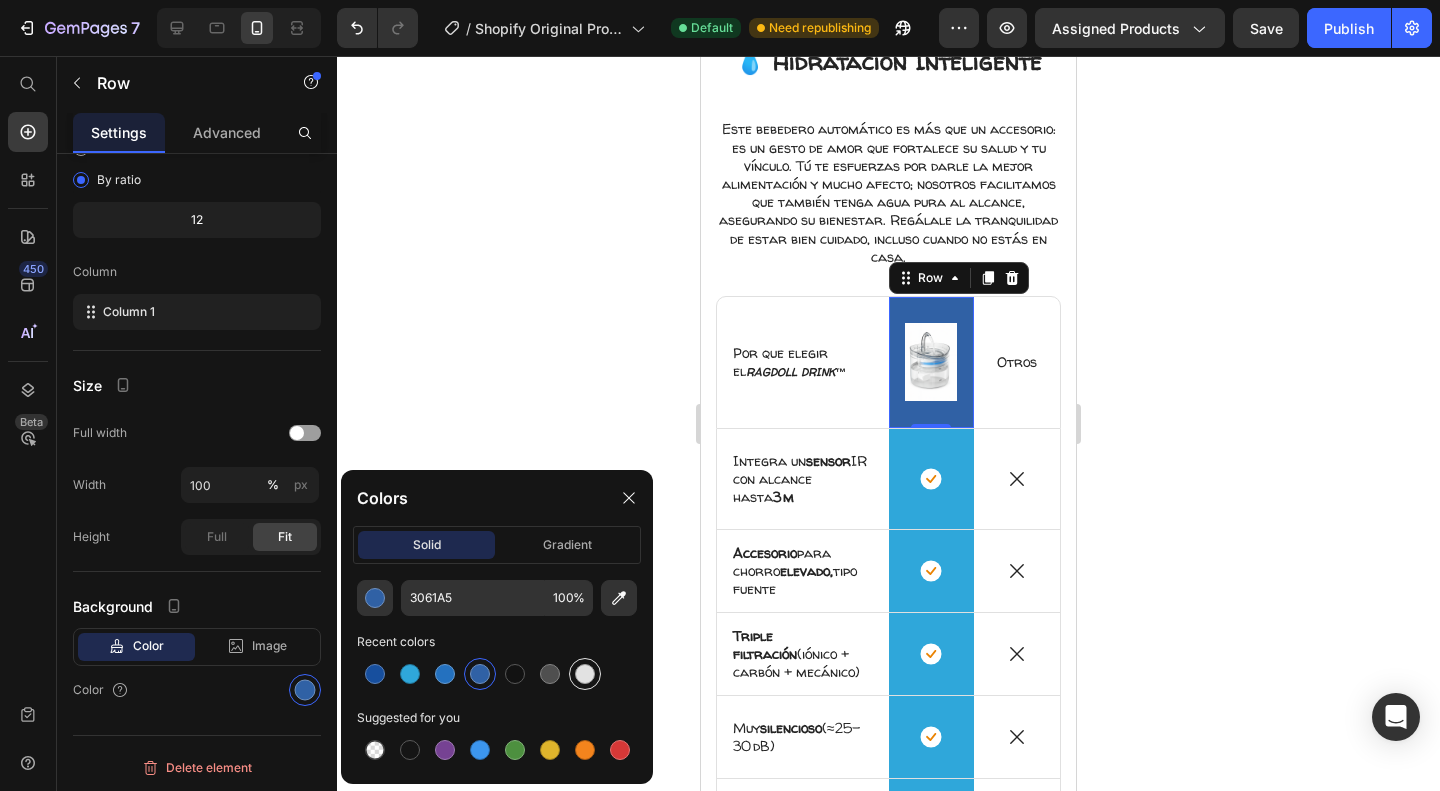 click at bounding box center (585, 674) 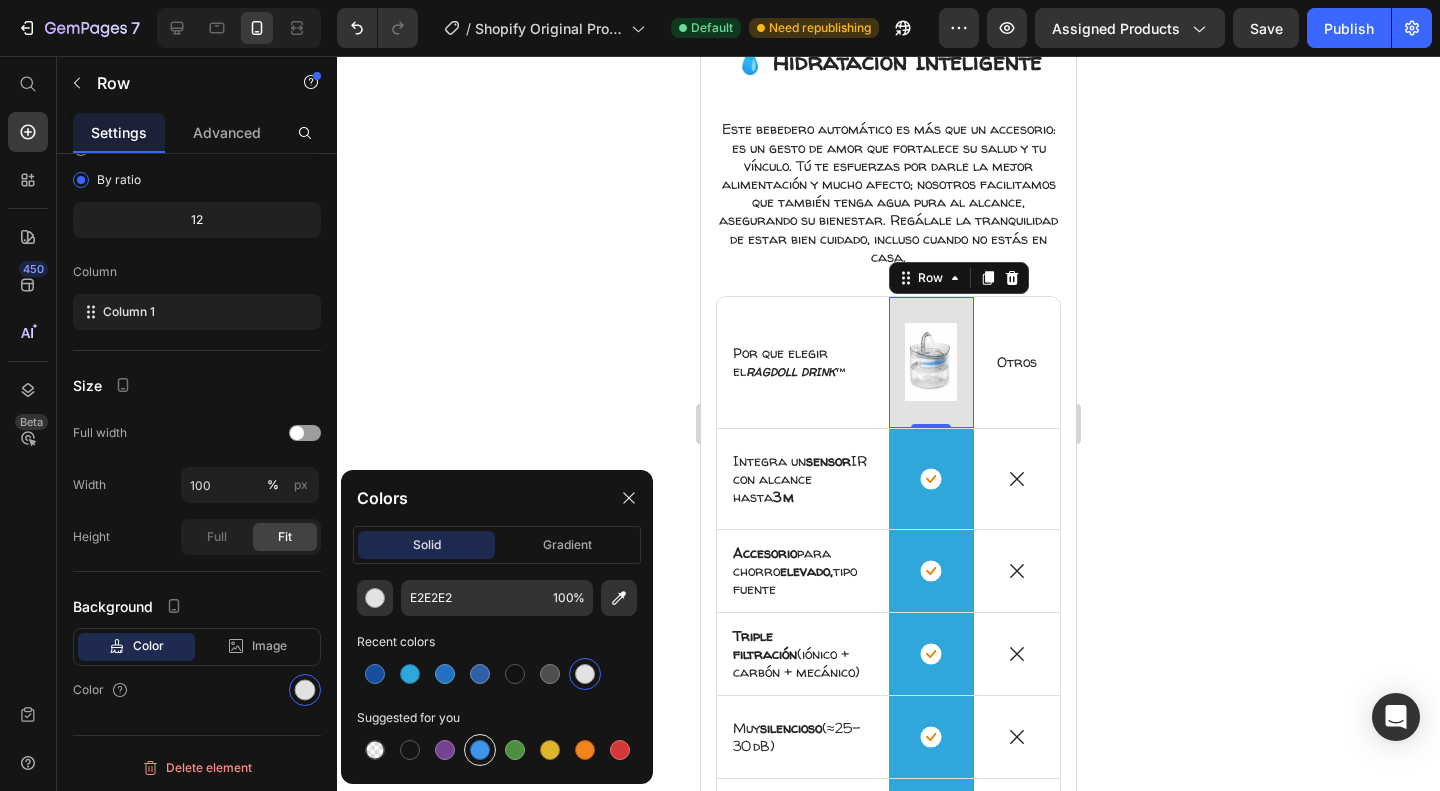 click at bounding box center [480, 750] 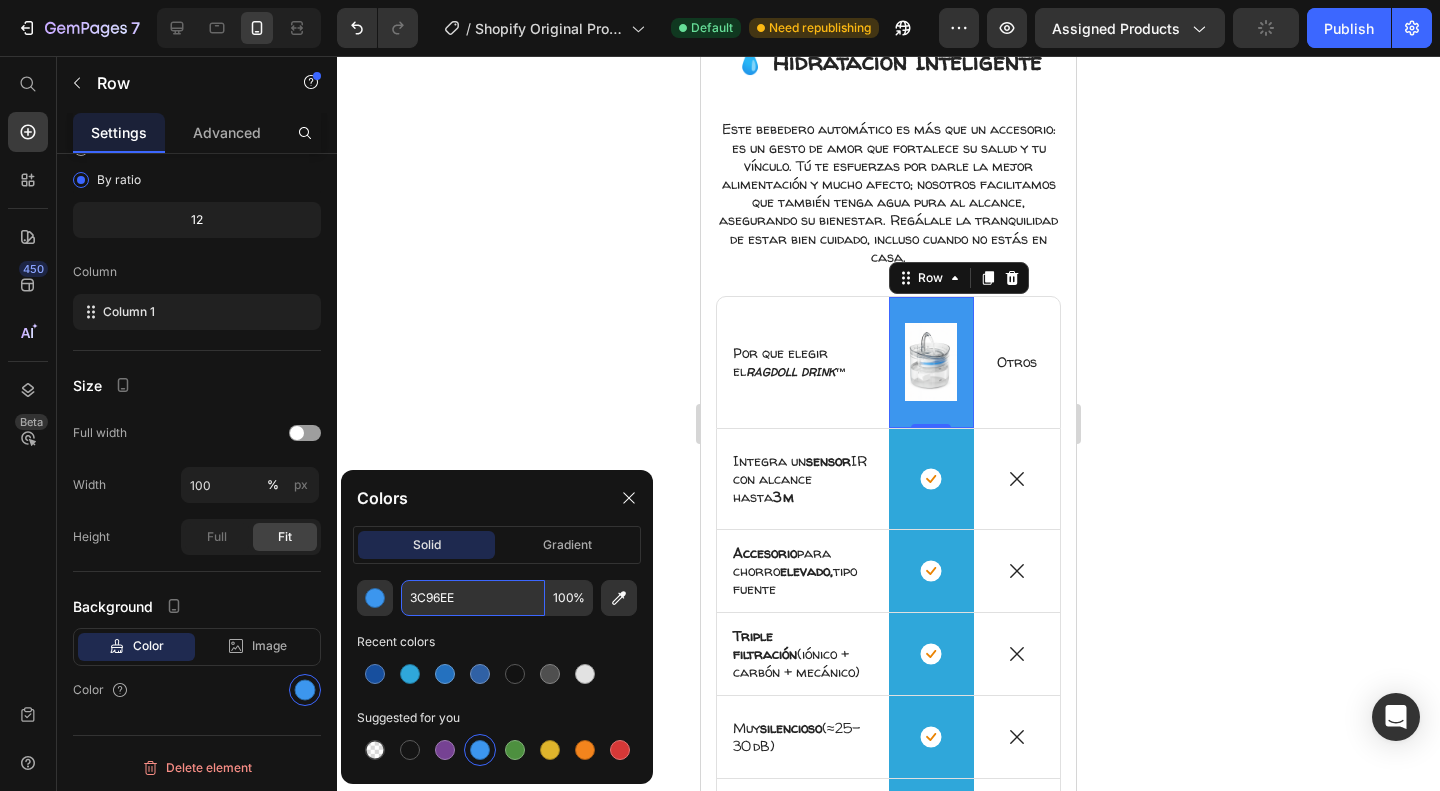 click on "3C96EE" at bounding box center (473, 598) 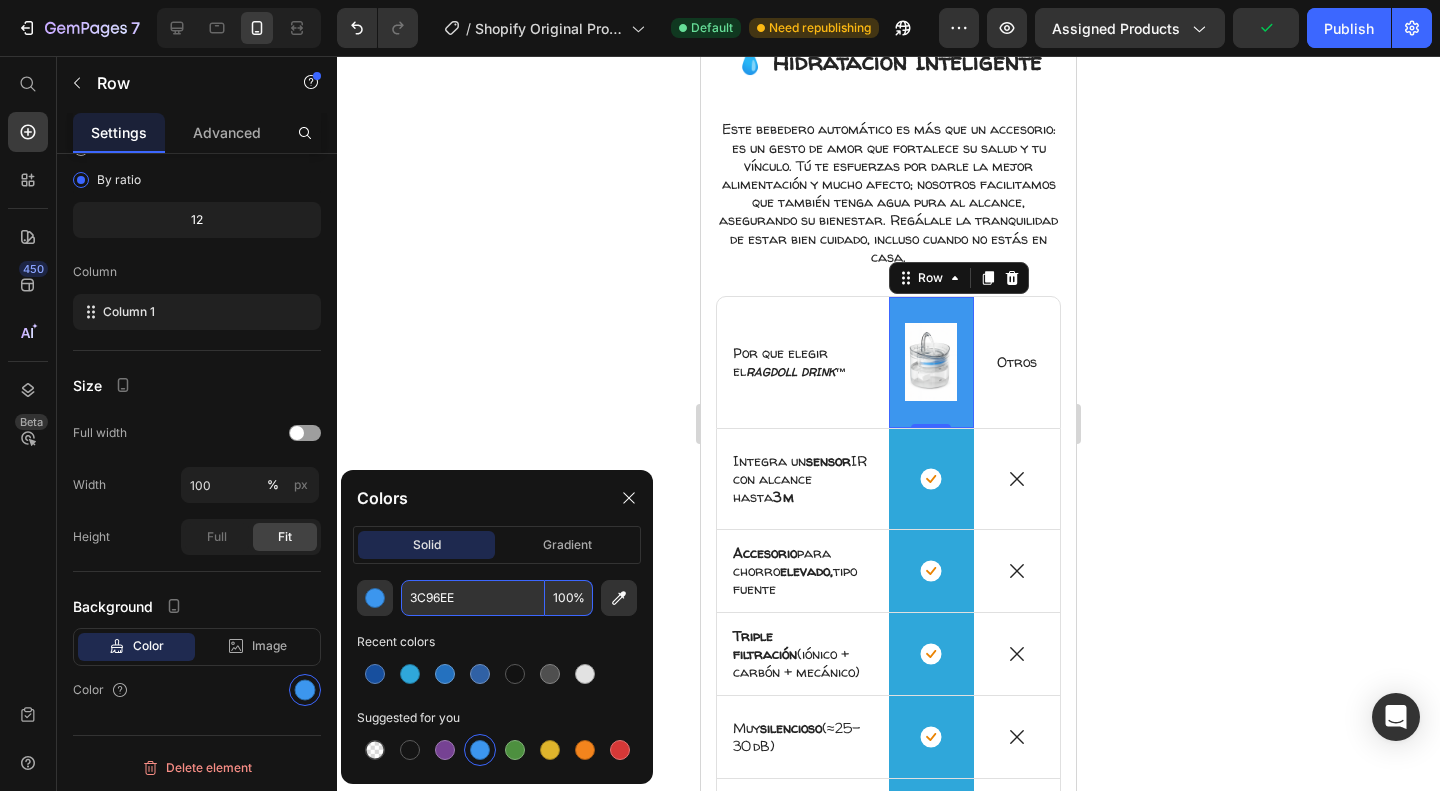paste on "2FA7DA" 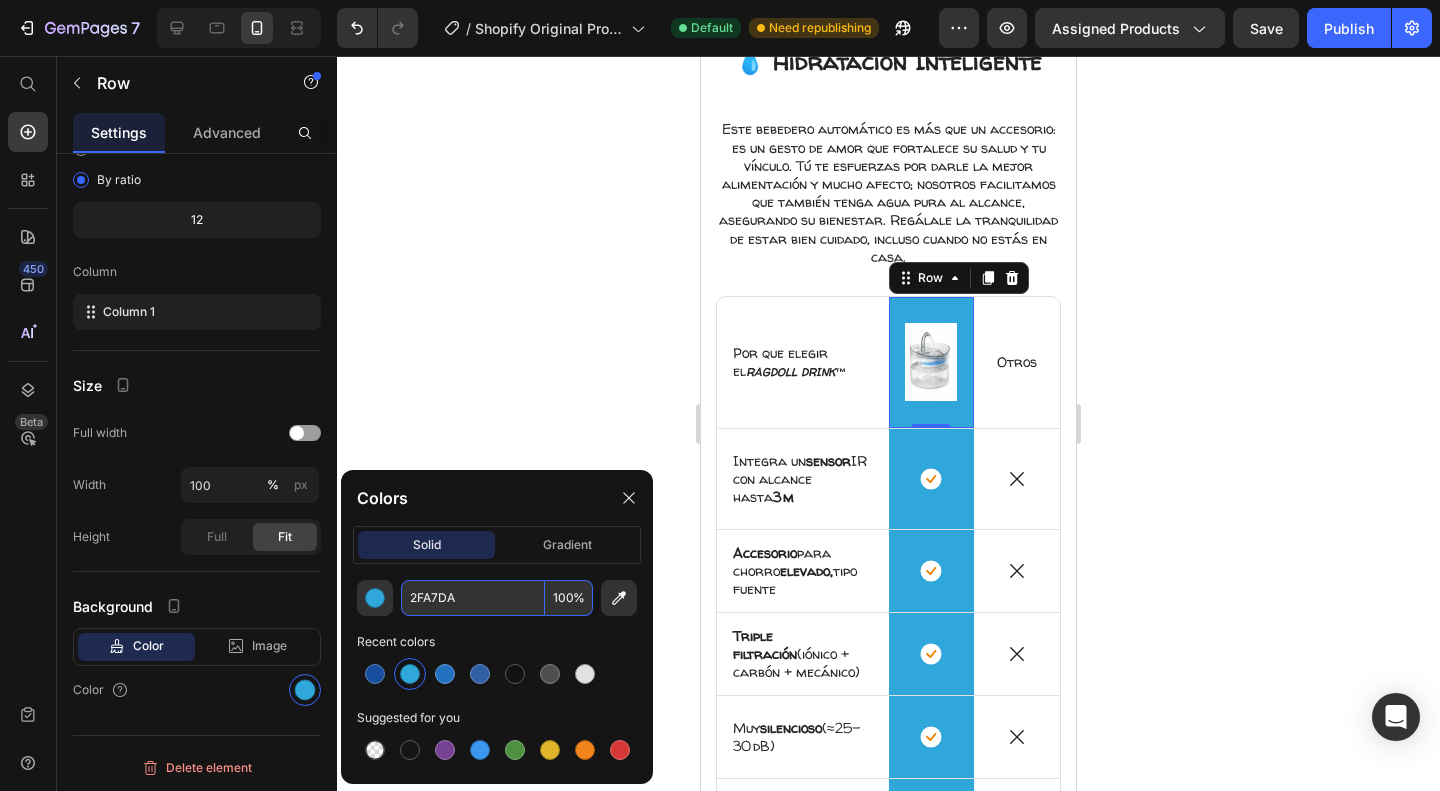 type on "2FA7DA" 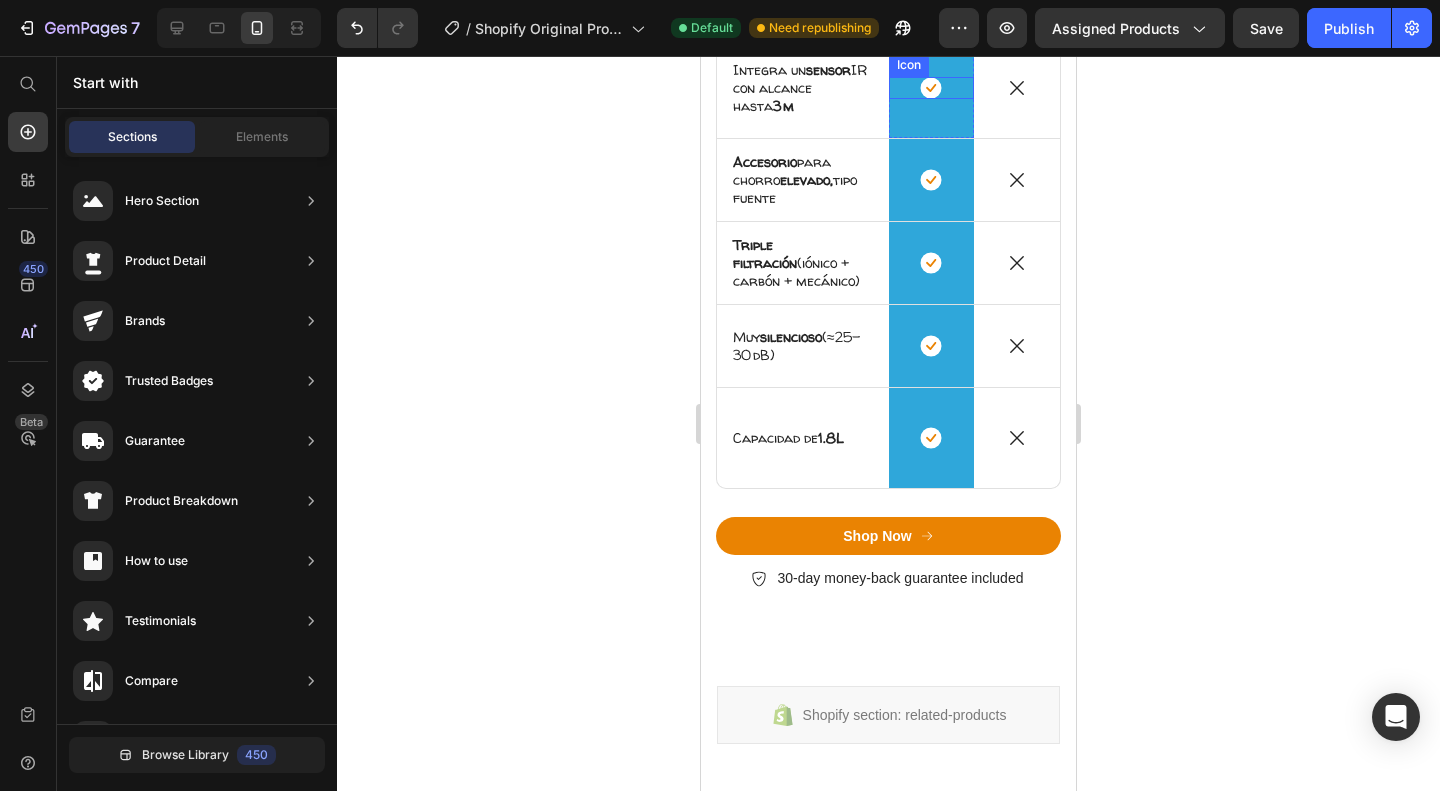 scroll, scrollTop: 2744, scrollLeft: 0, axis: vertical 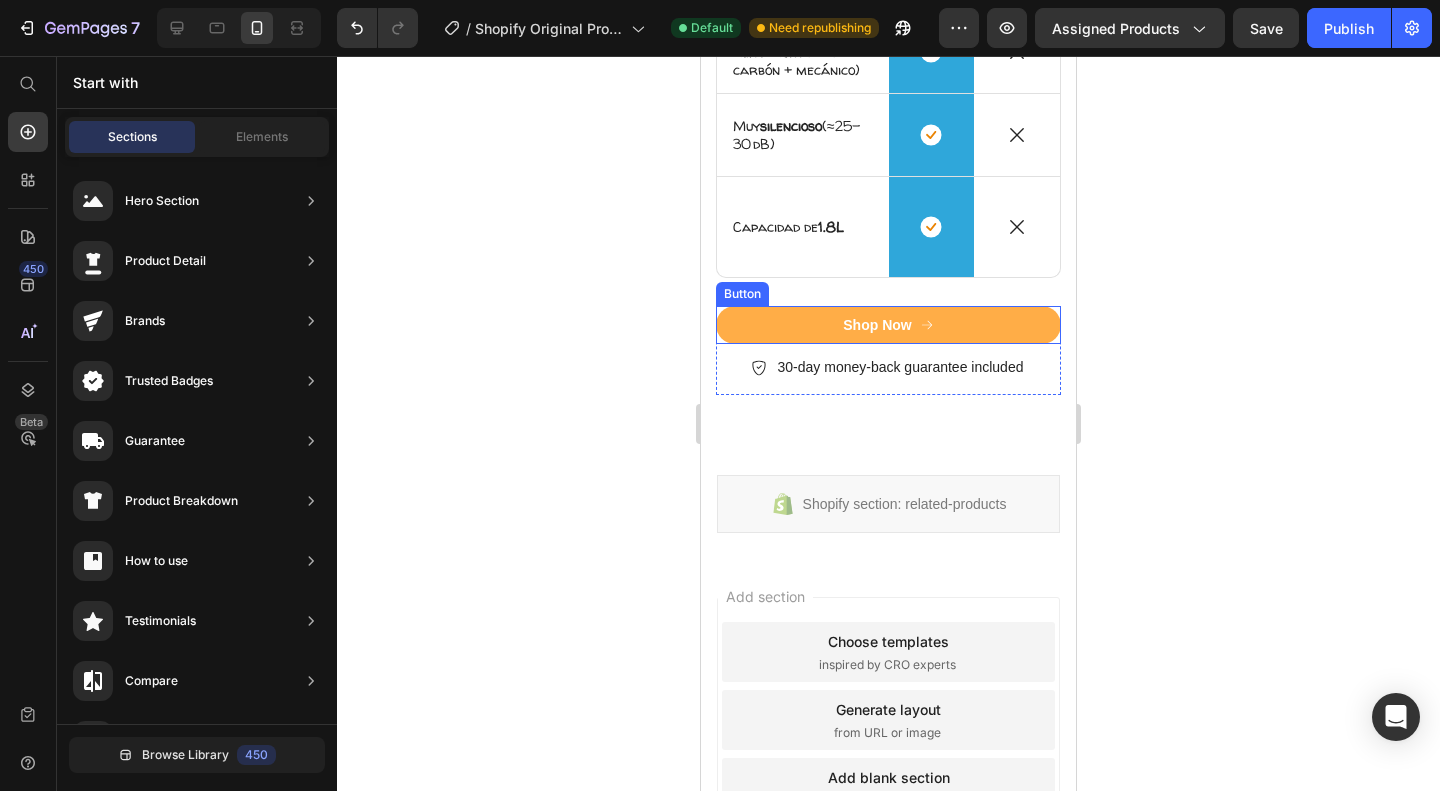 click on "Shop Now" at bounding box center (888, 325) 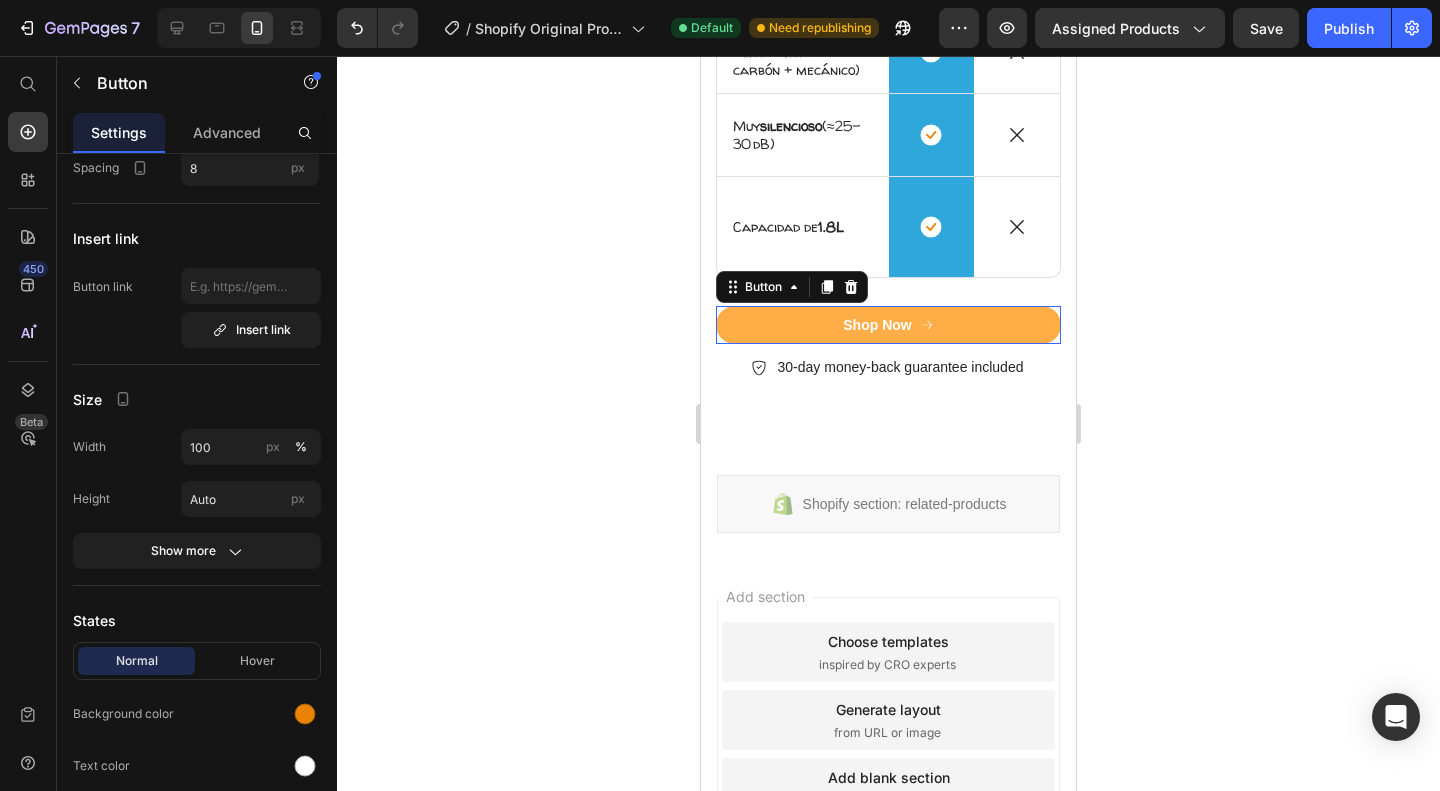scroll, scrollTop: 0, scrollLeft: 0, axis: both 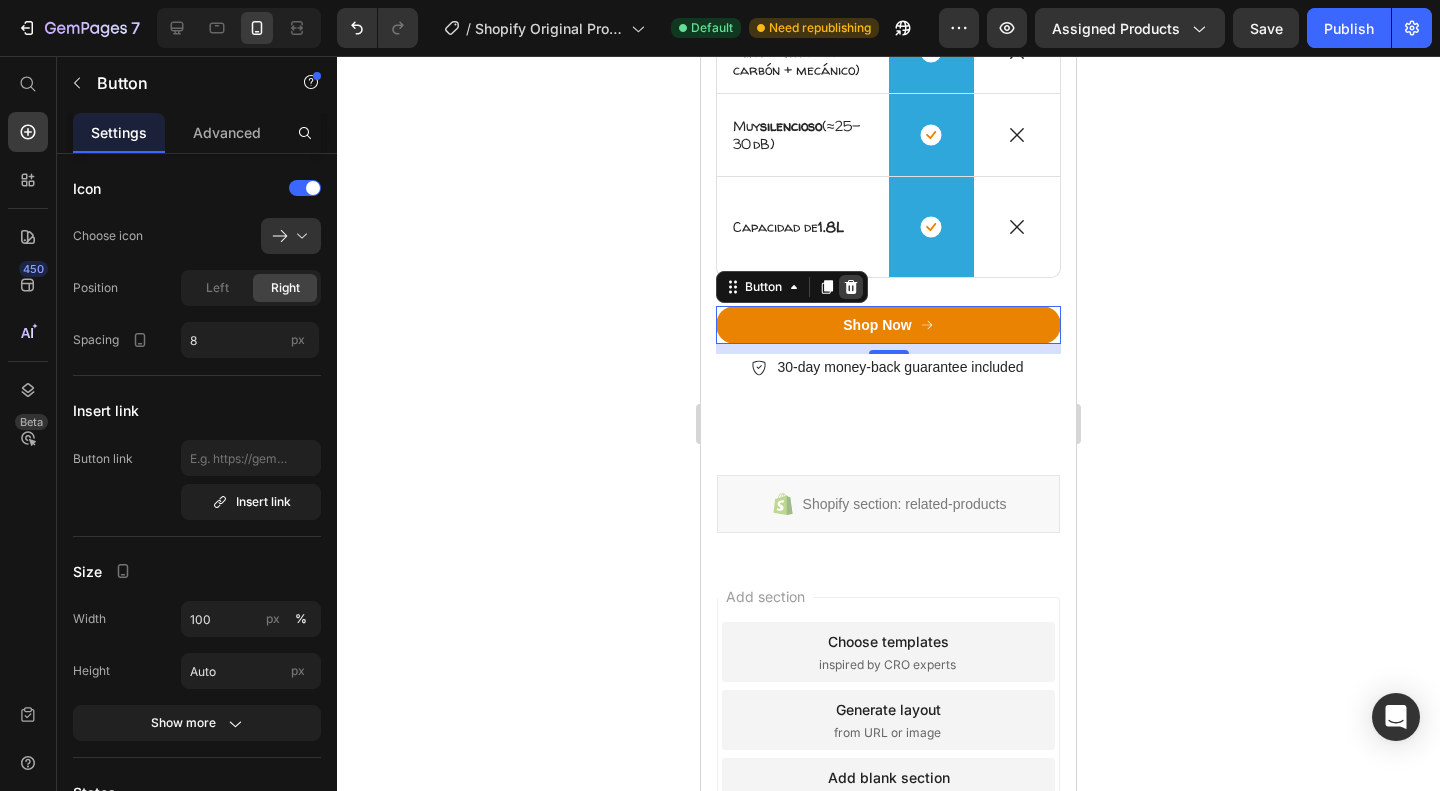 click 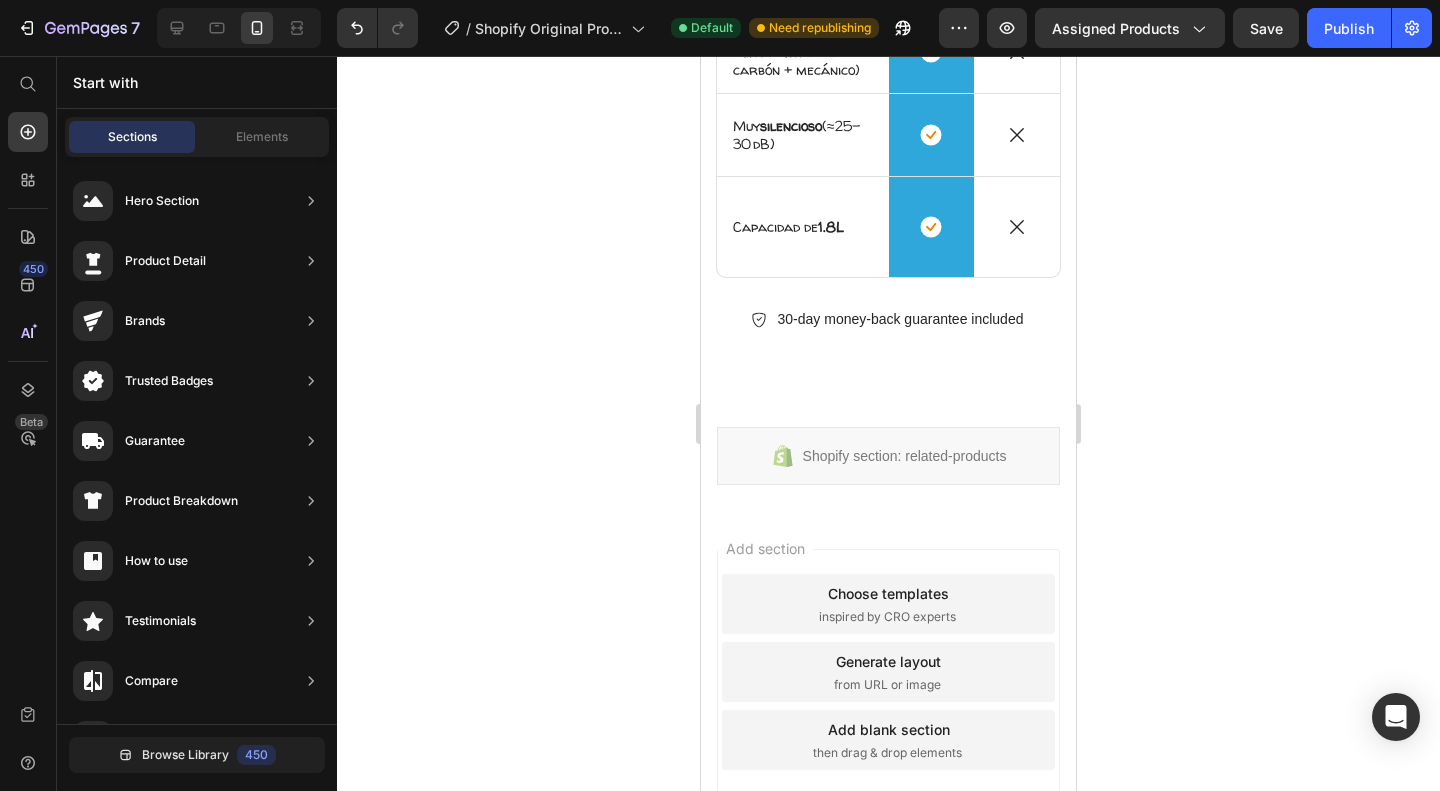 scroll, scrollTop: 2696, scrollLeft: 0, axis: vertical 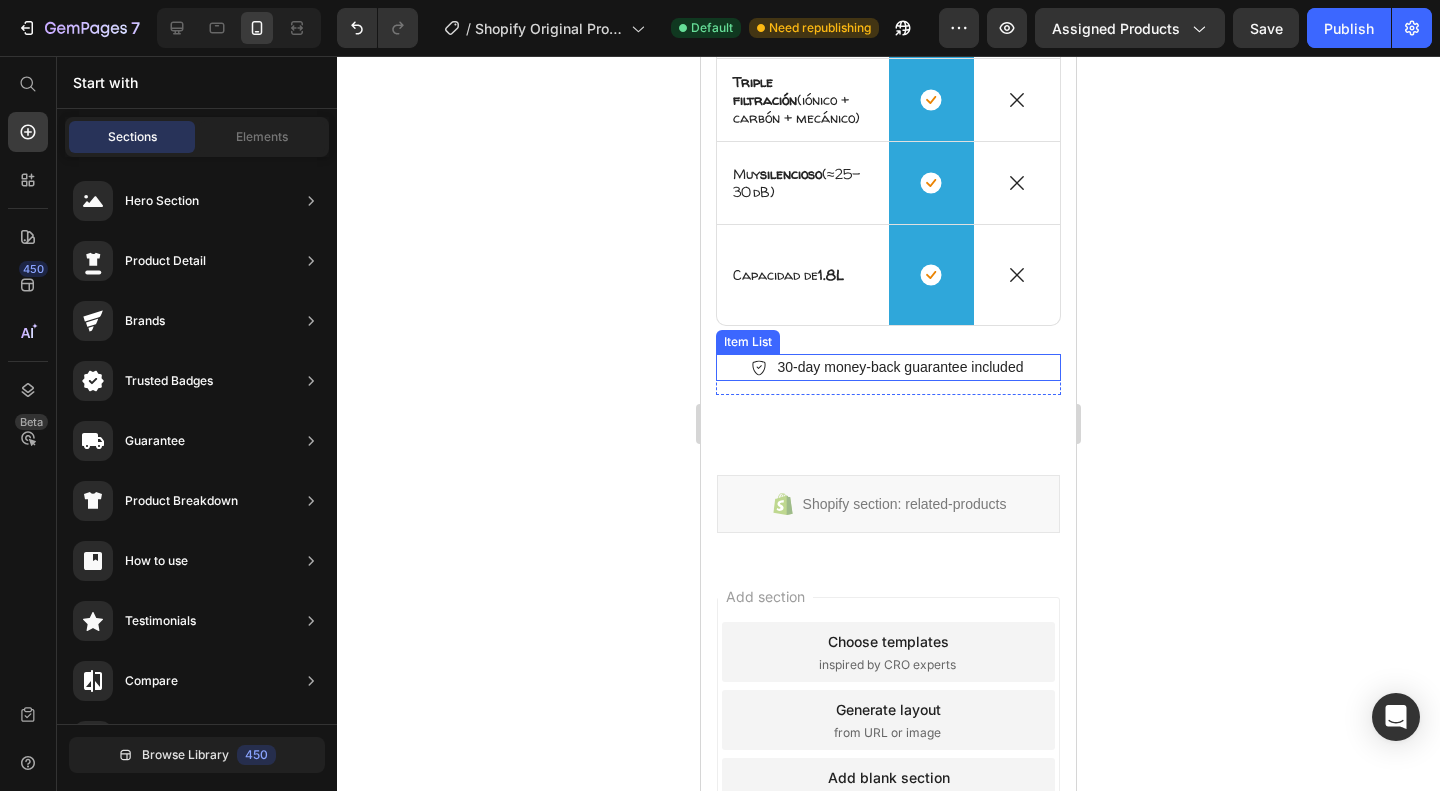 click on "30-day money-back guarantee included" at bounding box center (901, 367) 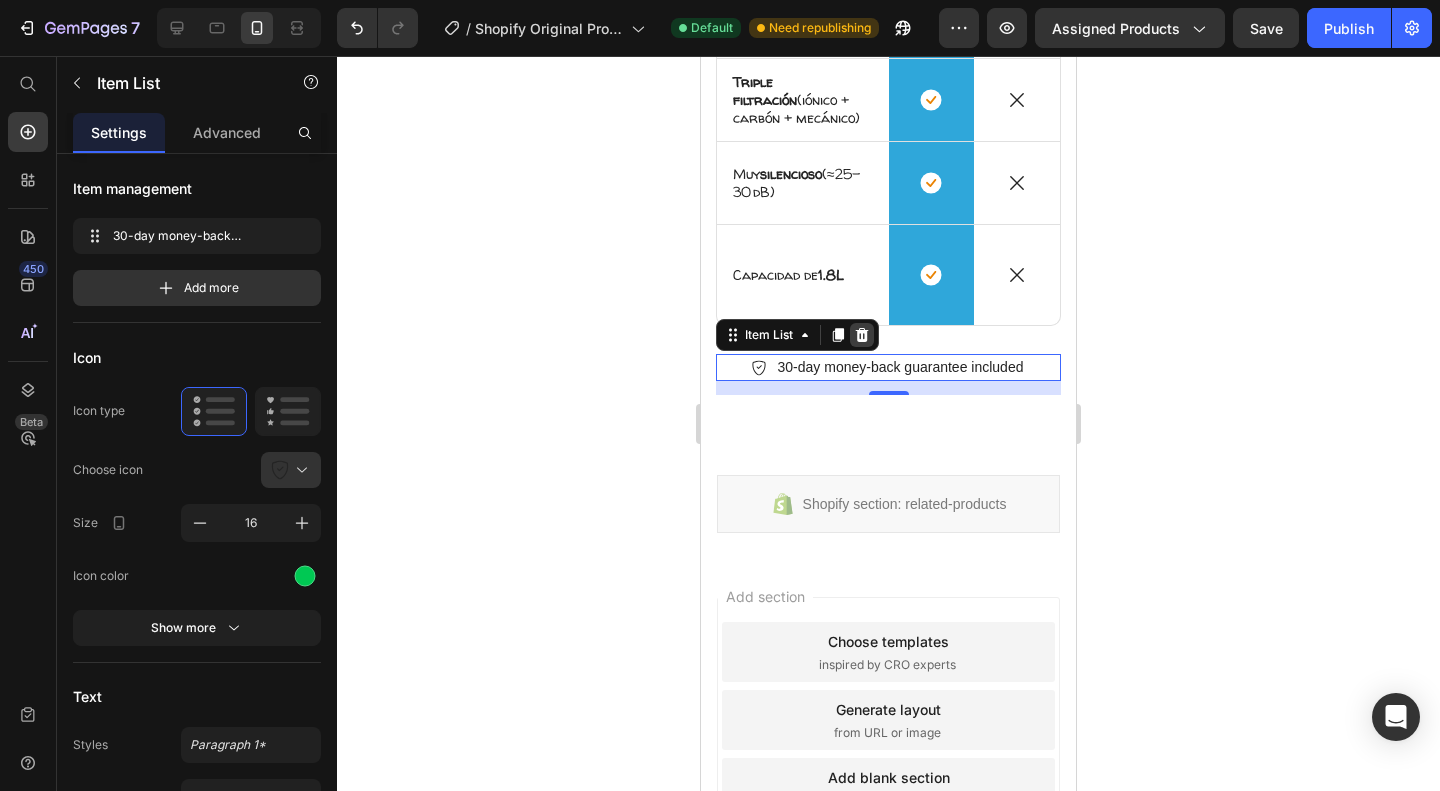 click 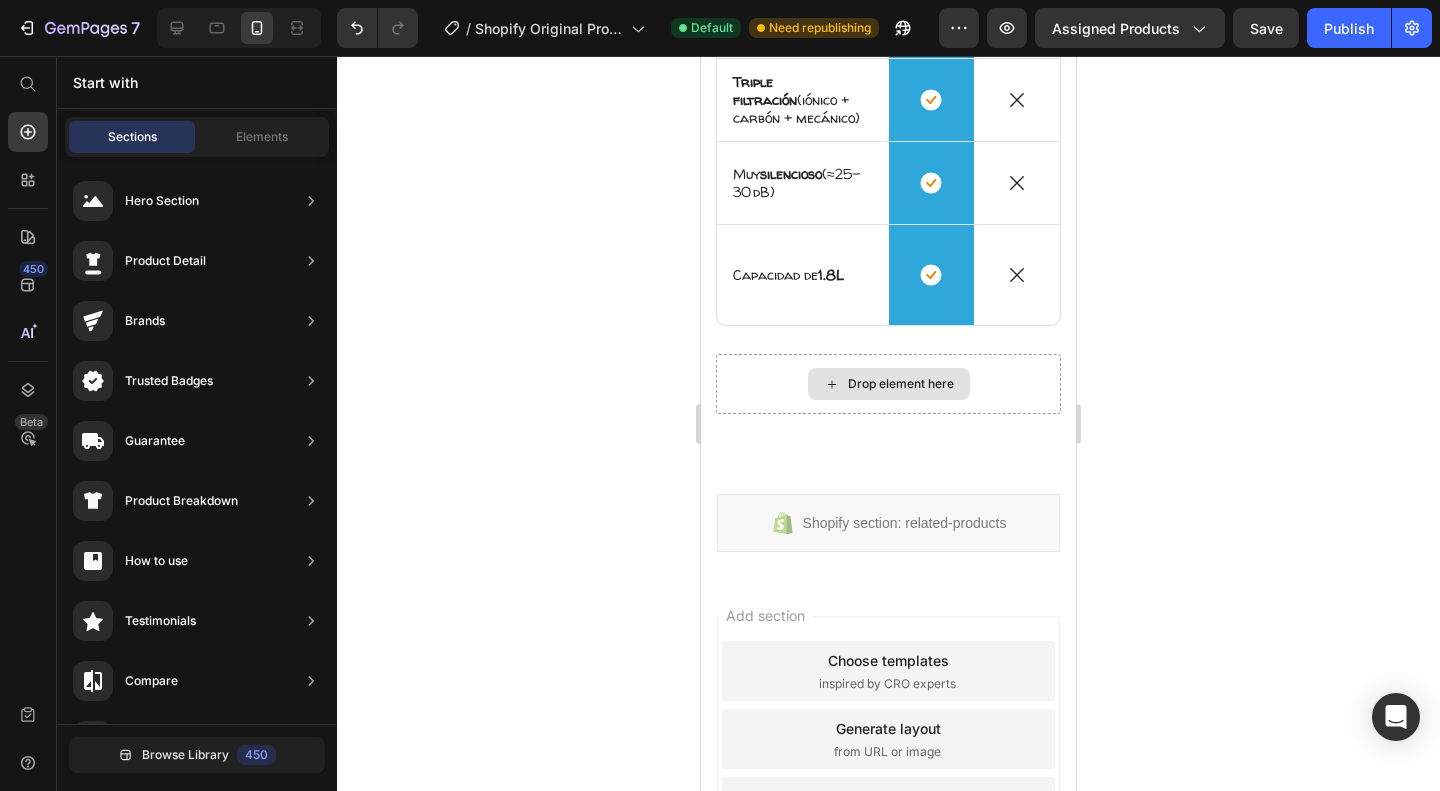 scroll, scrollTop: 2716, scrollLeft: 0, axis: vertical 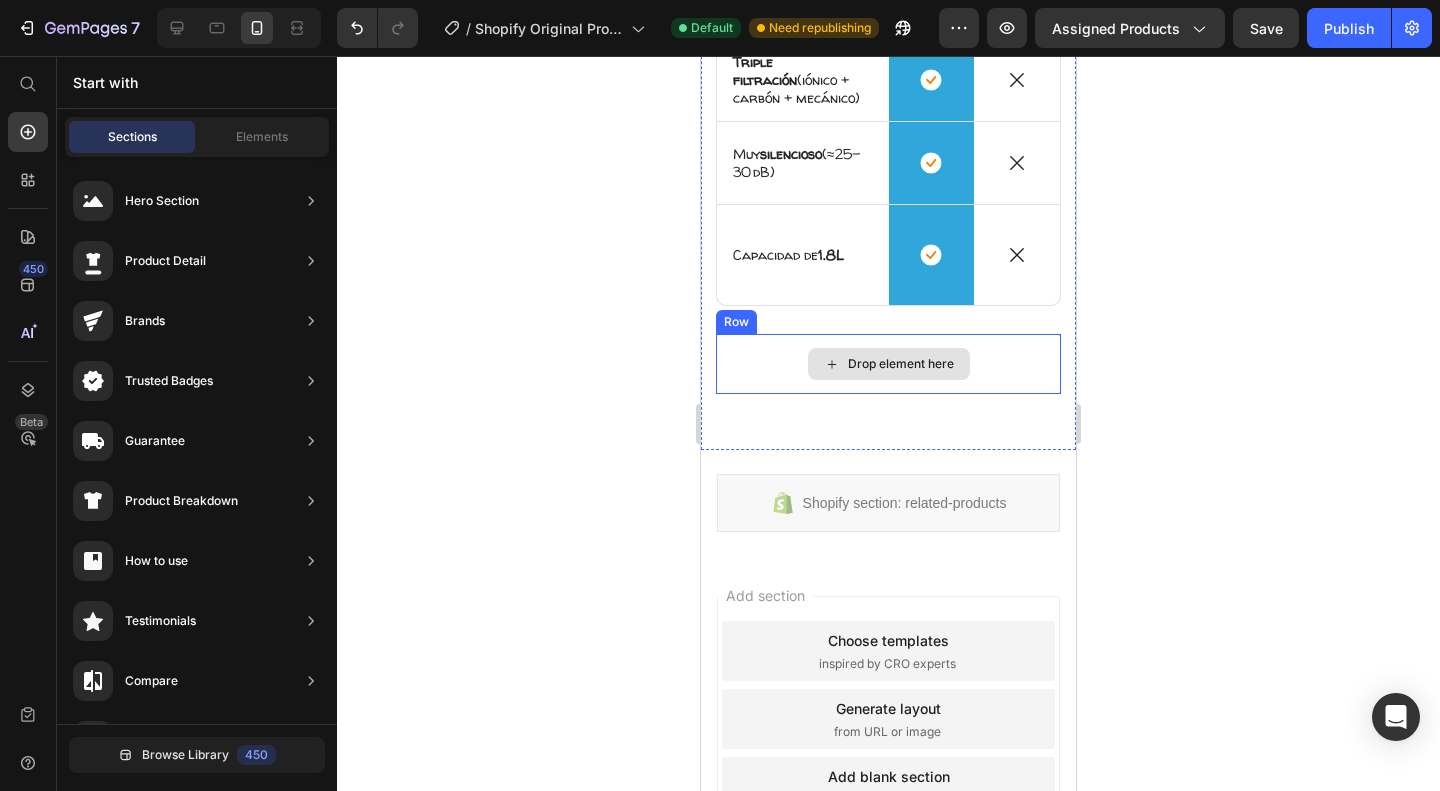 click on "Drop element here" at bounding box center (888, 364) 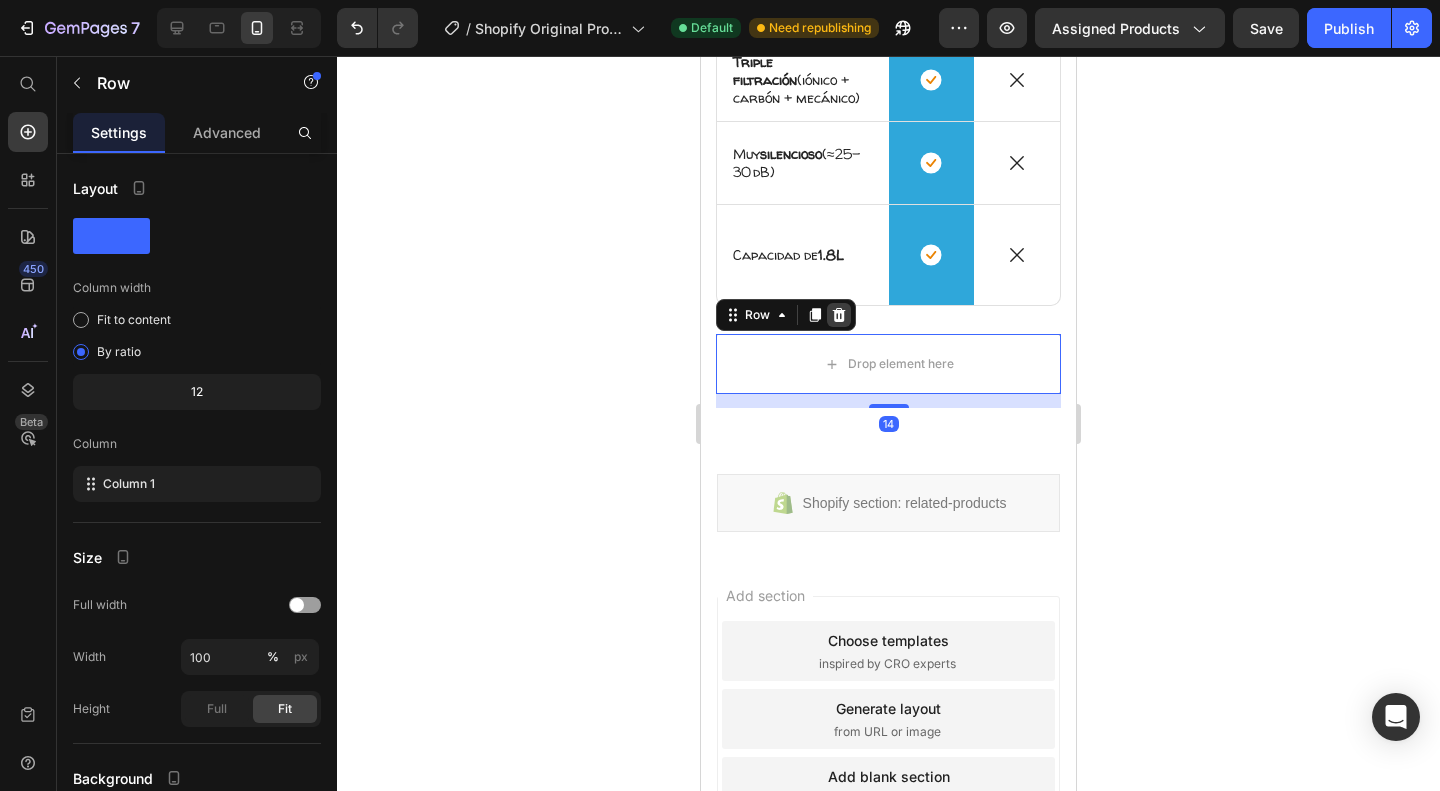 click 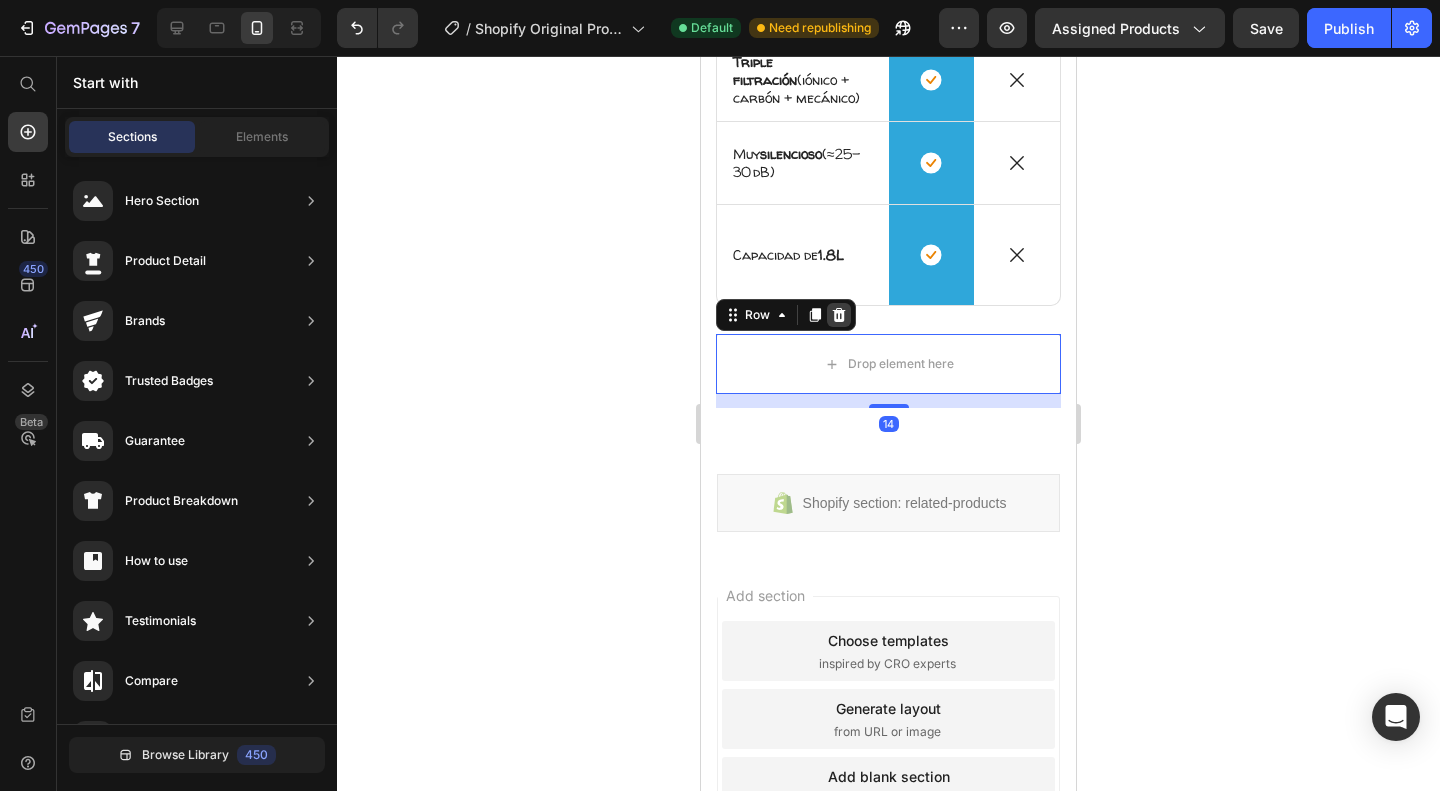 scroll, scrollTop: 2642, scrollLeft: 0, axis: vertical 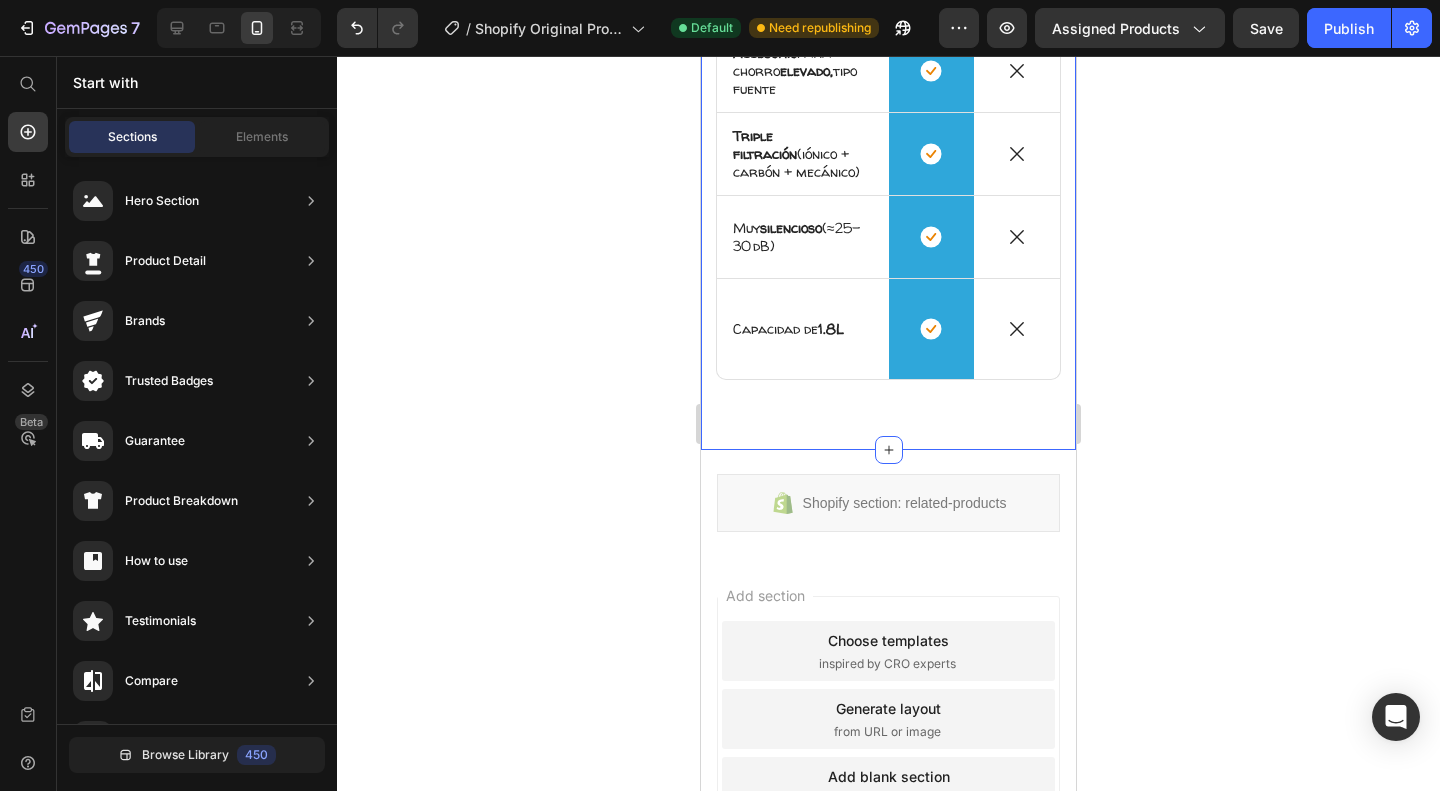 click on "💧 Hidratación Inteligente Heading Este bebedero automático es más que un accesorio: es un gesto de amor que fortalece su salud y tu vínculo. Tú te esfuerzas por darle la mejor alimentación y mucho afecto; nosotros facilitamos que también tenga agua pura al alcance, asegurando su bienestar. Regálale la tranquilidad de estar bien cuidado, incluso cuando no estás en casa. Text Block Row Por que elegir el  RAGDOLL DRINK™ Text Block Image Row Otros Text Block Row
Icon Integra un  sensor  IR con alcance hasta  3 m Text Block Row
Icon Row
Icon Row
Icon Accesorio  para chorro  elevado,  tipo fuente  Text Block Row
Icon Row
Icon Row
Icon Triple filtración  (iónico + carbón + mecánico) Text Block Row
Icon Row
Icon Row
Icon Muy  silencioso  (≈25–30 dB) Text Block Row
Icon Row
Icon Row
Icon Capacidad de  1.8L Text Block Row
Icon Row
Icon Row Section 2" at bounding box center (888, -38) 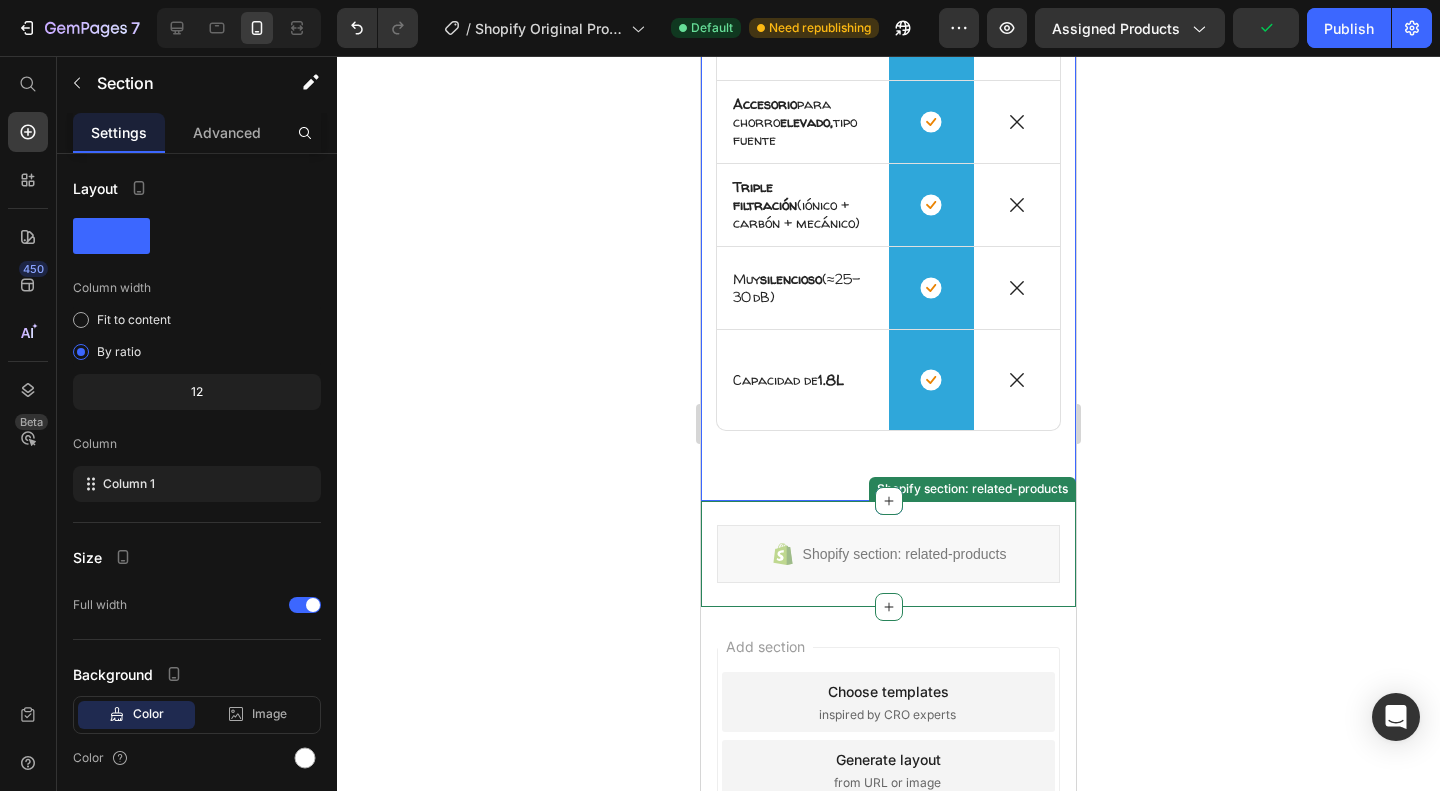 scroll, scrollTop: 2411, scrollLeft: 0, axis: vertical 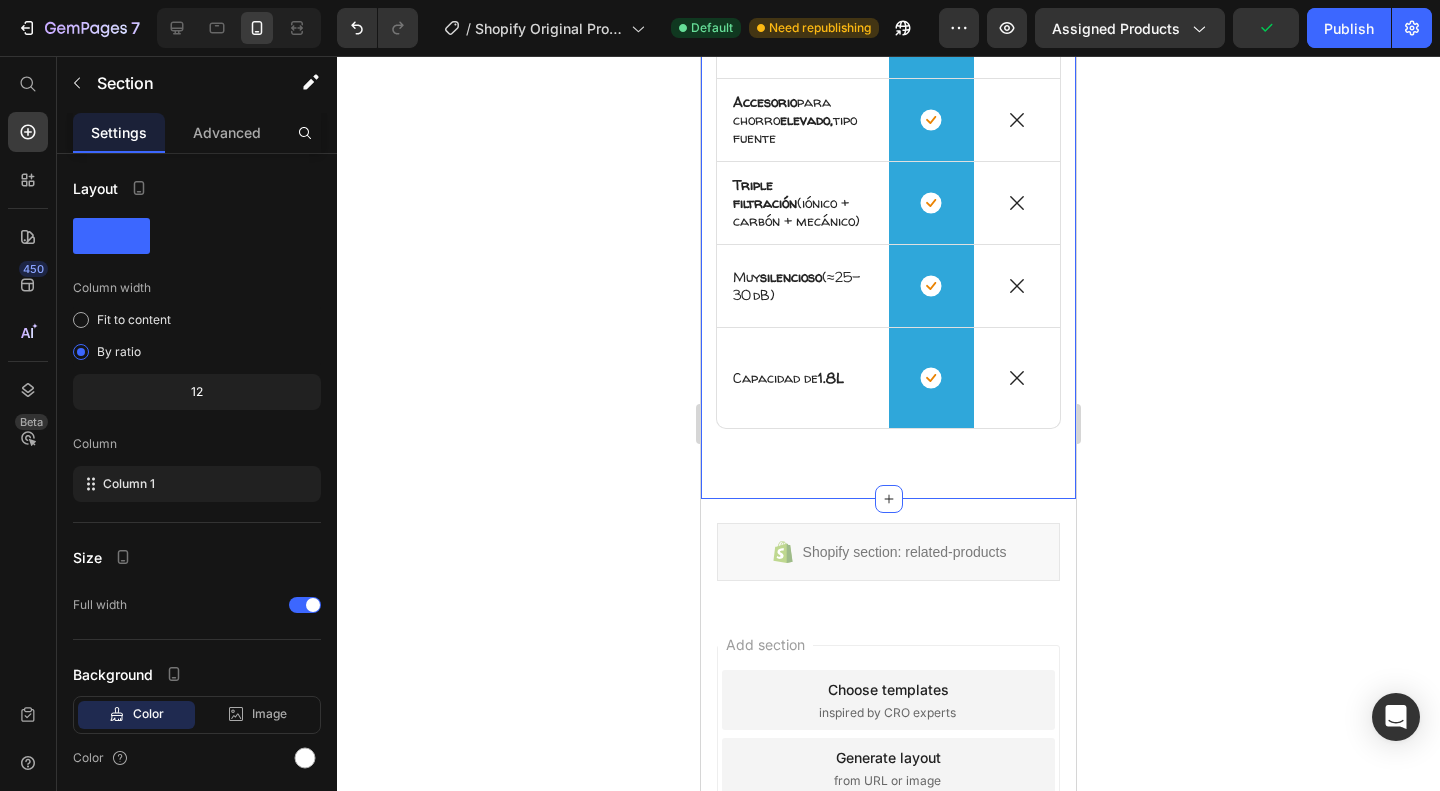 click 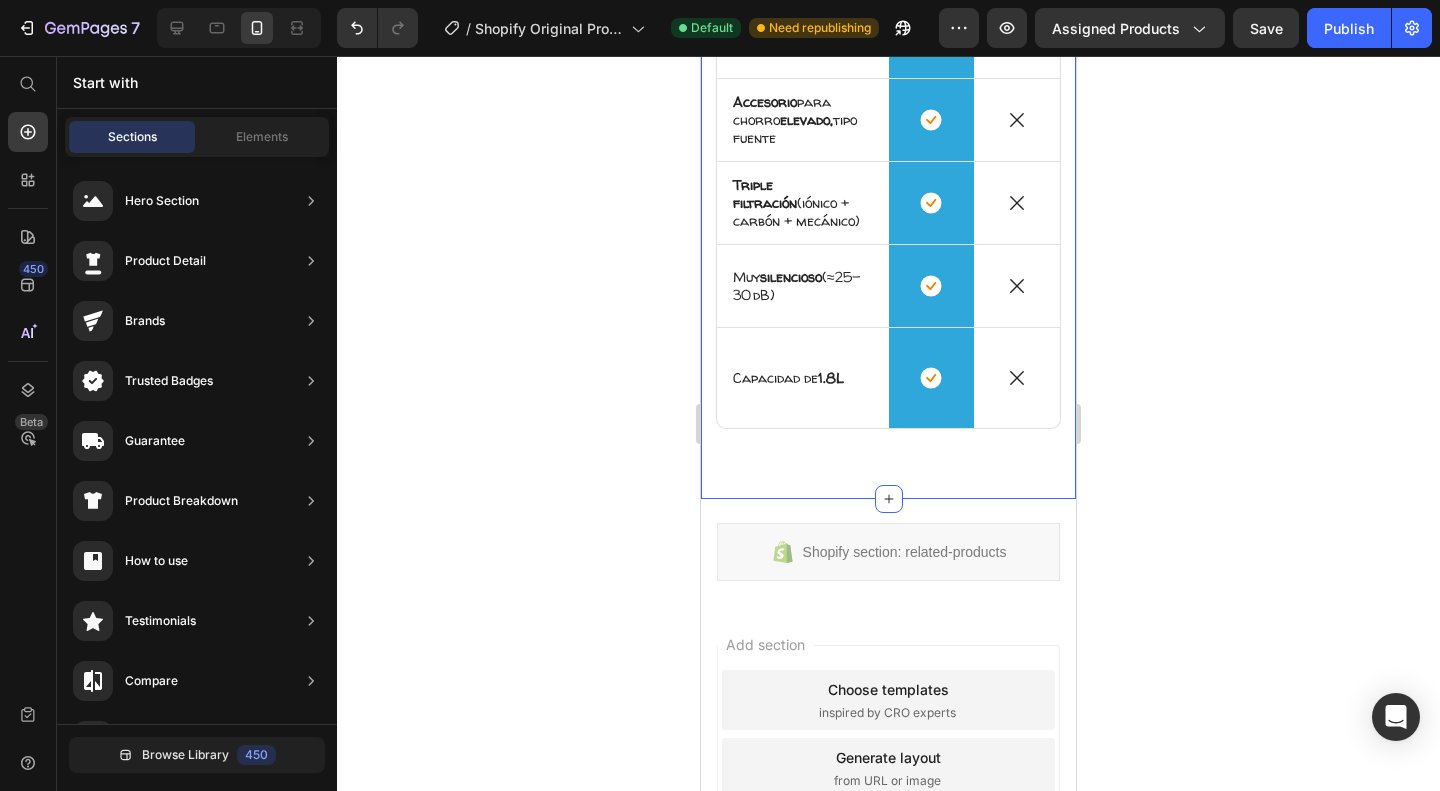 scroll, scrollTop: 2460, scrollLeft: 0, axis: vertical 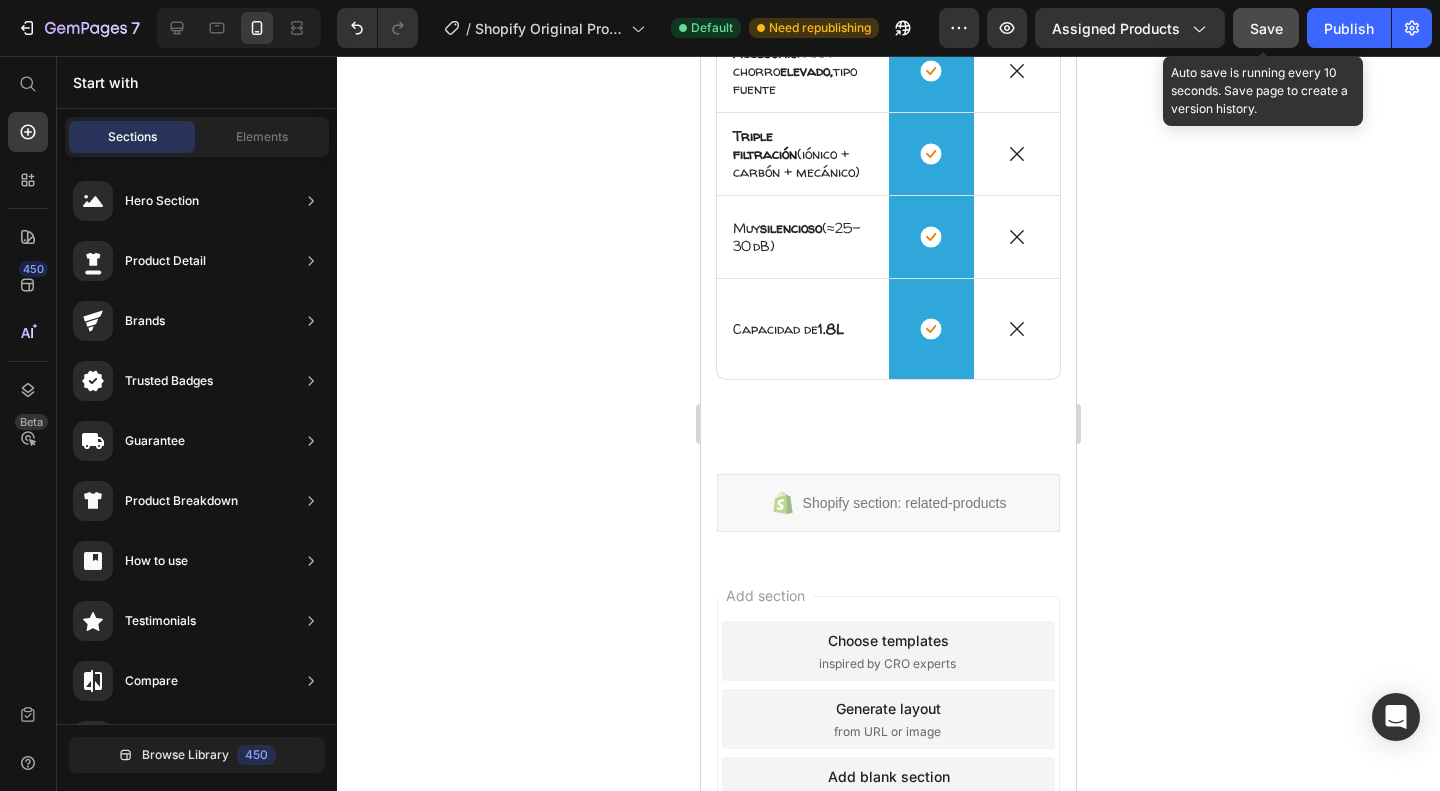 click on "Save" at bounding box center [1266, 28] 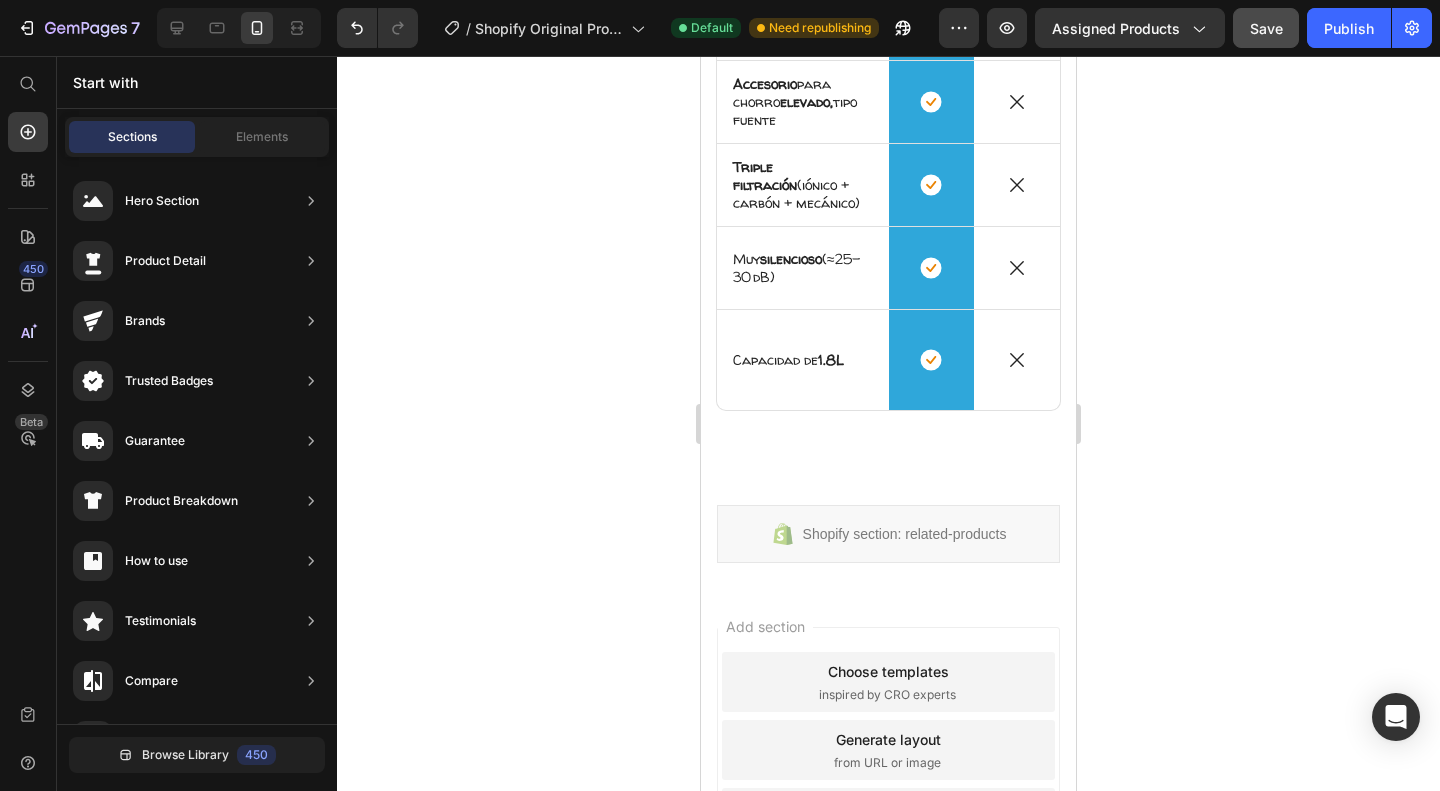 scroll, scrollTop: 2460, scrollLeft: 0, axis: vertical 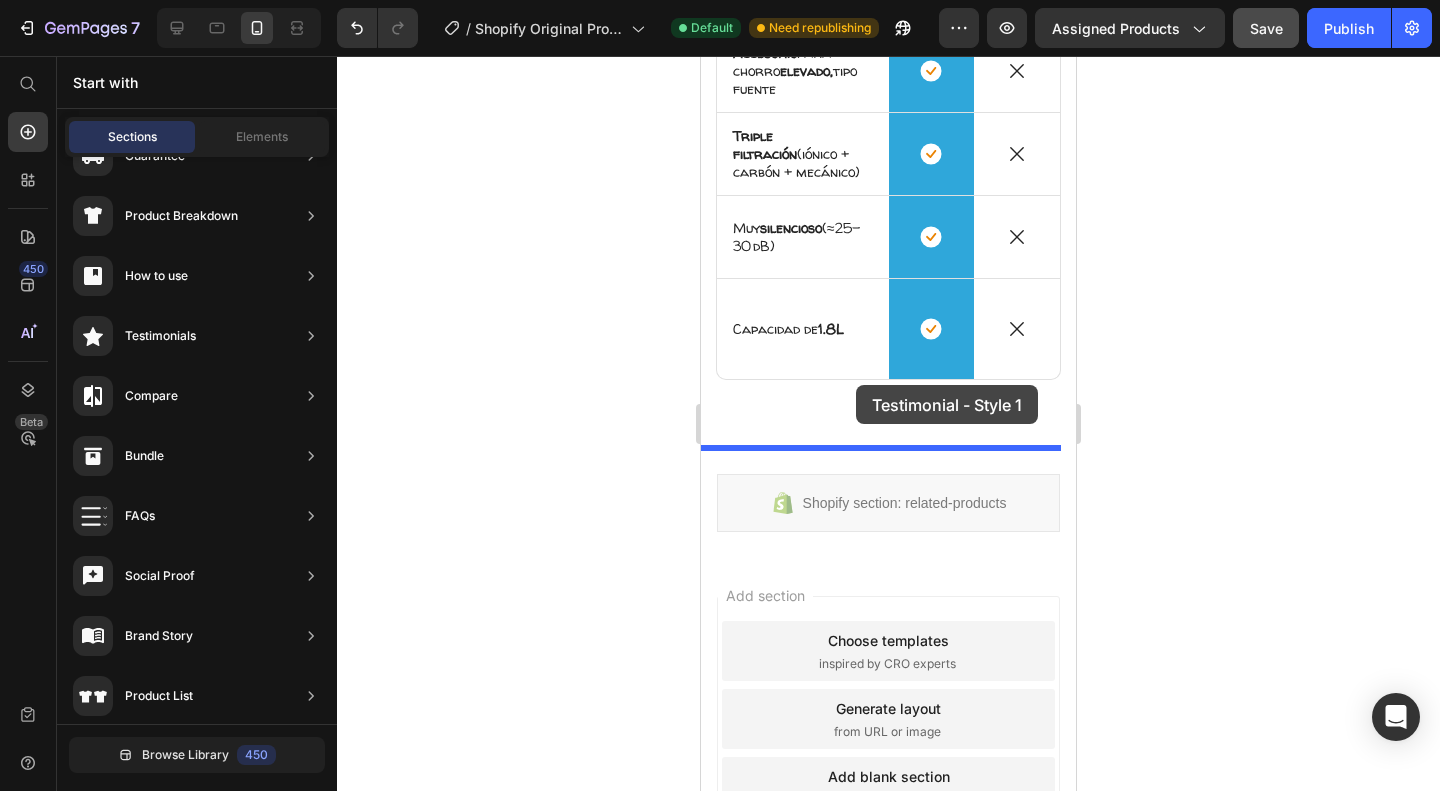 drag, startPoint x: 1167, startPoint y: 258, endPoint x: 856, endPoint y: 385, distance: 335.93155 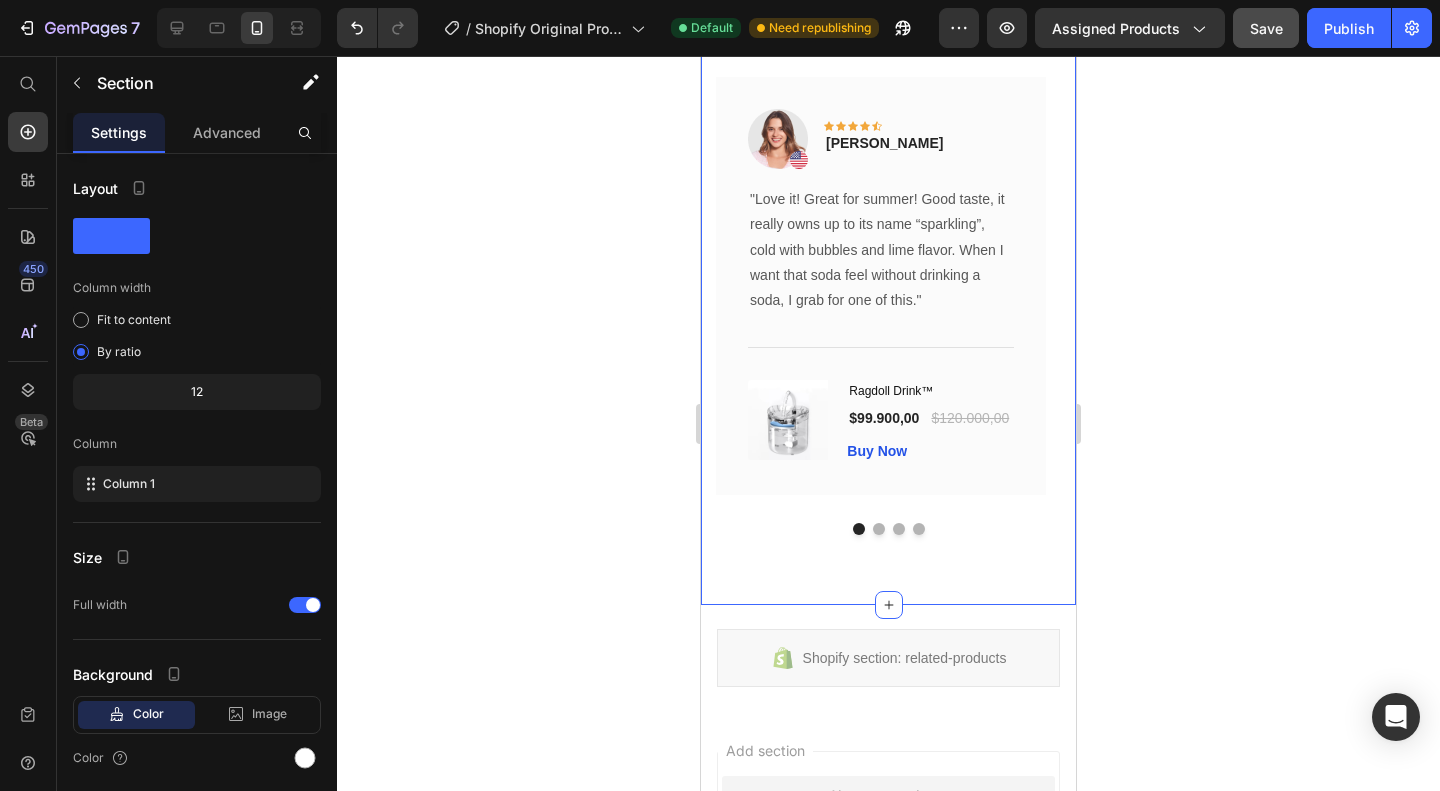 scroll, scrollTop: 3169, scrollLeft: 0, axis: vertical 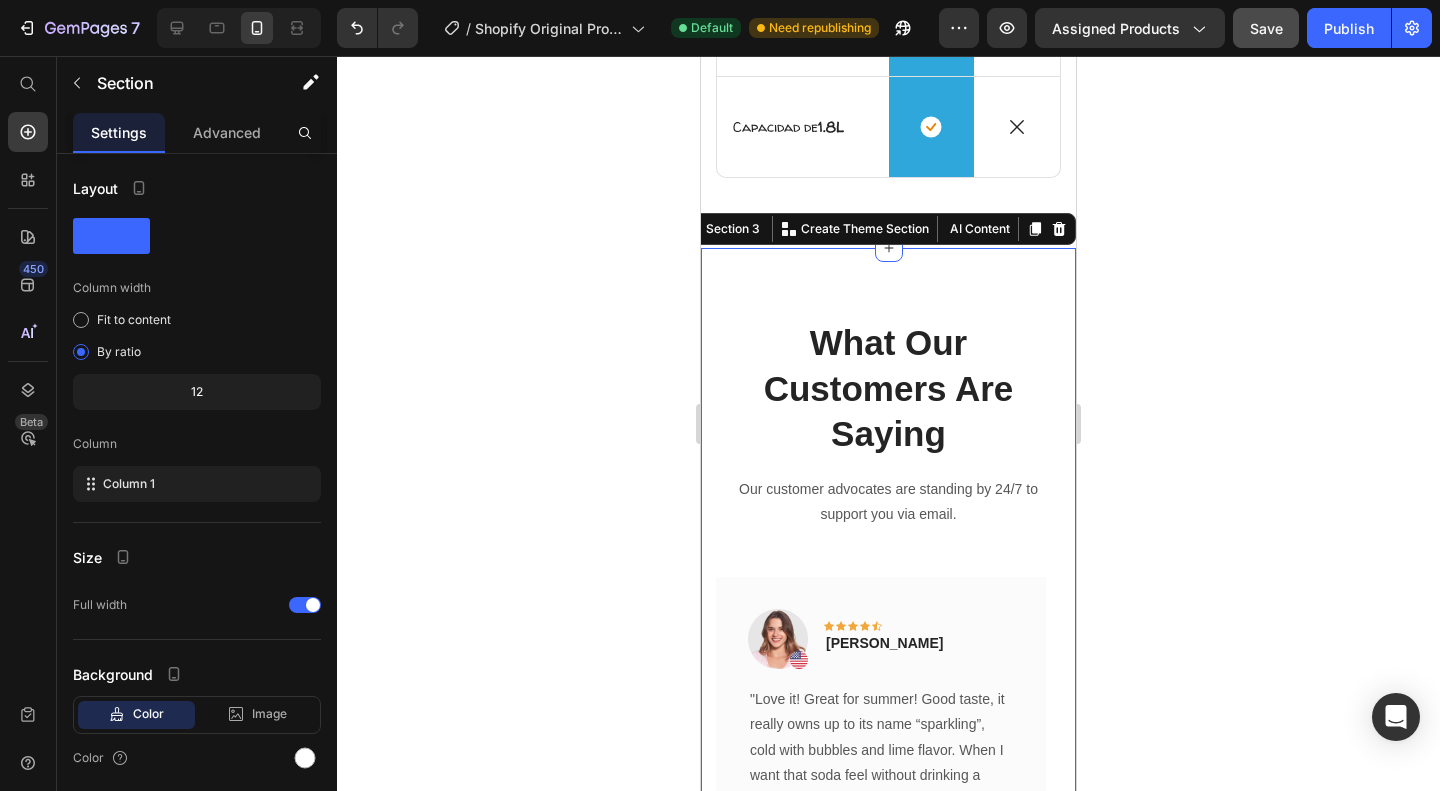 click on "What Our Customers Are Saying" at bounding box center (888, 388) 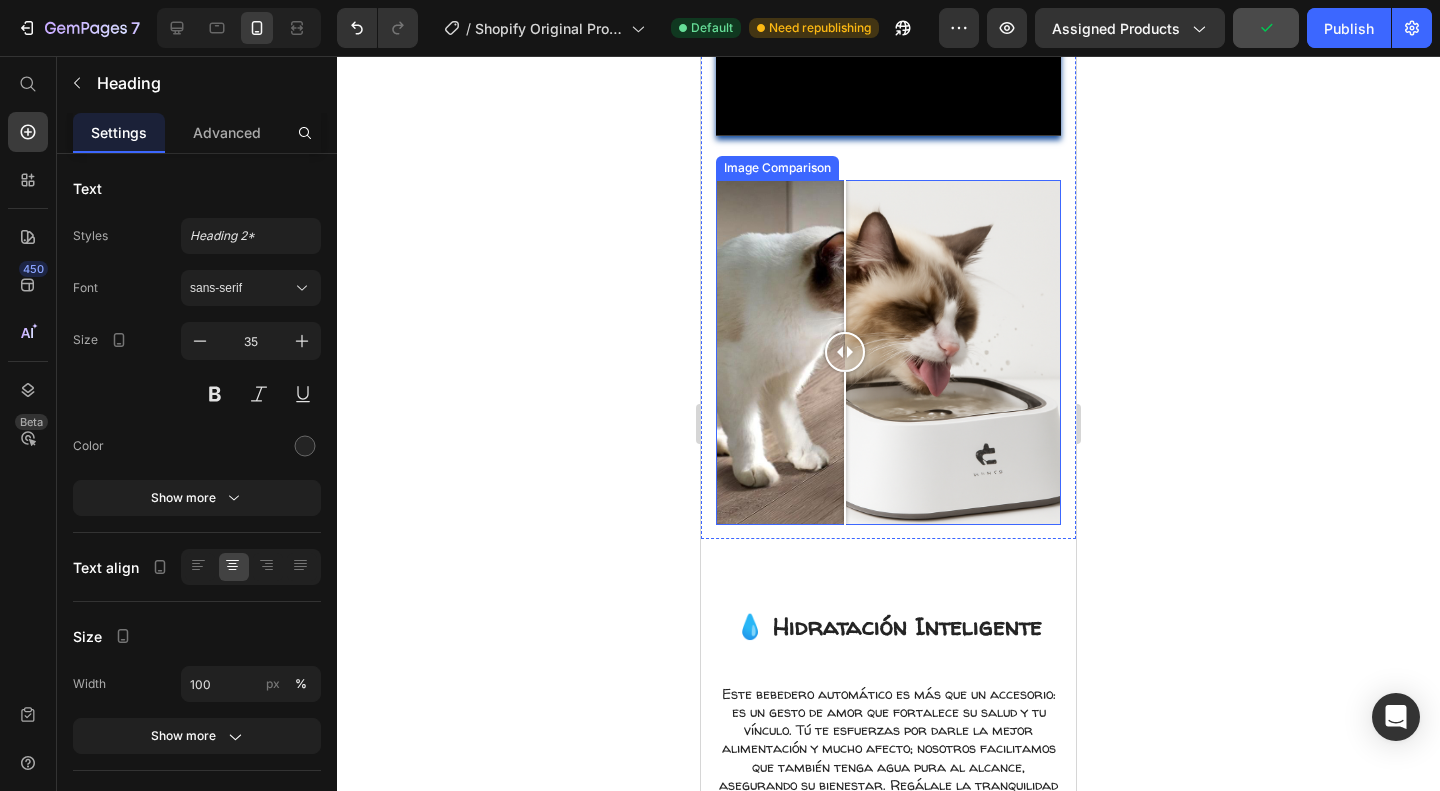 scroll, scrollTop: 1431, scrollLeft: 0, axis: vertical 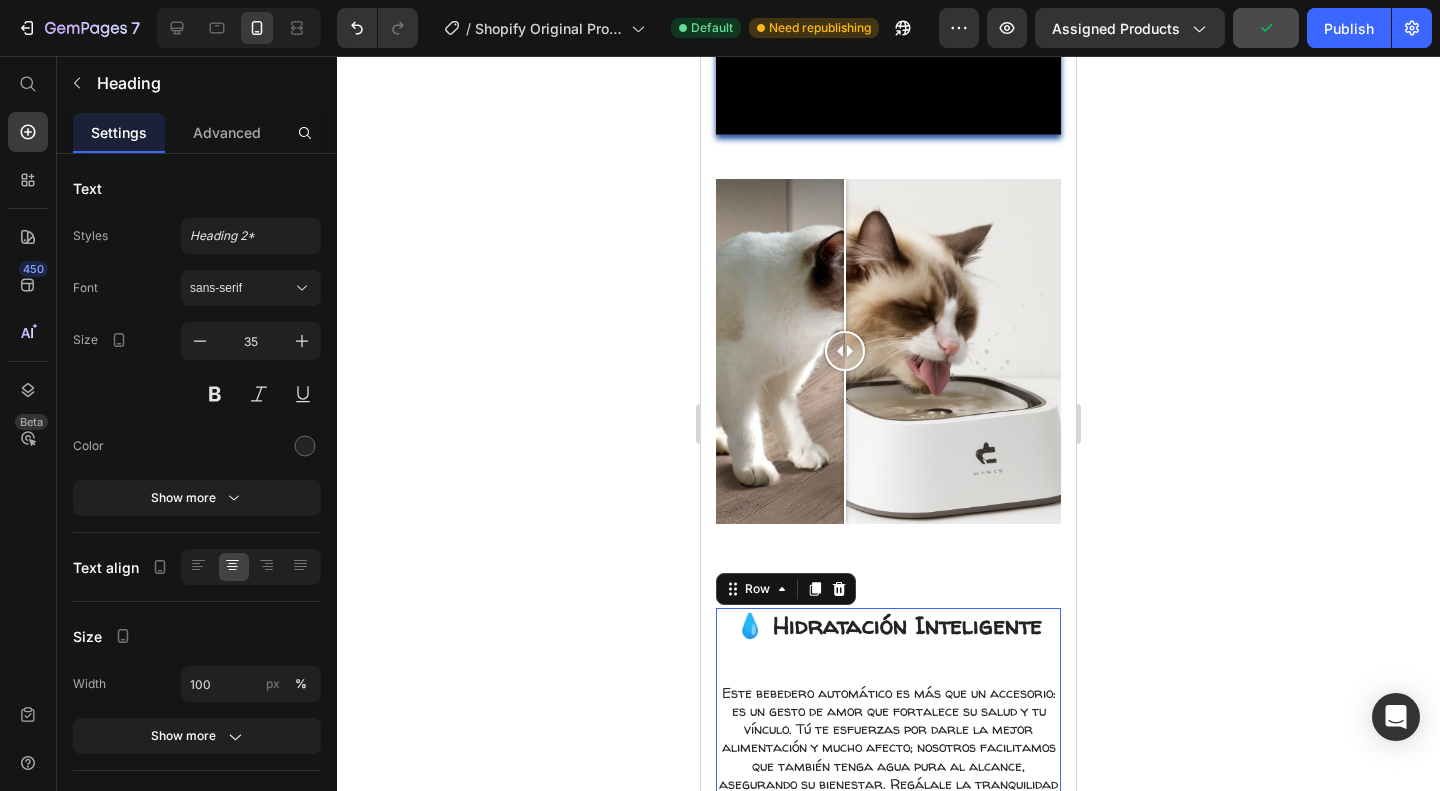 click on "💧 Hidratación Inteligente Heading Este bebedero automático es más que un accesorio: es un gesto de amor que fortalece su salud y tu vínculo. Tú te esfuerzas por darle la mejor alimentación y mucho afecto; nosotros facilitamos que también tenga agua pura al alcance, asegurando su bienestar. Regálale la tranquilidad de estar bien cuidado, incluso cuando no estás en casa. Text Block" at bounding box center [888, 727] 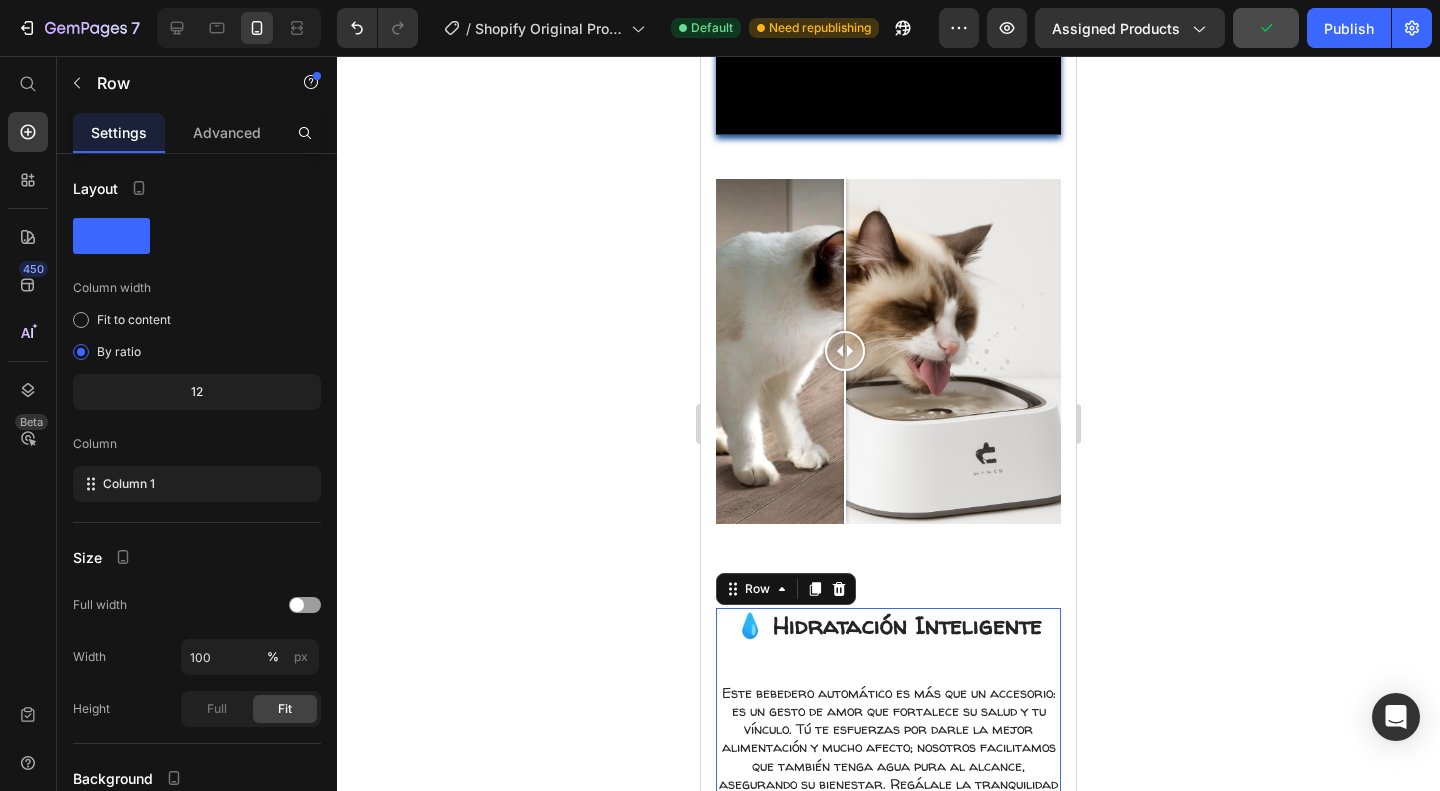 click on "💧 Hidratación Inteligente" at bounding box center (888, 625) 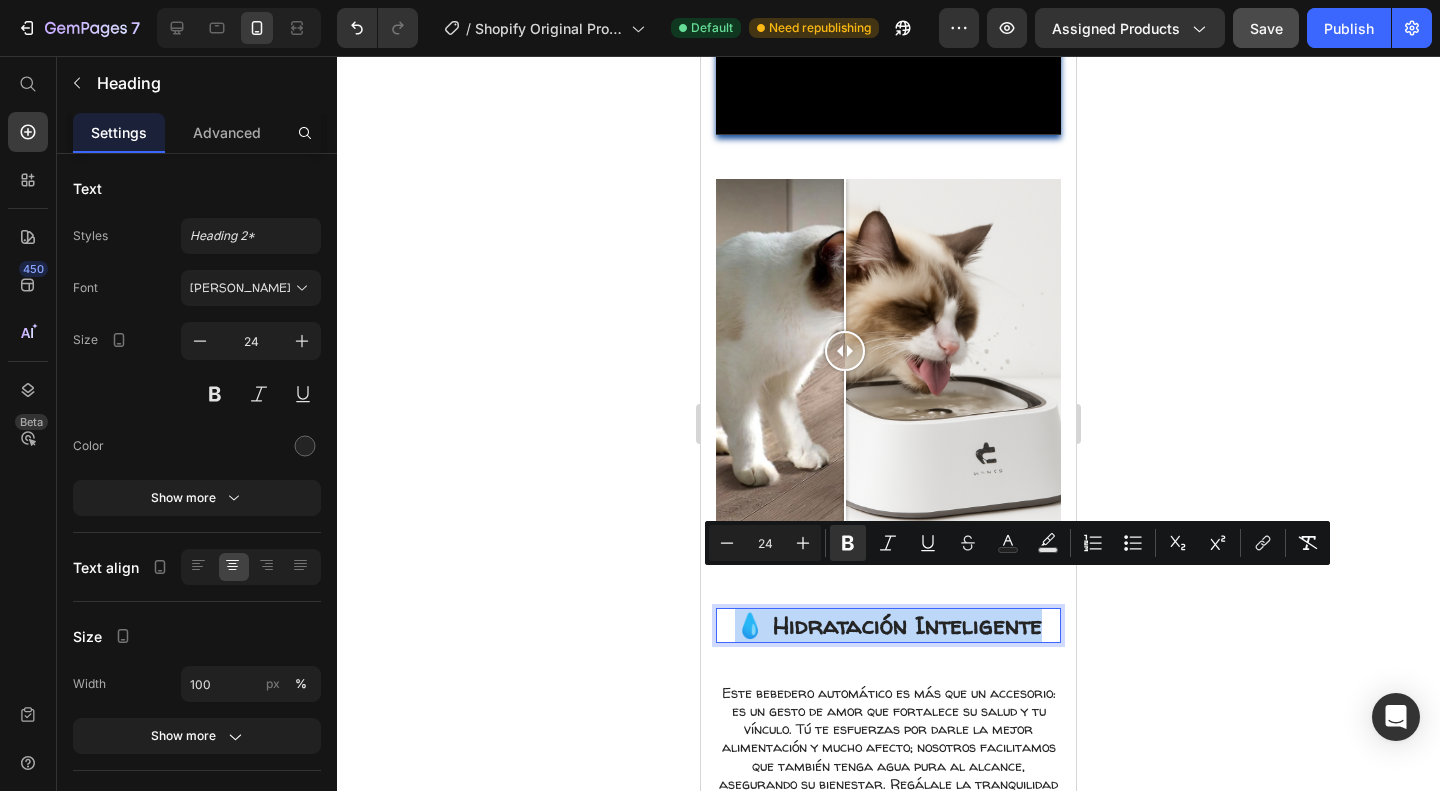 drag, startPoint x: 1040, startPoint y: 591, endPoint x: 734, endPoint y: 586, distance: 306.04083 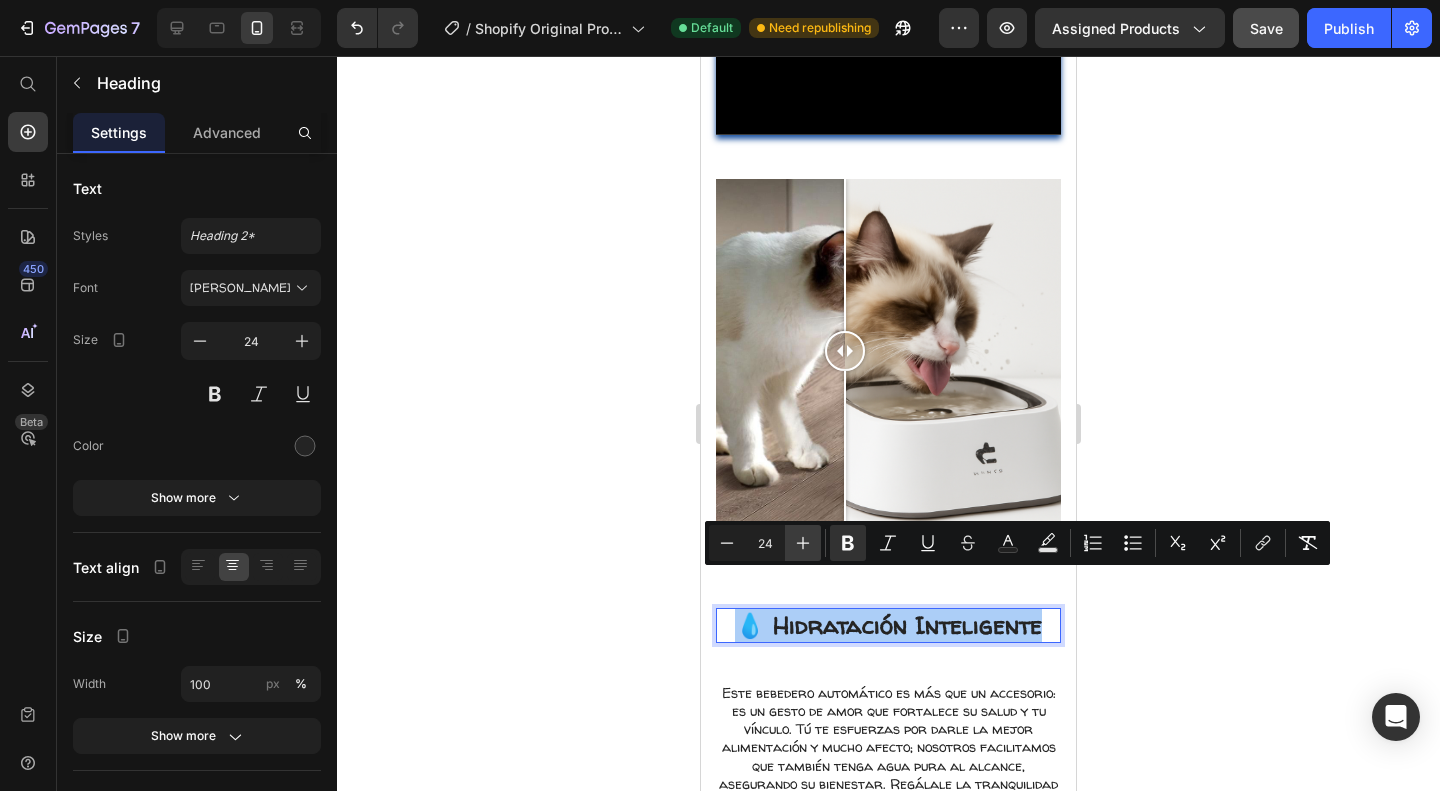 click on "Plus" at bounding box center (803, 543) 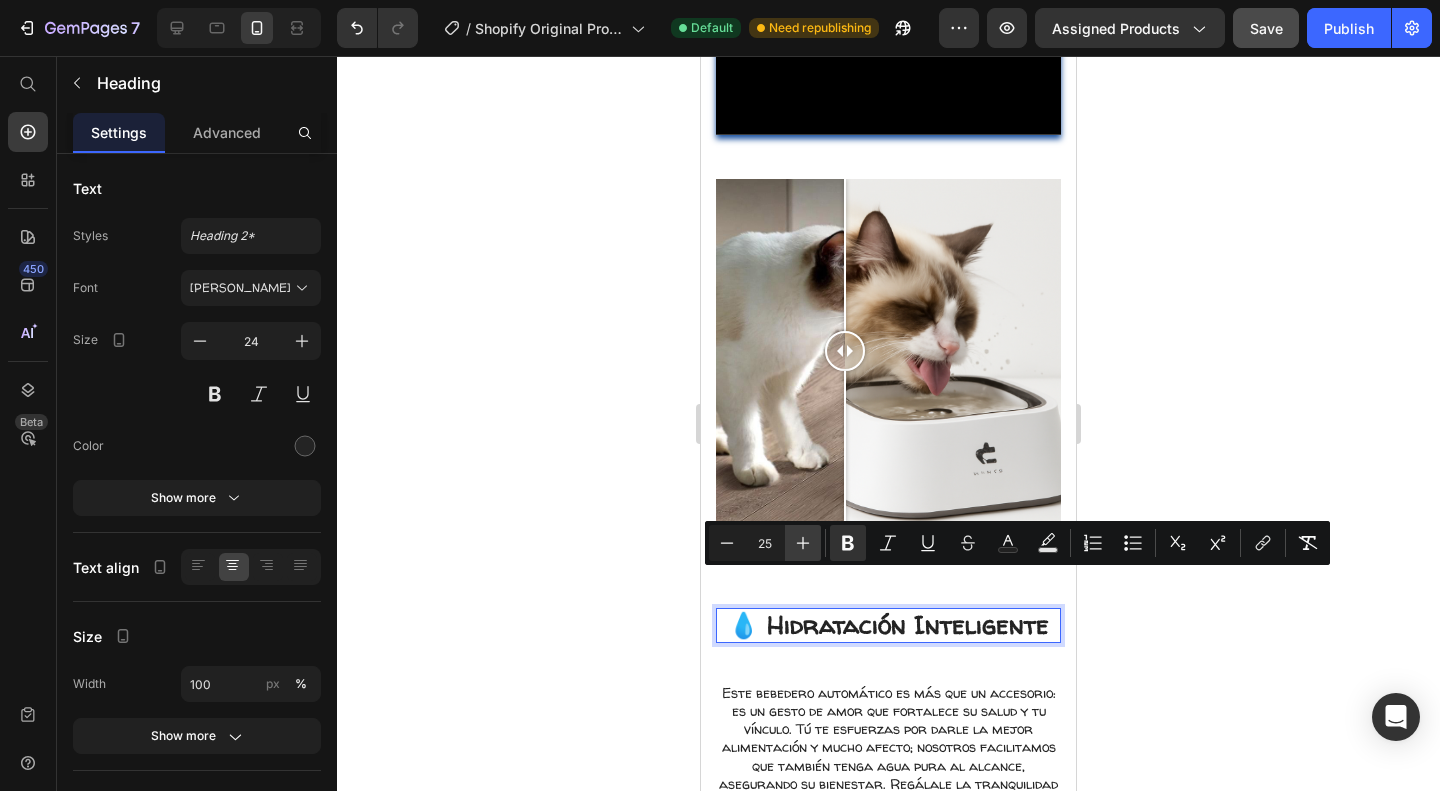 click on "Plus" at bounding box center (803, 543) 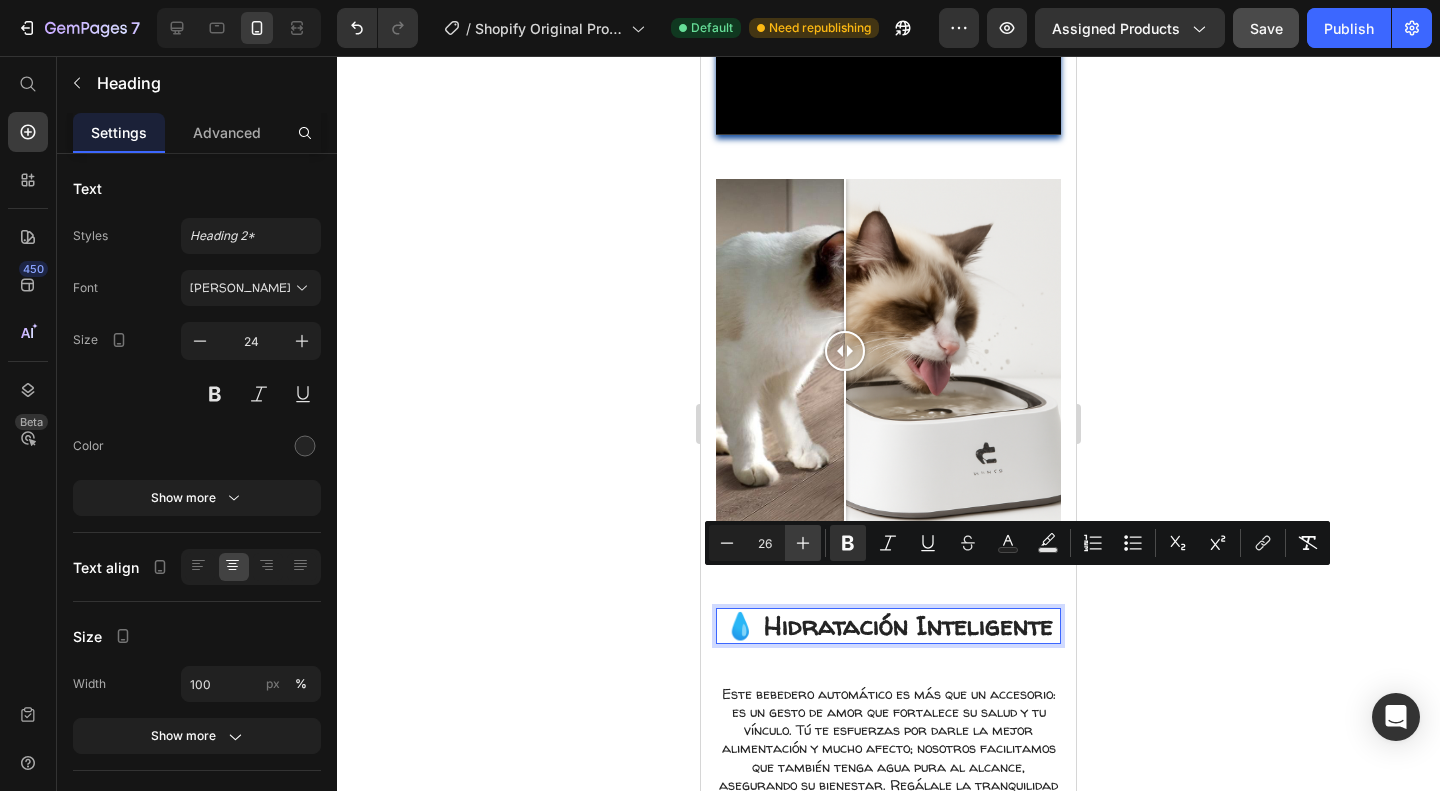 click on "Plus" at bounding box center [803, 543] 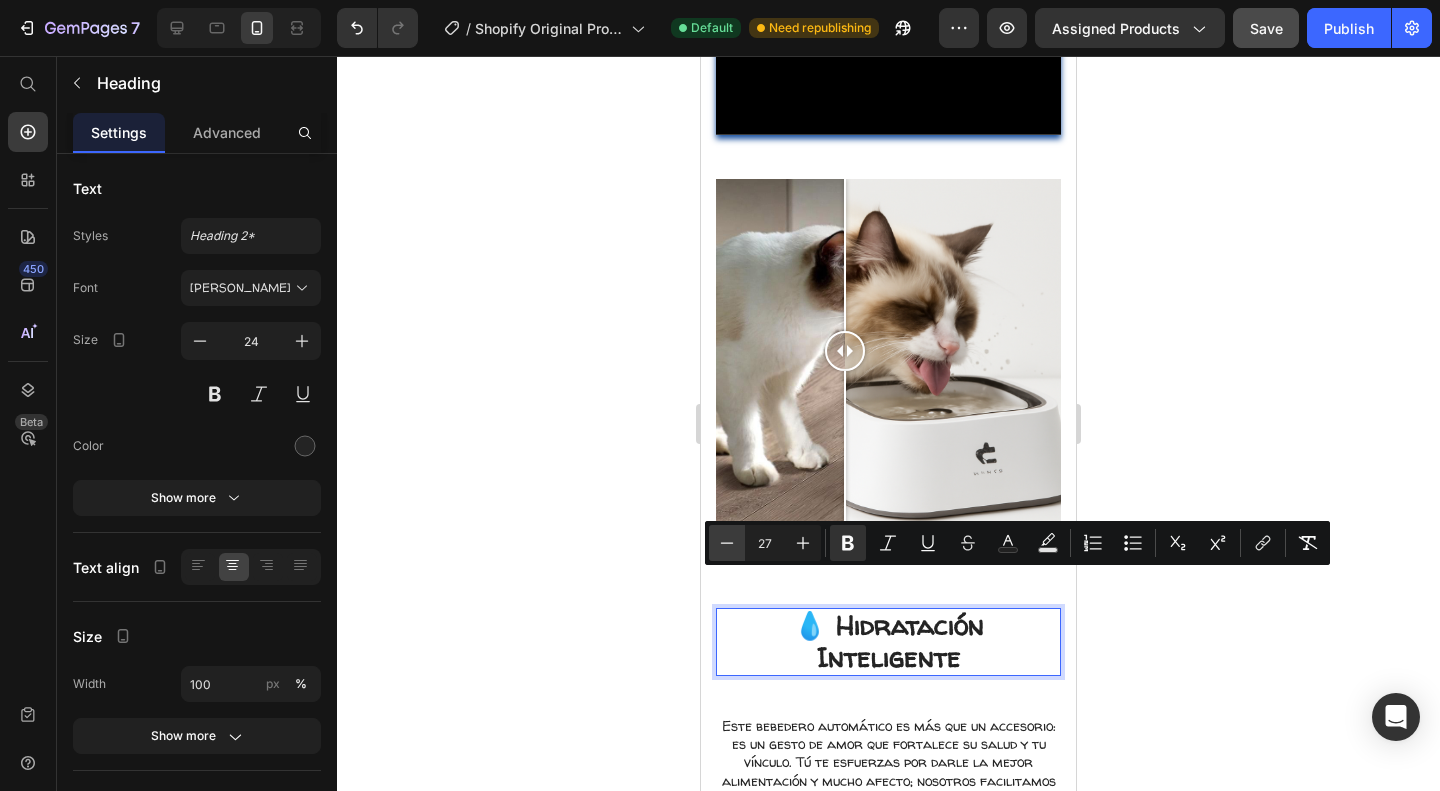 click 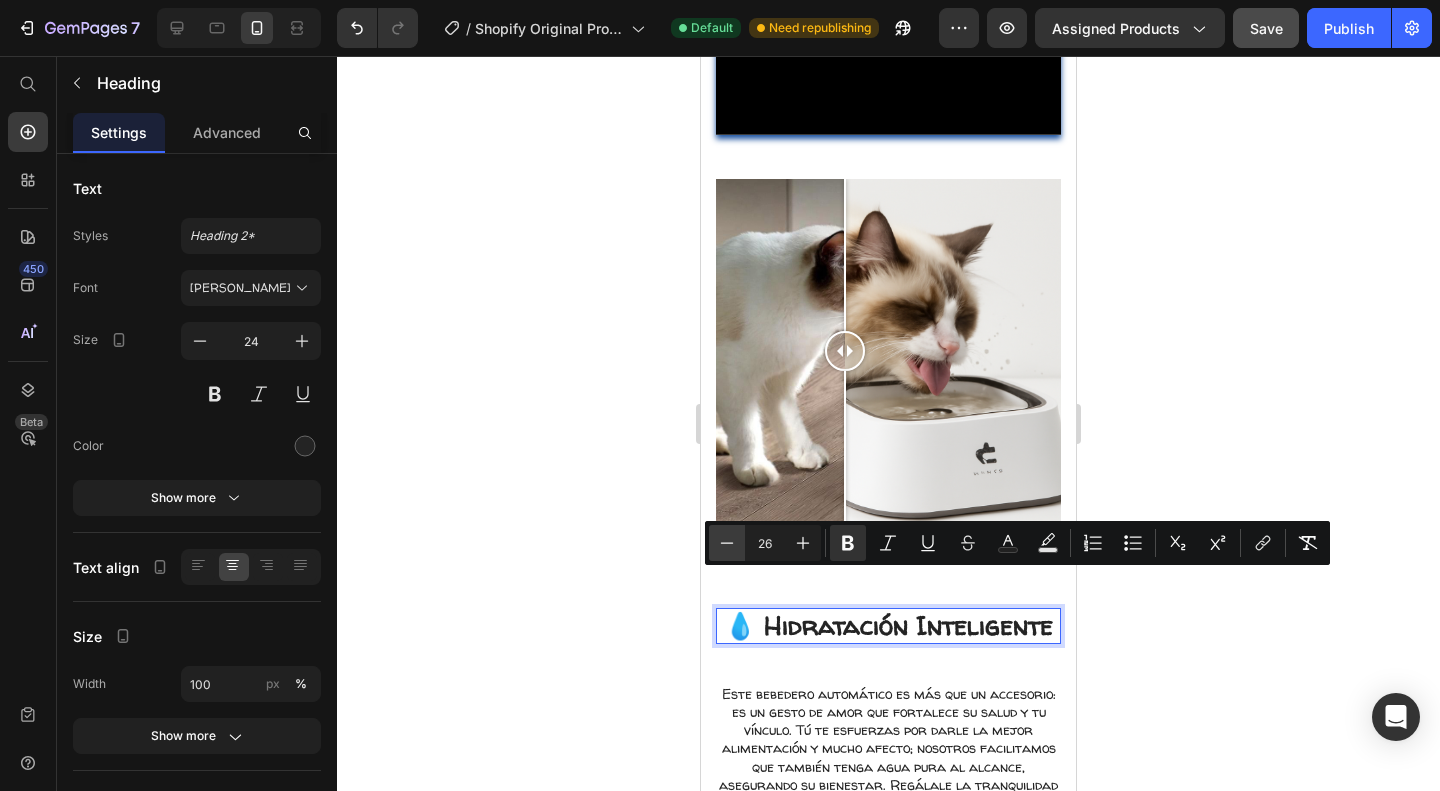 click 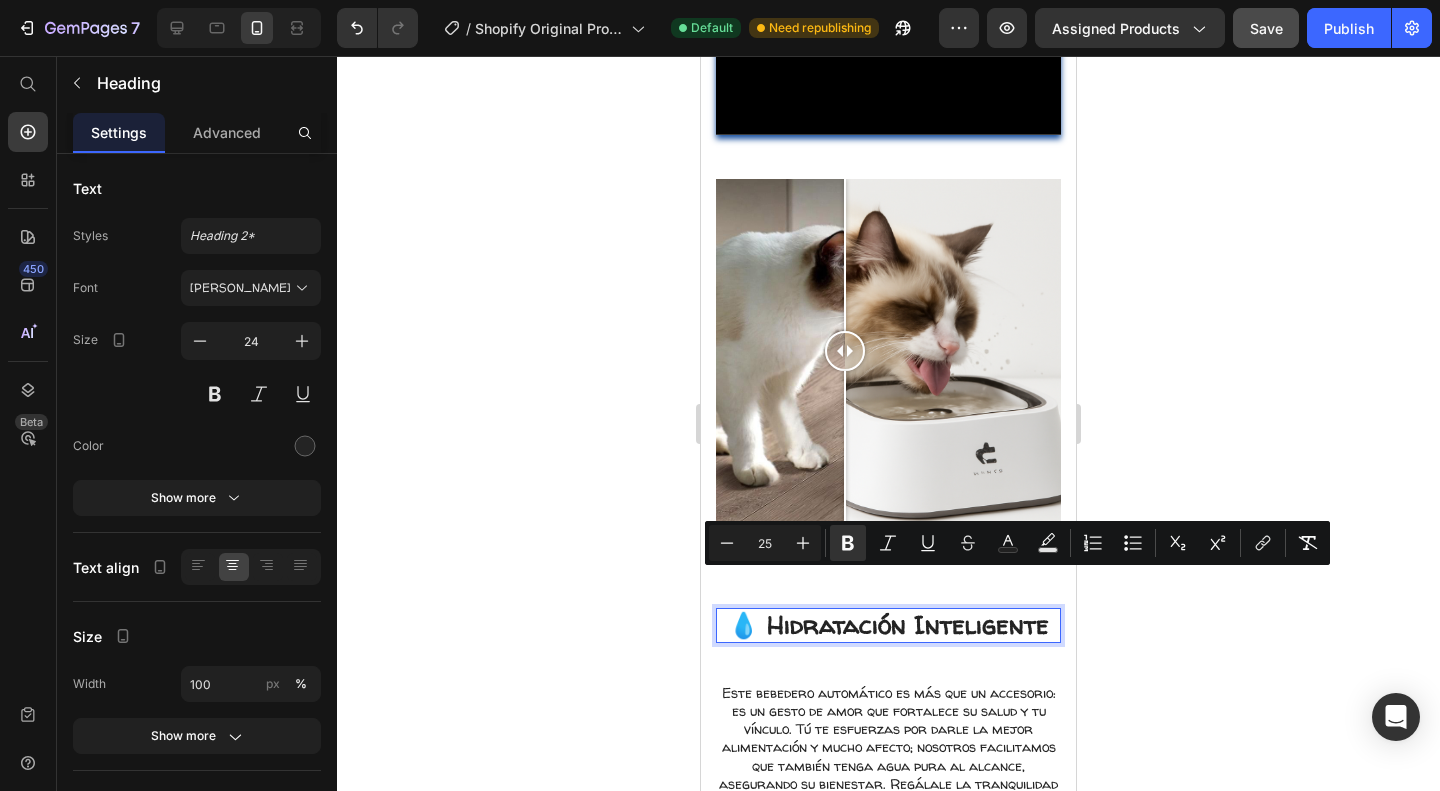 click 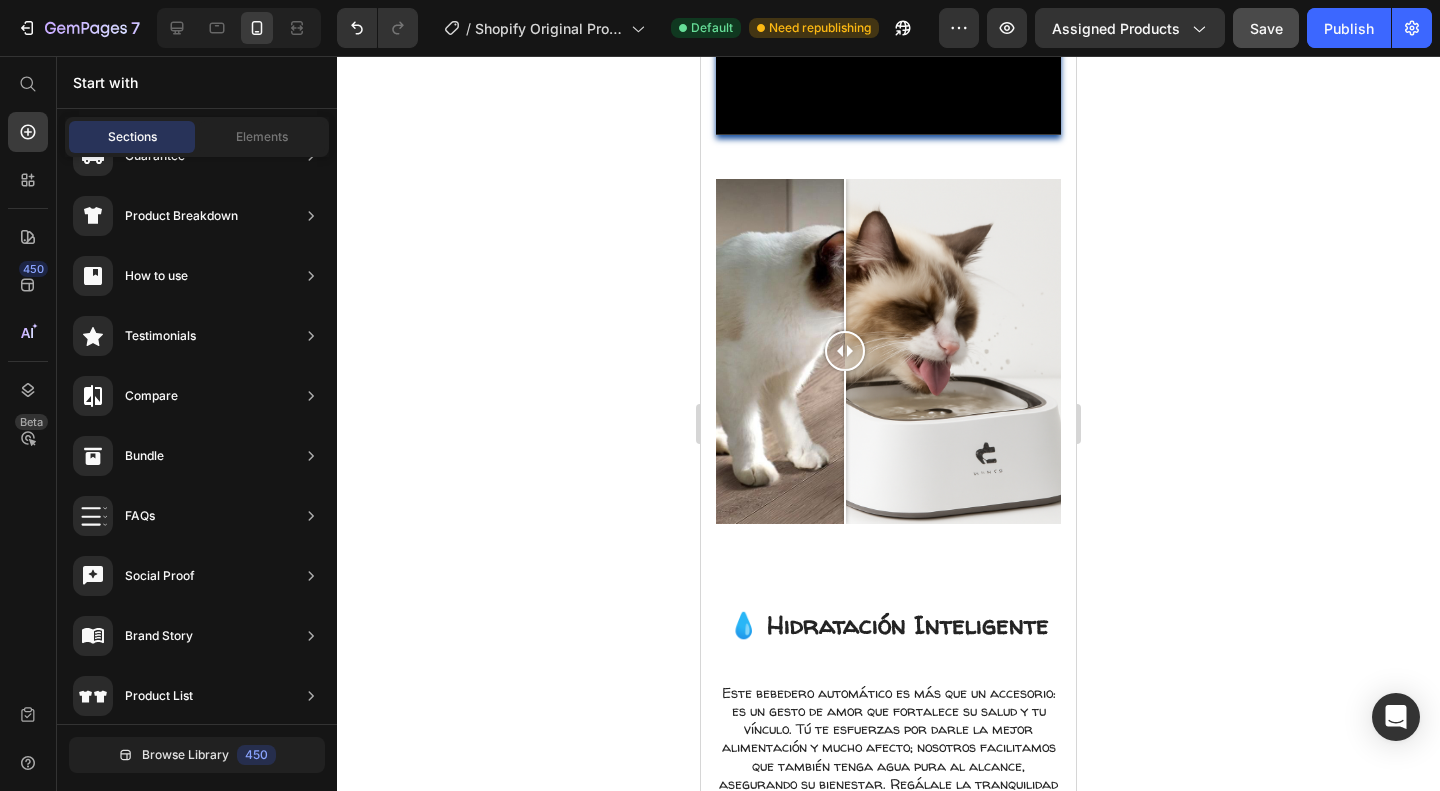 click on "7   /  Shopify Original Product Template Default Need republishing Preview Assigned Products  Save   Publish" 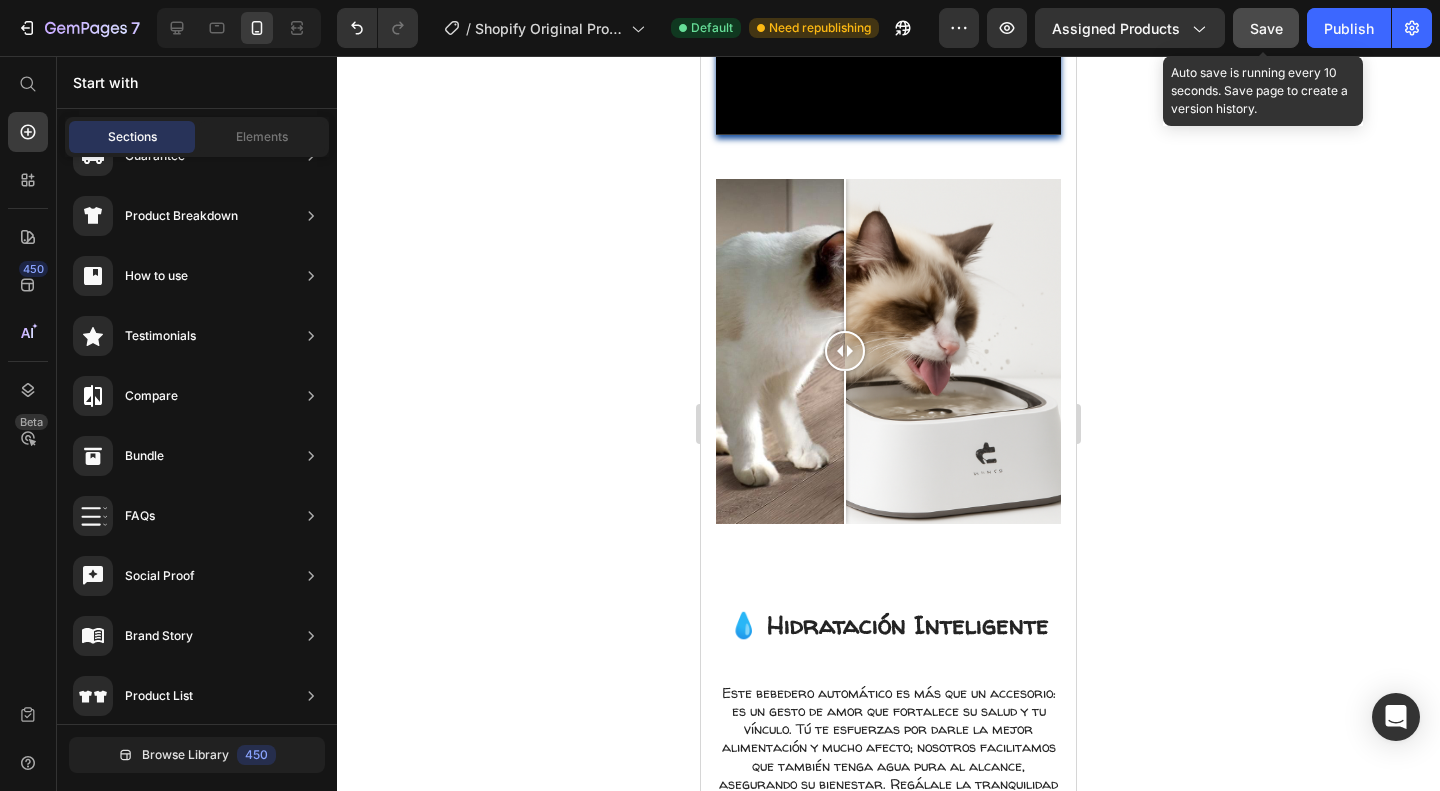 click on "Save" 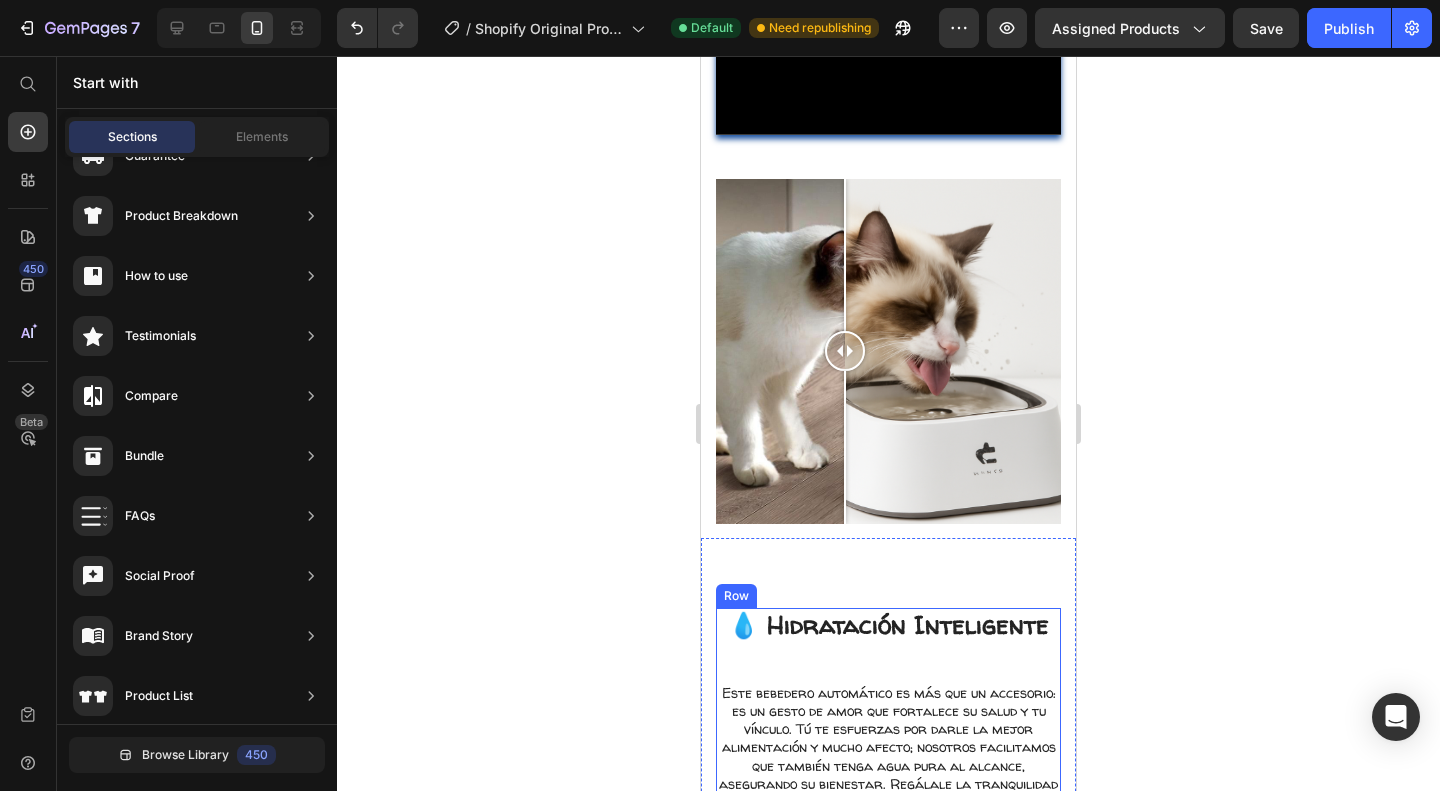 click on "💧 Hidratación Inteligente" at bounding box center [888, 625] 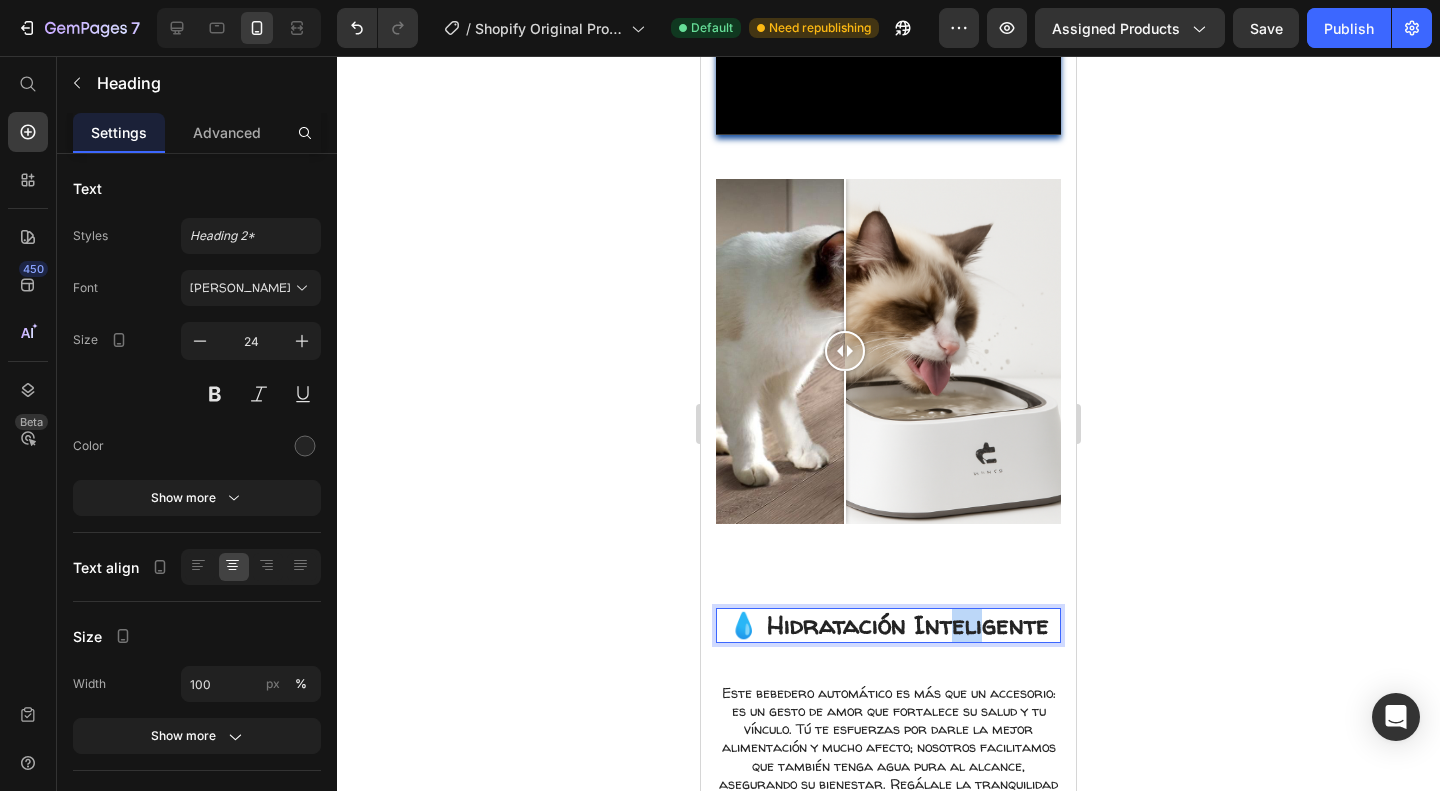 drag, startPoint x: 982, startPoint y: 593, endPoint x: 946, endPoint y: 593, distance: 36 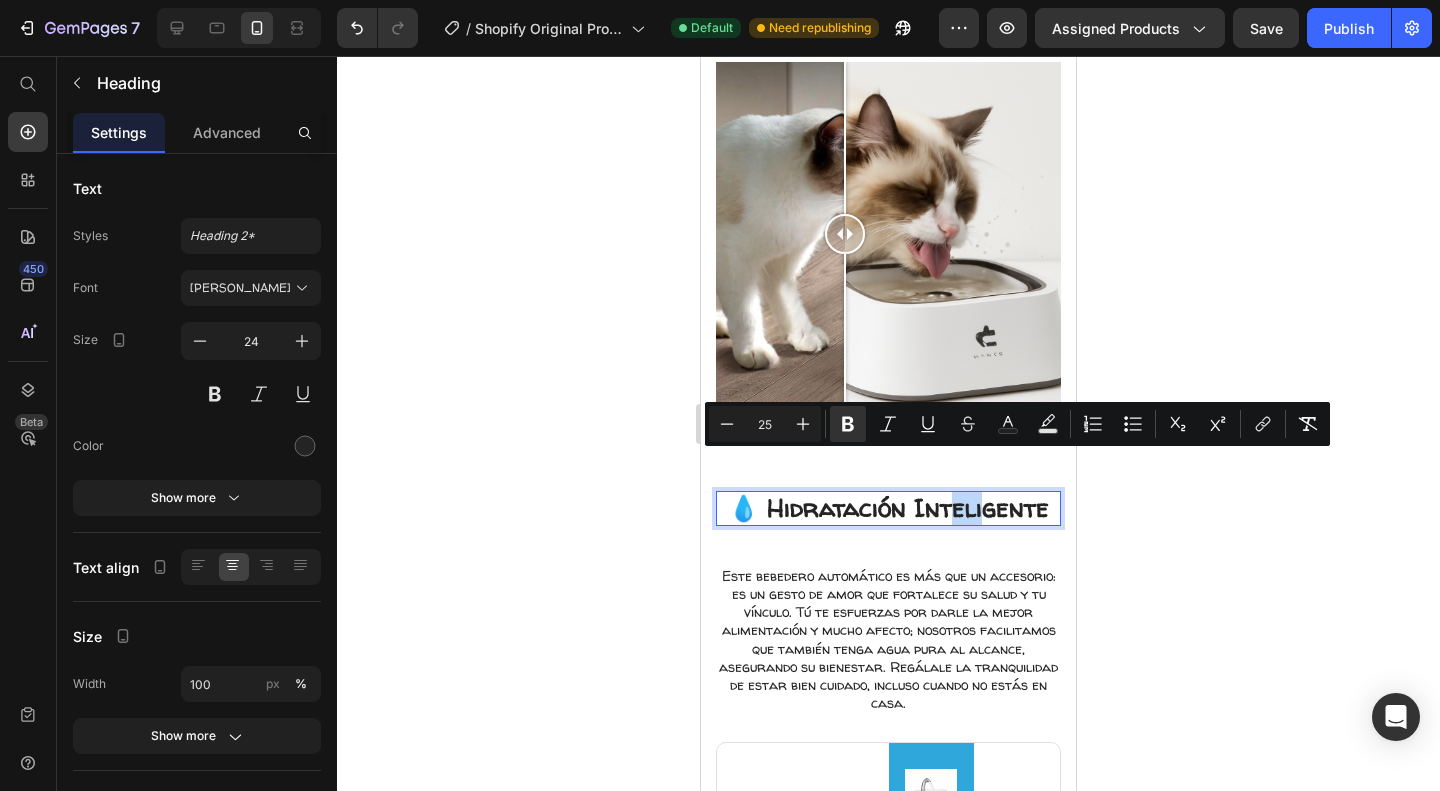 scroll, scrollTop: 1551, scrollLeft: 0, axis: vertical 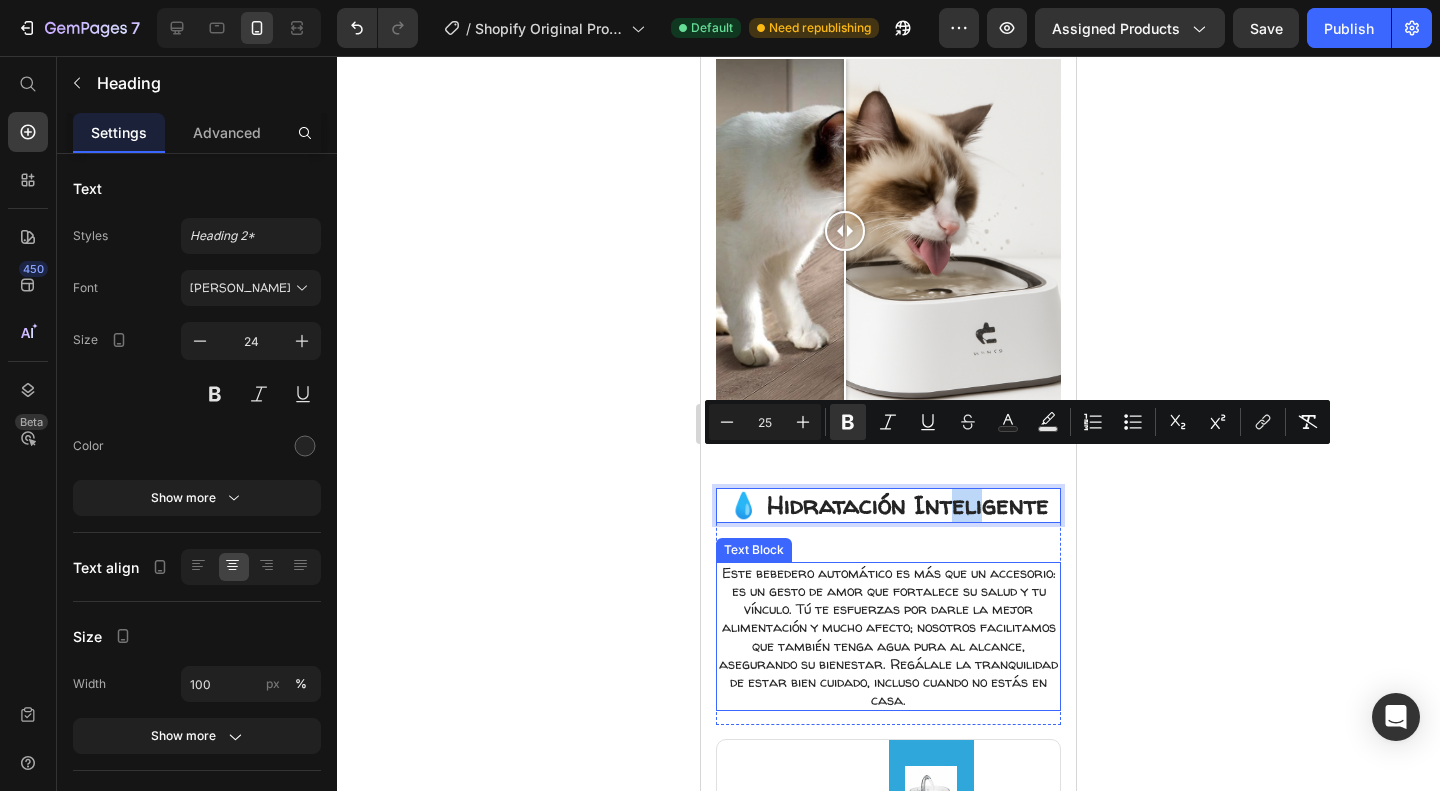 click on "Este bebedero automático es más que un accesorio: es un gesto de amor que fortalece su salud y tu vínculo. Tú te esfuerzas por darle la mejor alimentación y mucho afecto; nosotros facilitamos que también tenga agua pura al alcance, asegurando su bienestar. Regálale la tranquilidad de estar bien cuidado, incluso cuando no estás en casa." at bounding box center (888, 637) 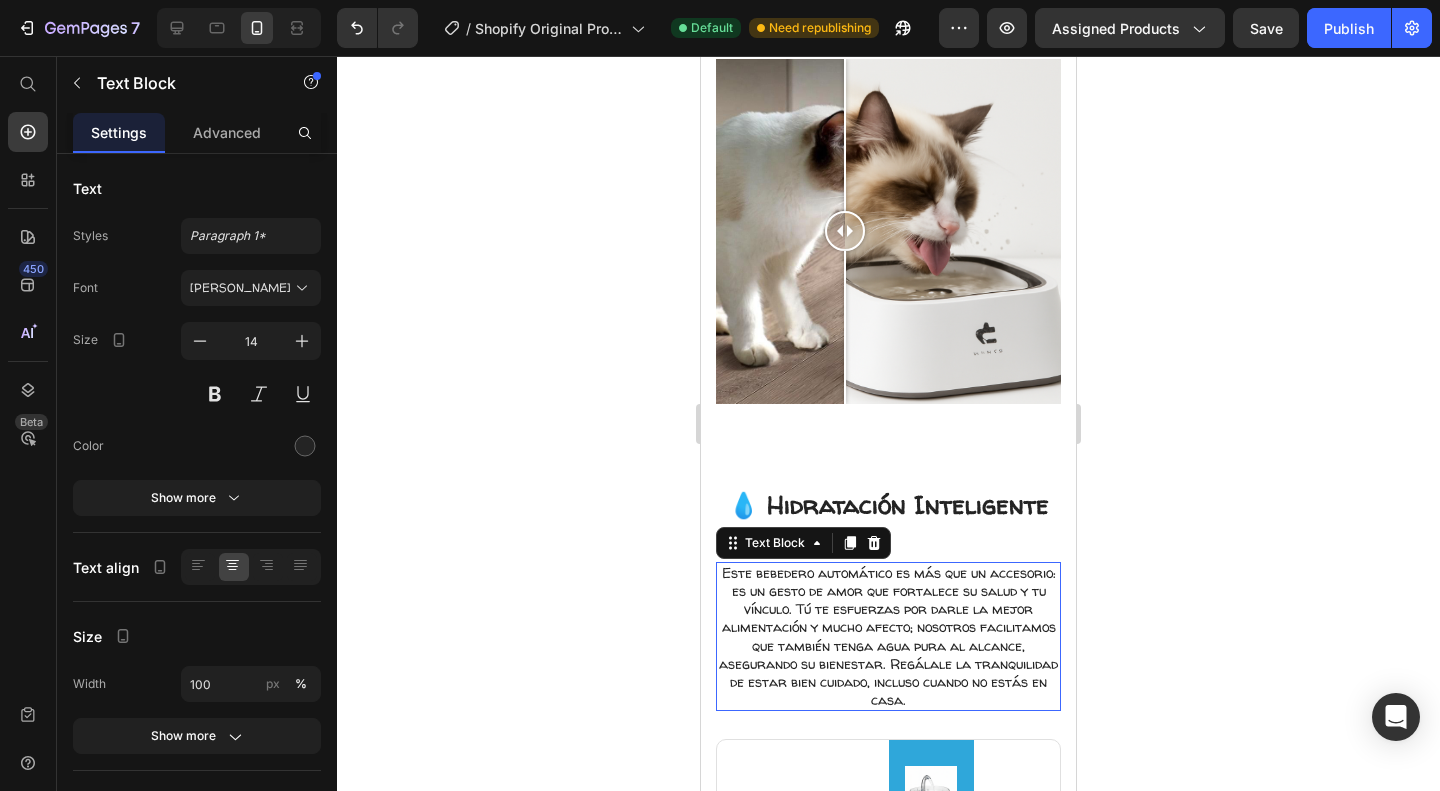 scroll, scrollTop: 1669, scrollLeft: 0, axis: vertical 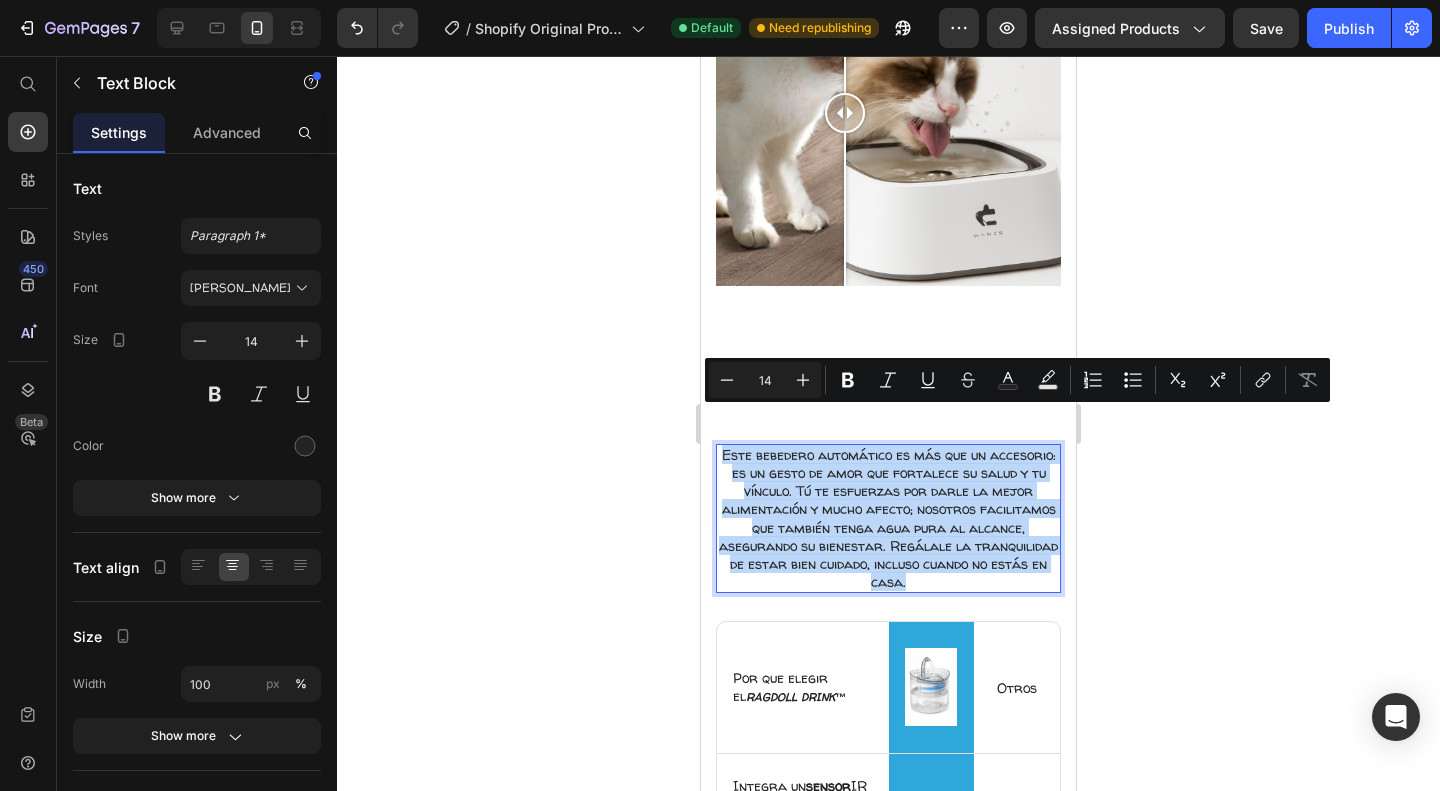 drag, startPoint x: 947, startPoint y: 535, endPoint x: 738, endPoint y: 409, distance: 244.04303 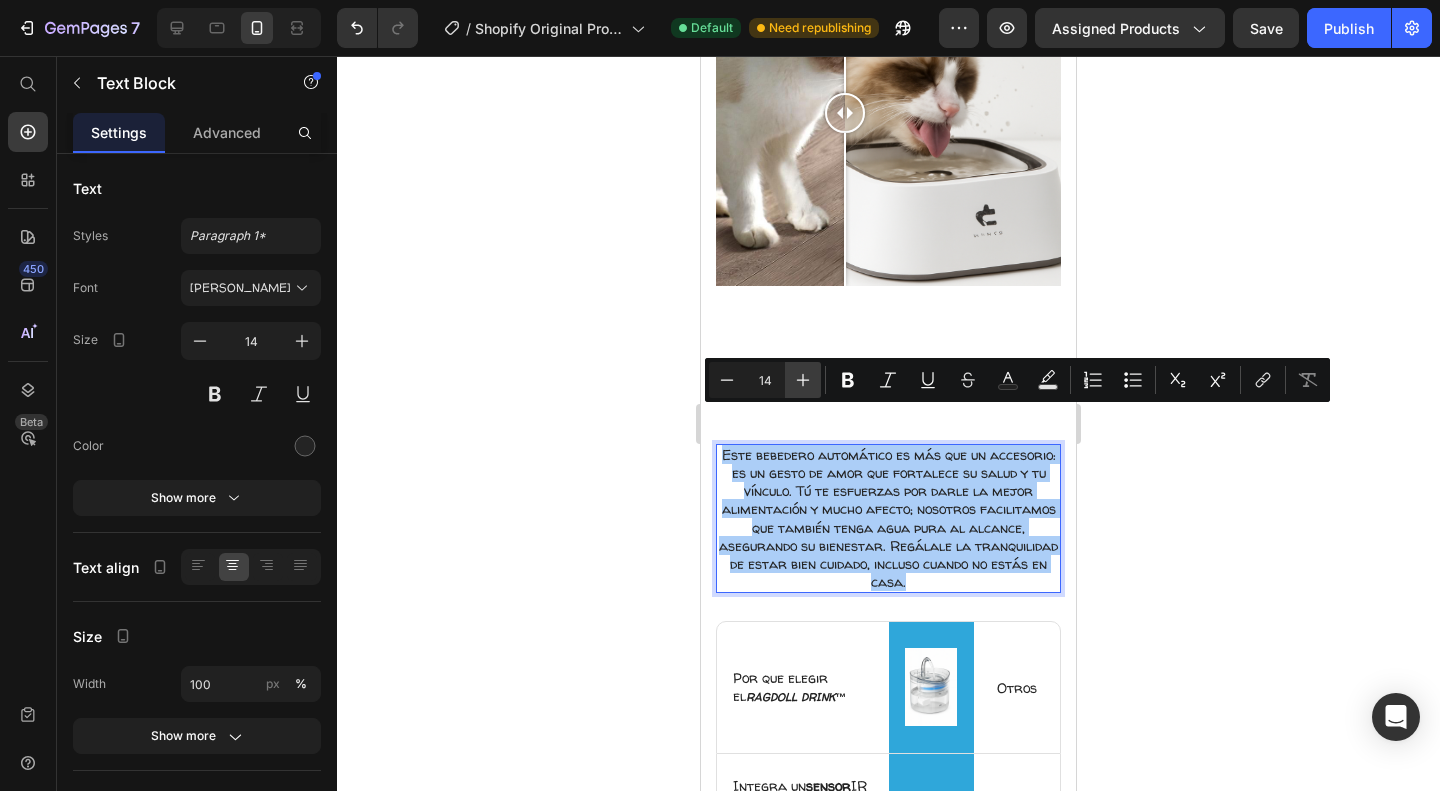 click 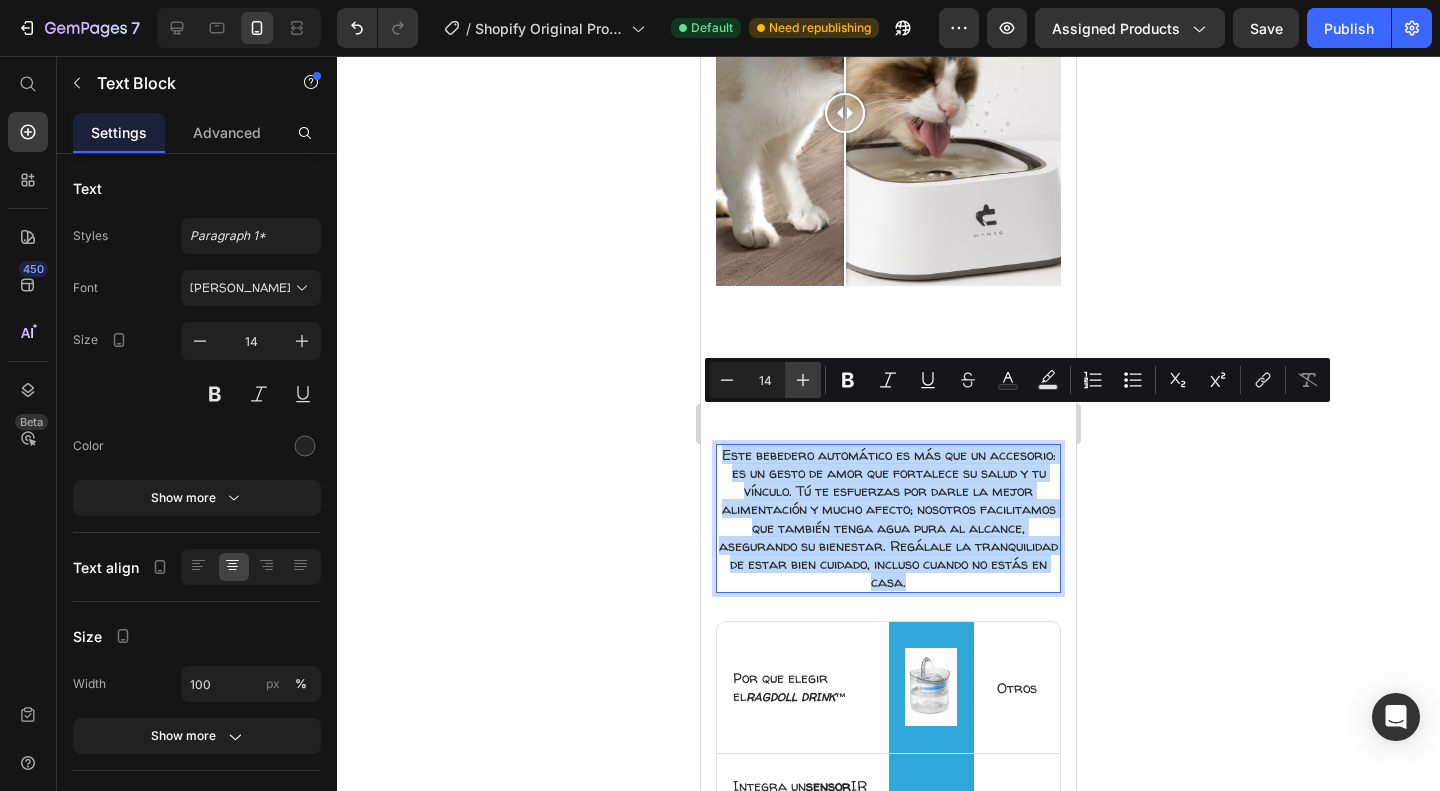type on "15" 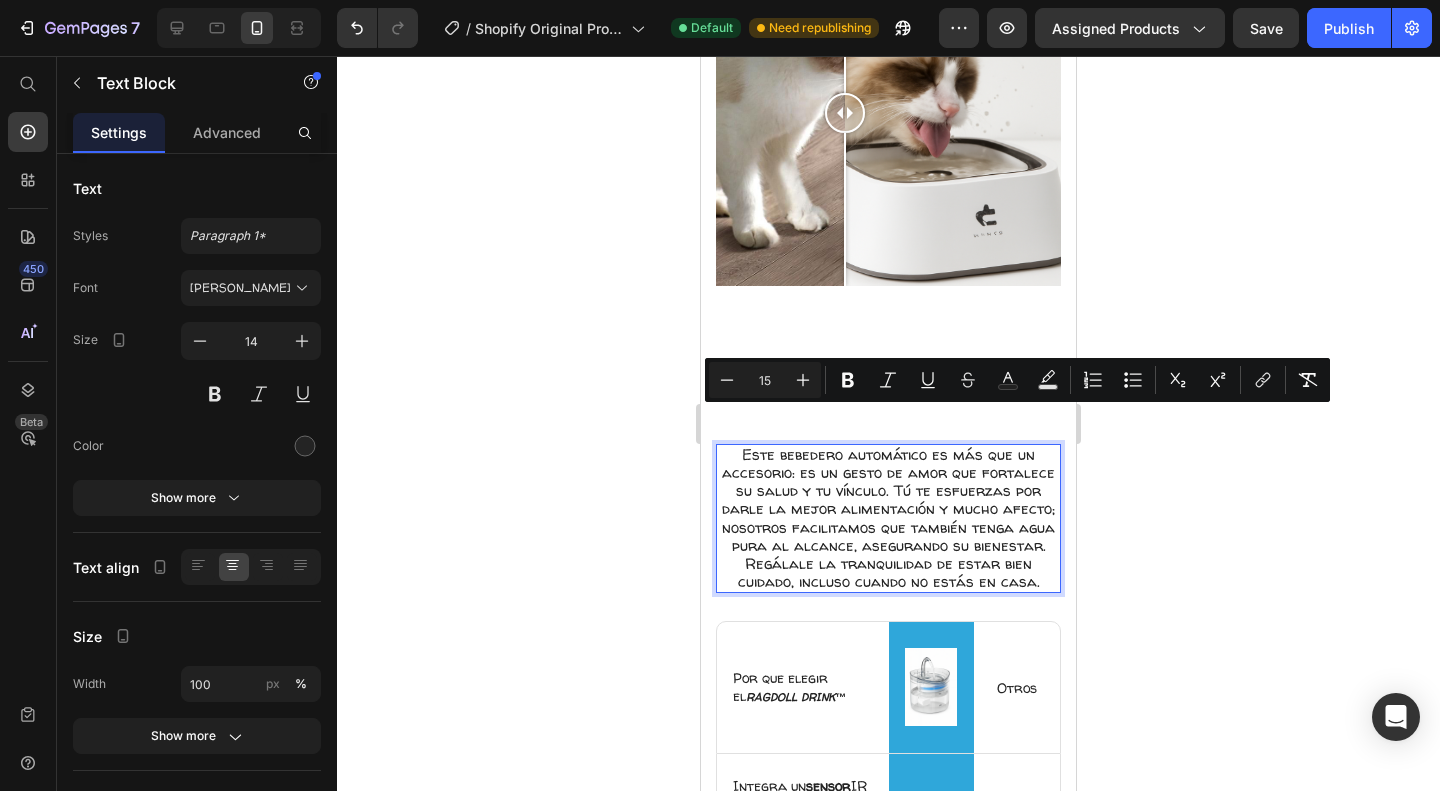 click 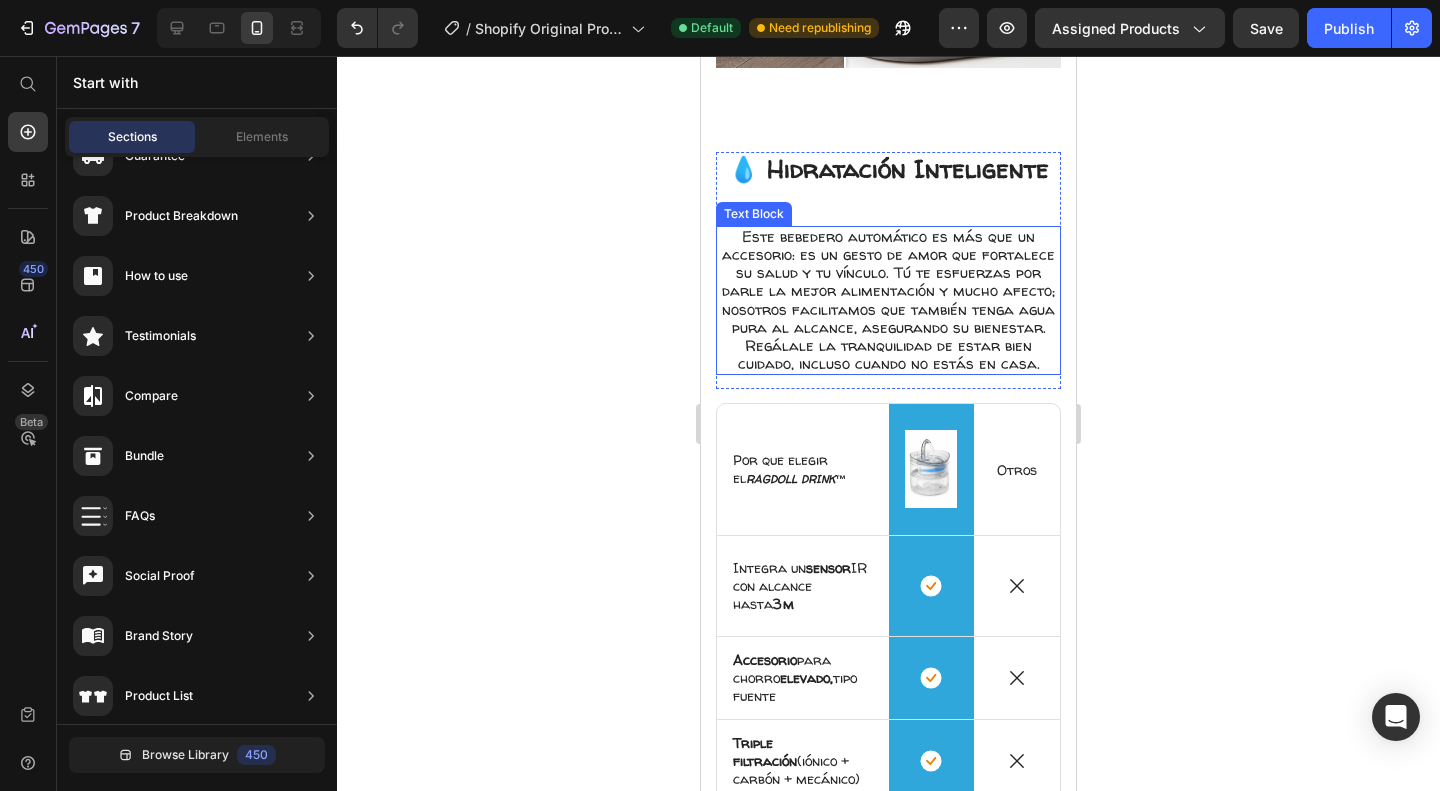 scroll, scrollTop: 1902, scrollLeft: 0, axis: vertical 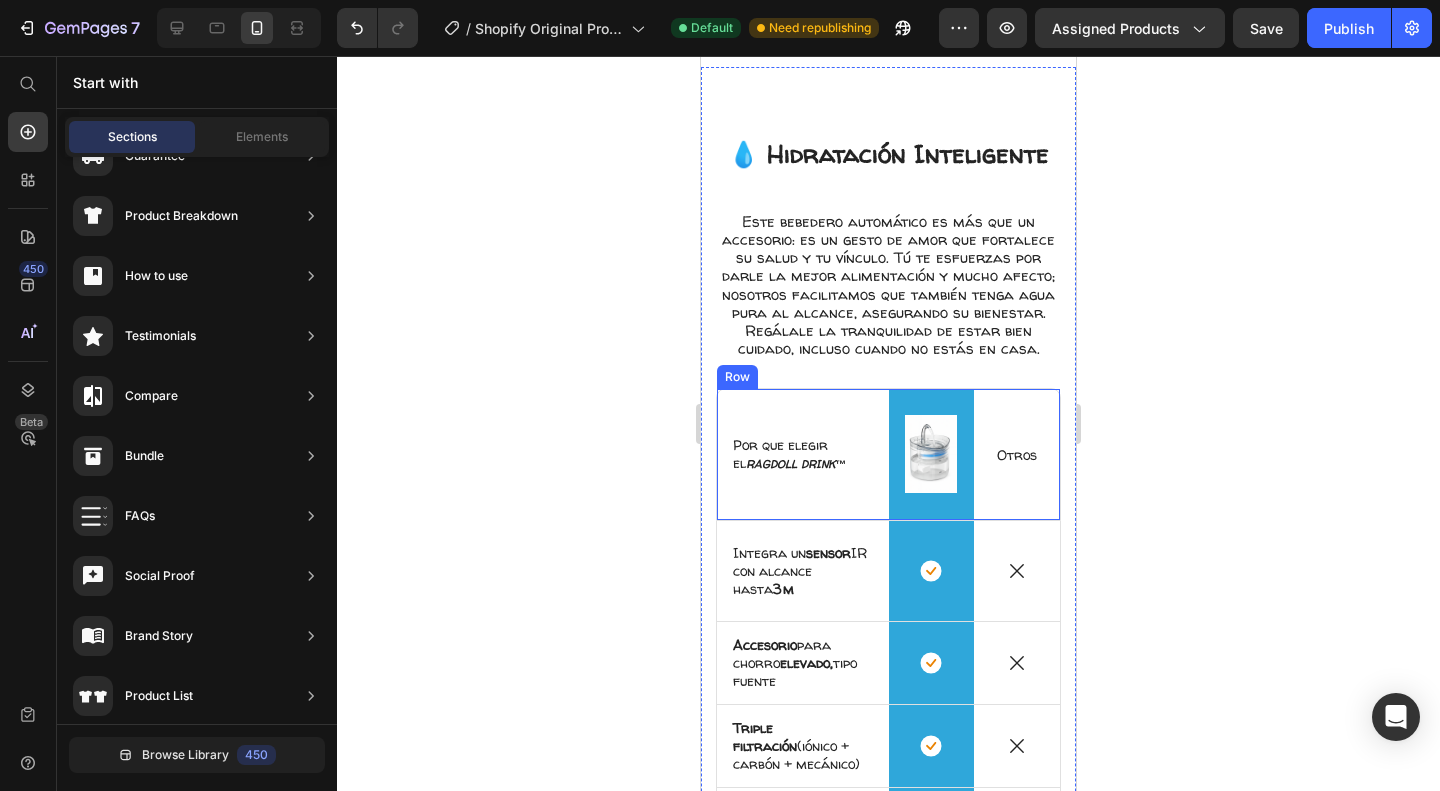 click at bounding box center [932, 454] 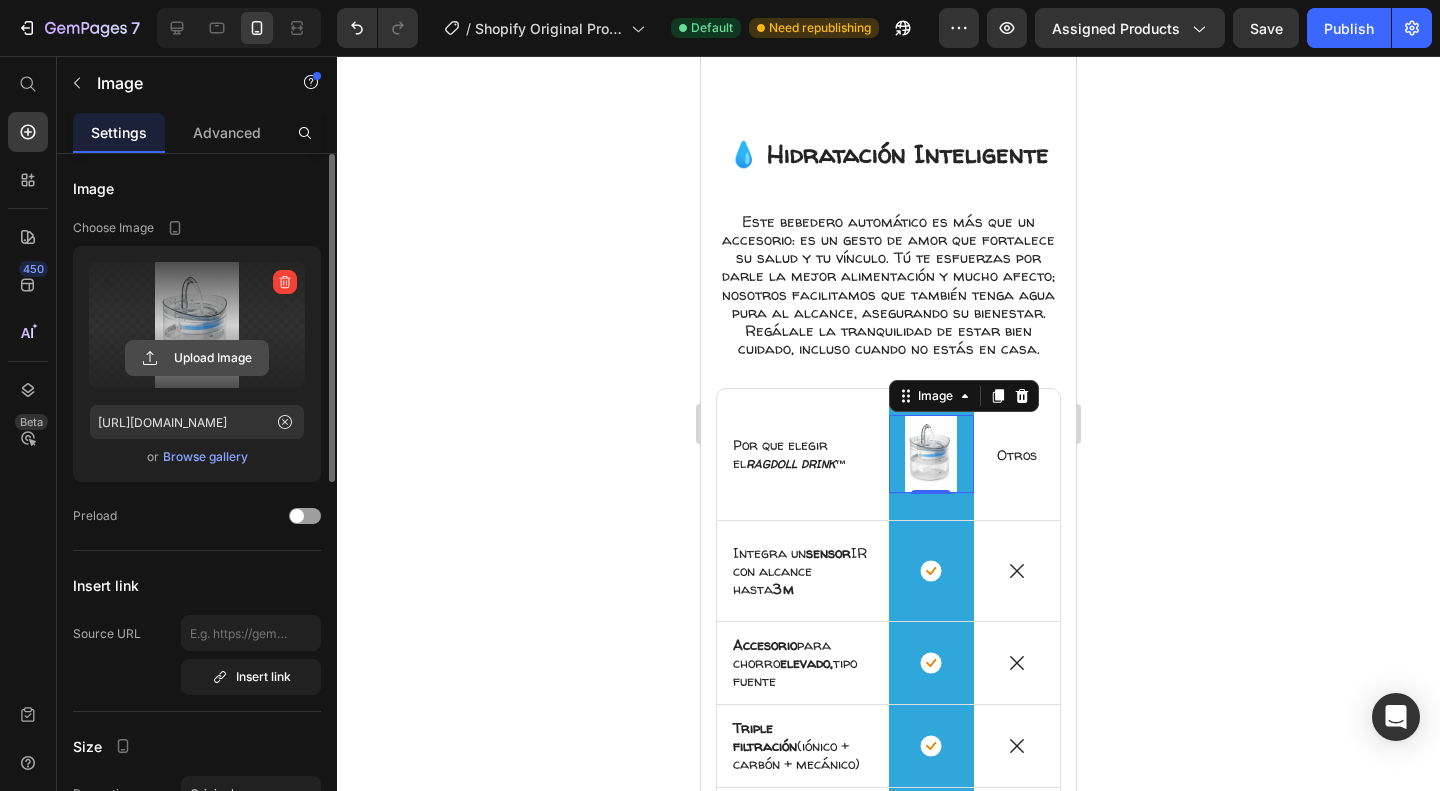 click 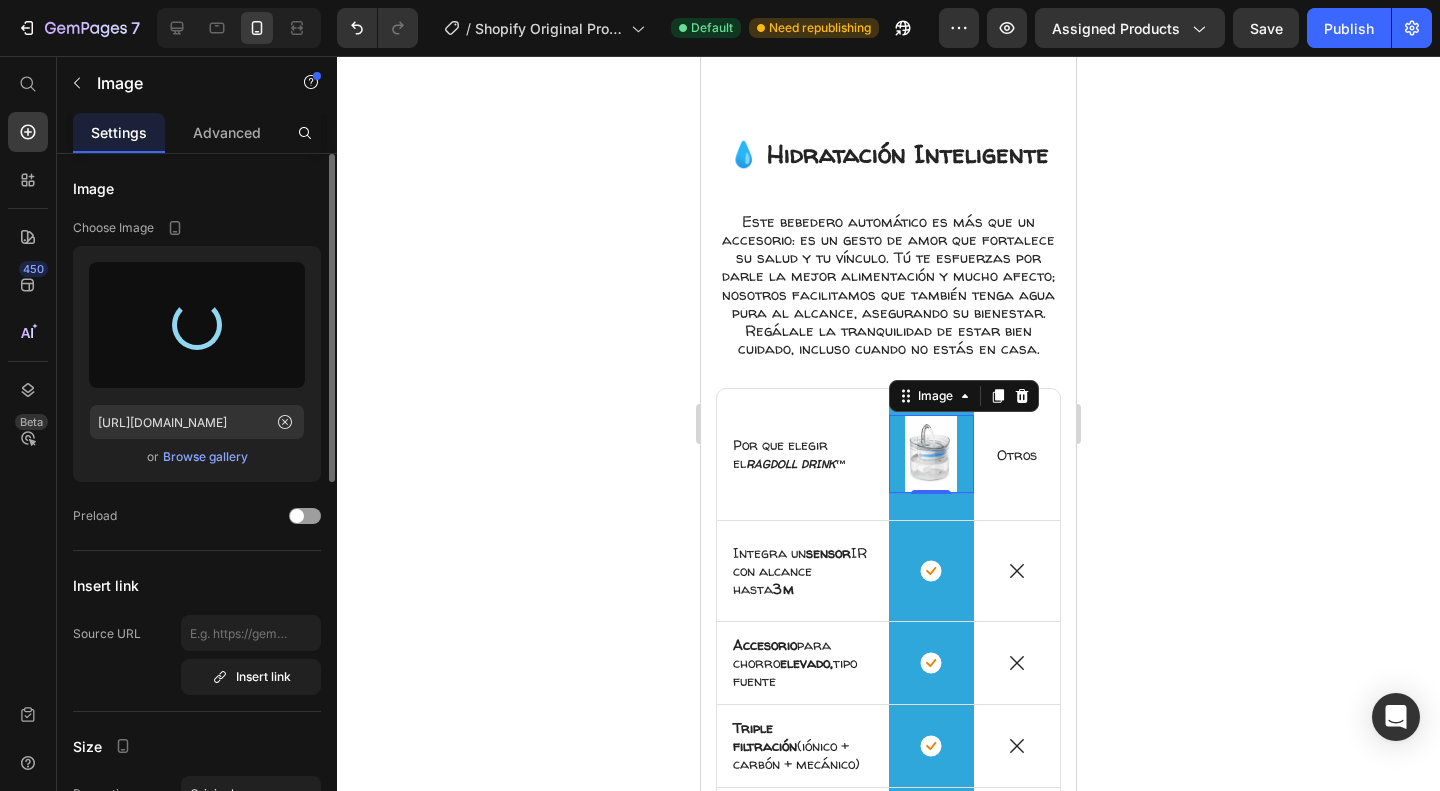 type on "https://cdn.shopify.com/s/files/1/0942/6590/1335/files/gempages_574596721380688671-33ae2149-ae5d-4f34-a2d0-49f01a0165e4.png" 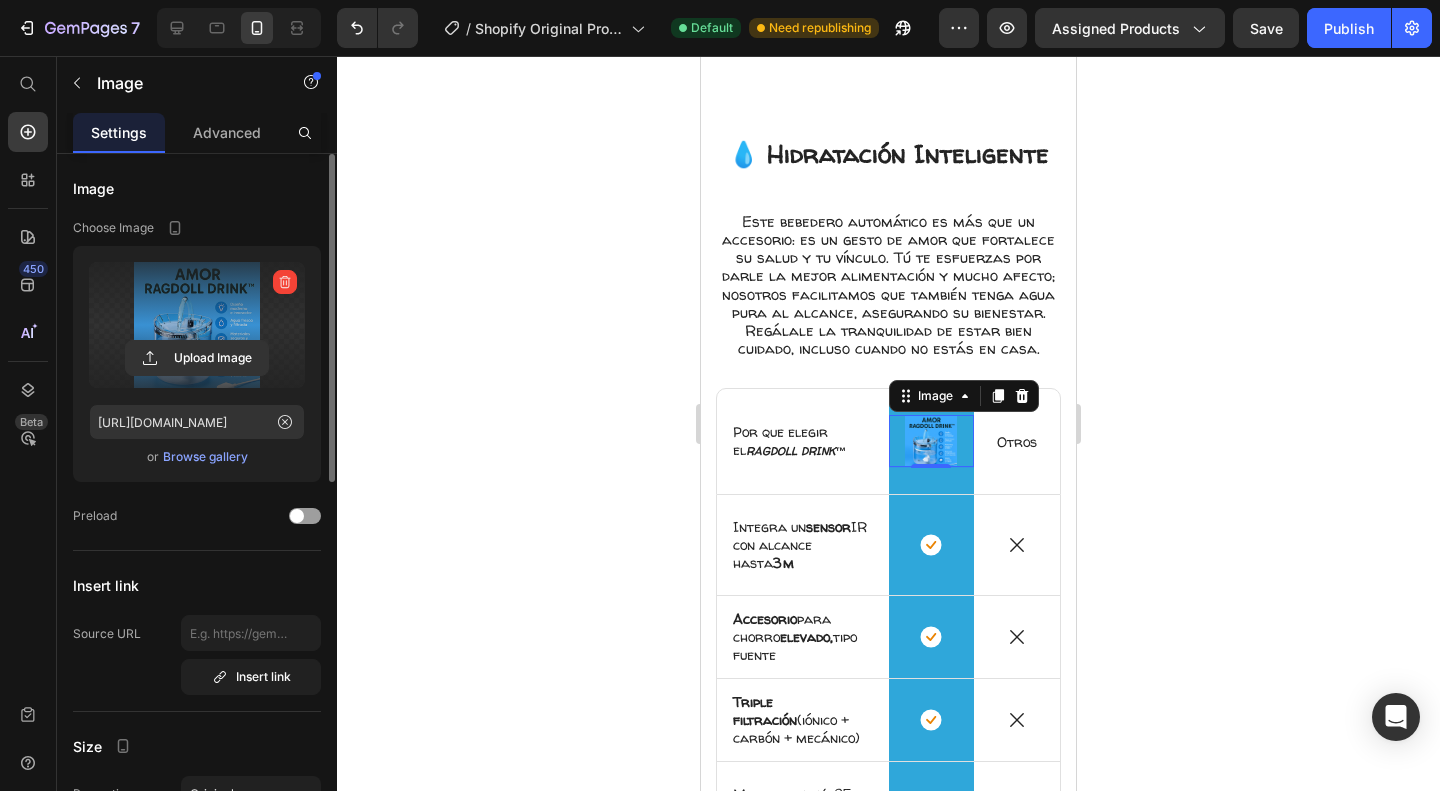 click at bounding box center [932, 441] 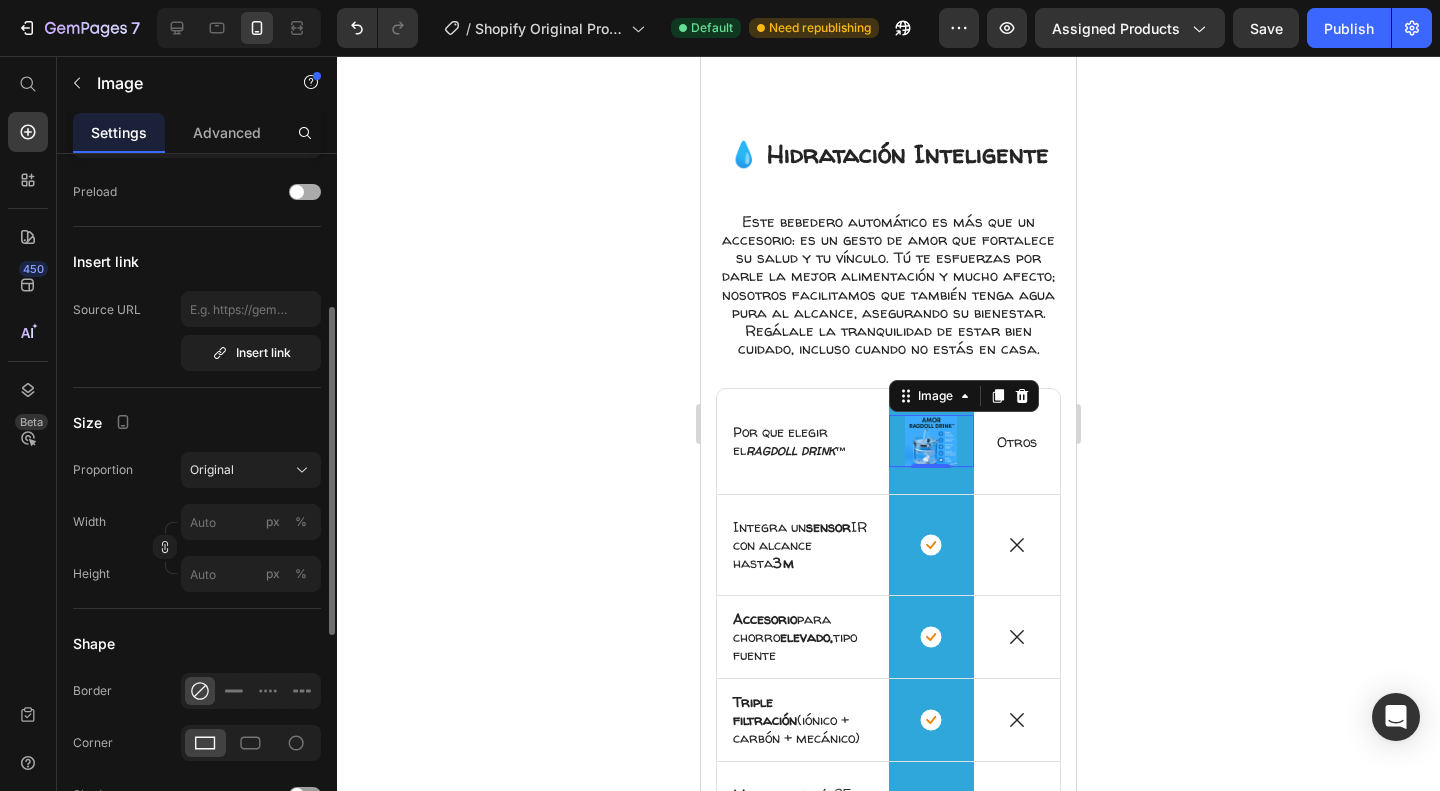 scroll, scrollTop: 325, scrollLeft: 0, axis: vertical 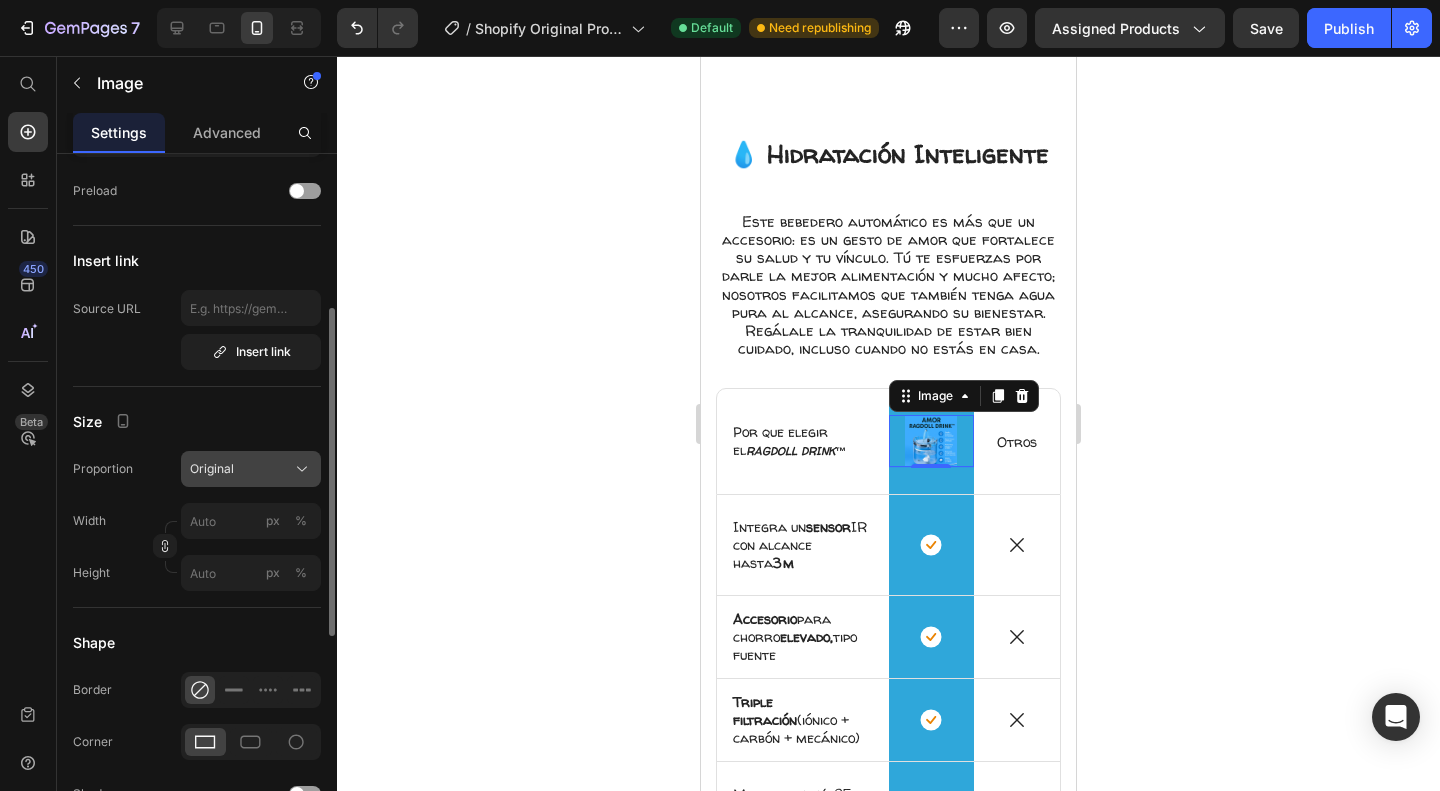 click on "Original" 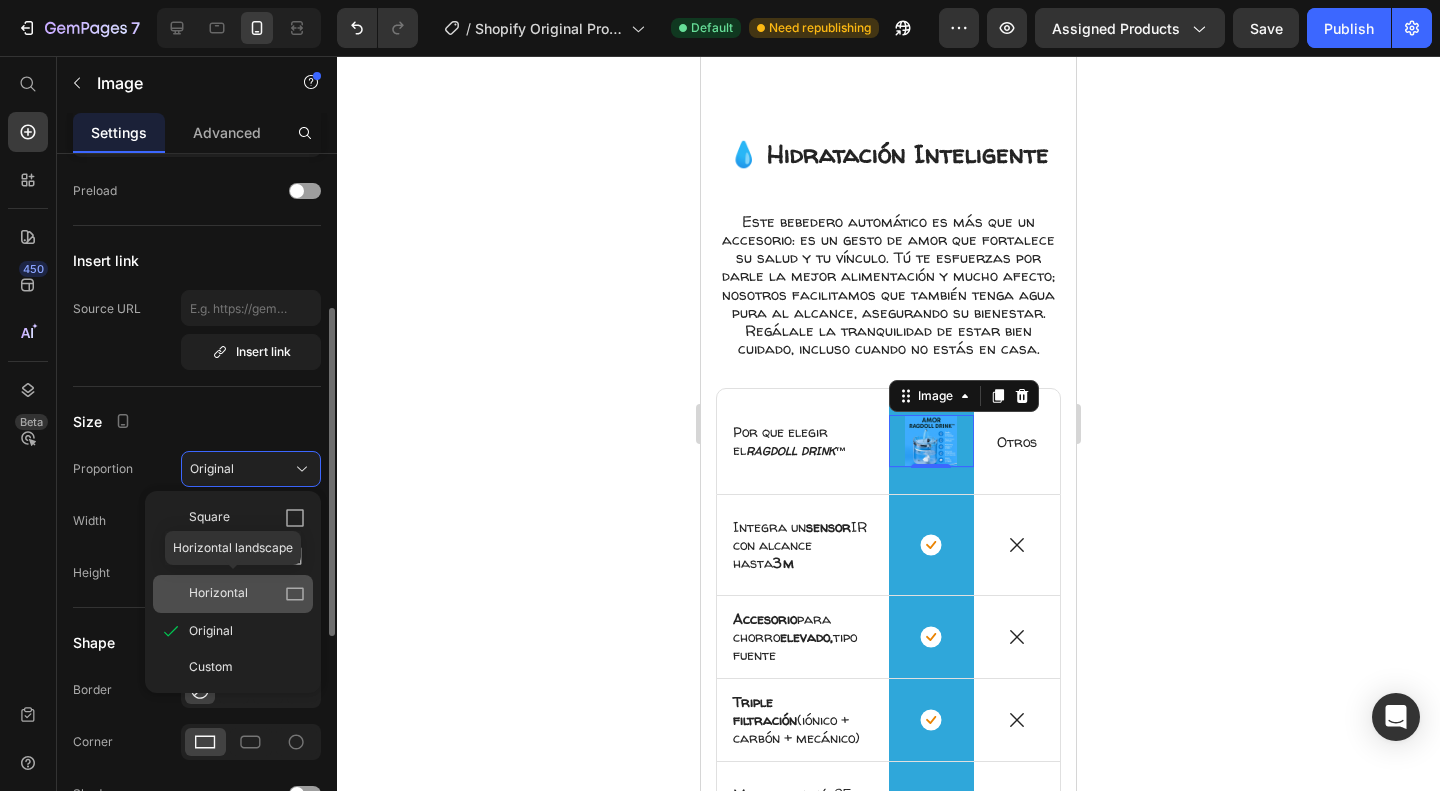 click on "Horizontal" at bounding box center [247, 594] 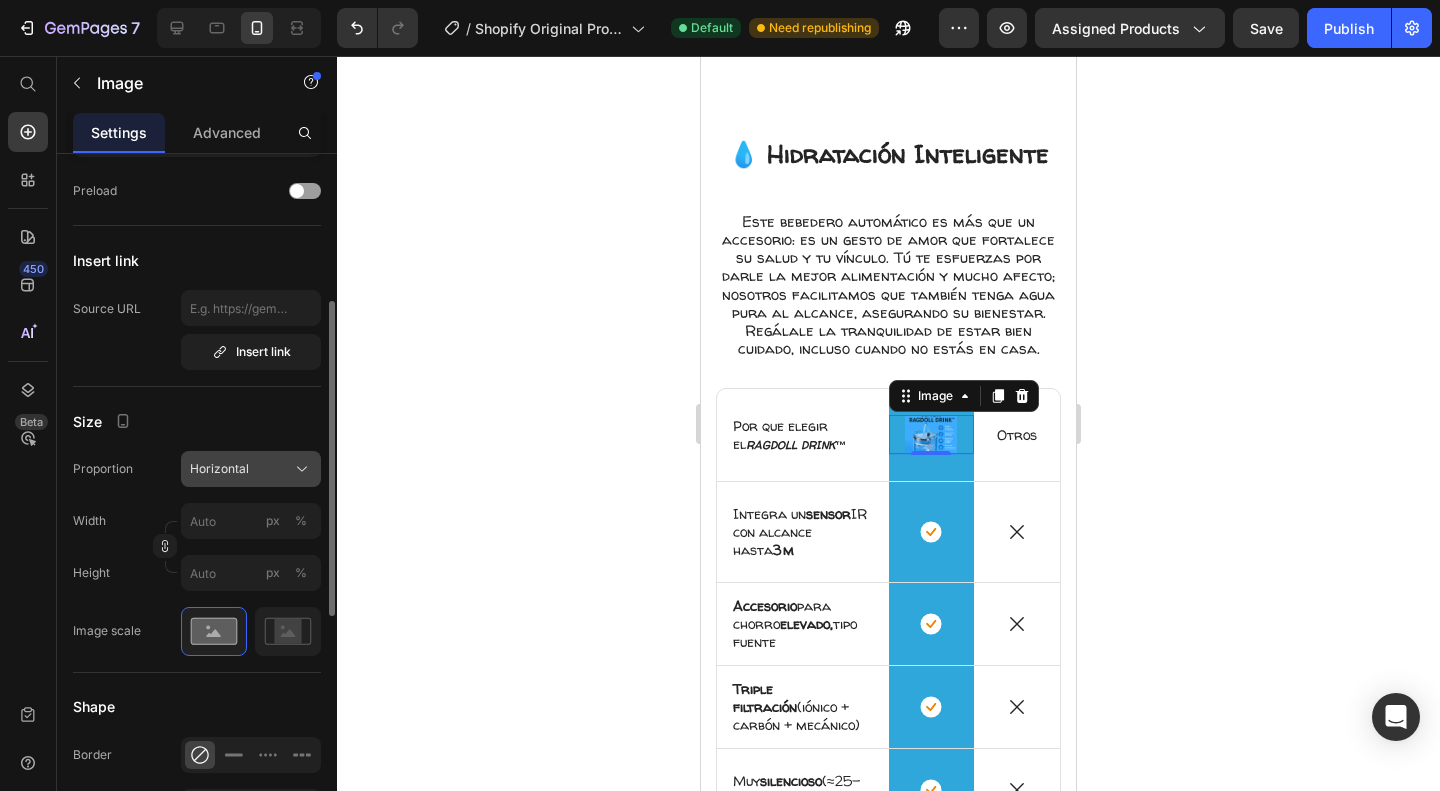 click on "Horizontal" at bounding box center [219, 469] 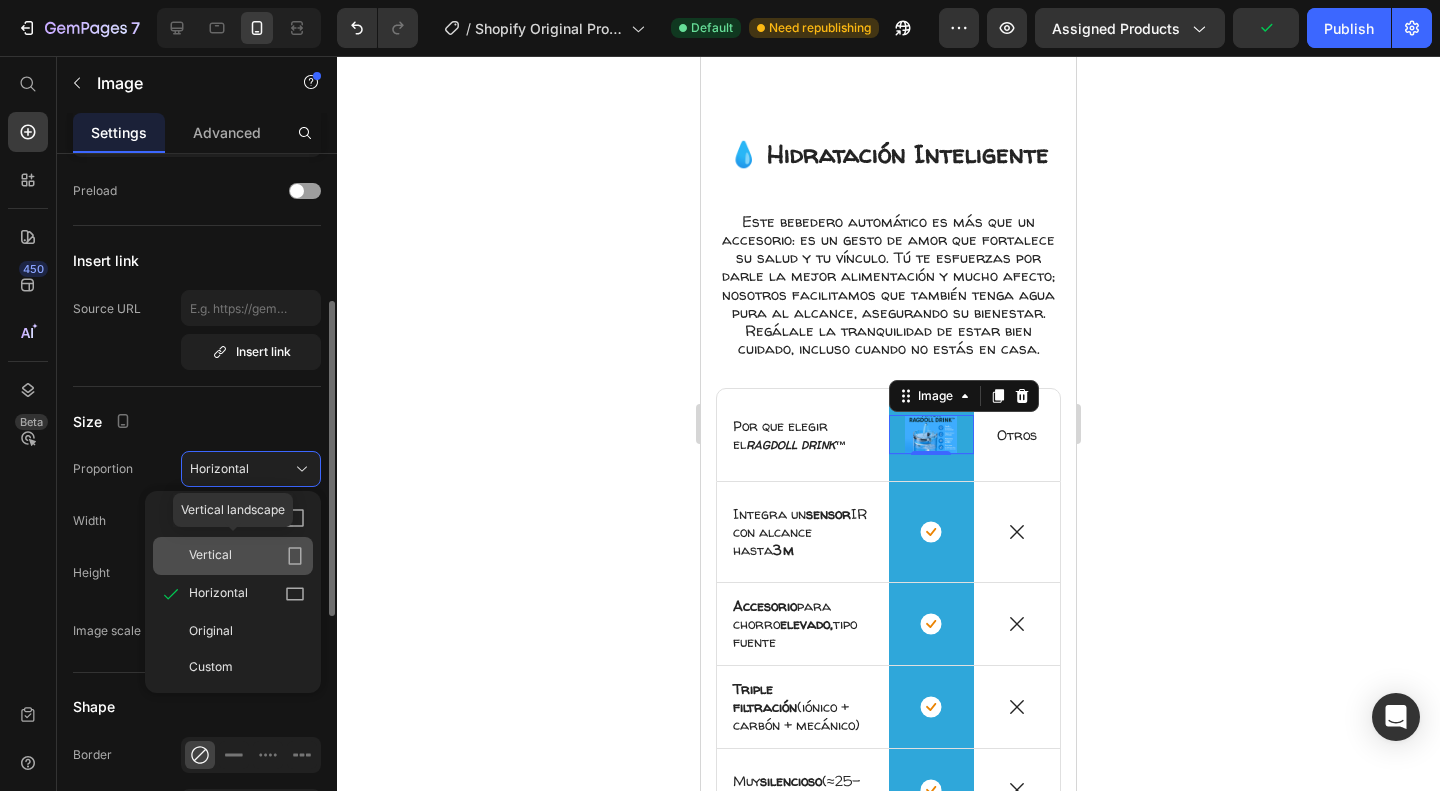 click on "Vertical" at bounding box center [247, 556] 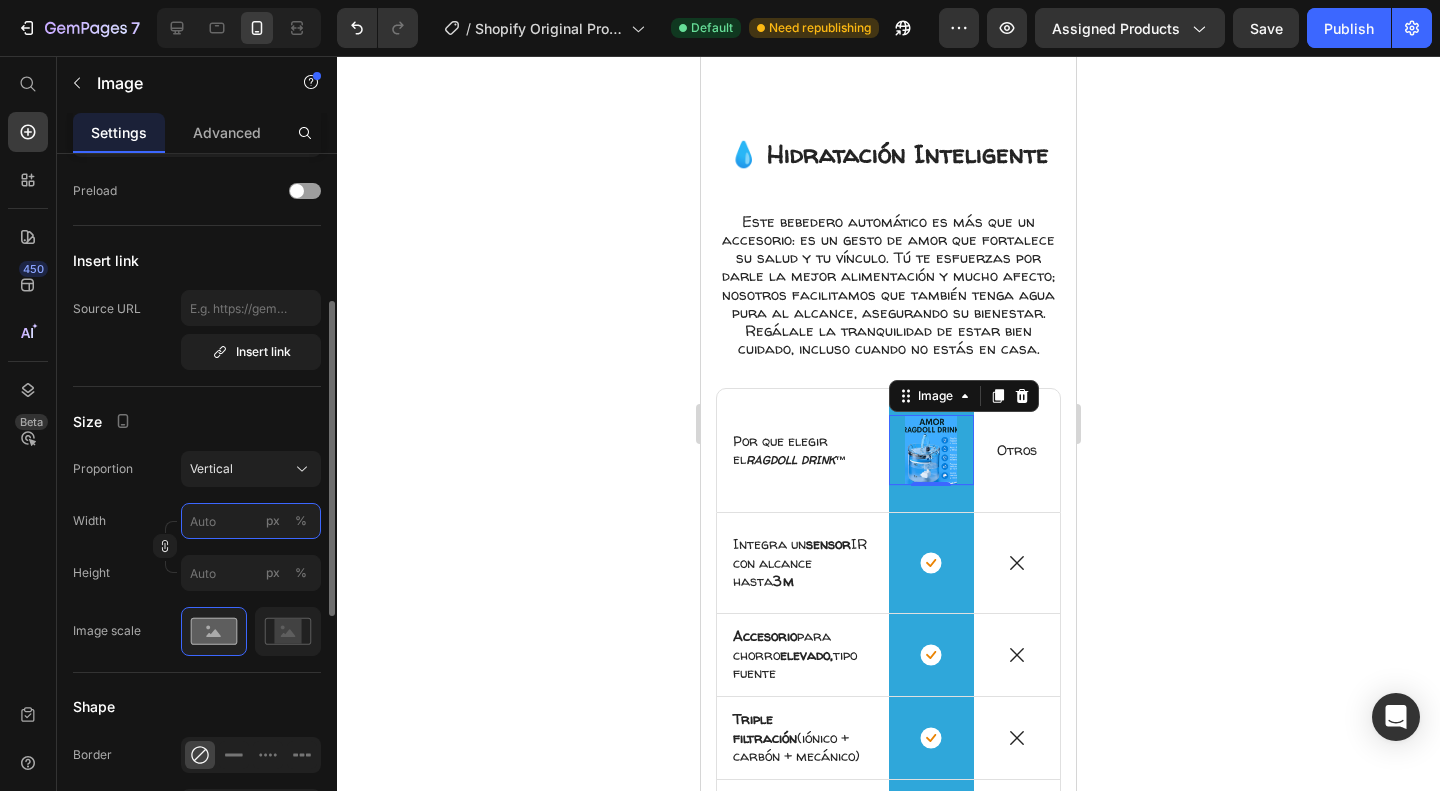 click on "px %" at bounding box center [251, 521] 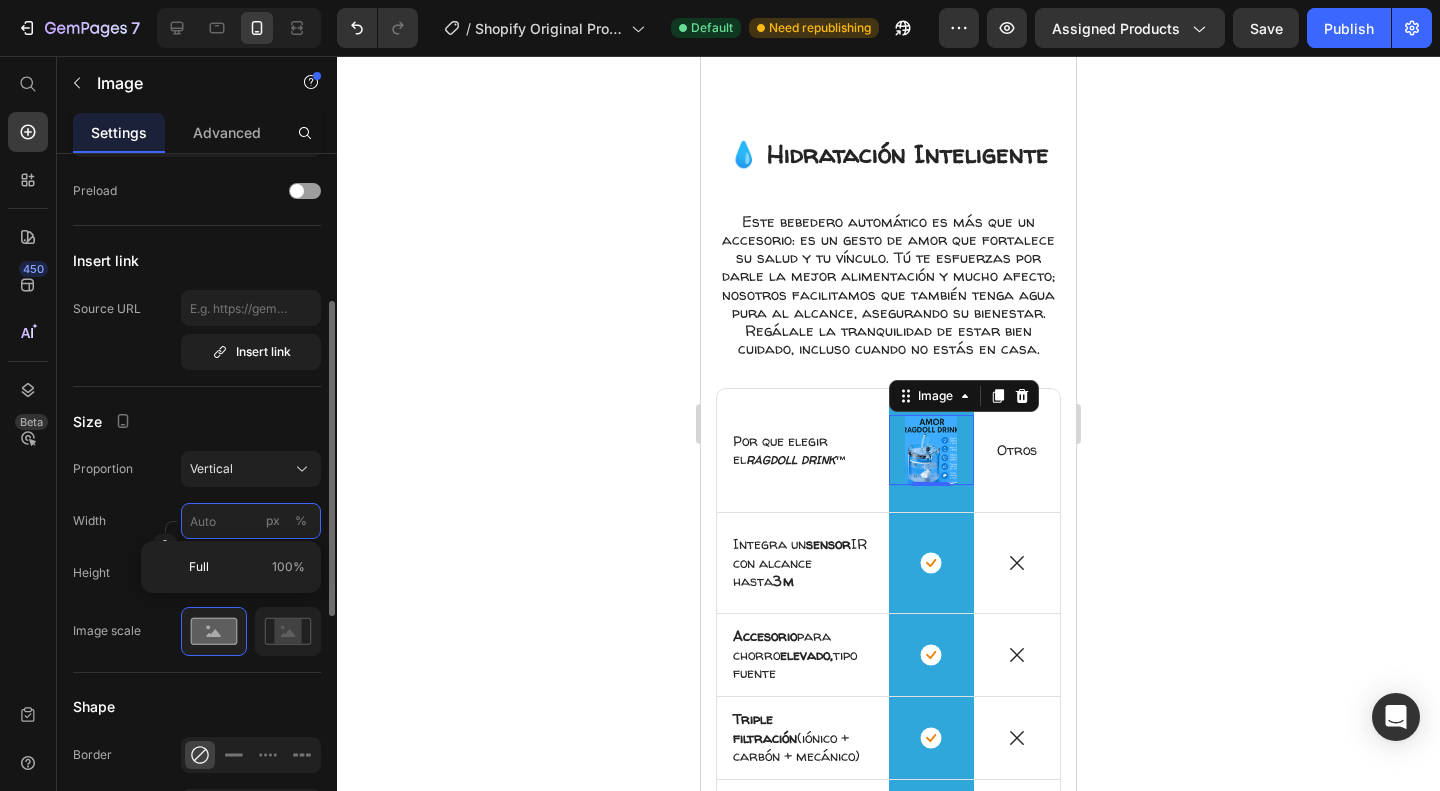 type on "1" 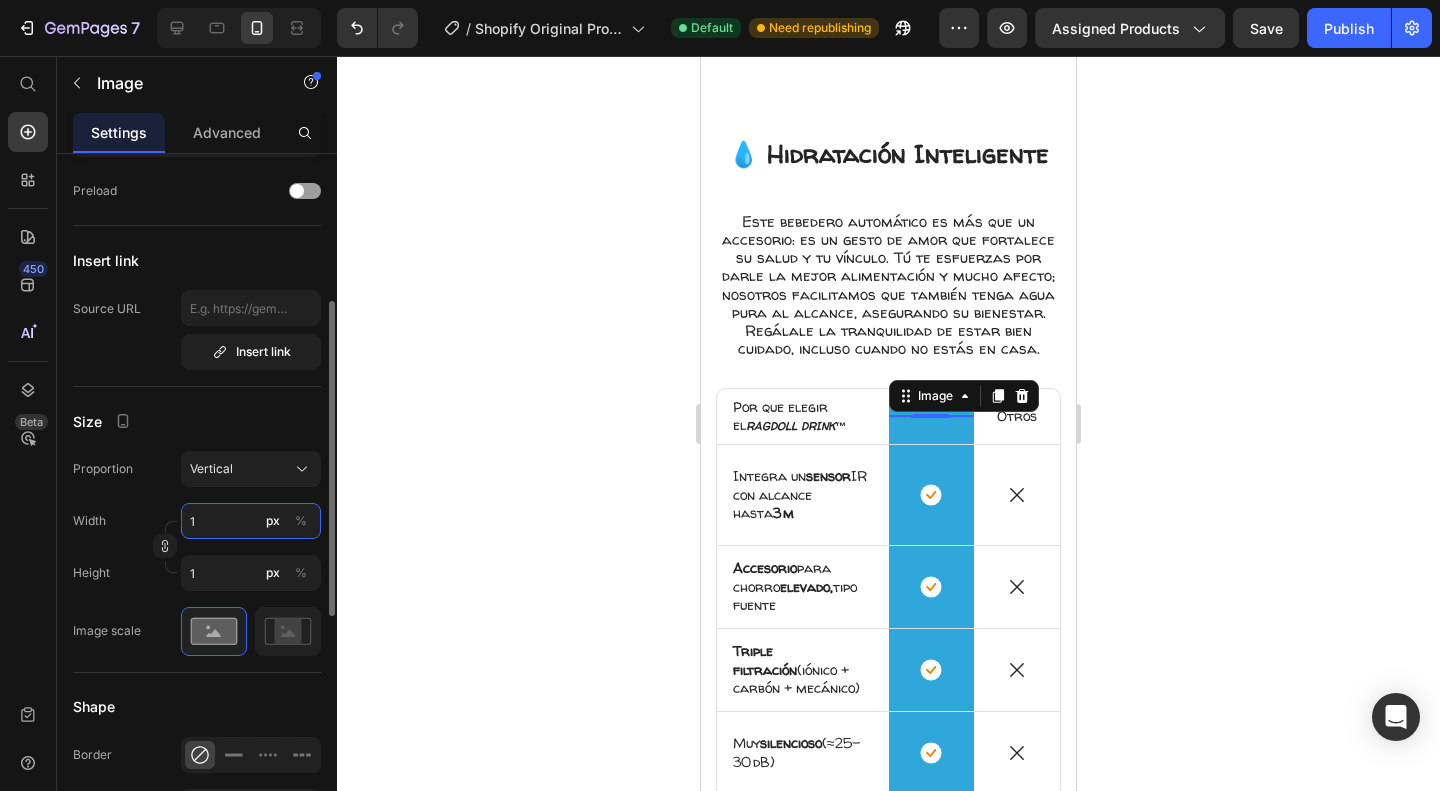 type on "10" 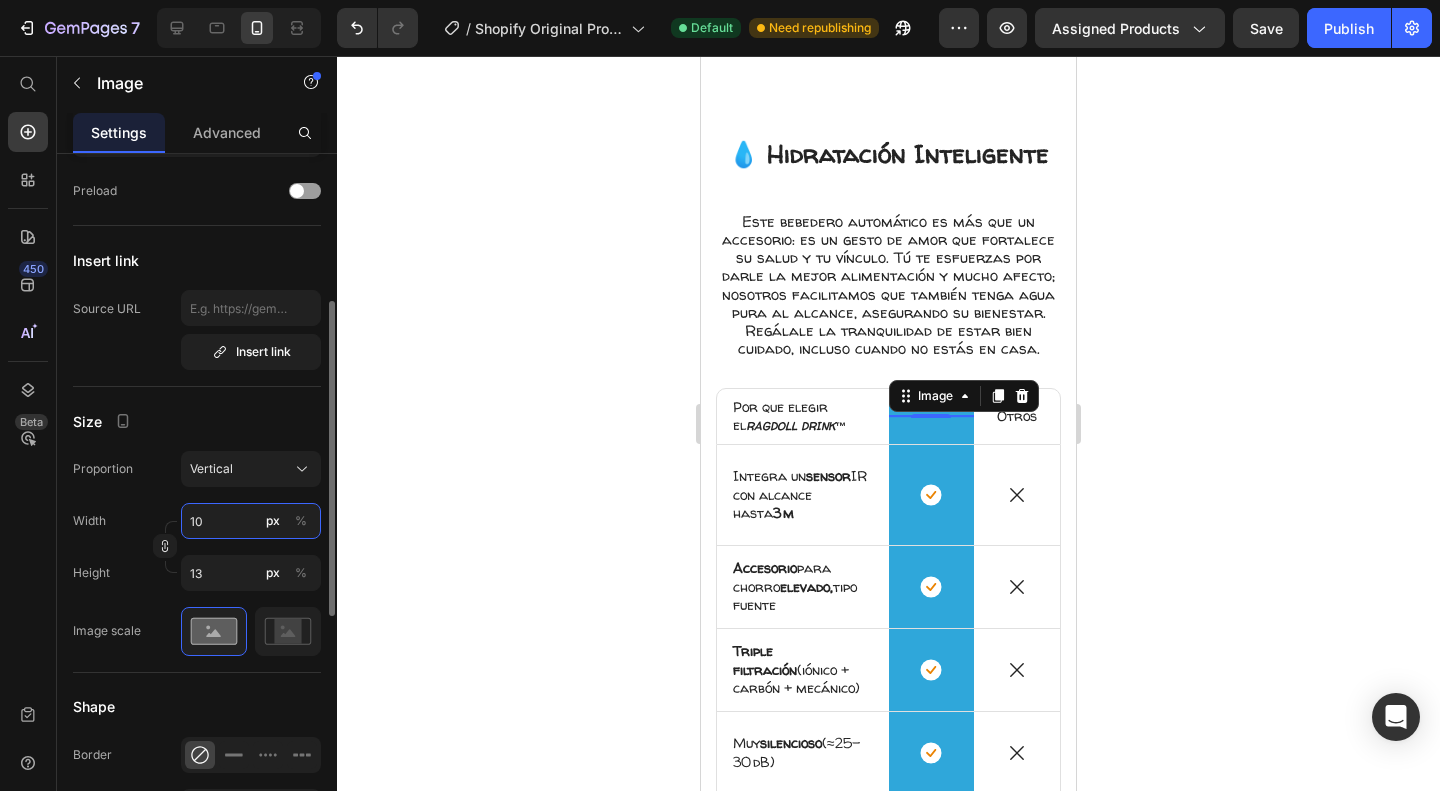 type on "100" 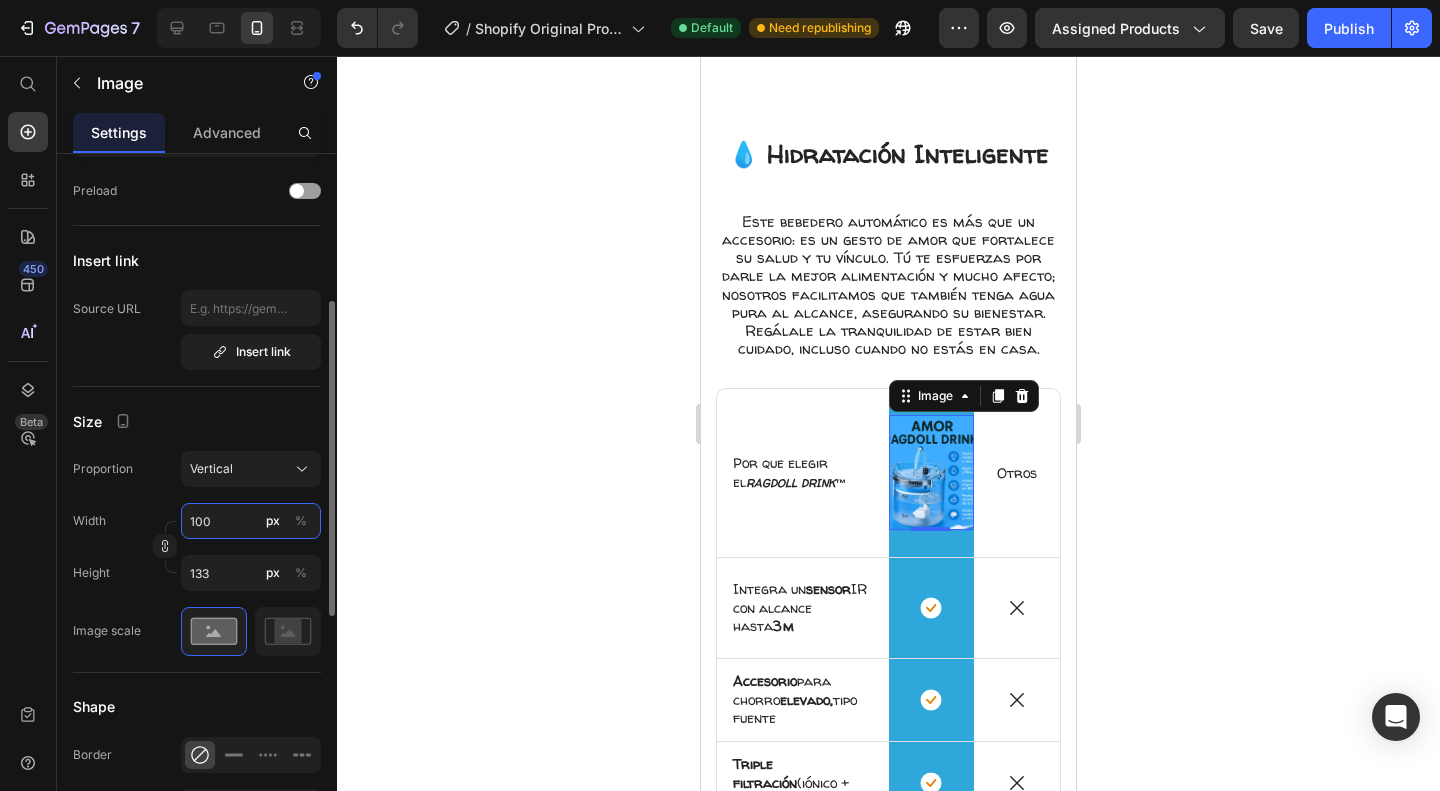 type on "10" 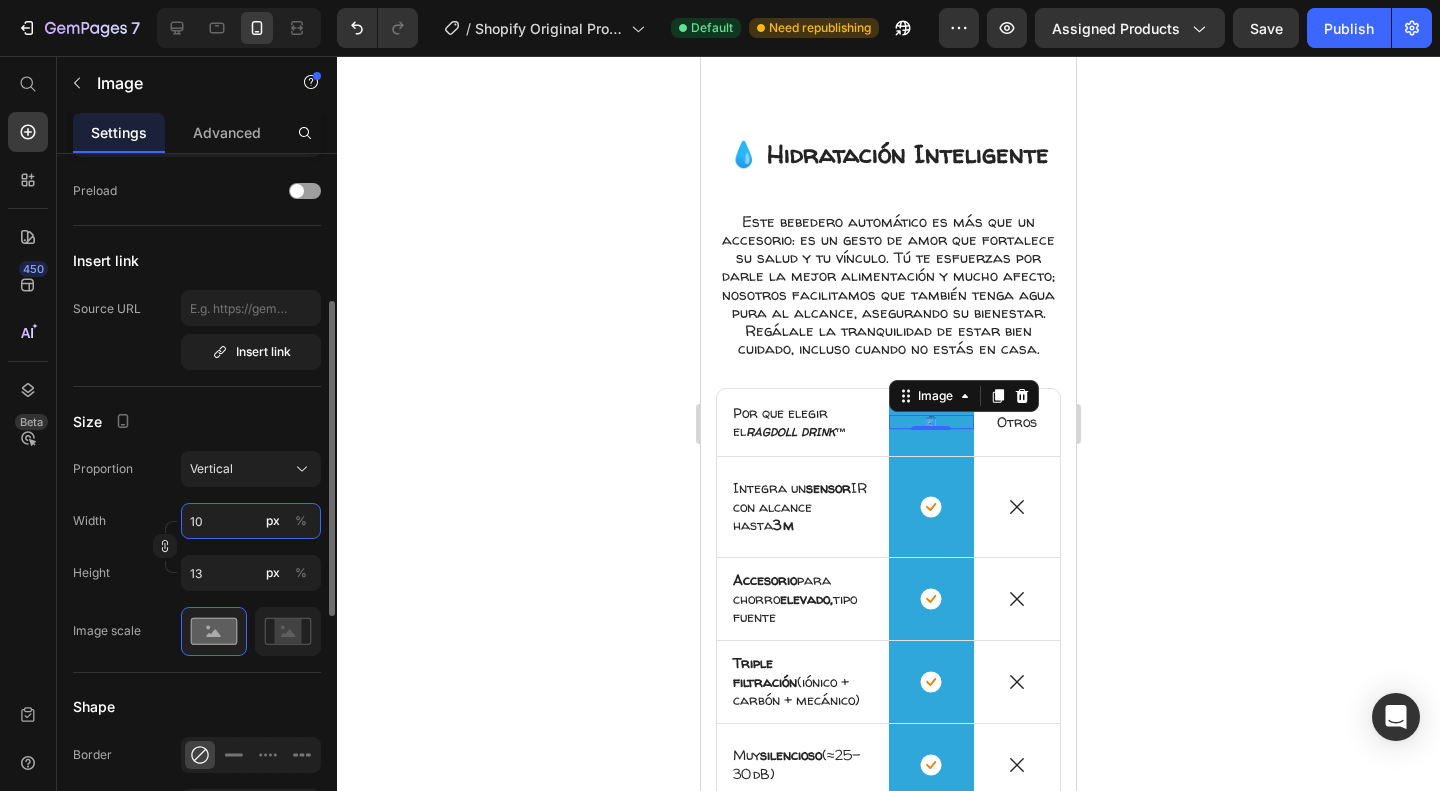 type on "1" 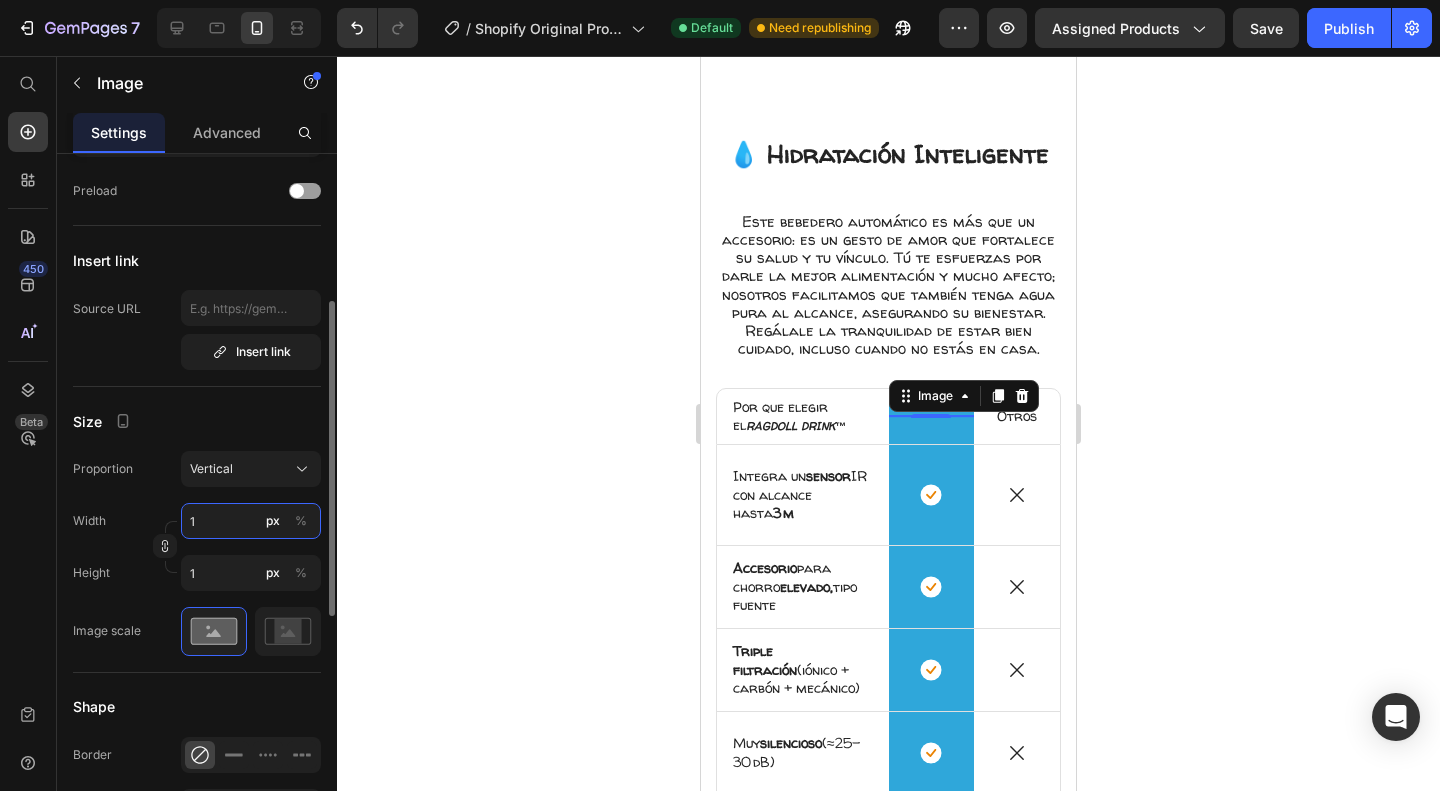 type 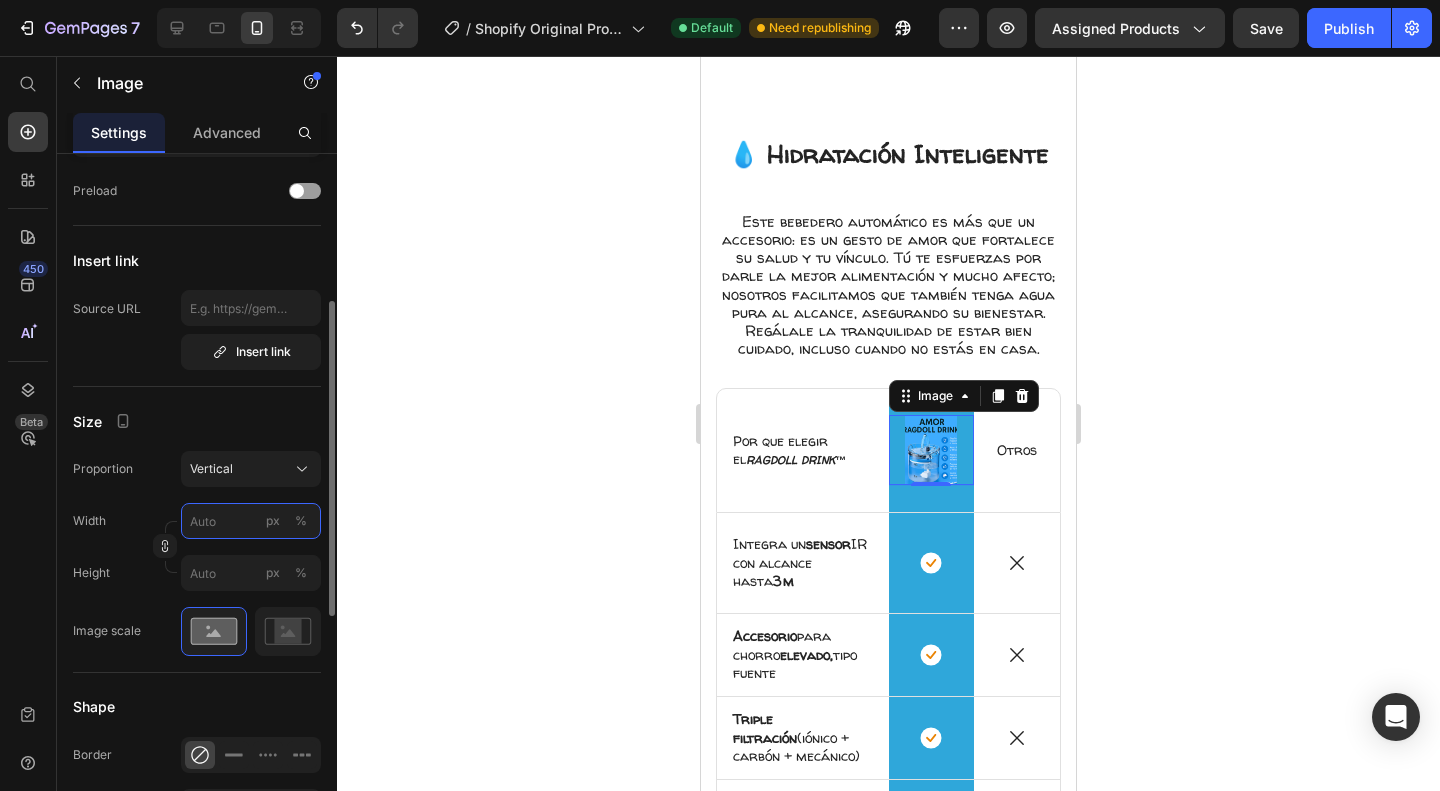 type on "9" 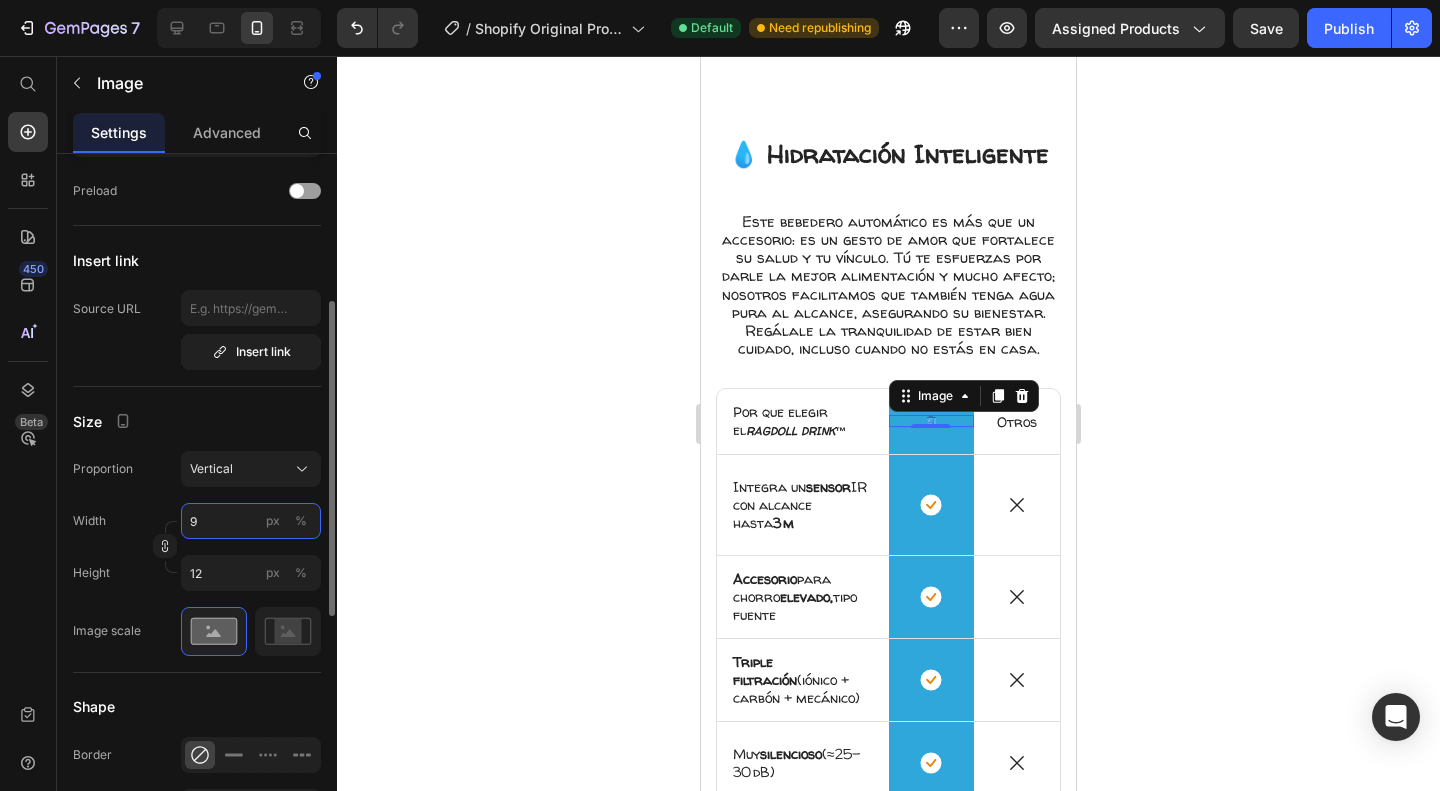 type on "90" 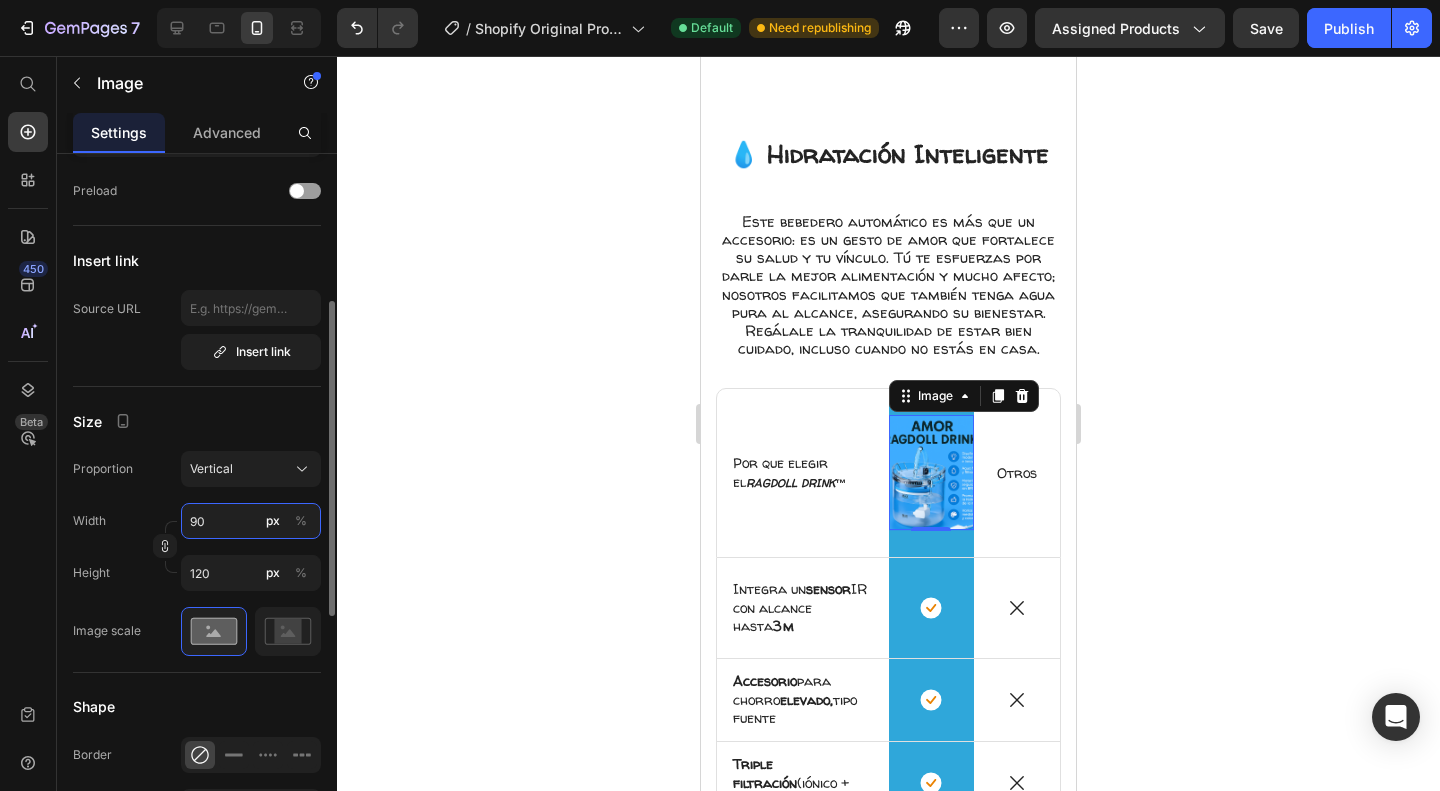 type on "9" 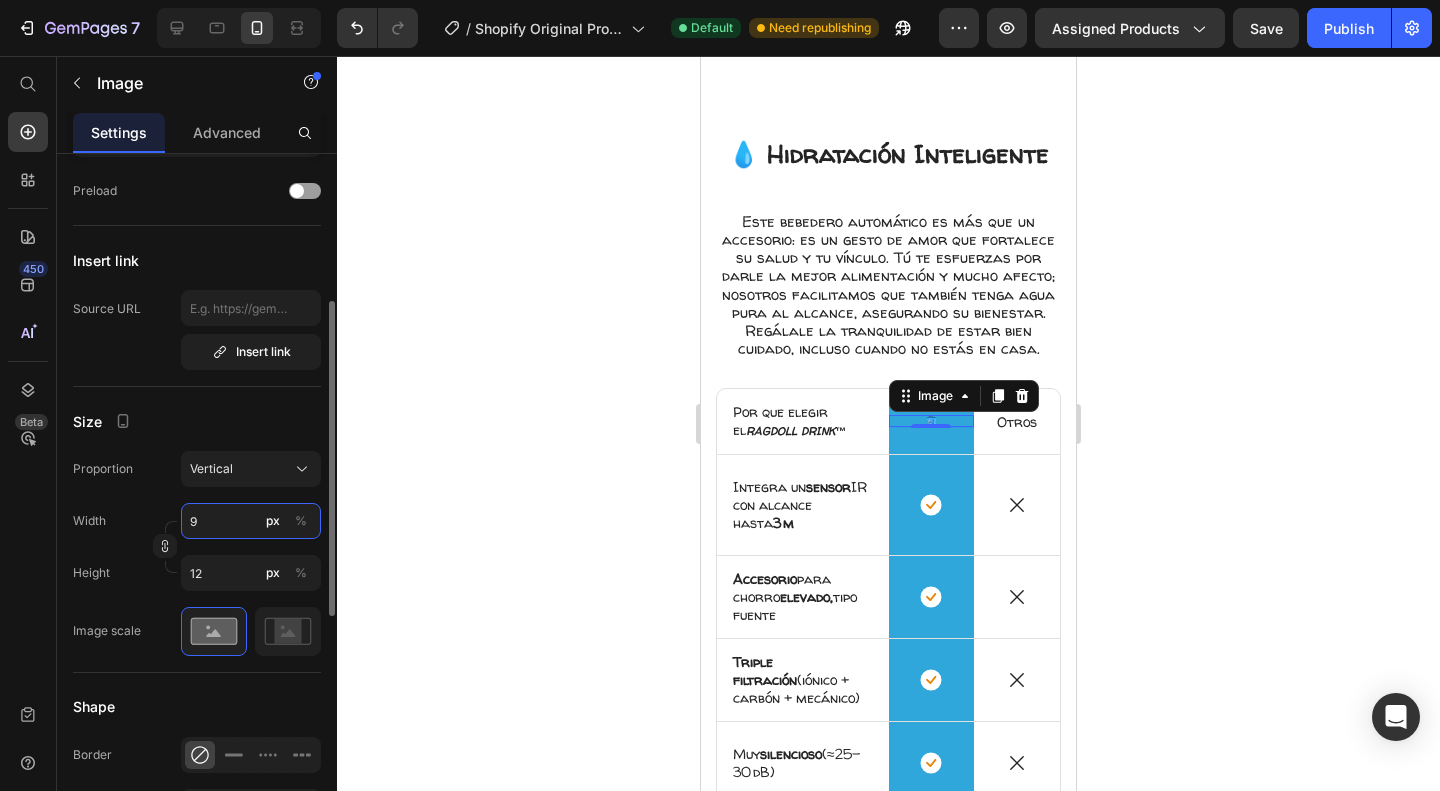 type on "98" 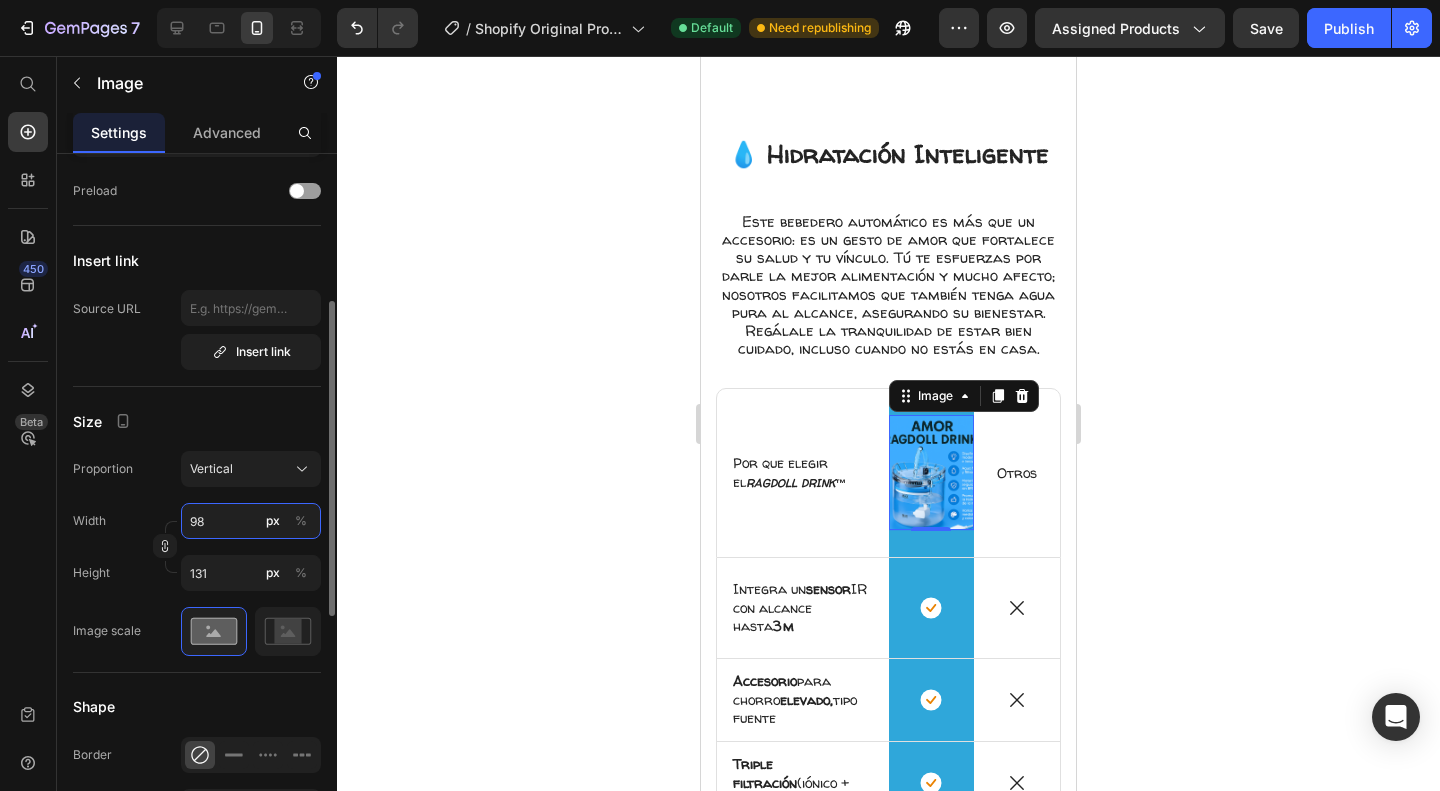type on "980" 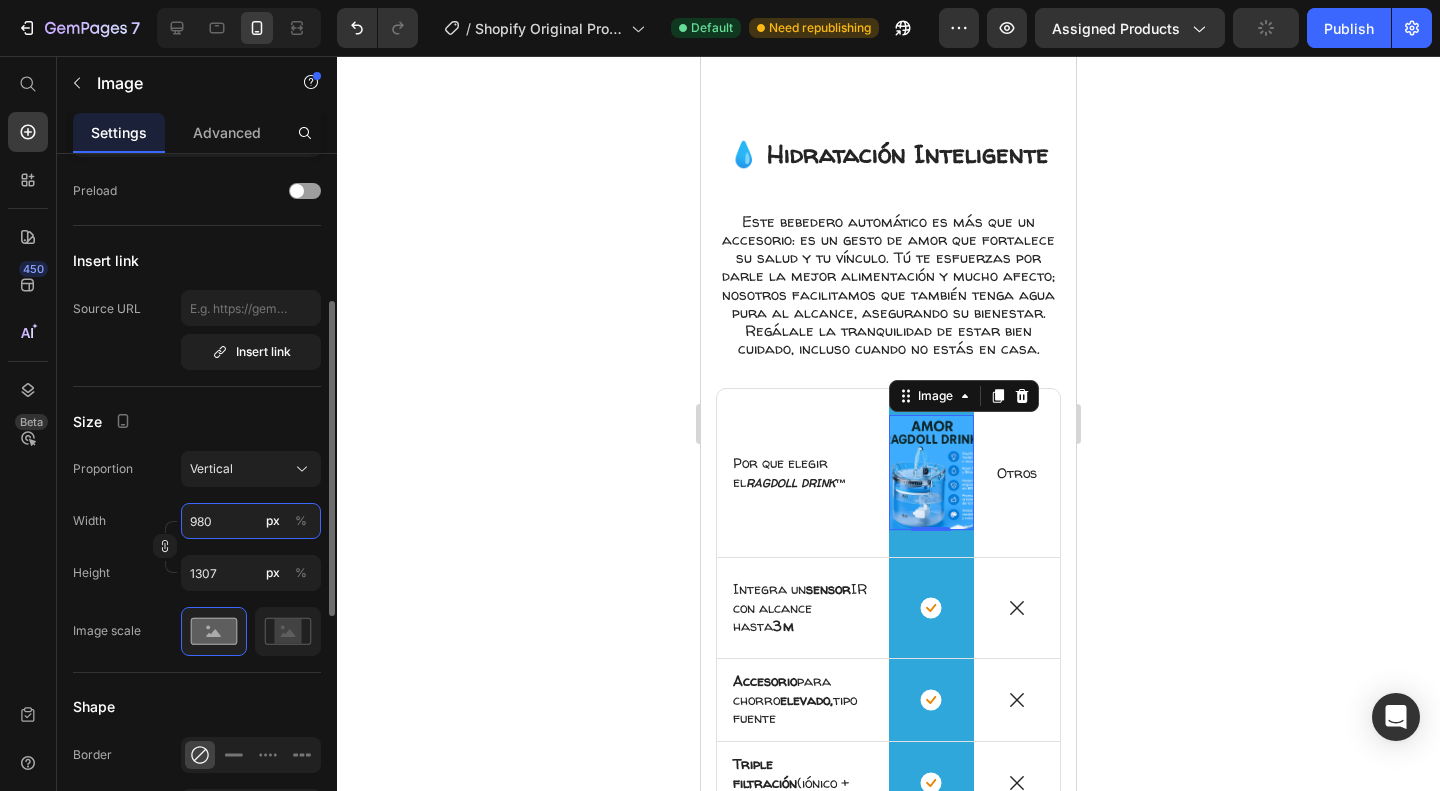 type on "9" 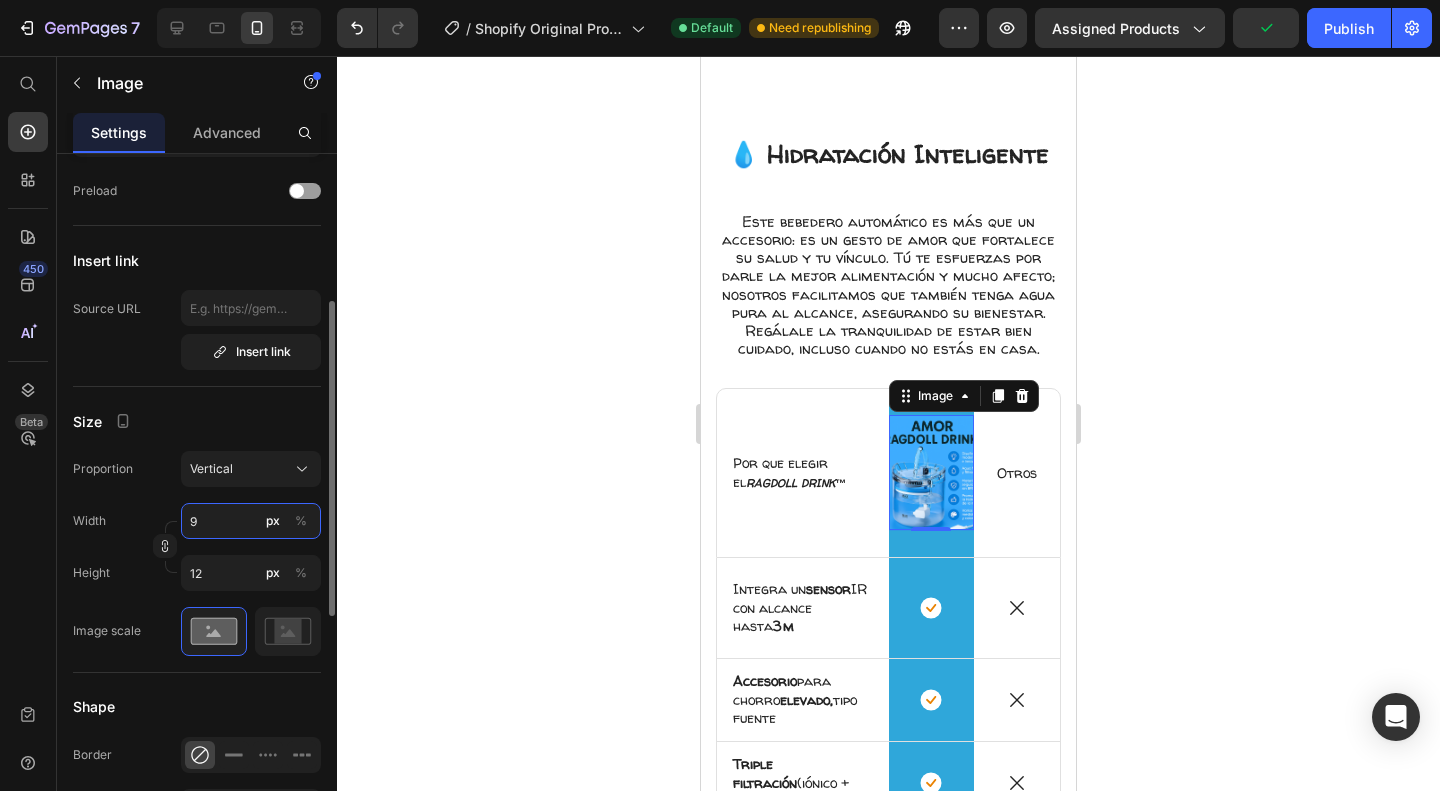 type on "980" 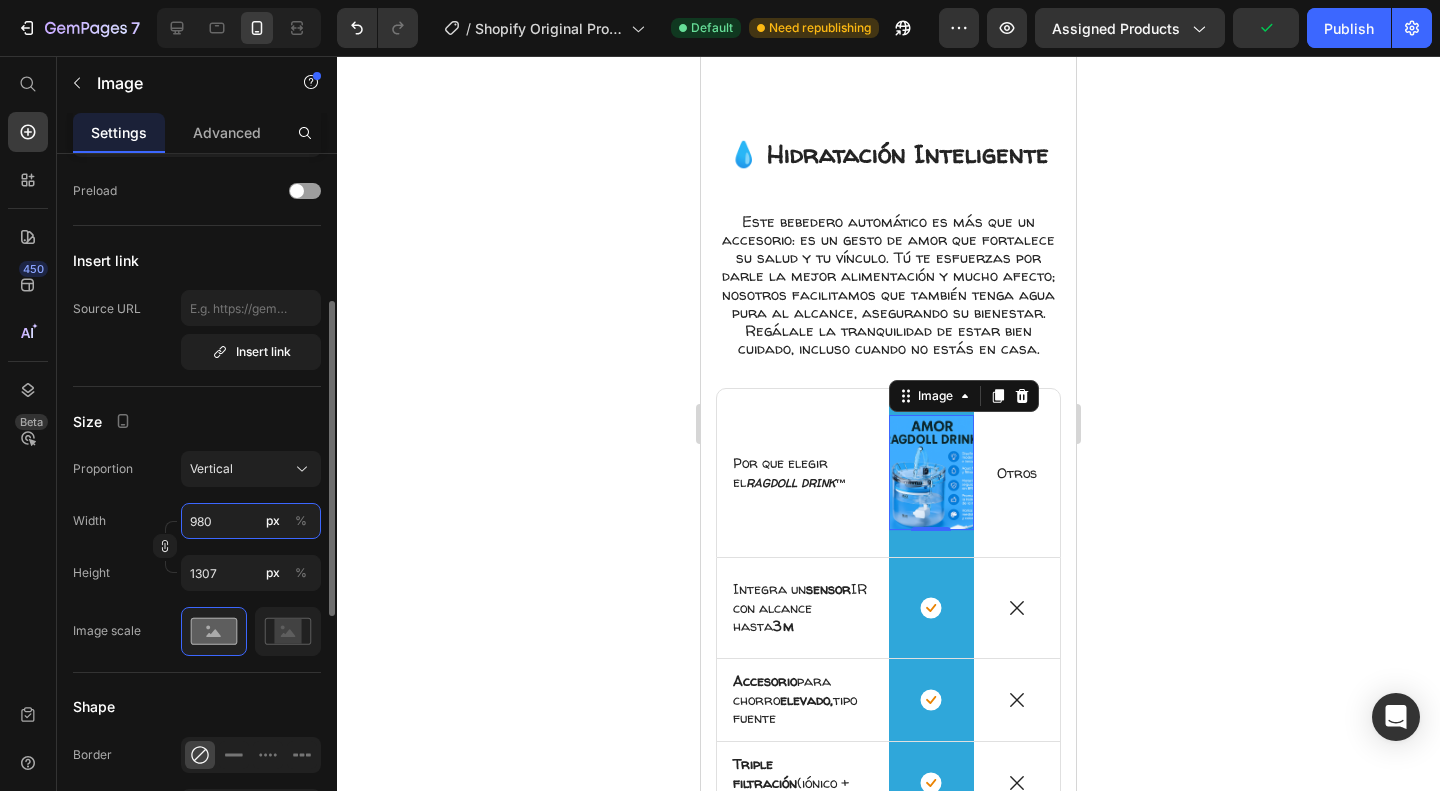 type on "98" 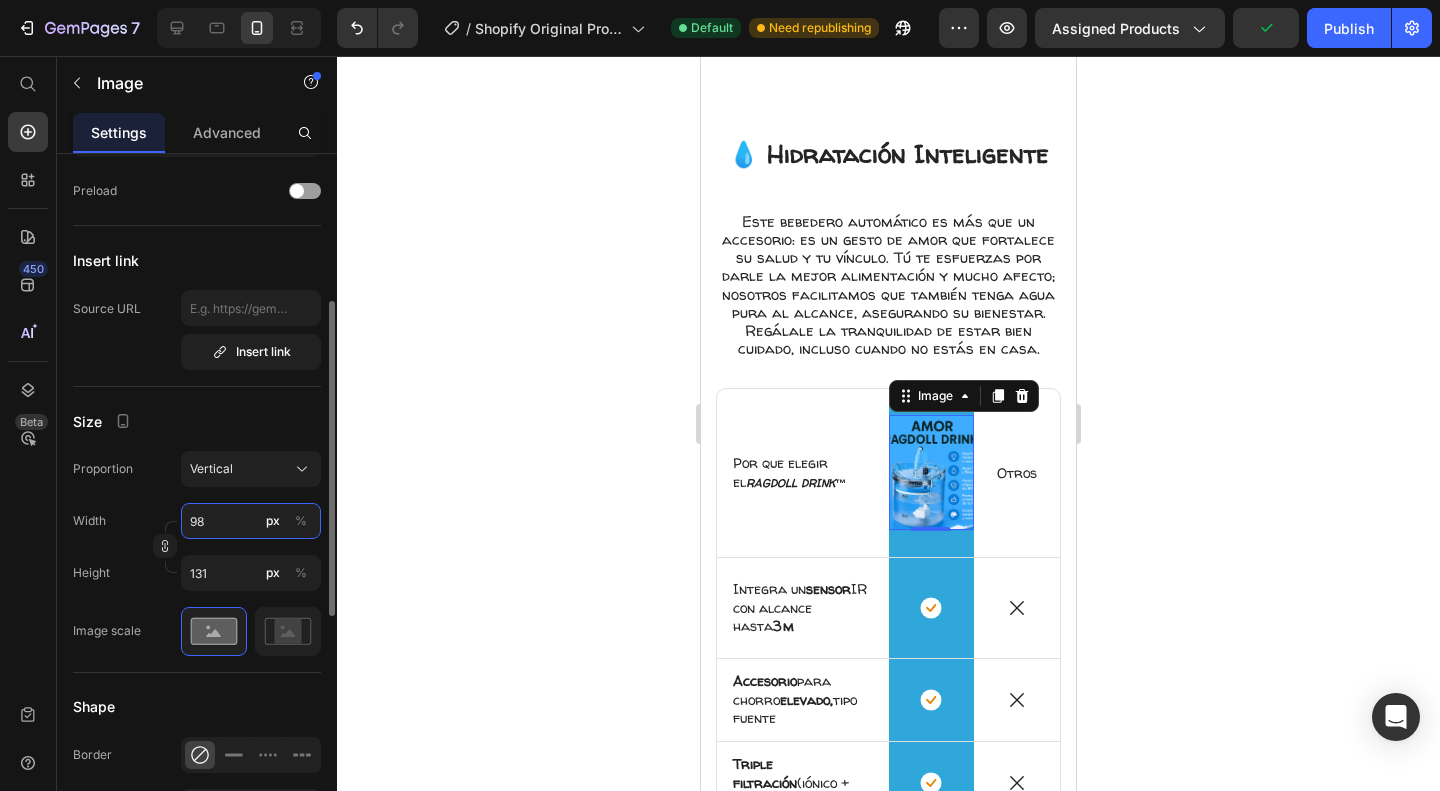 type on "9" 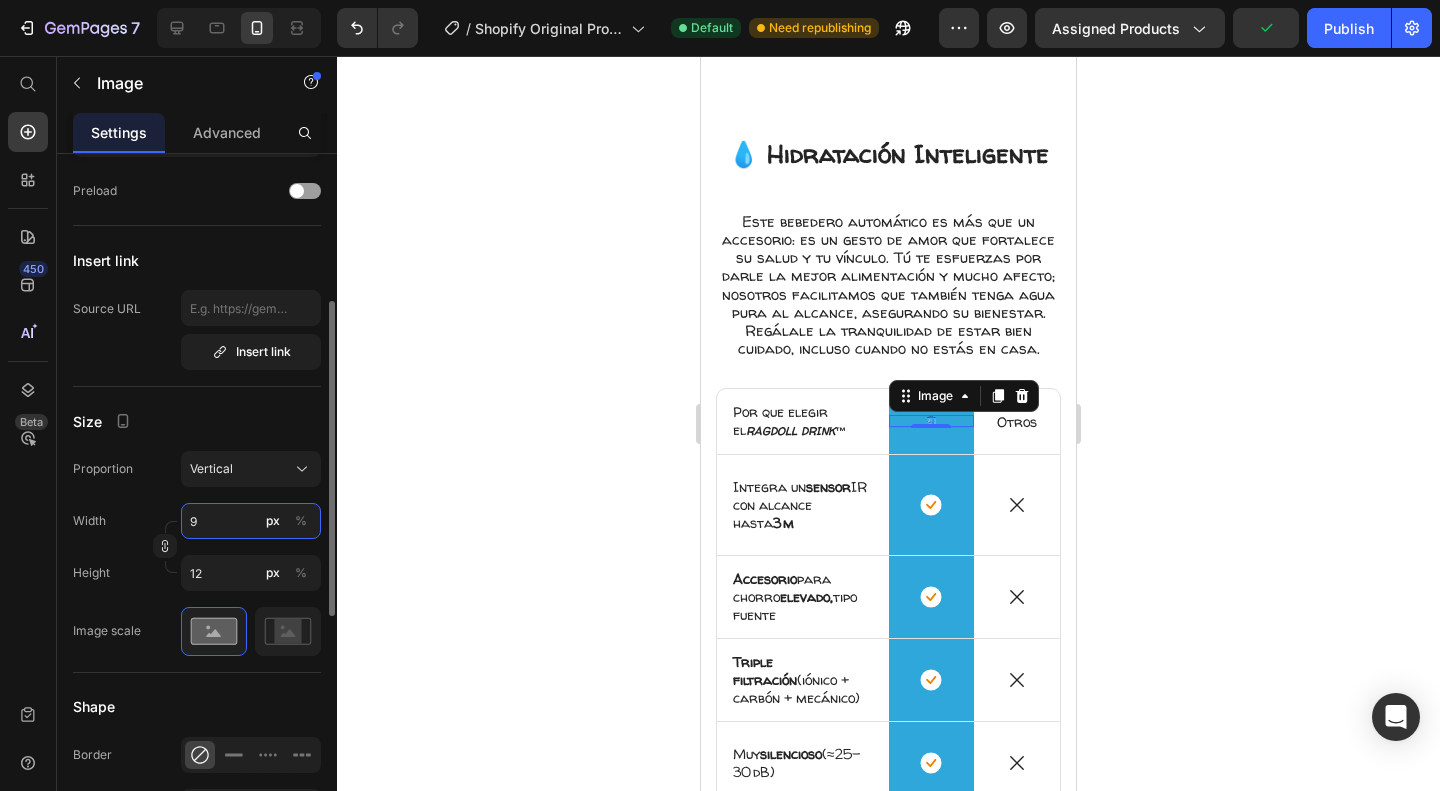 type 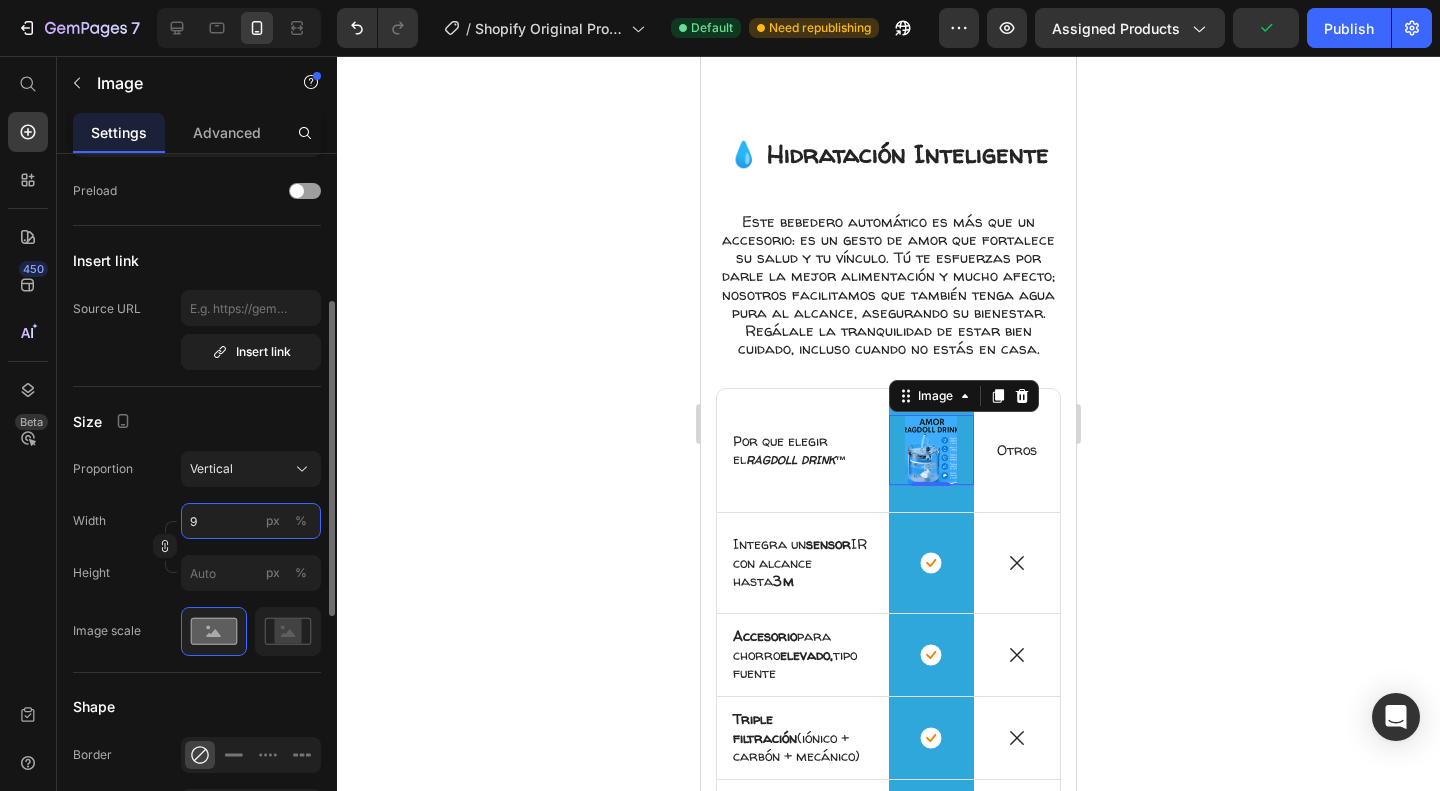 type on "98" 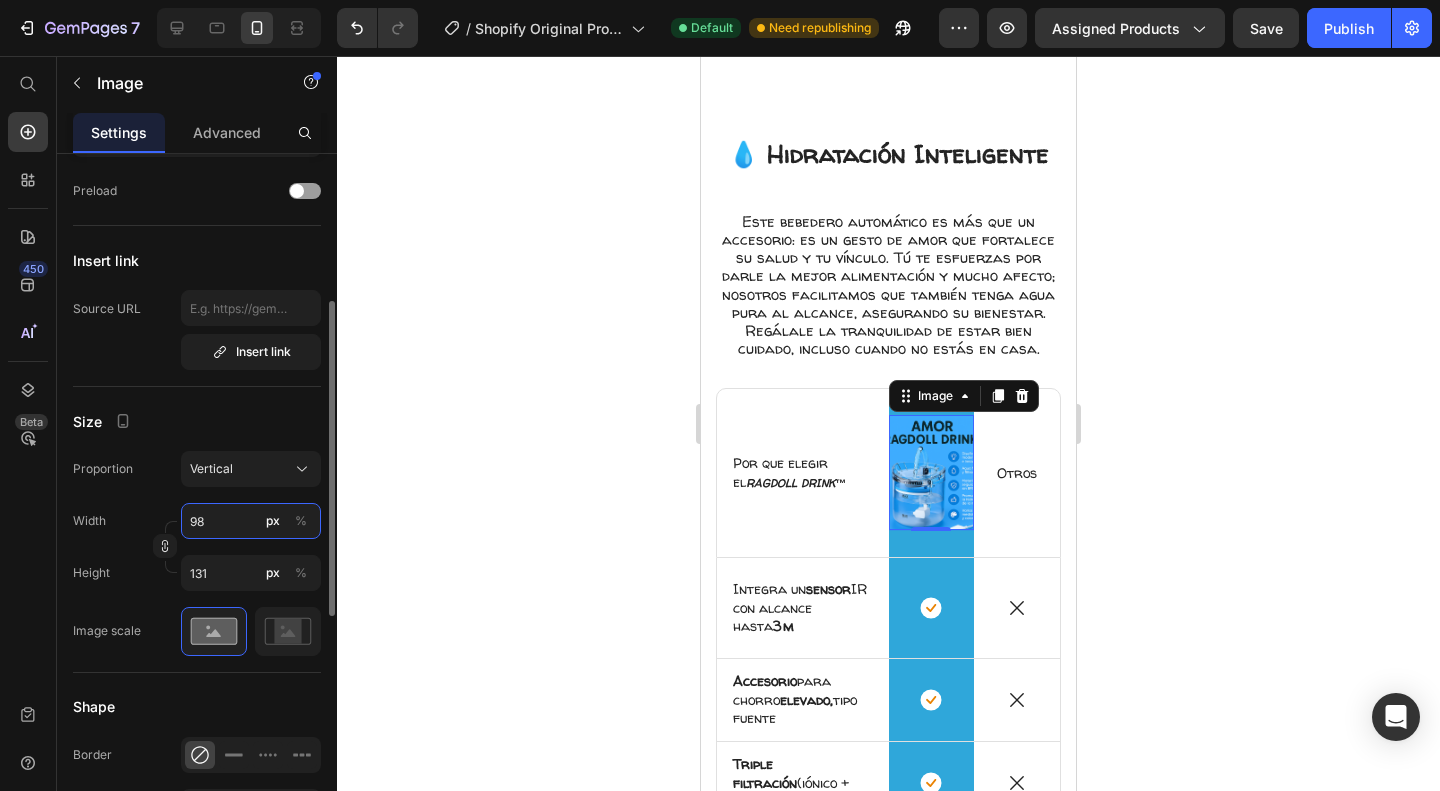 type on "980" 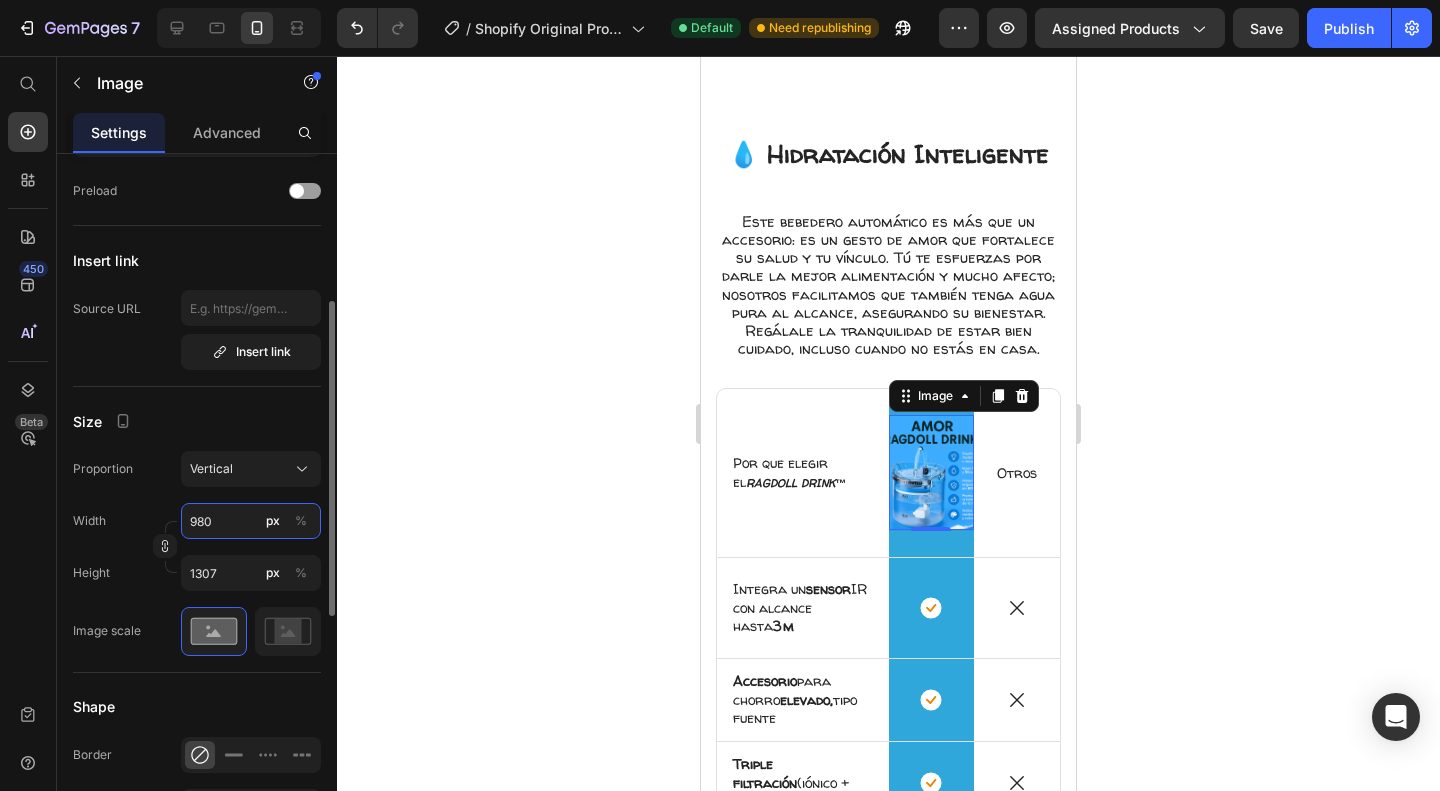 type on "98" 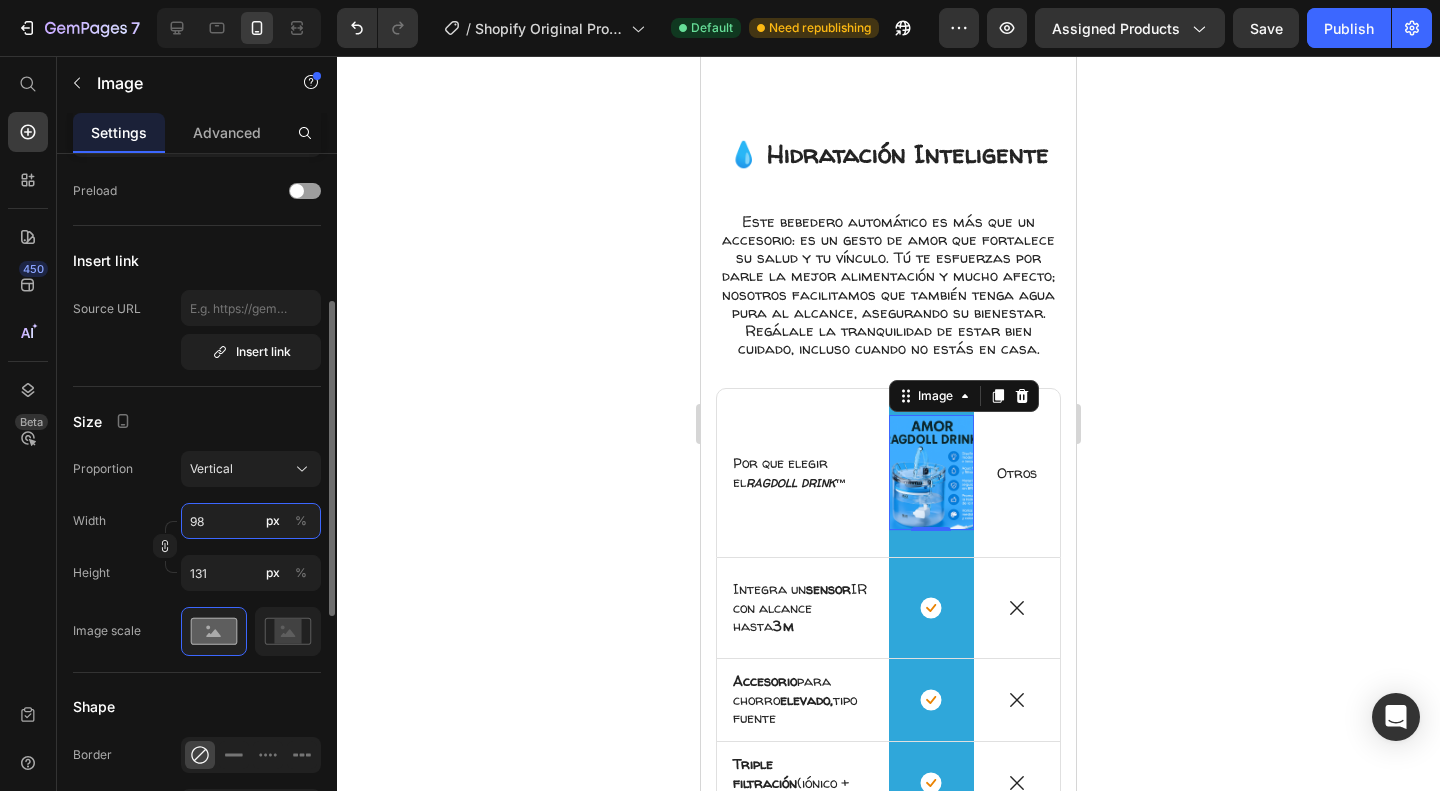 type on "9" 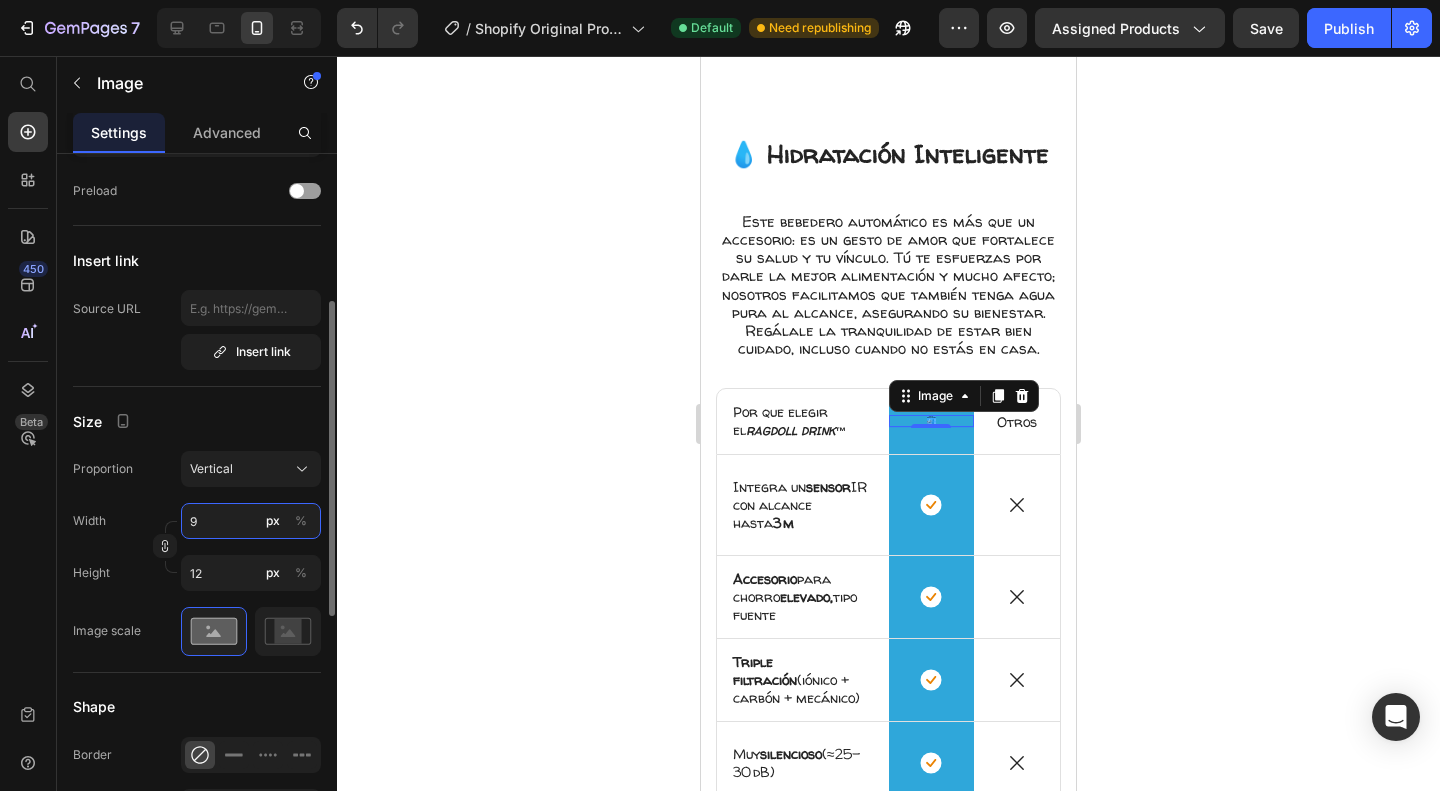 type 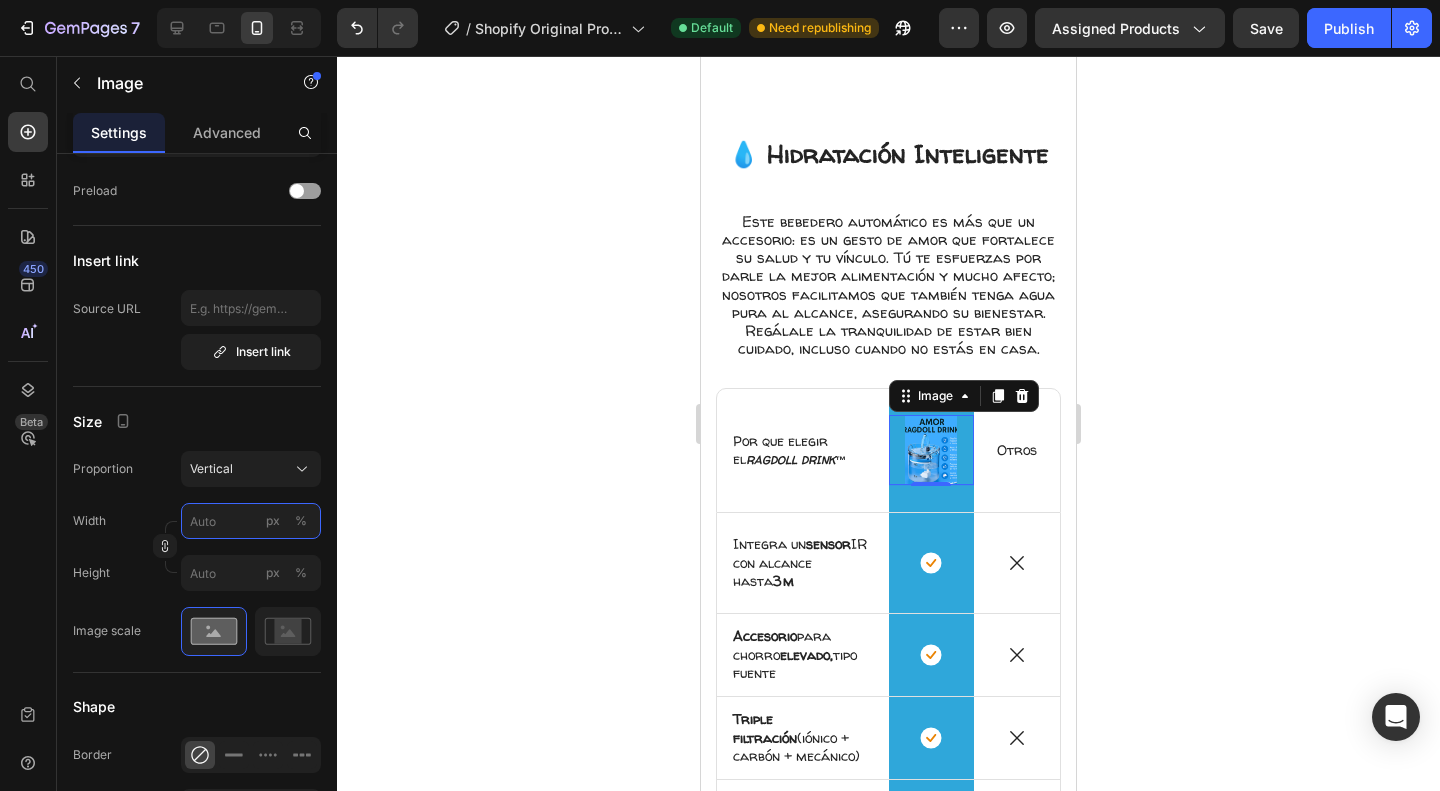 type on "9" 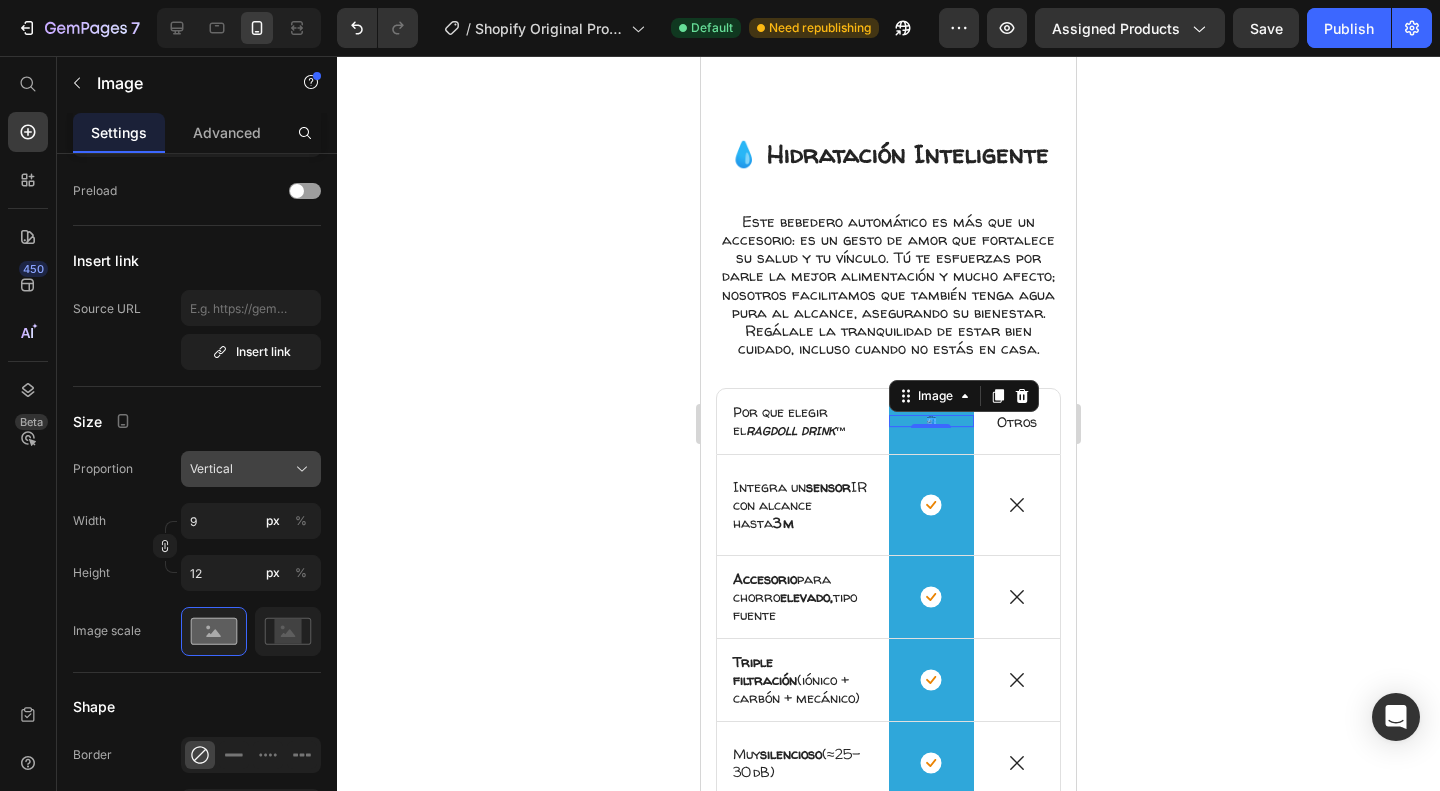 click on "Vertical" 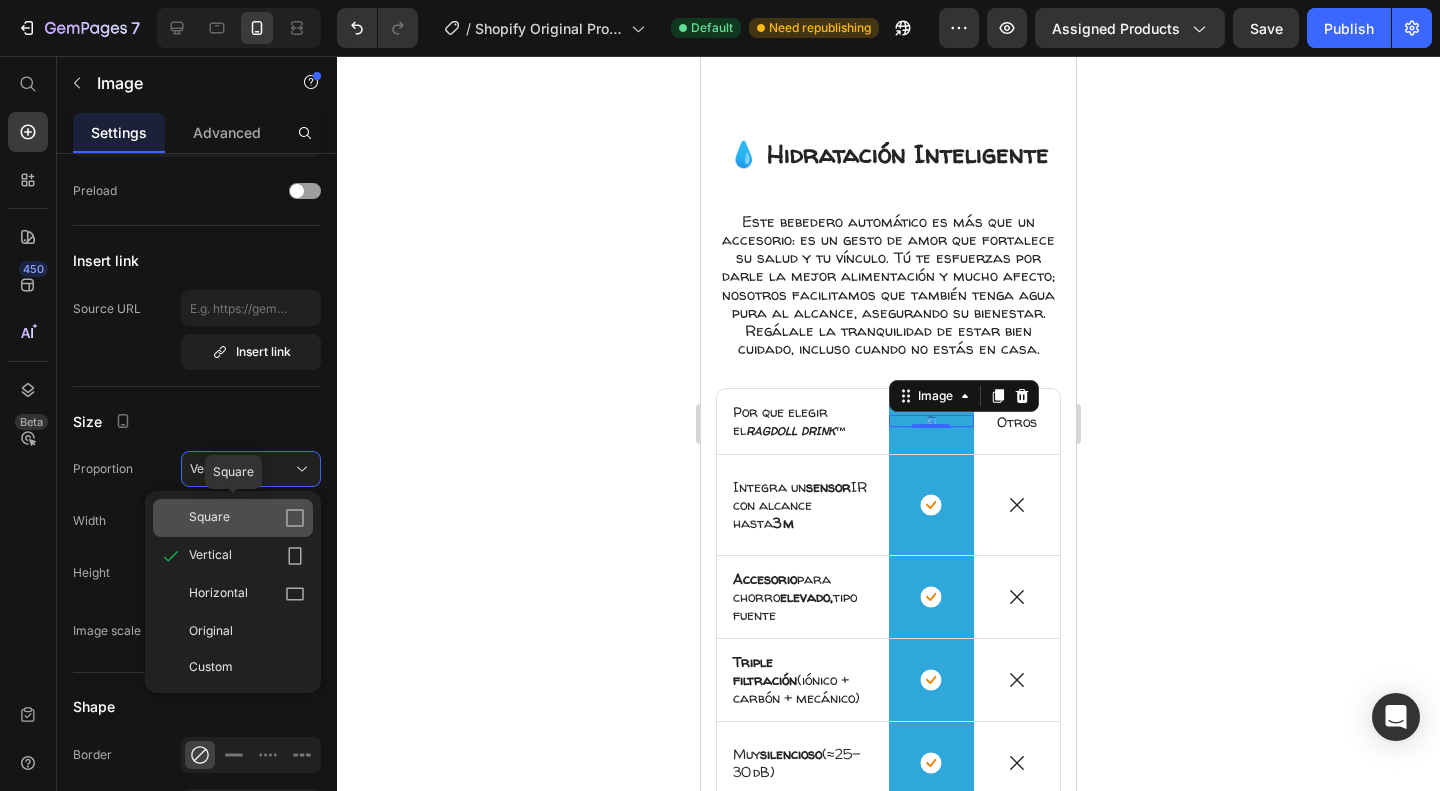 click on "Square" 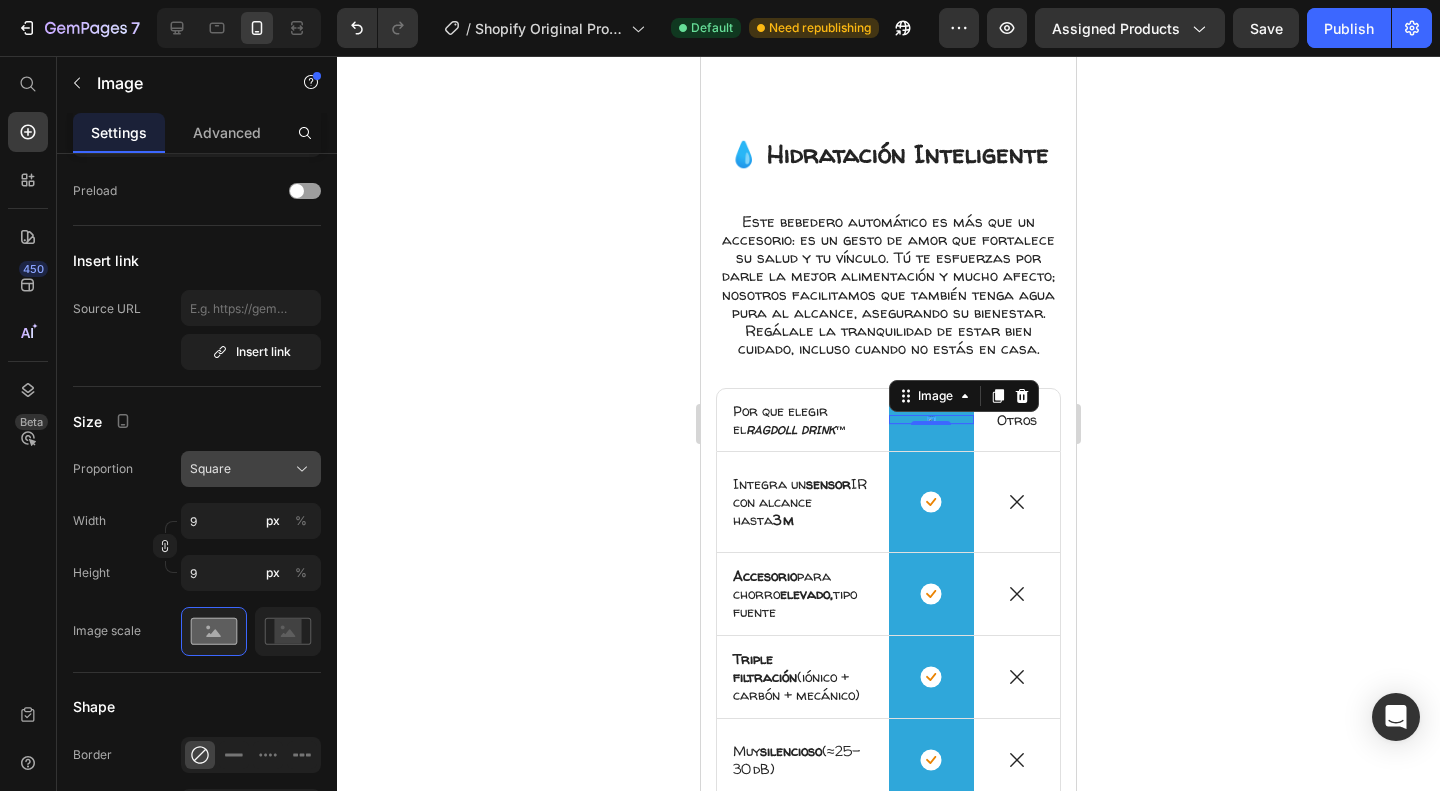 click on "Square" at bounding box center [251, 469] 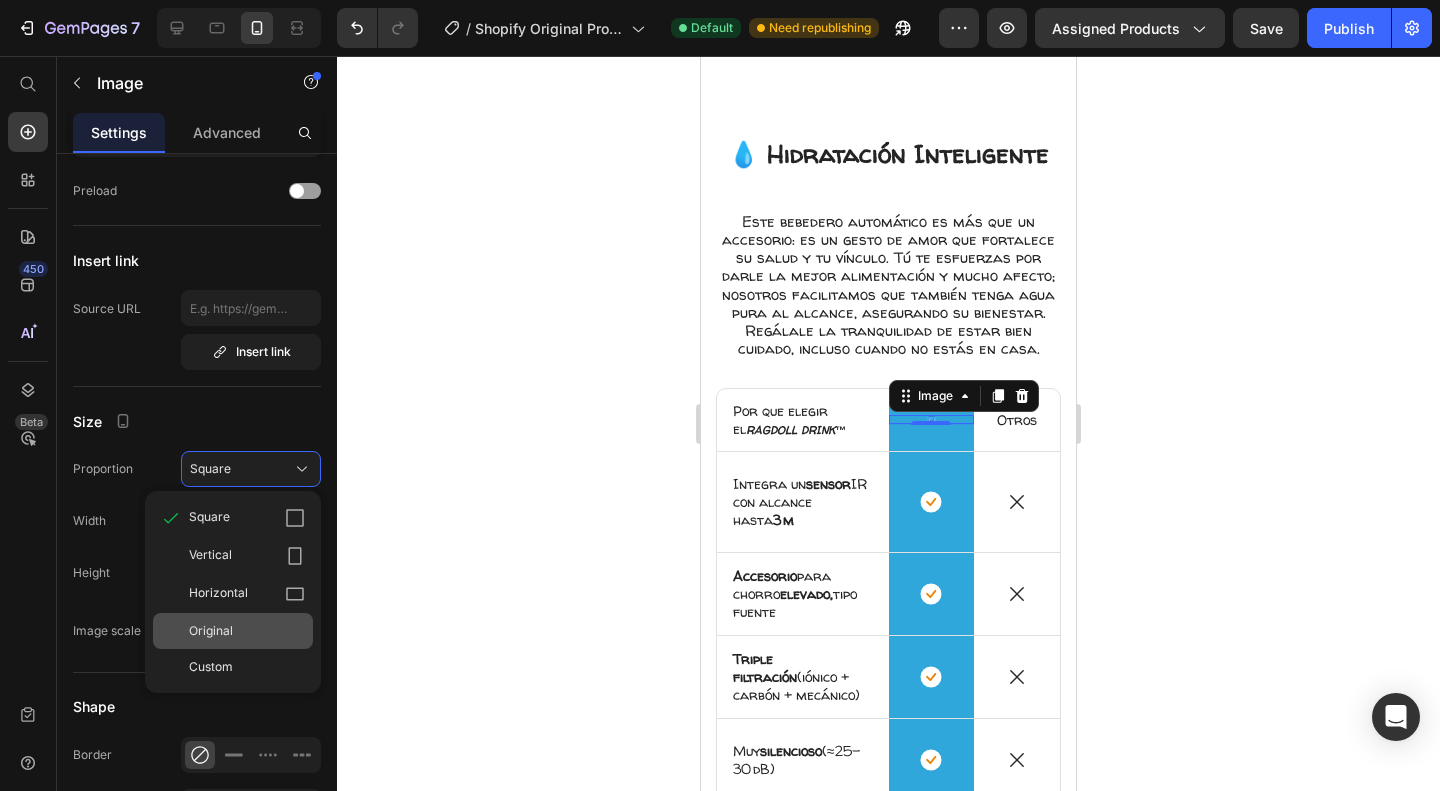 click on "Original" 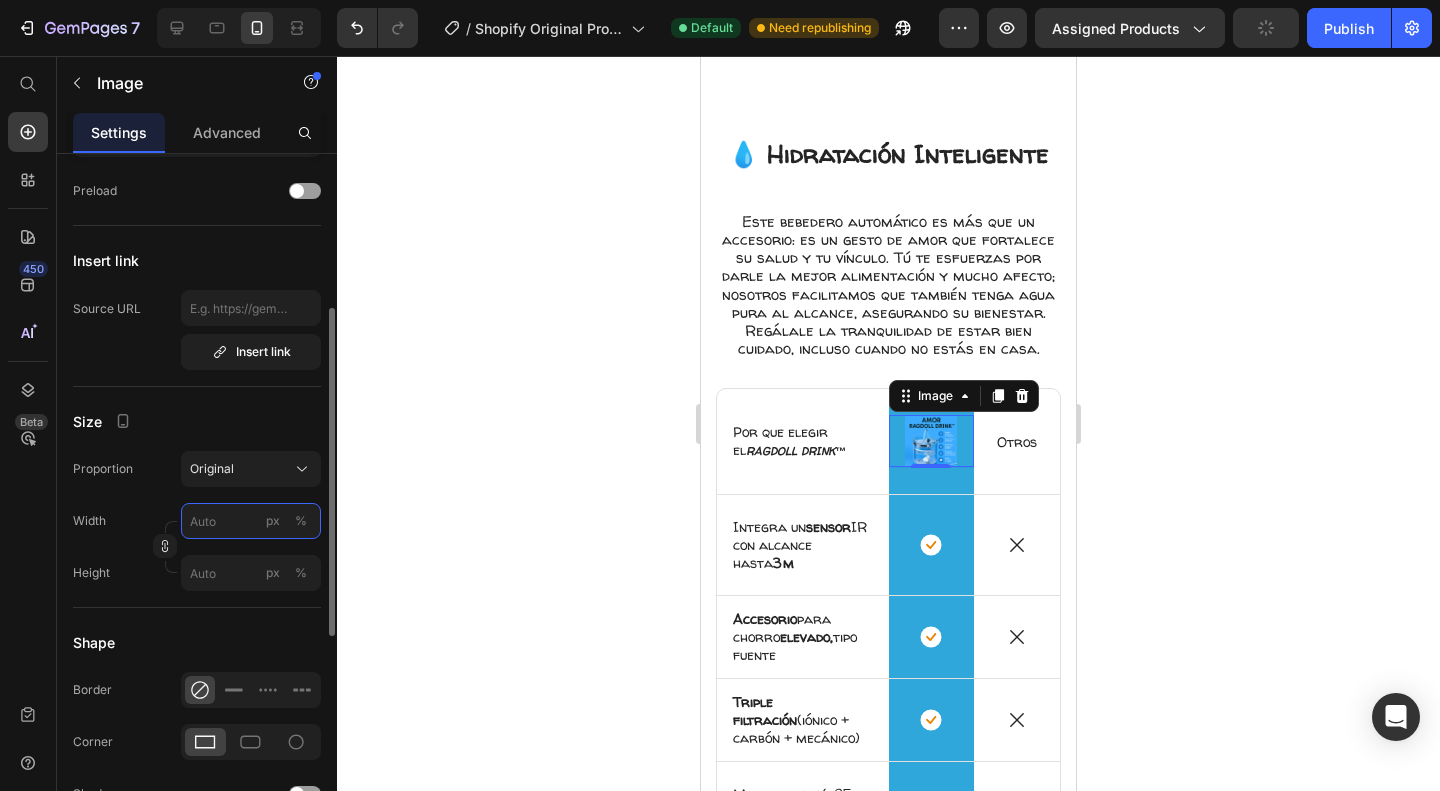 click on "px %" at bounding box center (251, 521) 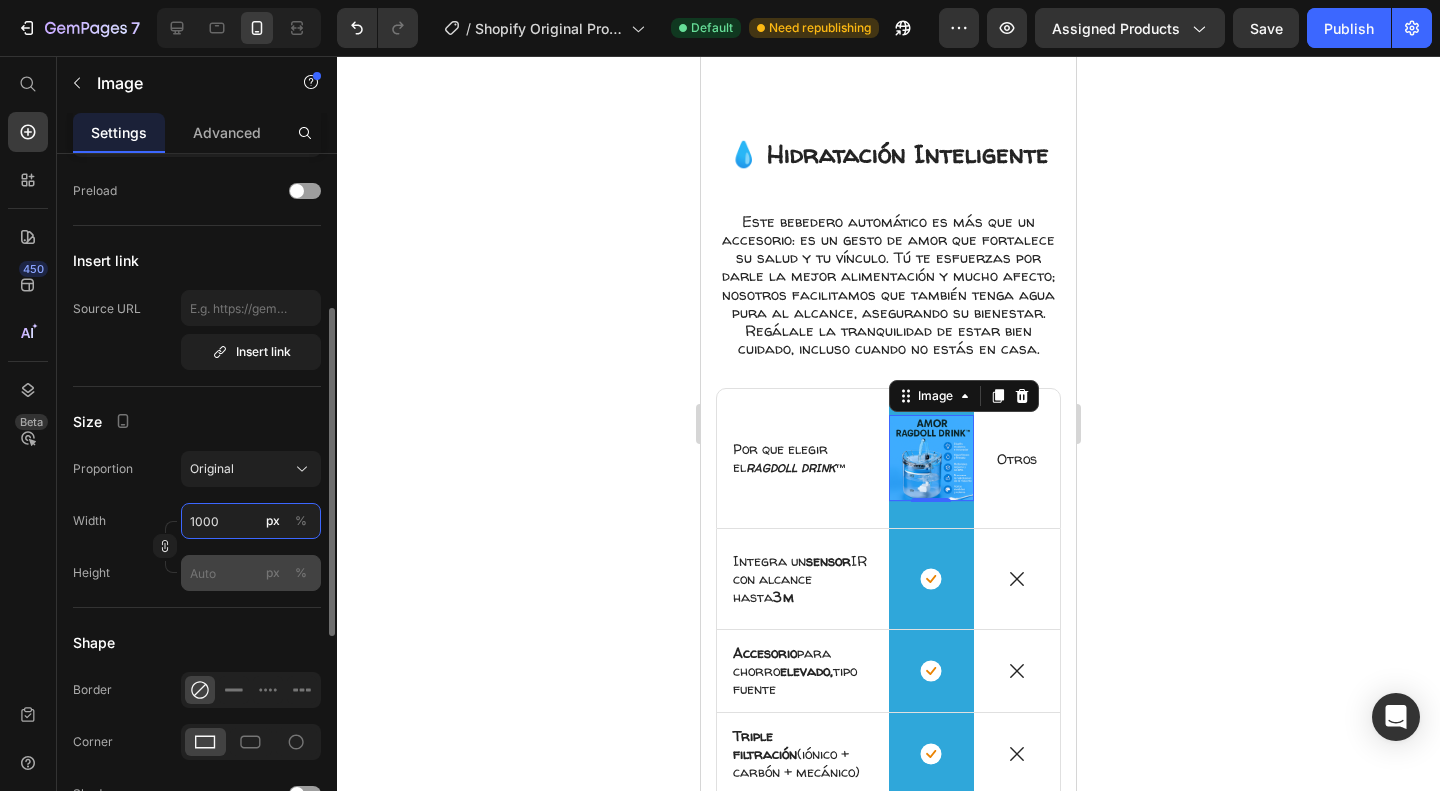 type on "1000" 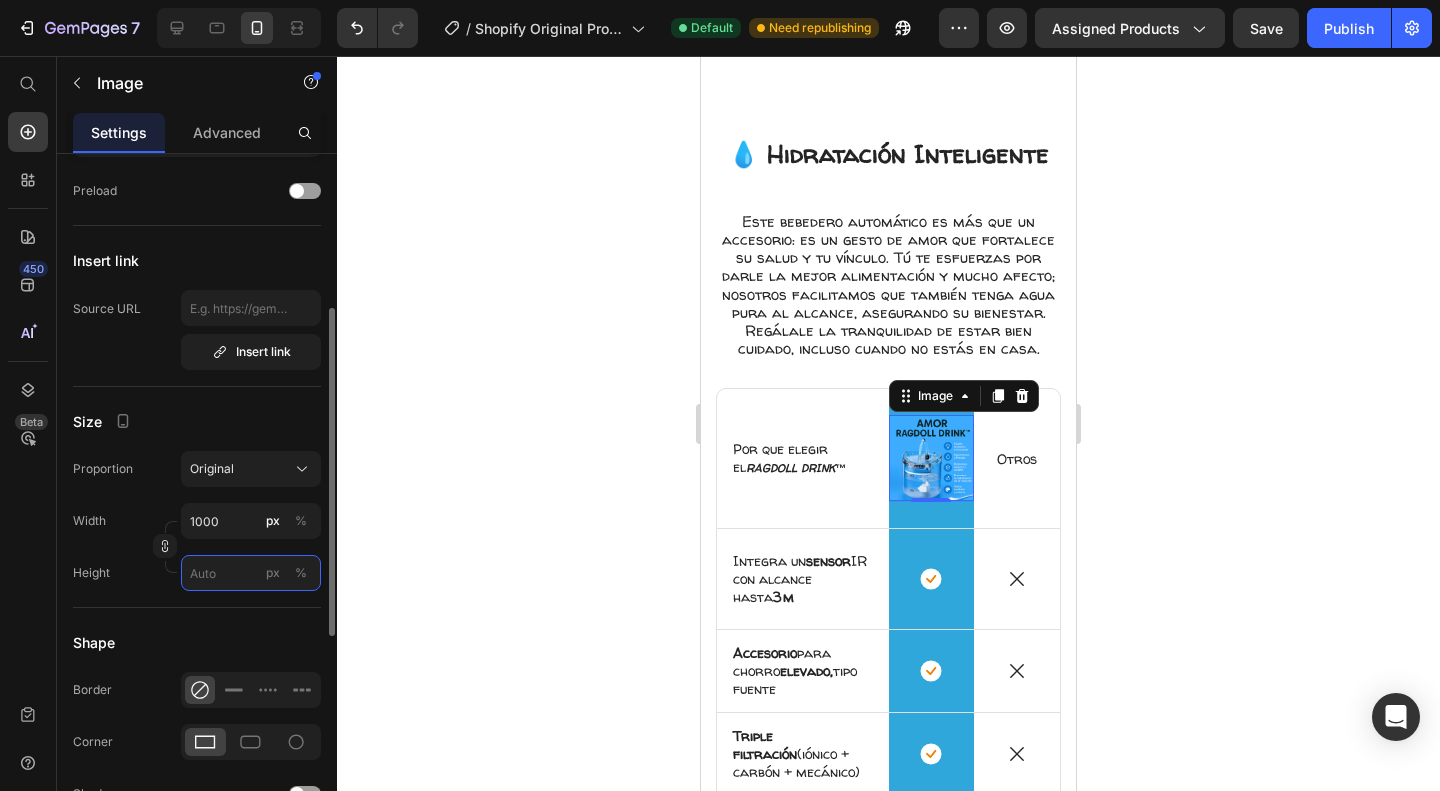 click on "px %" at bounding box center [251, 573] 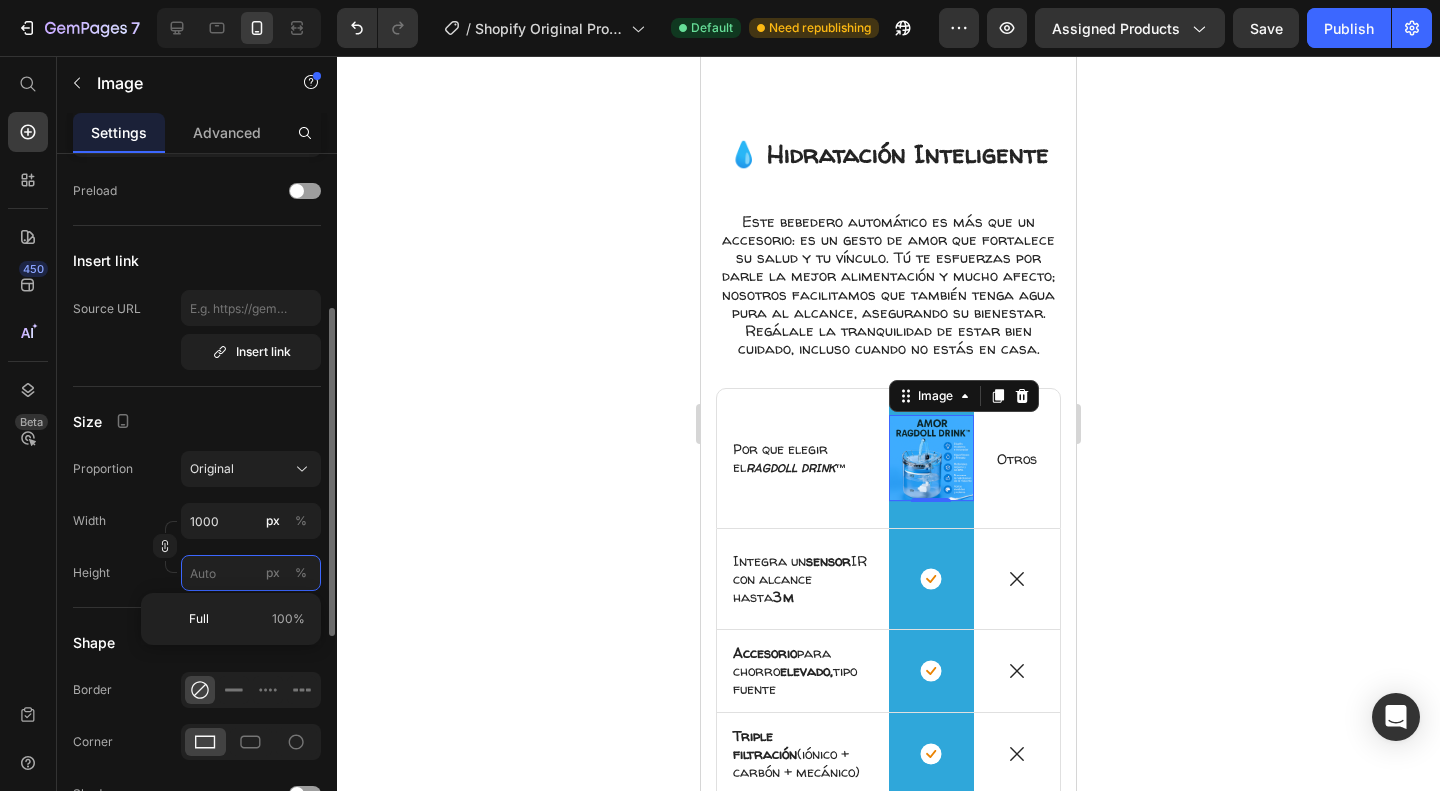 type 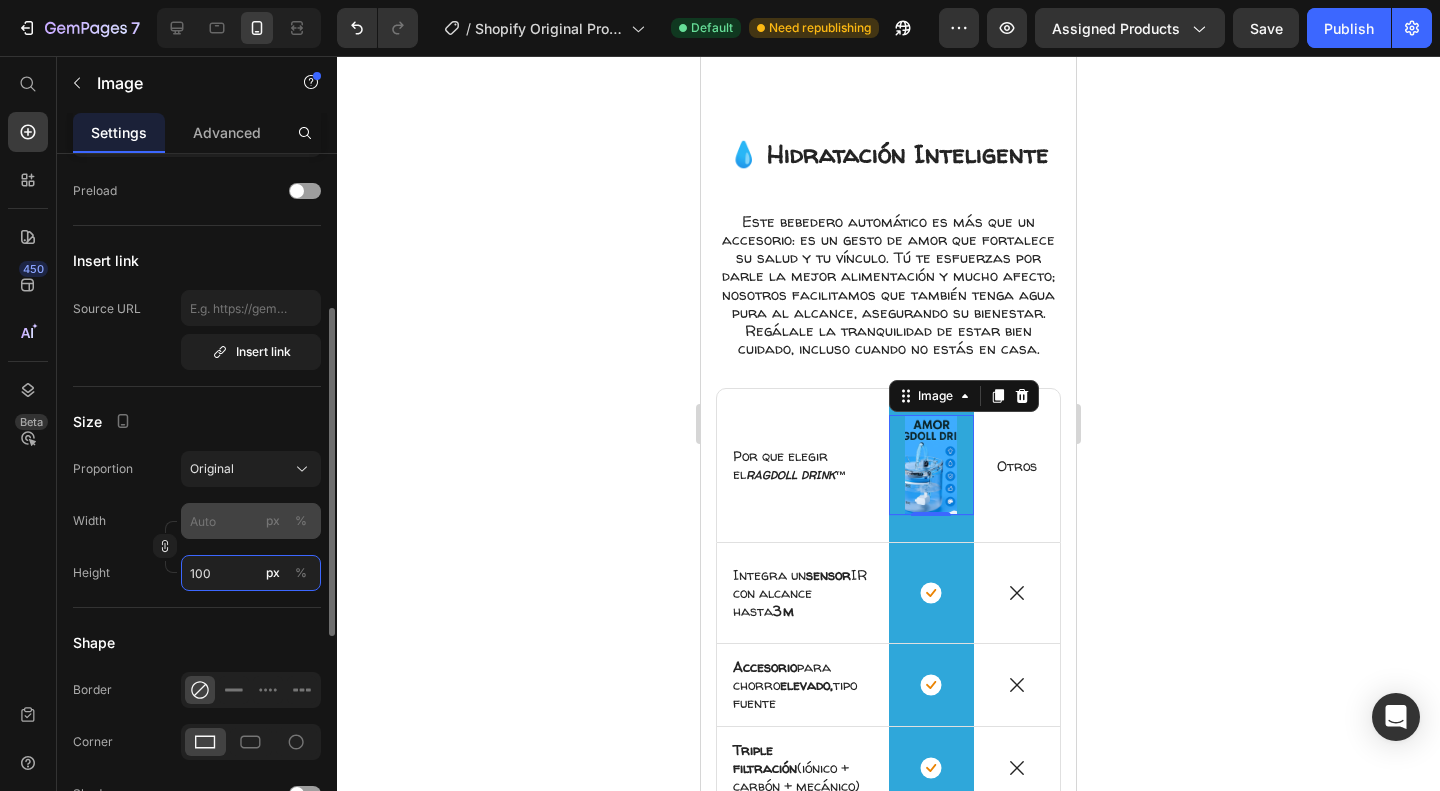 type on "100" 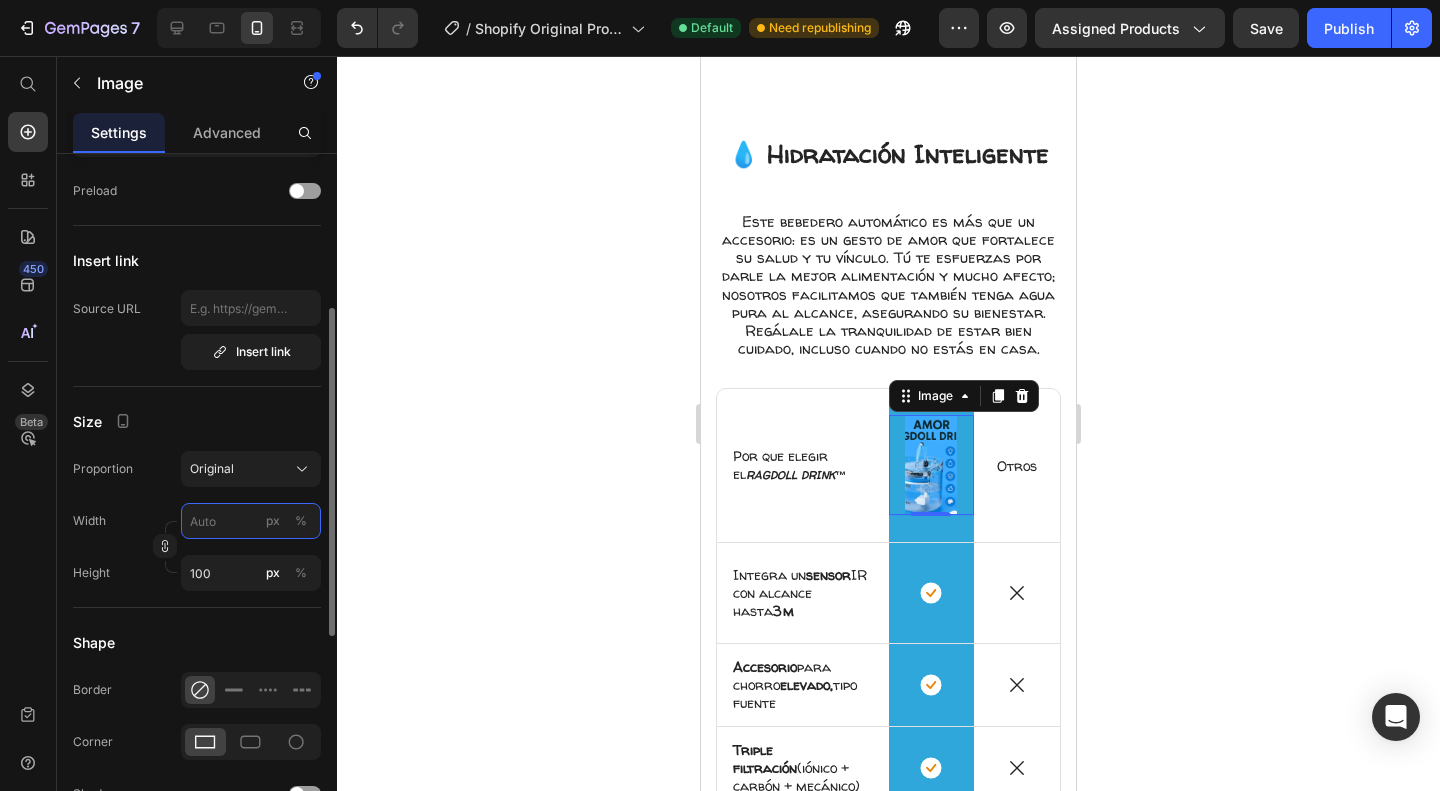 click on "px %" at bounding box center (251, 521) 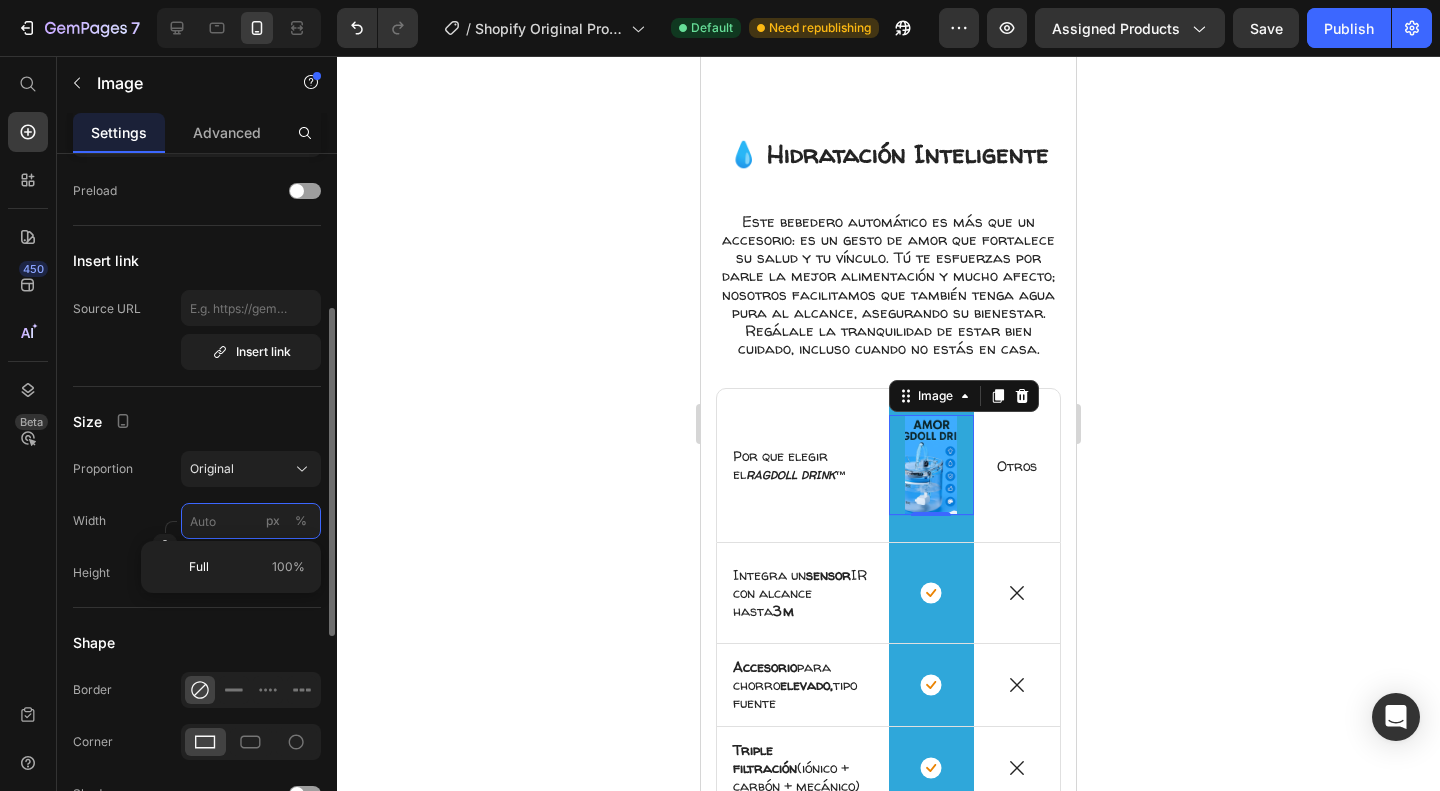 type on "1" 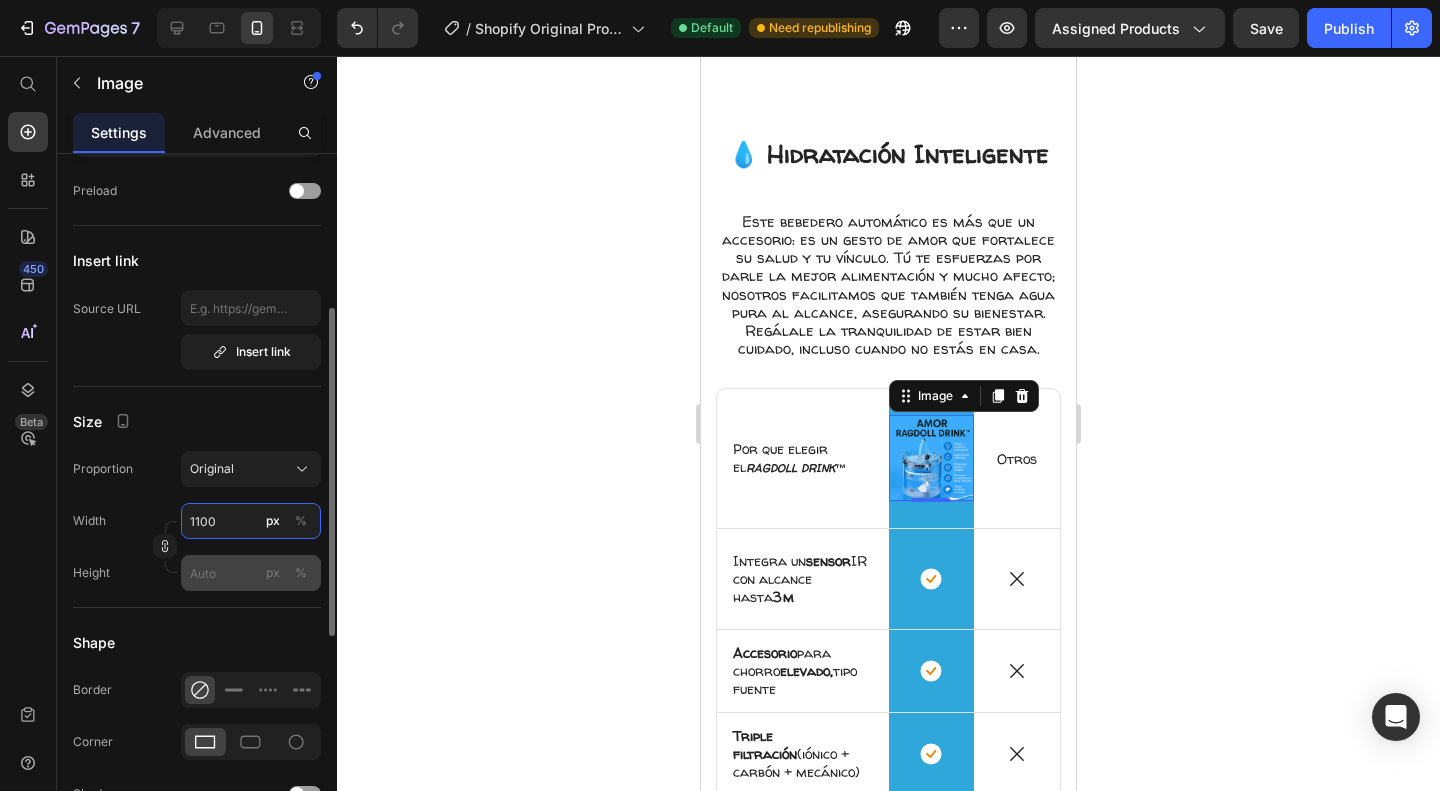 type on "1100" 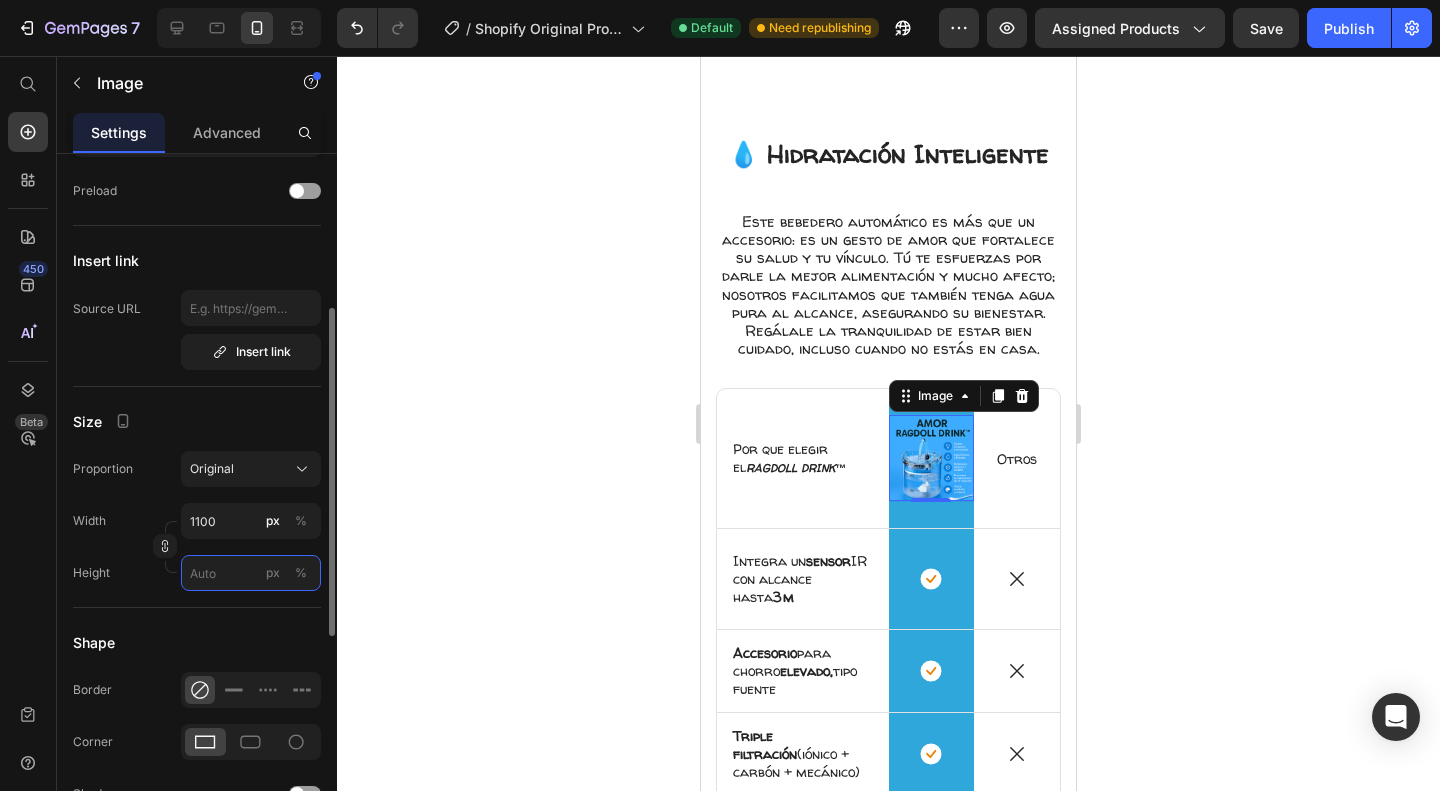 click on "px %" at bounding box center (251, 573) 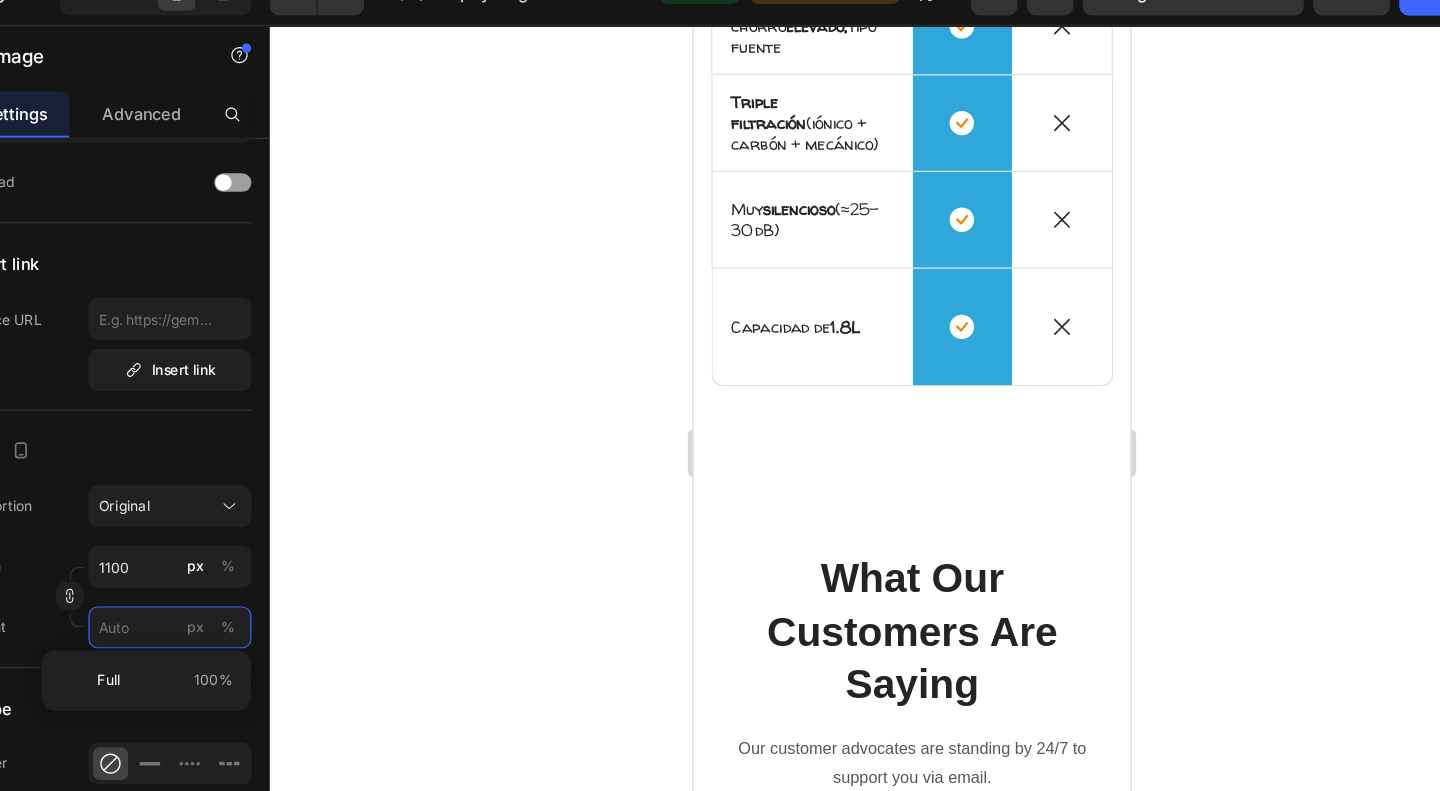 scroll, scrollTop: 2482, scrollLeft: 0, axis: vertical 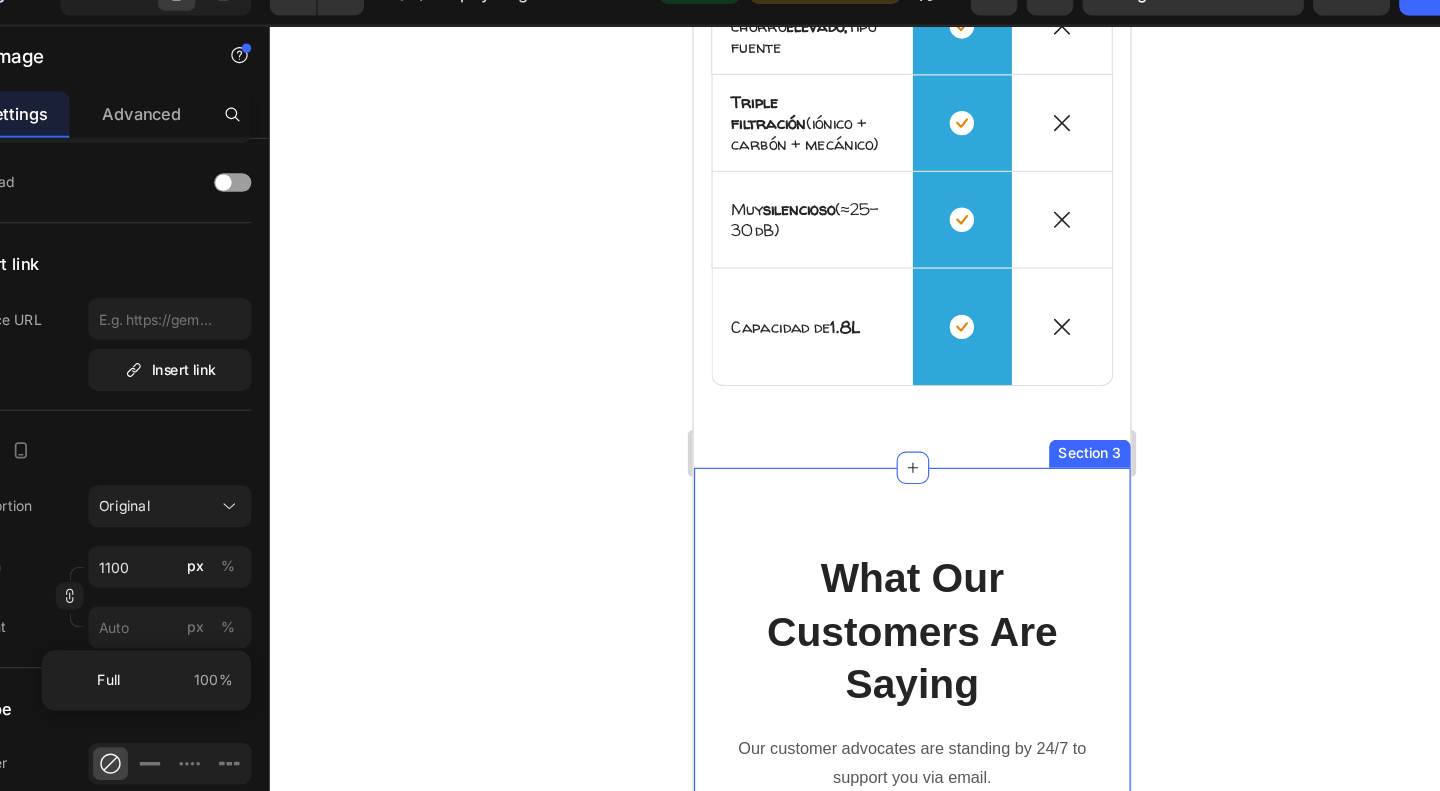 click on "What Our Customers Are Saying Heading Our customer advocates are standing by 24/7 to support you via email. Text block Image
Icon
Icon
Icon
Icon
Icon Row Rita Carroll Text block Row "Love it! Great for summer! Good taste, it really owns up to its name “sparkling”, cold with bubbles and lime flavor. When I want that soda feel without drinking a soda, I grab for one of this." Text block                Title Line (P) Images & Gallery Ragdoll Drink™ (P) Title $99.900,00 (P) Price $120.000,00 (P) Price Row Buy Now (P) Cart Button Product Row Image
Icon
Icon
Icon
Icon
Icon Row Olivia Rowse Text block Row "I have been looking for this flavor online for like ever and I am so happy that I found it finally! I’m so in love with this, it really is a great tasting water, super fast shipping.  Thanks." Text block                Title Line Ragdoll Drink™" at bounding box center (880, 832) 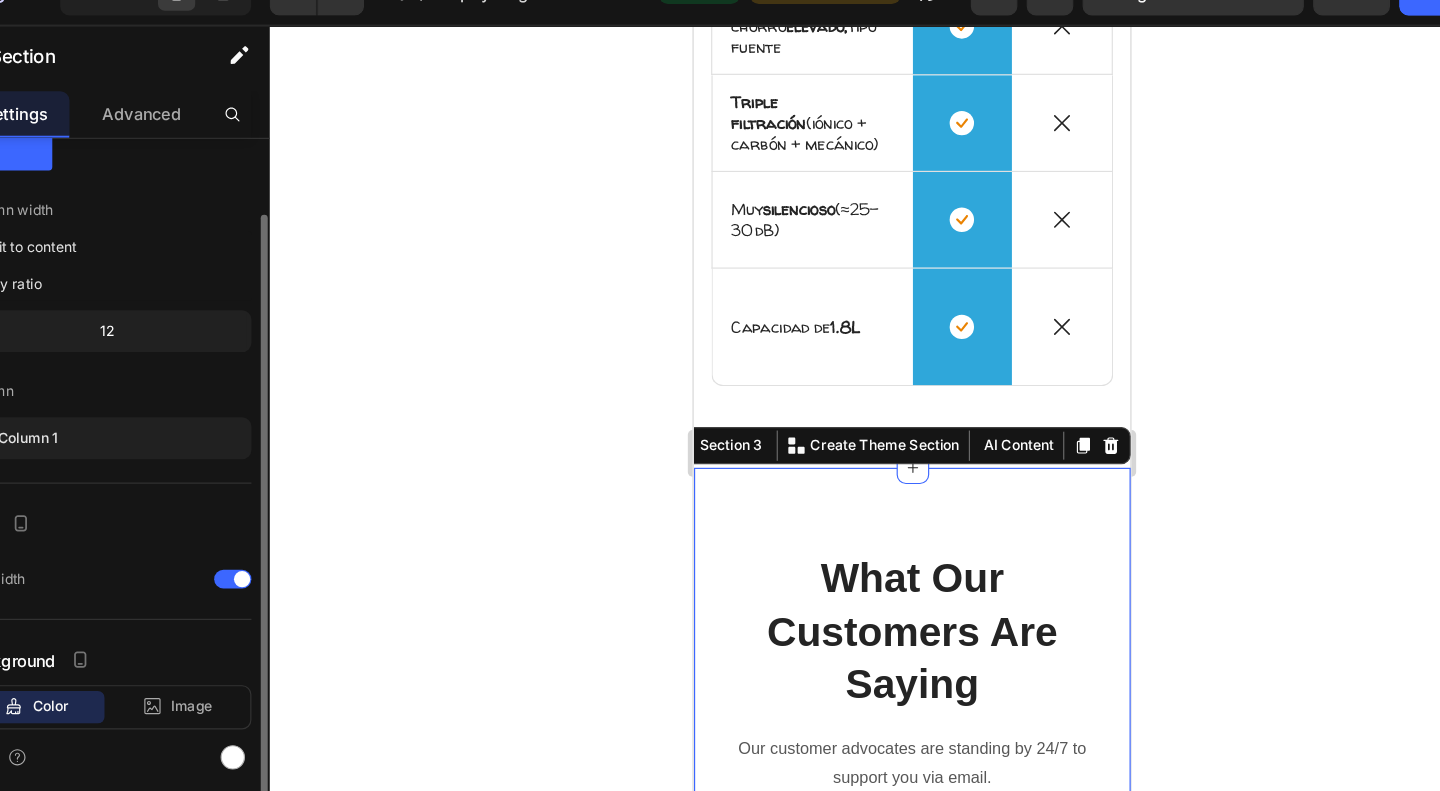 scroll, scrollTop: 0, scrollLeft: 0, axis: both 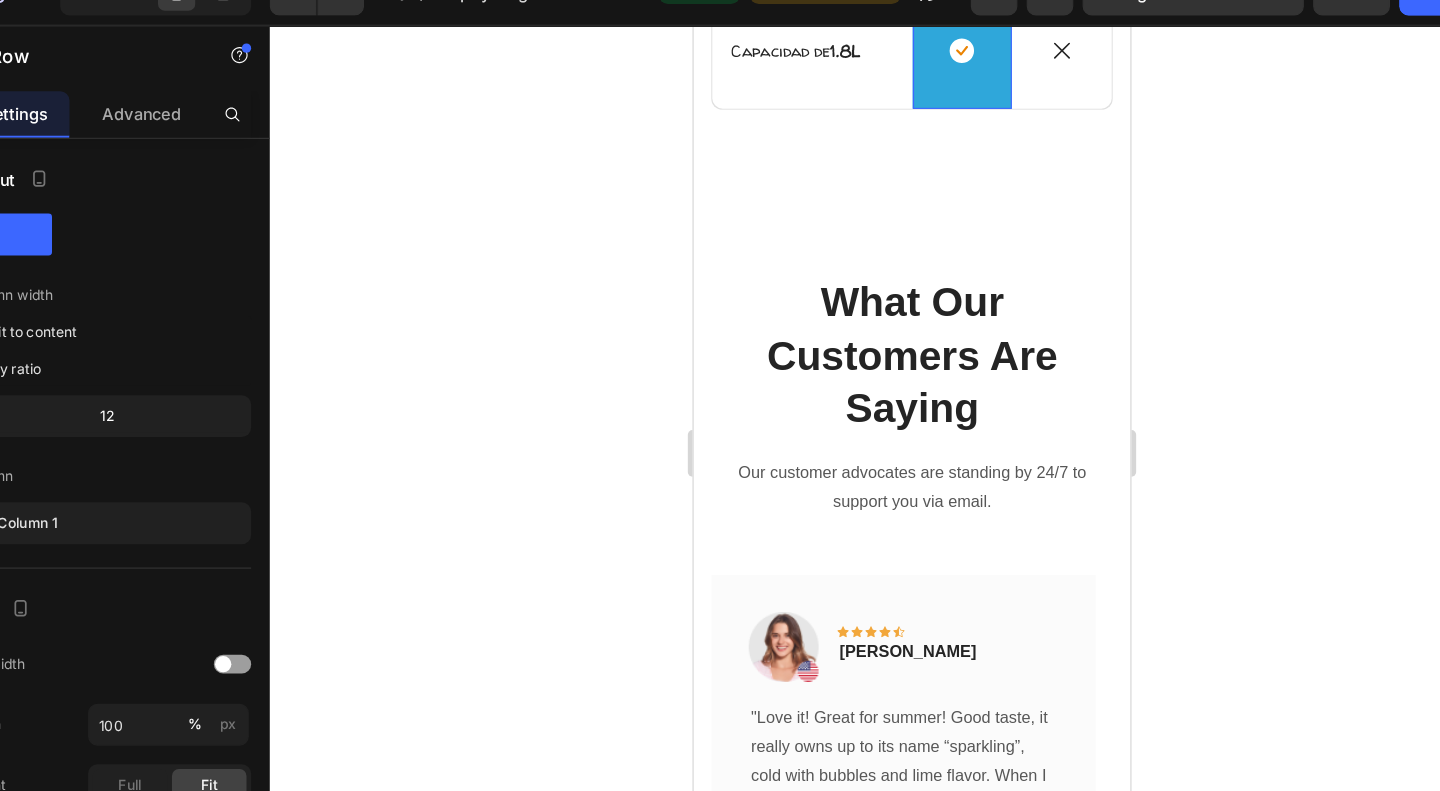 click on "Icon Row" at bounding box center [924, 46] 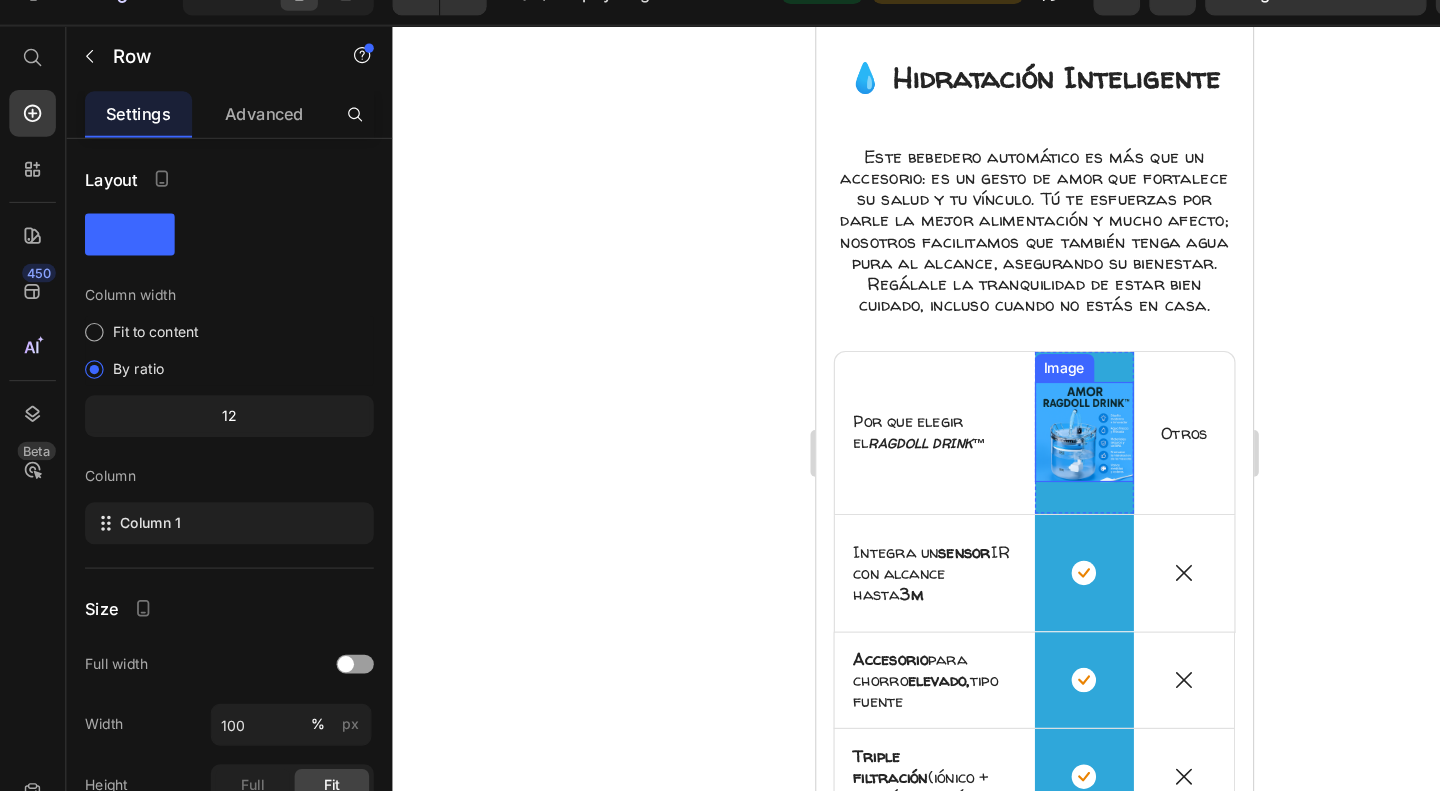 scroll, scrollTop: 1954, scrollLeft: 0, axis: vertical 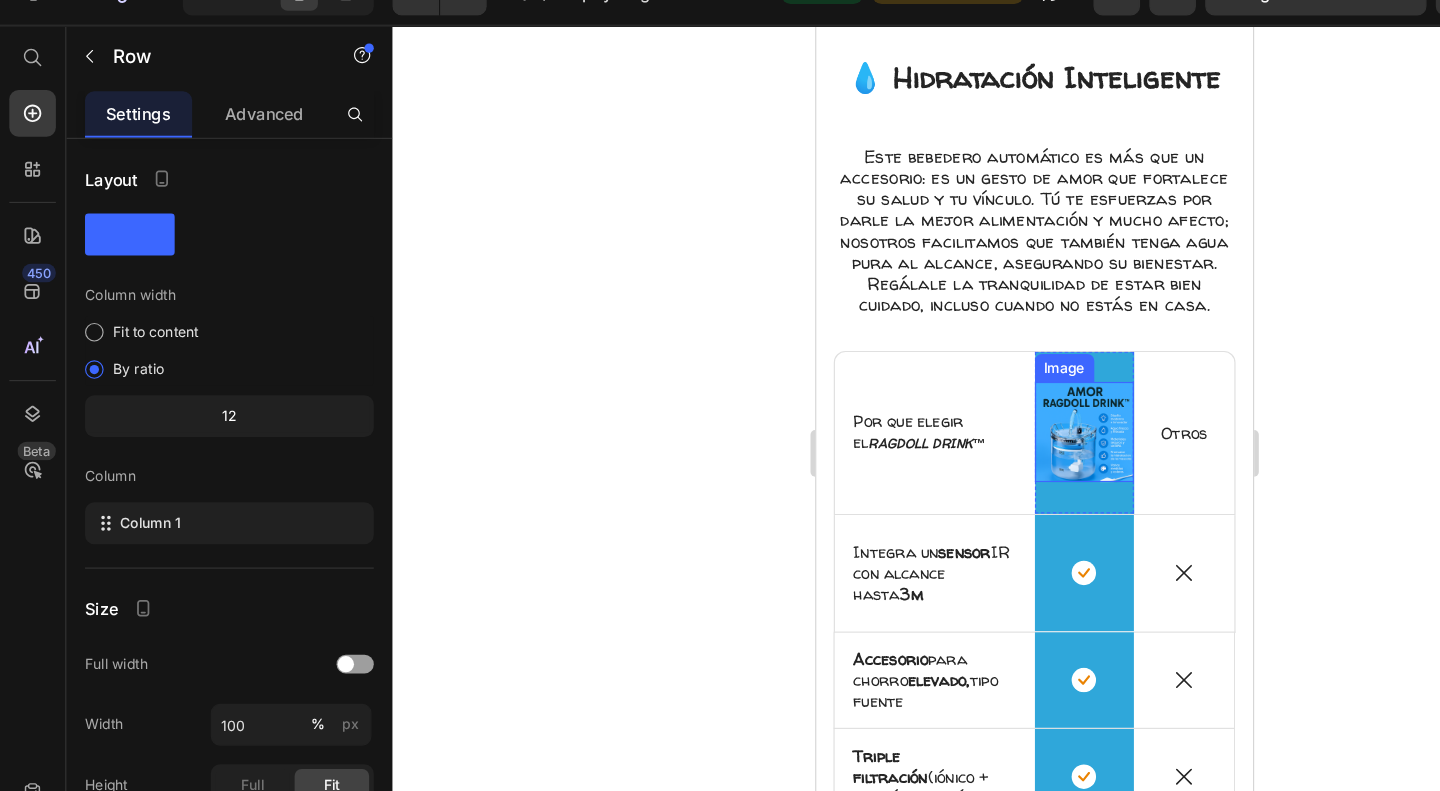 click at bounding box center (1047, 374) 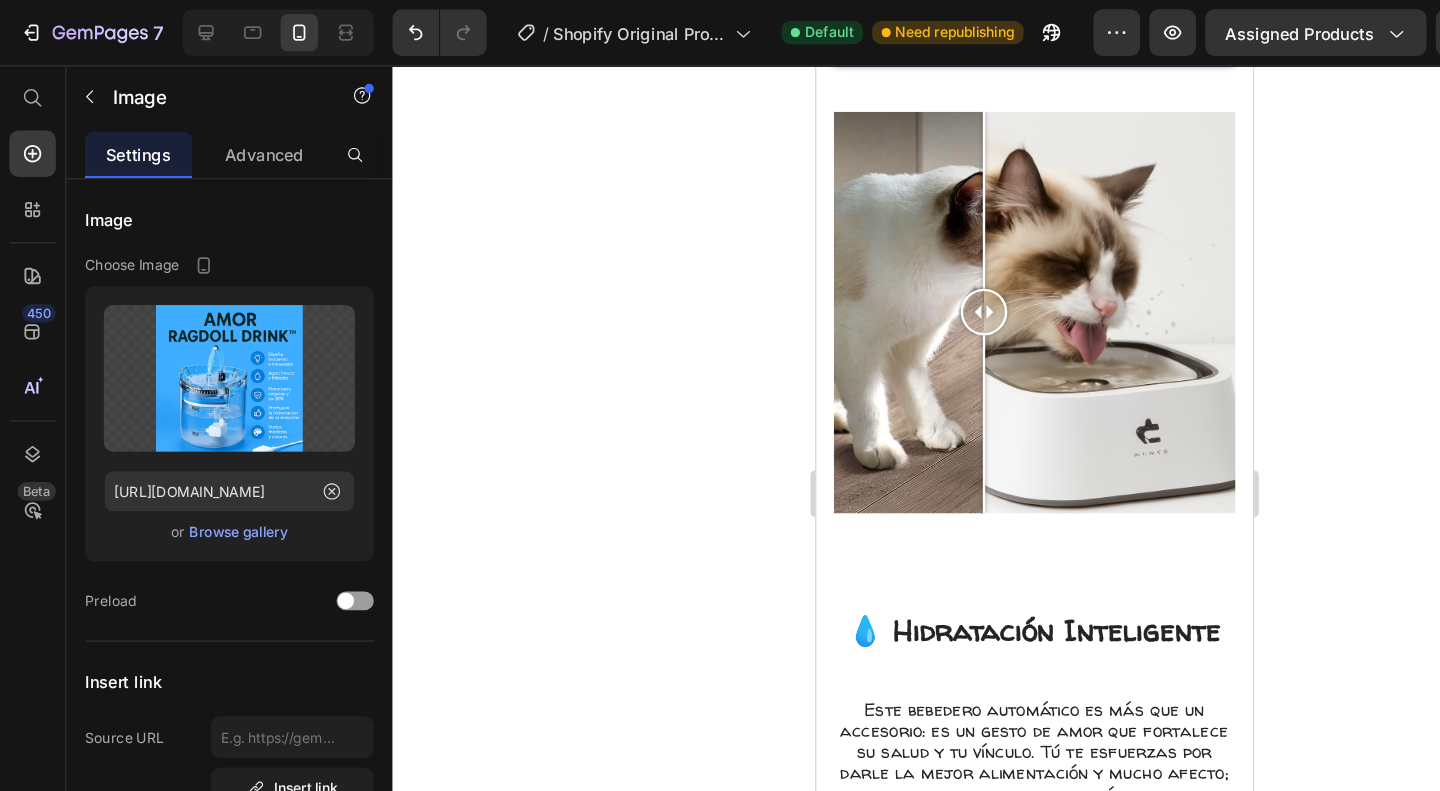 scroll, scrollTop: 1628, scrollLeft: 0, axis: vertical 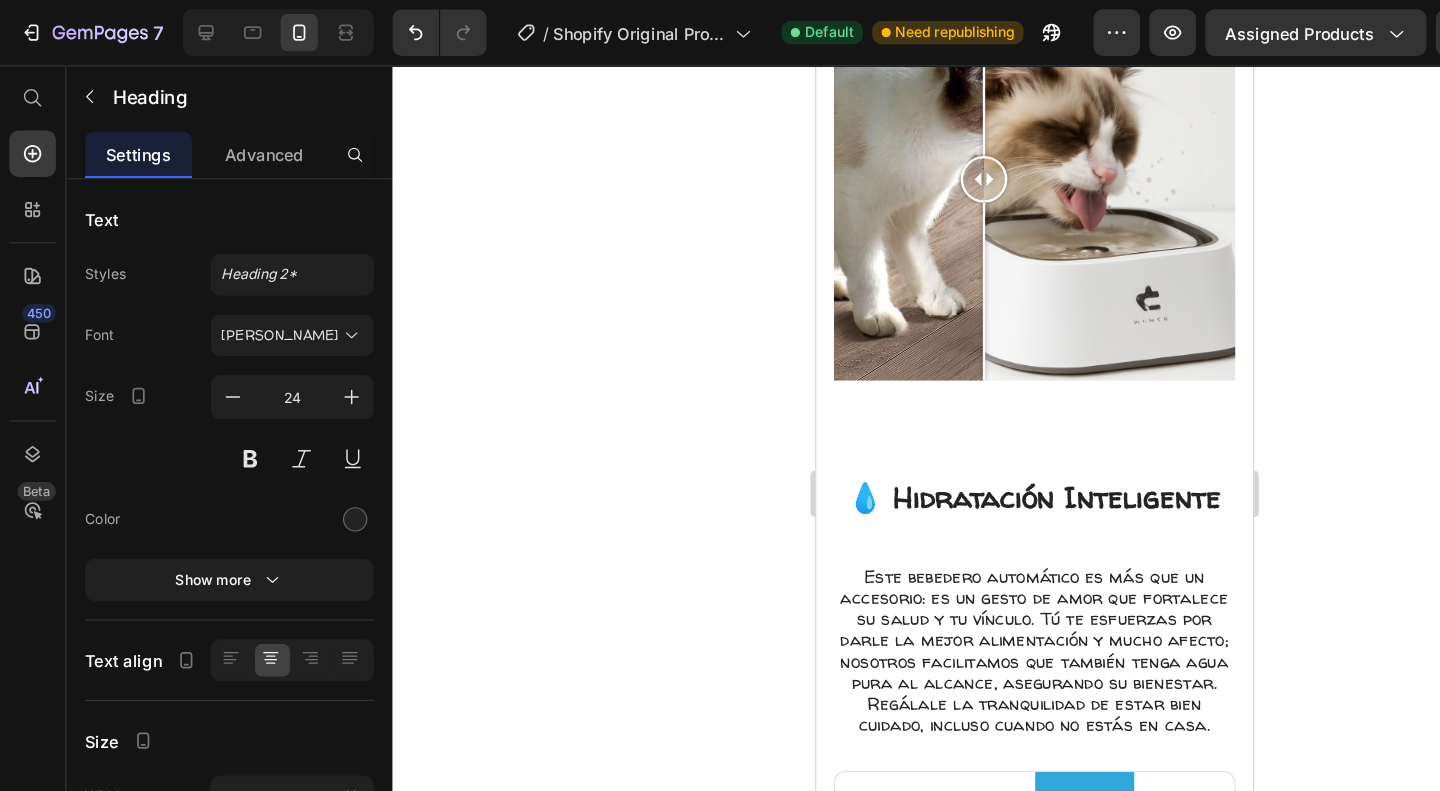 click on "💧 Hidratación Inteligente" at bounding box center [1003, 437] 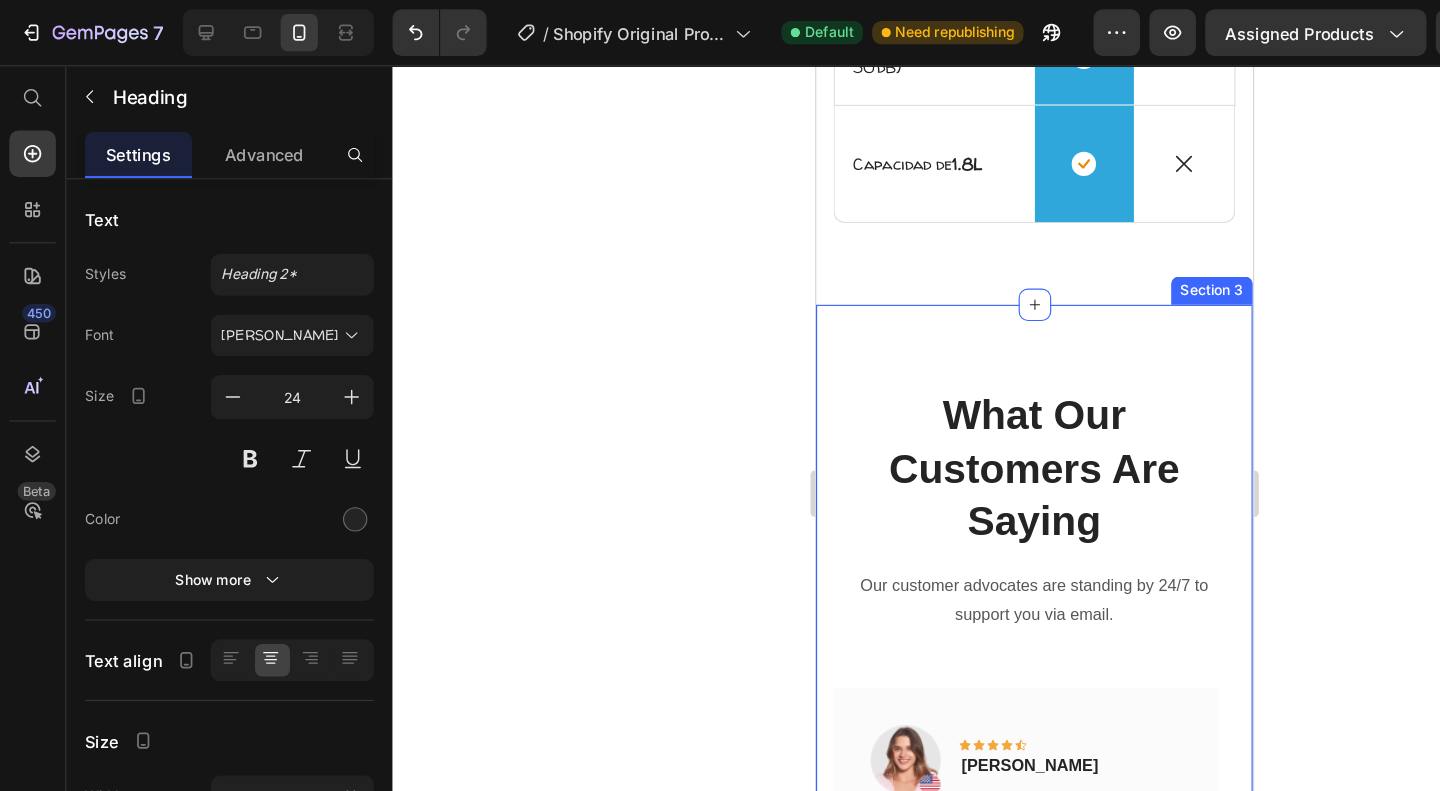 click on "What Our Customers Are Saying" at bounding box center (1003, 411) 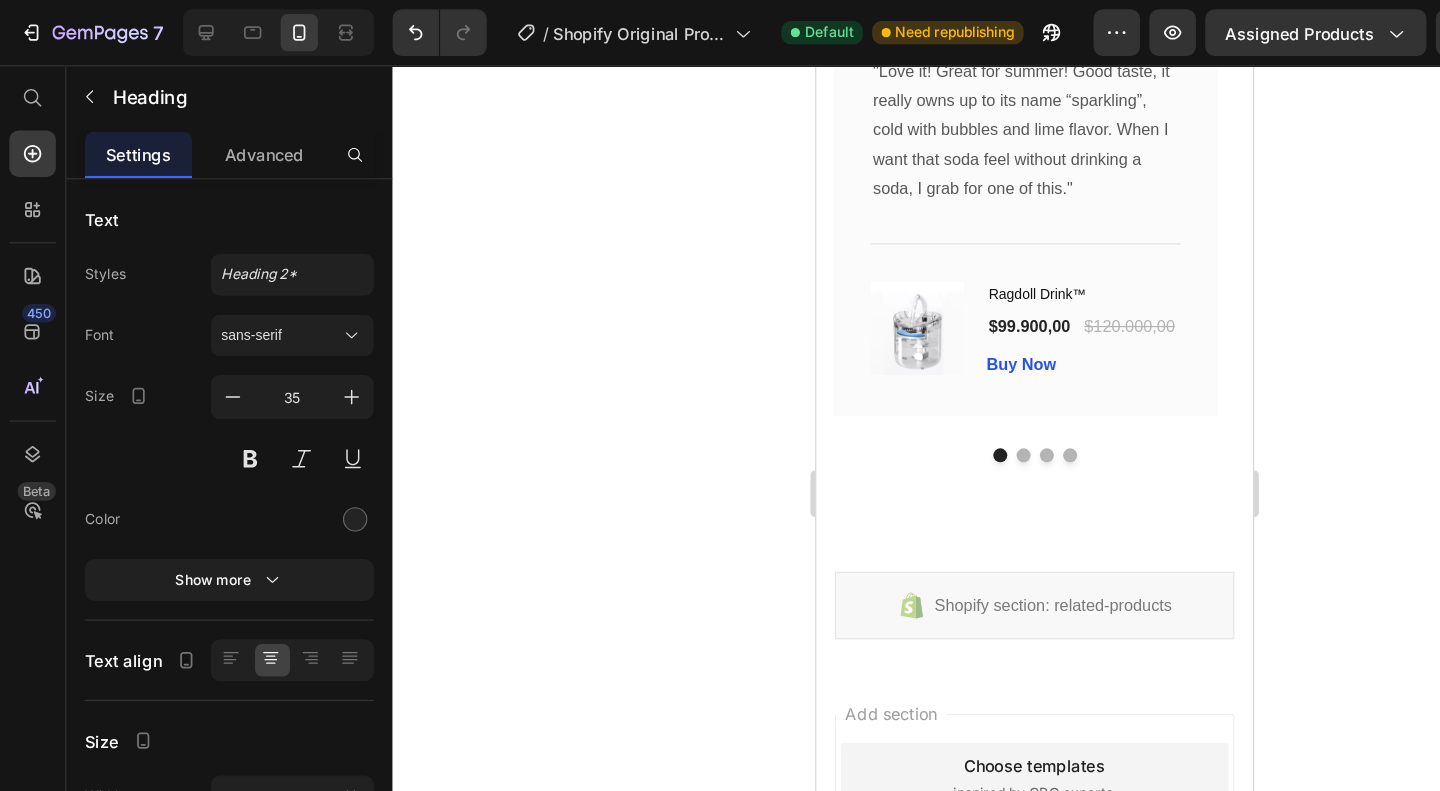 scroll, scrollTop: 3326, scrollLeft: 0, axis: vertical 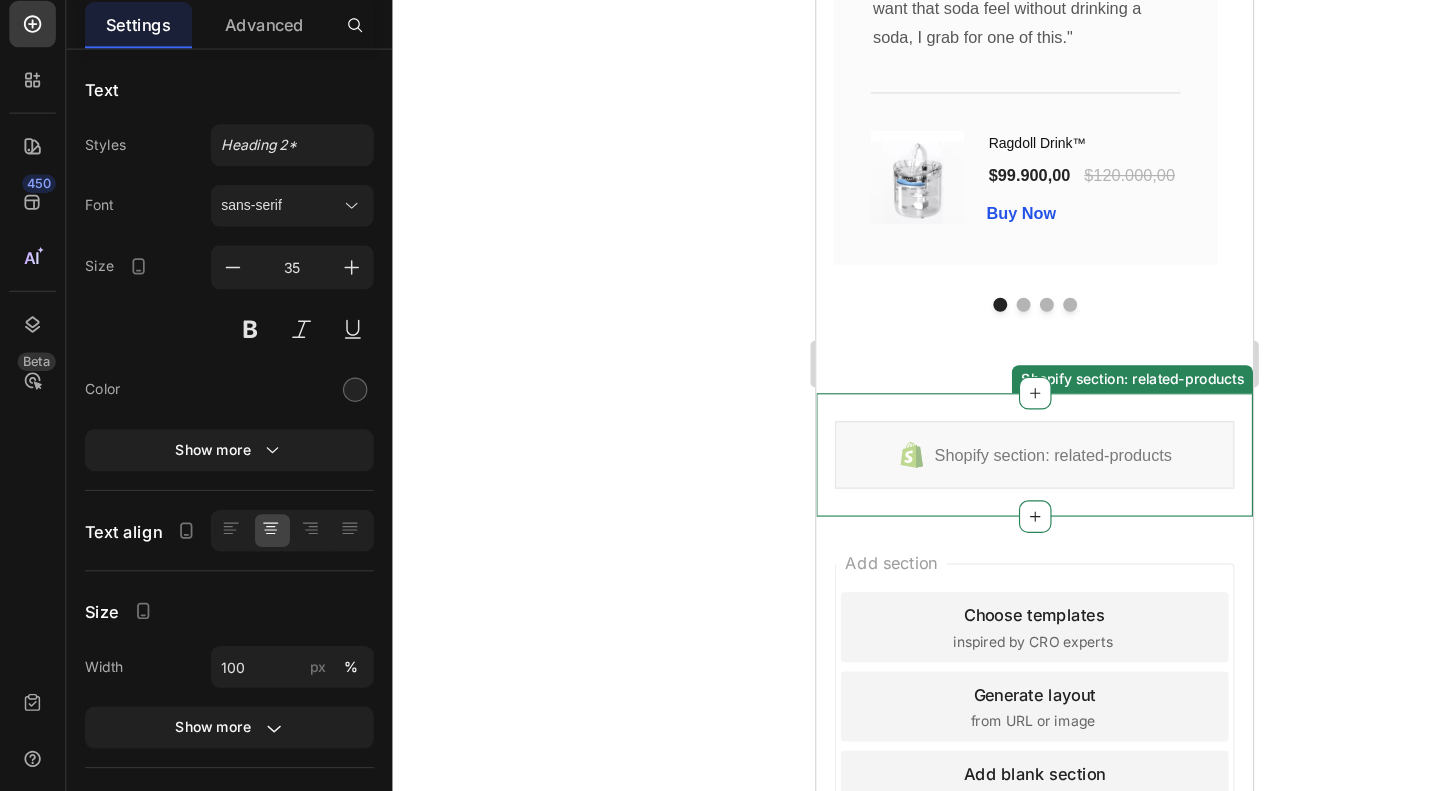 click on "What Our Customers Are Saying Heading   16 Our customer advocates are standing by 24/7 to support you via email. Text block Image
Icon
Icon
Icon
Icon
Icon Row Rita Carroll Text block Row "Love it! Great for summer! Good taste, it really owns up to its name “sparkling”, cold with bubbles and lime flavor. When I want that soda feel without drinking a soda, I grab for one of this." Text block                Title Line (P) Images & Gallery Ragdoll Drink™ (P) Title $99.900,00 (P) Price $120.000,00 (P) Price Row Buy Now (P) Cart Button Product Row Image
Icon
Icon
Icon
Icon
Icon Row Olivia Rowse Text block Row "I have been looking for this flavor online for like ever and I am so happy that I found it finally! I’m so in love with this, it really is a great tasting water, super fast shipping.  Thanks." Text block                Title Line (P) Title" at bounding box center (1003, -100) 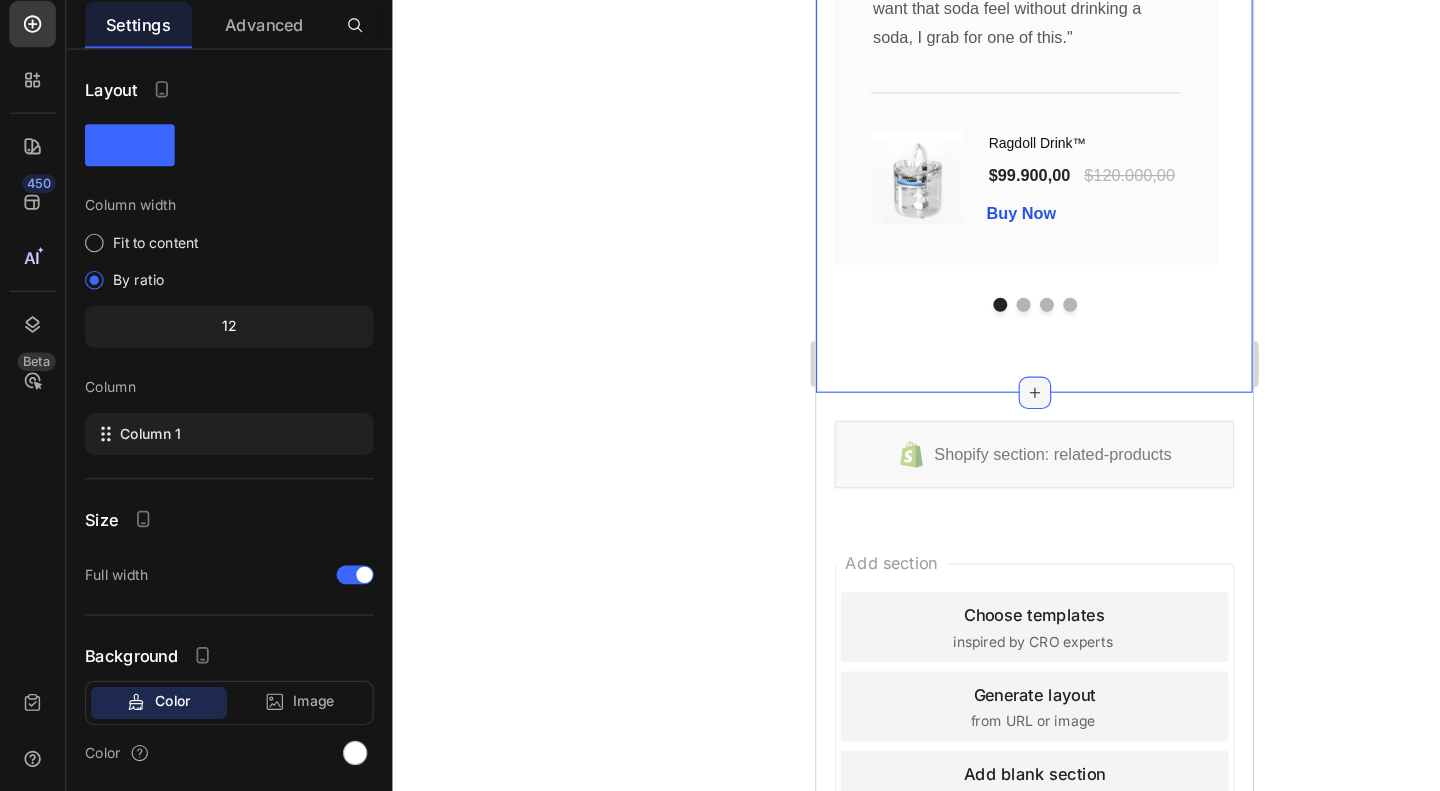 click 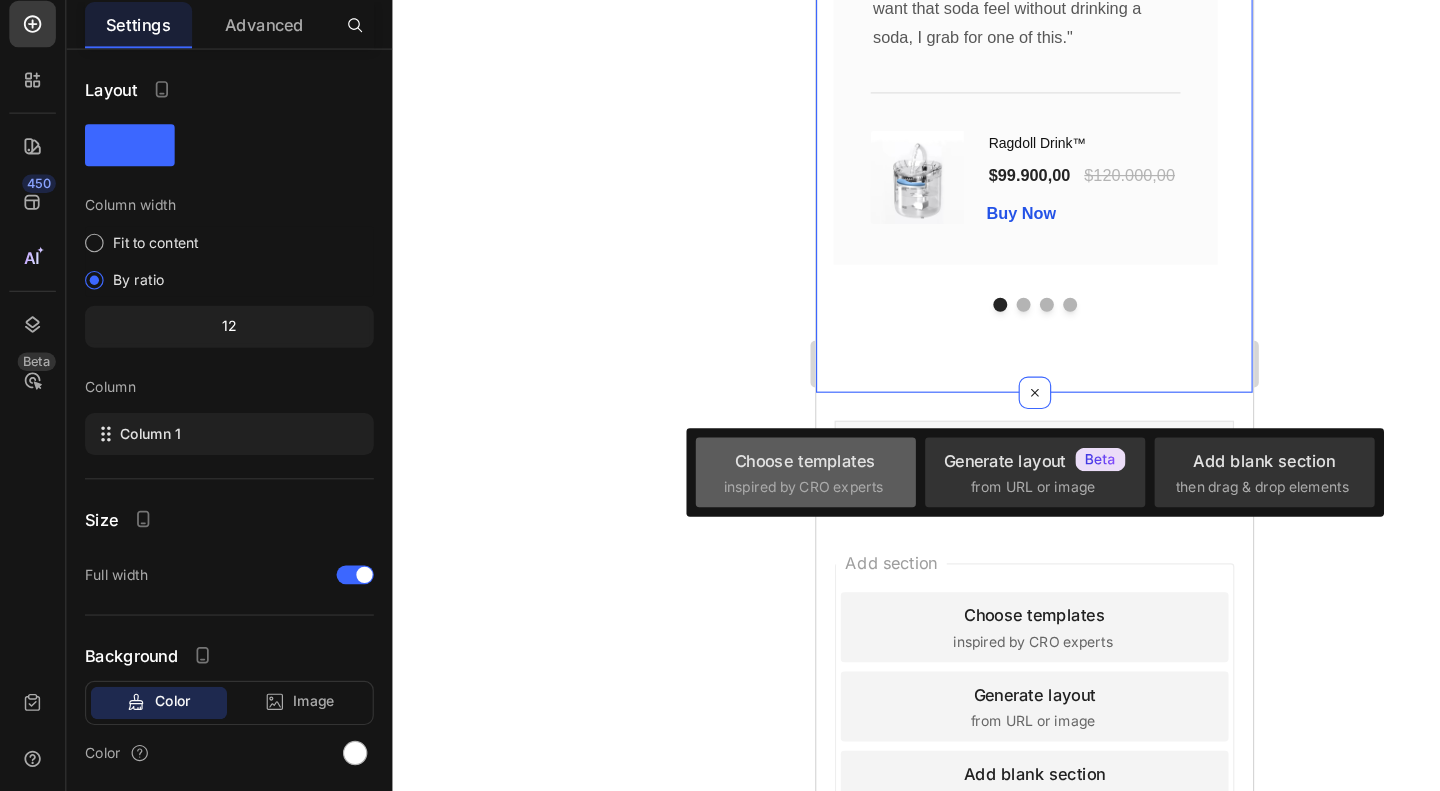 click on "inspired by CRO experts" at bounding box center [690, 530] 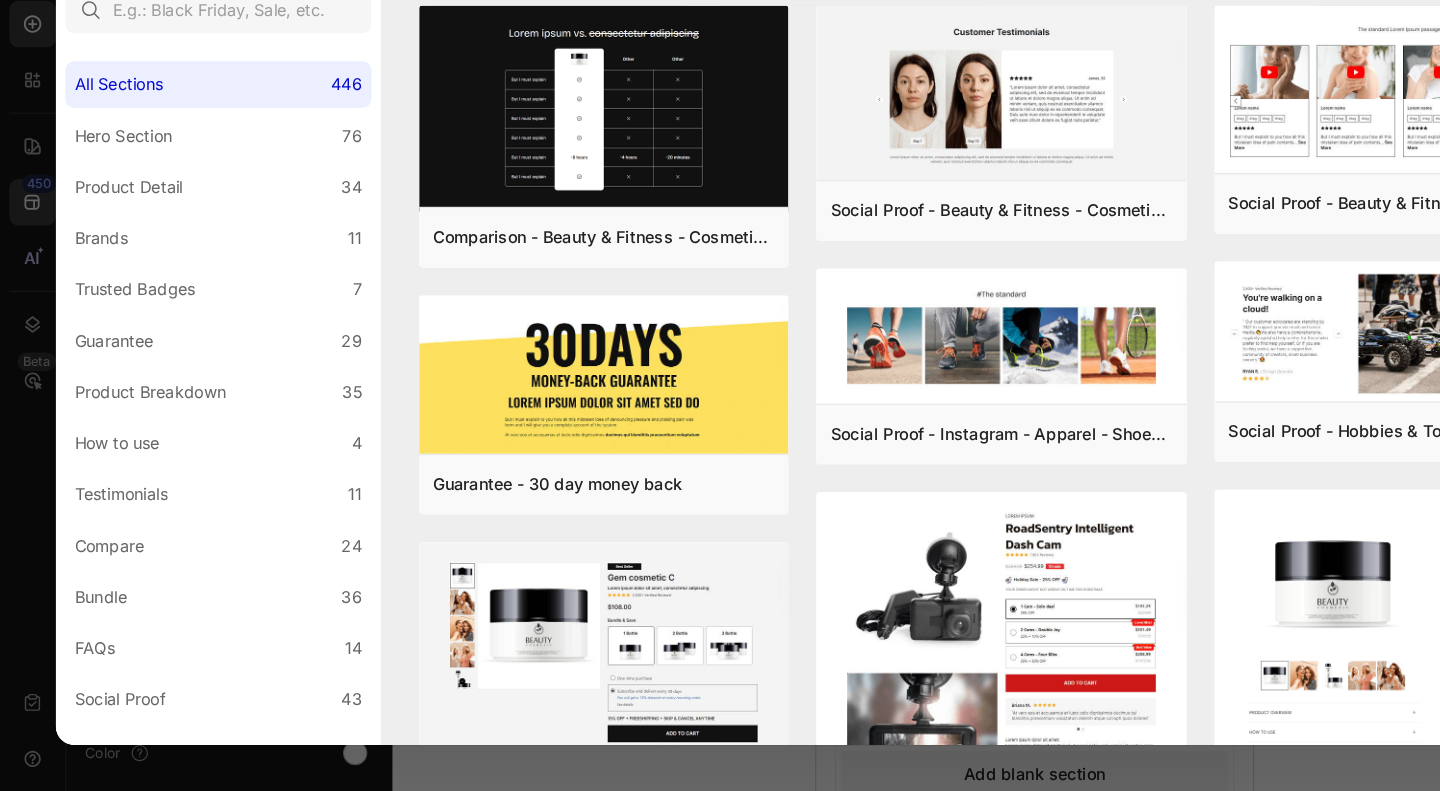 click at bounding box center [187, 120] 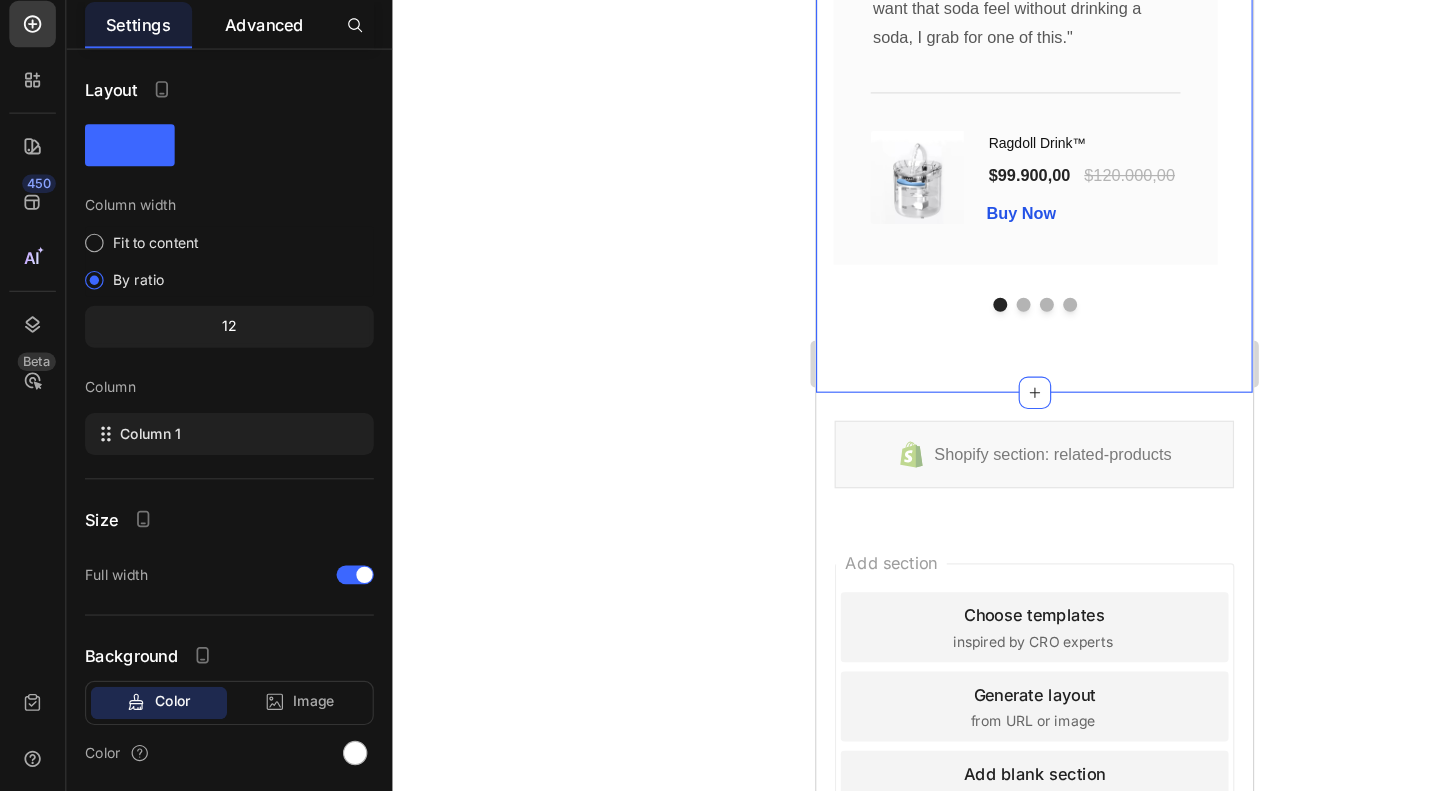 click on "Advanced" at bounding box center (227, 132) 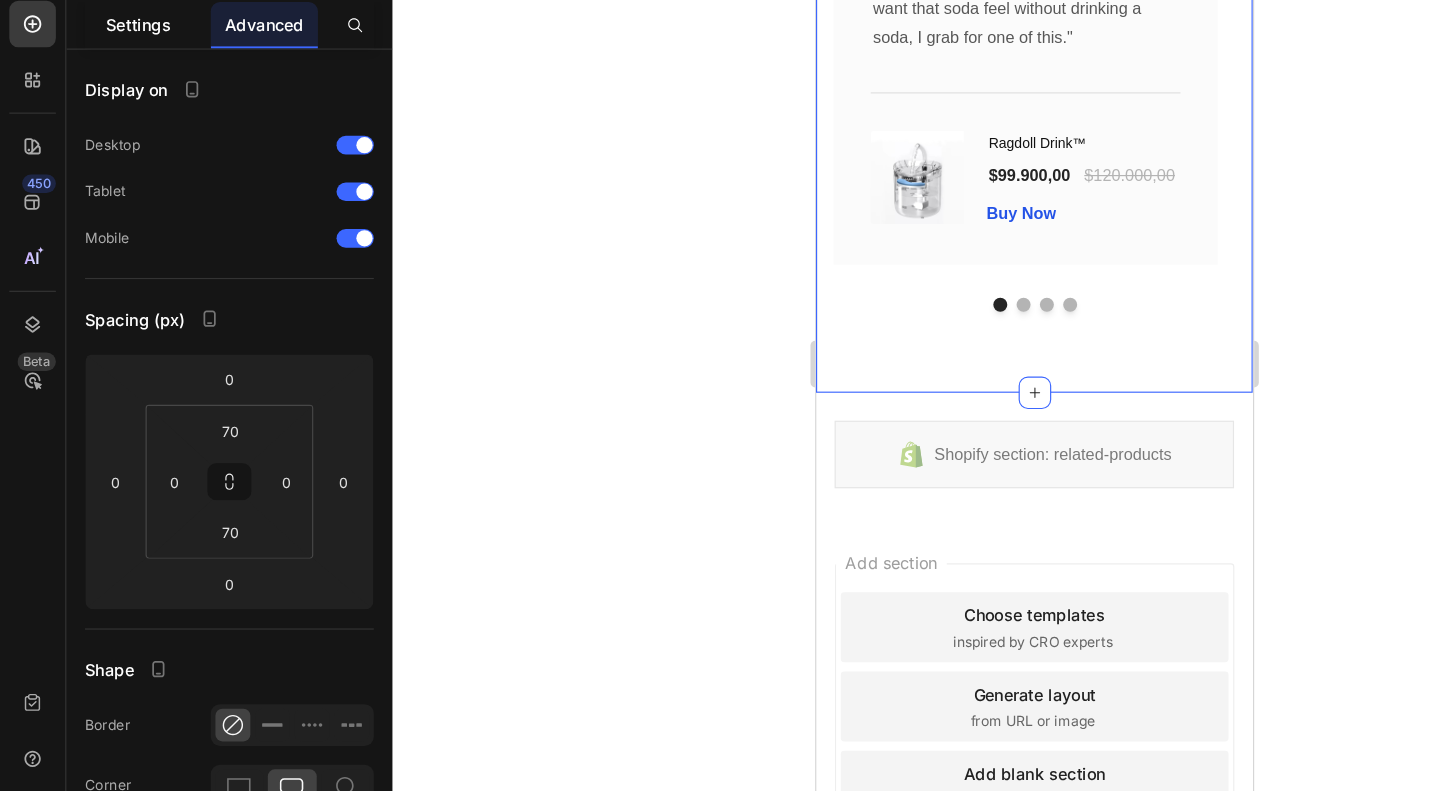click on "Settings" at bounding box center [119, 132] 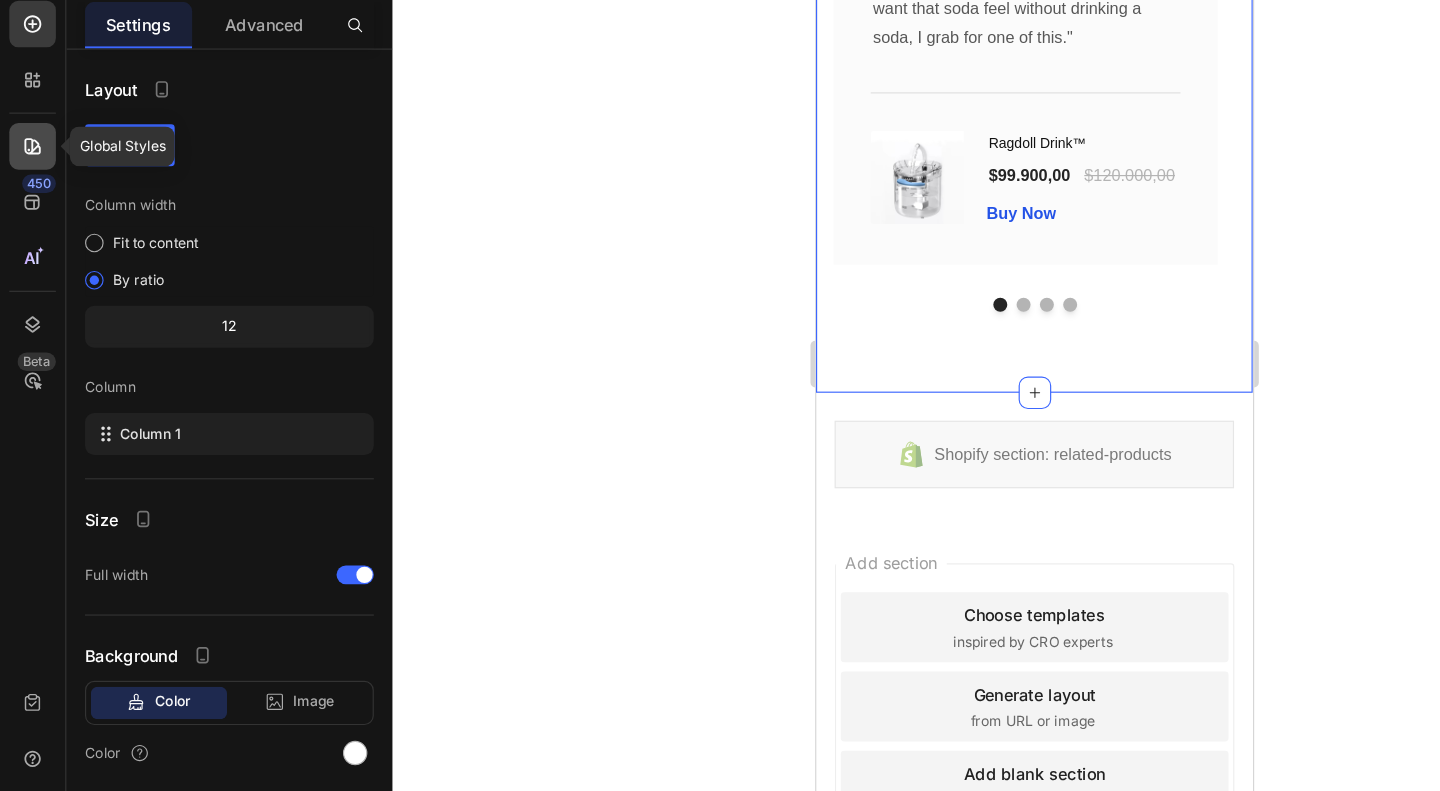 click 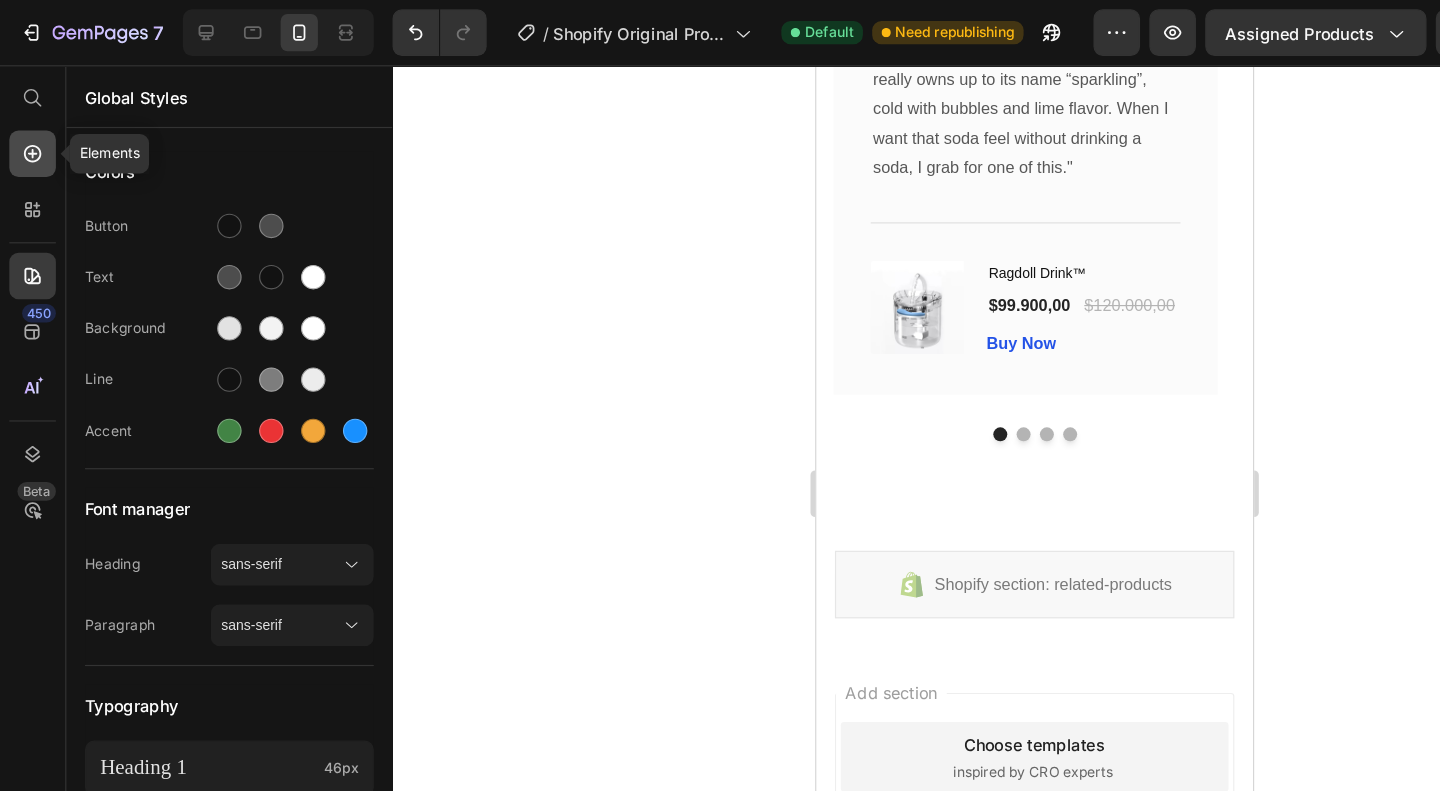 click 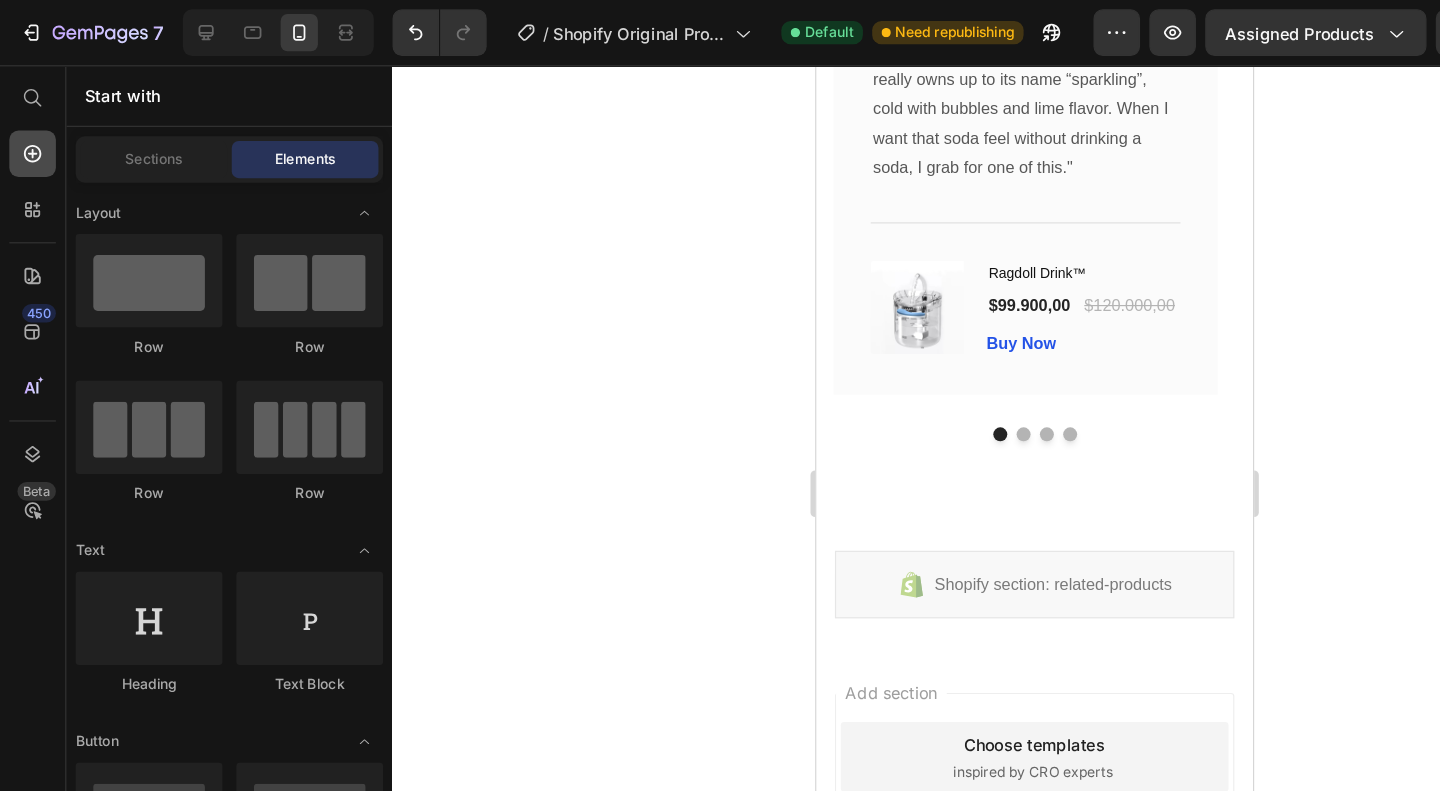 scroll, scrollTop: 3300, scrollLeft: 0, axis: vertical 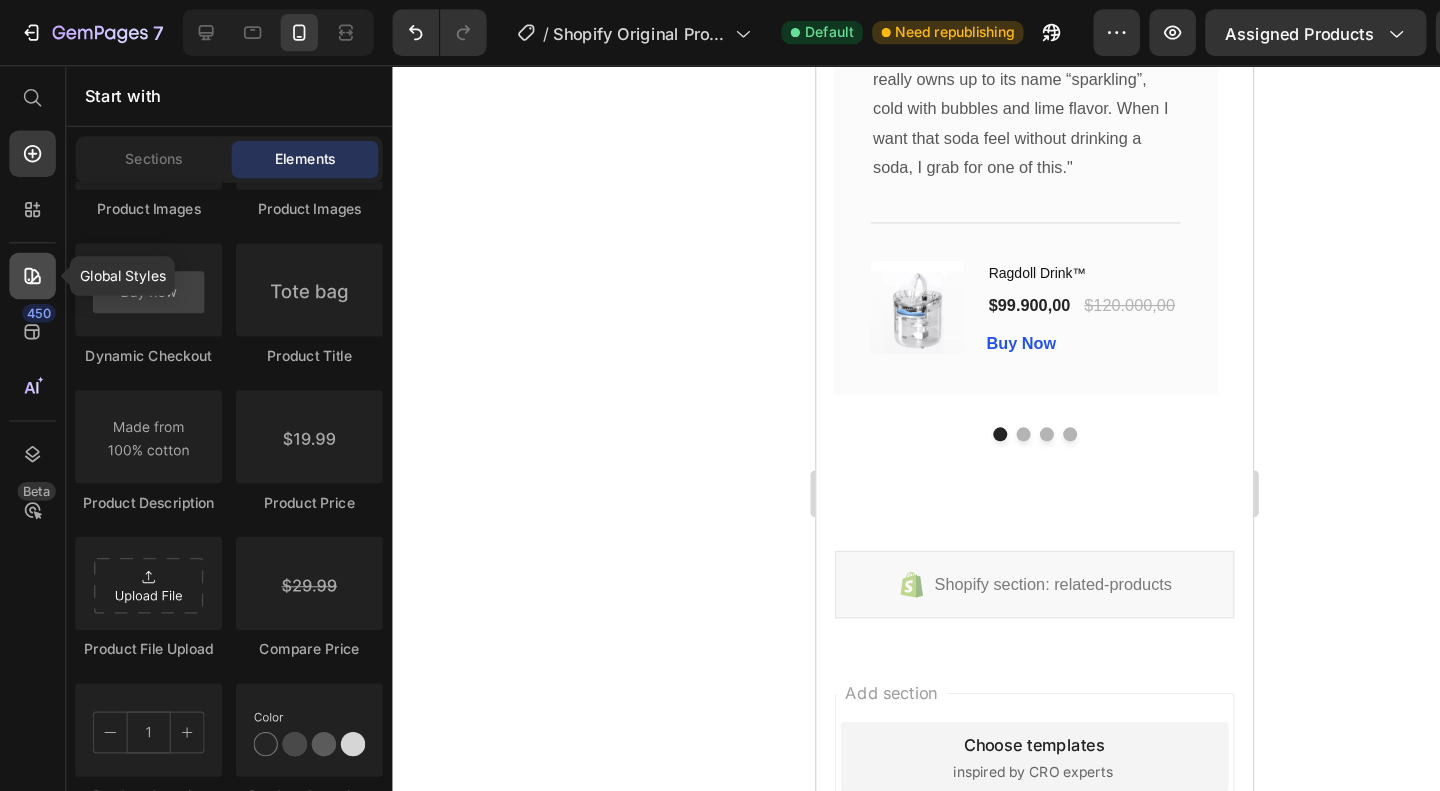 click 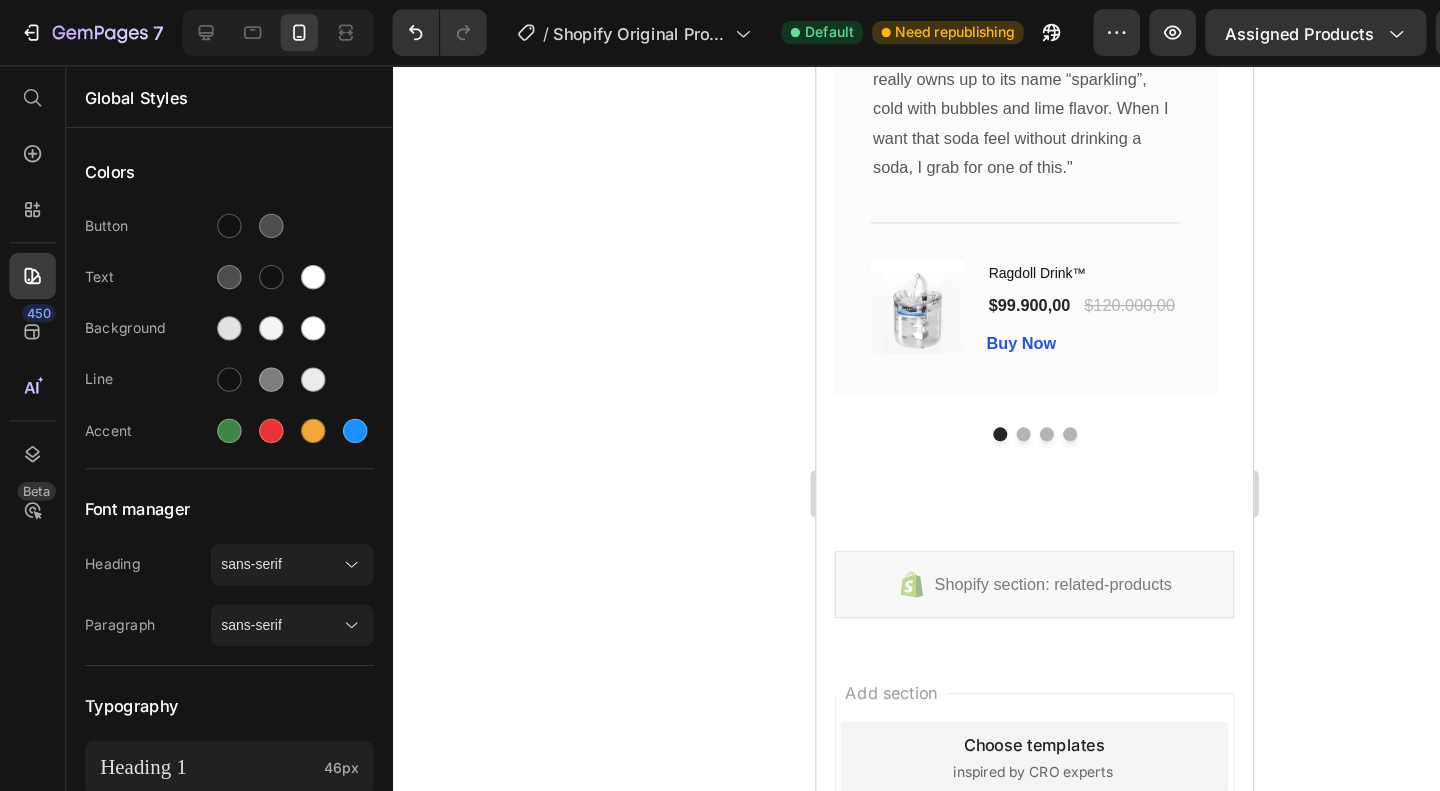 click 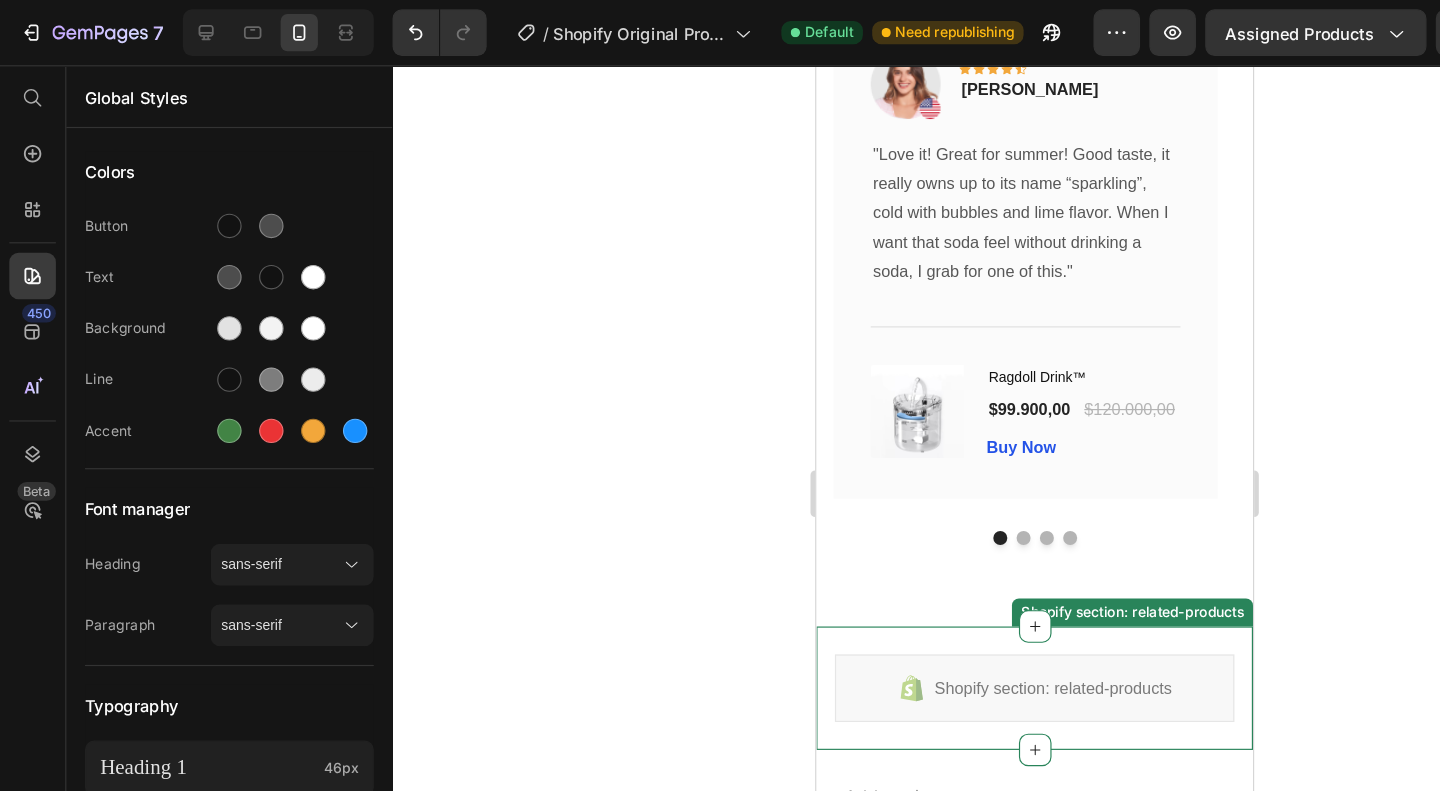 scroll, scrollTop: 3326, scrollLeft: 0, axis: vertical 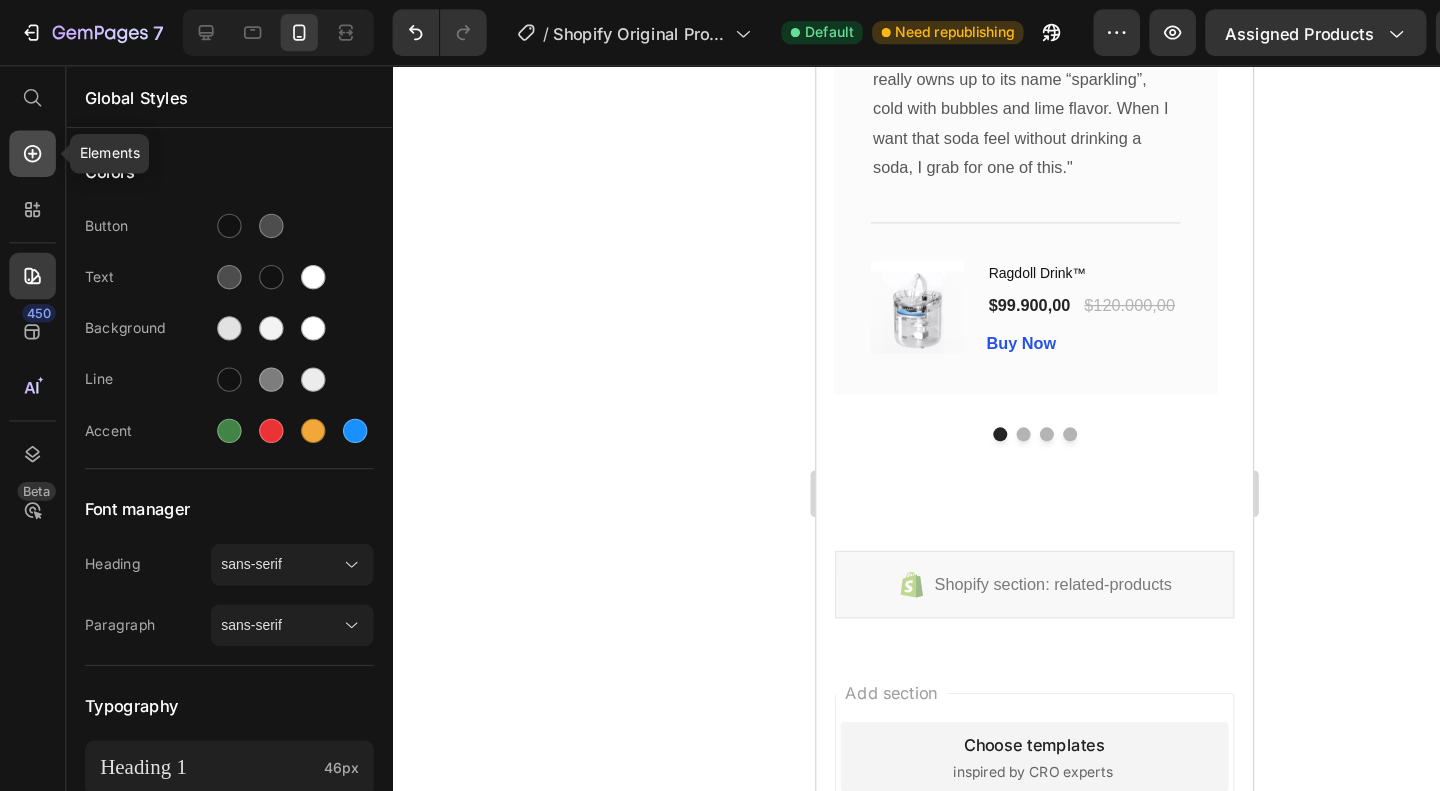 click 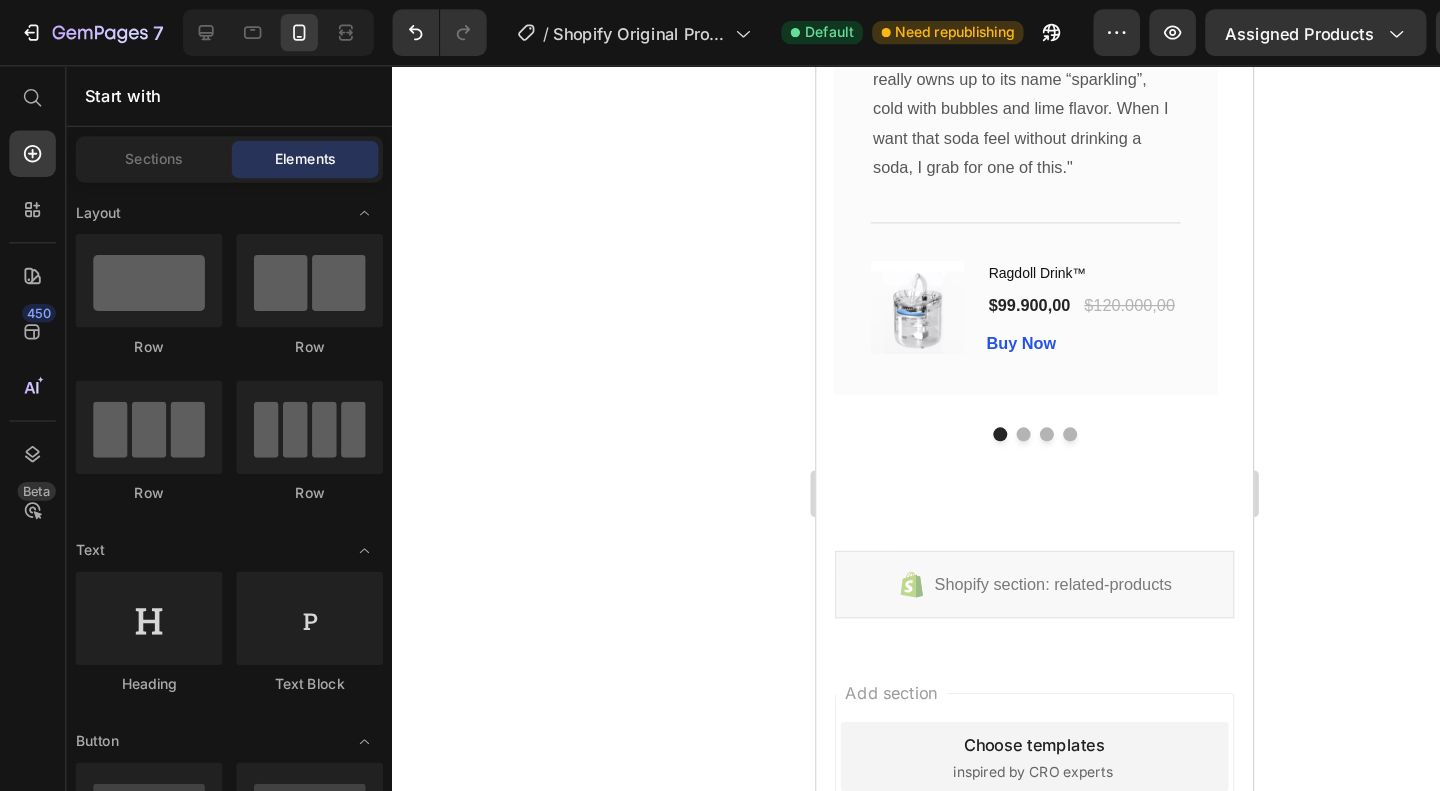 scroll, scrollTop: 3300, scrollLeft: 0, axis: vertical 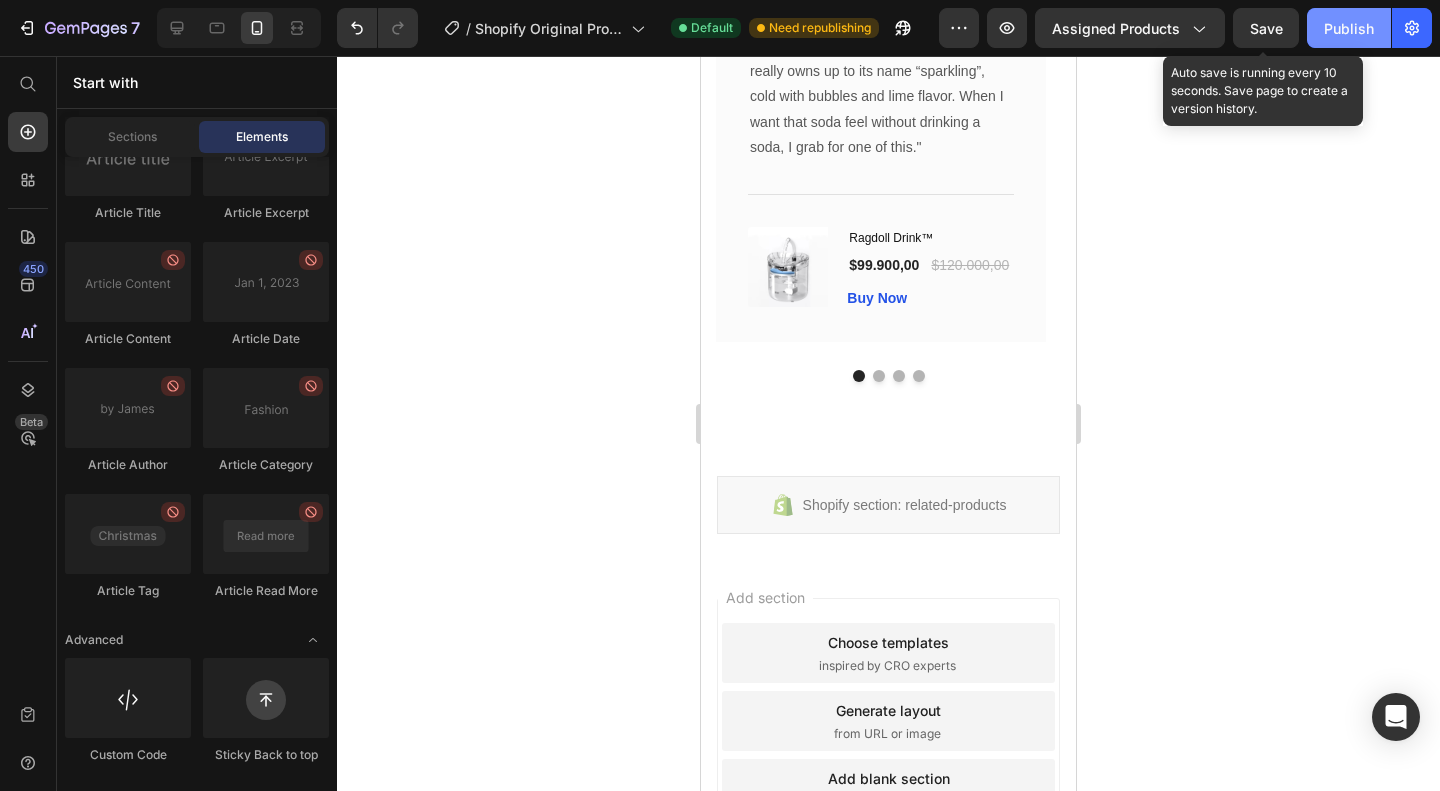 click on "Publish" 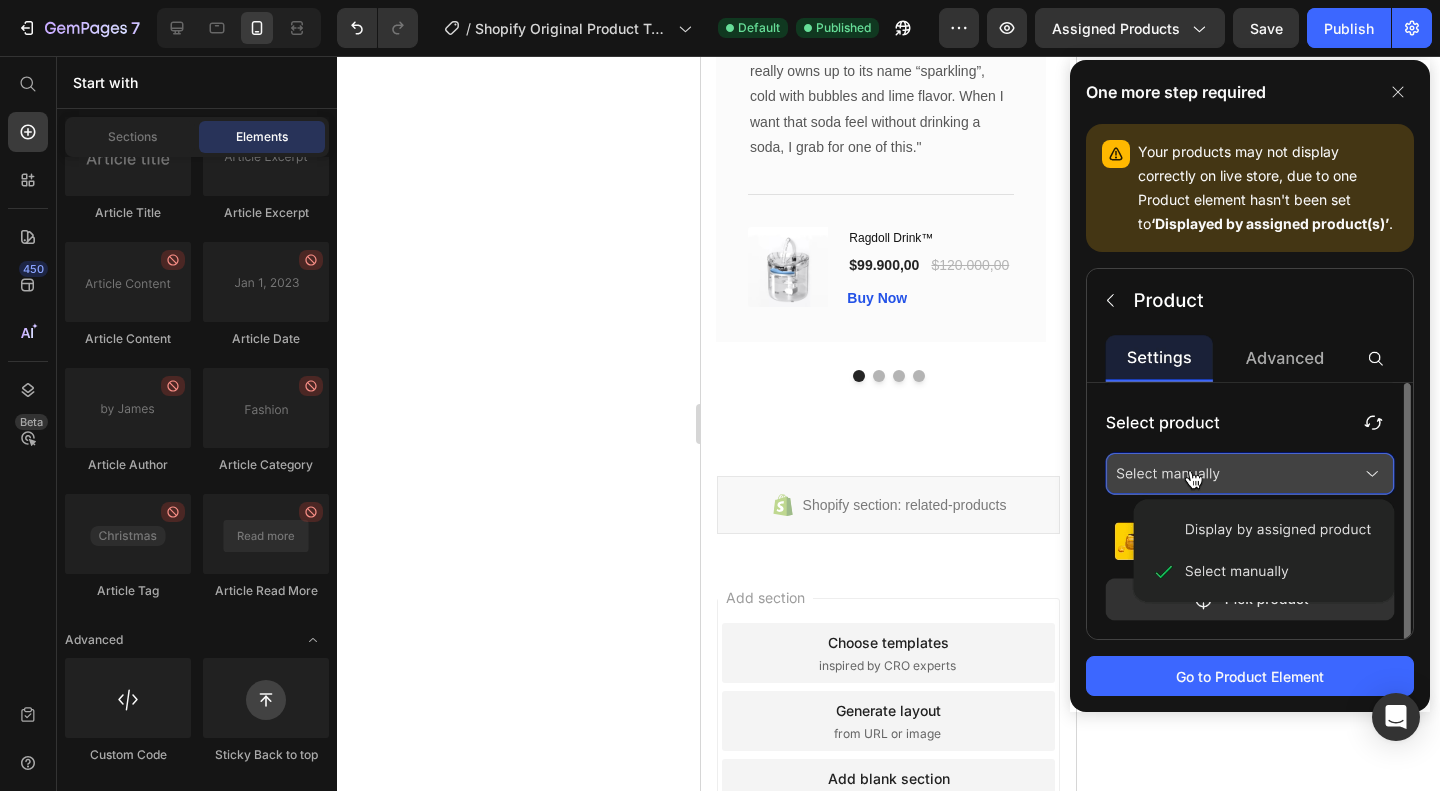 click 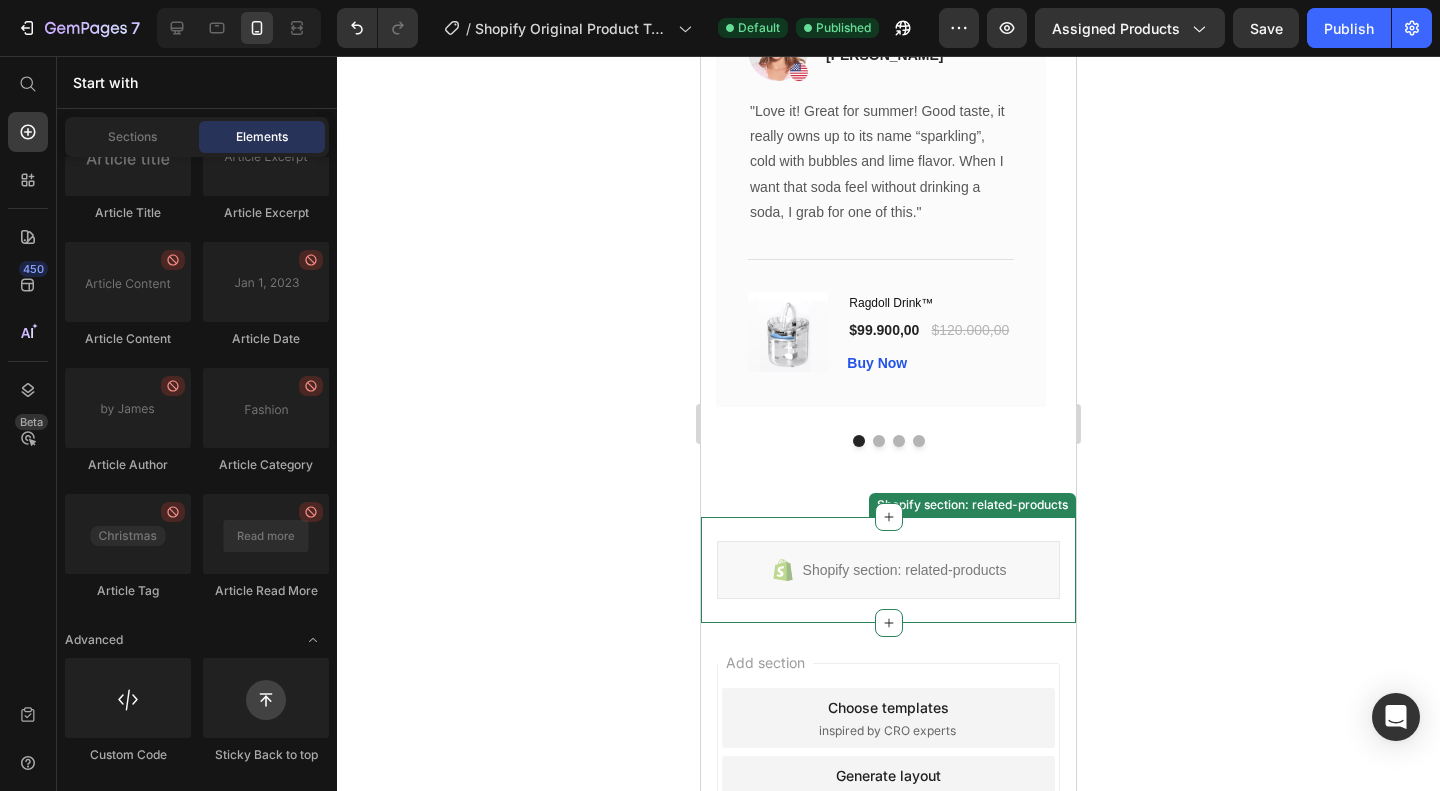 scroll, scrollTop: 3257, scrollLeft: 0, axis: vertical 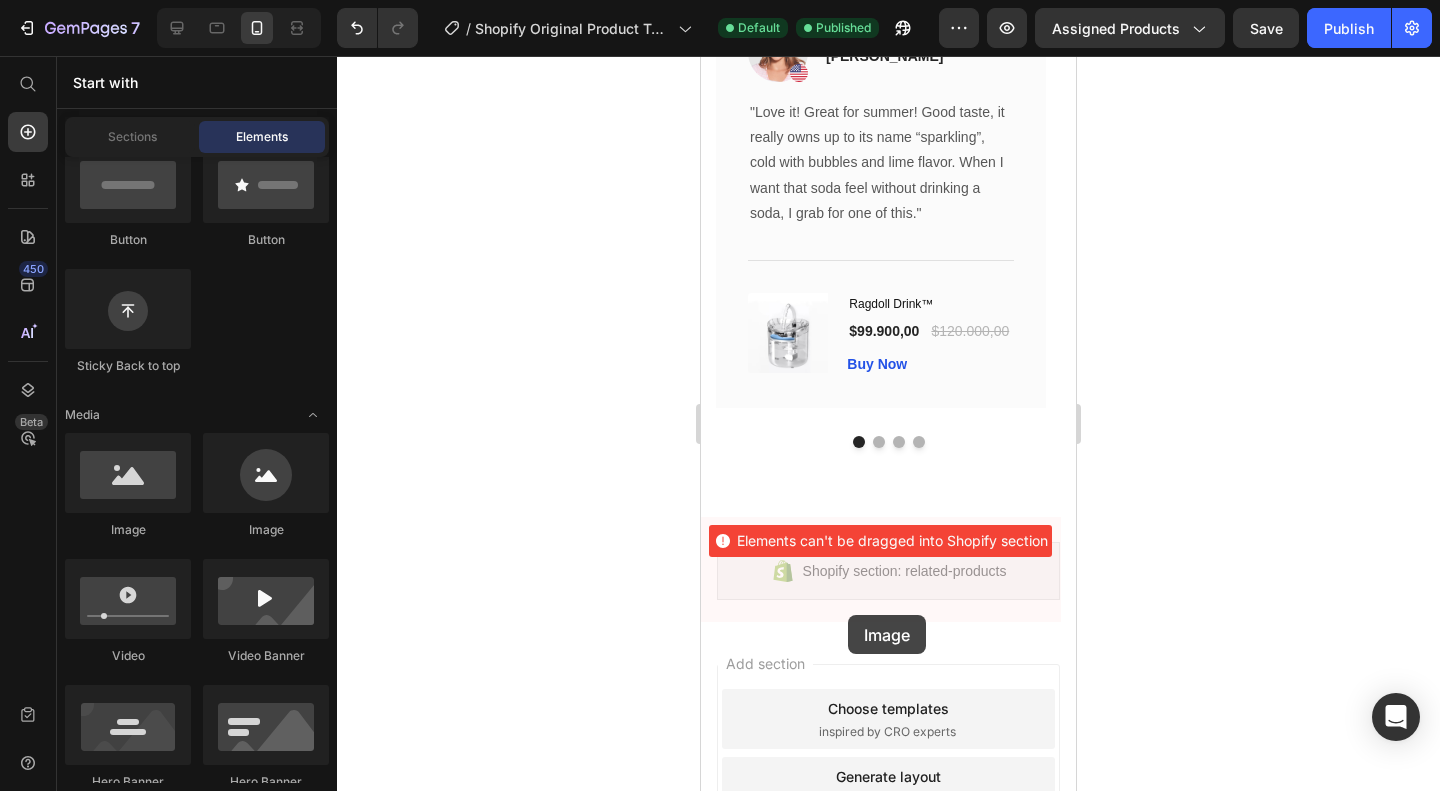 drag, startPoint x: 837, startPoint y: 533, endPoint x: 834, endPoint y: 499, distance: 34.132095 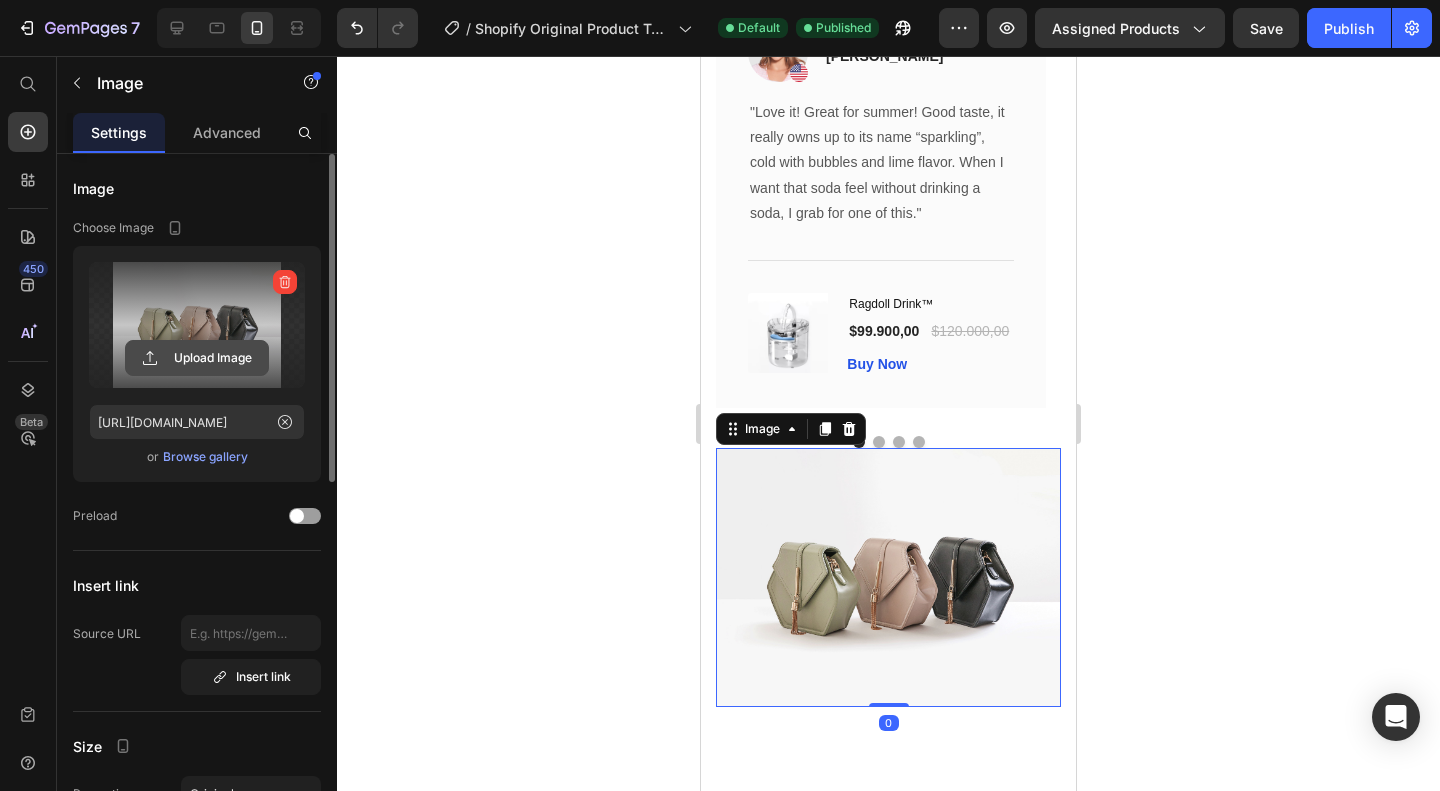 click 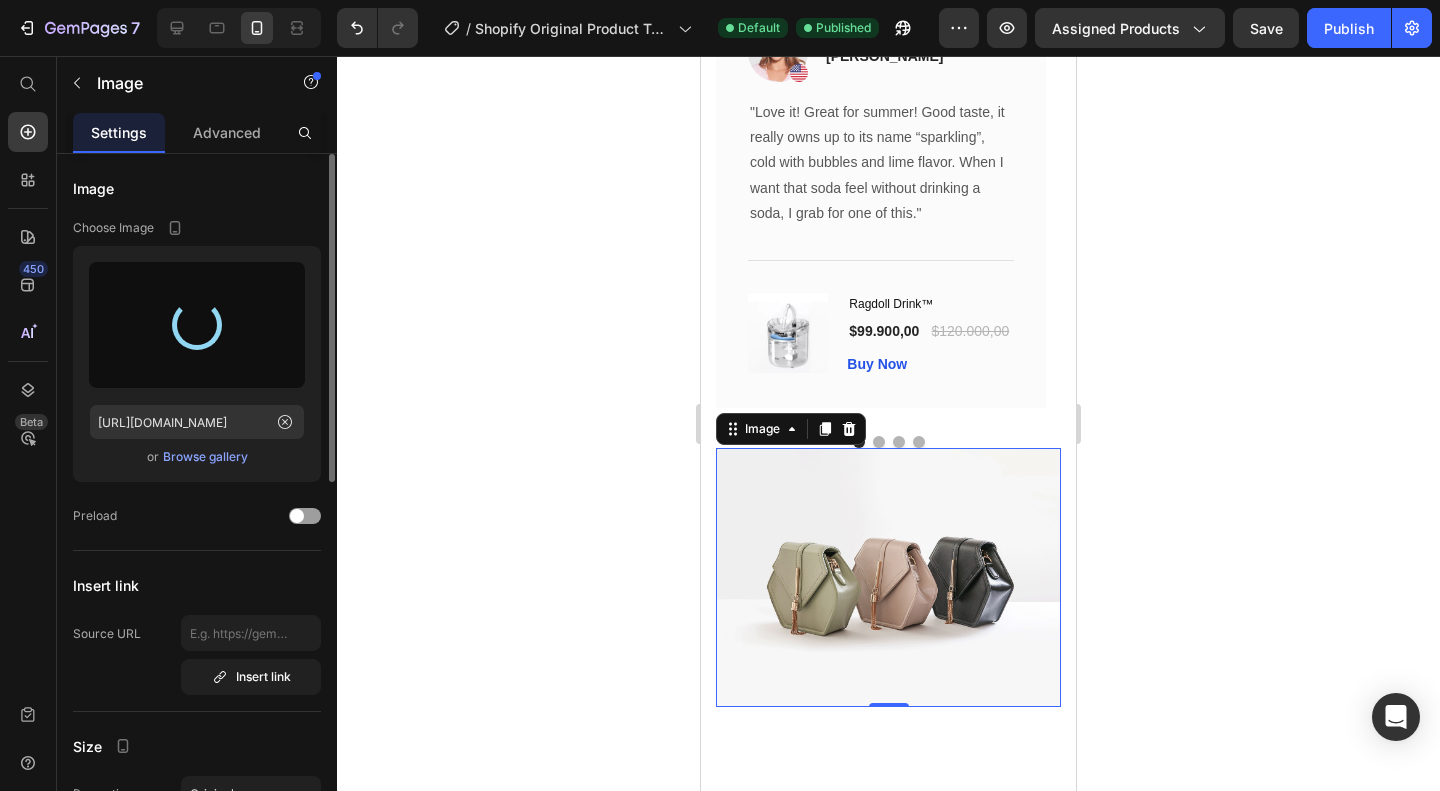 type on "https://cdn.shopify.com/s/files/1/0942/6590/1335/files/gempages_574596721380688671-33ae2149-ae5d-4f34-a2d0-49f01a0165e4.png" 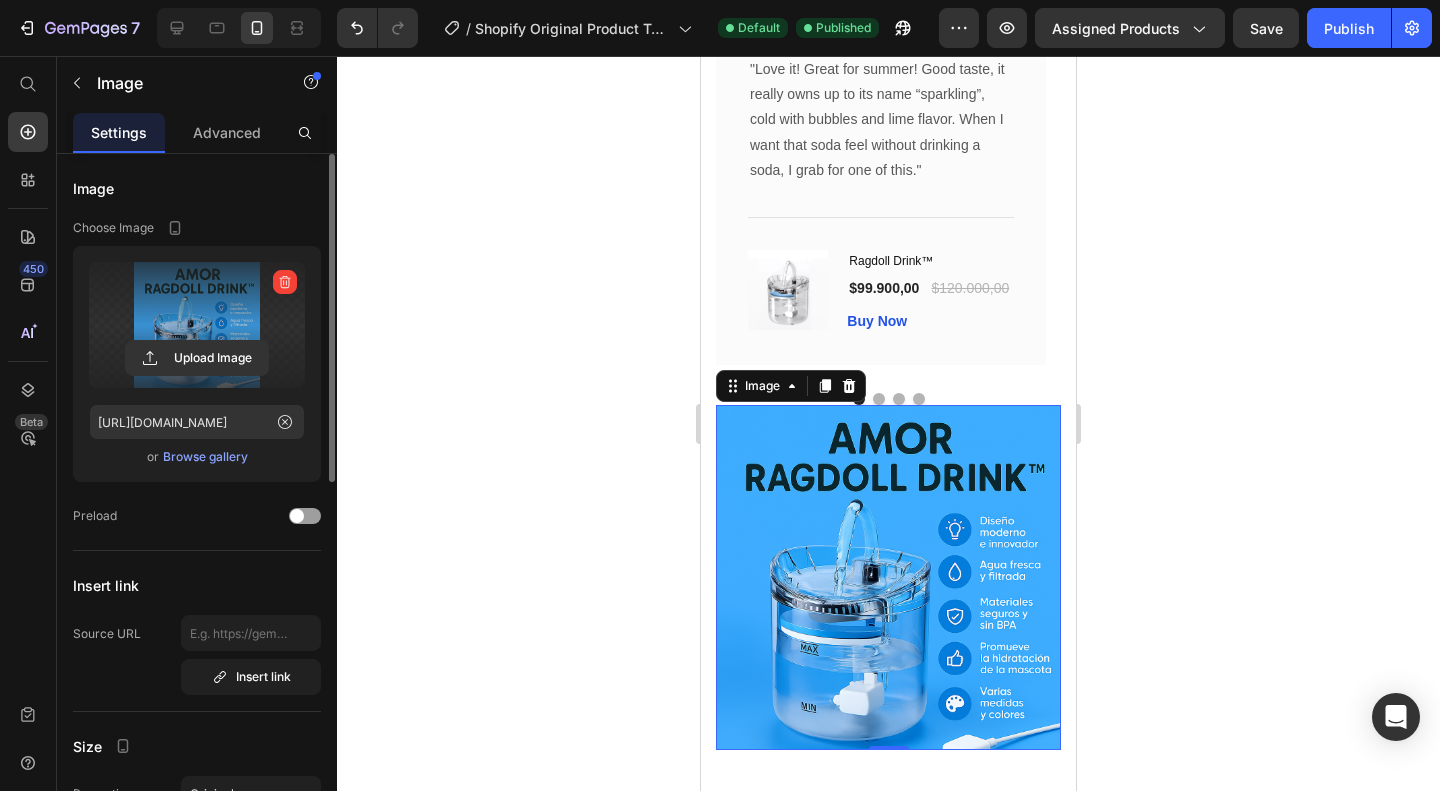 scroll, scrollTop: 3301, scrollLeft: 0, axis: vertical 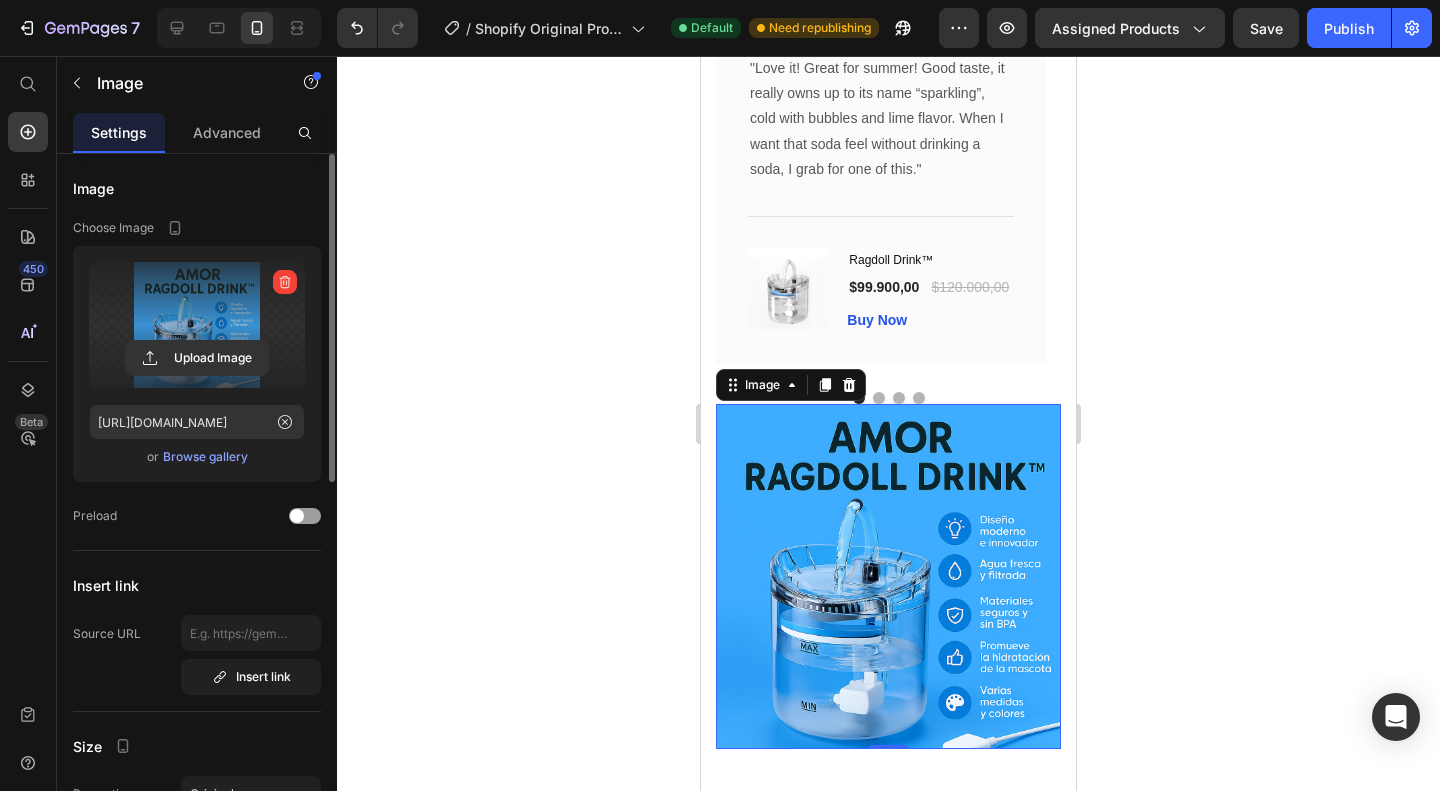 click 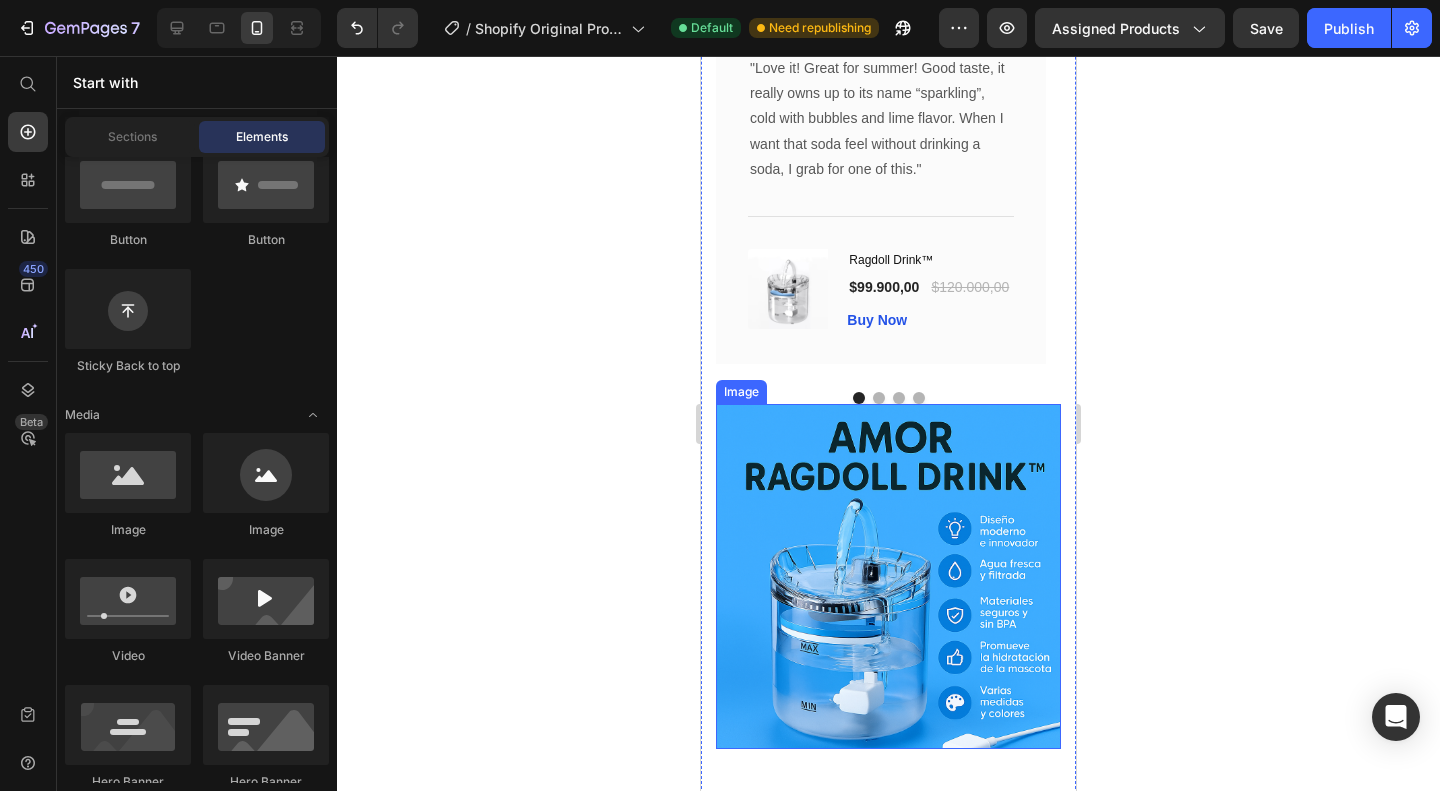 click at bounding box center [888, 576] 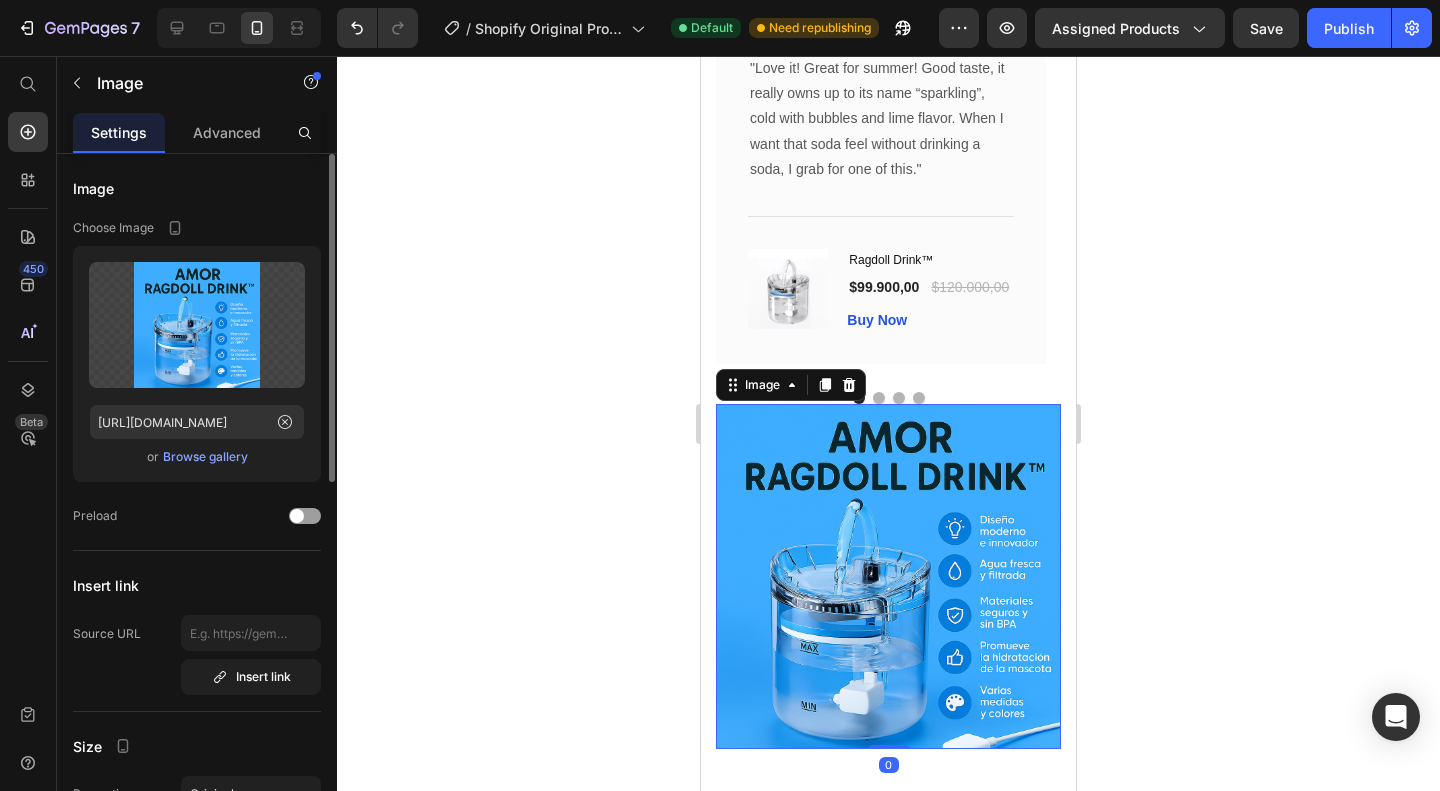 click 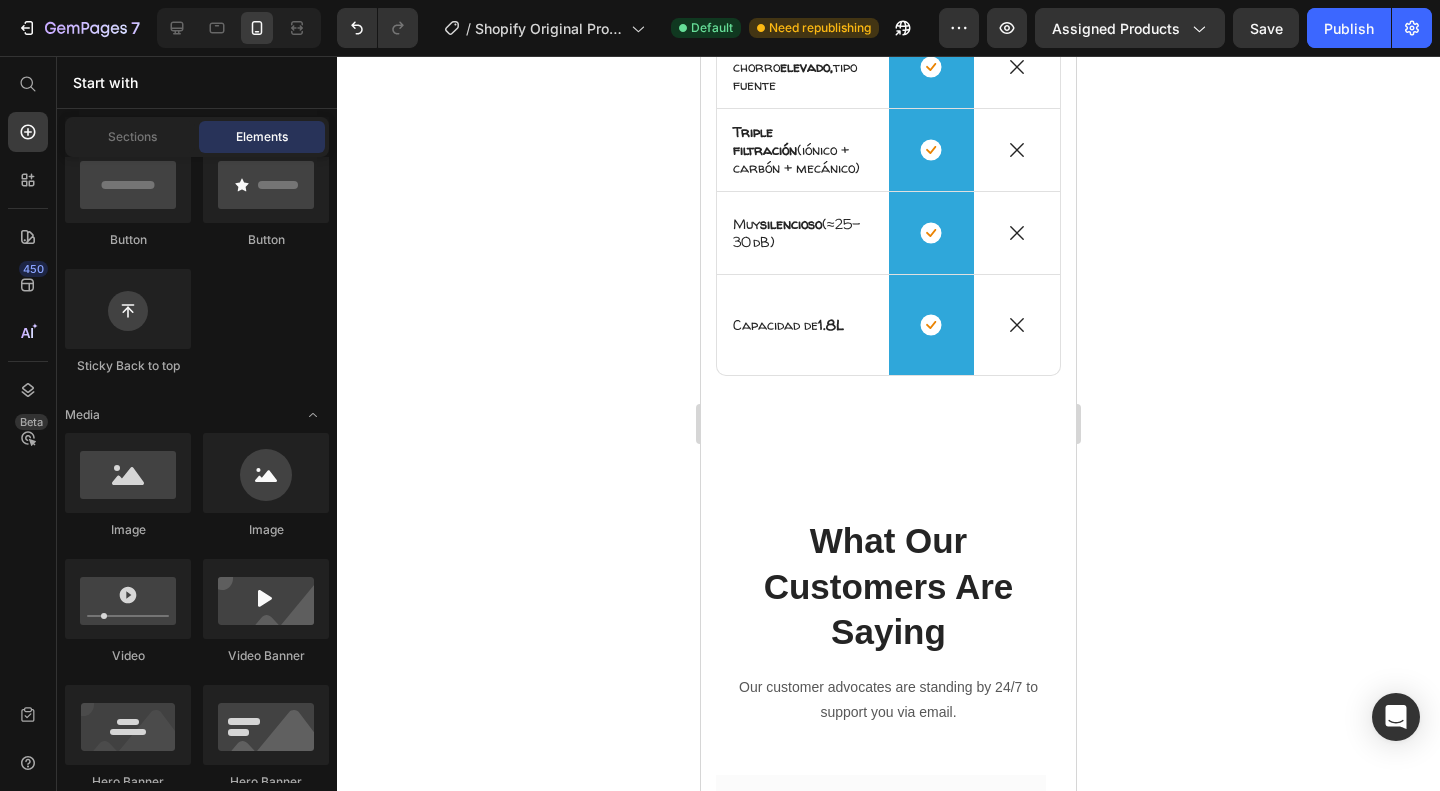 scroll, scrollTop: 2443, scrollLeft: 0, axis: vertical 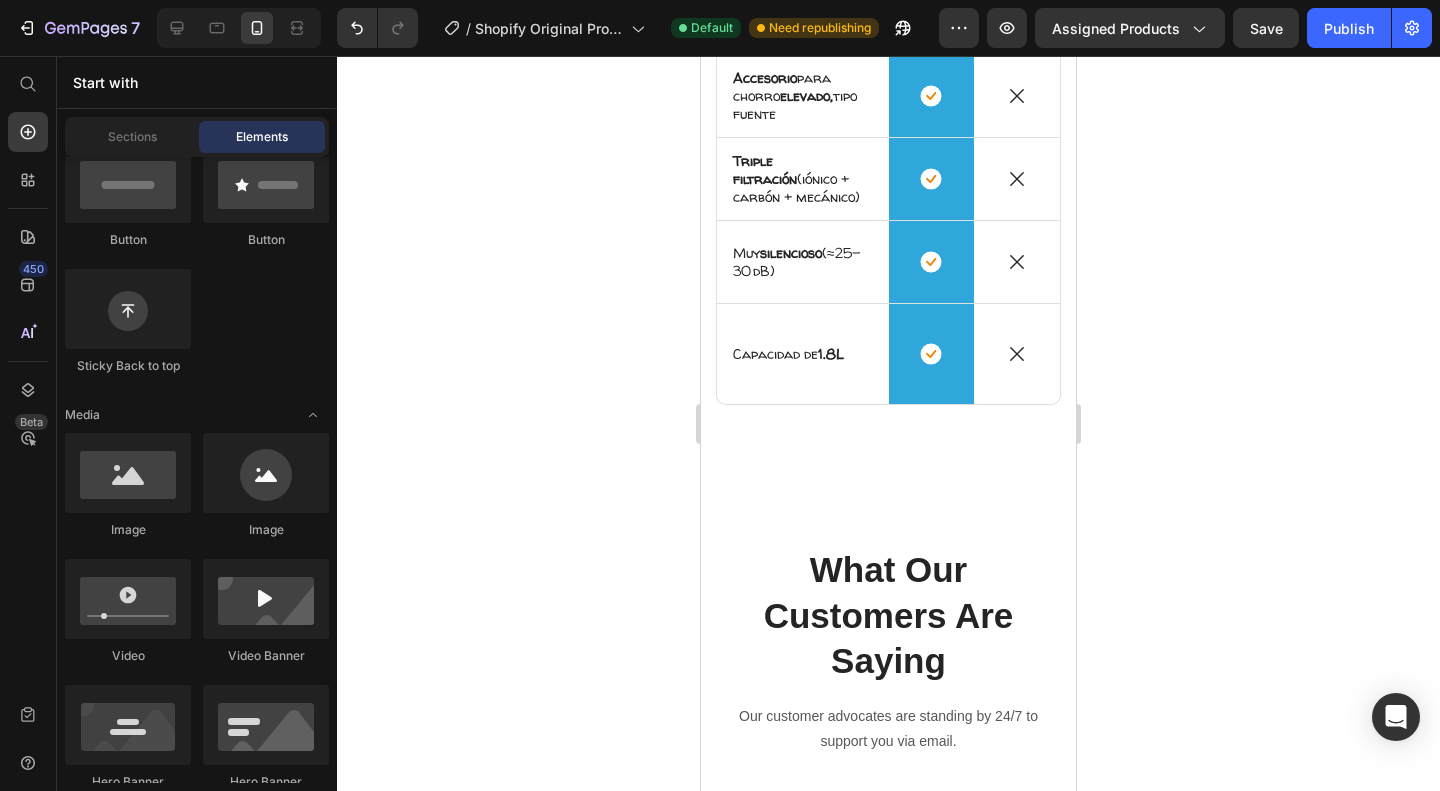 click on "Icon Row" at bounding box center [932, 179] 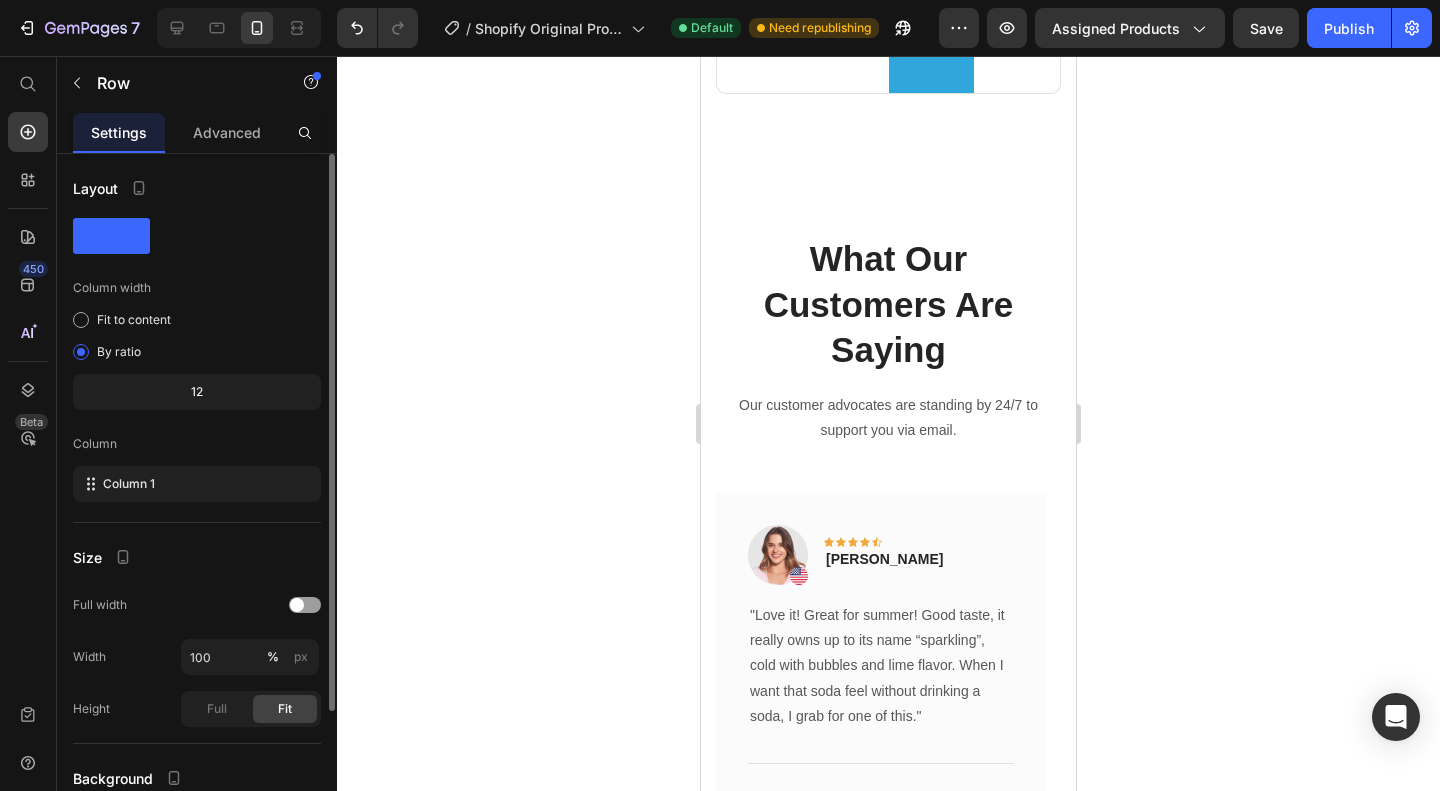 click at bounding box center (932, -428) 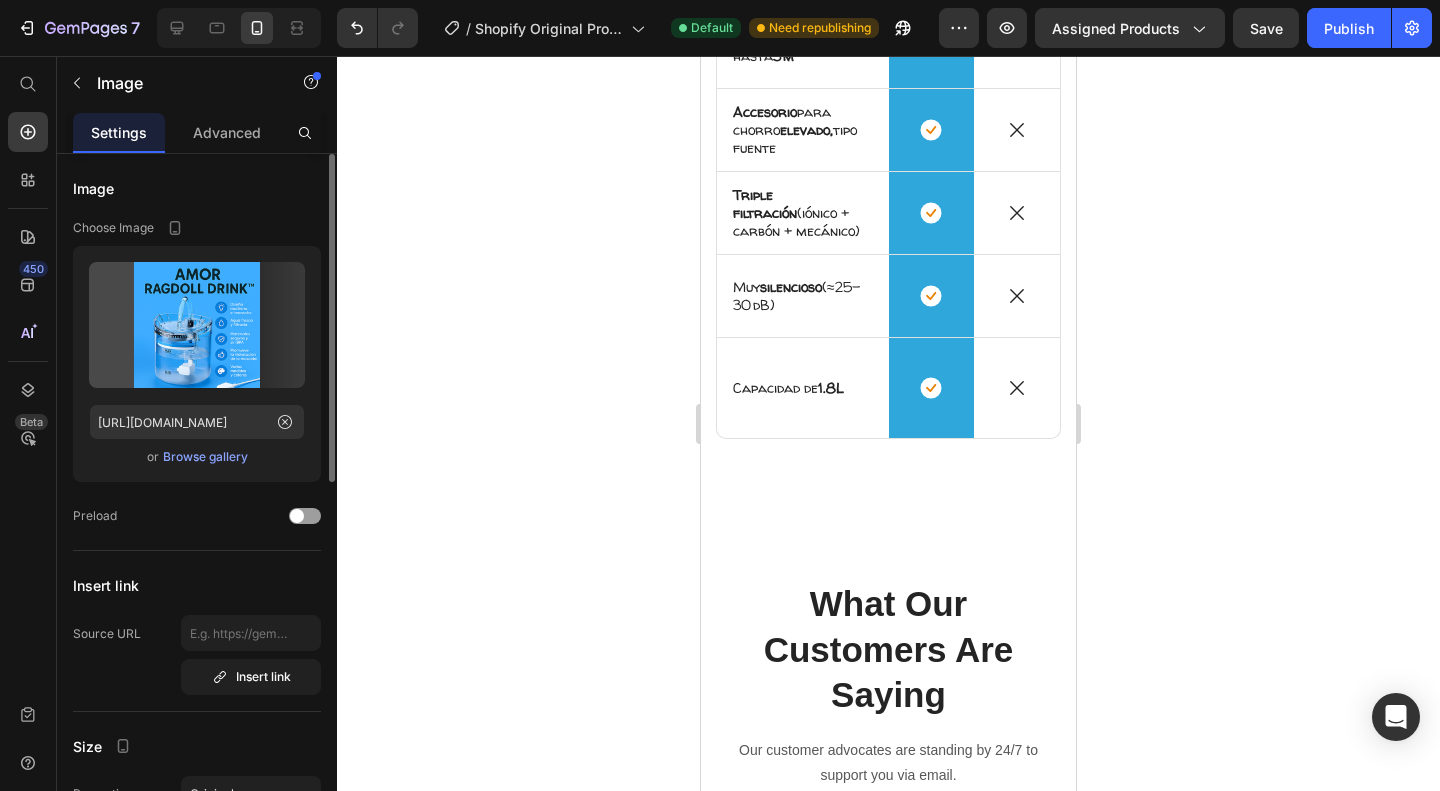 scroll, scrollTop: 2029, scrollLeft: 0, axis: vertical 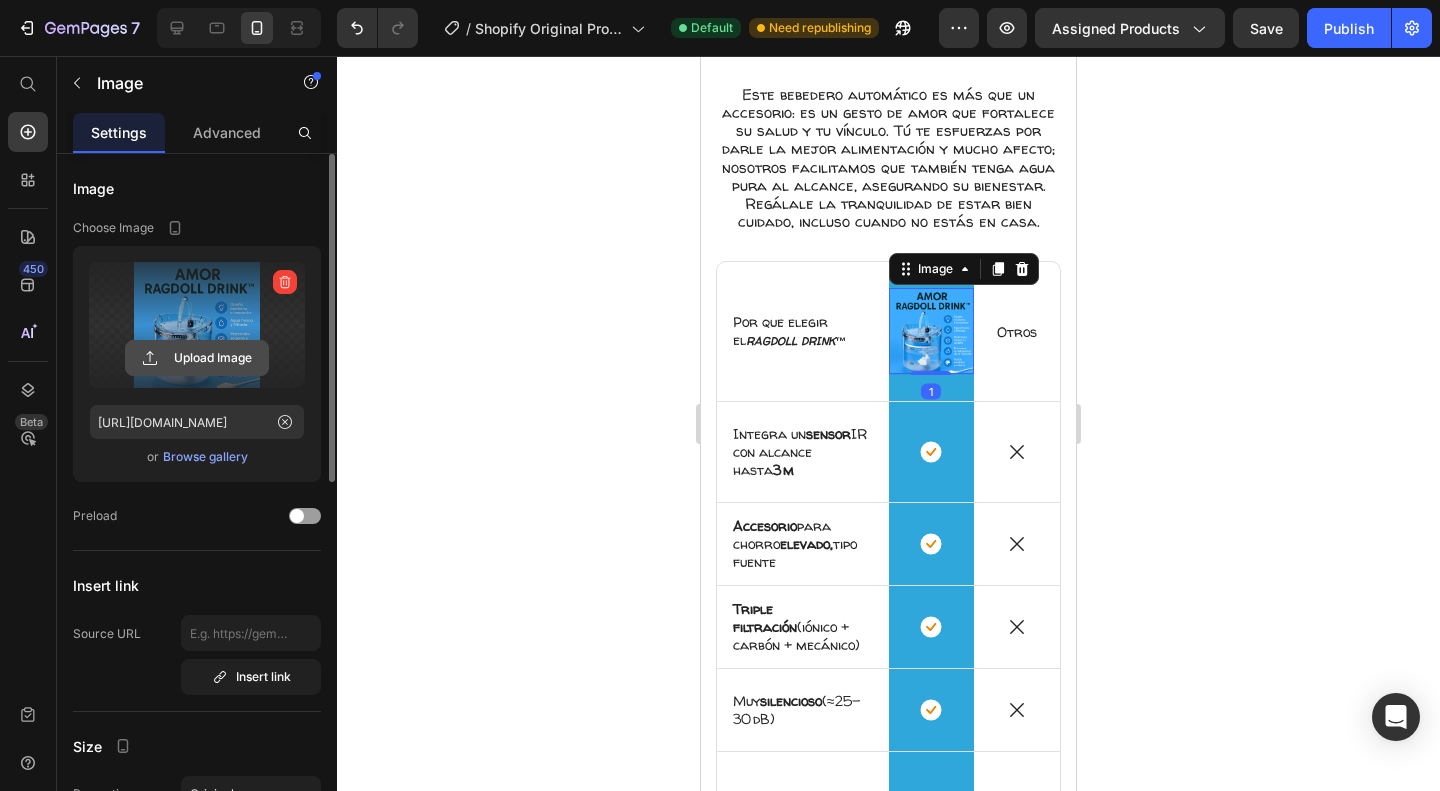click 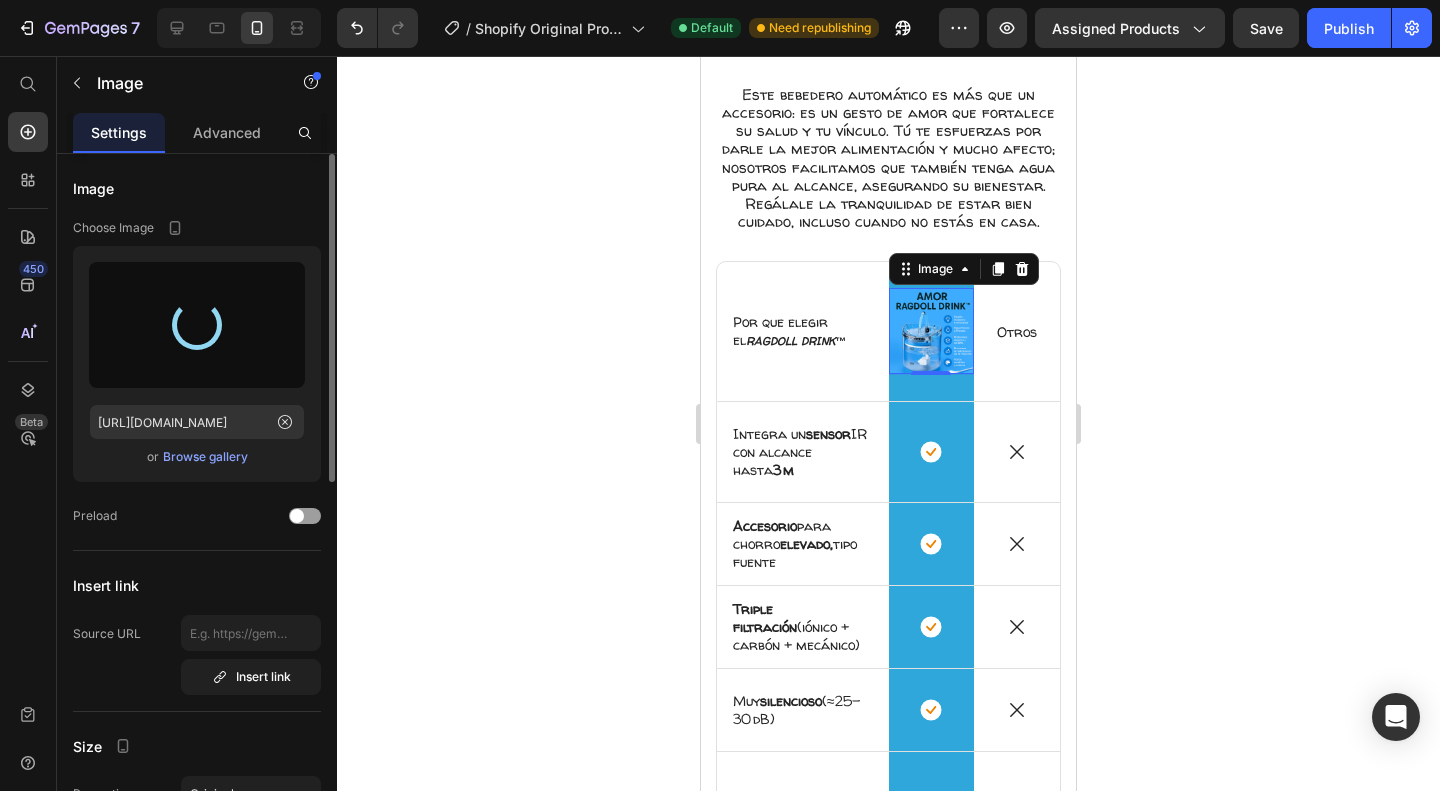 type on "https://cdn.shopify.com/s/files/1/0942/6590/1335/files/gempages_574596721380688671-c4e4c932-1351-479c-9cb8-d9b028be5893.png" 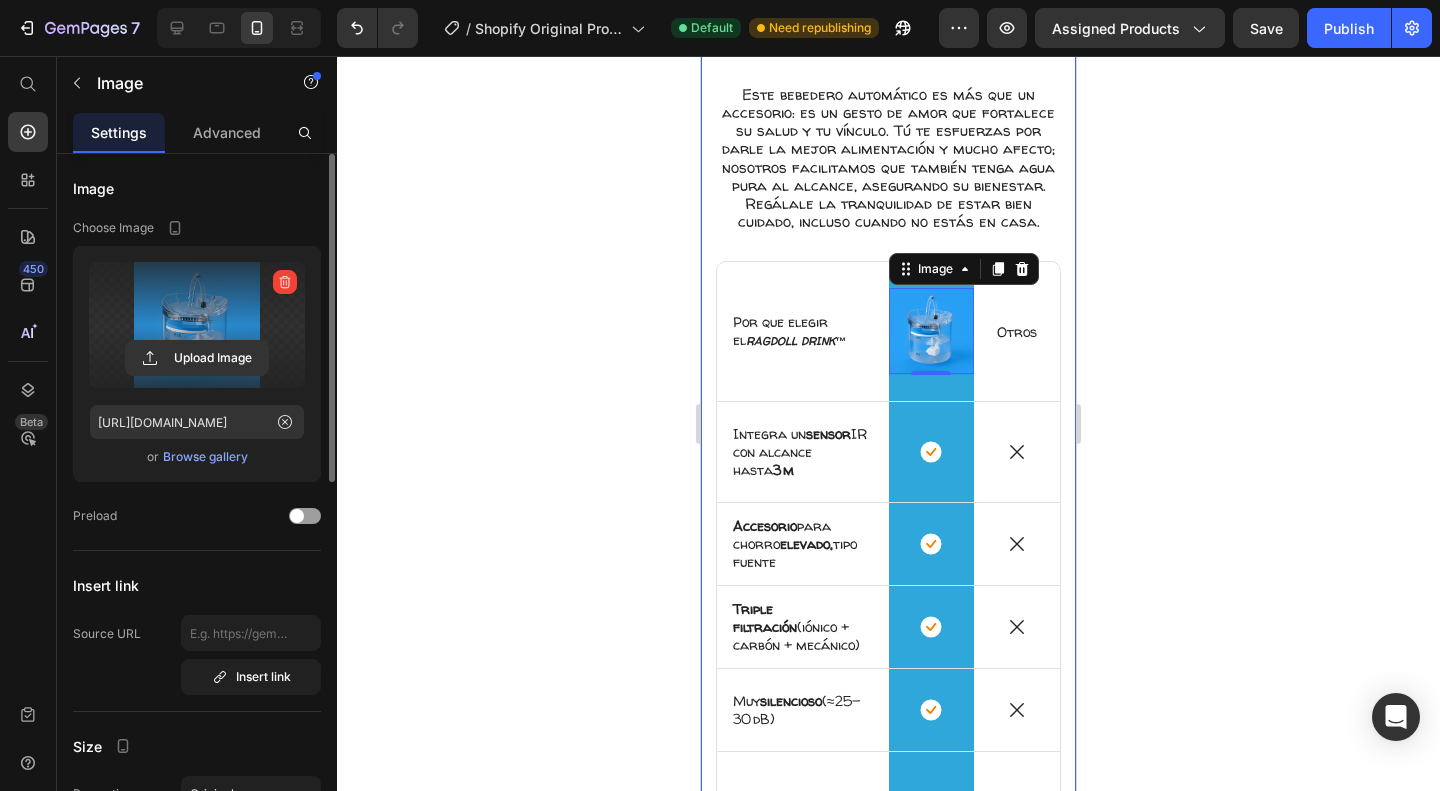 click 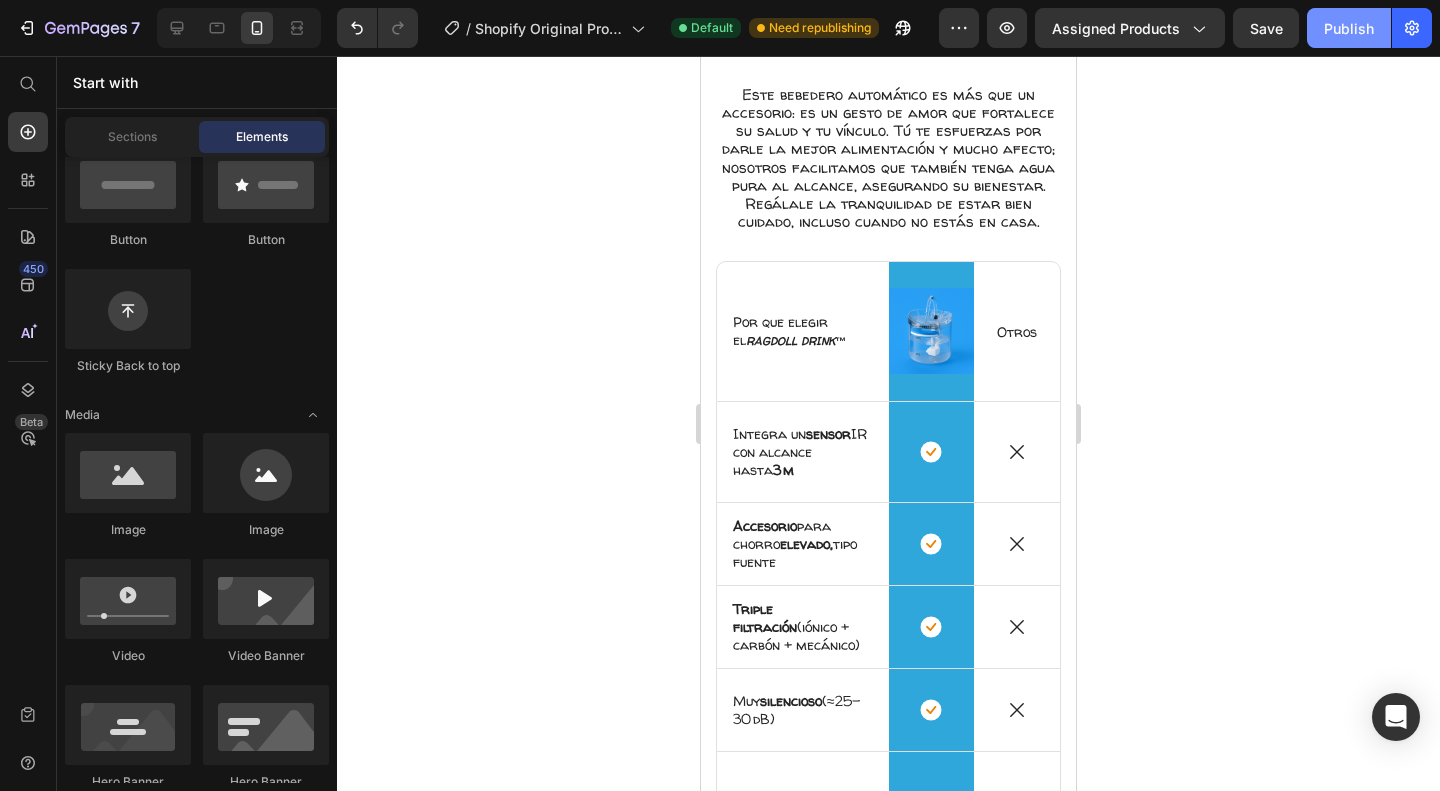 click on "Publish" at bounding box center [1349, 28] 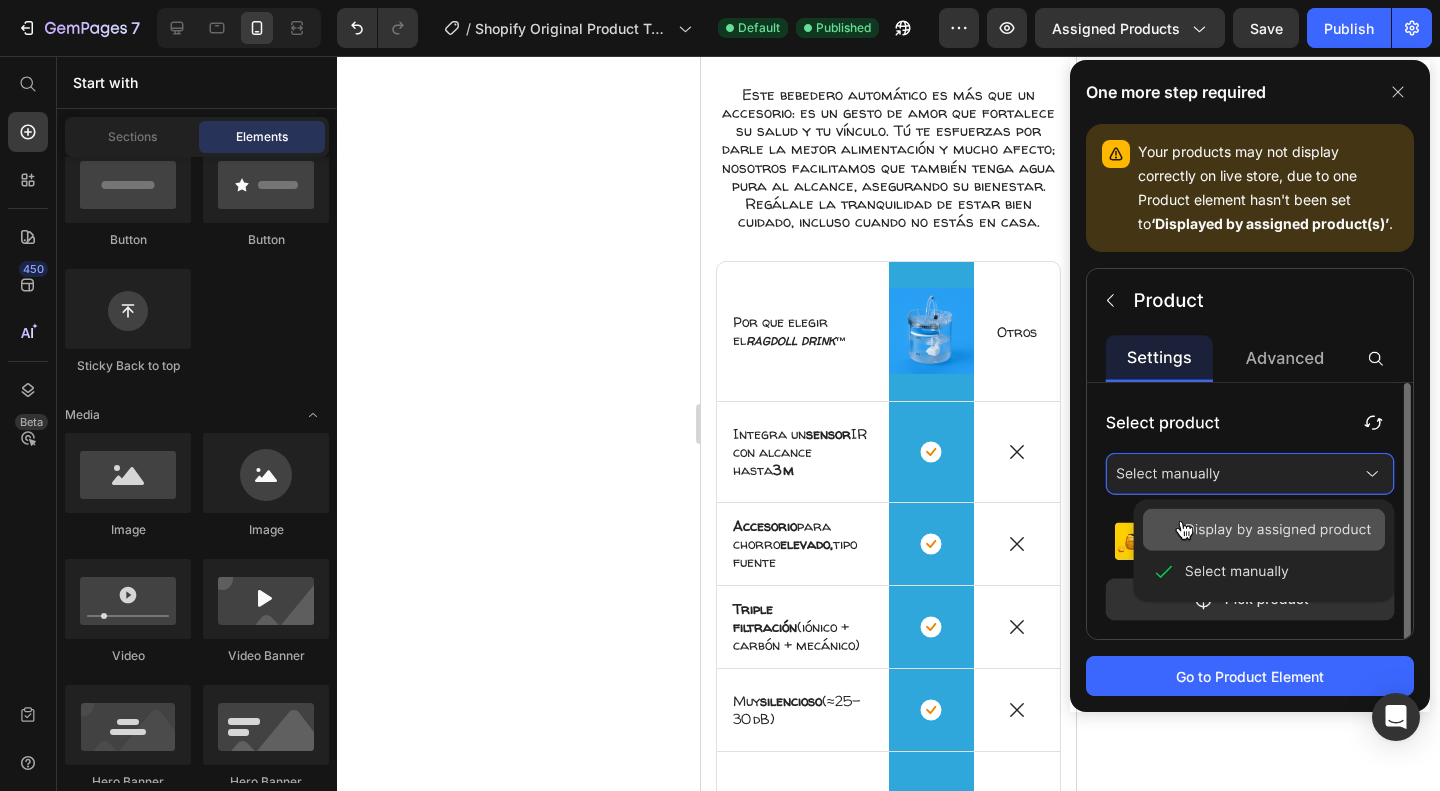 click 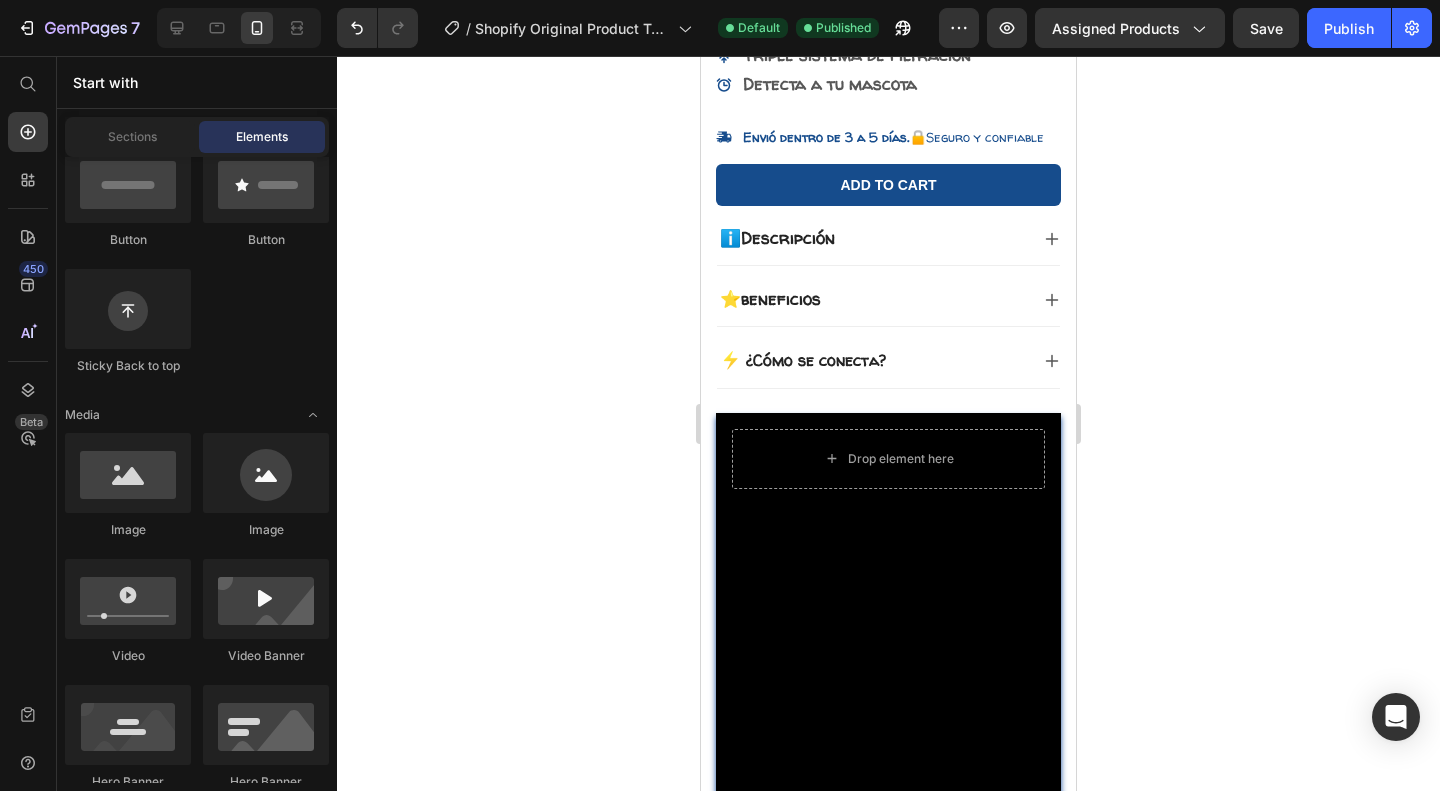 scroll, scrollTop: 652, scrollLeft: 0, axis: vertical 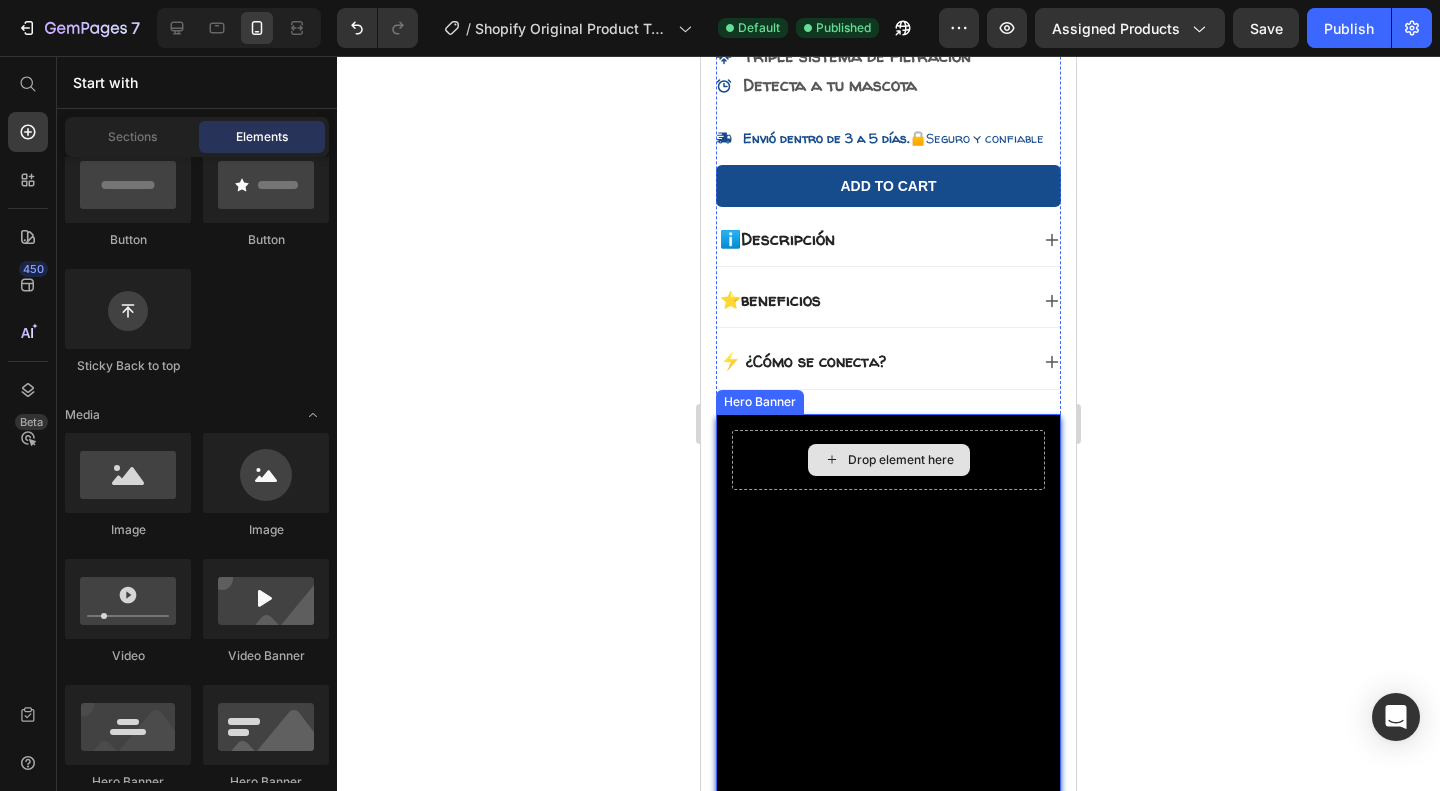 click on "Drop element here" at bounding box center (901, 460) 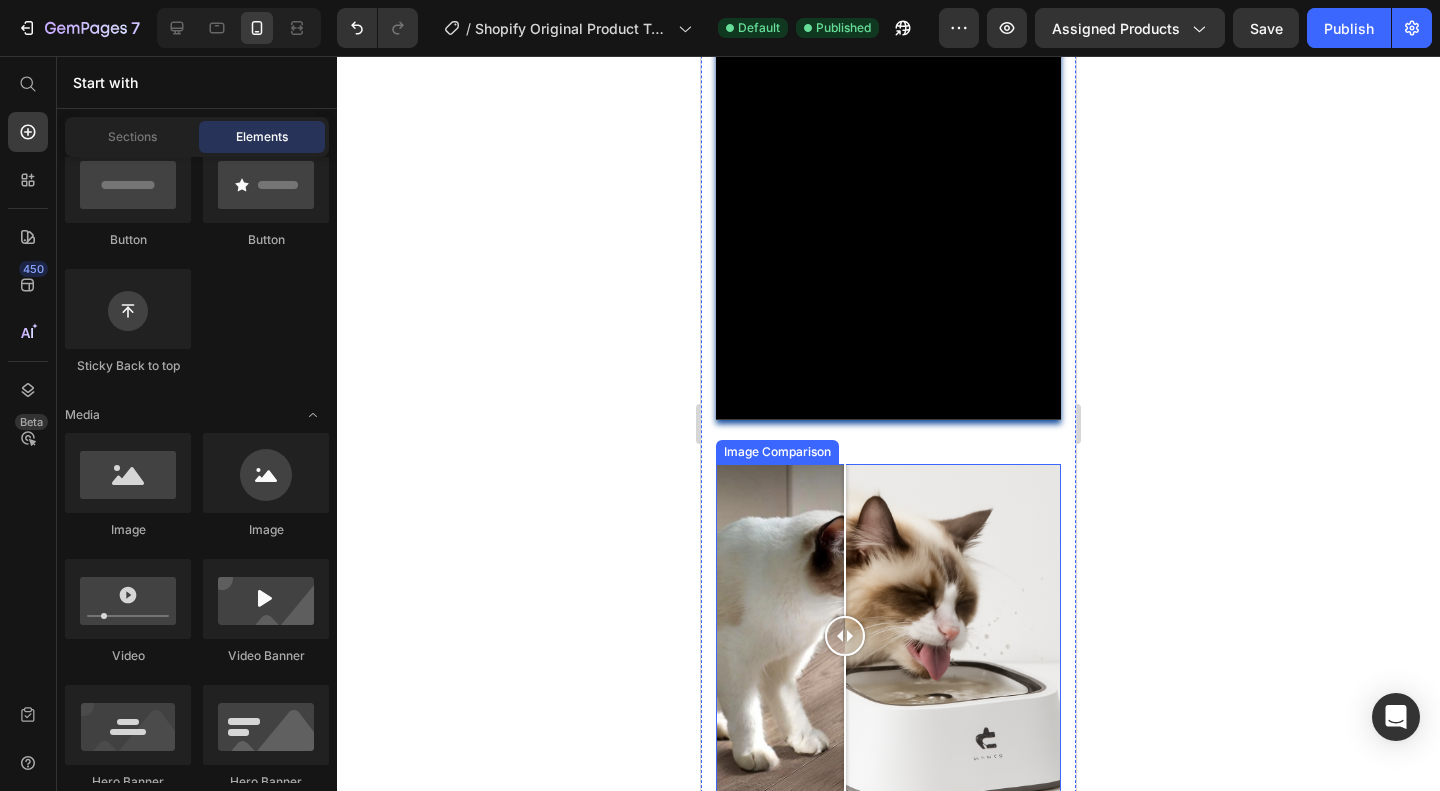 scroll, scrollTop: 1145, scrollLeft: 0, axis: vertical 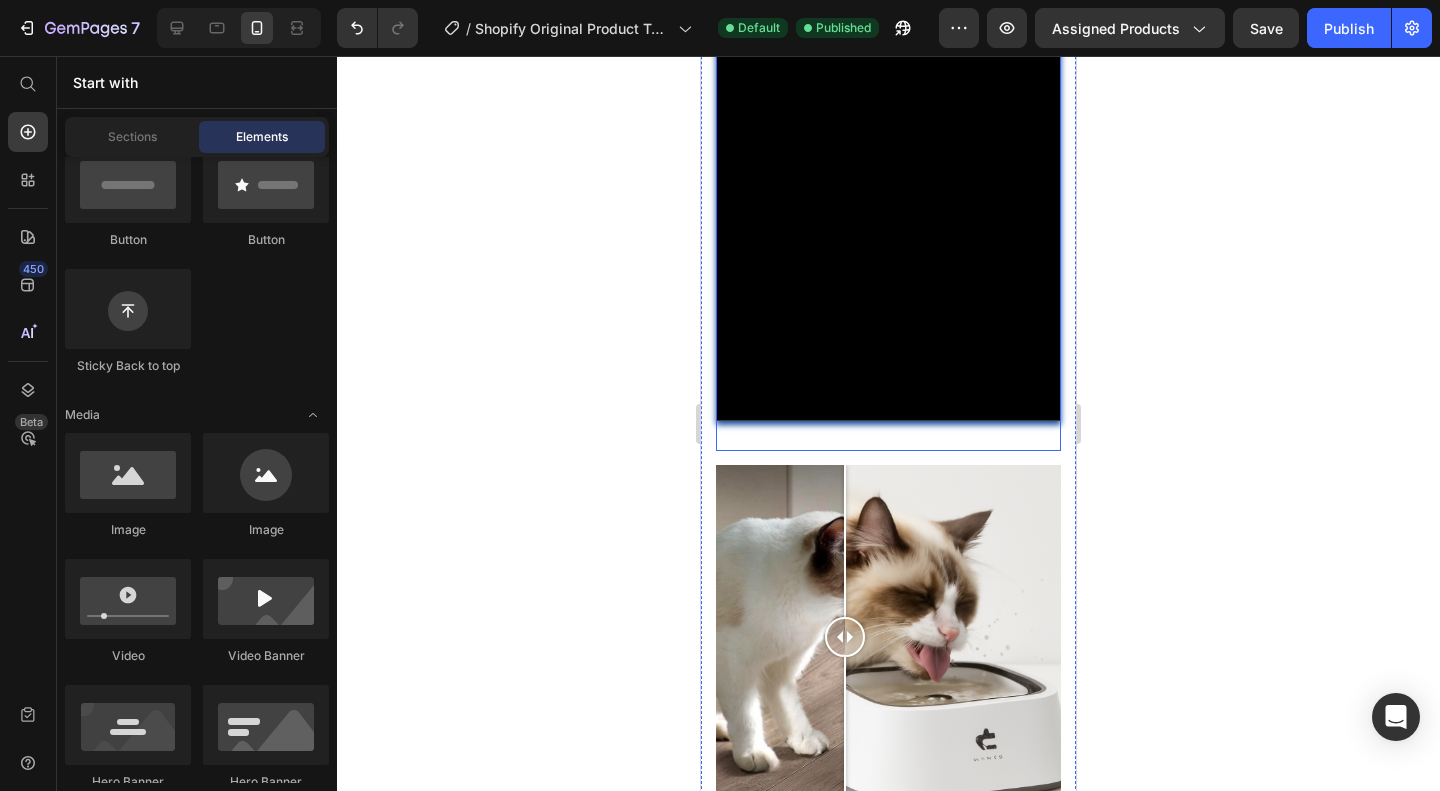 click on "🏆2025 TOP RATED Text Block Icon Icon Icon Icon Icon Icon List +1.500 vendidos ! Text Block Row Ragdoll Drink™ Product Title $99.900,00 Product Price
Gran capacidad de 1.8L
Triple sistema de filtración
Detecta a tu mascota Item List
Envió dentro de 3 a   5   días . 🔒Seguro y confiable Item List Add to cart Add to Cart
100% Garantizado Item List
Envió dentro de  3  -  5   días Item List Row
ℹ️Descripción
⭐beneficios
⚡   ¿Cómo se conecta? Accordion
Drop element here Hero Banner Row" at bounding box center [888, -108] 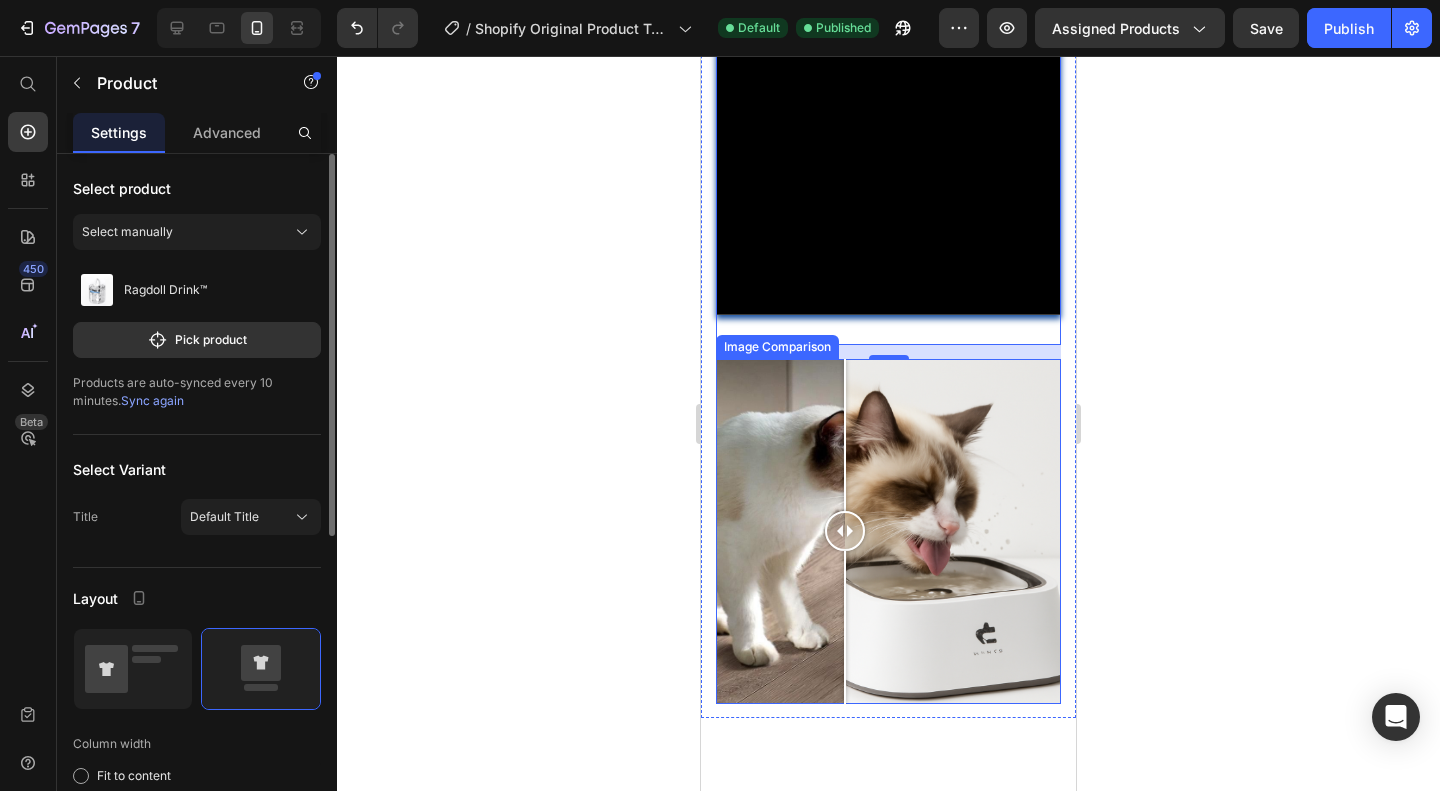 scroll, scrollTop: 1249, scrollLeft: 0, axis: vertical 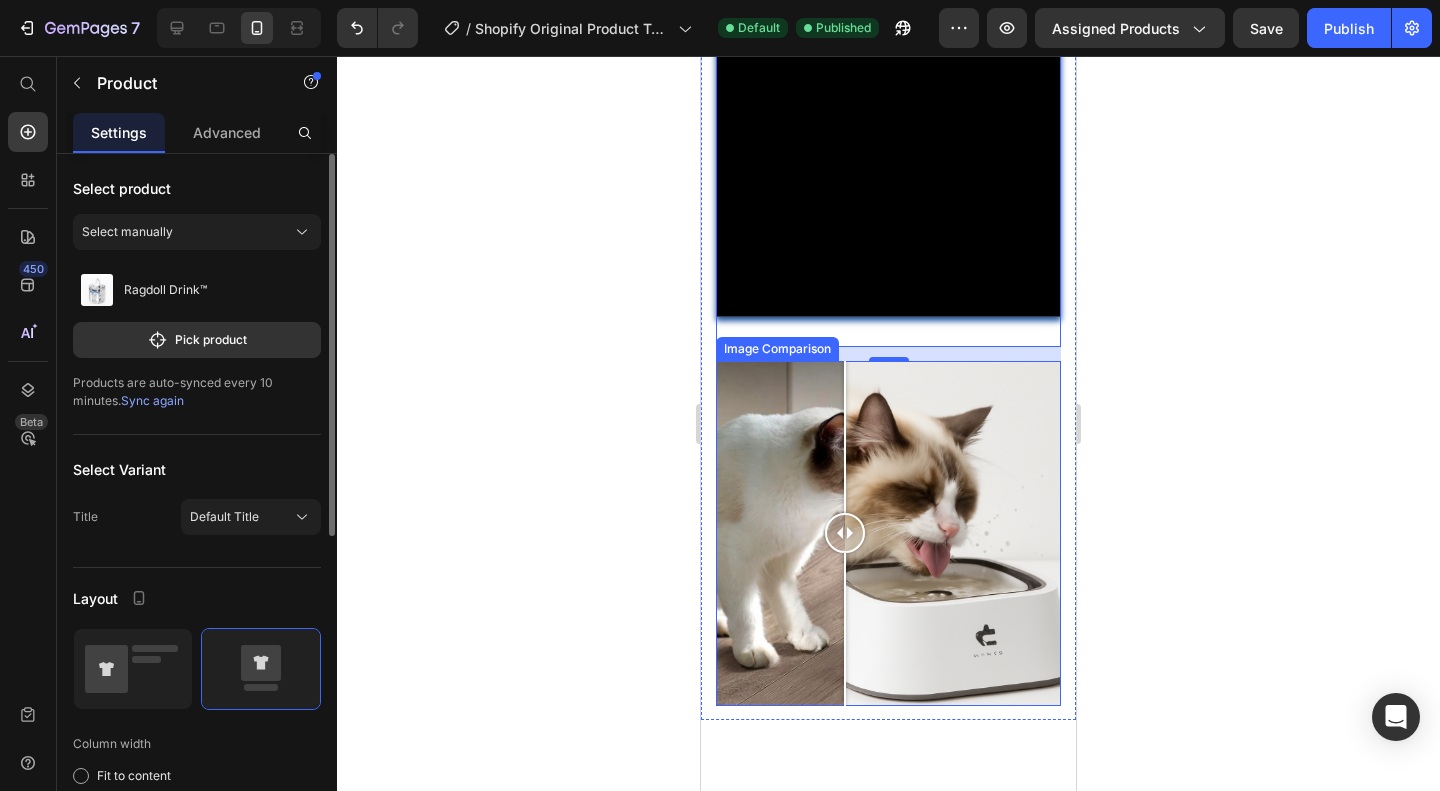 click at bounding box center (888, 67) 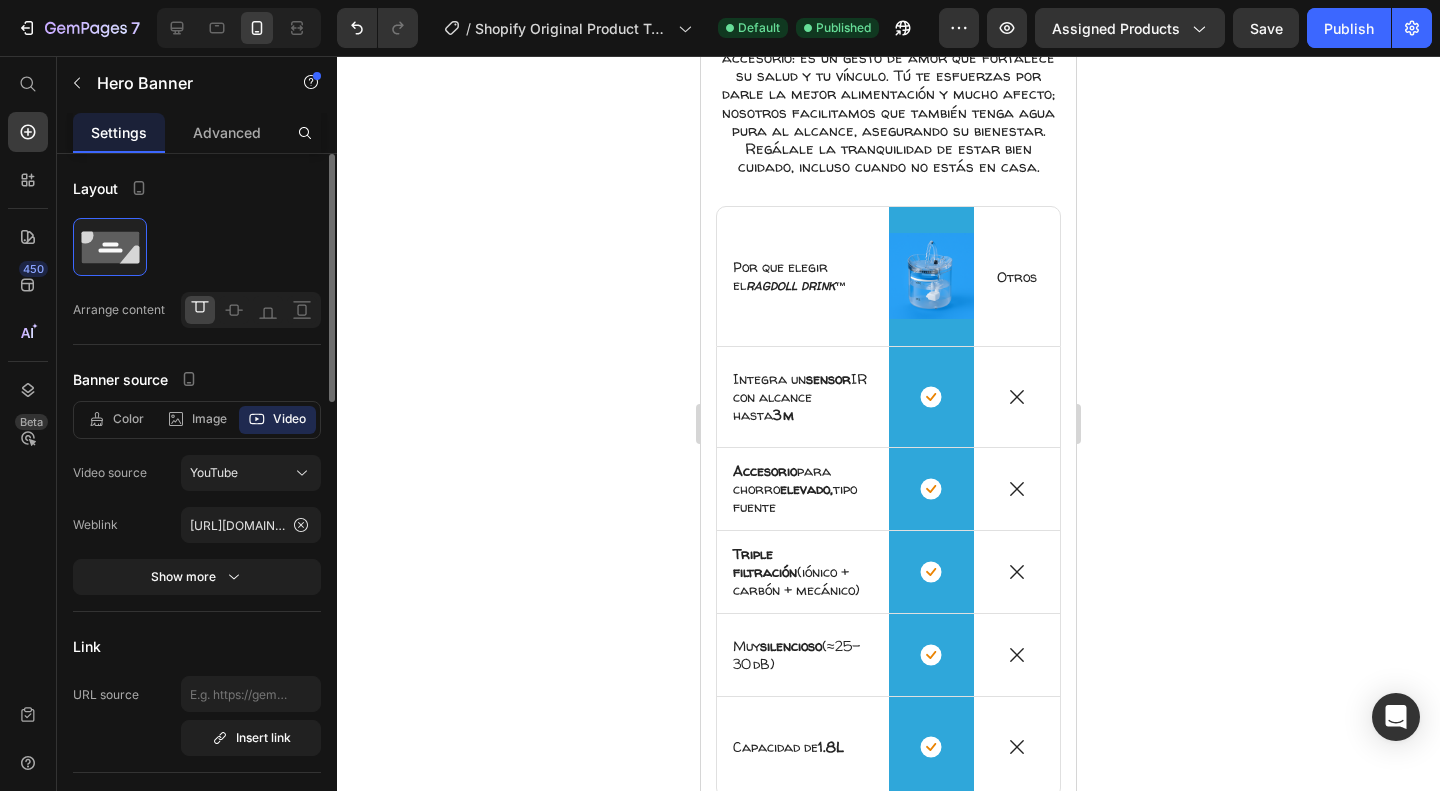 scroll, scrollTop: 2085, scrollLeft: 0, axis: vertical 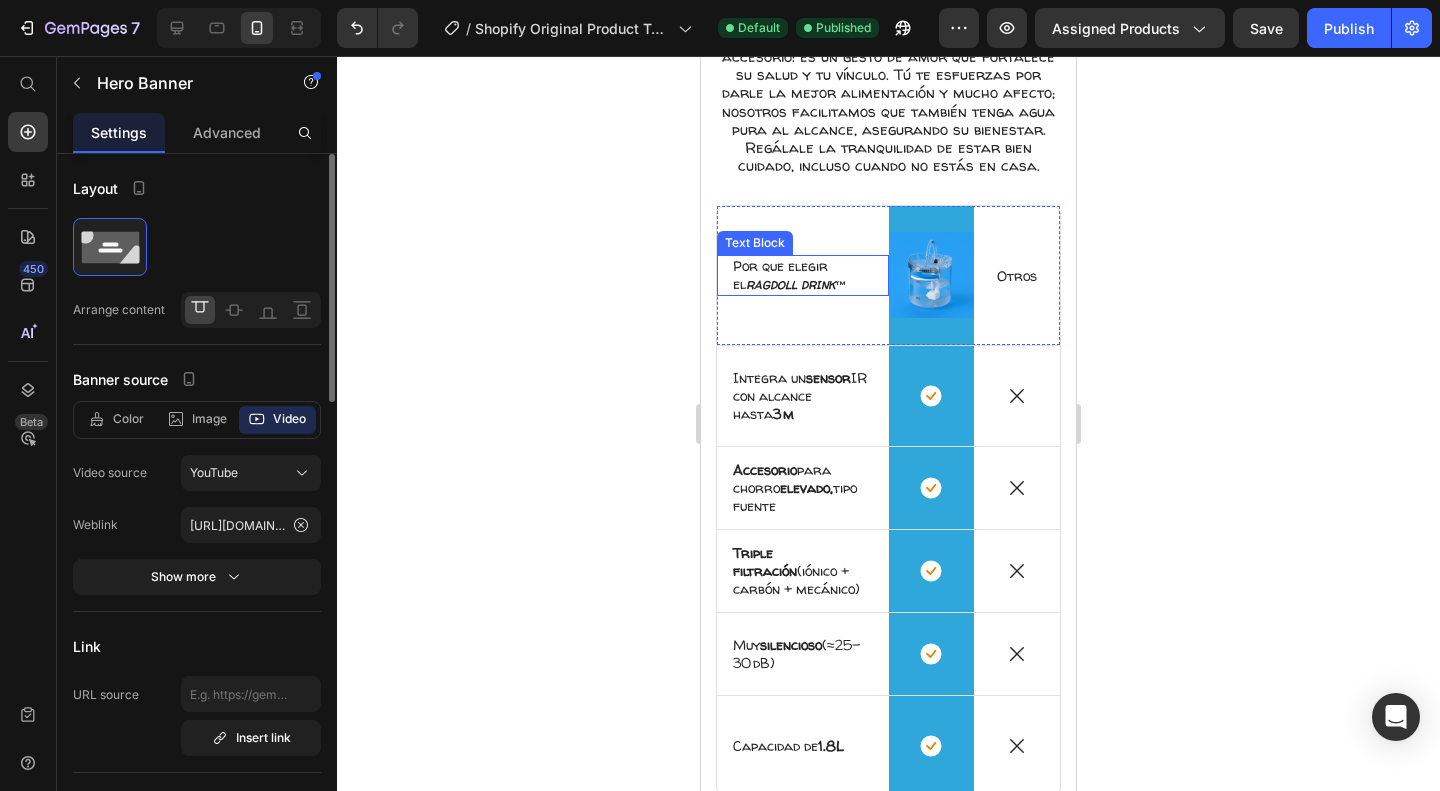 click on "RAGDOLL DRINK™" at bounding box center (796, 284) 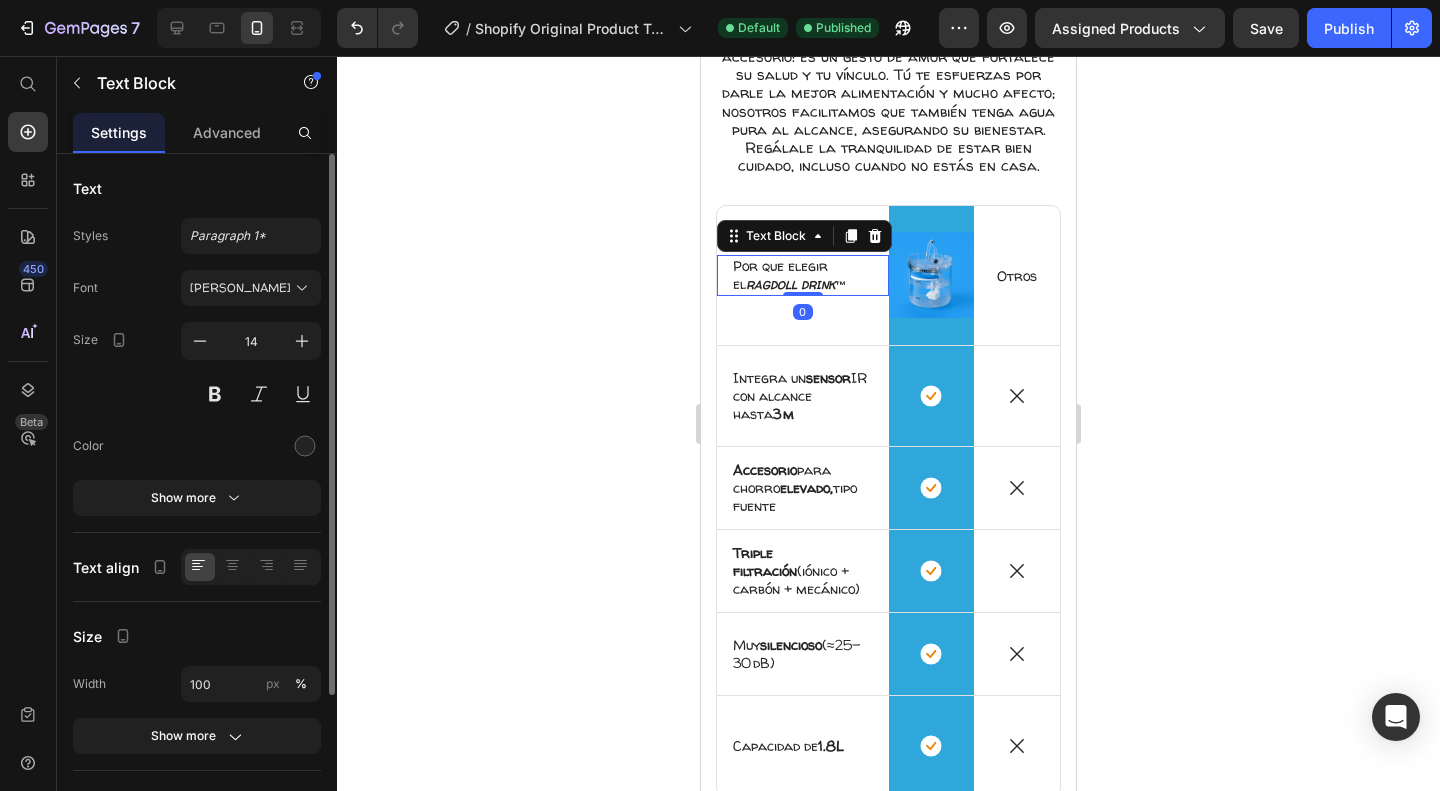 click on "Por que elegir el  RAGDOLL DRINK™ Text Block   0" at bounding box center (803, 275) 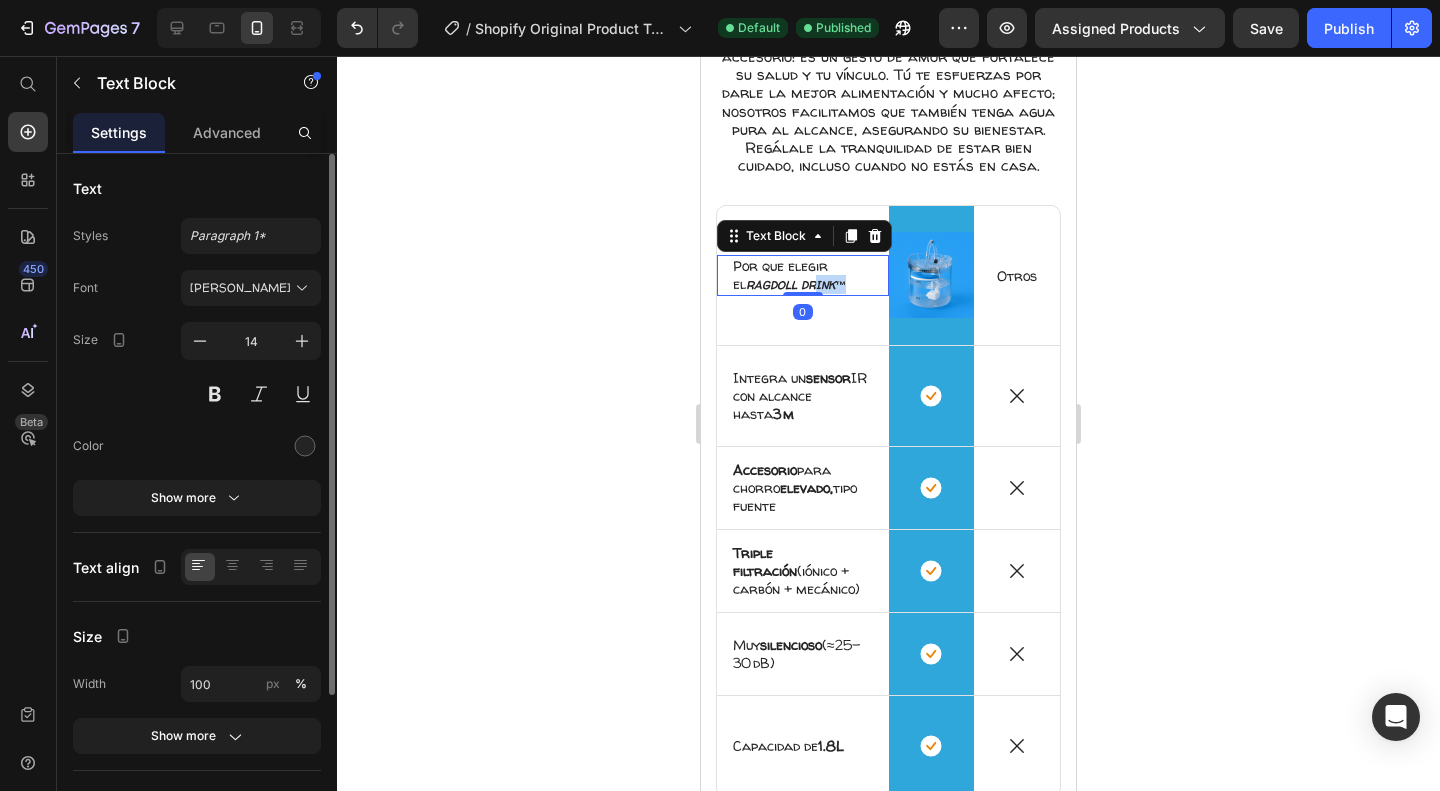 scroll, scrollTop: 2064, scrollLeft: 0, axis: vertical 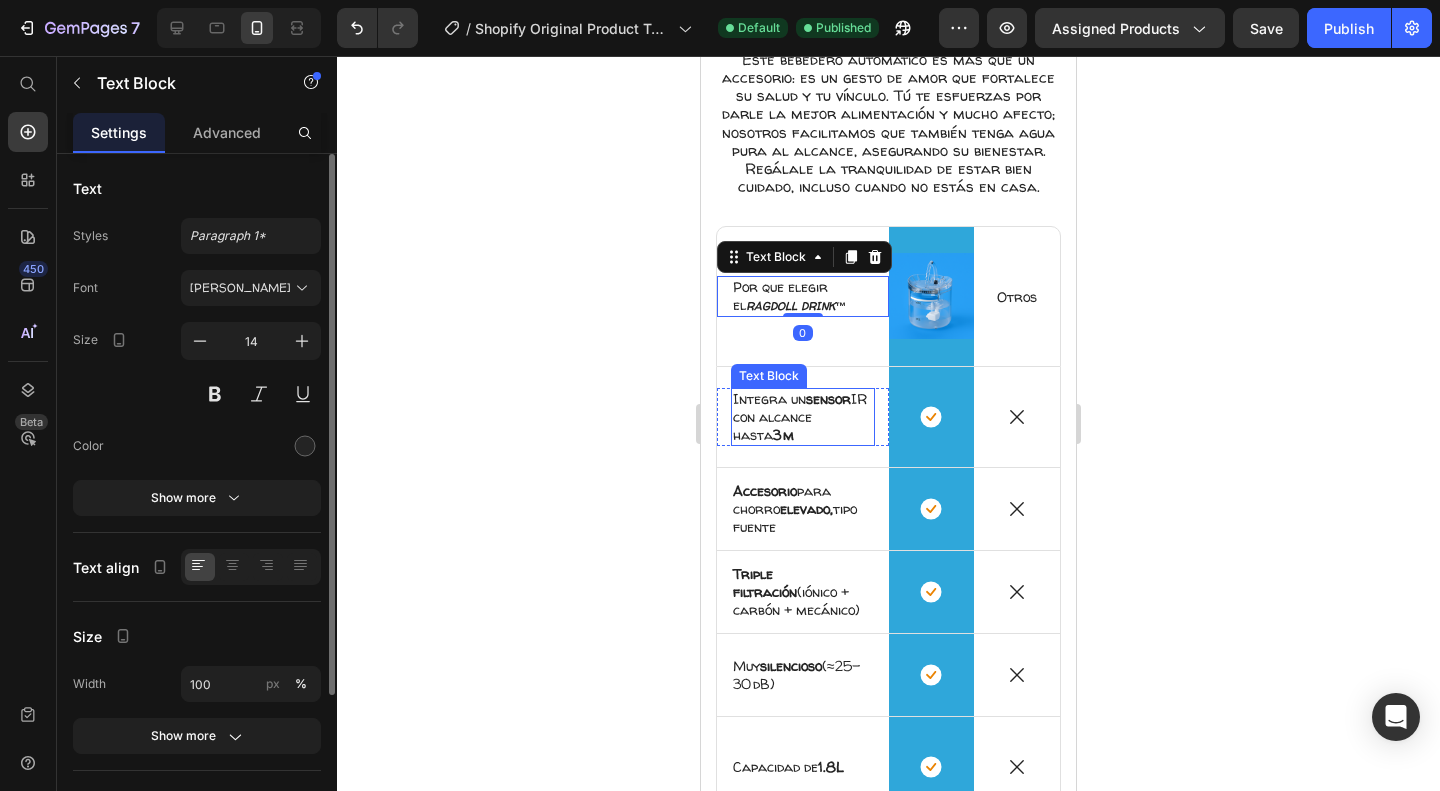 click on "Integra un  sensor  IR con alcance hasta  3 m" at bounding box center (803, 417) 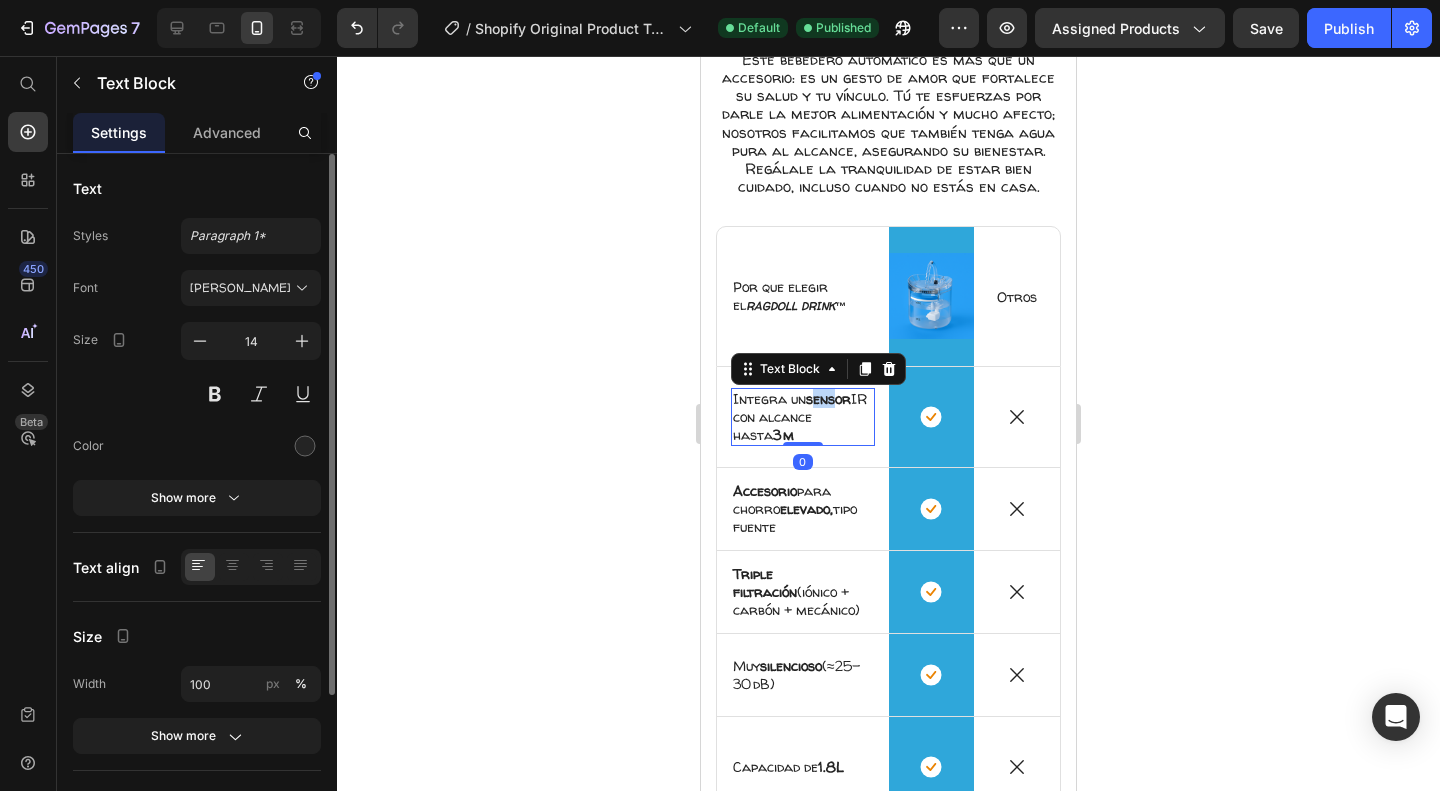 scroll, scrollTop: 2044, scrollLeft: 0, axis: vertical 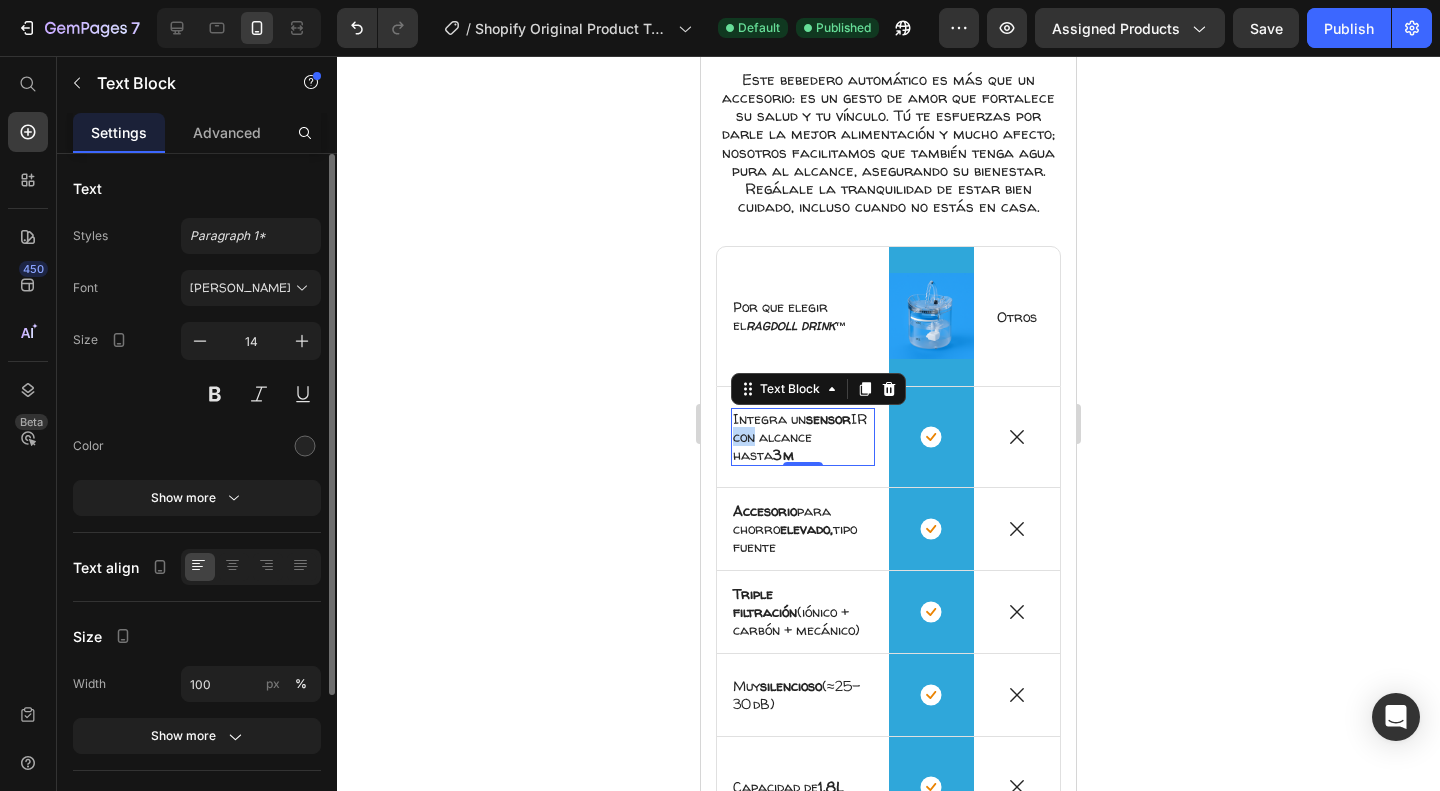 drag, startPoint x: 770, startPoint y: 403, endPoint x: 744, endPoint y: 398, distance: 26.476404 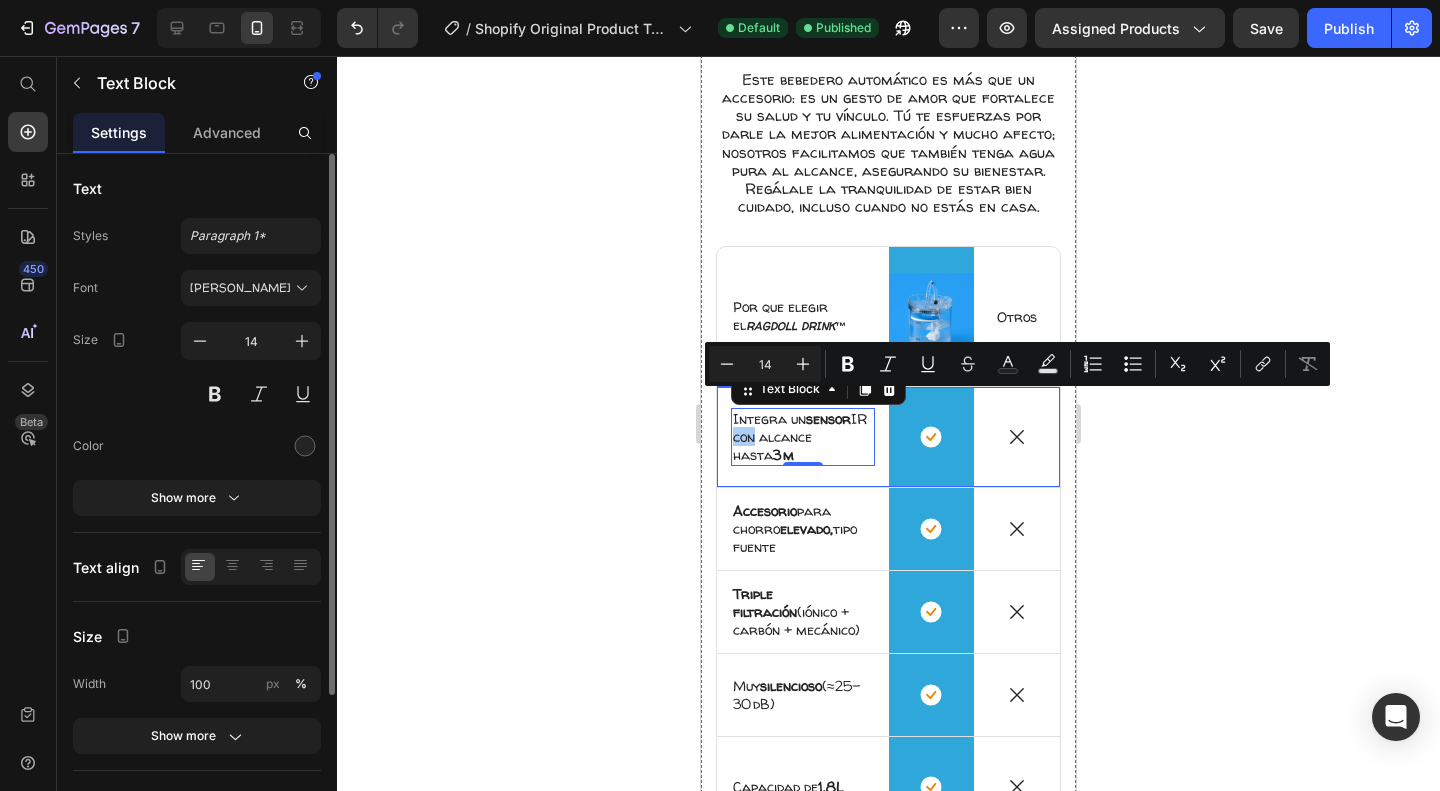 click 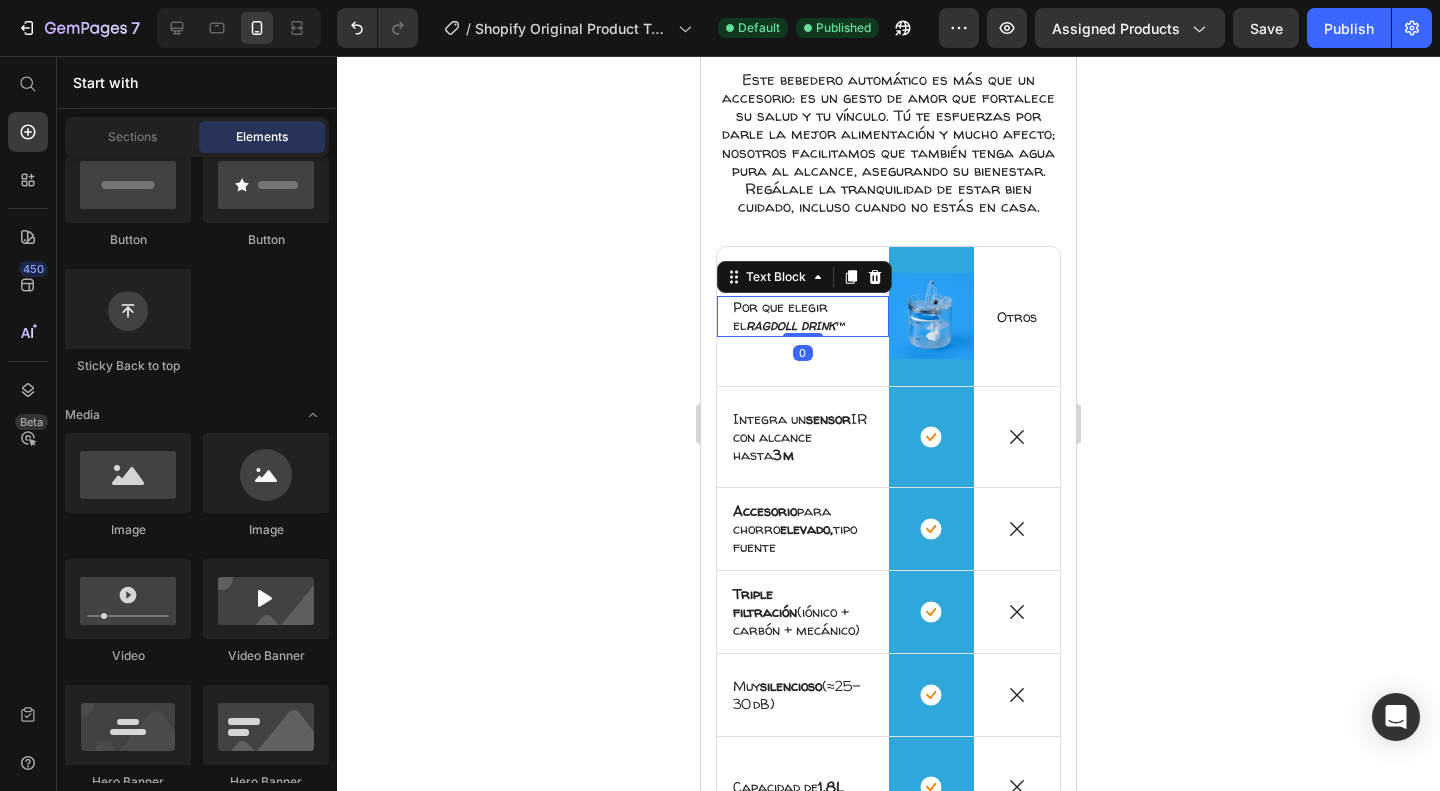 click on "RAGDOLL DRINK™" at bounding box center [796, 325] 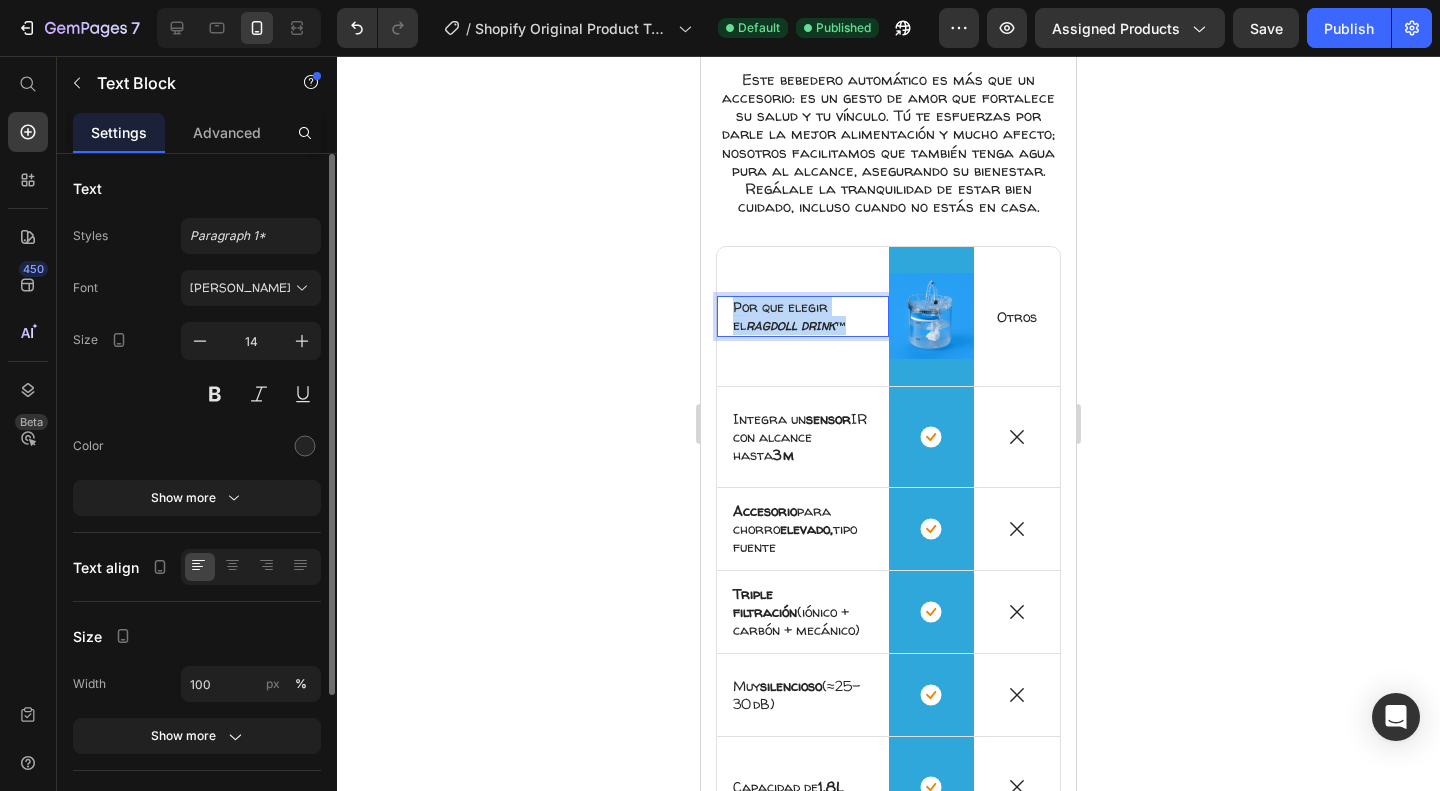 drag, startPoint x: 833, startPoint y: 295, endPoint x: 730, endPoint y: 273, distance: 105.32331 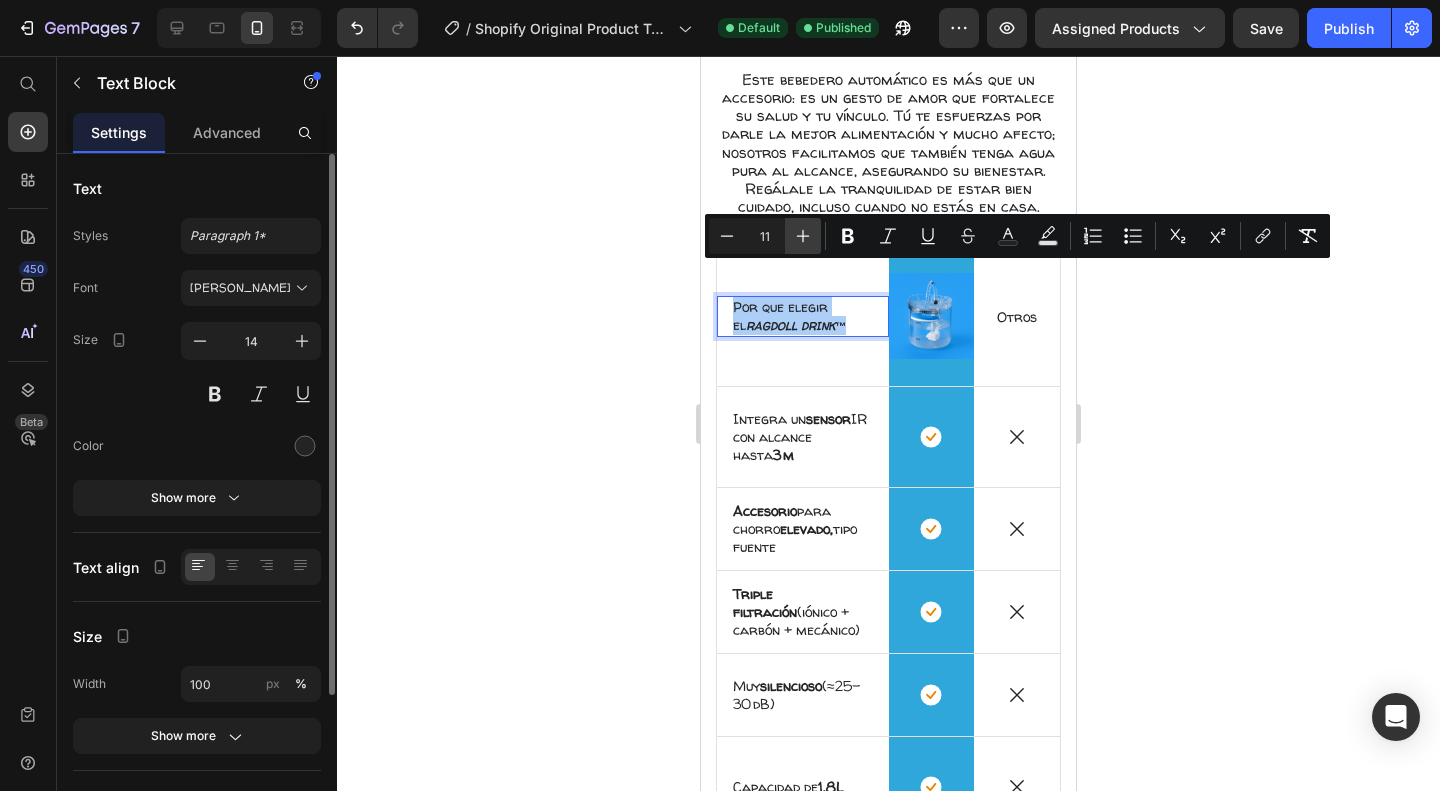 click 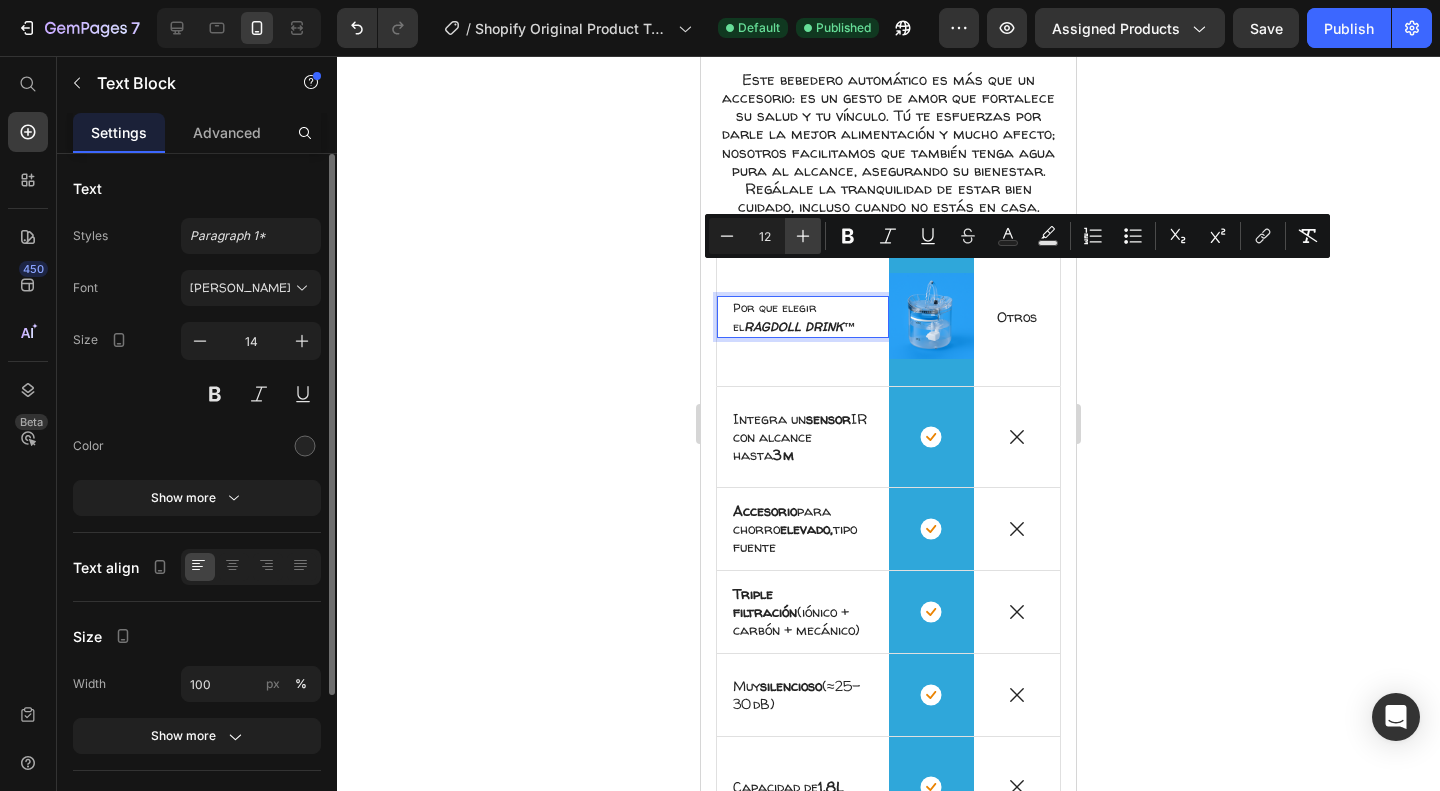 click 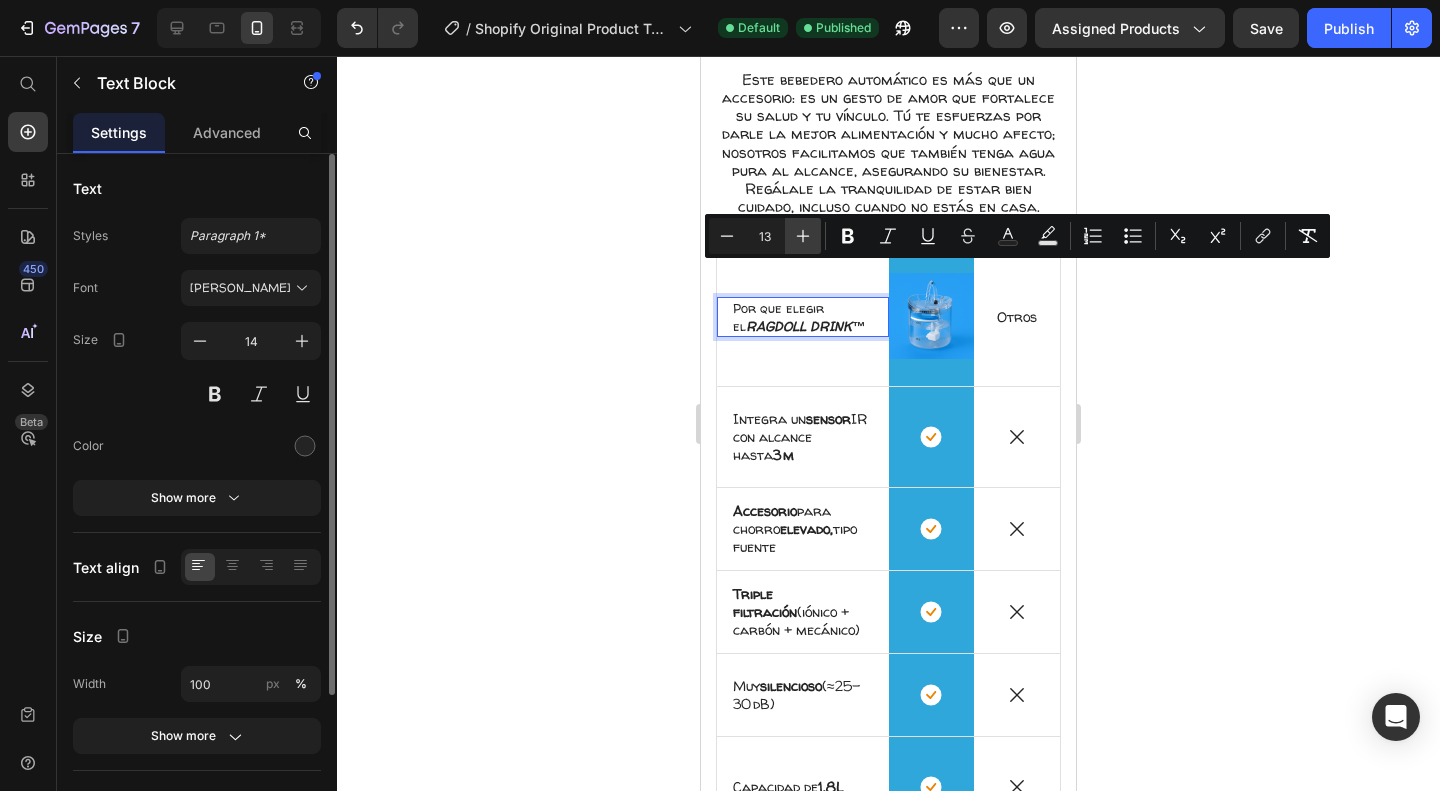 click 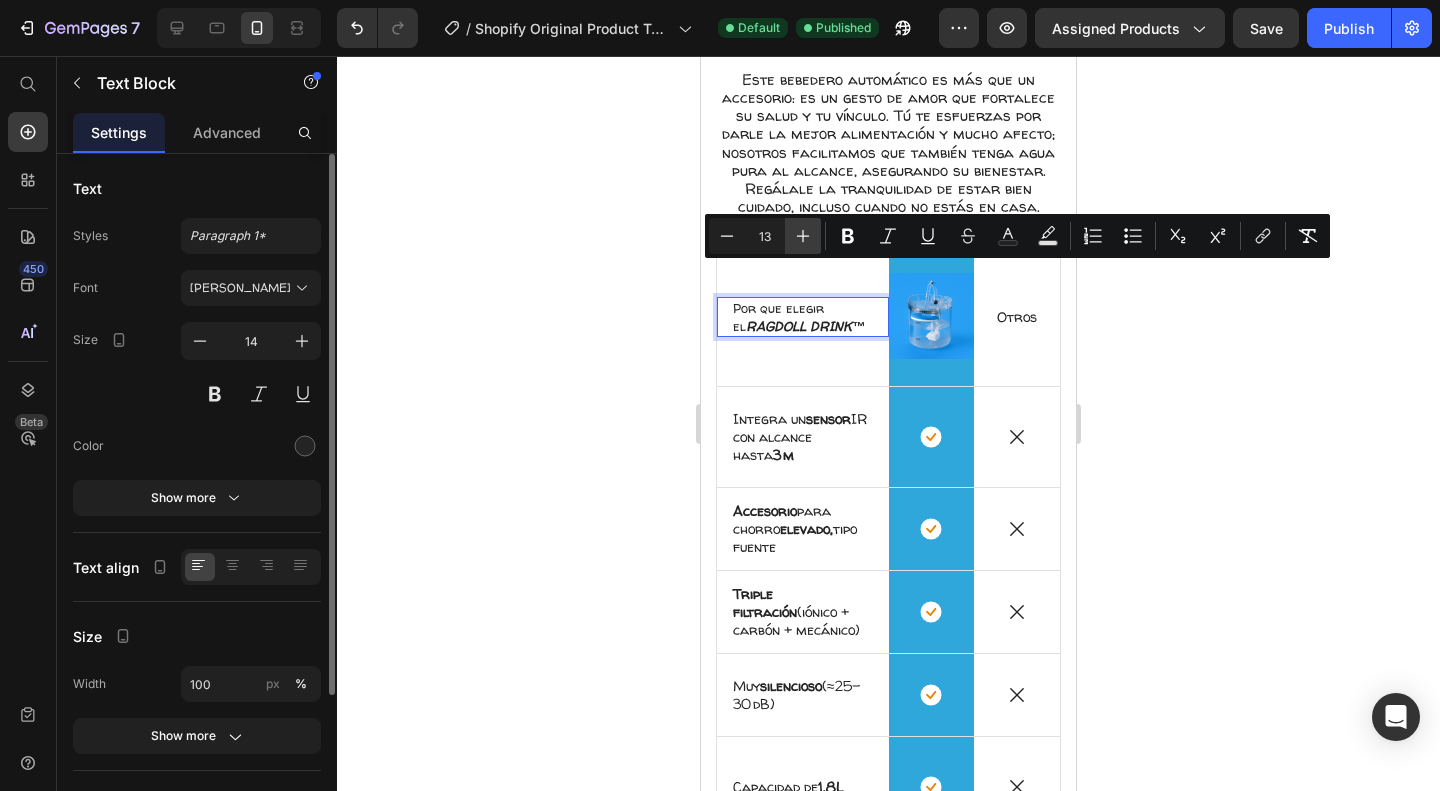 type on "14" 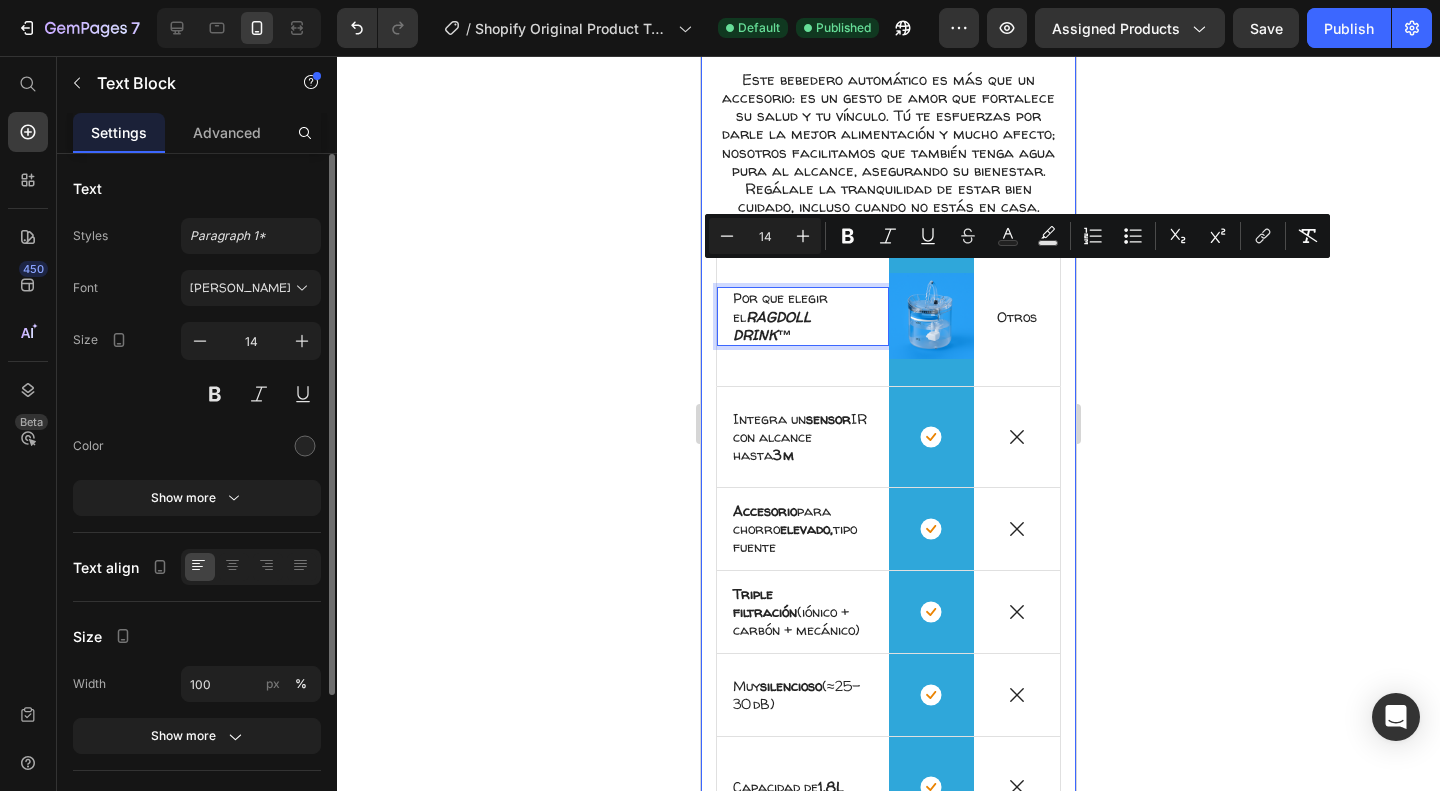 click 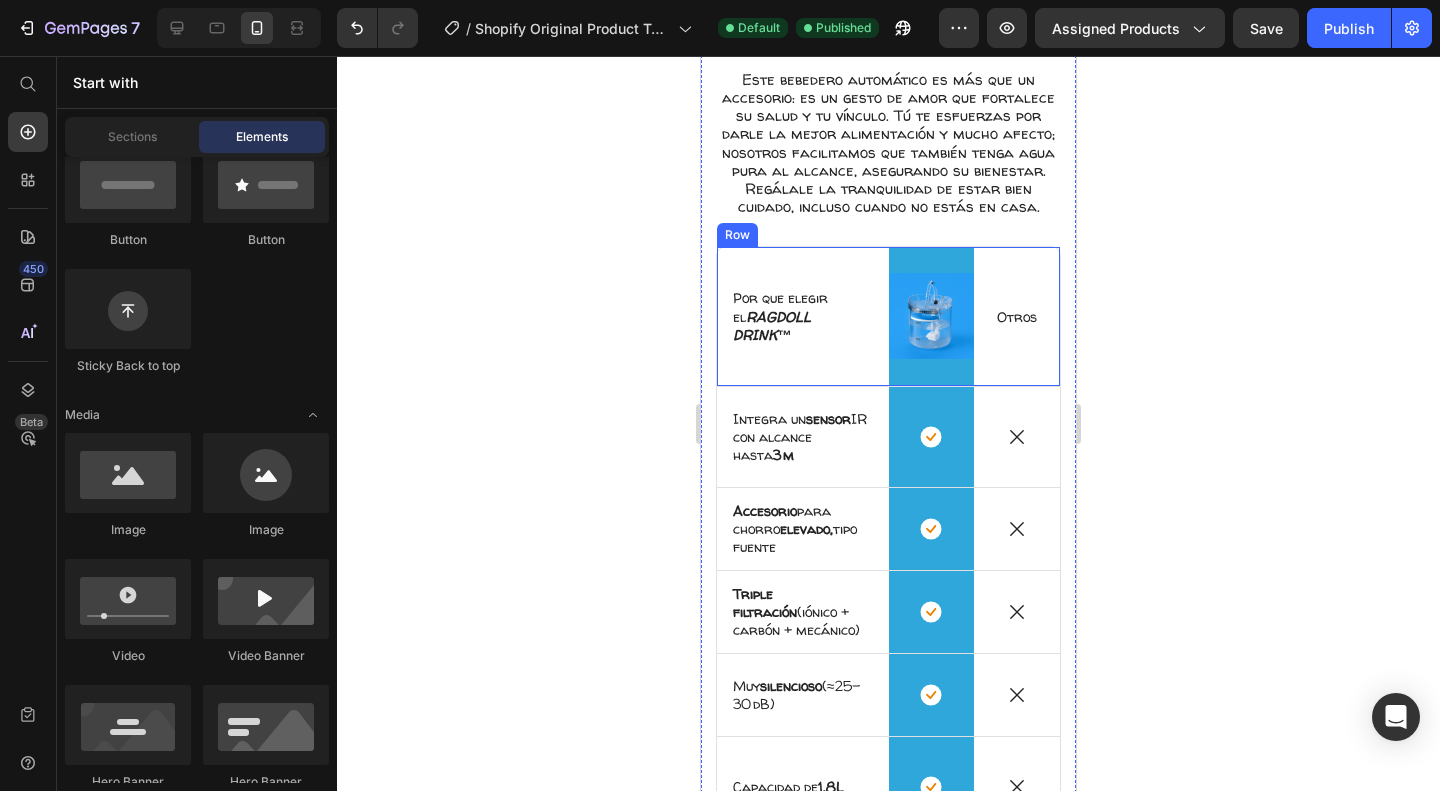 click on "Otros" at bounding box center [1017, 317] 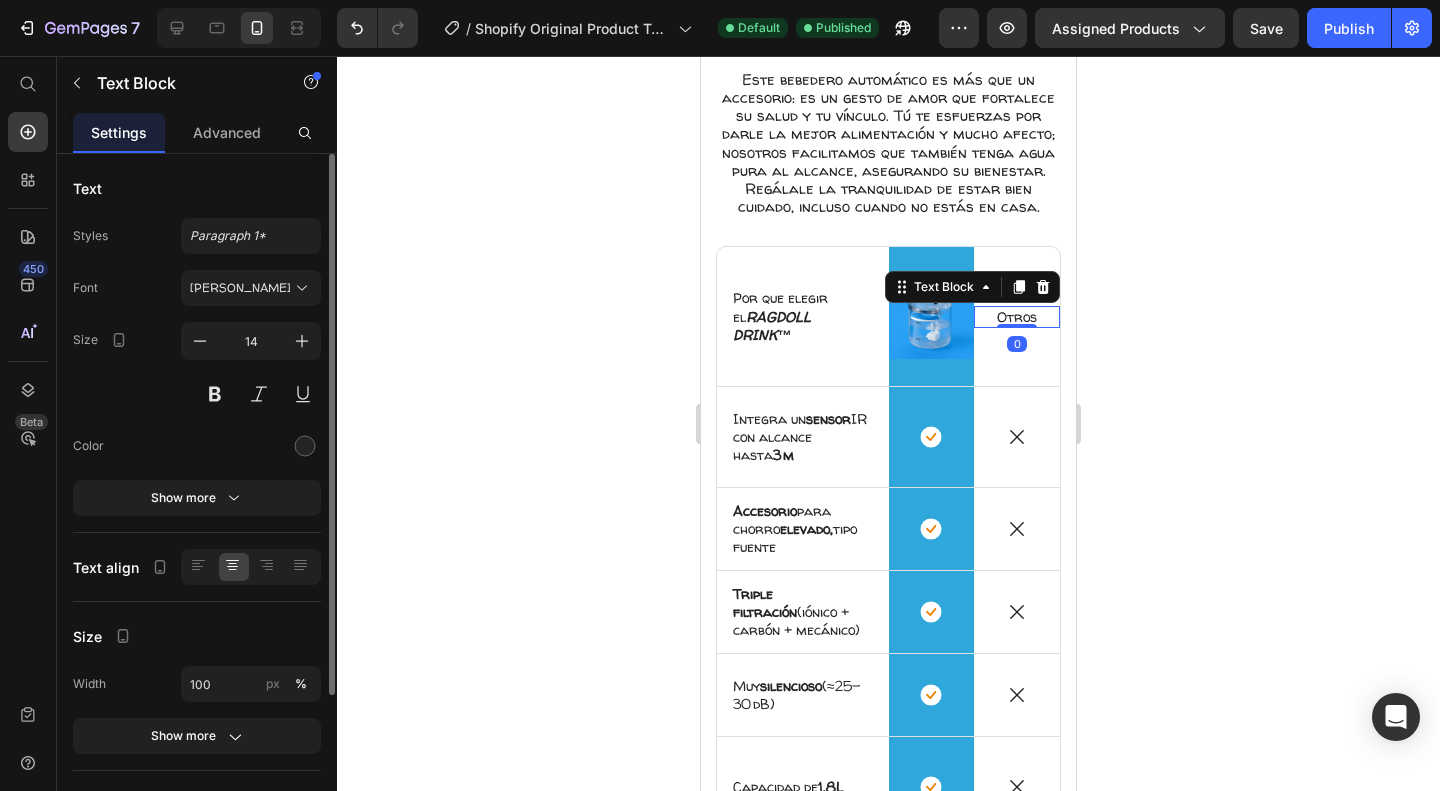 scroll, scrollTop: 2032, scrollLeft: 0, axis: vertical 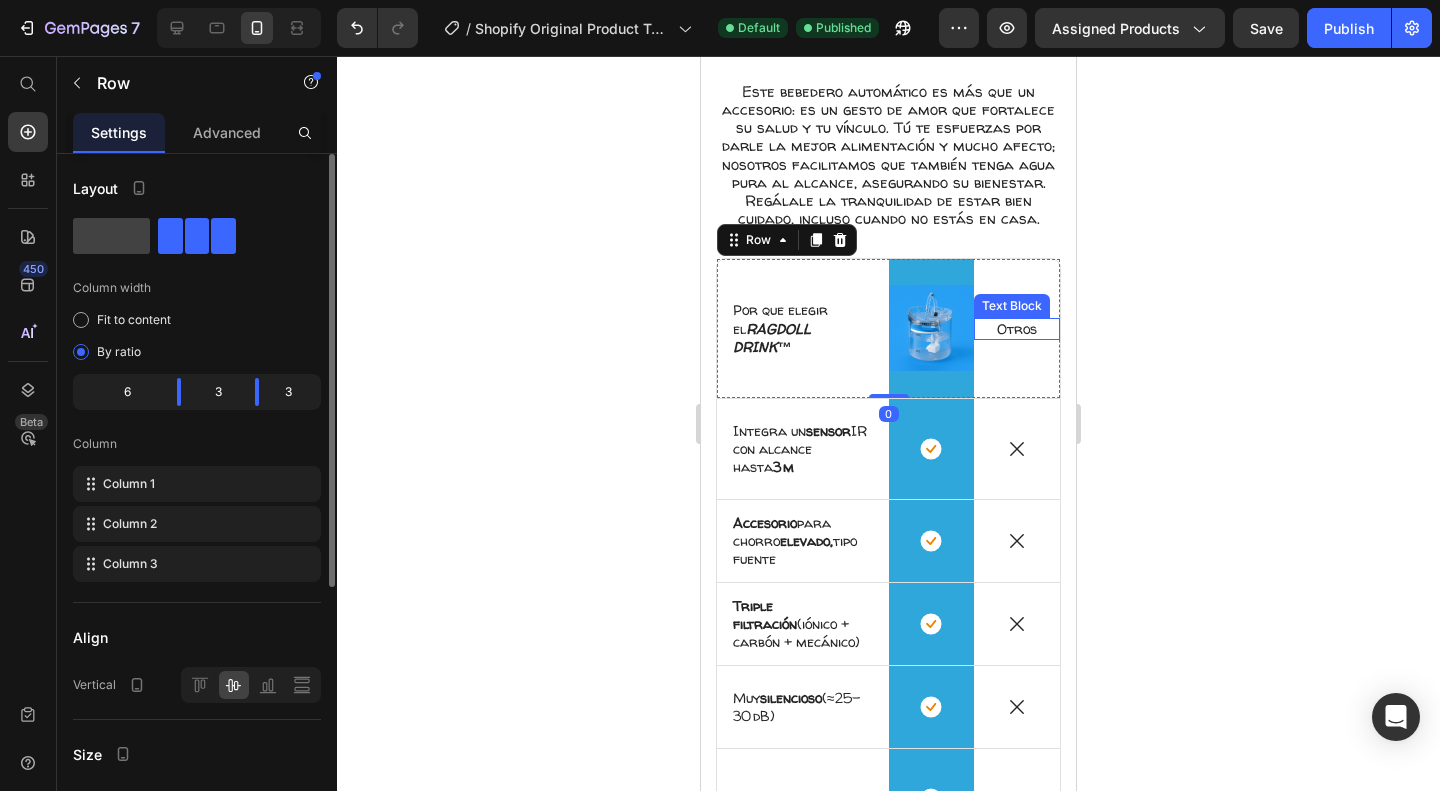 click on "Otros" at bounding box center [1017, 329] 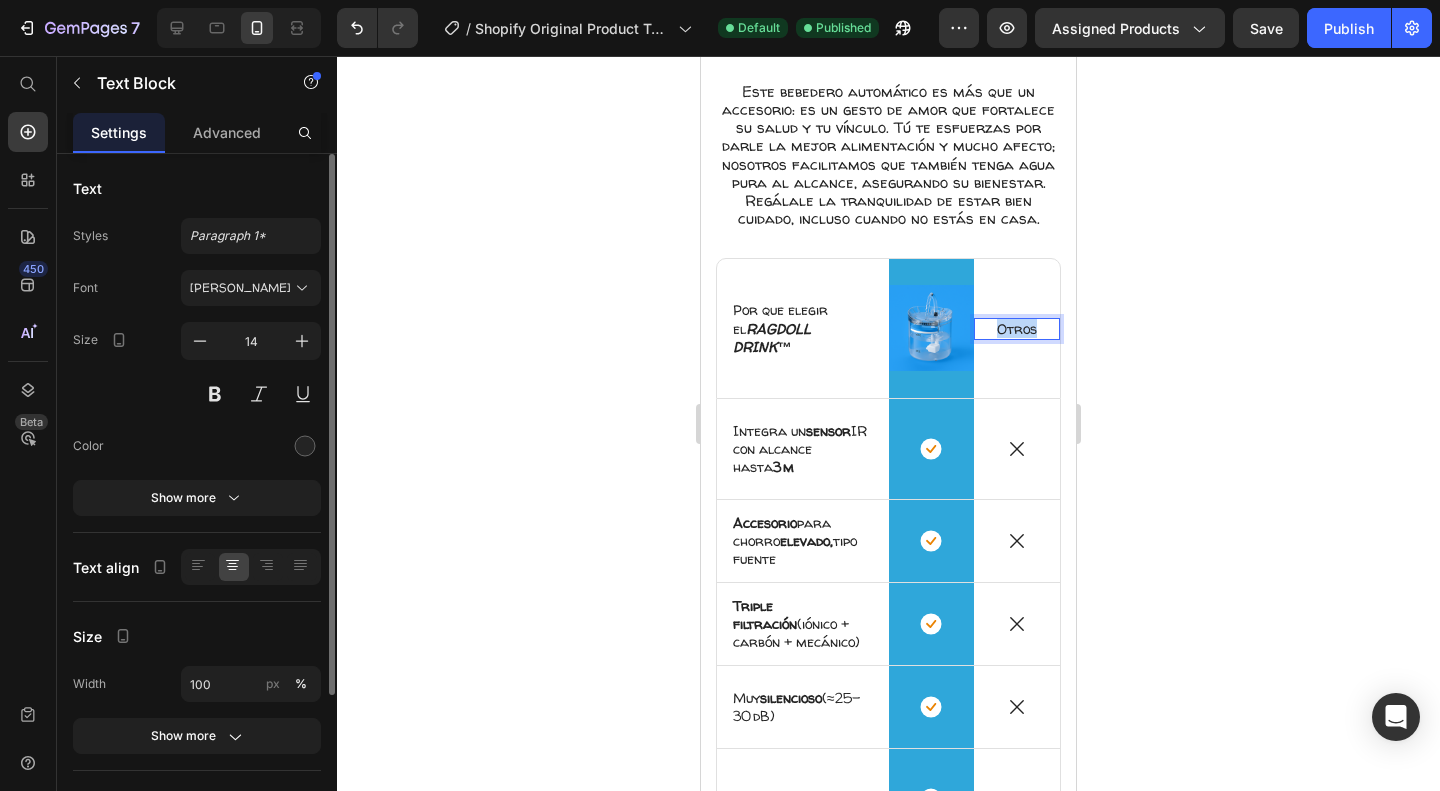 drag, startPoint x: 986, startPoint y: 297, endPoint x: 1029, endPoint y: 296, distance: 43.011627 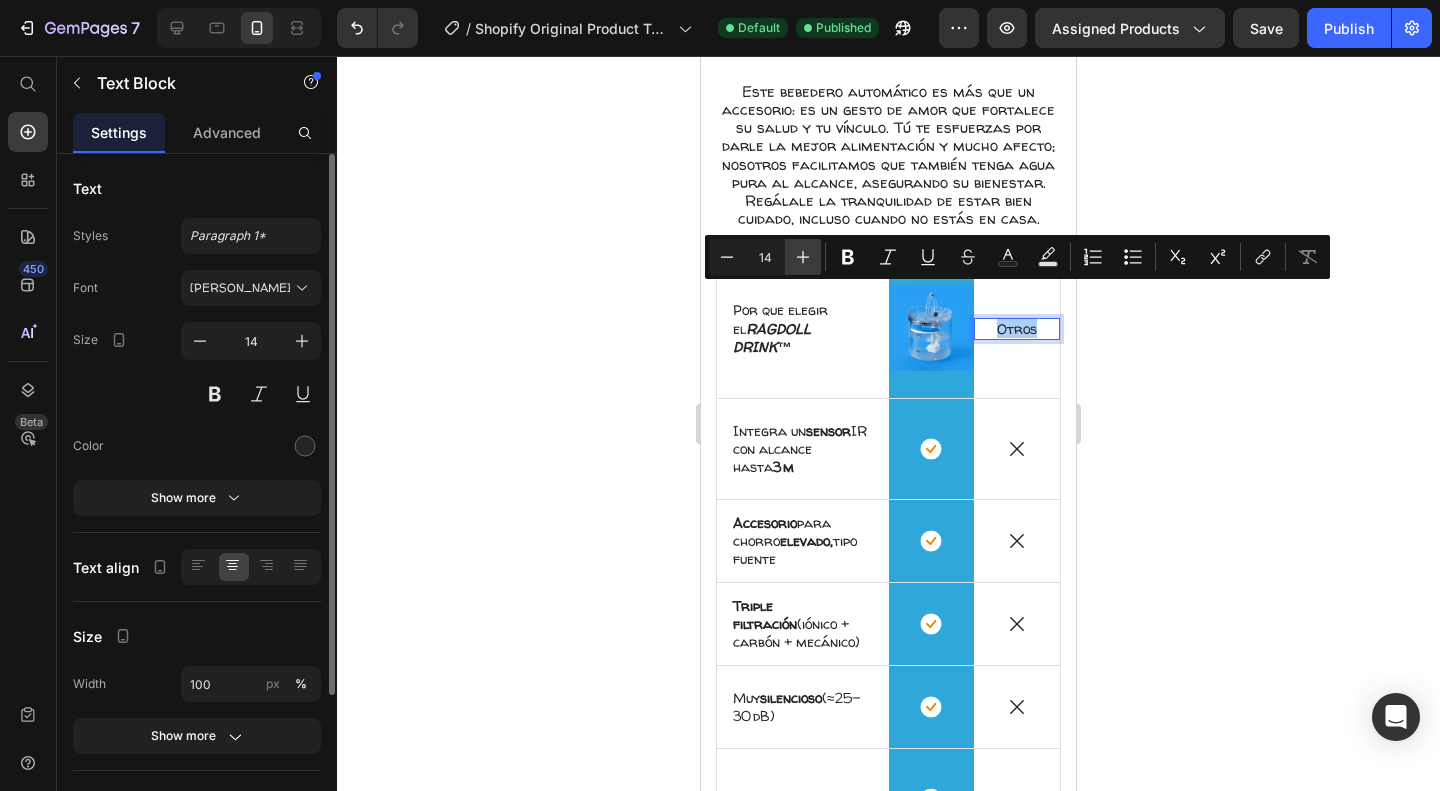 click 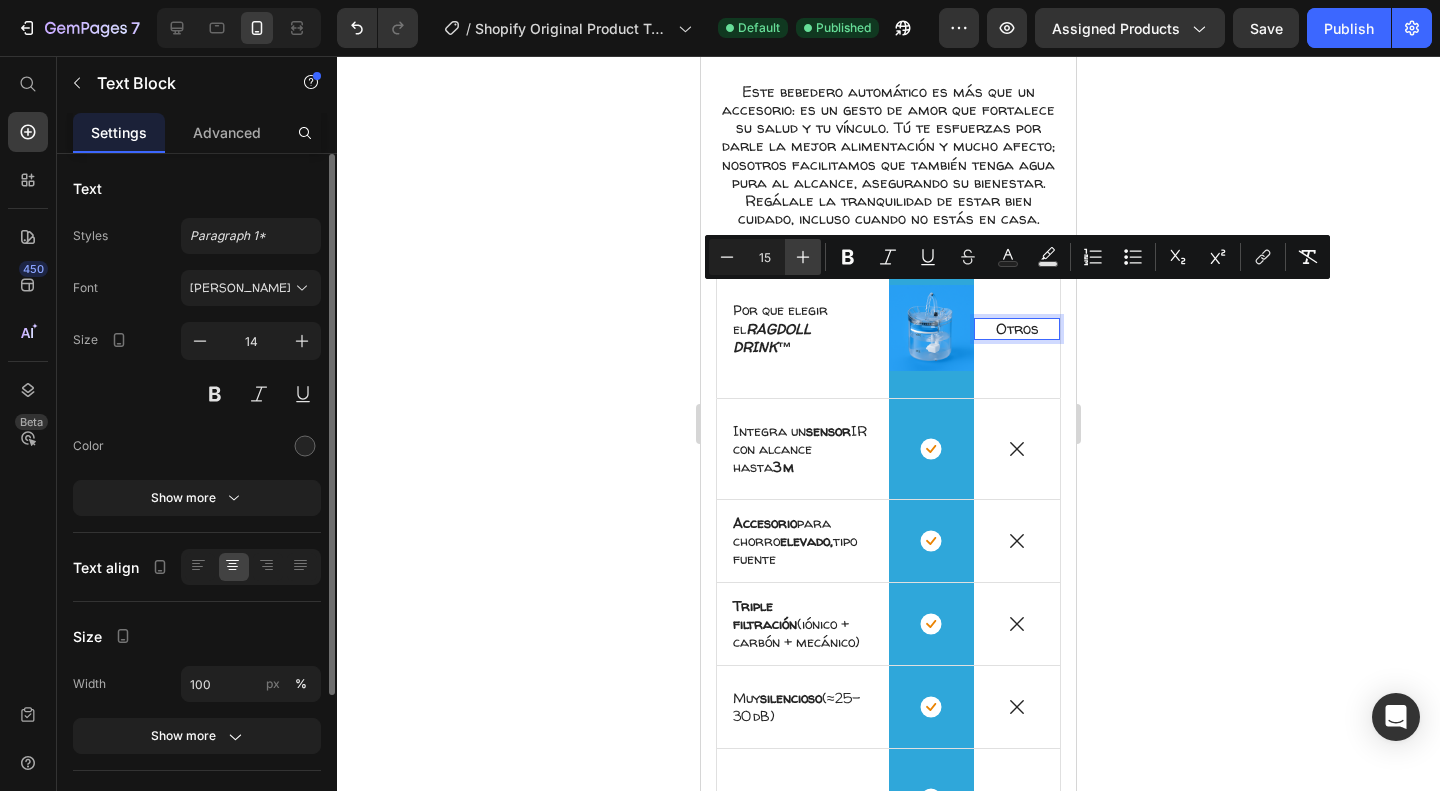 click 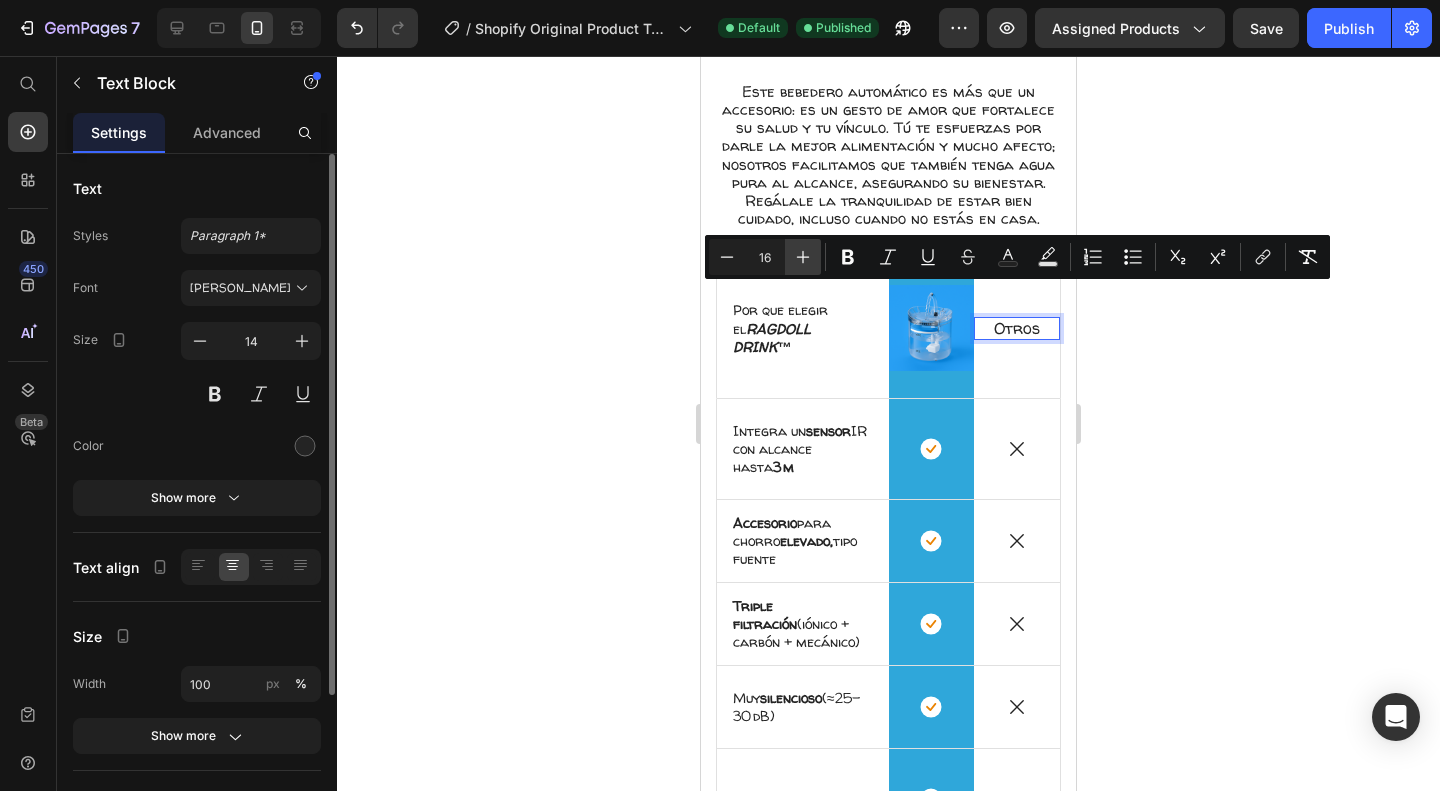click 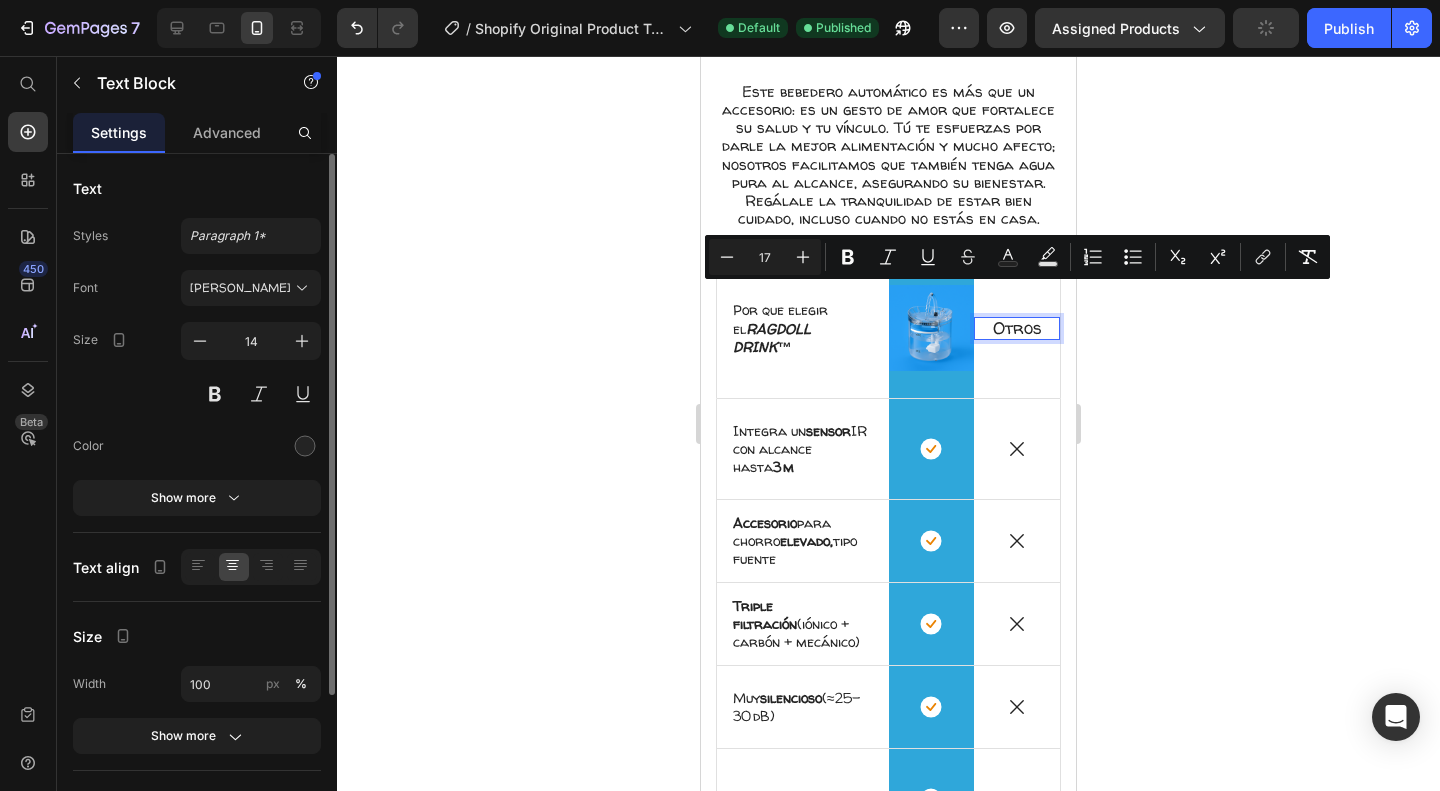 click 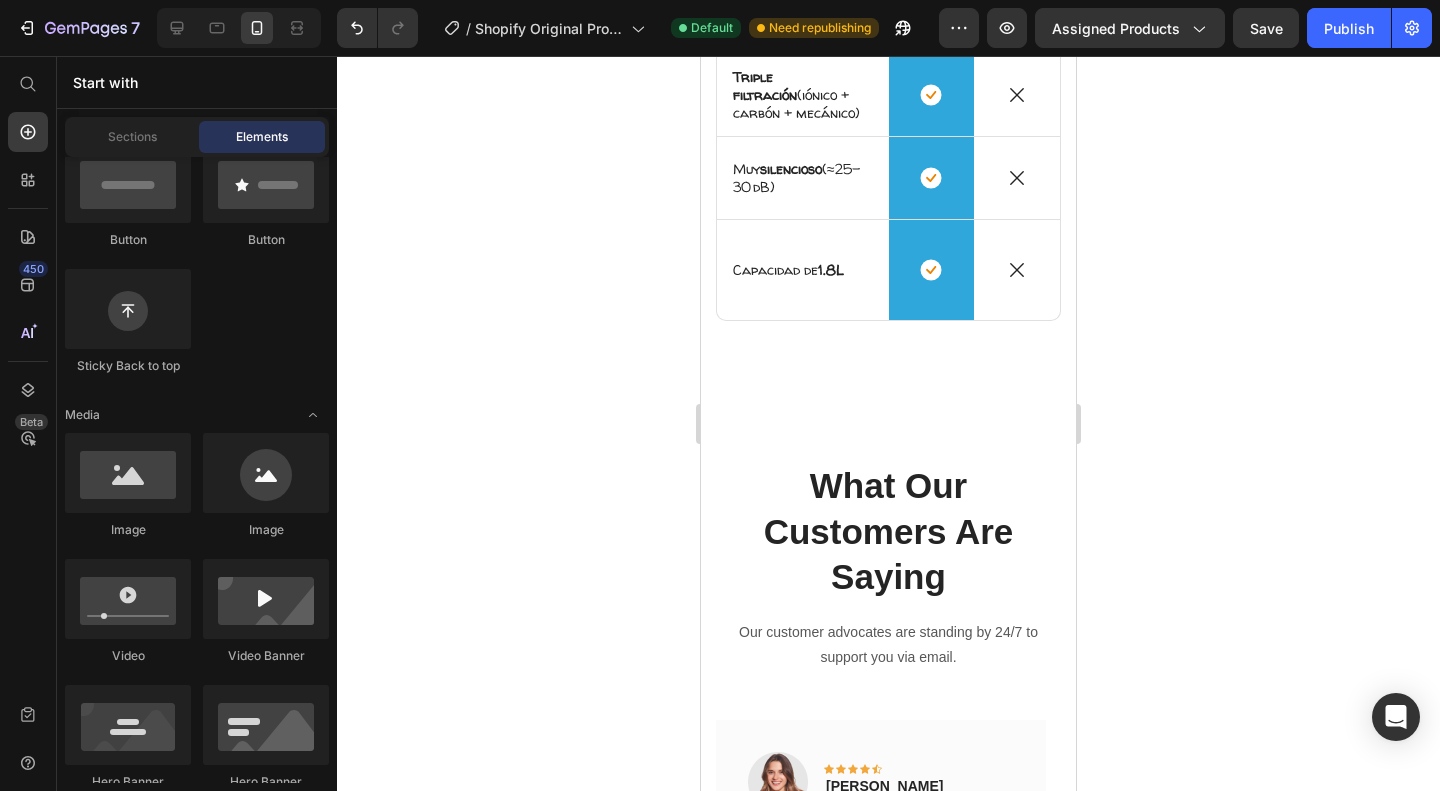 scroll, scrollTop: 2528, scrollLeft: 0, axis: vertical 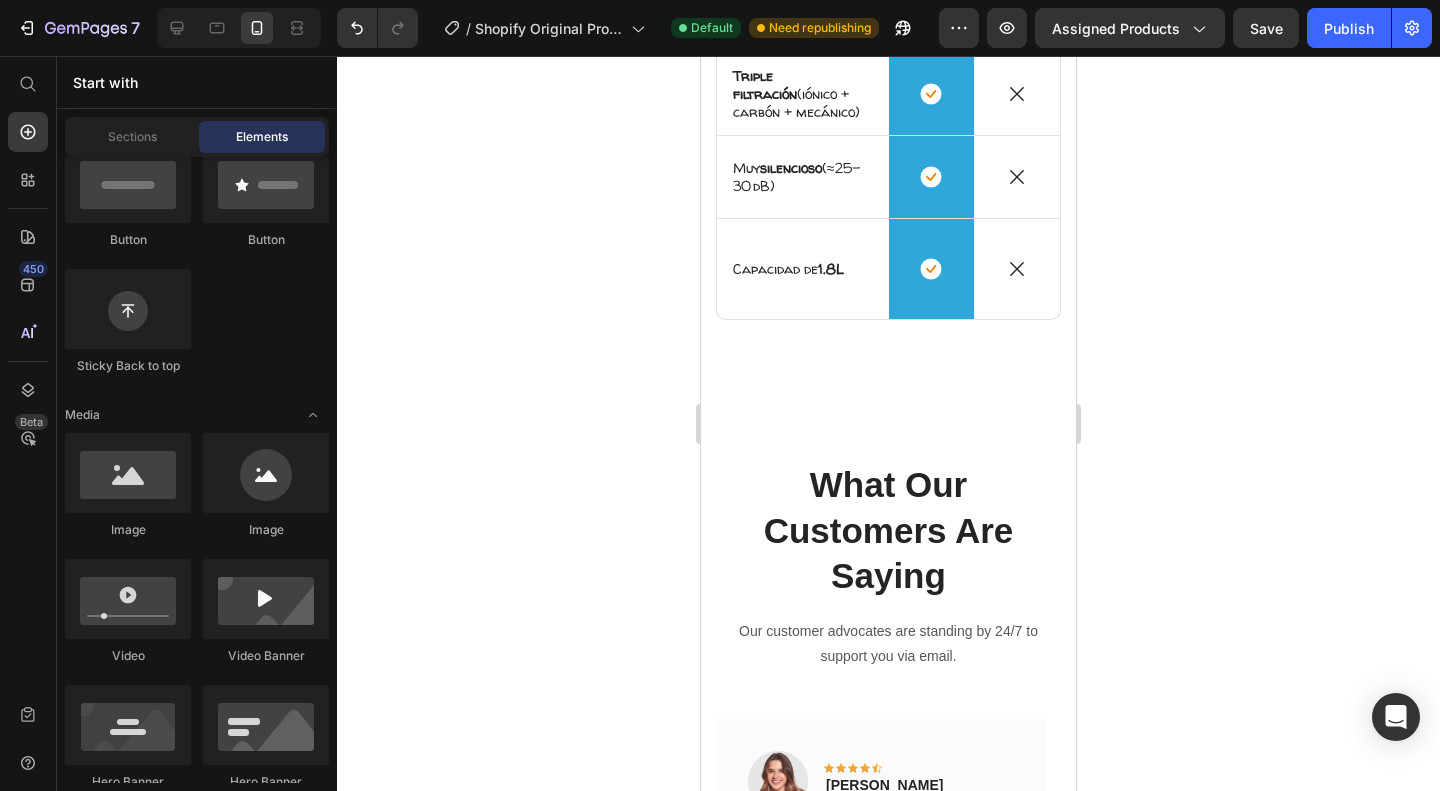 click on "What Our Customers Are Saying" at bounding box center [888, 530] 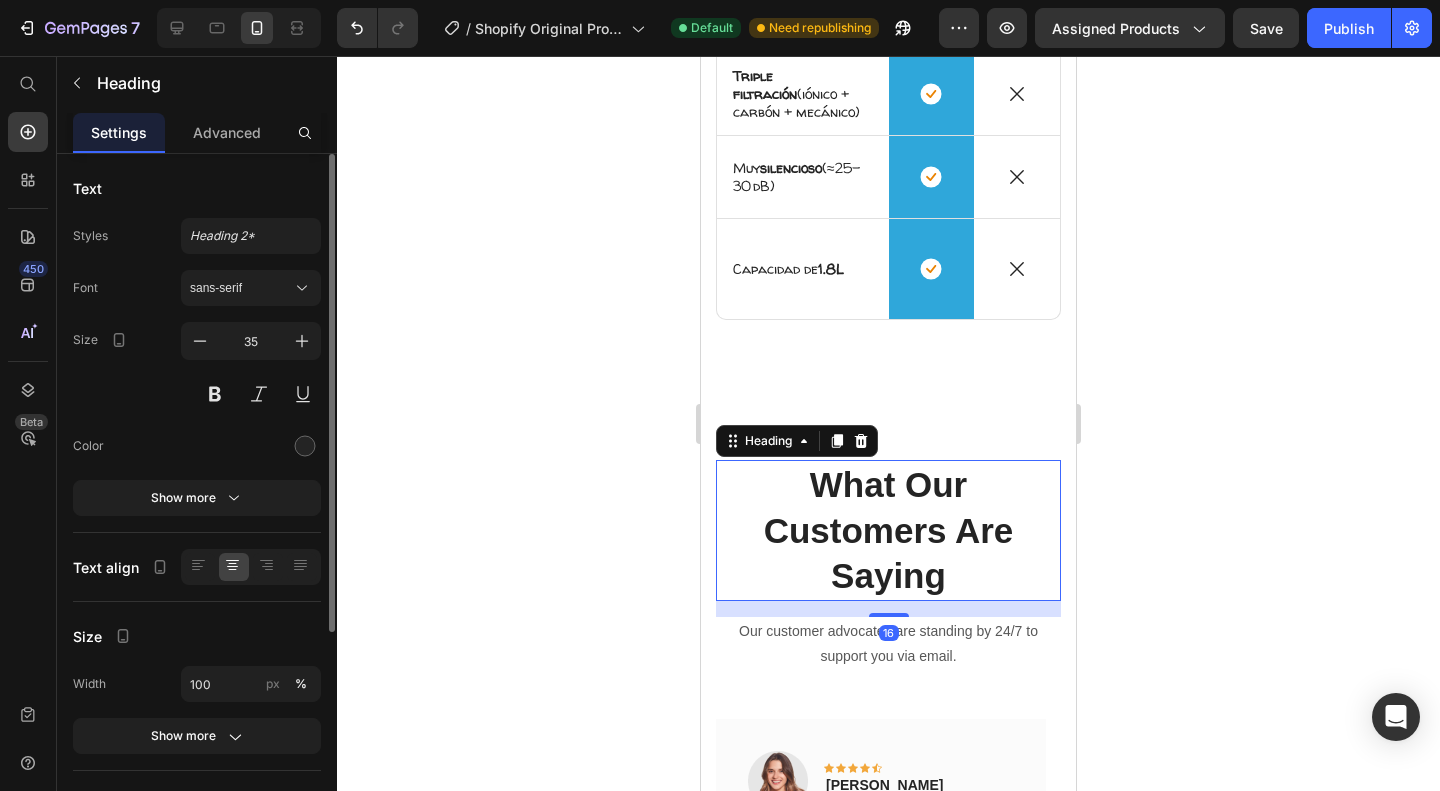 click on "What Our Customers Are Saying" at bounding box center (888, 530) 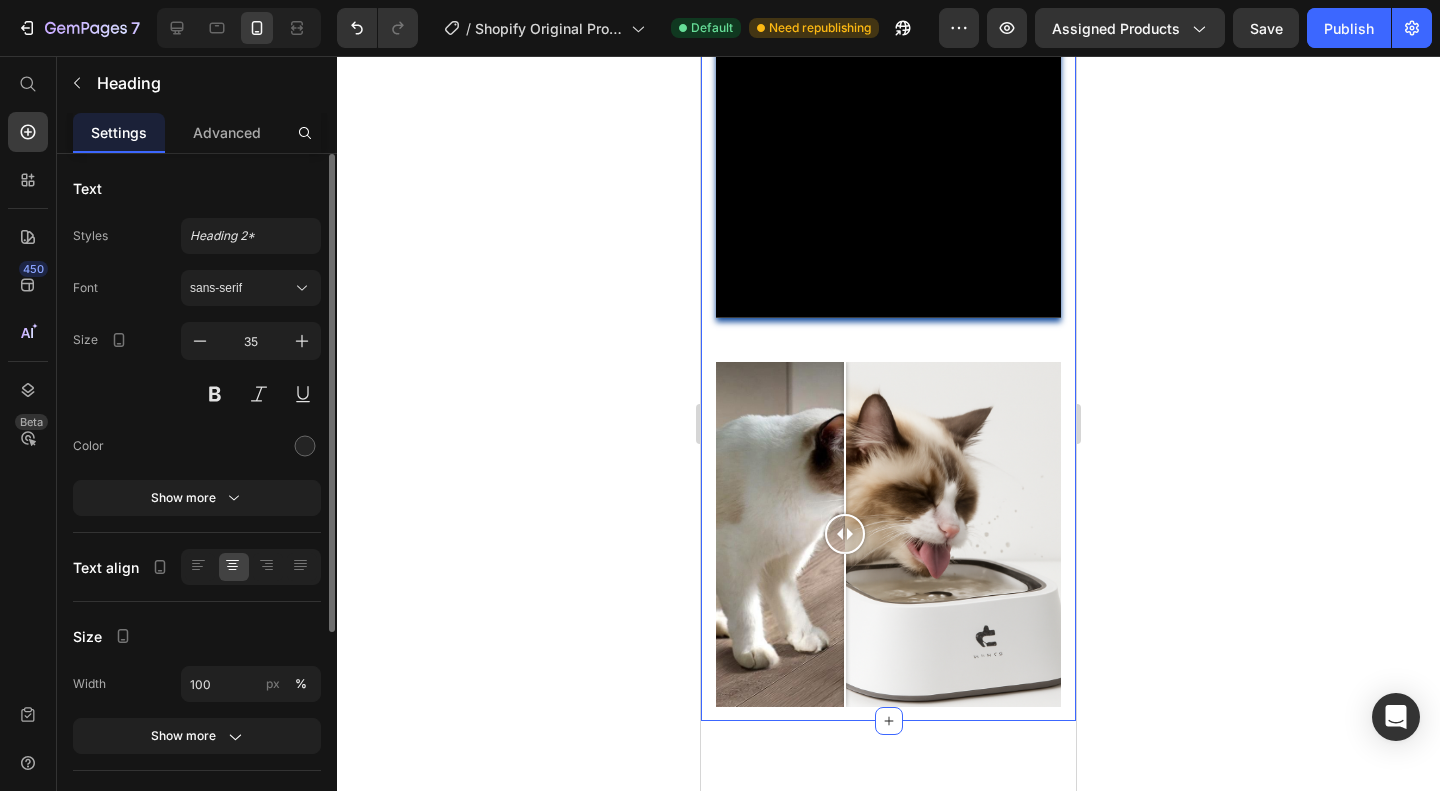 scroll, scrollTop: 1249, scrollLeft: 0, axis: vertical 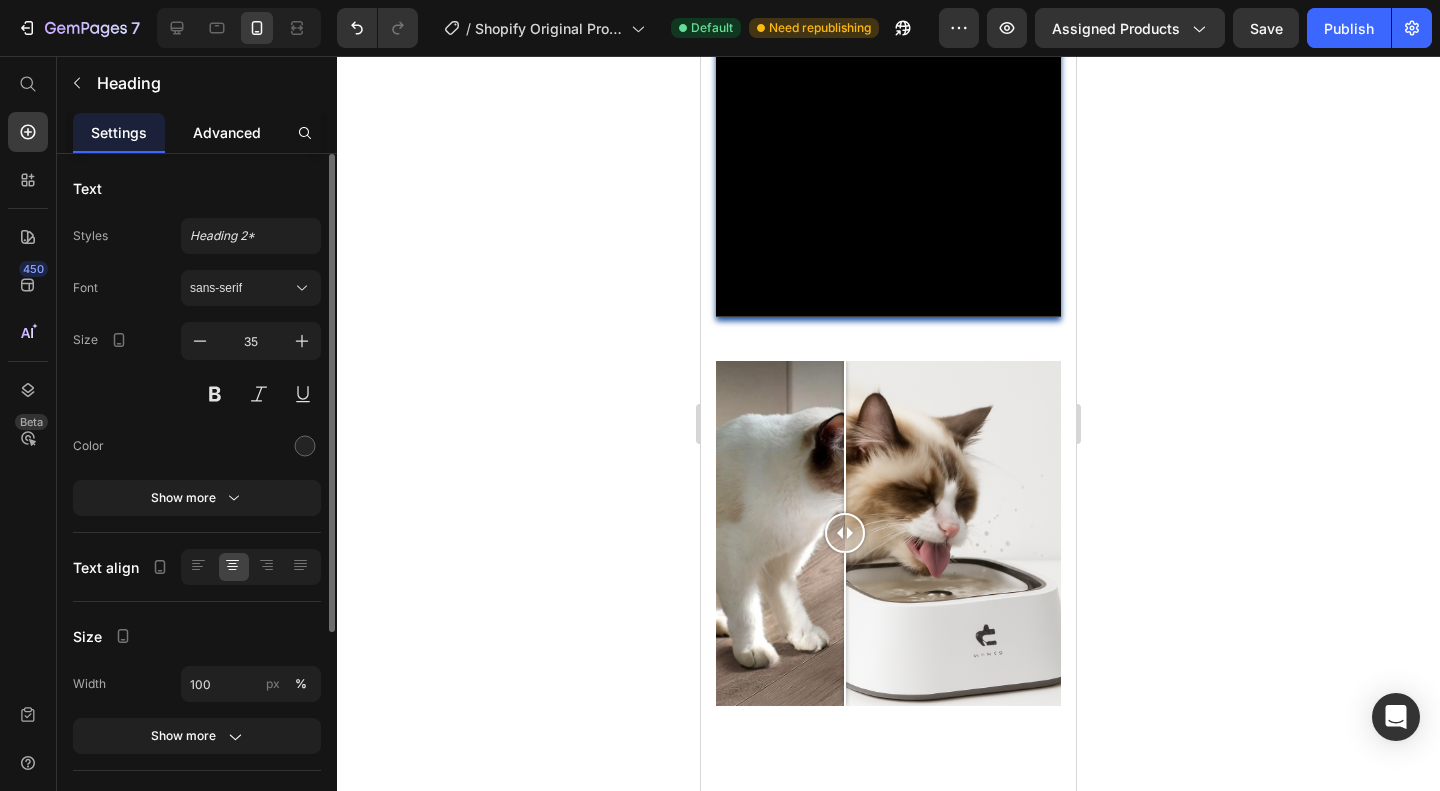 click on "Advanced" 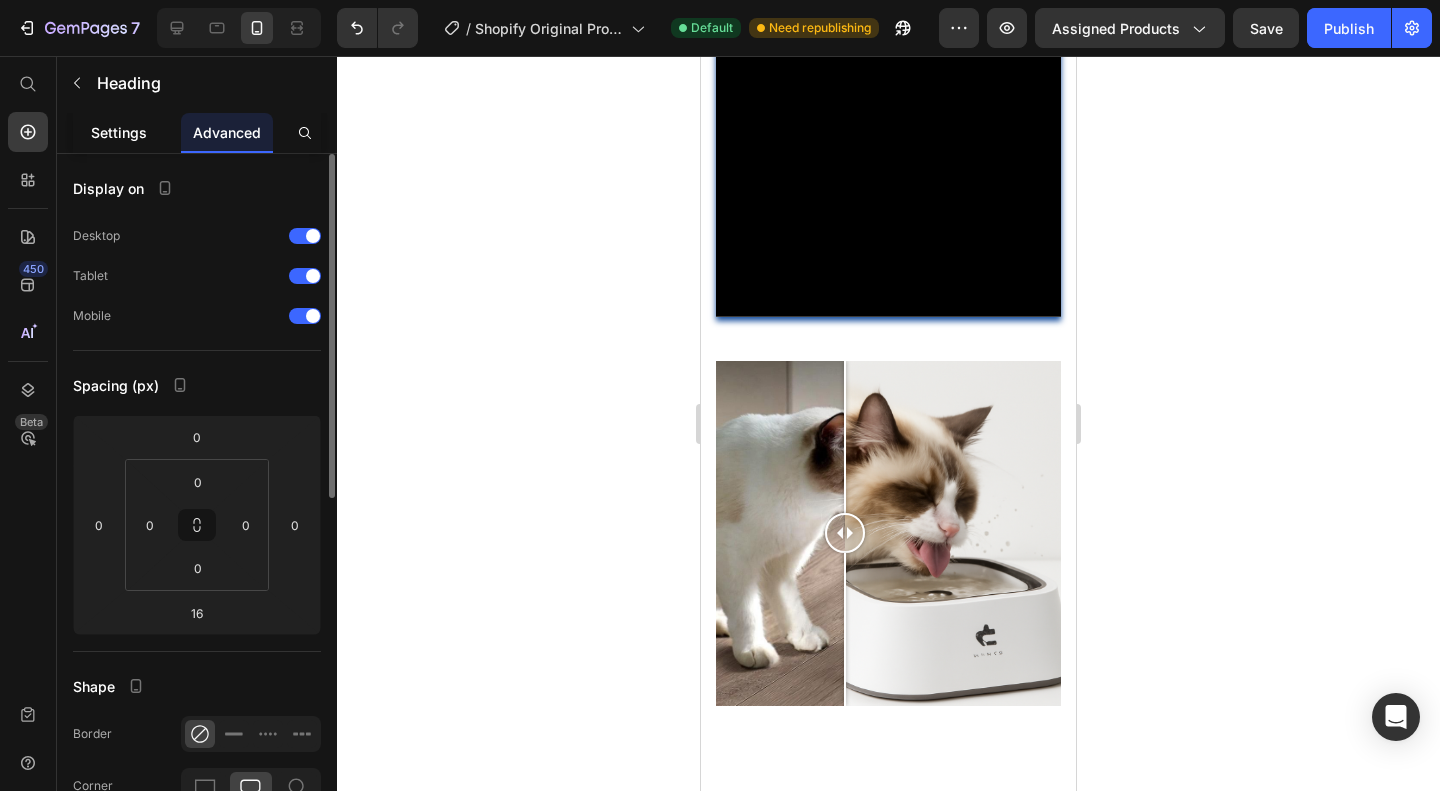 click on "Settings" 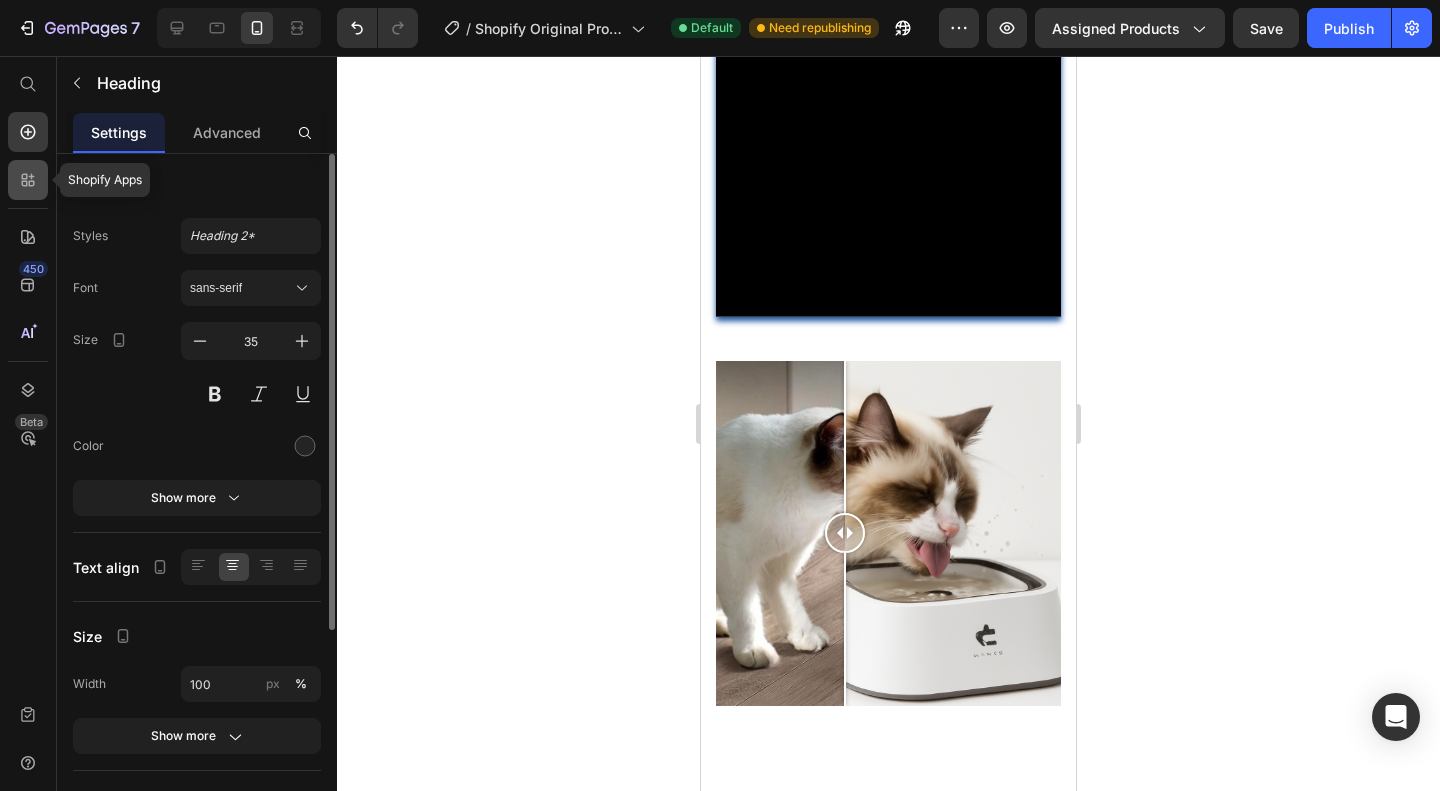 click 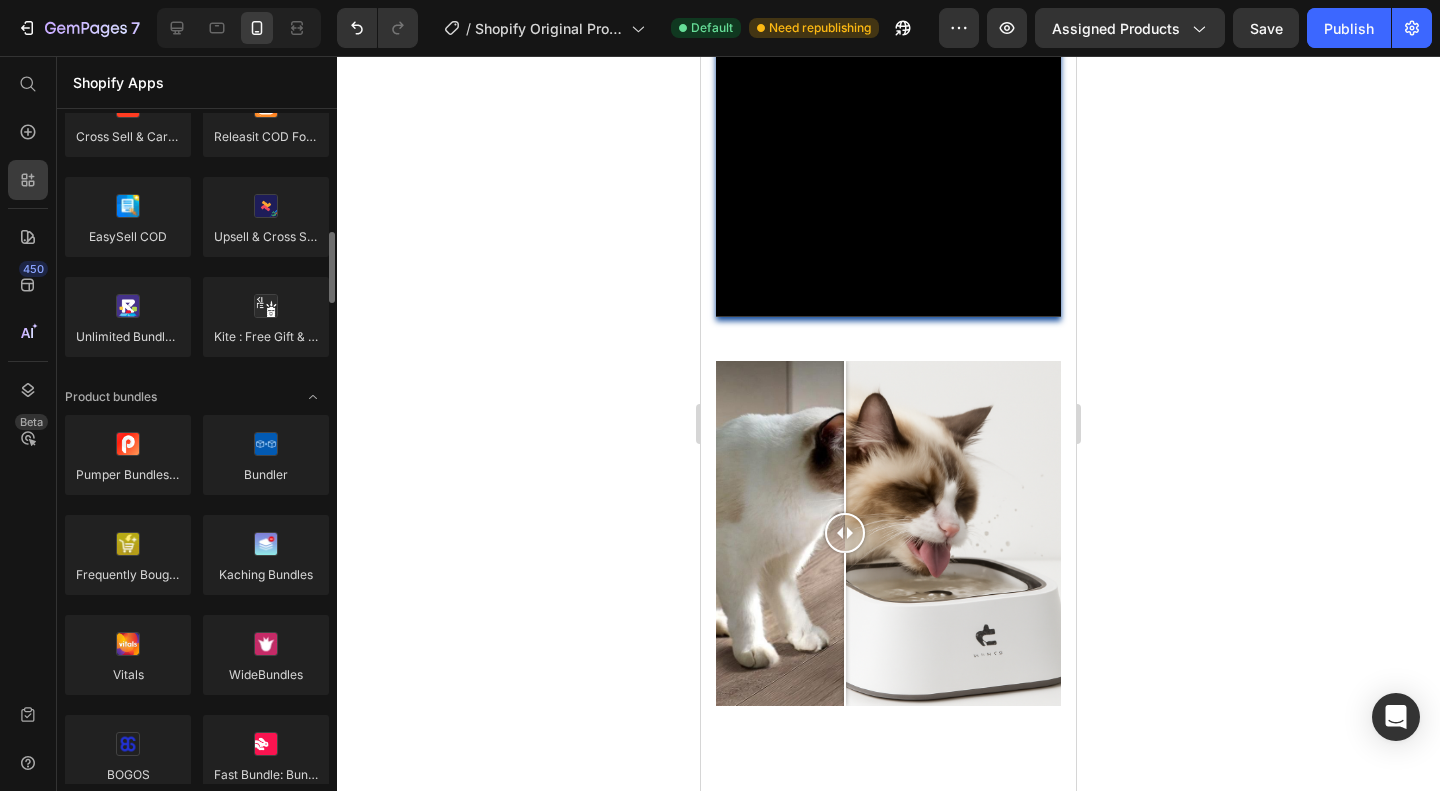 scroll, scrollTop: 1124, scrollLeft: 0, axis: vertical 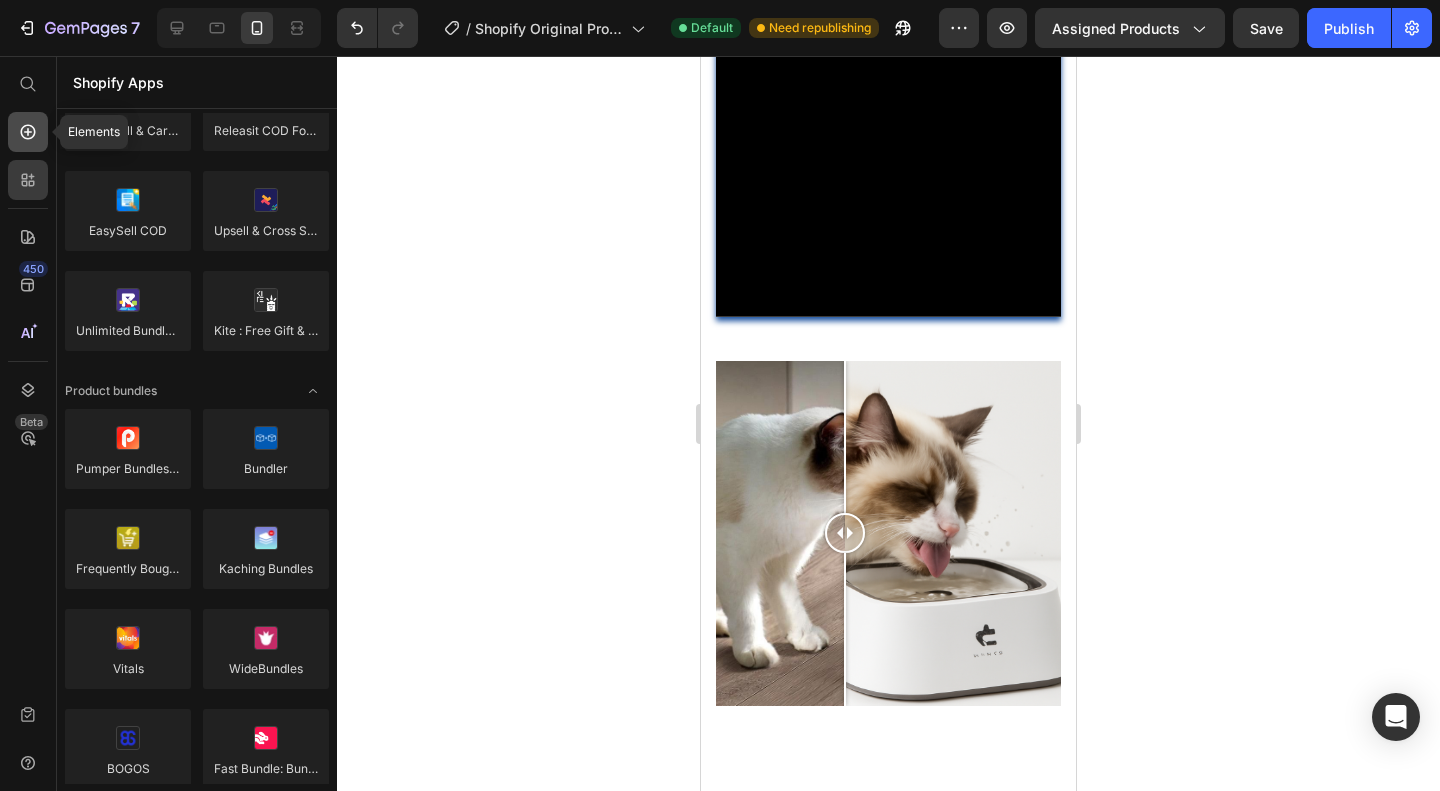 click 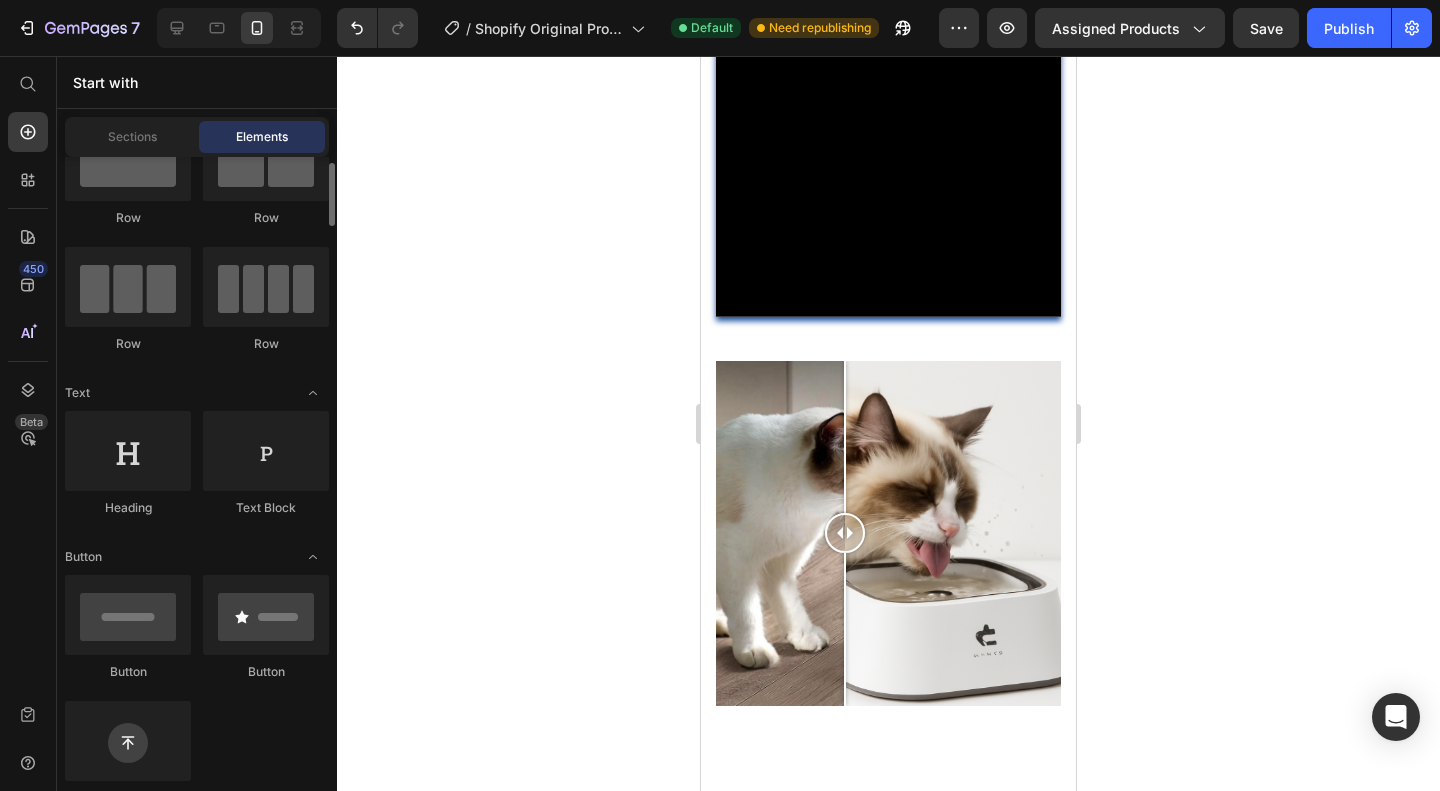 scroll, scrollTop: 79, scrollLeft: 0, axis: vertical 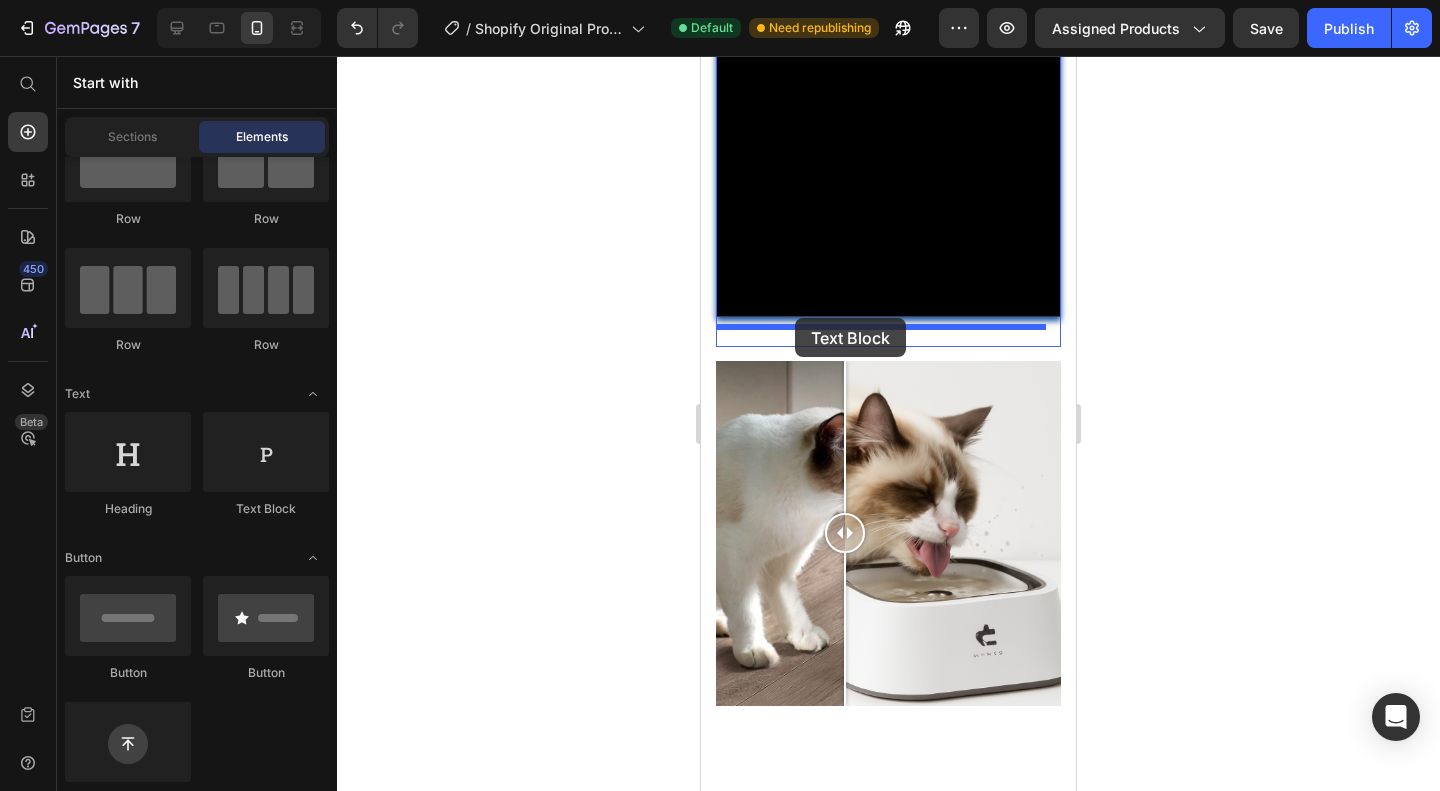 drag, startPoint x: 950, startPoint y: 520, endPoint x: 795, endPoint y: 320, distance: 253.03162 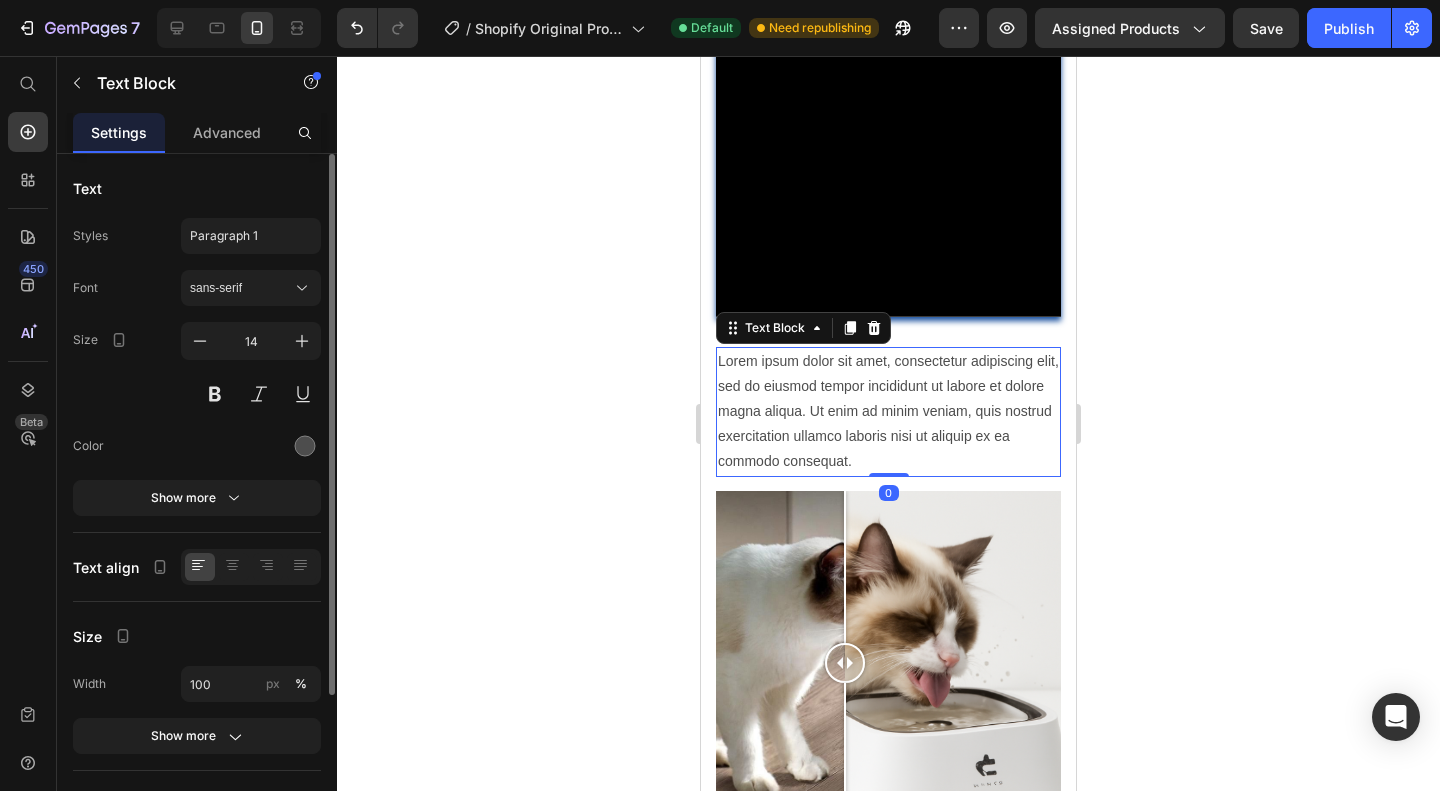 click on "Lorem ipsum dolor sit amet, consectetur adipiscing elit, sed do eiusmod tempor incididunt ut labore et dolore magna aliqua. Ut enim ad minim veniam, quis nostrud exercitation ullamco laboris nisi ut aliquip ex ea commodo consequat." at bounding box center [888, 412] 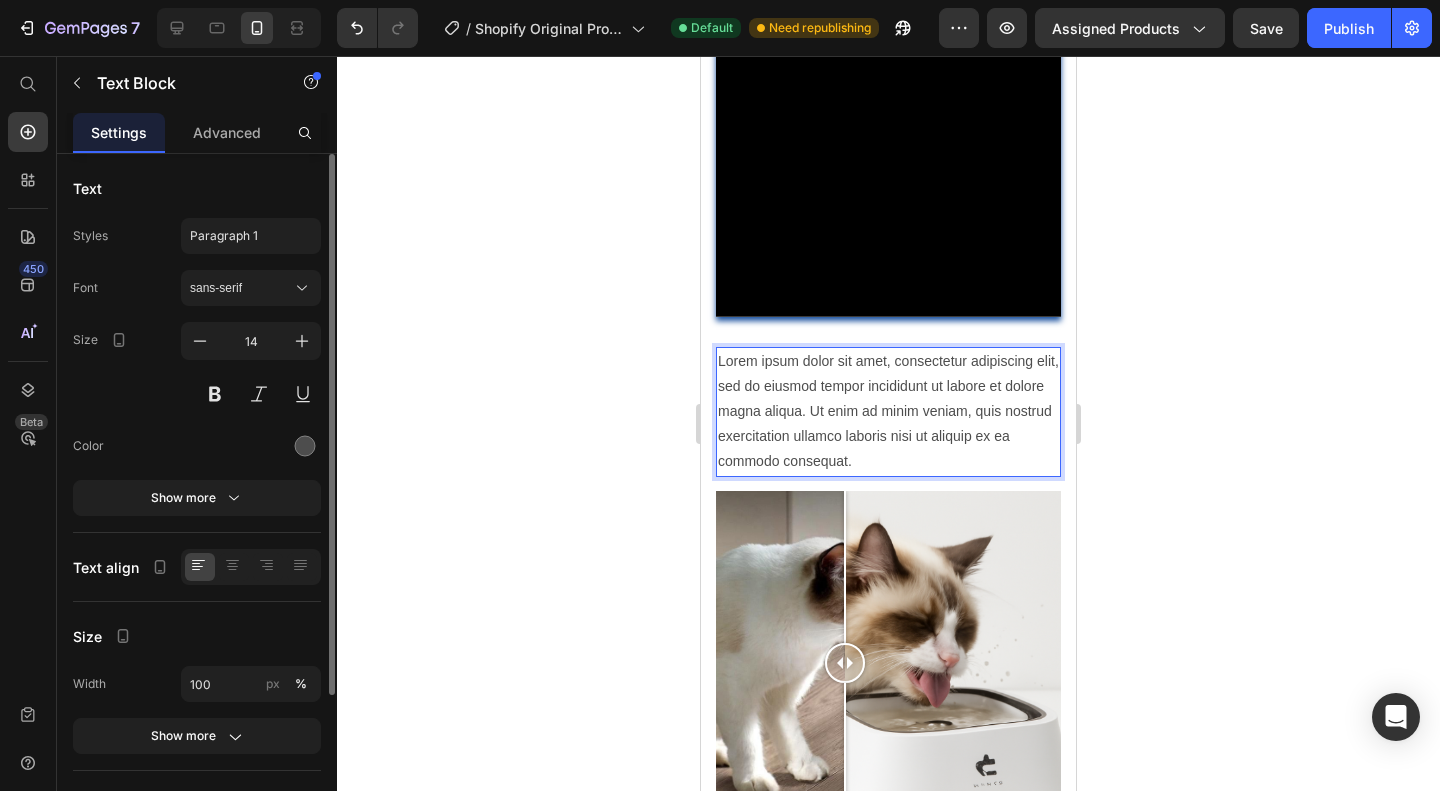 click on "Lorem ipsum dolor sit amet, consectetur adipiscing elit, sed do eiusmod tempor incididunt ut labore et dolore magna aliqua. Ut enim ad minim veniam, quis nostrud exercitation ullamco laboris nisi ut aliquip ex ea commodo consequat." at bounding box center [888, 412] 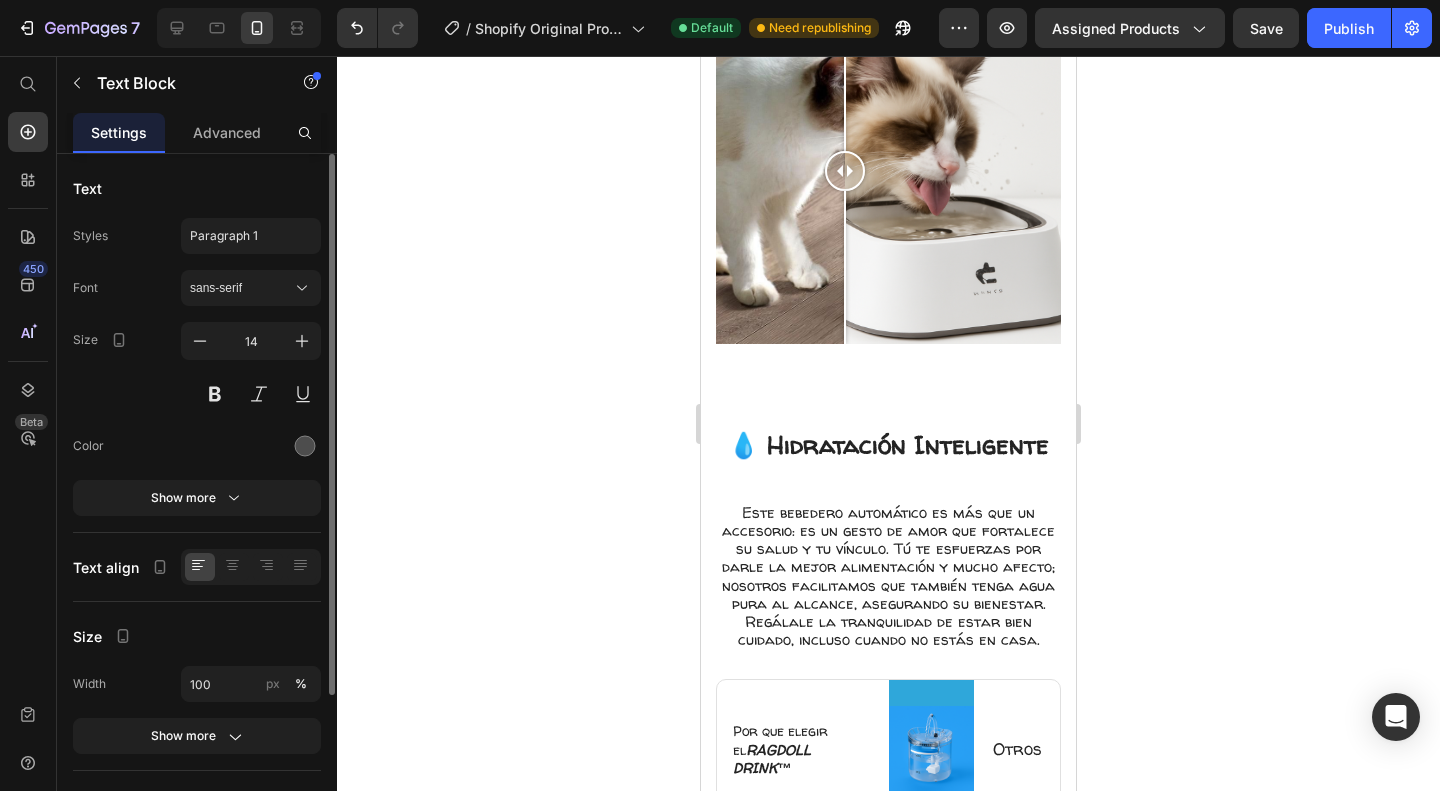 scroll, scrollTop: 1754, scrollLeft: 0, axis: vertical 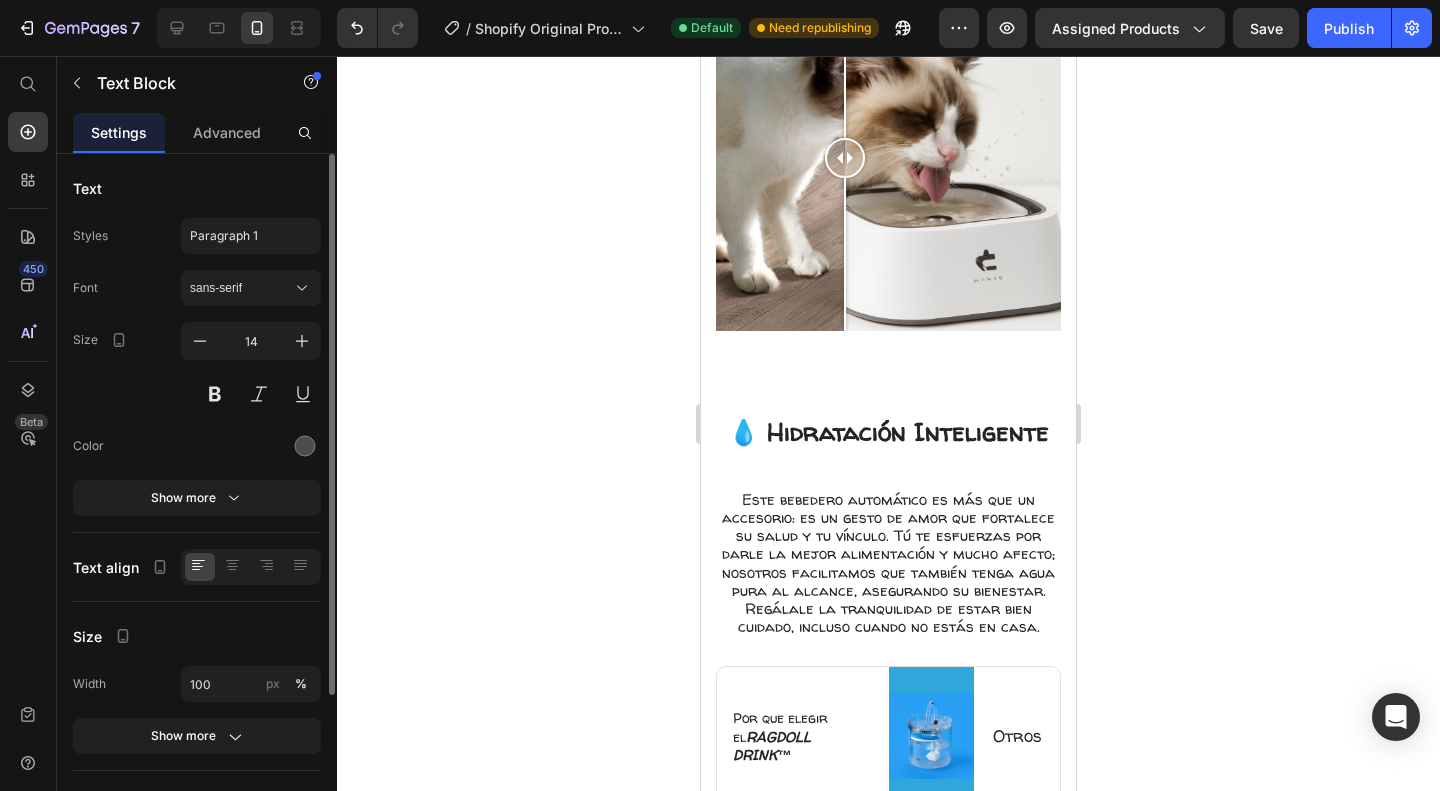 click on "Este bebedero automático es más que un accesorio: es un gesto de amor que fortalece su salud y tu vínculo. Tú te esfuerzas por darle la mejor alimentación y mucho afecto; nosotros facilitamos que también tenga agua pura al alcance, asegurando su bienestar. Regálale la tranquilidad de estar bien cuidado, incluso cuando no estás en casa." at bounding box center (888, 563) 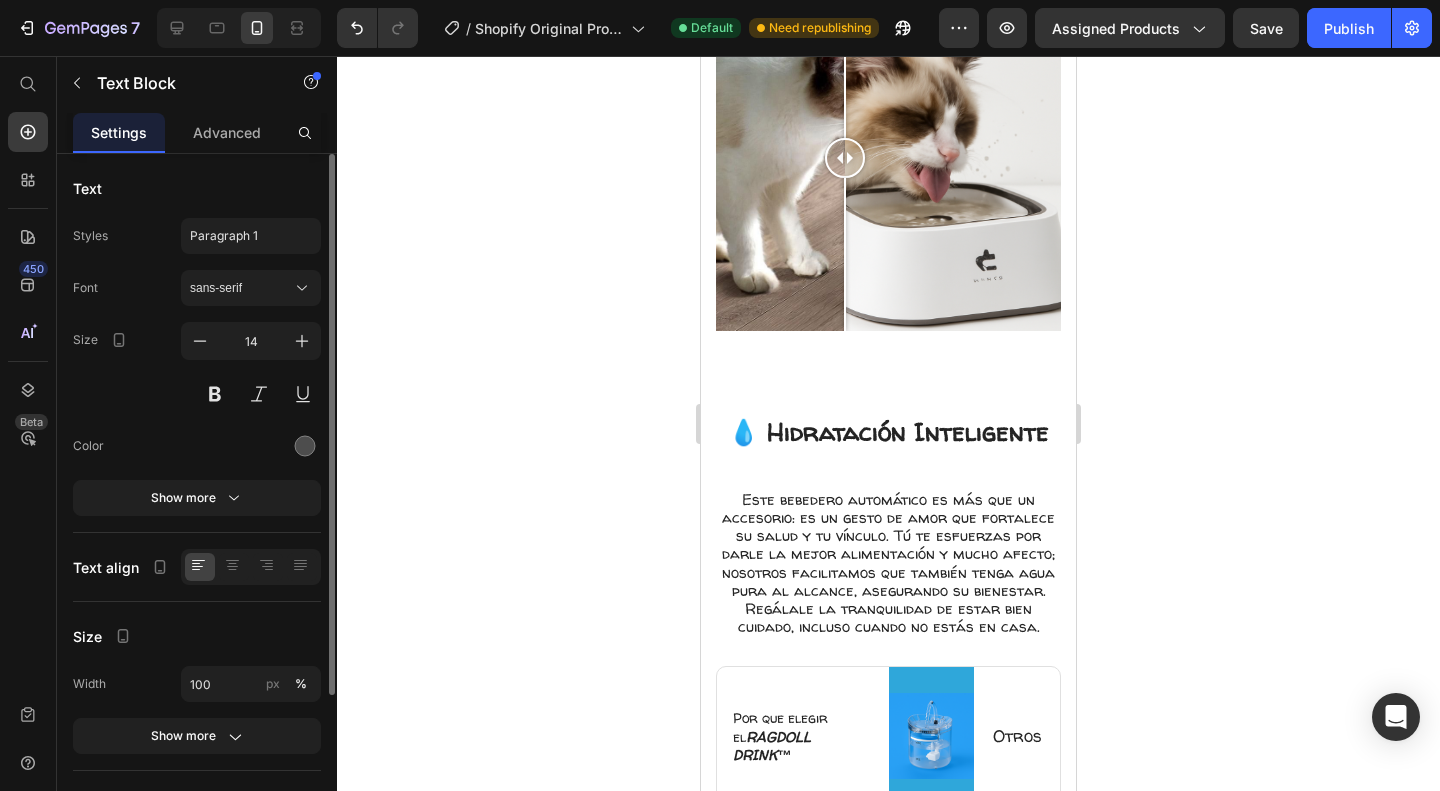 click on "Este bebedero automático es más que un accesorio: es un gesto de amor que fortalece su salud y tu vínculo. Tú te esfuerzas por darle la mejor alimentación y mucho afecto; nosotros facilitamos que también tenga agua pura al alcance, asegurando su bienestar. Regálale la tranquilidad de estar bien cuidado, incluso cuando no estás en casa." at bounding box center [888, 563] 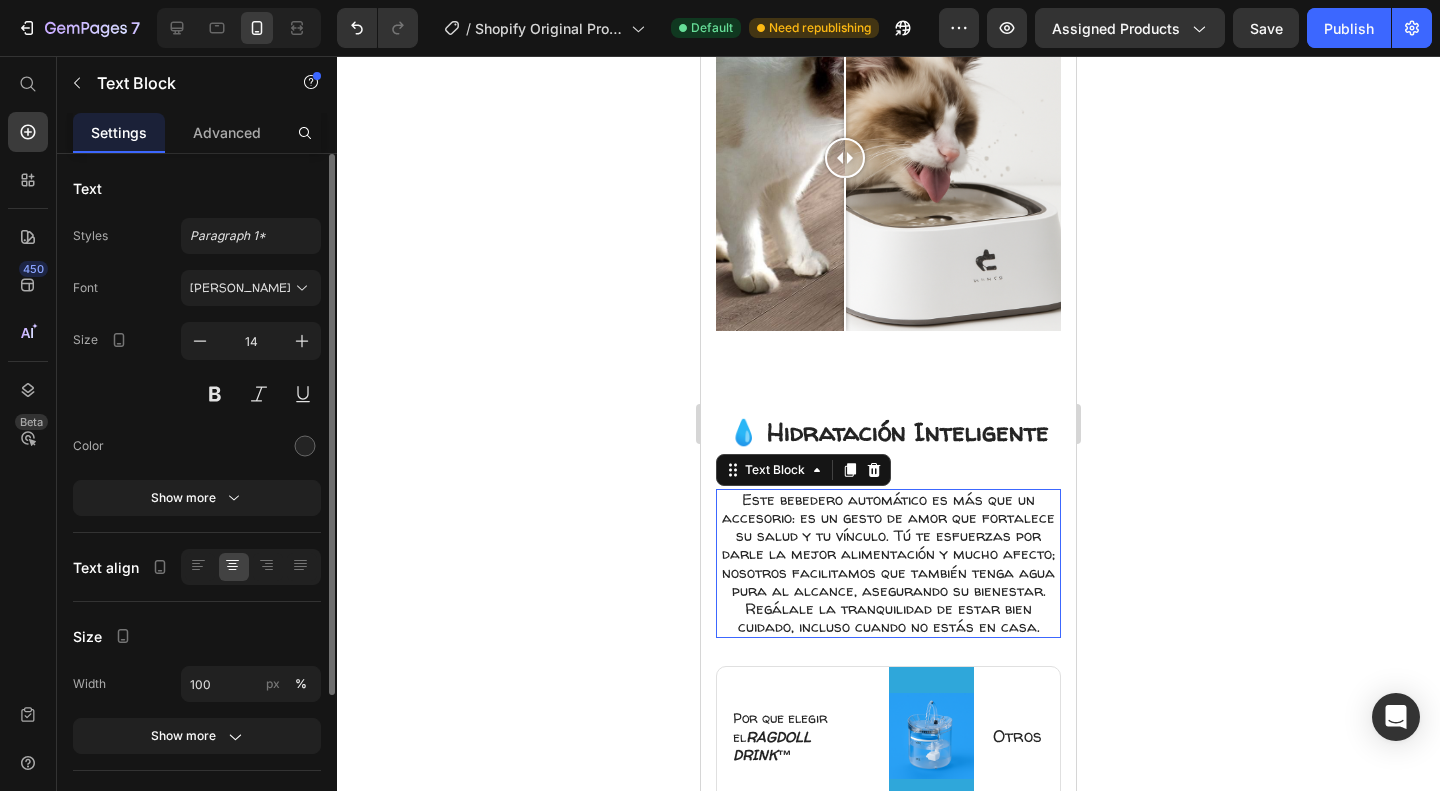 scroll, scrollTop: 1765, scrollLeft: 0, axis: vertical 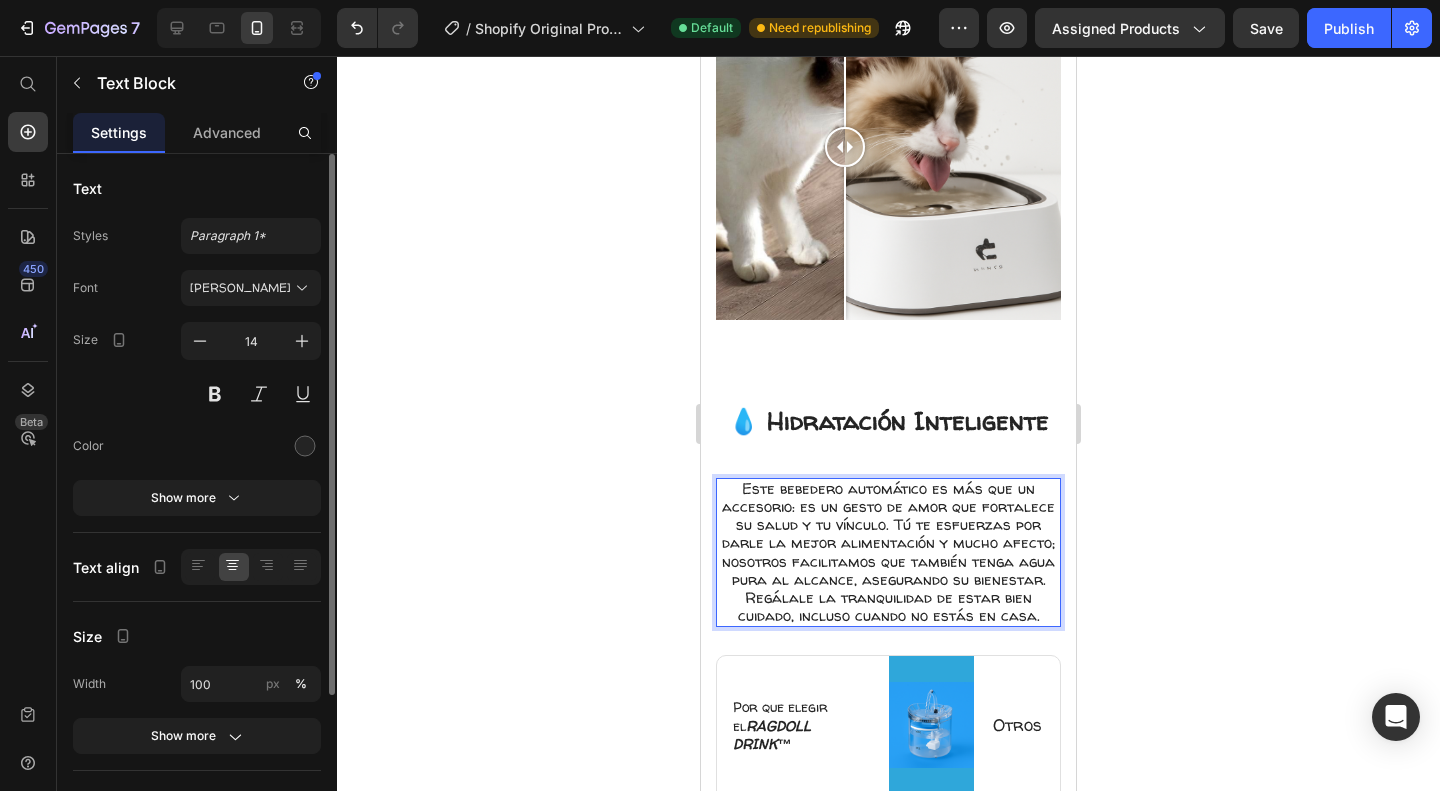 click on "Este bebedero automático es más que un accesorio: es un gesto de amor que fortalece su salud y tu vínculo. Tú te esfuerzas por darle la mejor alimentación y mucho afecto; nosotros facilitamos que también tenga agua pura al alcance, asegurando su bienestar. Regálale la tranquilidad de estar bien cuidado, incluso cuando no estás en casa." at bounding box center [888, 552] 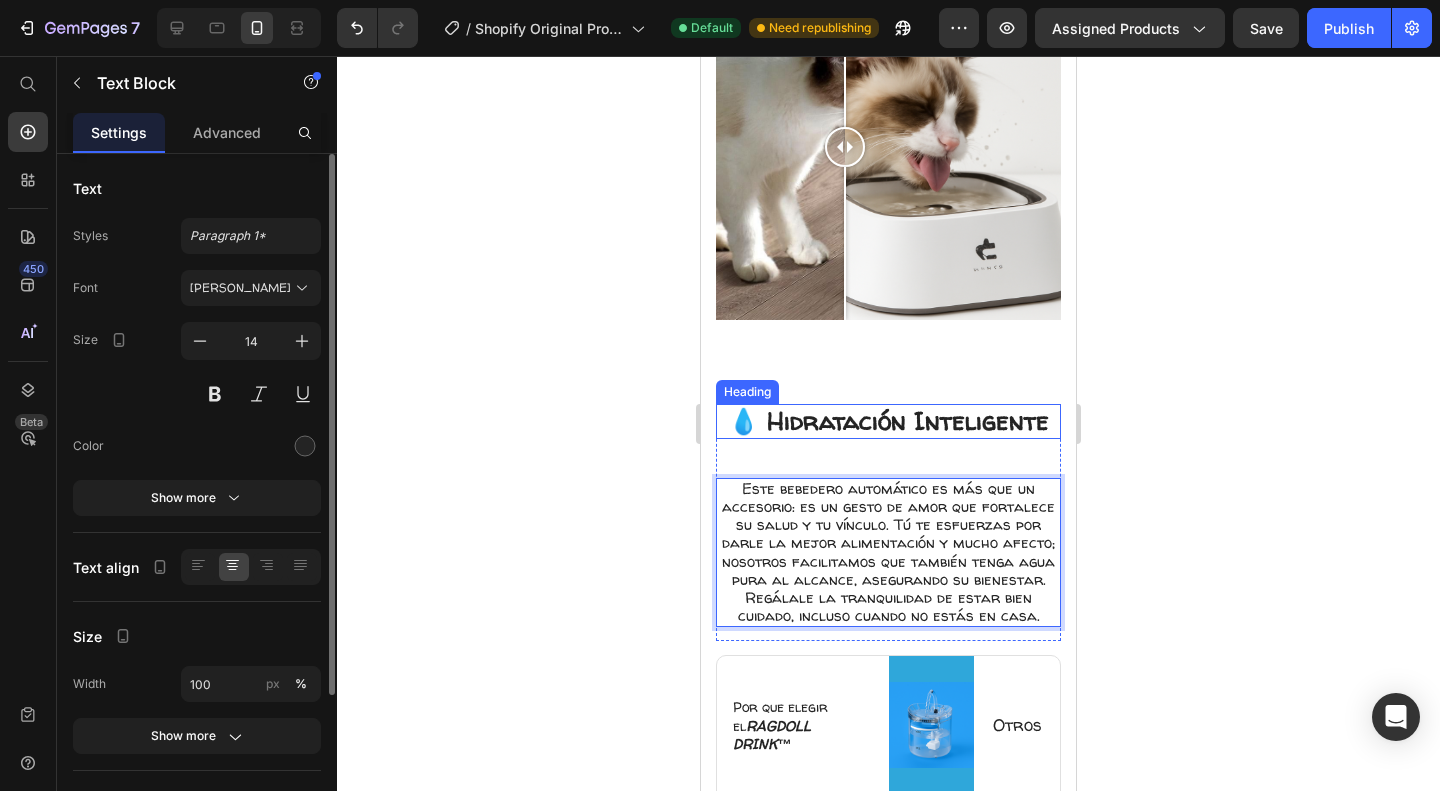 click on "💧 Hidratación Inteligente" at bounding box center [888, 421] 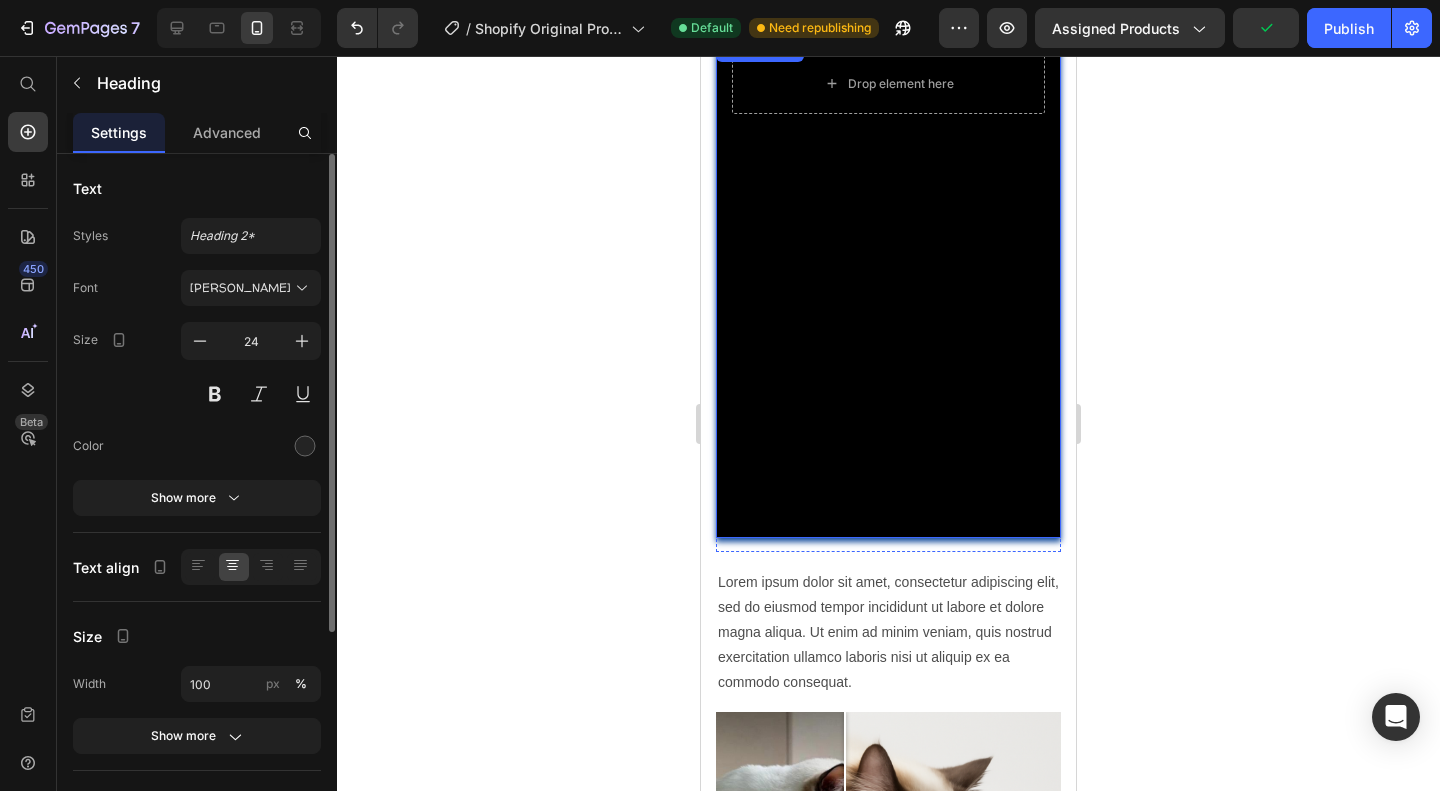 scroll, scrollTop: 1027, scrollLeft: 0, axis: vertical 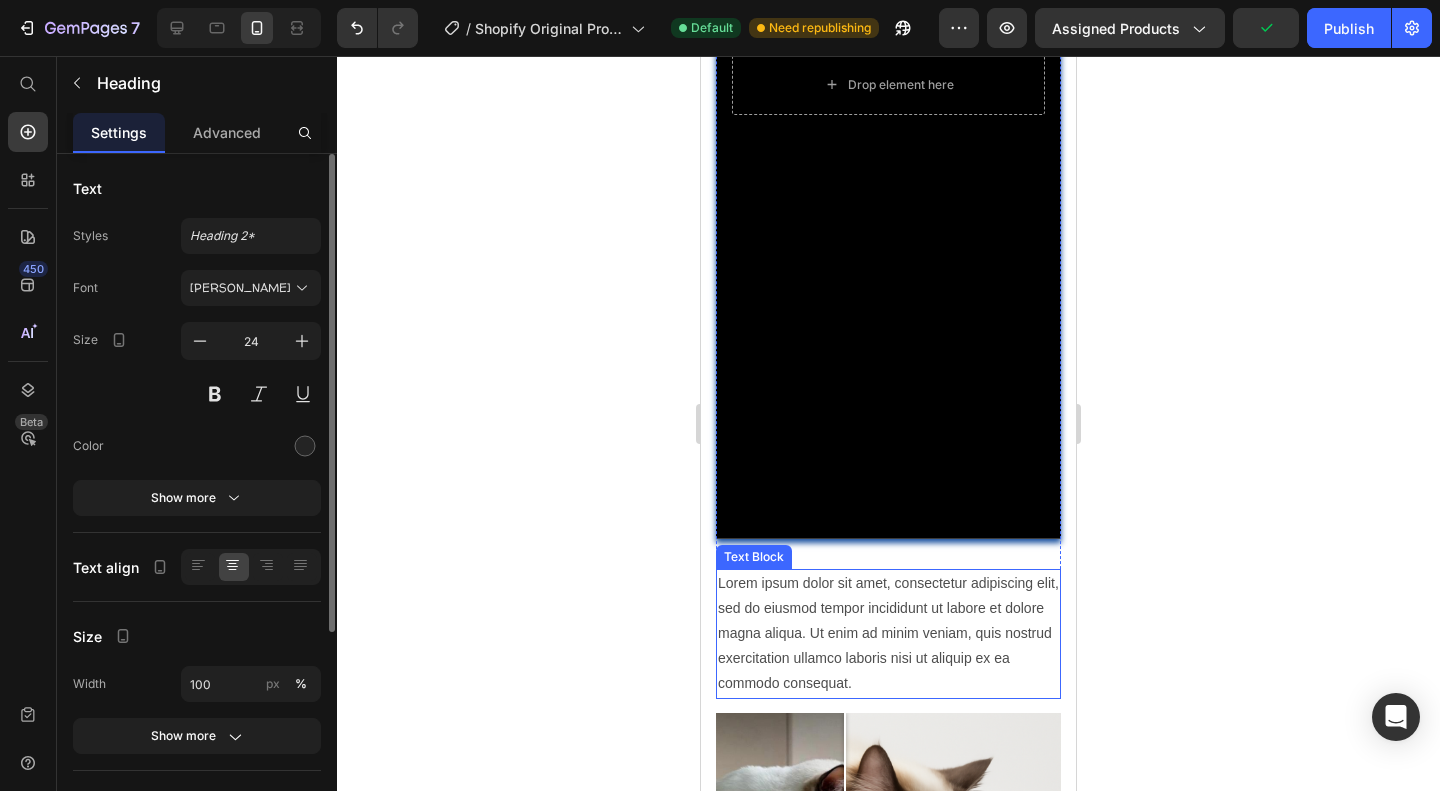 click on "Lorem ipsum dolor sit amet, consectetur adipiscing elit, sed do eiusmod tempor incididunt ut labore et dolore magna aliqua. Ut enim ad minim veniam, quis nostrud exercitation ullamco laboris nisi ut aliquip ex ea commodo consequat." at bounding box center (888, 634) 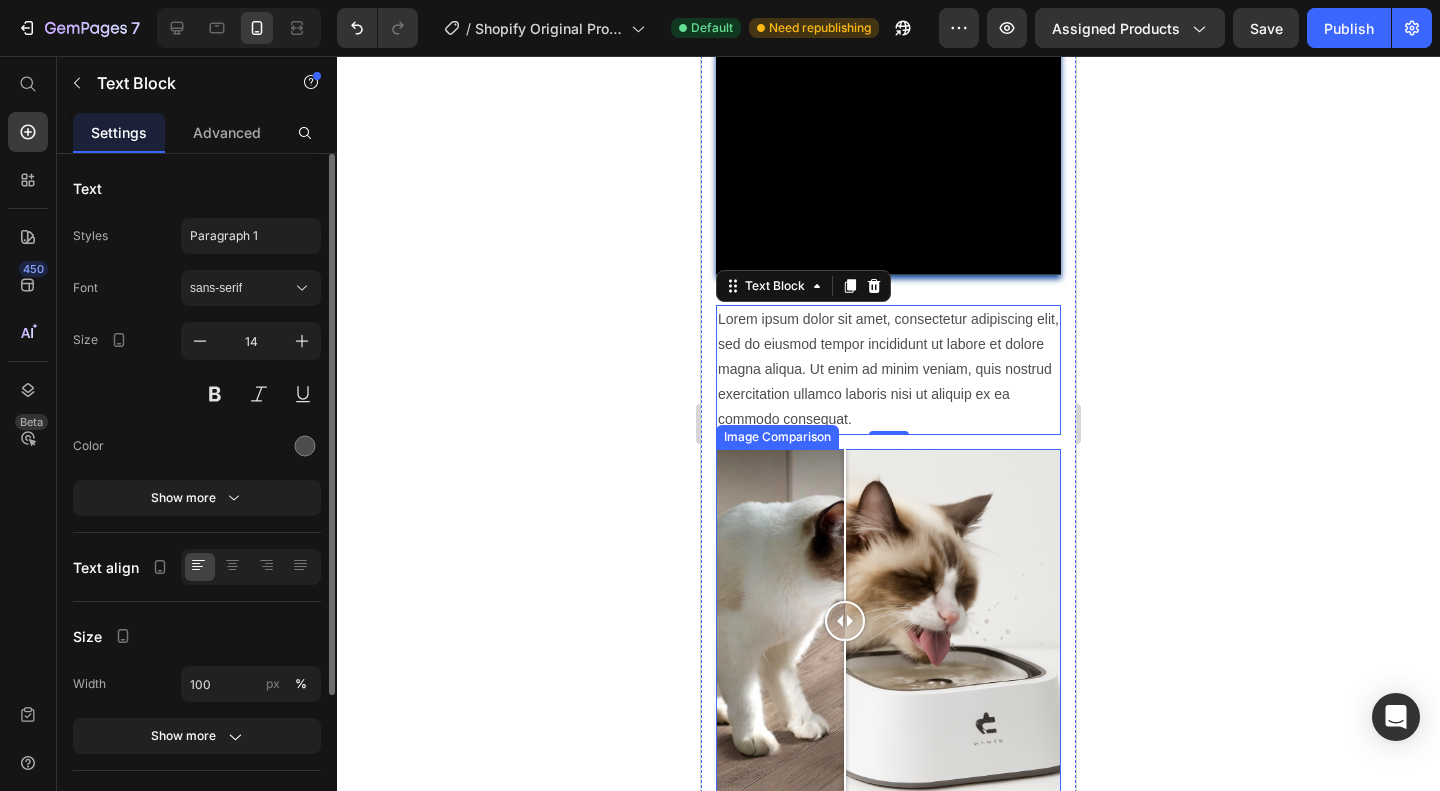scroll, scrollTop: 1287, scrollLeft: 0, axis: vertical 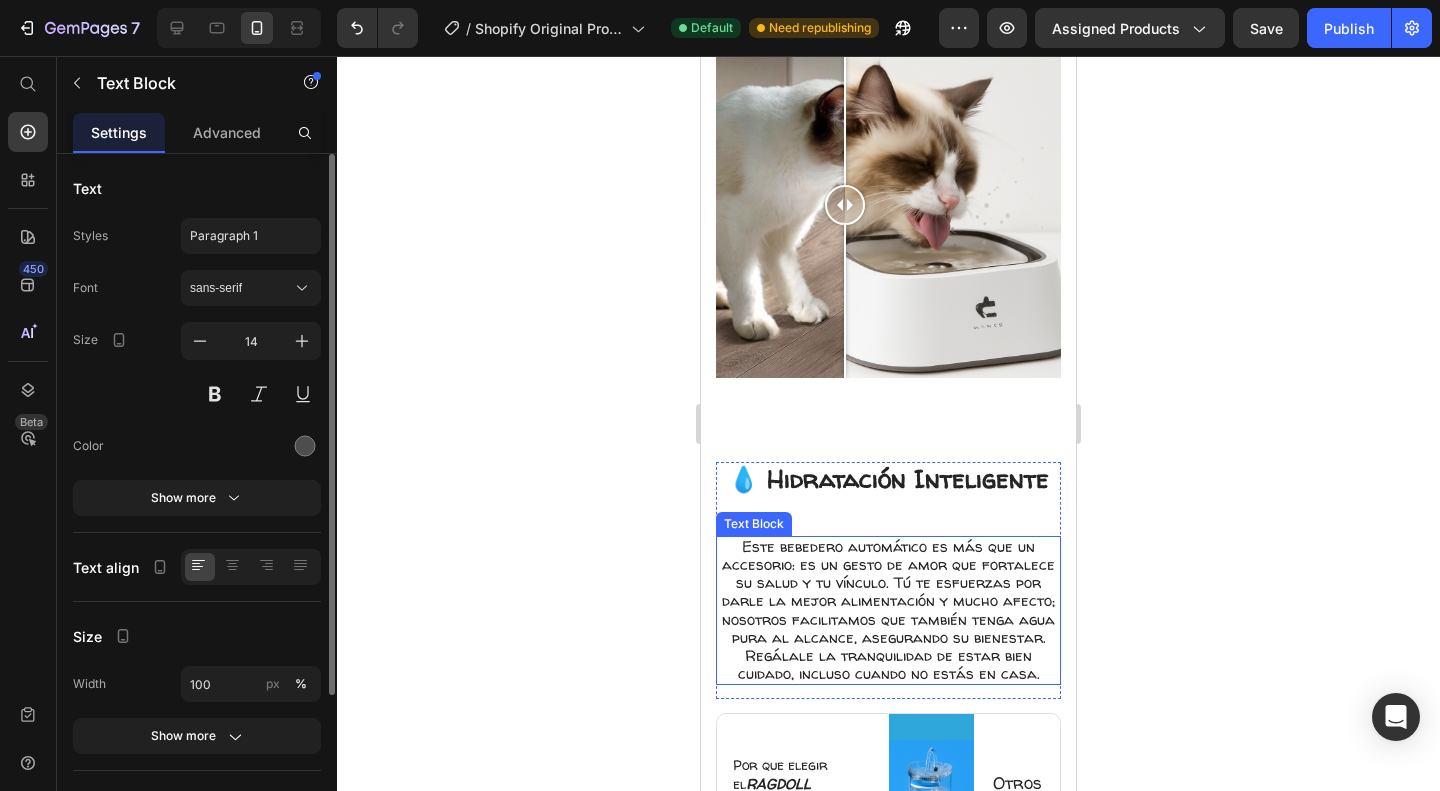 click on "Este bebedero automático es más que un accesorio: es un gesto de amor que fortalece su salud y tu vínculo. Tú te esfuerzas por darle la mejor alimentación y mucho afecto; nosotros facilitamos que también tenga agua pura al alcance, asegurando su bienestar. Regálale la tranquilidad de estar bien cuidado, incluso cuando no estás en casa." at bounding box center [888, 610] 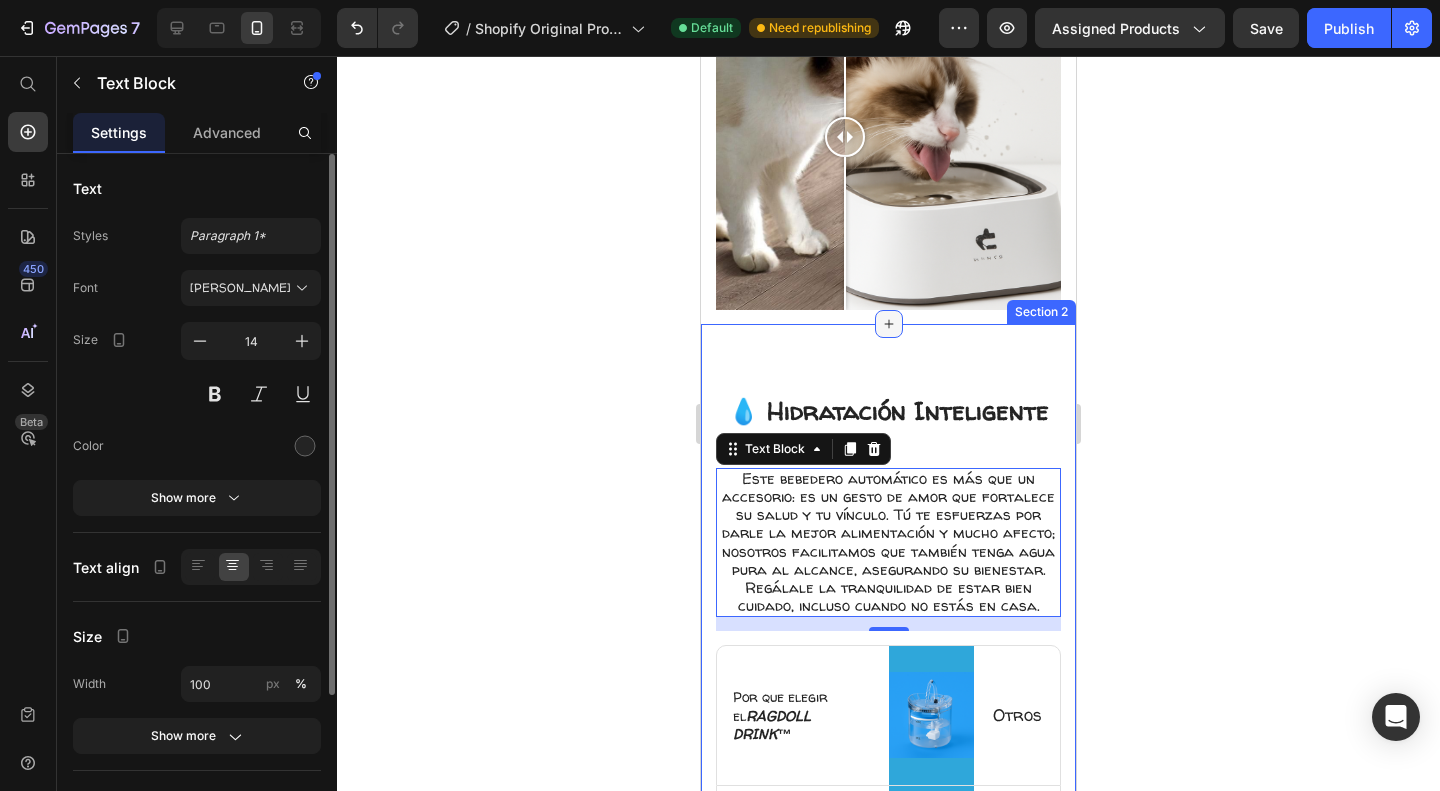 scroll, scrollTop: 1177, scrollLeft: 0, axis: vertical 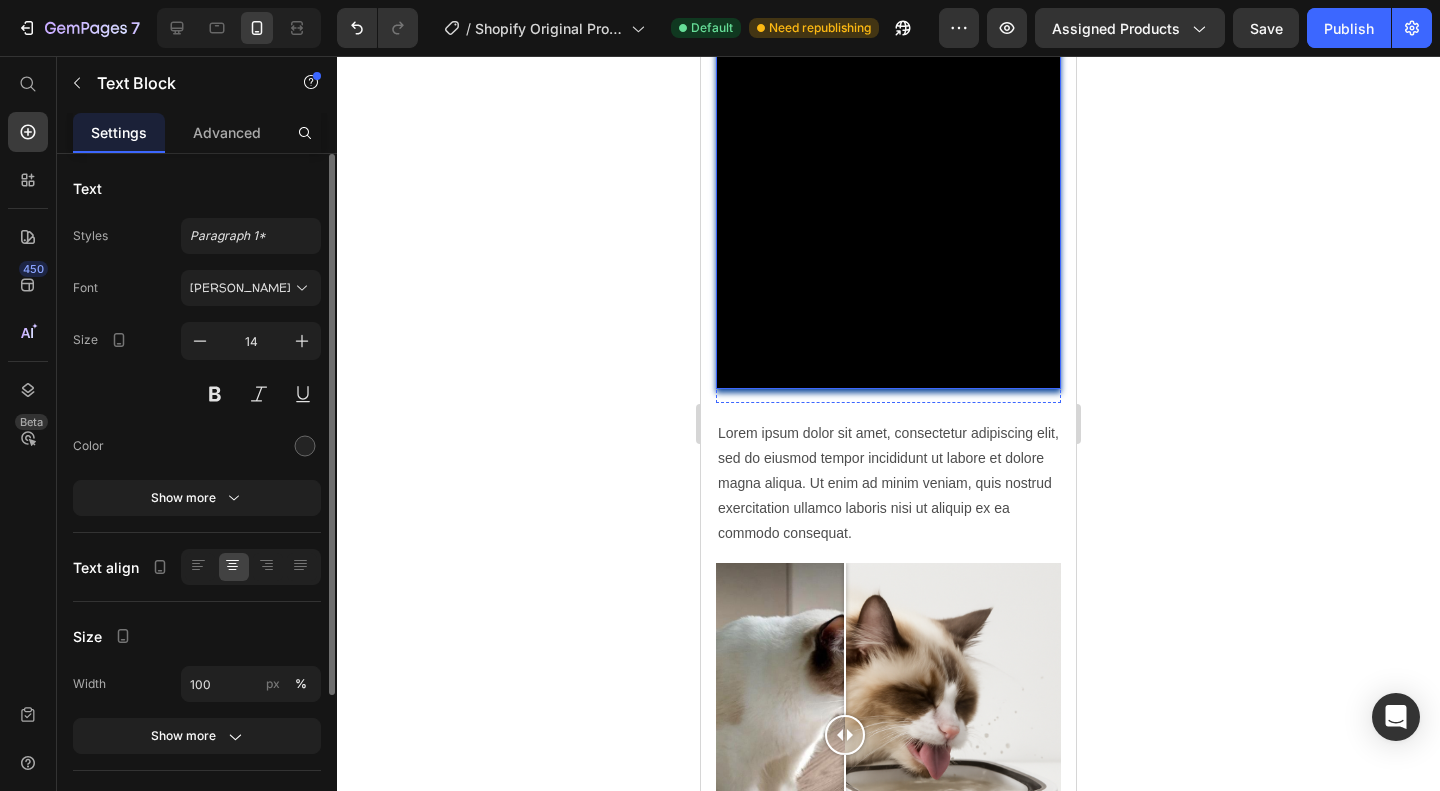click on "Lorem ipsum dolor sit amet, consectetur adipiscing elit, sed do eiusmod tempor incididunt ut labore et dolore magna aliqua. Ut enim ad minim veniam, quis nostrud exercitation ullamco laboris nisi ut aliquip ex ea commodo consequat." at bounding box center [888, 484] 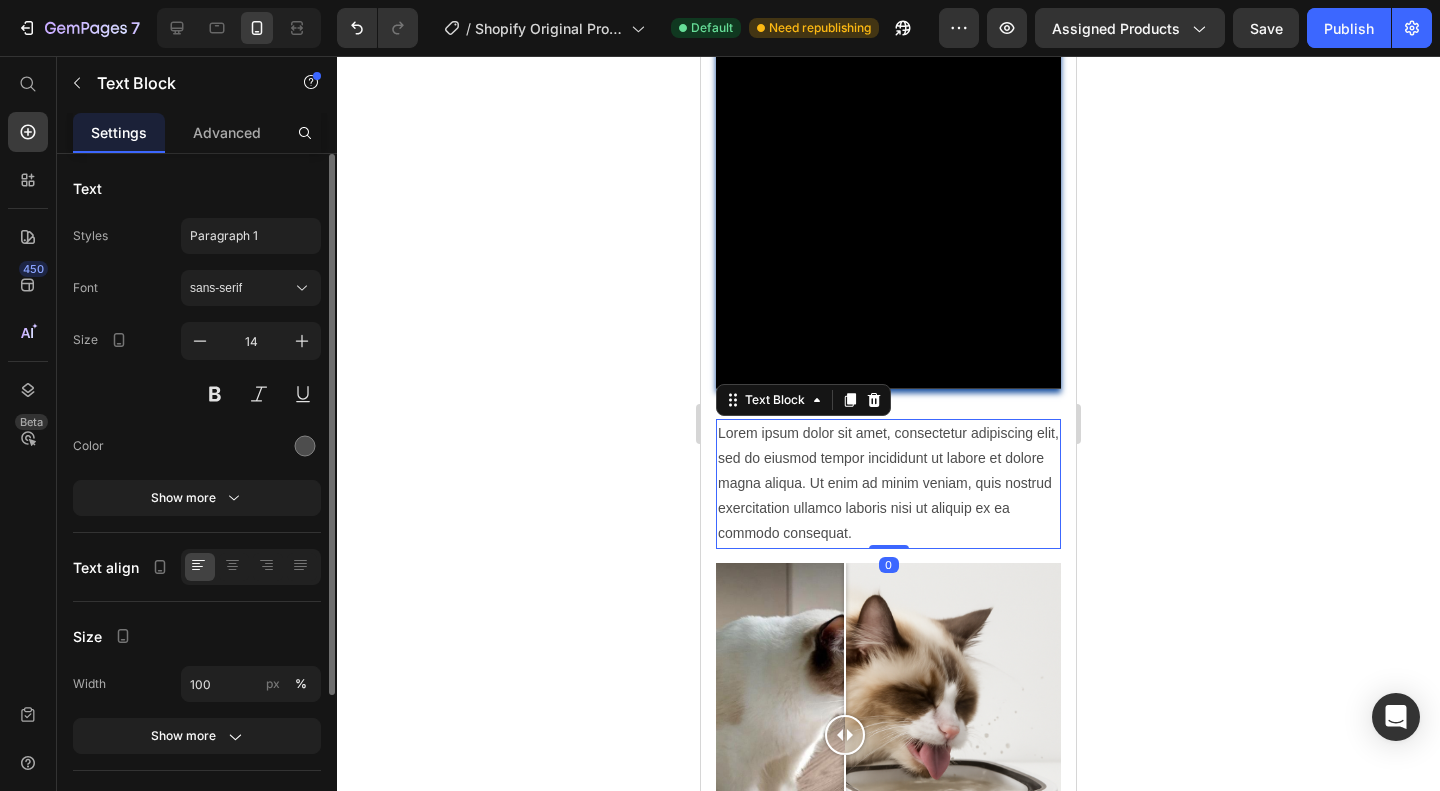 click on "Lorem ipsum dolor sit amet, consectetur adipiscing elit, sed do eiusmod tempor incididunt ut labore et dolore magna aliqua. Ut enim ad minim veniam, quis nostrud exercitation ullamco laboris nisi ut aliquip ex ea commodo consequat." at bounding box center [888, 484] 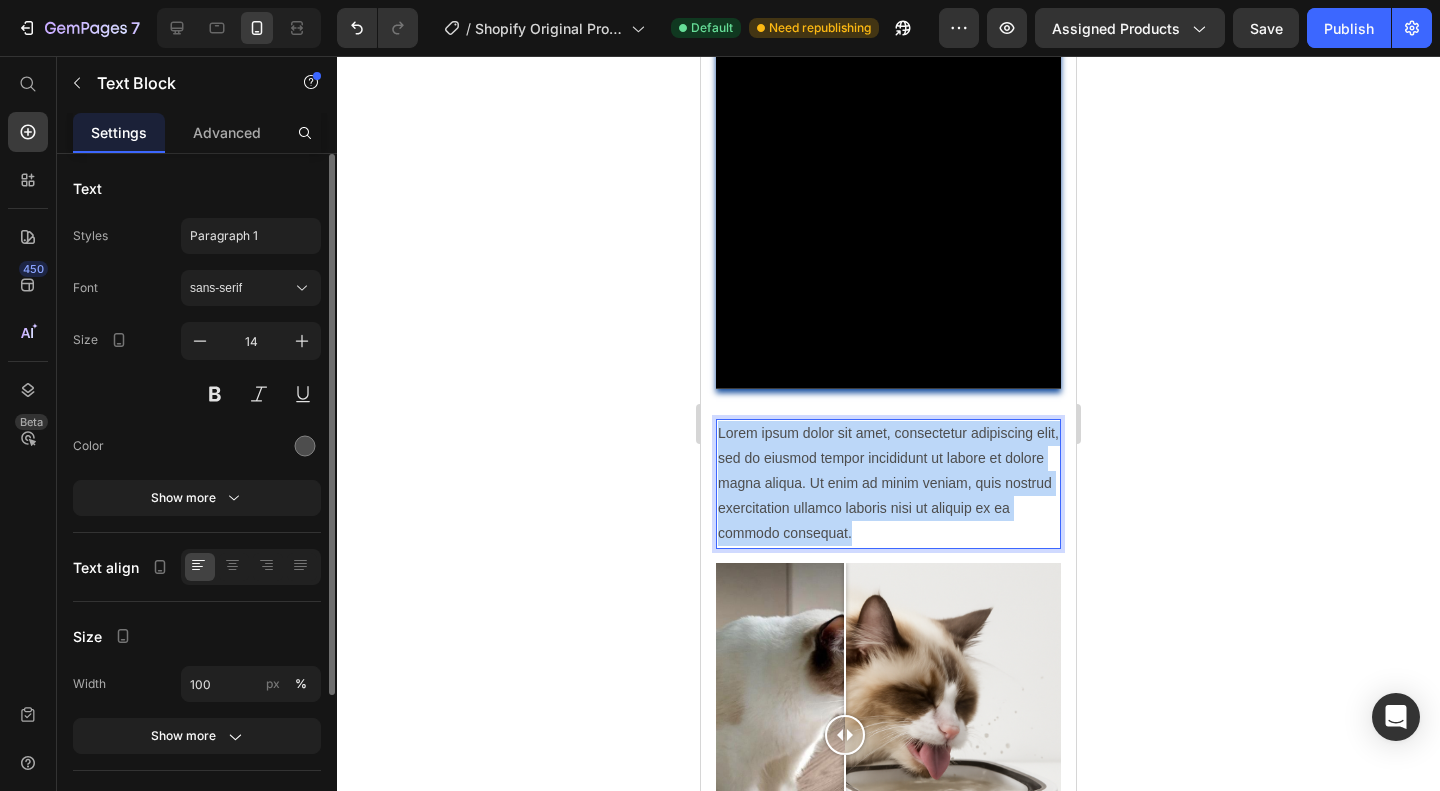 drag, startPoint x: 962, startPoint y: 511, endPoint x: 710, endPoint y: 397, distance: 276.58633 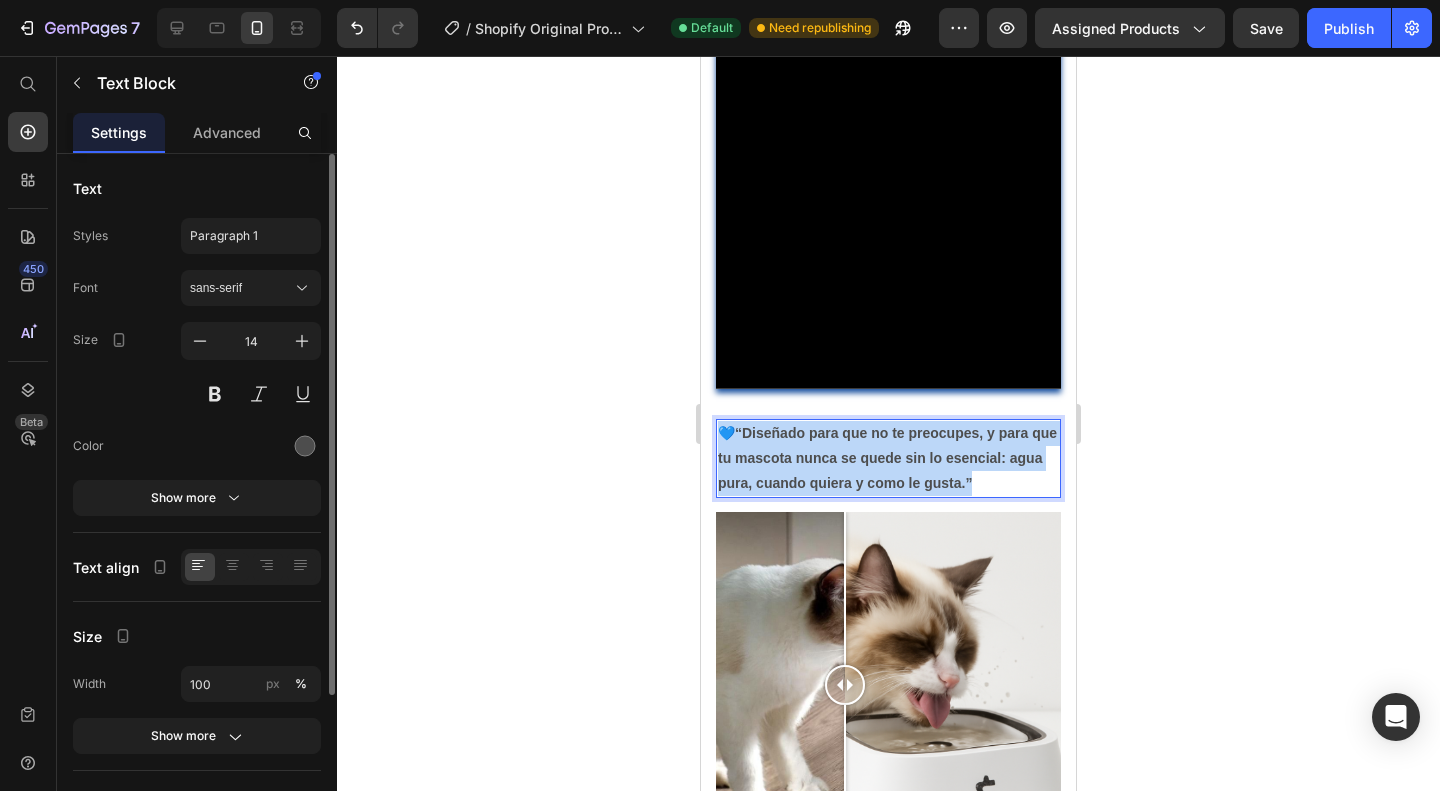 drag, startPoint x: 1018, startPoint y: 465, endPoint x: 686, endPoint y: 383, distance: 341.9766 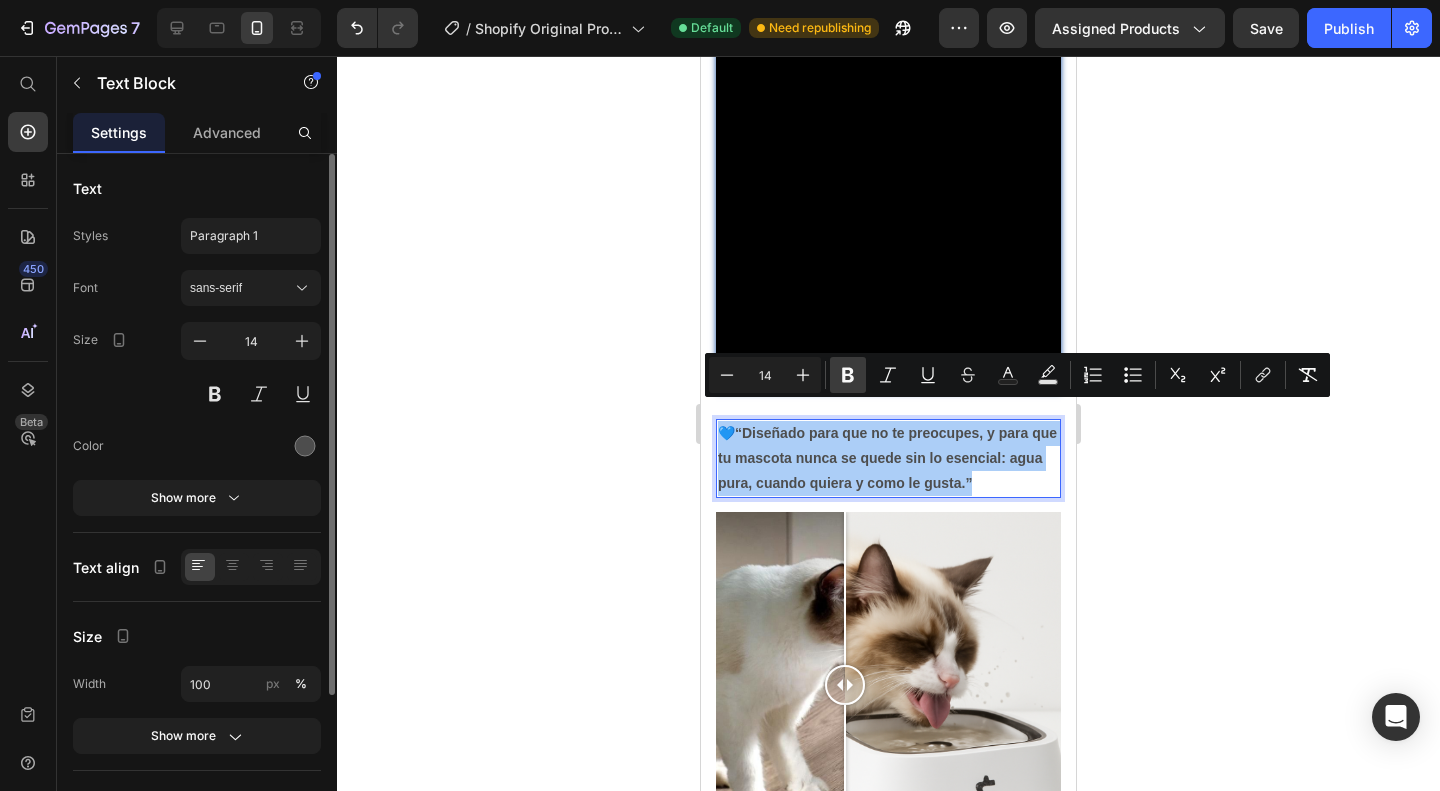 click on "Bold" at bounding box center [848, 375] 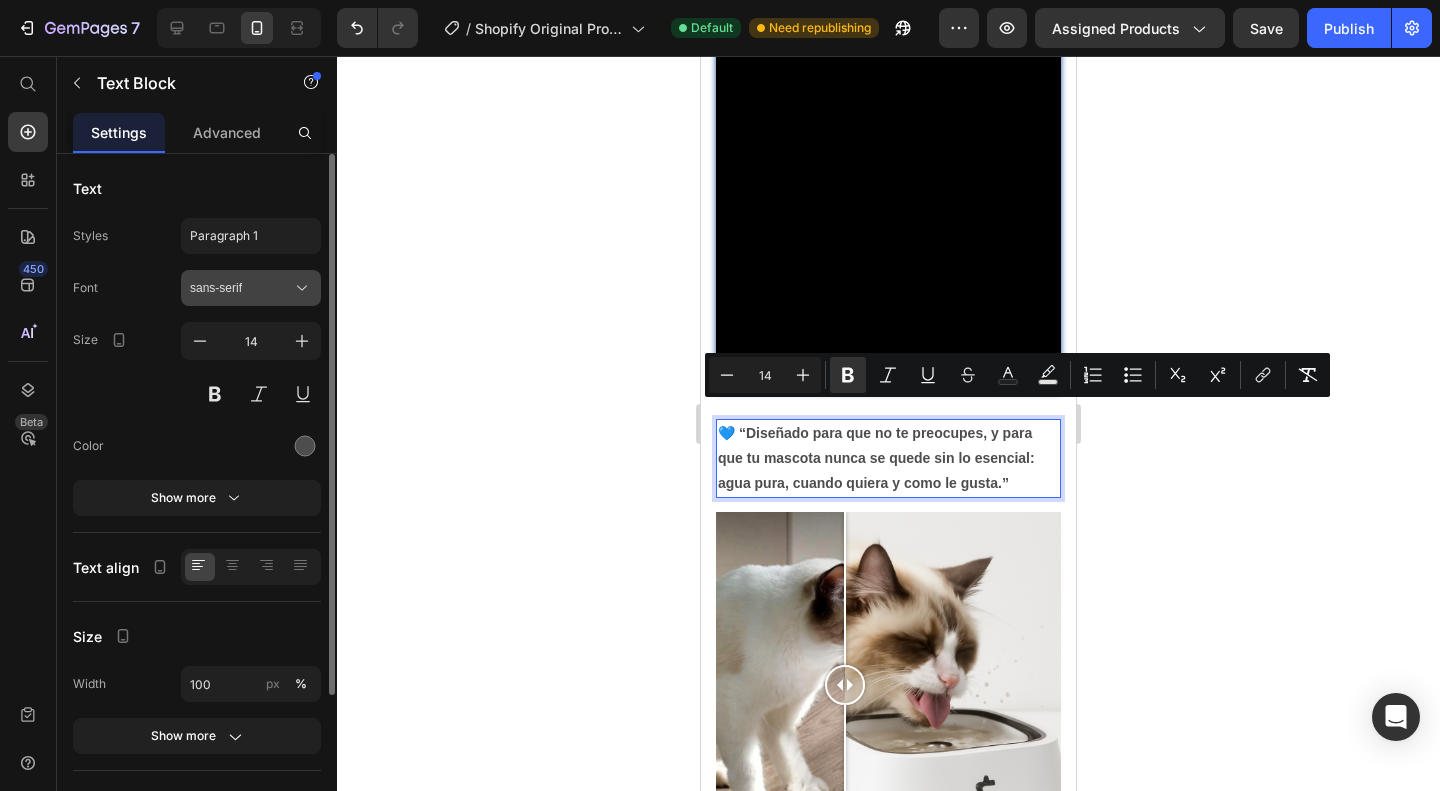 click on "sans-serif" at bounding box center (251, 288) 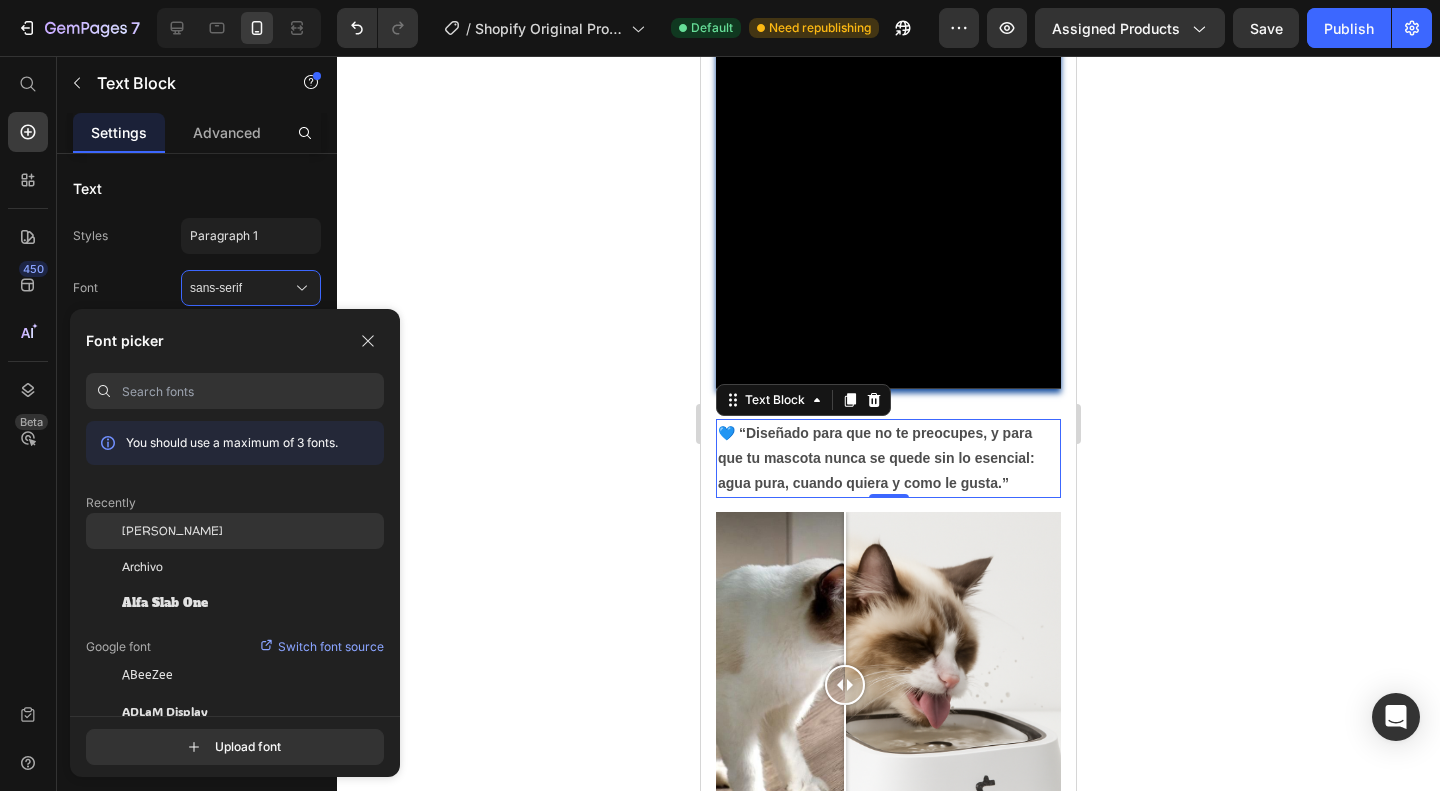 click on "[PERSON_NAME]" at bounding box center (172, 531) 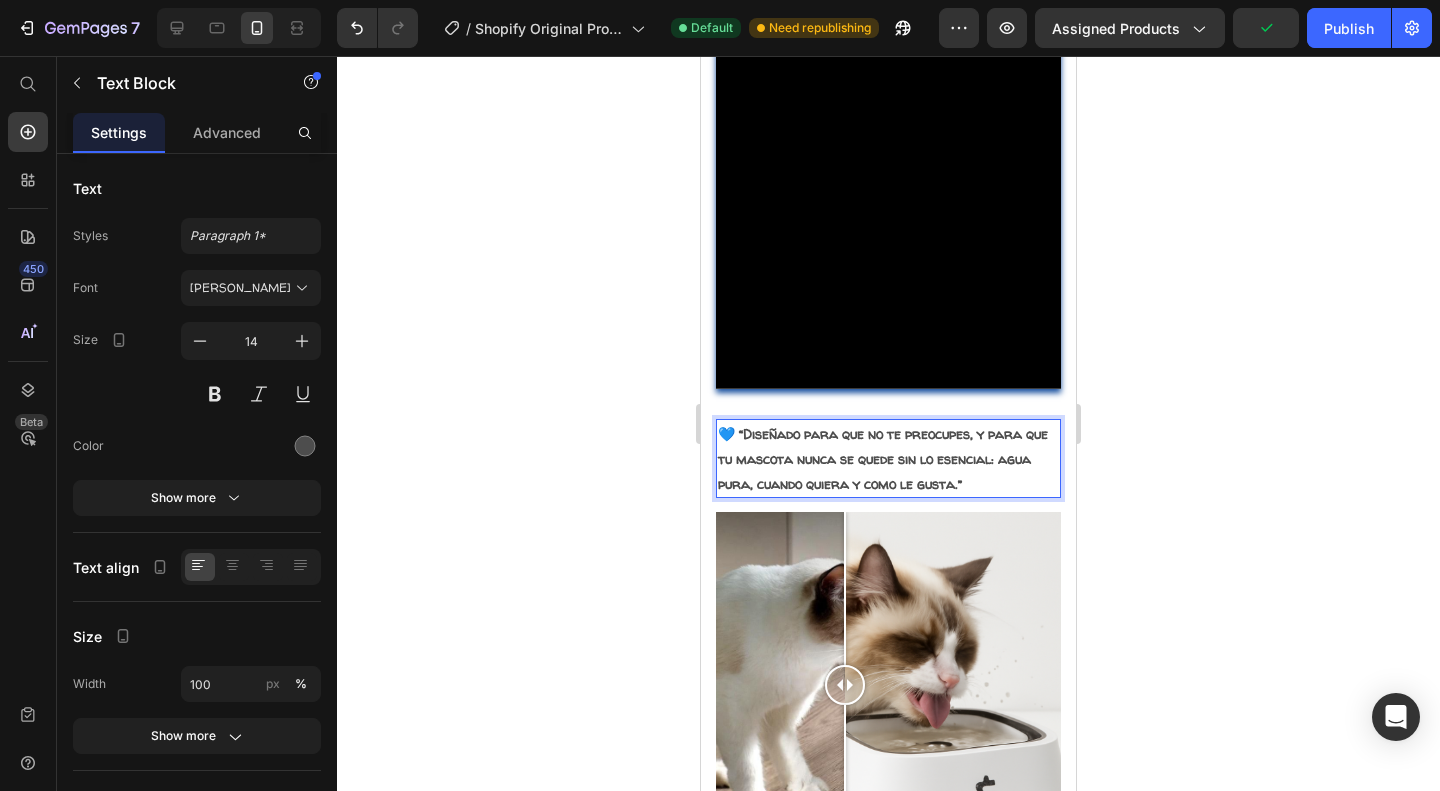 click on "💙 “Diseñado para que no te preocupes, y para que tu mascota nunca se quede sin lo esencial: agua pura, cuando quiera y como le gusta.”" at bounding box center [888, 459] 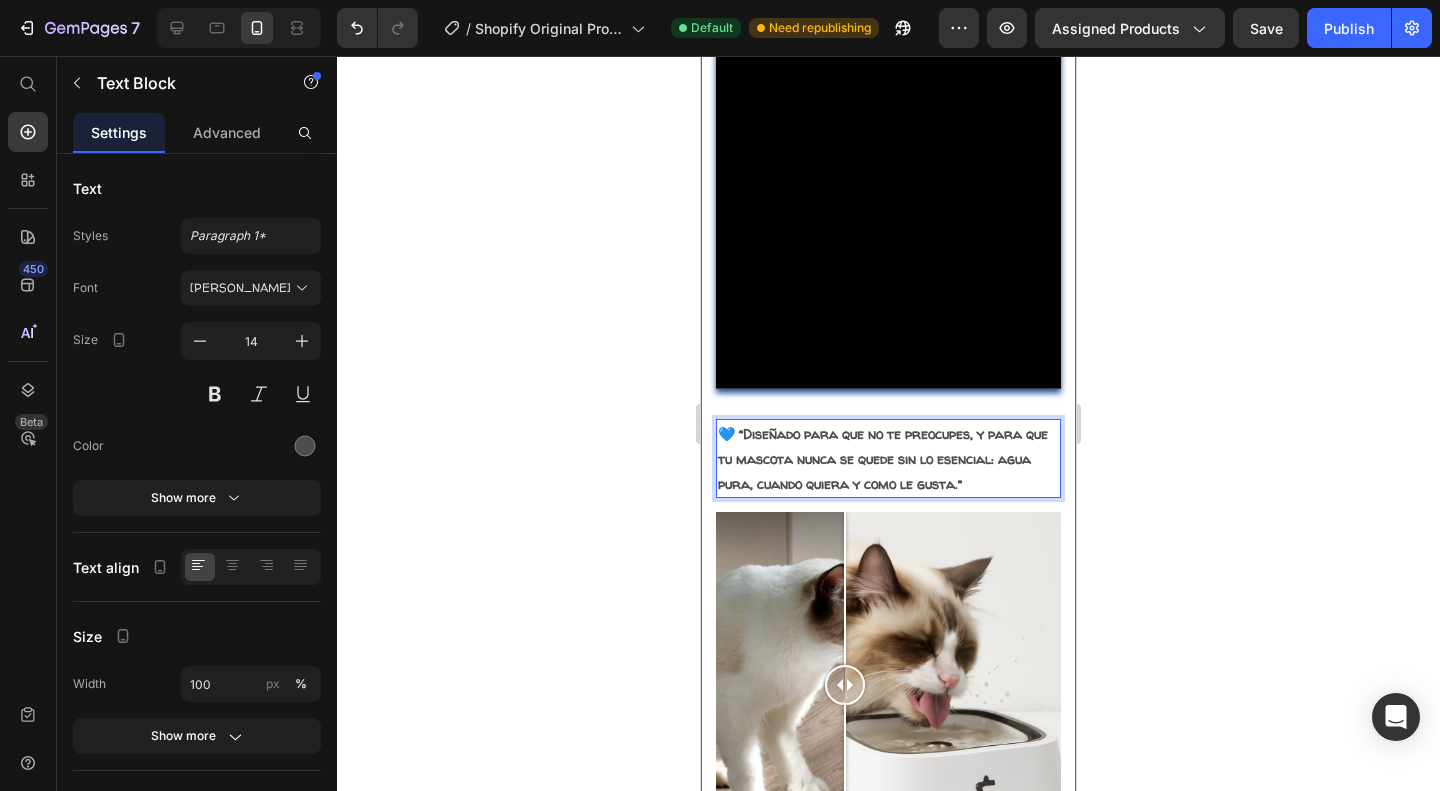 click 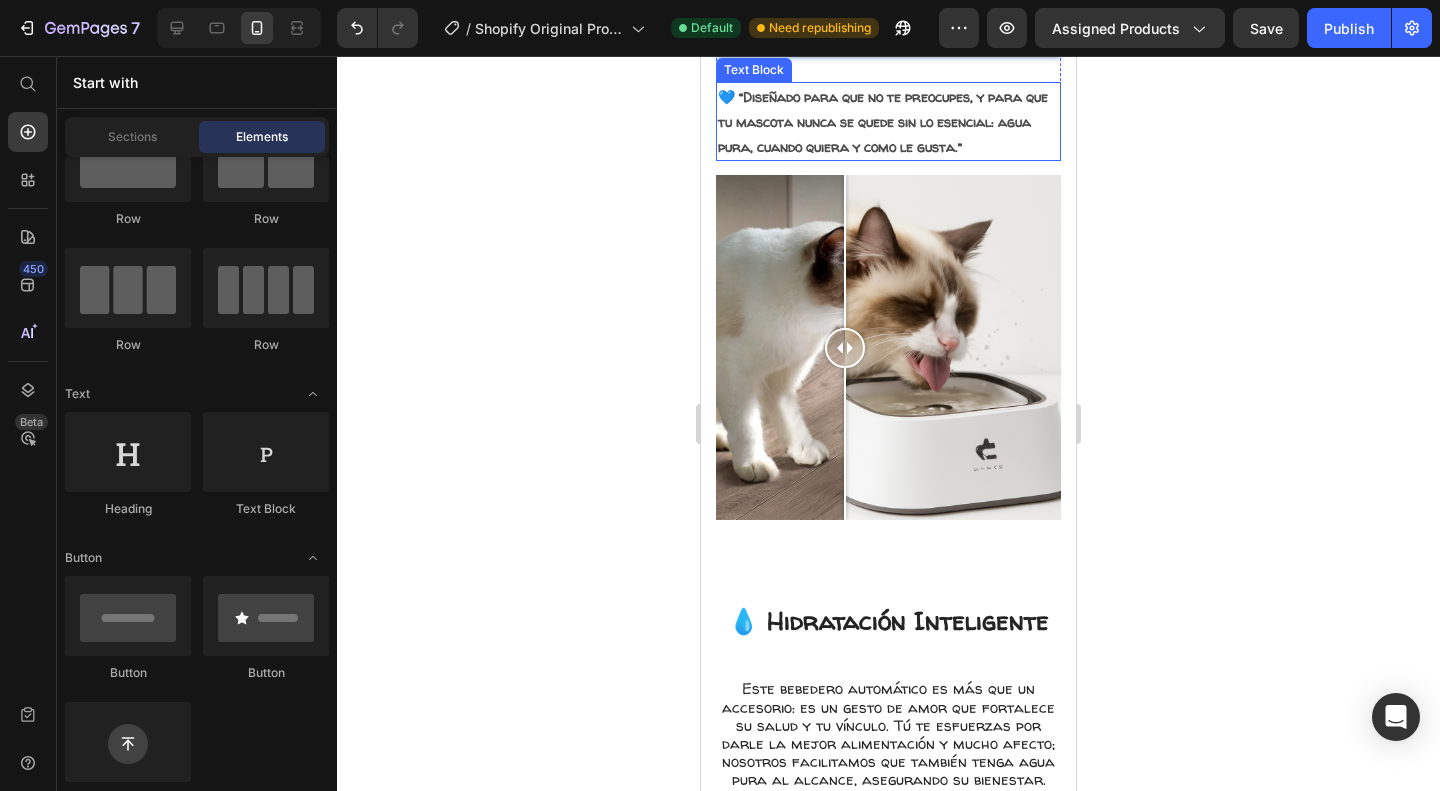 scroll, scrollTop: 1585, scrollLeft: 0, axis: vertical 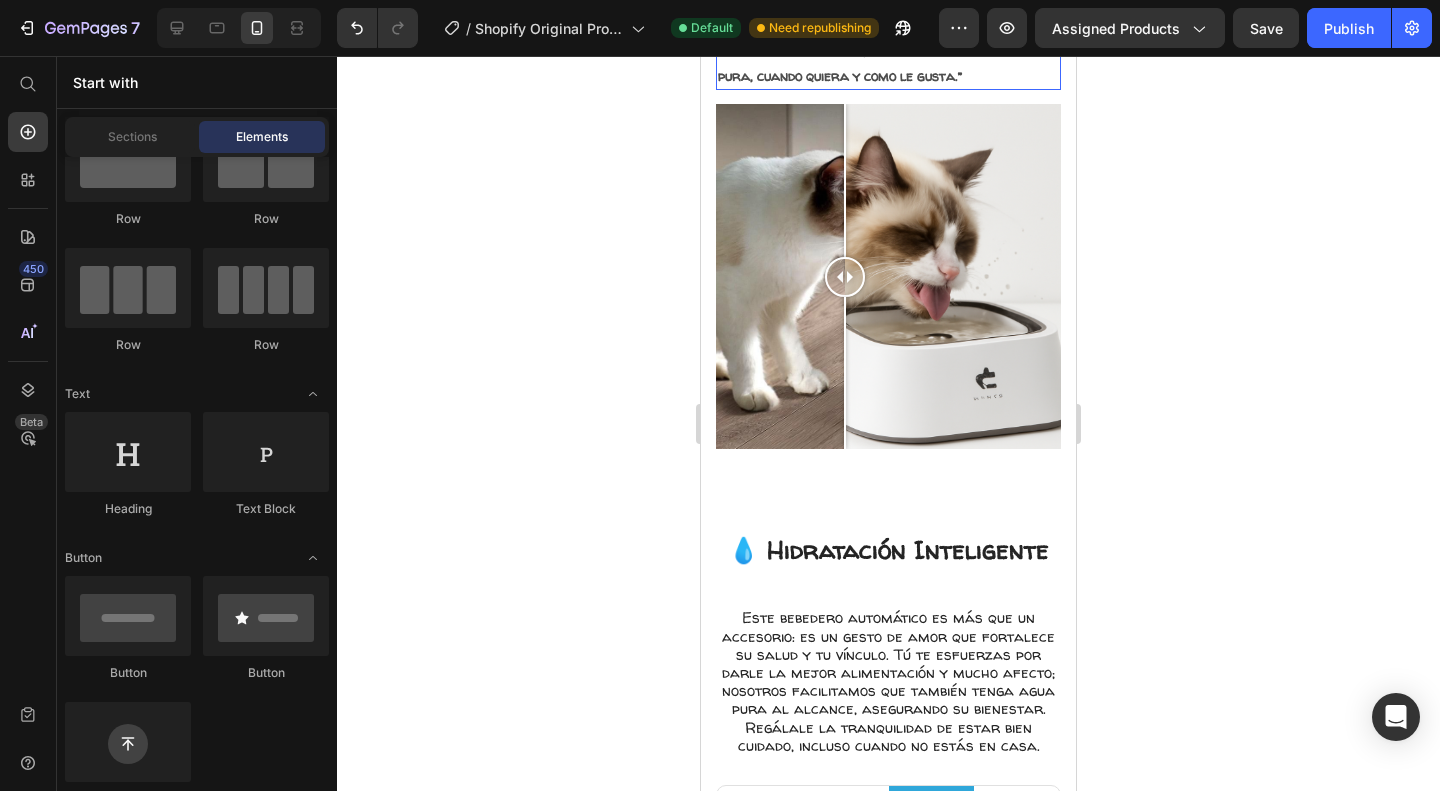click on "💧 Hidratación Inteligente Heading Este bebedero automático es más que un accesorio: es un gesto de amor que fortalece su salud y tu vínculo. Tú te esfuerzas por darle la mejor alimentación y mucho afecto; nosotros facilitamos que también tenga agua pura al alcance, asegurando su bienestar. Regálale la tranquilidad de estar bien cuidado, incluso cuando no estás en casa. Text Block" at bounding box center (888, 652) 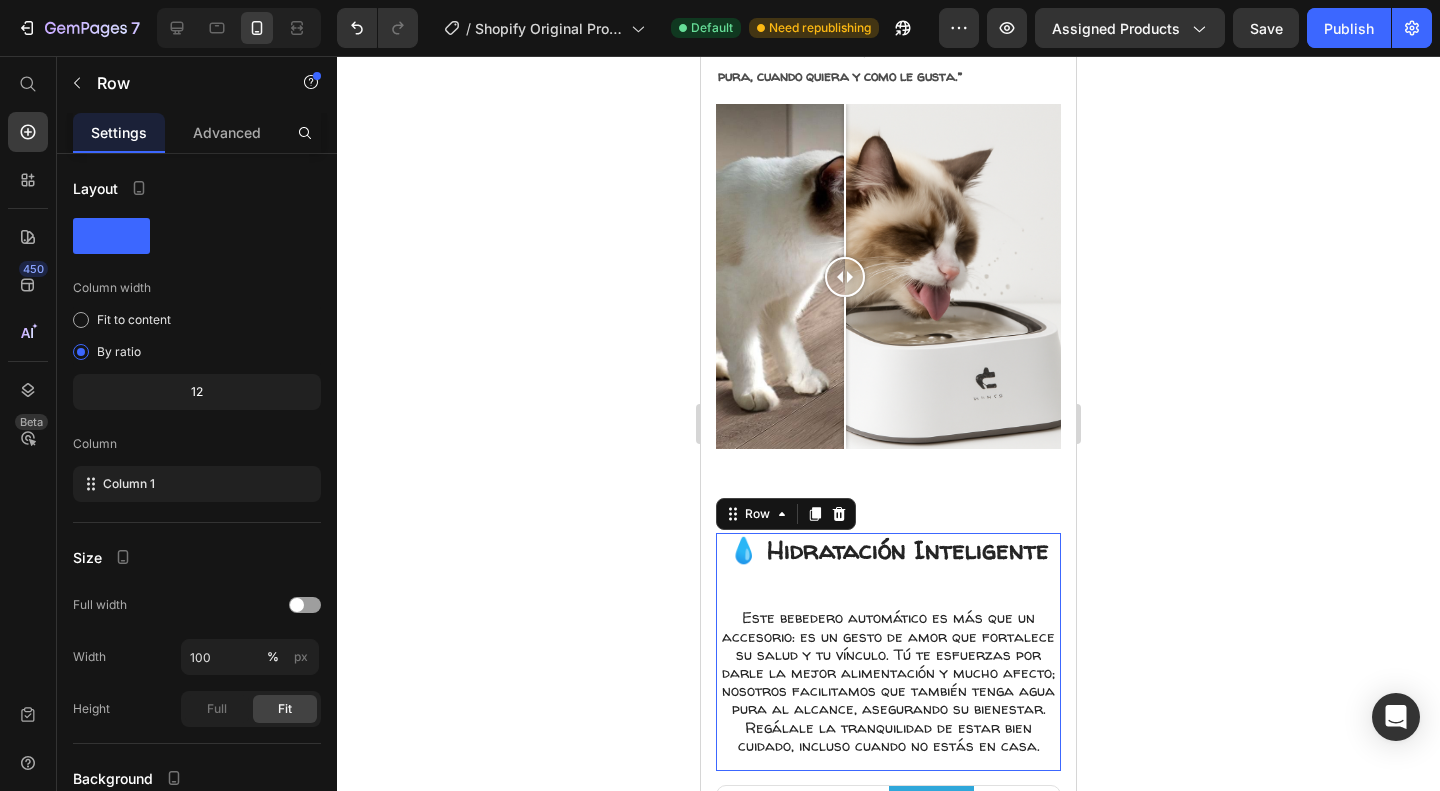click on "💙 “Diseñado para que no te preocupes, y para que tu mascota nunca se quede sin lo esencial: agua pura, cuando quiera y como le gusta.”" at bounding box center [883, 50] 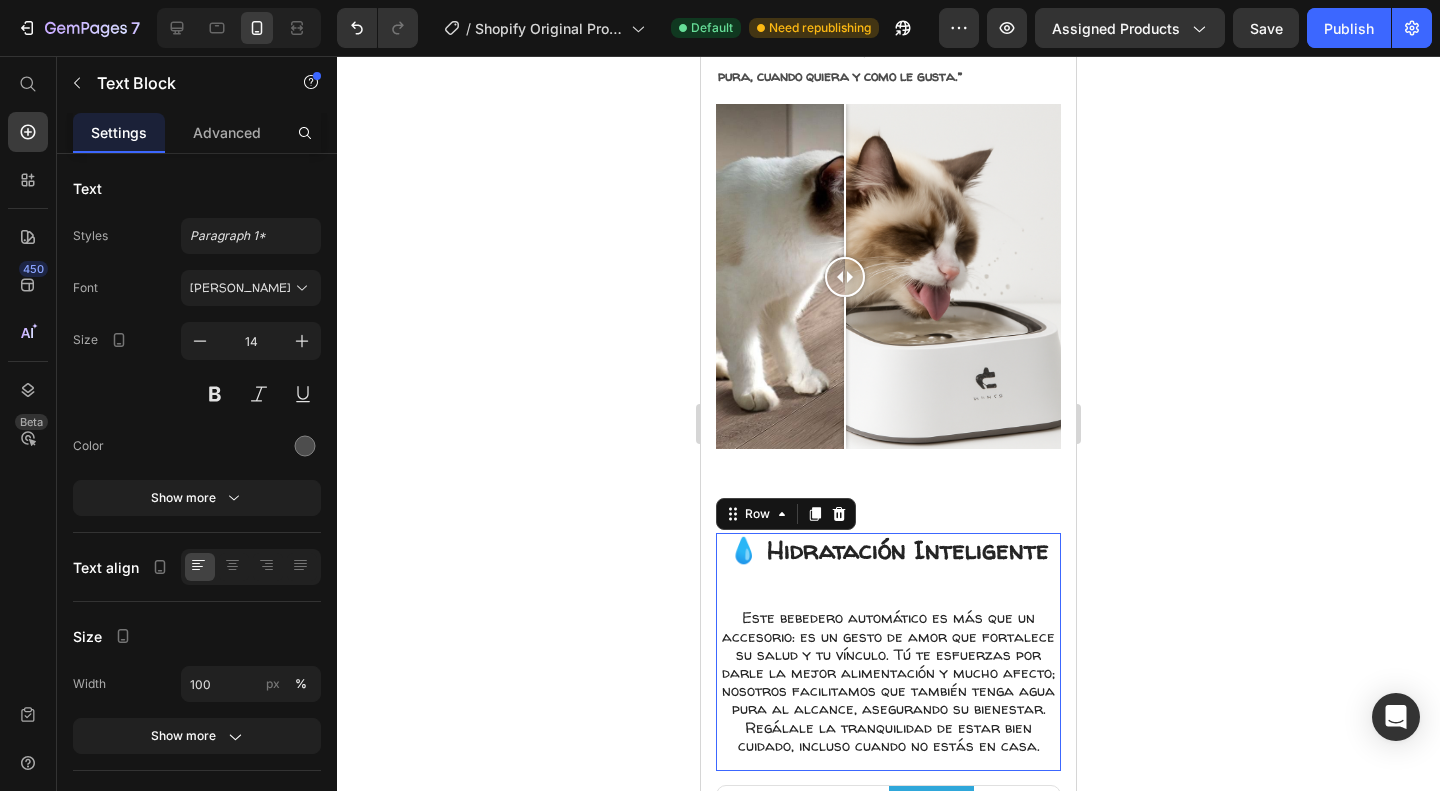 scroll, scrollTop: 1255, scrollLeft: 0, axis: vertical 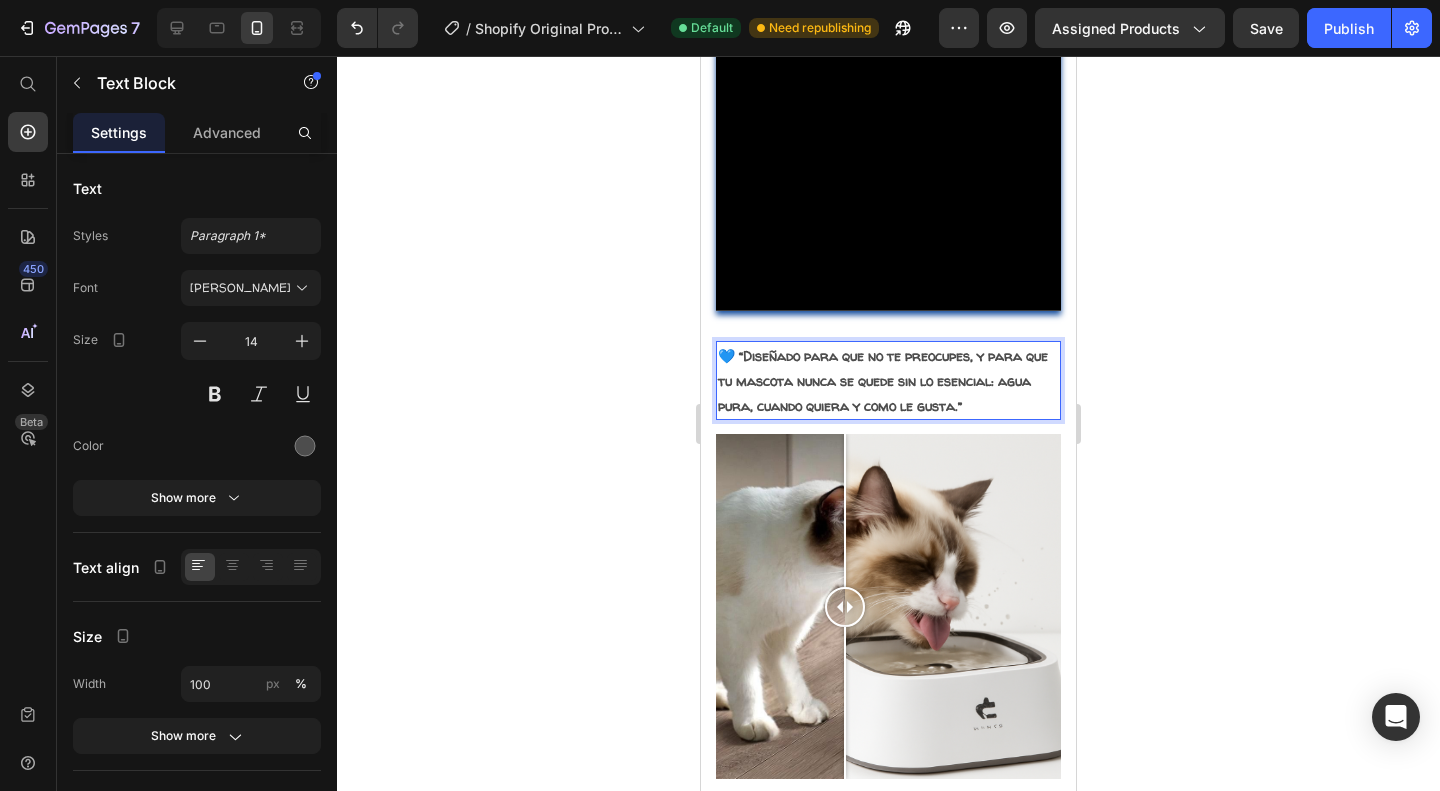 click 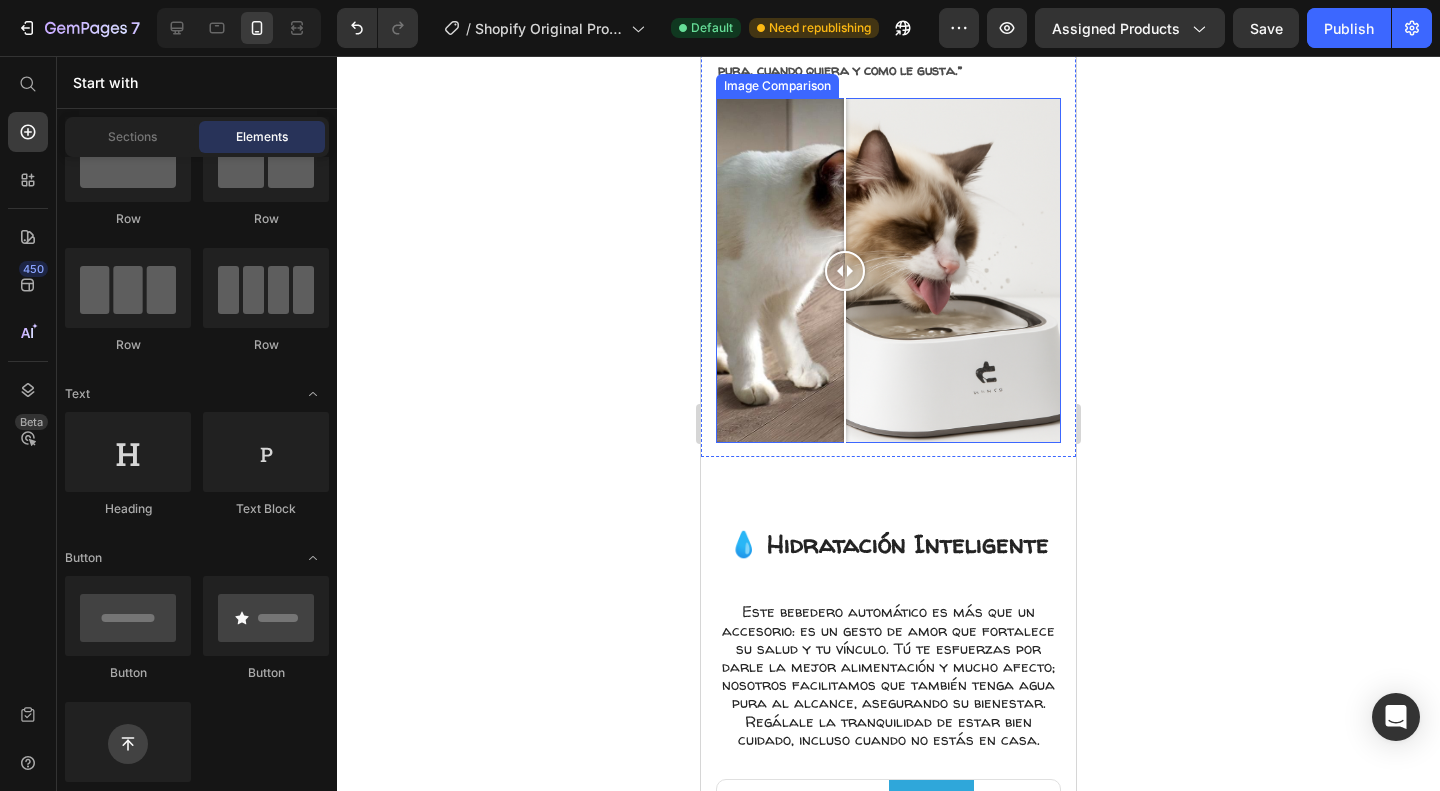 scroll, scrollTop: 1698, scrollLeft: 0, axis: vertical 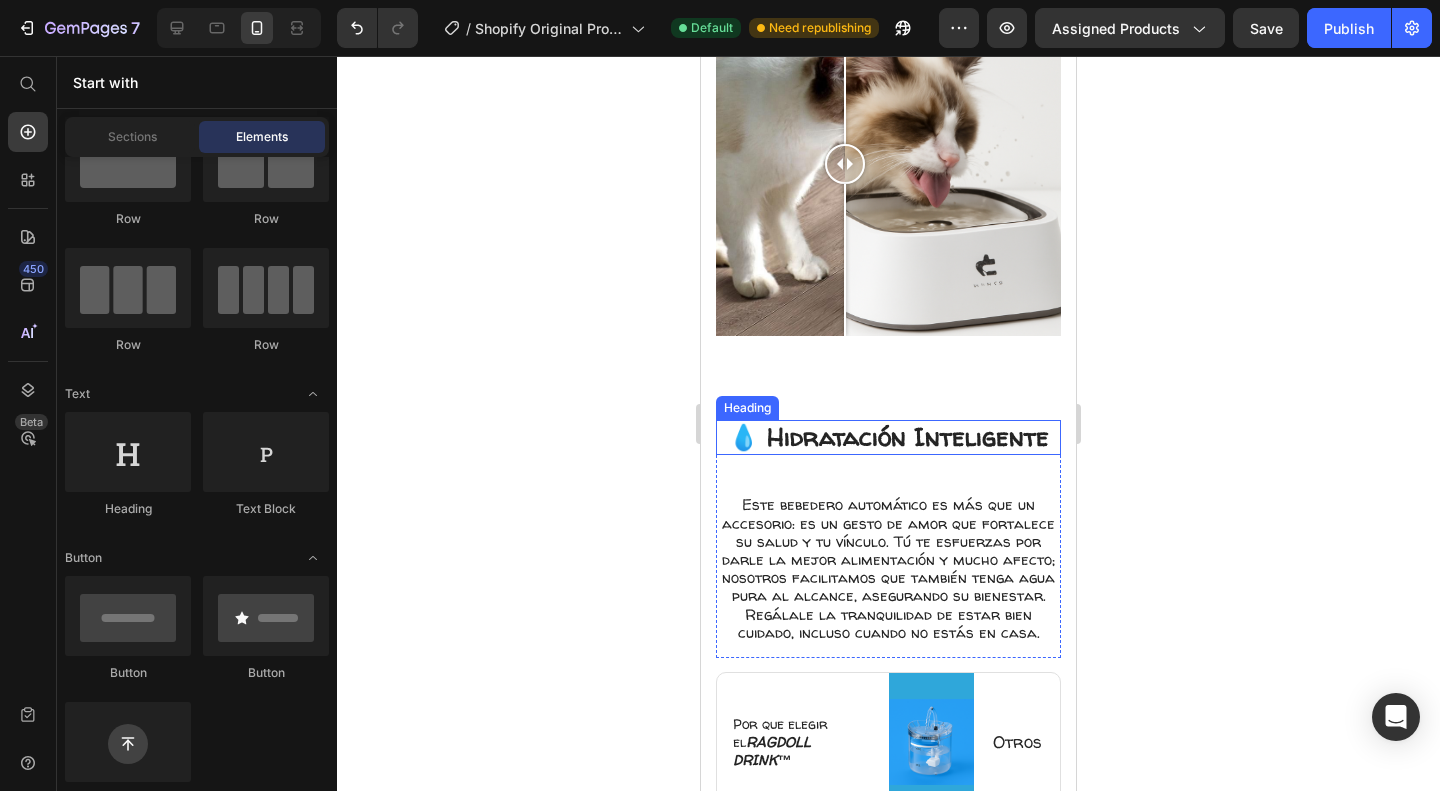 click on "100%  Garantizado Item List
Entrega   3 a 5 dias  Item List Row
Product Images
Icon Boosts immunity and defense Text Block
Icon Boosts immunity and defense Text Block
Icon Boosts immunity and defense Text Block Row Icon Icon Icon Icon Icon Icon List Briana M. Text Block Row Verified Buyer Item List Row “At vero eos et accusamus et iusto odio dignissimos ducimus qui blanditiis praesentium voluptatum” Text Block Row 🏆2025 TOP RATED Text Block Icon Icon Icon Icon Icon Icon List +1.500 vendidos ! Text Block Row Ragdoll Drink™ Product Title $99.900,00 Product Price
Gran capacidad de 1.8L
Triple sistema de filtración
Detecta a tu mascota Item List
Envió dentro de 3 a   5   días . 🔒Seguro y confiable Item List Add to cart Add to Cart
100% Garantizado Item List
Envió dentro de  5" at bounding box center (888, 506) 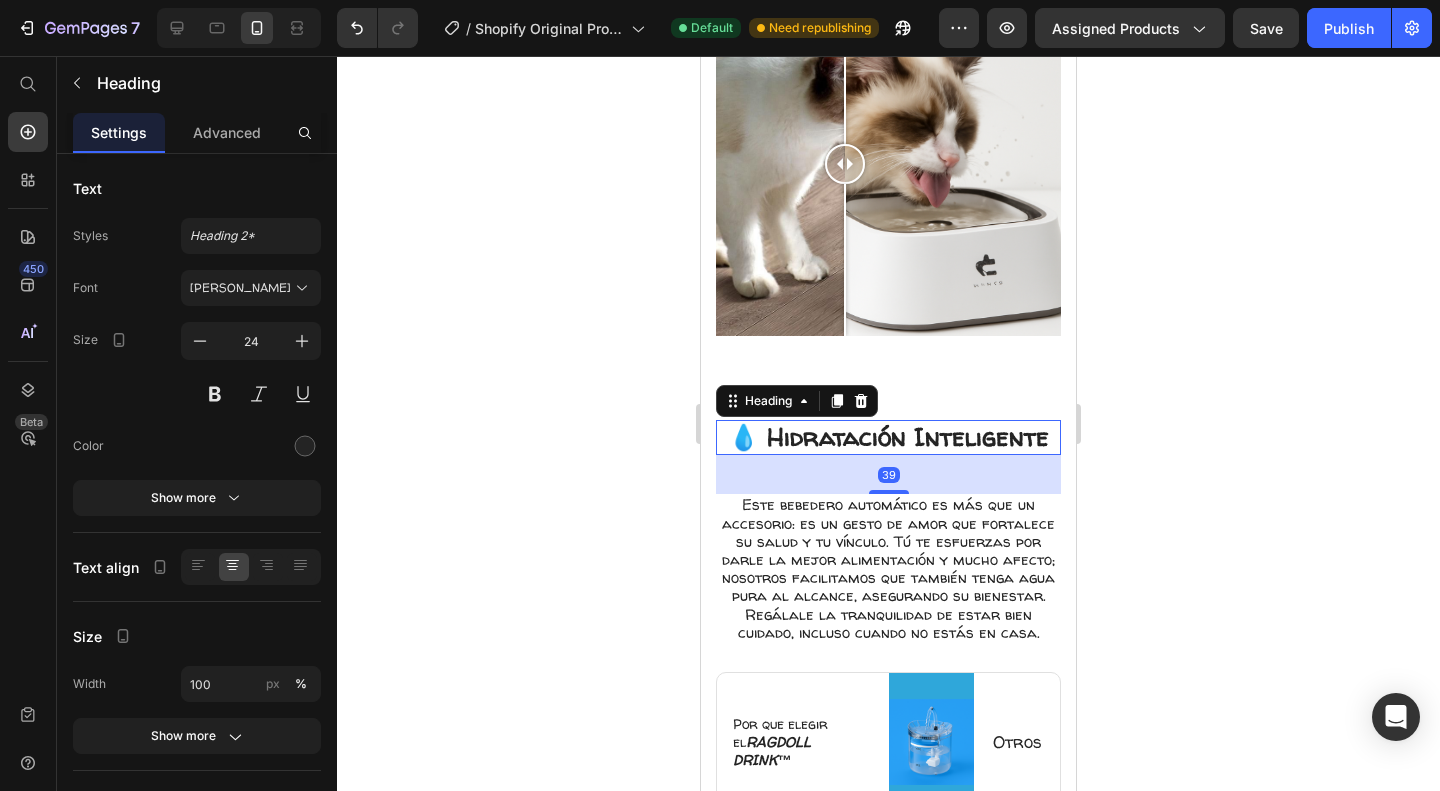 scroll, scrollTop: 1279, scrollLeft: 0, axis: vertical 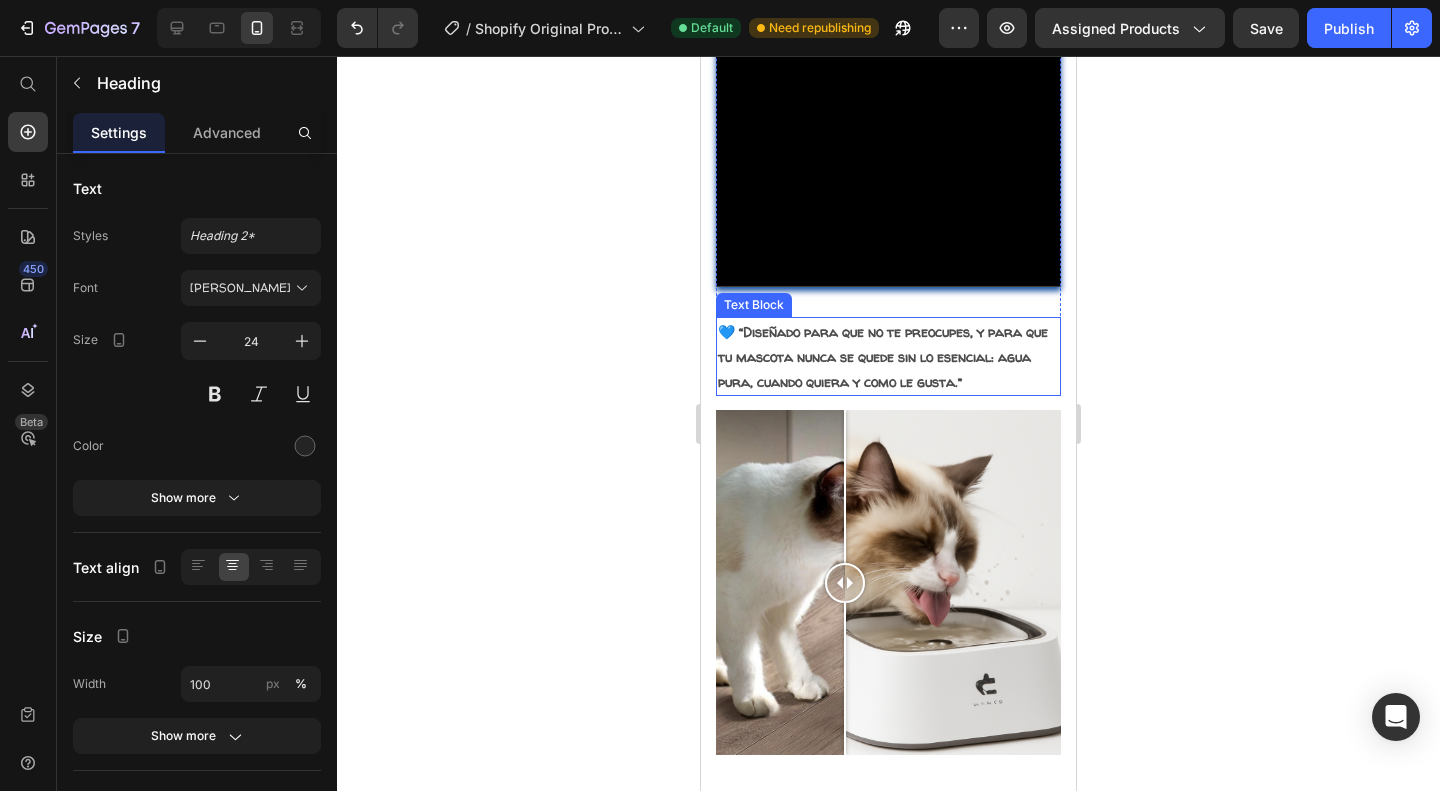 click on "💙 “Diseñado para que no te preocupes, y para que tu mascota nunca se quede sin lo esencial: agua pura, cuando quiera y como le gusta.”" at bounding box center [888, 357] 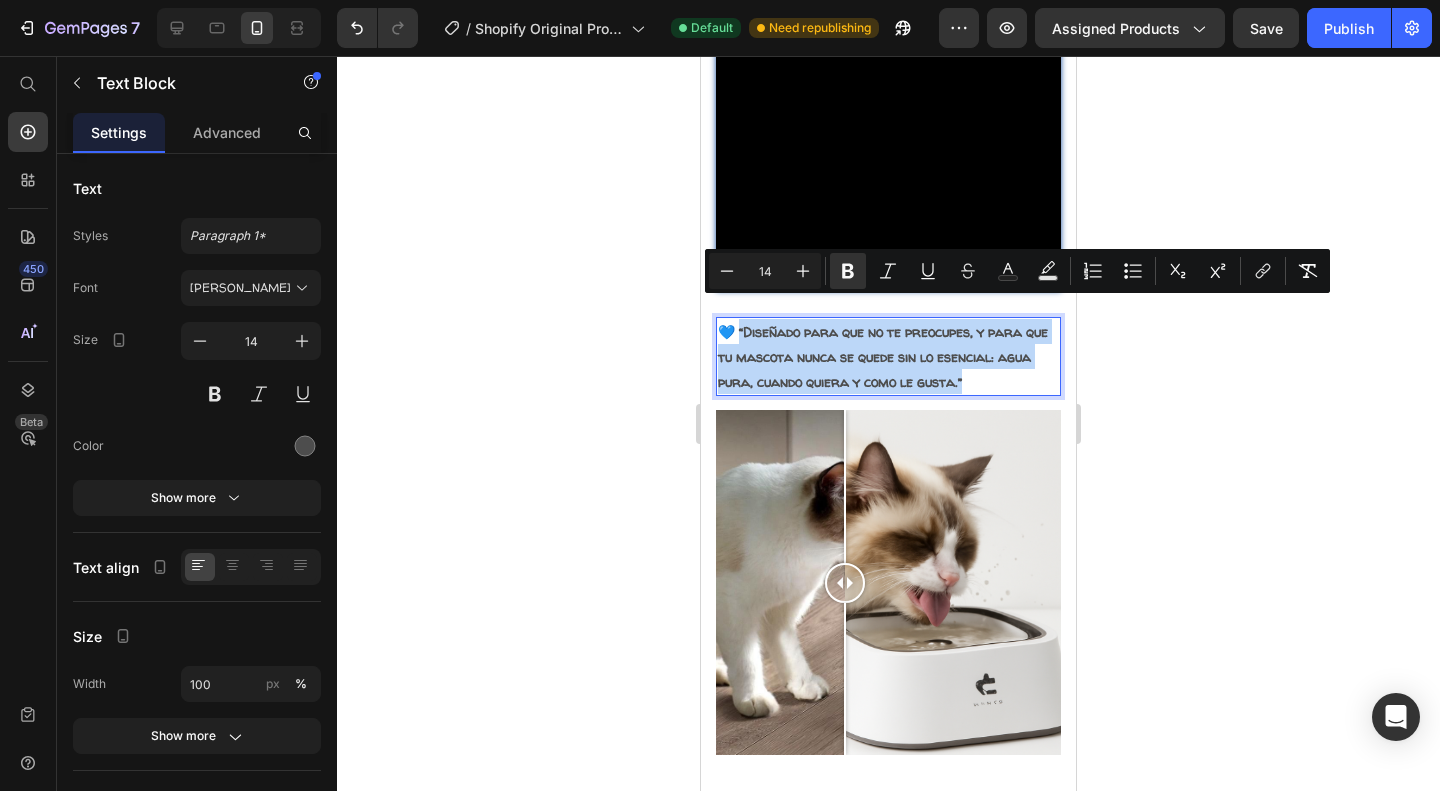 drag, startPoint x: 1011, startPoint y: 367, endPoint x: 742, endPoint y: 301, distance: 276.97833 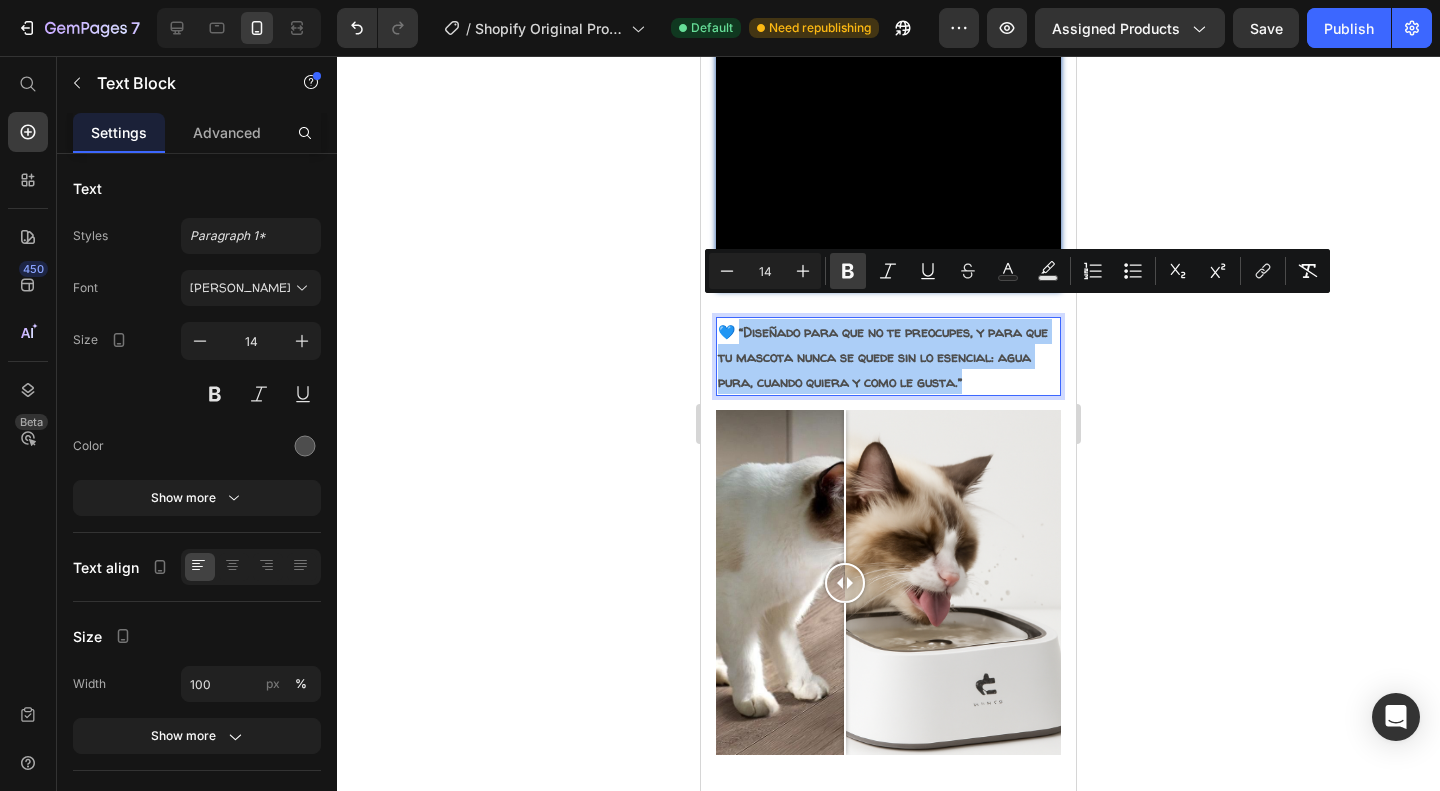 click 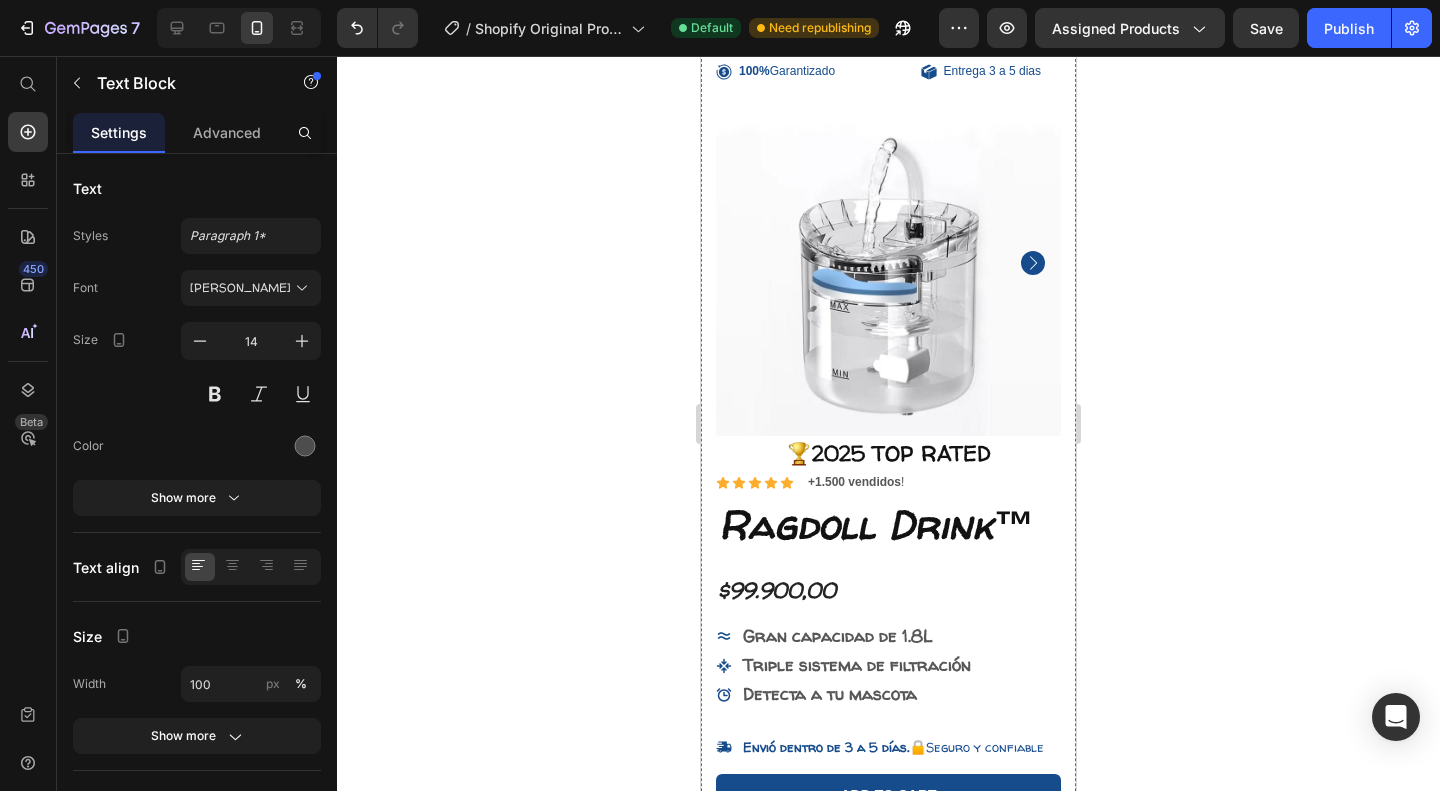 scroll, scrollTop: 99, scrollLeft: 0, axis: vertical 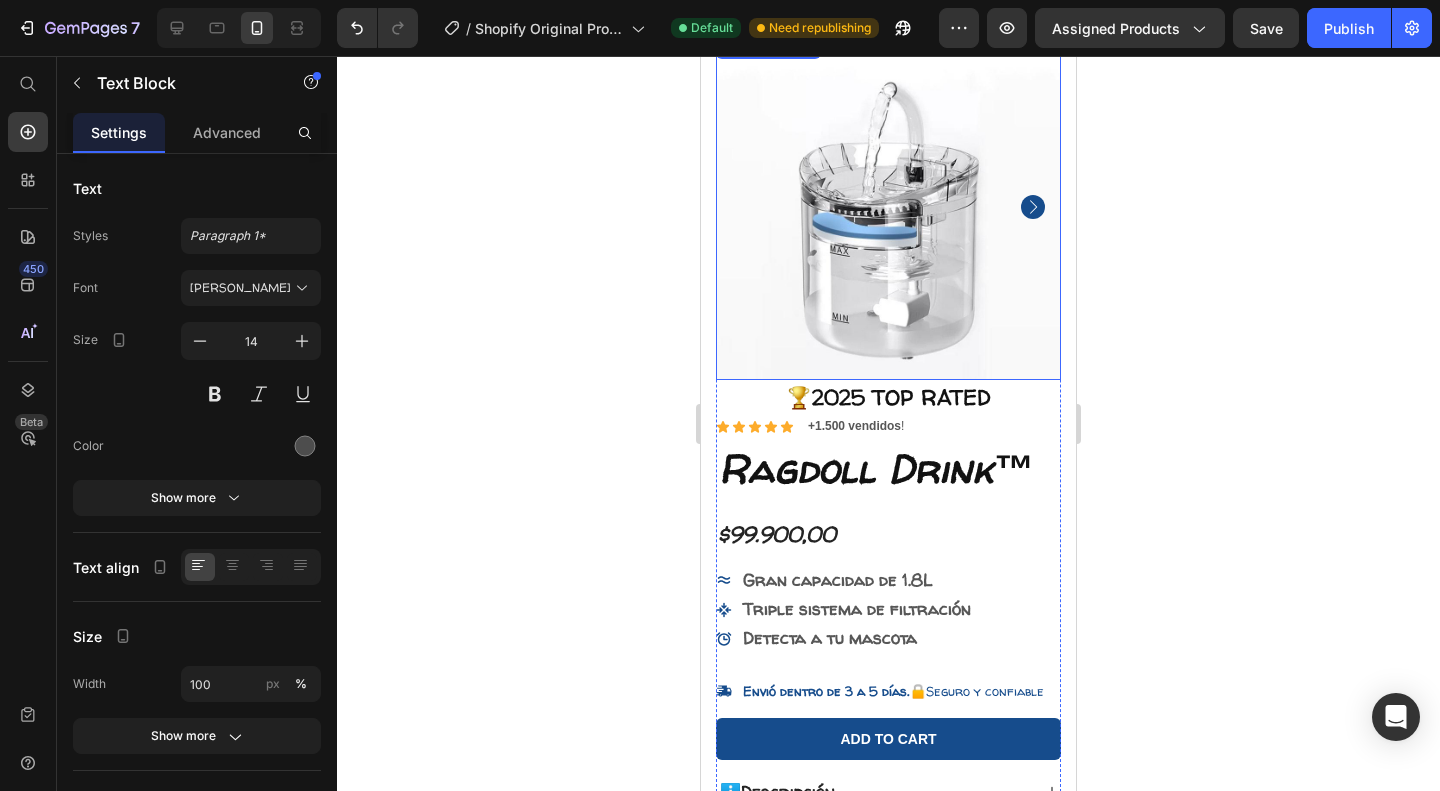 click at bounding box center (888, 207) 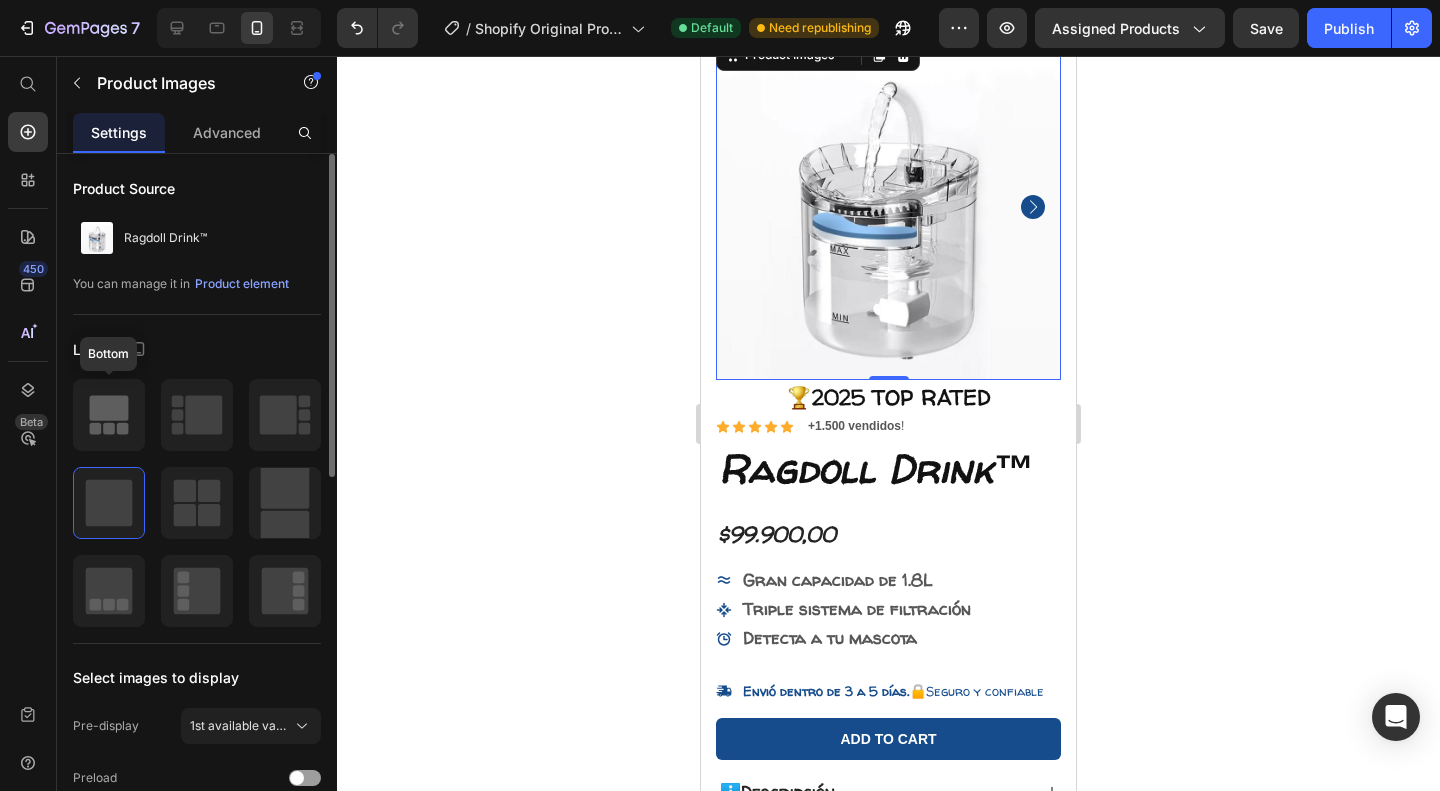 click 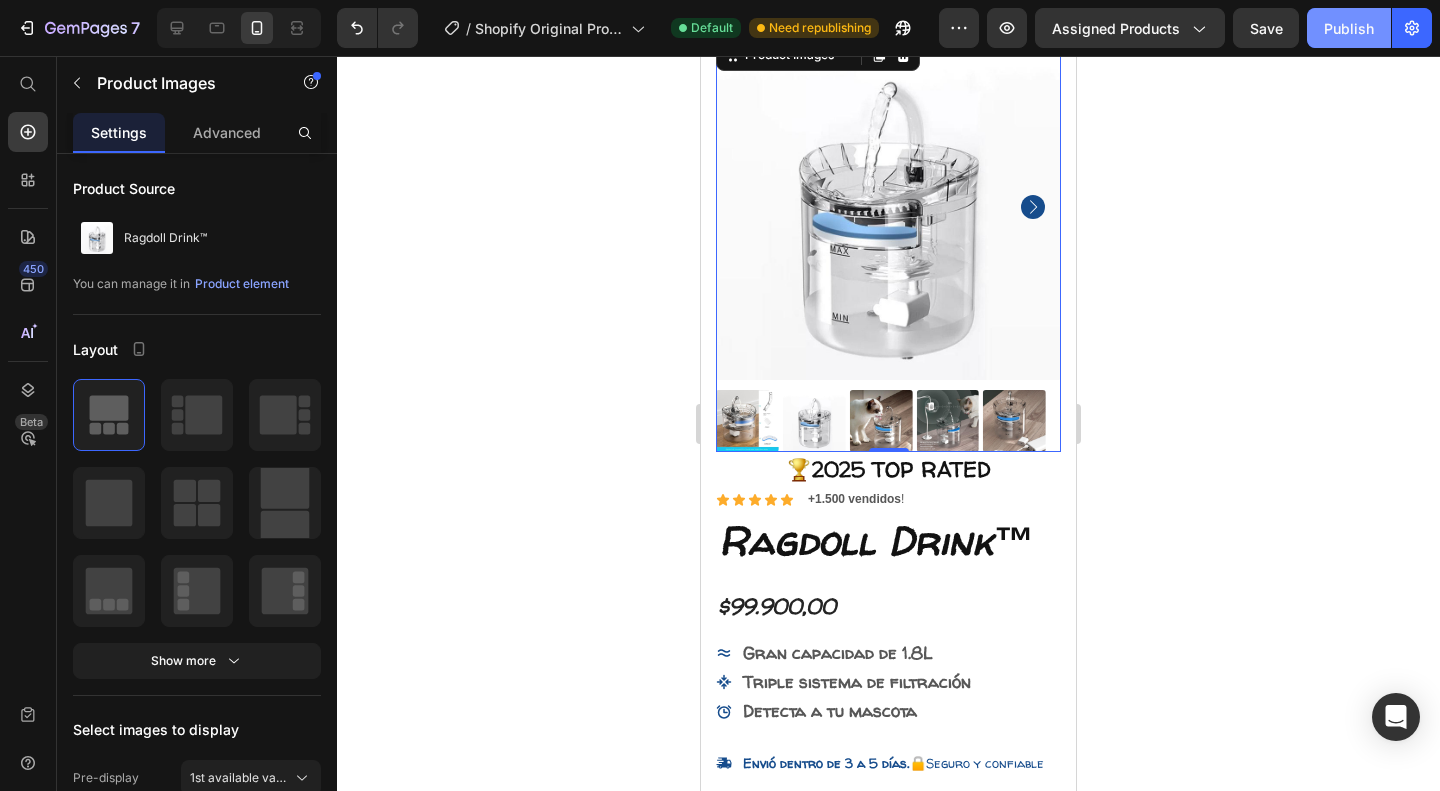 click on "Publish" at bounding box center [1349, 28] 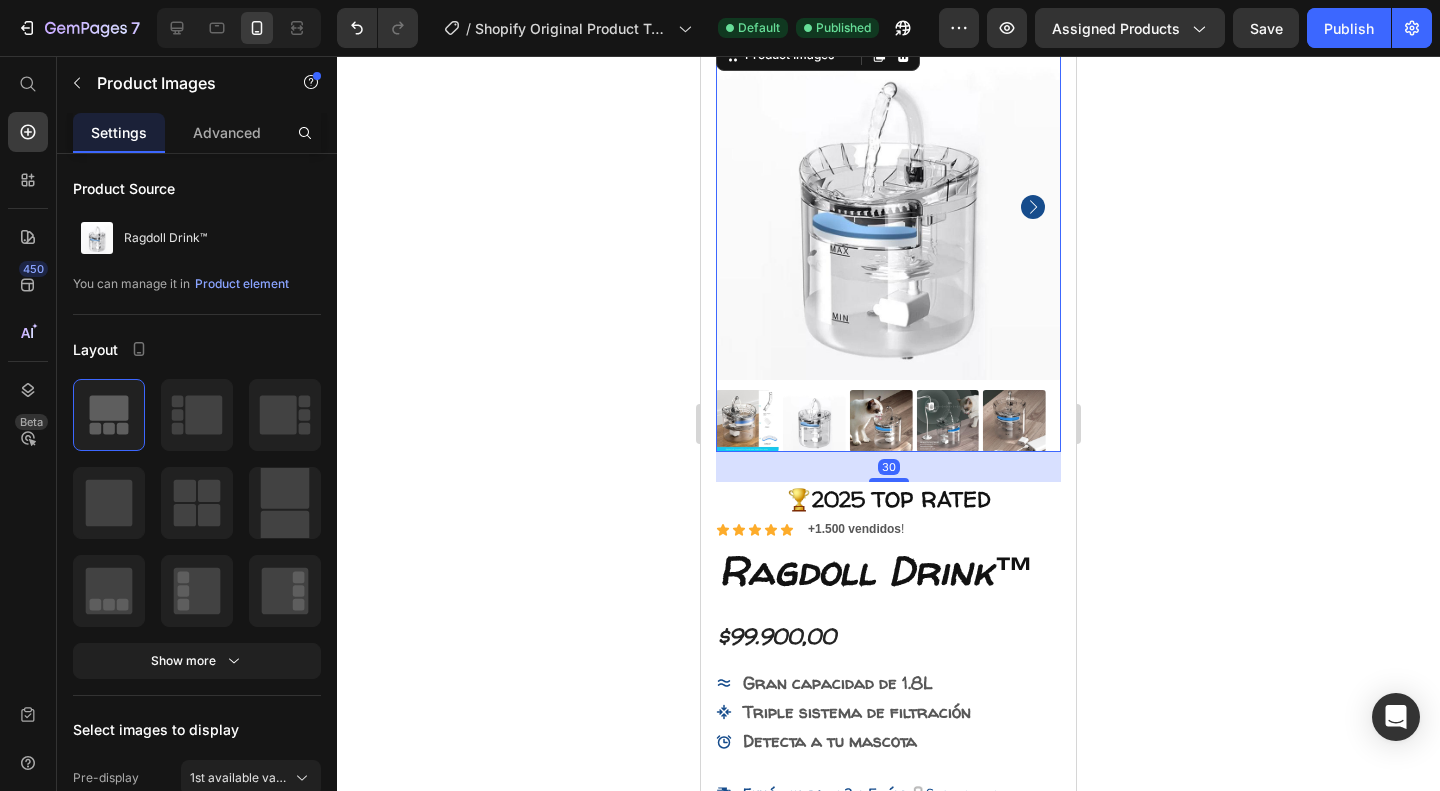 drag, startPoint x: 878, startPoint y: 429, endPoint x: 880, endPoint y: 459, distance: 30.066593 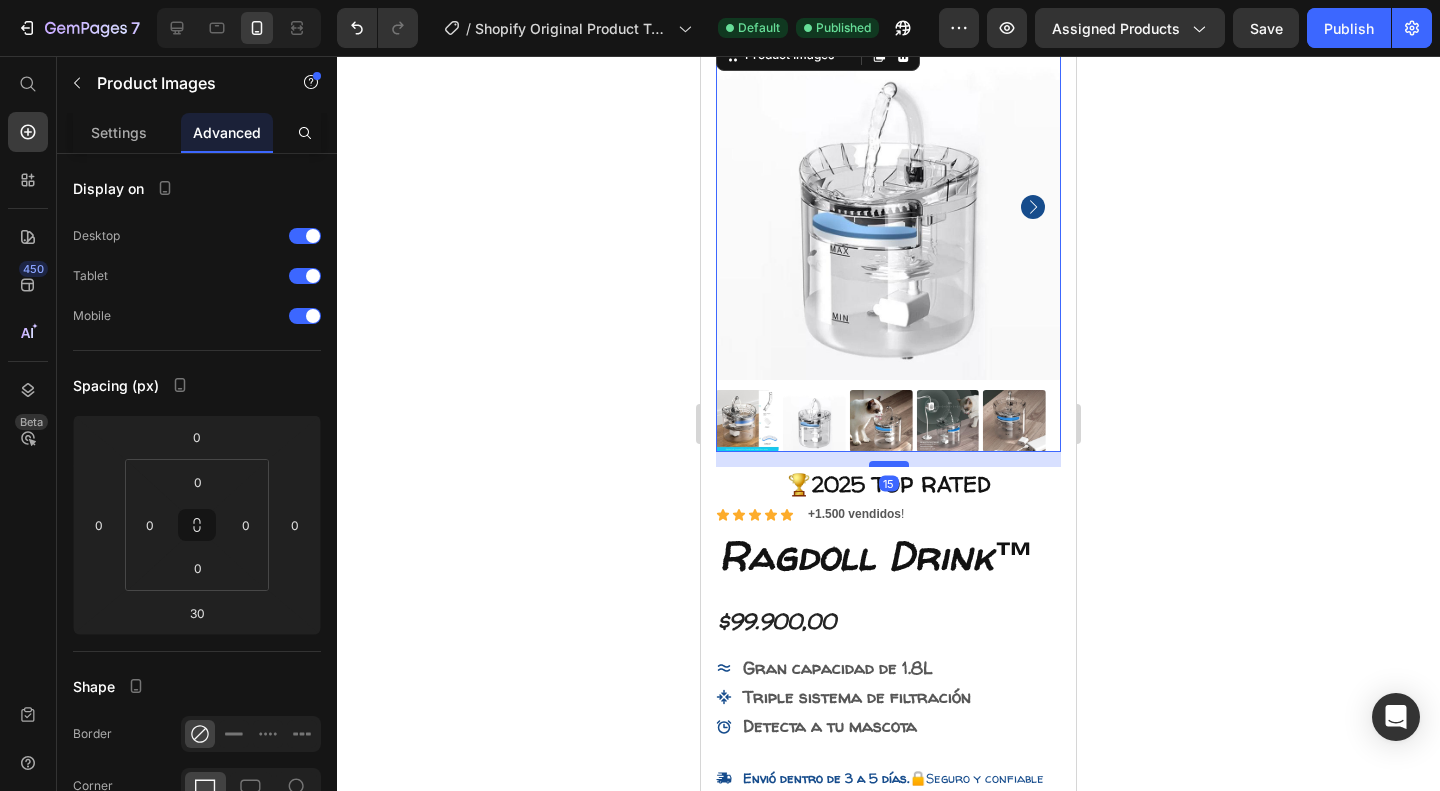 drag, startPoint x: 883, startPoint y: 463, endPoint x: 886, endPoint y: 446, distance: 17.262676 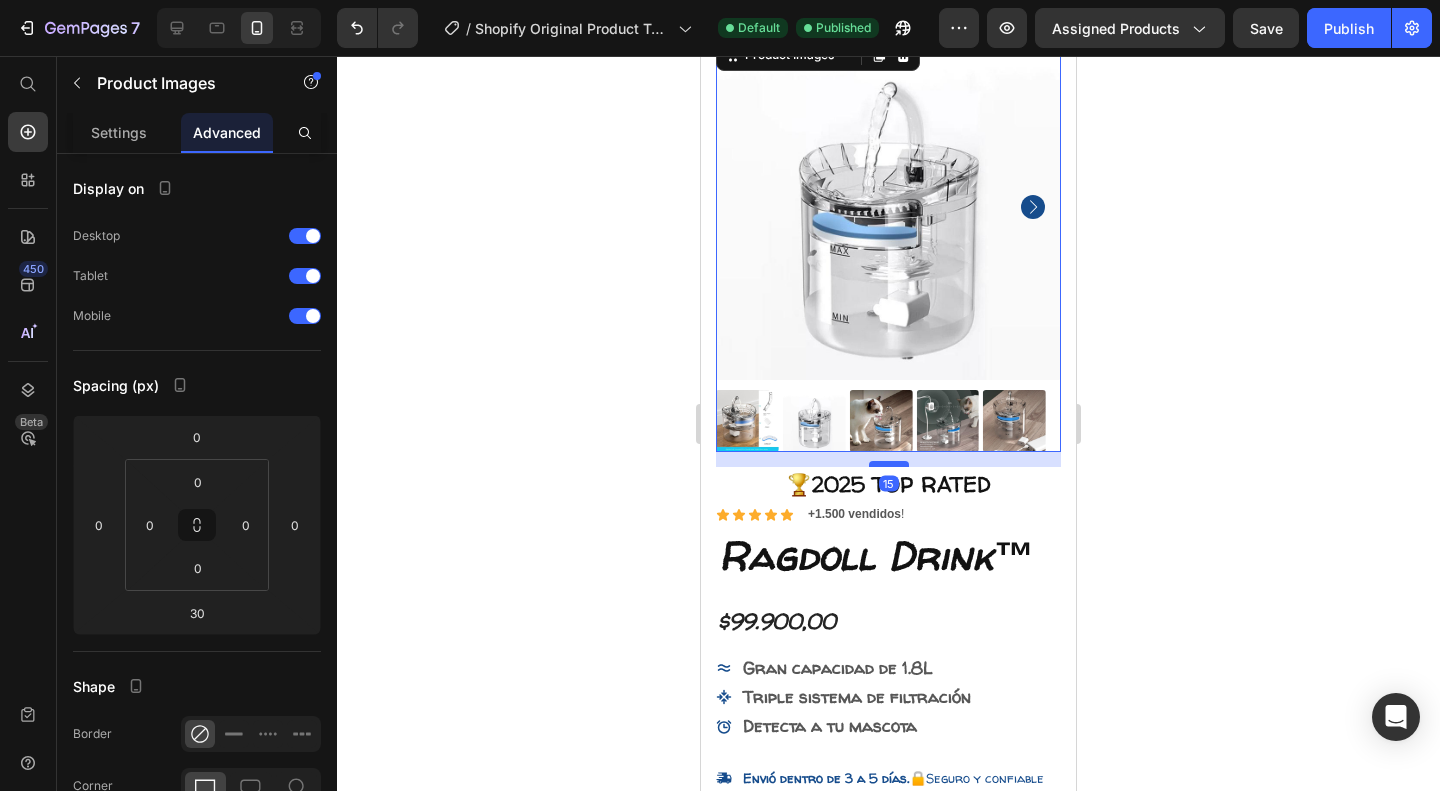 click at bounding box center (889, 464) 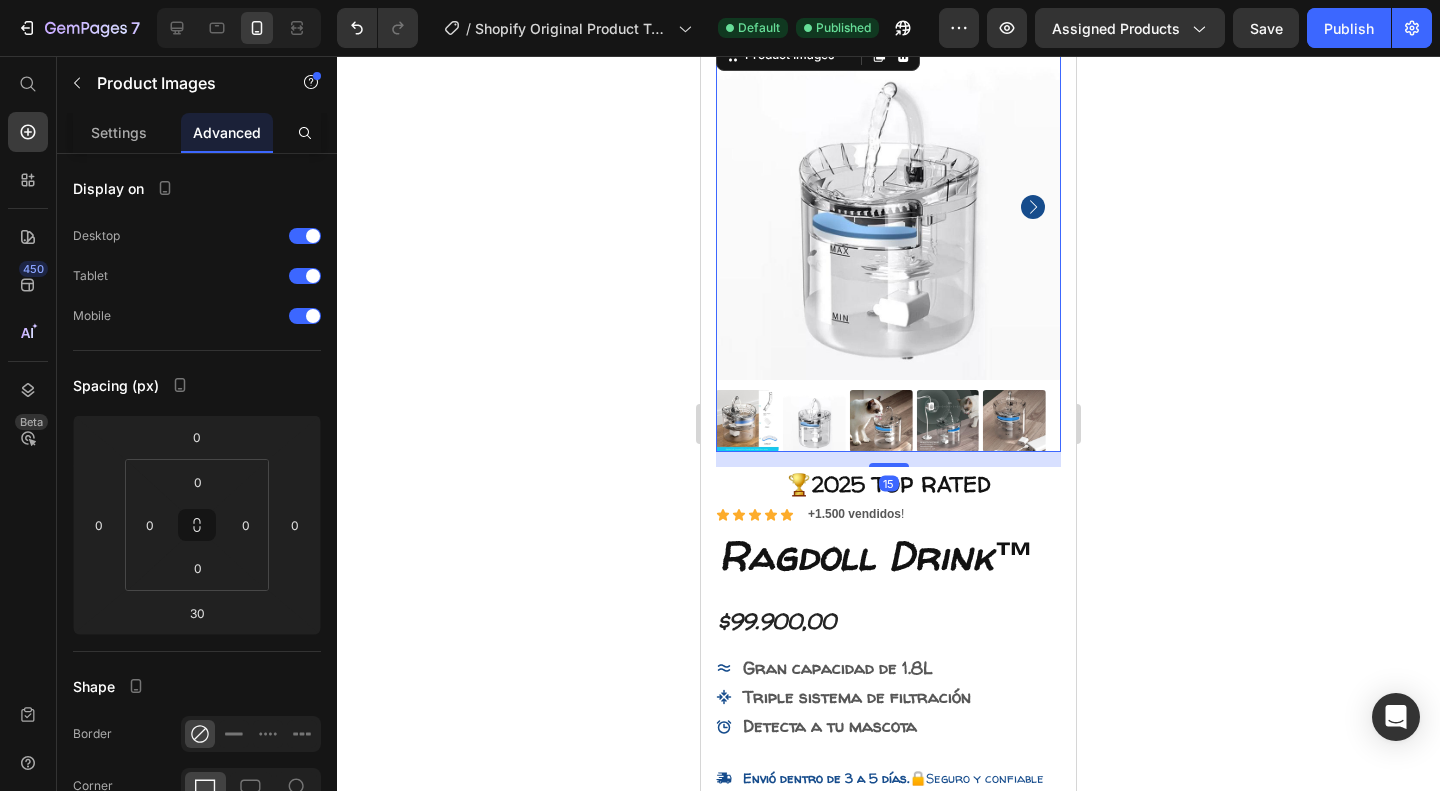 type on "13" 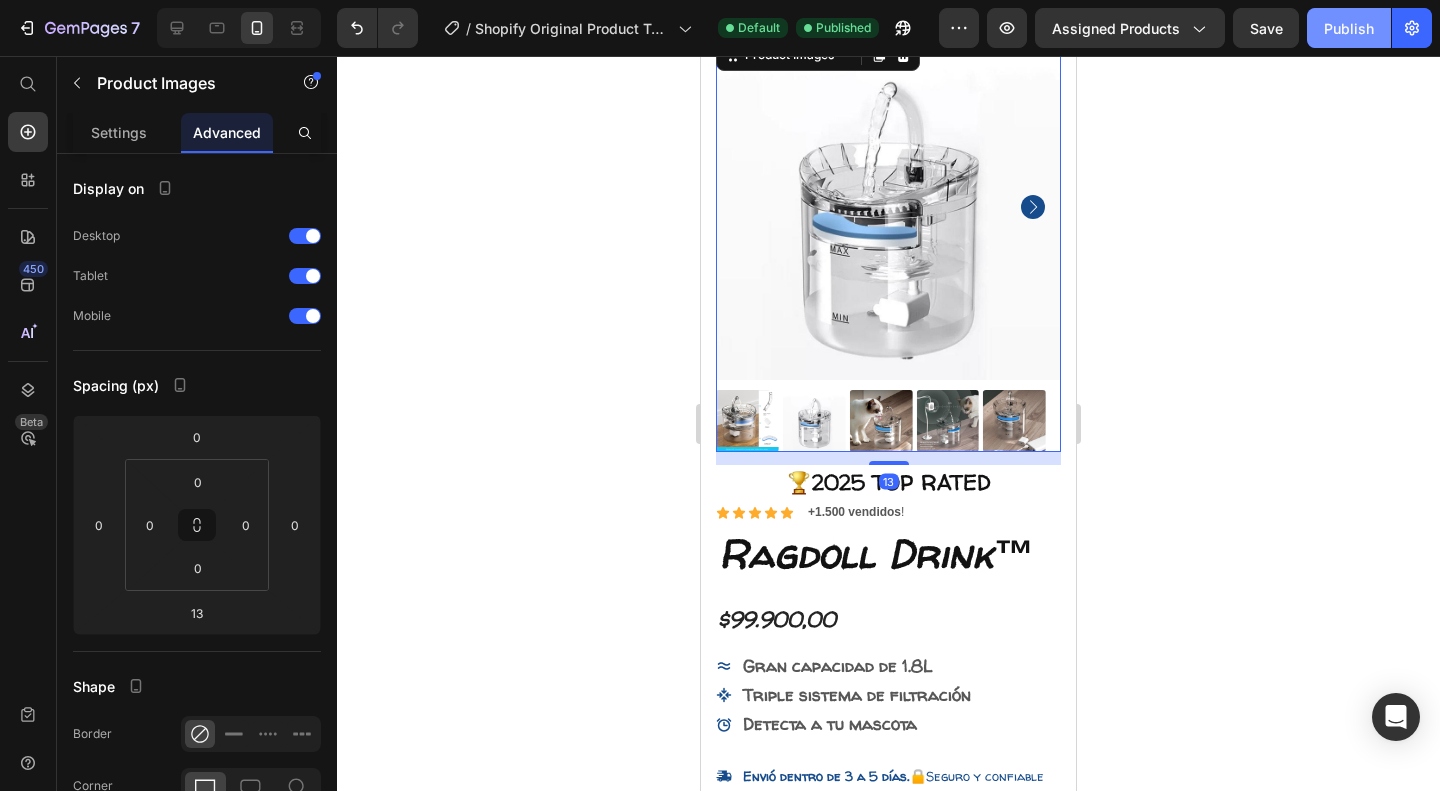 click on "Publish" 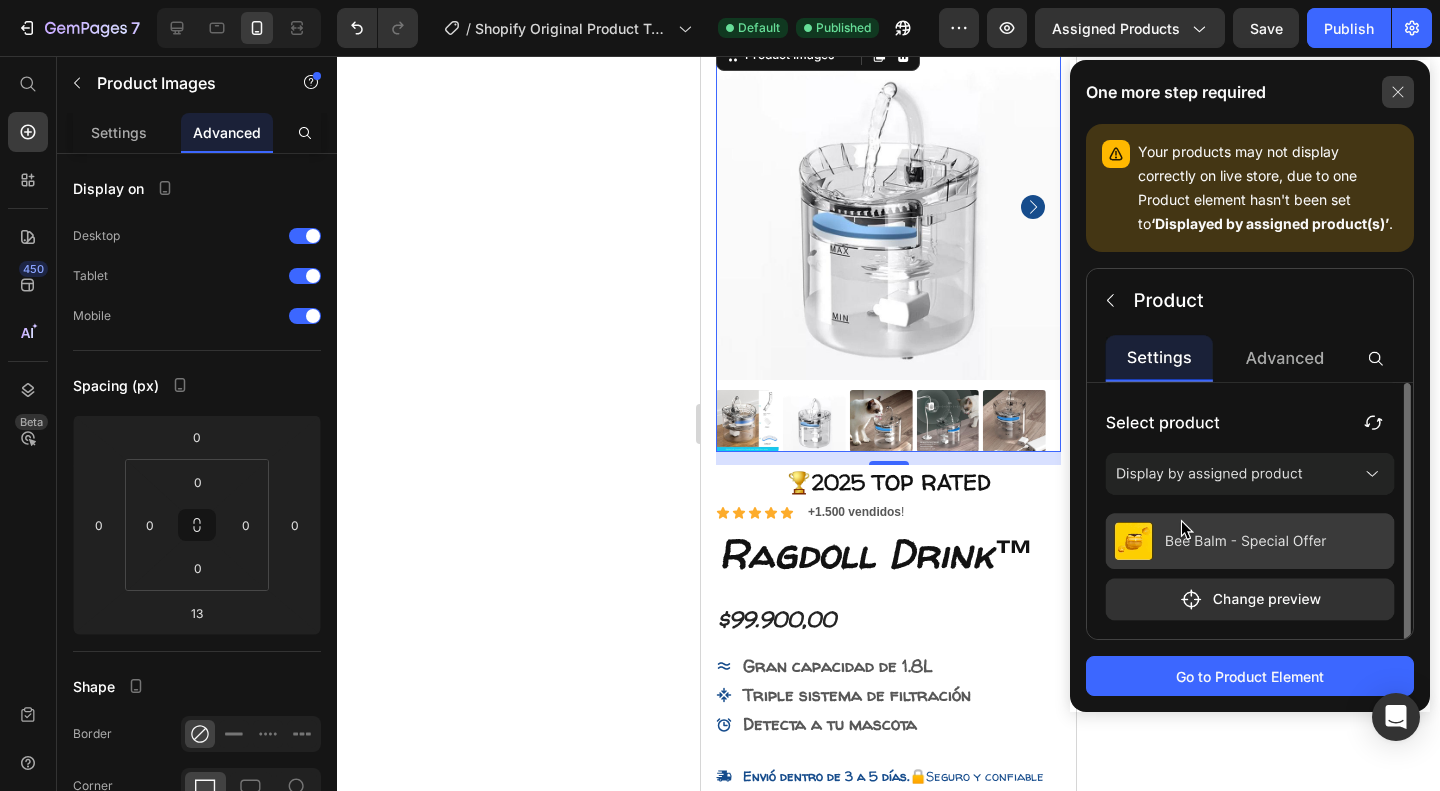 click 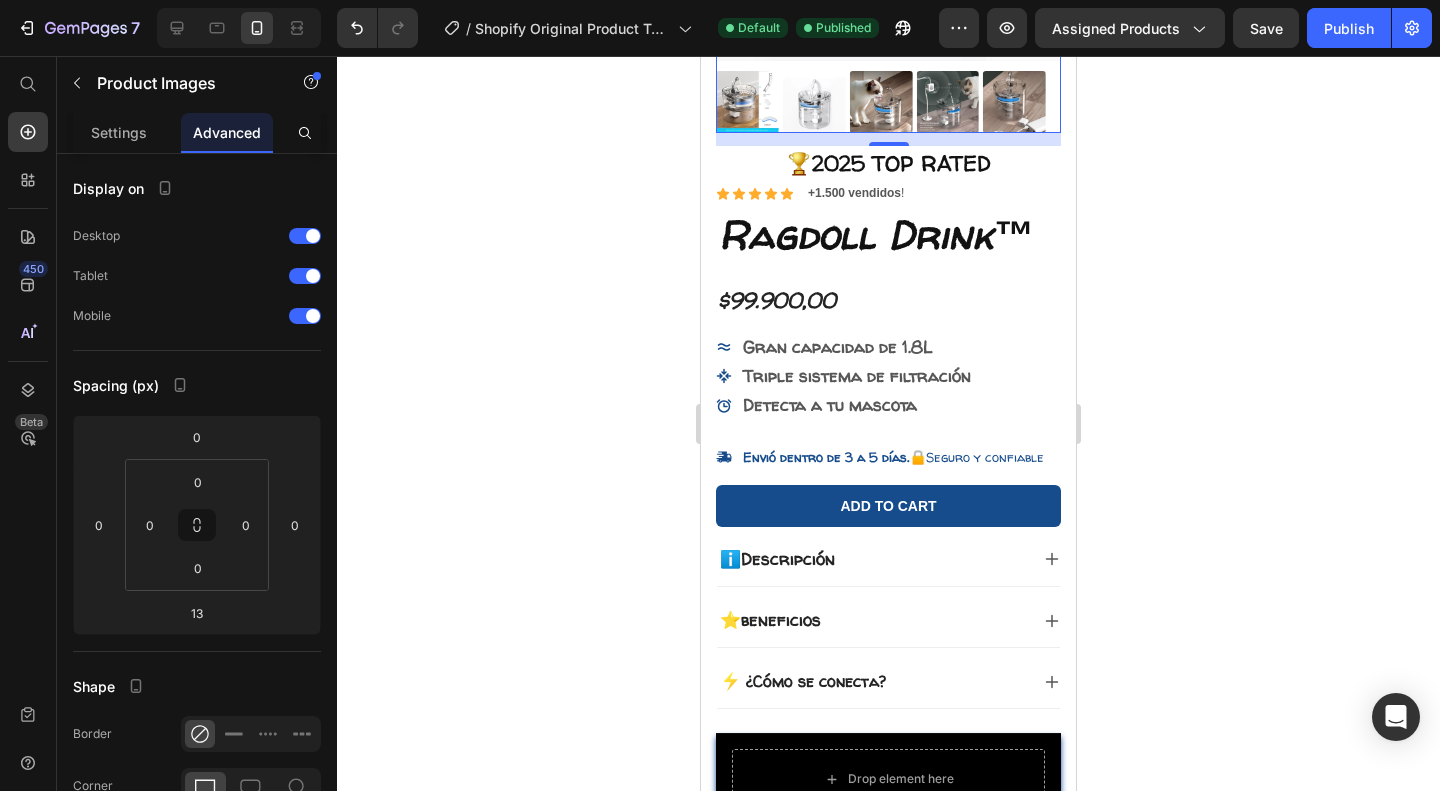scroll, scrollTop: 416, scrollLeft: 0, axis: vertical 